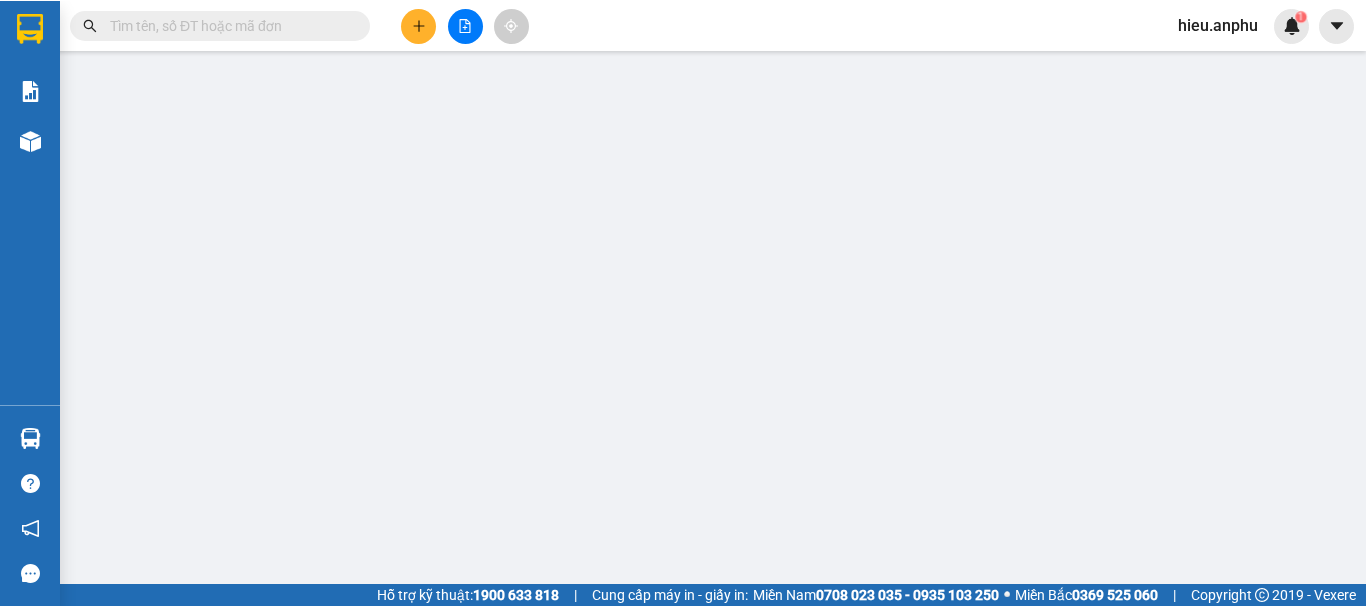 scroll, scrollTop: 0, scrollLeft: 0, axis: both 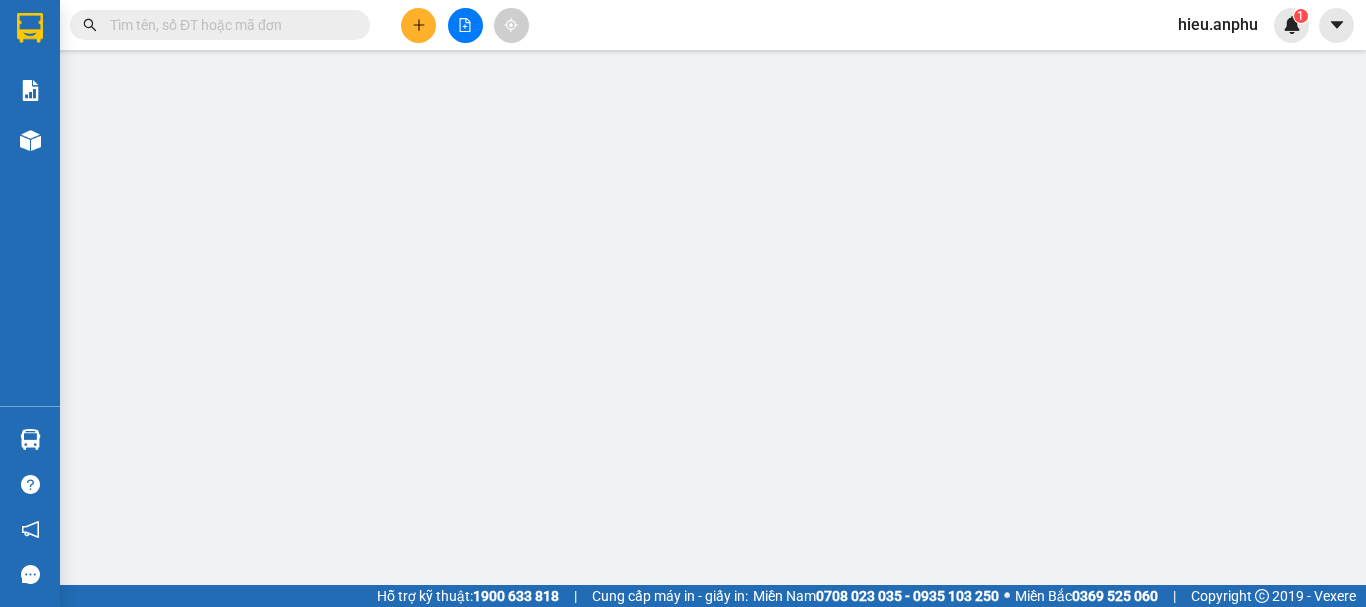 click on "hieu.anphu" at bounding box center (1218, 24) 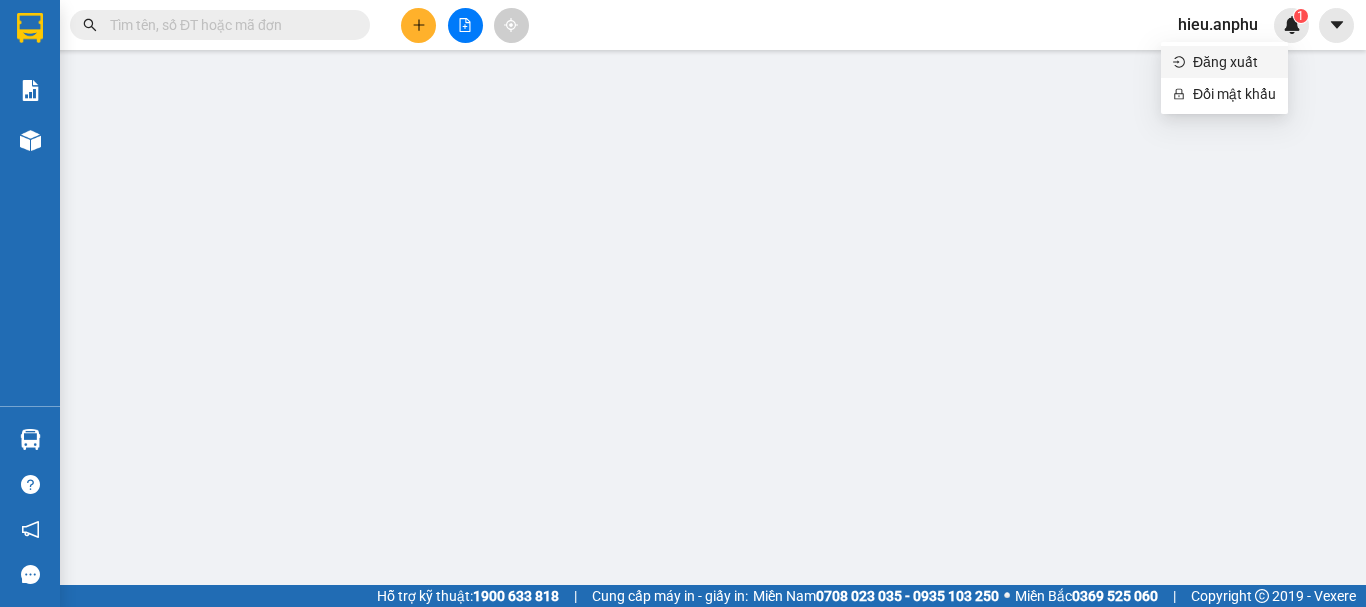 click on "Đăng xuất" at bounding box center [1234, 62] 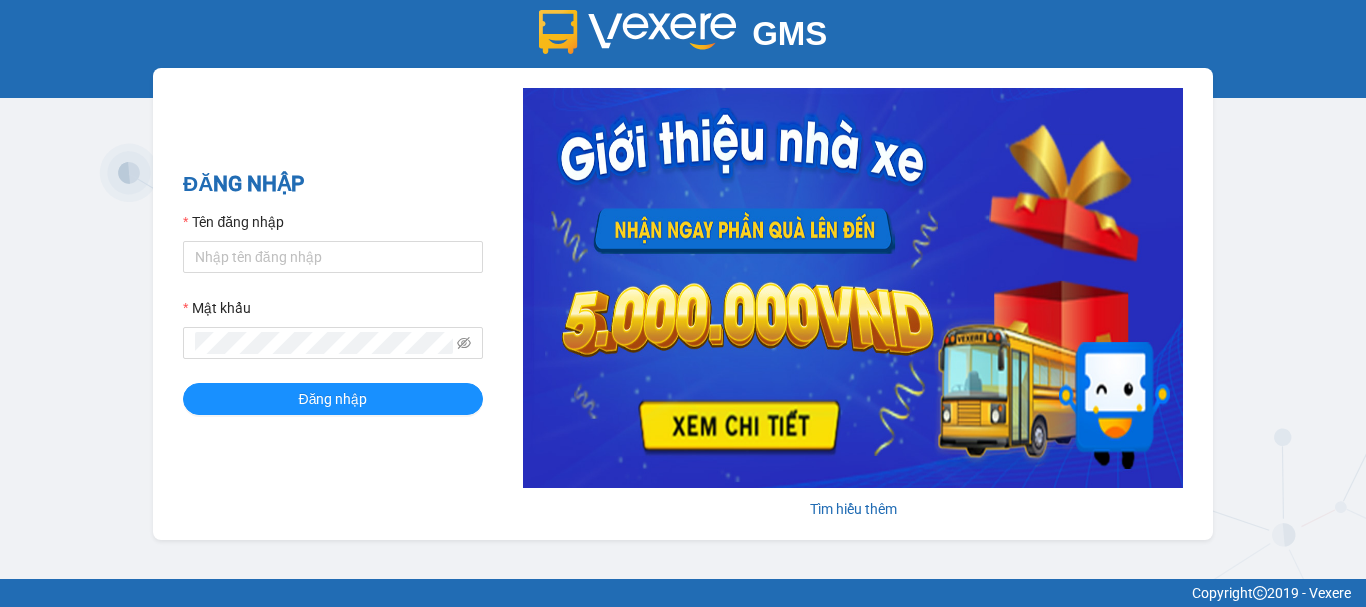 scroll, scrollTop: 0, scrollLeft: 0, axis: both 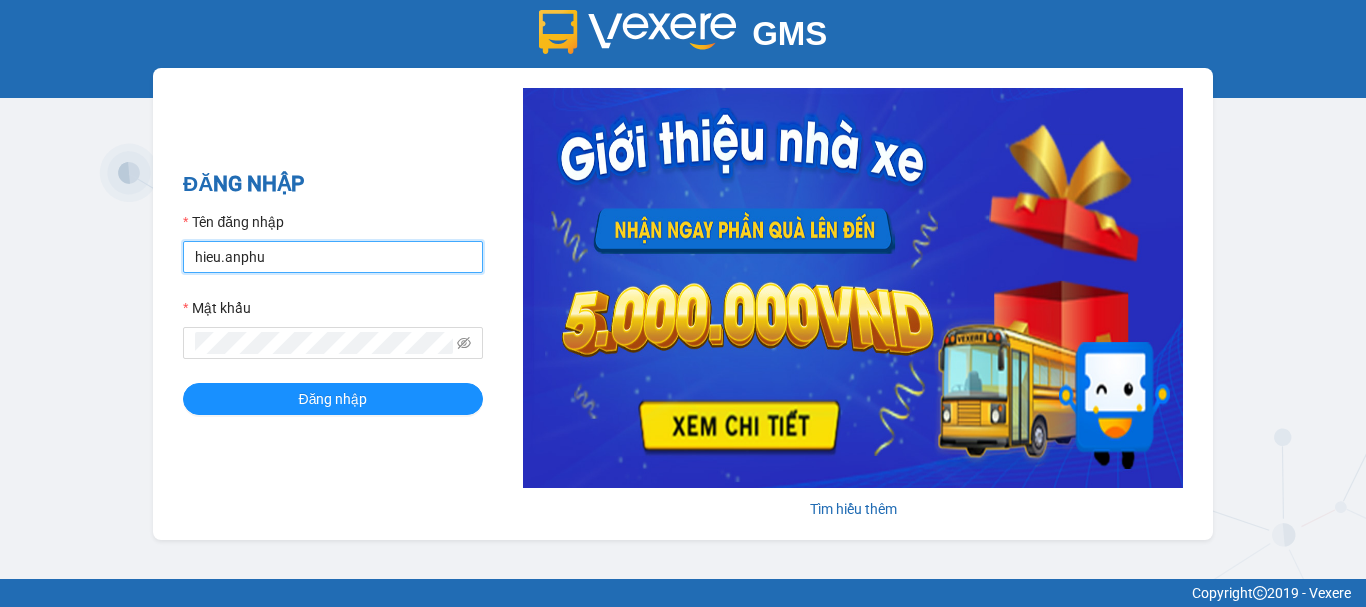 click on "hieu.anphu" at bounding box center [333, 257] 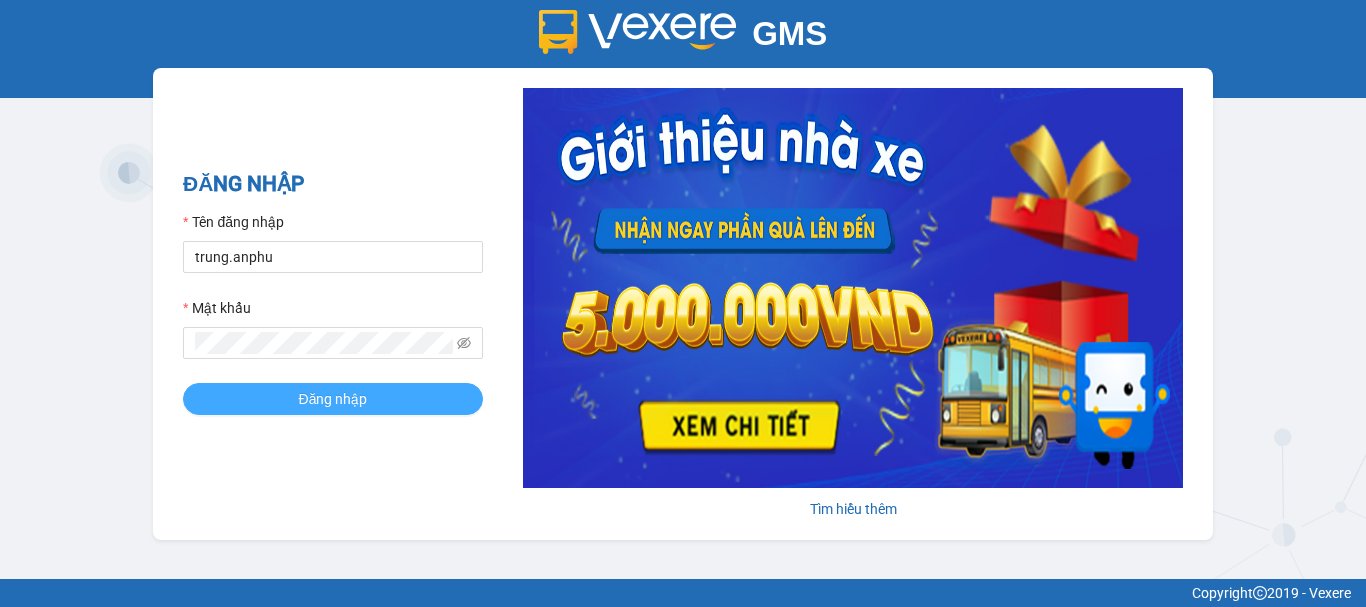 click on "Đăng nhập" at bounding box center (333, 399) 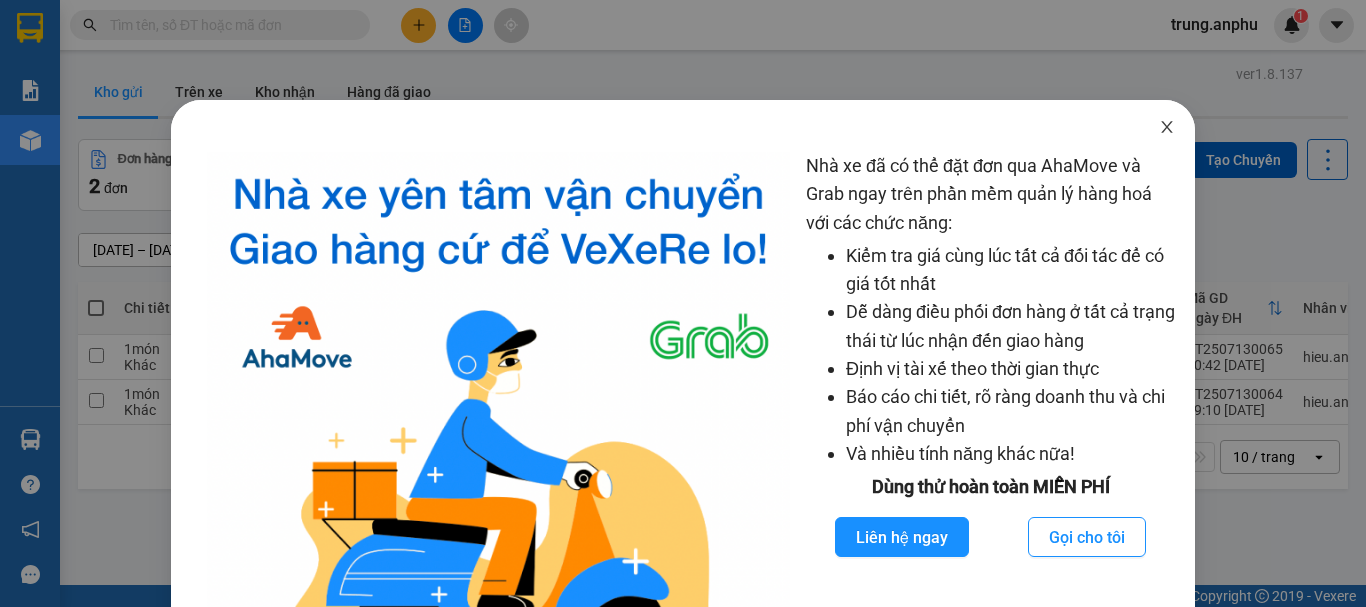 click 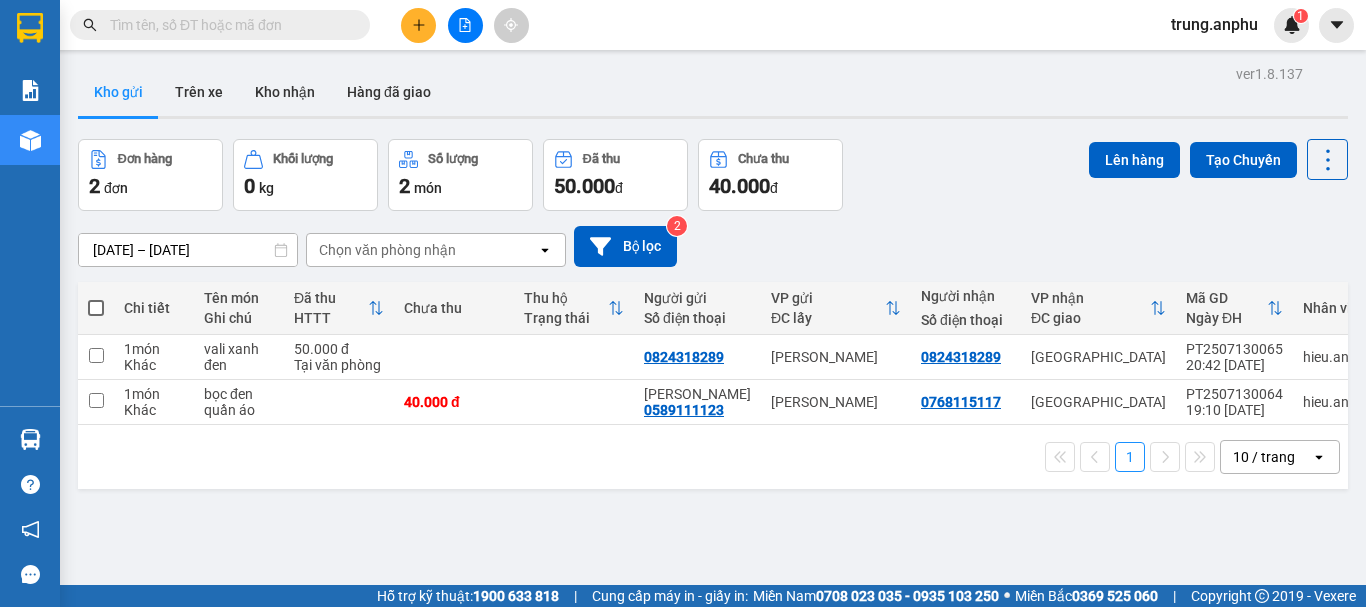 click at bounding box center [418, 25] 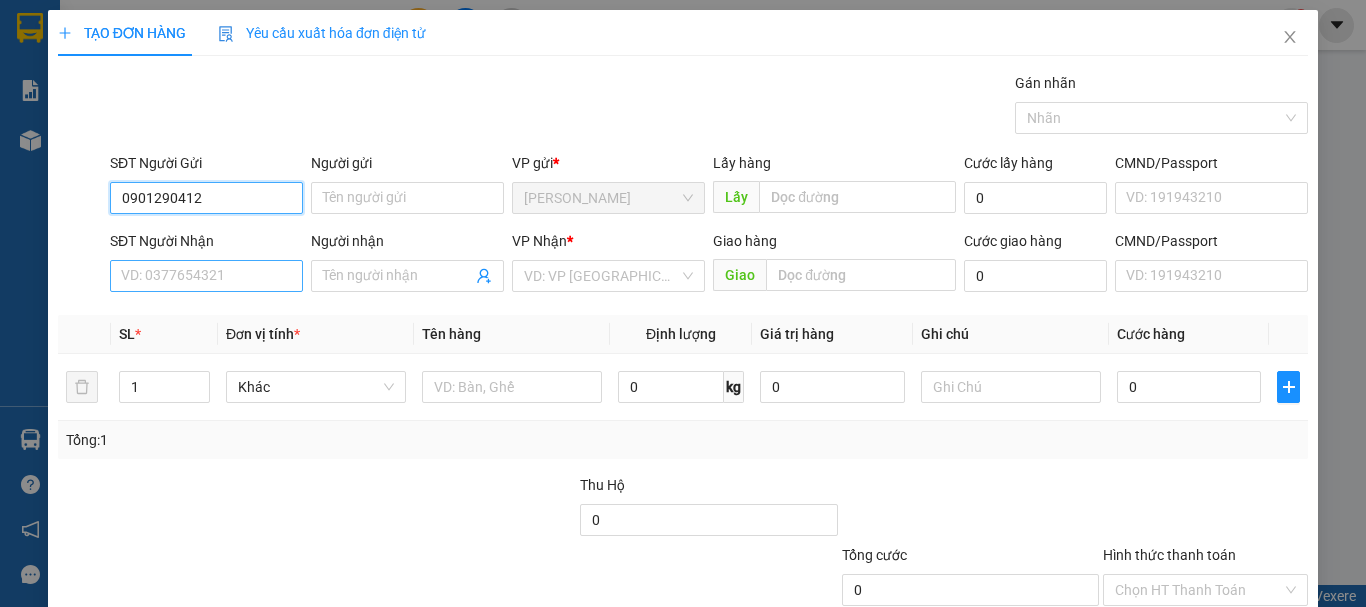 type on "0901290412" 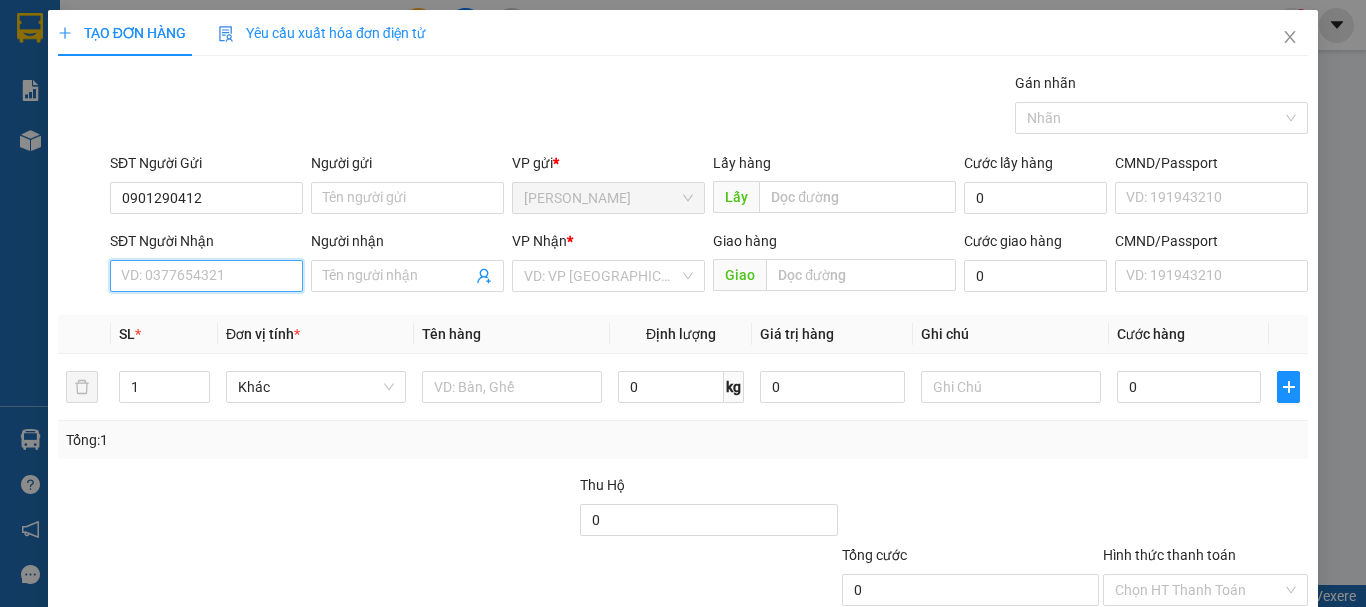 click on "SĐT Người Nhận" at bounding box center (206, 276) 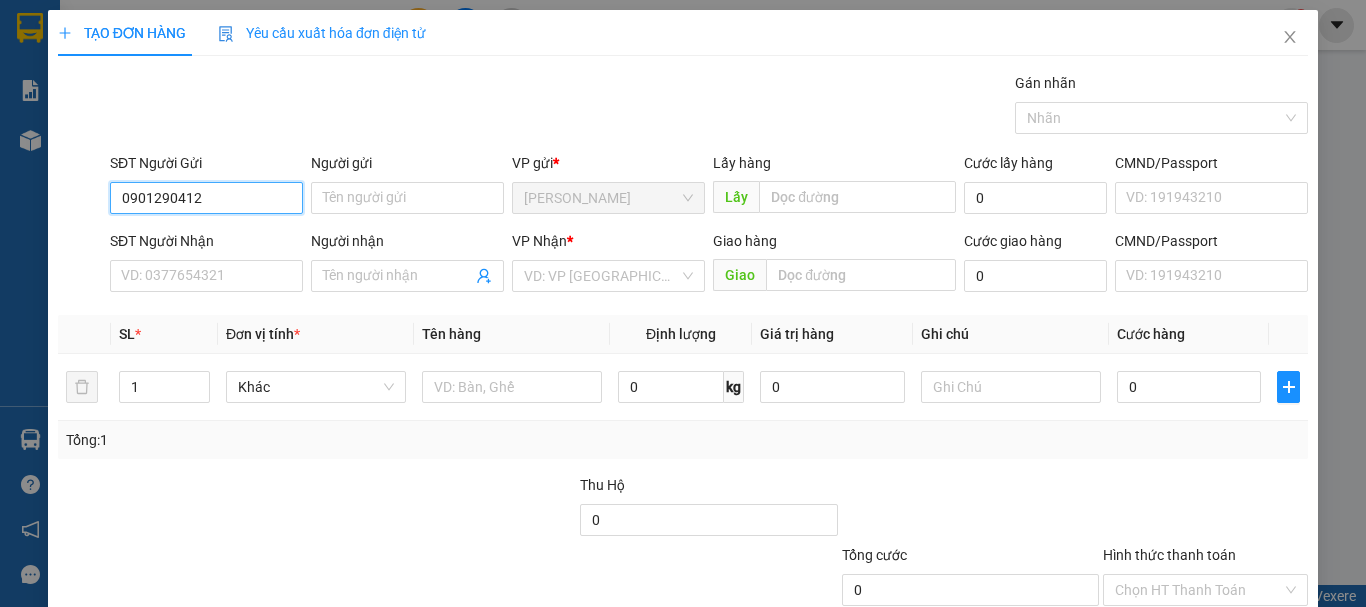 drag, startPoint x: 206, startPoint y: 198, endPoint x: 0, endPoint y: 229, distance: 208.31947 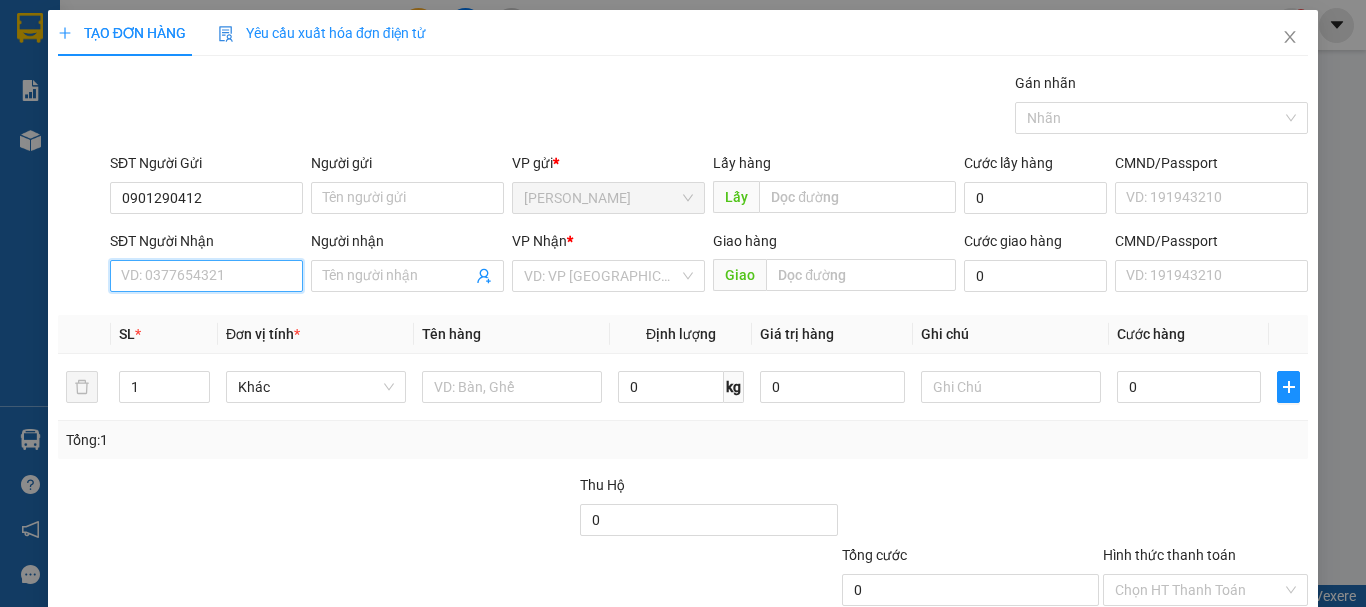 click on "SĐT Người Nhận" at bounding box center (206, 276) 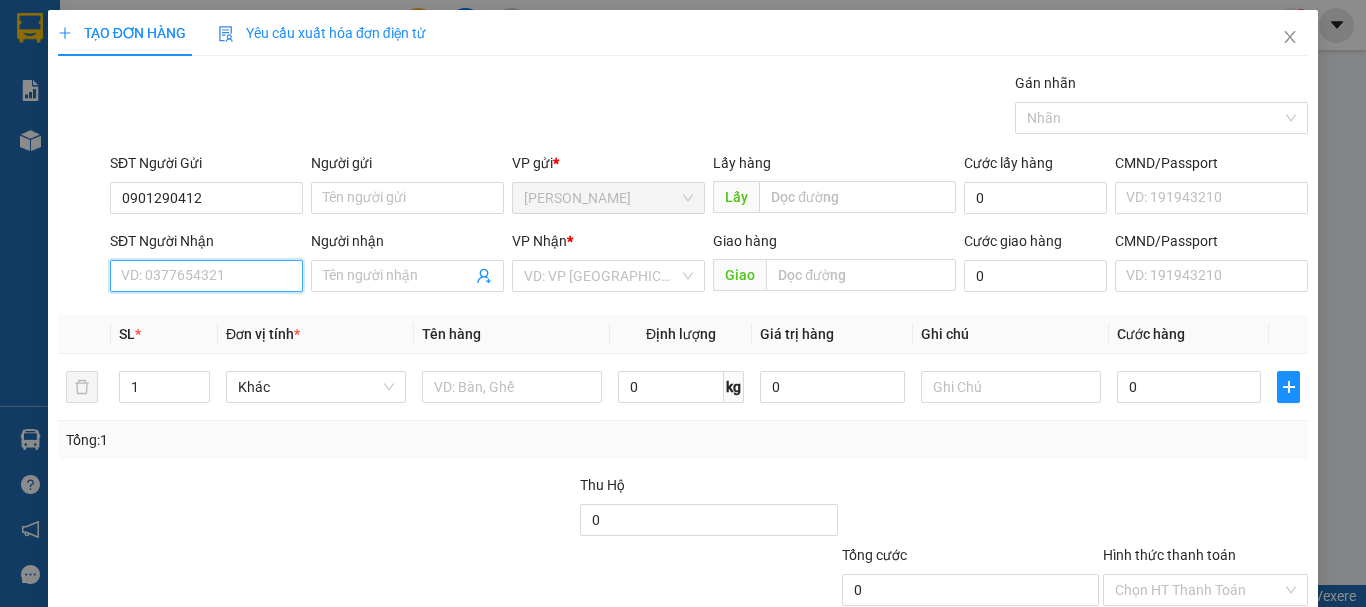 paste on "0901290412" 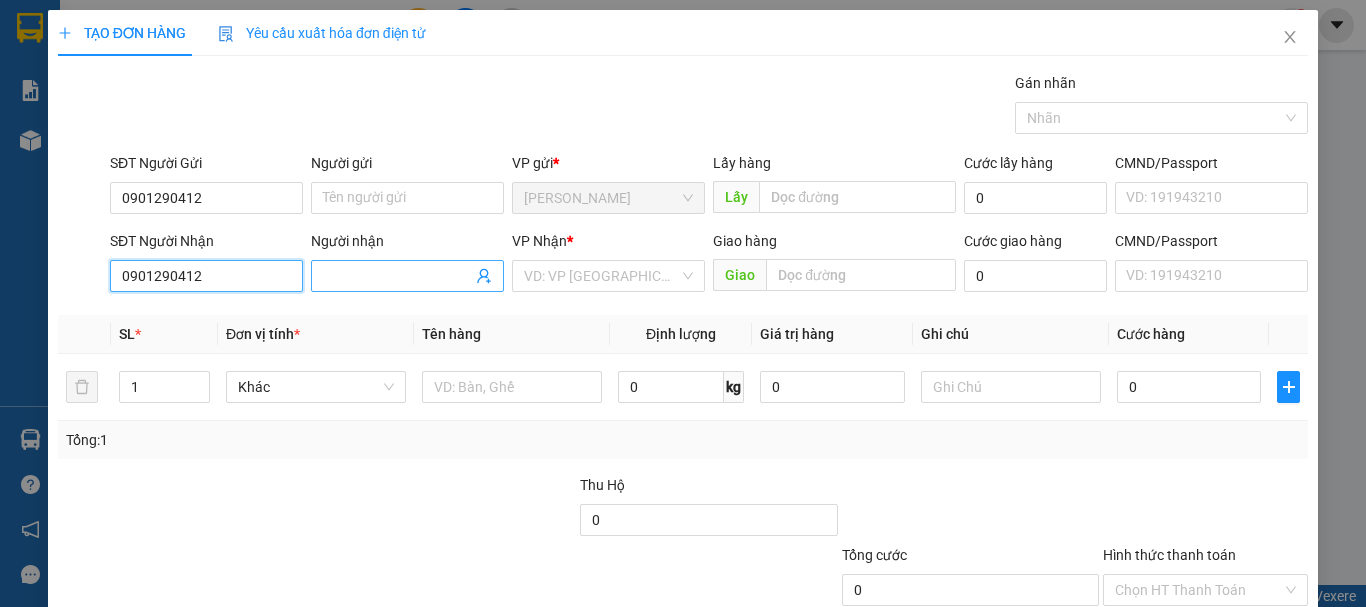 type on "0901290412" 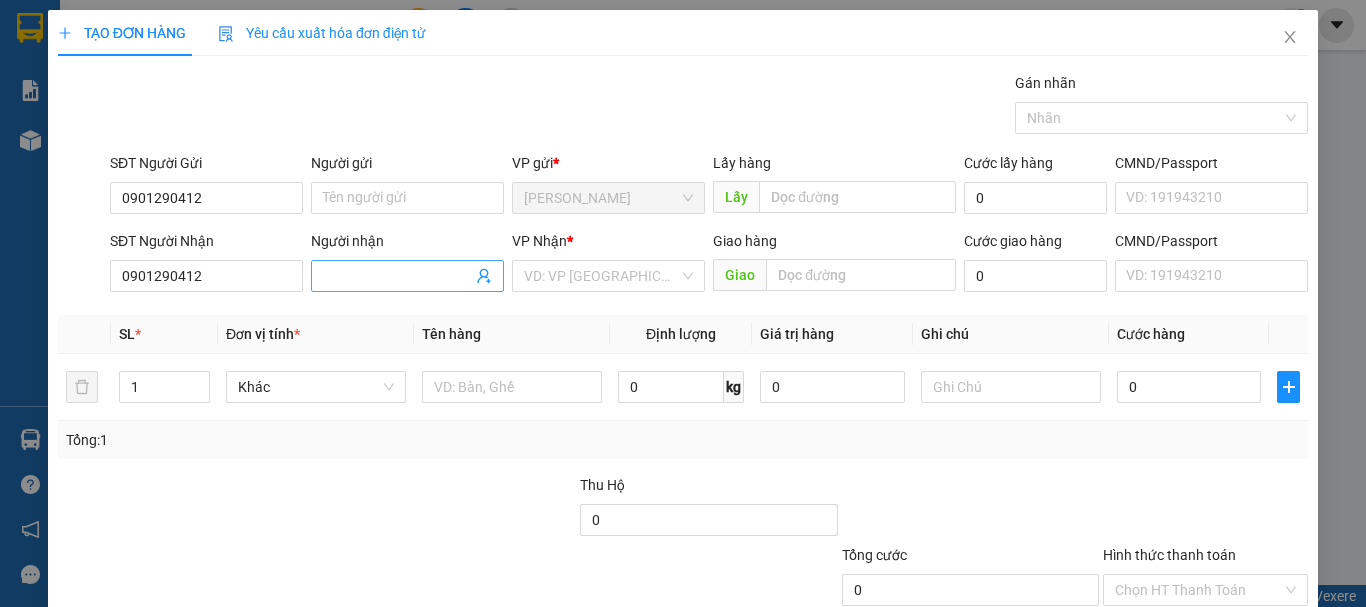 click on "Người nhận" at bounding box center [397, 276] 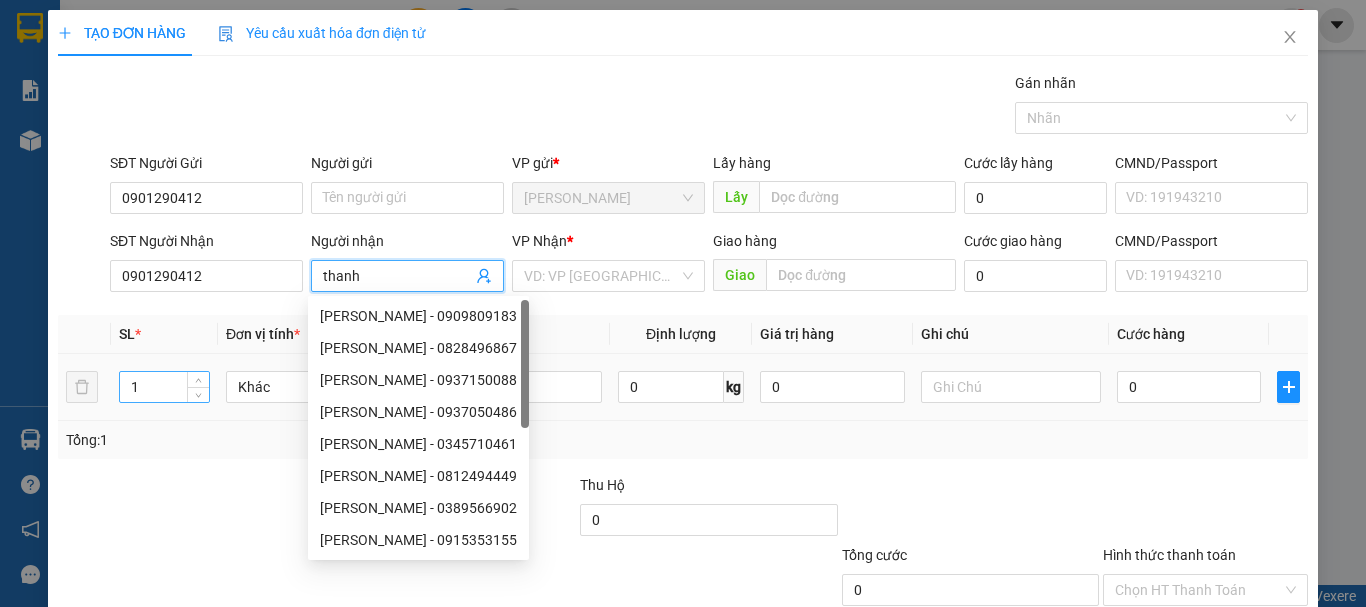type on "thanh" 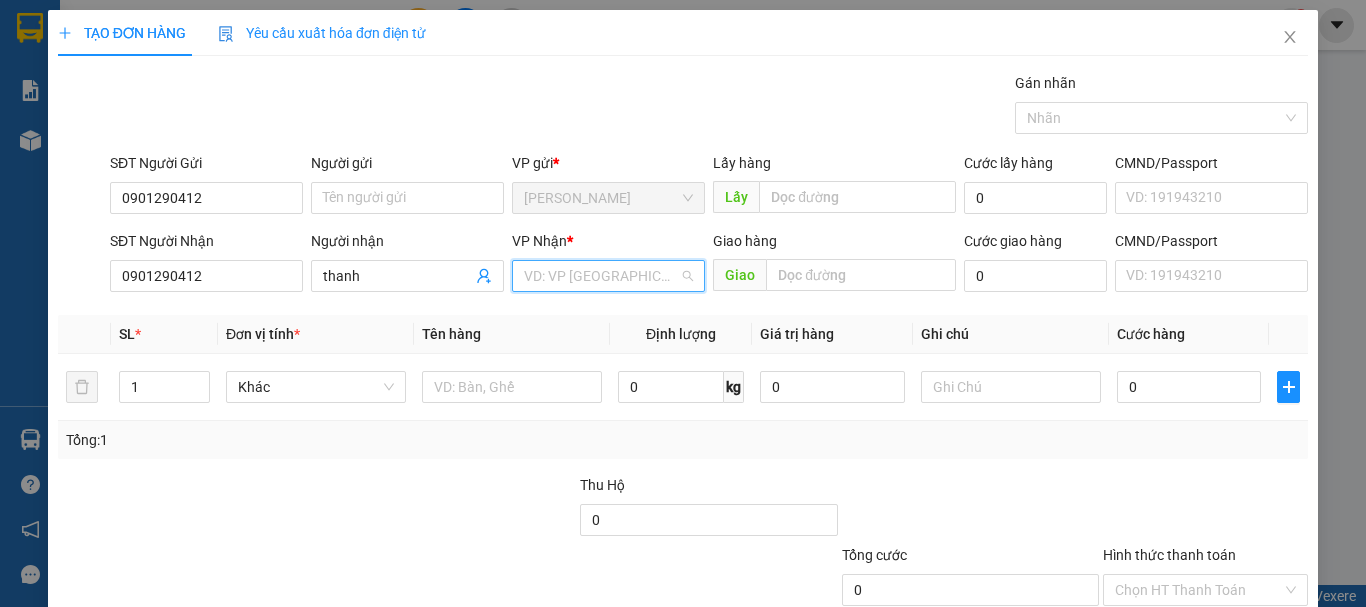 click at bounding box center (601, 276) 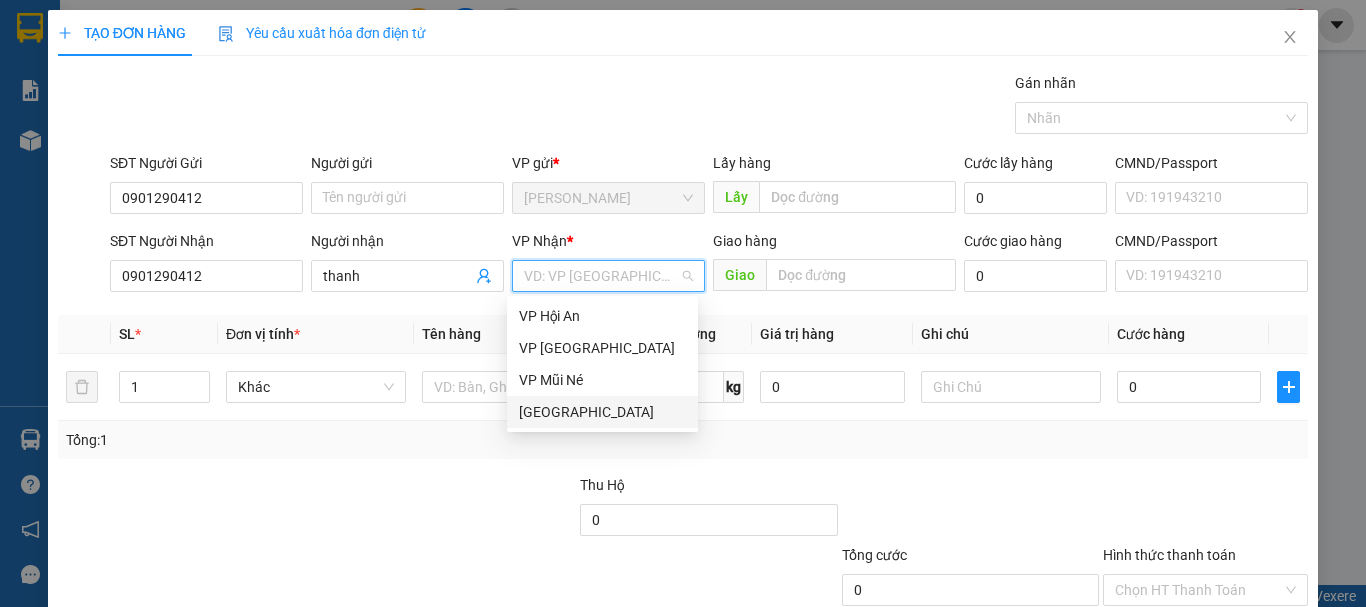 click on "[GEOGRAPHIC_DATA]" at bounding box center [602, 412] 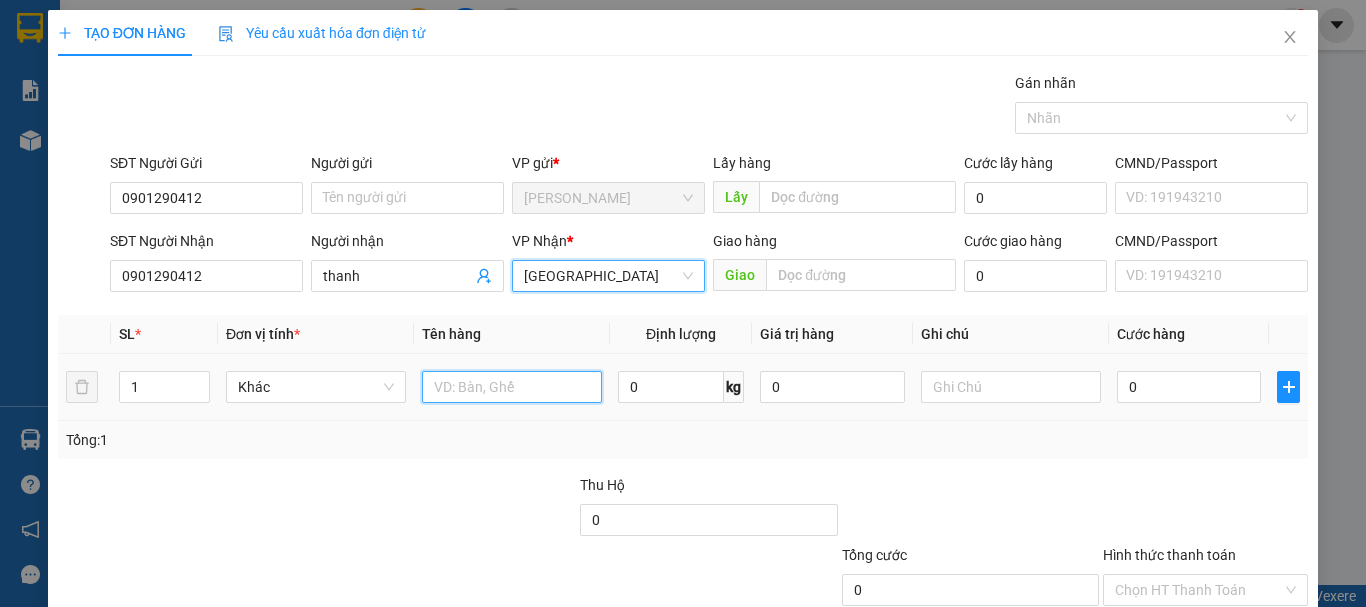 click at bounding box center [512, 387] 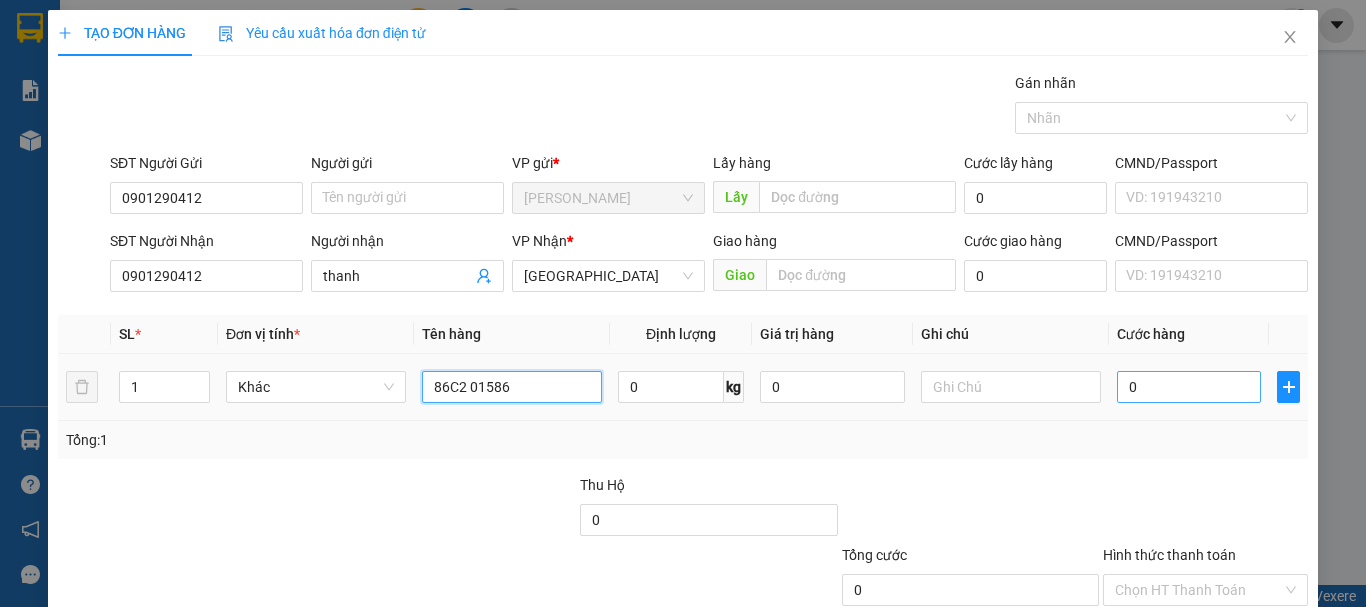 type on "86C2 01586" 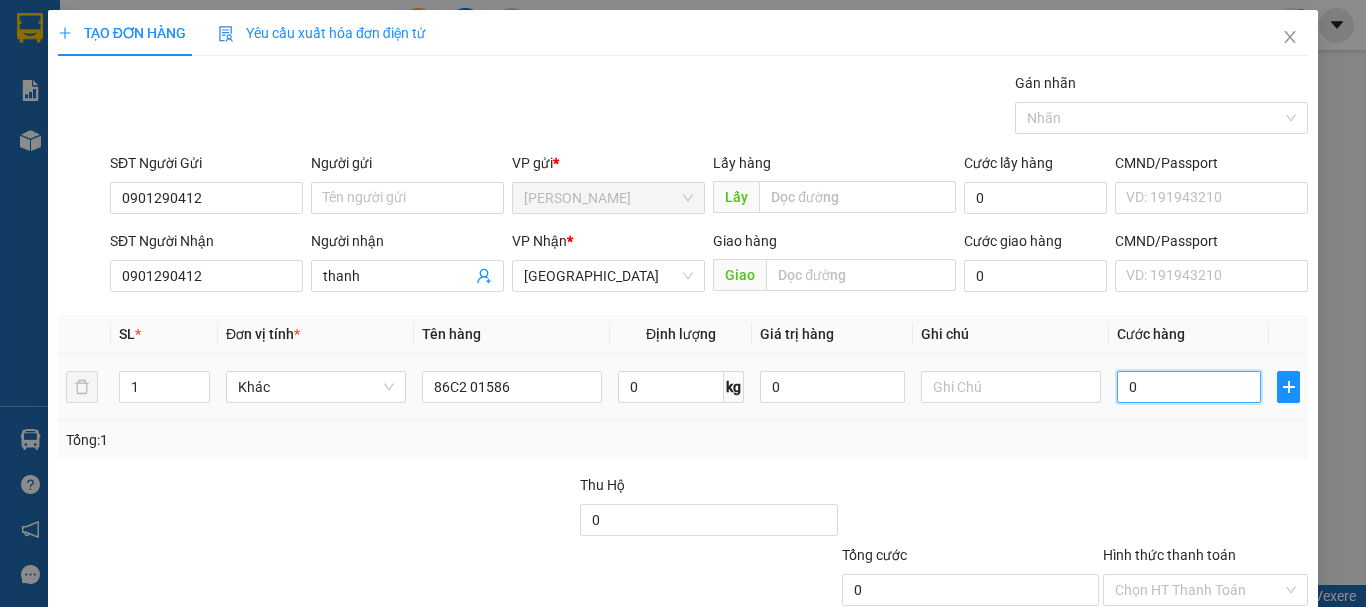 click on "0" at bounding box center [1189, 387] 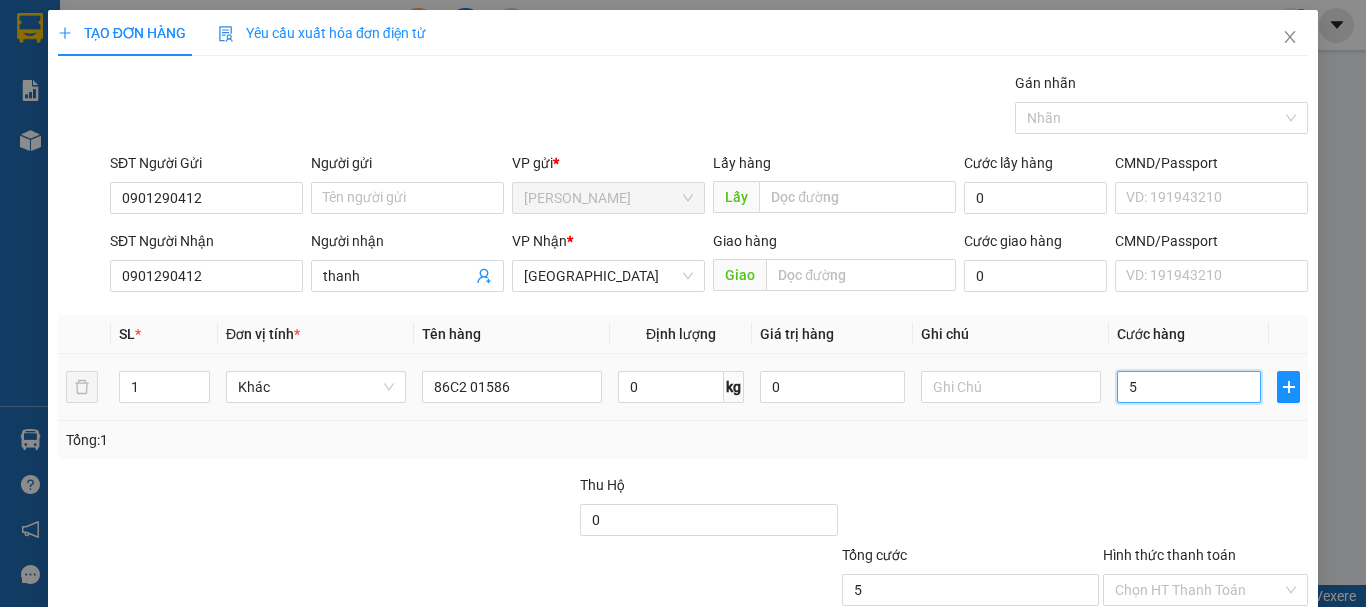 type on "50" 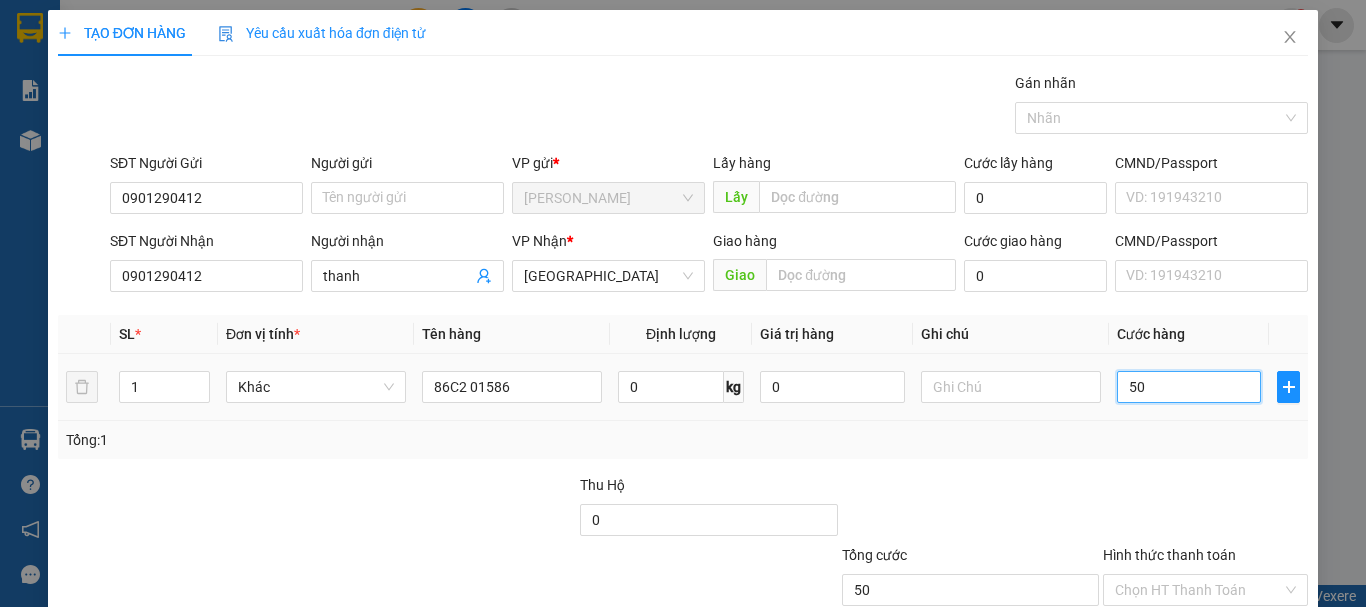type on "500" 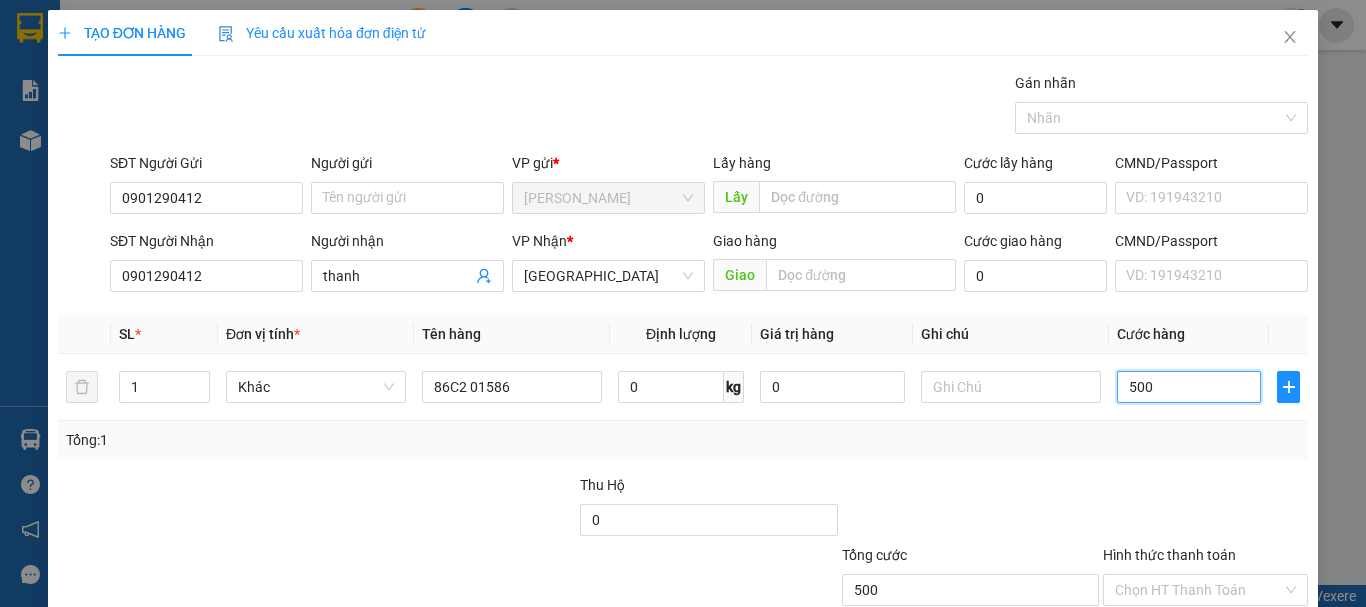 scroll, scrollTop: 133, scrollLeft: 0, axis: vertical 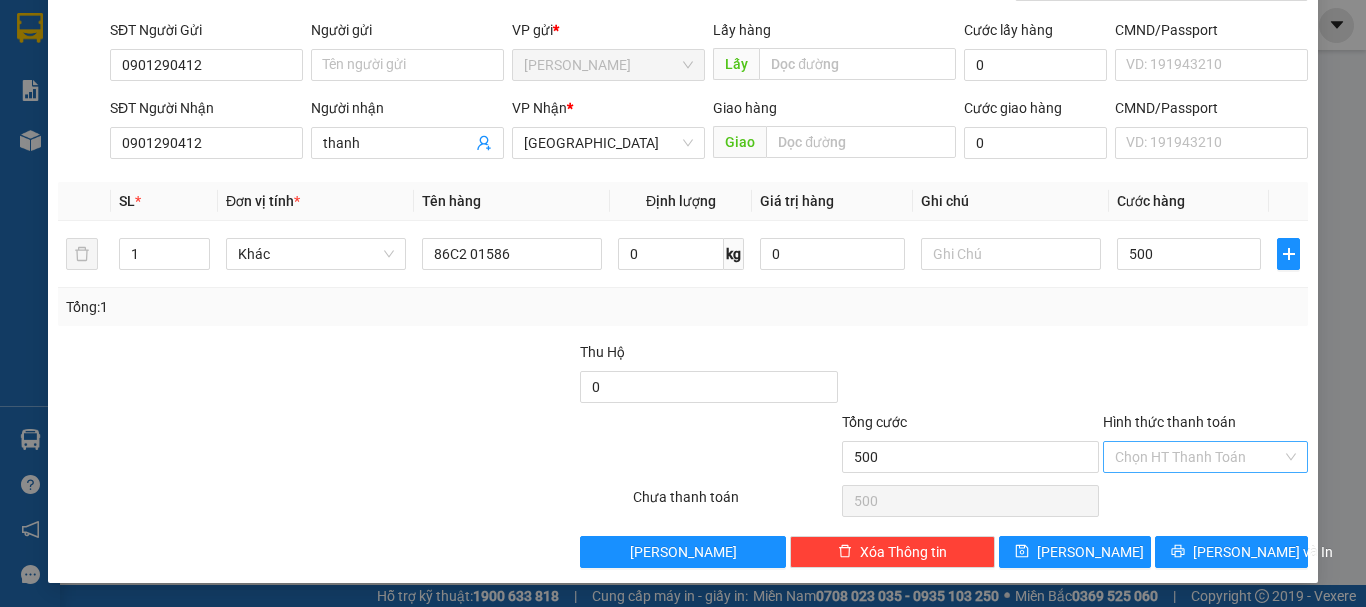 type on "500.000" 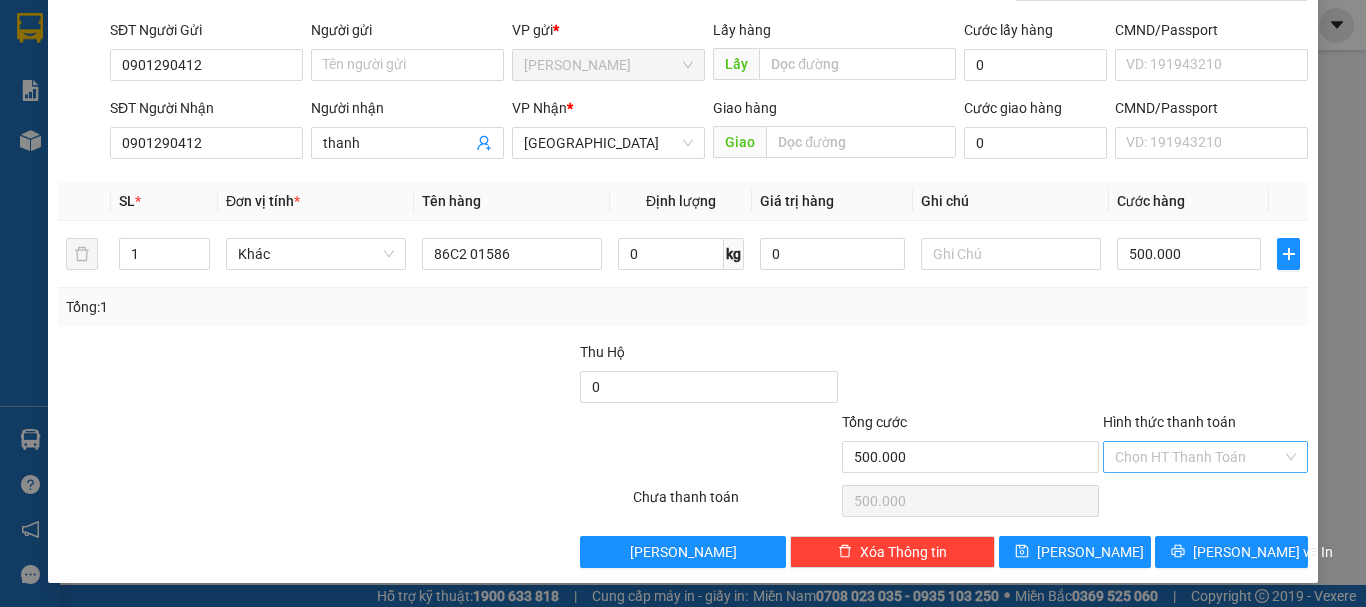 click on "Hình thức thanh toán" at bounding box center [1198, 457] 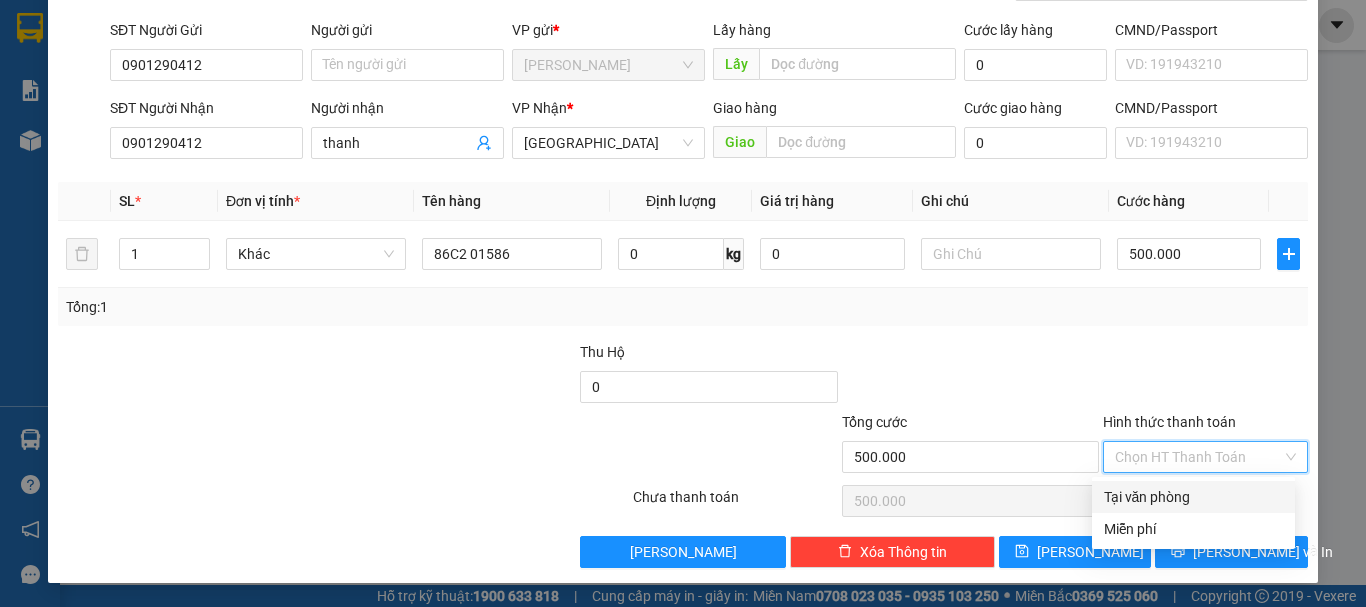 click on "Tại văn phòng" at bounding box center [1193, 497] 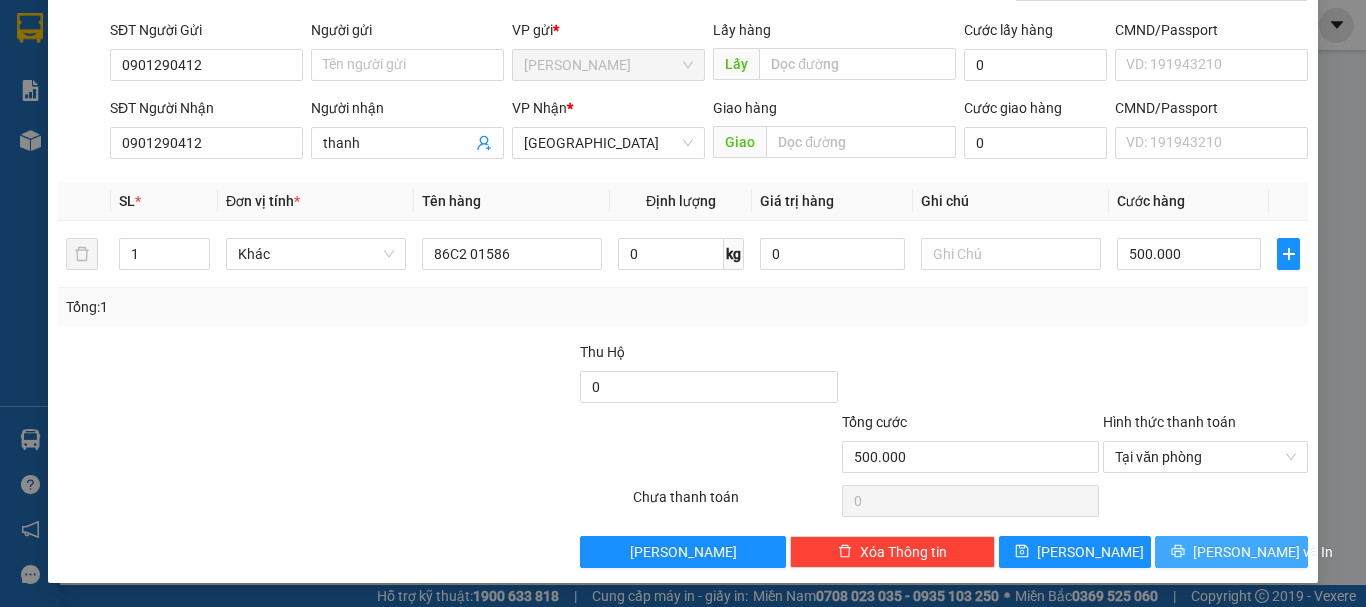 click on "[PERSON_NAME] và In" at bounding box center (1263, 552) 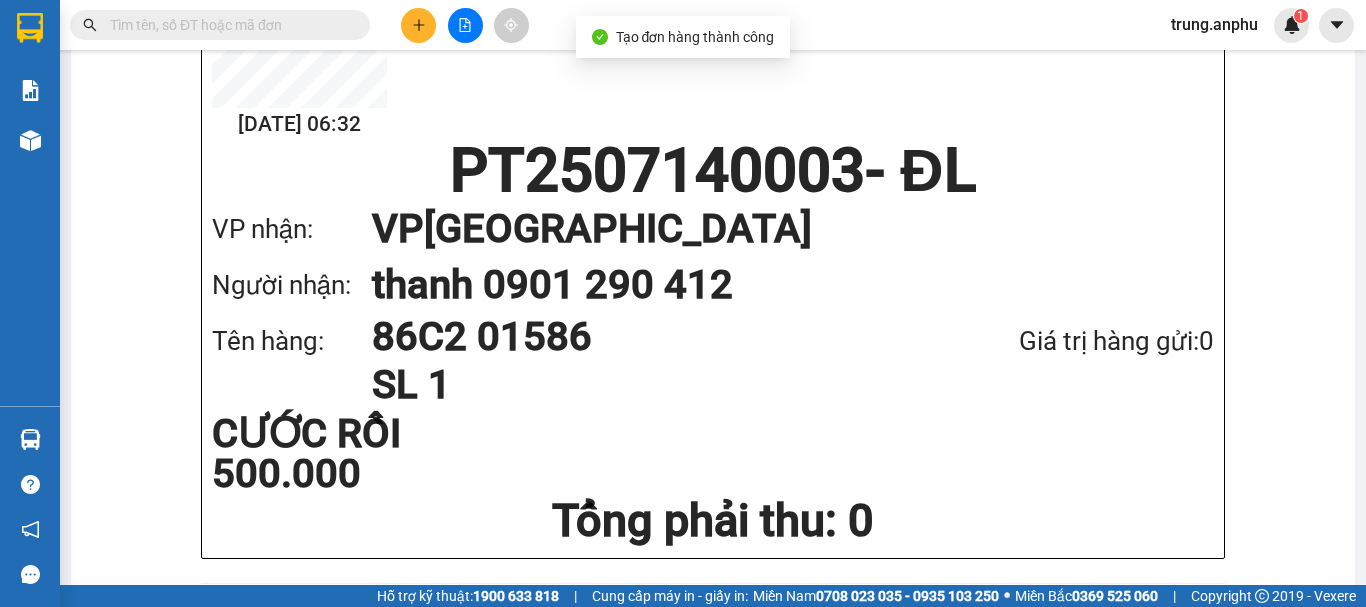 scroll, scrollTop: 0, scrollLeft: 0, axis: both 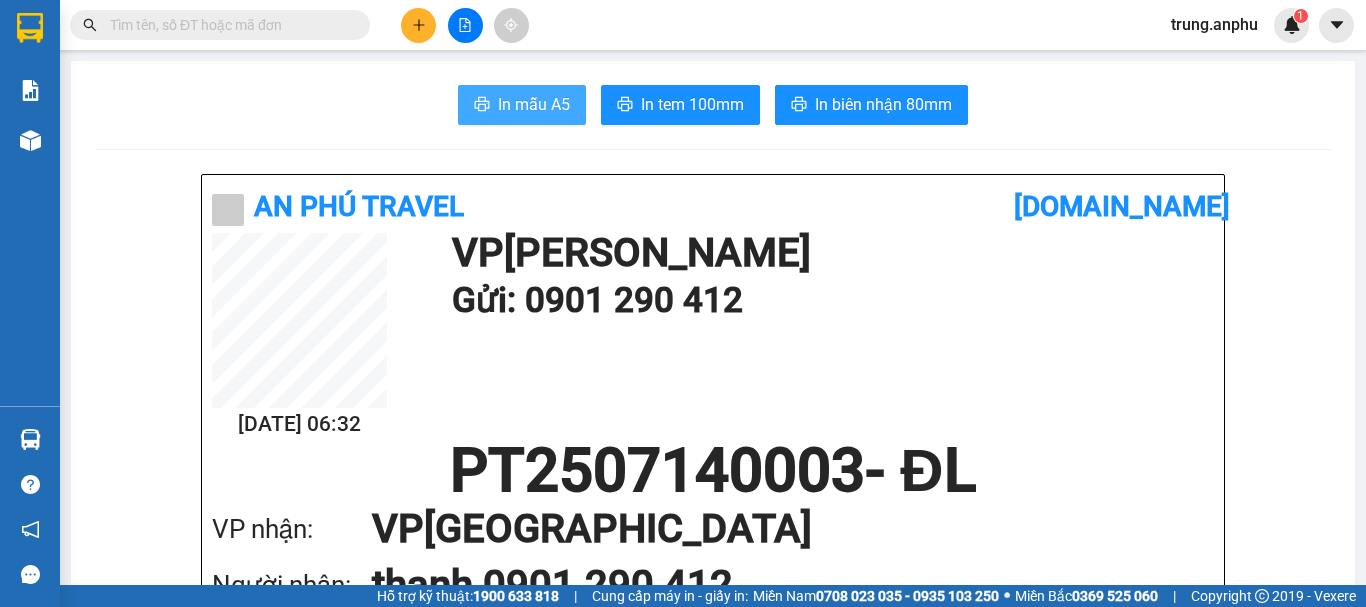 click on "In mẫu A5" at bounding box center [534, 104] 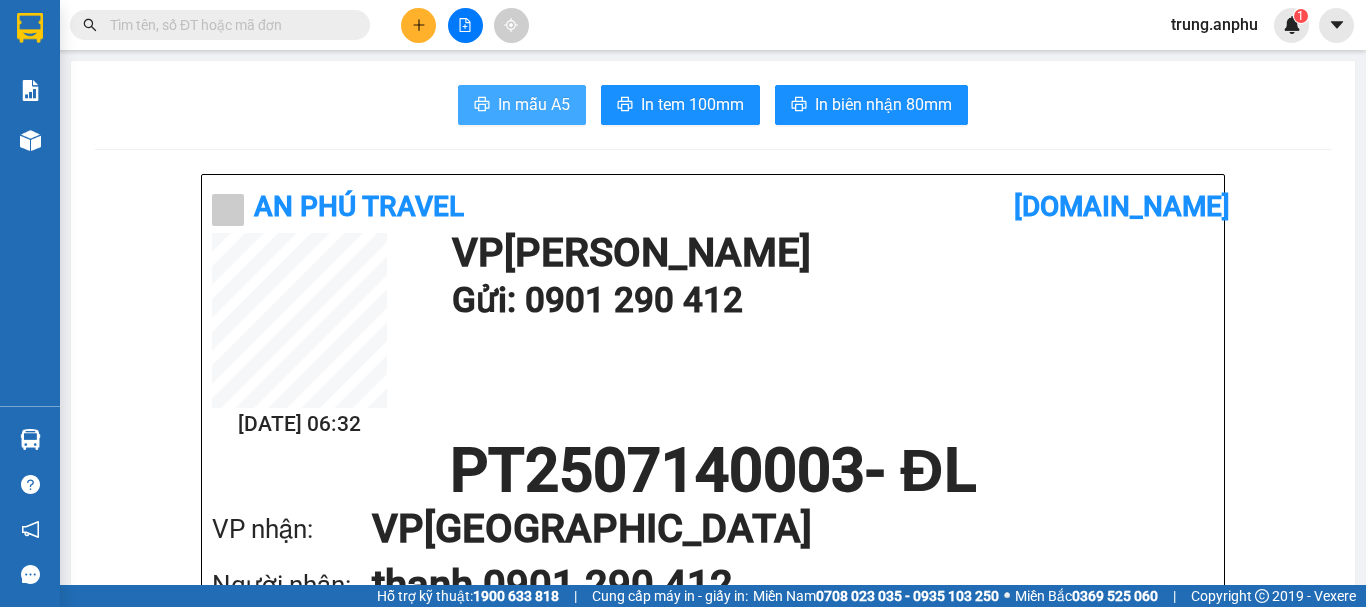 scroll, scrollTop: 0, scrollLeft: 0, axis: both 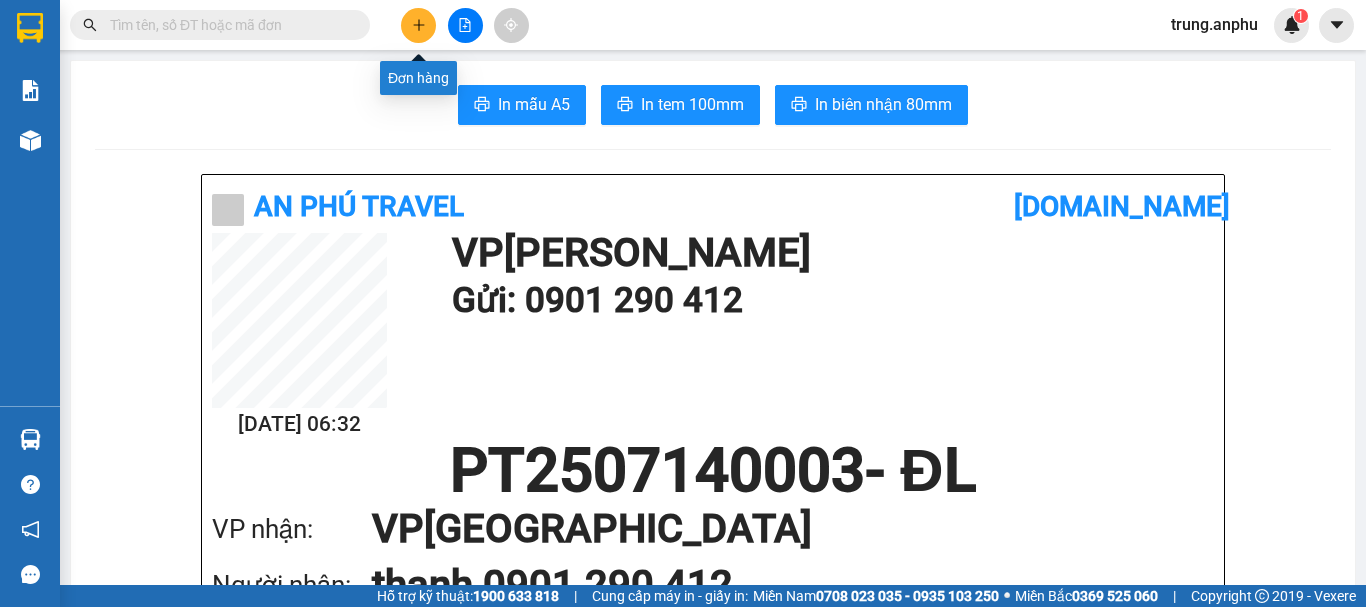 click 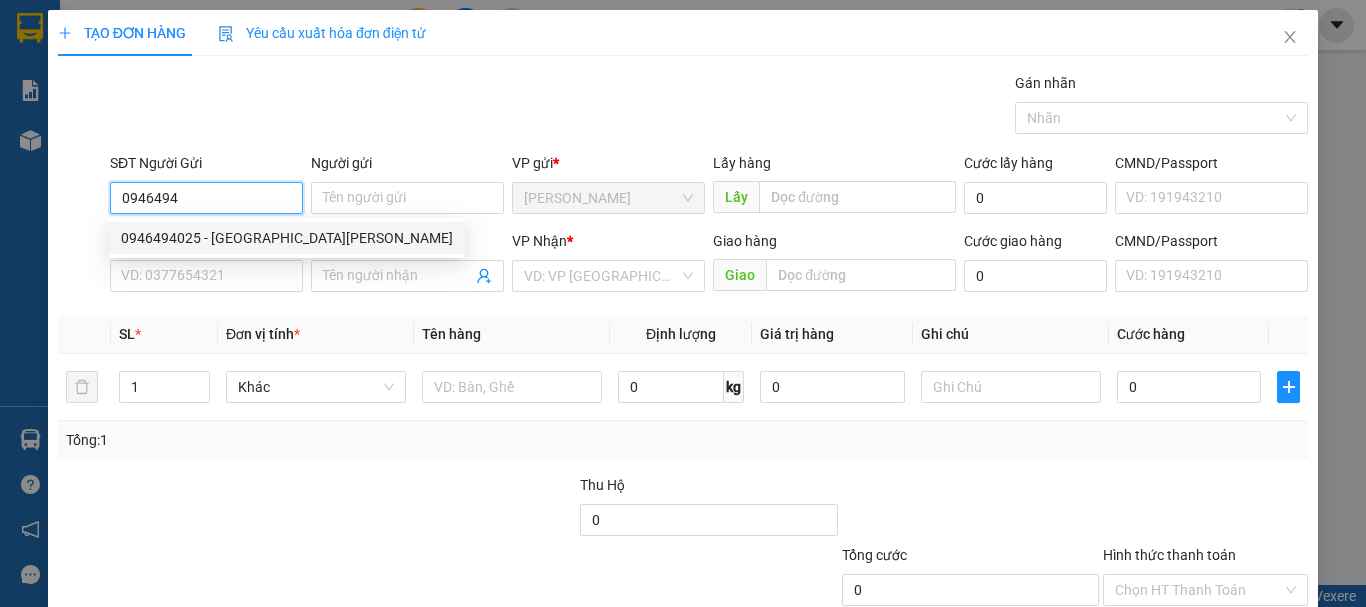 click on "0946494025 - Cô Hường" at bounding box center (287, 238) 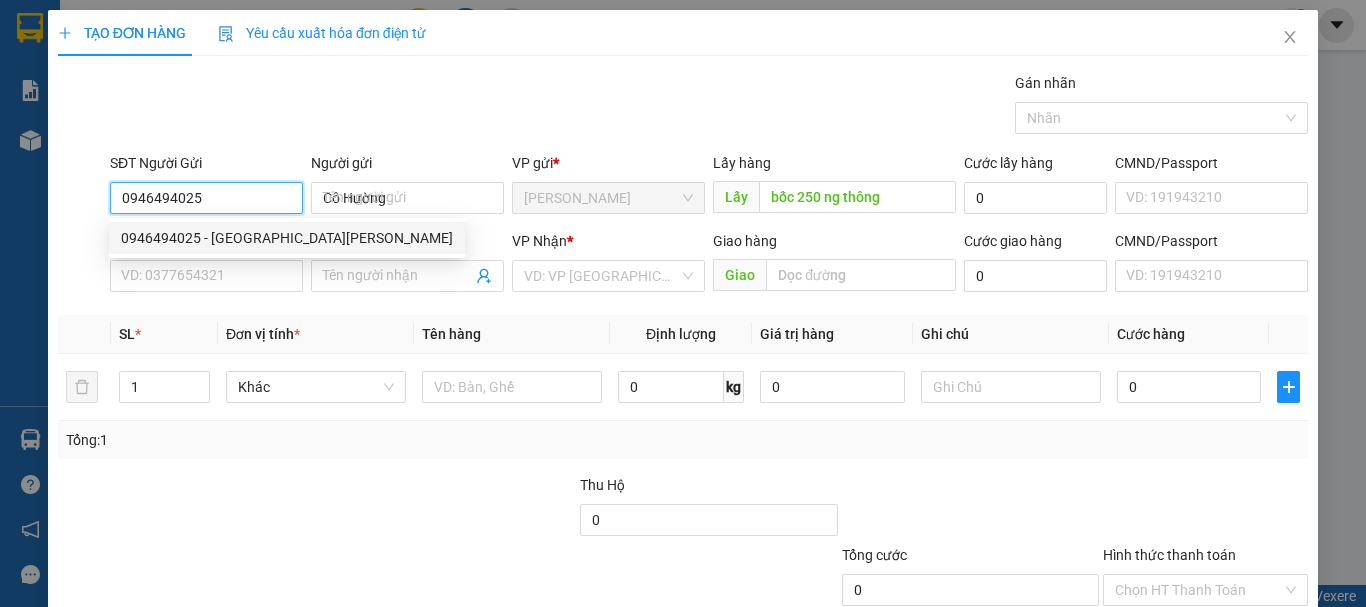 type on "50.000" 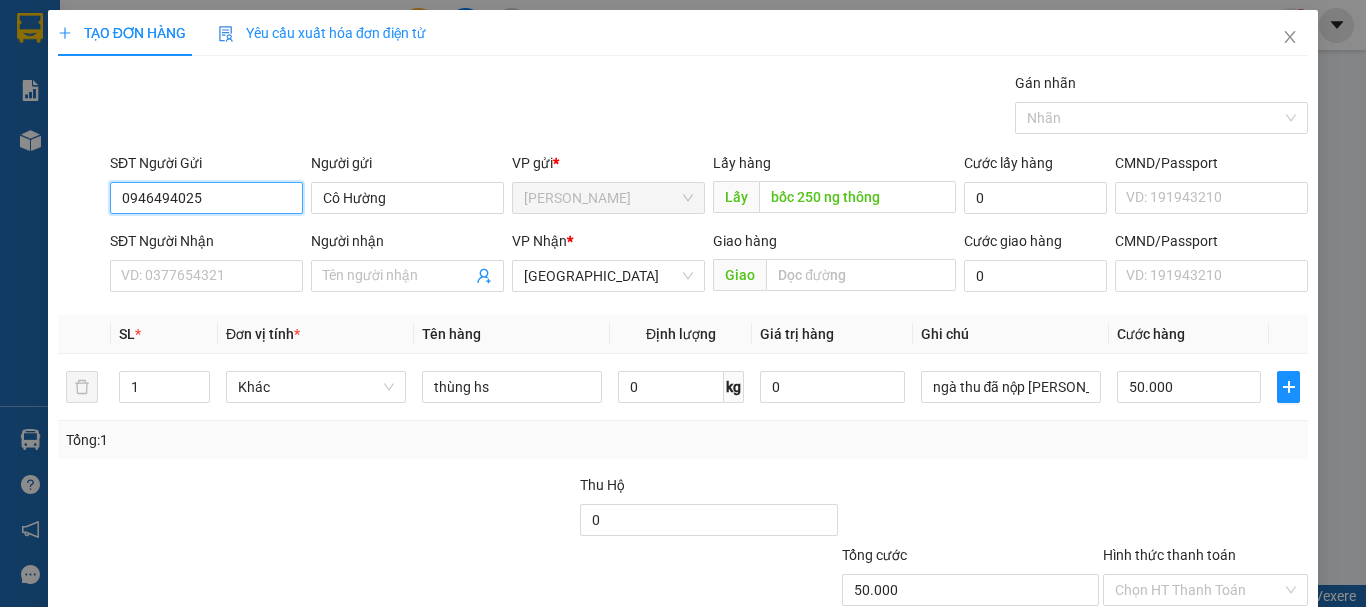 click on "0946494025" at bounding box center (206, 198) 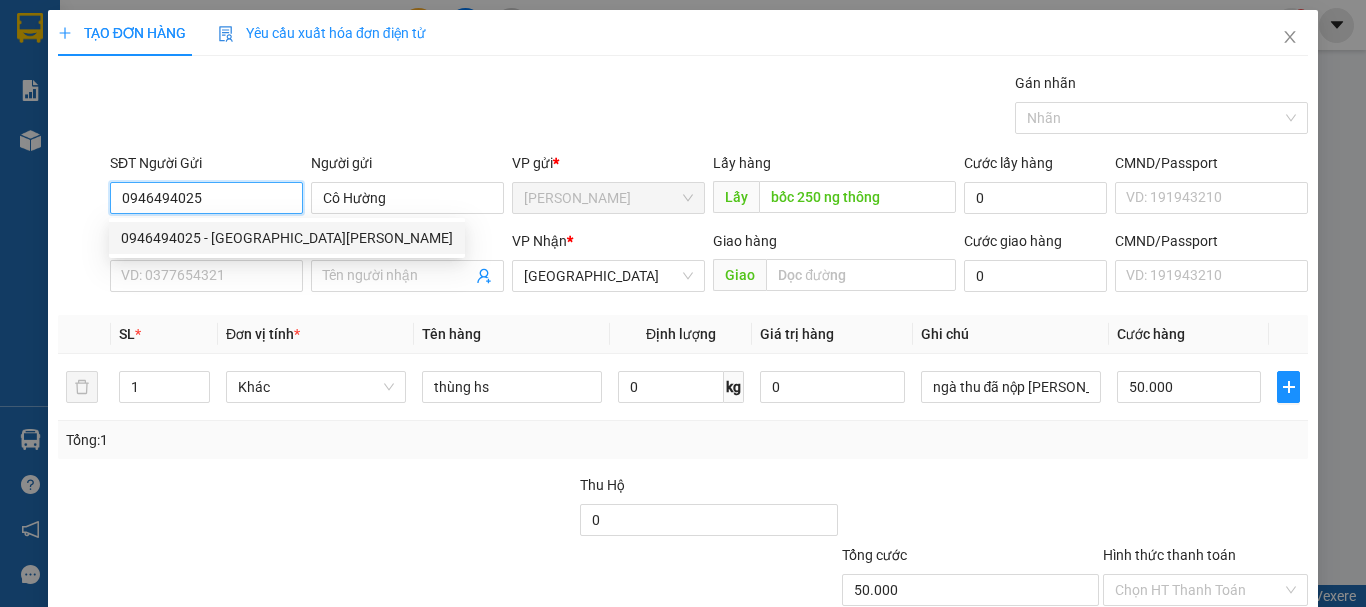 click on "0946494025 - Cô Hường" at bounding box center [287, 238] 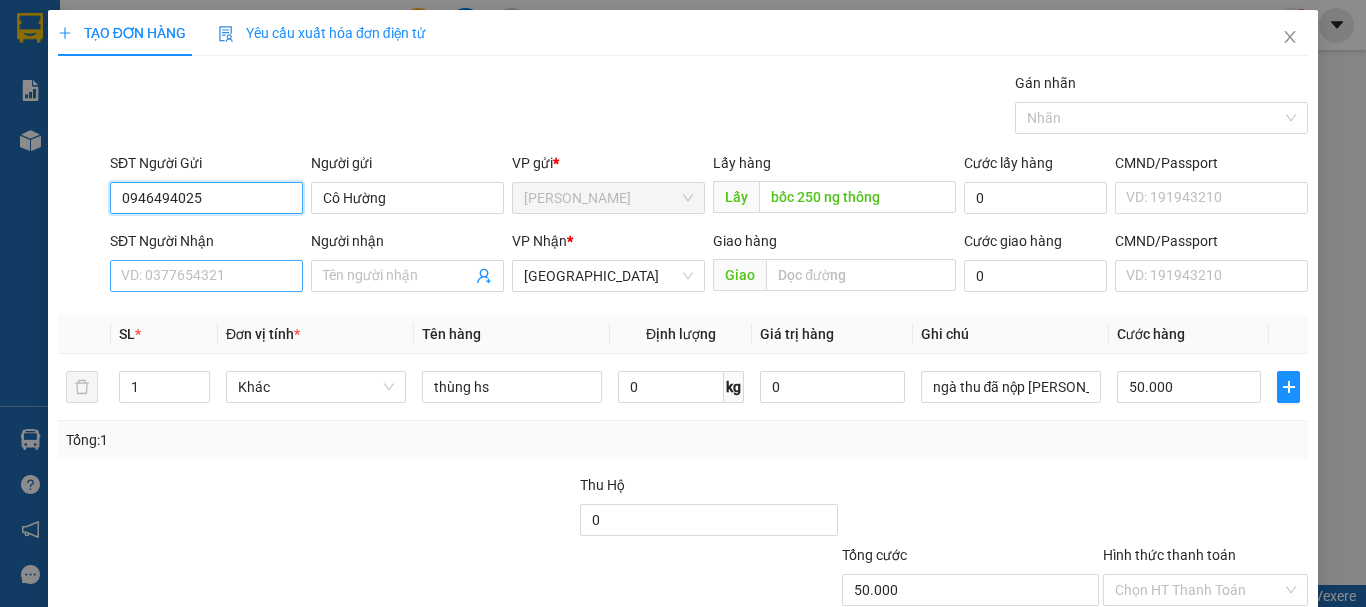 type on "0946494025" 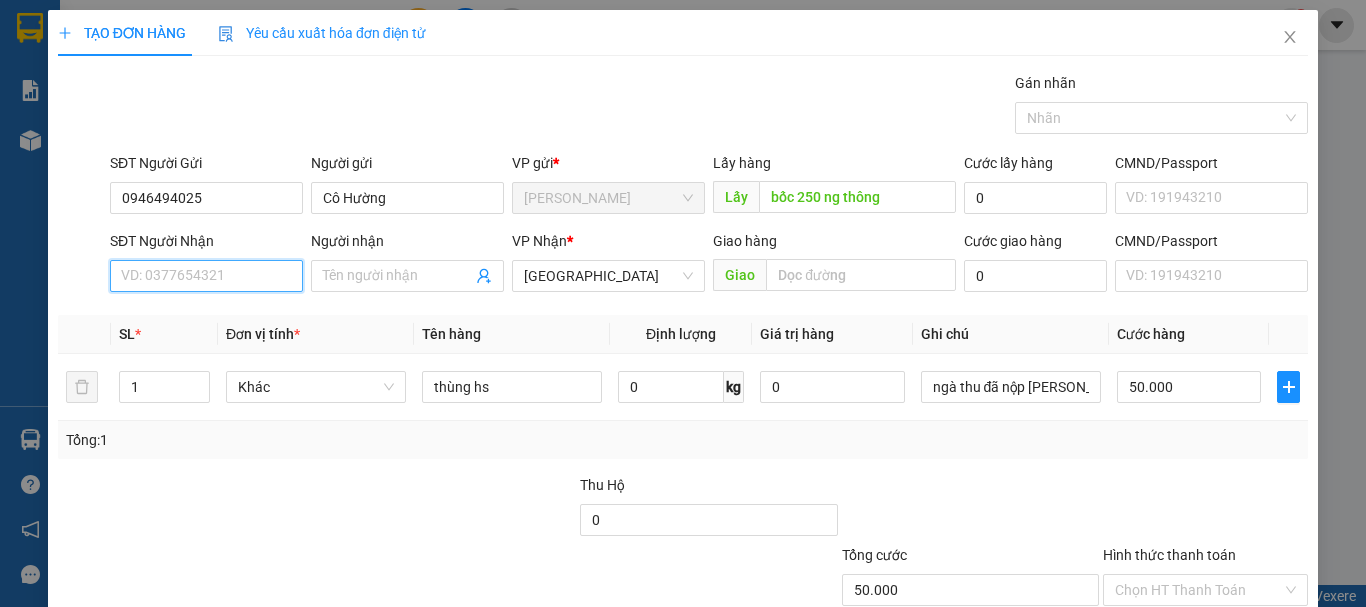 click on "SĐT Người Nhận" at bounding box center [206, 276] 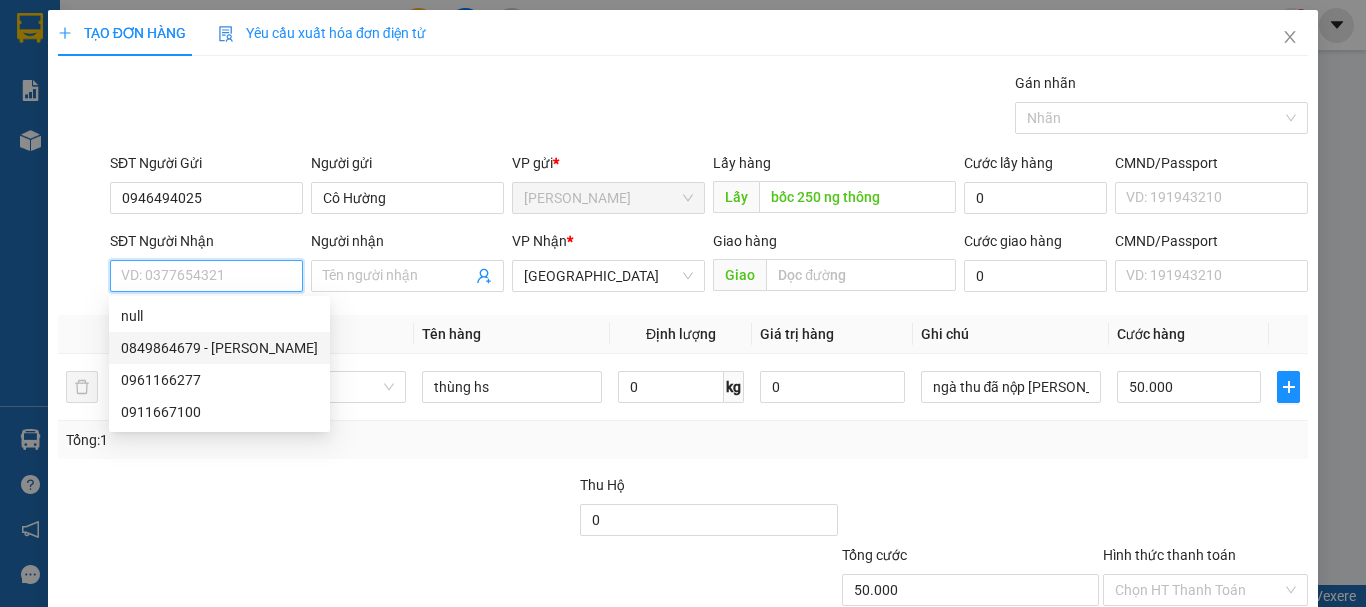 click on "0849864679 - triệu" at bounding box center [219, 348] 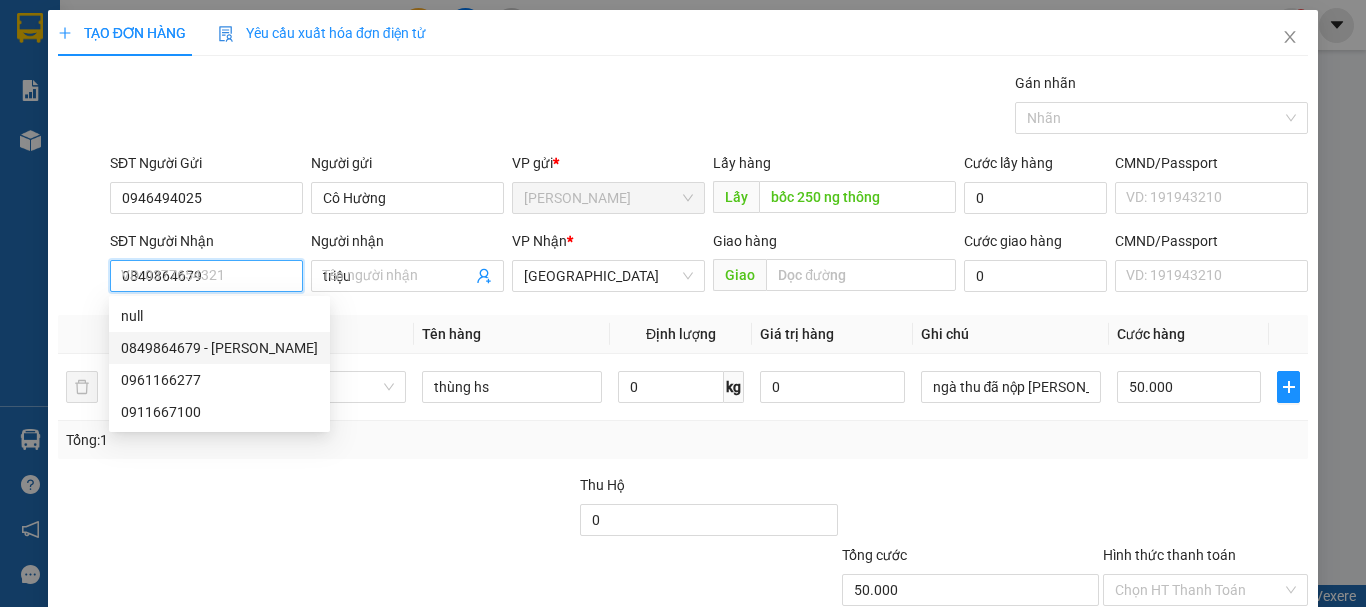 type on "40.000" 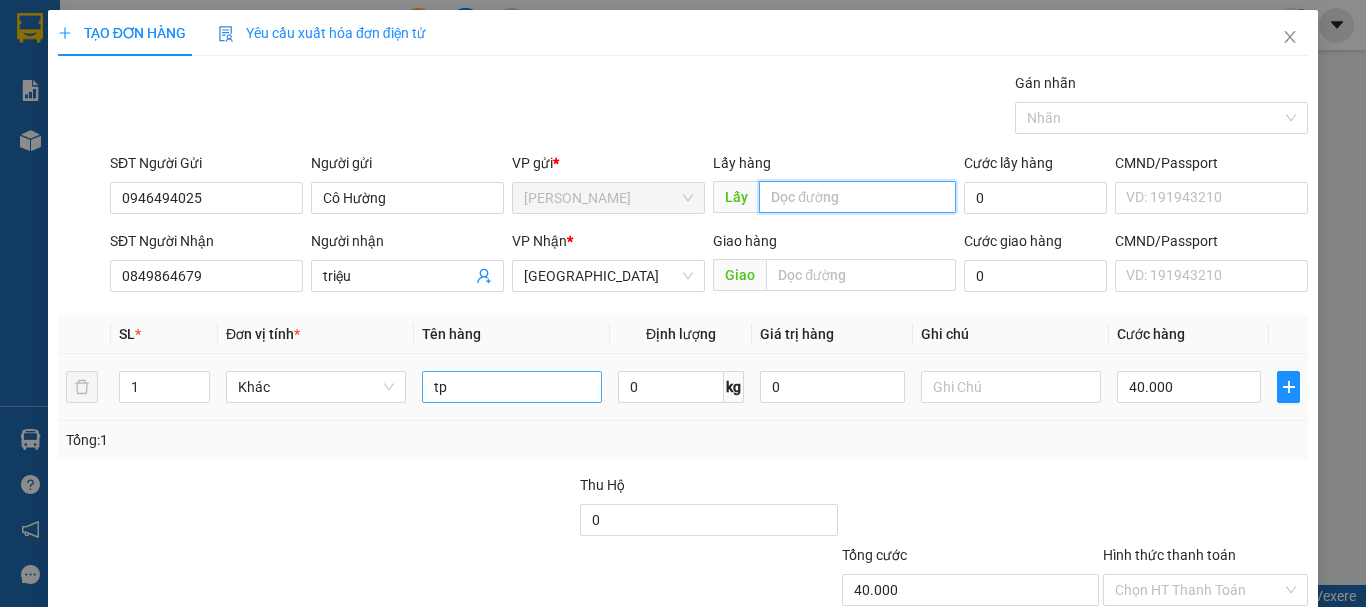 type 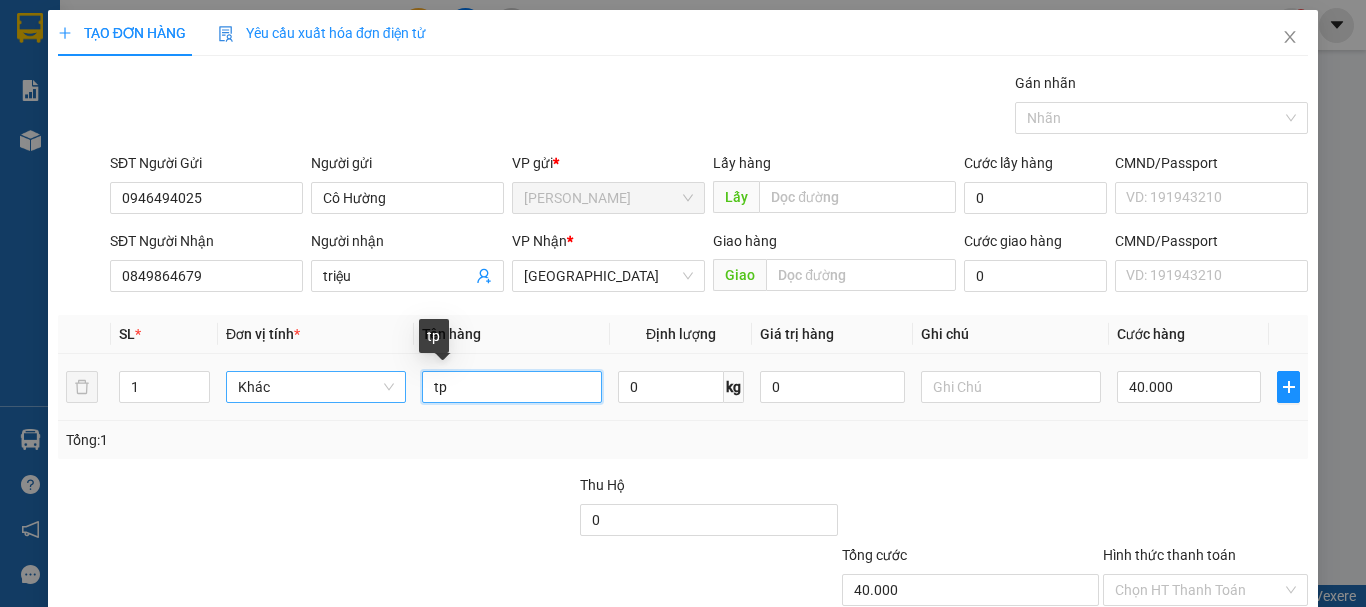 drag, startPoint x: 460, startPoint y: 383, endPoint x: 388, endPoint y: 390, distance: 72.33948 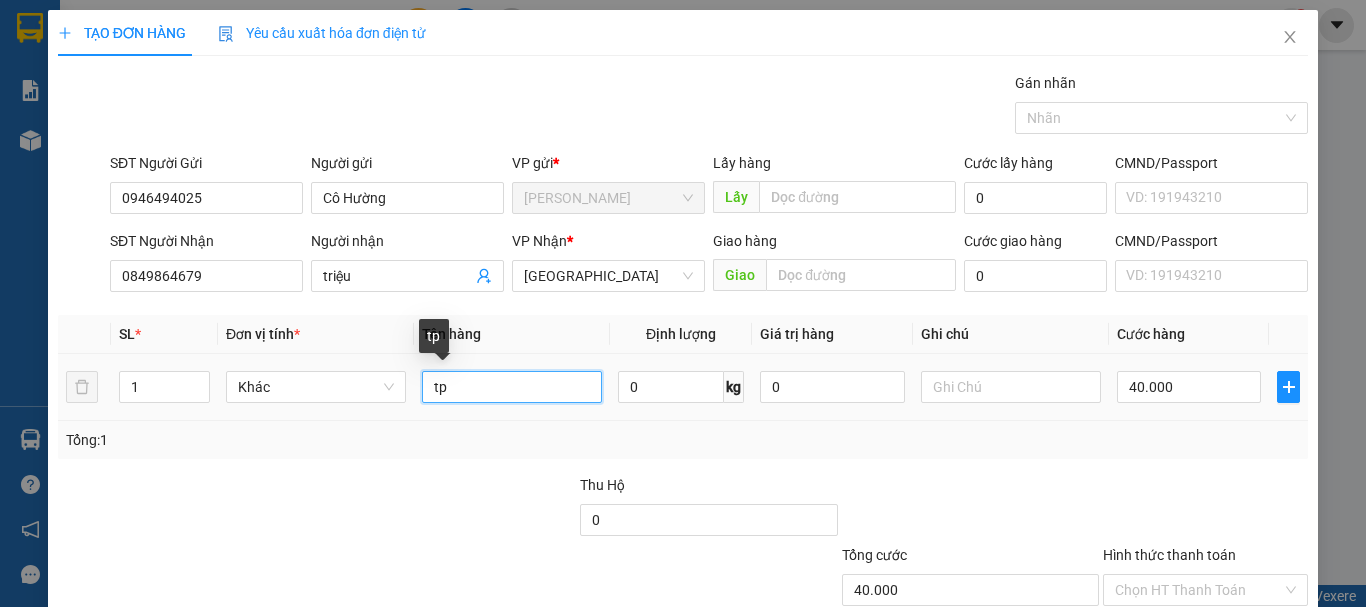 click on "tp" at bounding box center [512, 387] 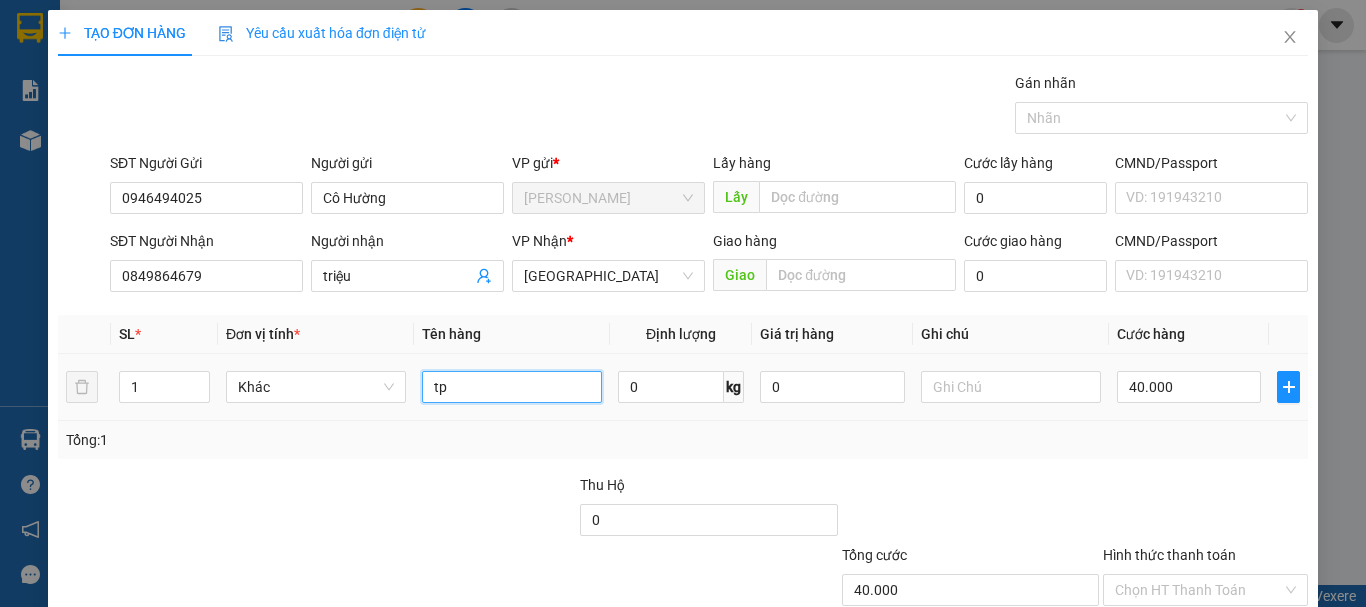 scroll, scrollTop: 133, scrollLeft: 0, axis: vertical 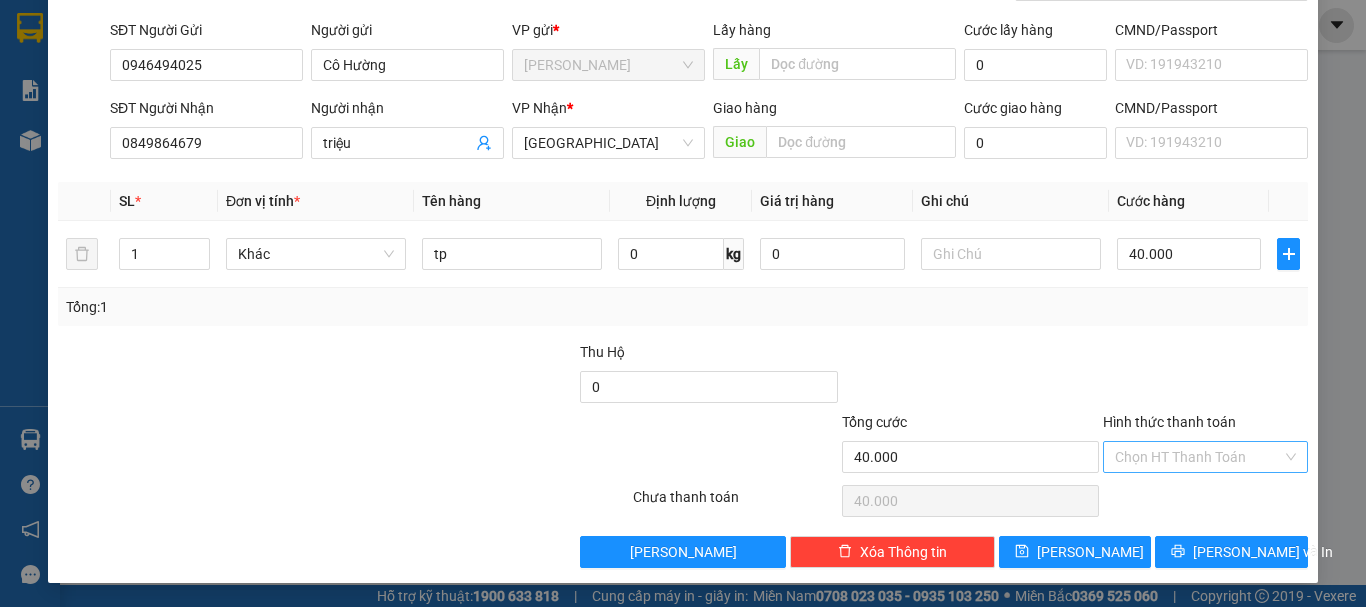 click on "Hình thức thanh toán" at bounding box center (1198, 457) 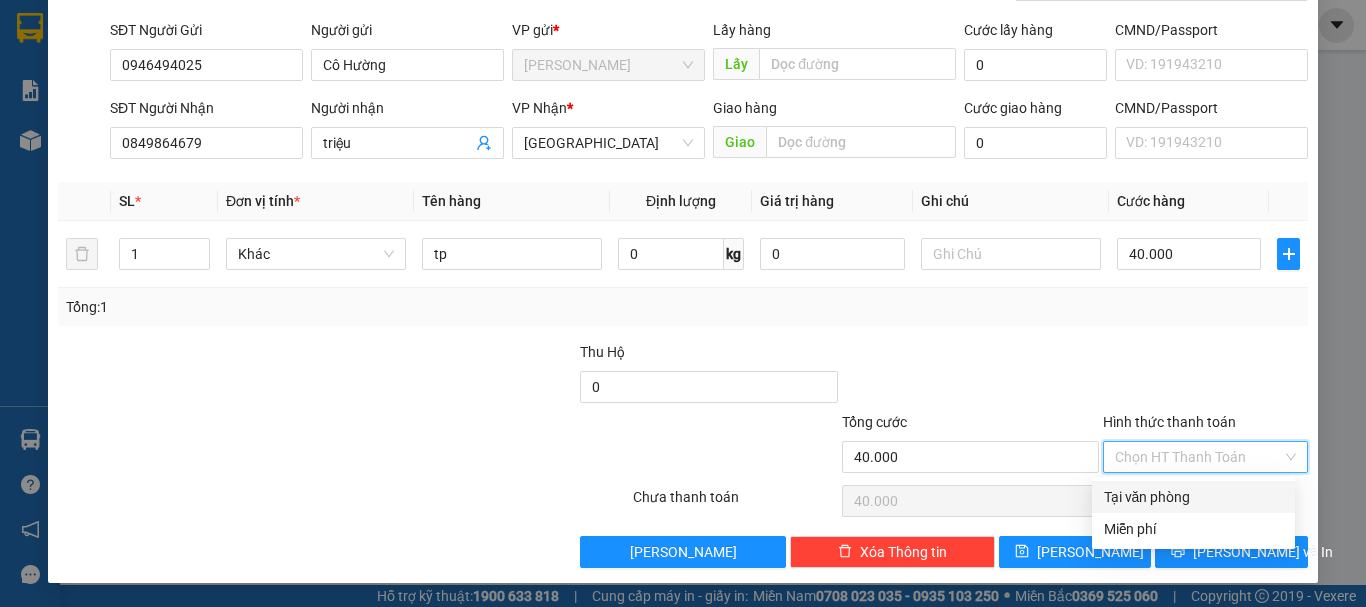 click on "Tại văn phòng" at bounding box center (1193, 497) 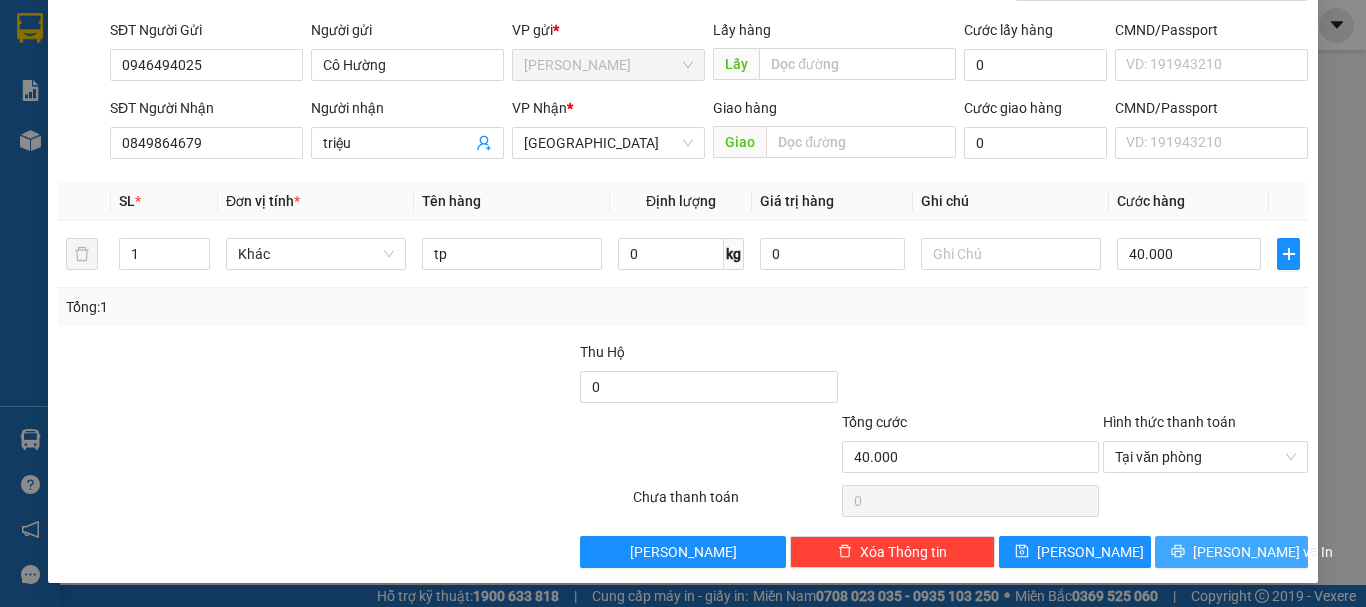 click on "[PERSON_NAME] và In" at bounding box center [1231, 552] 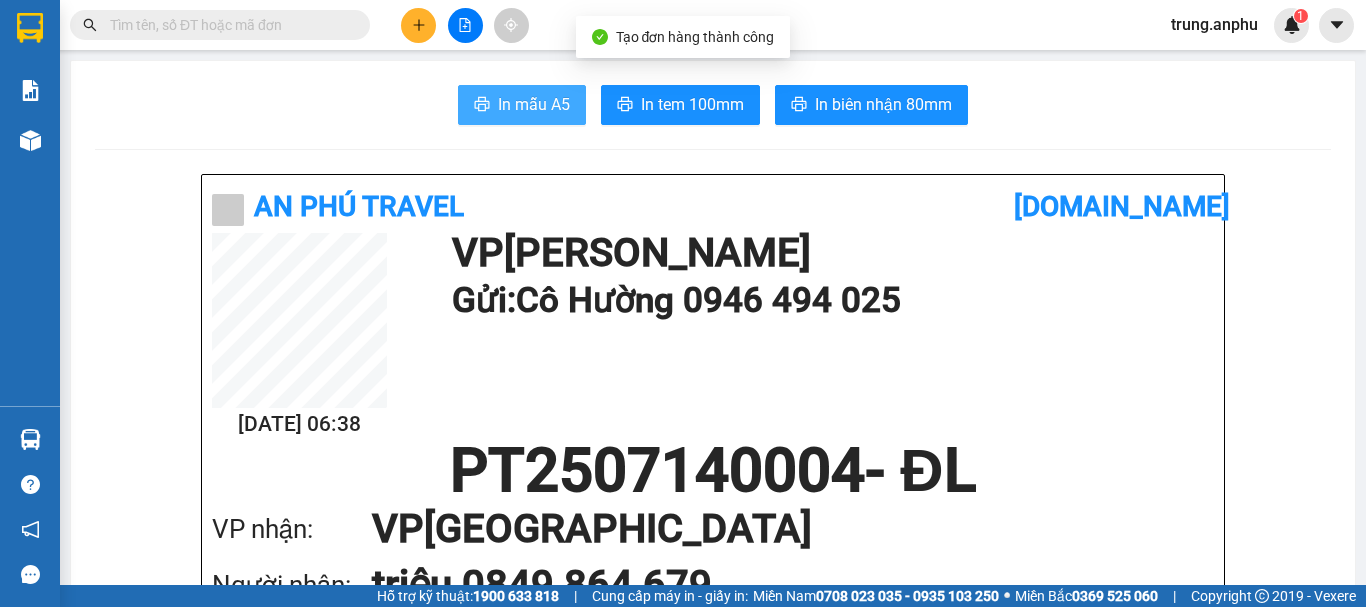 click on "In mẫu A5" at bounding box center (534, 104) 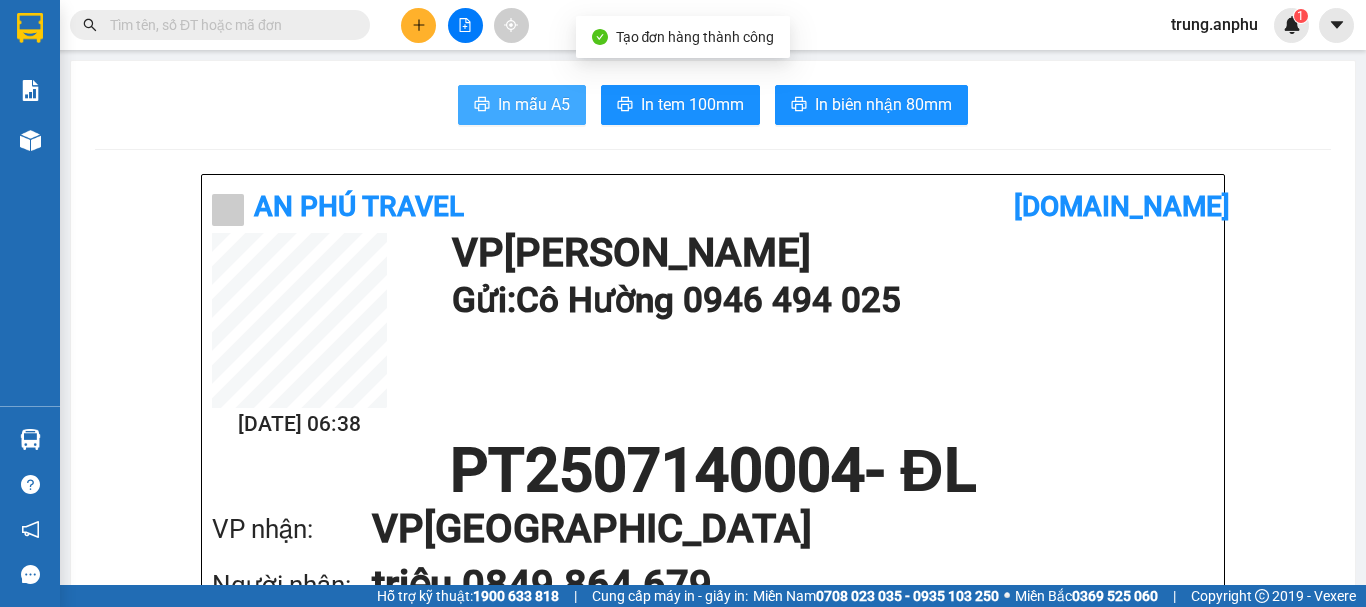 scroll, scrollTop: 0, scrollLeft: 0, axis: both 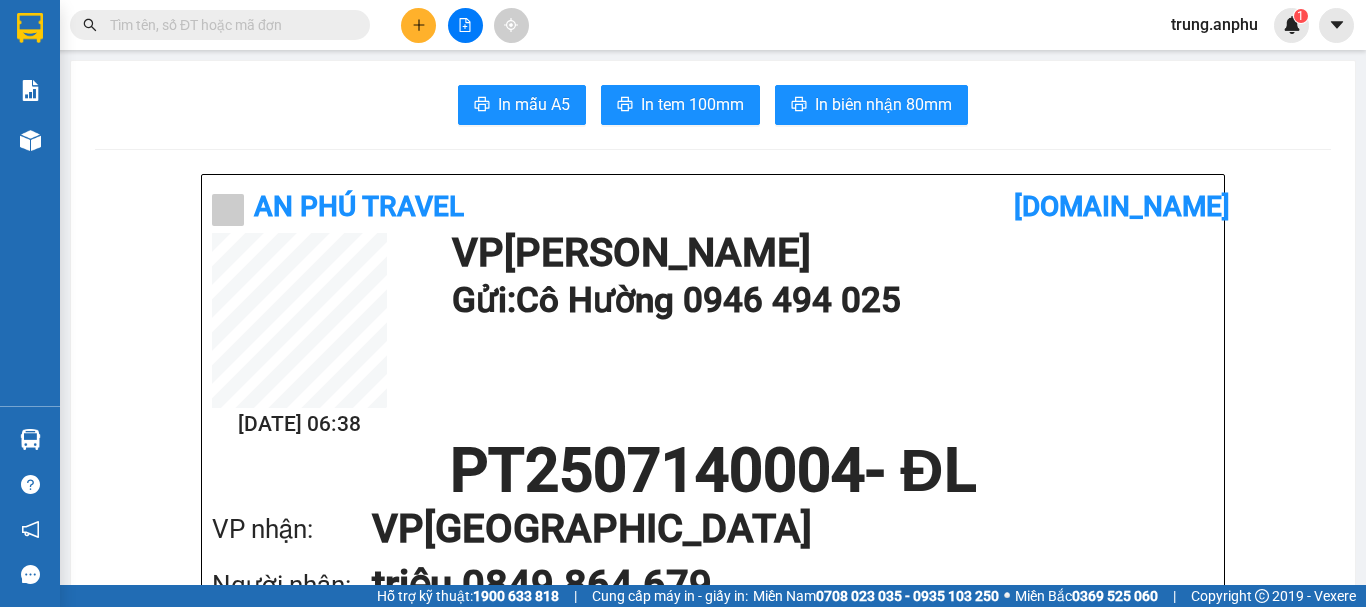 click at bounding box center [228, 25] 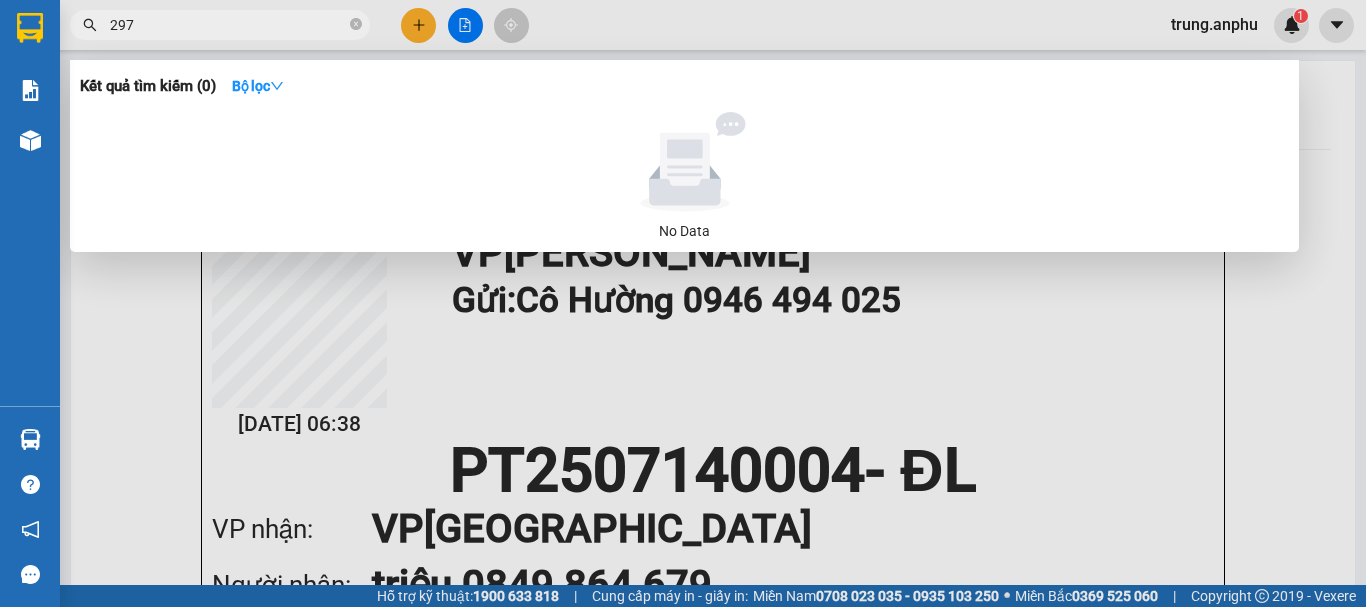 type on "2979" 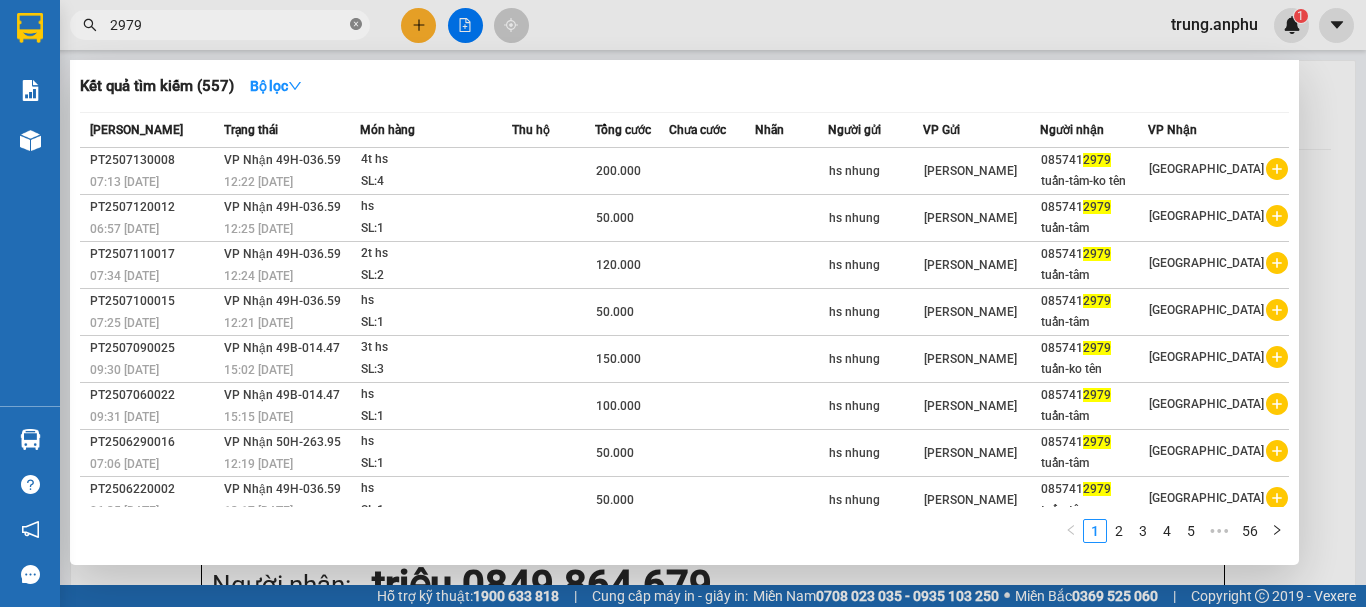click 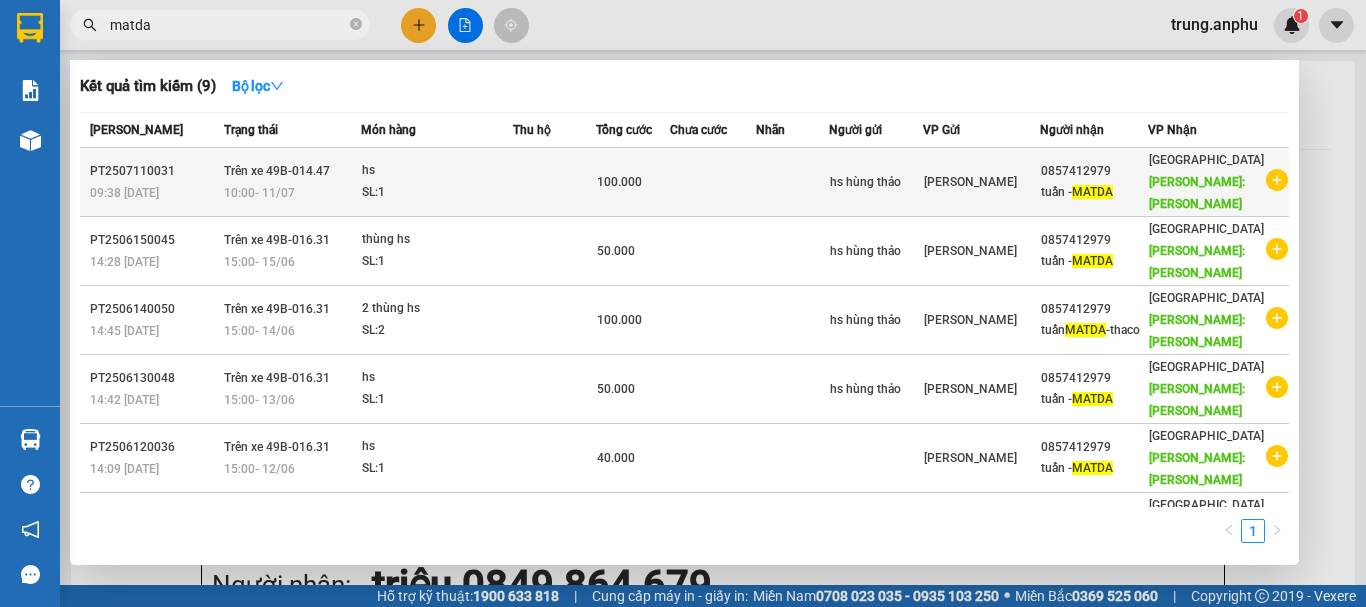 type on "matda" 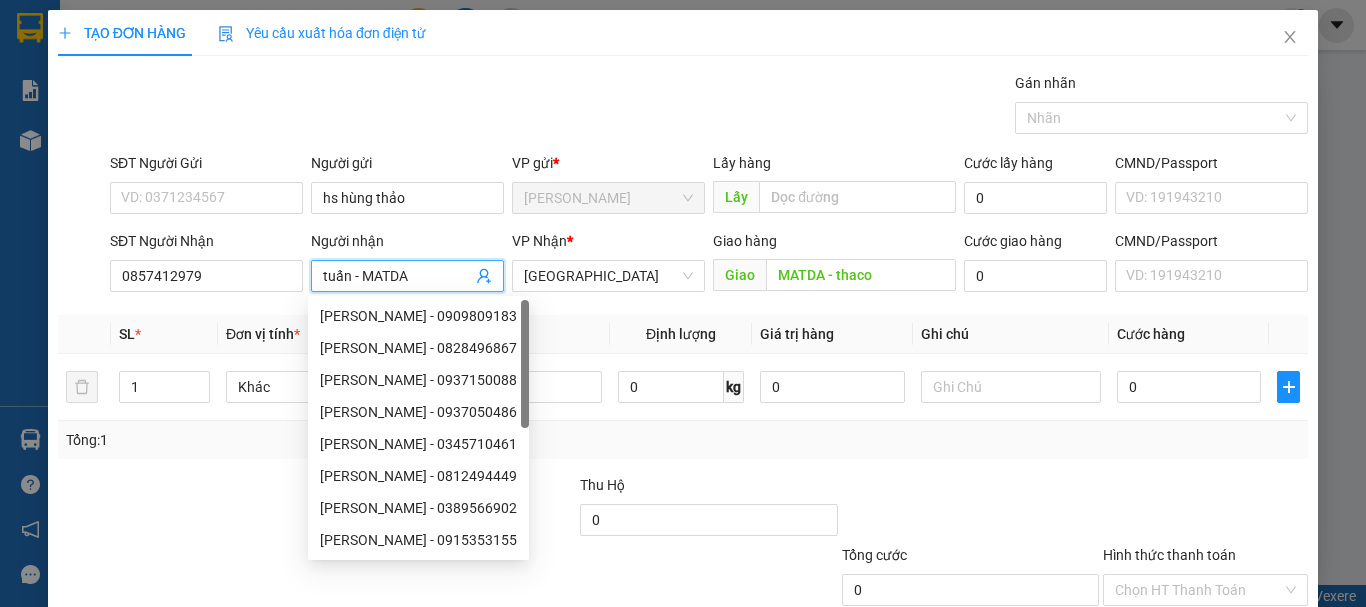 click on "tuấn - MATDA" at bounding box center [397, 276] 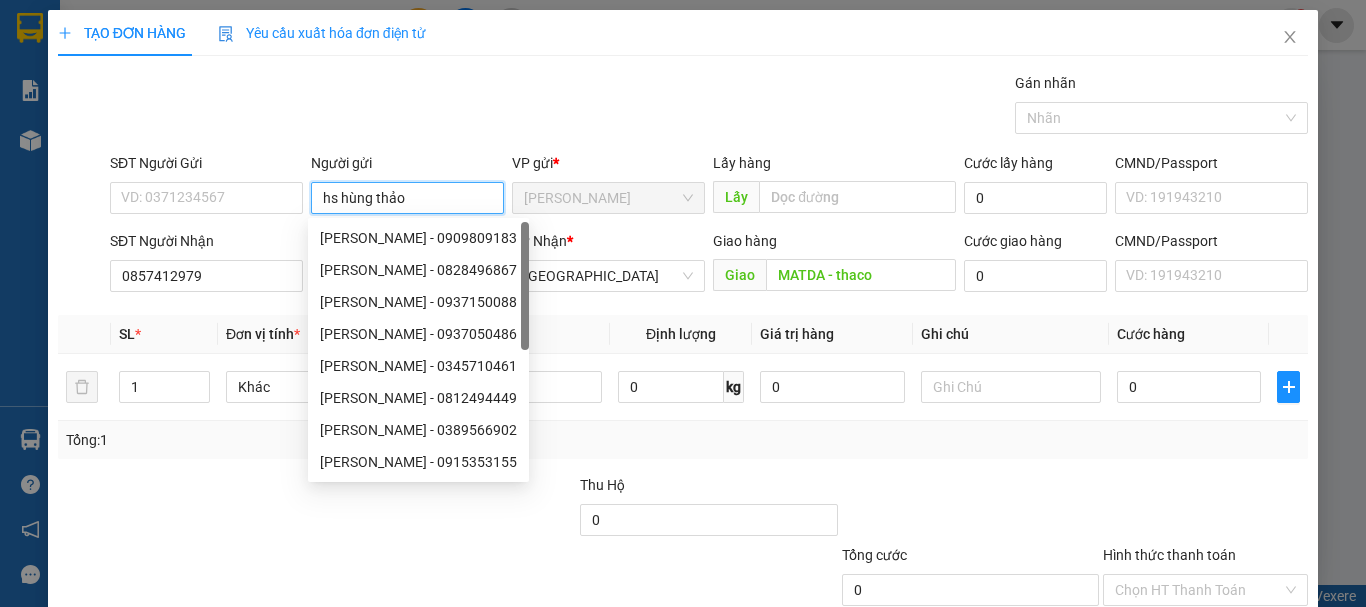 drag, startPoint x: 430, startPoint y: 190, endPoint x: 306, endPoint y: 204, distance: 124.78782 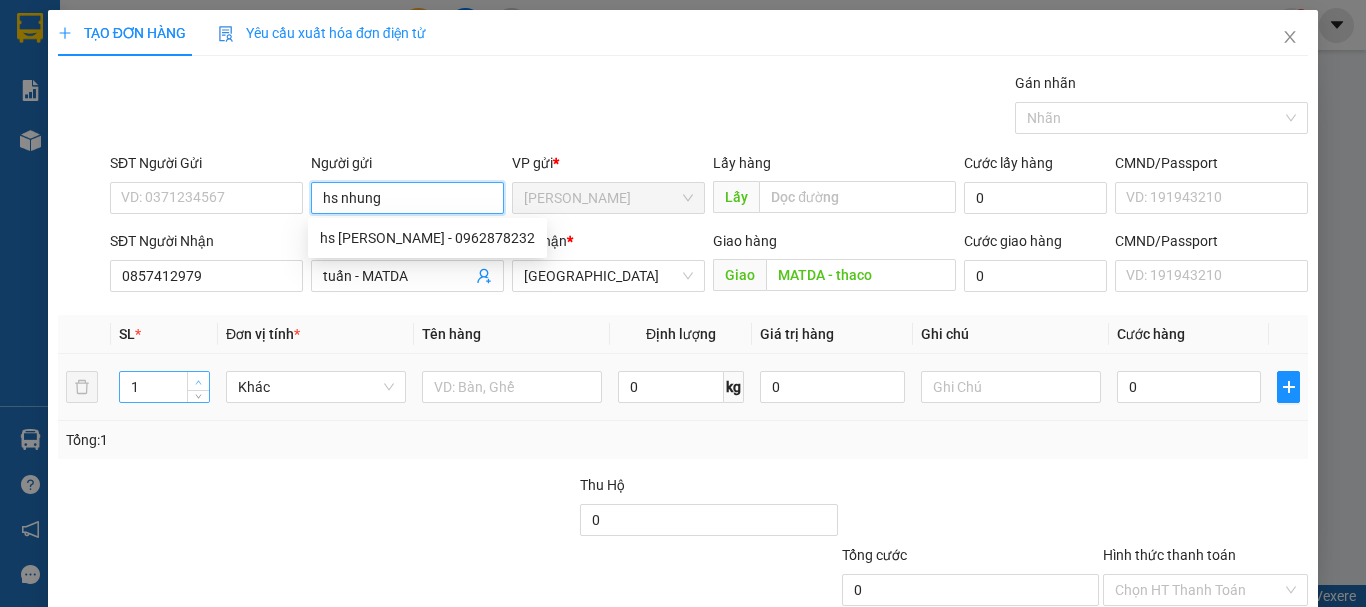 type on "hs nhung" 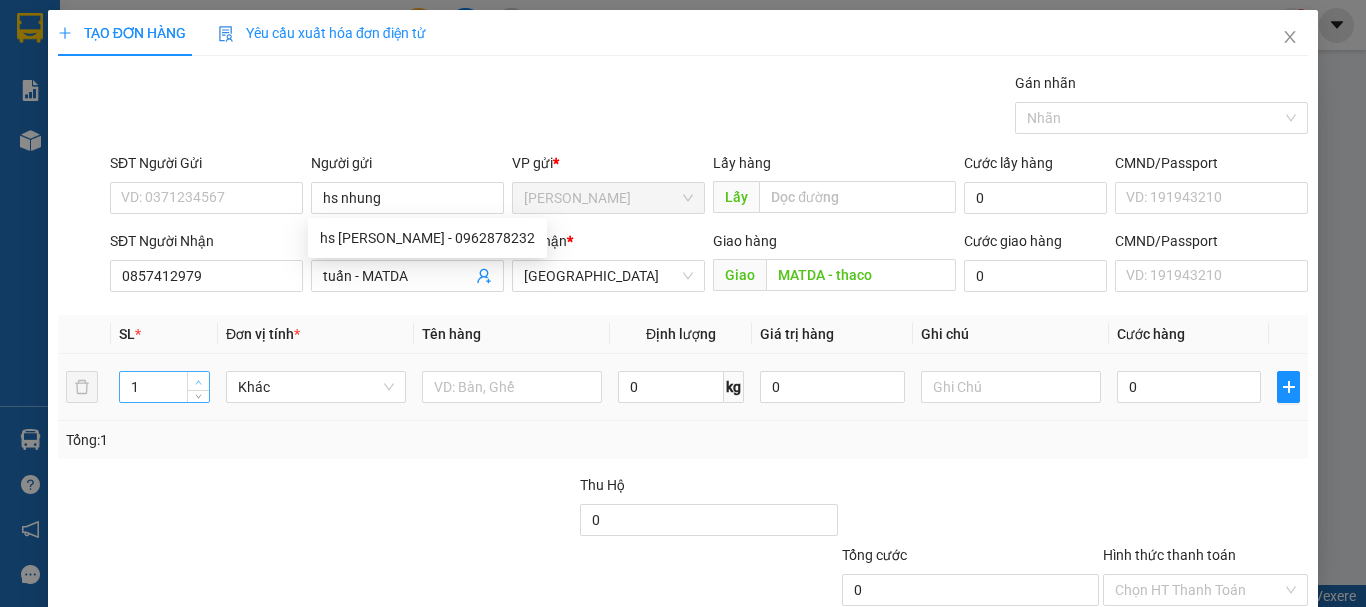 type on "2" 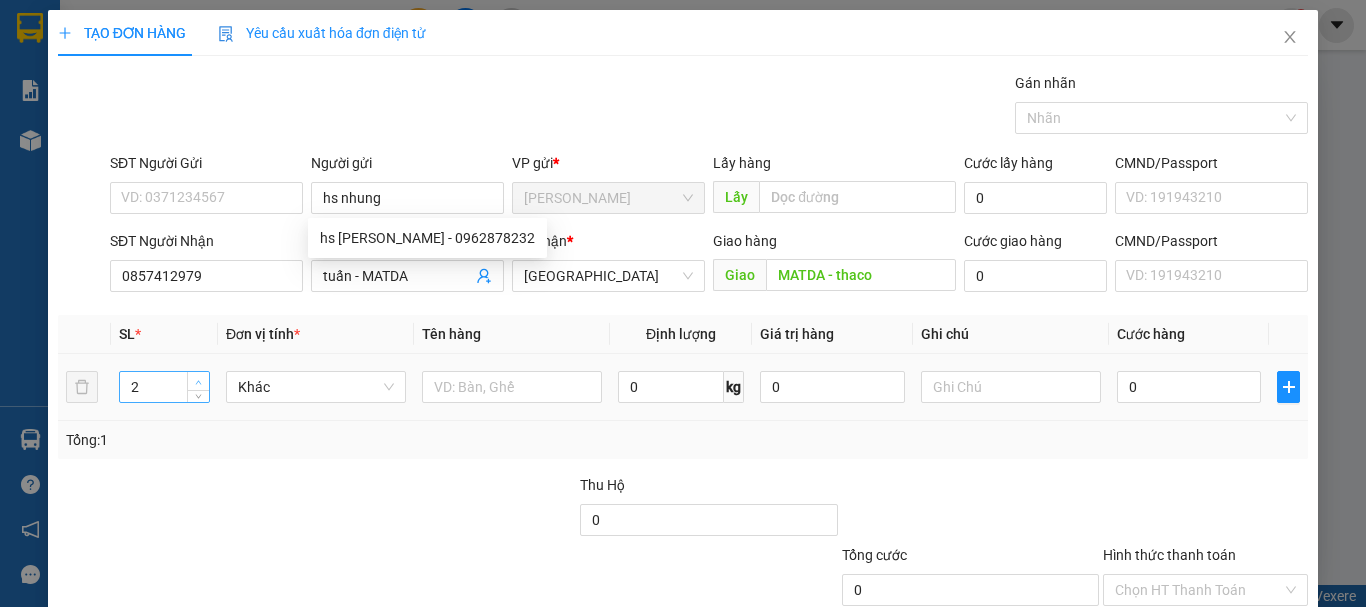 click 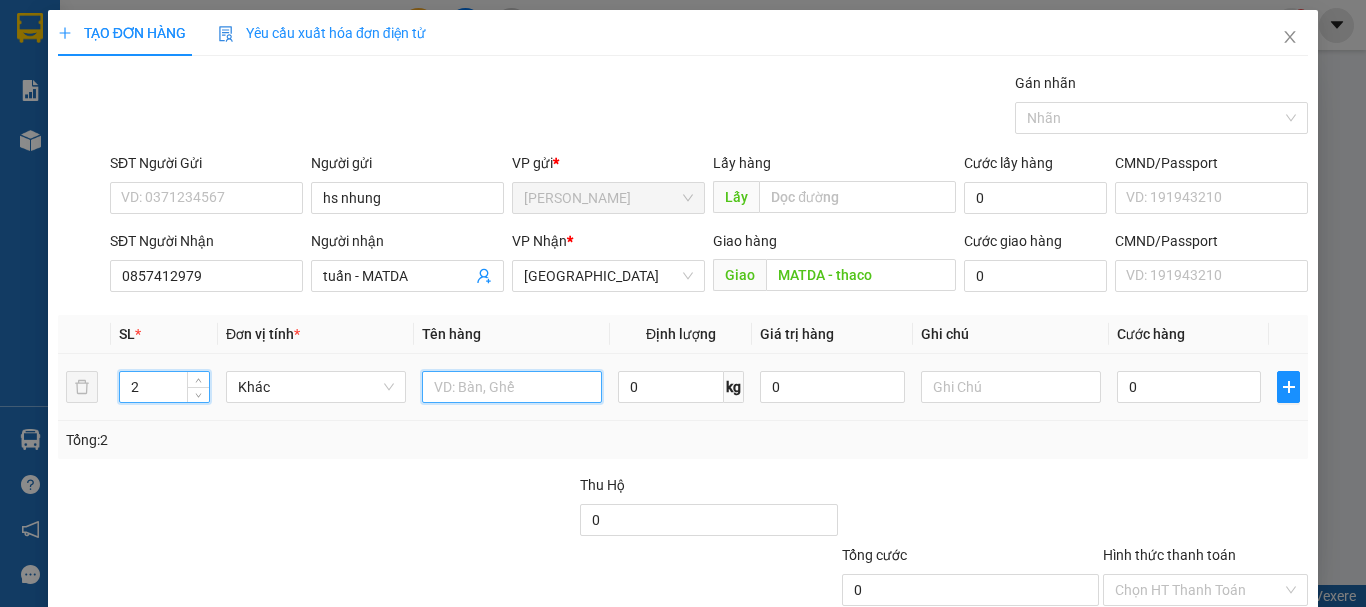 click at bounding box center (512, 387) 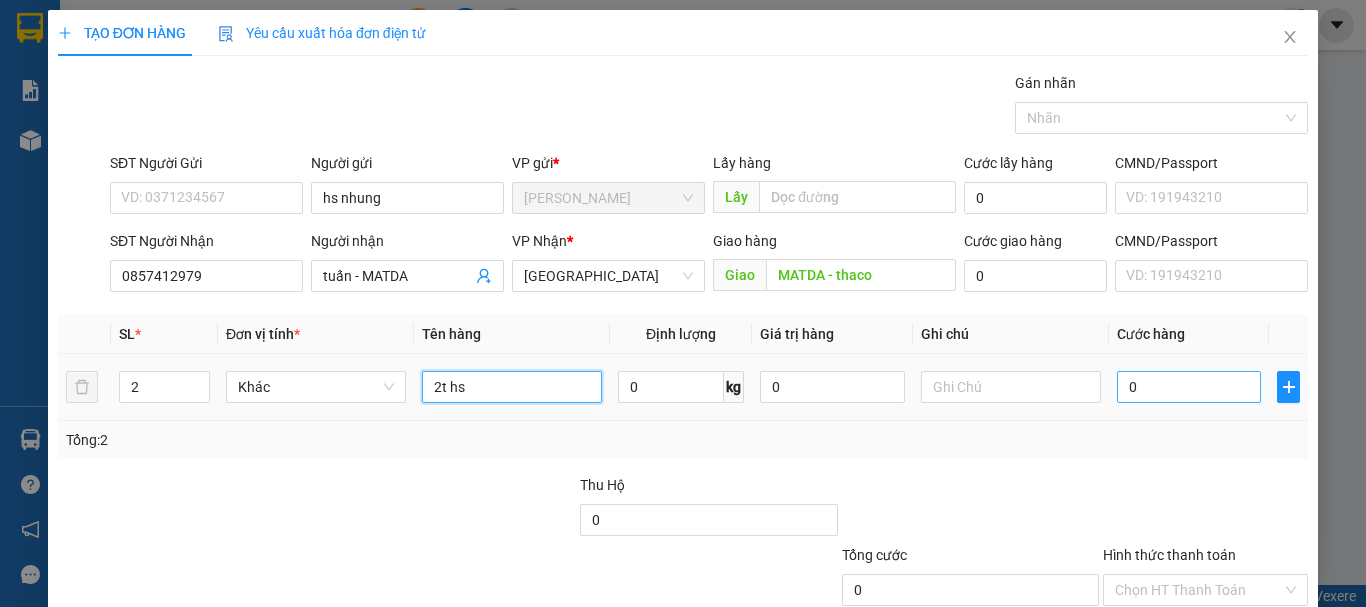 type on "2t hs" 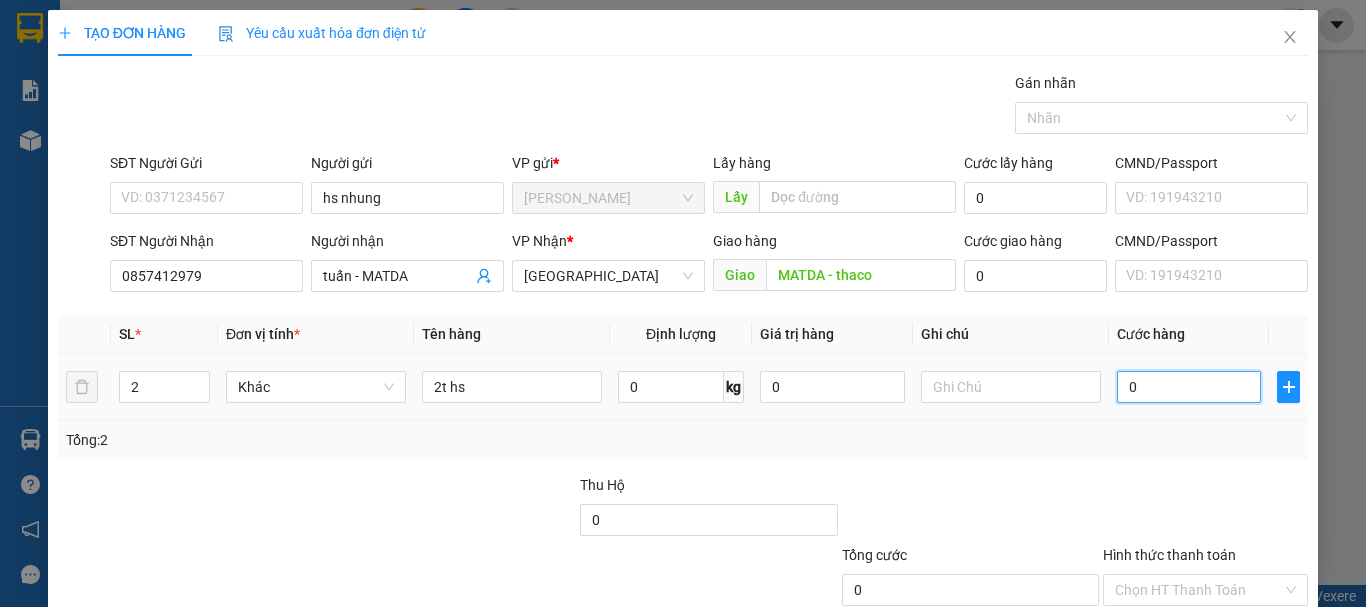 click on "0" at bounding box center [1189, 387] 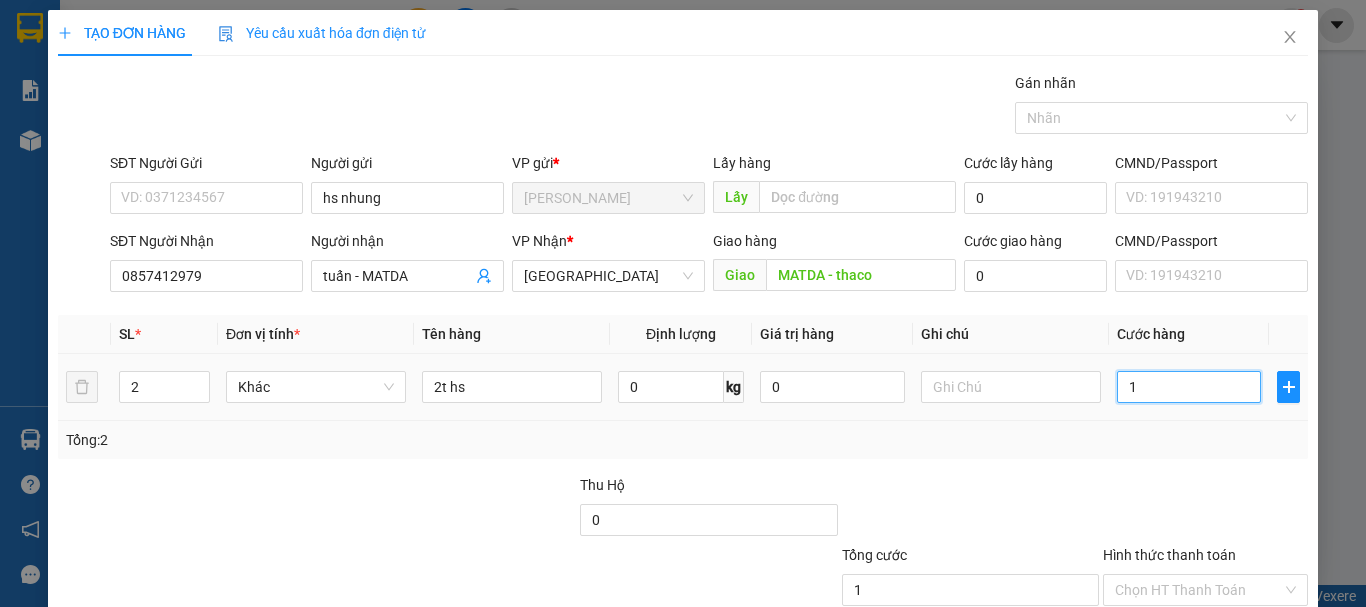 type on "10" 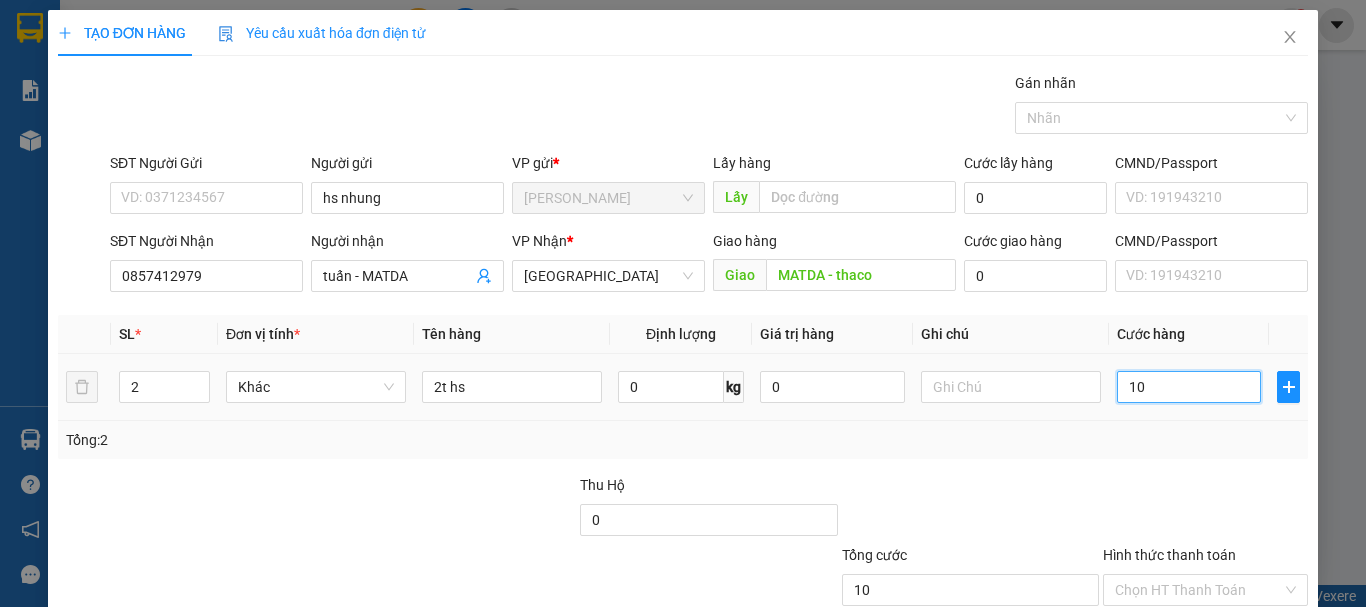 type on "100" 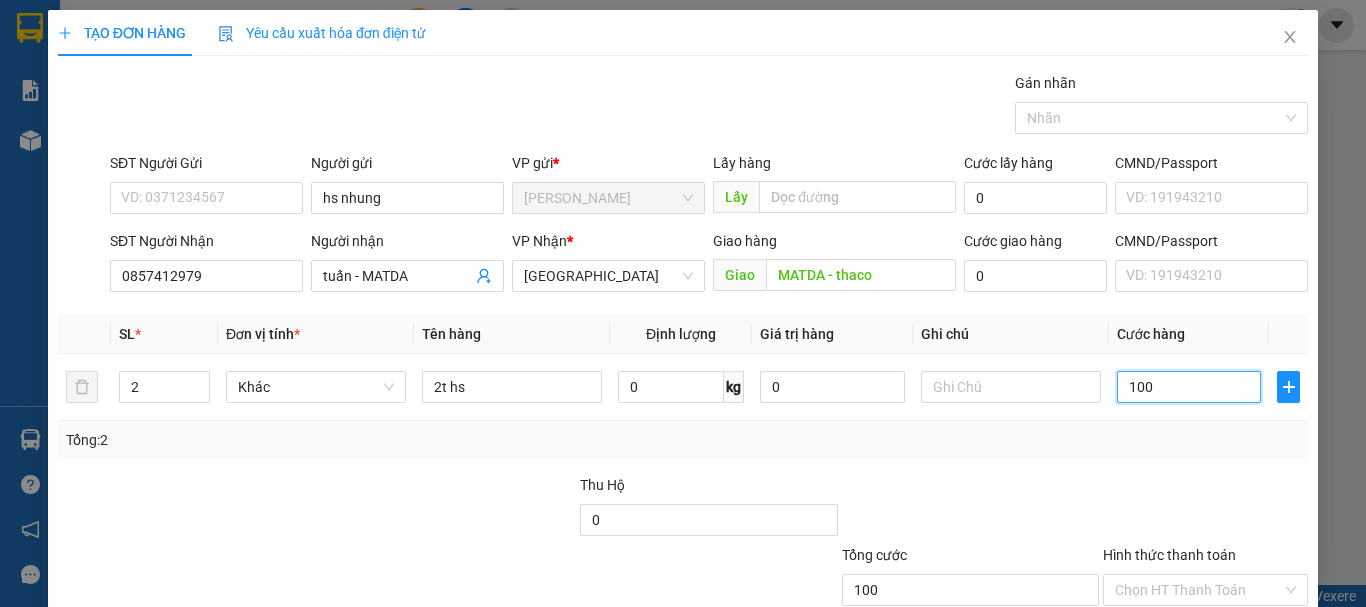scroll, scrollTop: 133, scrollLeft: 0, axis: vertical 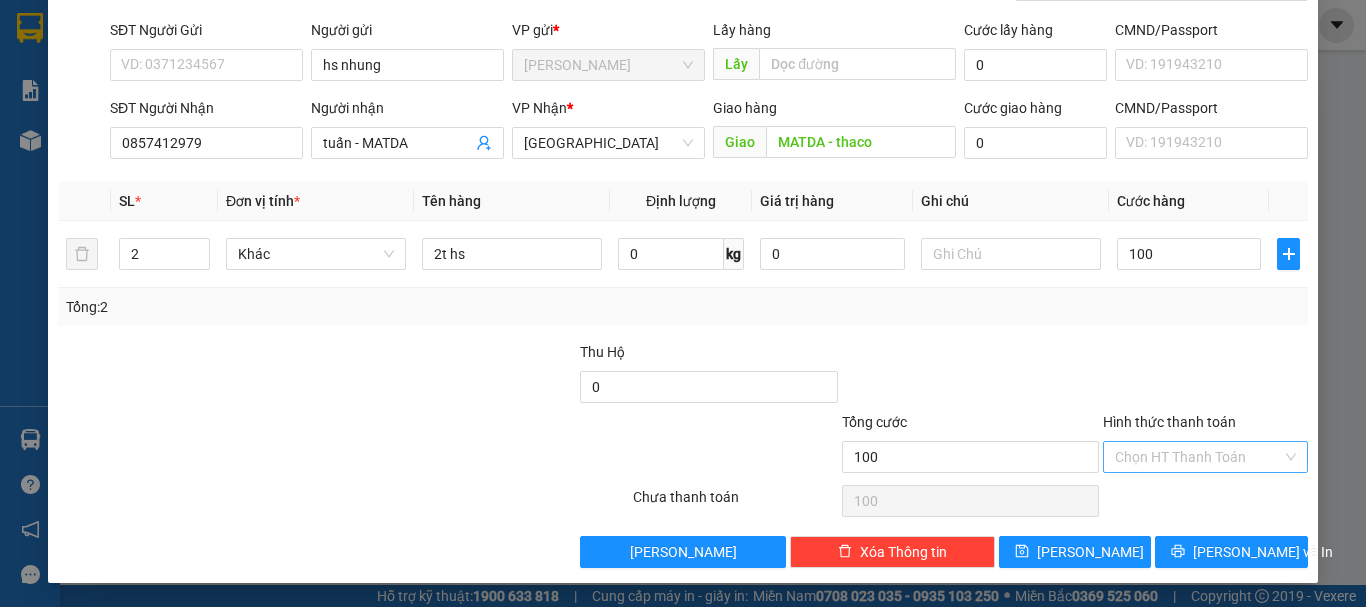 click on "Hình thức thanh toán" at bounding box center [1198, 457] 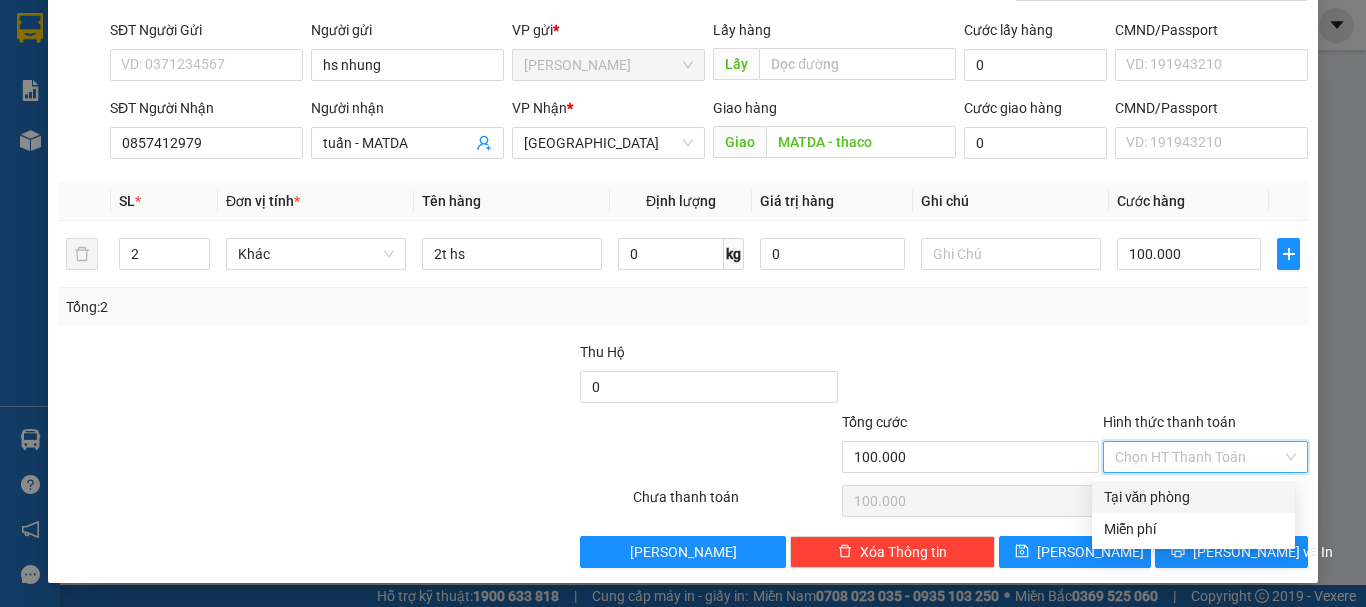 click on "Tại văn phòng" at bounding box center (1193, 497) 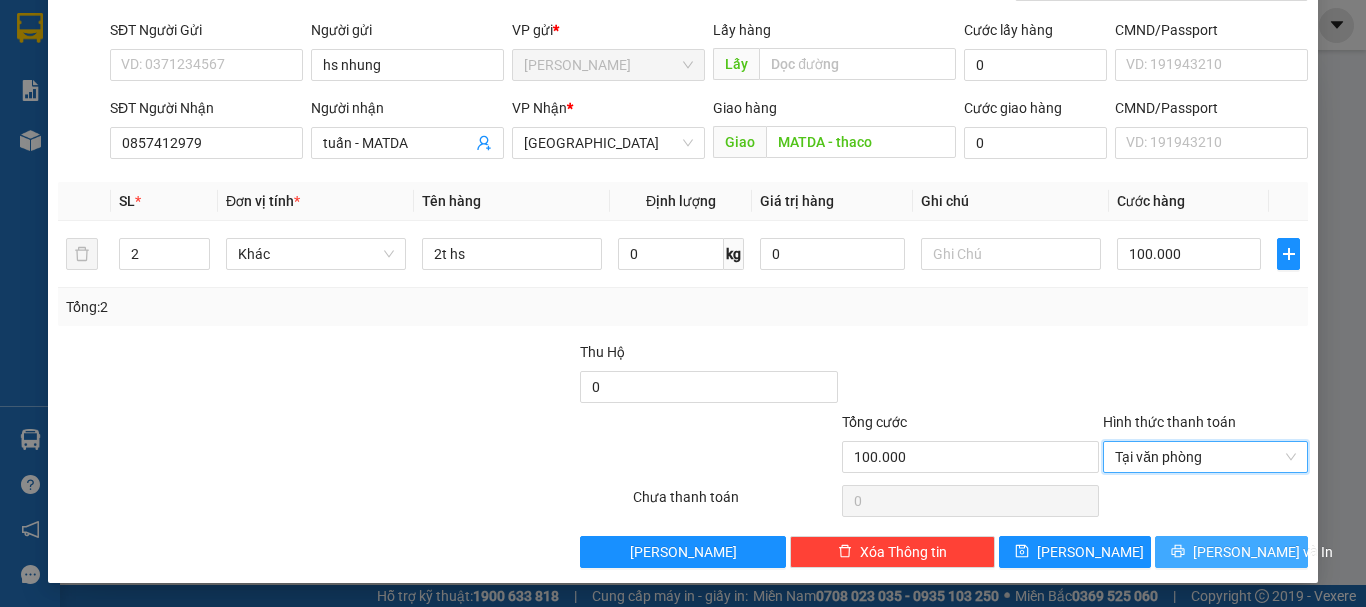 click on "[PERSON_NAME] và In" at bounding box center [1263, 552] 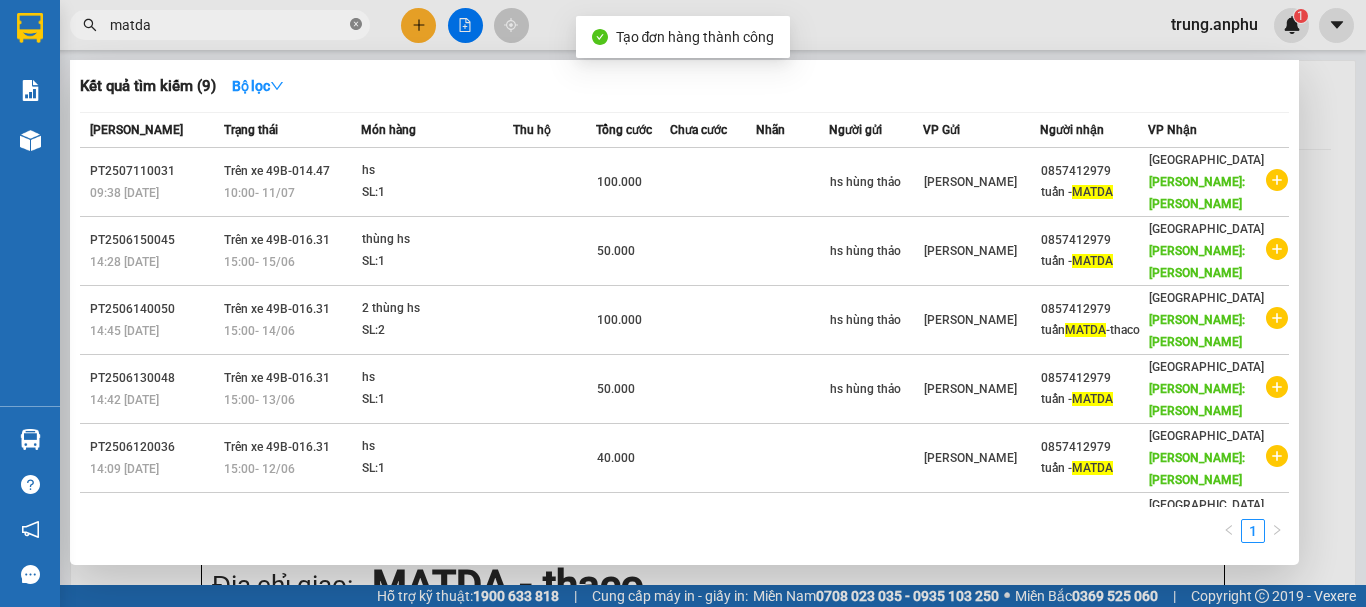 click 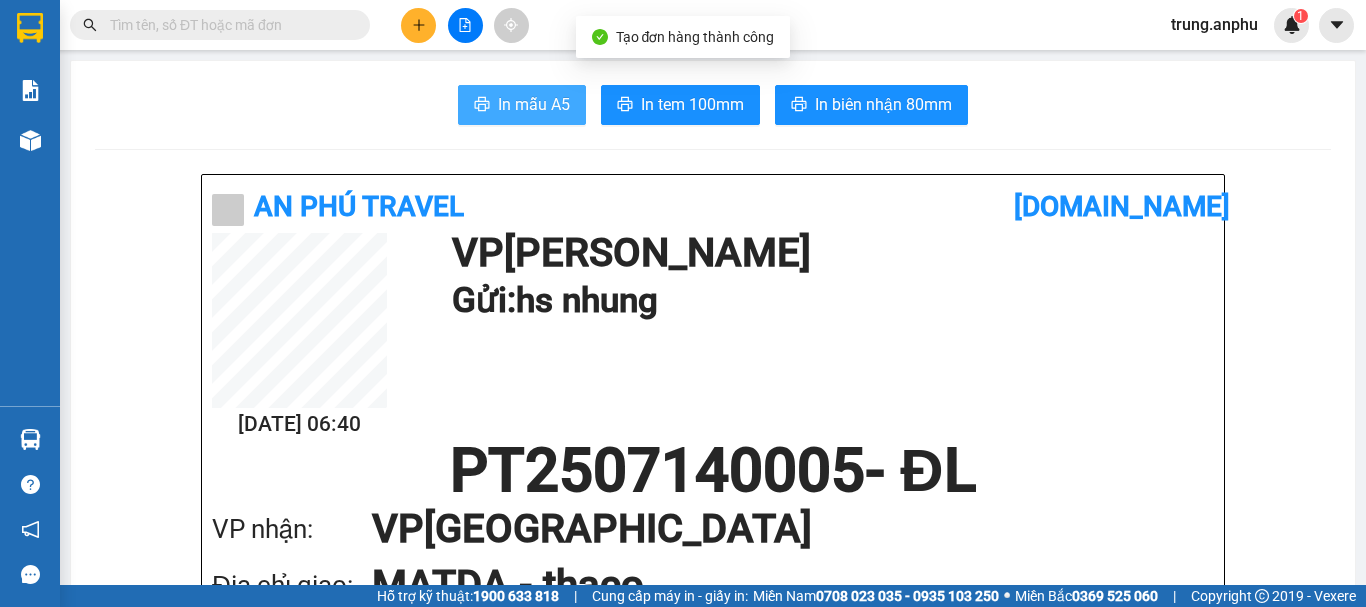 click on "In mẫu A5" at bounding box center (522, 105) 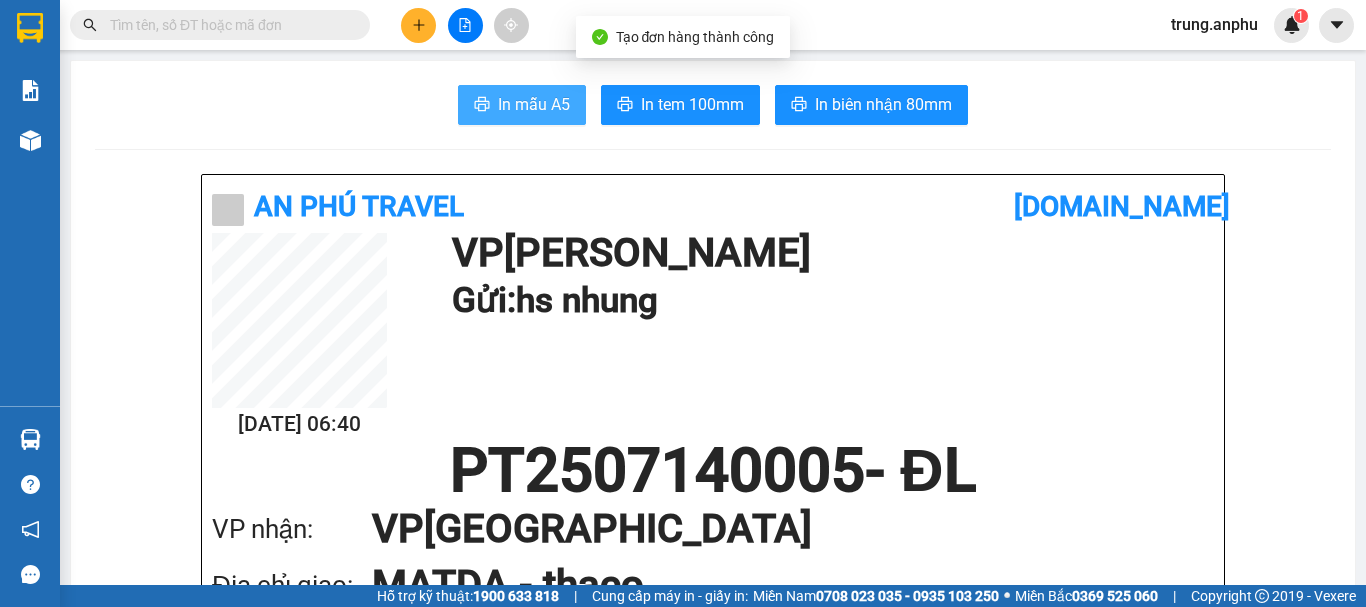 scroll, scrollTop: 0, scrollLeft: 0, axis: both 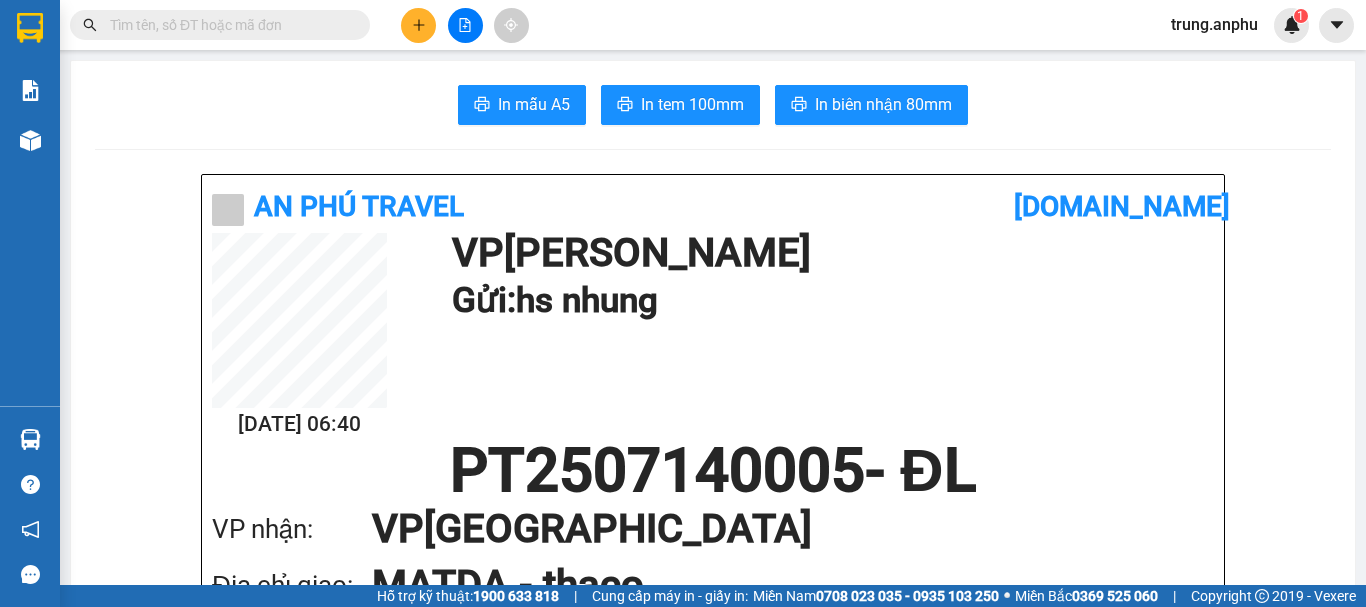 click at bounding box center [228, 25] 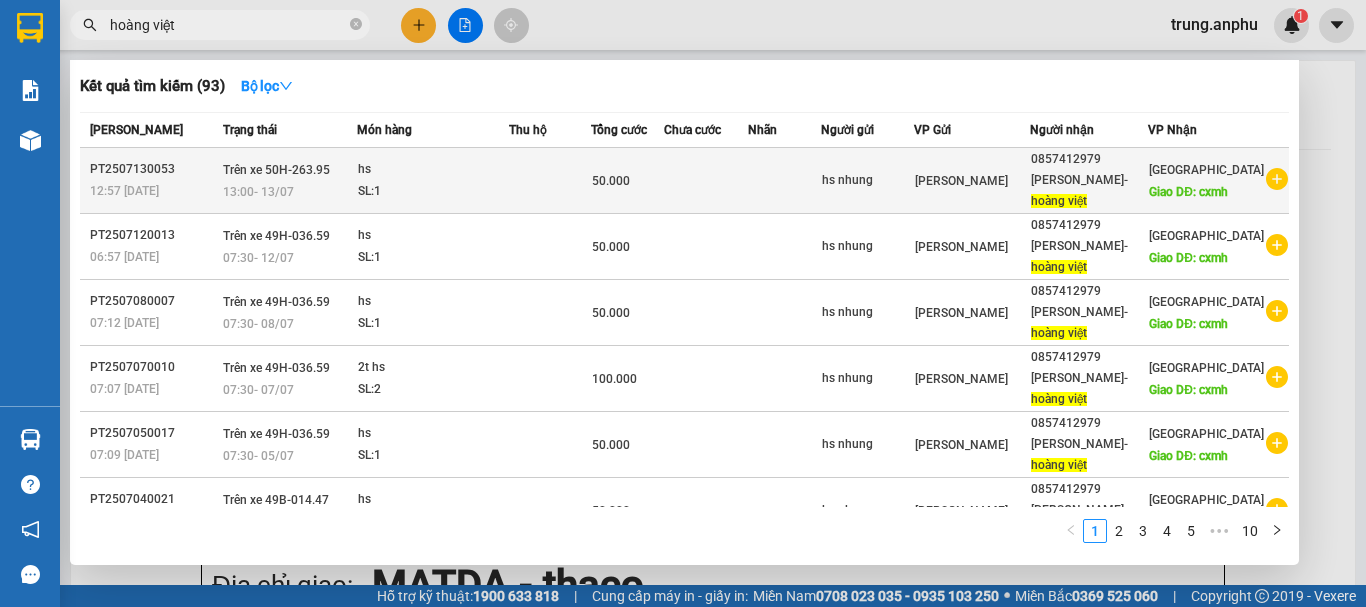 type on "hoàng việt" 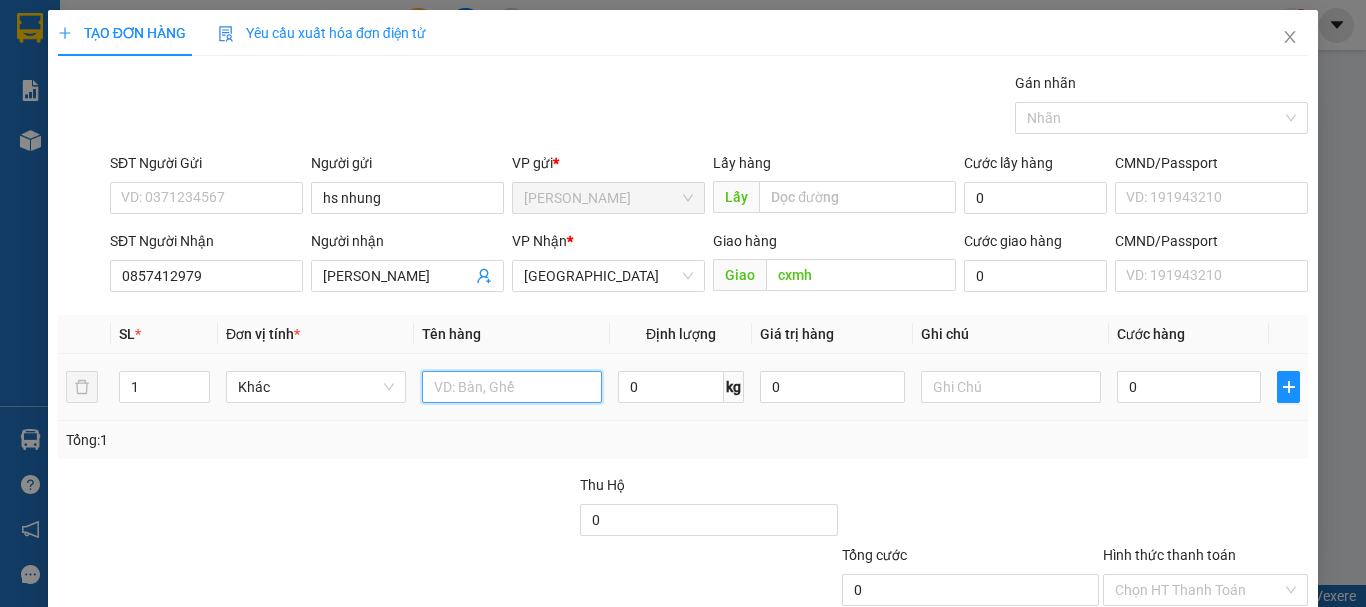 click at bounding box center [512, 387] 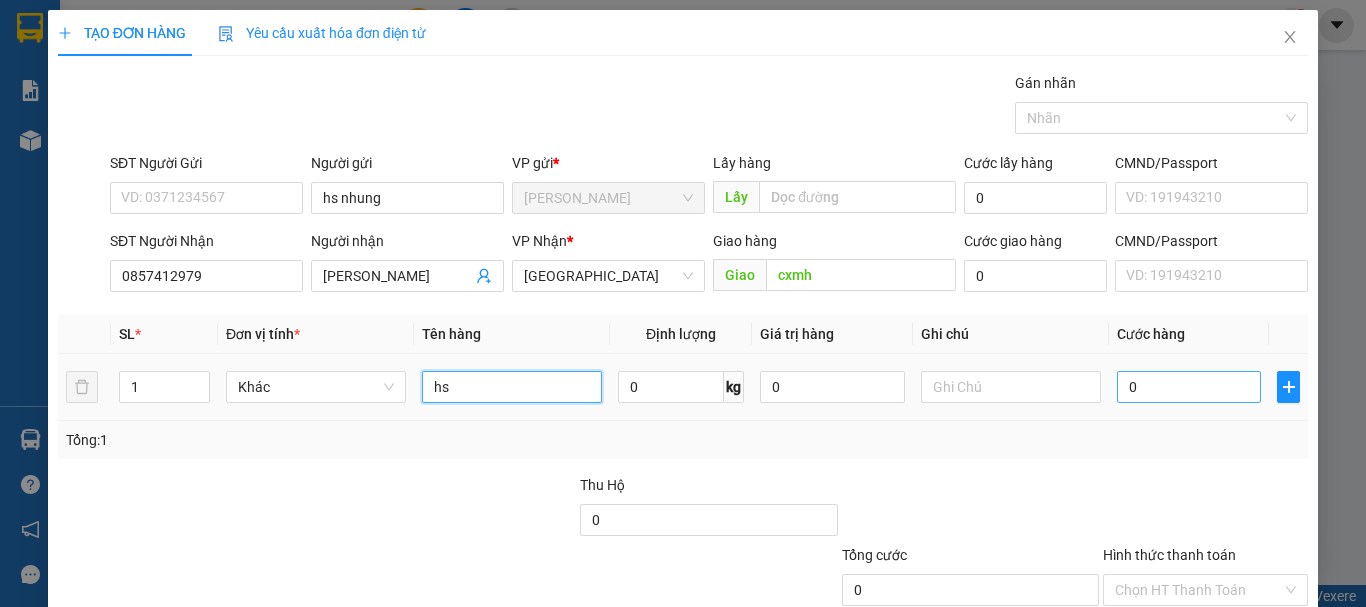 type on "hs" 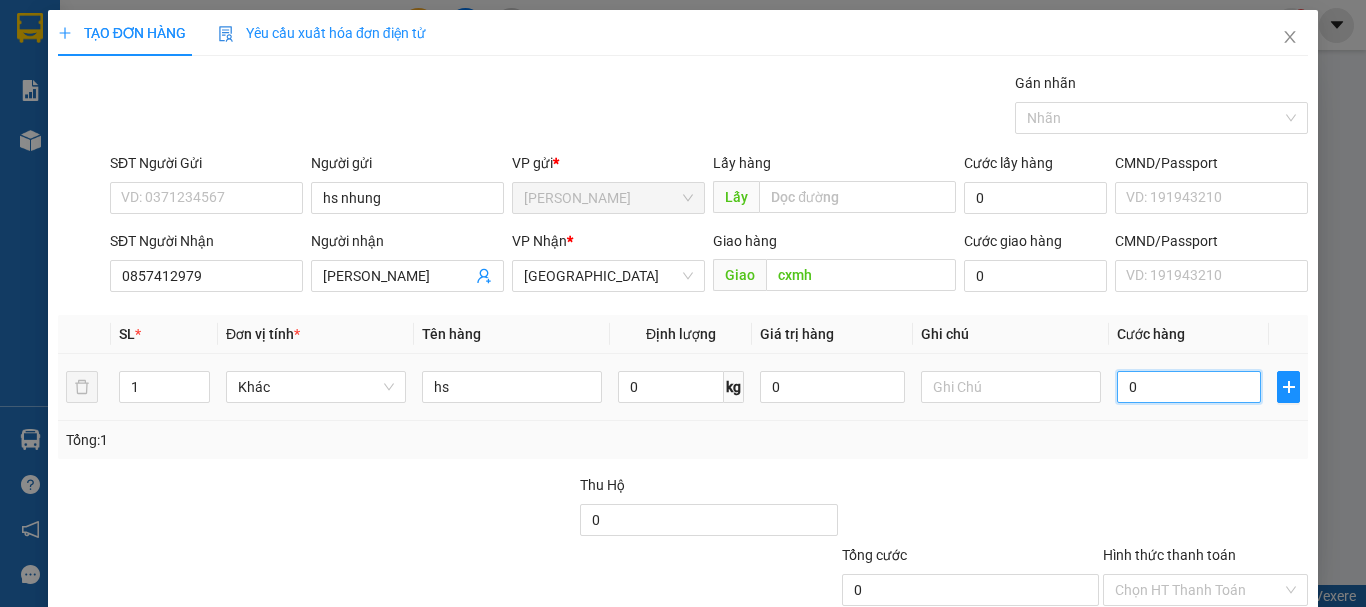 click on "0" at bounding box center (1189, 387) 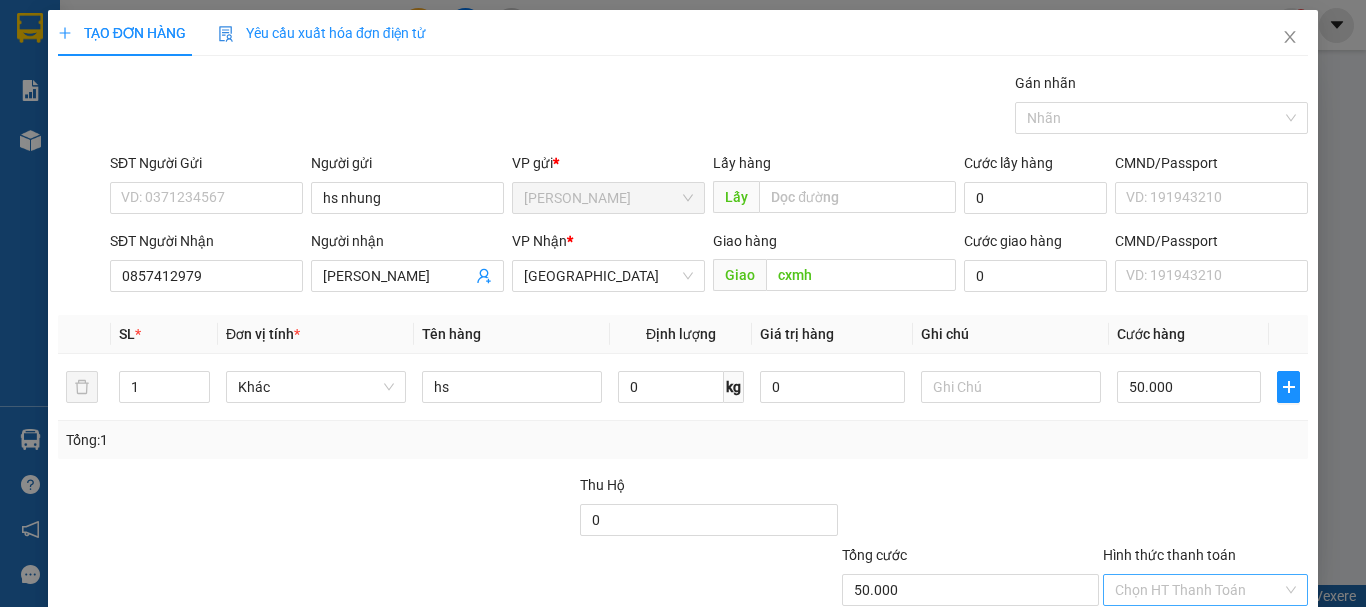 click on "Hình thức thanh toán" at bounding box center [1198, 590] 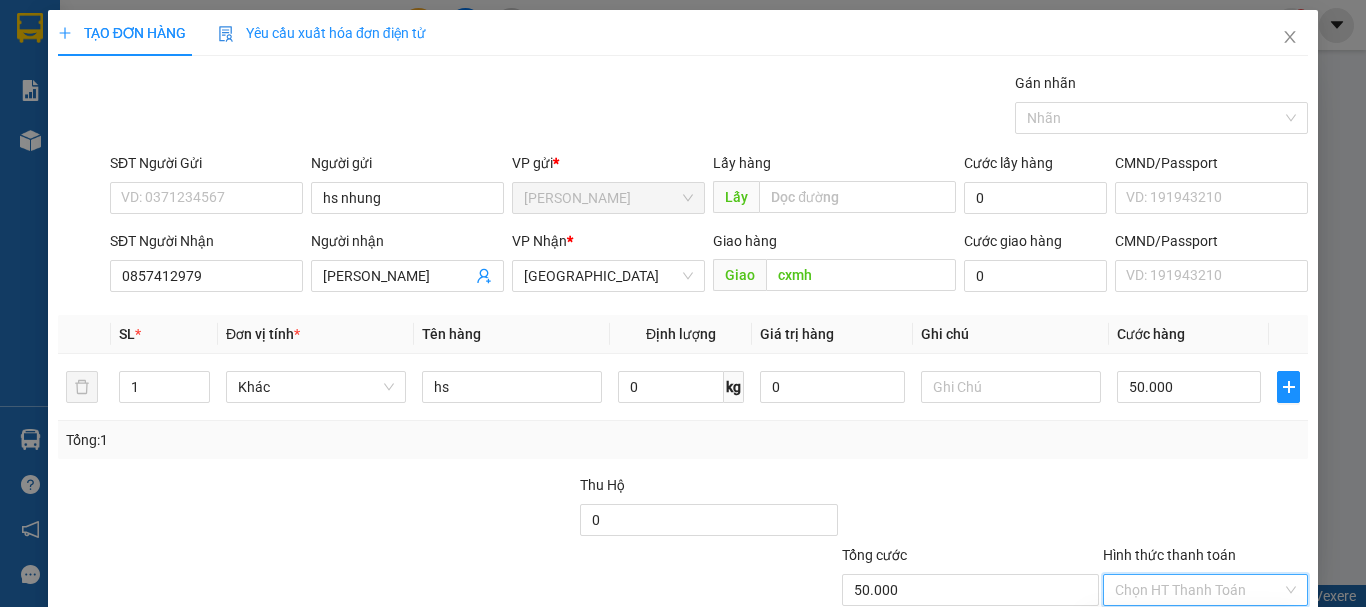 click on "Tại văn phòng" at bounding box center [1193, 630] 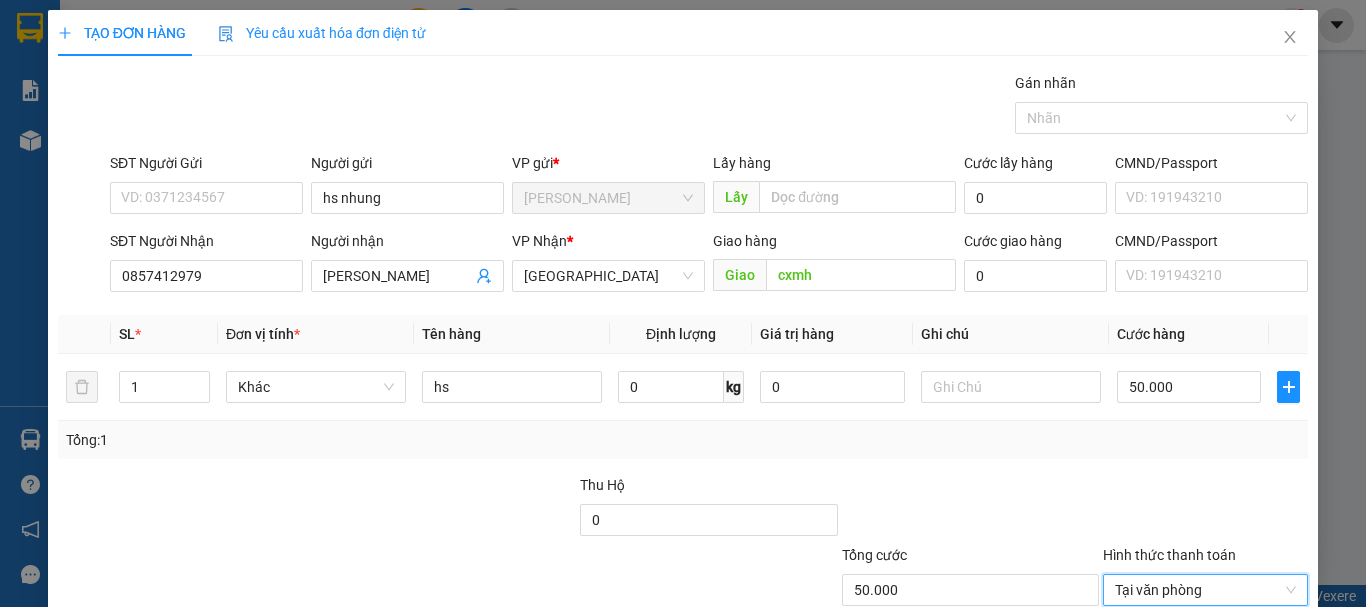 click on "[PERSON_NAME] và In" at bounding box center [1231, 685] 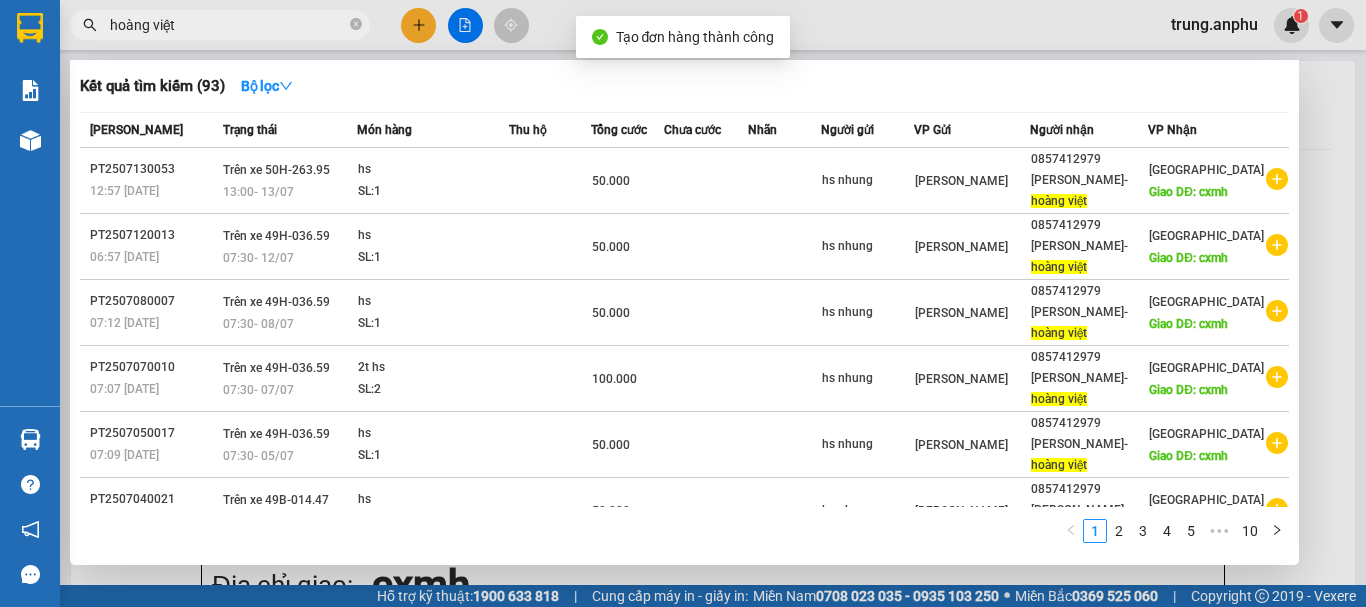 click at bounding box center [683, 303] 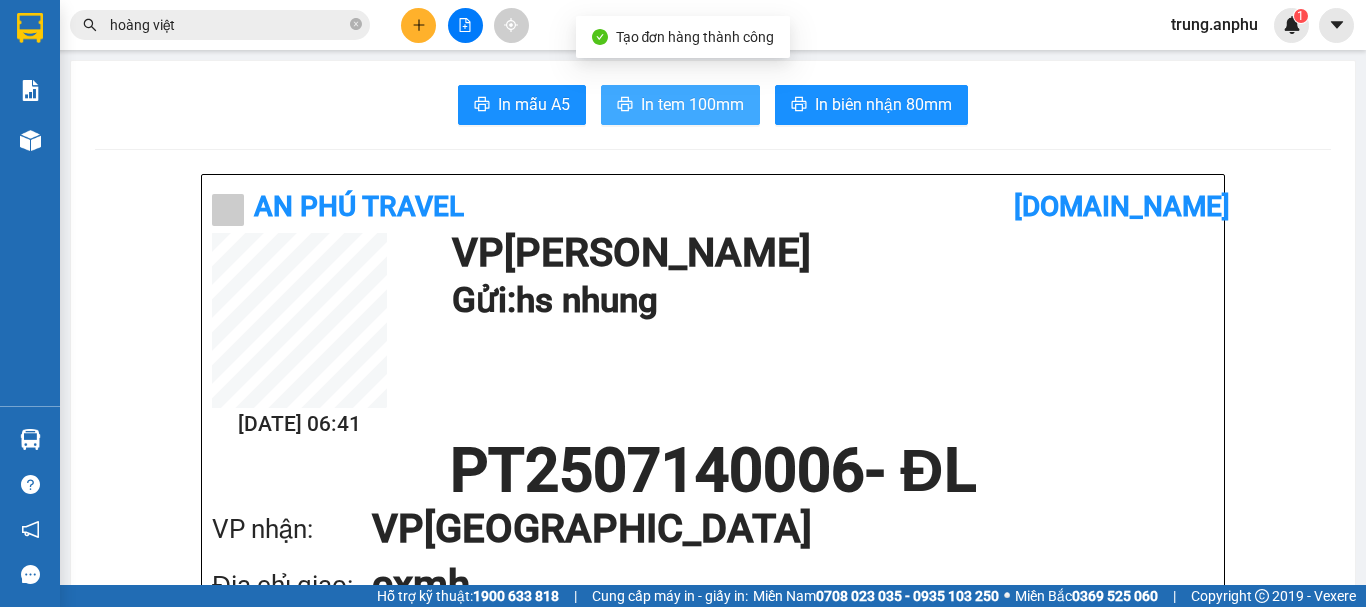 click on "In tem 100mm" at bounding box center [692, 104] 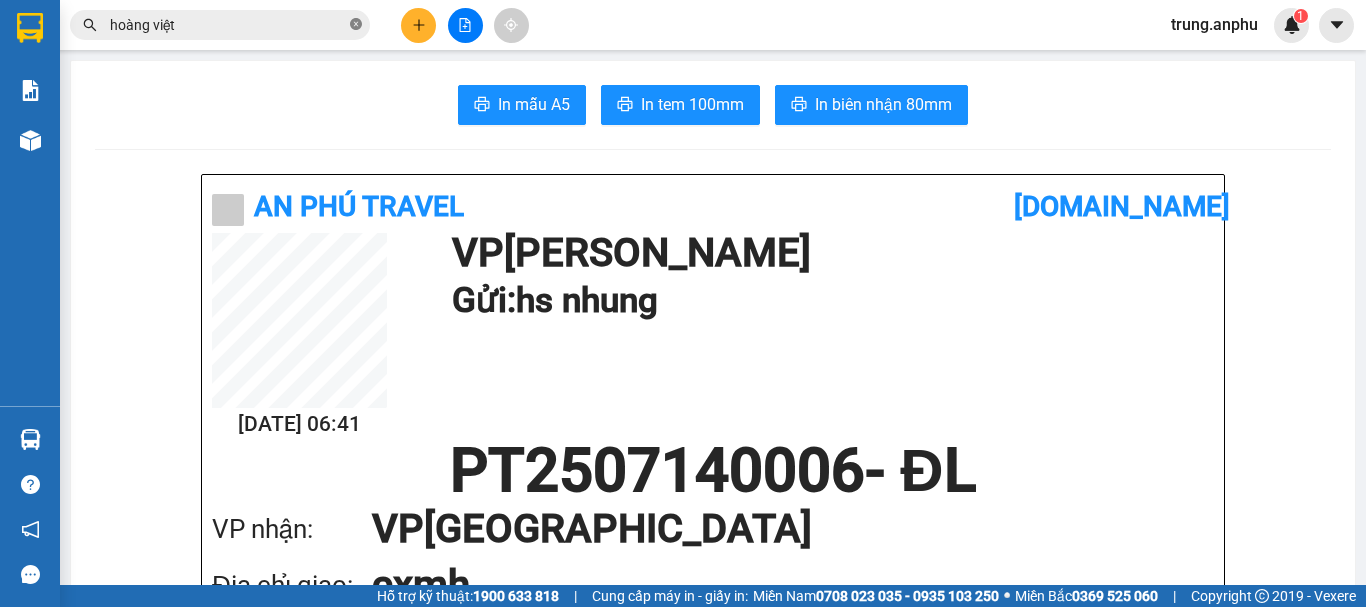 click 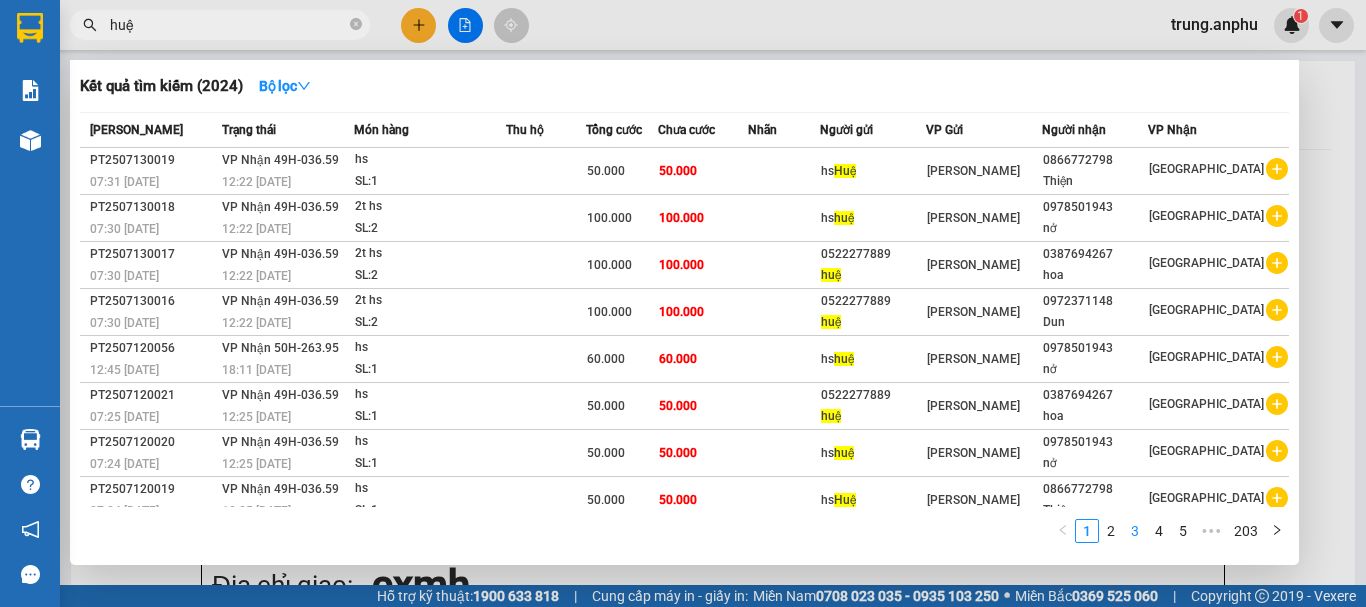 type on "huệ" 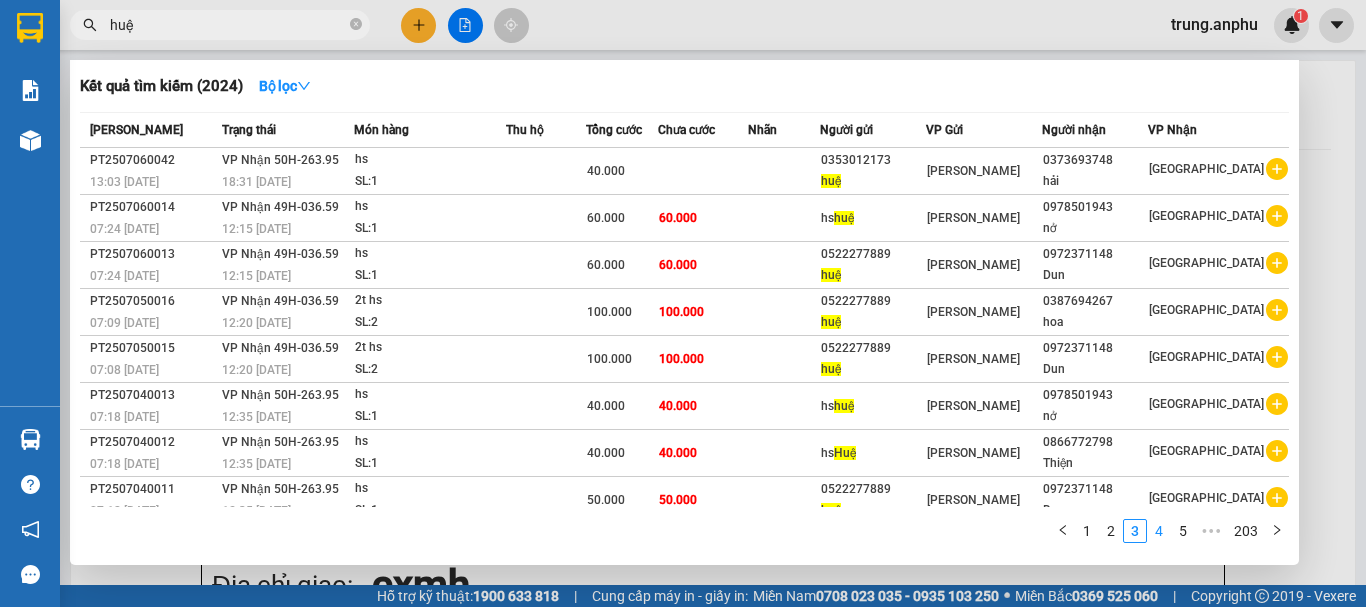click on "4" at bounding box center (1159, 531) 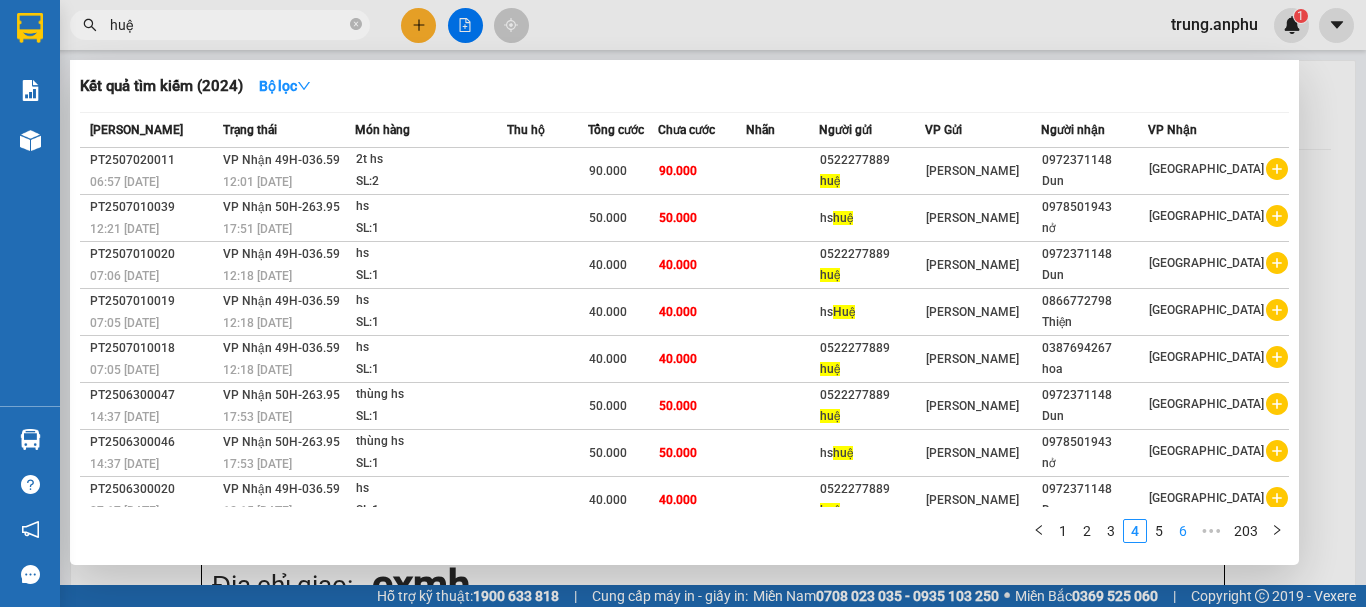 click on "6" at bounding box center (1183, 531) 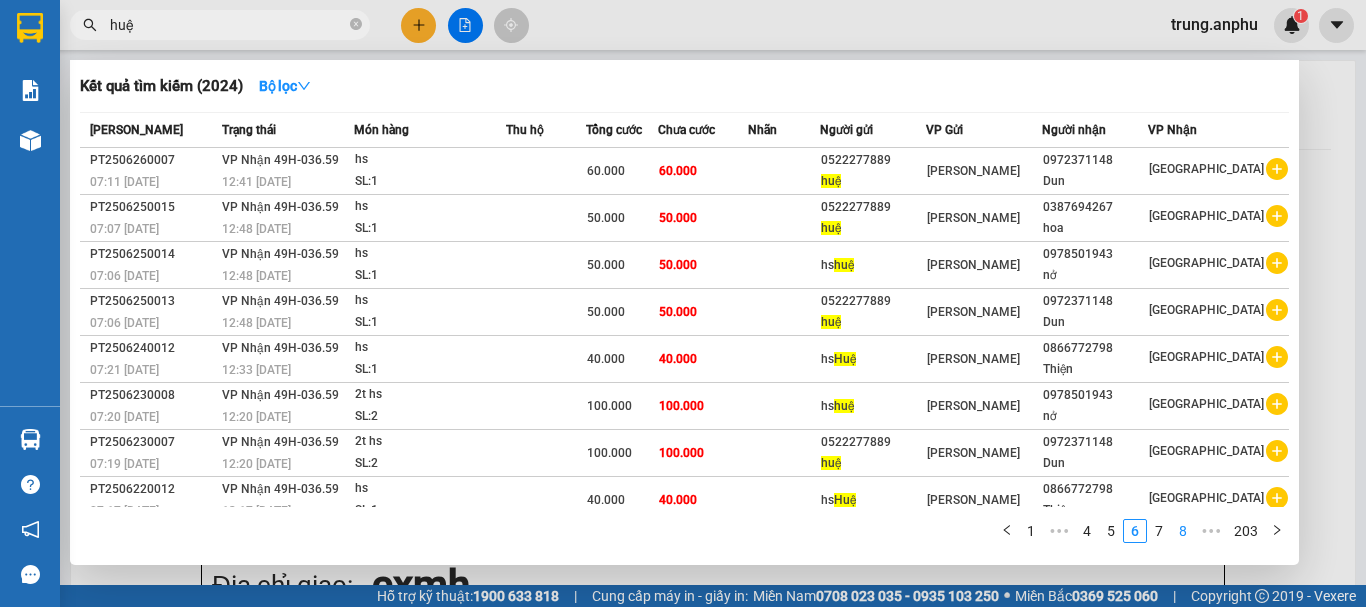 click on "8" at bounding box center [1183, 531] 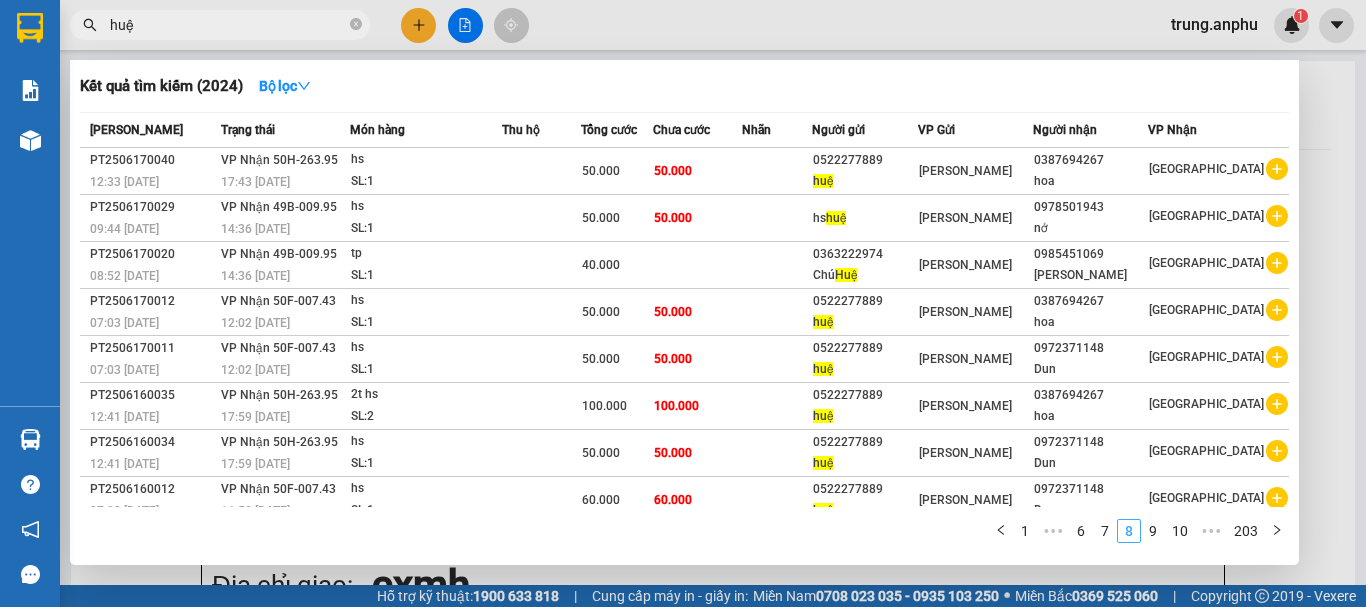 click on "10" at bounding box center (1180, 531) 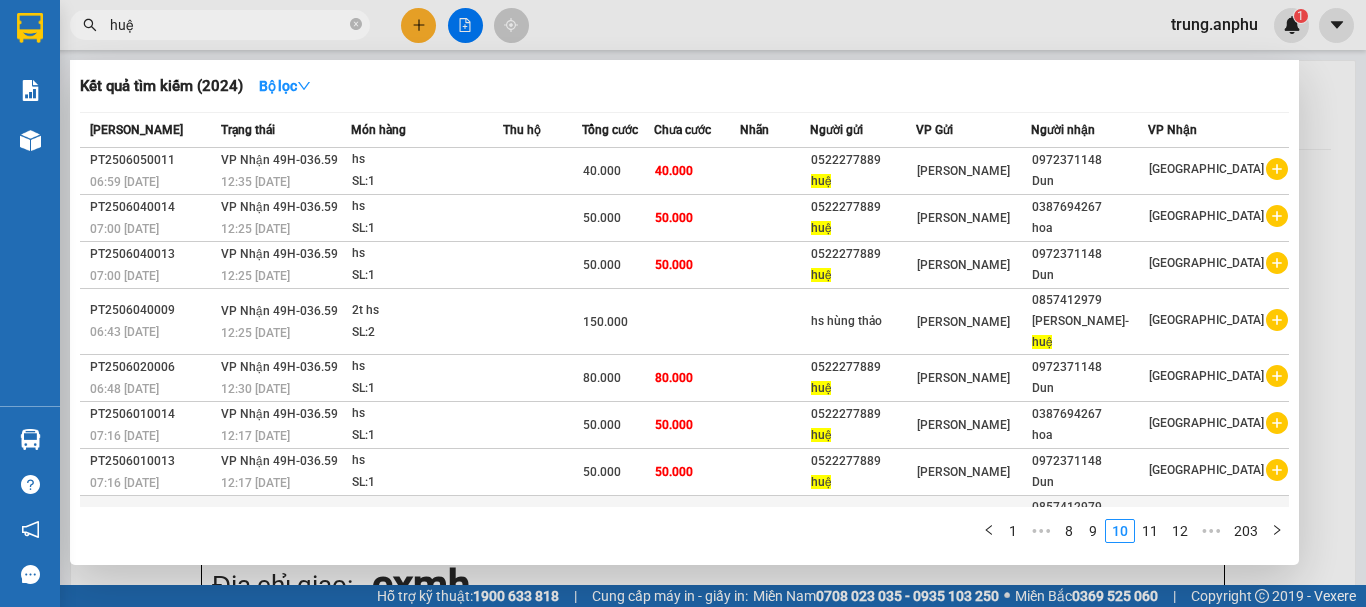 click 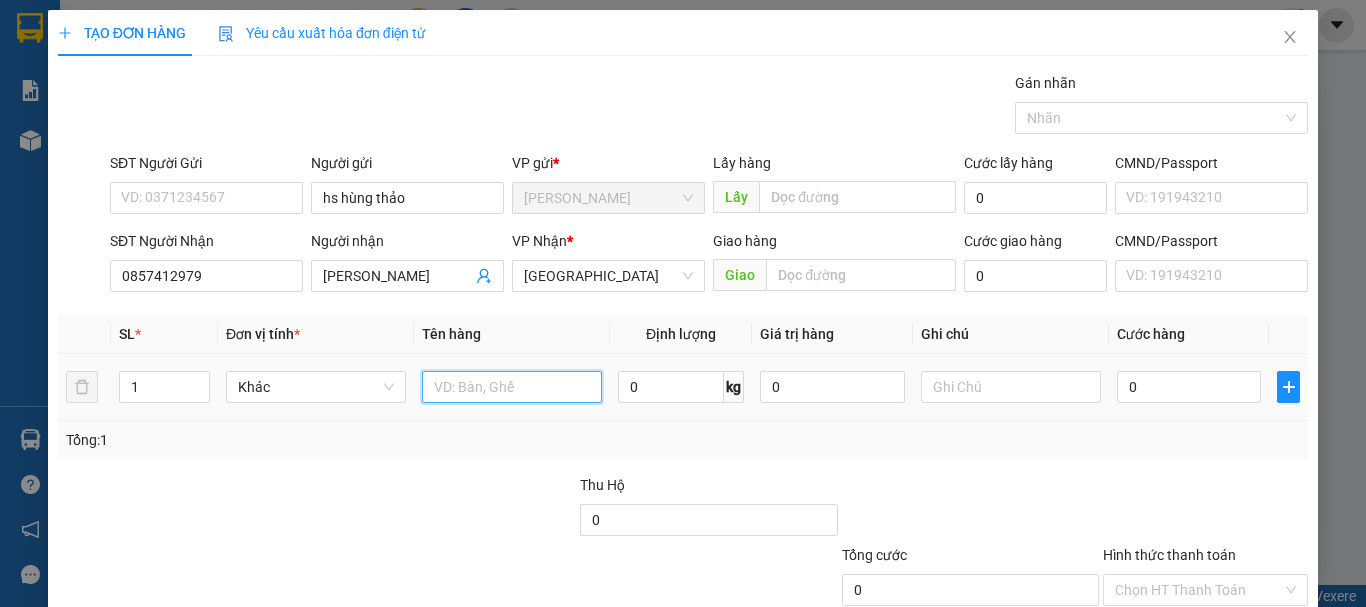 click at bounding box center [512, 387] 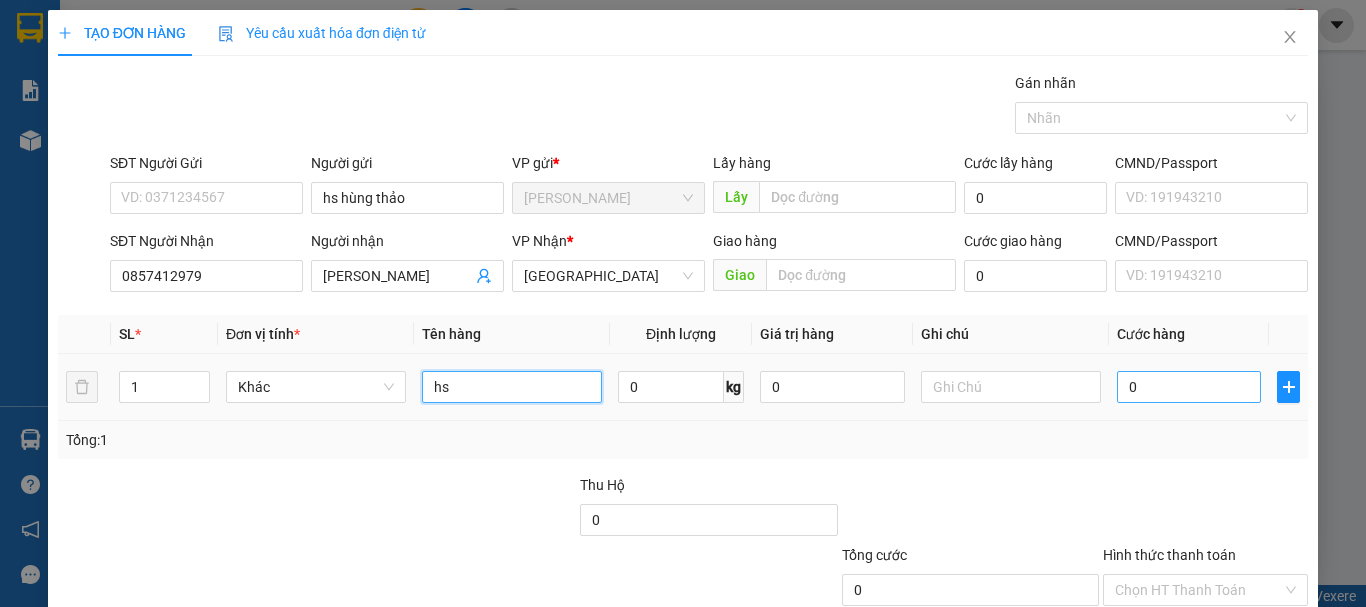 type on "hs" 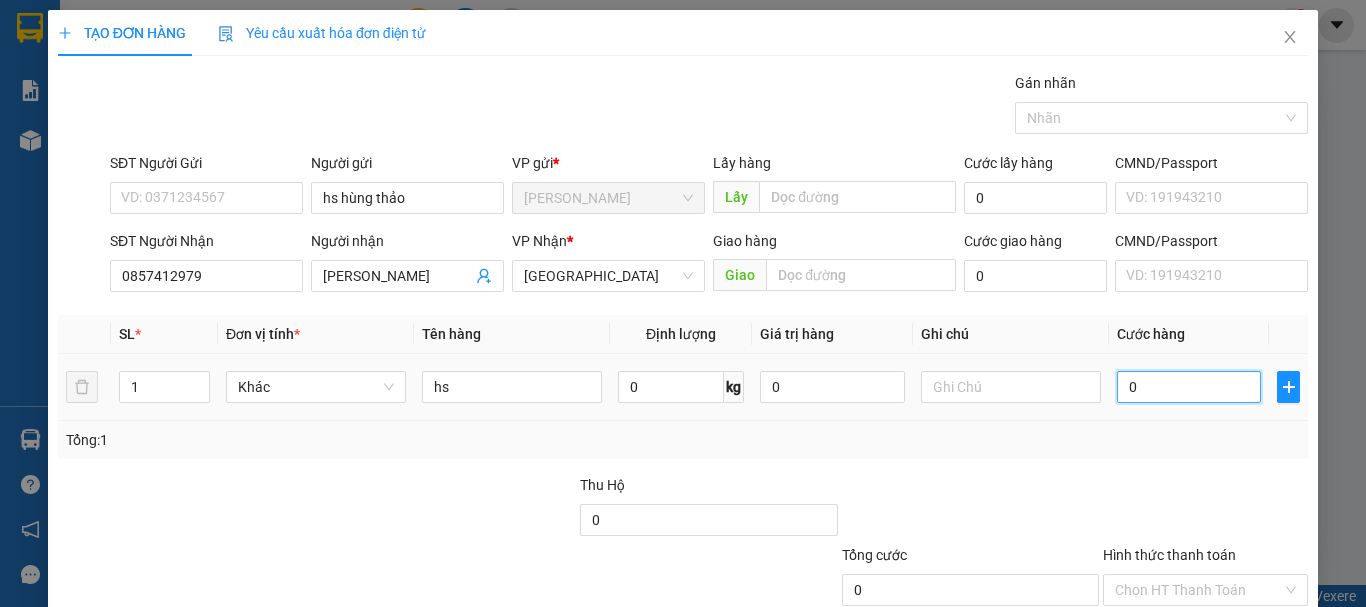 click on "0" at bounding box center (1189, 387) 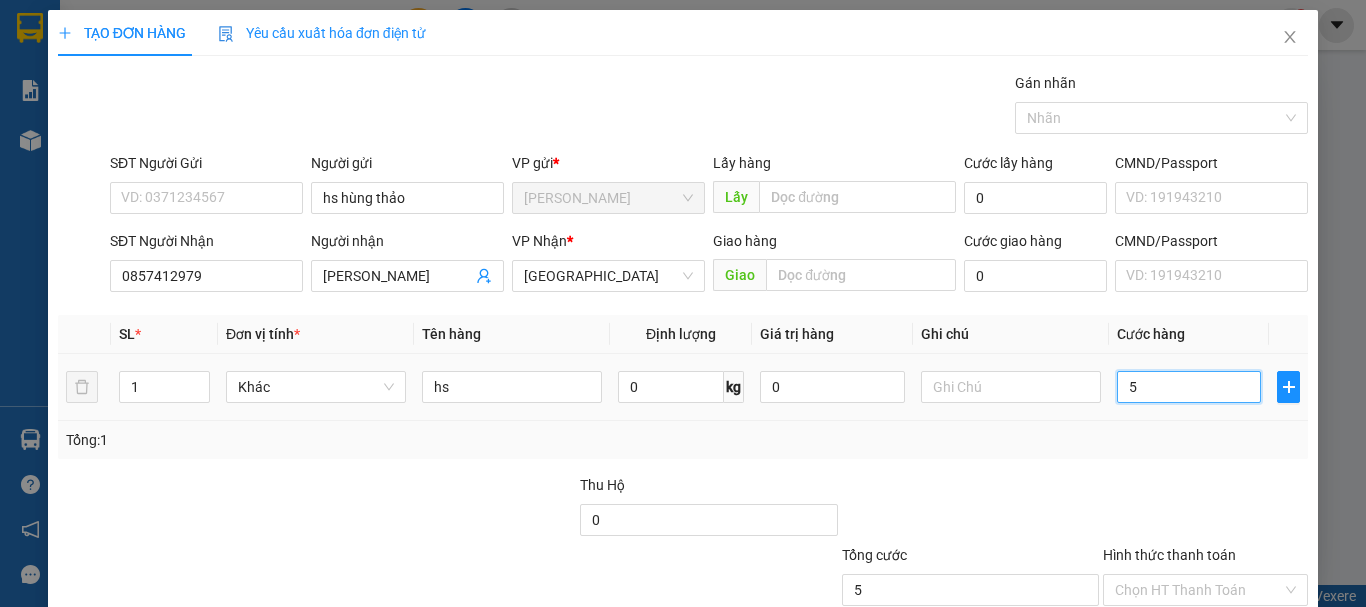 type on "50" 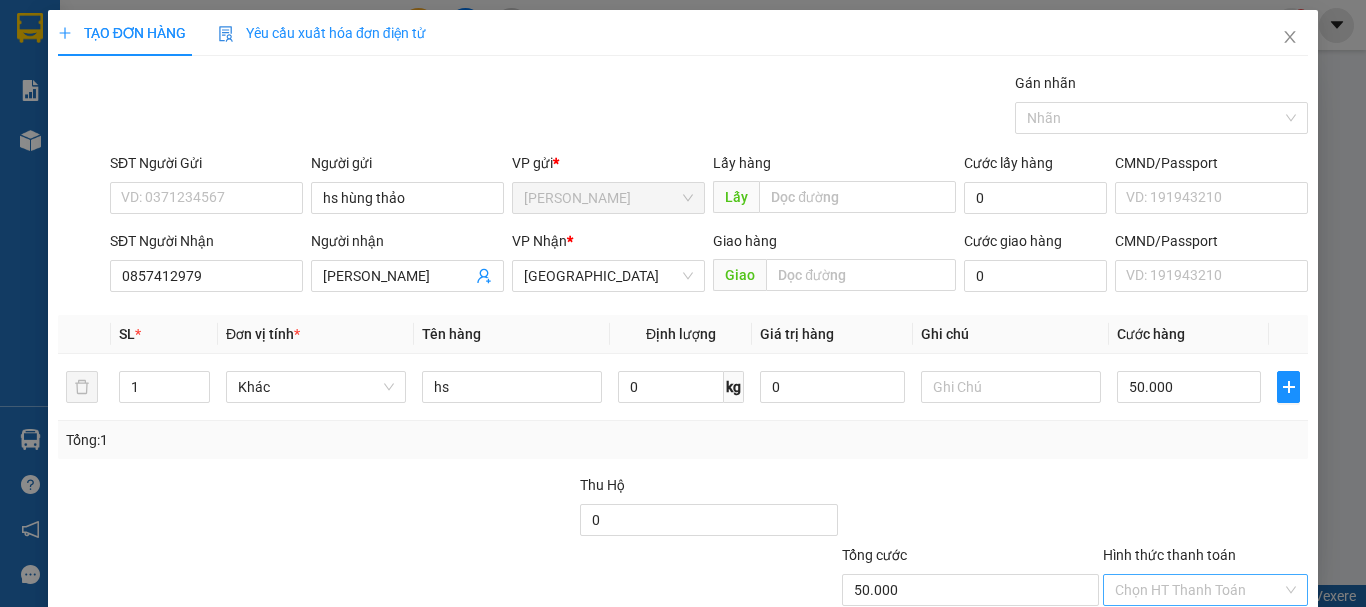 click on "Hình thức thanh toán" at bounding box center (1198, 590) 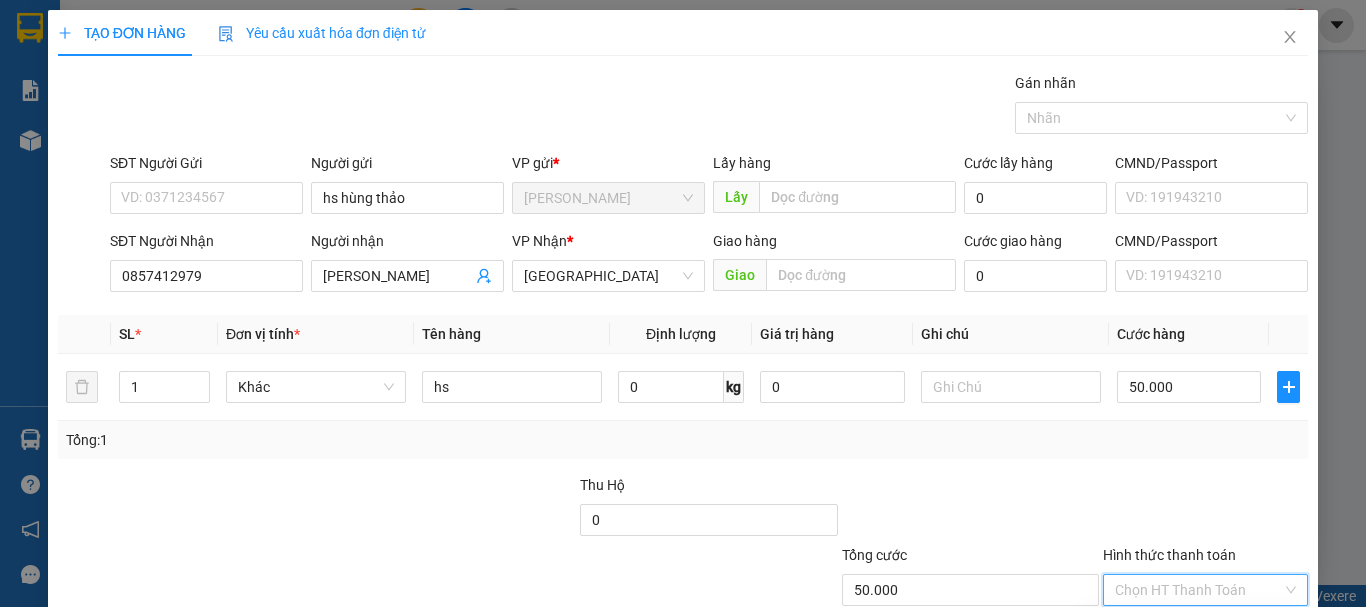 click on "Tại văn phòng" at bounding box center (1193, 630) 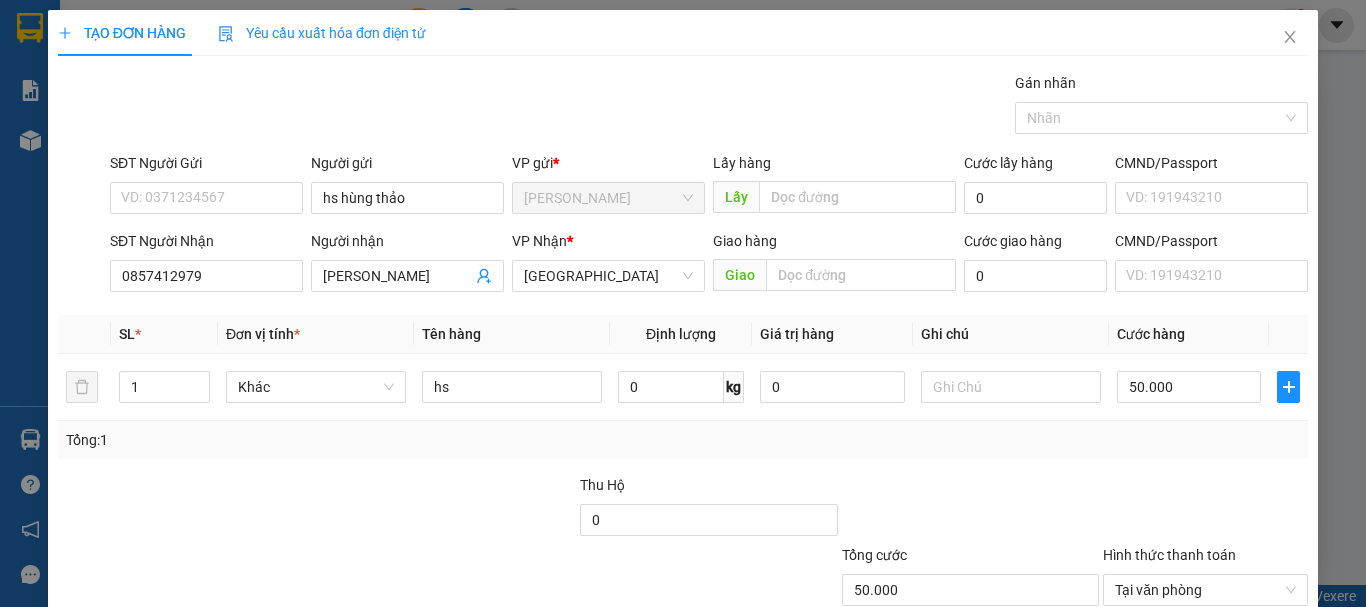 drag, startPoint x: 1217, startPoint y: 542, endPoint x: 1206, endPoint y: 539, distance: 11.401754 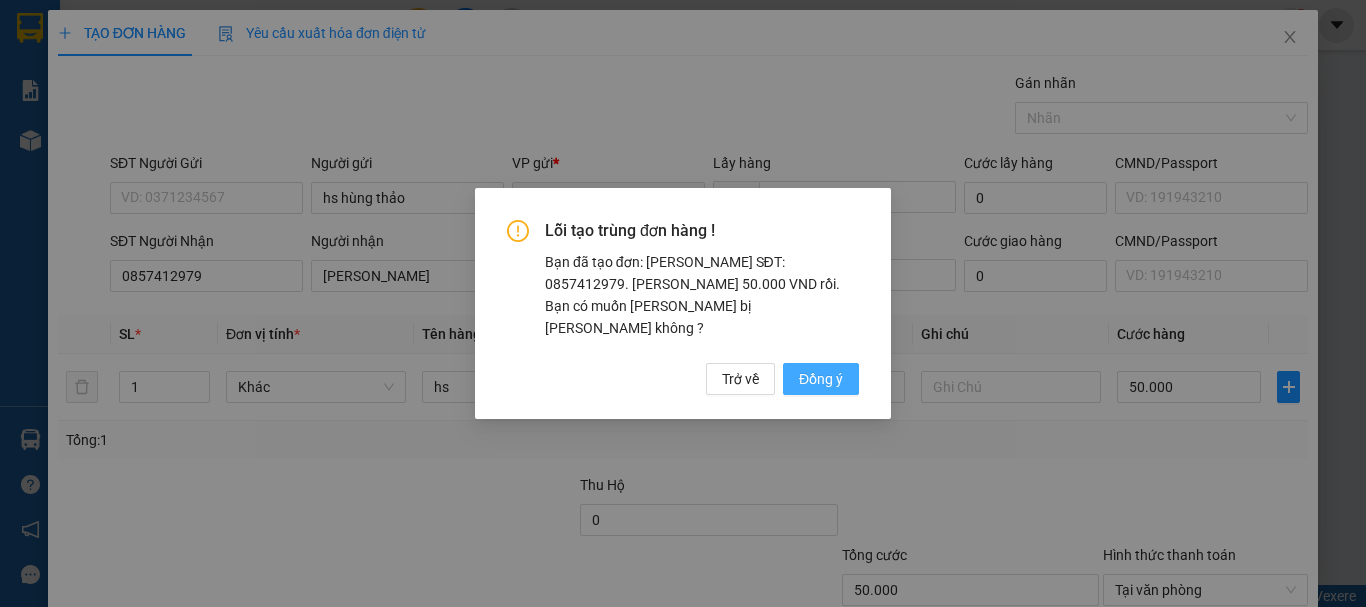 click on "Đồng ý" at bounding box center [821, 379] 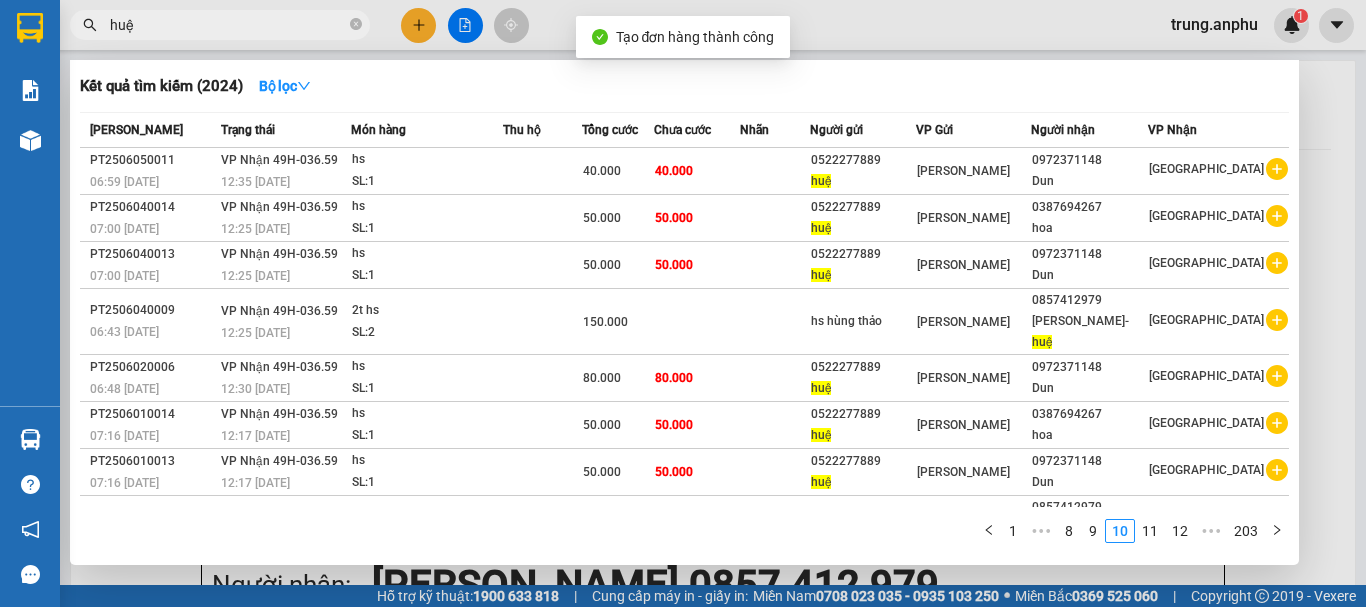 drag, startPoint x: 358, startPoint y: 19, endPoint x: 338, endPoint y: 22, distance: 20.22375 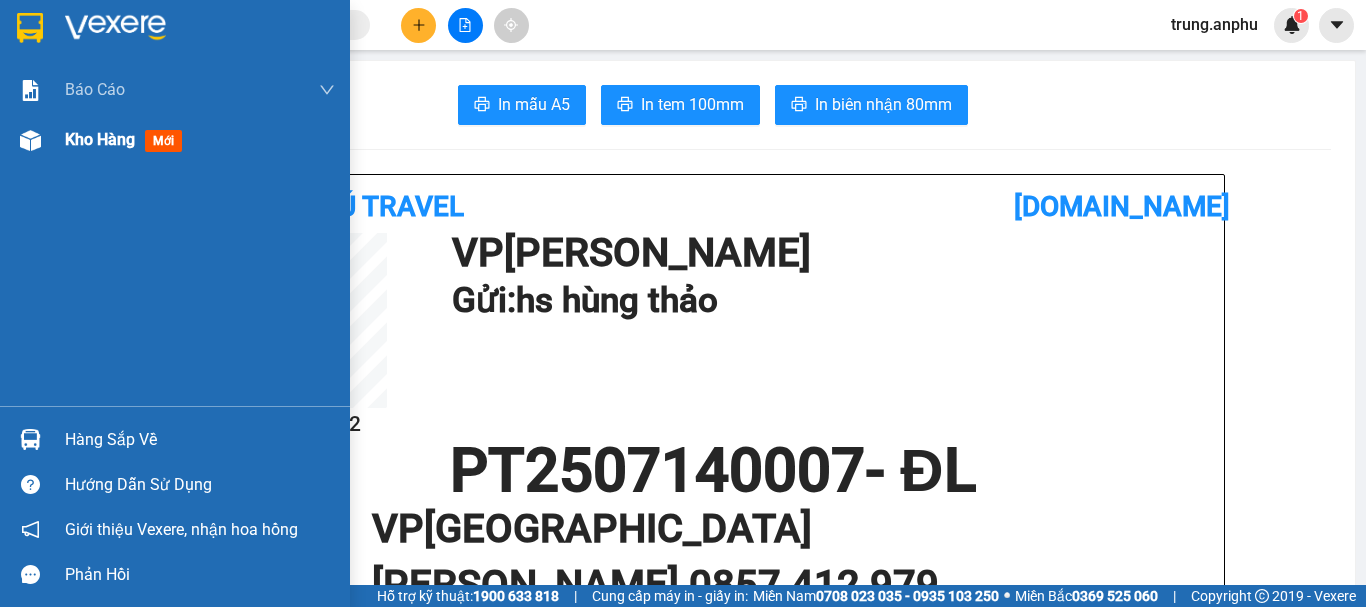 click on "Kho hàng" at bounding box center (100, 139) 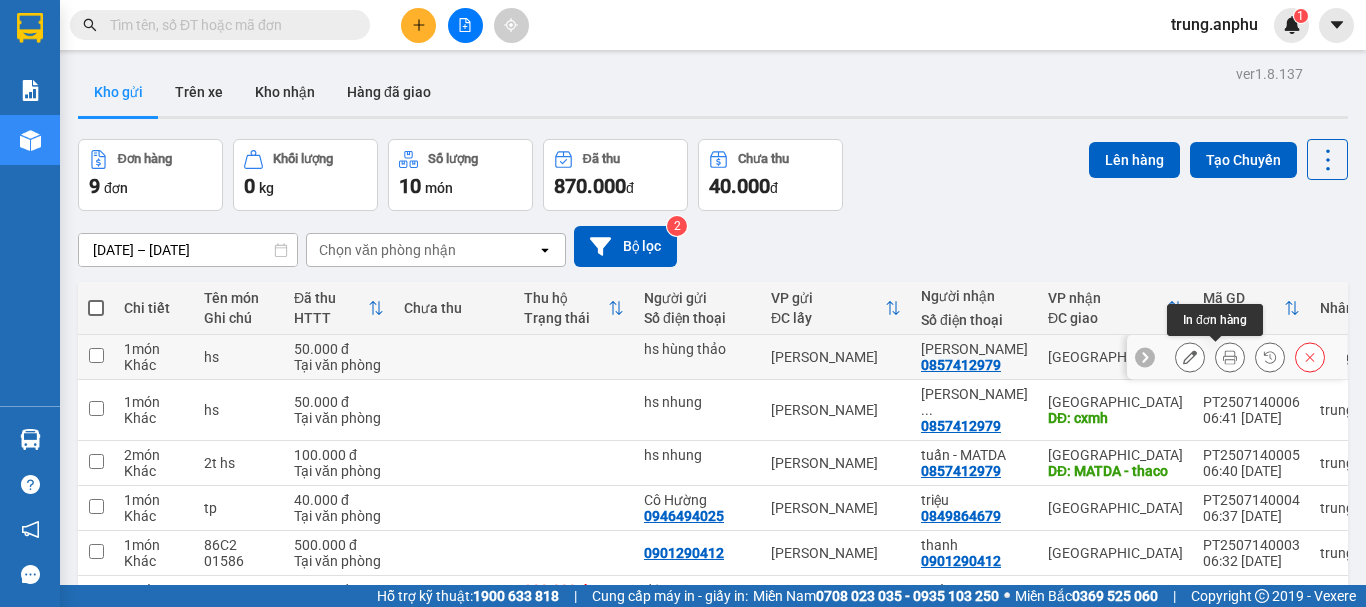 click 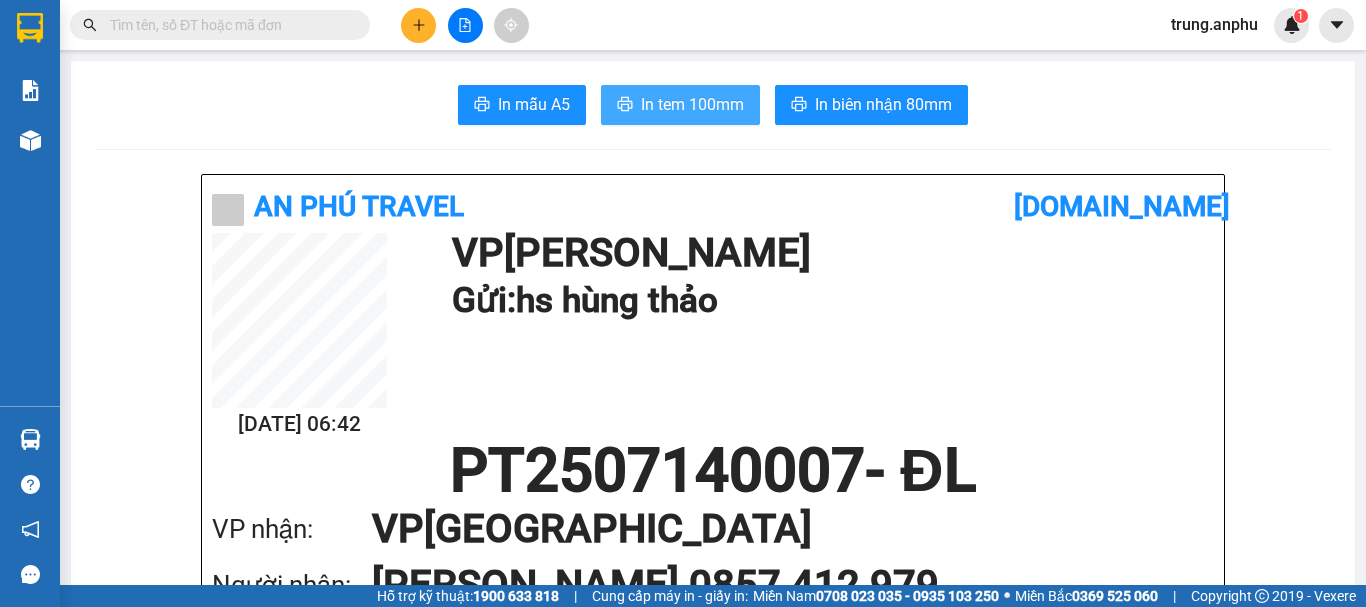 click on "In tem 100mm" at bounding box center [692, 104] 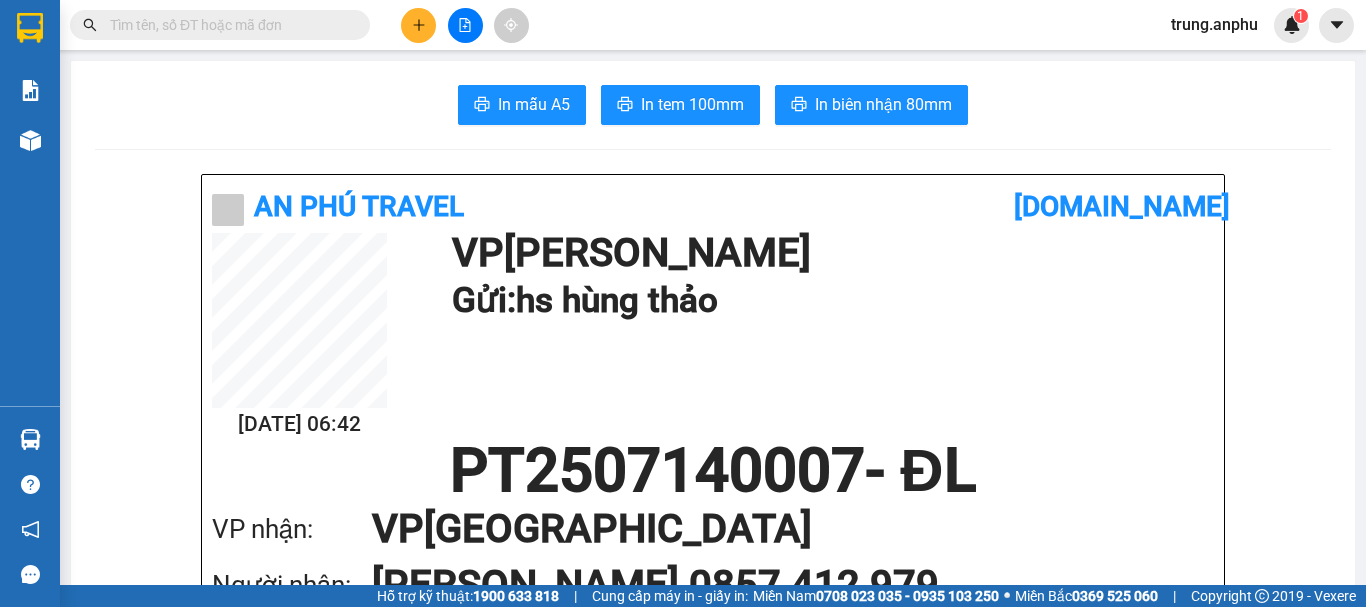 click at bounding box center [228, 25] 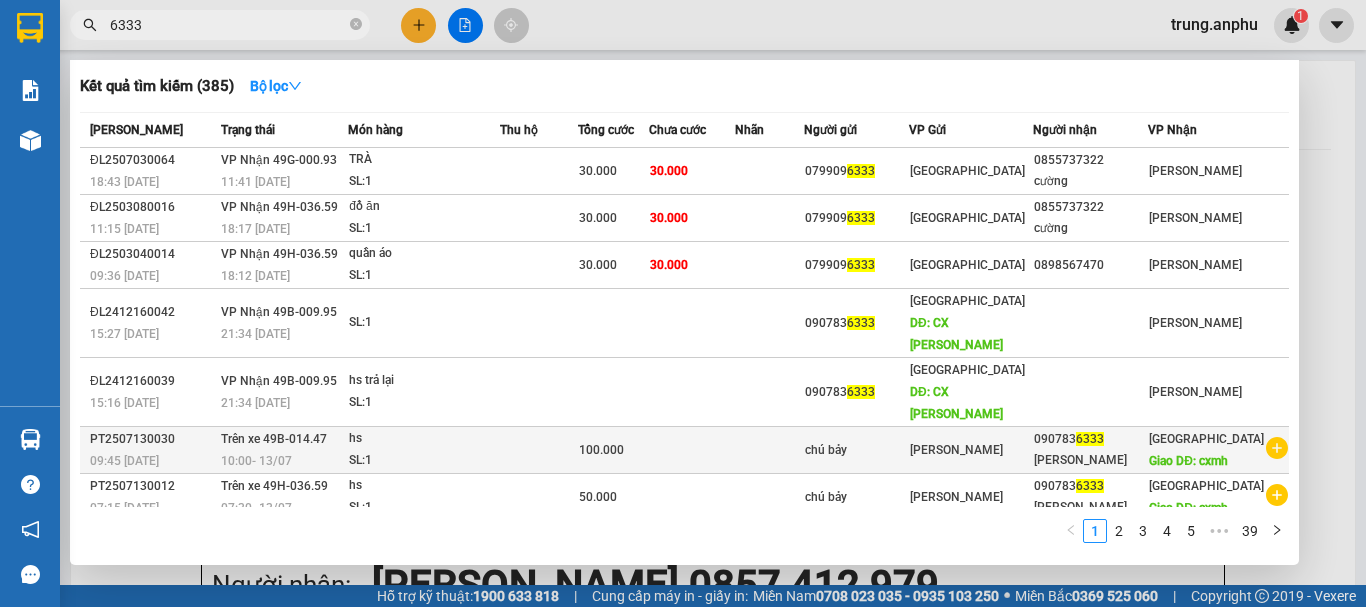 type on "6333" 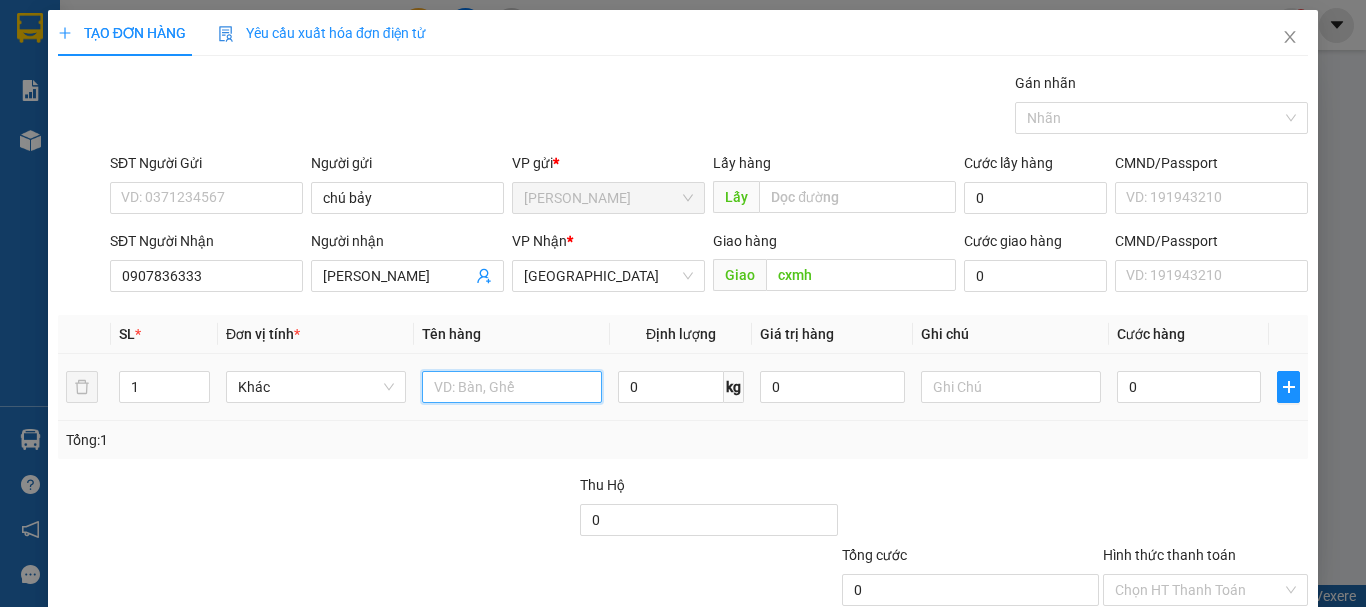 click at bounding box center (512, 387) 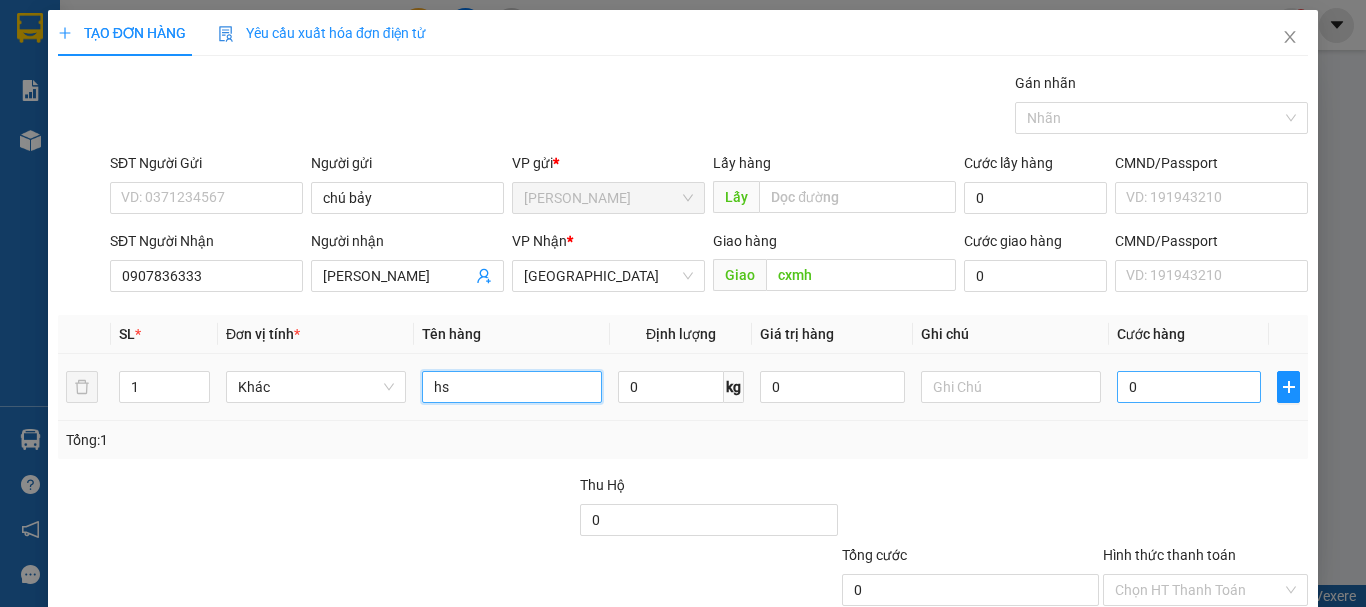 type on "hs" 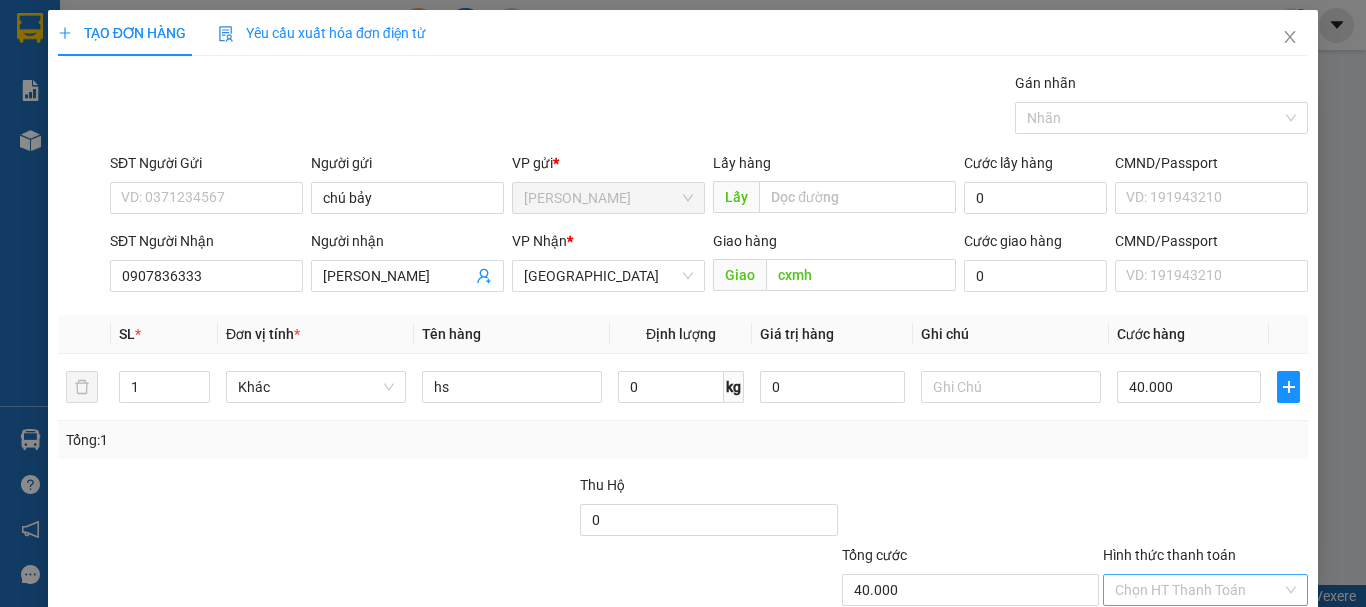 drag, startPoint x: 1156, startPoint y: 444, endPoint x: 1216, endPoint y: 475, distance: 67.53518 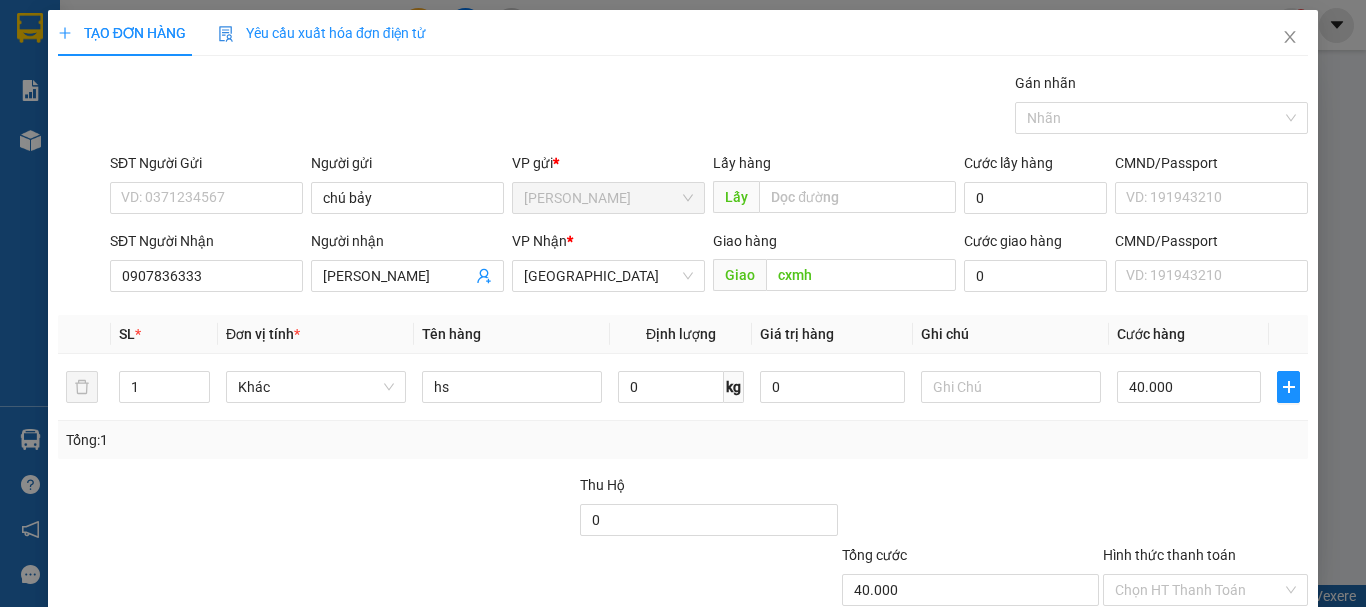 click on "Hình thức thanh toán" at bounding box center [1198, 590] 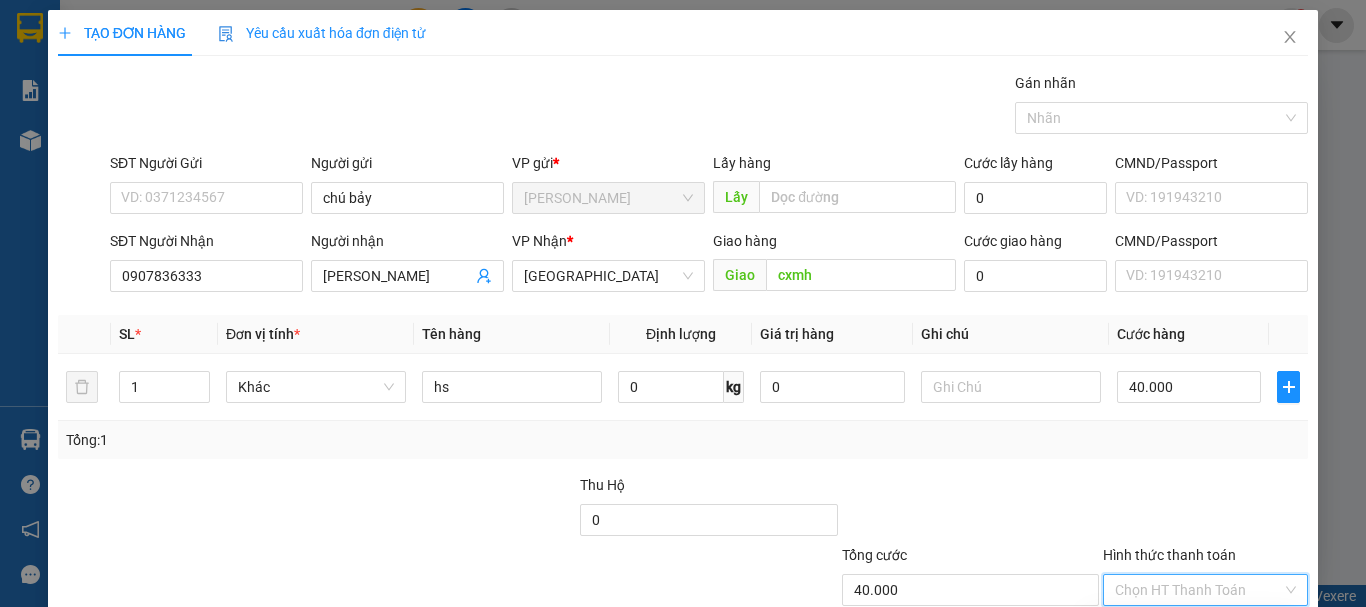 click on "Tại văn phòng" at bounding box center (1193, 630) 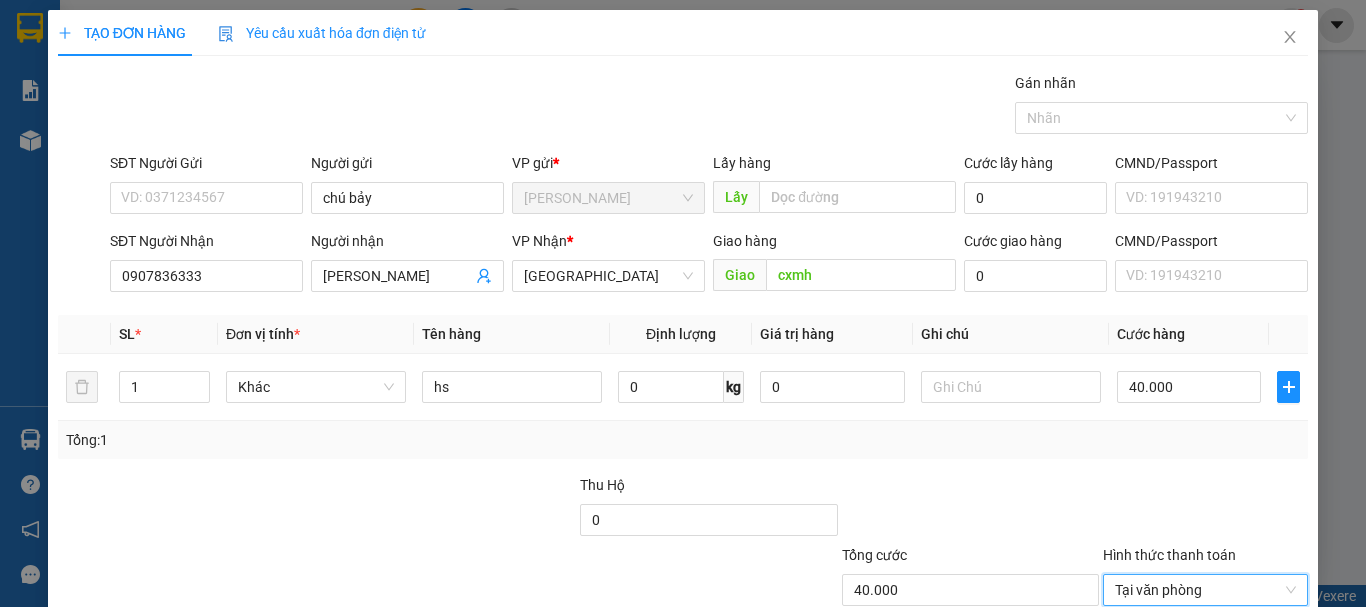 click on "[PERSON_NAME] và In" at bounding box center (1263, 685) 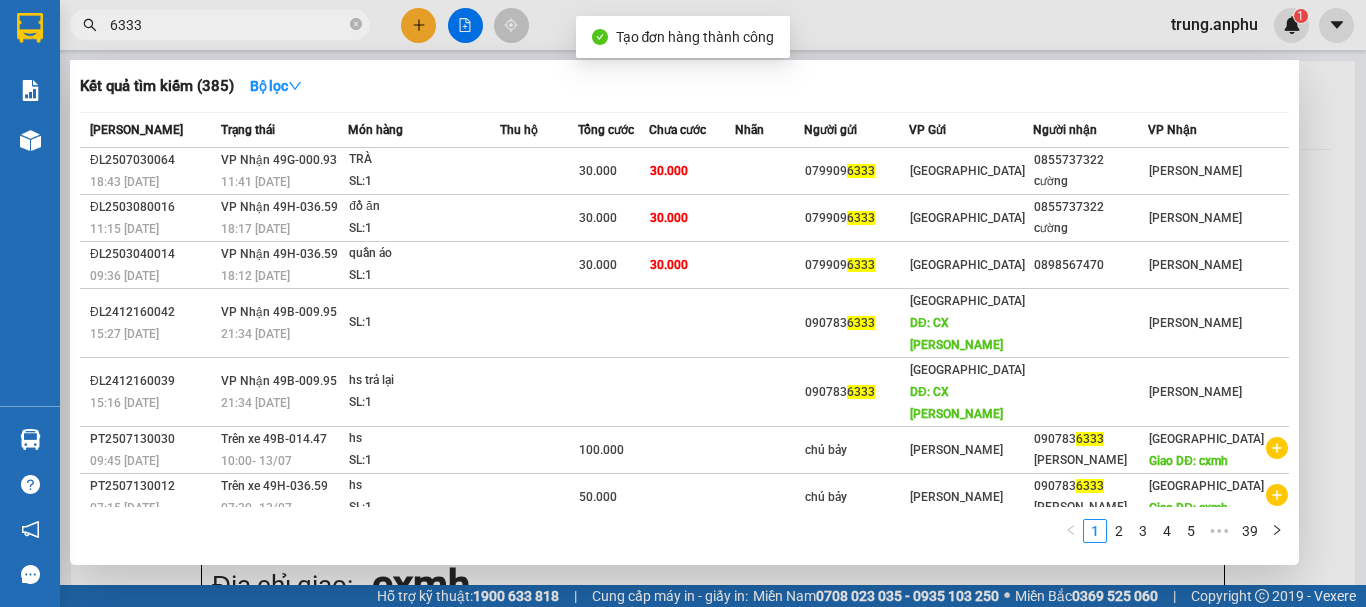 click at bounding box center (683, 303) 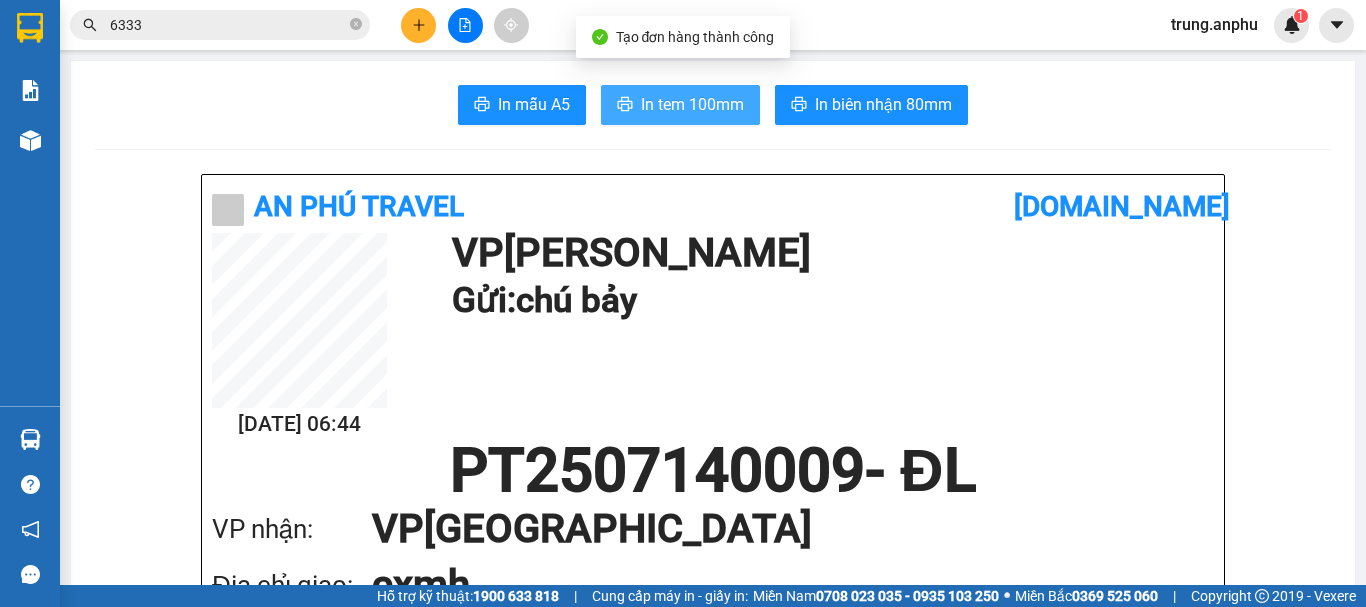 click on "In tem 100mm" at bounding box center (692, 104) 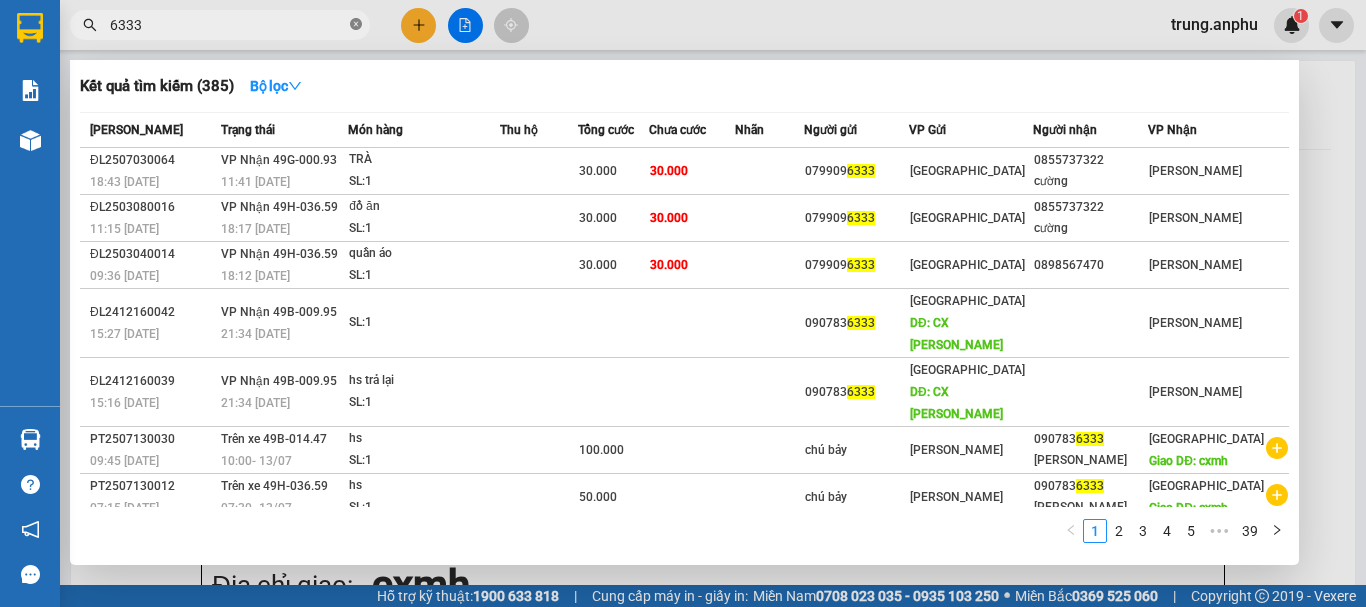 click 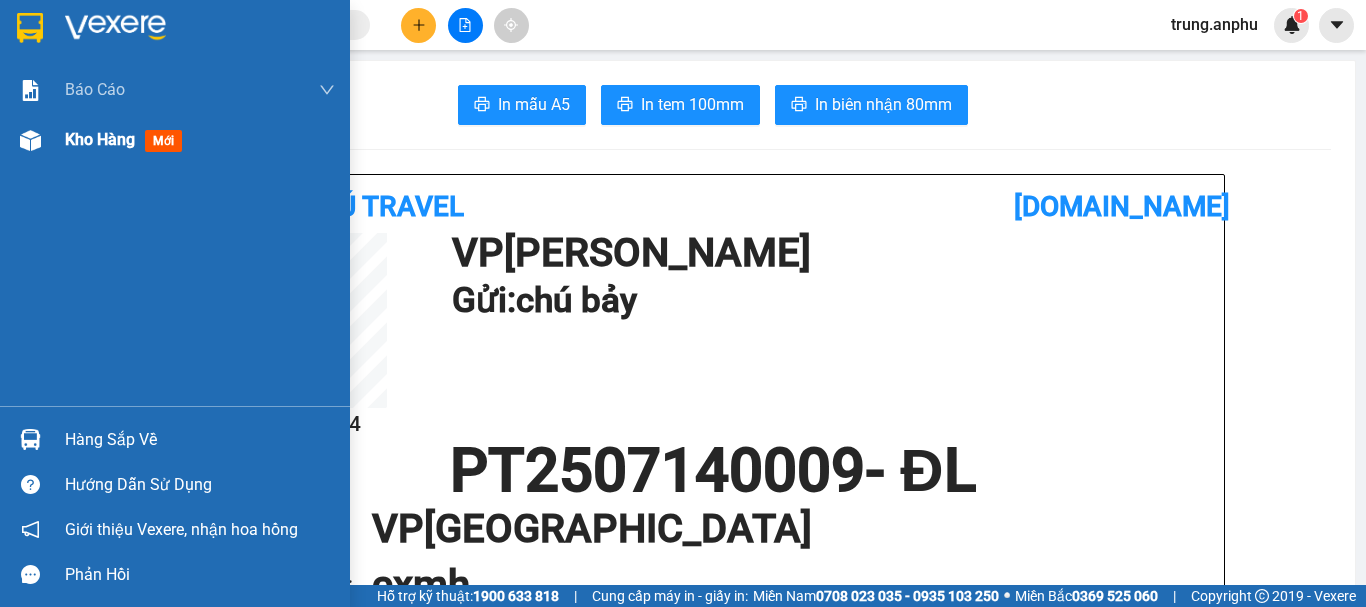 click on "Kho hàng" at bounding box center (100, 139) 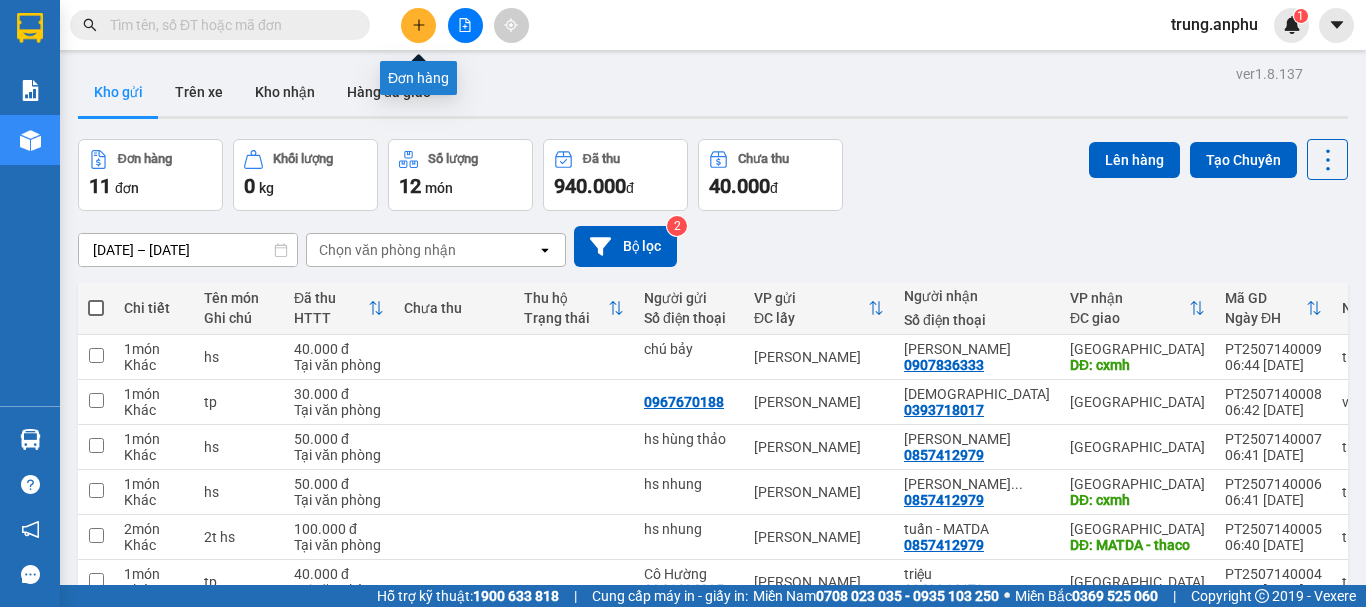 click 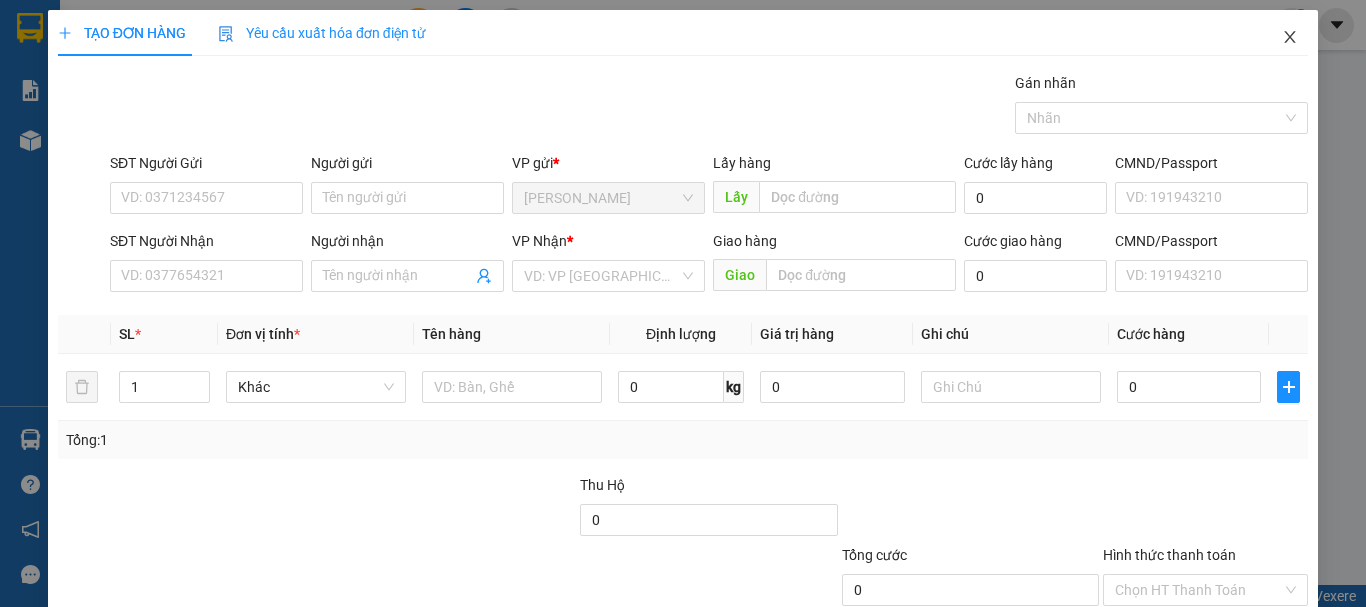 drag, startPoint x: 1273, startPoint y: 31, endPoint x: 181, endPoint y: 0, distance: 1092.44 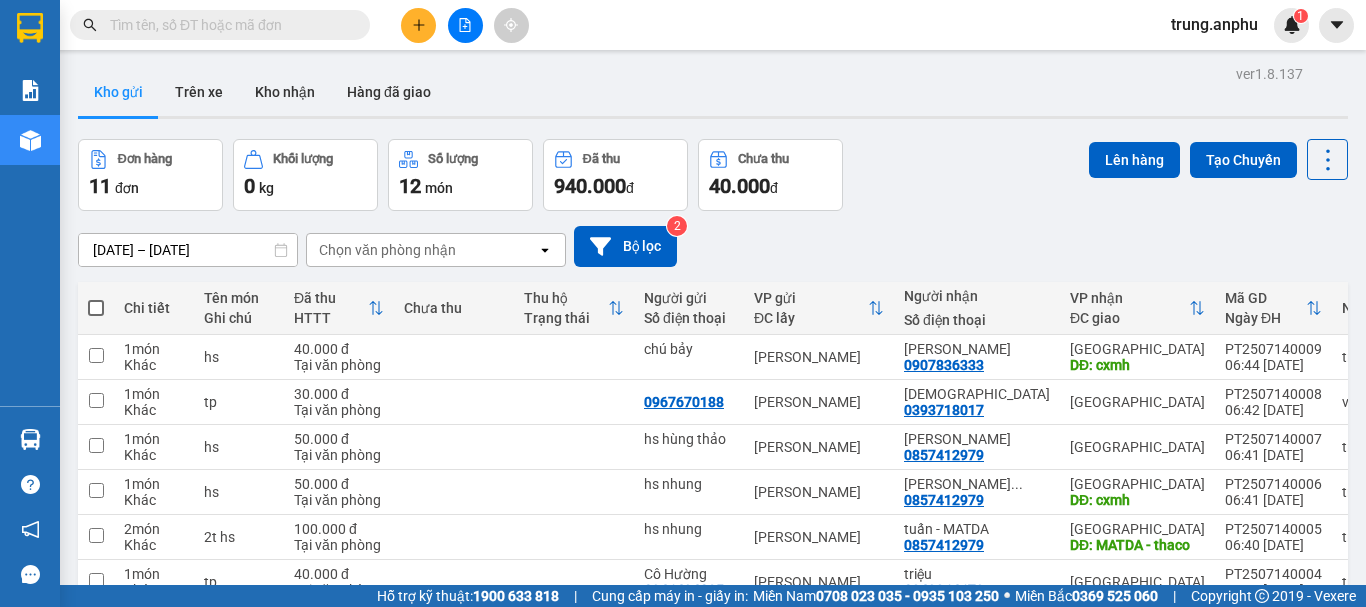 click at bounding box center (228, 25) 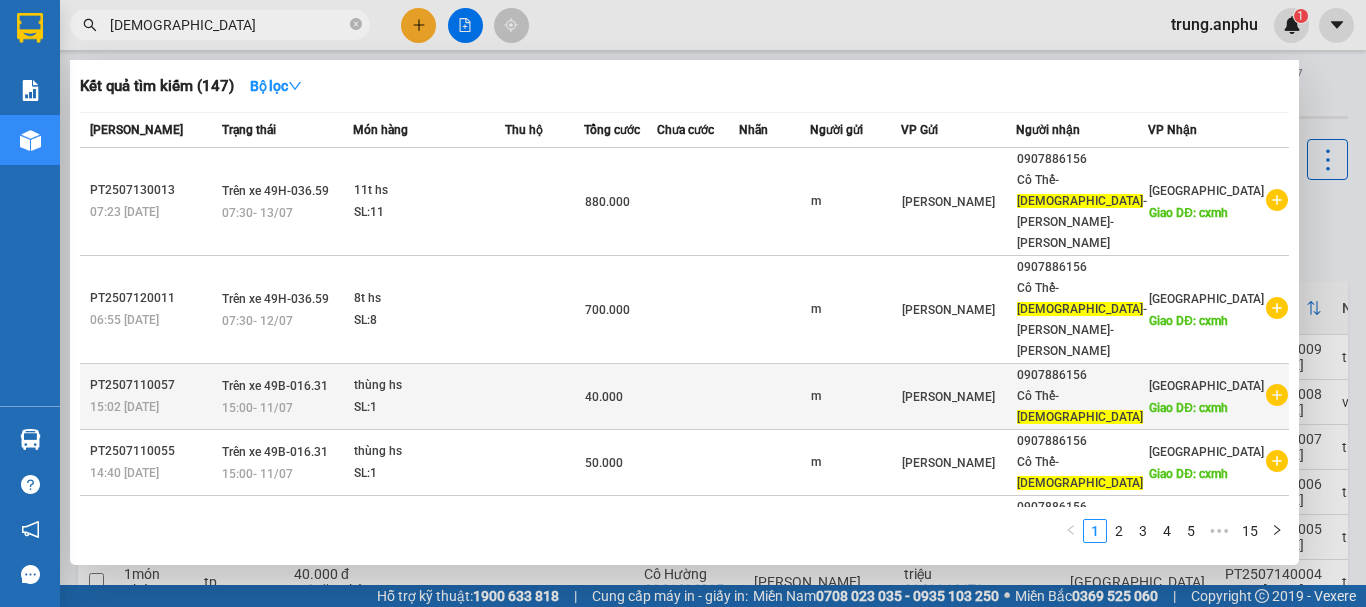type on "hồng an" 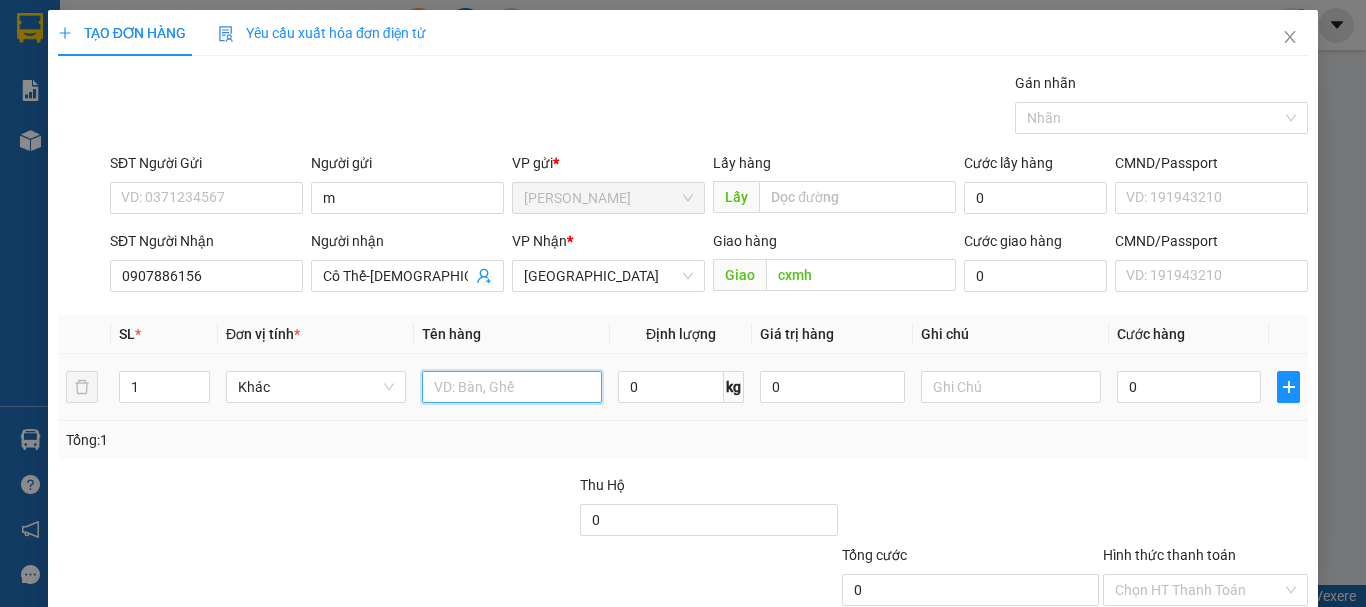 click at bounding box center [512, 387] 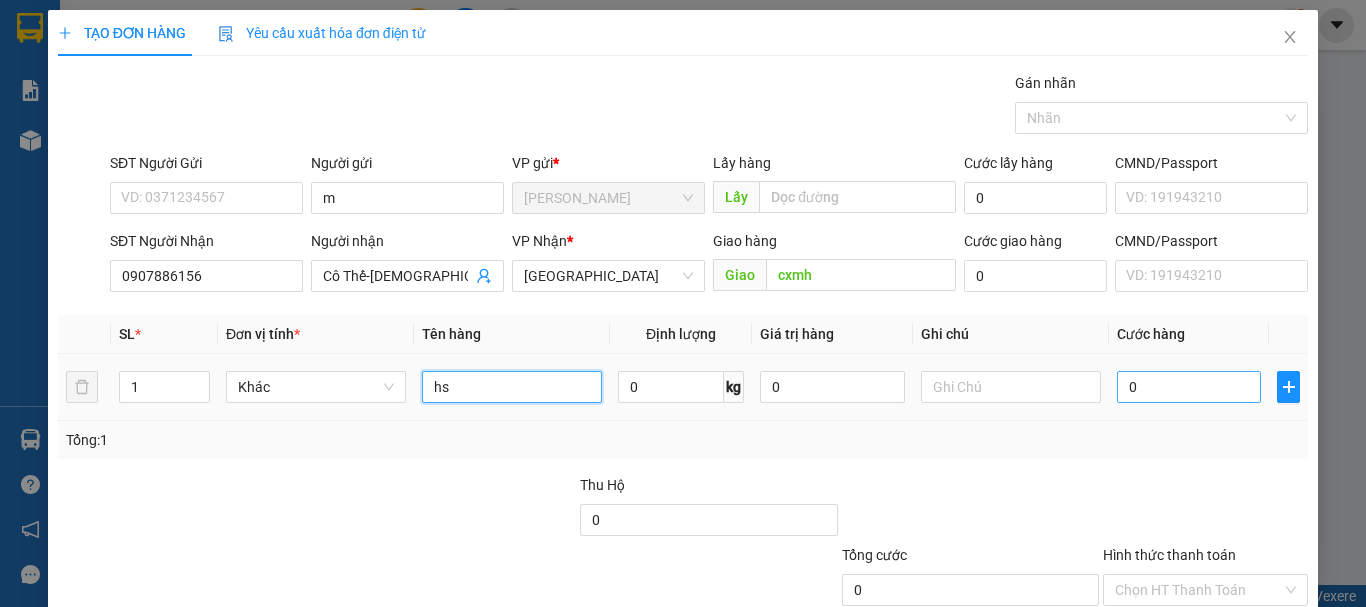 type on "hs" 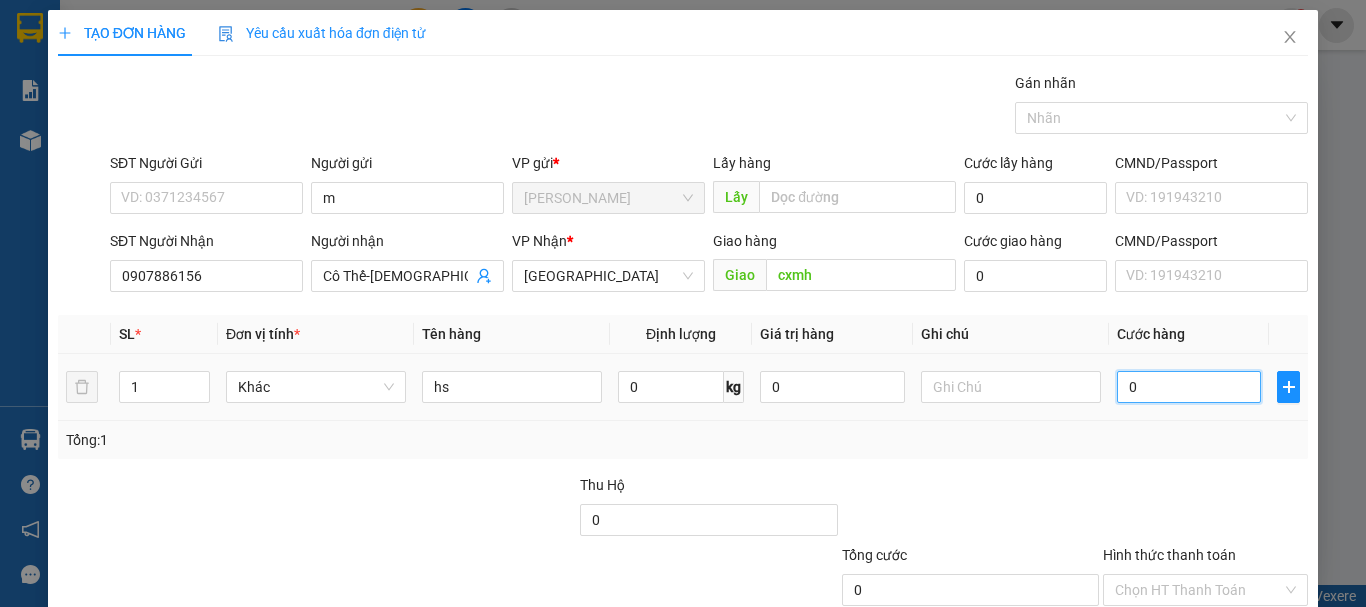 click on "0" at bounding box center (1189, 387) 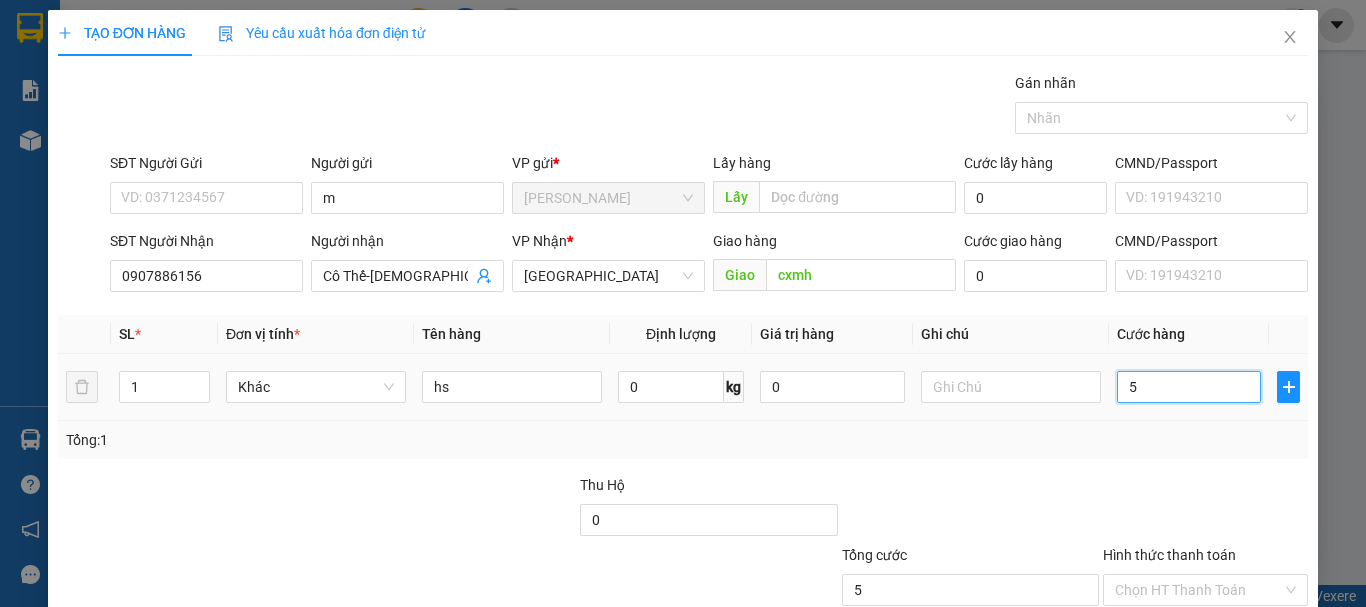 type on "50" 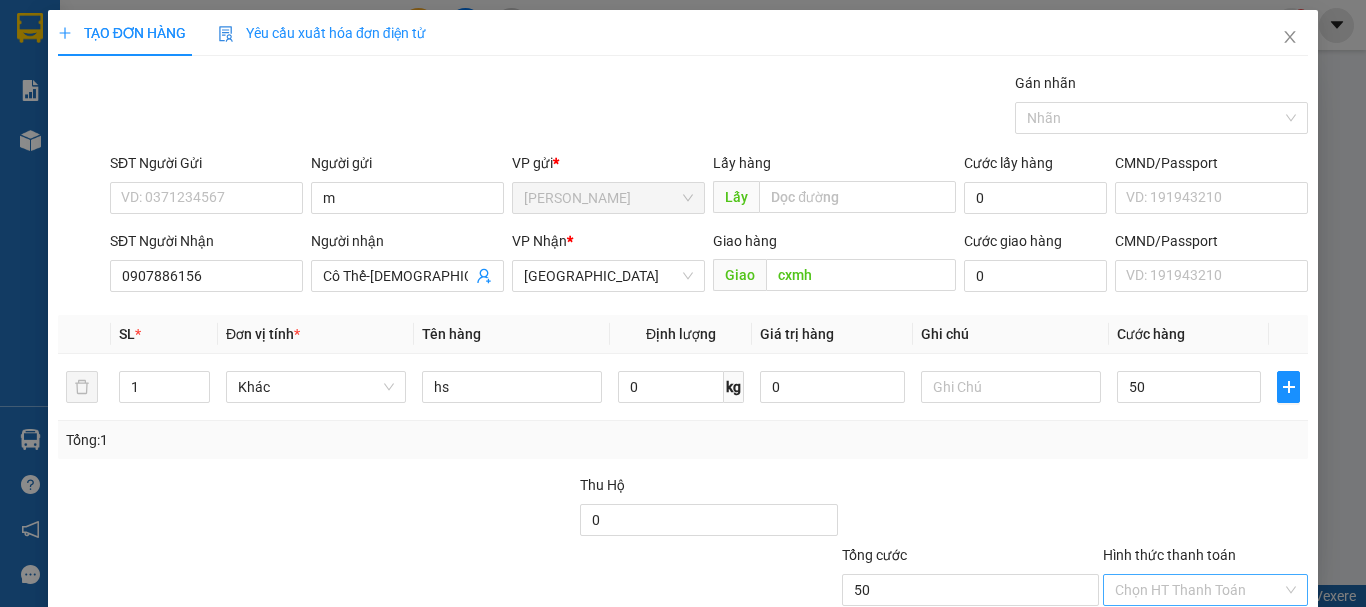 click on "Hình thức thanh toán" at bounding box center (1198, 590) 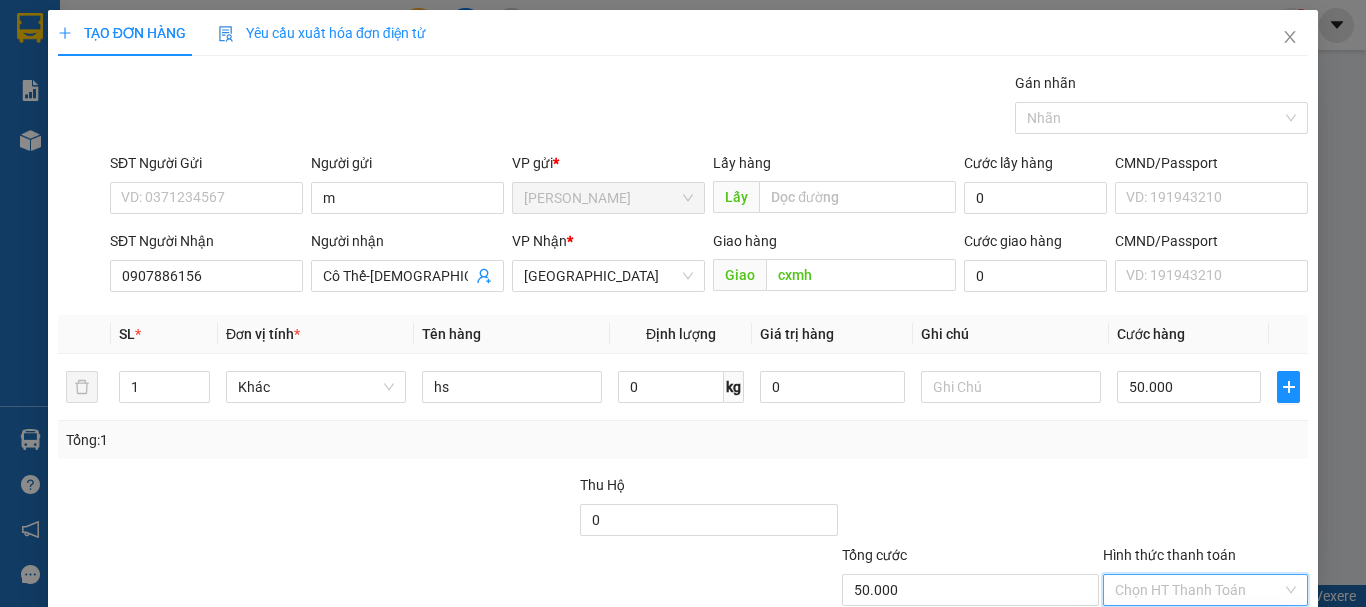 drag, startPoint x: 1188, startPoint y: 497, endPoint x: 1193, endPoint y: 479, distance: 18.681541 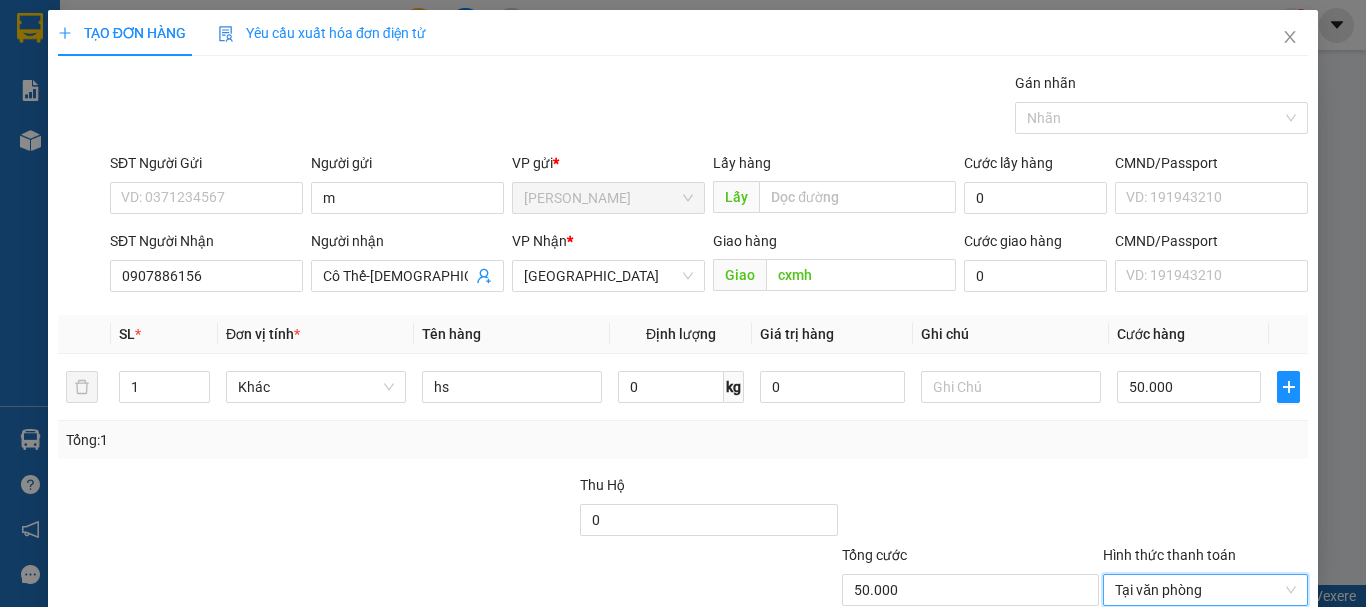 click on "[PERSON_NAME] và In" at bounding box center (1263, 685) 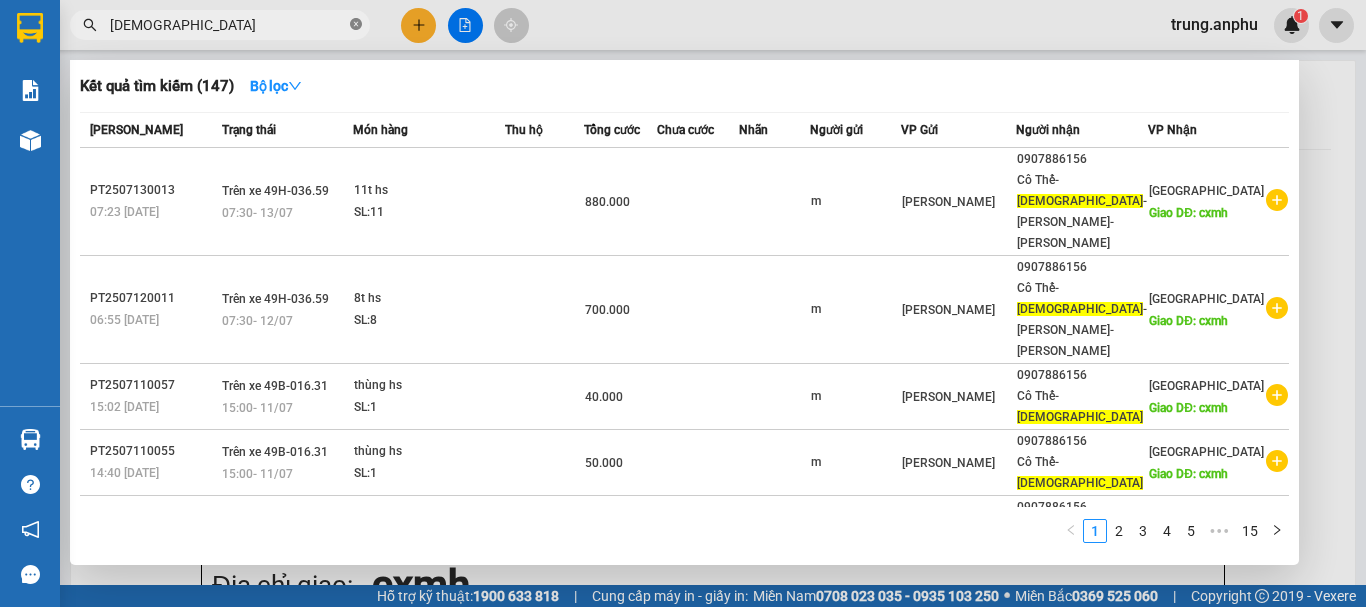click at bounding box center (356, 25) 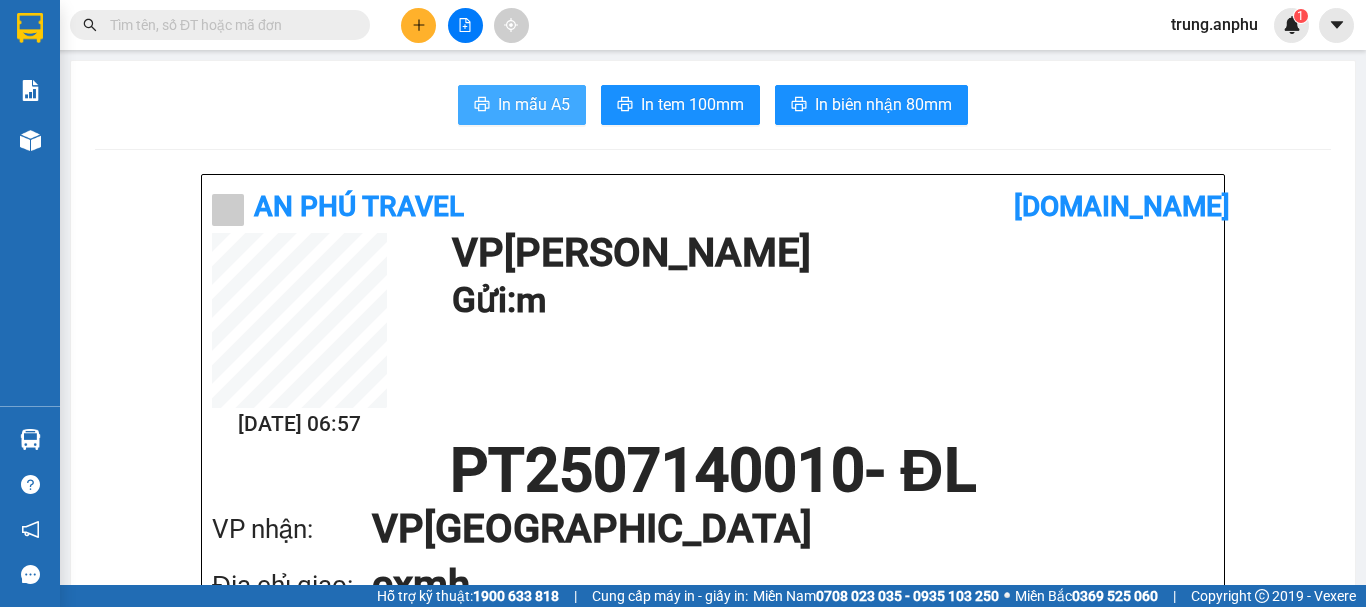 click on "In mẫu A5" at bounding box center [534, 104] 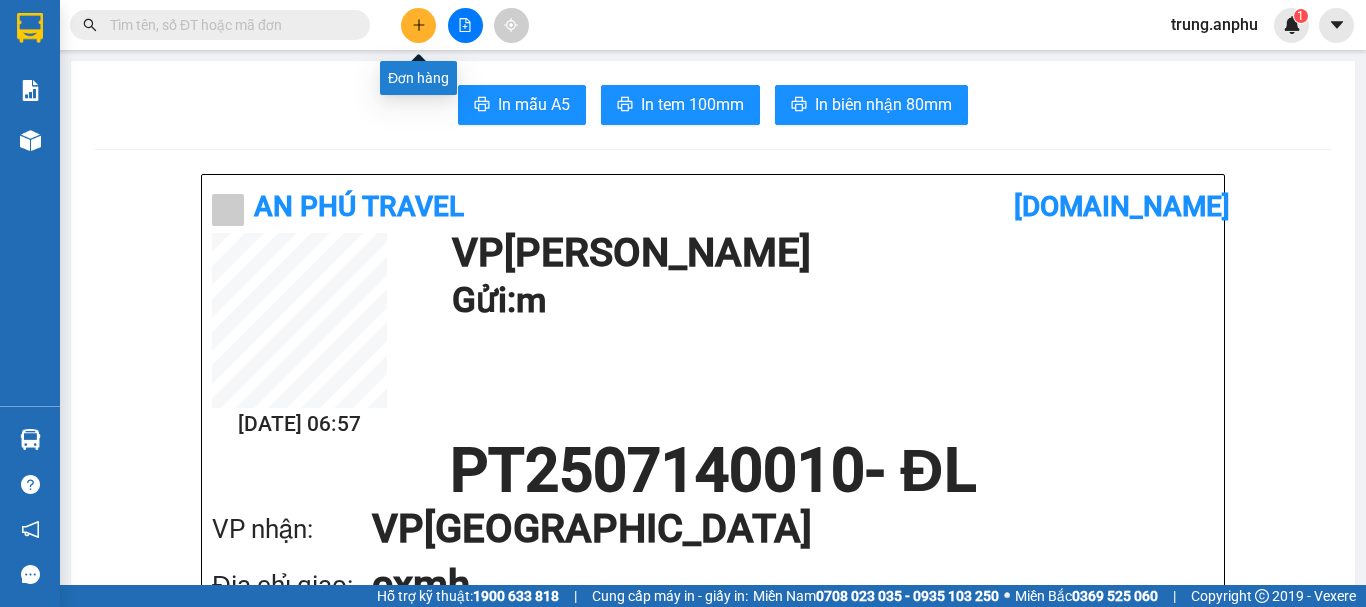 click 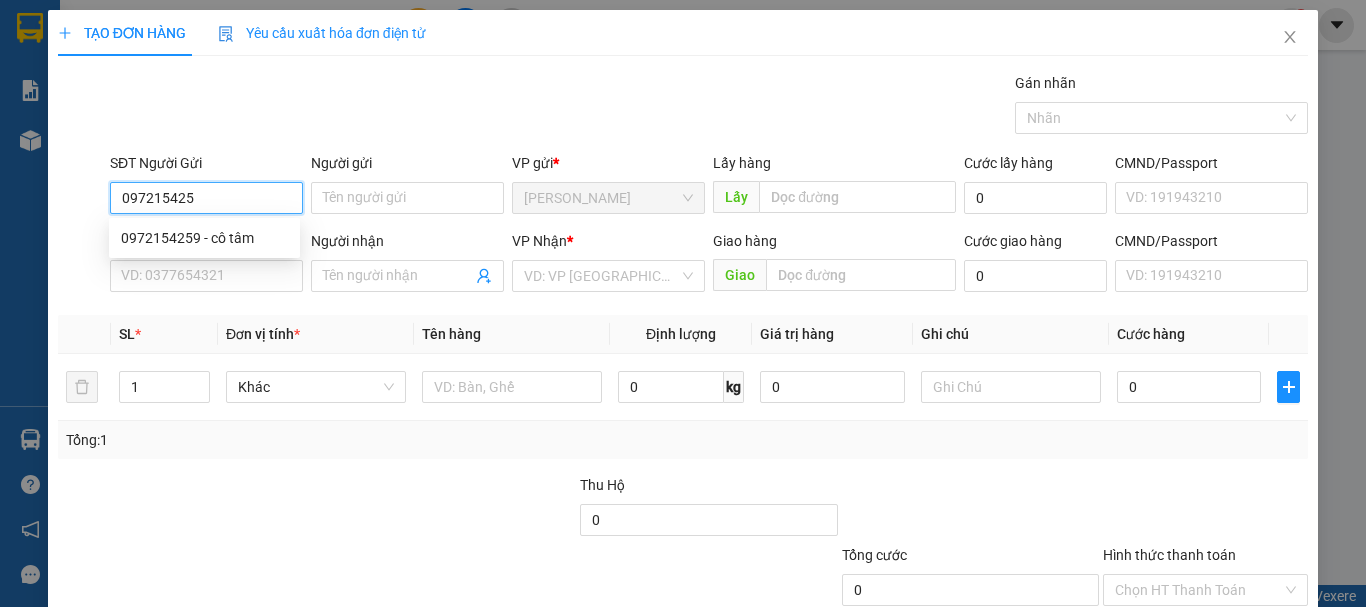 type on "0972154259" 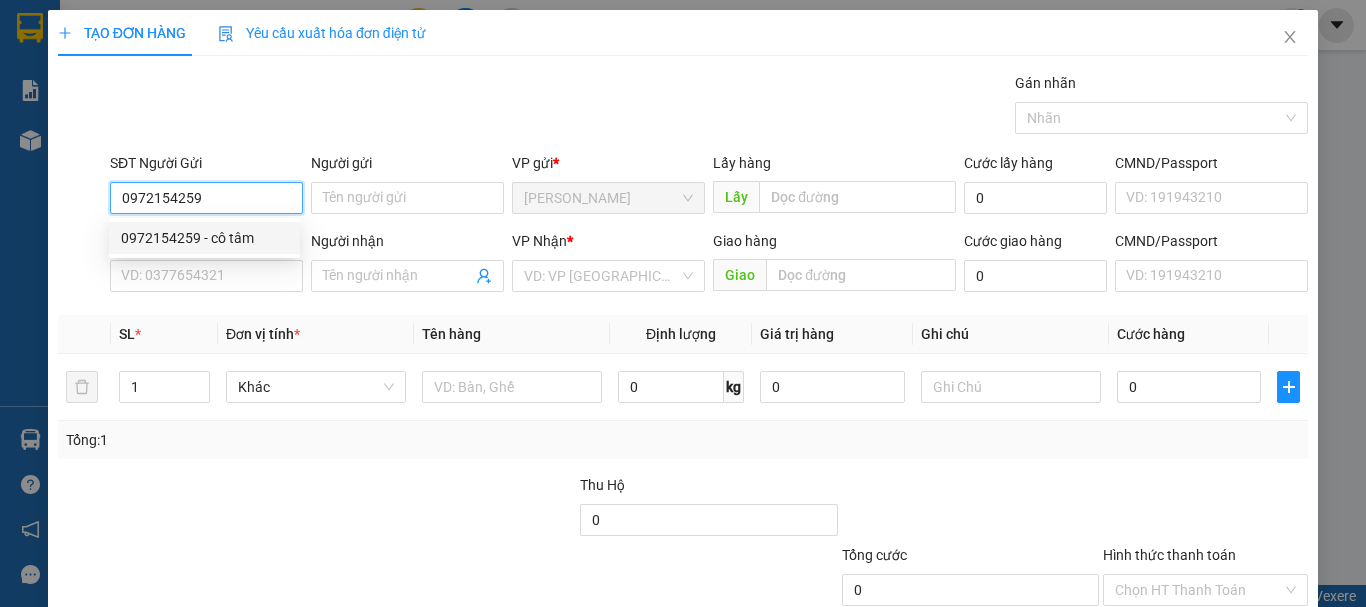 click on "0972154259 - cô tâm" at bounding box center [204, 238] 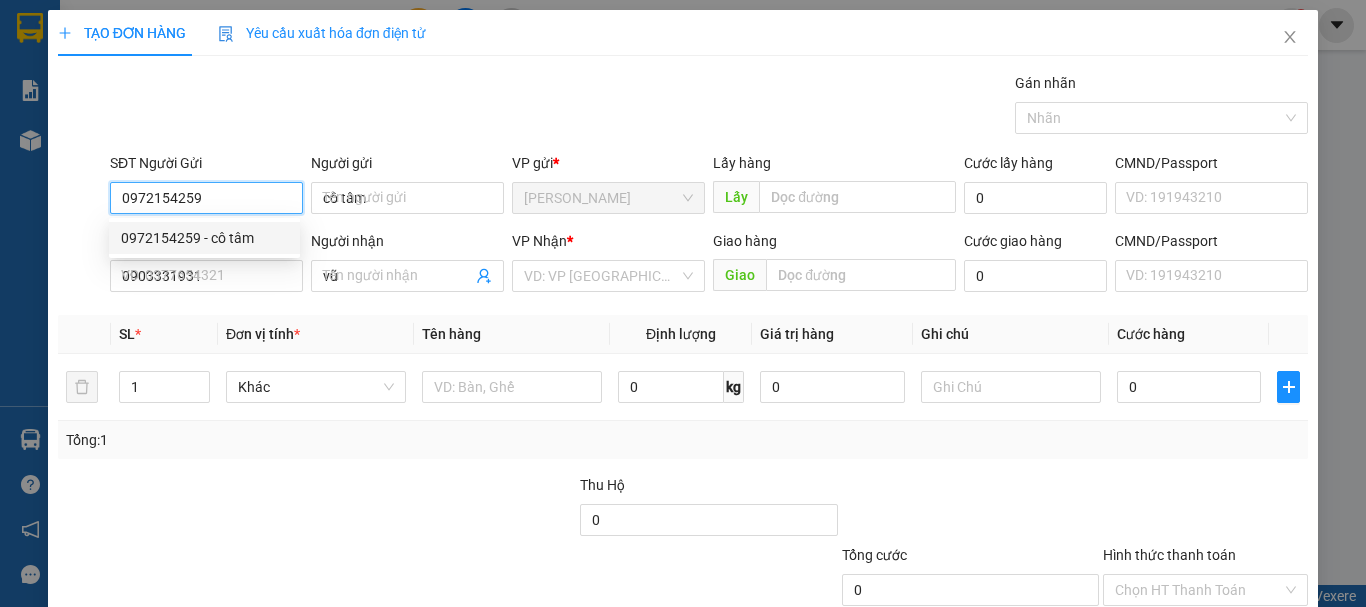 type on "550.000" 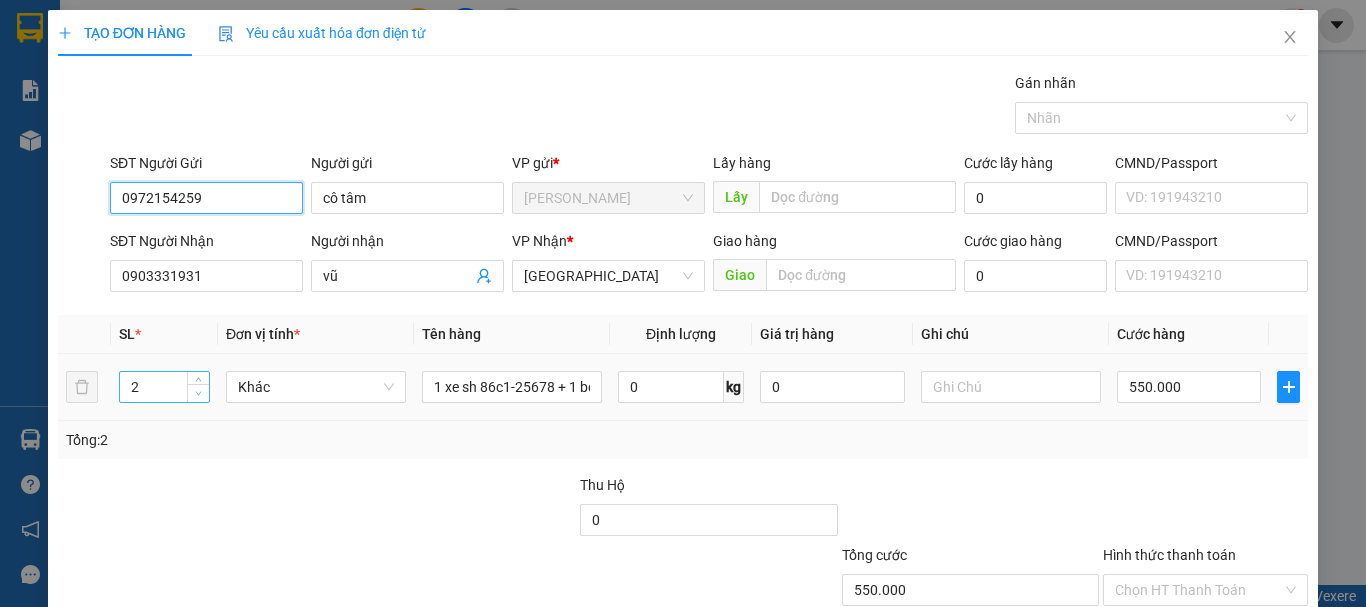 type on "0972154259" 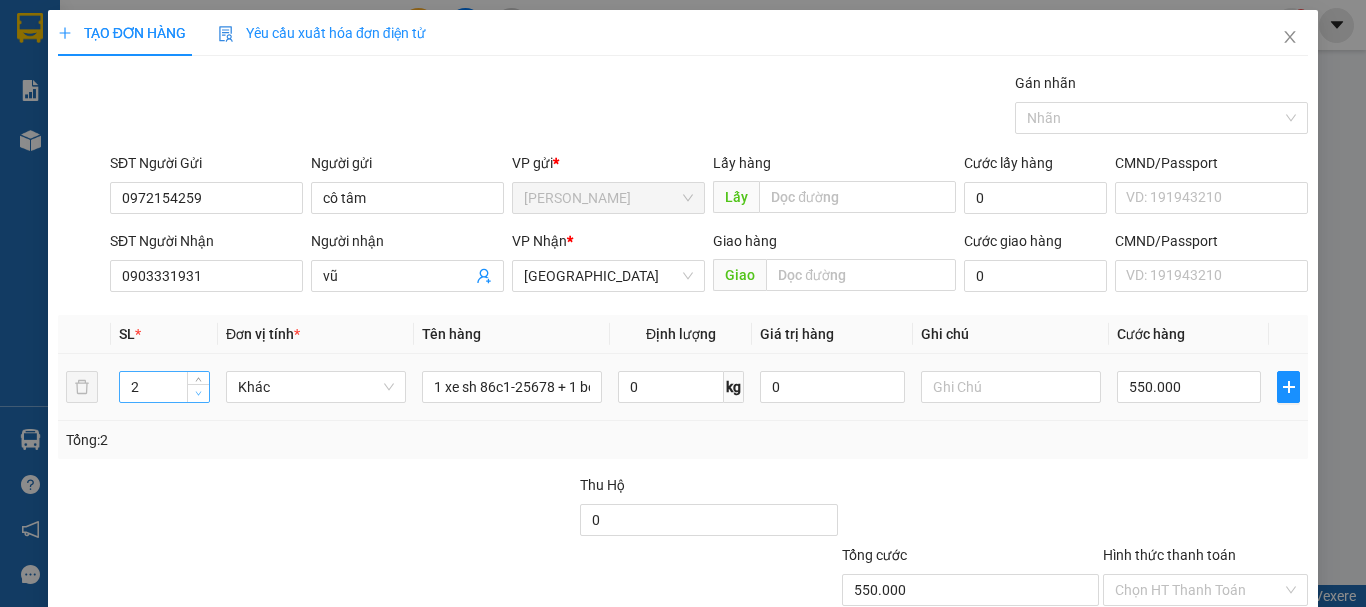 type on "1" 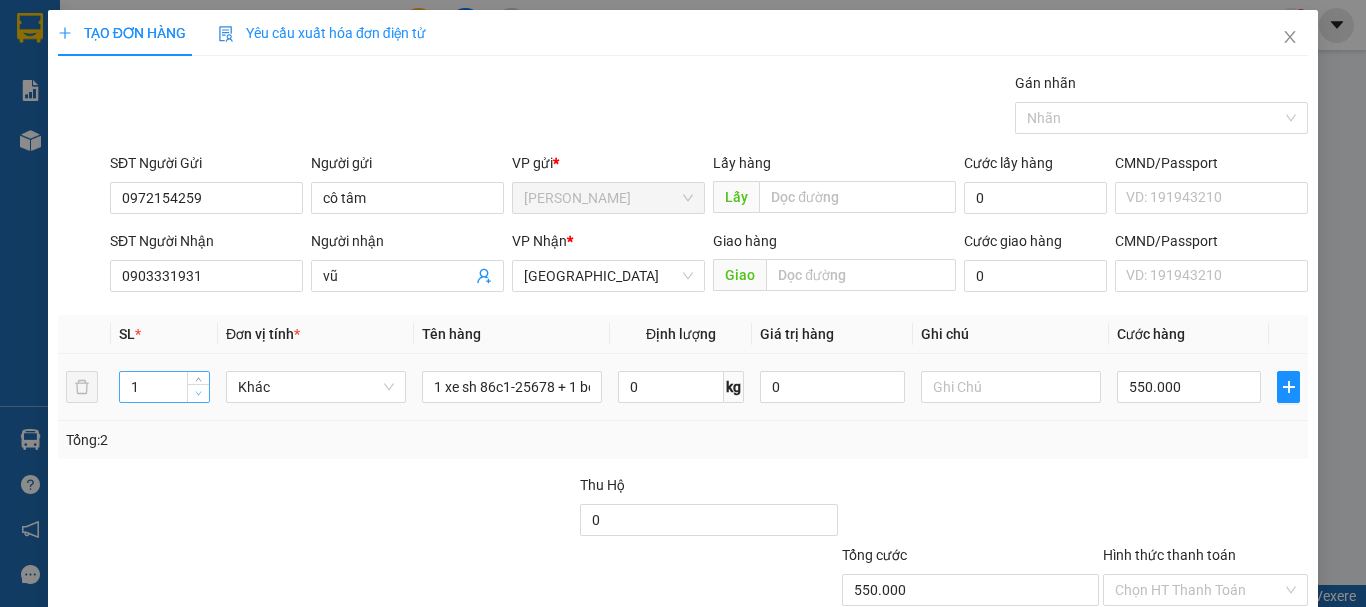 click at bounding box center [199, 394] 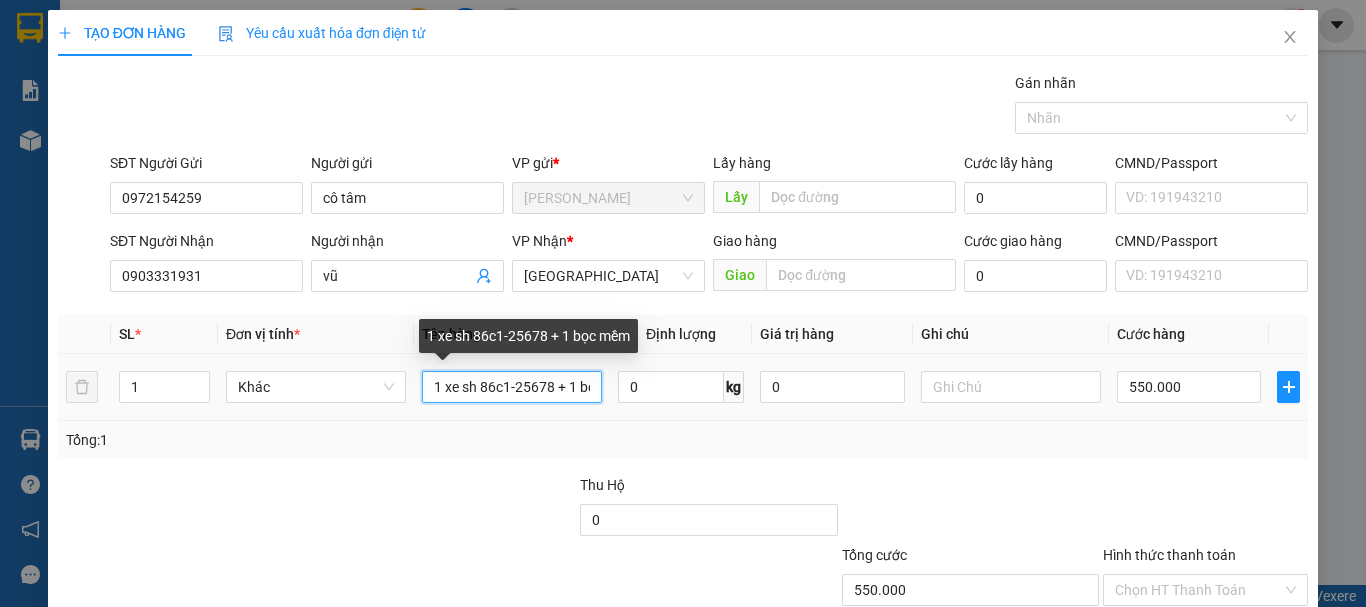 drag, startPoint x: 563, startPoint y: 384, endPoint x: 359, endPoint y: 359, distance: 205.52615 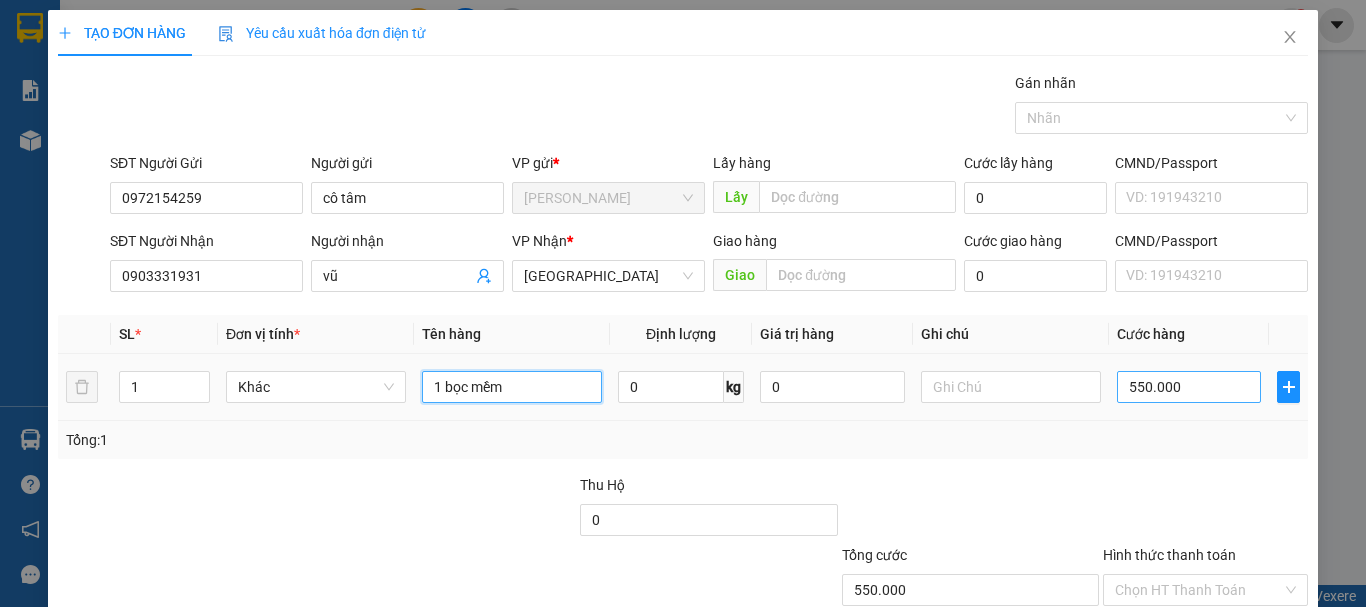 type on "1 bọc mềm" 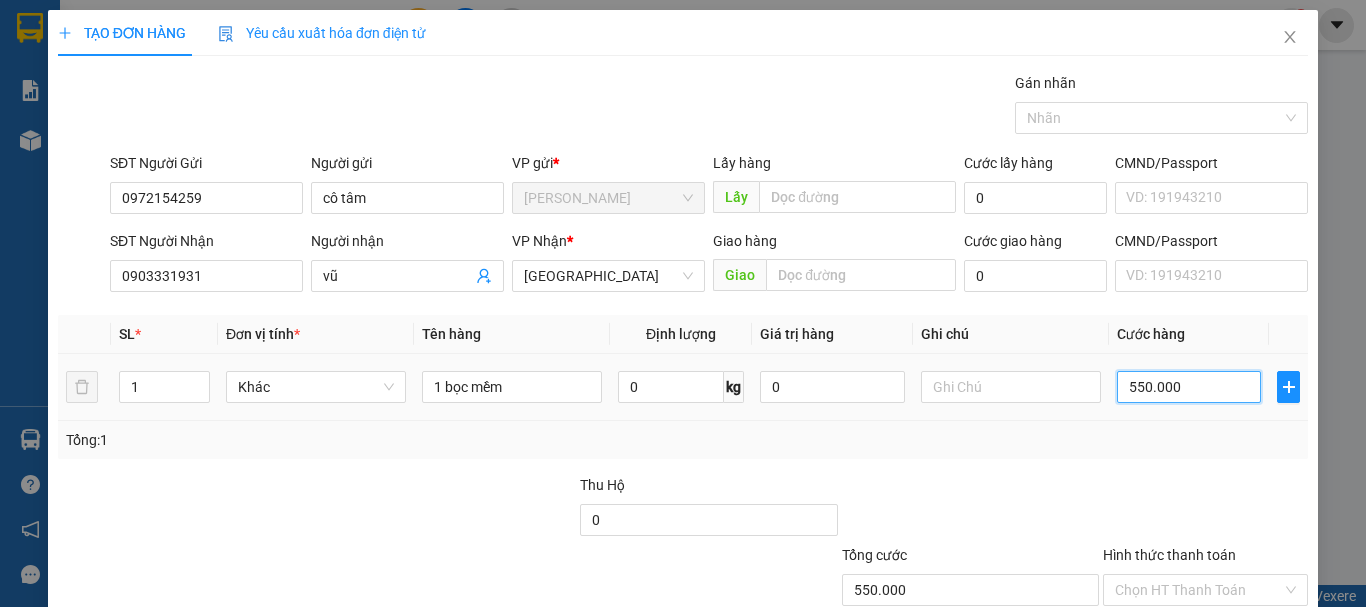 click on "550.000" at bounding box center (1189, 387) 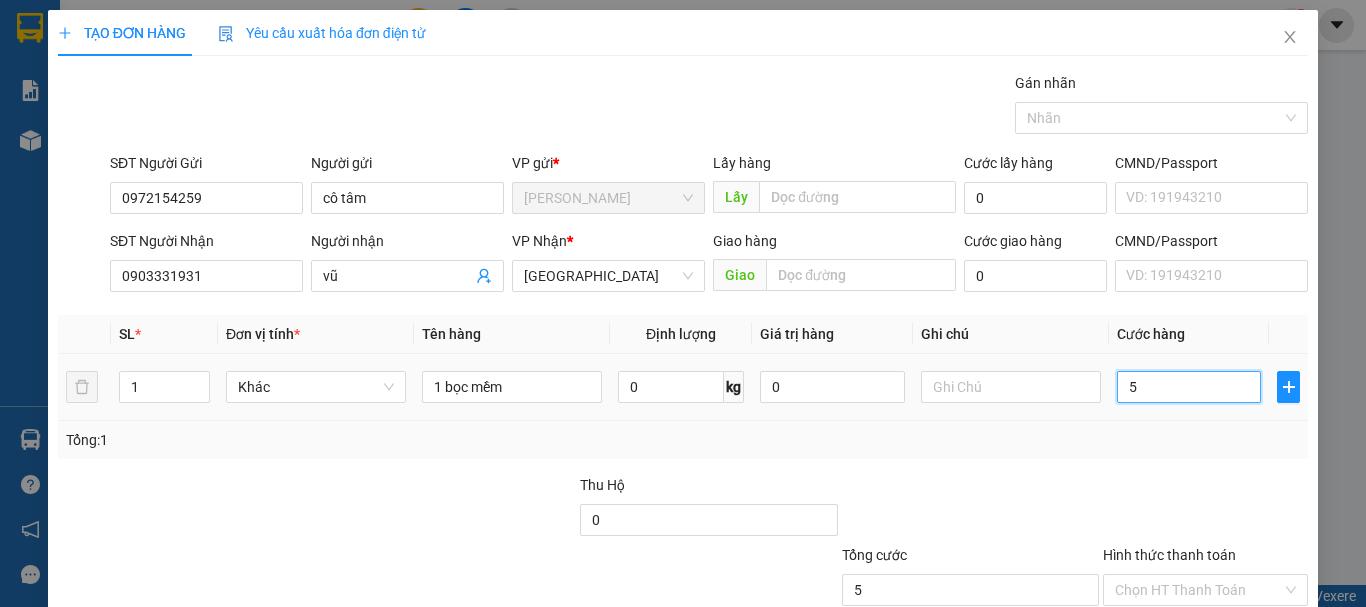 type on "50" 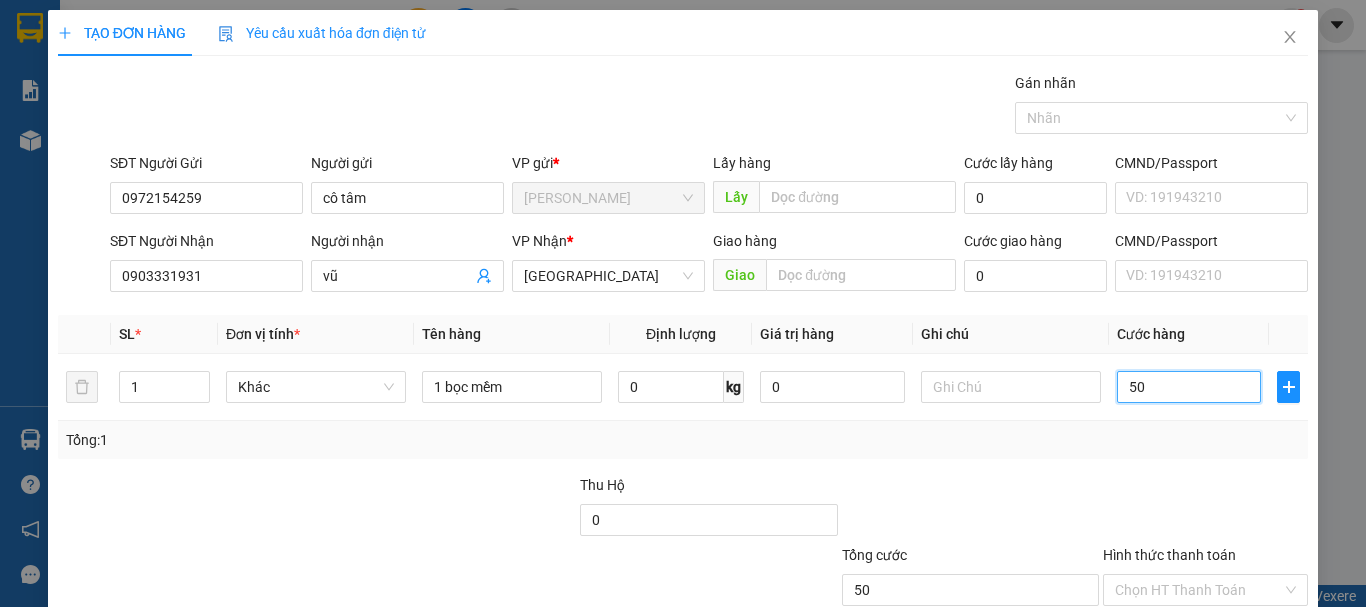 type on "50" 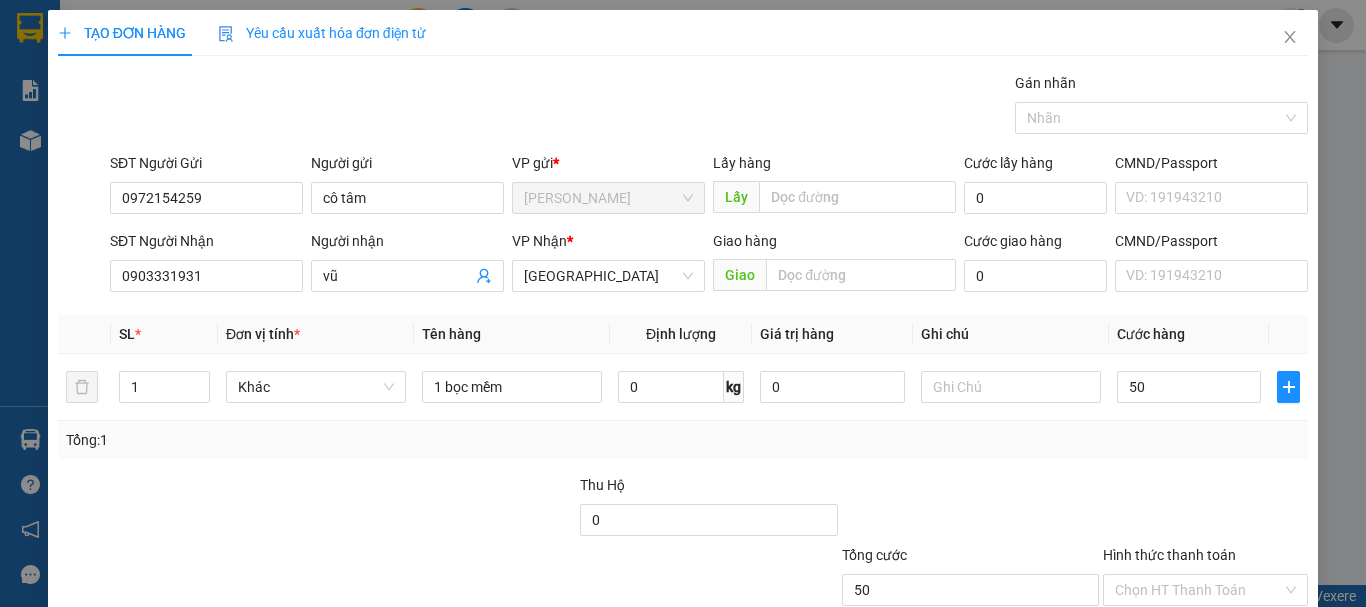 type on "50.000" 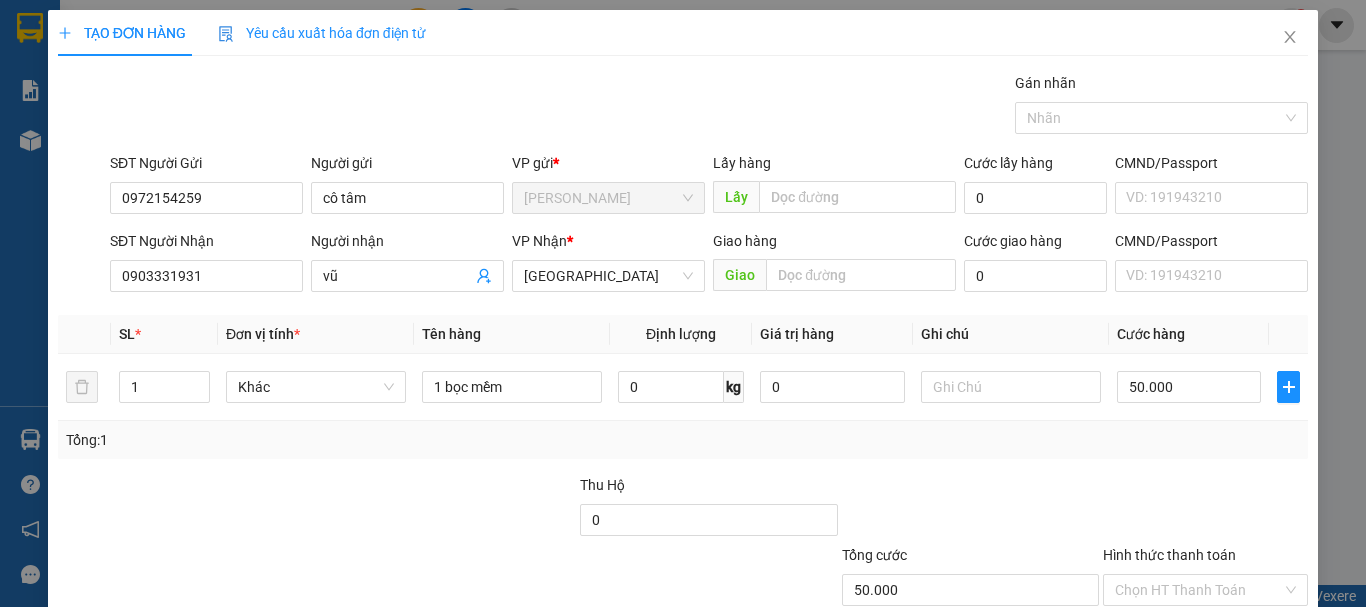 click on "[PERSON_NAME] và In" at bounding box center [1231, 685] 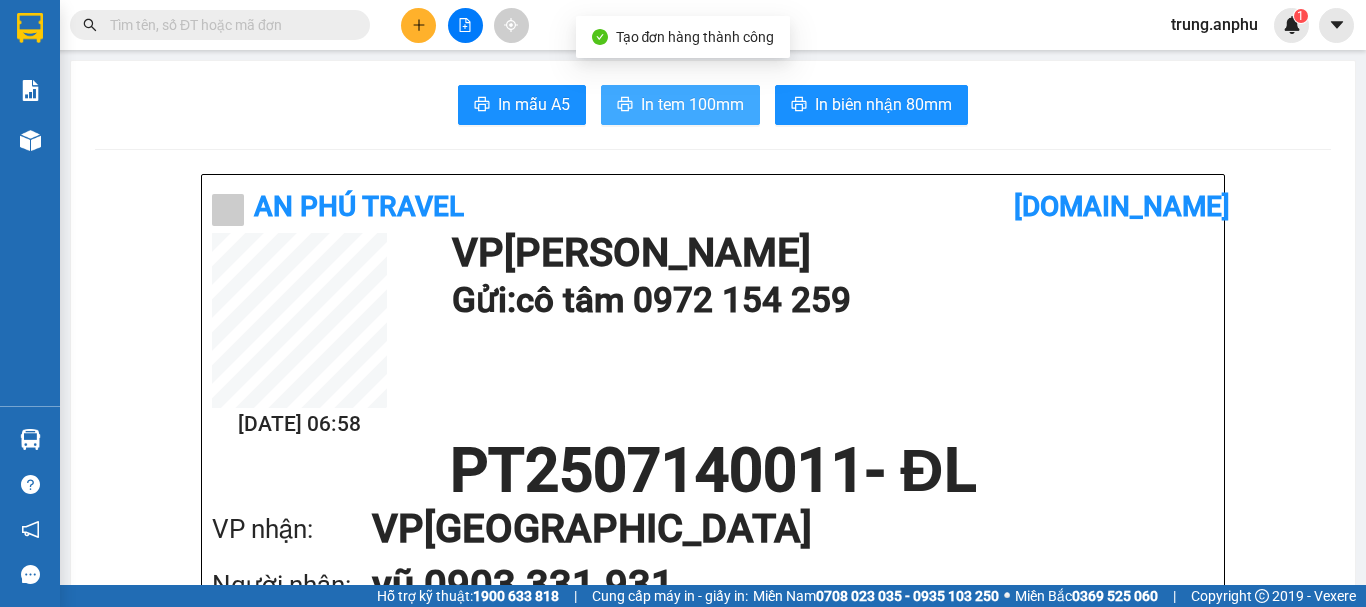 click on "In tem 100mm" at bounding box center [692, 104] 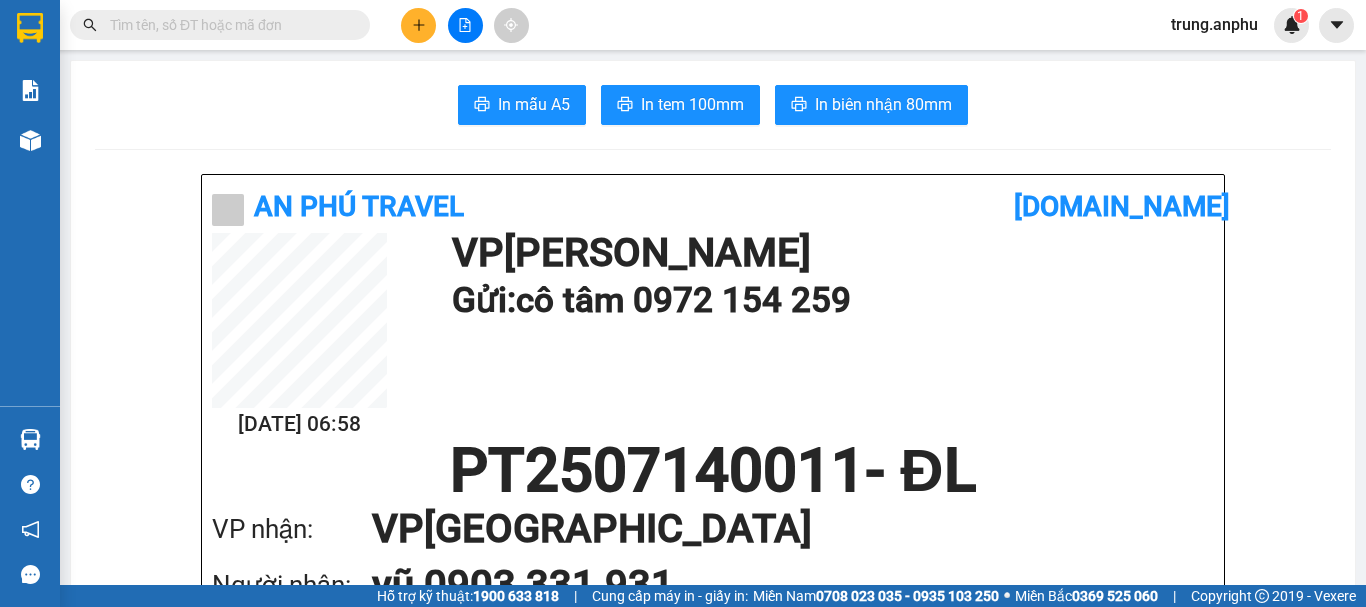 click at bounding box center (228, 25) 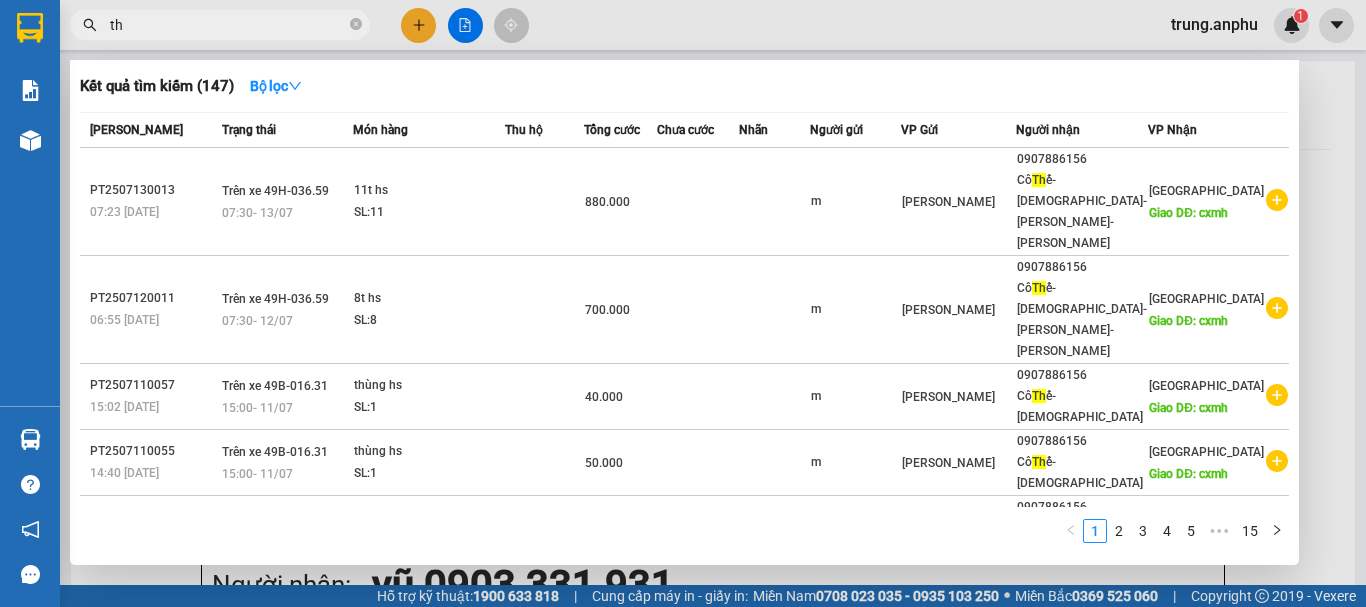 type on "thu" 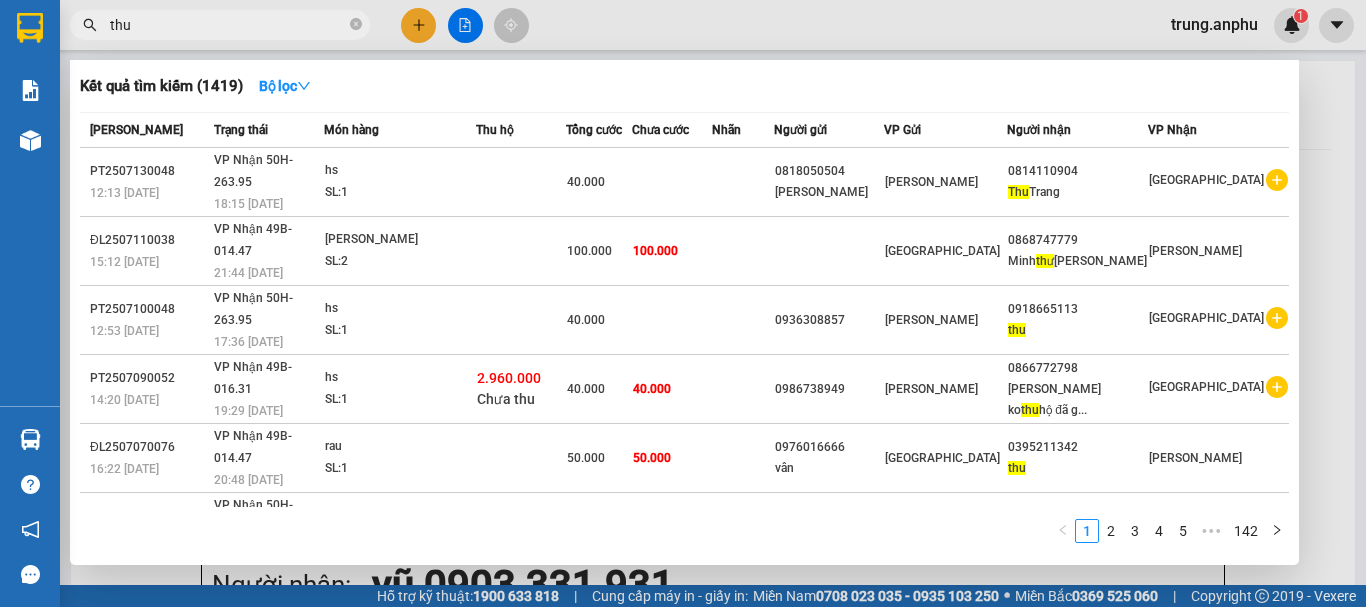 click at bounding box center (356, 25) 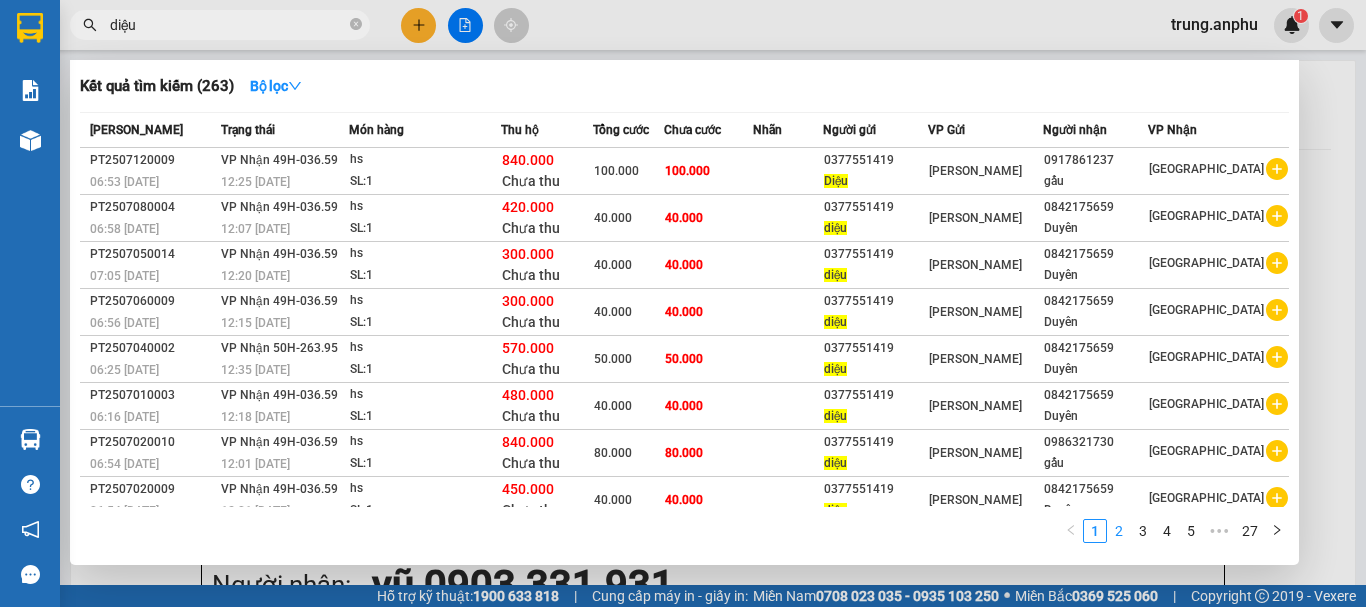 type on "diệu" 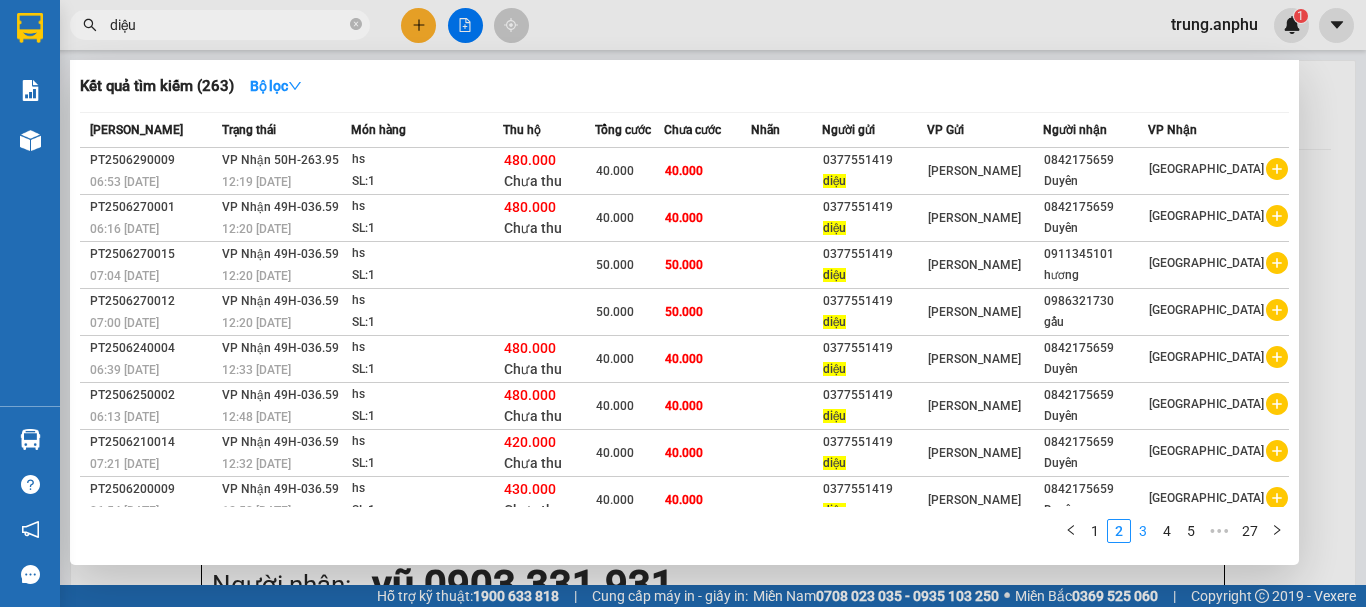 click on "3" at bounding box center [1143, 531] 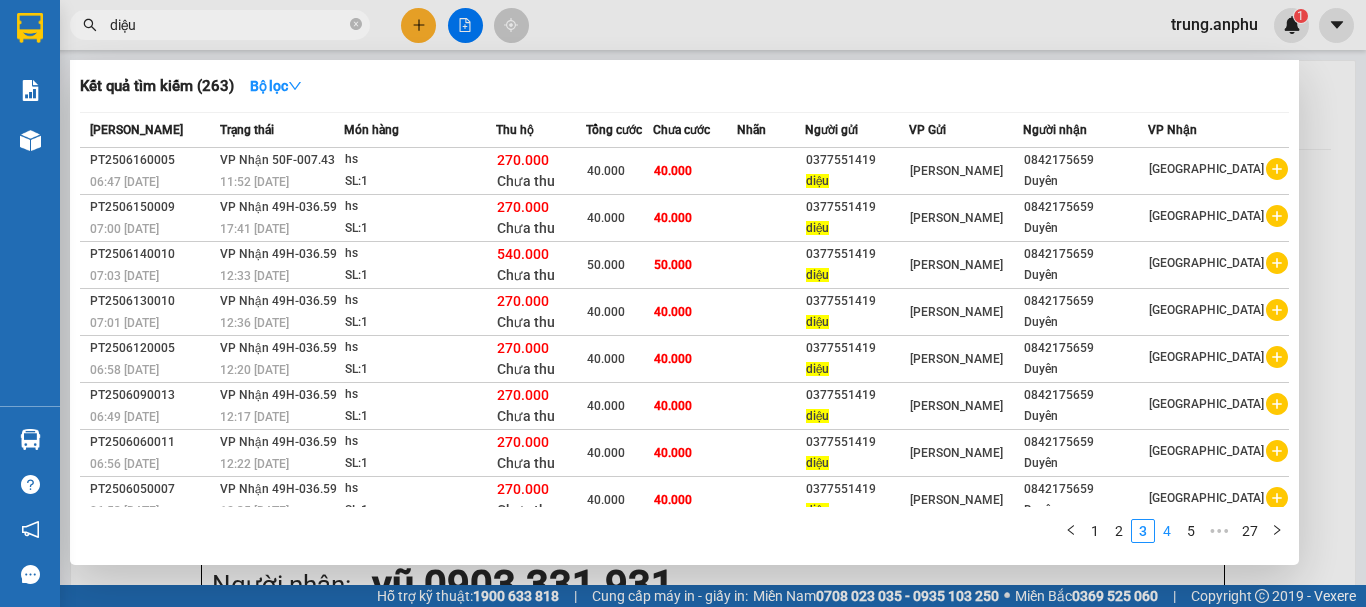 click on "4" at bounding box center [1167, 531] 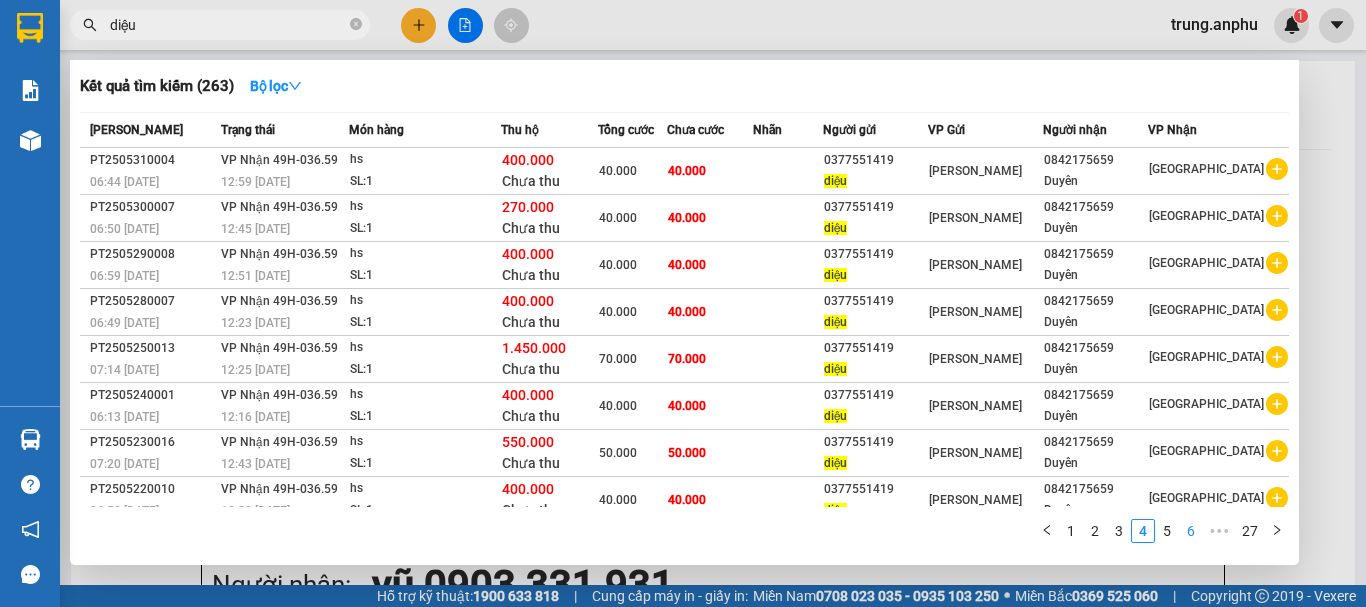 click on "6" at bounding box center (1191, 531) 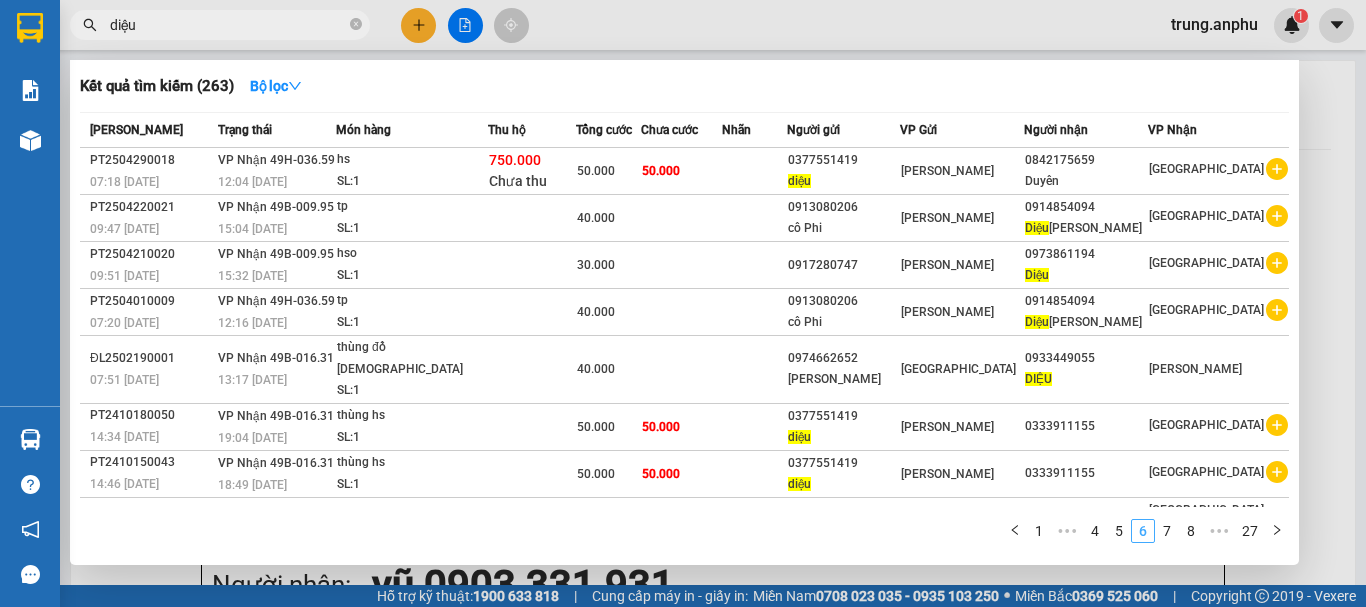 click on "8" at bounding box center (1191, 531) 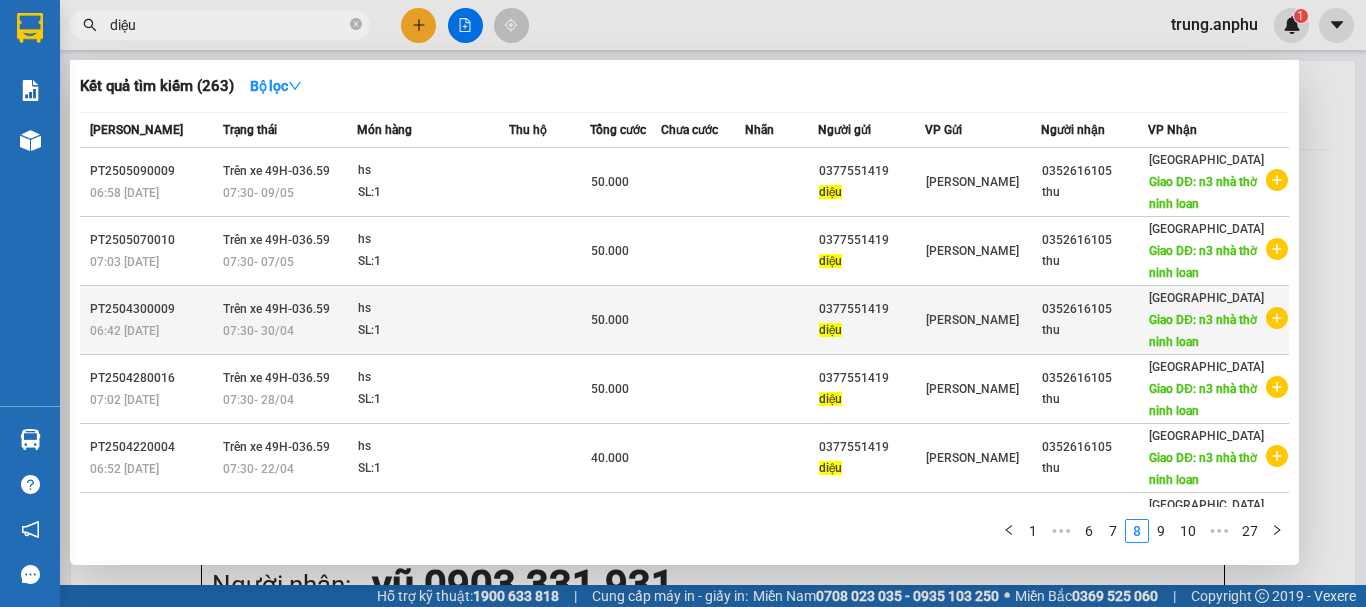 click 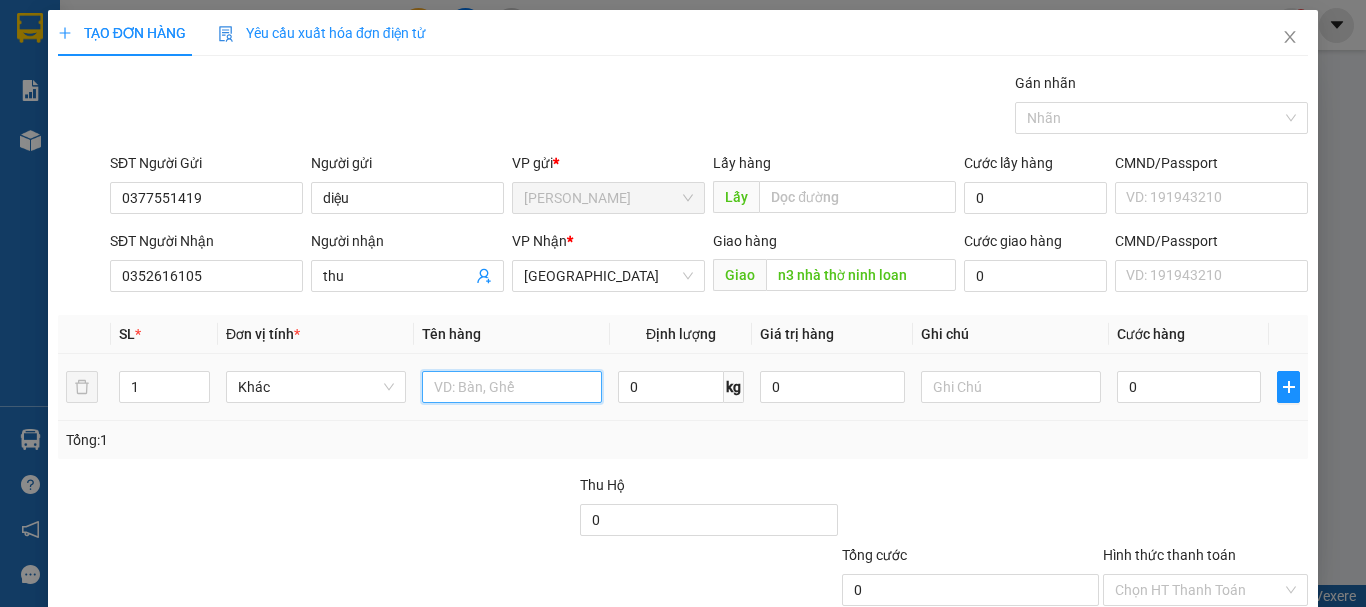 click at bounding box center (512, 387) 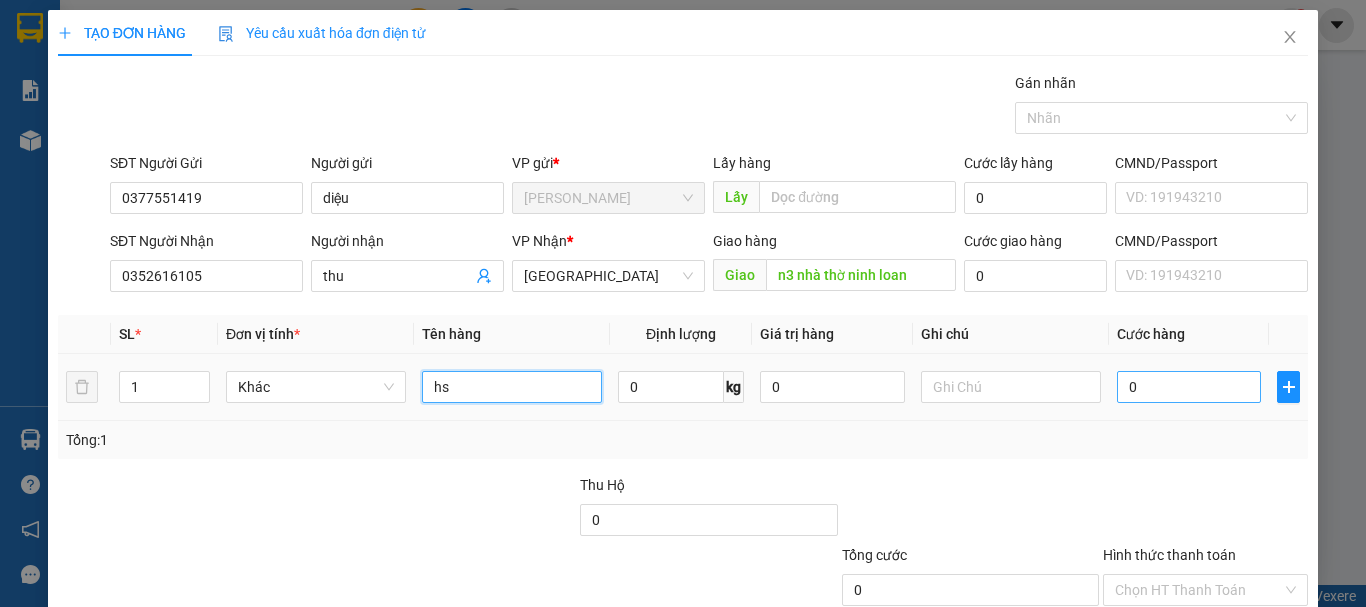 type on "hs" 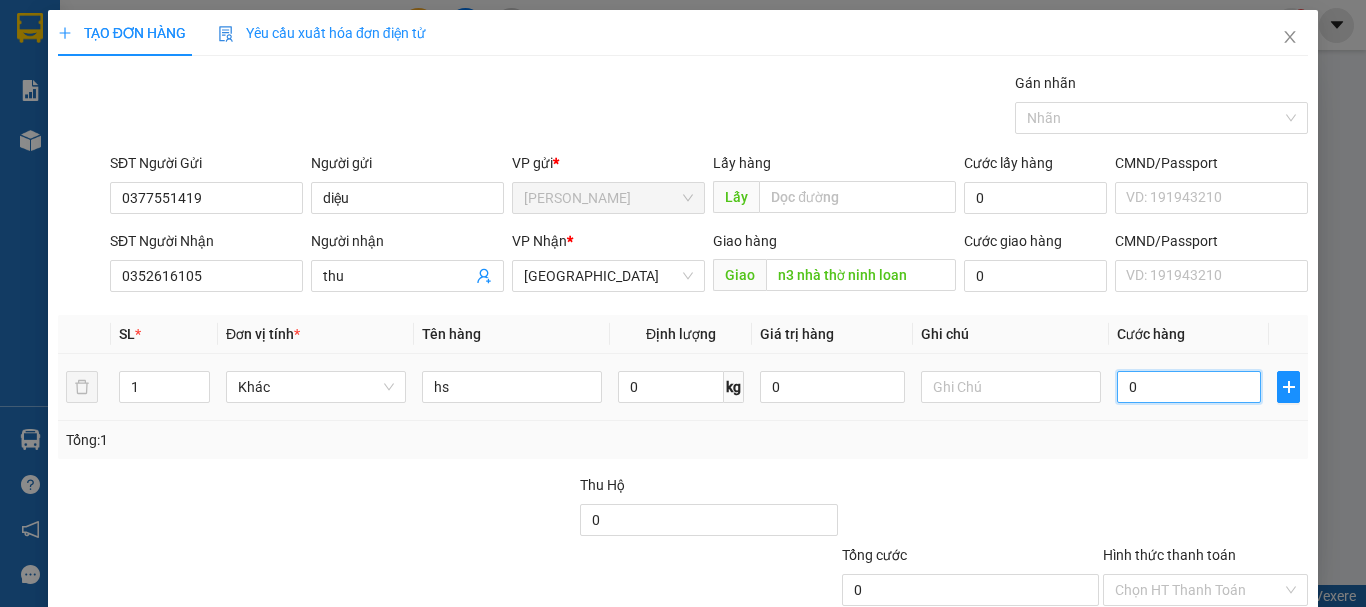 click on "0" at bounding box center (1189, 387) 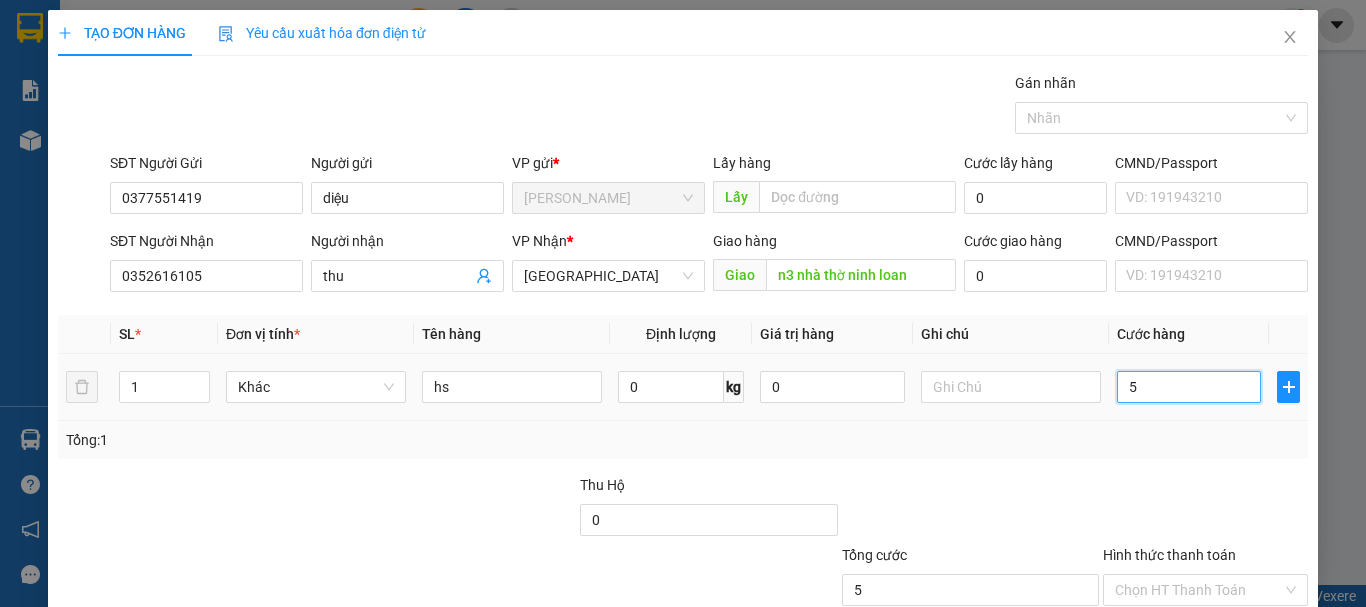 type on "50" 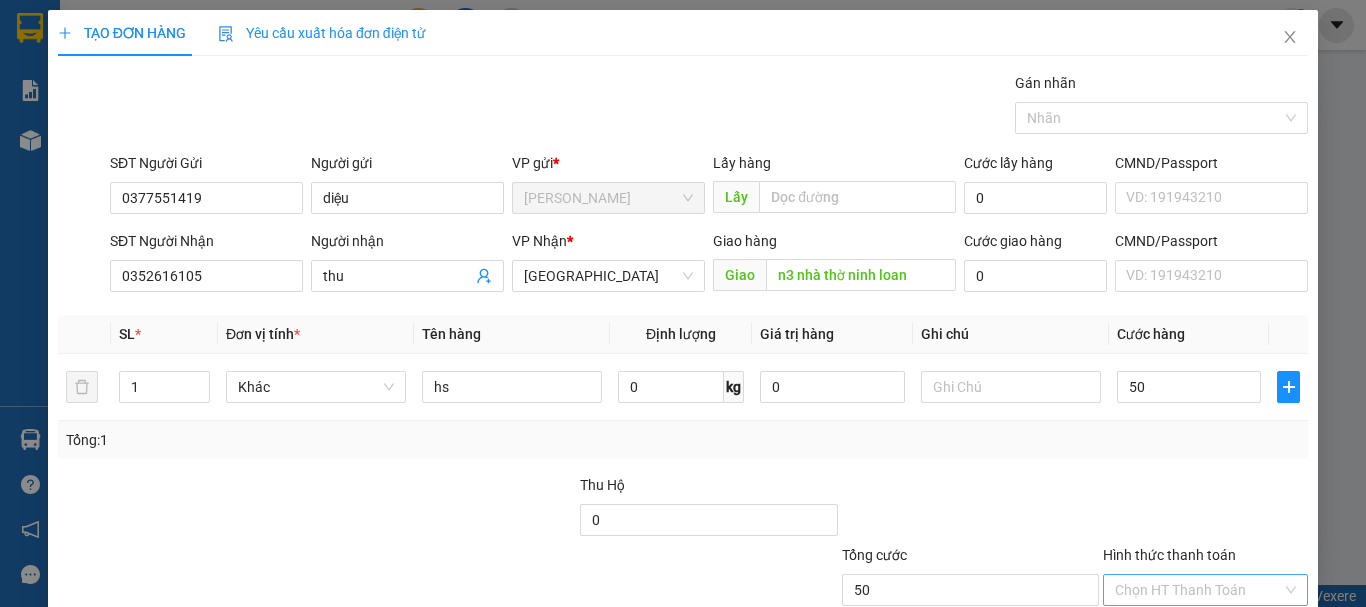 type on "50.000" 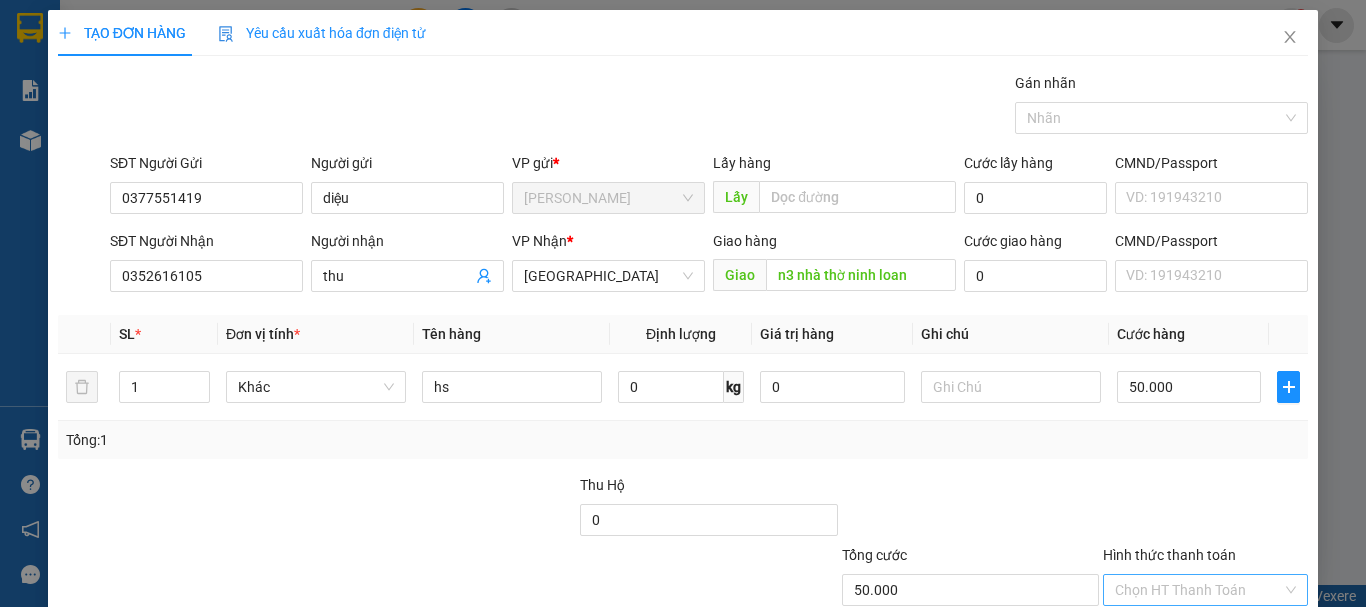click on "Hình thức thanh toán" at bounding box center (1198, 590) 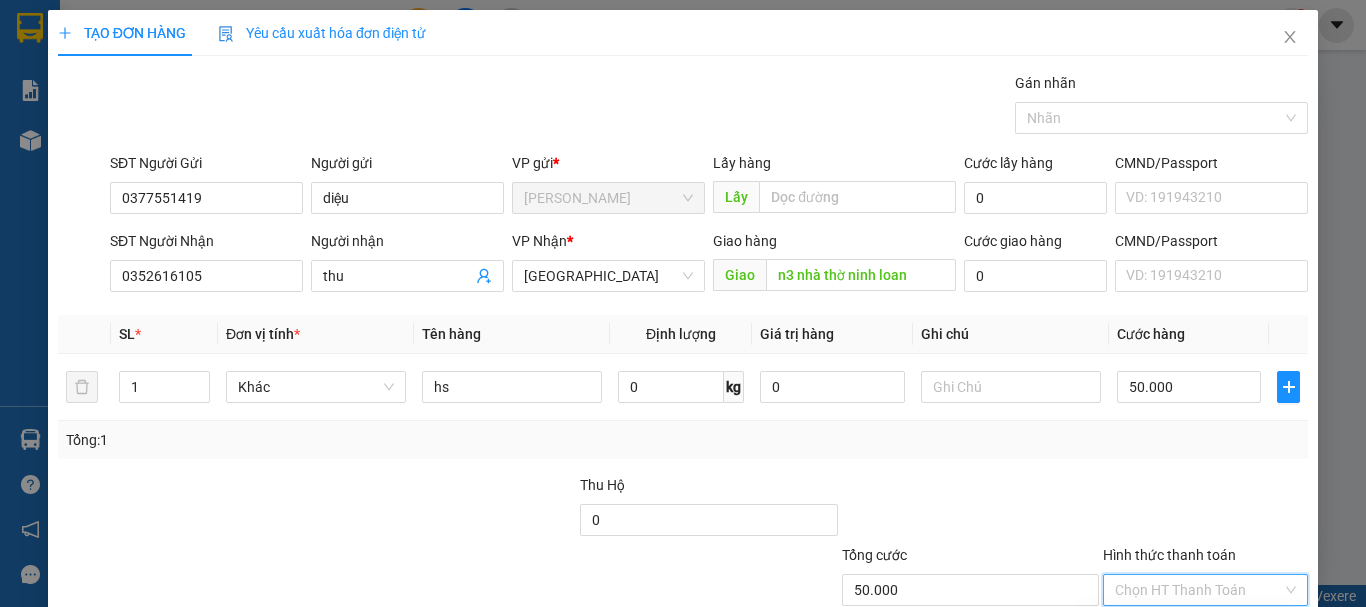 click on "Tại văn phòng" at bounding box center [1193, 630] 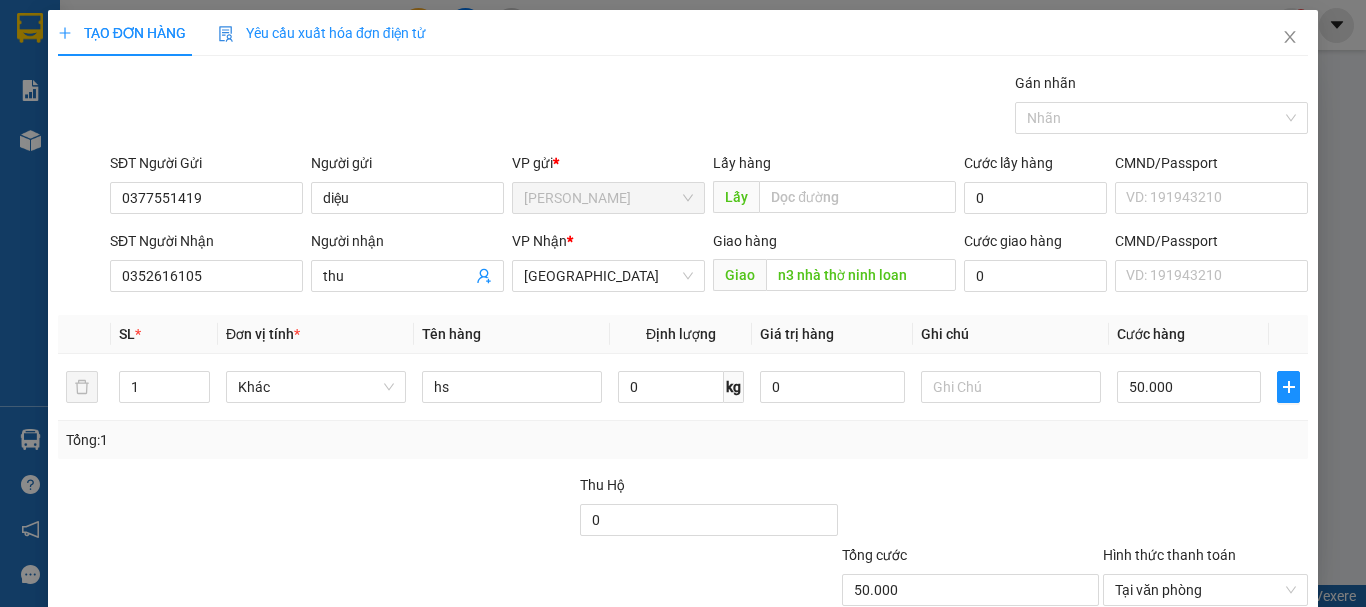 click 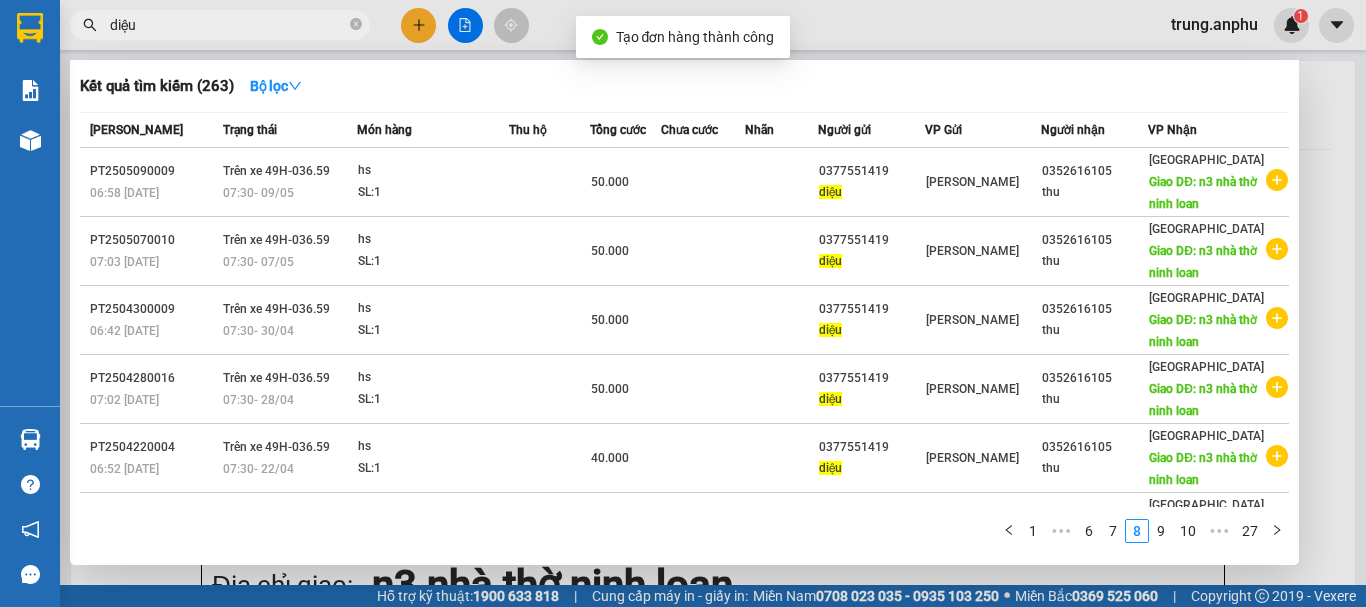 click at bounding box center (683, 303) 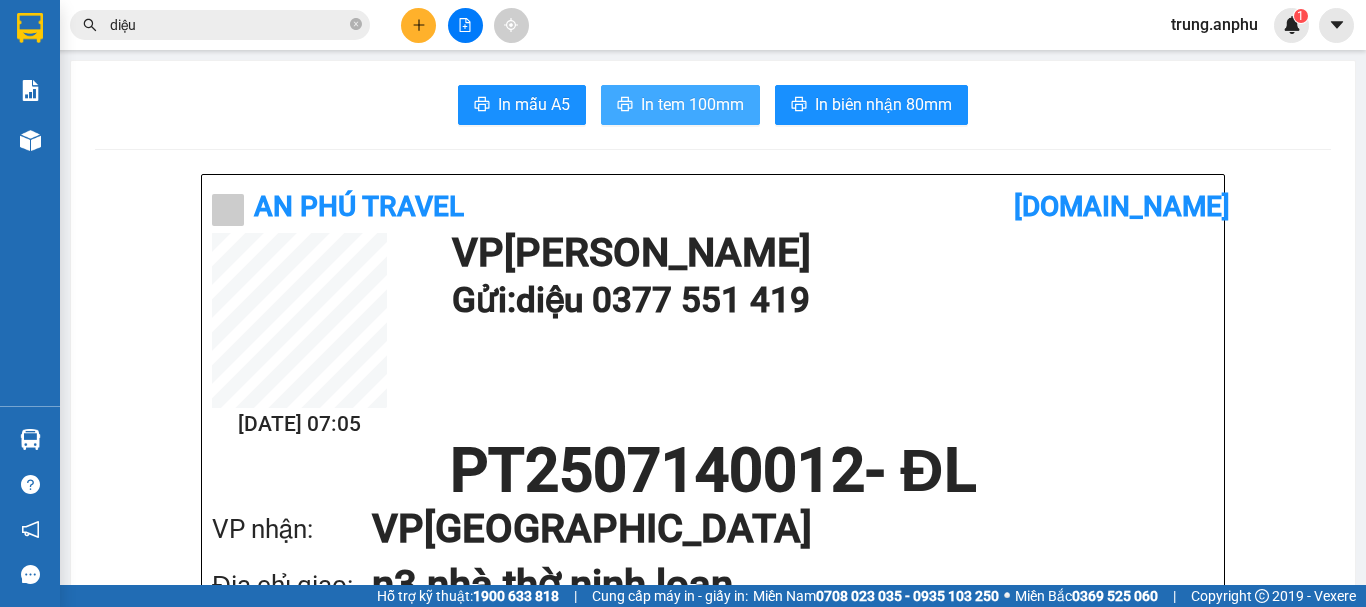 click on "In tem 100mm" at bounding box center [692, 104] 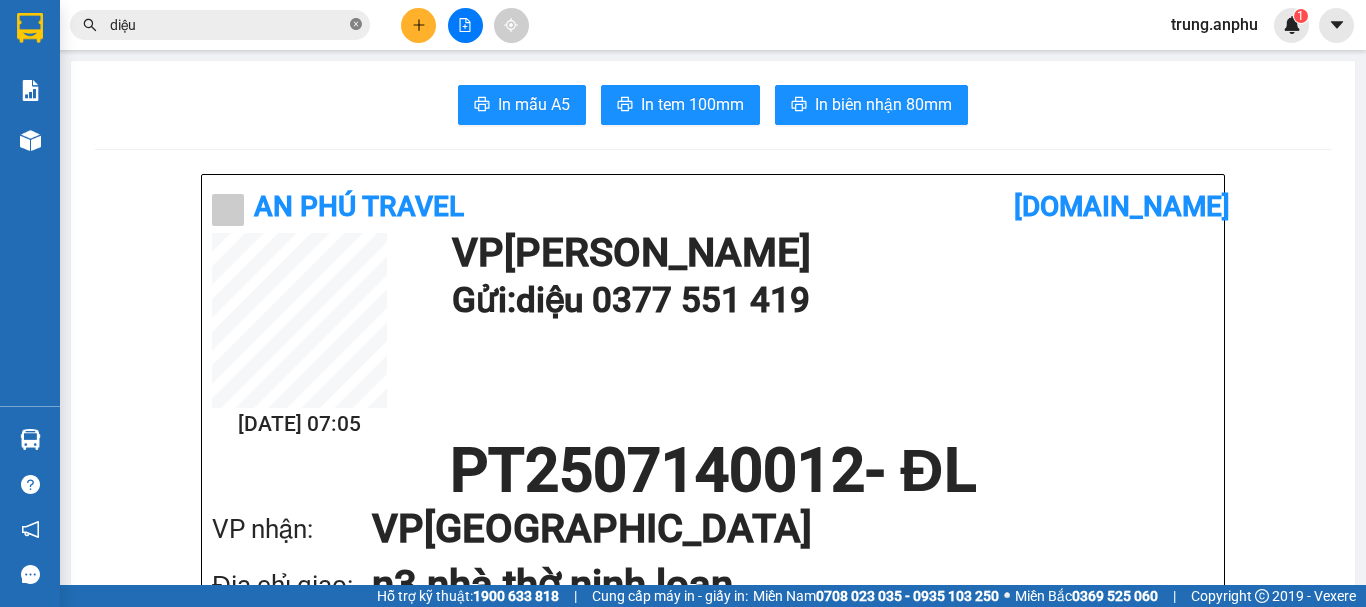 click 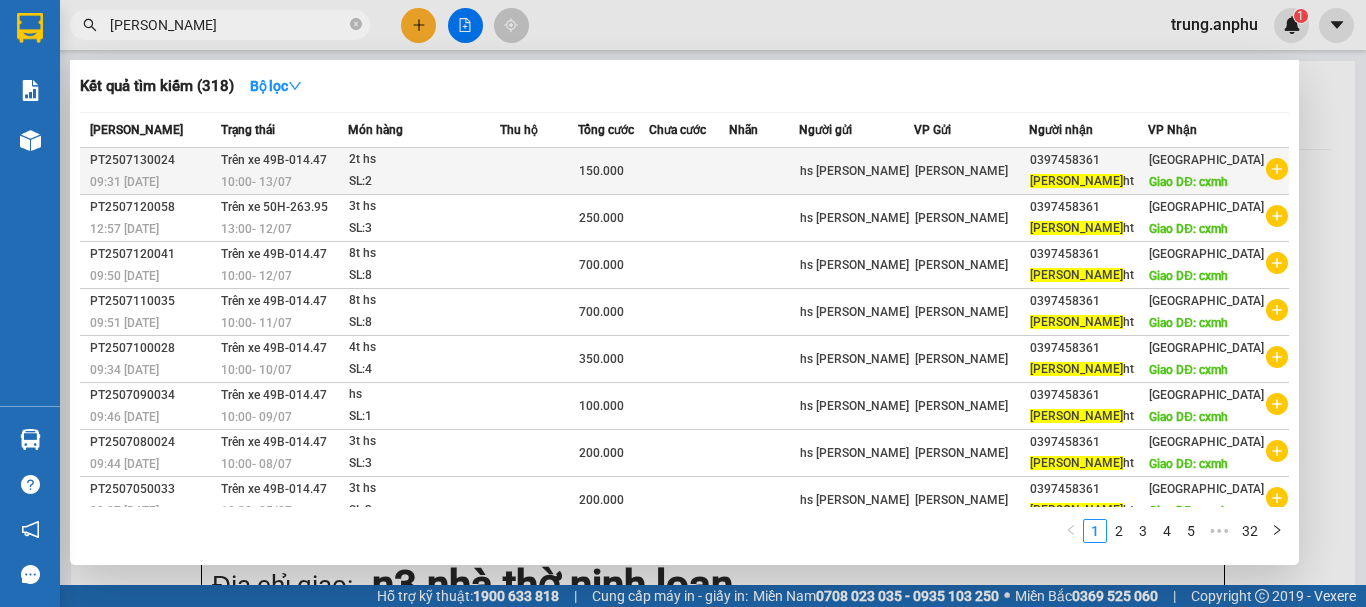 type on "mai dung" 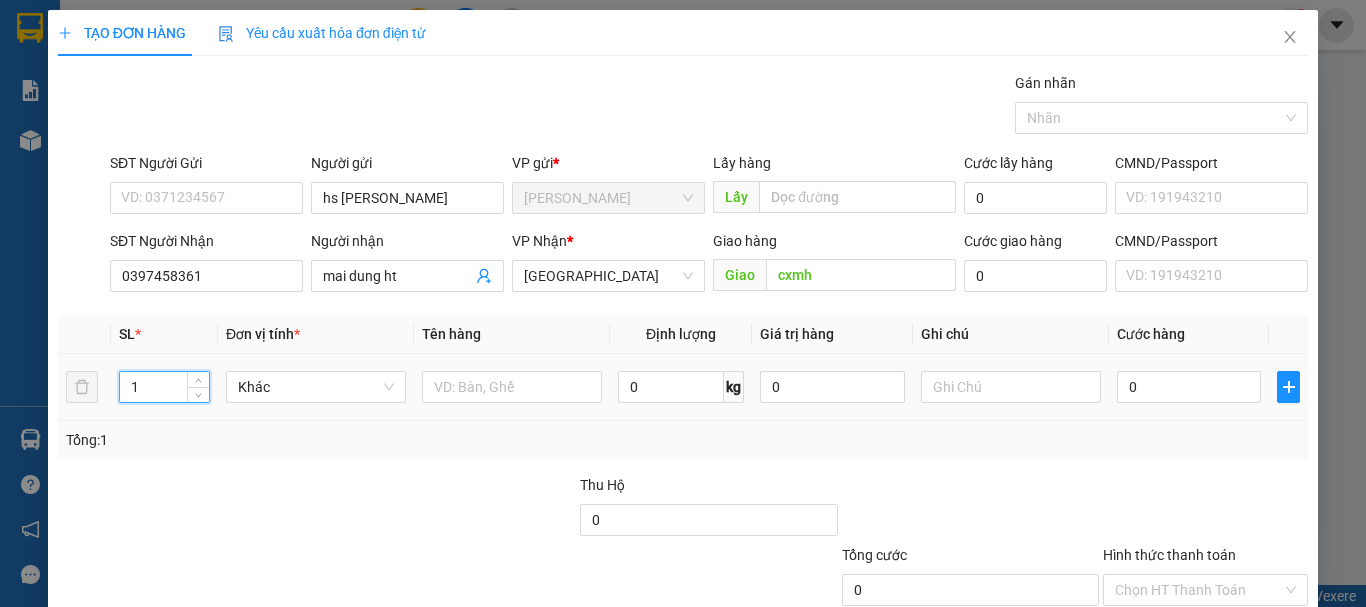 drag, startPoint x: 148, startPoint y: 384, endPoint x: 123, endPoint y: 378, distance: 25.70992 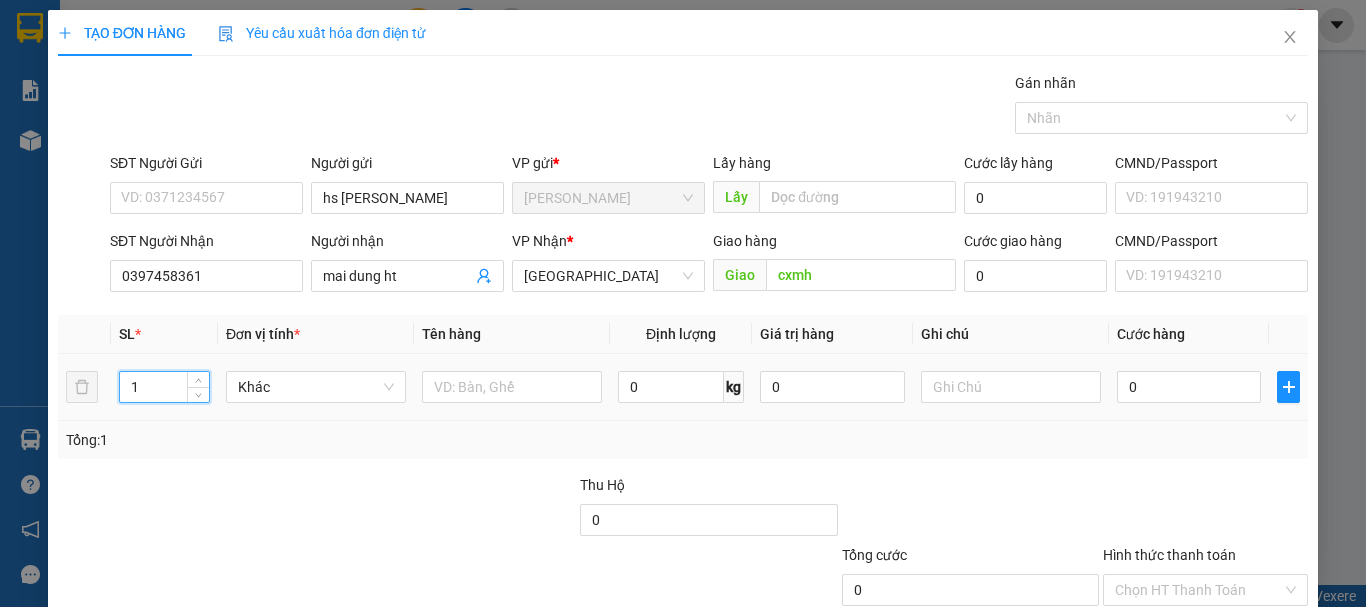 click on "1" at bounding box center [164, 387] 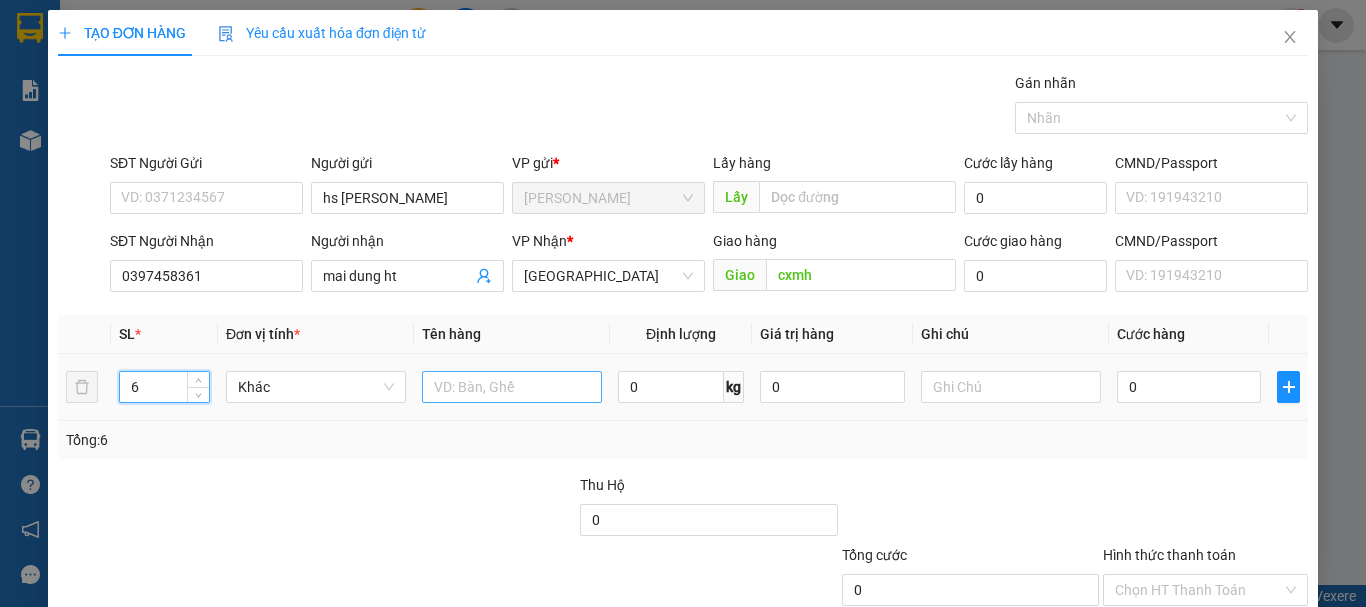 type on "6" 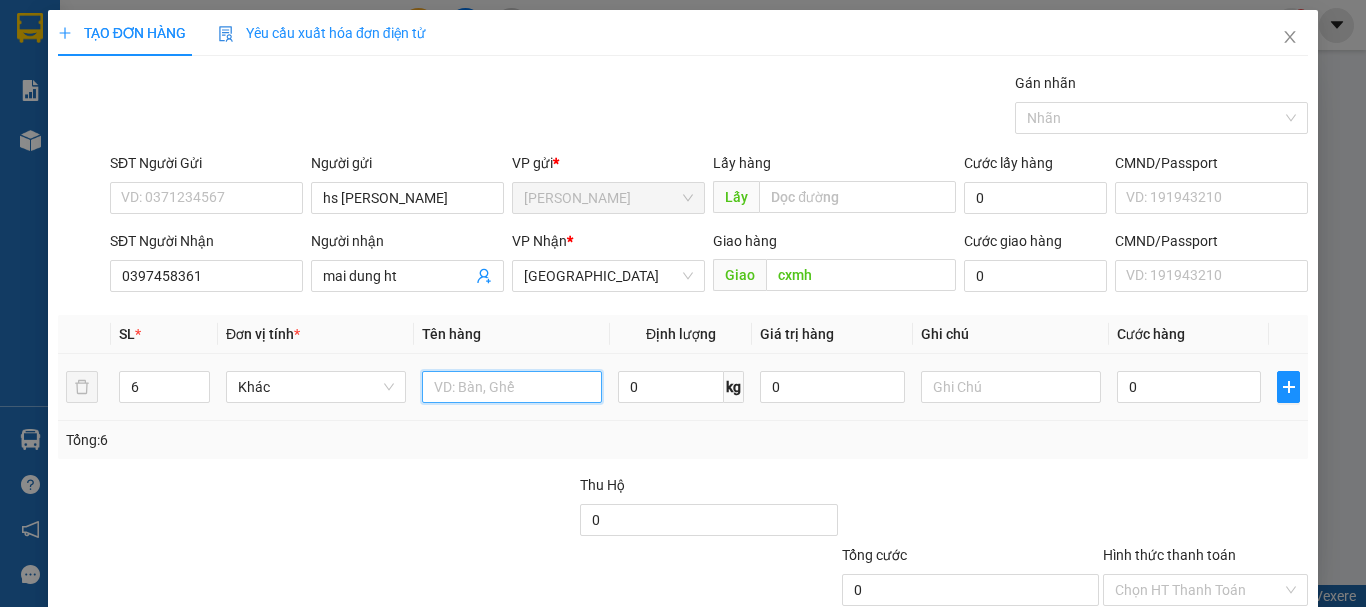 click at bounding box center (512, 387) 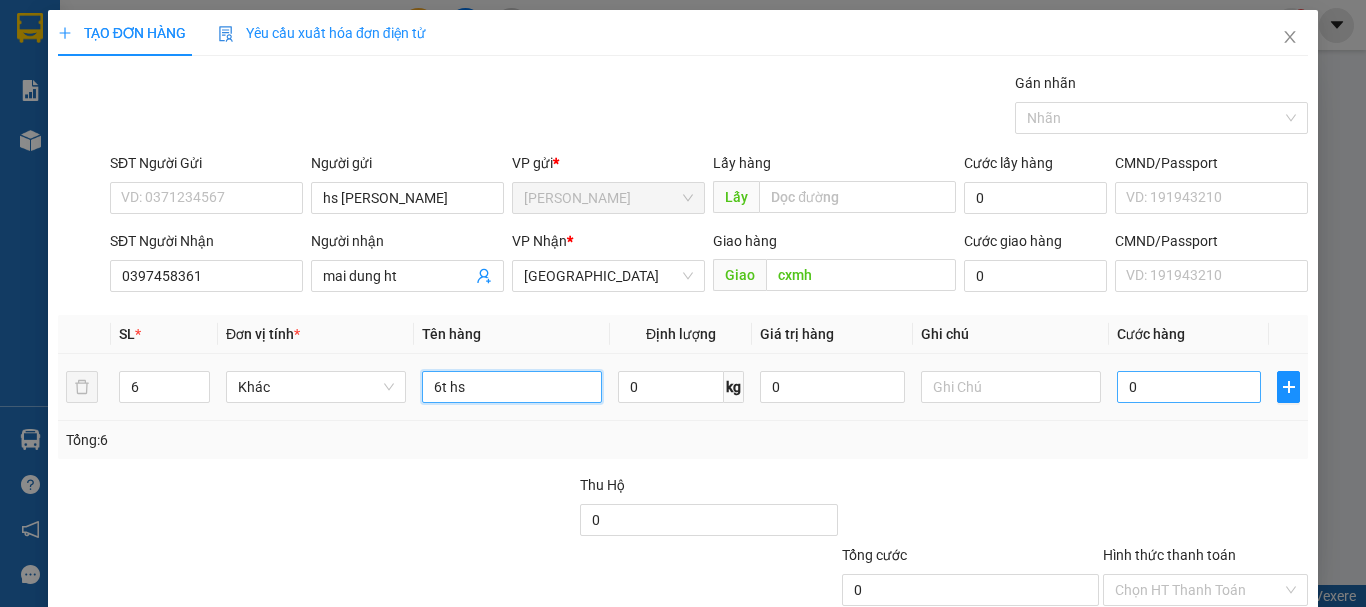 type on "6t hs" 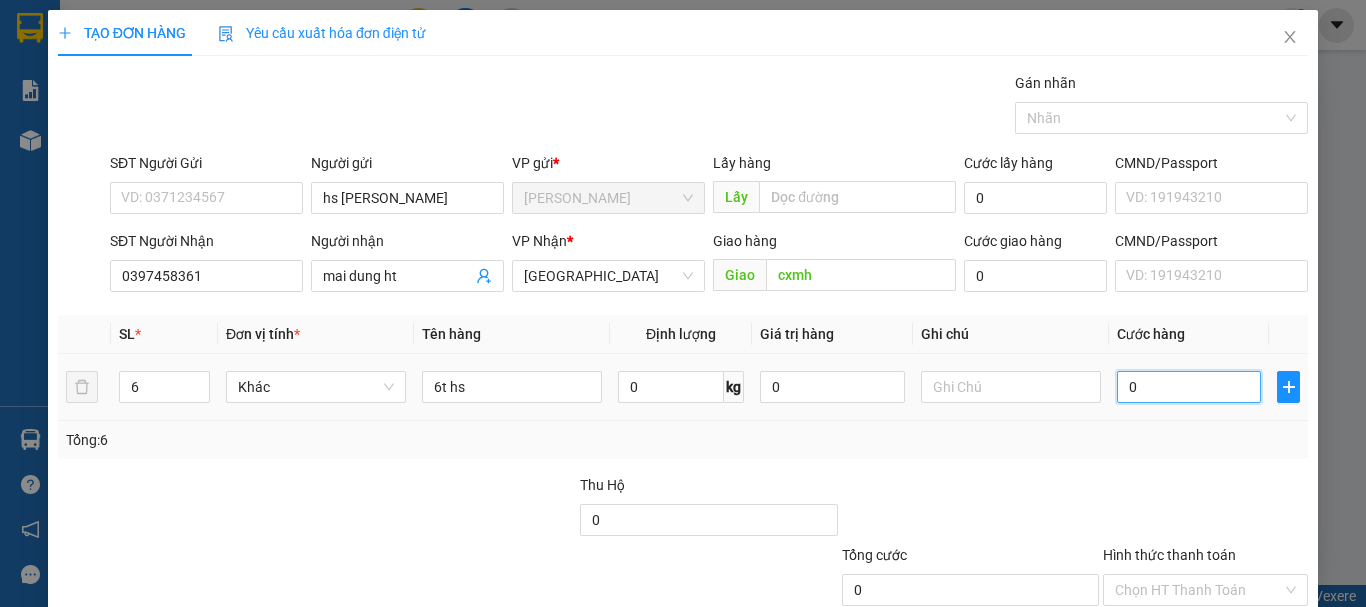 click on "0" at bounding box center (1189, 387) 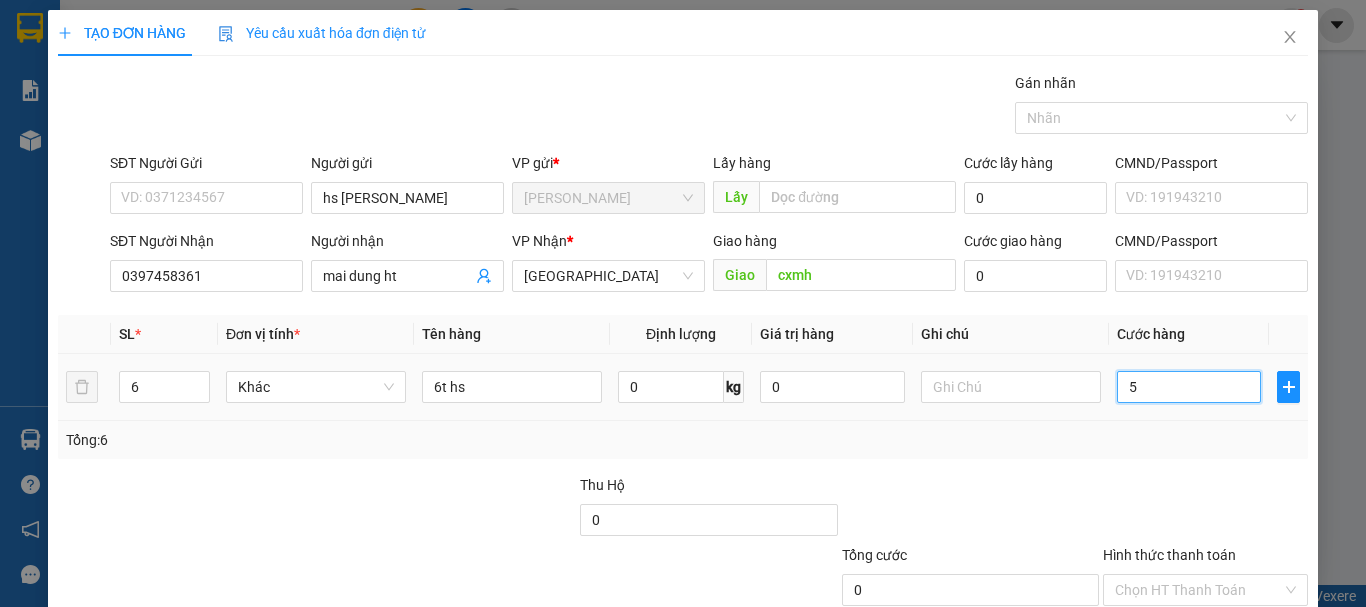 type on "5" 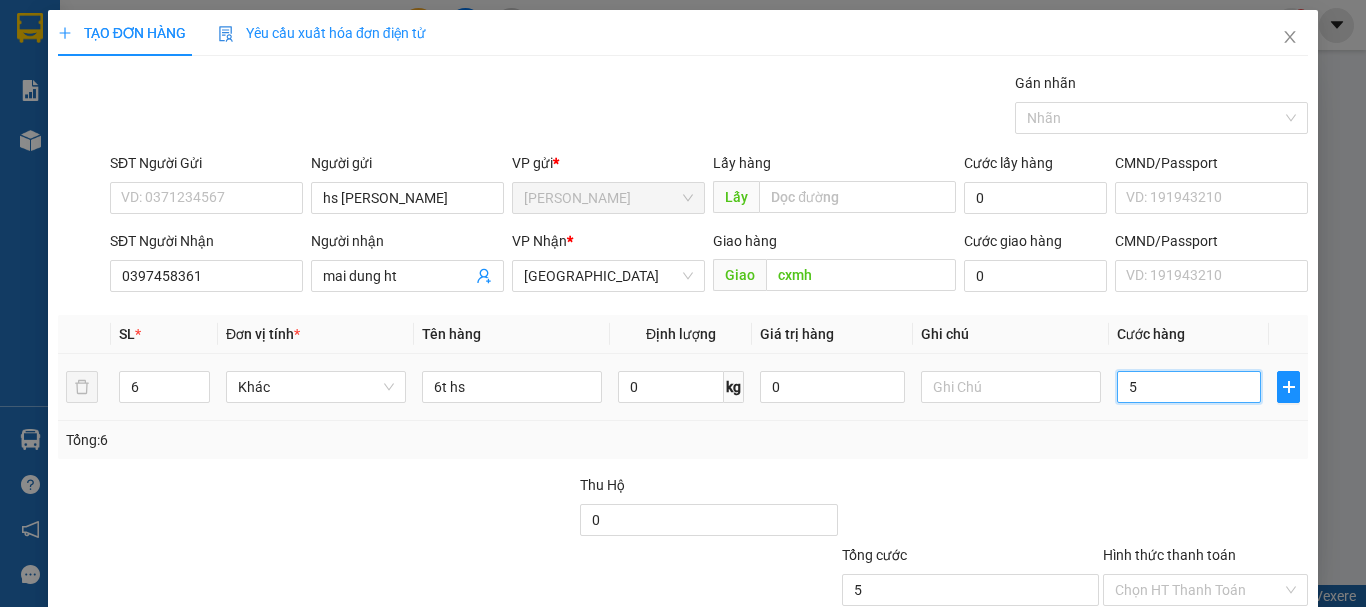 type on "50" 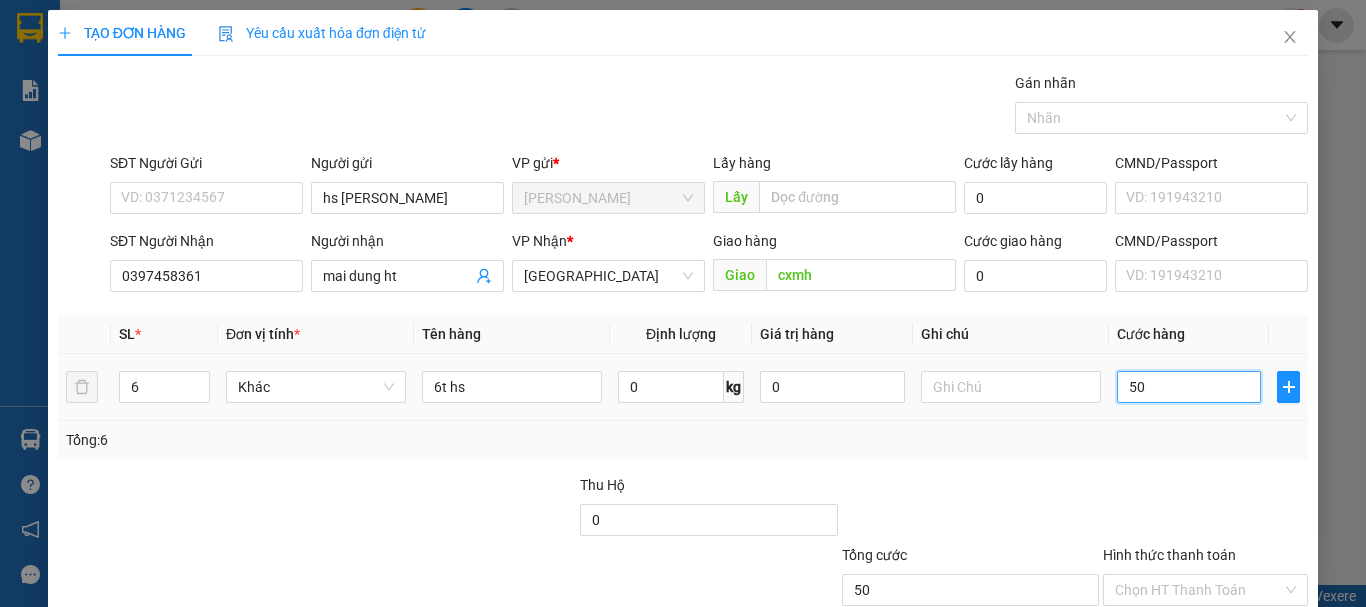 type on "500" 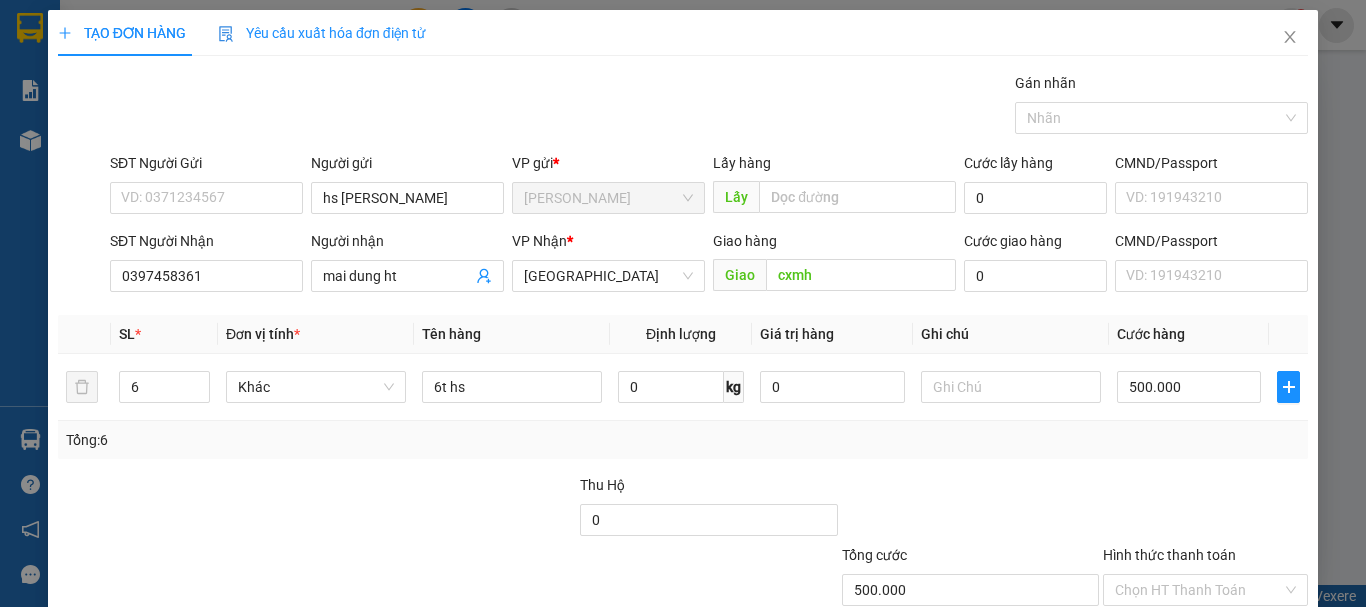 click on "Hình thức thanh toán" at bounding box center [1198, 590] 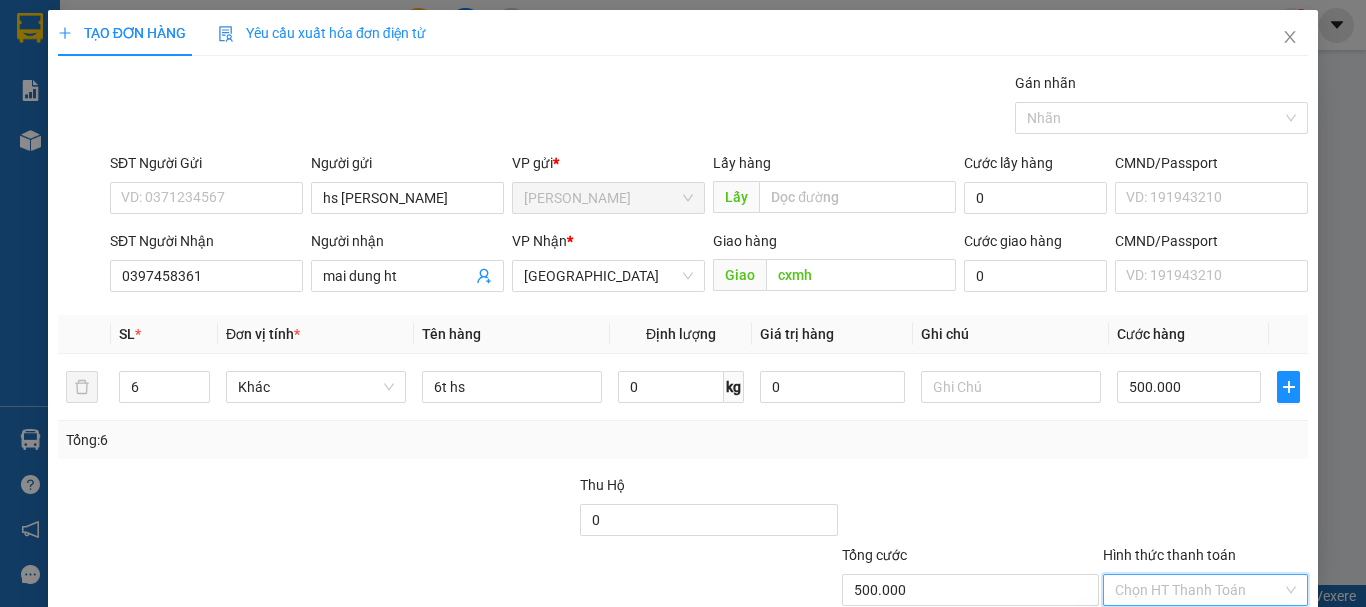 click on "Tại văn phòng" at bounding box center [1193, 630] 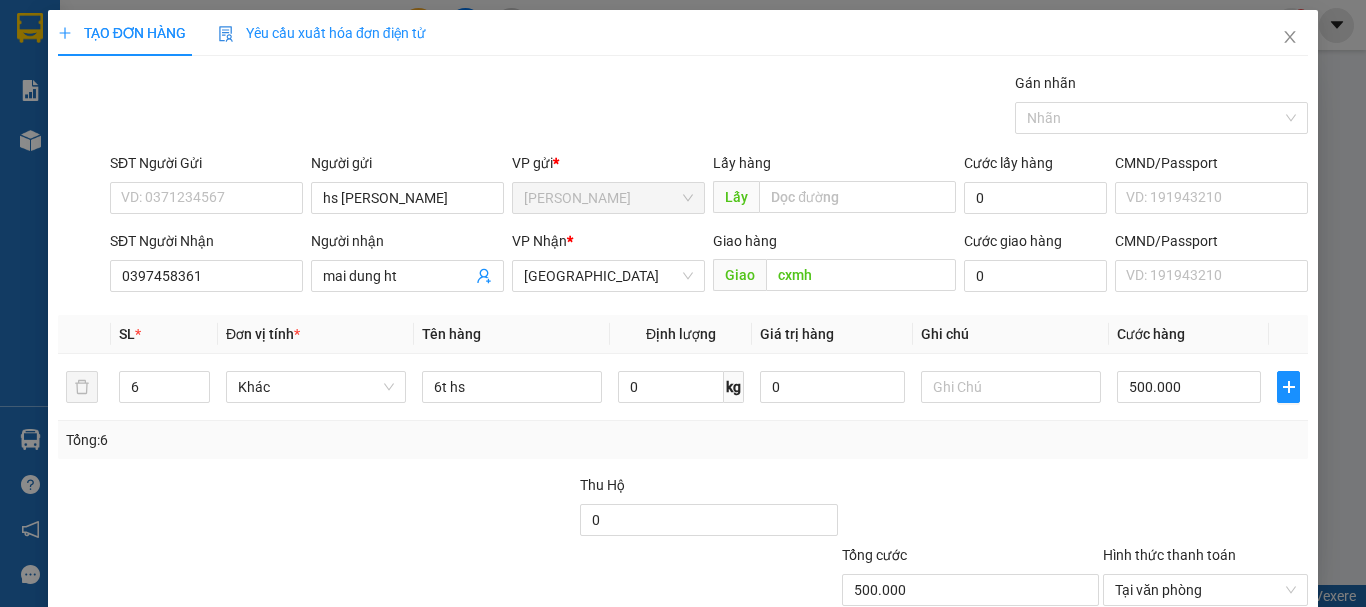 click on "[PERSON_NAME] và In" at bounding box center [1231, 685] 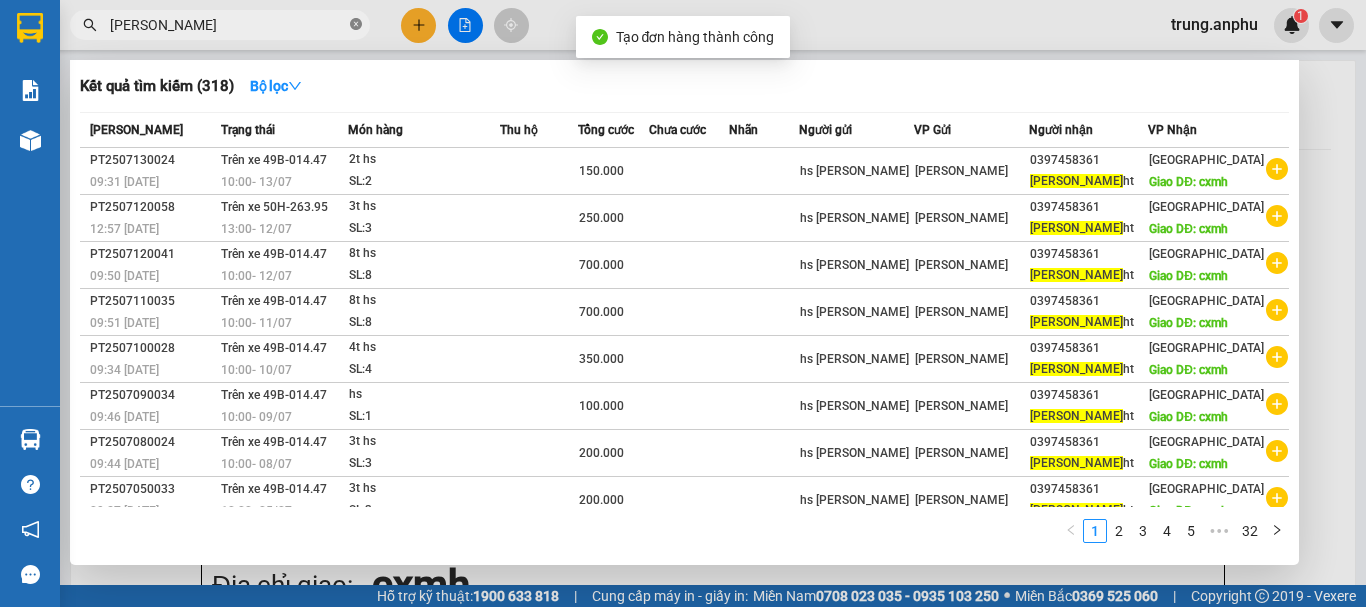 click 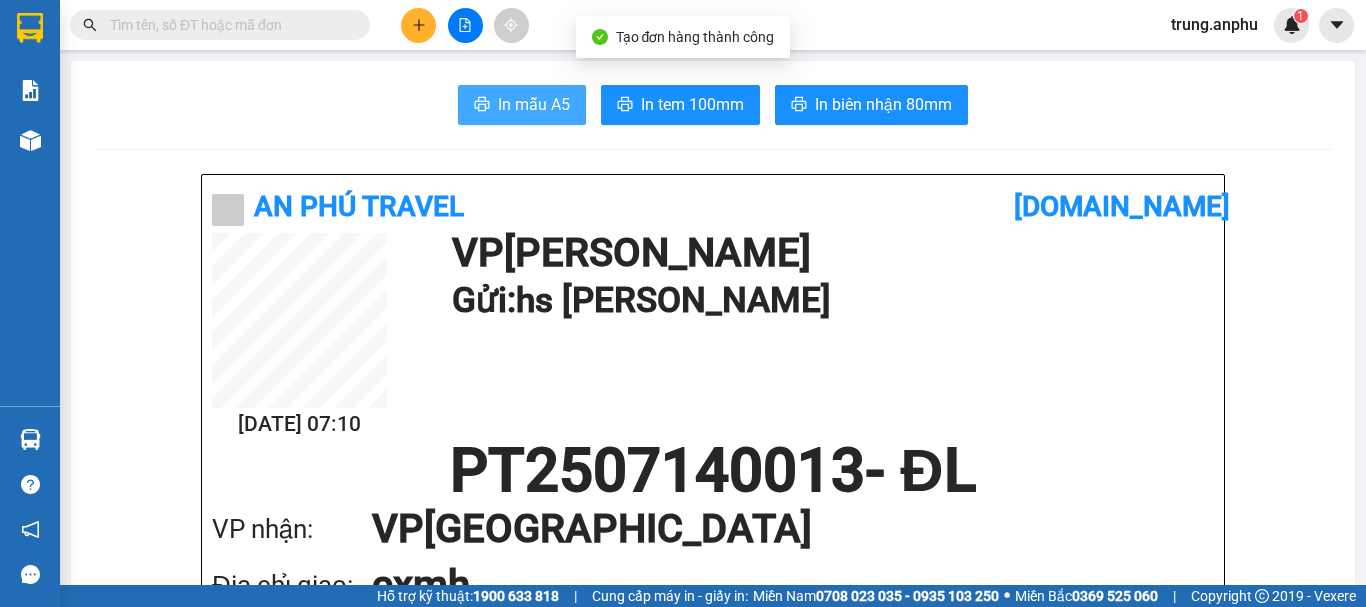 click on "In mẫu A5" at bounding box center (522, 105) 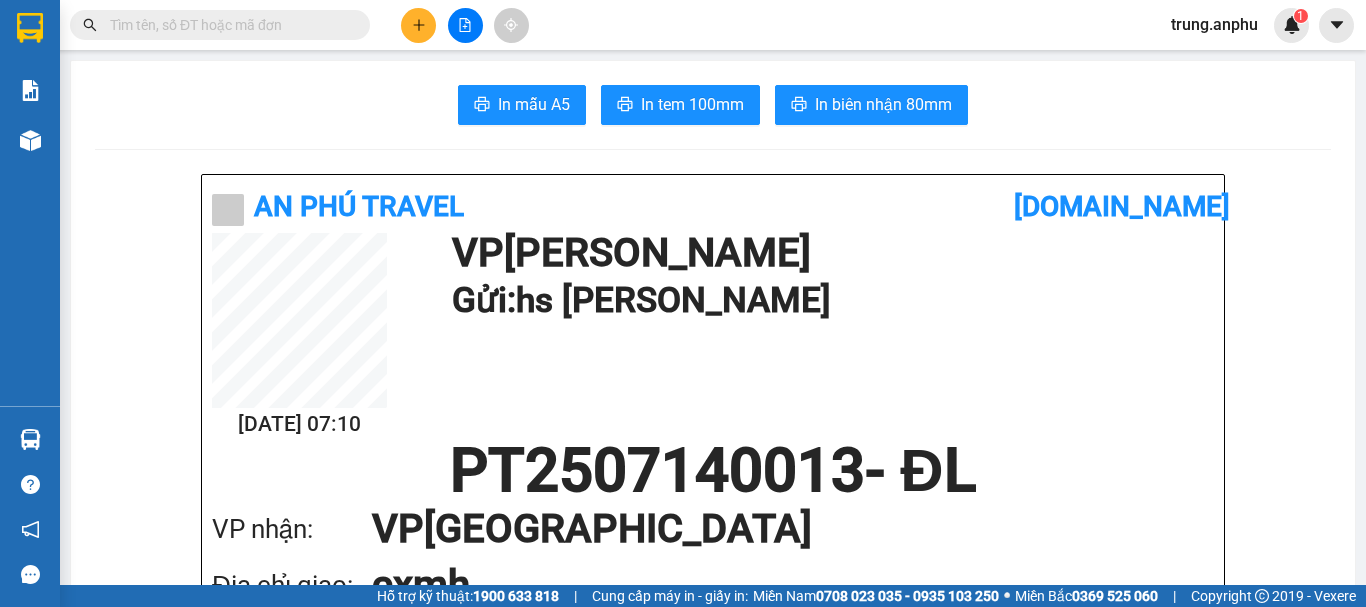 click at bounding box center [228, 25] 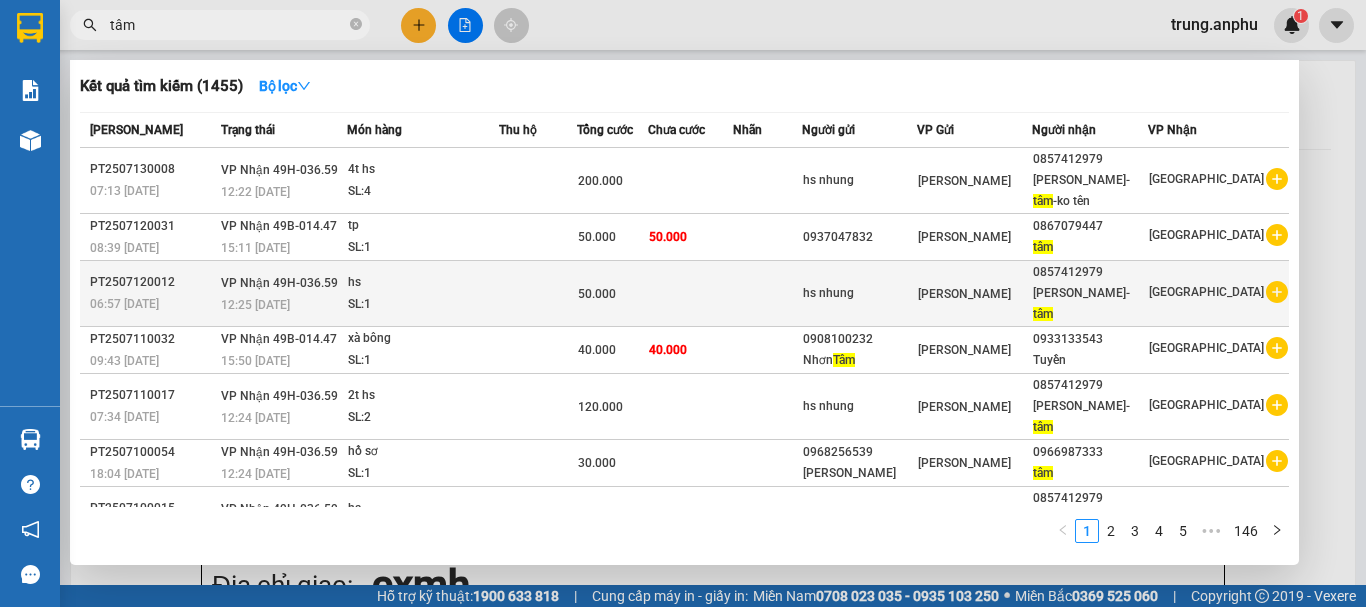 type on "tâm" 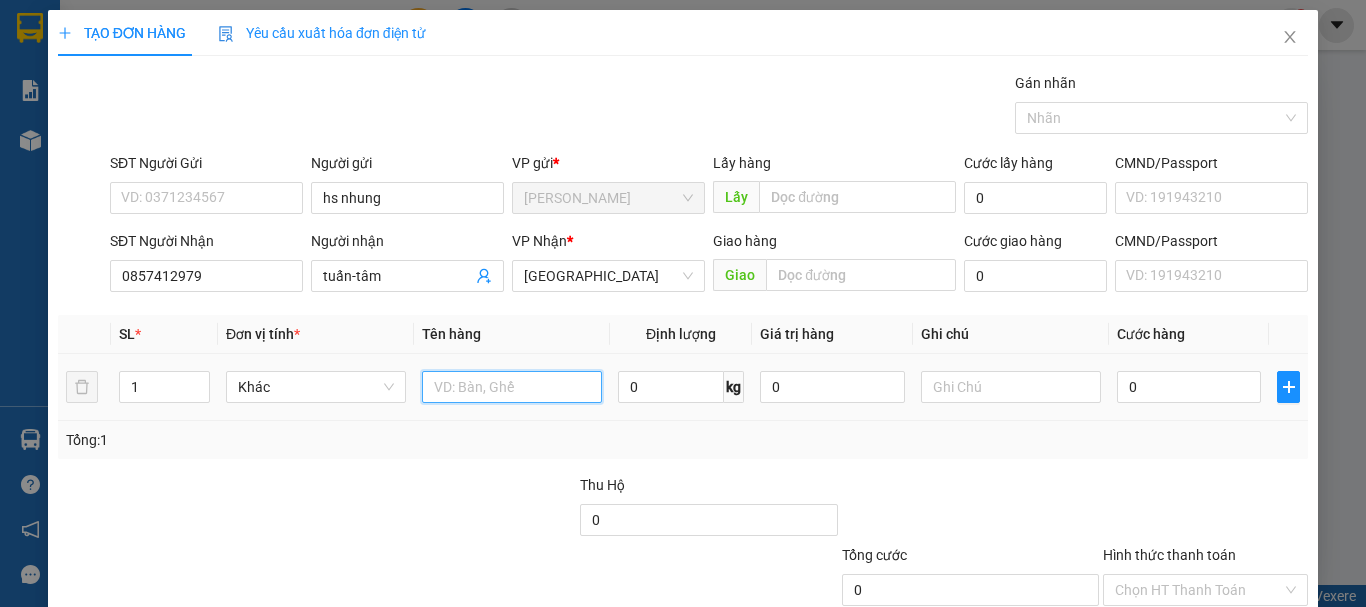 click at bounding box center [512, 387] 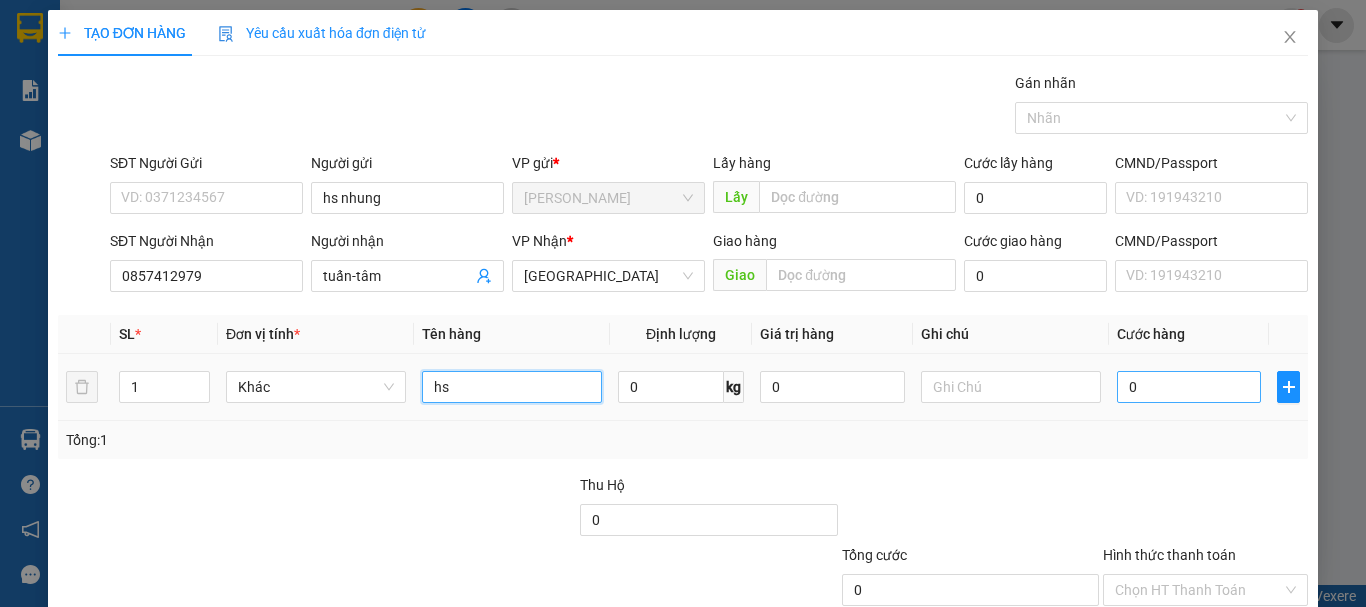 type on "hs" 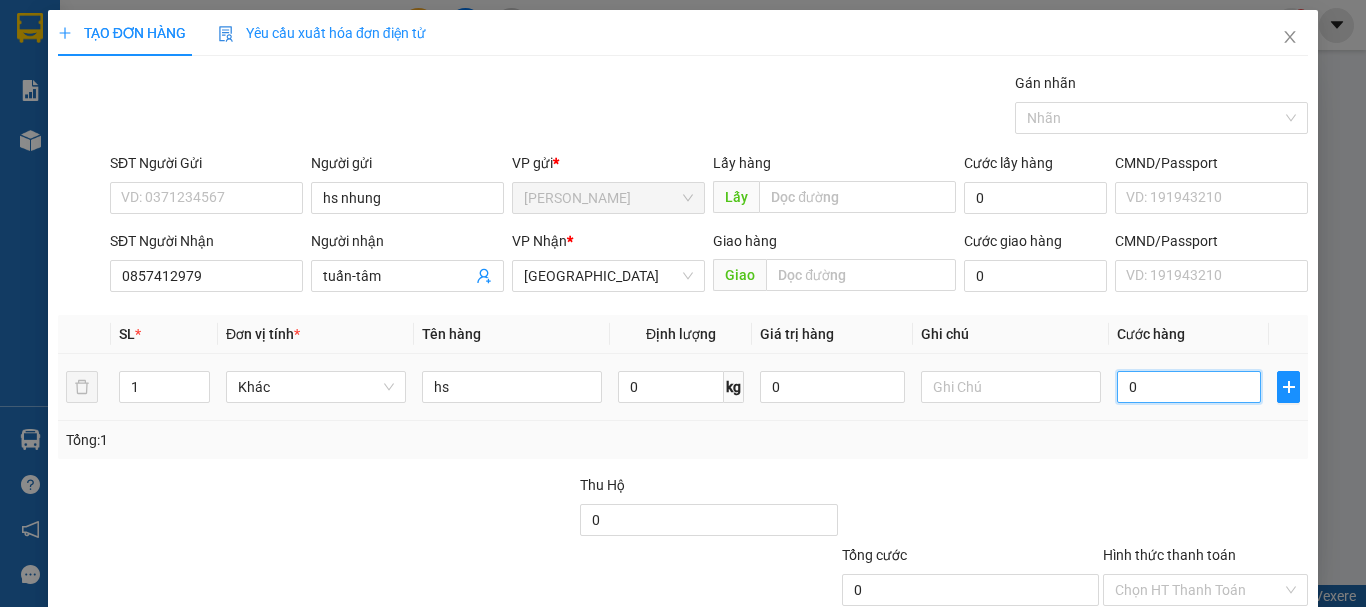 click on "0" at bounding box center [1189, 387] 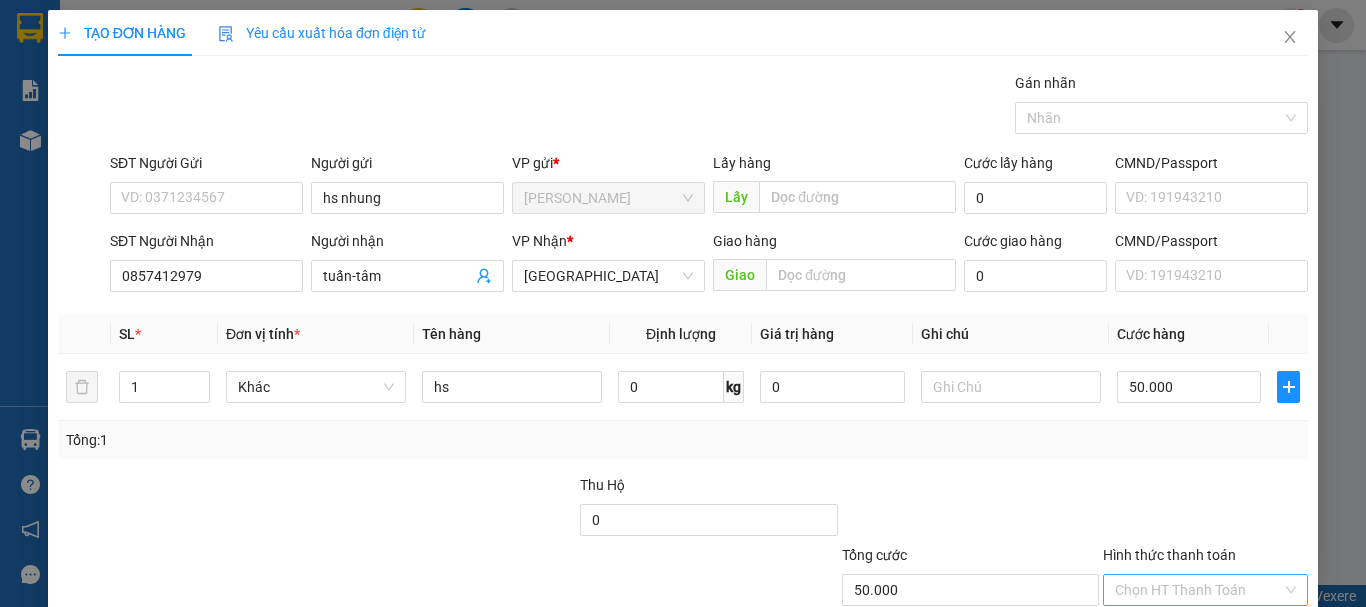 click on "Hình thức thanh toán" at bounding box center [1198, 590] 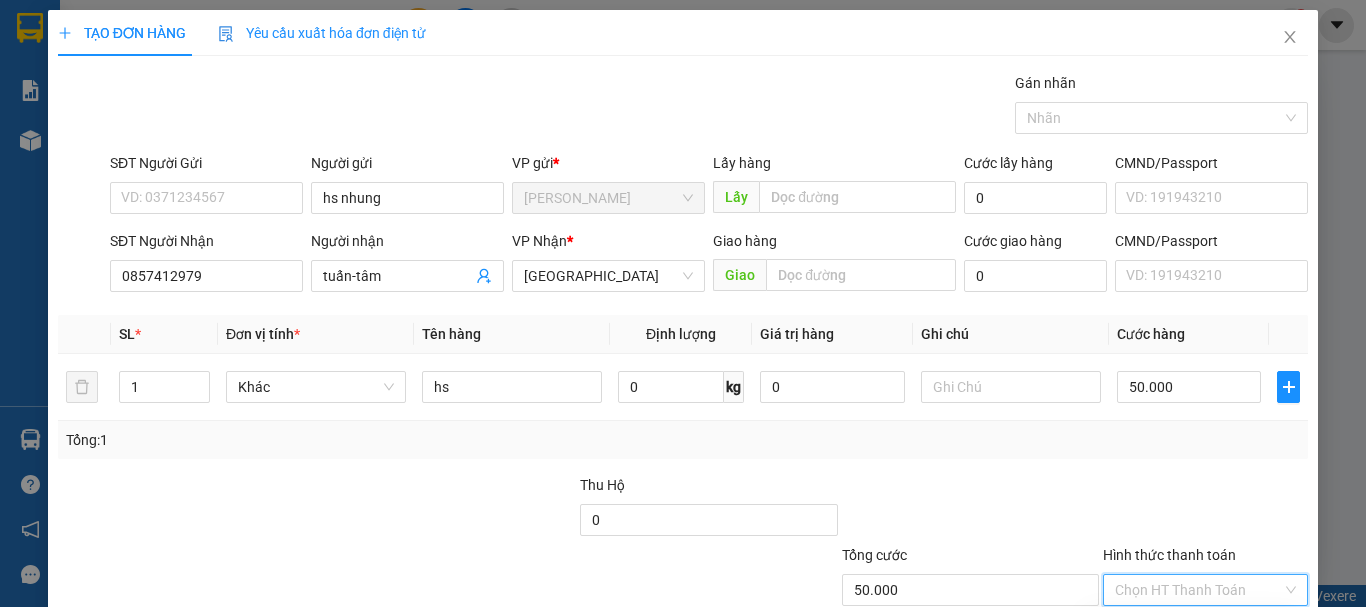 drag, startPoint x: 1162, startPoint y: 494, endPoint x: 1196, endPoint y: 431, distance: 71.5891 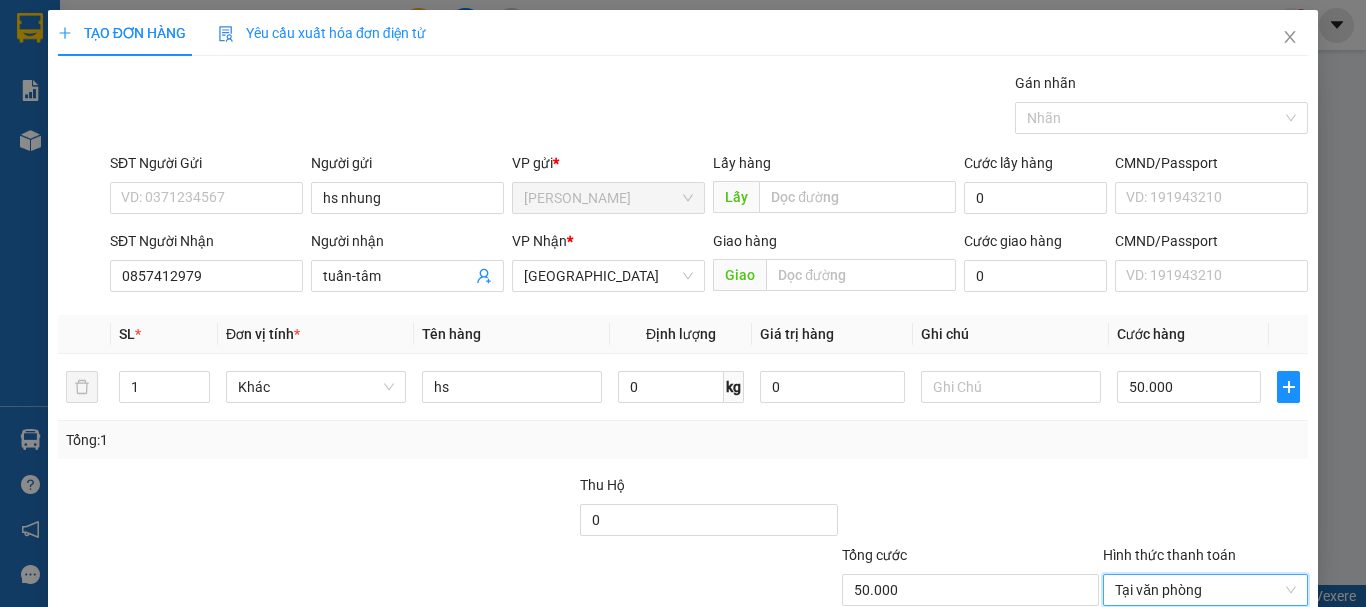 click on "[PERSON_NAME] và In" at bounding box center [1263, 685] 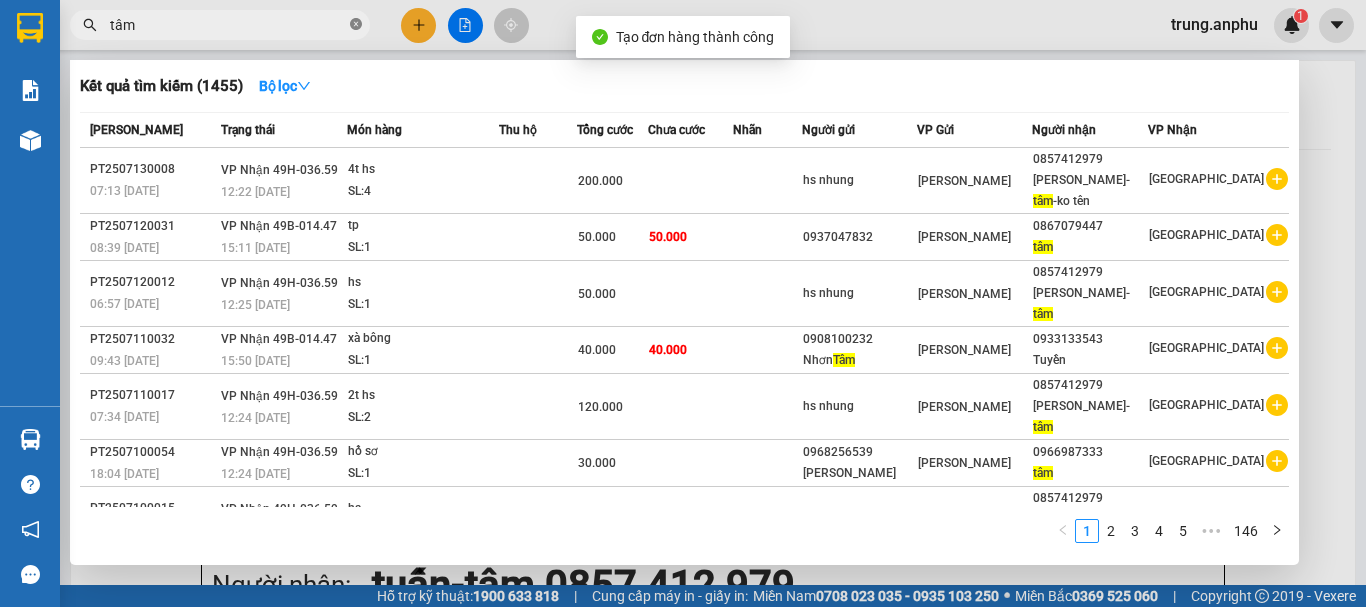 click 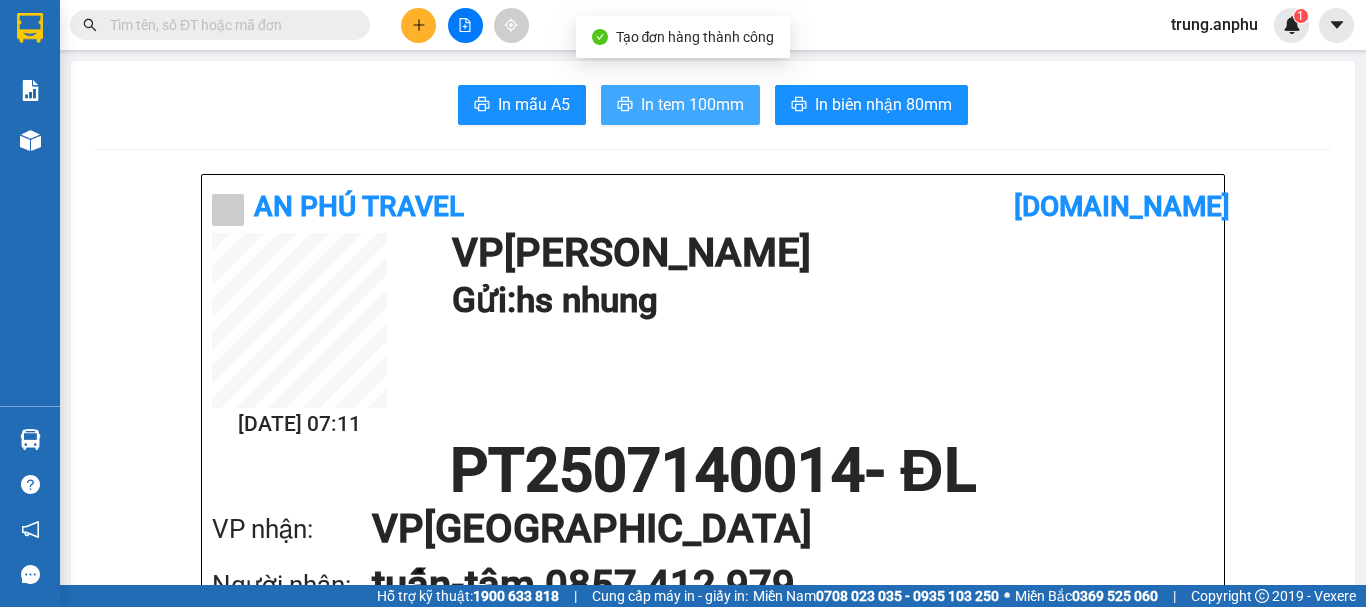 click on "In tem 100mm" at bounding box center [692, 104] 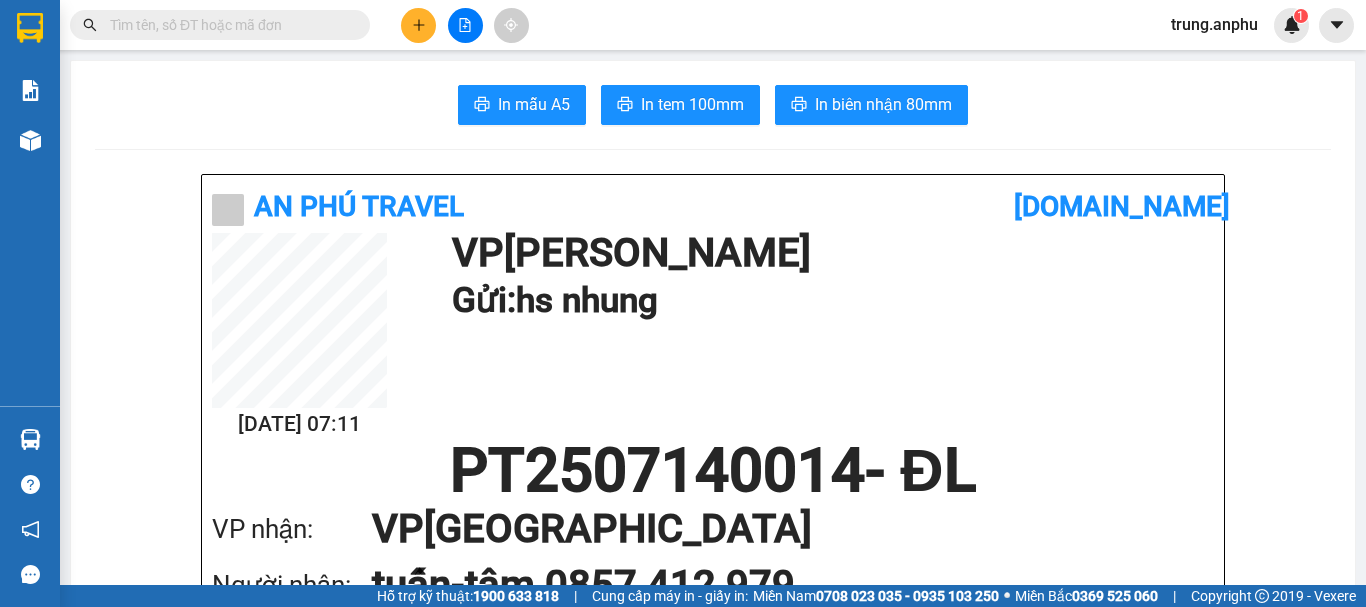 click at bounding box center (228, 25) 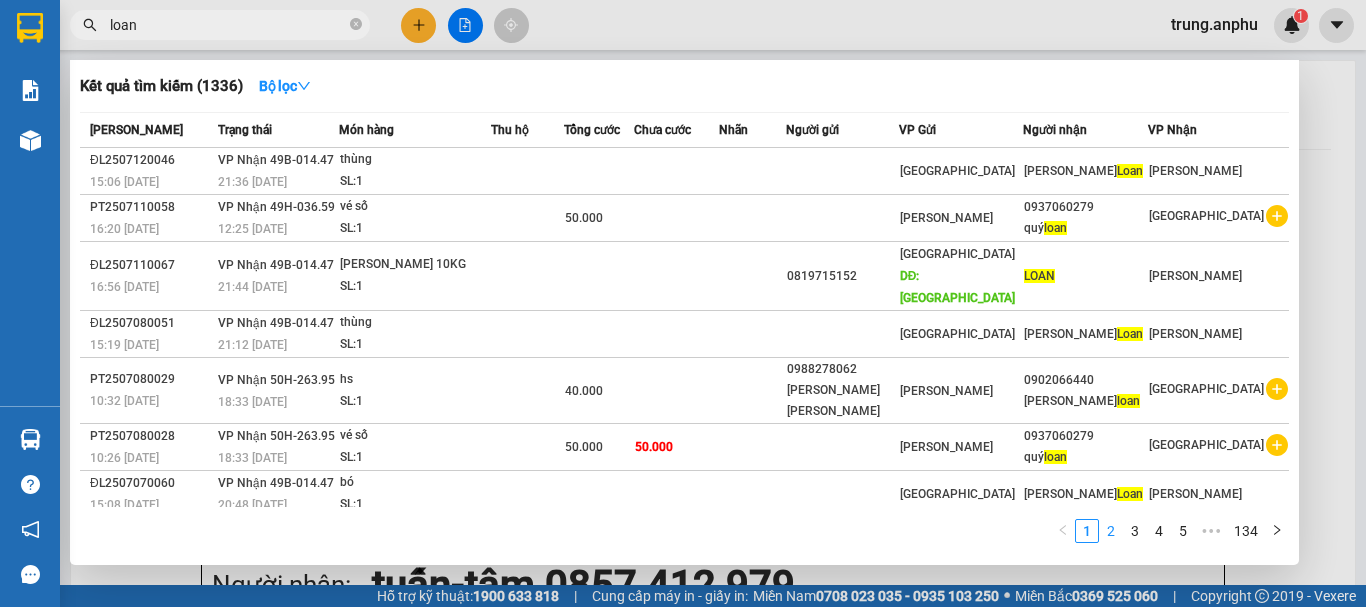 type on "loan" 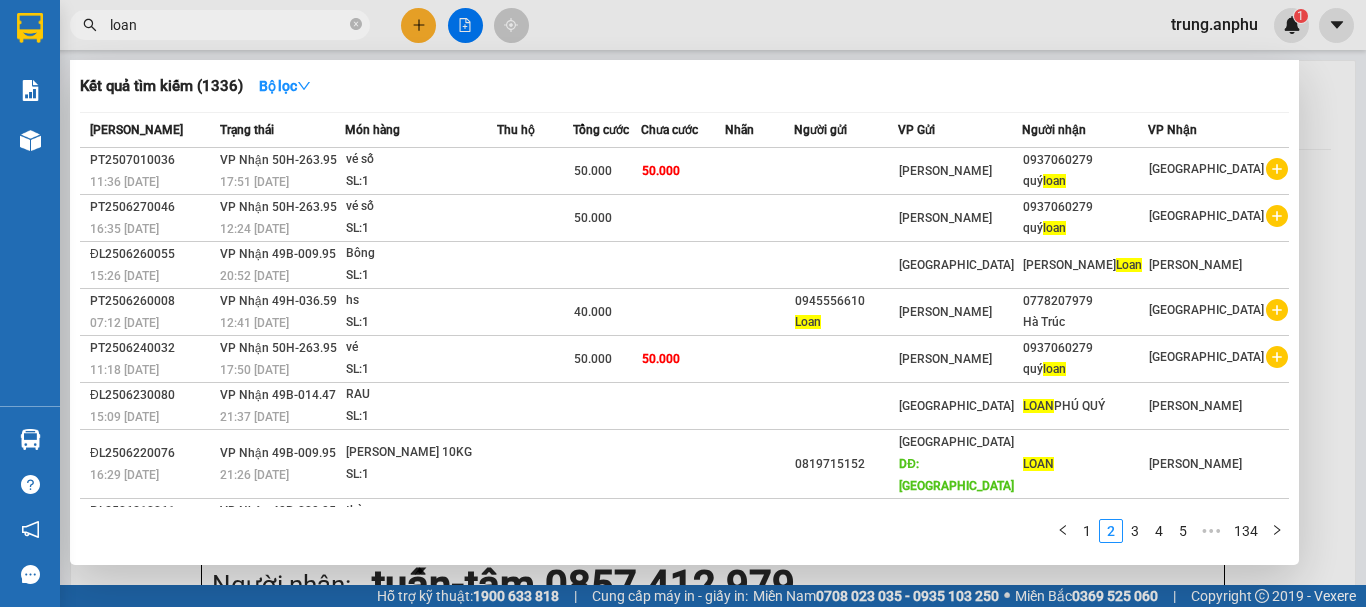 click on "3" at bounding box center [1135, 531] 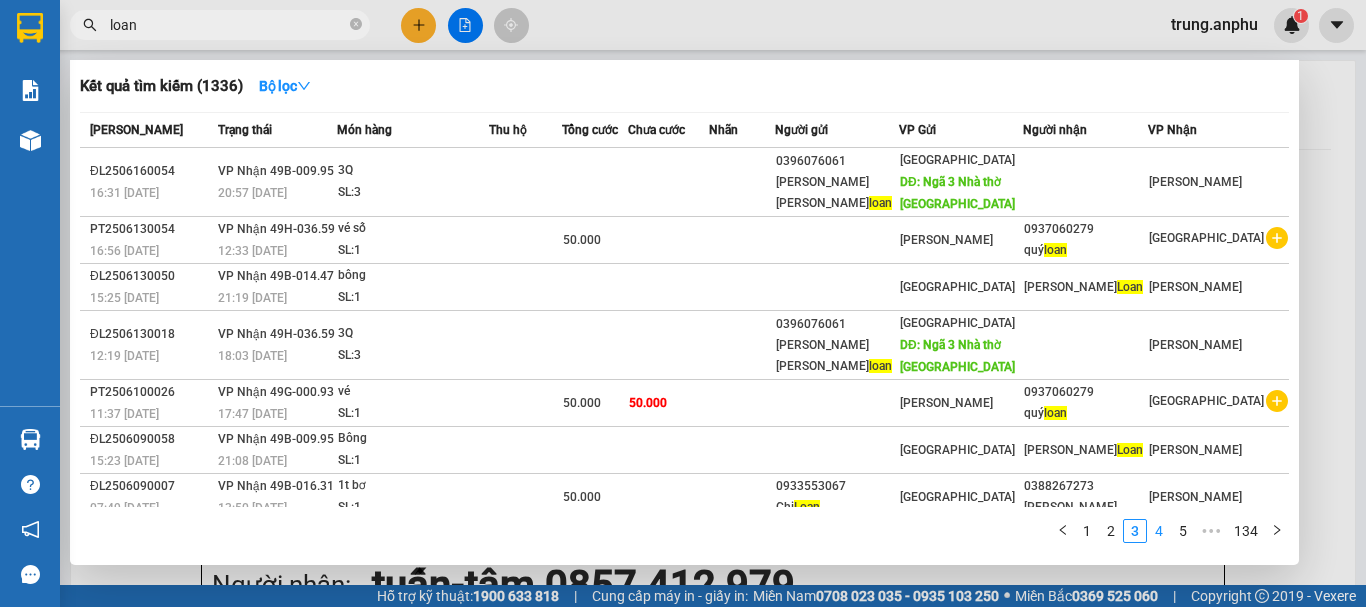 click on "4" at bounding box center [1159, 531] 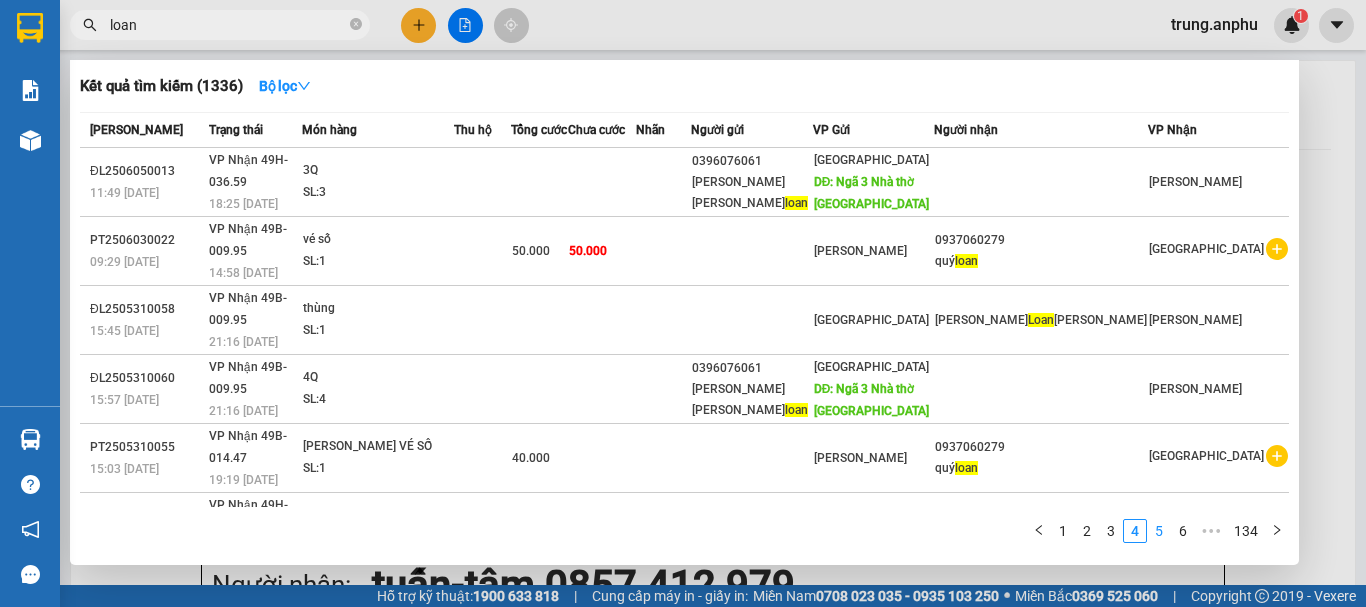 click on "5" at bounding box center (1159, 531) 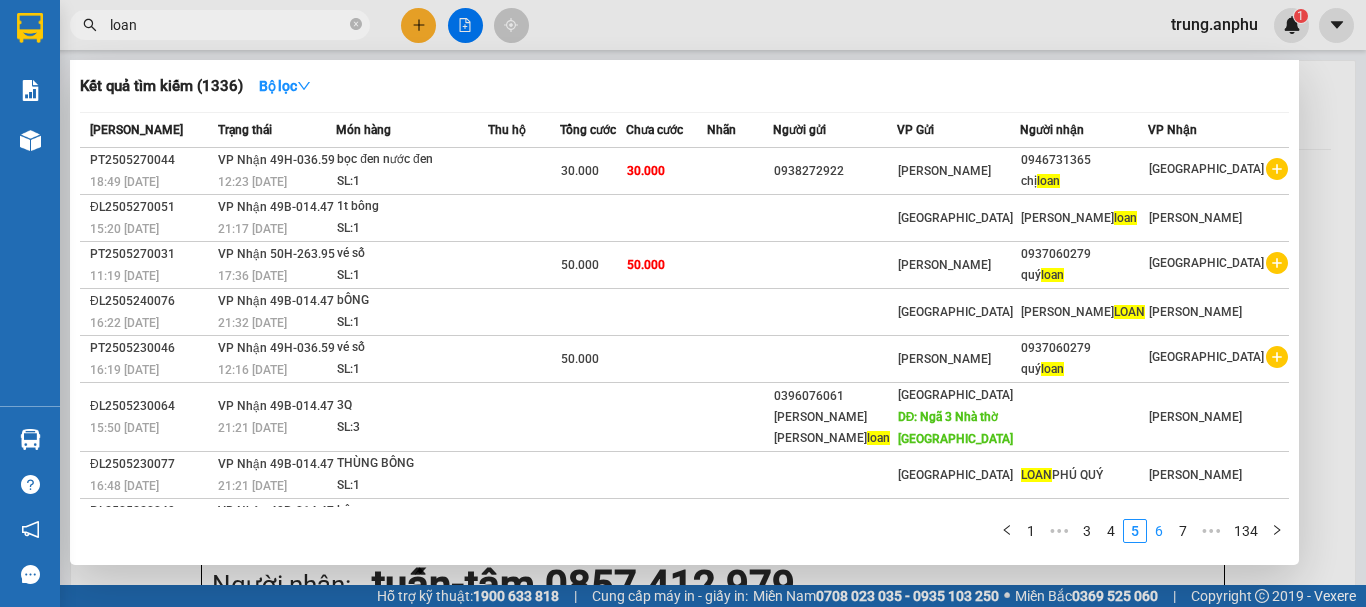 click on "6" at bounding box center (1159, 531) 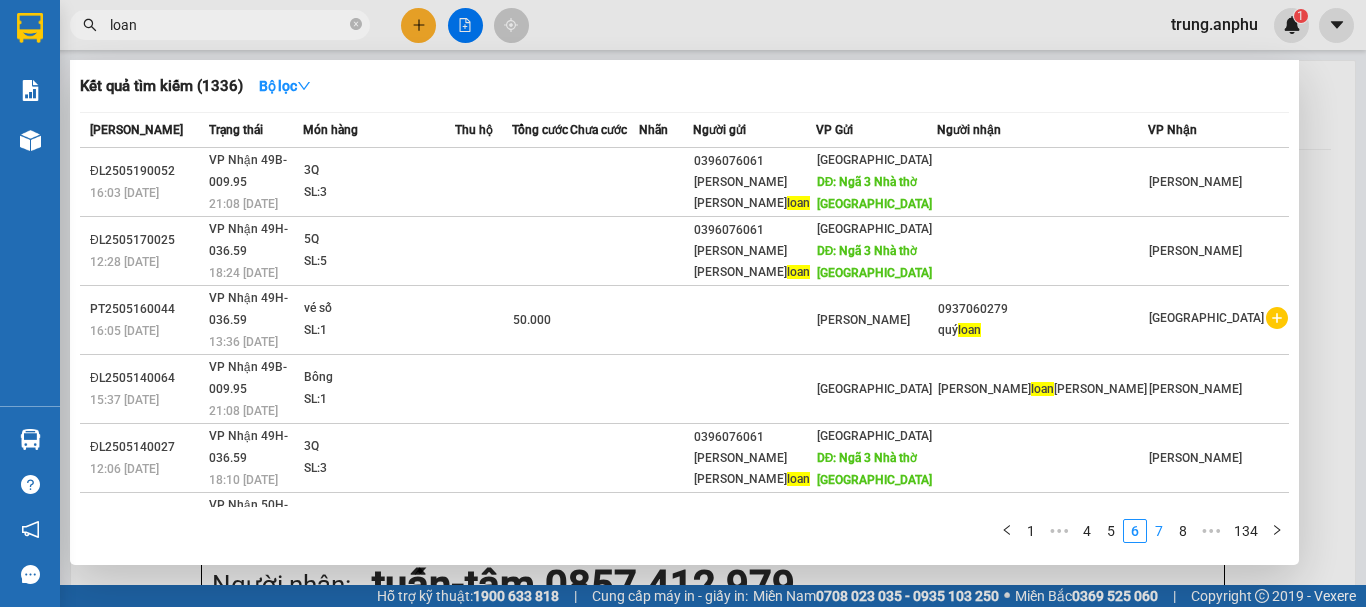 click on "7" at bounding box center (1159, 531) 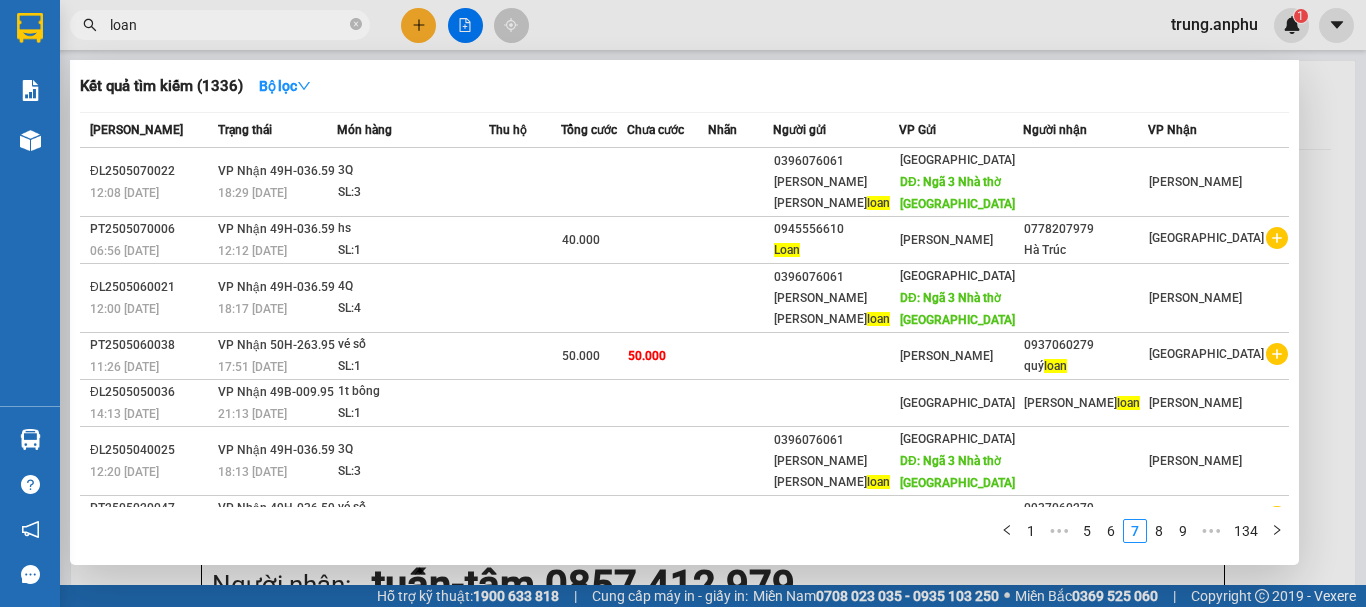 click on "loan" at bounding box center [220, 25] 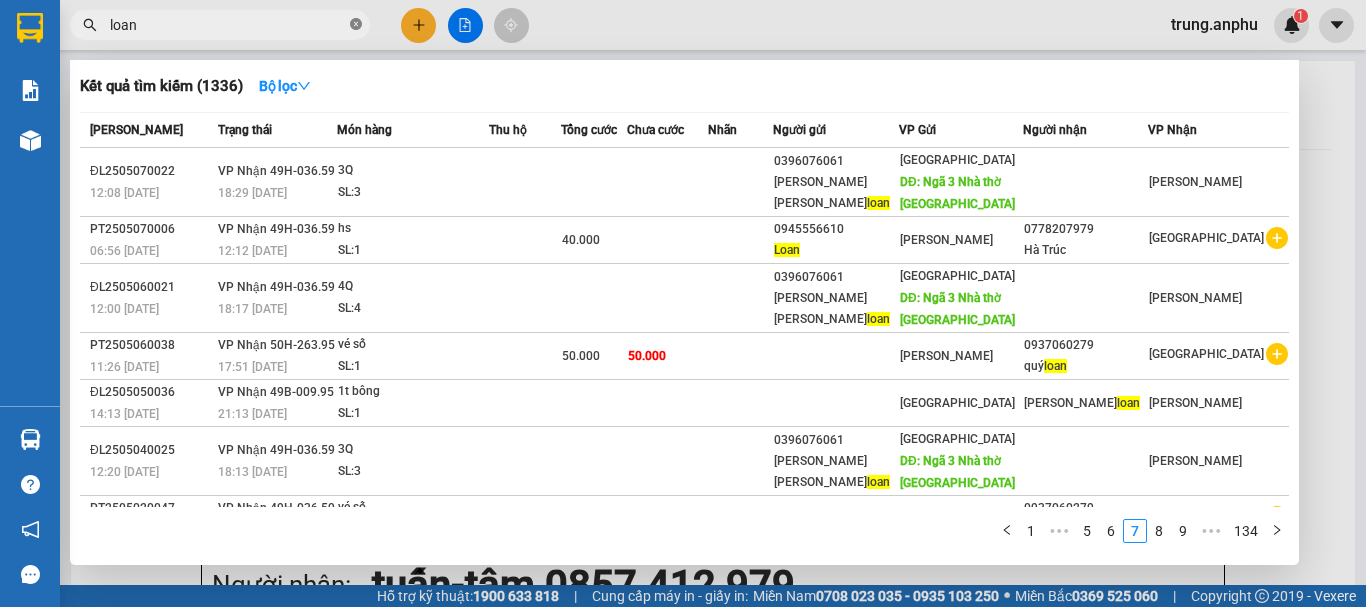 click 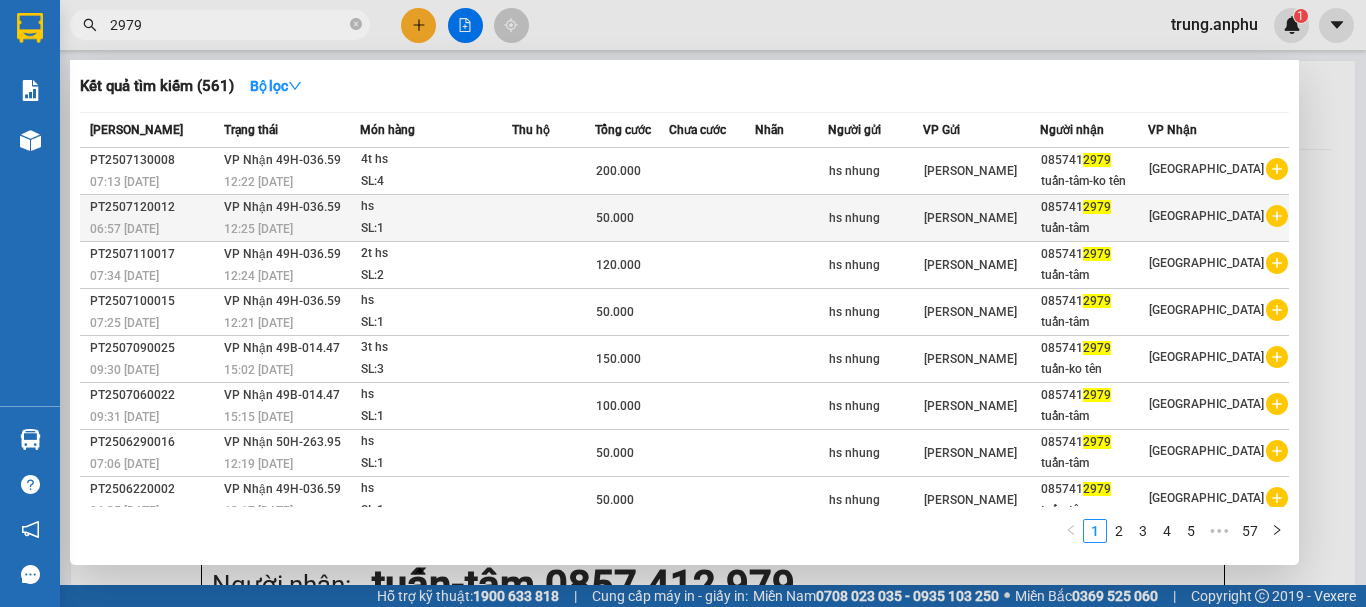 type on "2979" 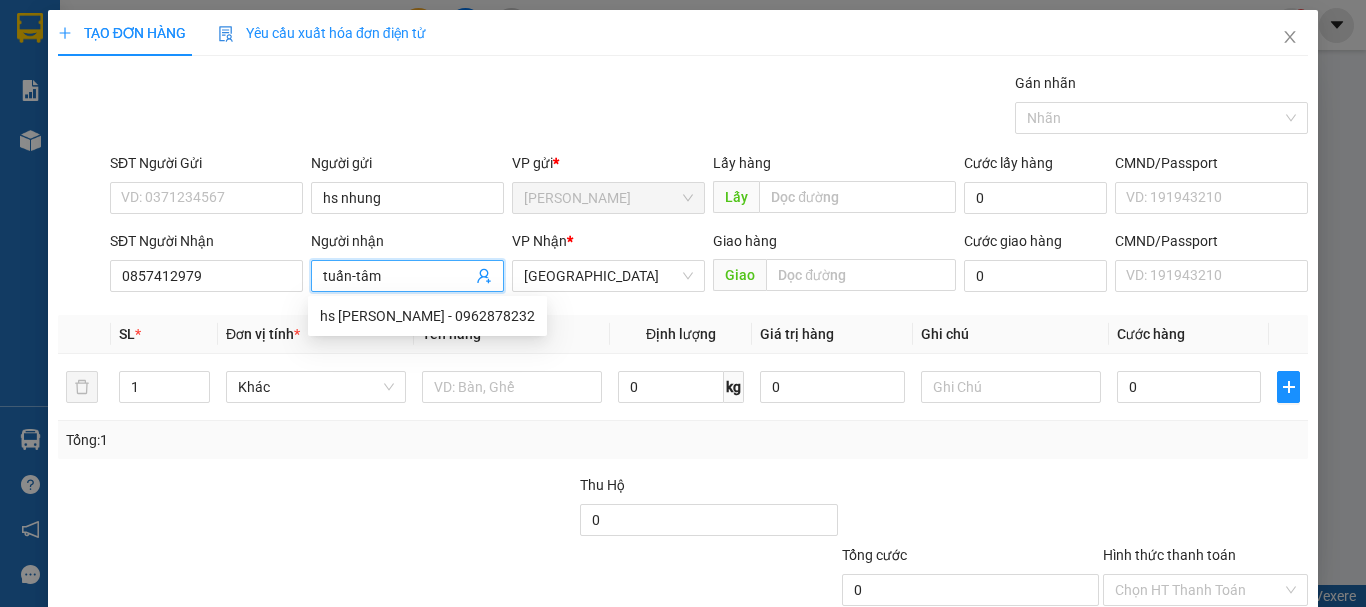 drag, startPoint x: 396, startPoint y: 275, endPoint x: 353, endPoint y: 287, distance: 44.64303 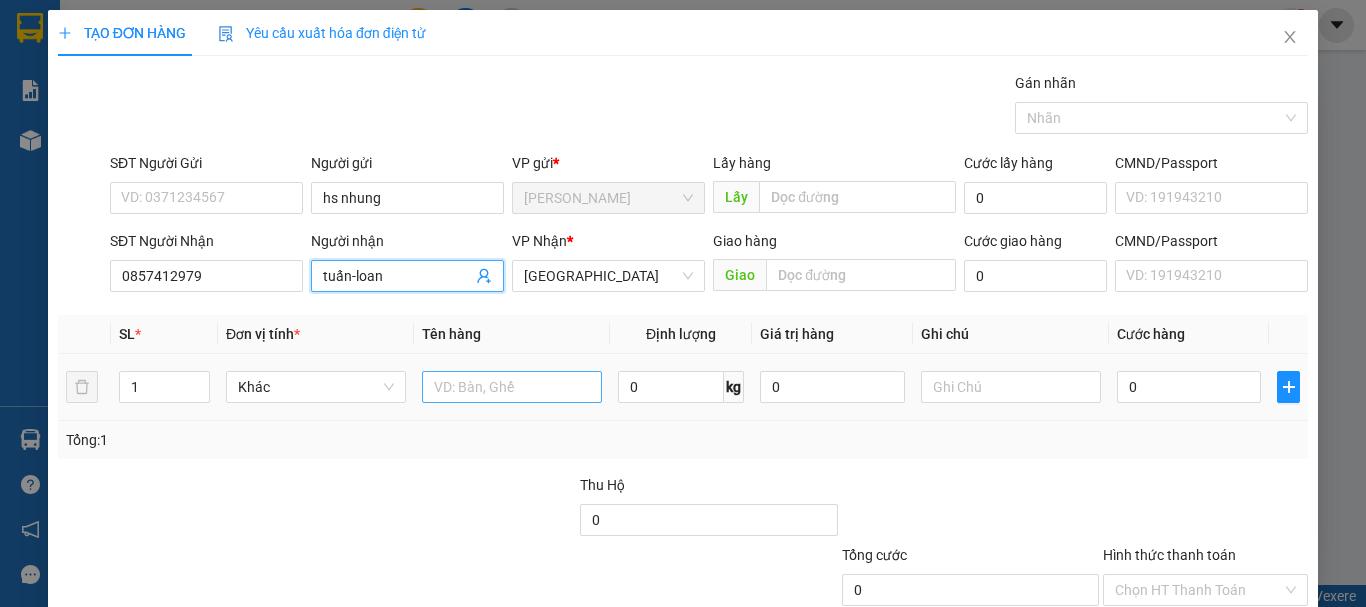 type on "tuấn-loan" 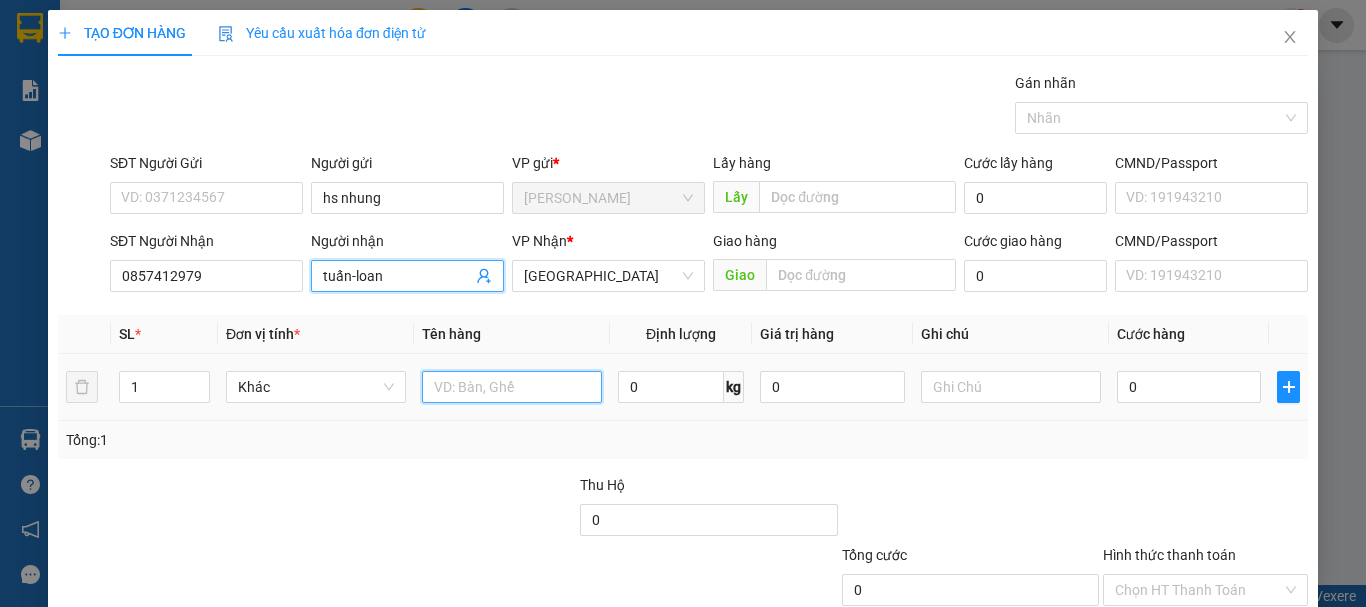 click at bounding box center [512, 387] 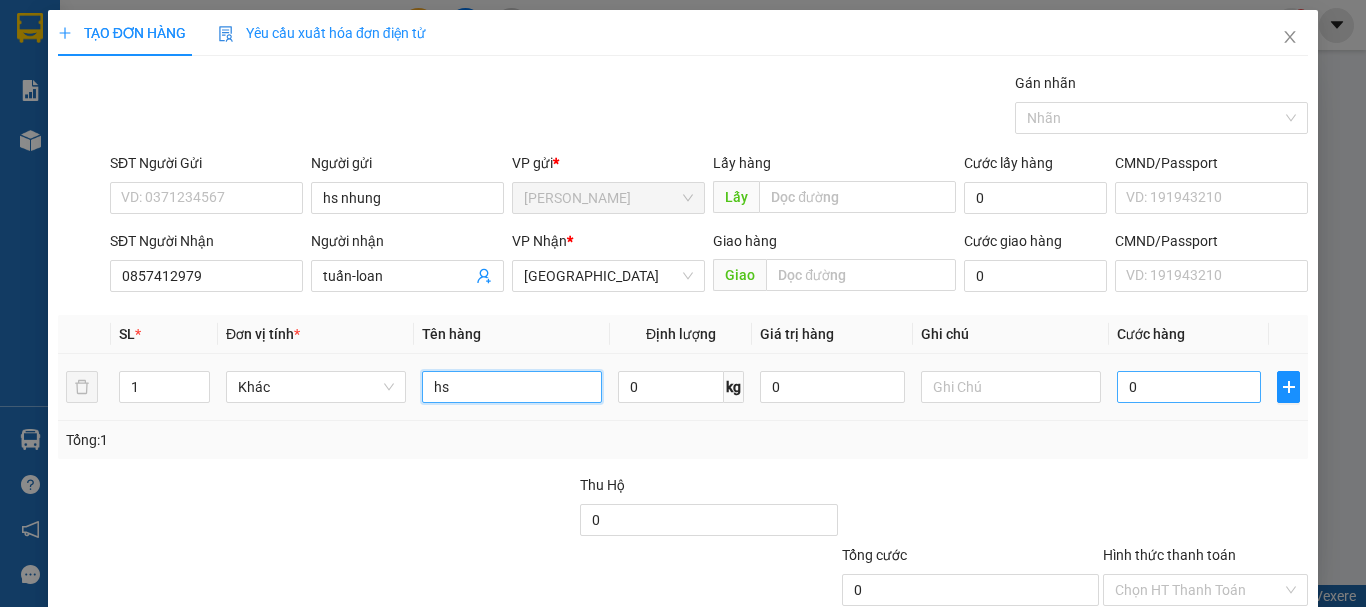 type on "hs" 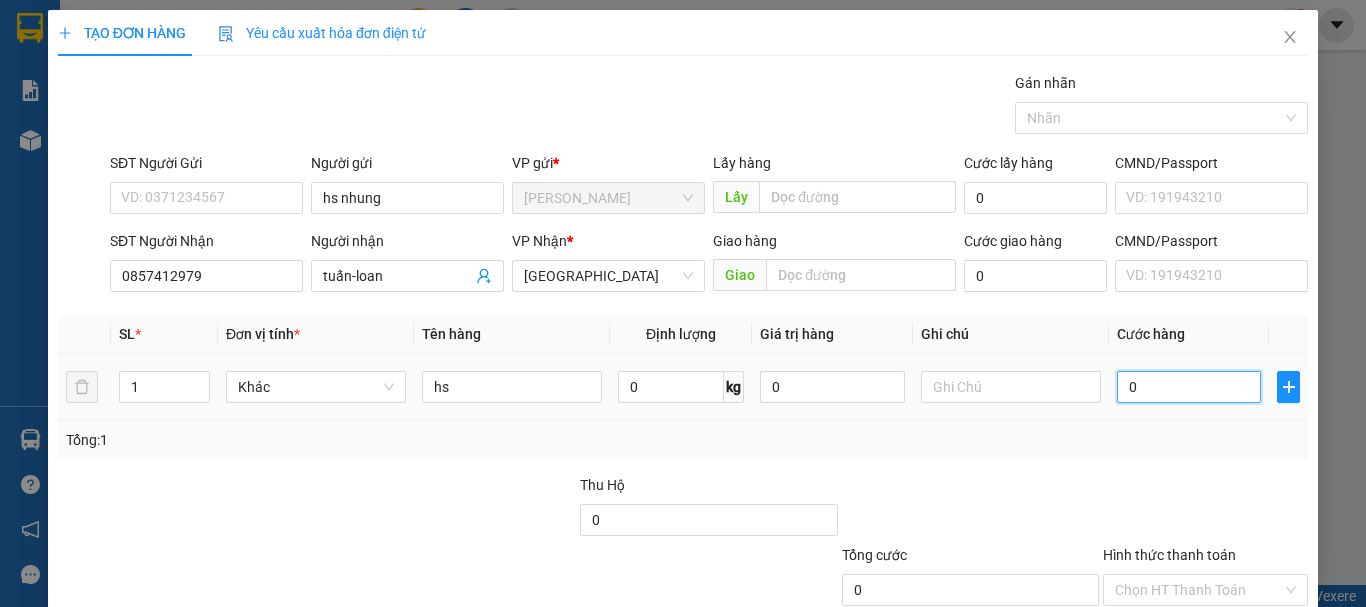click on "0" at bounding box center (1189, 387) 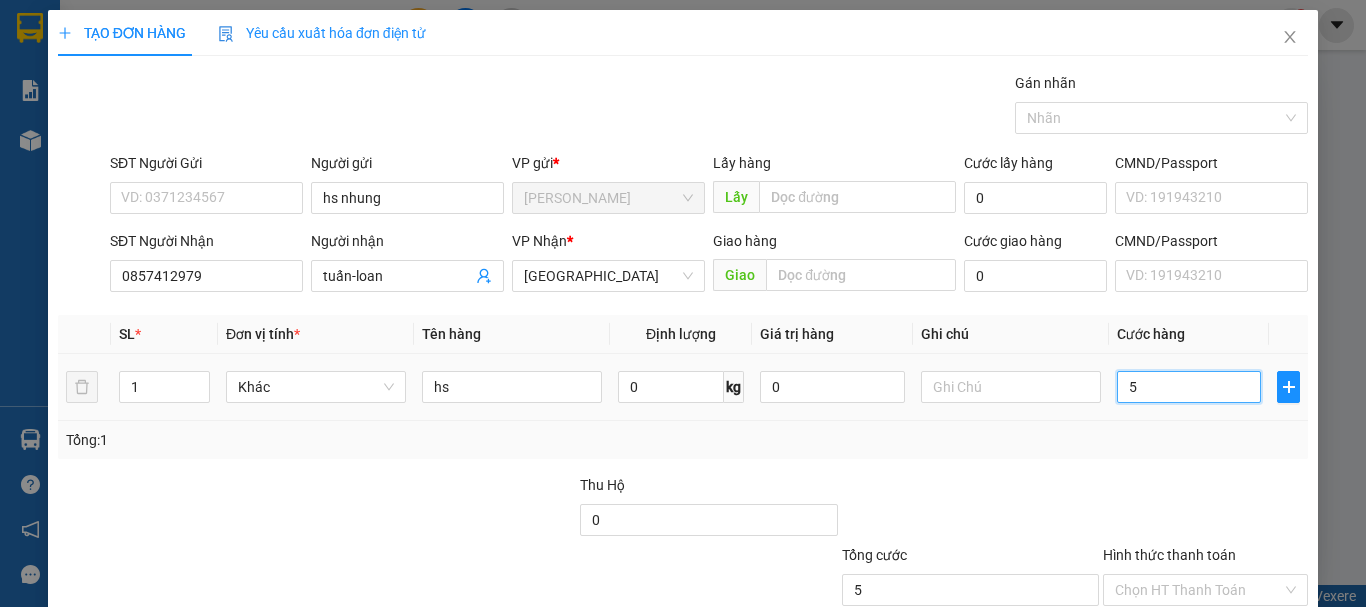 type on "50" 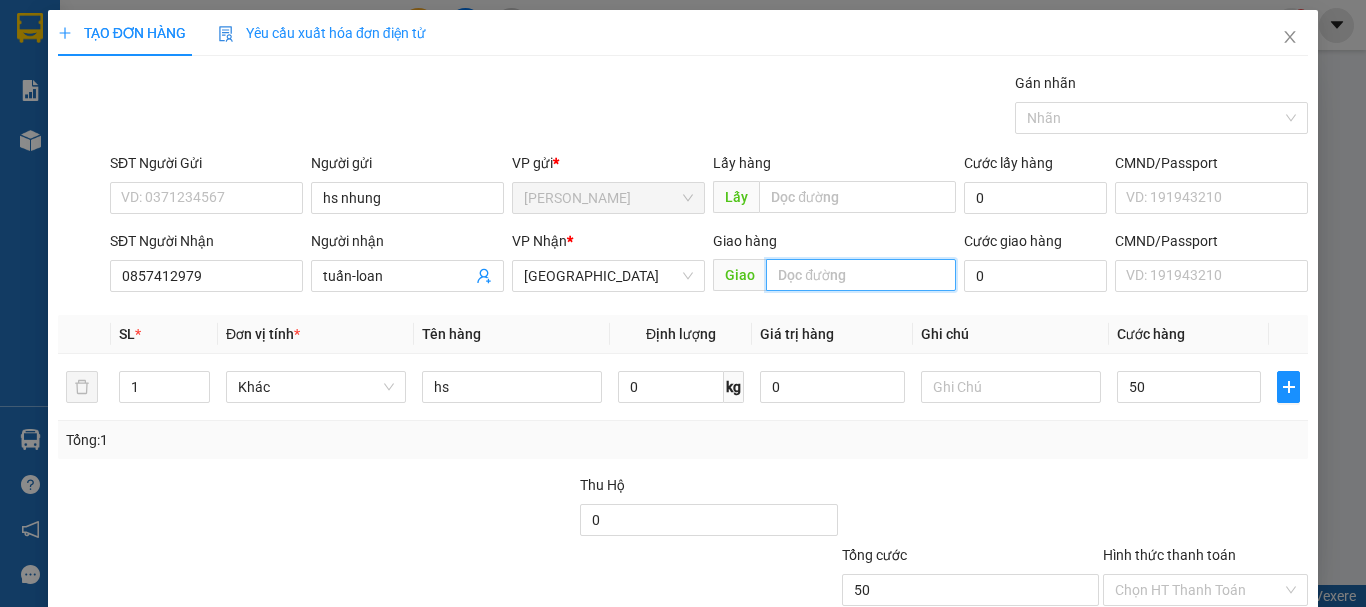 click at bounding box center [861, 275] 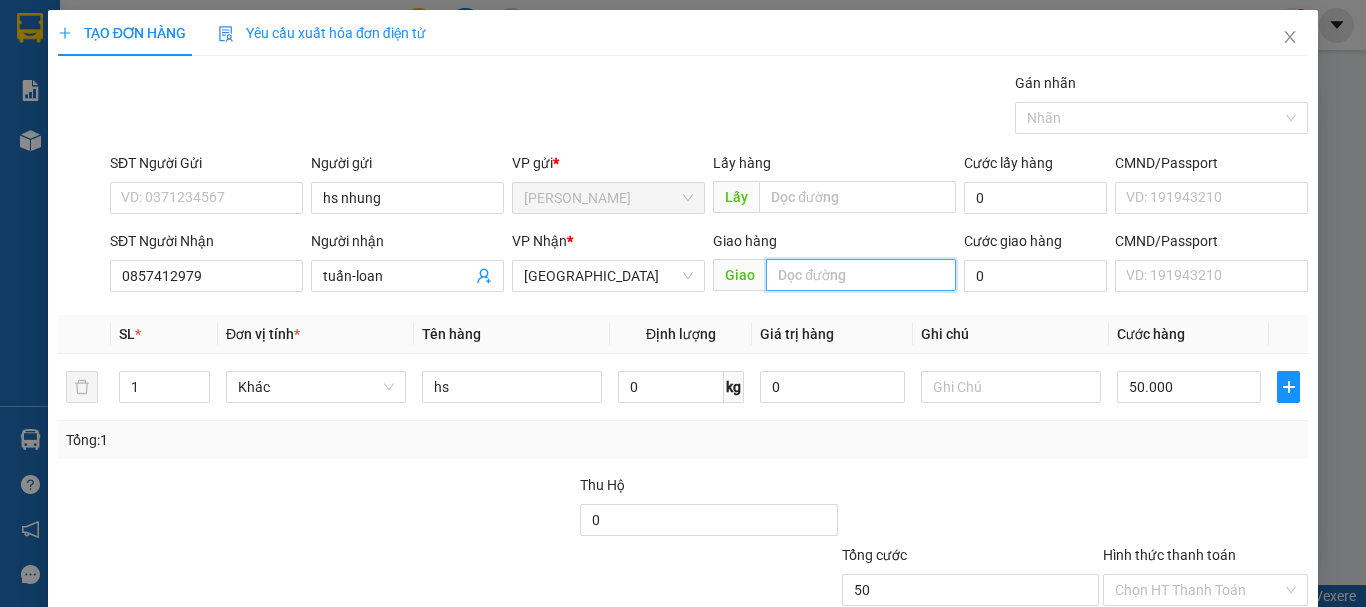 type on "50.000" 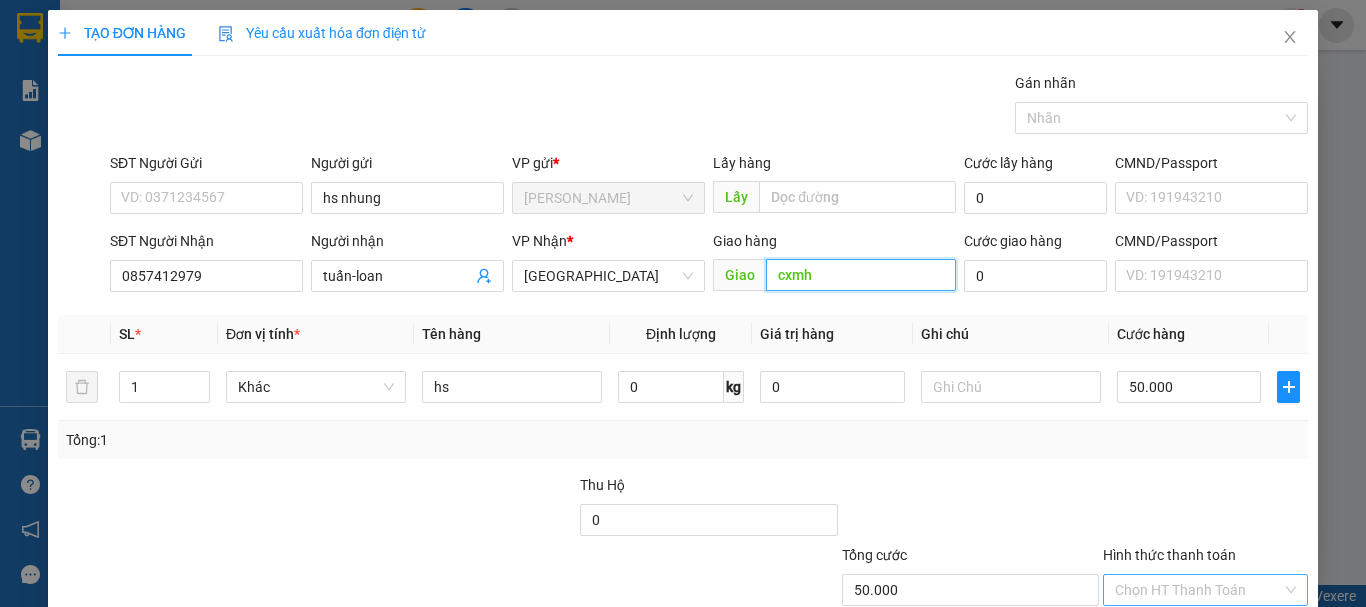 type on "cxmh" 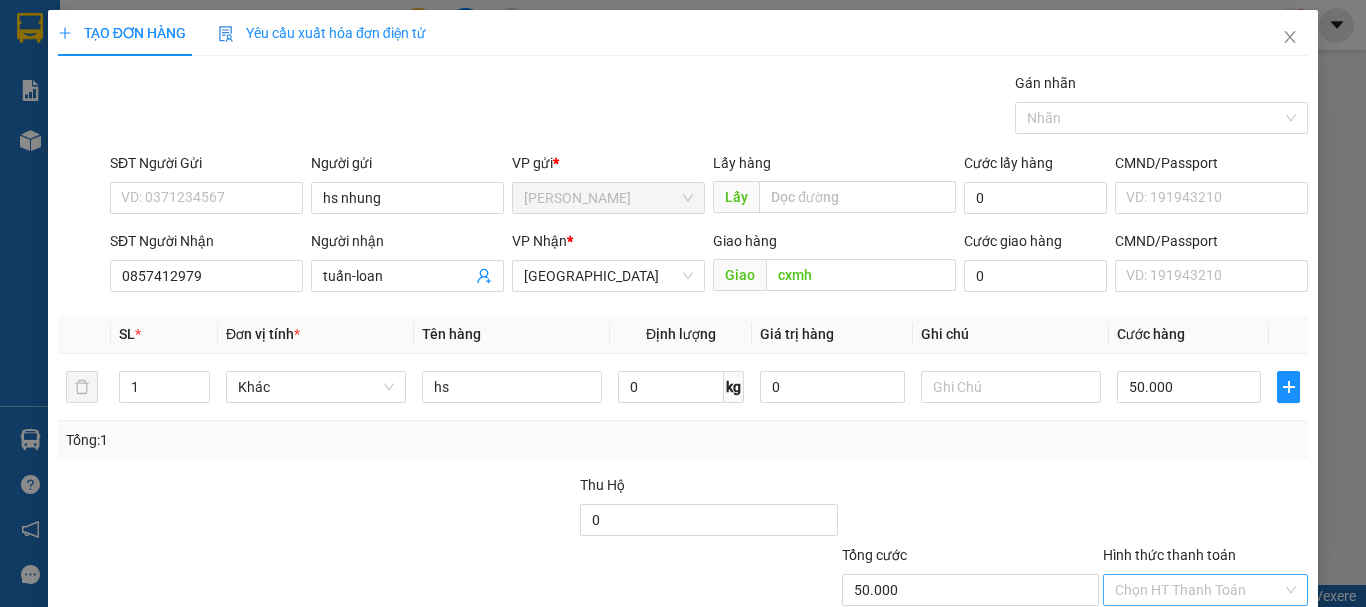 click on "Hình thức thanh toán" at bounding box center (1198, 590) 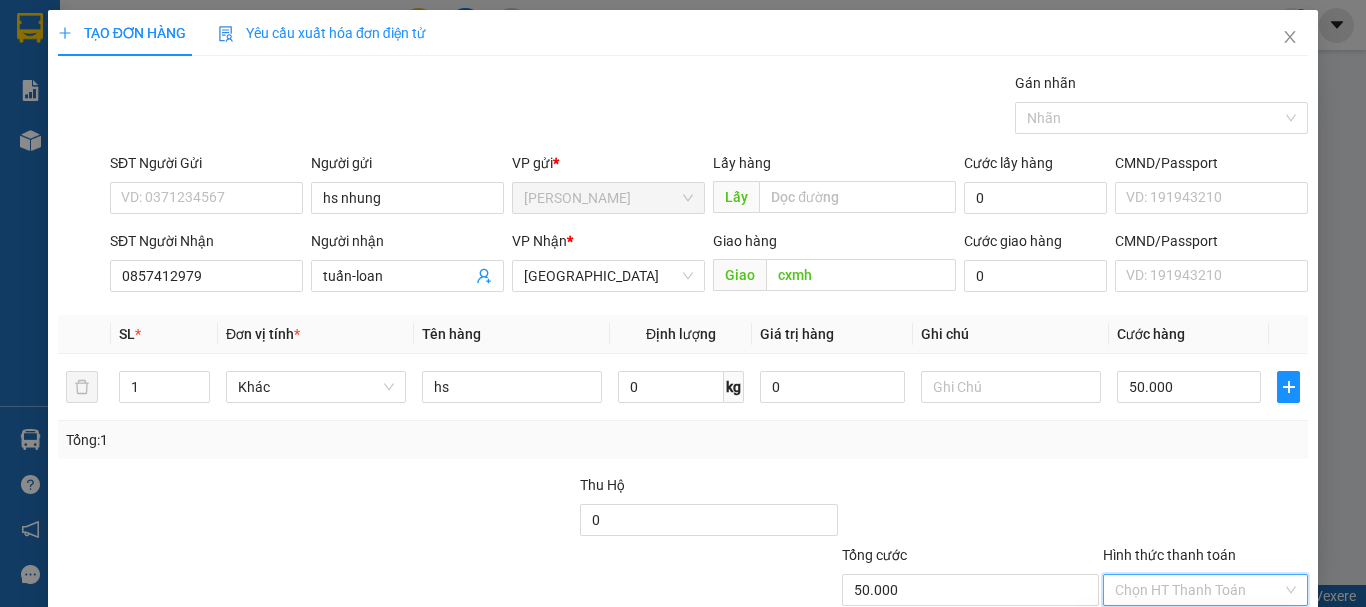 drag, startPoint x: 1166, startPoint y: 495, endPoint x: 1195, endPoint y: 383, distance: 115.69356 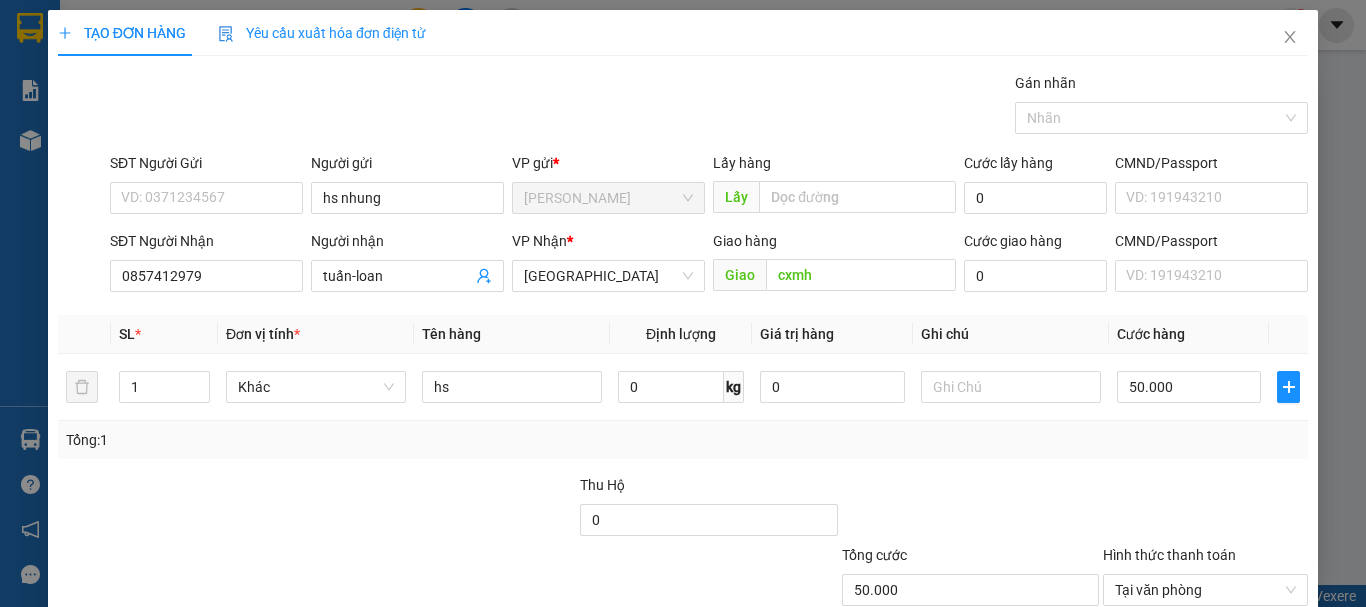 click on "[PERSON_NAME] và In" at bounding box center [1231, 685] 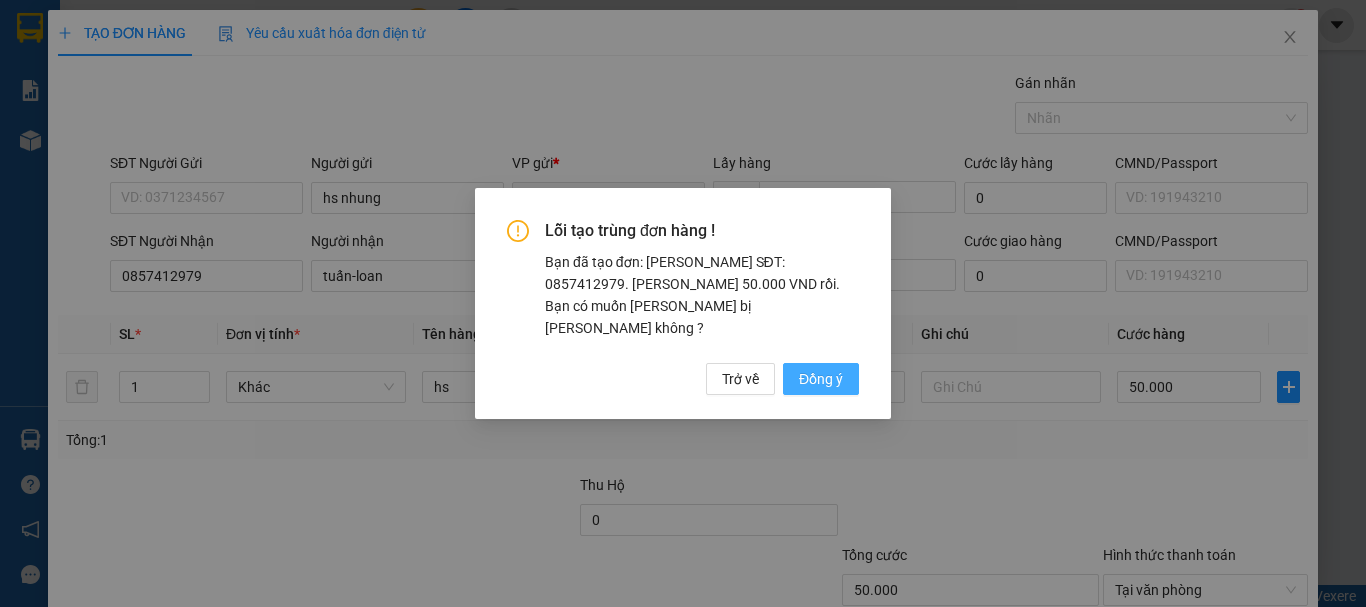 click on "Đồng ý" at bounding box center (821, 379) 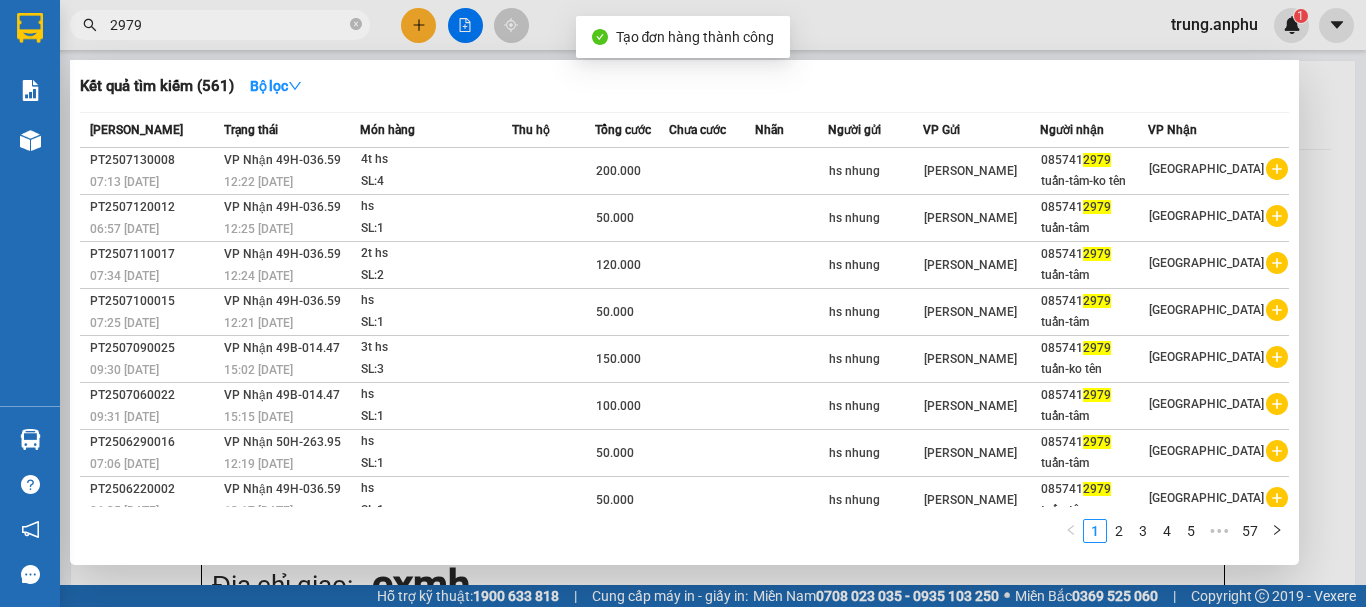 click at bounding box center [683, 303] 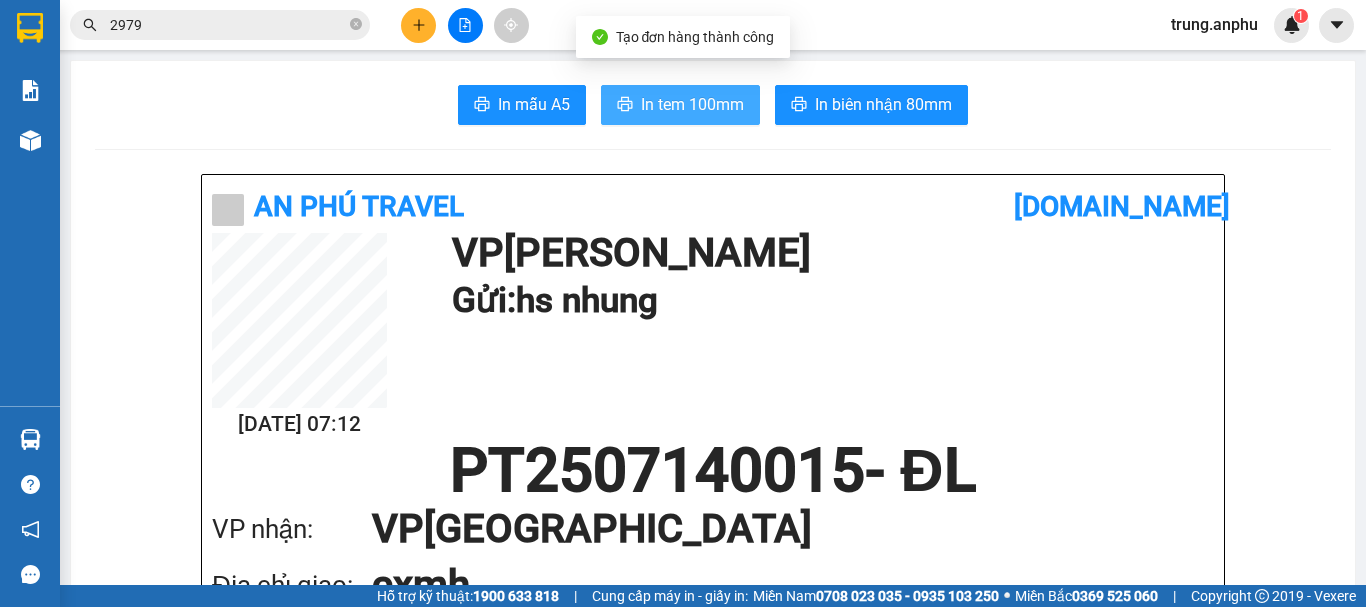 click on "In tem 100mm" at bounding box center [692, 104] 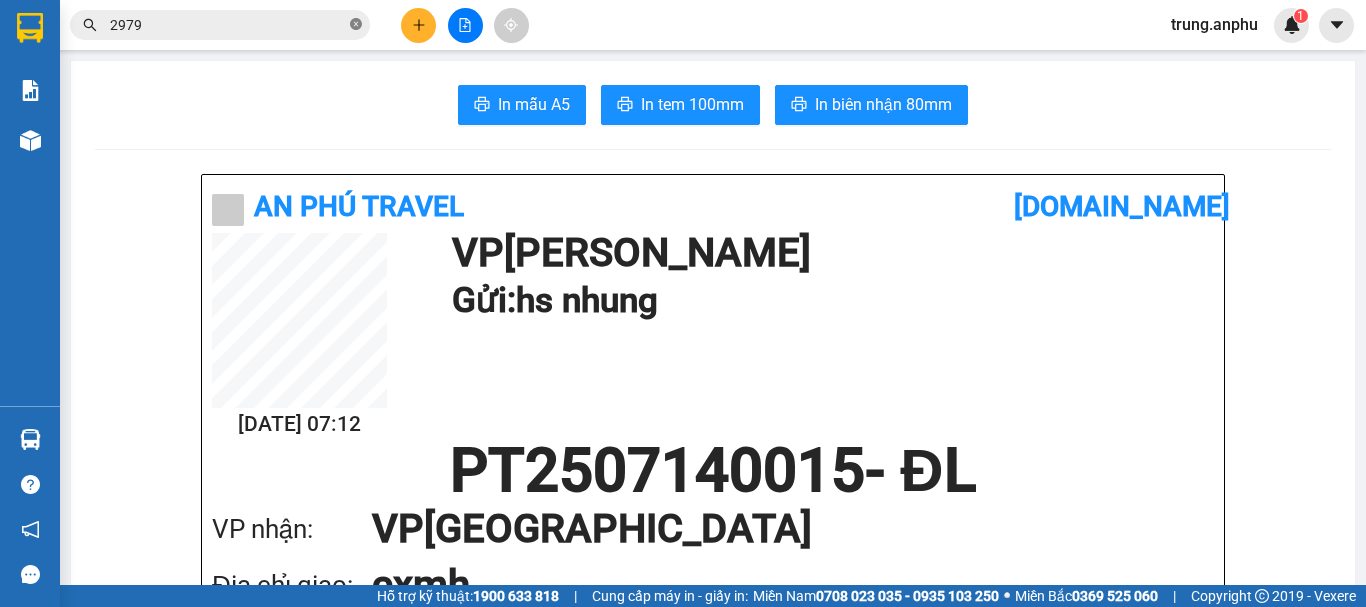 click 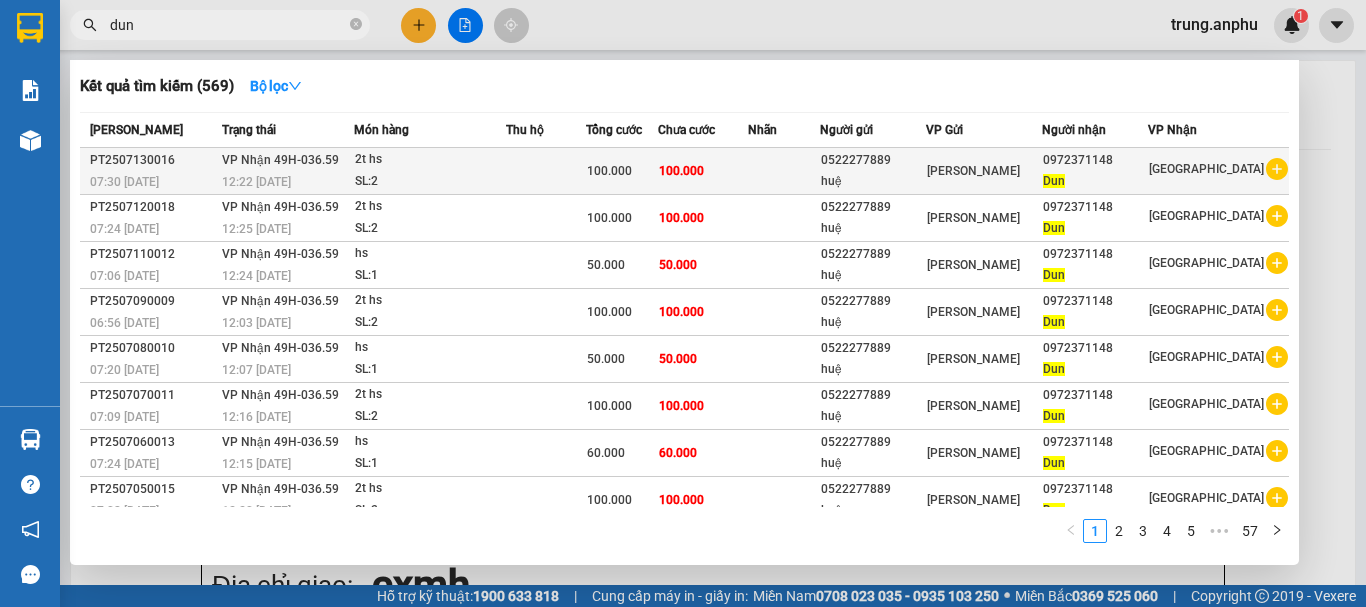 type on "dun" 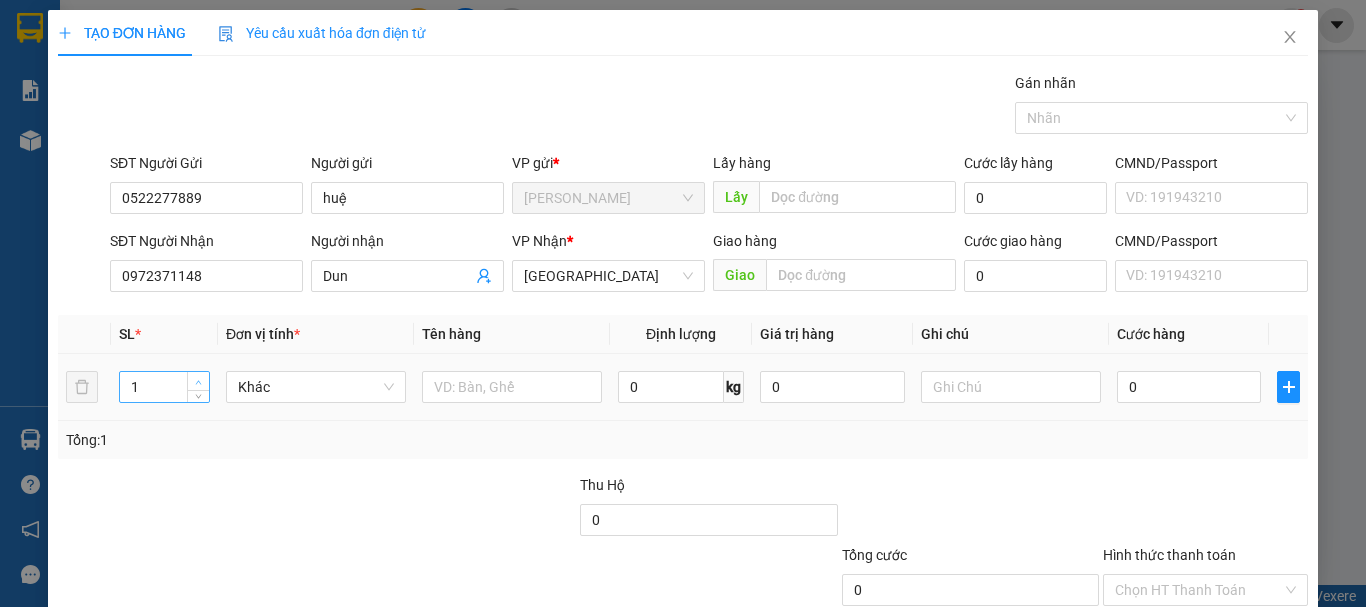 type on "2" 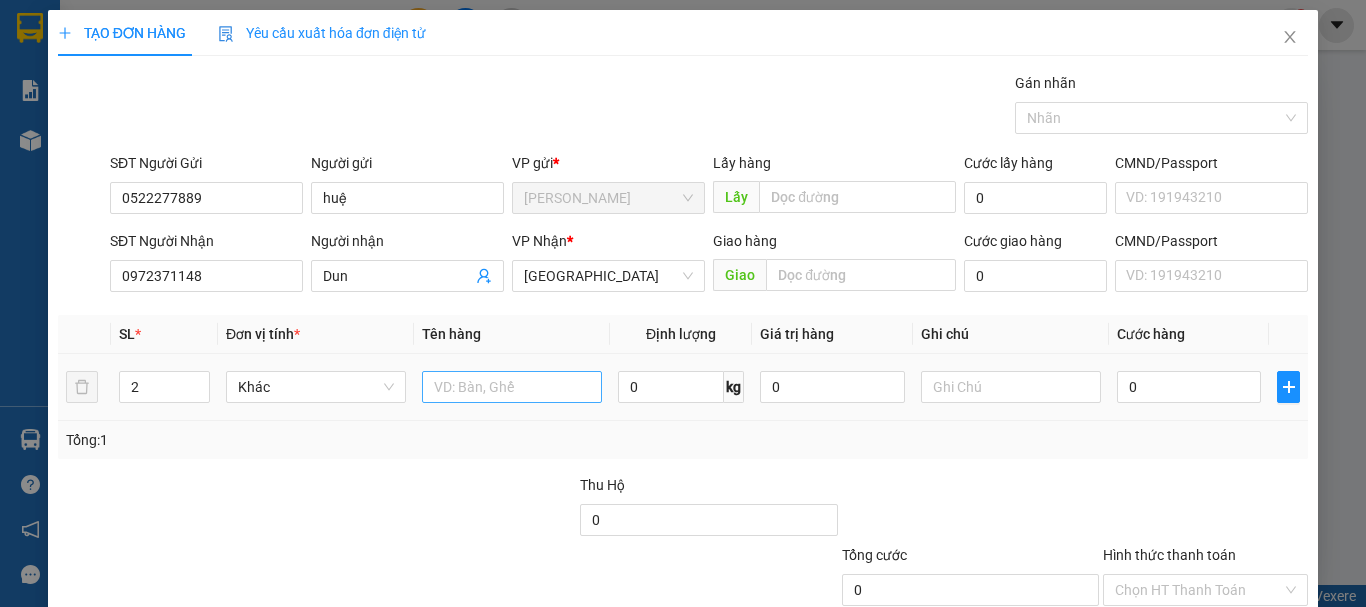 drag, startPoint x: 199, startPoint y: 381, endPoint x: 463, endPoint y: 401, distance: 264.7565 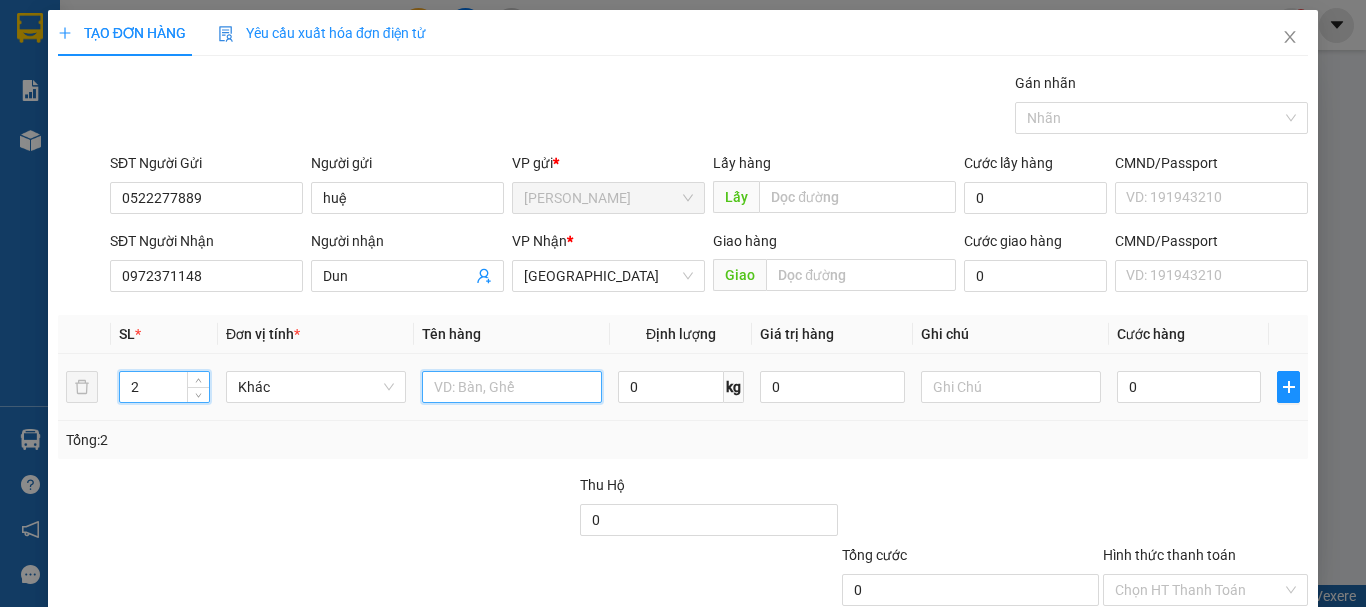 click at bounding box center (512, 387) 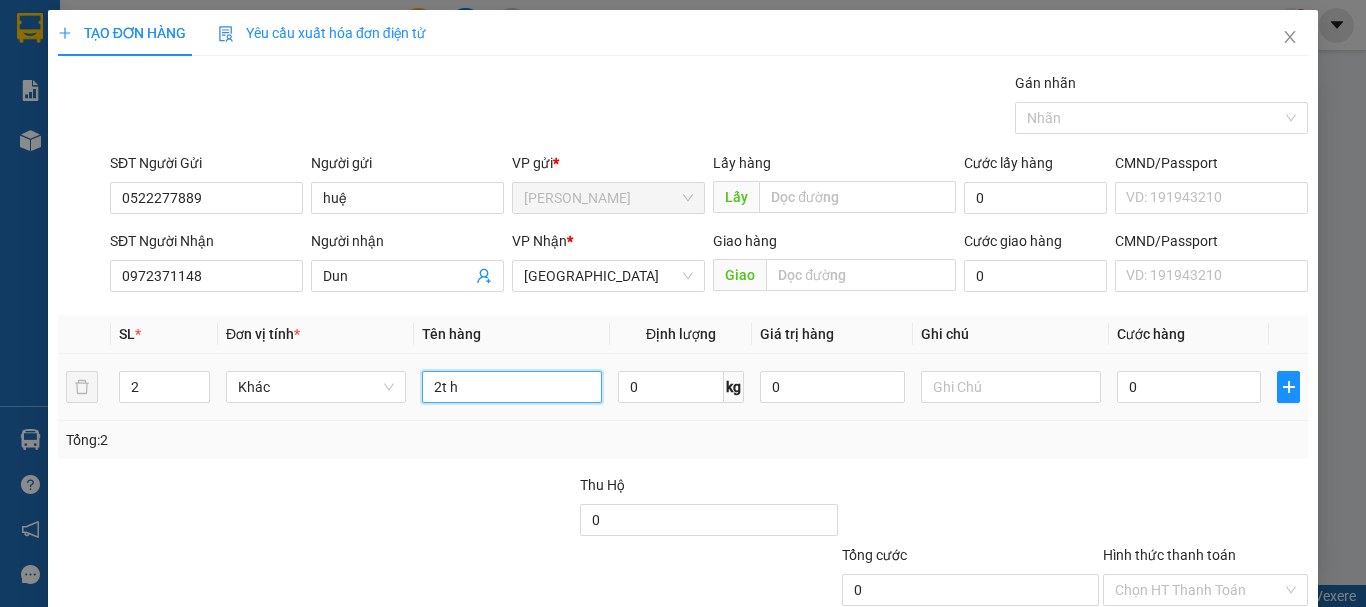 type on "2t hs" 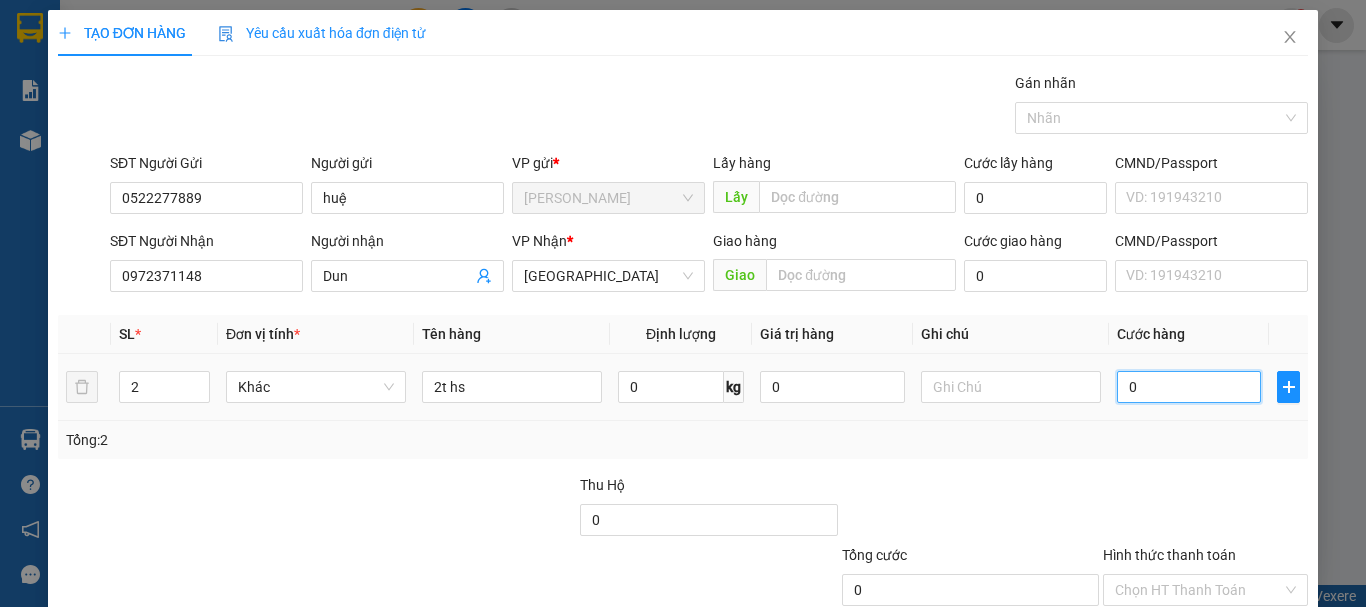 click on "0" at bounding box center [1189, 387] 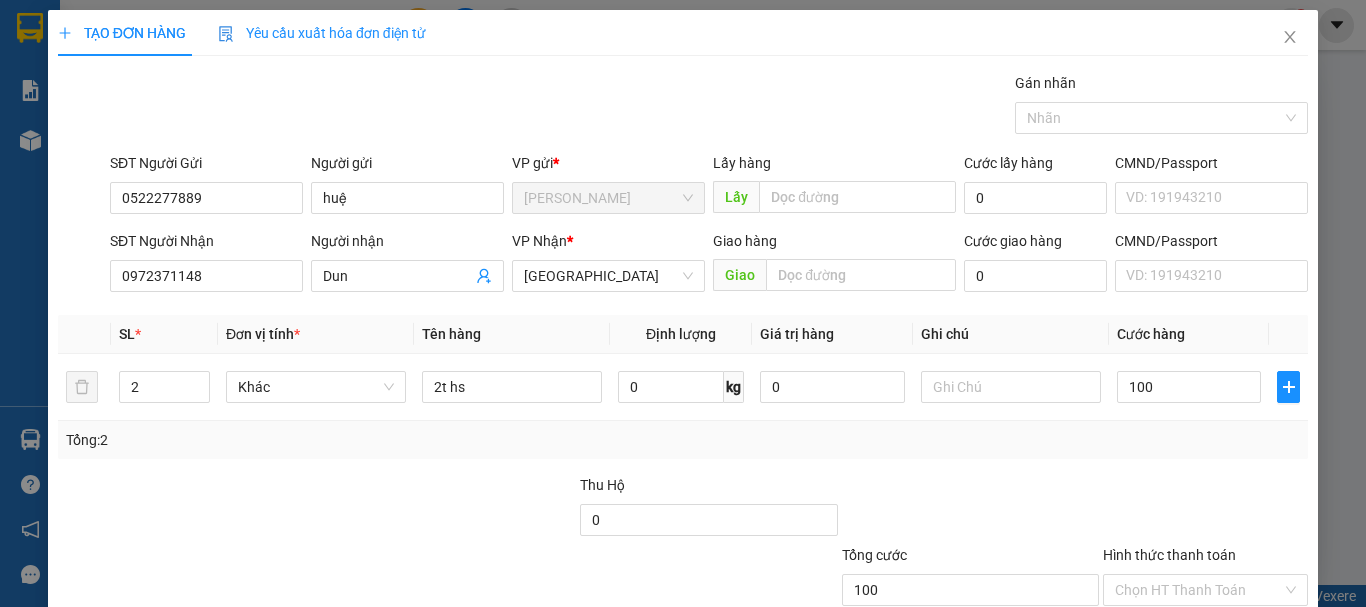click on "[PERSON_NAME] và In" at bounding box center (1231, 685) 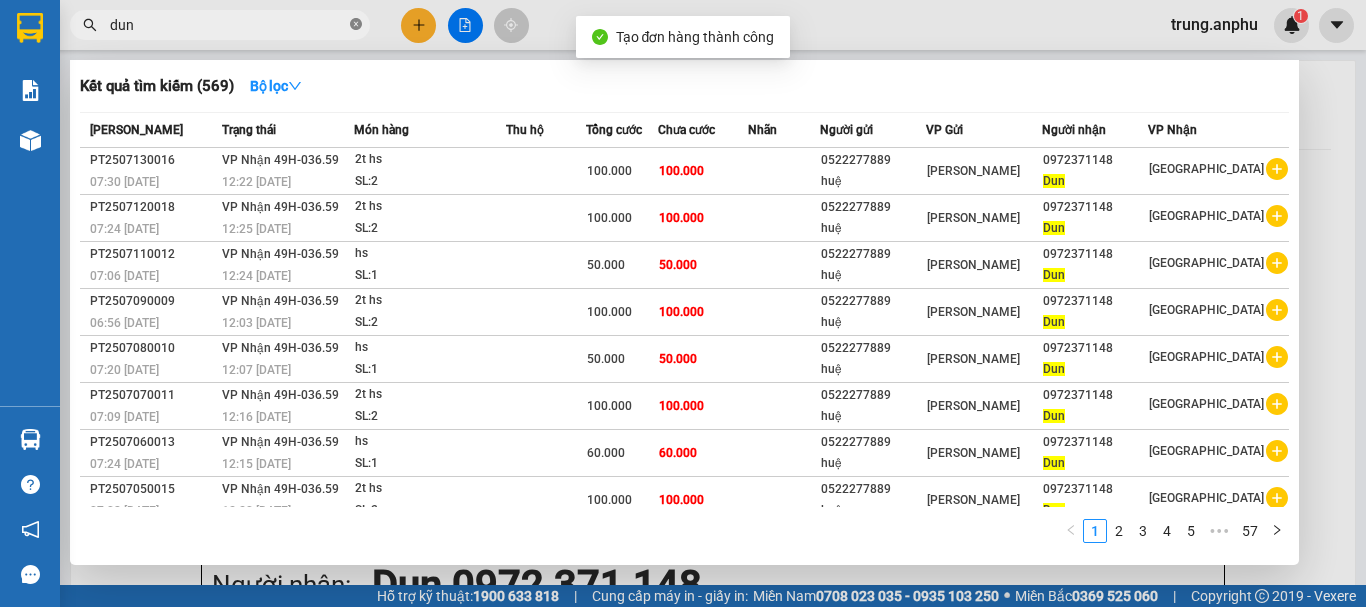 click 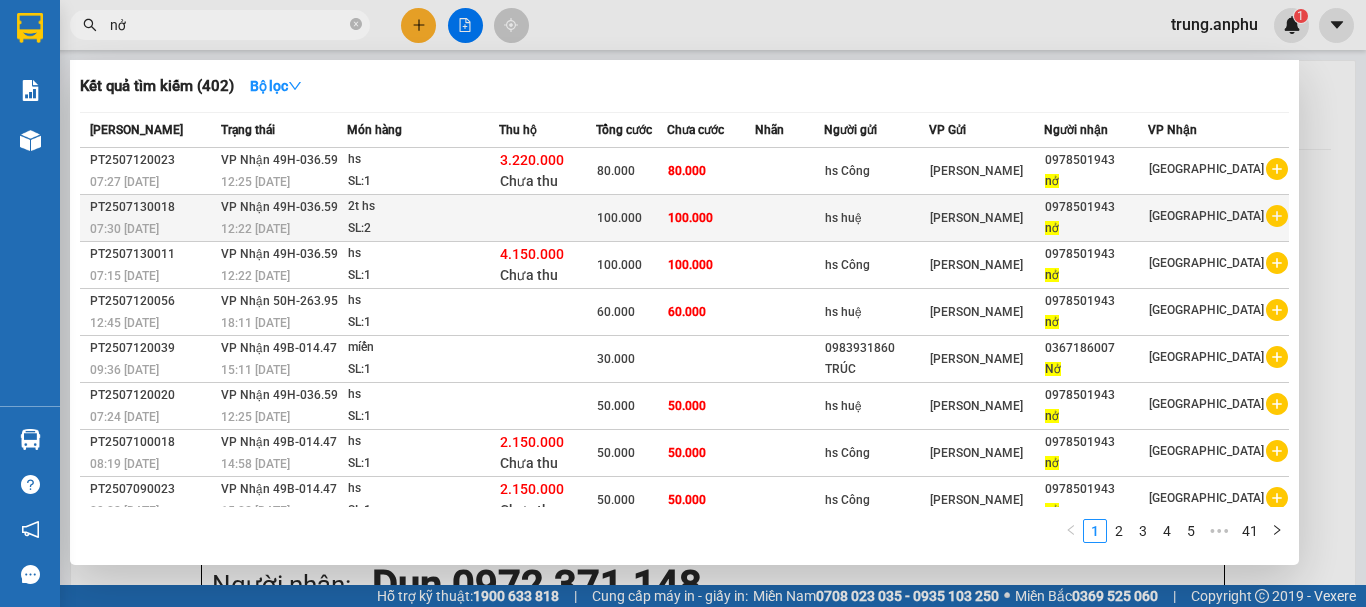 type on "nở" 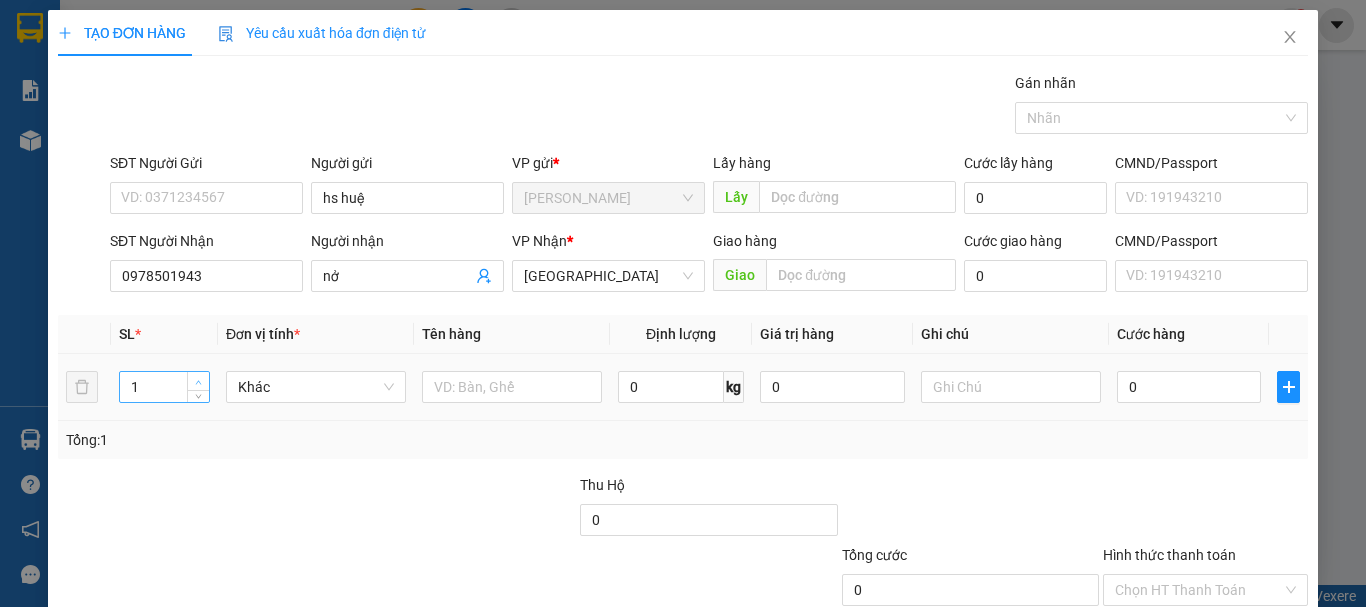type on "2" 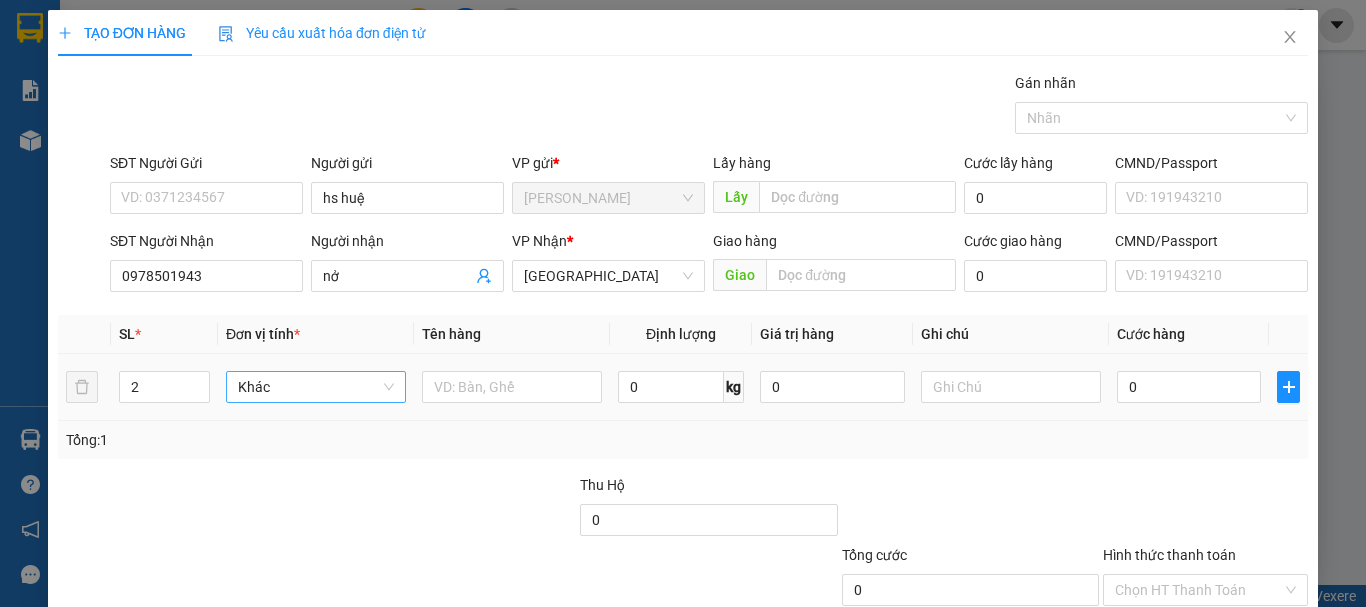drag, startPoint x: 200, startPoint y: 377, endPoint x: 326, endPoint y: 374, distance: 126.035706 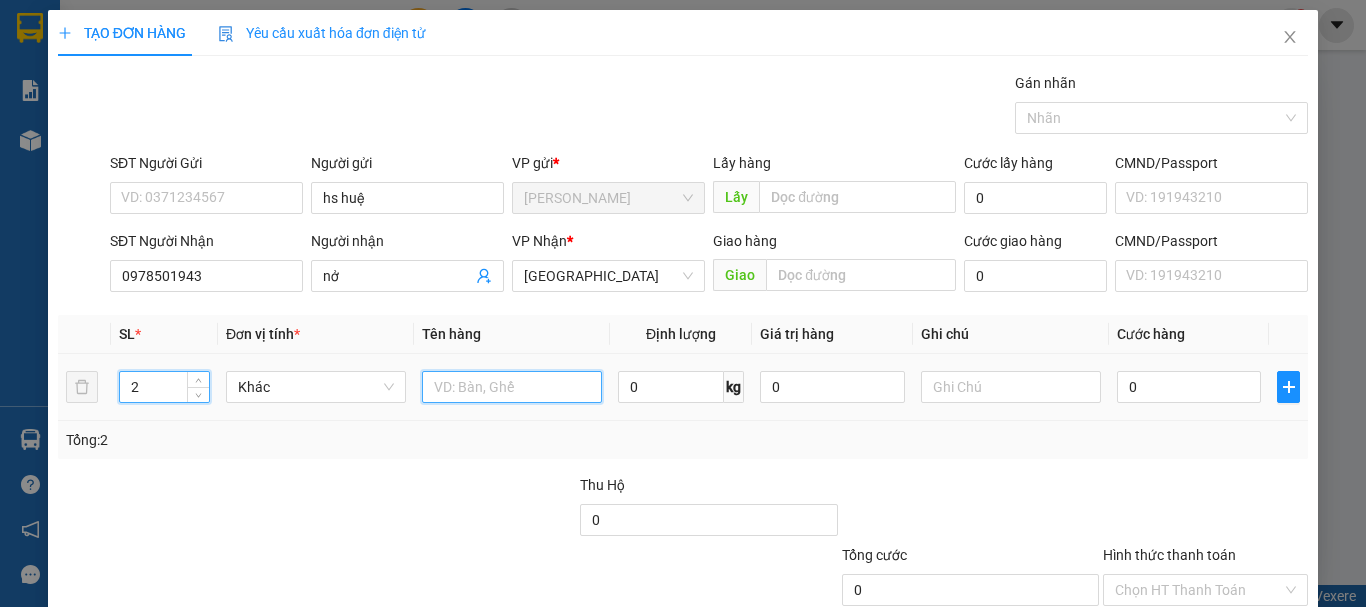 click at bounding box center (512, 387) 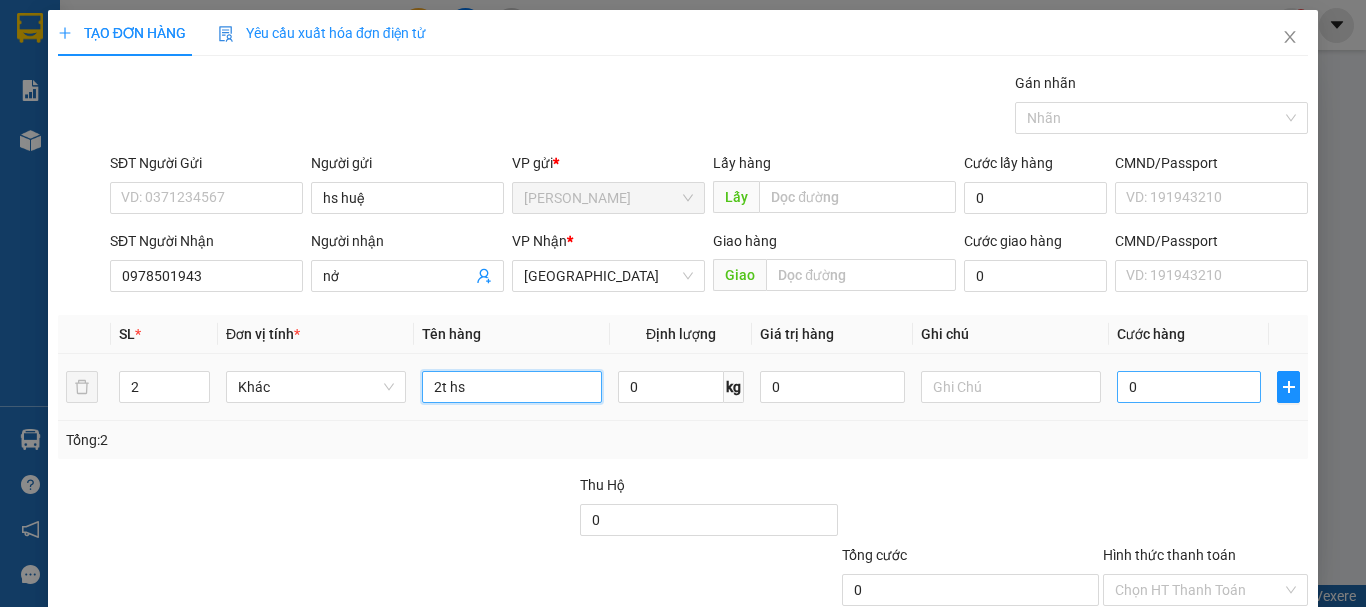 type on "2t hs" 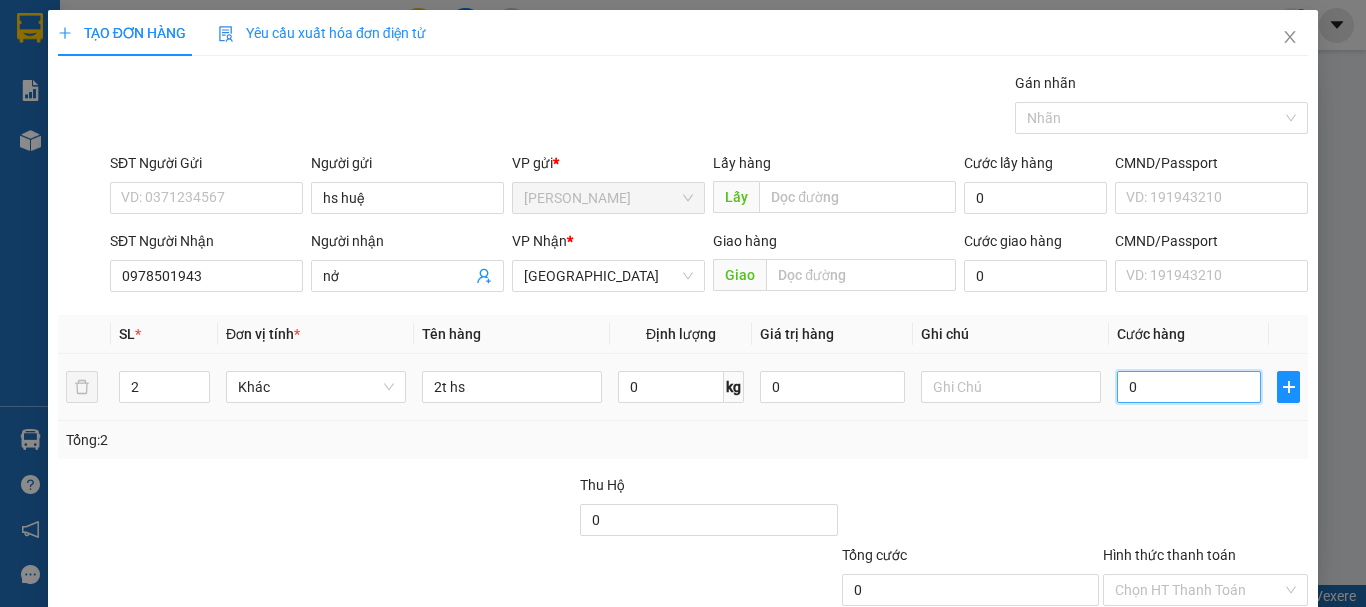click on "0" at bounding box center [1189, 387] 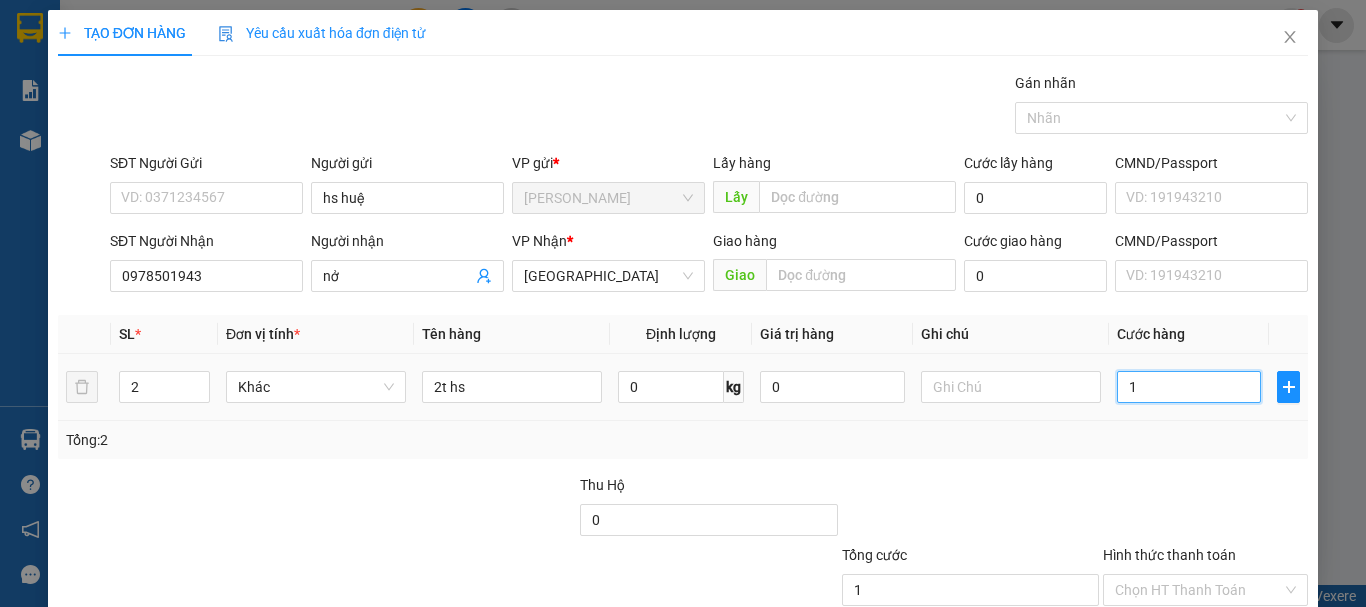 type on "10" 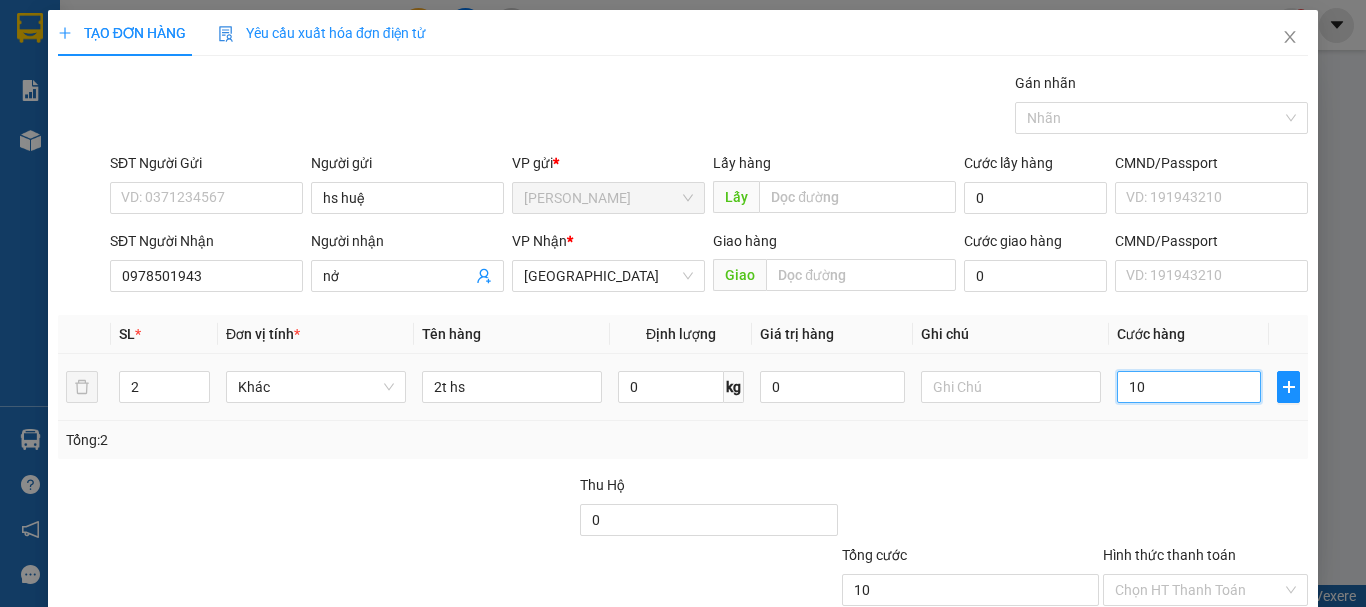 type on "100" 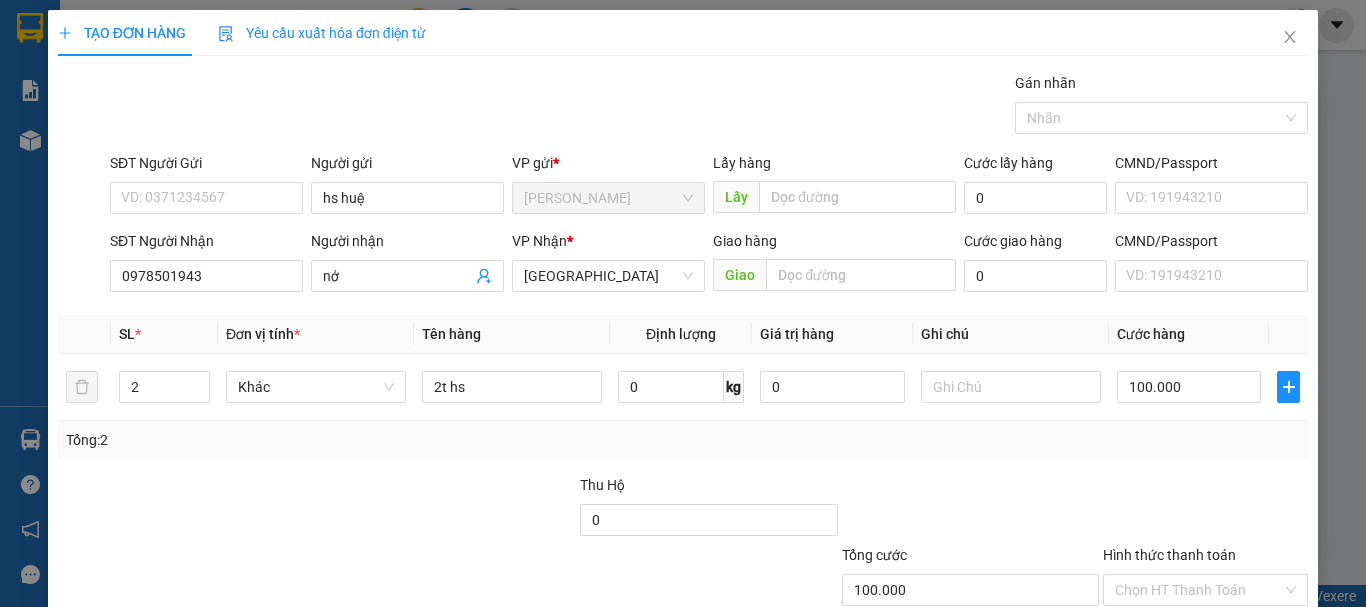 click on "TẠO ĐƠN HÀNG Yêu cầu xuất hóa đơn điện tử Transit Pickup Surcharge Ids Transit Deliver Surcharge Ids Transit Deliver Surcharge Transit Deliver Surcharge Gán nhãn   Nhãn SĐT Người Gửi VD: 0371234567 Người gửi hs huệ VP gửi  * Phan Thiết Lấy hàng Lấy Cước lấy hàng 0 CMND/Passport VD: 191943210 SĐT Người Nhận 0978501943 Người nhận nở VP Nhận  * Đà Lạt Giao hàng Giao Cước giao hàng 0 CMND/Passport VD: 191943210 SL  * Đơn vị tính  * Tên hàng  Định lượng Giá trị hàng Ghi chú Cước hàng                   2 Khác 2t hs 0 kg 0 100.000 Tổng:  2 Thu Hộ 0 Tổng cước 100.000 Hình thức thanh toán Chọn HT Thanh Toán Số tiền thu trước 0 Chưa thanh toán 100.000 Chọn HT Thanh Toán Lưu nháp Xóa Thông tin Lưu Lưu và In" at bounding box center (683, 363) 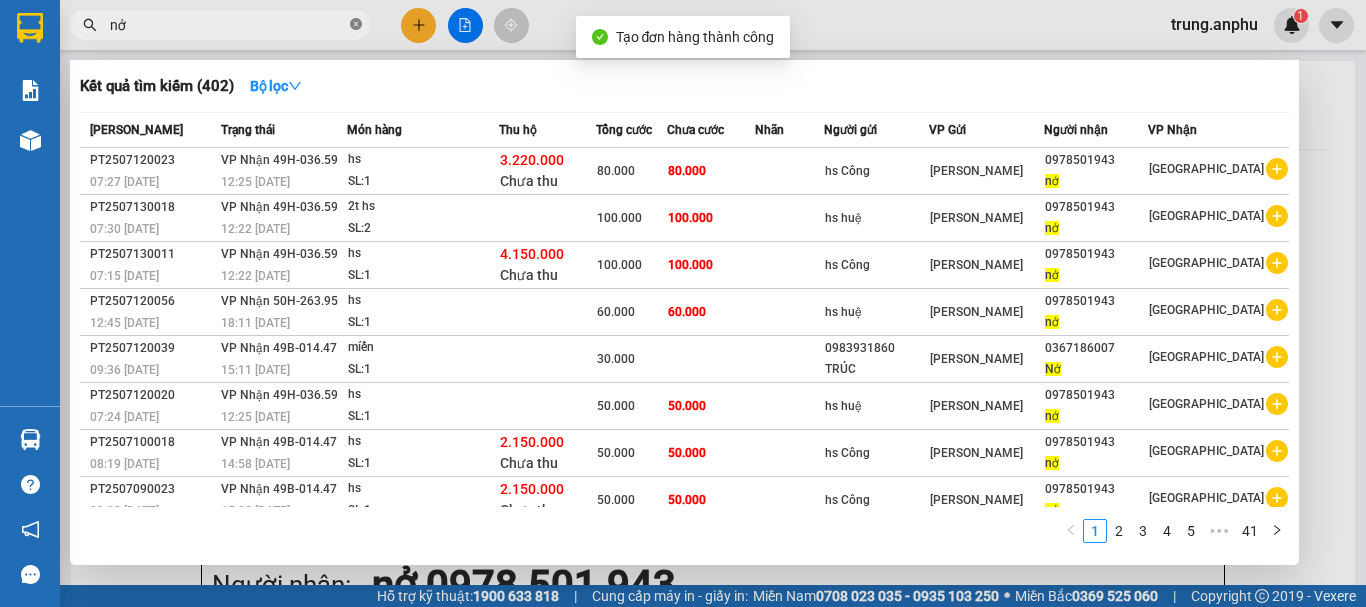 click 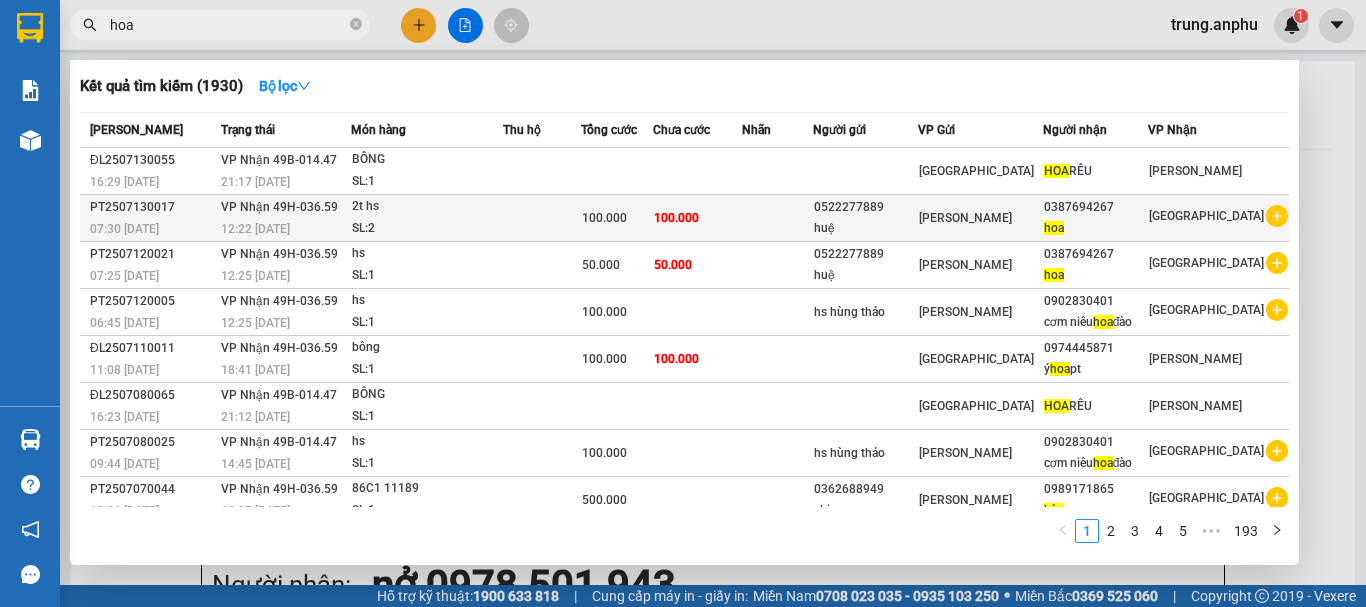 type on "hoa" 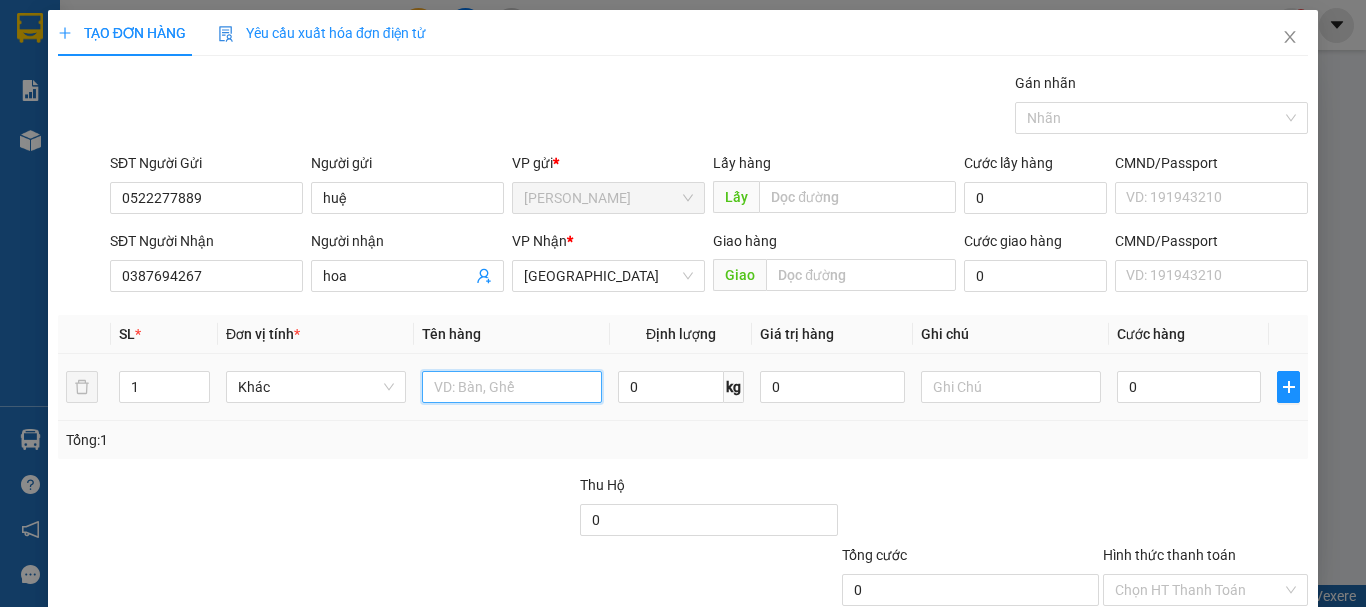 click at bounding box center (512, 387) 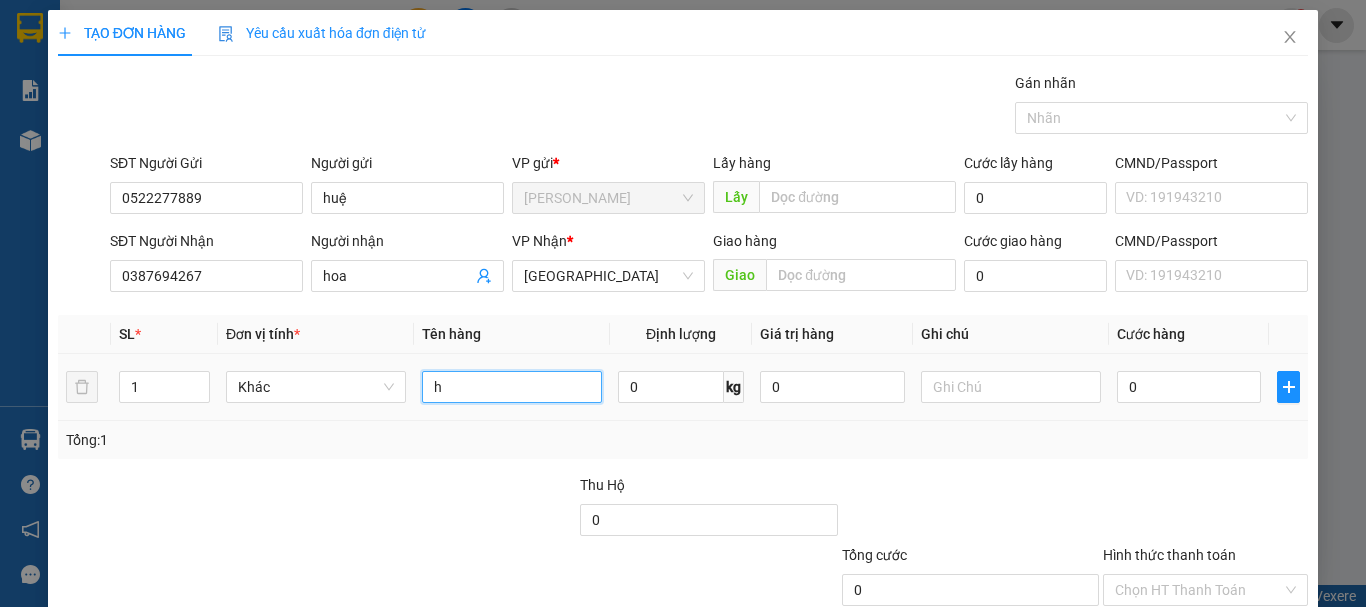 type on "hs" 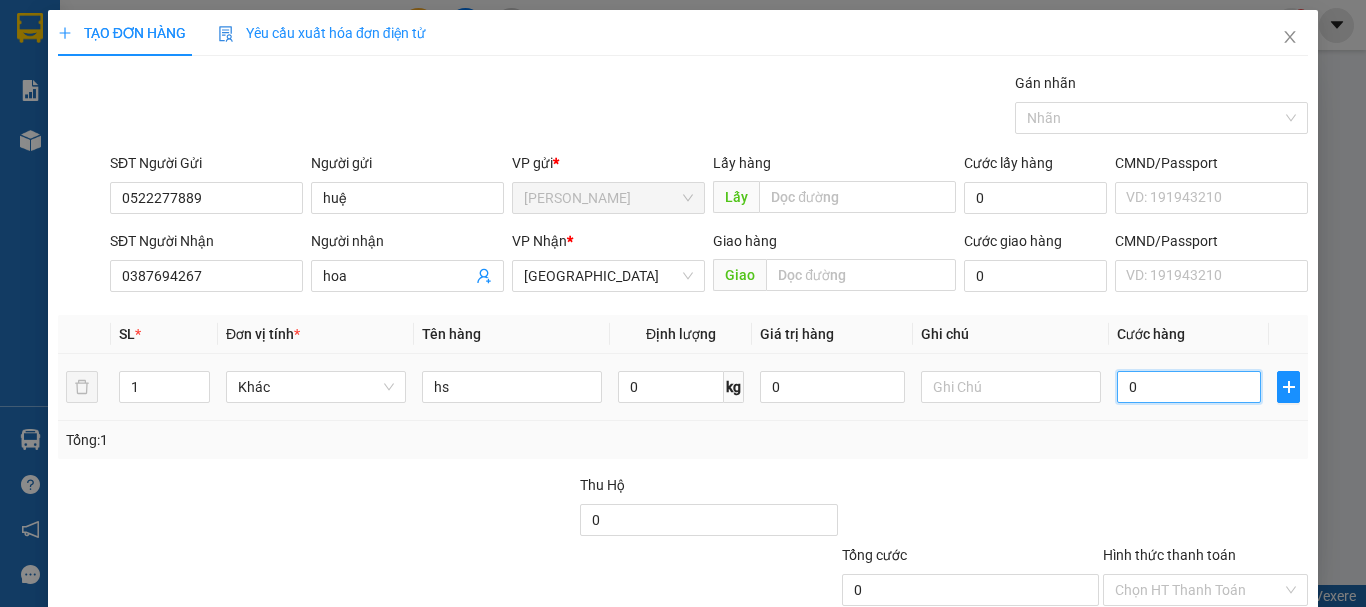 click on "0" at bounding box center (1189, 387) 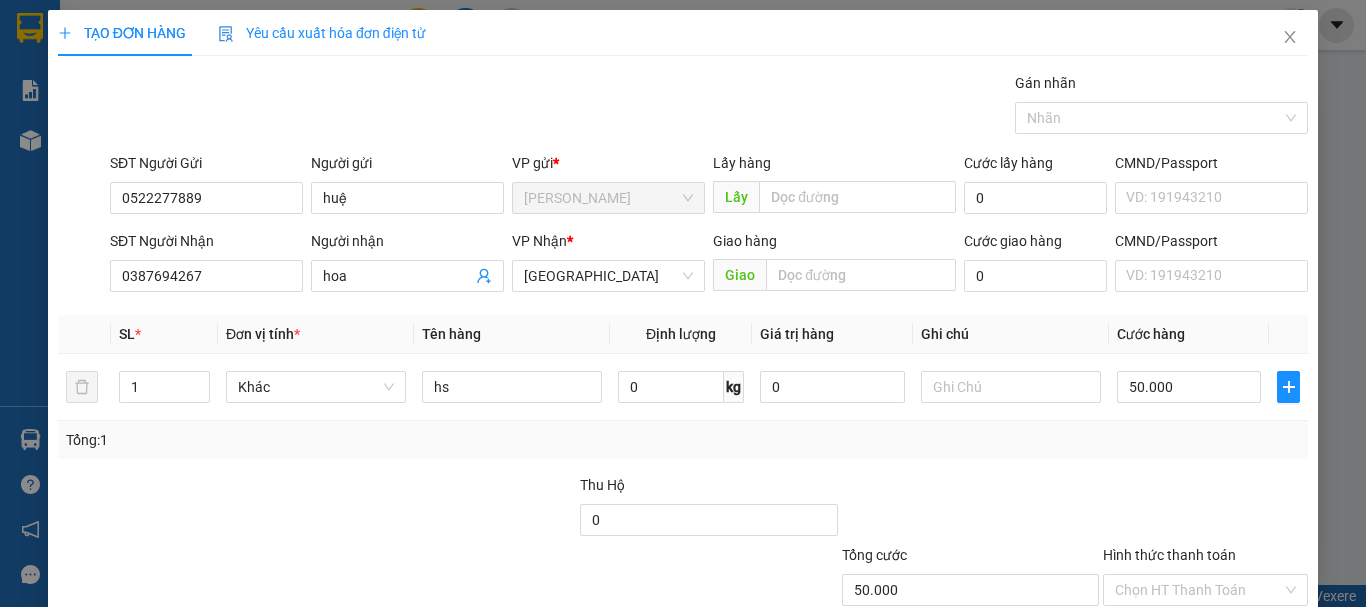 click on "[PERSON_NAME] và In" at bounding box center [1231, 685] 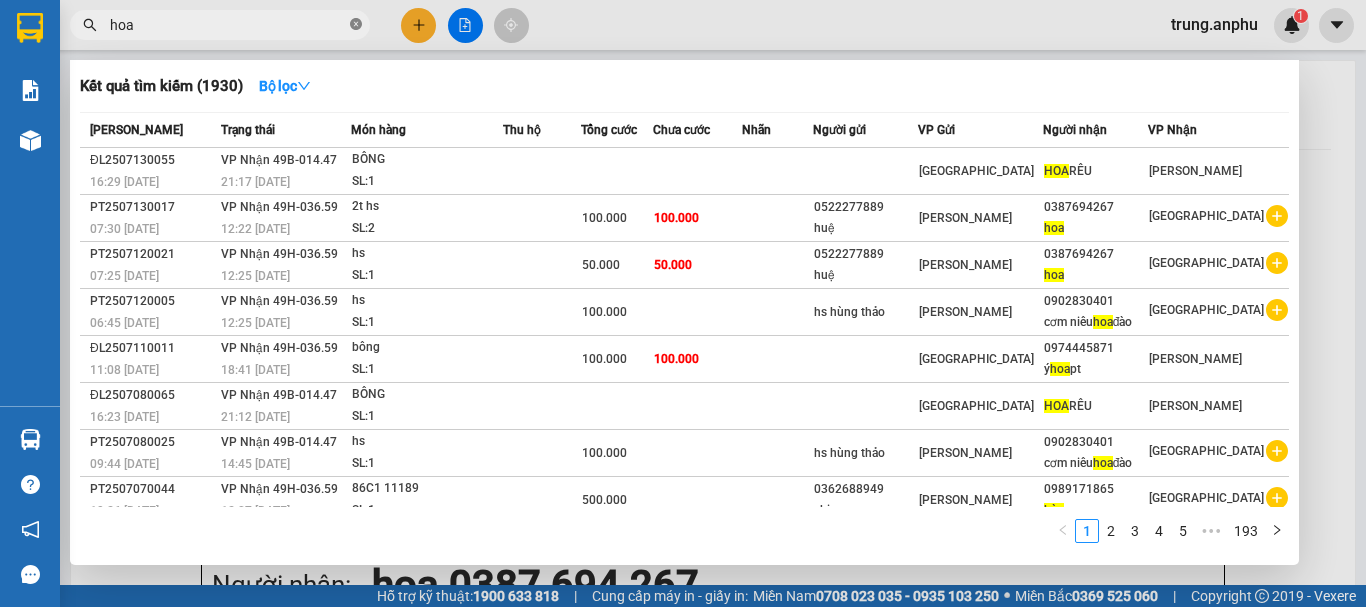 click 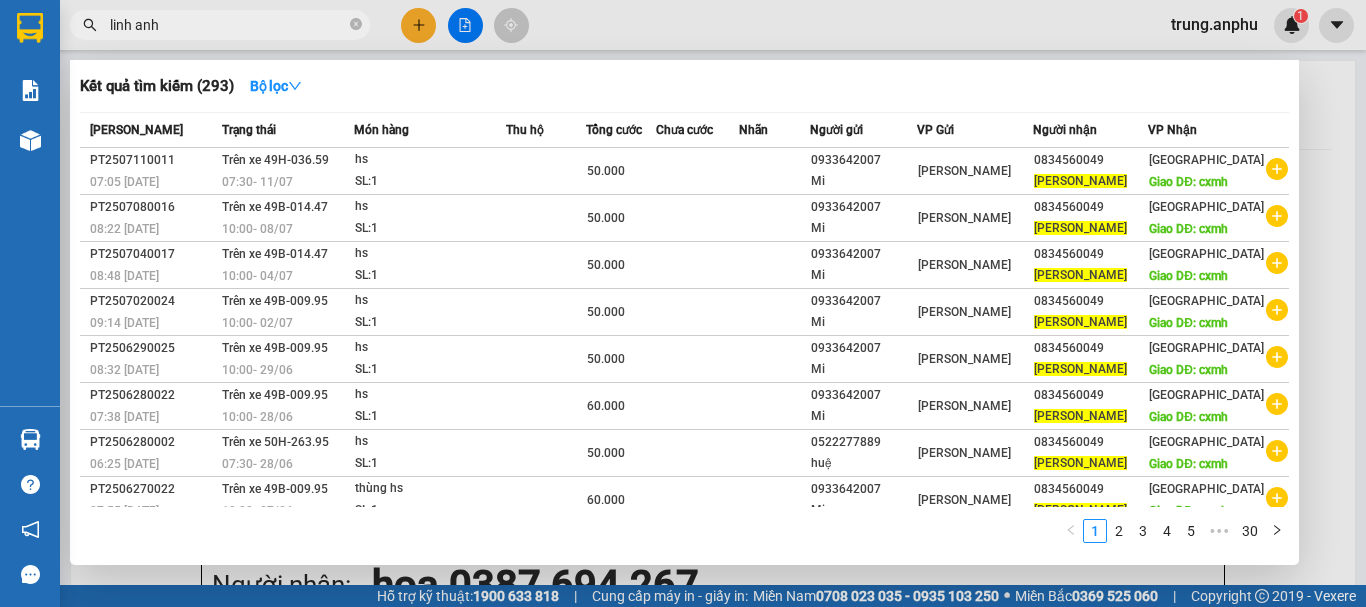 type on "linh anh" 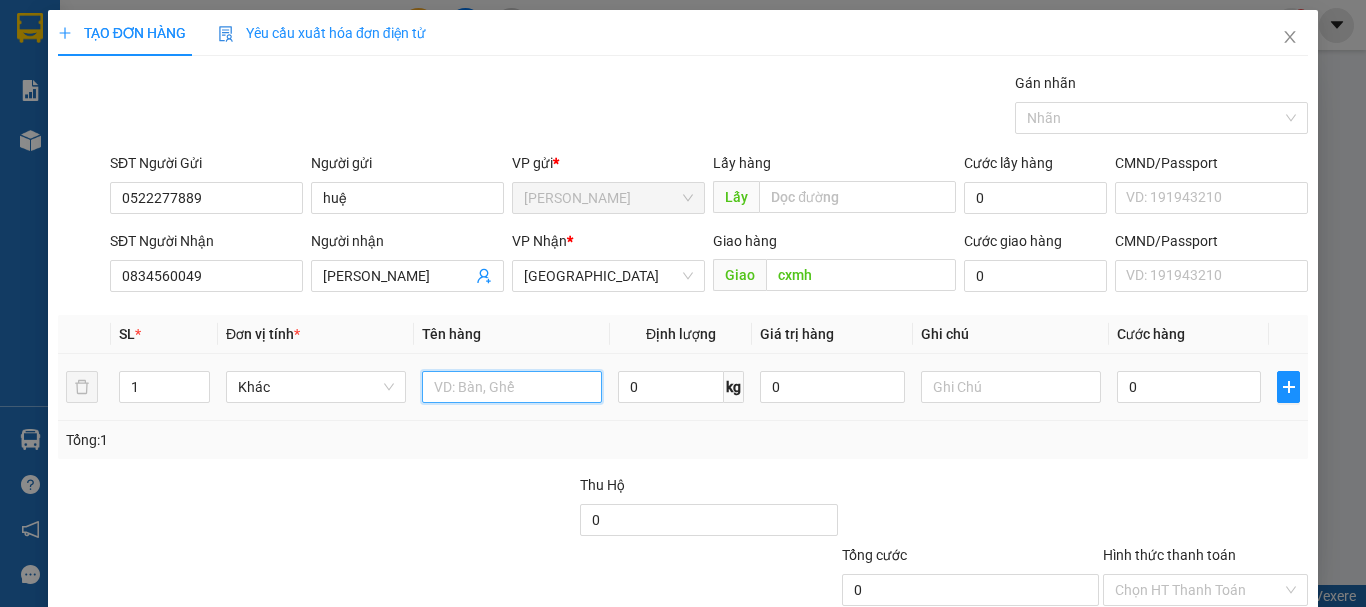 click at bounding box center (512, 387) 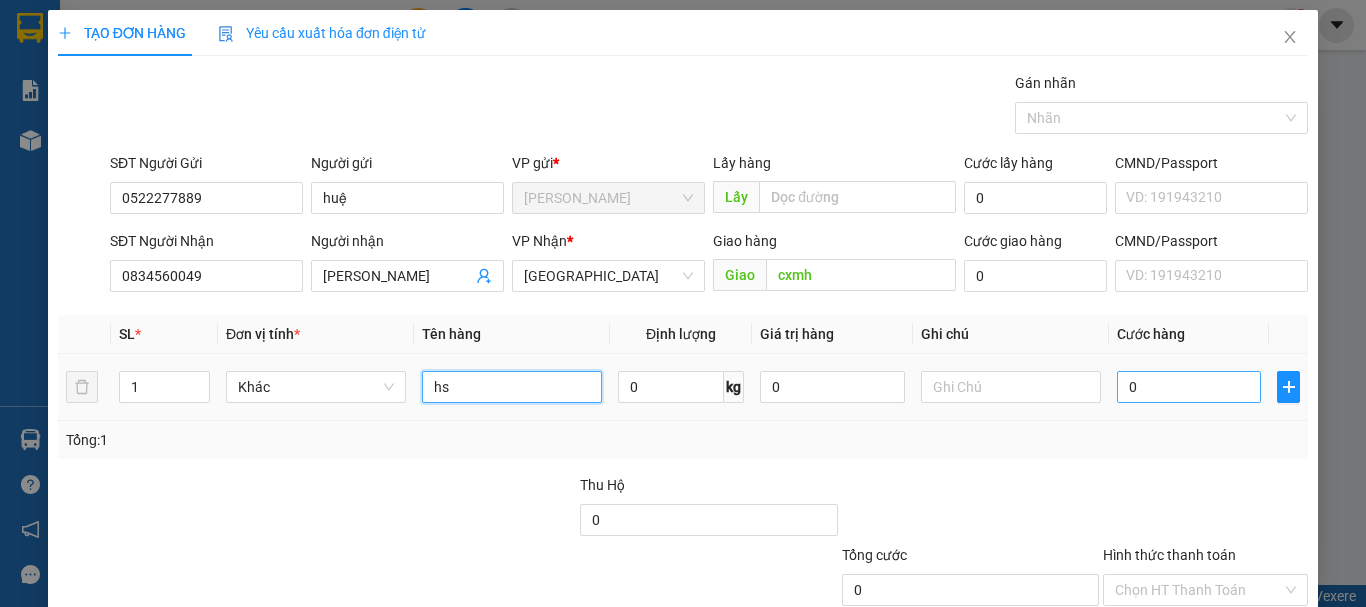 type on "hs" 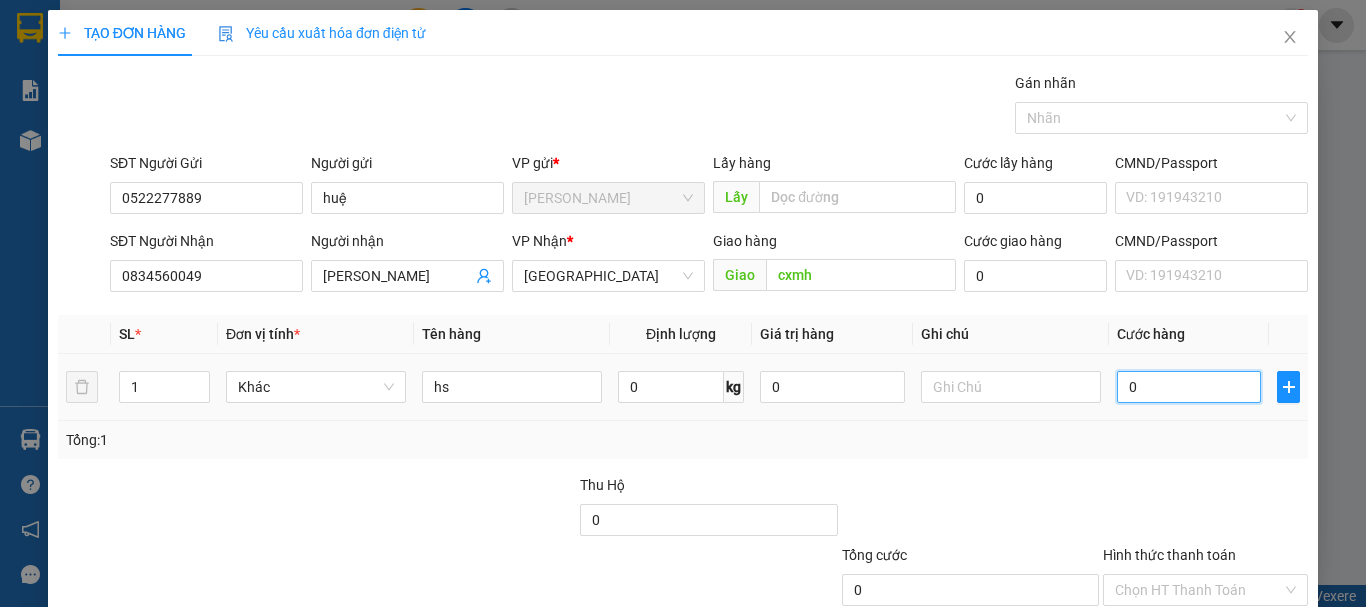 click on "0" at bounding box center (1189, 387) 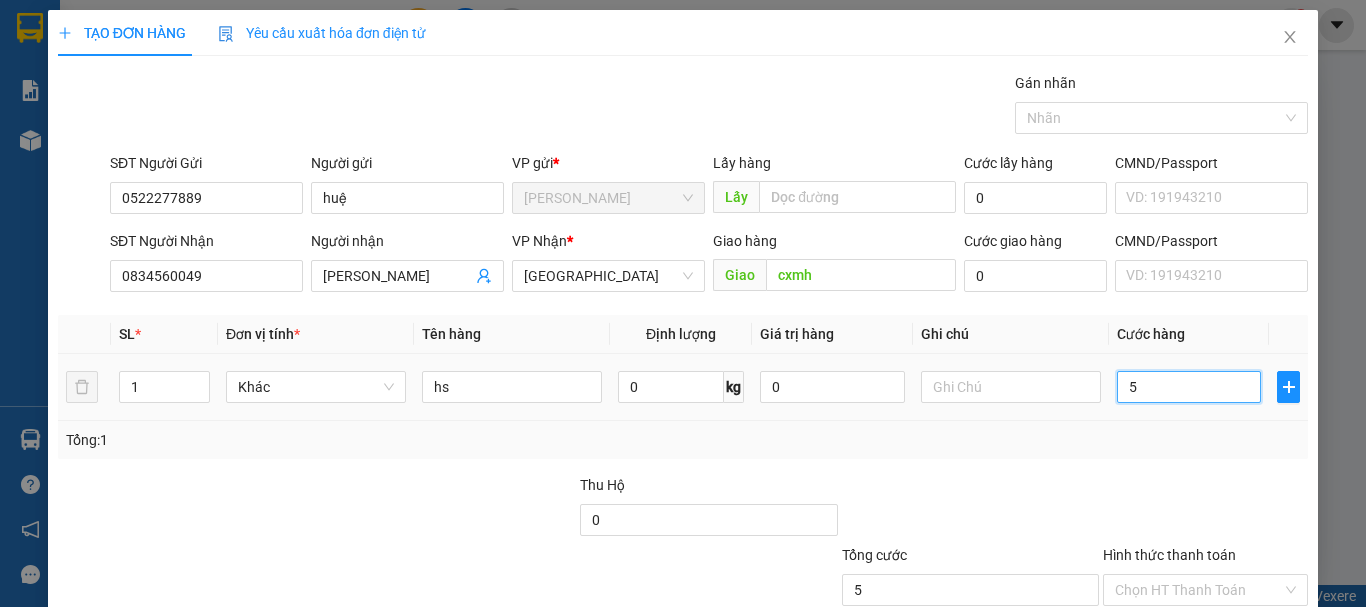 type on "50" 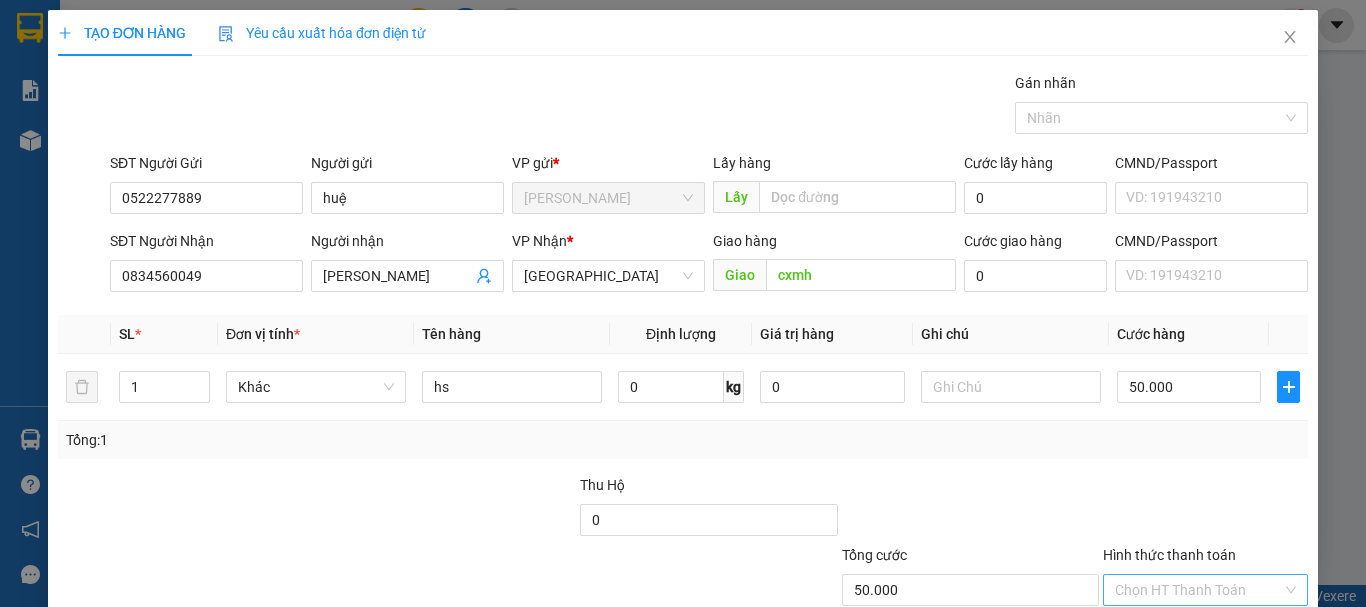 click on "Hình thức thanh toán" at bounding box center [1198, 590] 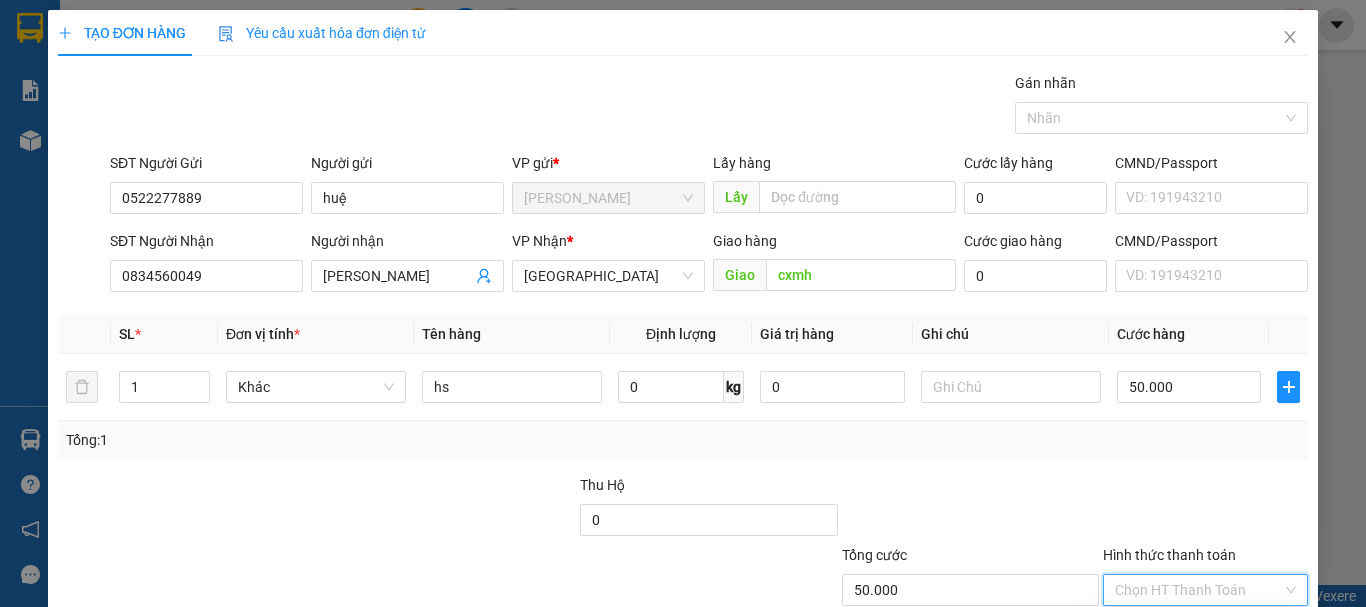 click on "Tại văn phòng" at bounding box center [1193, 630] 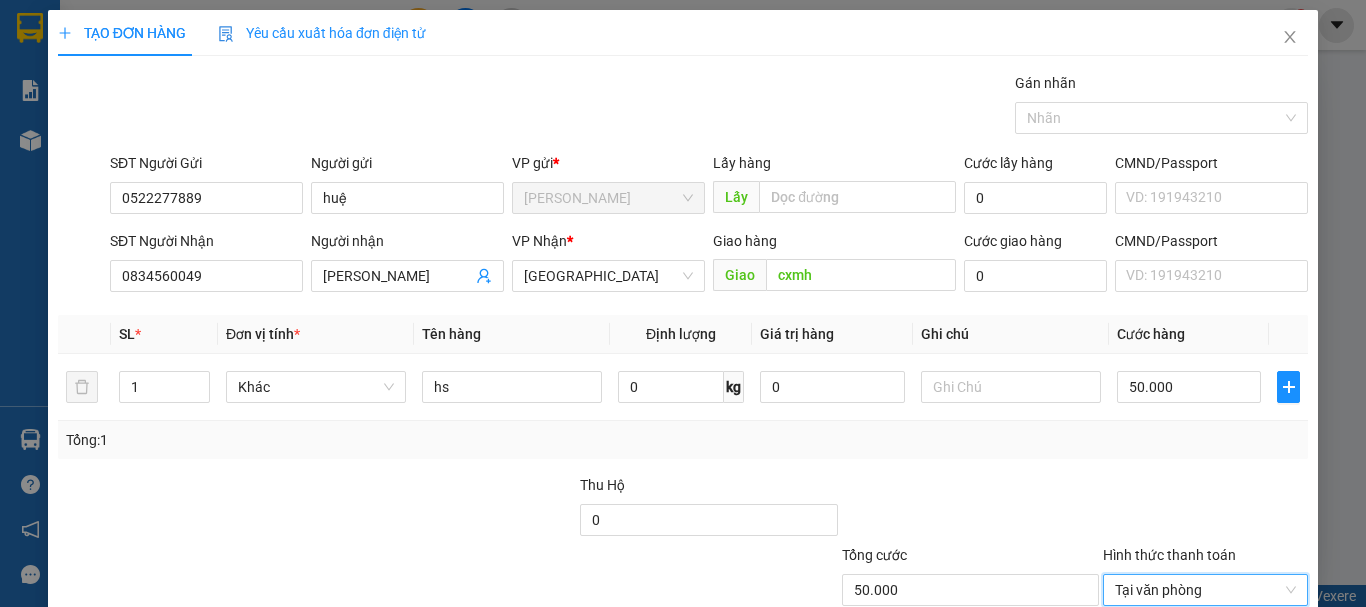 click on "[PERSON_NAME] và In" at bounding box center (1263, 685) 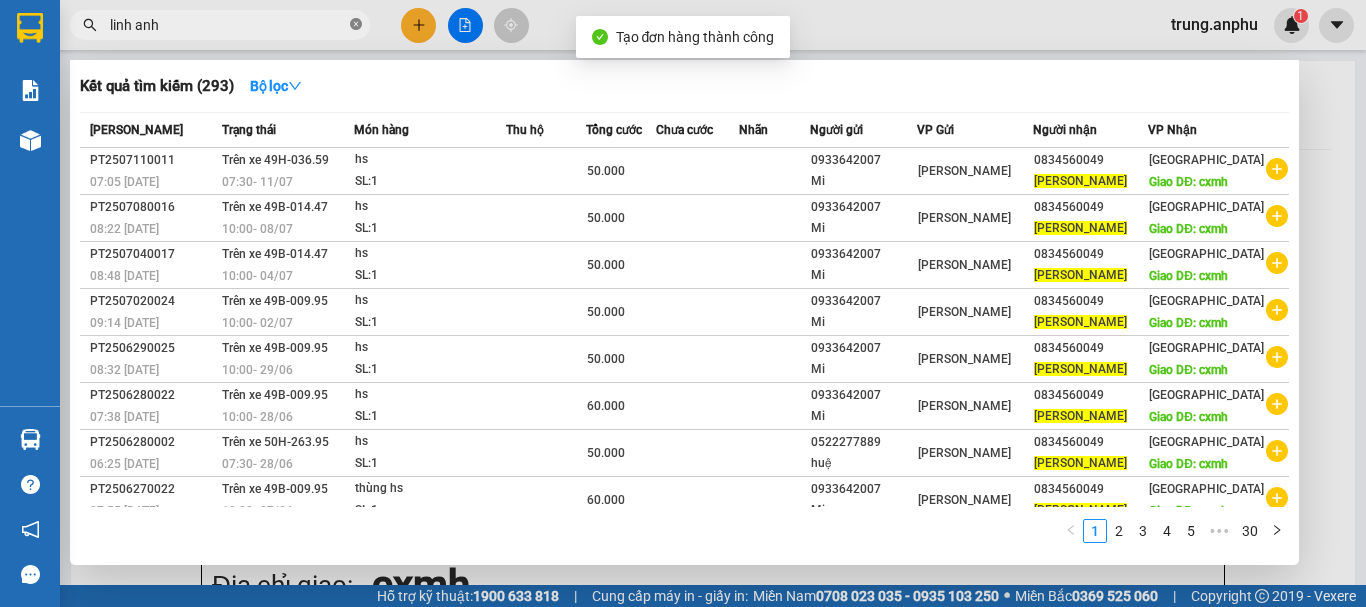 click 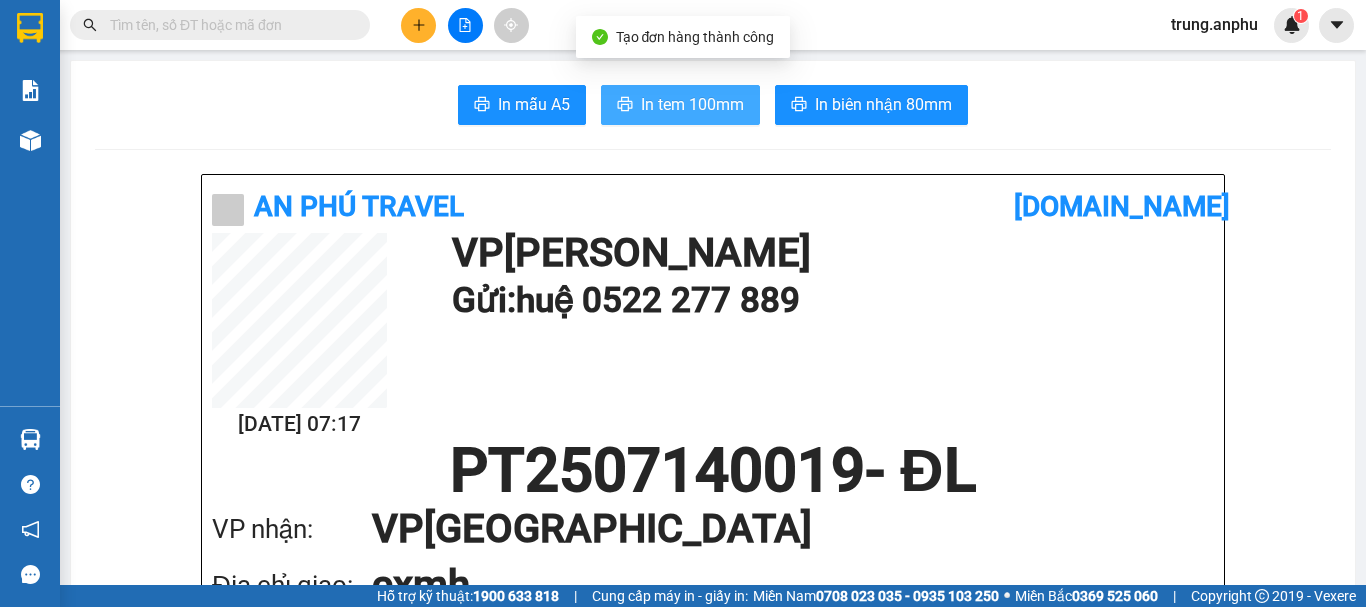 click on "In tem 100mm" at bounding box center (692, 104) 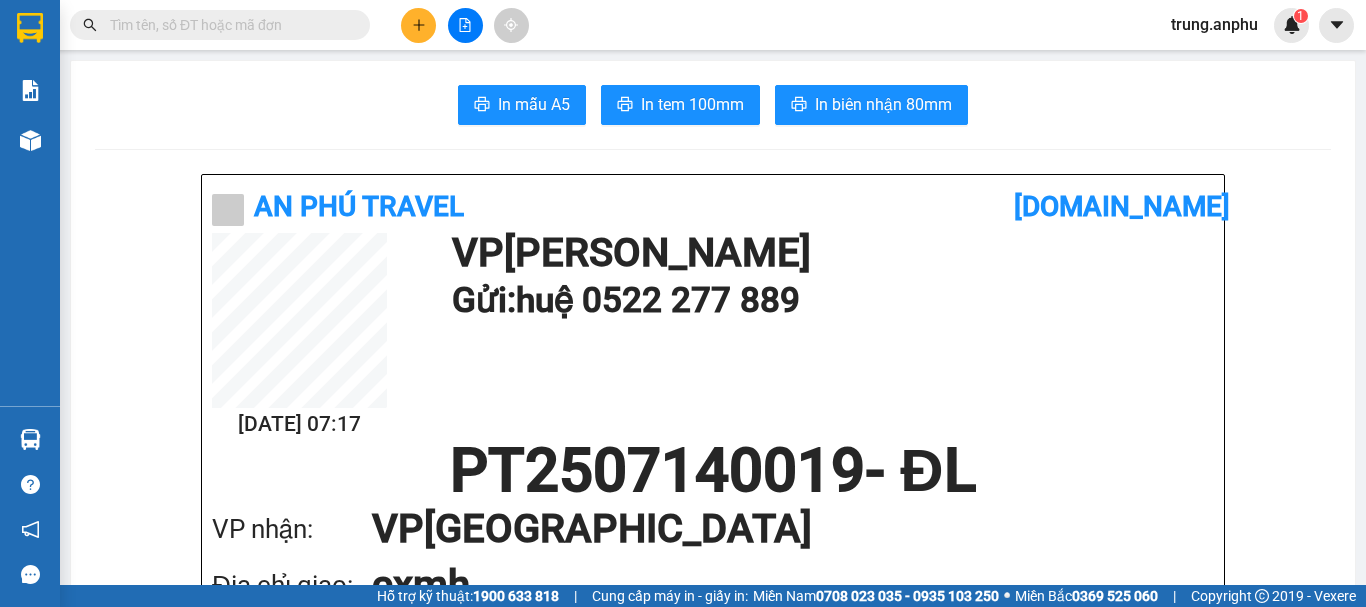 click at bounding box center [228, 25] 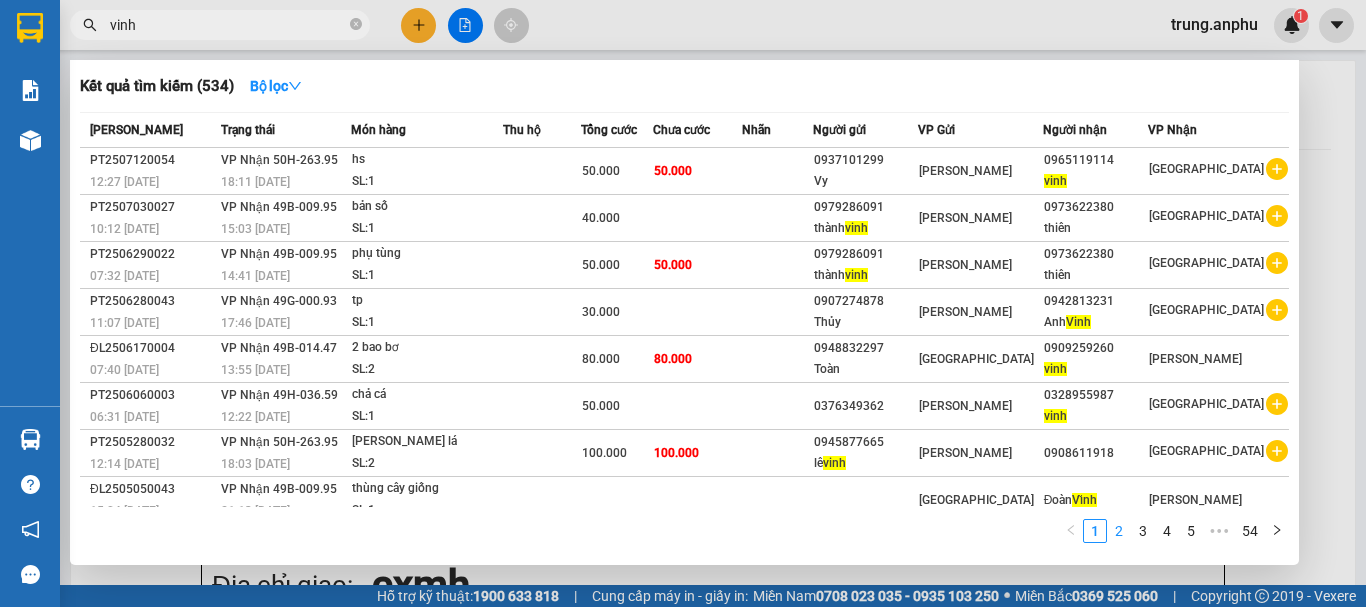 type on "vinh" 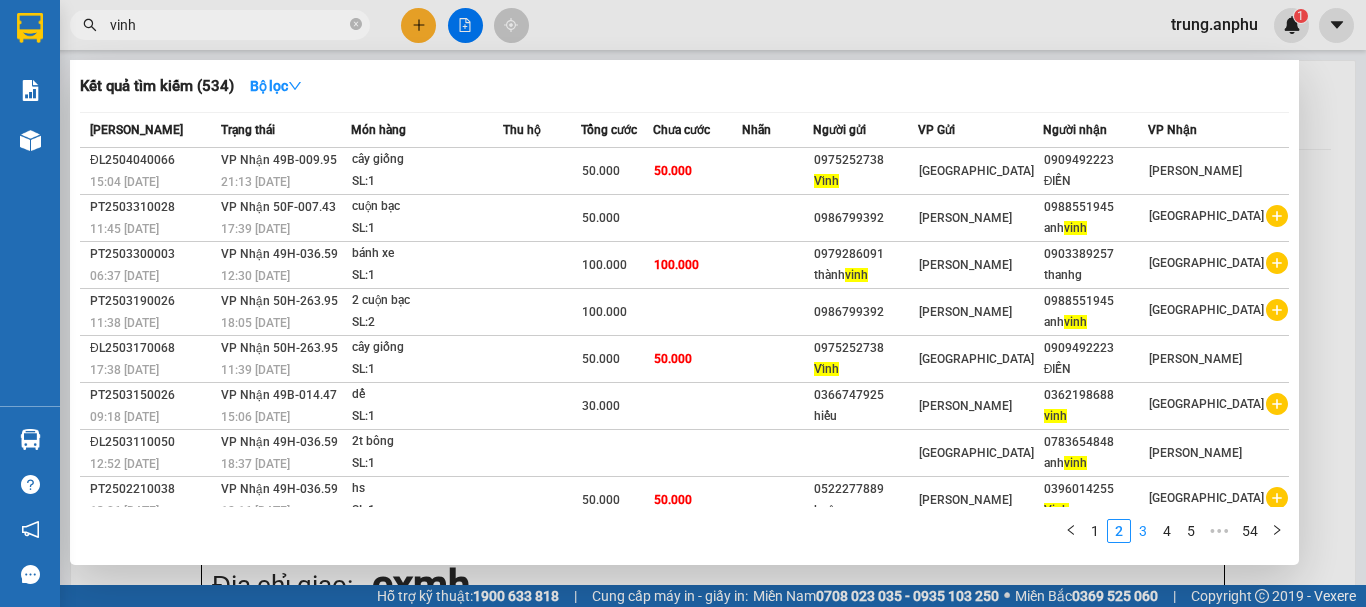 click on "3" at bounding box center [1143, 531] 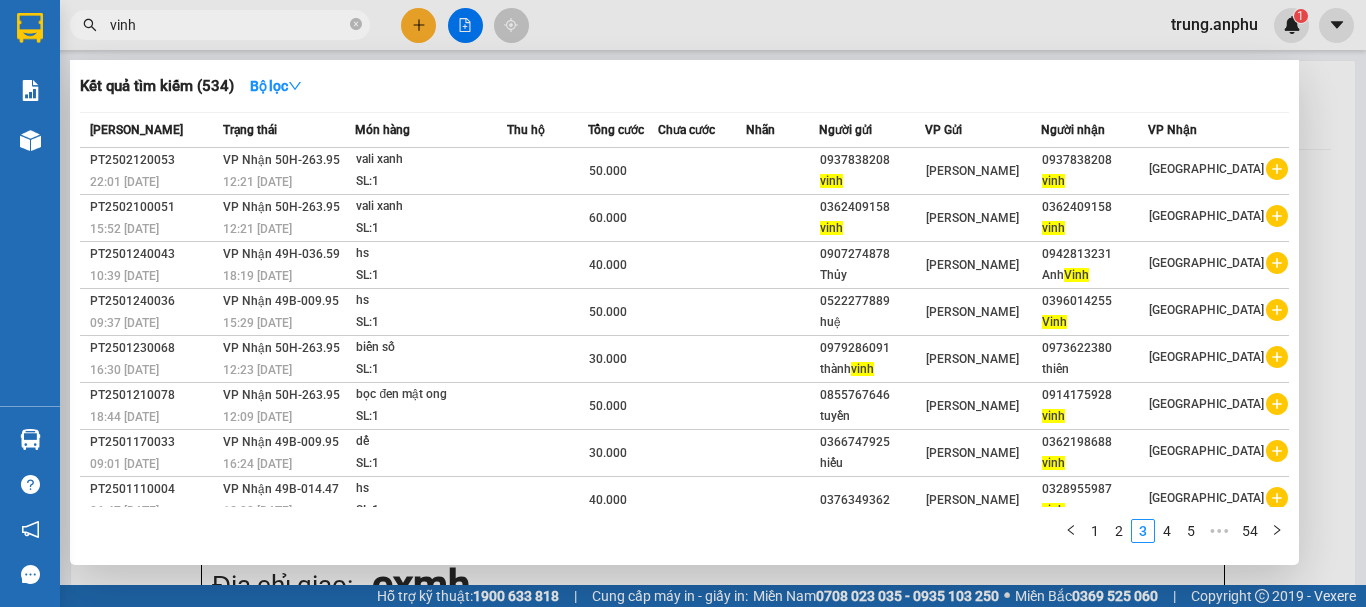 click 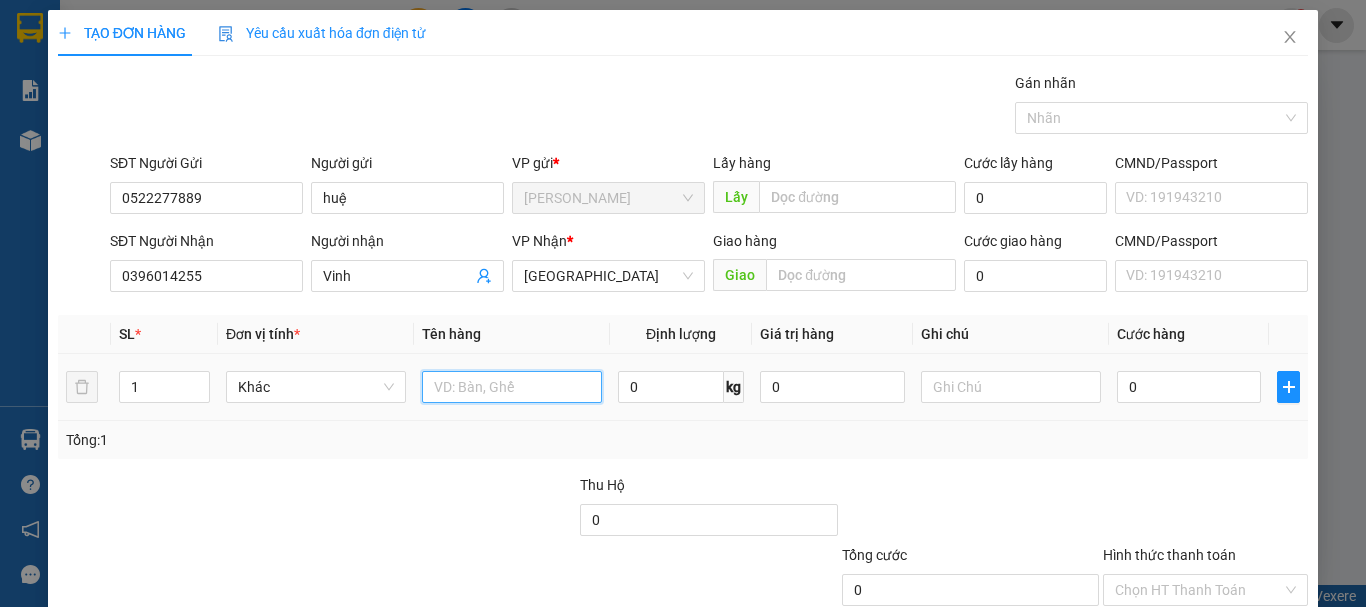 click at bounding box center (512, 387) 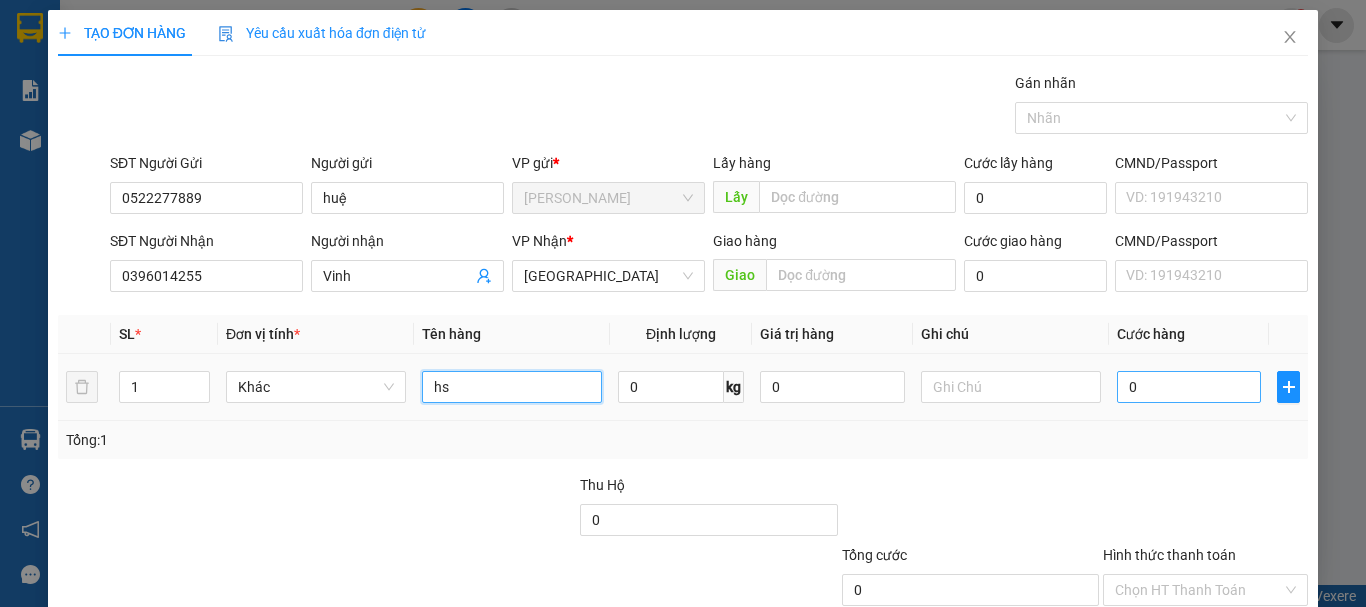 type on "hs" 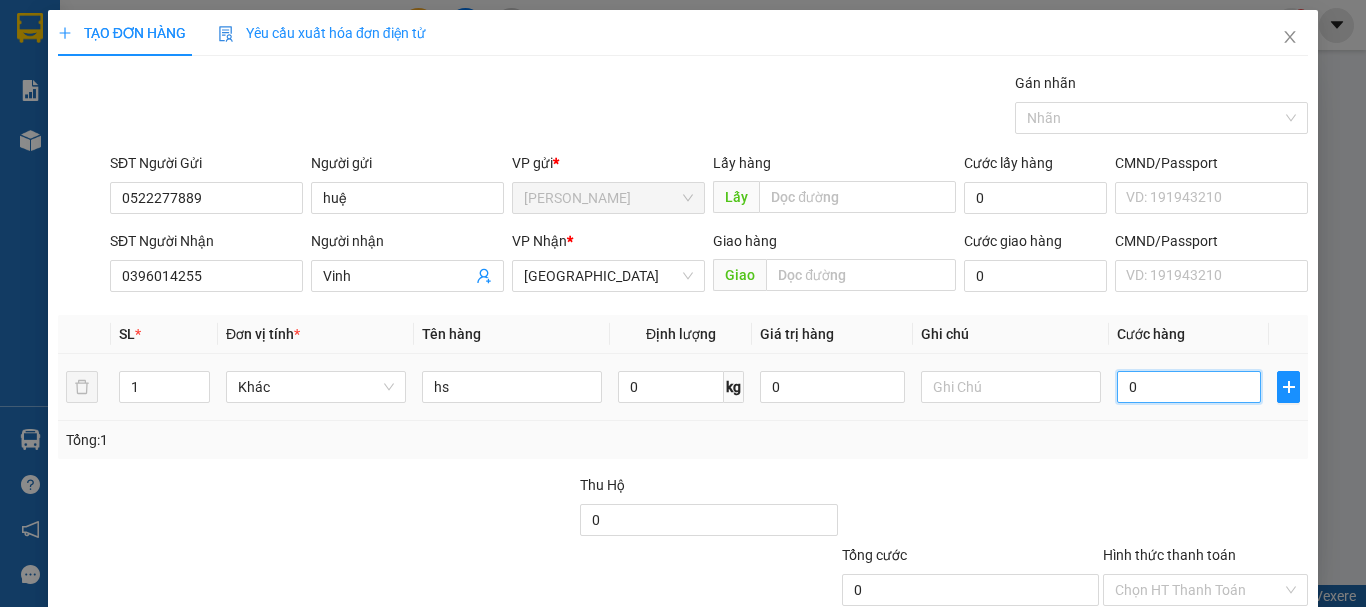 click on "0" at bounding box center (1189, 387) 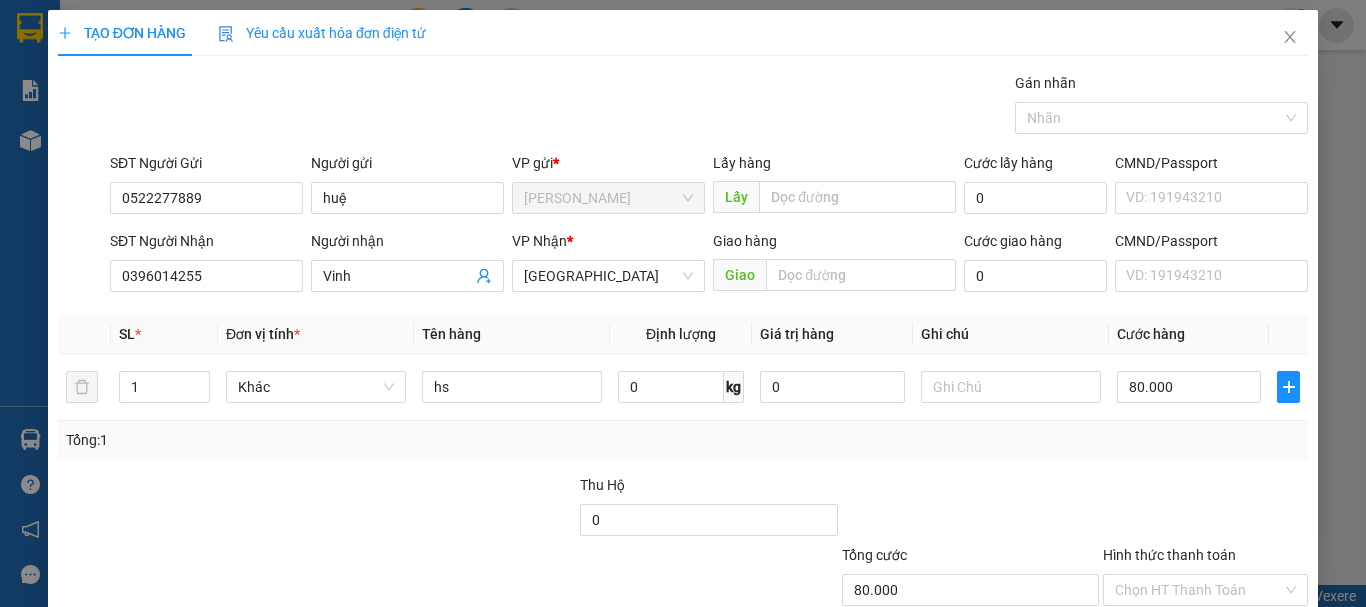 click on "[PERSON_NAME] và In" at bounding box center [1231, 685] 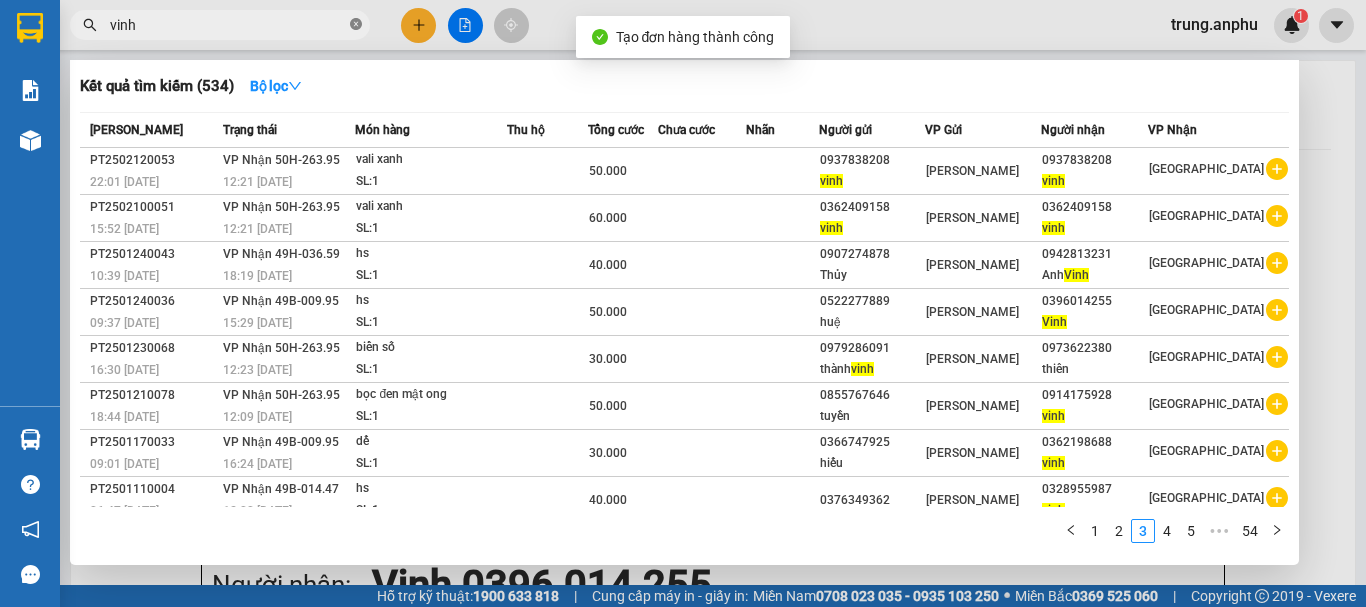click 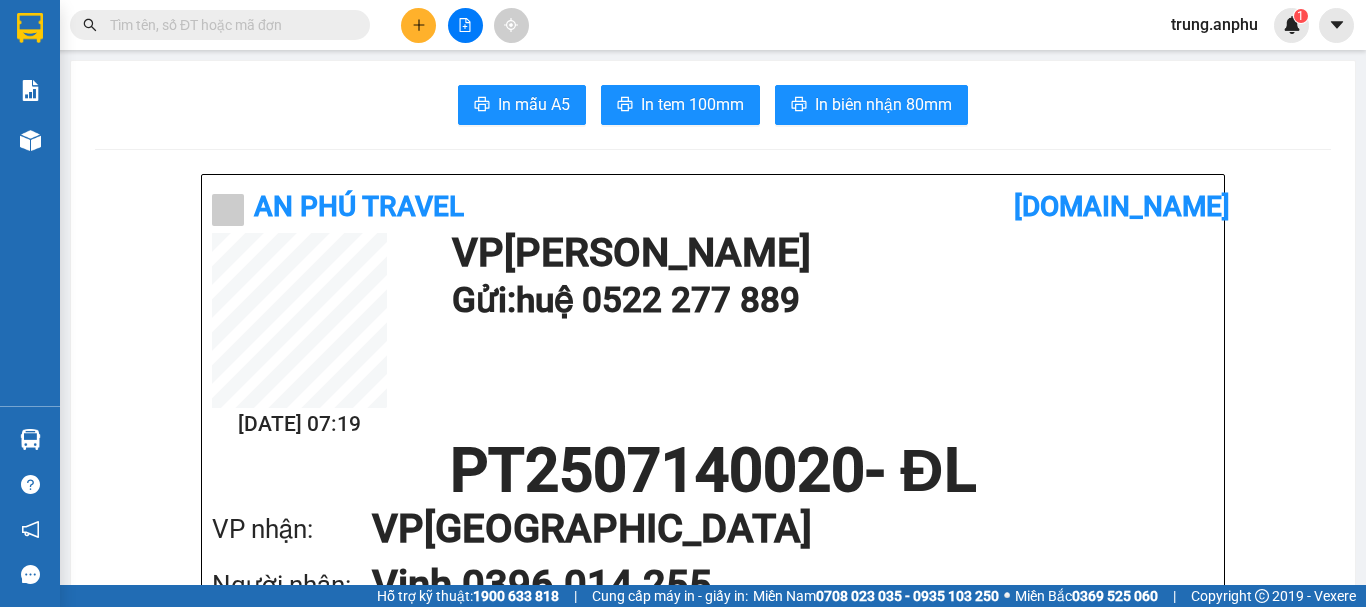click at bounding box center (228, 25) 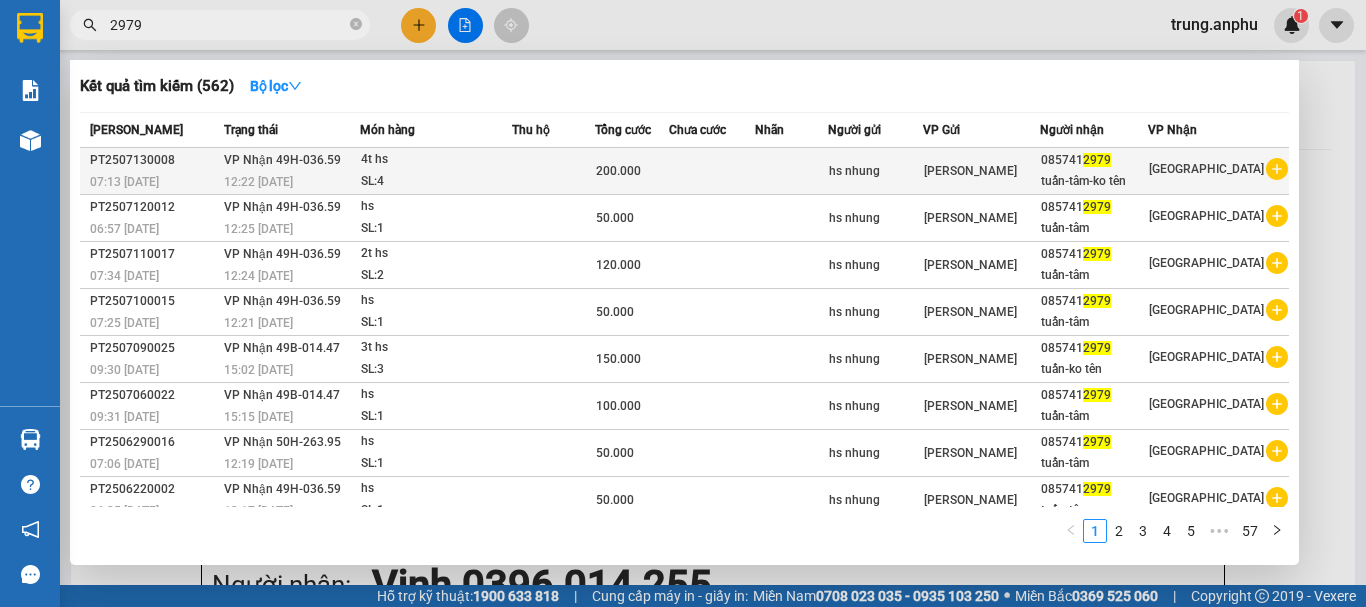 type on "2979" 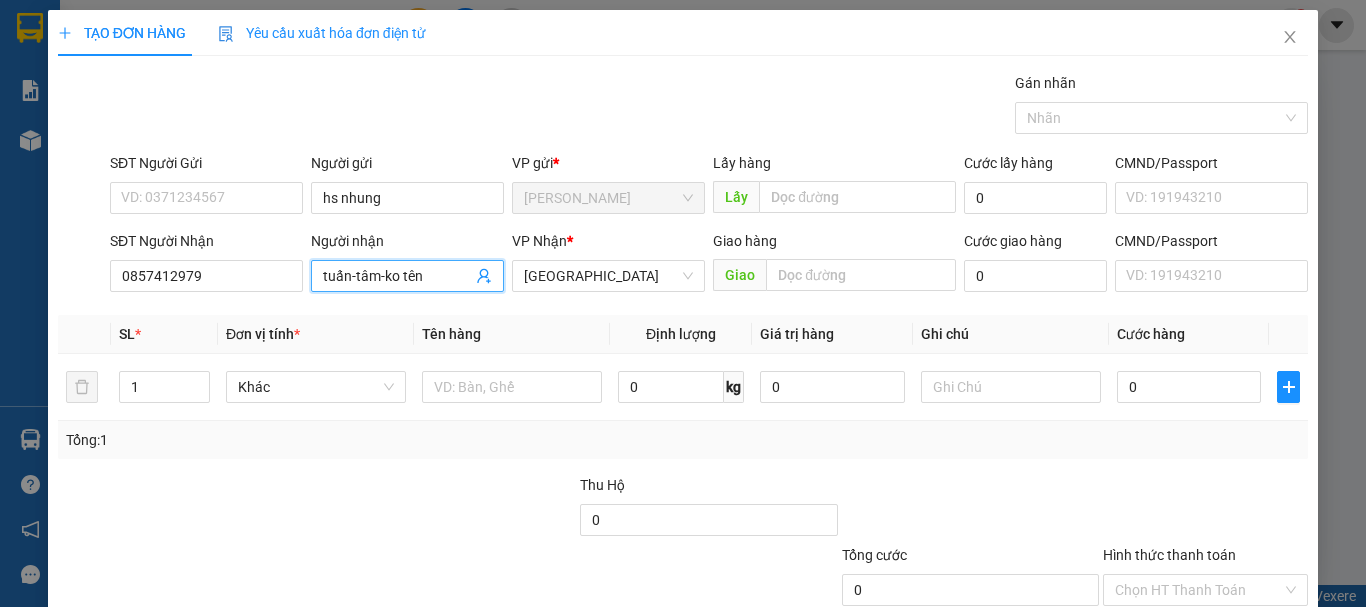 drag, startPoint x: 376, startPoint y: 275, endPoint x: 353, endPoint y: 276, distance: 23.021729 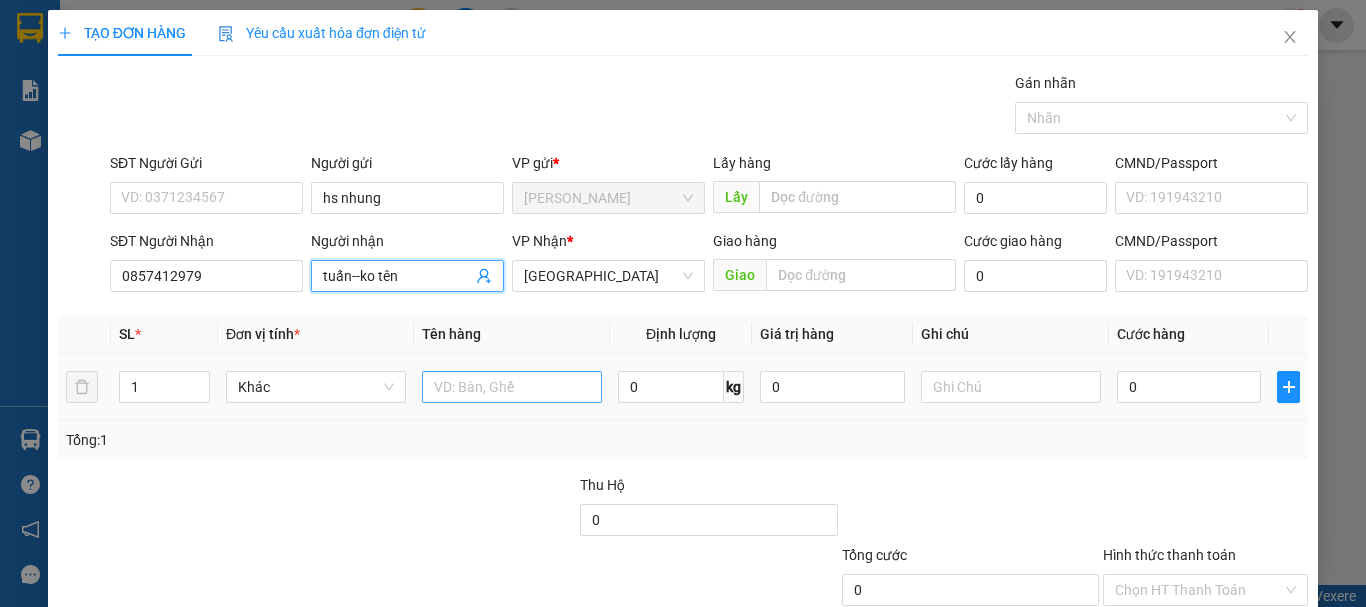 type on "tuấn--ko tên" 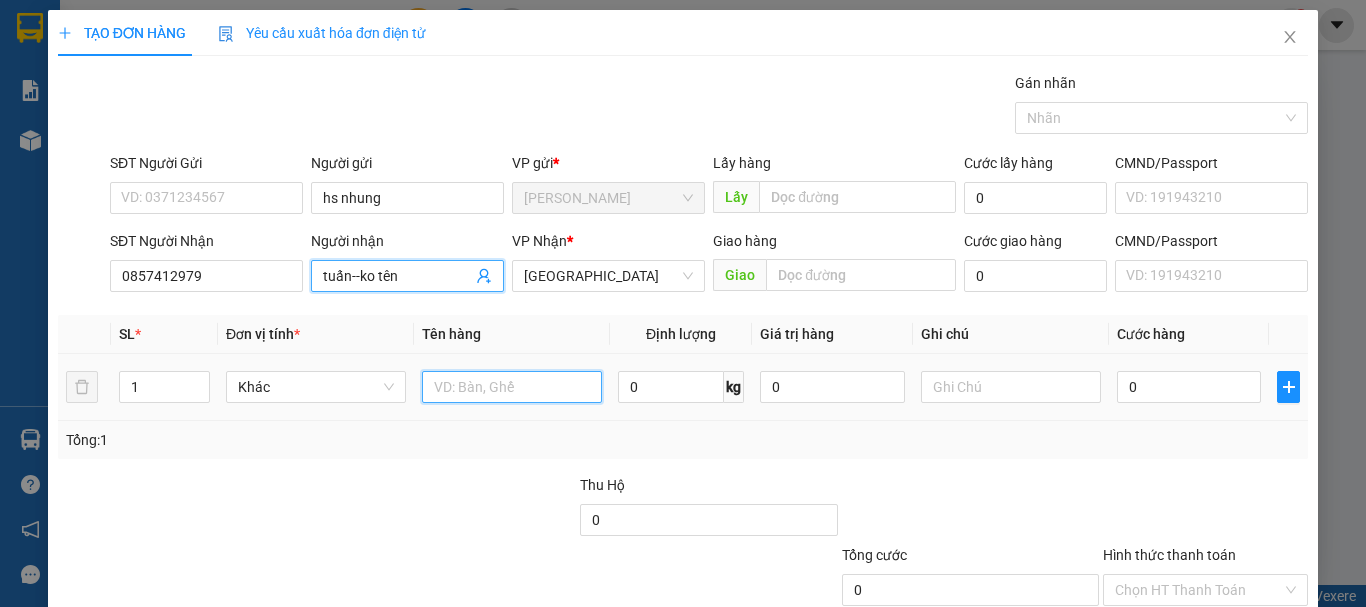 click at bounding box center (512, 387) 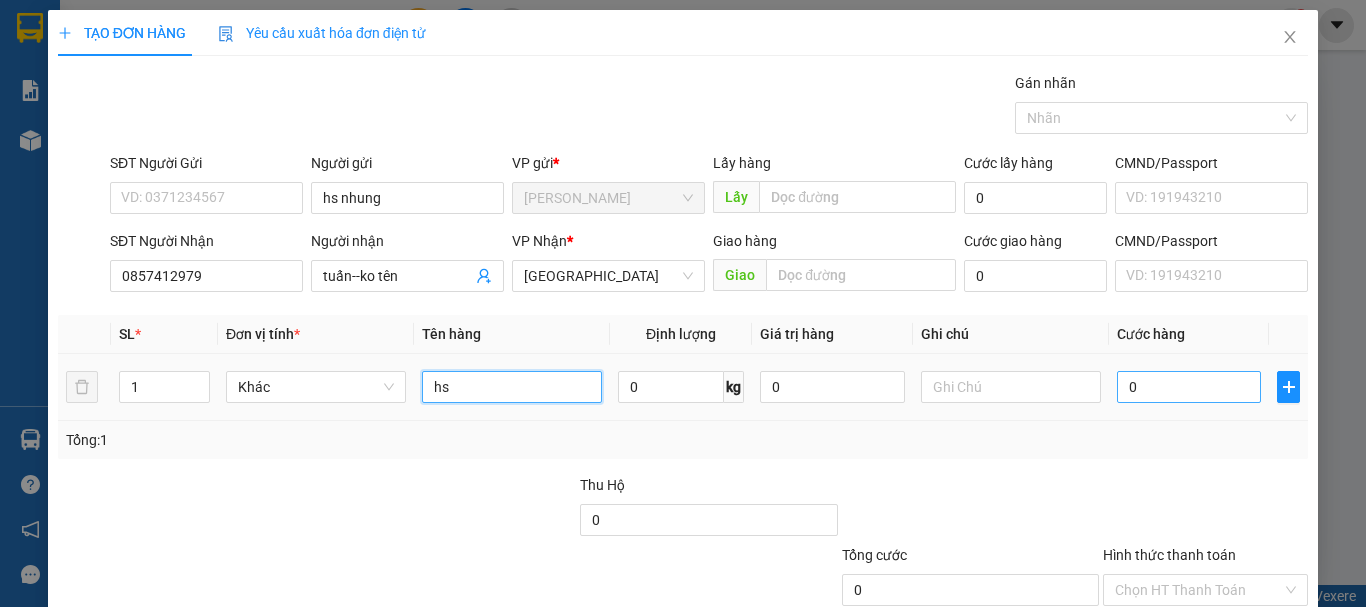 type on "hs" 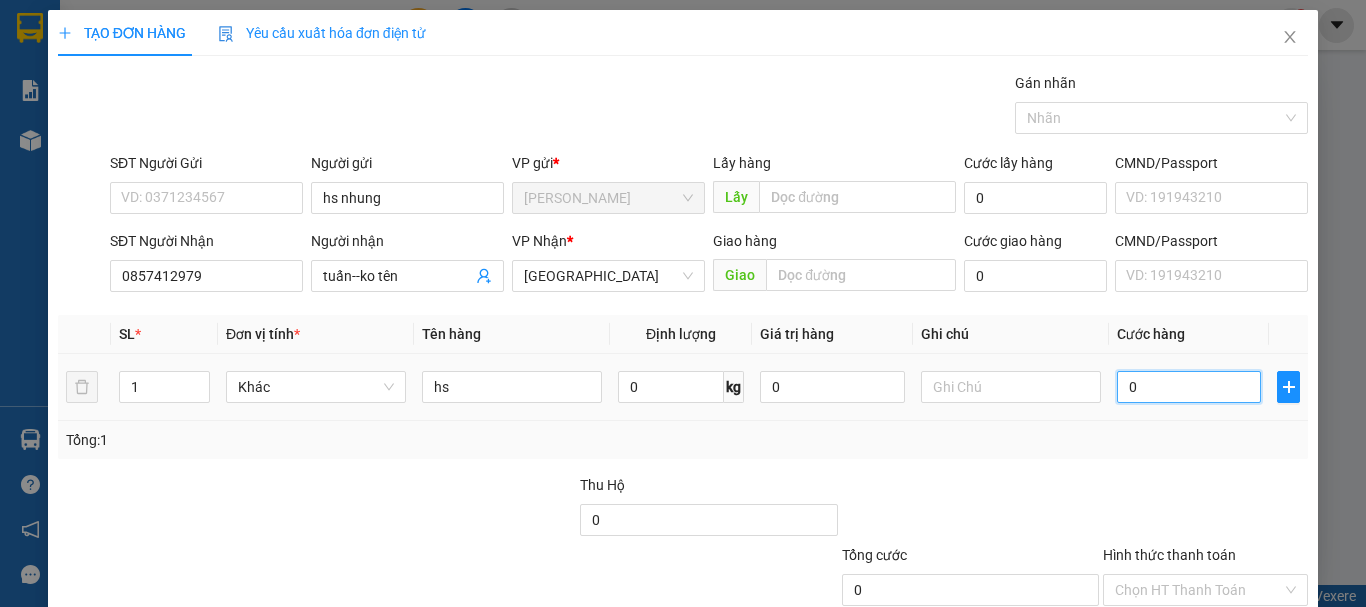 click on "0" at bounding box center (1189, 387) 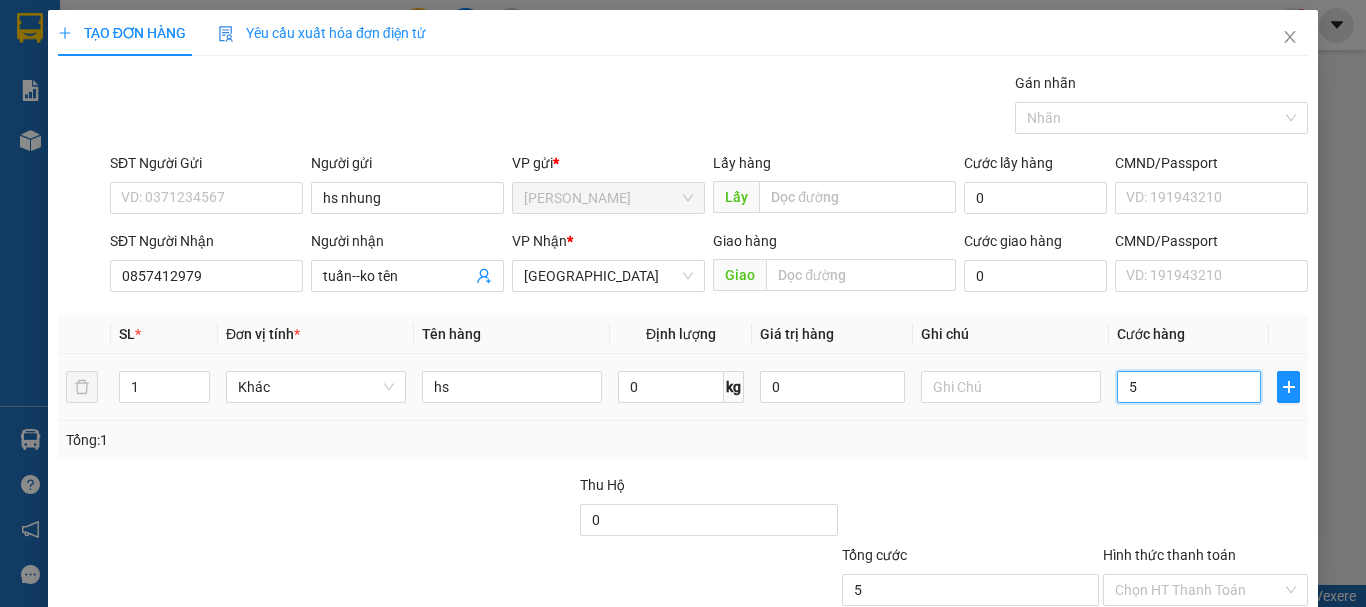 type on "50" 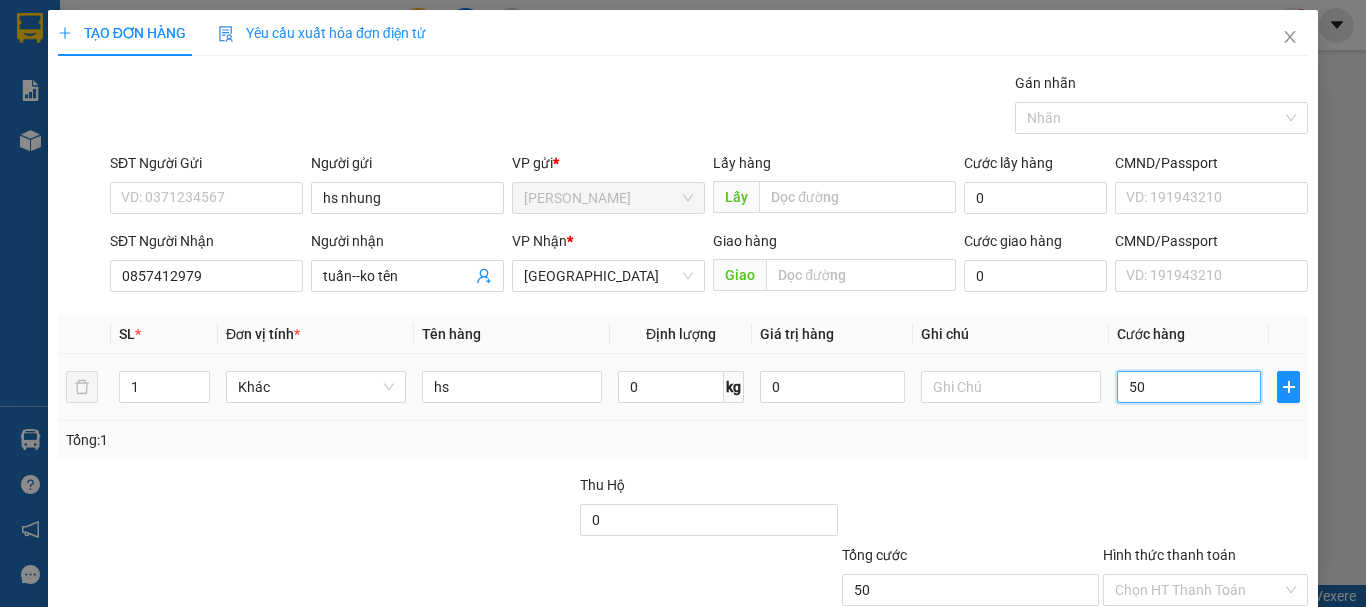 type on "50" 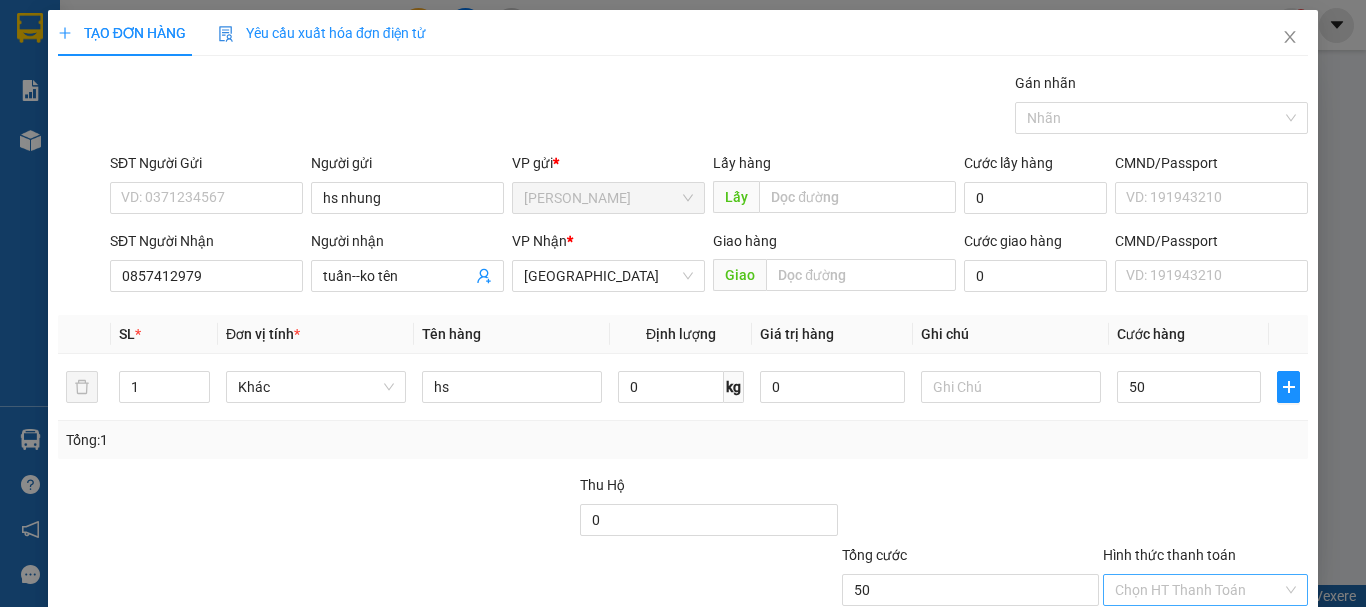 type on "50.000" 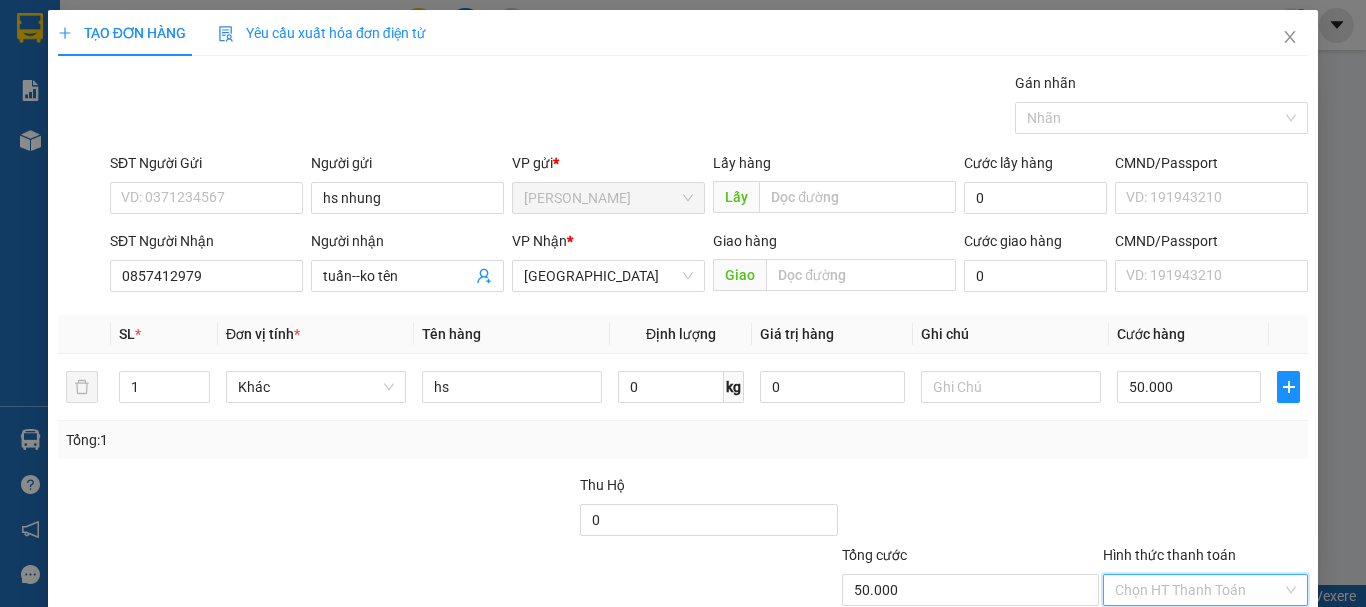 click on "Hình thức thanh toán" at bounding box center (1198, 590) 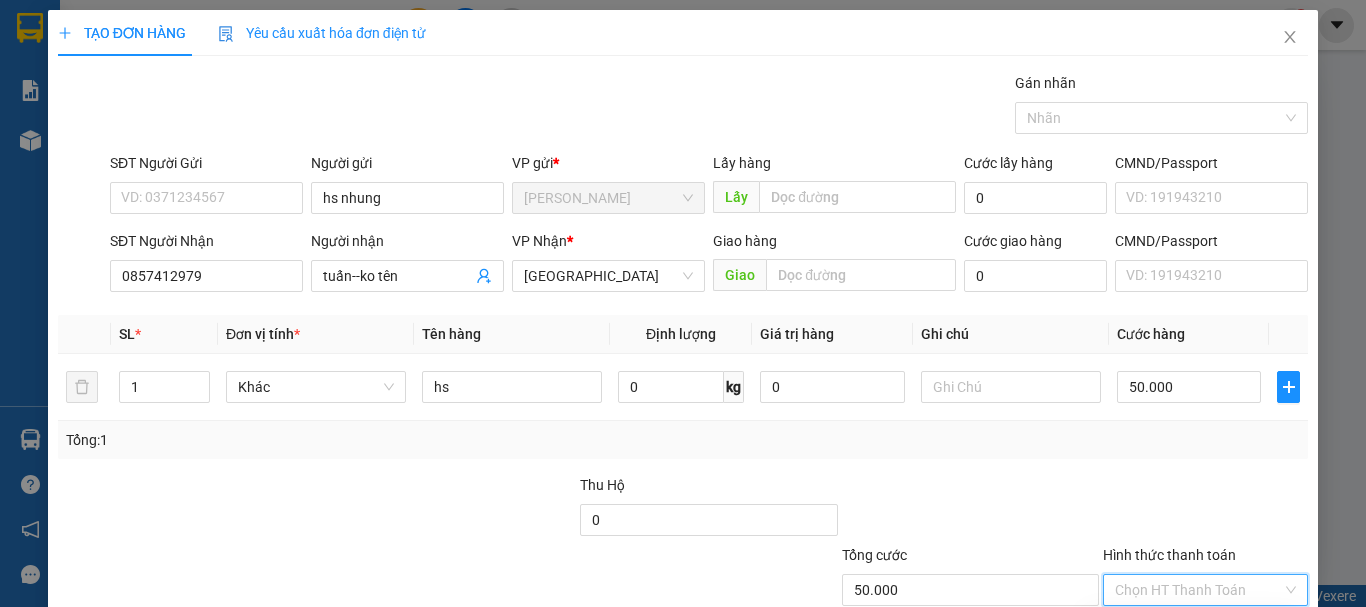 click on "Tại văn phòng" at bounding box center (1193, 630) 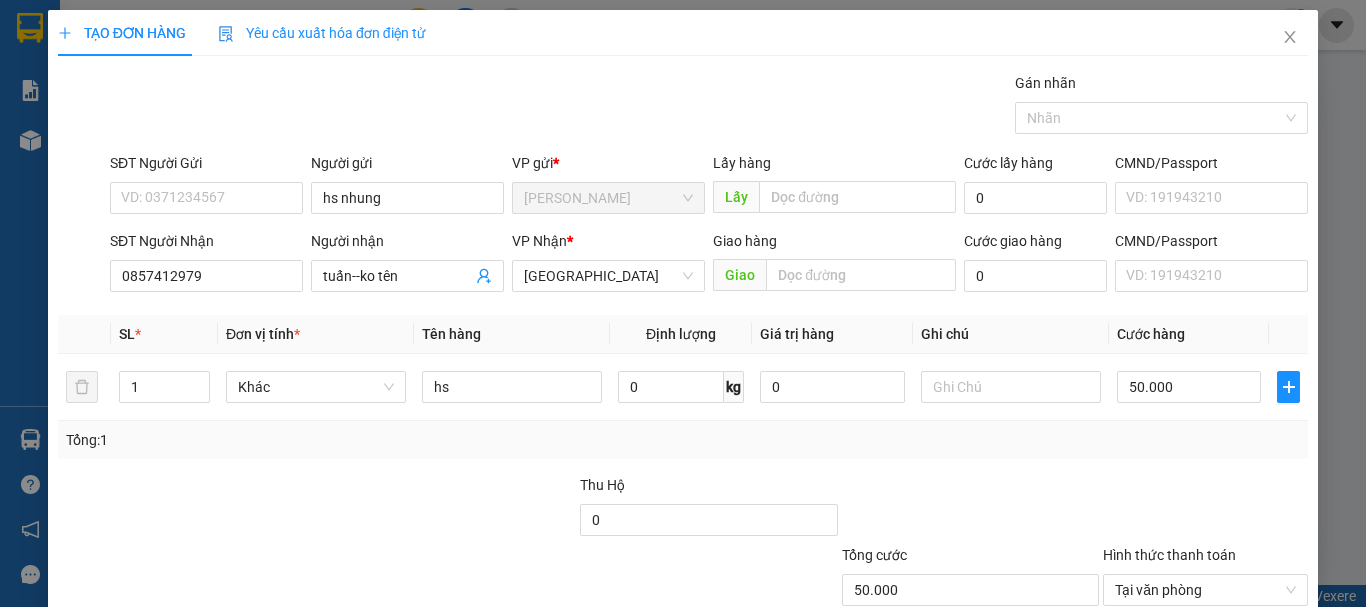 click on "[PERSON_NAME] và In" at bounding box center (1263, 685) 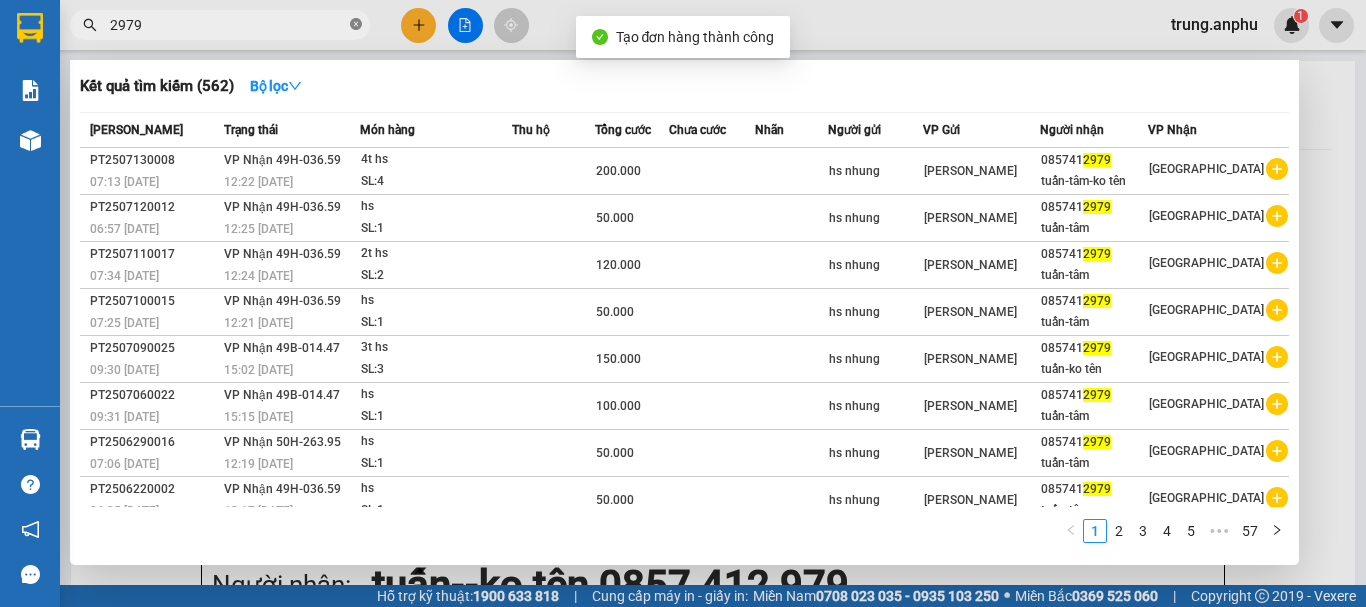 click 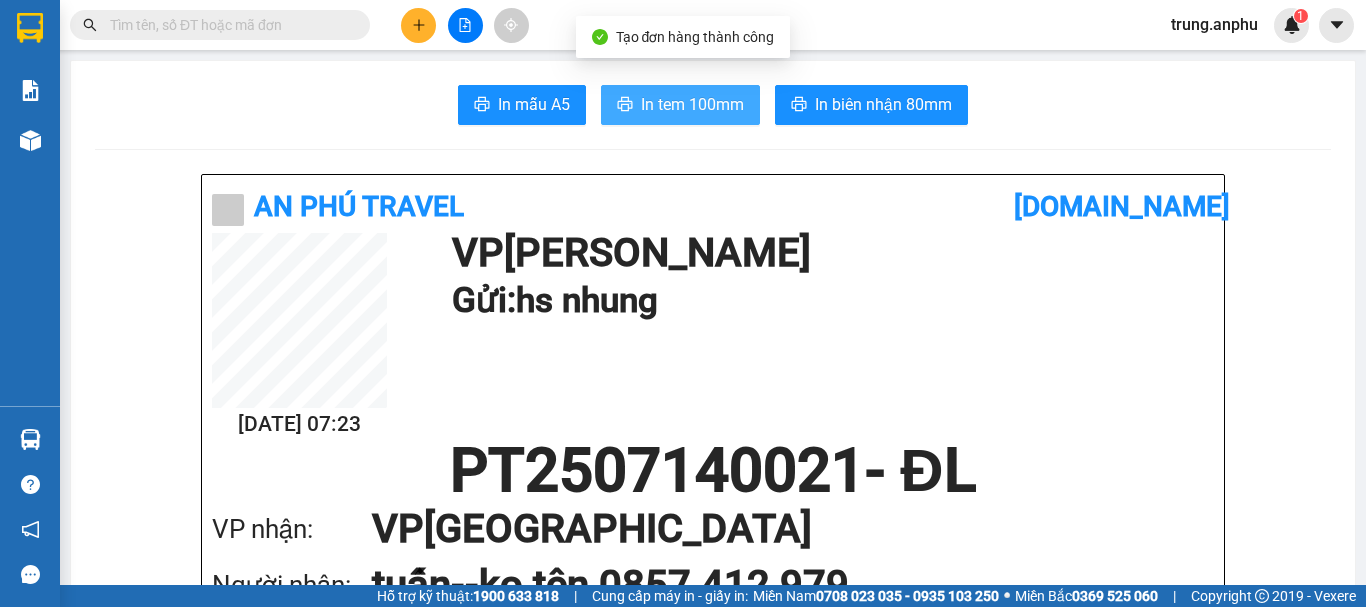 click on "In tem 100mm" at bounding box center (692, 104) 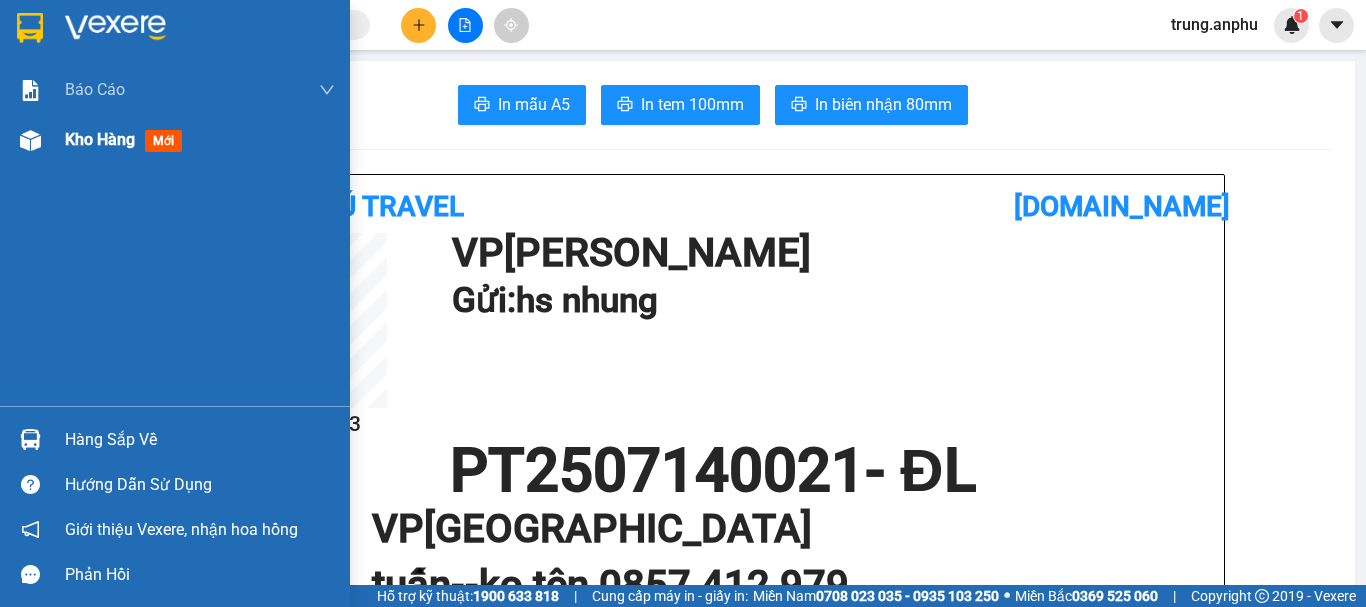 click on "Kho hàng" at bounding box center (100, 139) 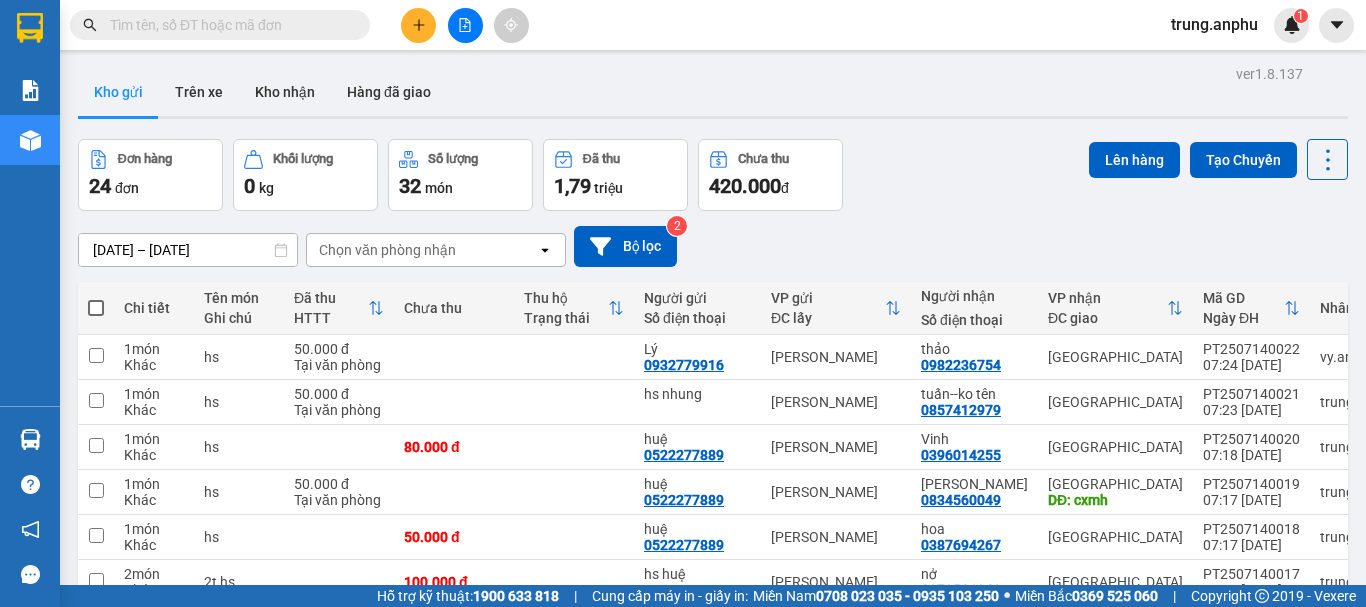click on "open" 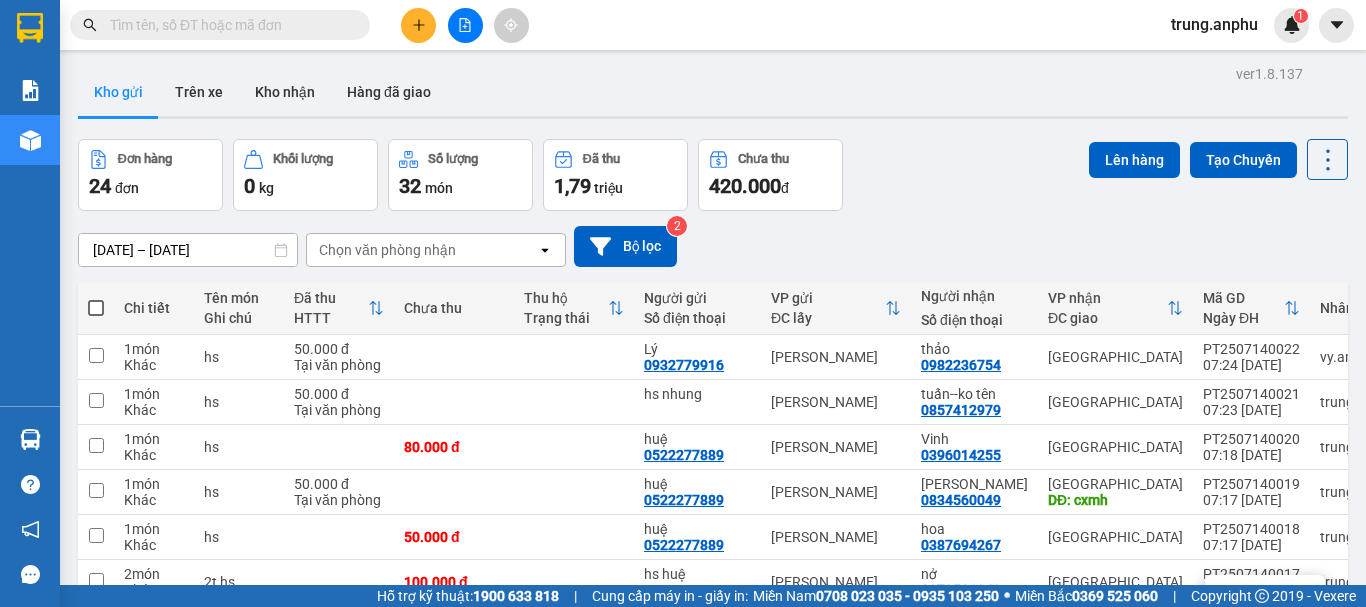 click on "50 / trang" at bounding box center [1253, 709] 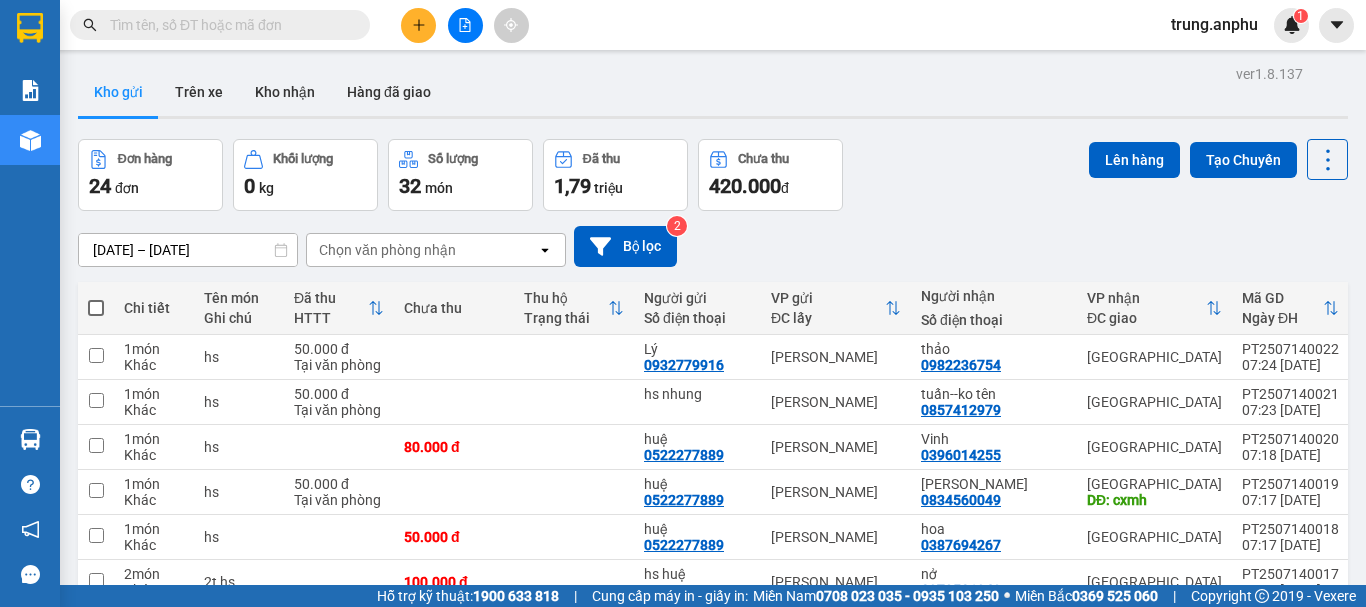 click at bounding box center [96, 308] 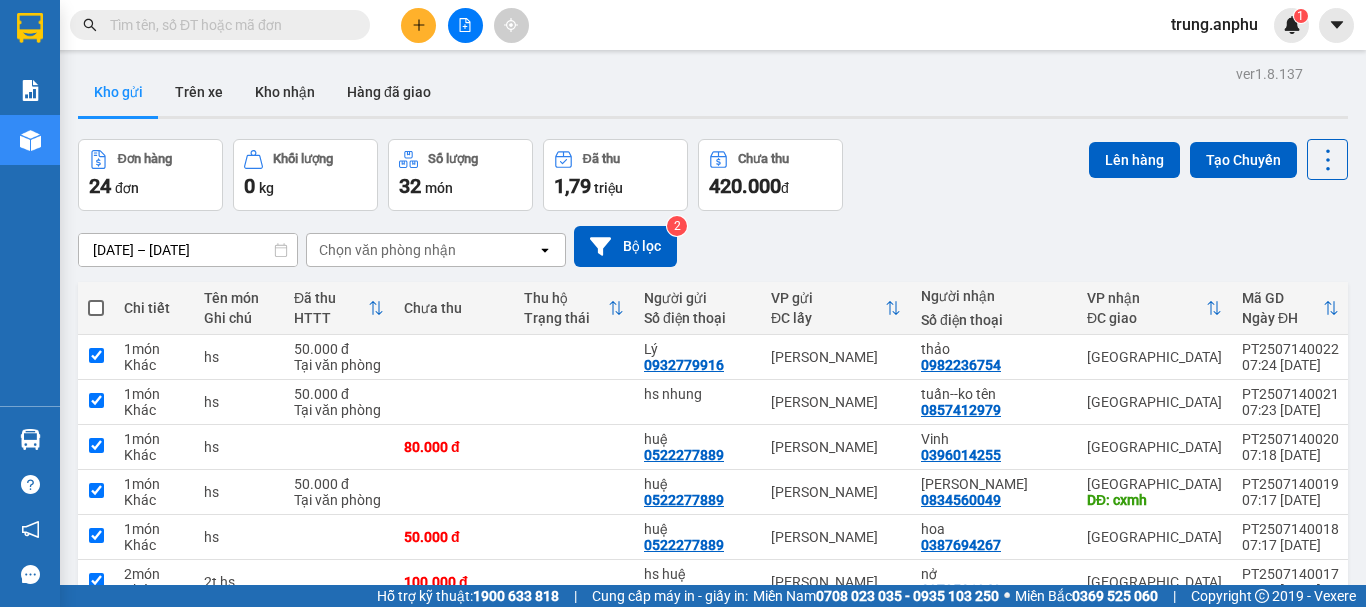 checkbox on "true" 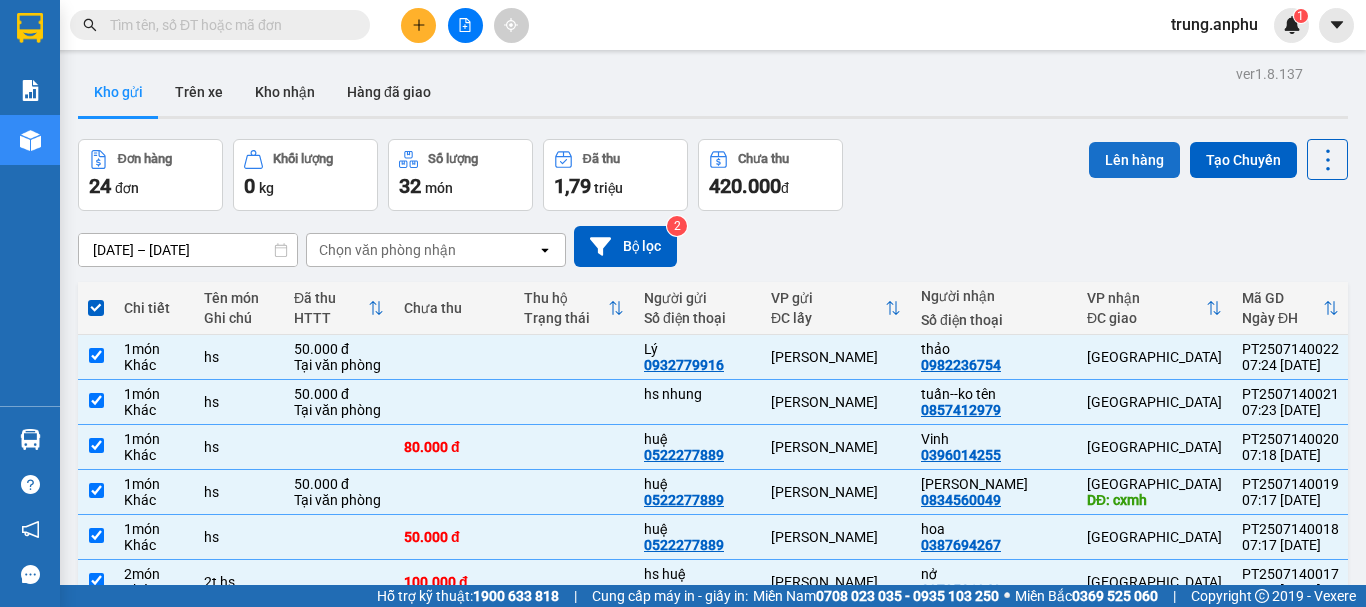 click on "Lên hàng" at bounding box center (1134, 160) 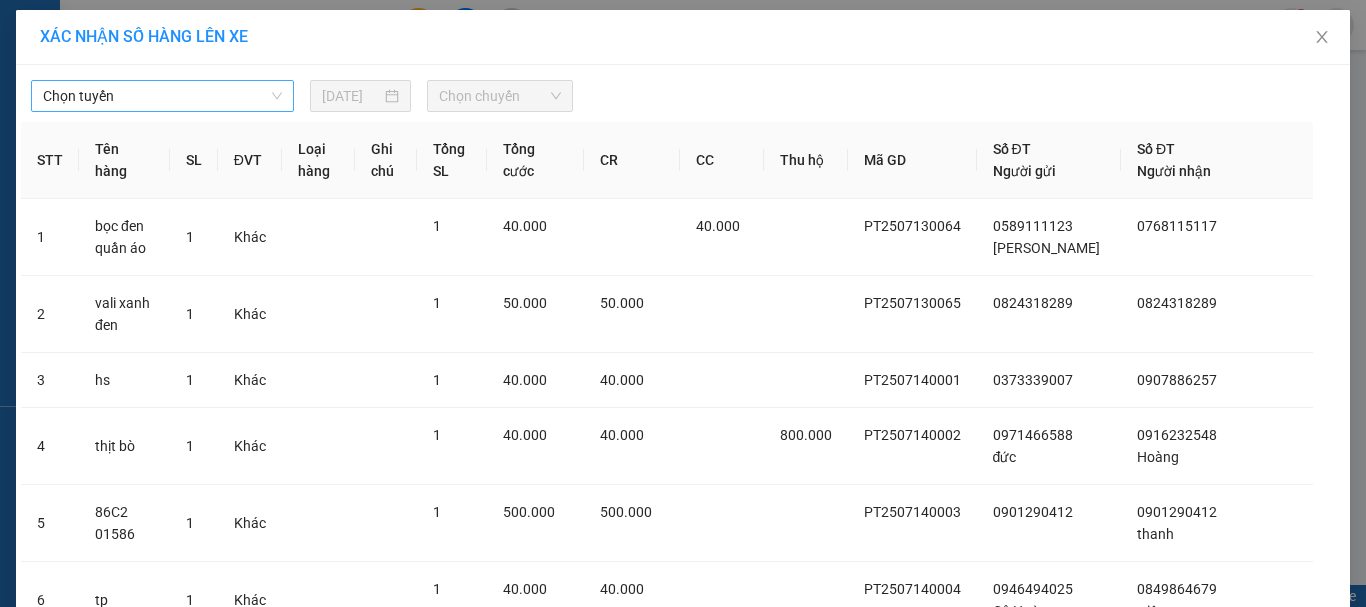 click on "Chọn tuyến" at bounding box center (162, 96) 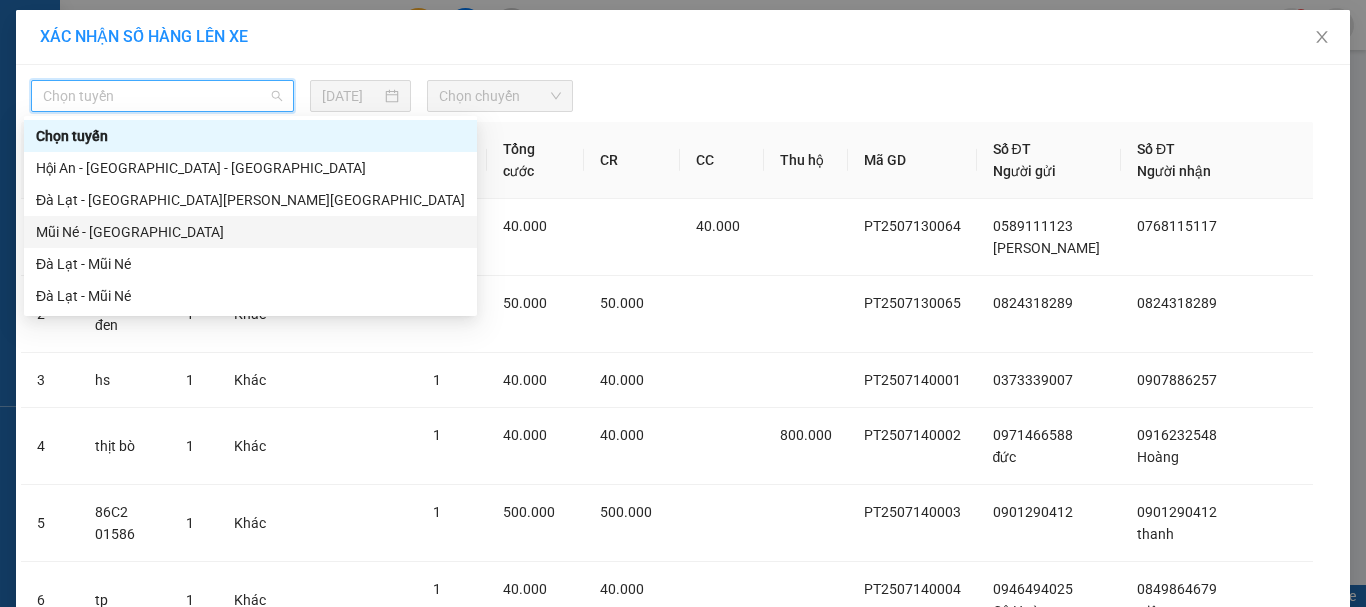 drag, startPoint x: 107, startPoint y: 231, endPoint x: 379, endPoint y: 175, distance: 277.70486 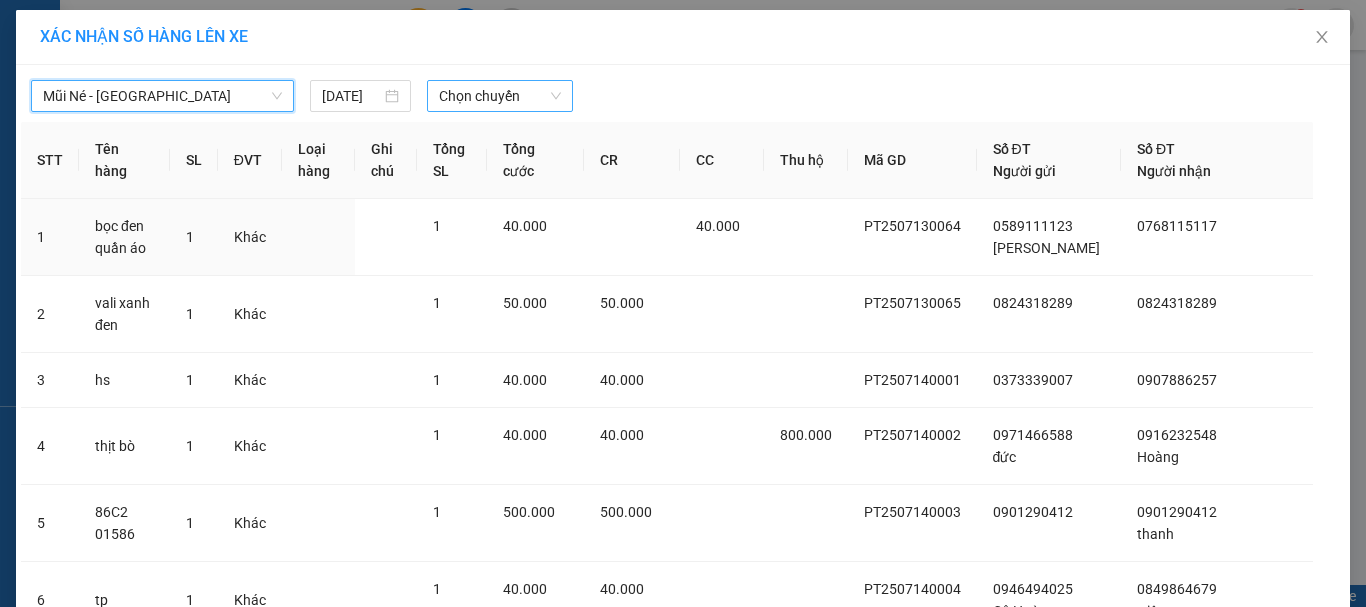 click on "Chọn chuyến" at bounding box center [500, 96] 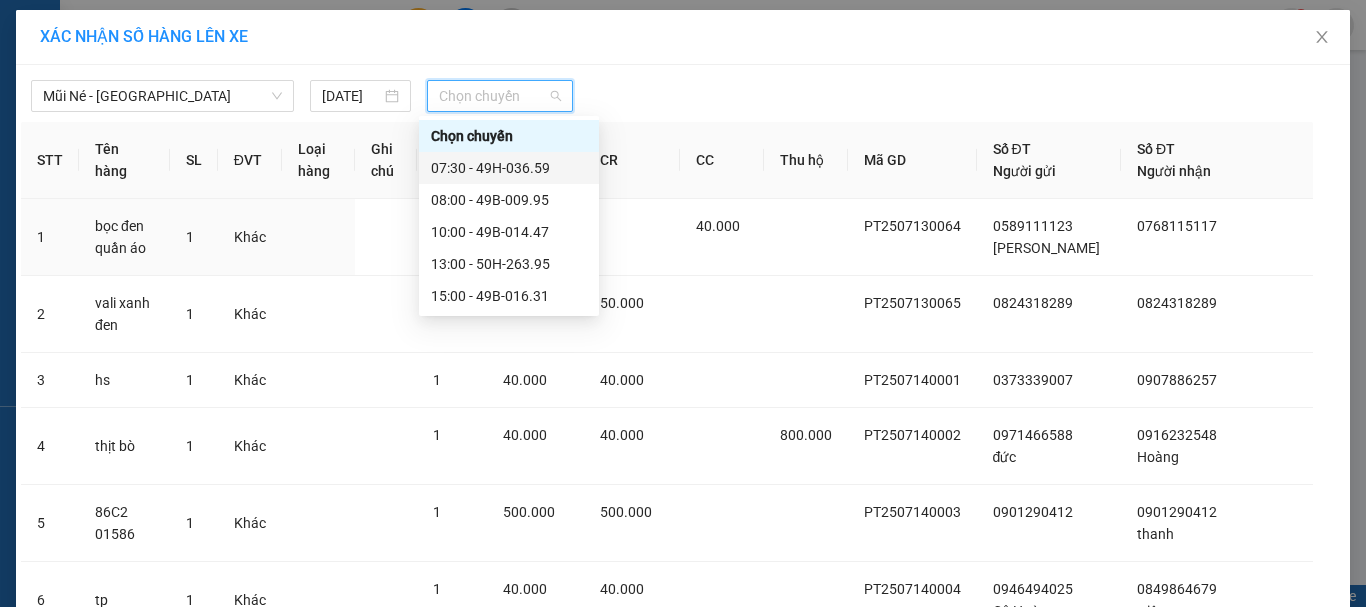 click on "07:30     - 49H-036.59" at bounding box center (509, 168) 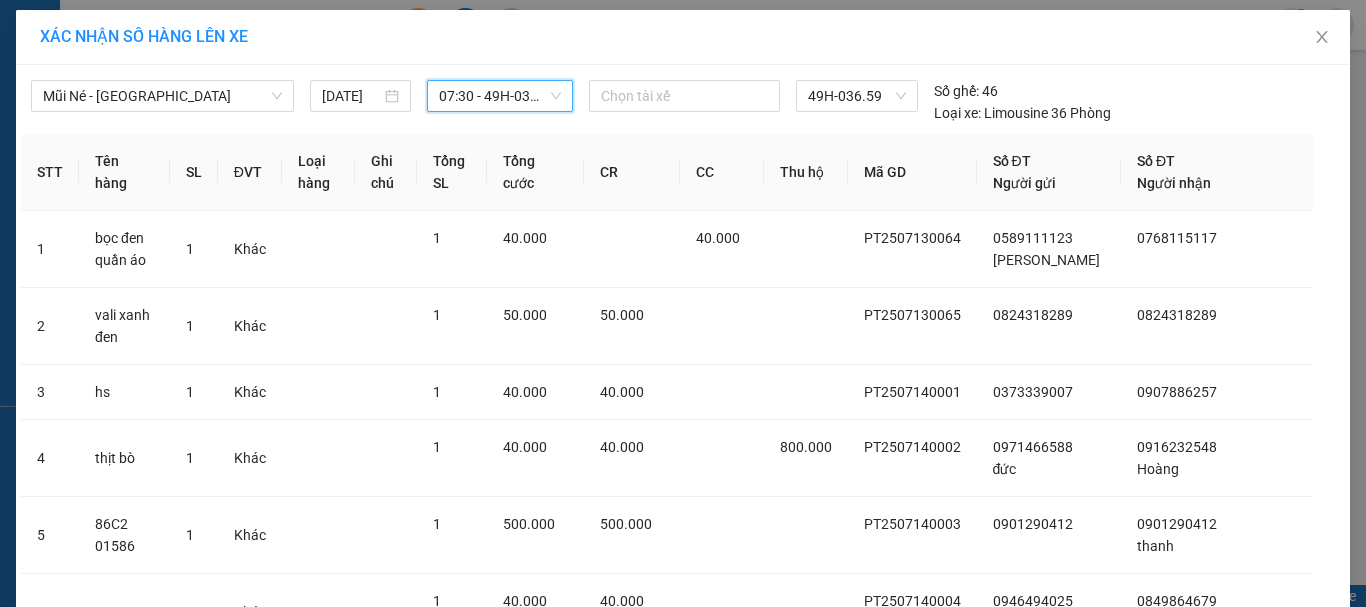 click on "Lên hàng" at bounding box center [756, 2194] 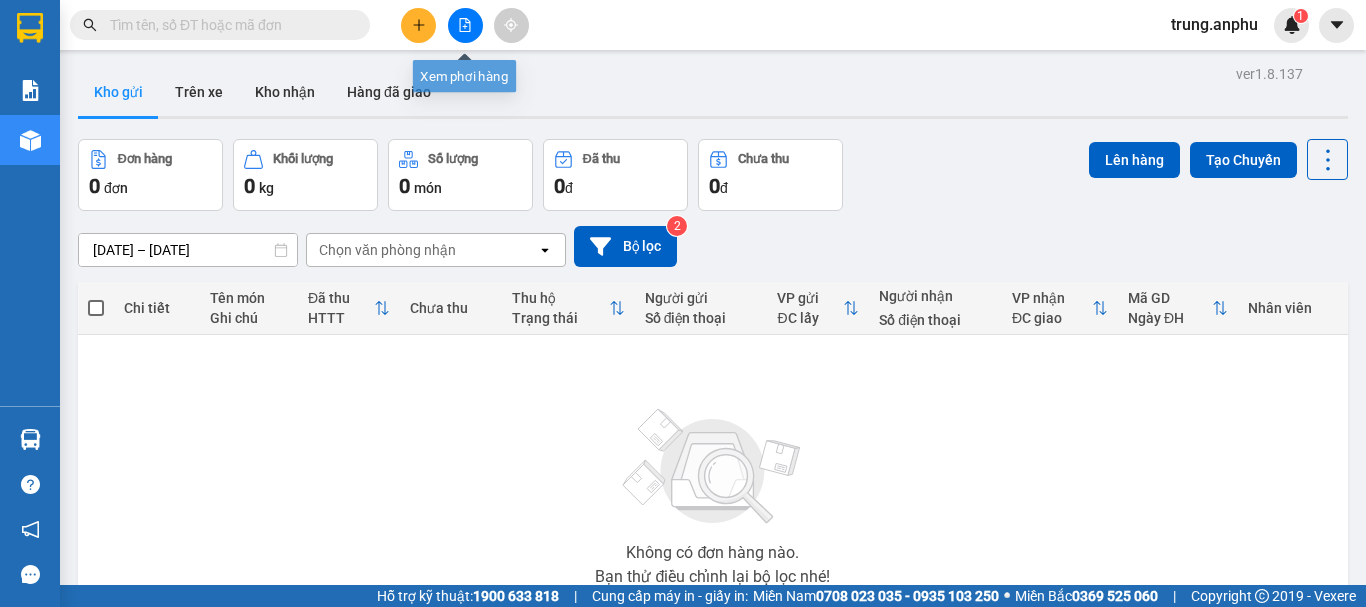 click 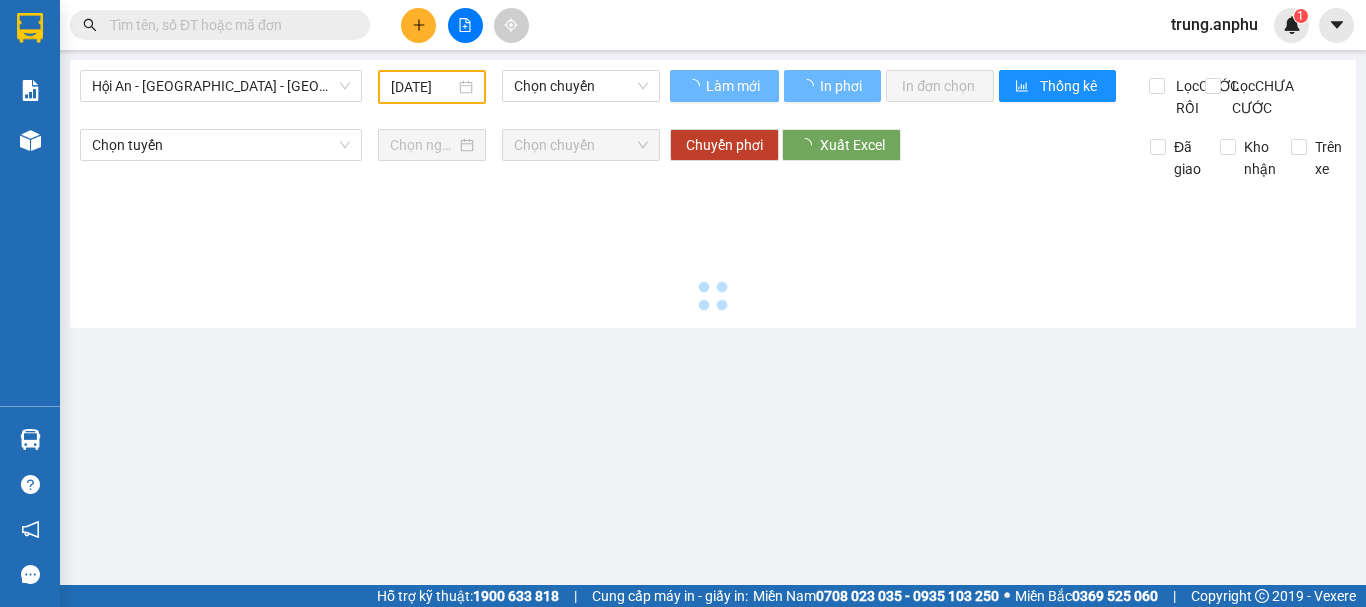 type on "[DATE]" 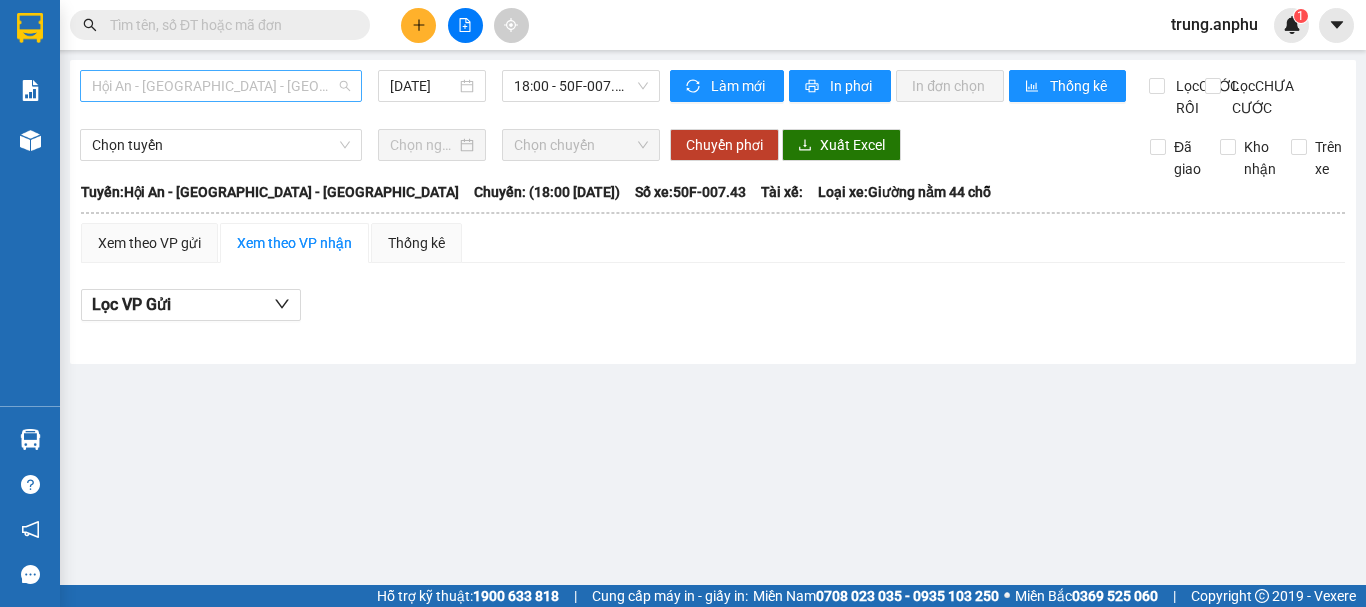 click on "Hội An - [GEOGRAPHIC_DATA] - [GEOGRAPHIC_DATA]" at bounding box center [221, 86] 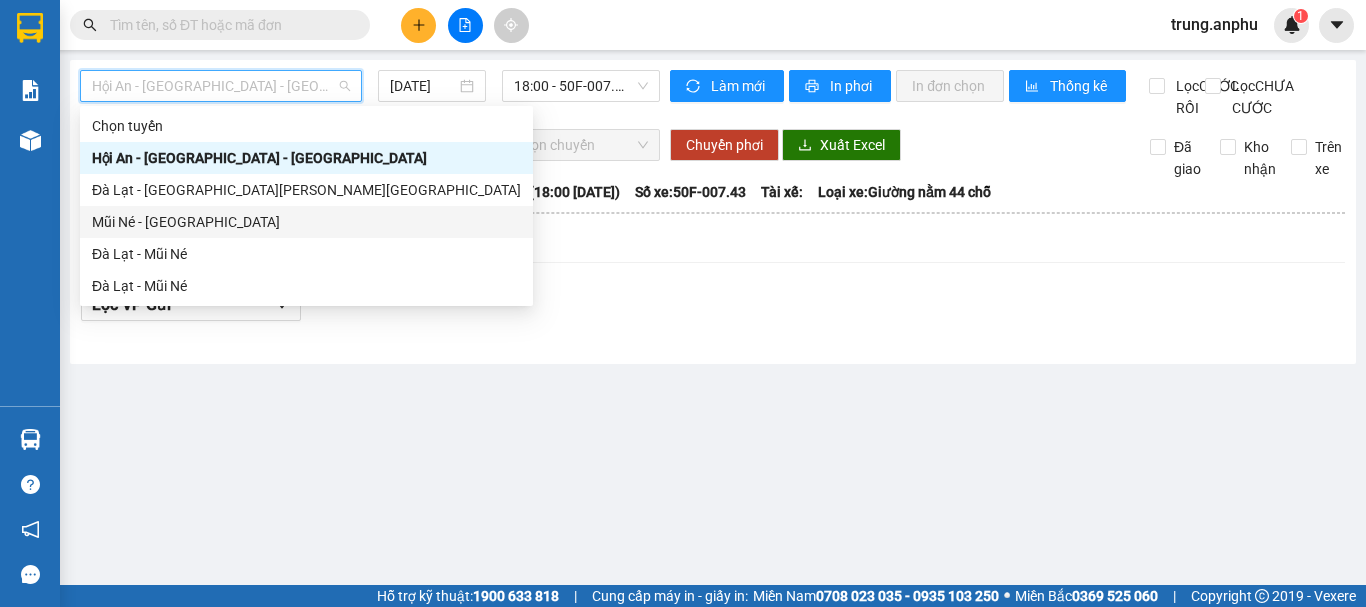 click on "Mũi Né - [GEOGRAPHIC_DATA]" at bounding box center (306, 222) 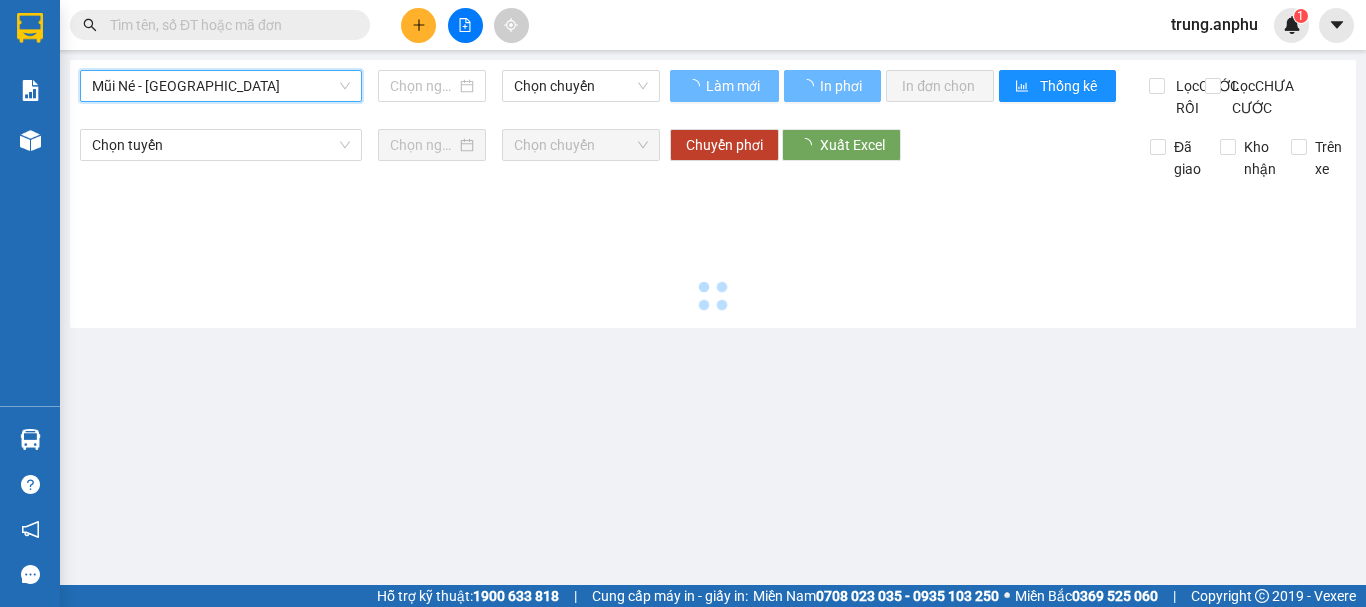type on "[DATE]" 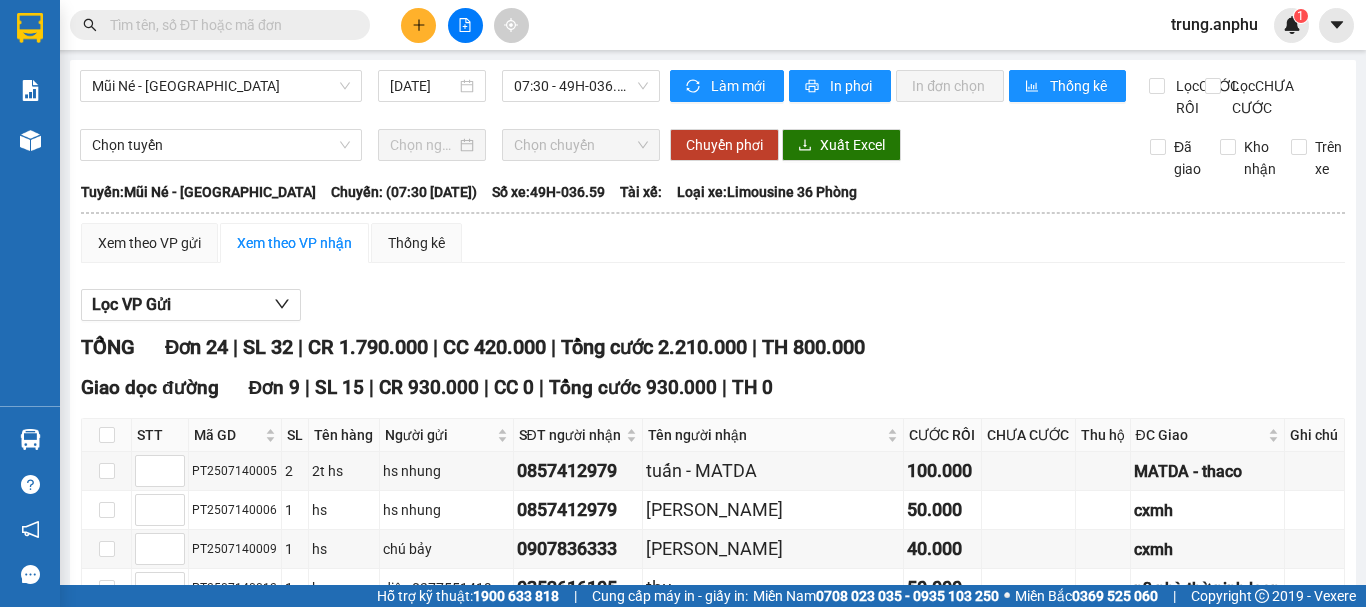 click at bounding box center (107, 744) 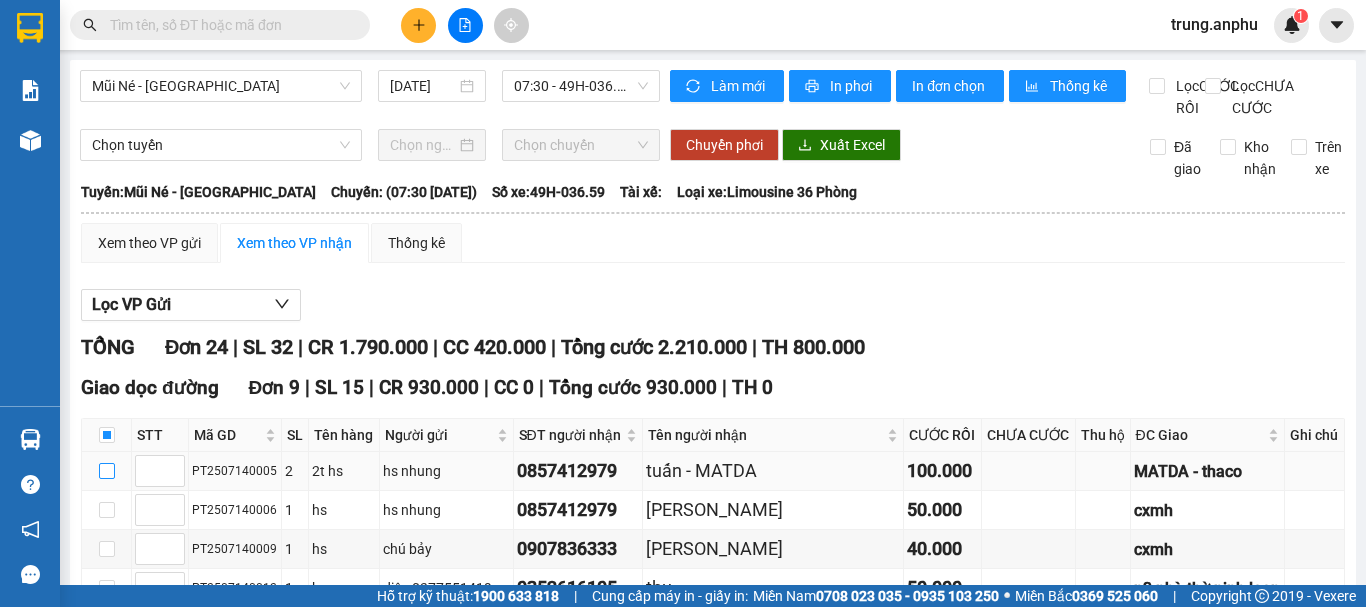 click at bounding box center [107, 471] 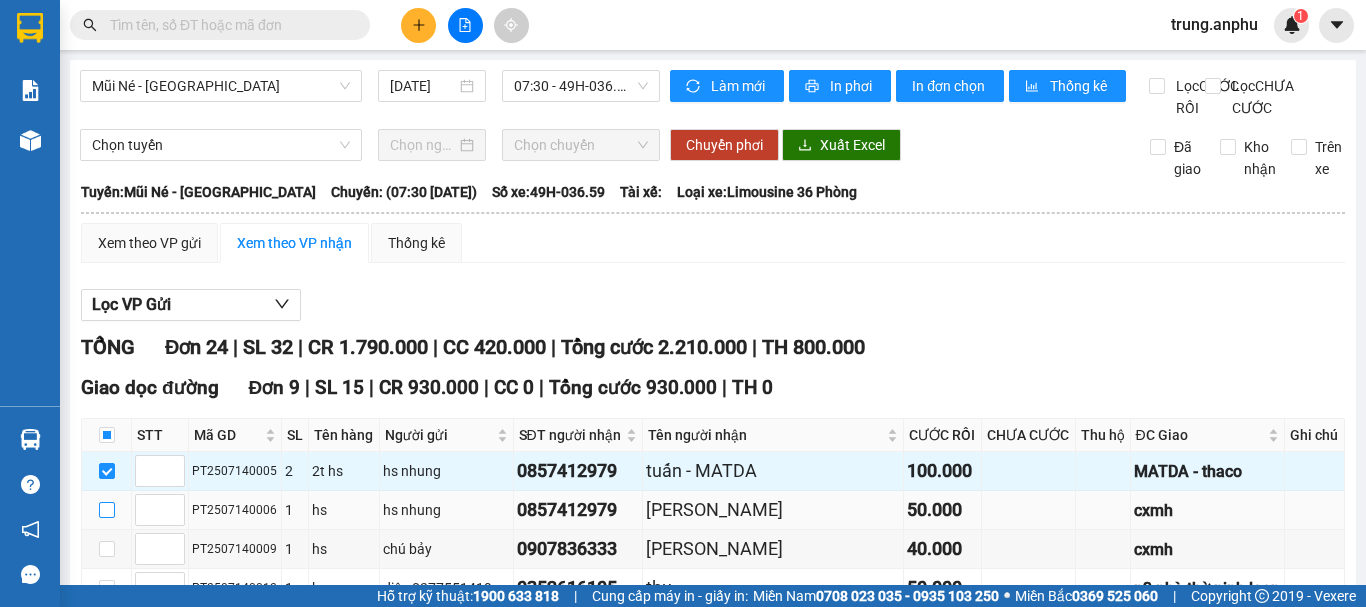 click at bounding box center [107, 510] 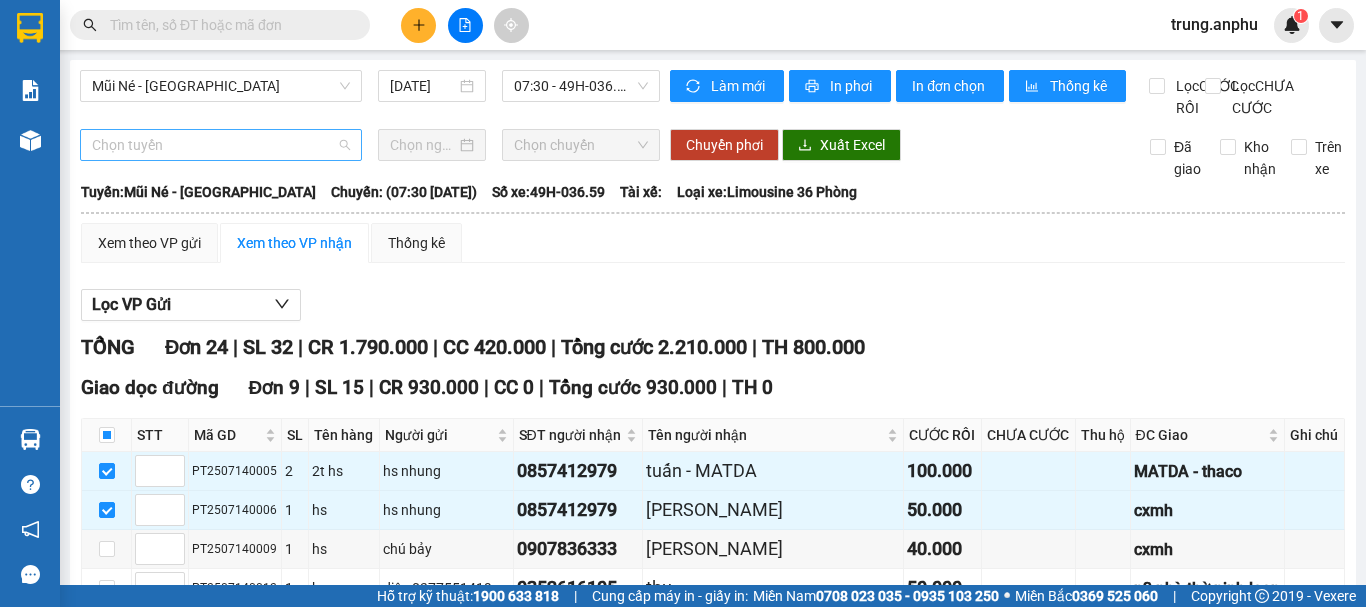 click on "Chọn tuyến" at bounding box center [221, 145] 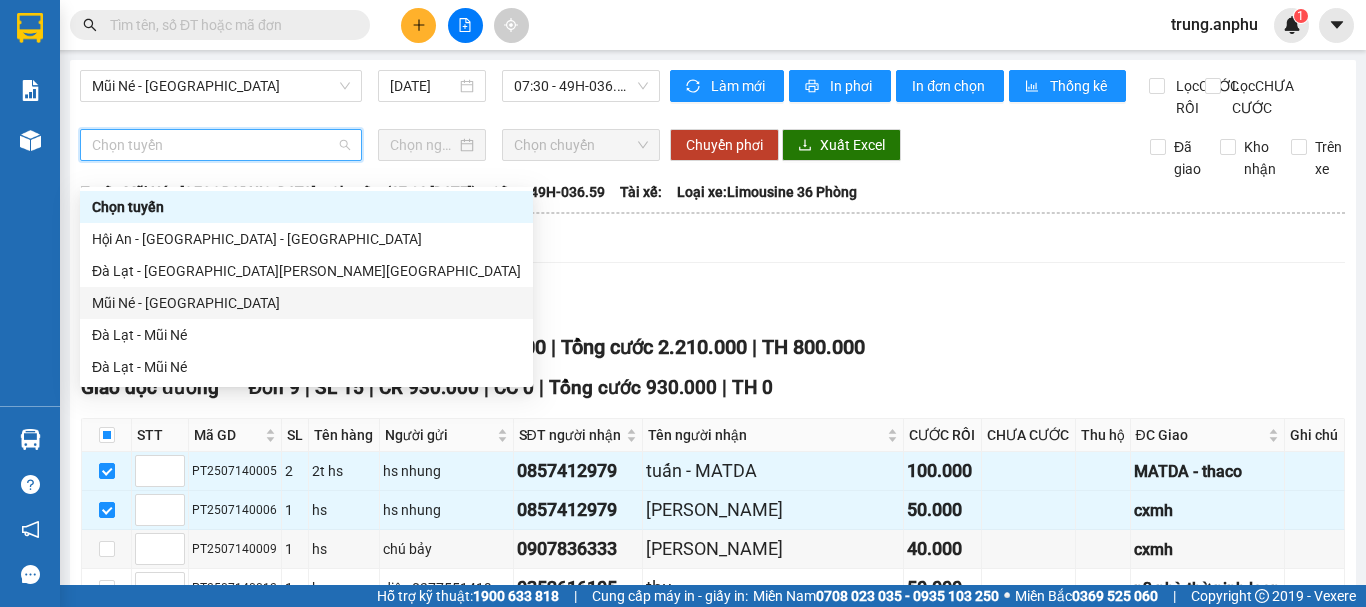 click on "TỔNG Đơn   24 | SL   32 | CR   1.790.000 | CC   420.000 | Tổng cước   2.210.000 | TH   800.000 Giao dọc đường Đơn   9 | SL   15 | CR   930.000 | CC   0 | Tổng cước   930.000 | TH   0 STT Mã GD SL Tên hàng Người gửi SĐT người nhận Tên người nhận CƯỚC RỒI CHƯA CƯỚC Thu hộ ĐC Giao Ghi chú Ký nhận                             PT2507140005 2 2t hs hs nhung  0857412979 tuấn - MATDA 100.000 MATDA - thaco  PT2507140006 1 hs hs nhung  0857412979 tuấn- hoàng việt 50.000 cxmh  PT2507140009 1 hs chú bảy  0907836333 Anh Hùng 40.000 cxmh PT2507140012 1 hs diệu 0377551419 0352616105 thu 50.000 n3 nhà thờ ninh loan PT2507140001 1 hs  0373339007 0907886257 40.000 finom PT2507140013 6 6t hs hs hung thao  0397458361 mai dung ht 500.000 cxmh PT2507140010 1 hs m  0907886156 Cô Thế-hồng an 50.000 cxmh PT2507140015 1 hs hs nhung  0857412979 tuấn-loan 50.000 cxmh PT2507140019 1 hs huệ 0522277889 0834560049 Linh Anh 50.000 cxmh Giao hàng" at bounding box center (713, 971) 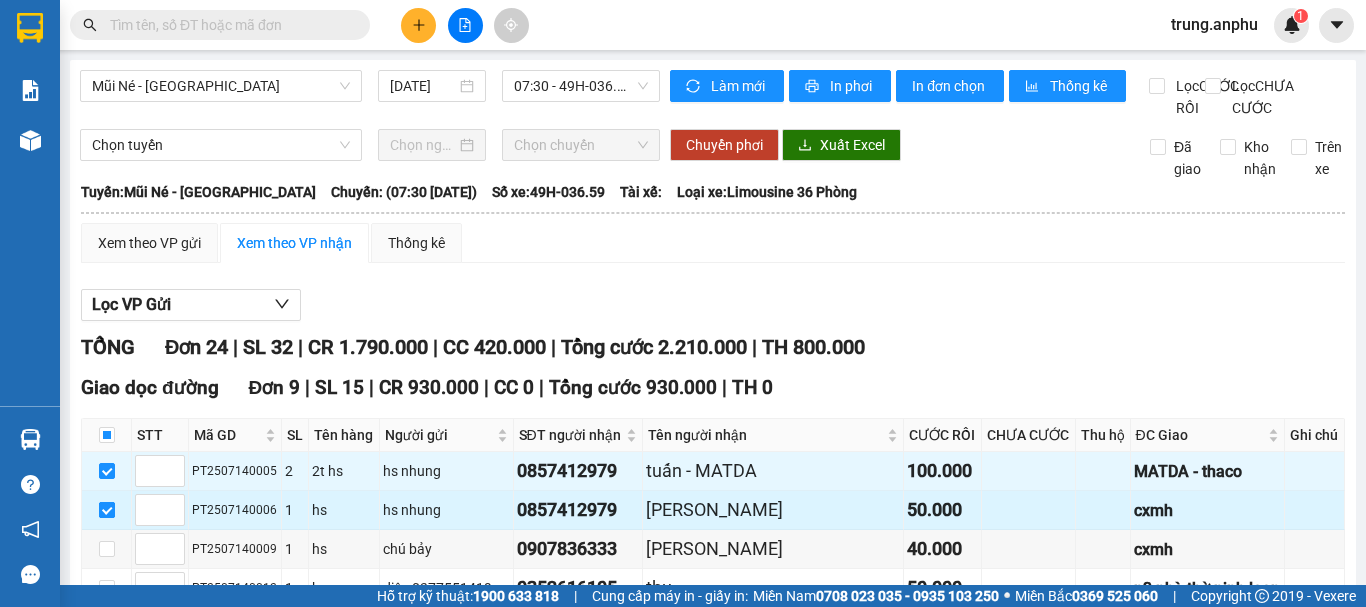 click at bounding box center [107, 510] 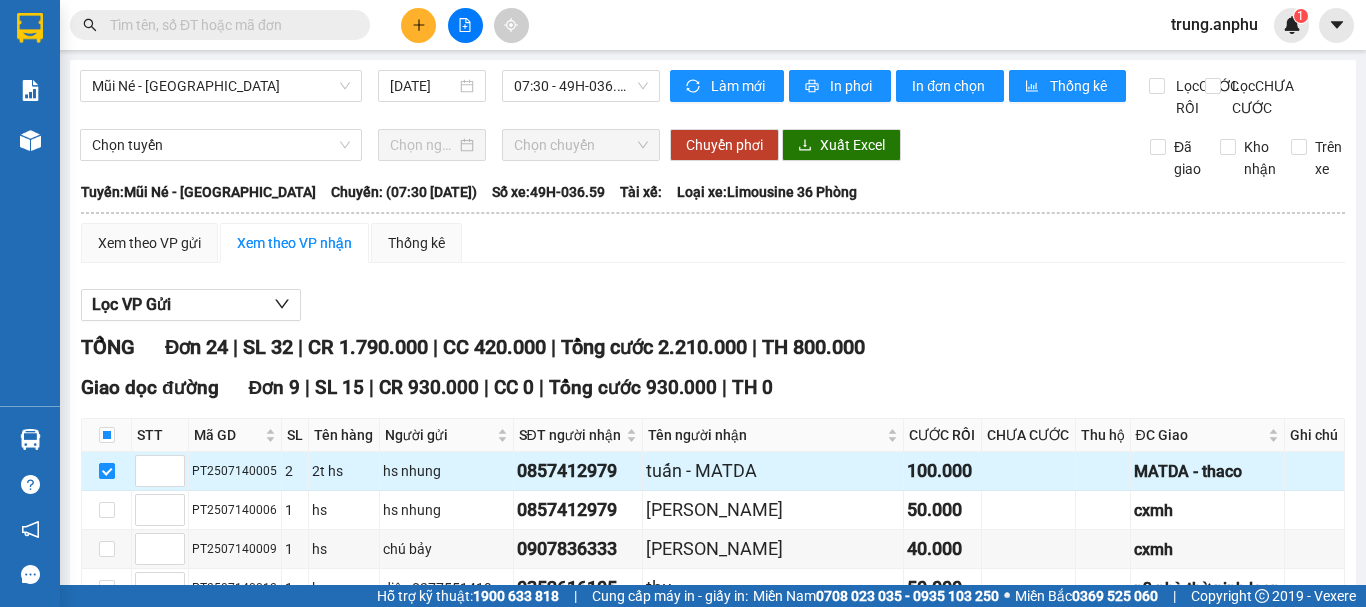 click at bounding box center (107, 471) 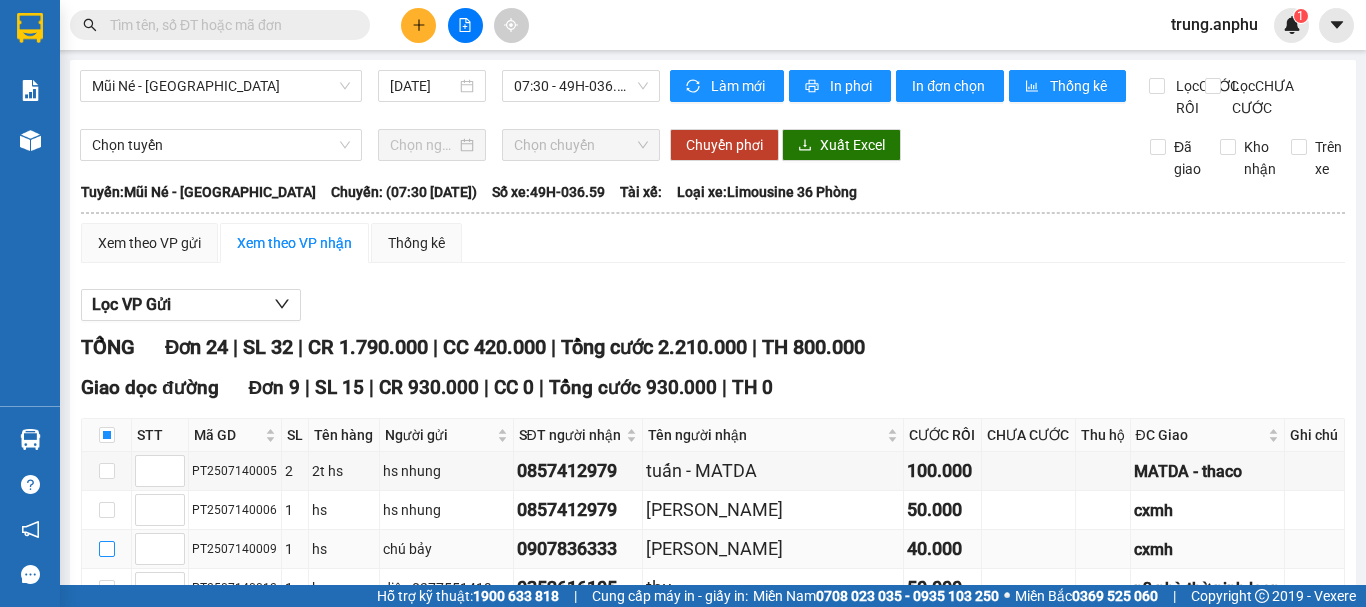 click at bounding box center (107, 549) 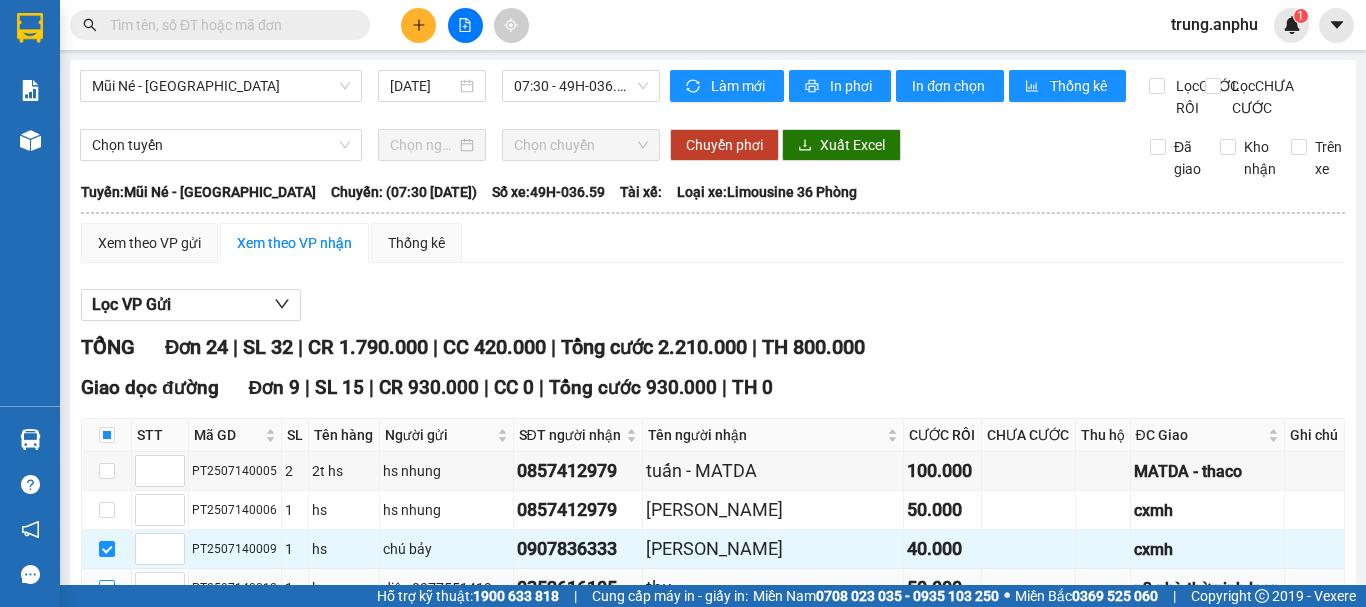 click at bounding box center (107, 588) 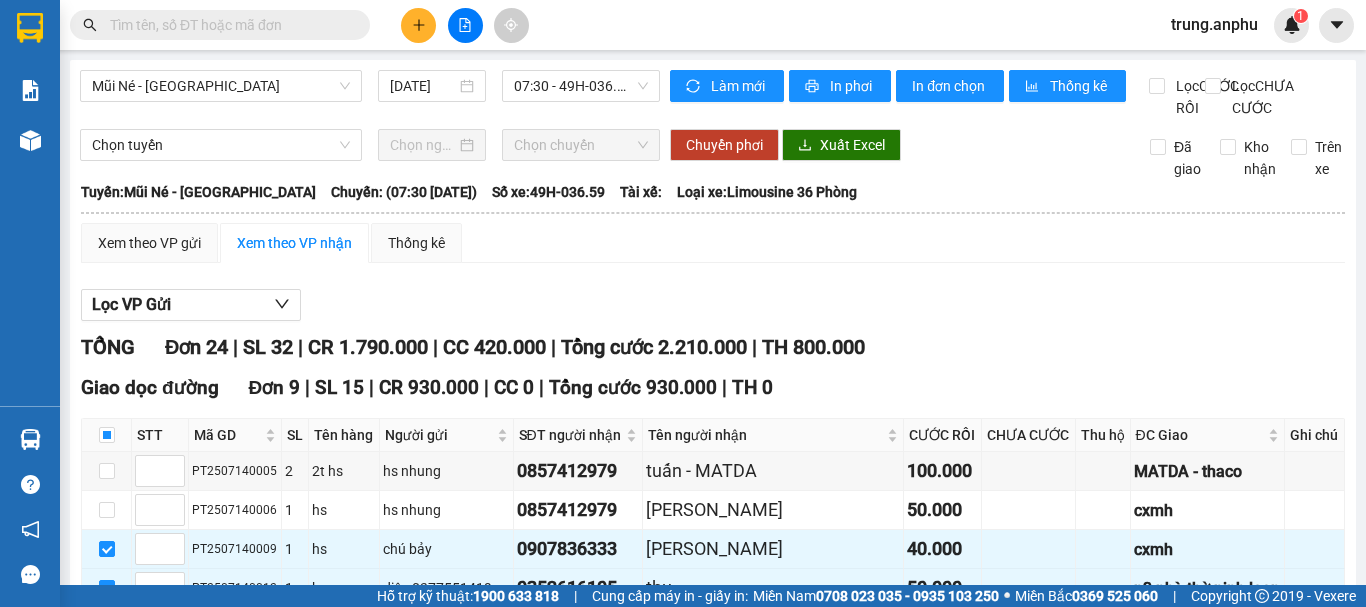 click at bounding box center [107, 627] 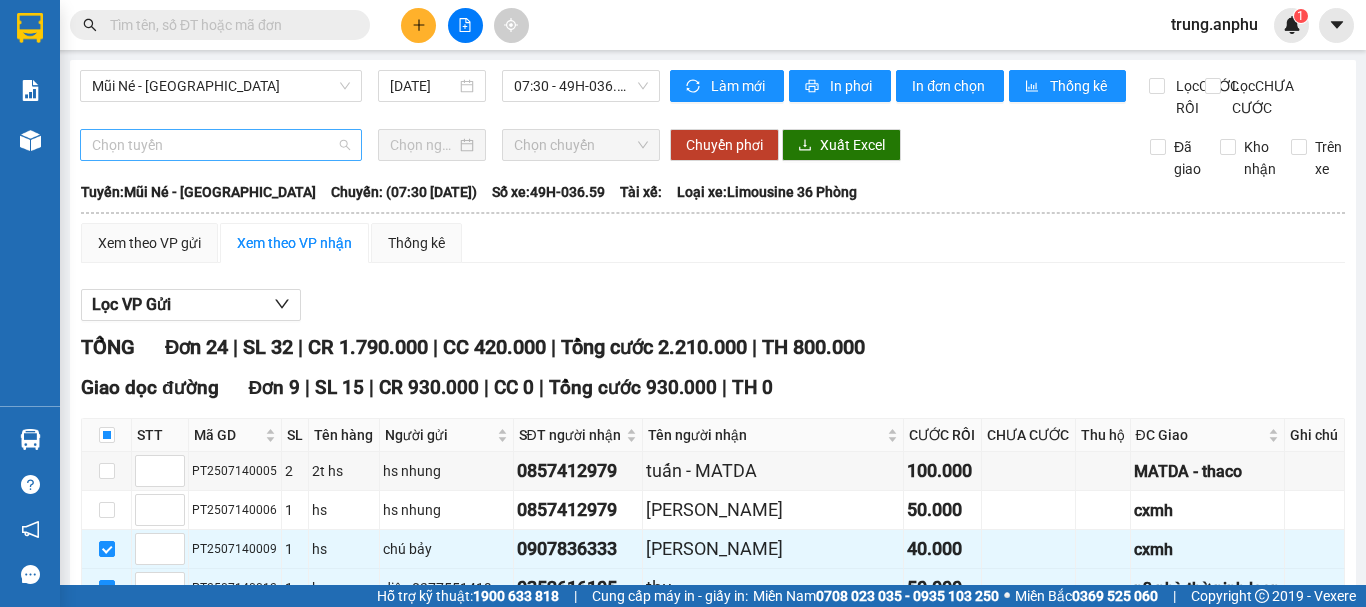 click on "Chọn tuyến" at bounding box center (221, 145) 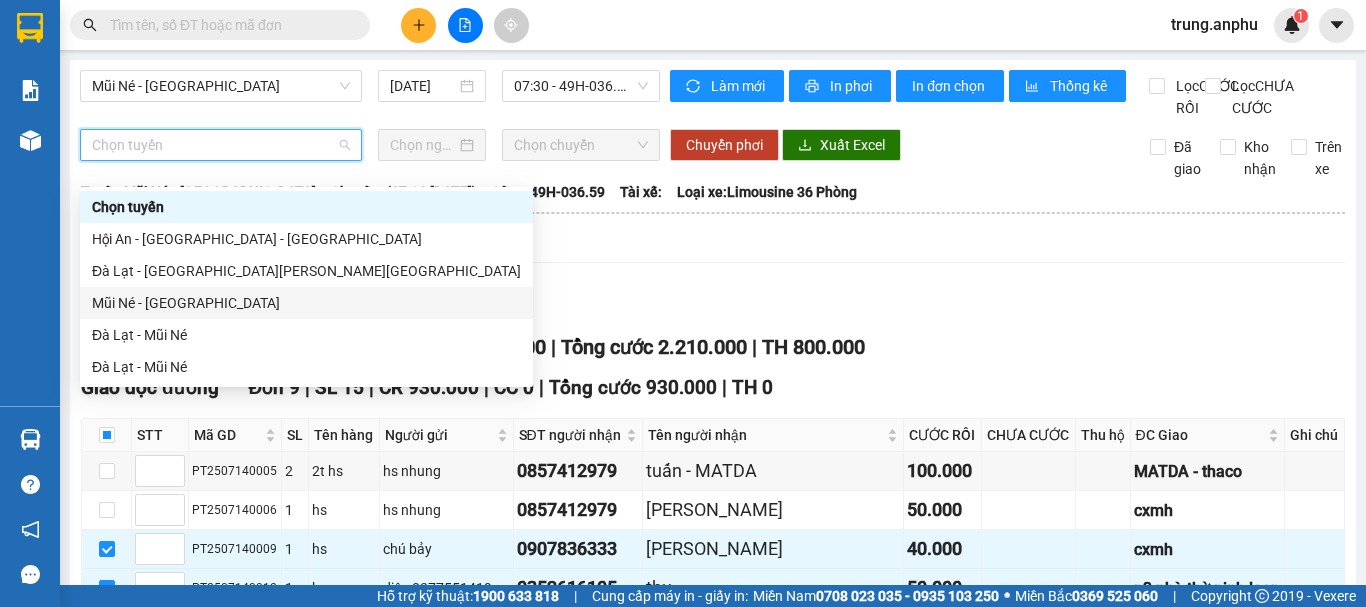 drag, startPoint x: 135, startPoint y: 303, endPoint x: 325, endPoint y: 241, distance: 199.85995 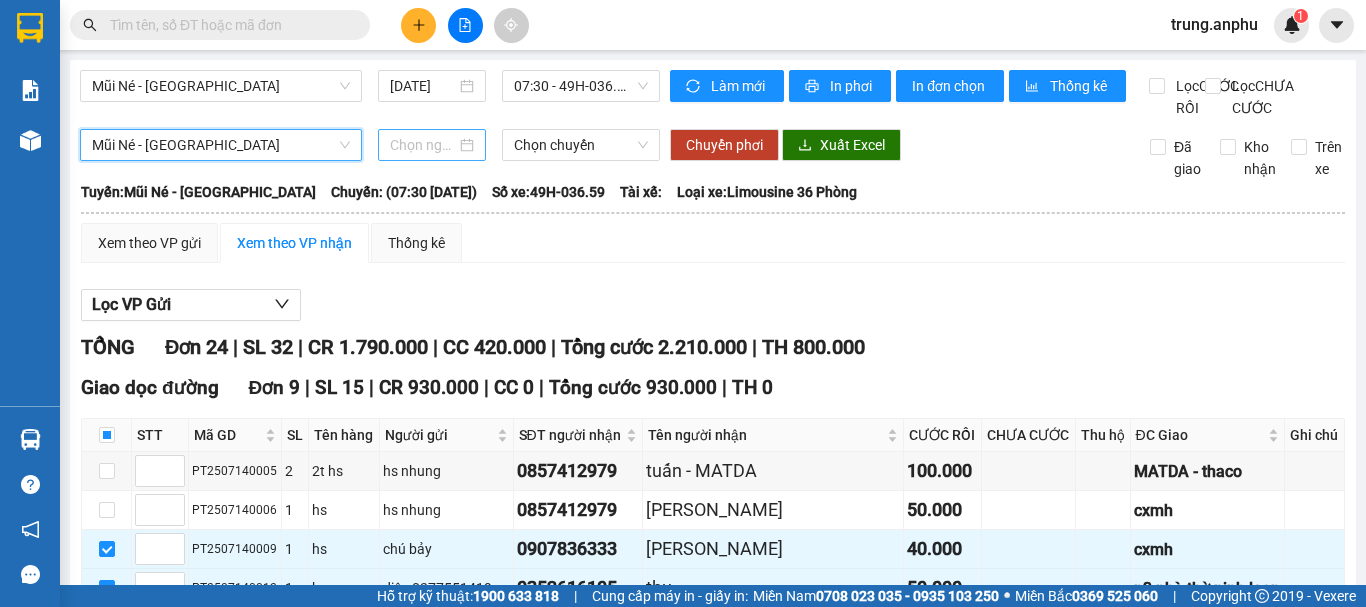 click at bounding box center (423, 145) 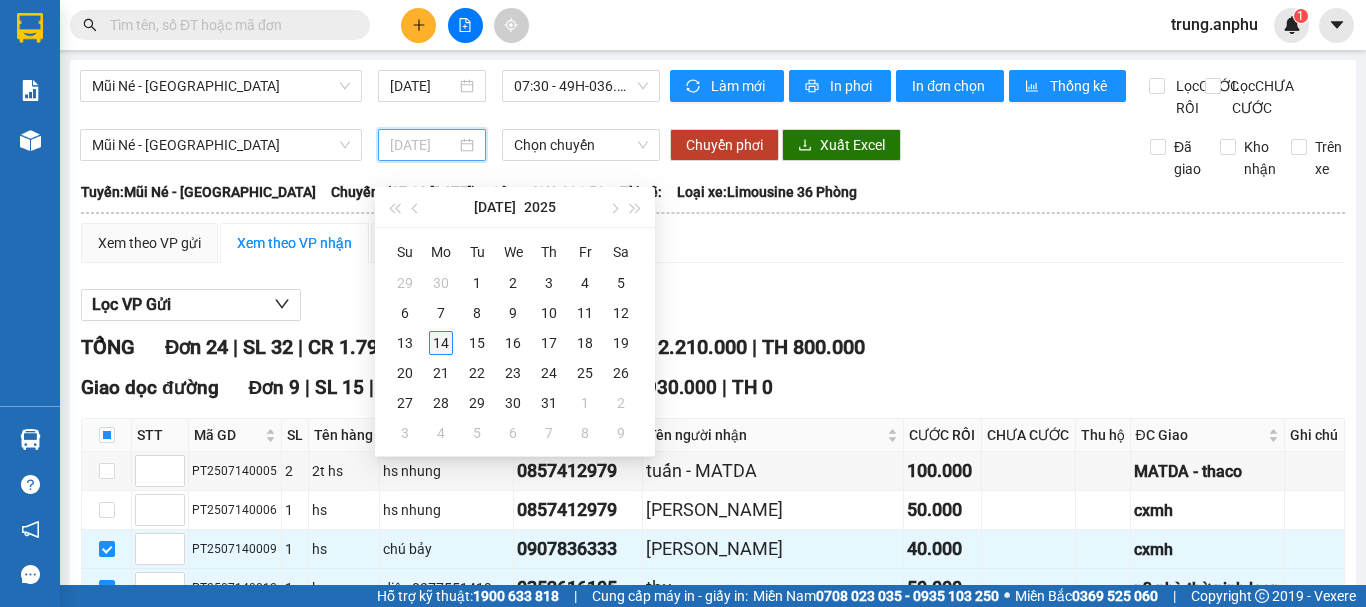 click on "14" at bounding box center (441, 343) 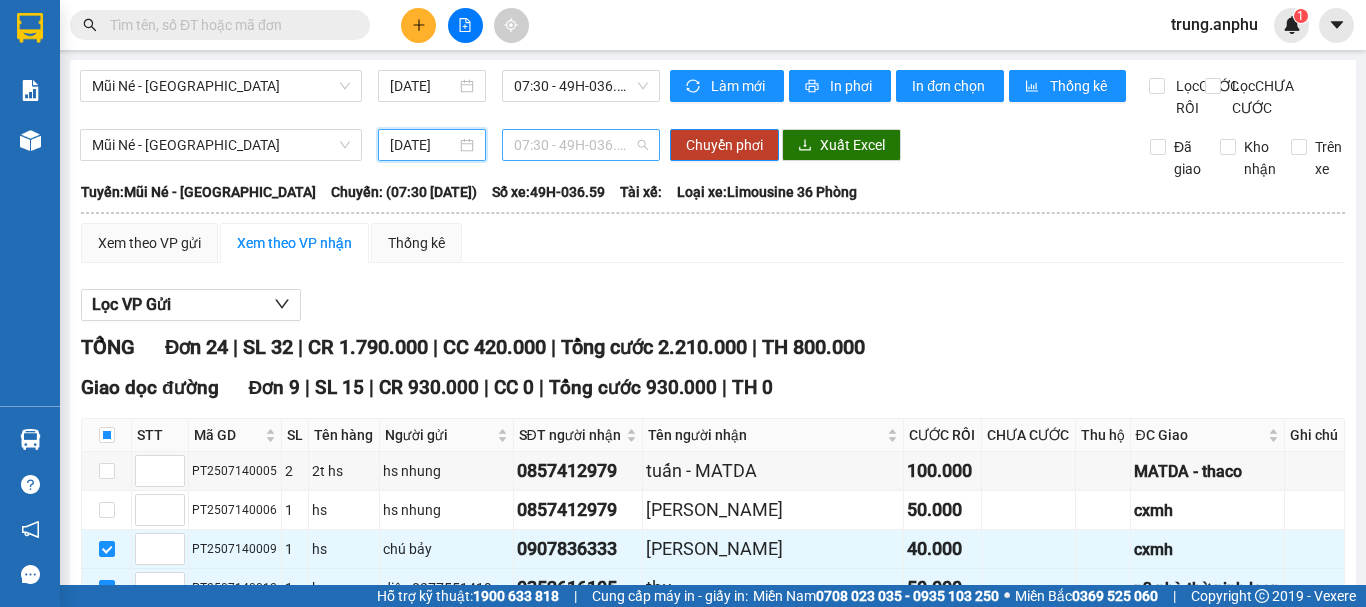 click on "07:30     - 49H-036.59" at bounding box center [581, 145] 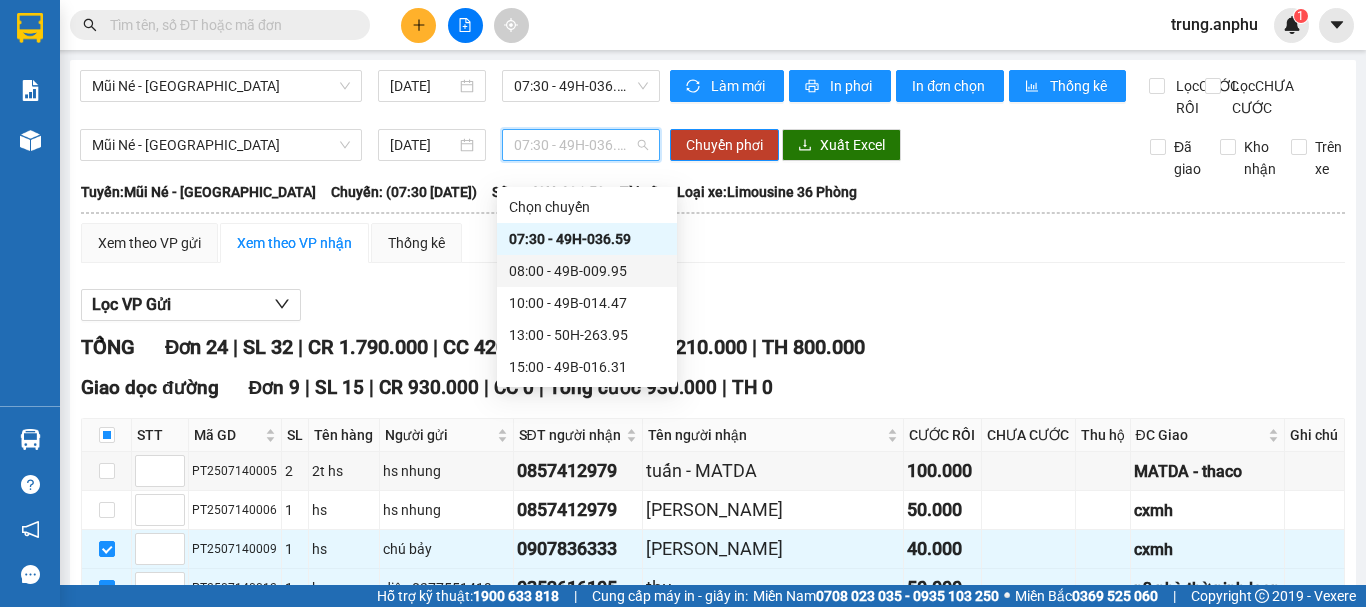 click on "08:00     - 49B-009.95" at bounding box center (587, 271) 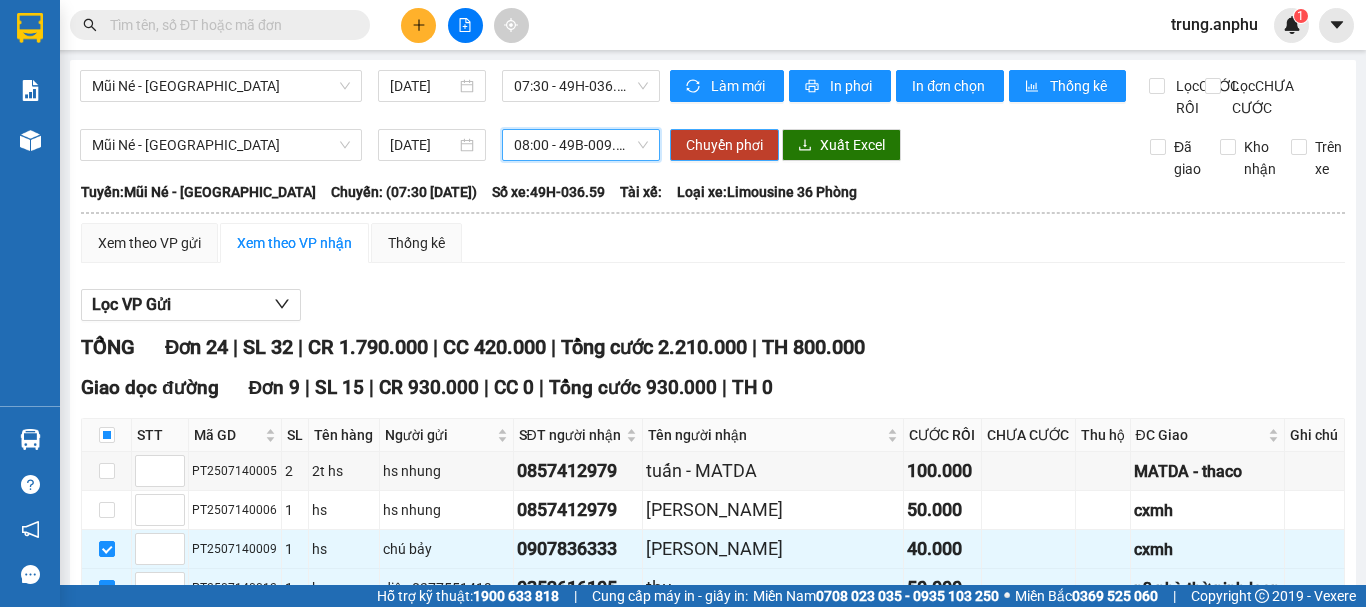 click on "Chuyển phơi" at bounding box center [724, 145] 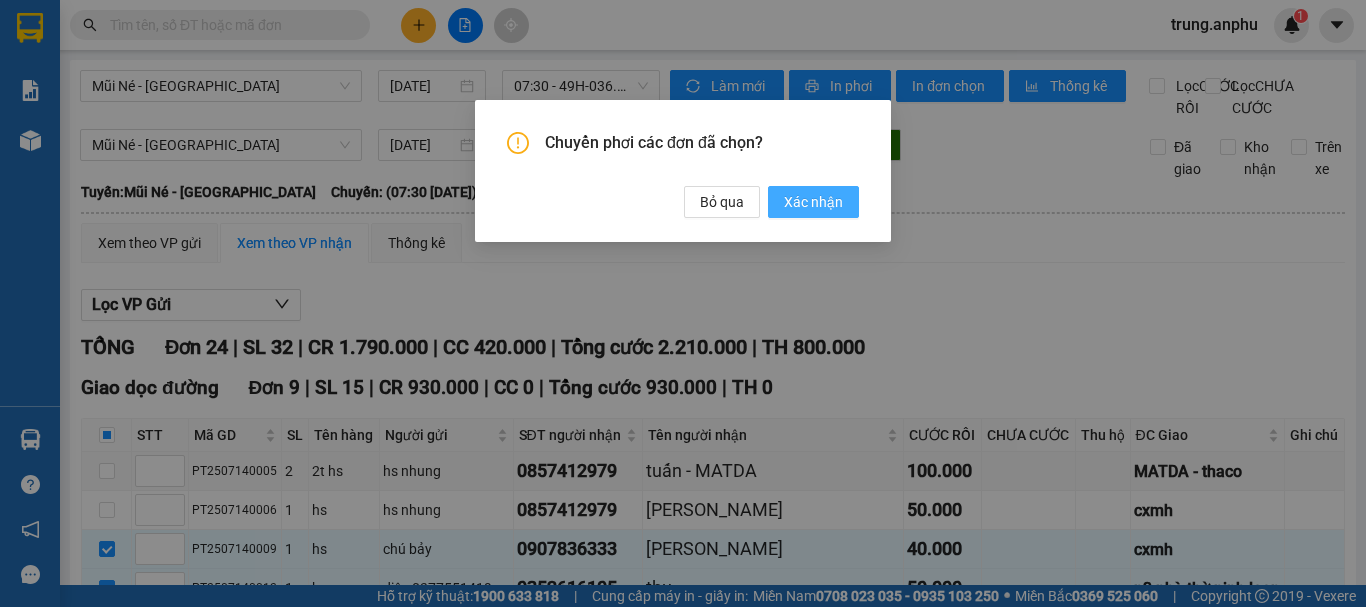 click on "Xác nhận" at bounding box center (813, 202) 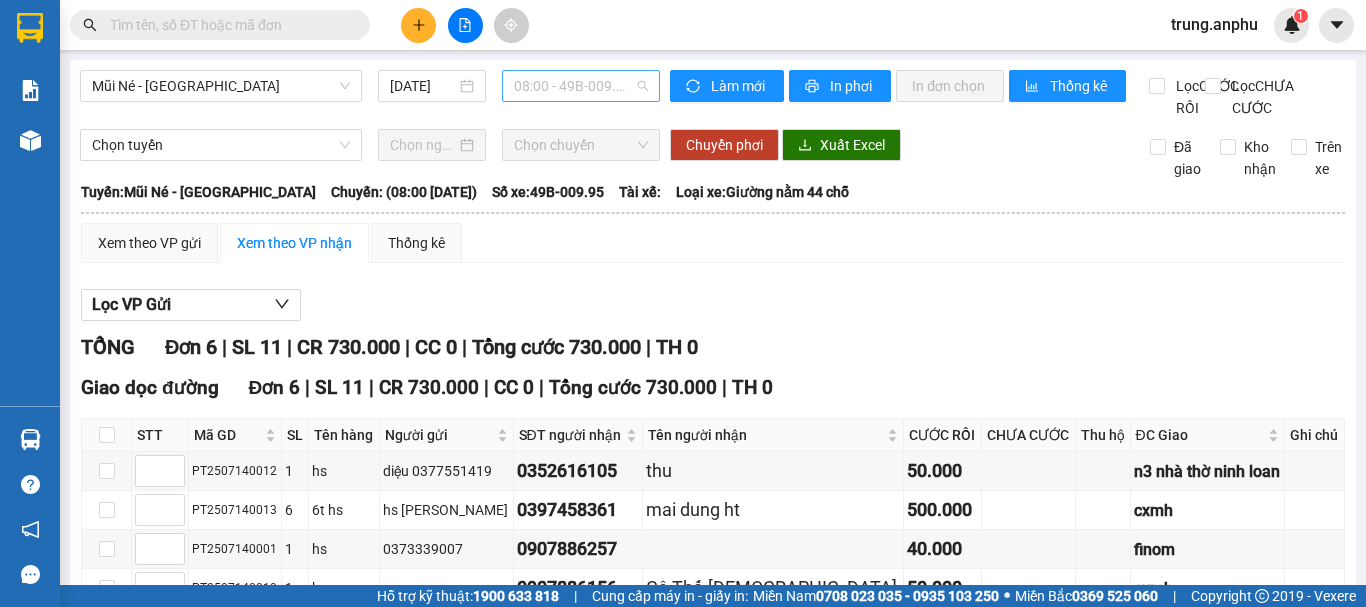 click on "08:00     - 49B-009.95" at bounding box center [581, 86] 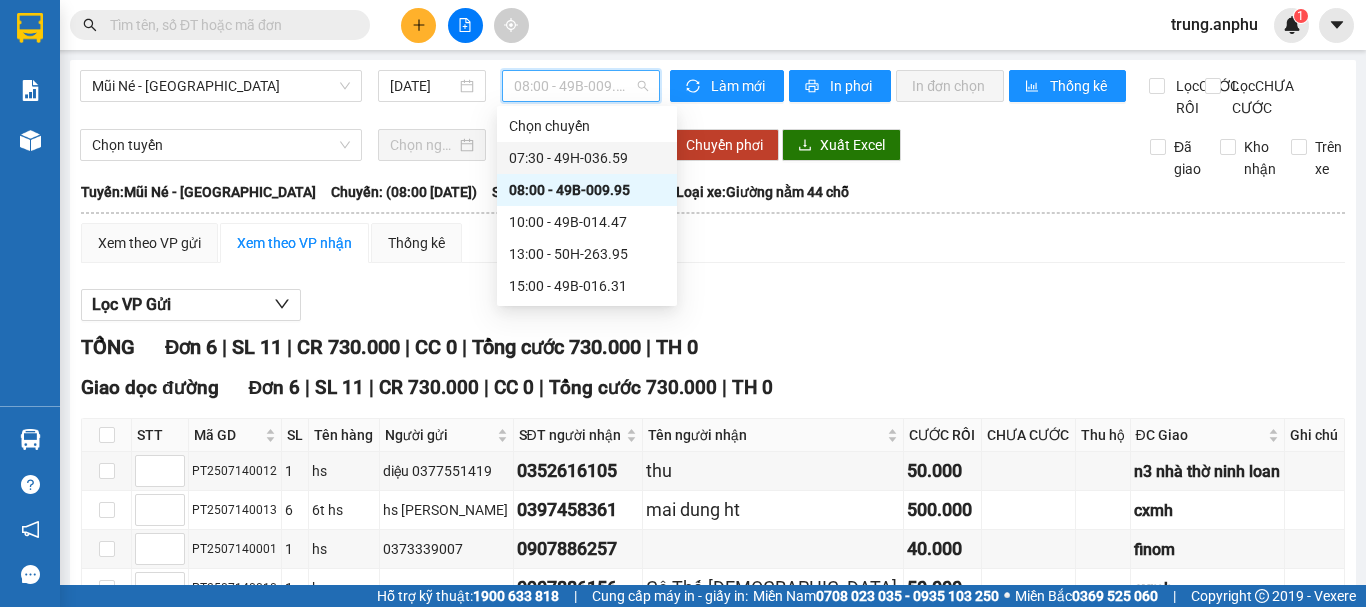 click on "07:30     - 49H-036.59" at bounding box center (587, 158) 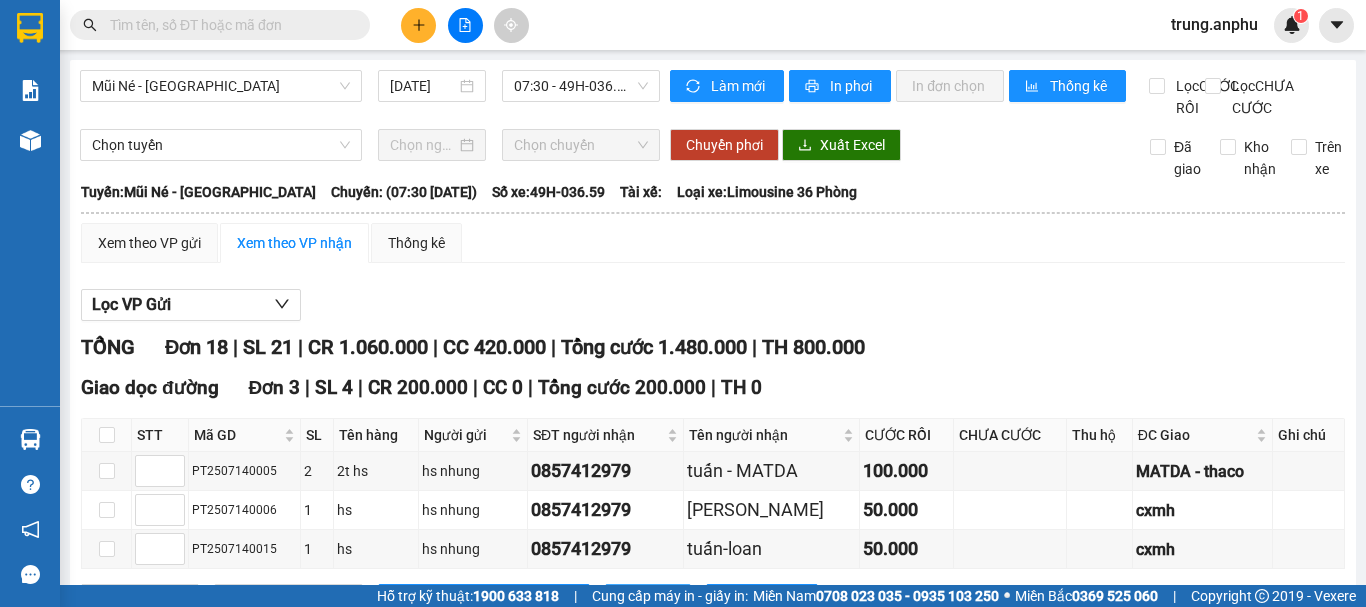 click on "In DS" at bounding box center (659, 600) 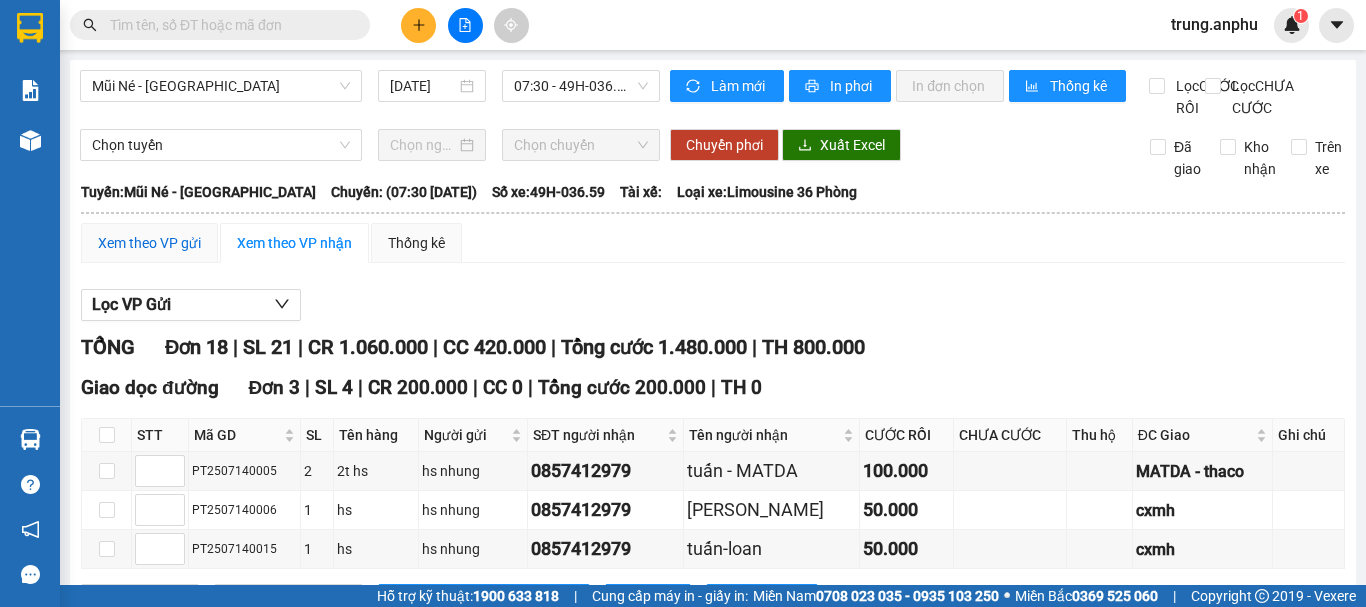 click on "Xem theo VP gửi" at bounding box center [149, 243] 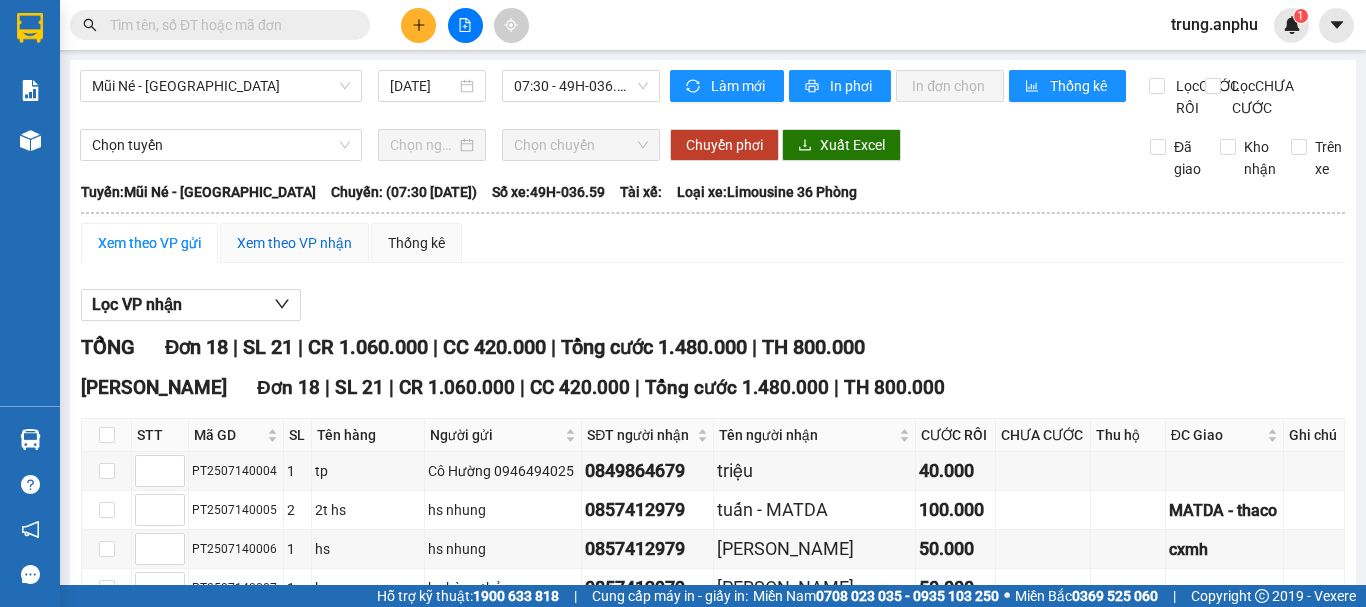 click on "Xem theo VP nhận" at bounding box center (294, 243) 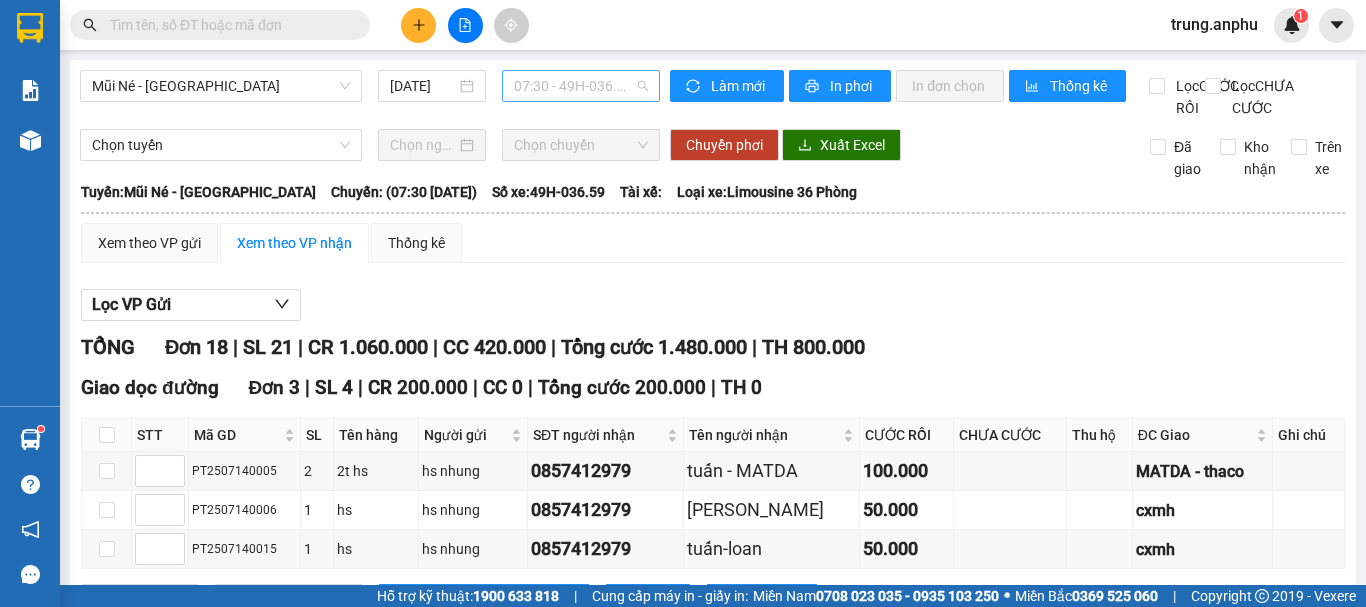 click on "07:30     - 49H-036.59" at bounding box center [581, 86] 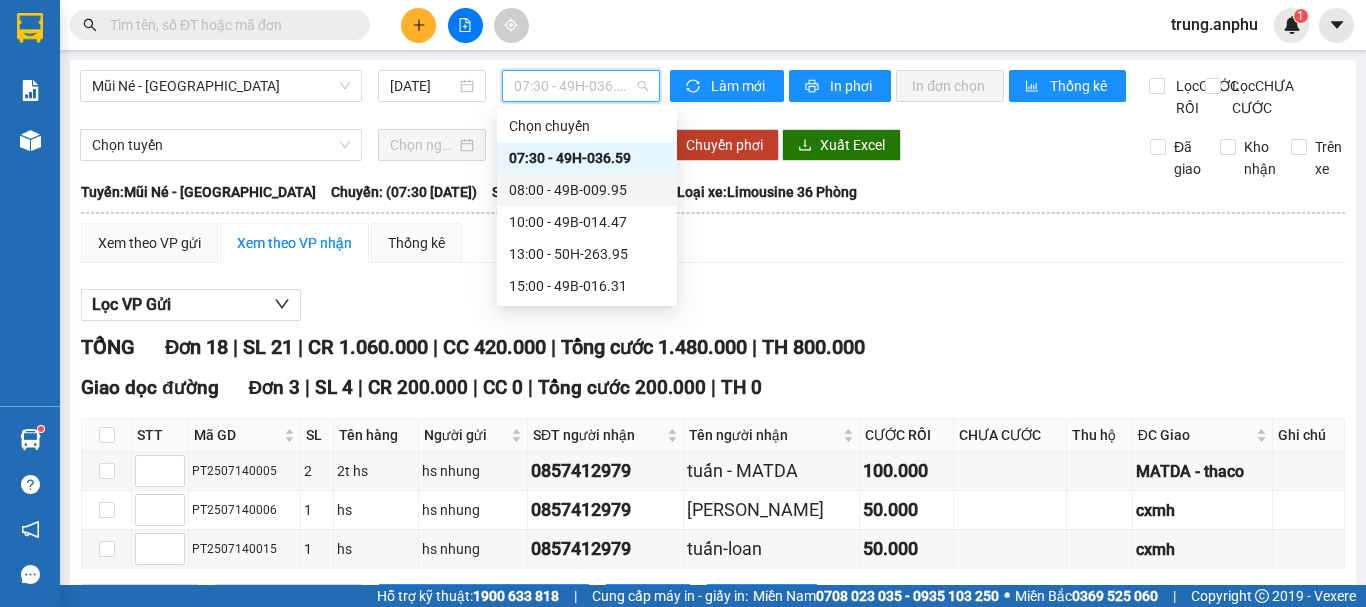drag, startPoint x: 575, startPoint y: 196, endPoint x: 585, endPoint y: 189, distance: 12.206555 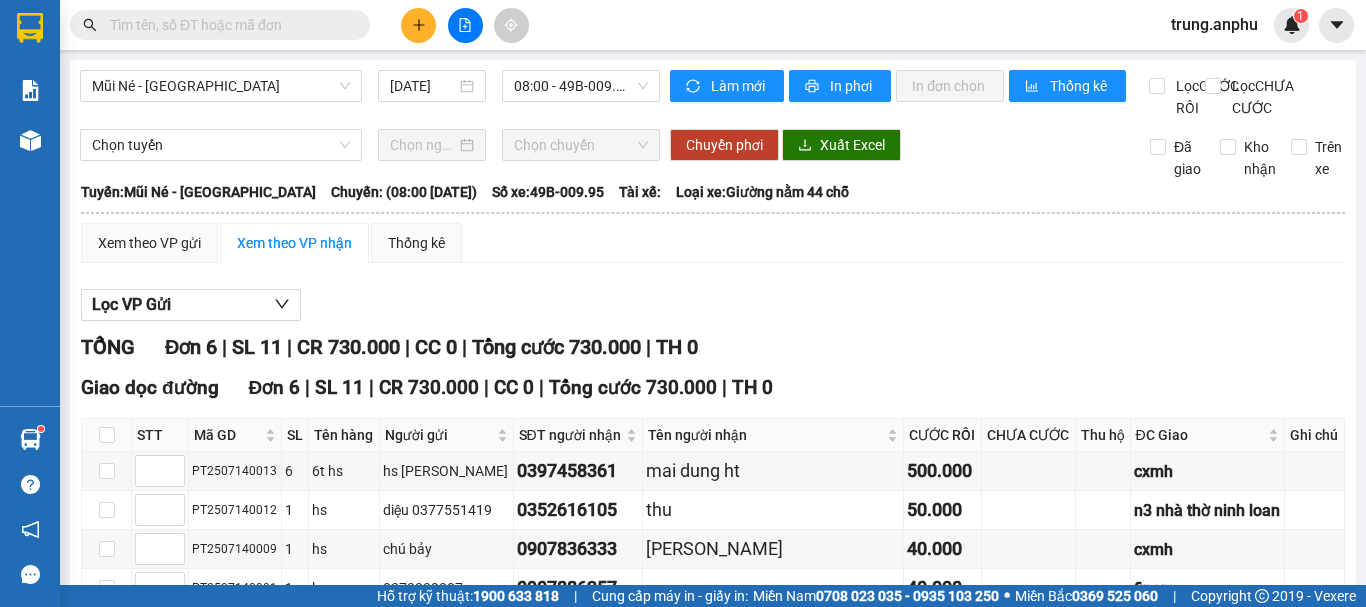 click on "In DS" at bounding box center [659, 717] 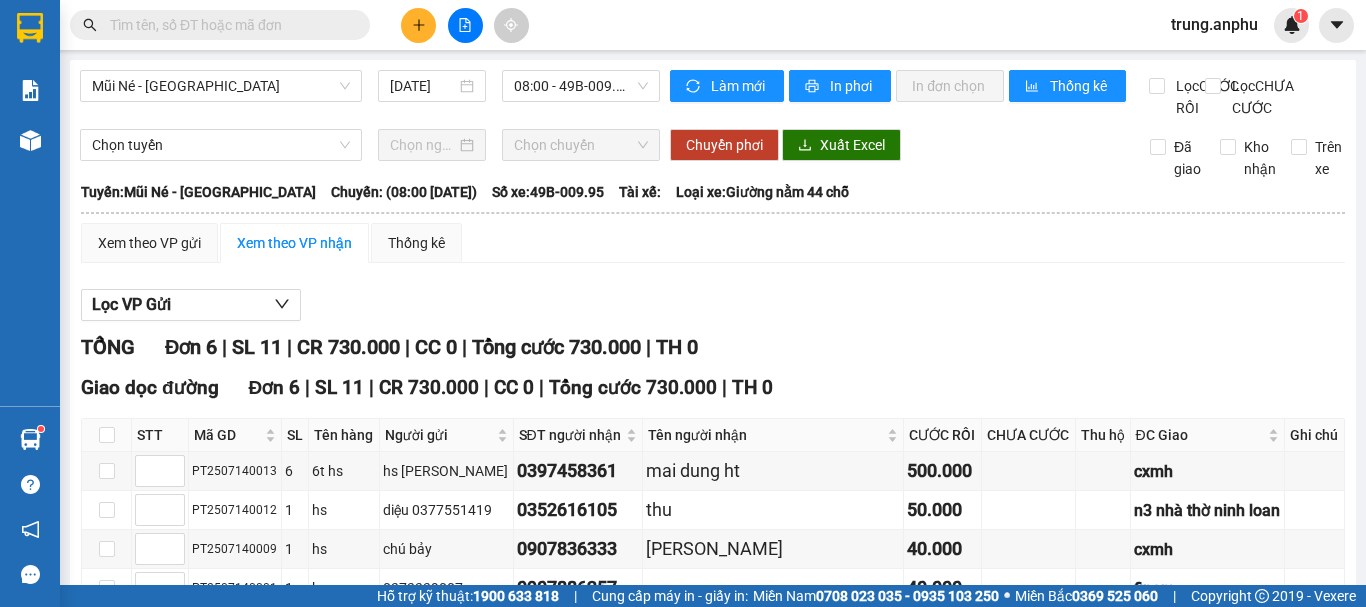 click on "In DS" at bounding box center (648, 717) 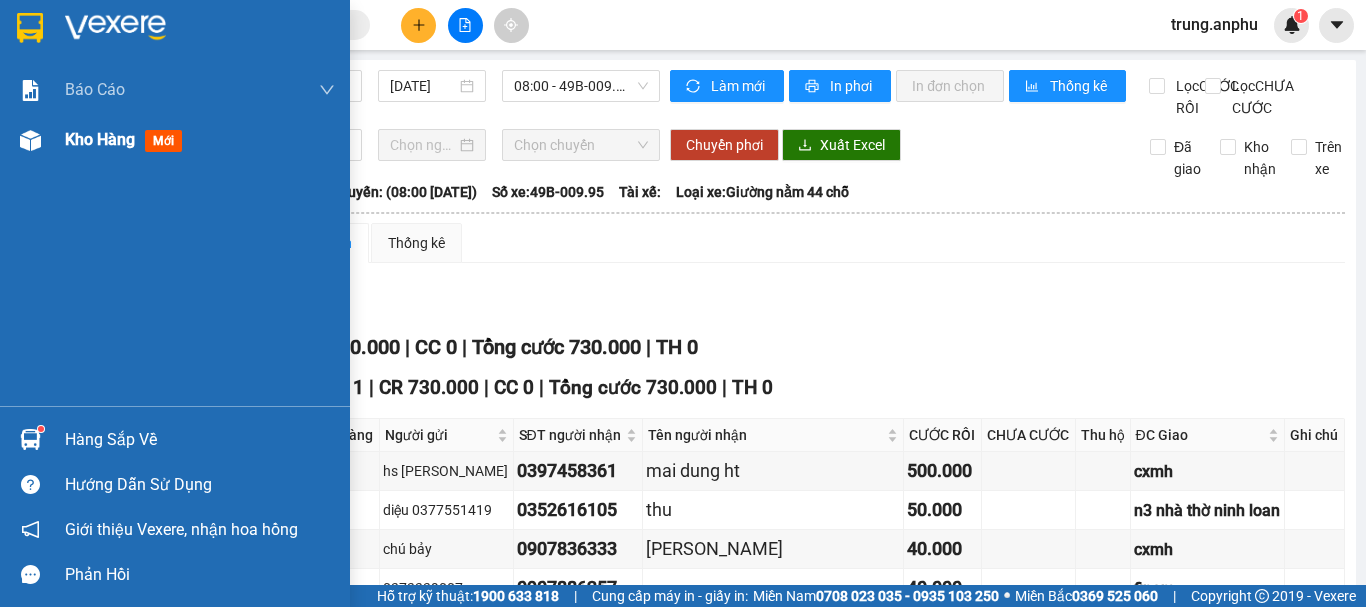 click on "Kho hàng" at bounding box center (100, 139) 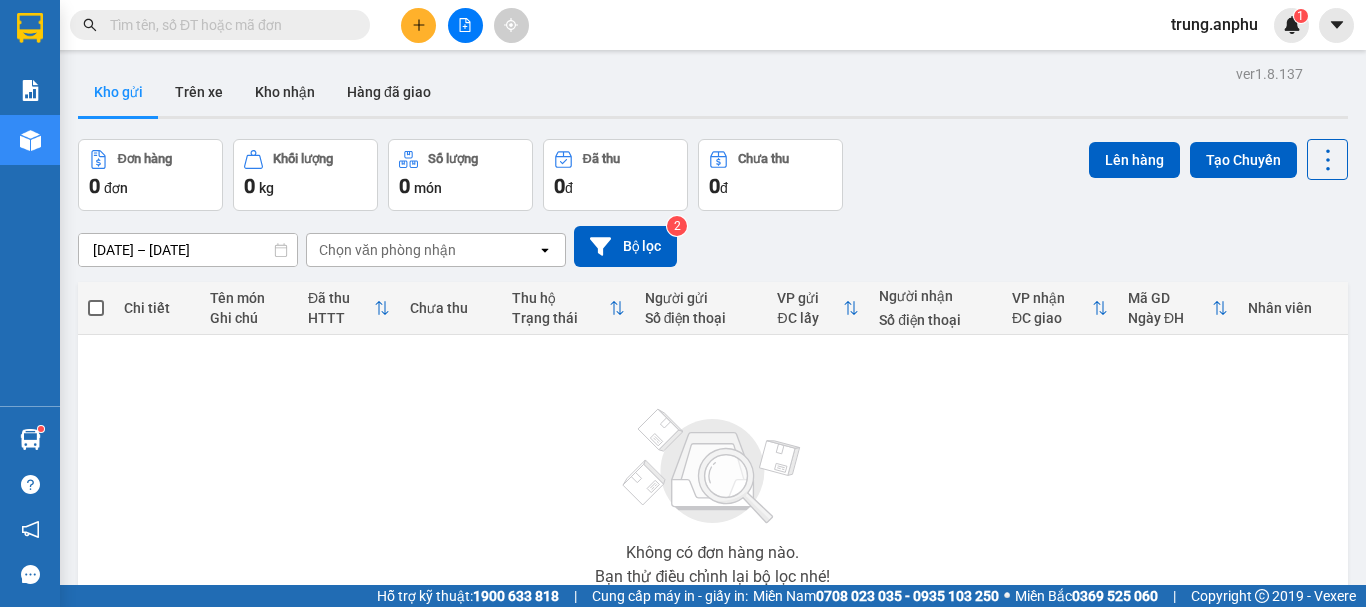 click at bounding box center [228, 25] 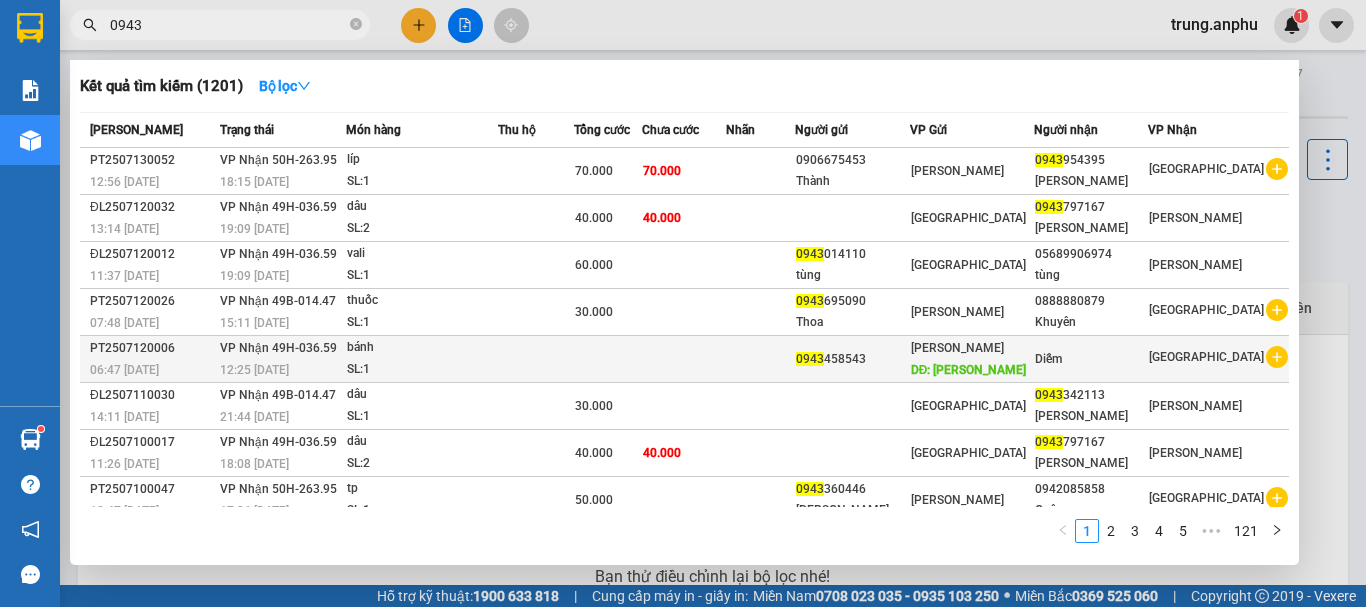 click 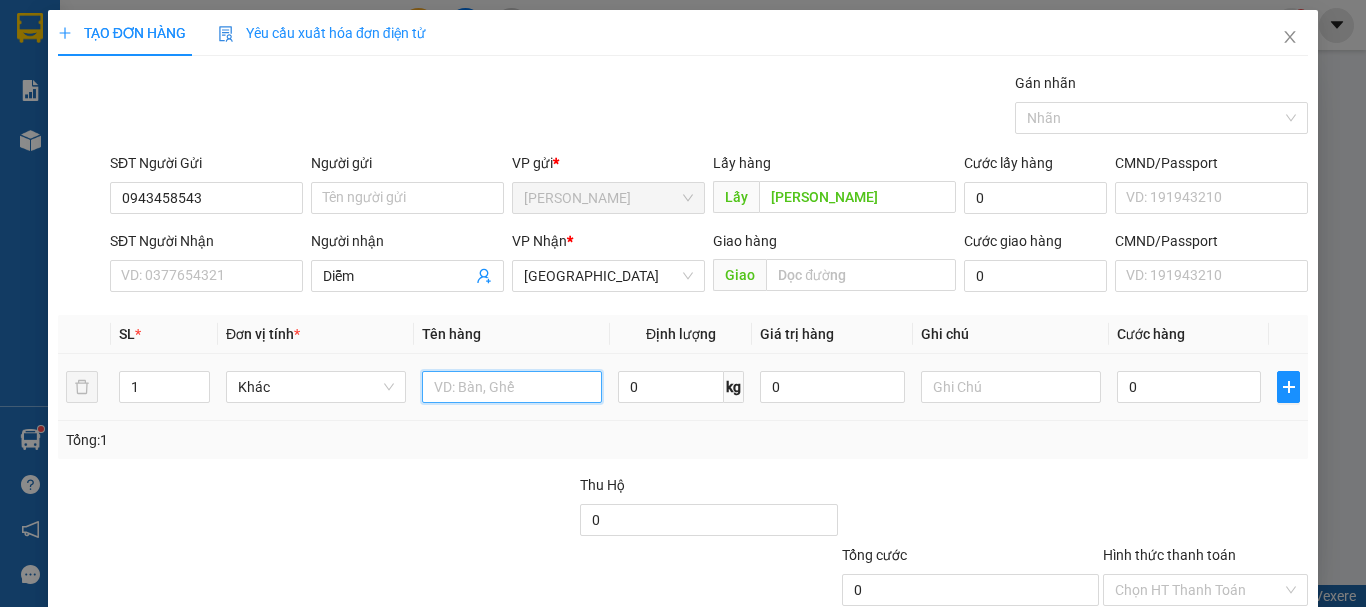 click at bounding box center [512, 387] 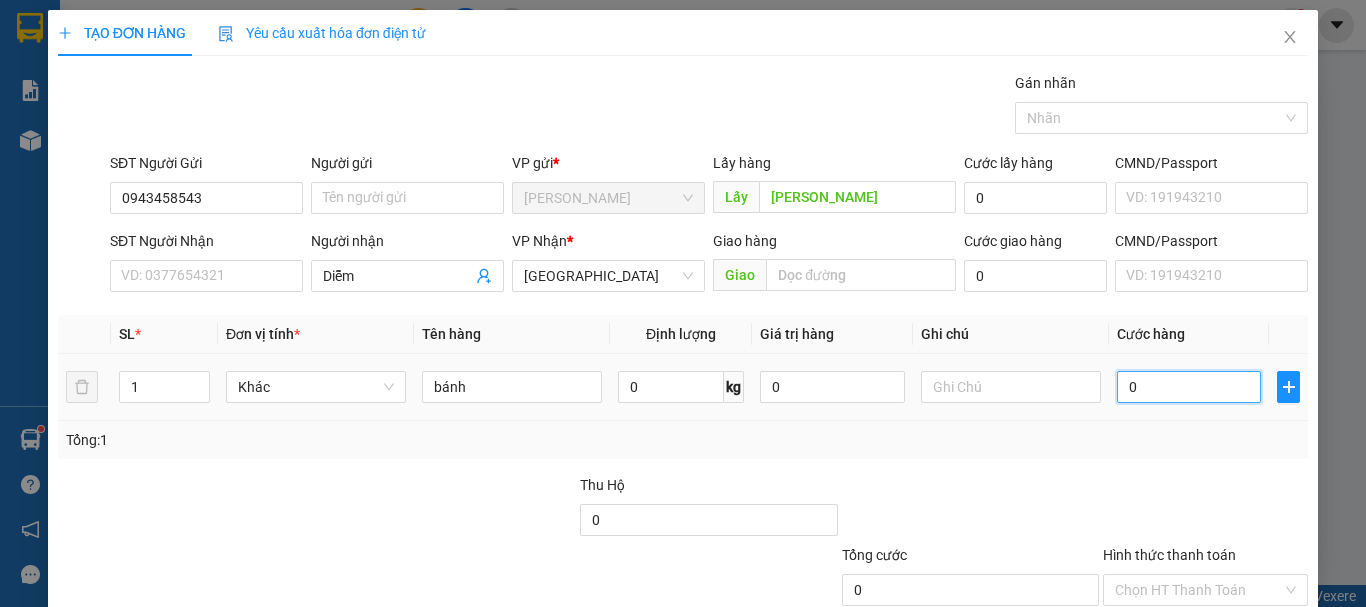 click on "0" at bounding box center [1189, 387] 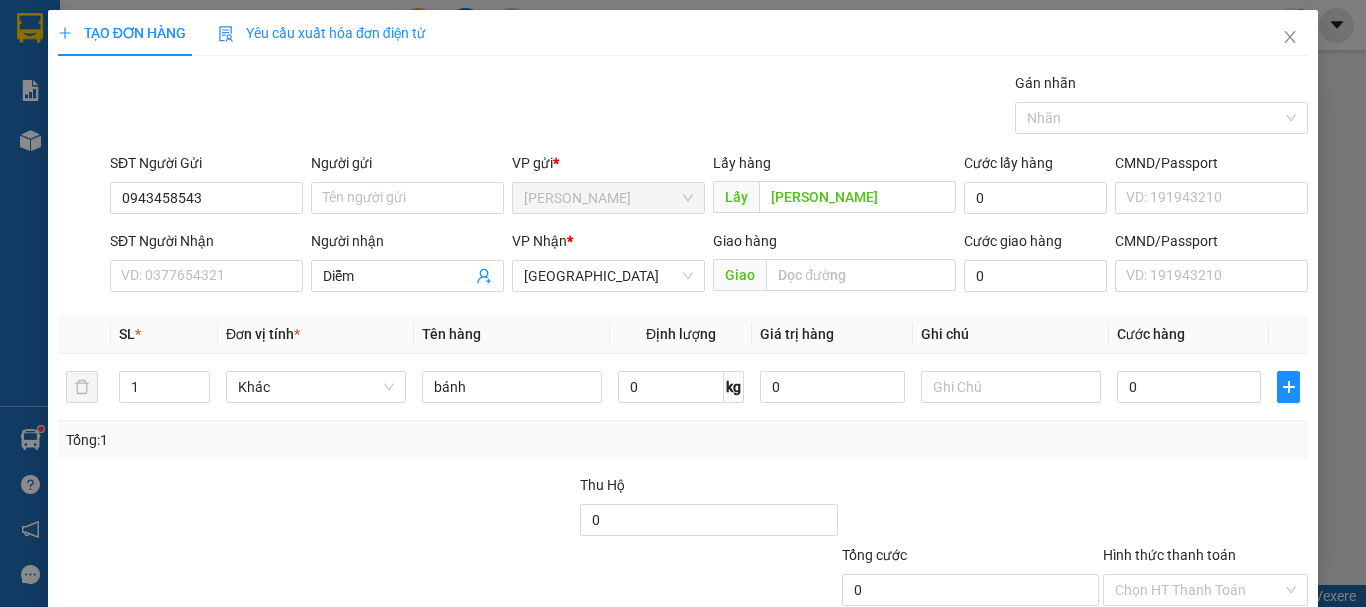 click on "[PERSON_NAME] và In" at bounding box center (1231, 685) 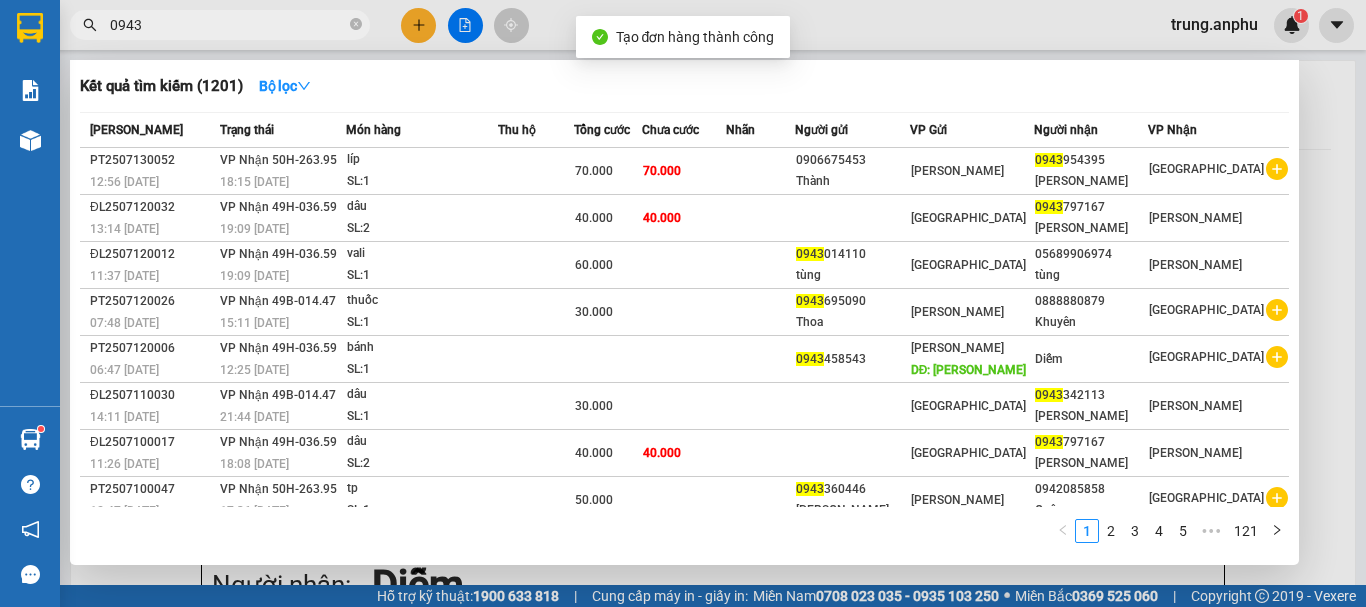 click at bounding box center (683, 303) 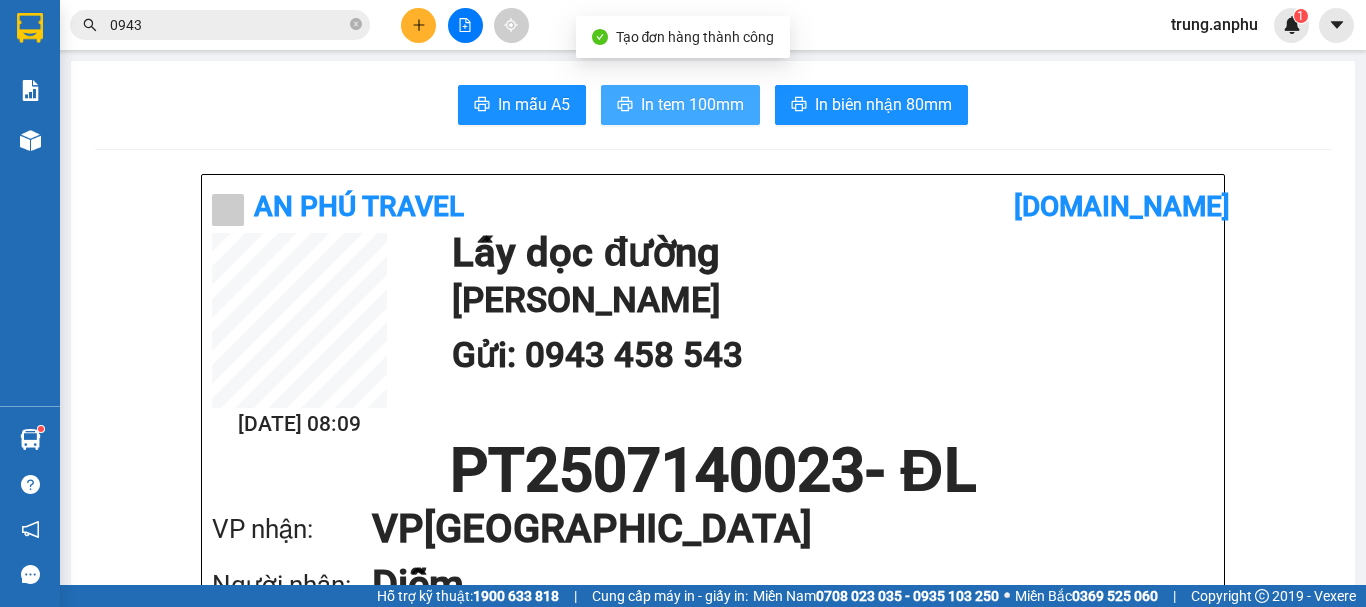 click on "In tem 100mm" at bounding box center (692, 104) 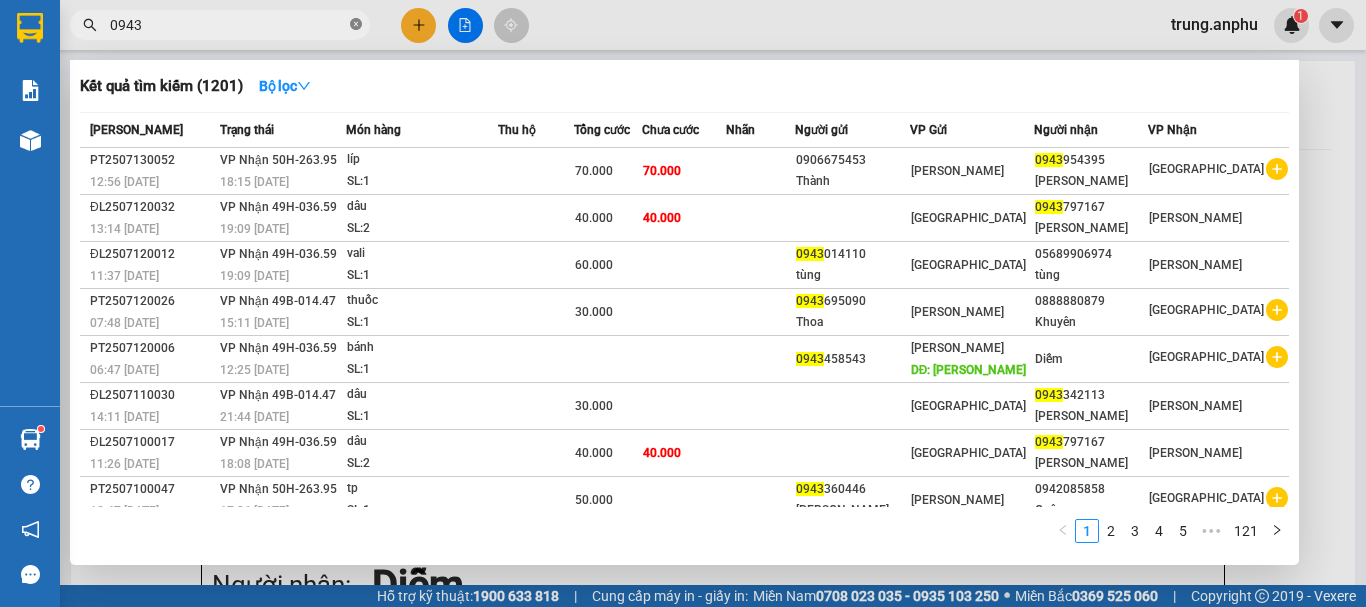 click 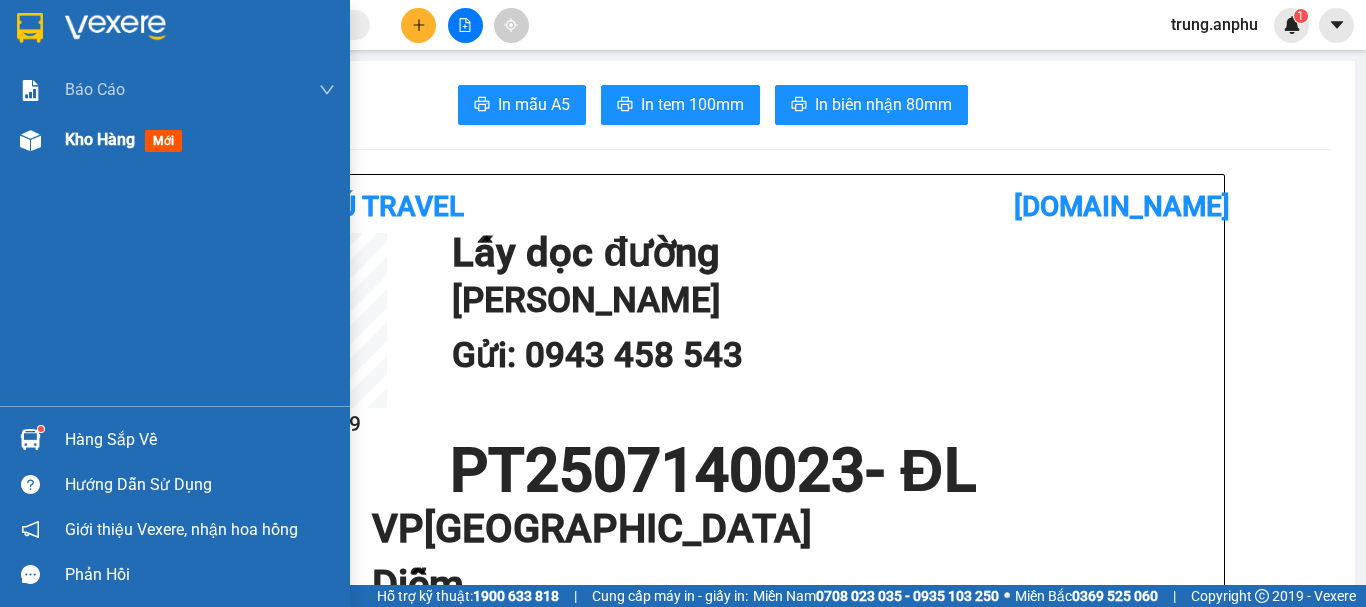 click on "Kho hàng mới" at bounding box center [175, 140] 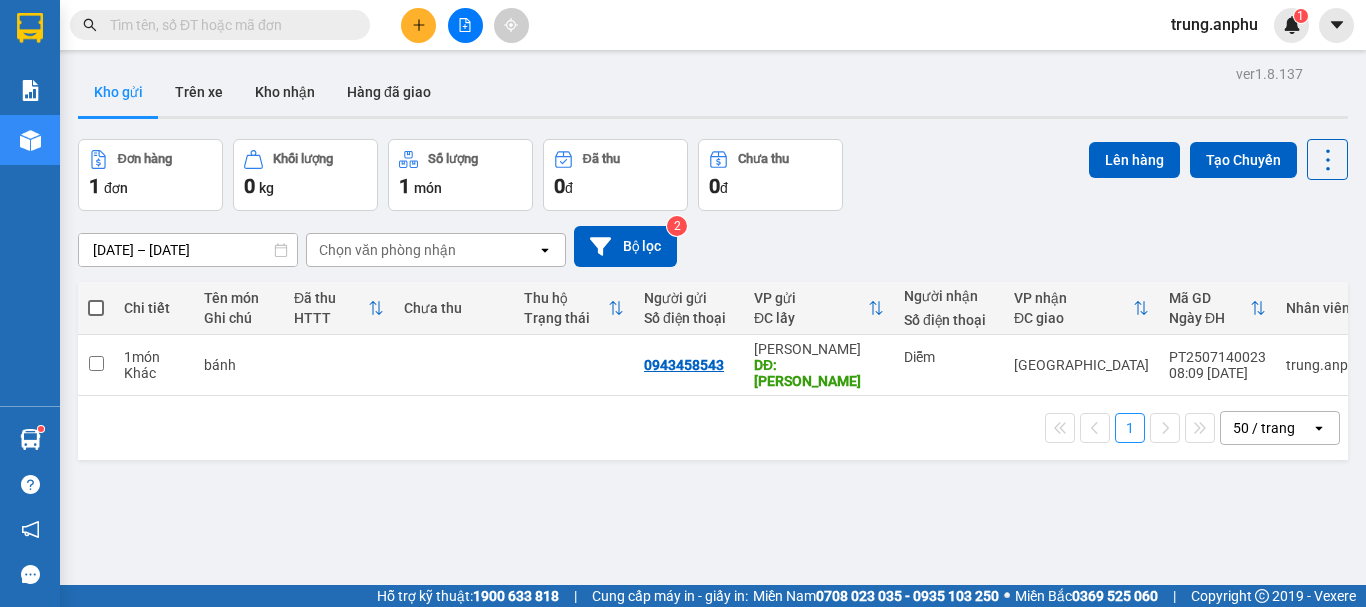 click at bounding box center (96, 308) 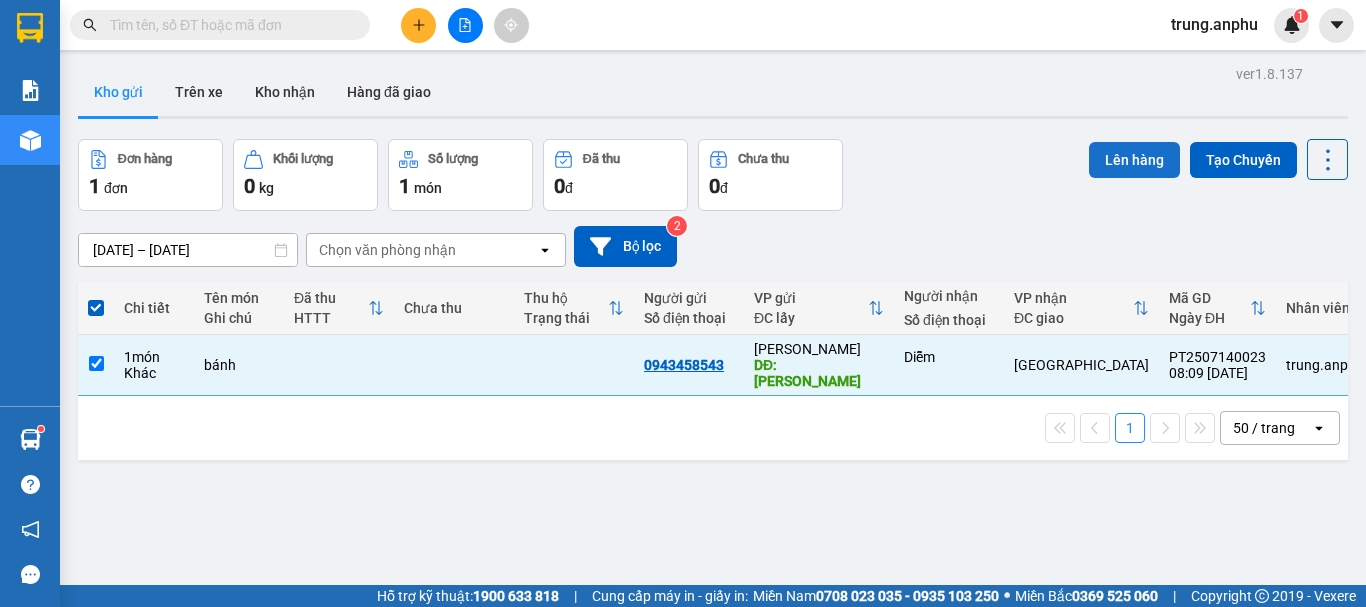 click on "Lên hàng" at bounding box center [1134, 160] 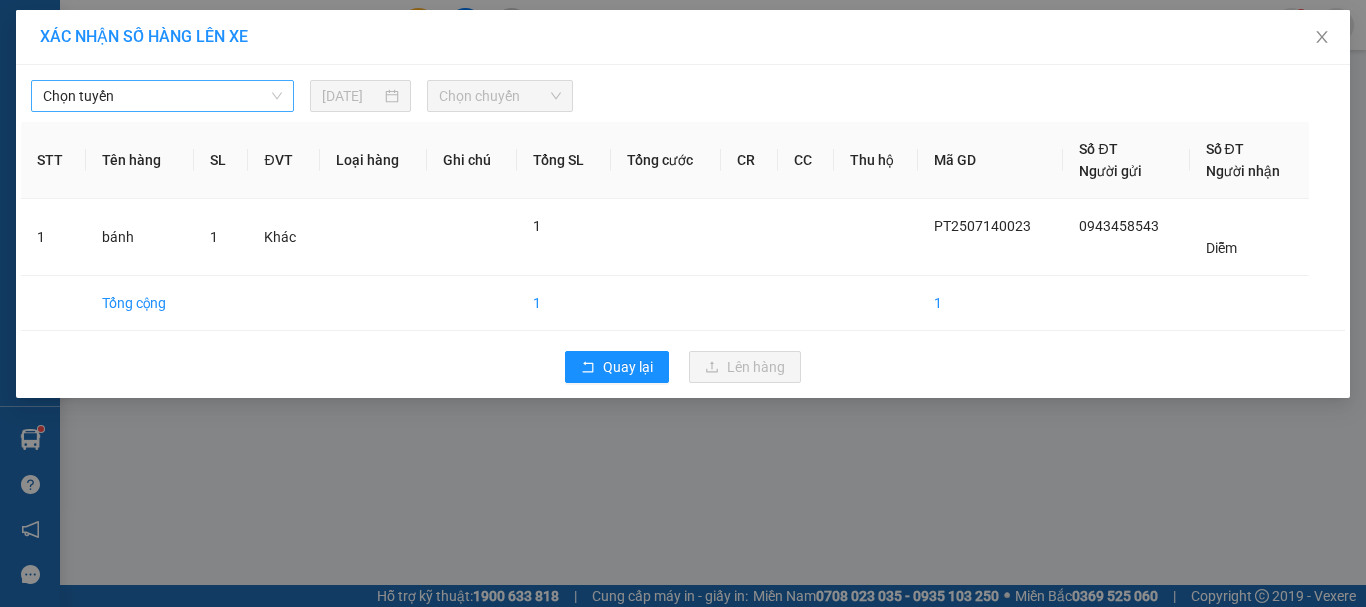 click on "Chọn tuyến" at bounding box center (162, 96) 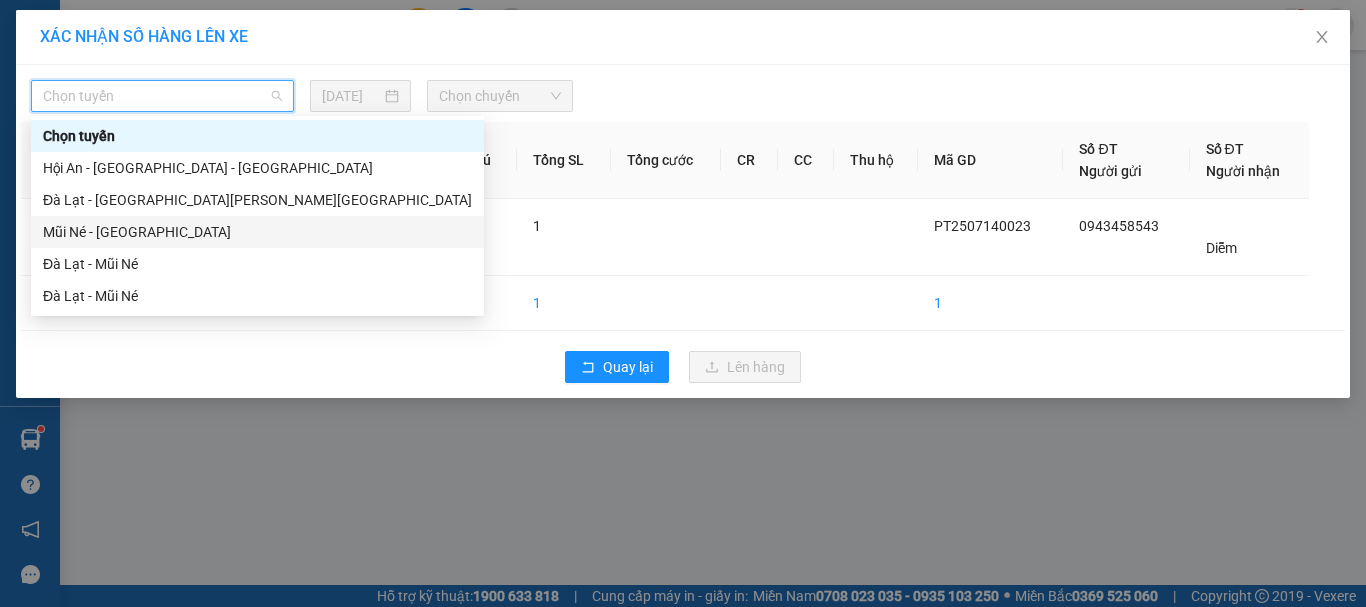 drag, startPoint x: 66, startPoint y: 234, endPoint x: 221, endPoint y: 195, distance: 159.83116 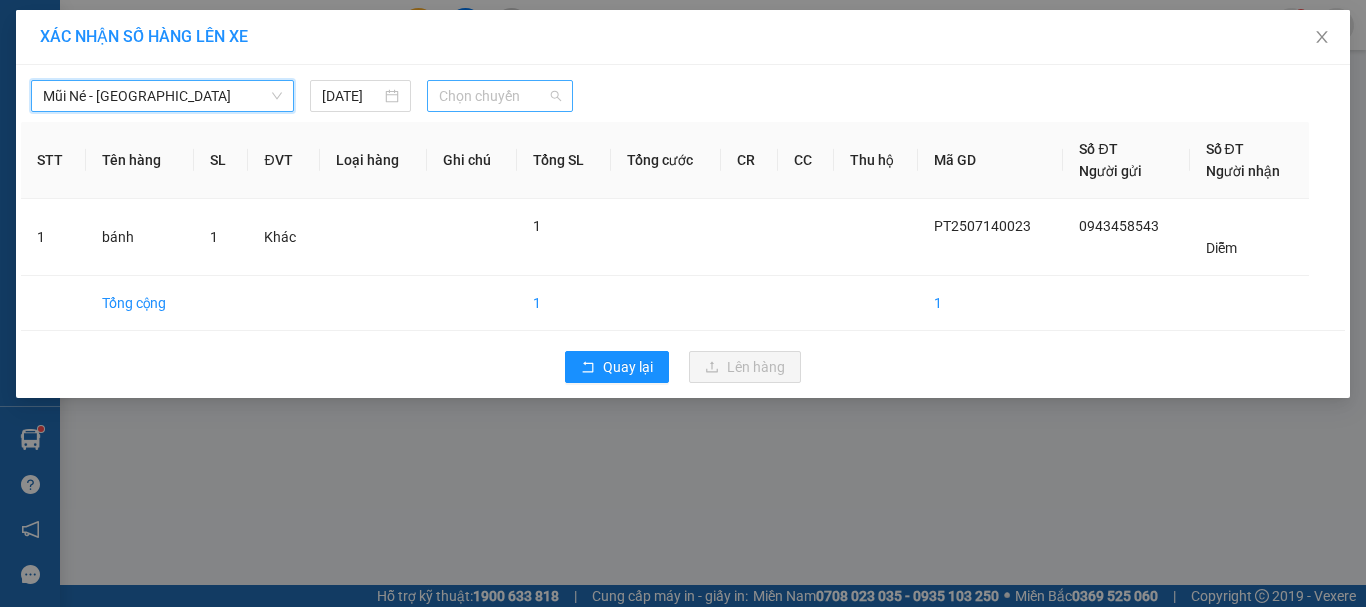 click on "Chọn chuyến" at bounding box center [500, 96] 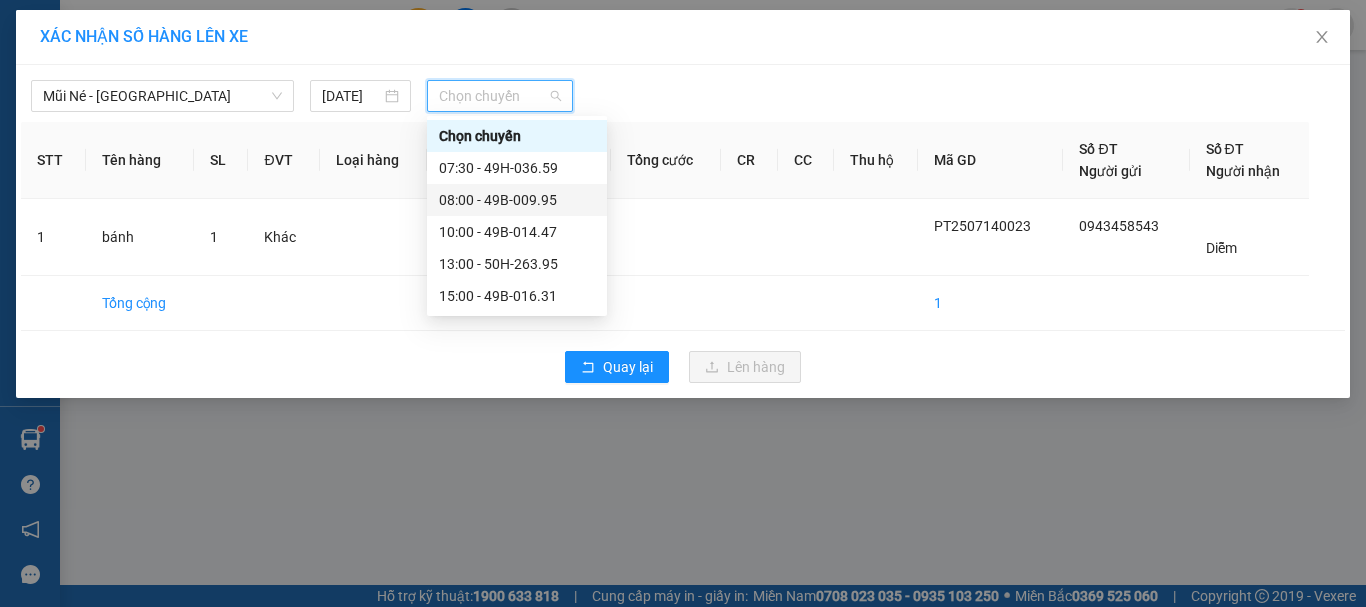 click on "08:00     - 49B-009.95" at bounding box center [517, 200] 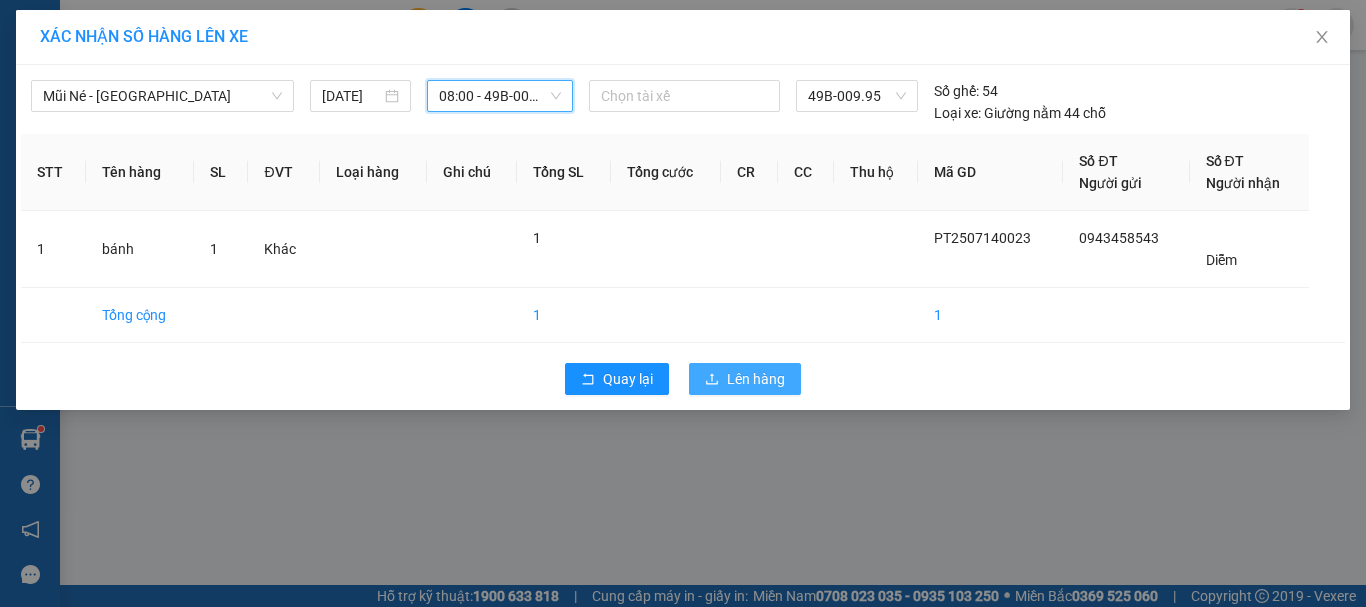 click on "Lên hàng" at bounding box center [756, 379] 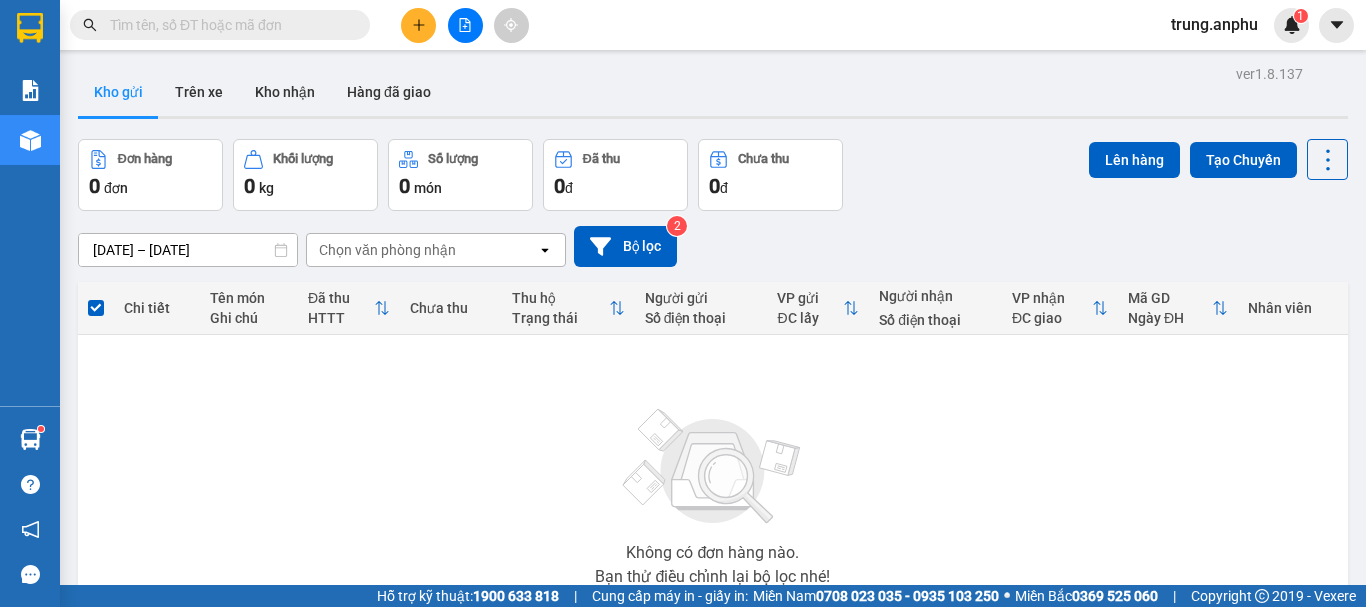 click 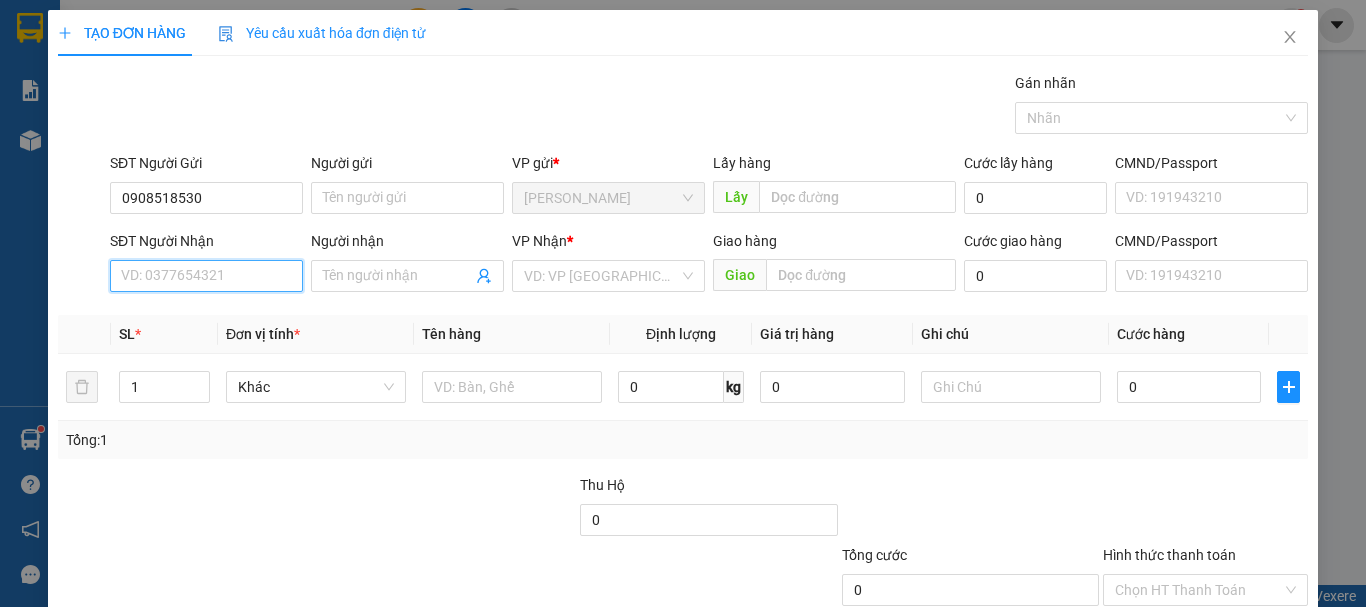 click on "SĐT Người Nhận" at bounding box center [206, 276] 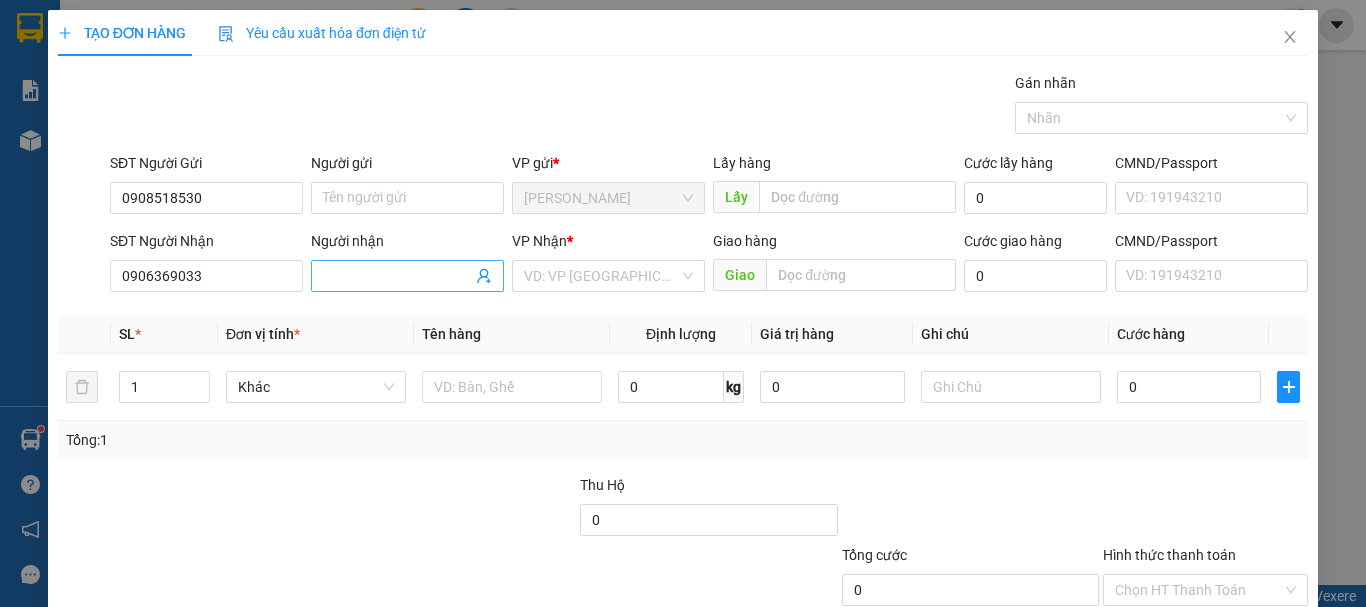 click on "Người nhận" at bounding box center (397, 276) 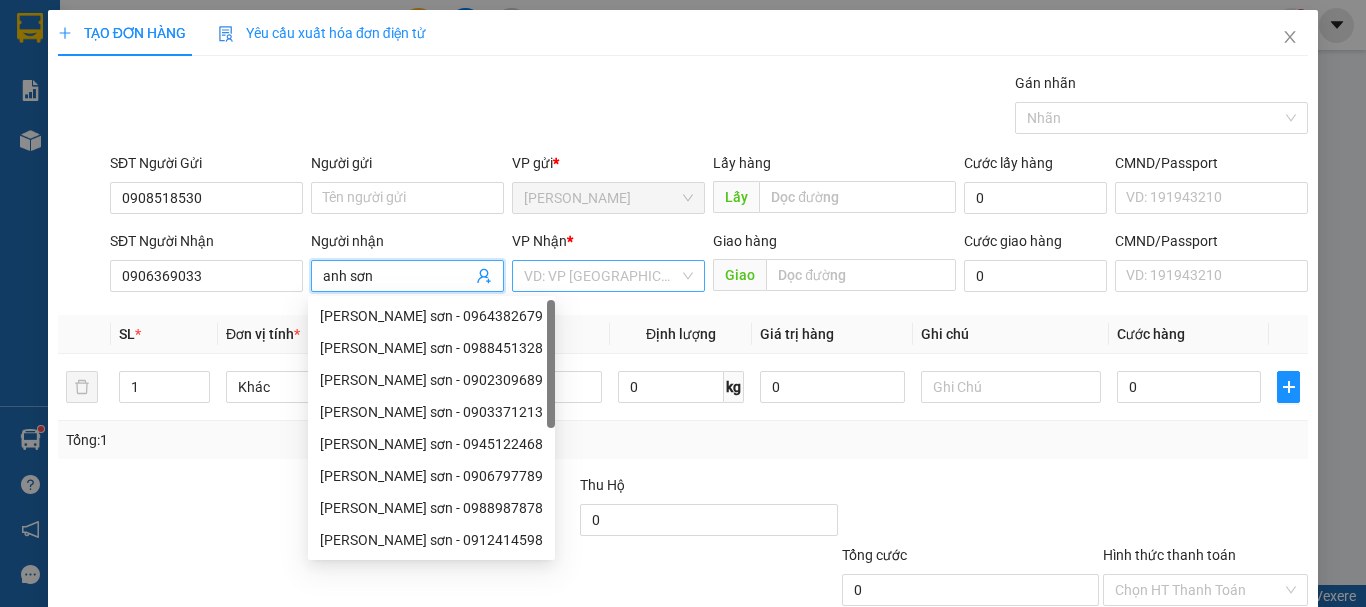 click at bounding box center (601, 276) 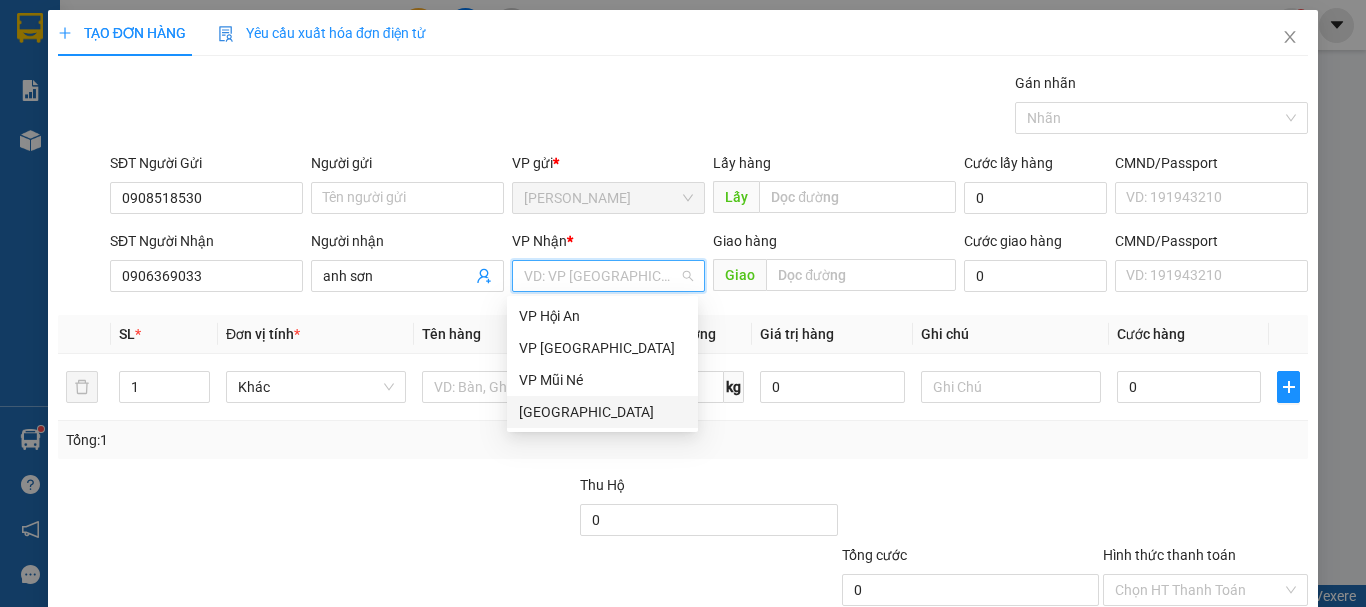 click on "[GEOGRAPHIC_DATA]" at bounding box center [602, 412] 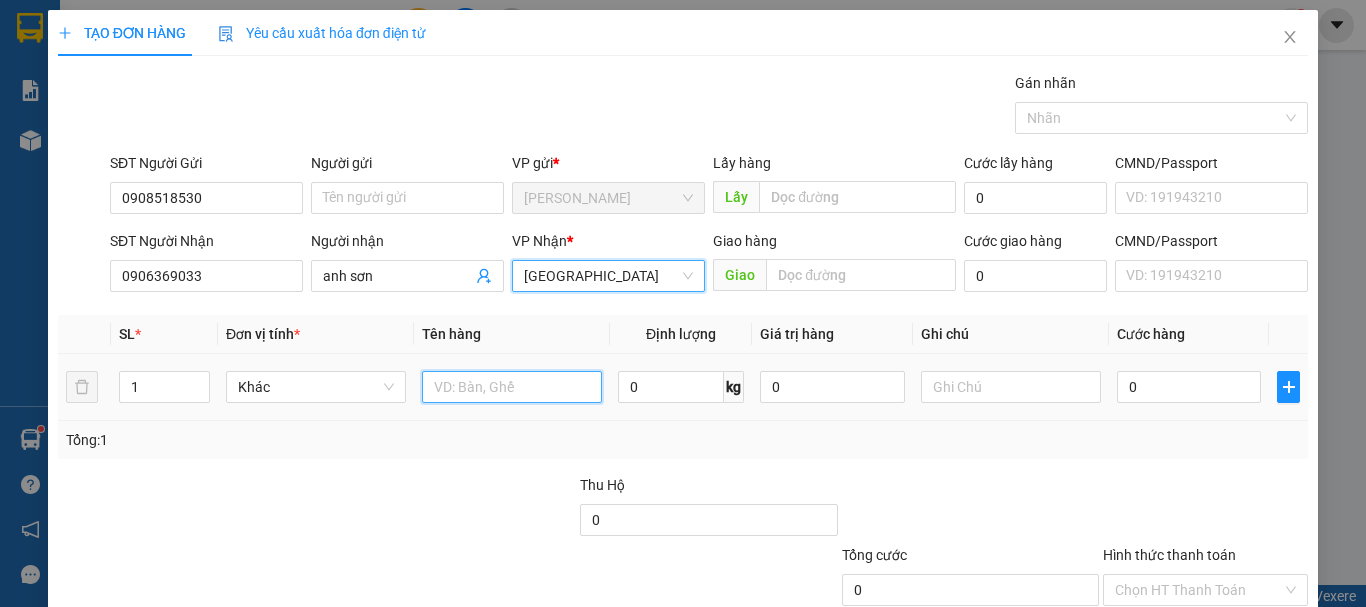 click at bounding box center [512, 387] 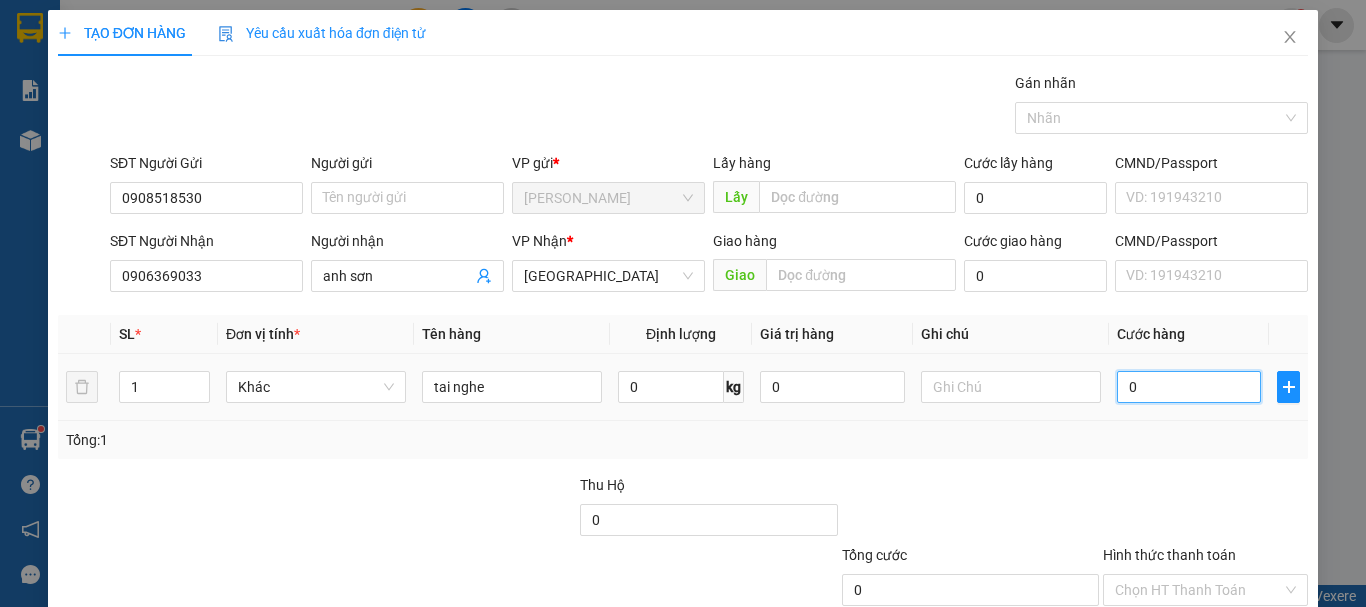 click on "0" at bounding box center [1189, 387] 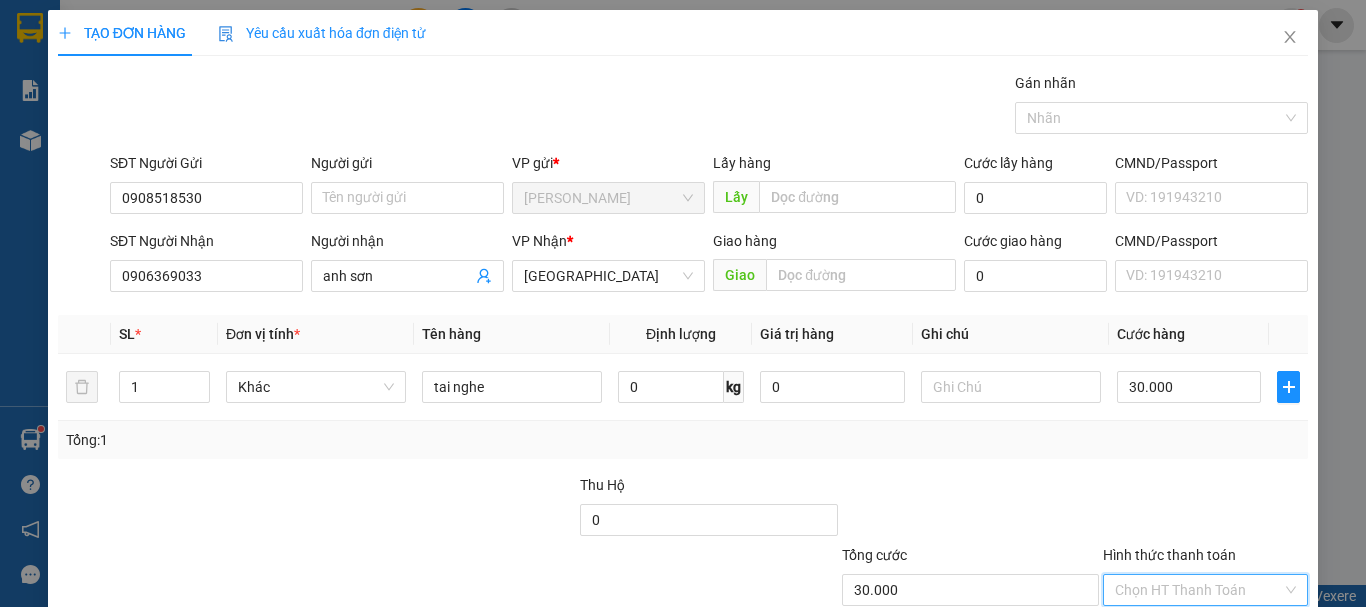 click on "Hình thức thanh toán" at bounding box center [1198, 590] 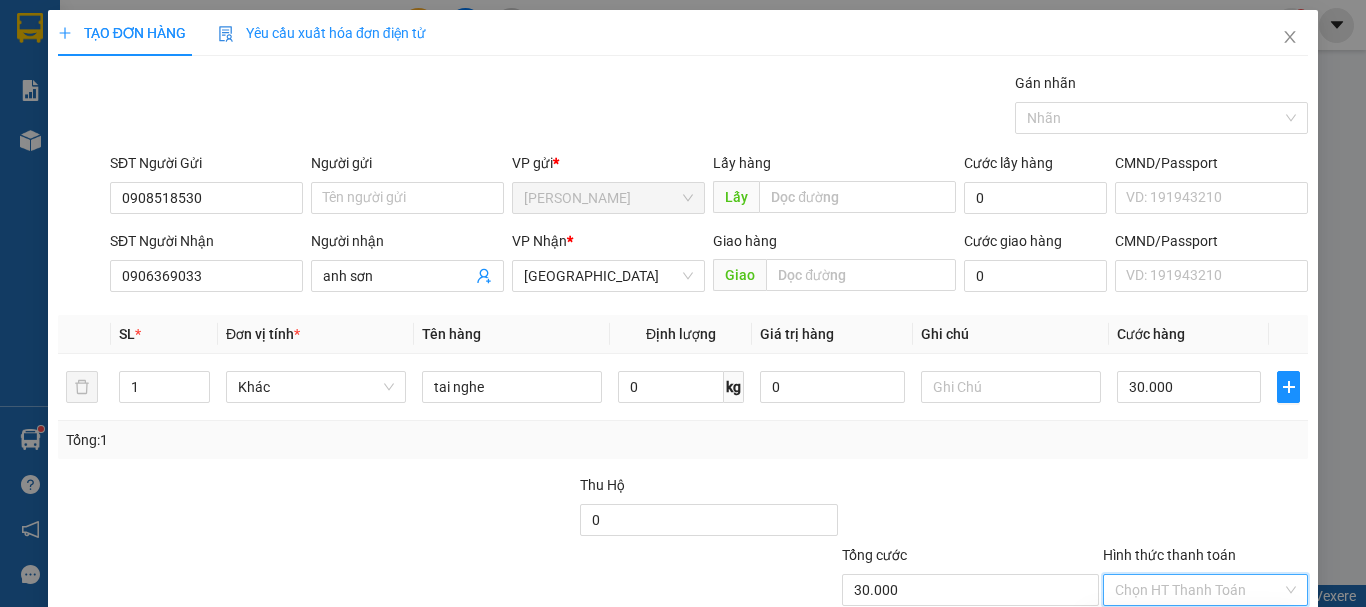 click on "Tại văn phòng" at bounding box center (1193, 630) 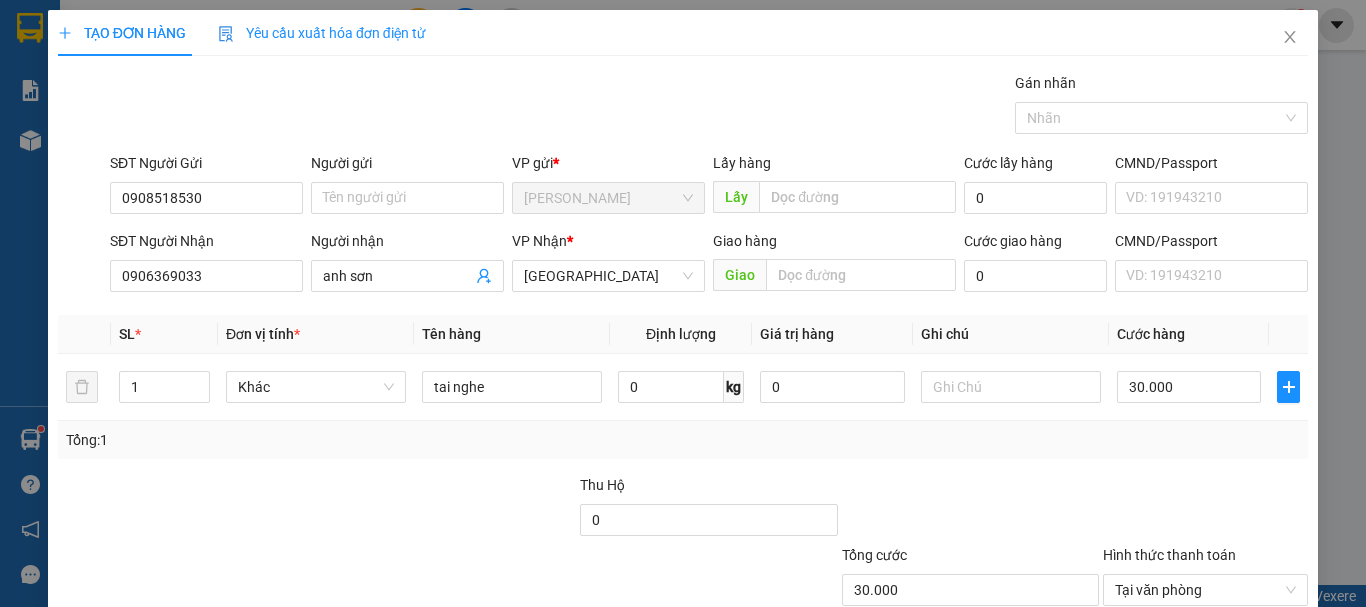 click on "[PERSON_NAME] và In" at bounding box center [1263, 685] 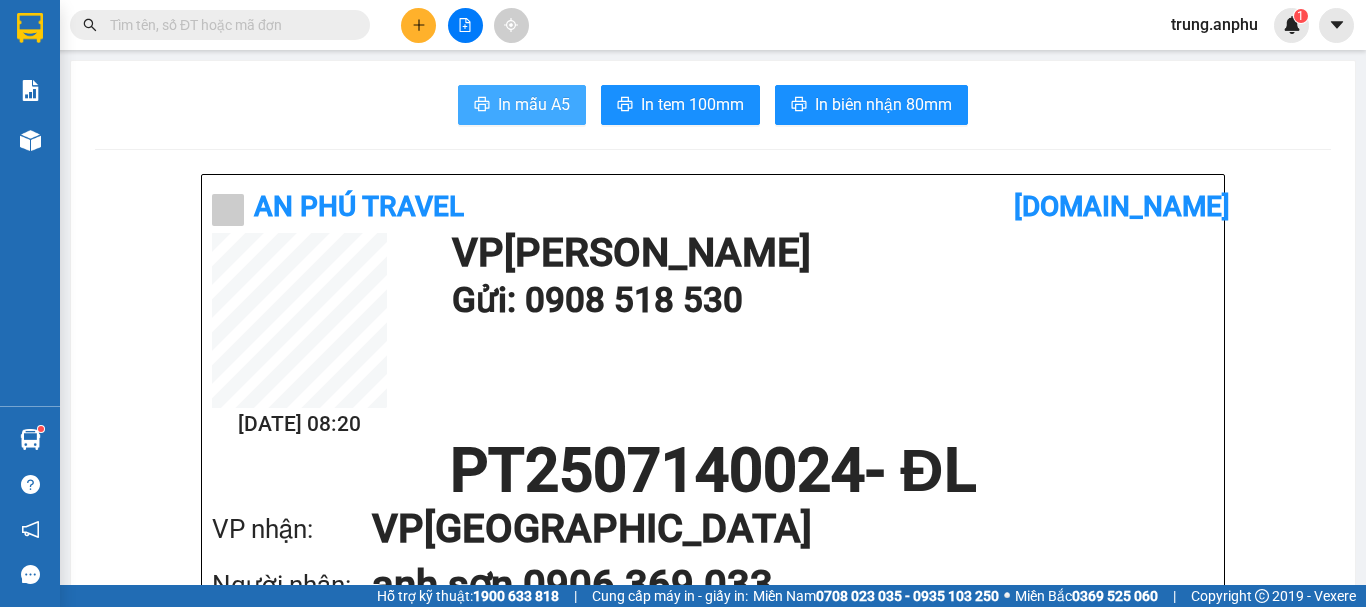 click on "In mẫu A5" at bounding box center [522, 105] 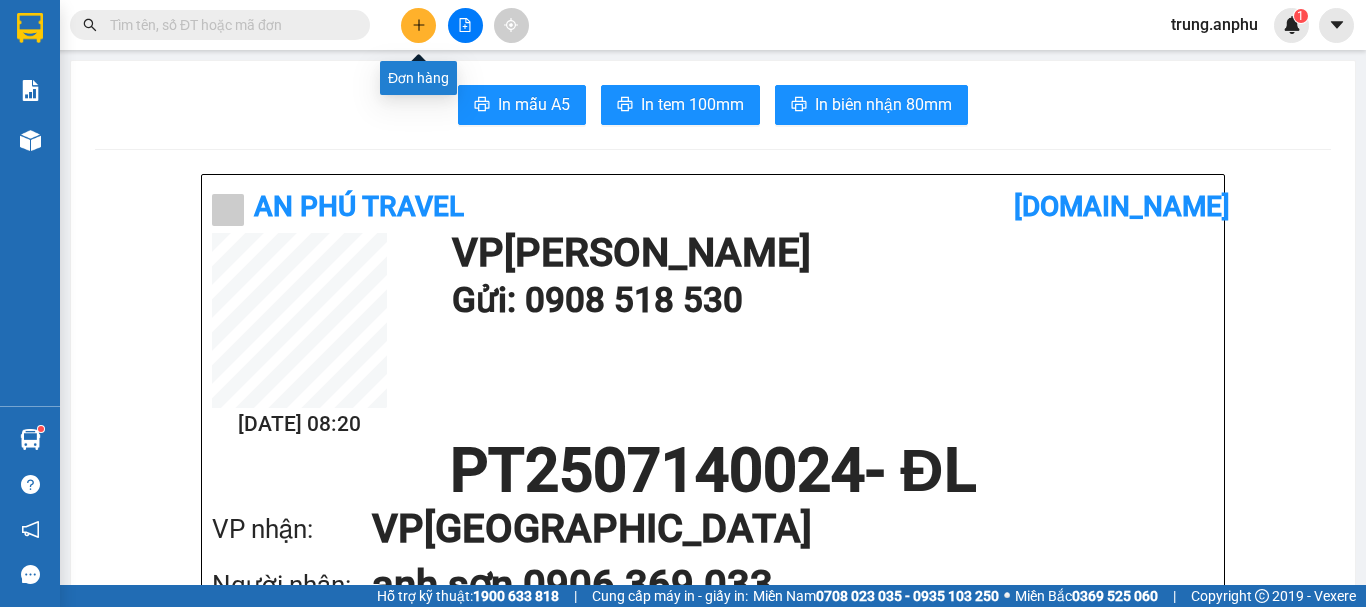 click 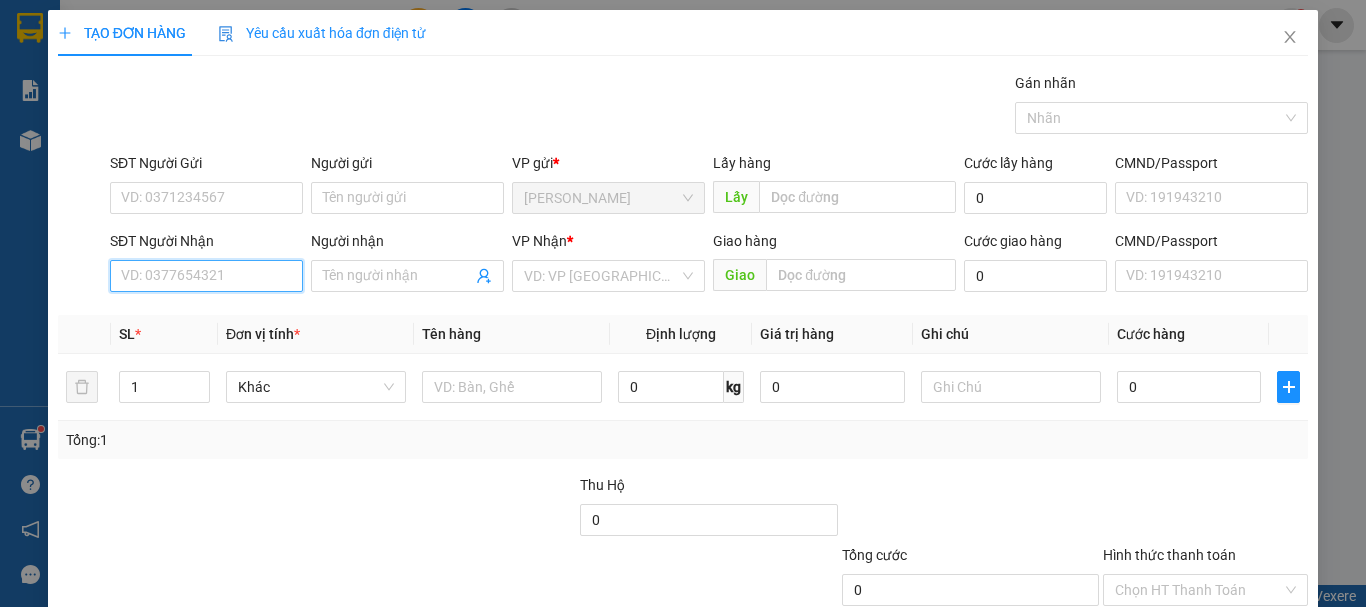 click on "SĐT Người Nhận" at bounding box center (206, 276) 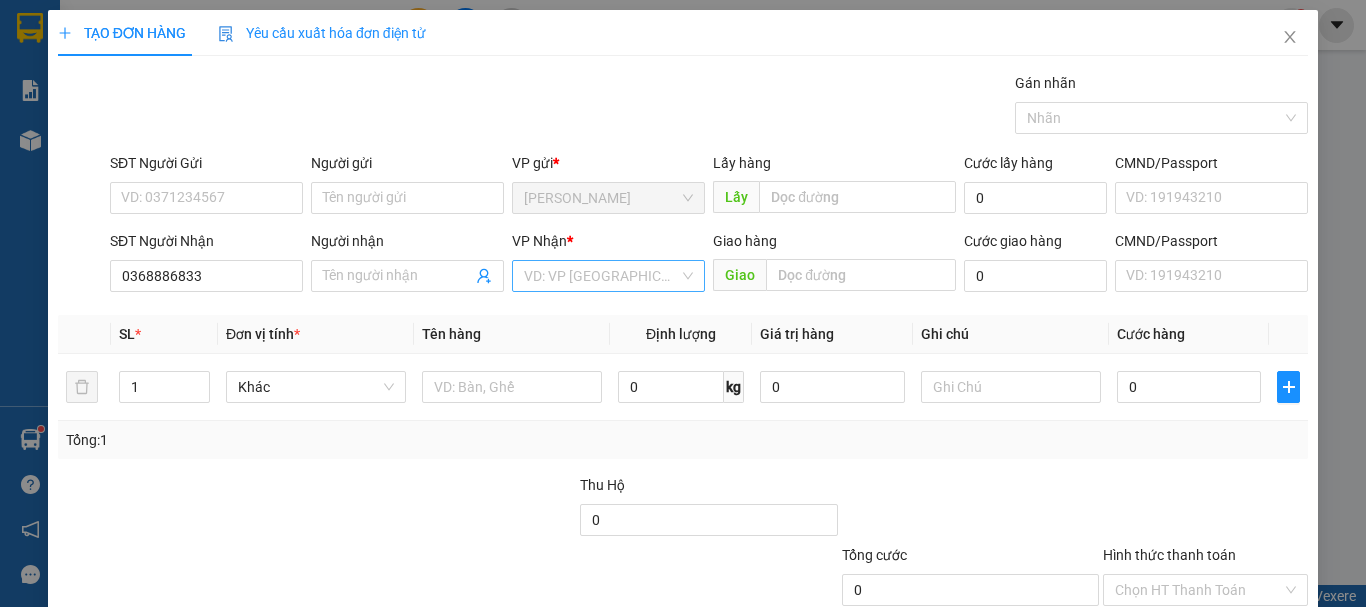 click at bounding box center (601, 276) 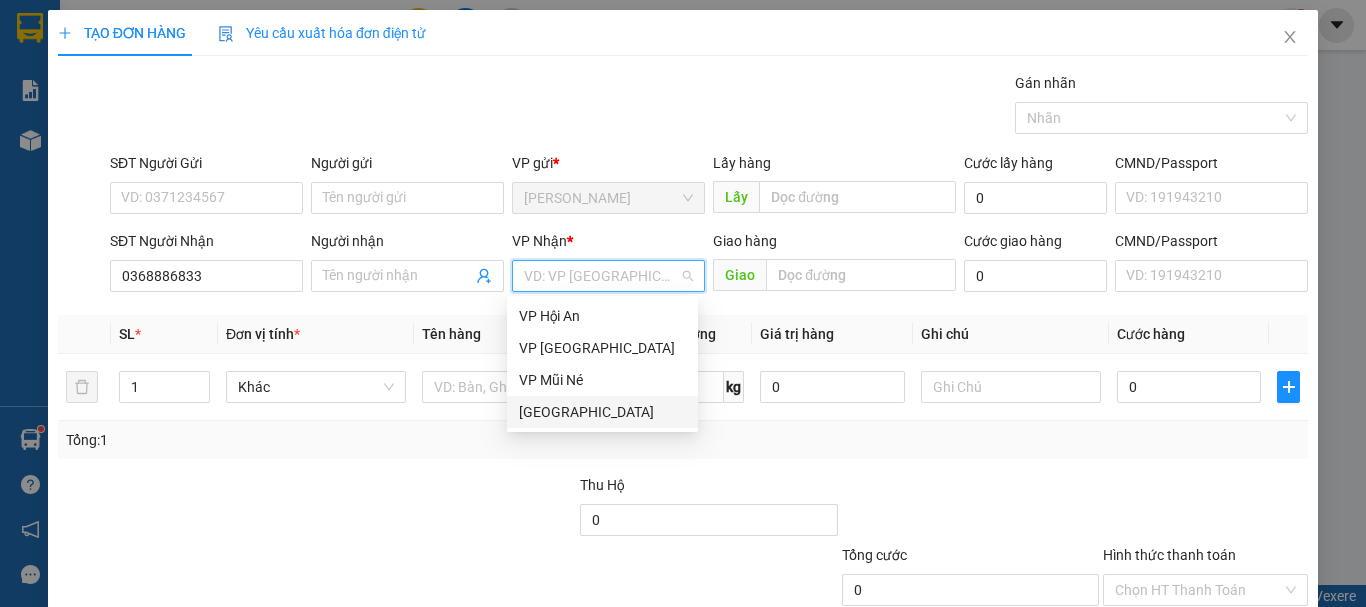 click on "[GEOGRAPHIC_DATA]" at bounding box center [602, 412] 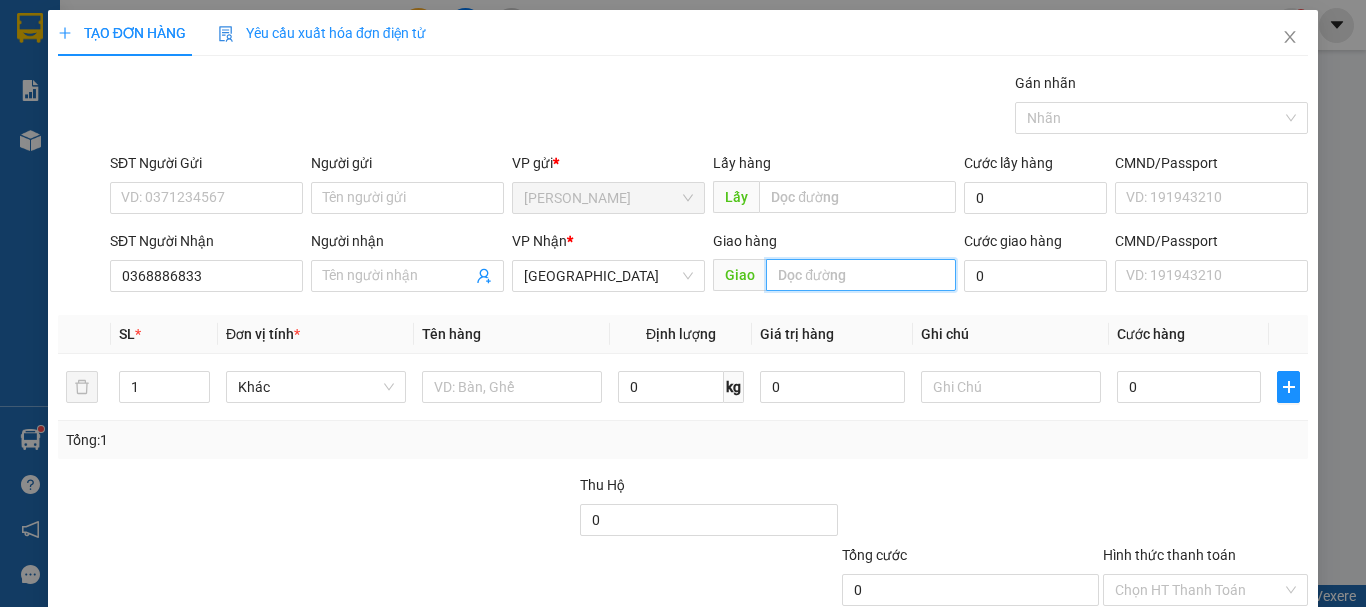 click at bounding box center [861, 275] 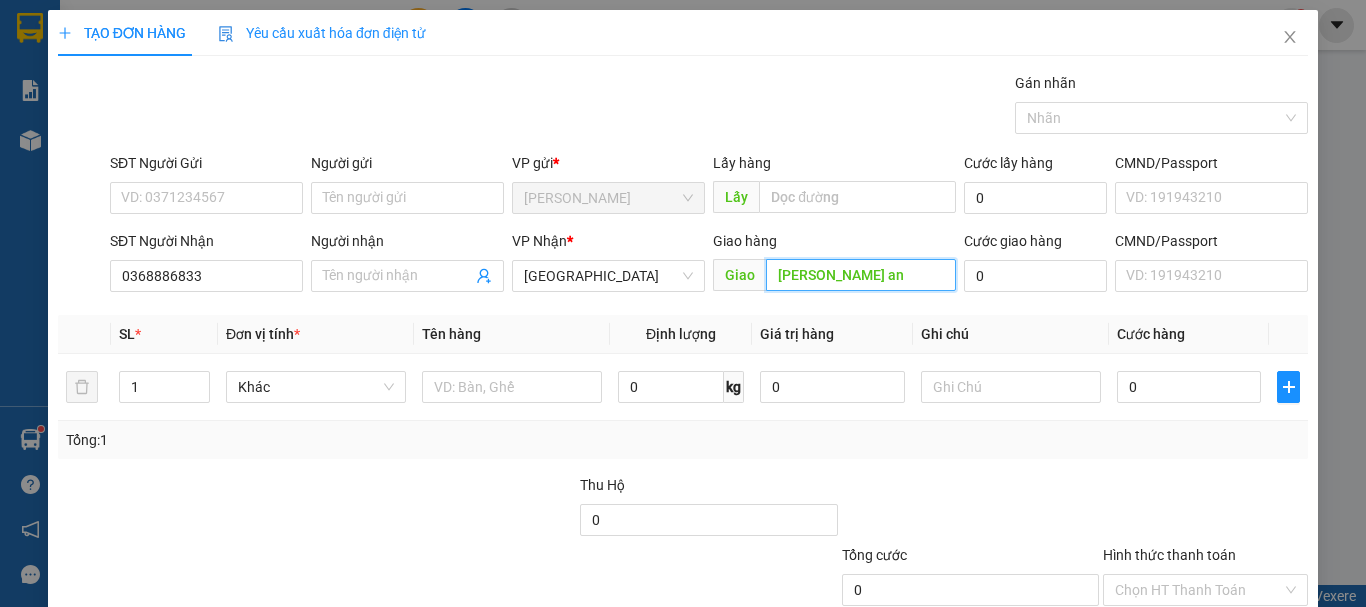 click on "dịnh an" at bounding box center (861, 275) 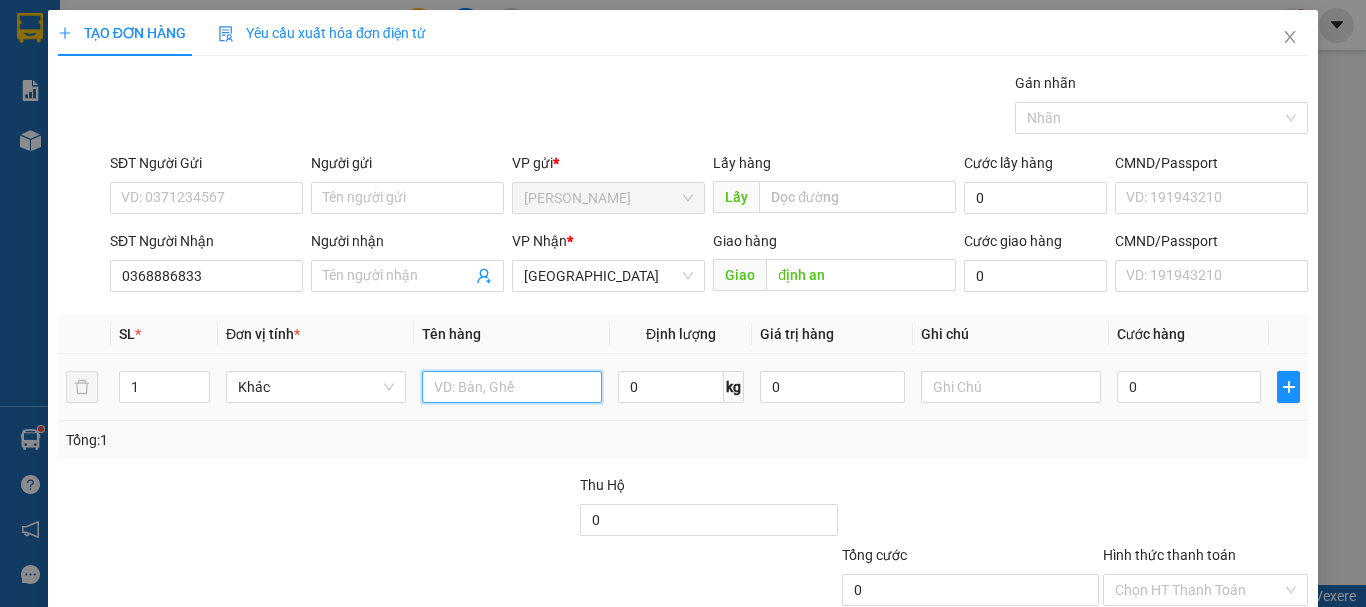 click at bounding box center (512, 387) 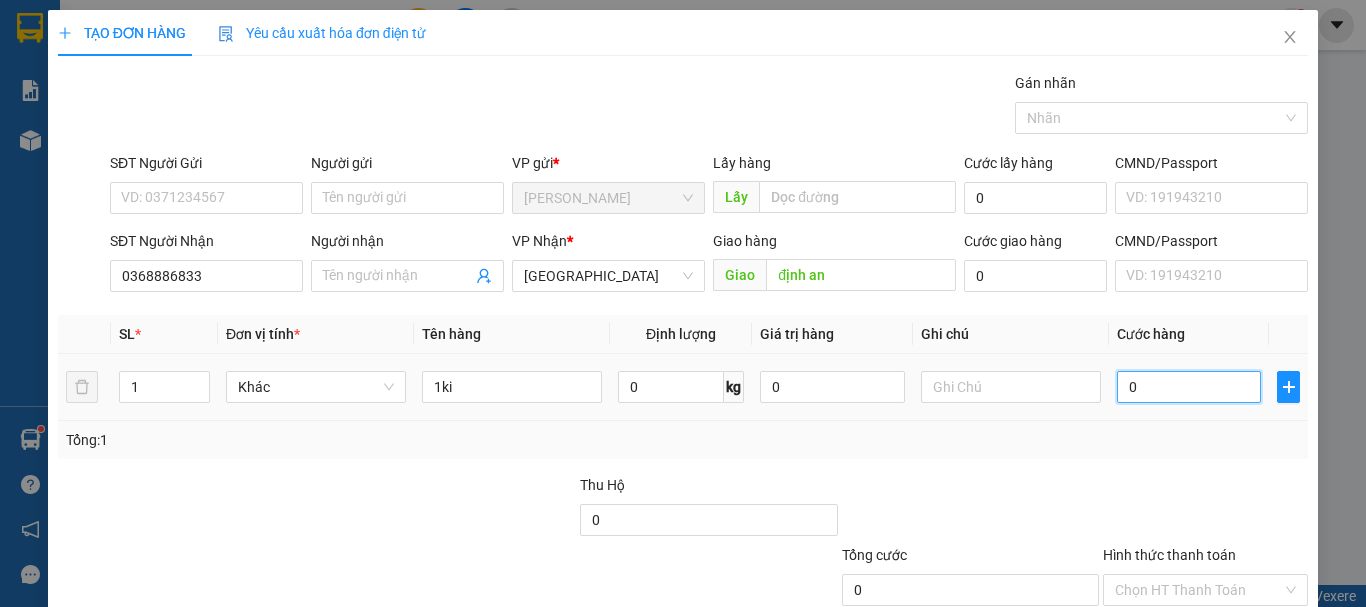 click on "0" at bounding box center (1189, 387) 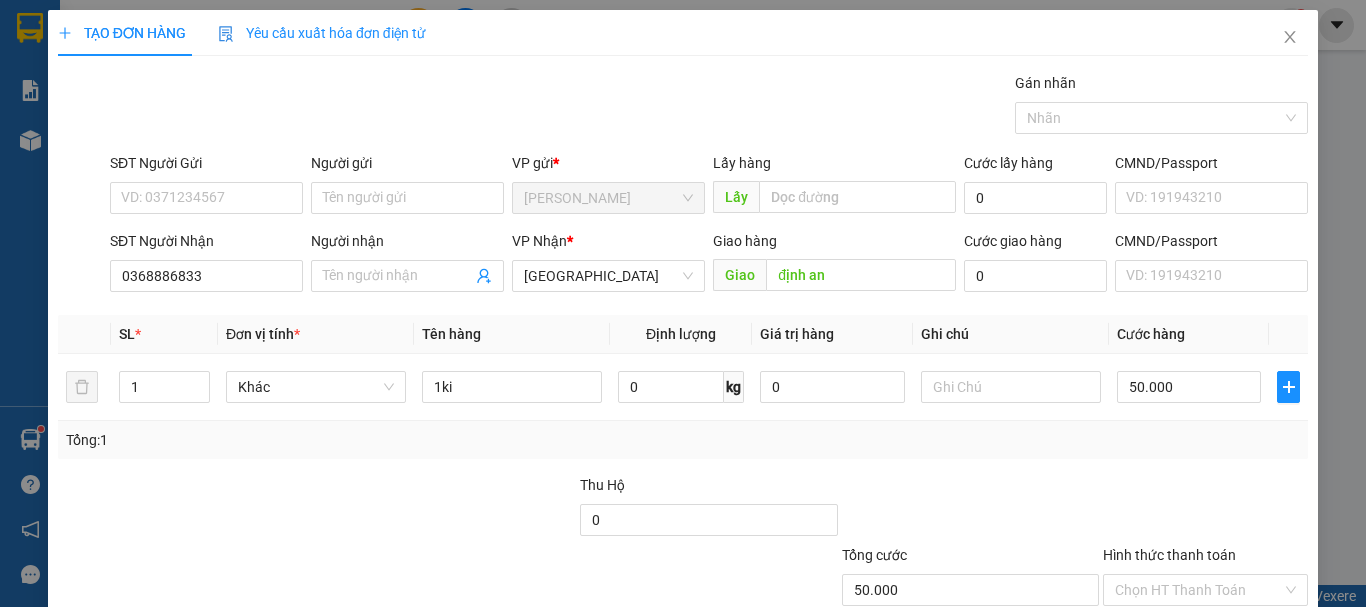 click on "[PERSON_NAME] và In" at bounding box center [1263, 685] 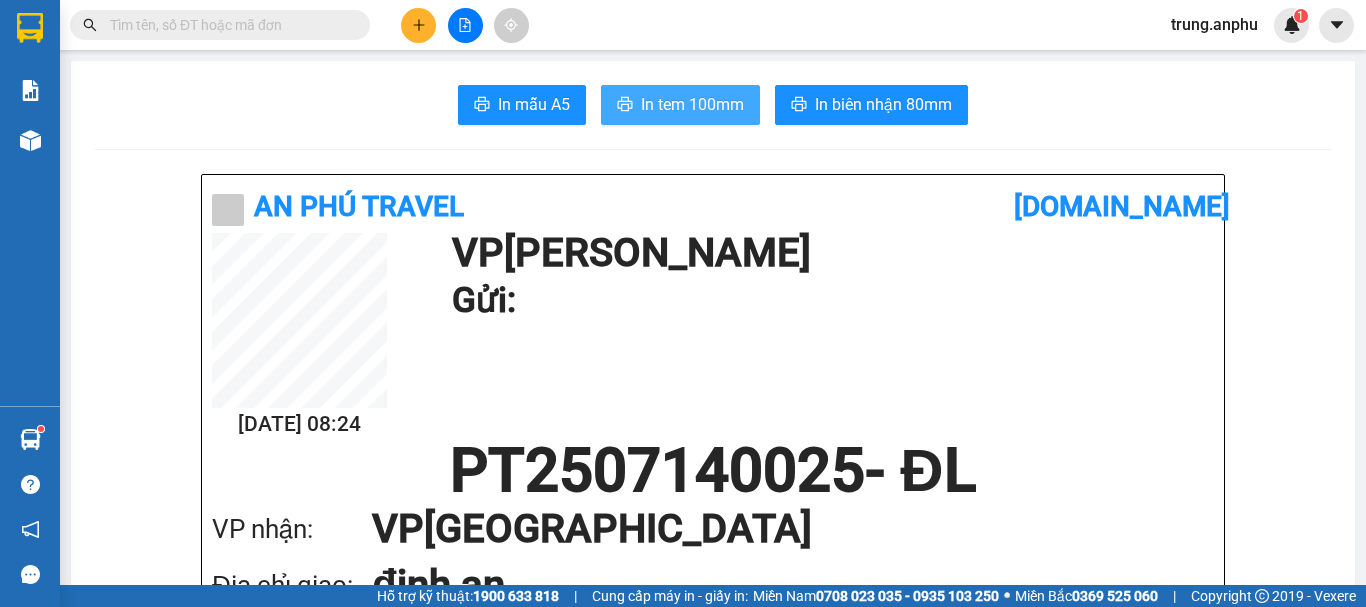 click on "In tem 100mm" at bounding box center [692, 104] 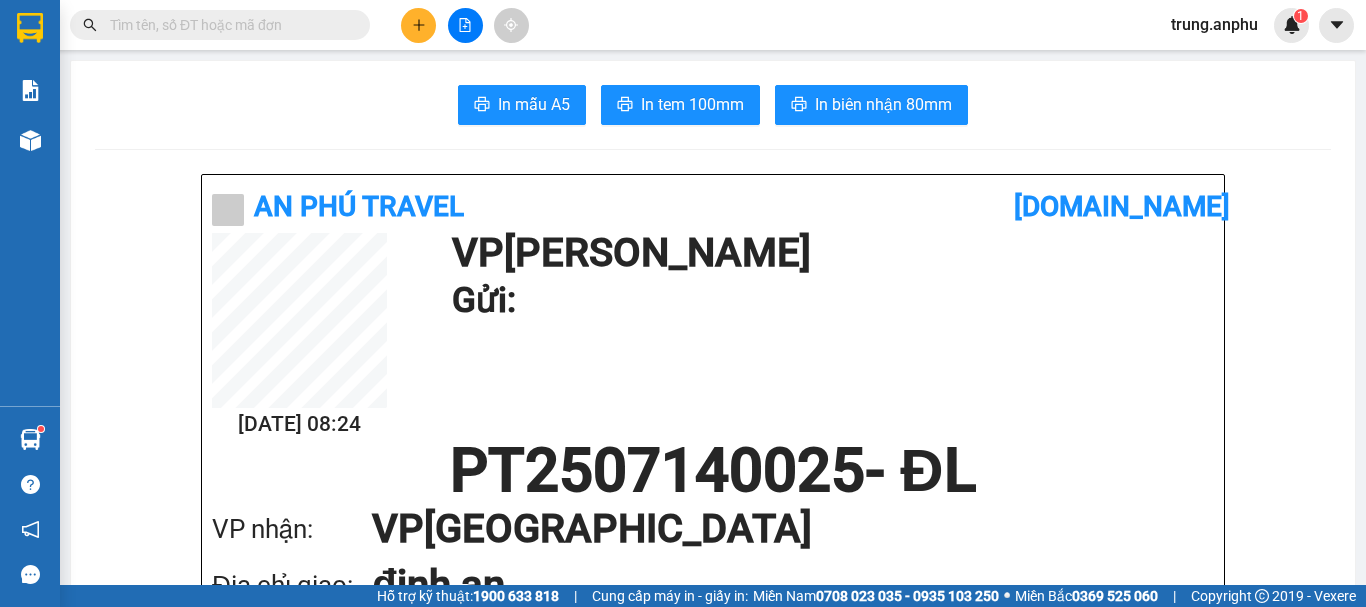 click at bounding box center (228, 25) 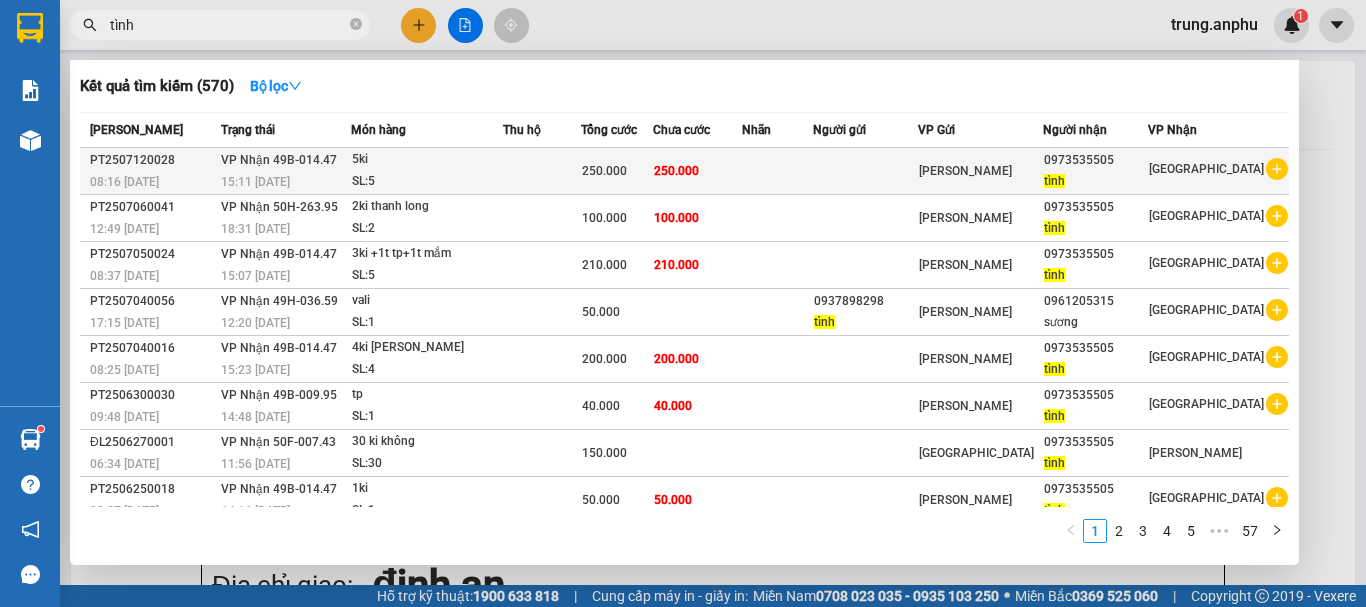 click 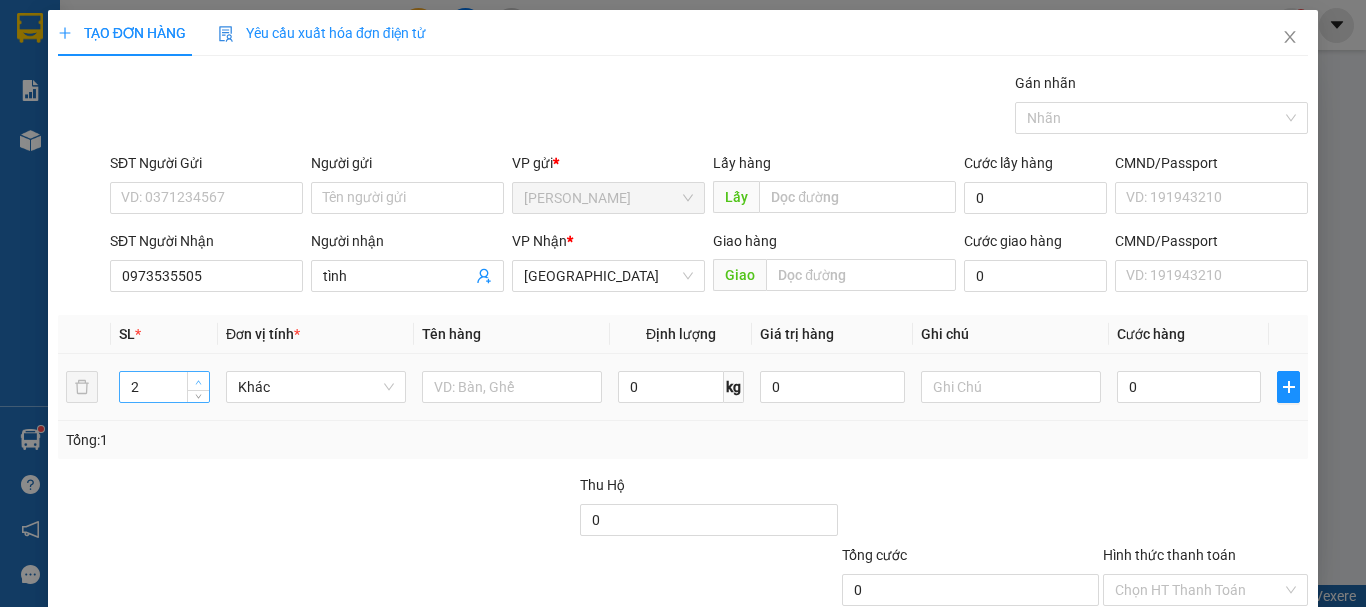 click at bounding box center [199, 382] 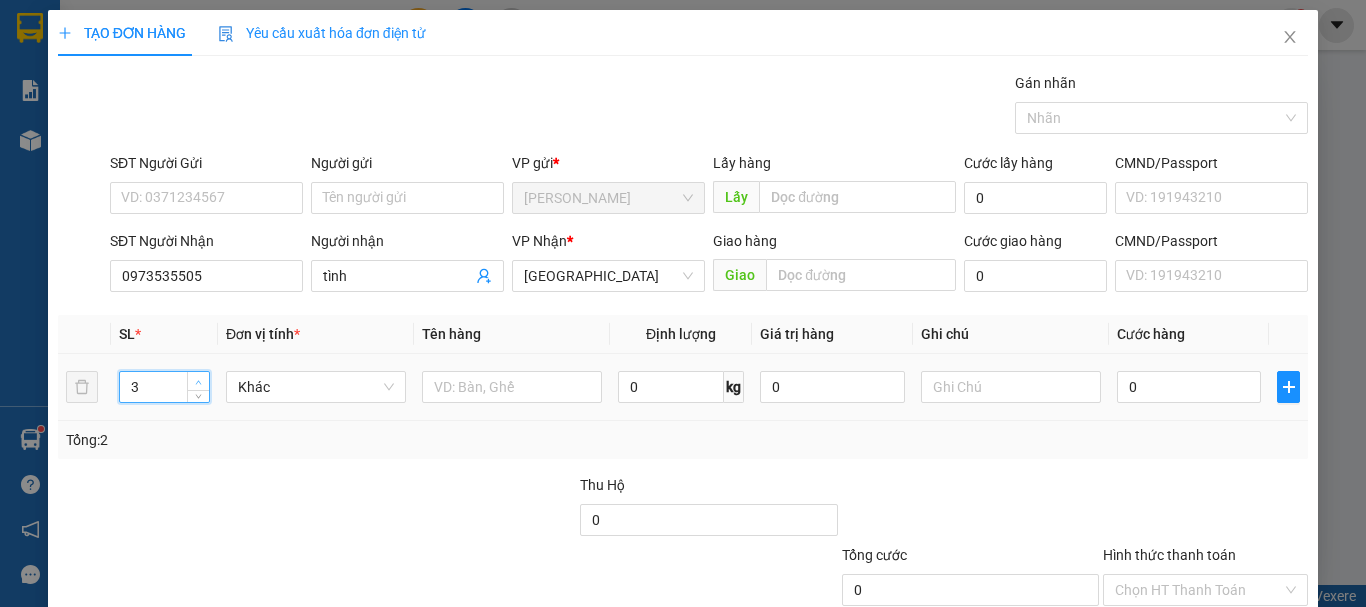 click at bounding box center [199, 382] 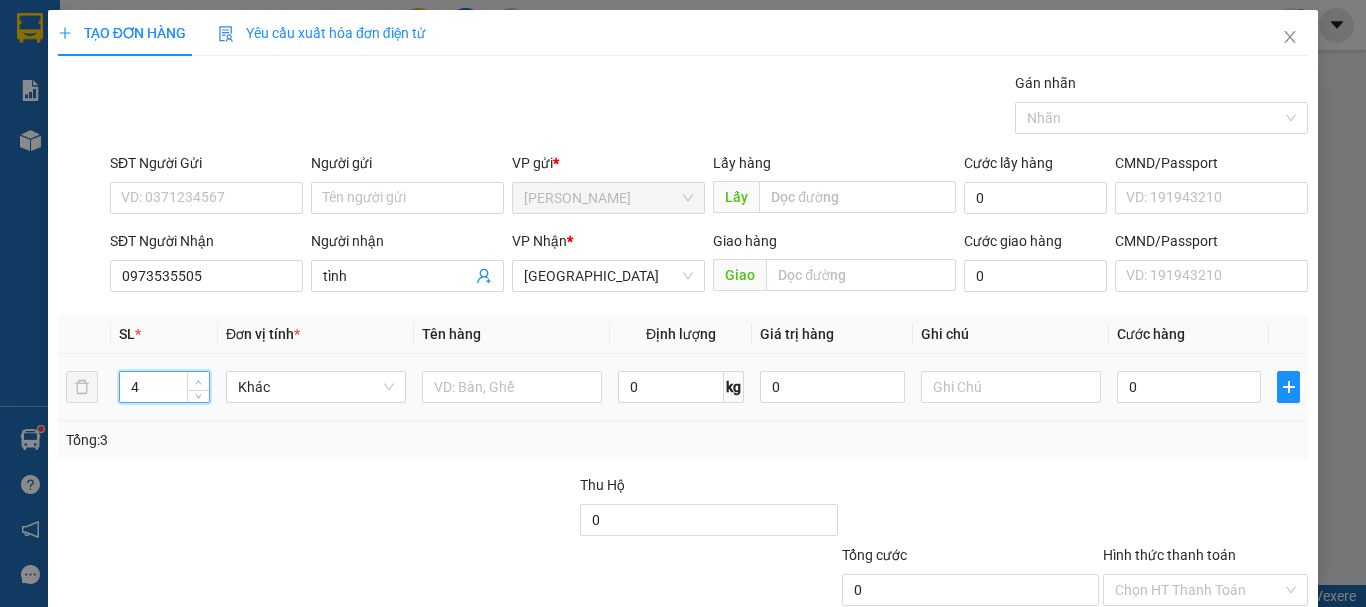 click at bounding box center [199, 382] 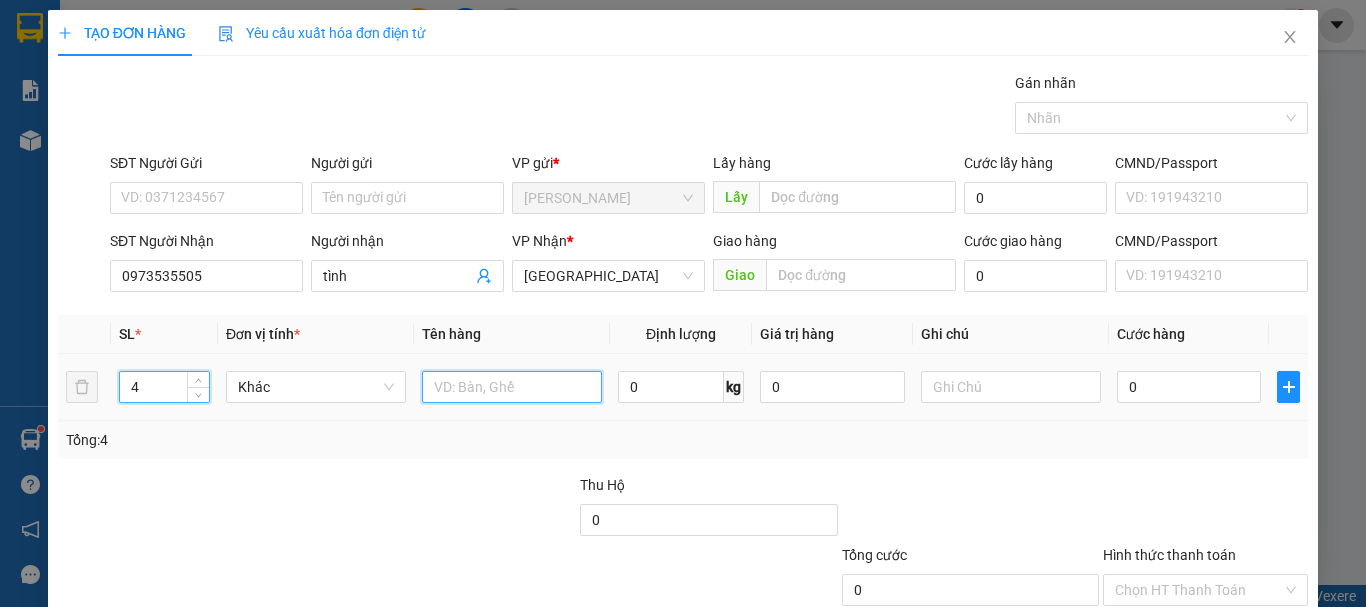 click at bounding box center (512, 387) 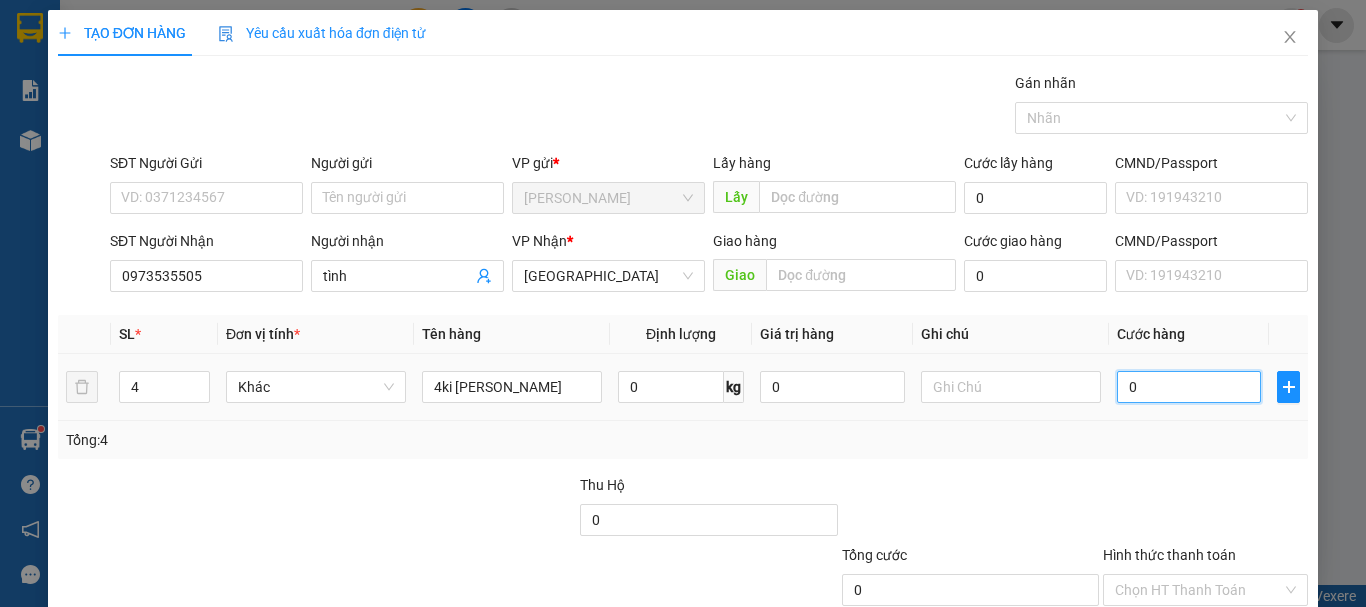 click on "0" at bounding box center [1189, 387] 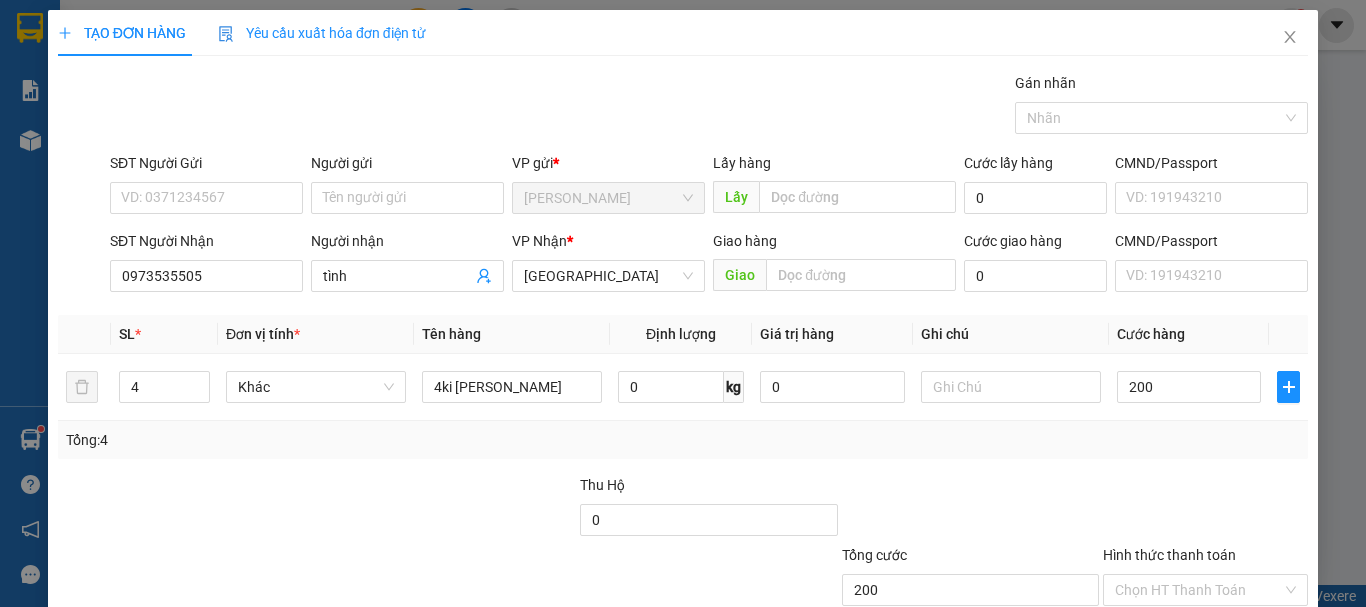 click on "[PERSON_NAME] và In" at bounding box center (1231, 685) 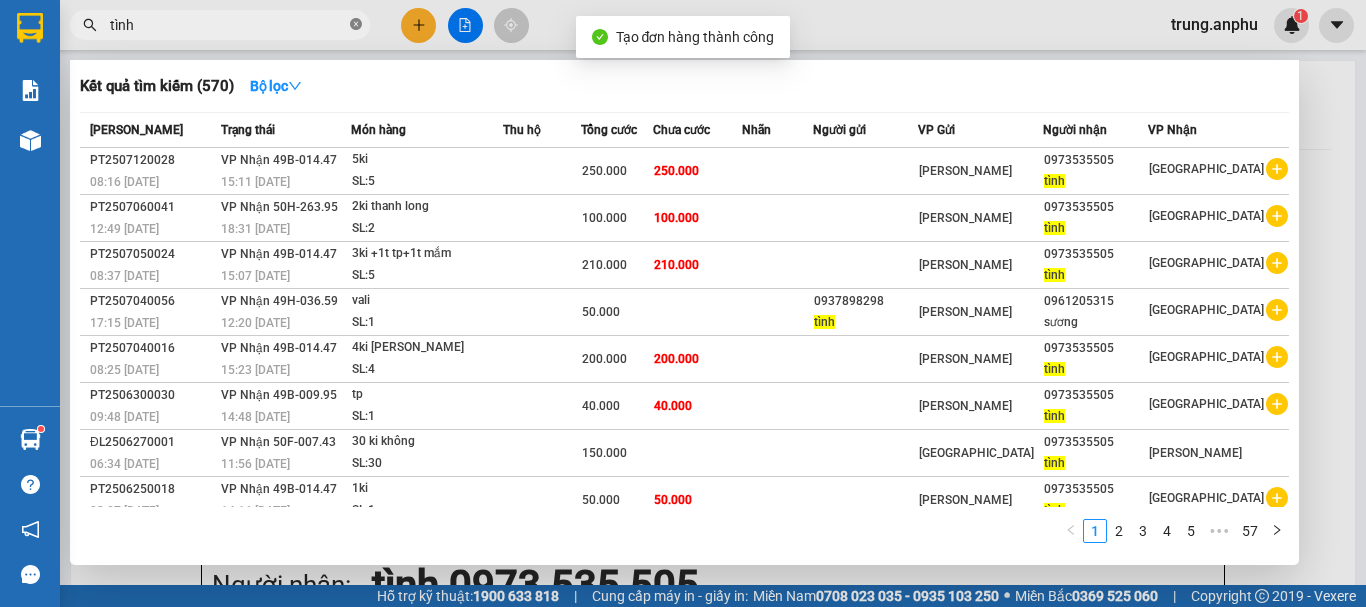 click 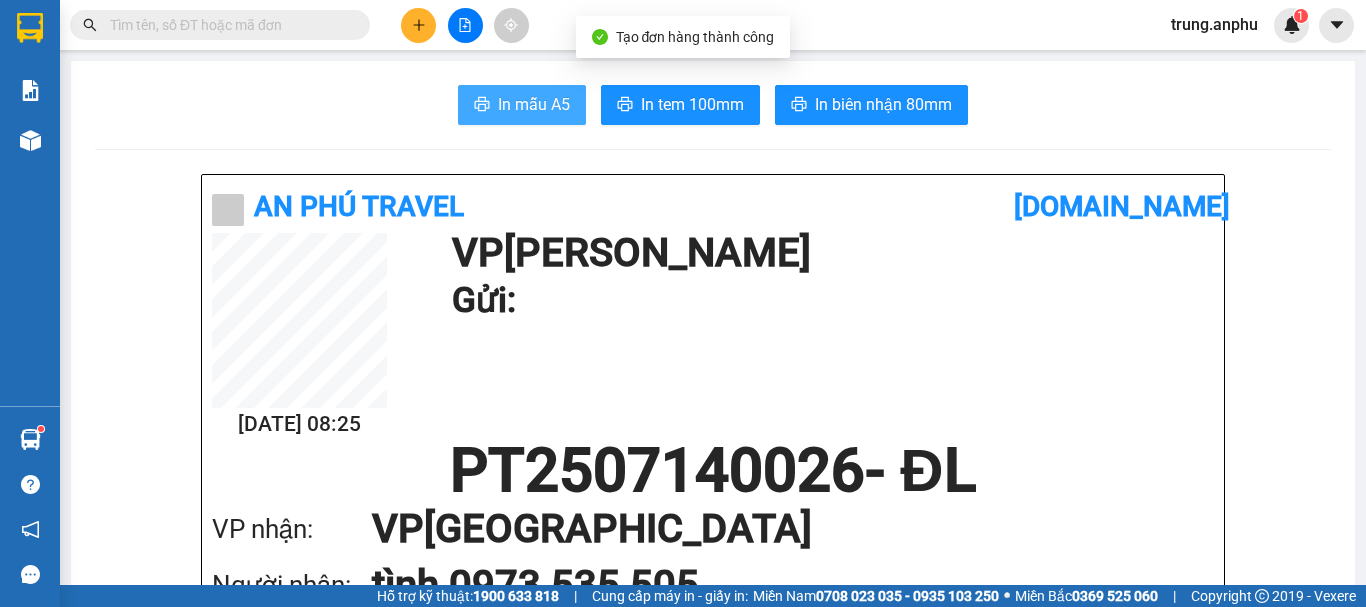 click on "In mẫu A5" at bounding box center (522, 105) 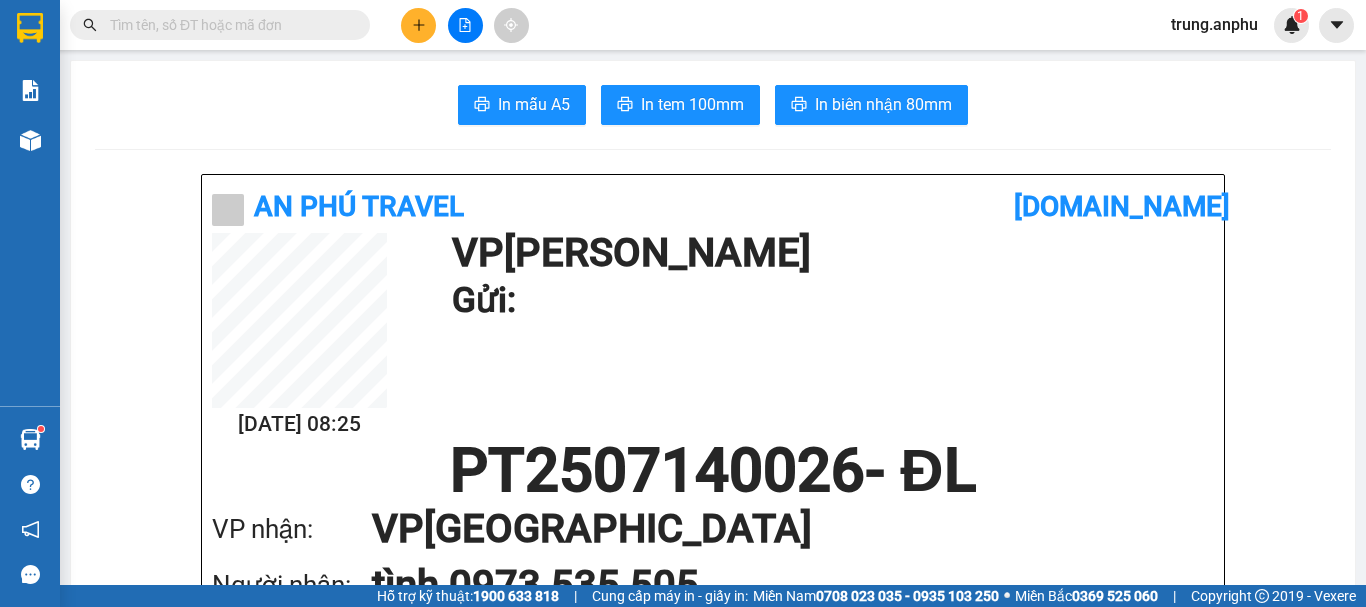 click at bounding box center [228, 25] 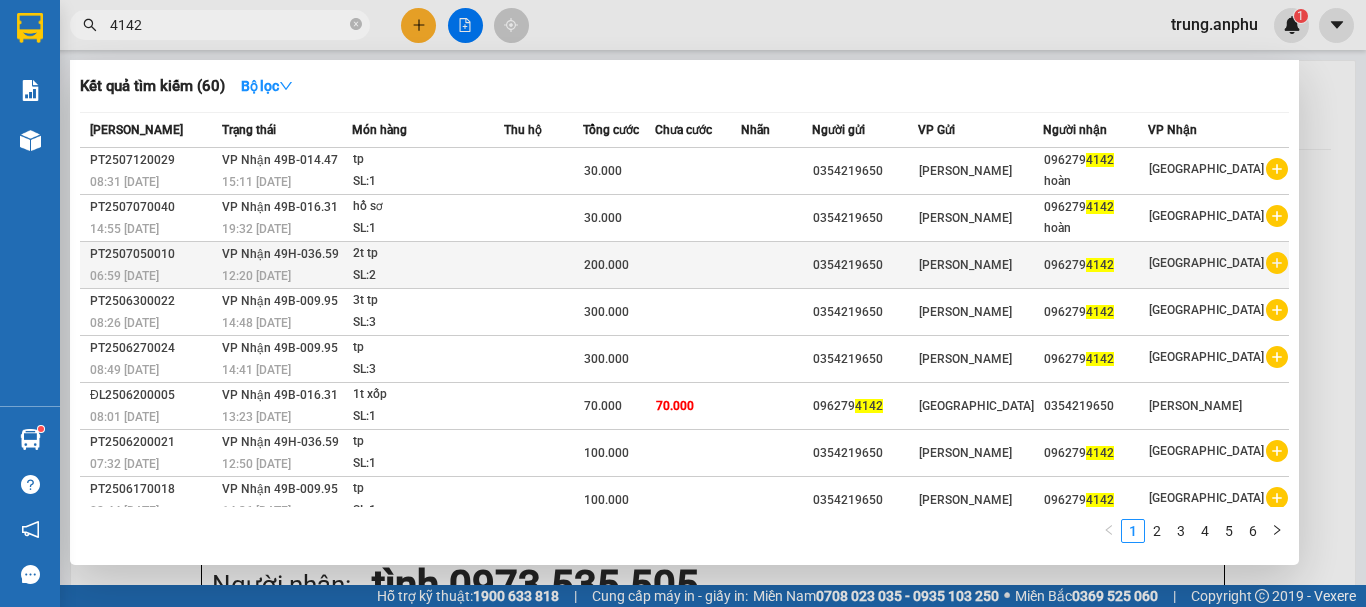 click 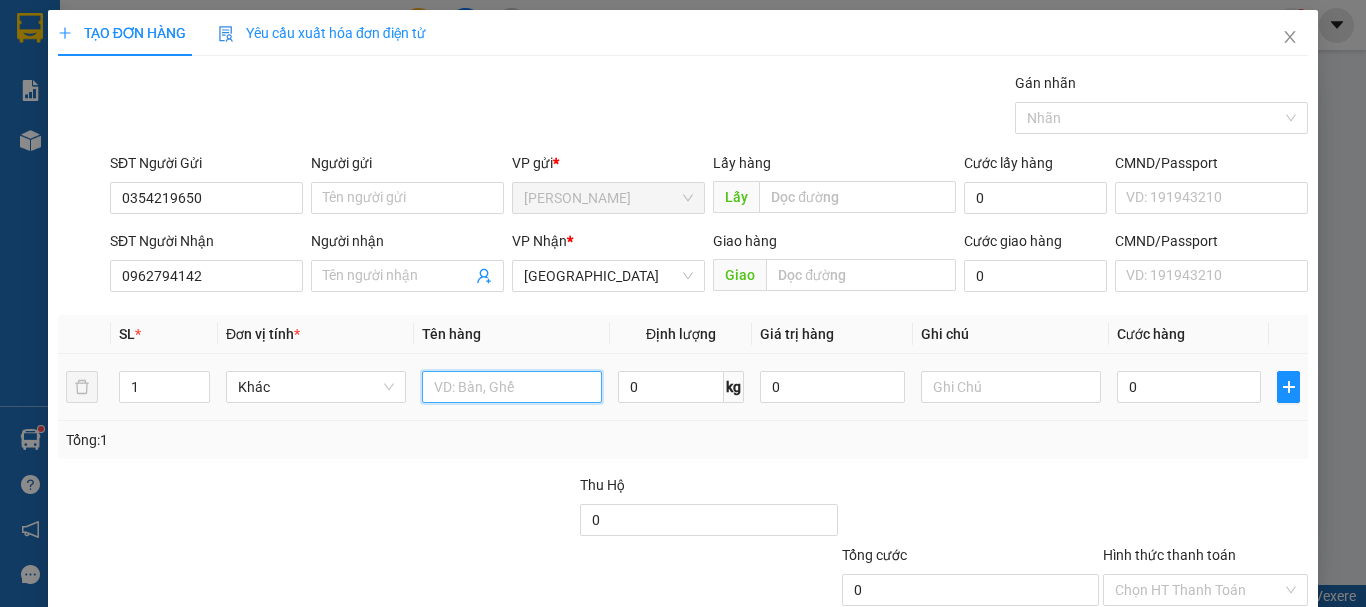 click at bounding box center (512, 387) 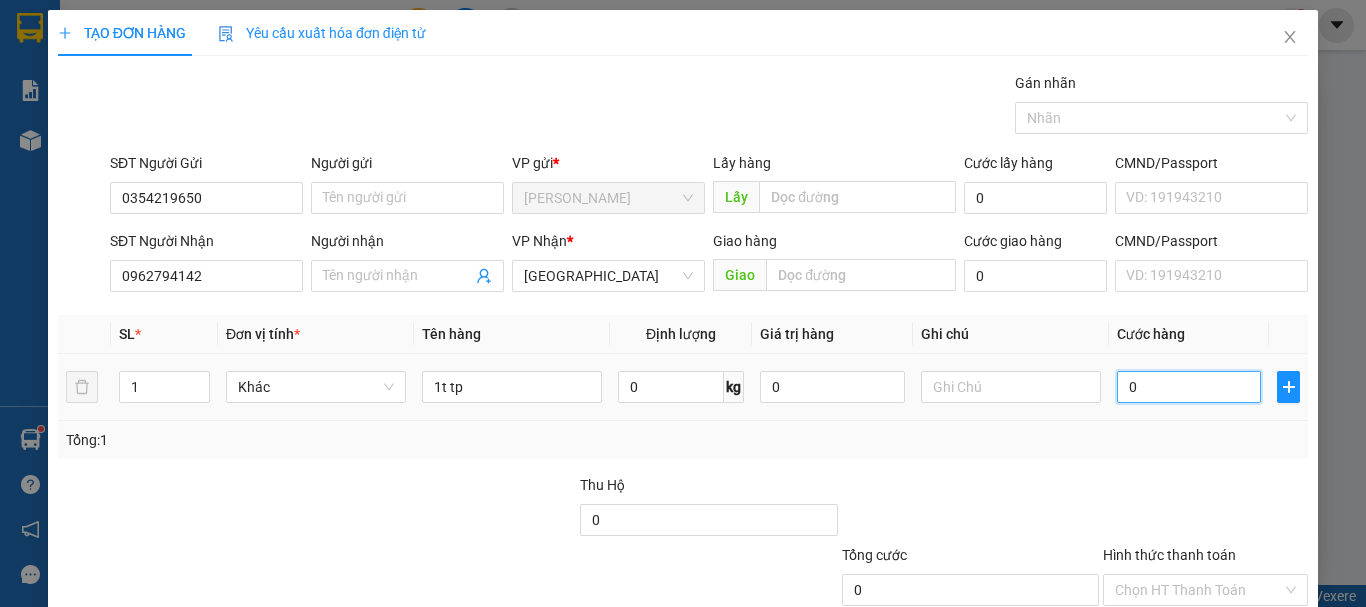 click on "0" at bounding box center [1189, 387] 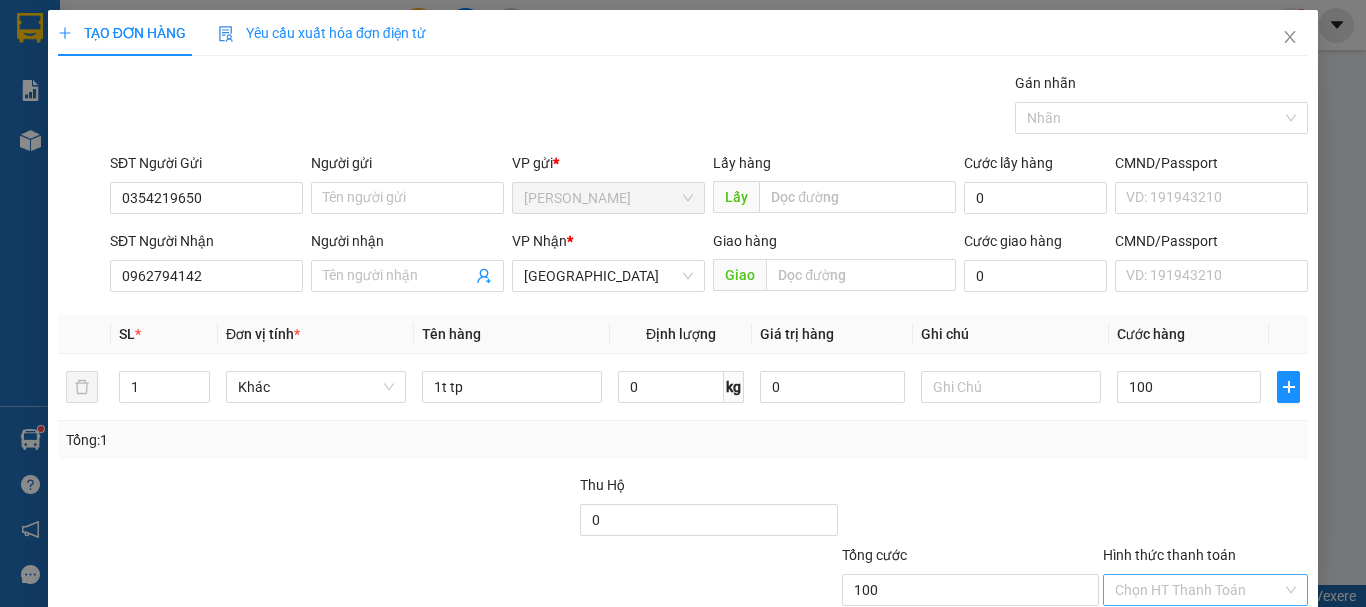 click on "Hình thức thanh toán" at bounding box center (1198, 590) 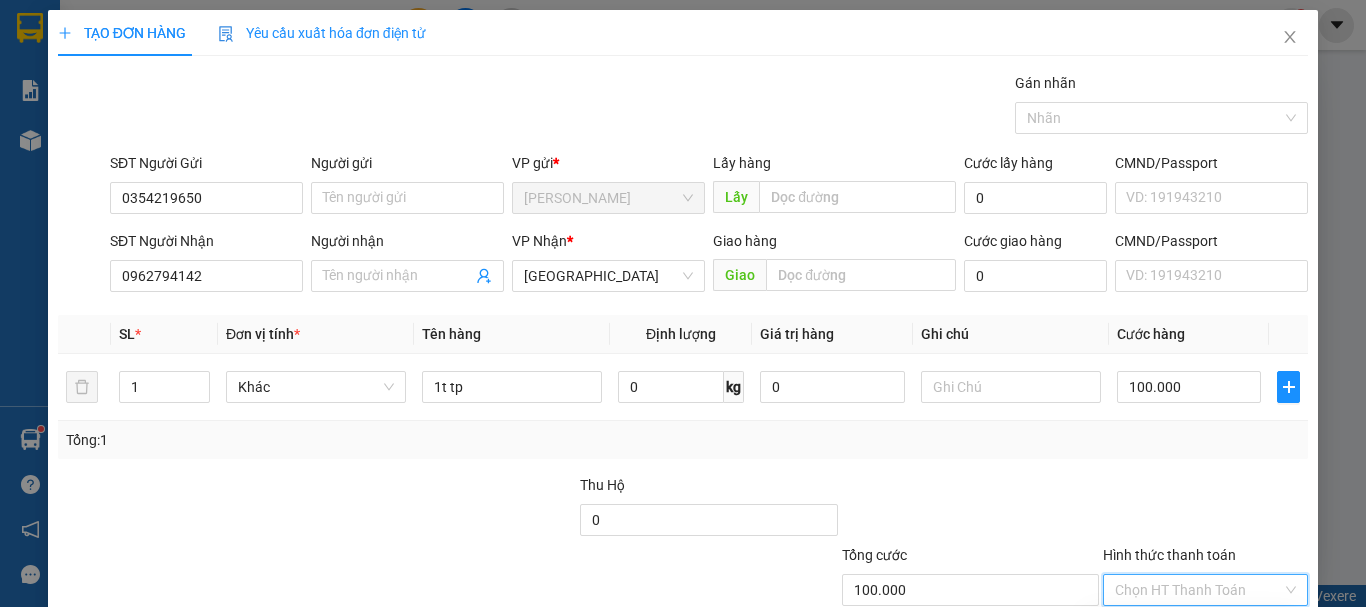 click on "Tại văn phòng" at bounding box center [1193, 630] 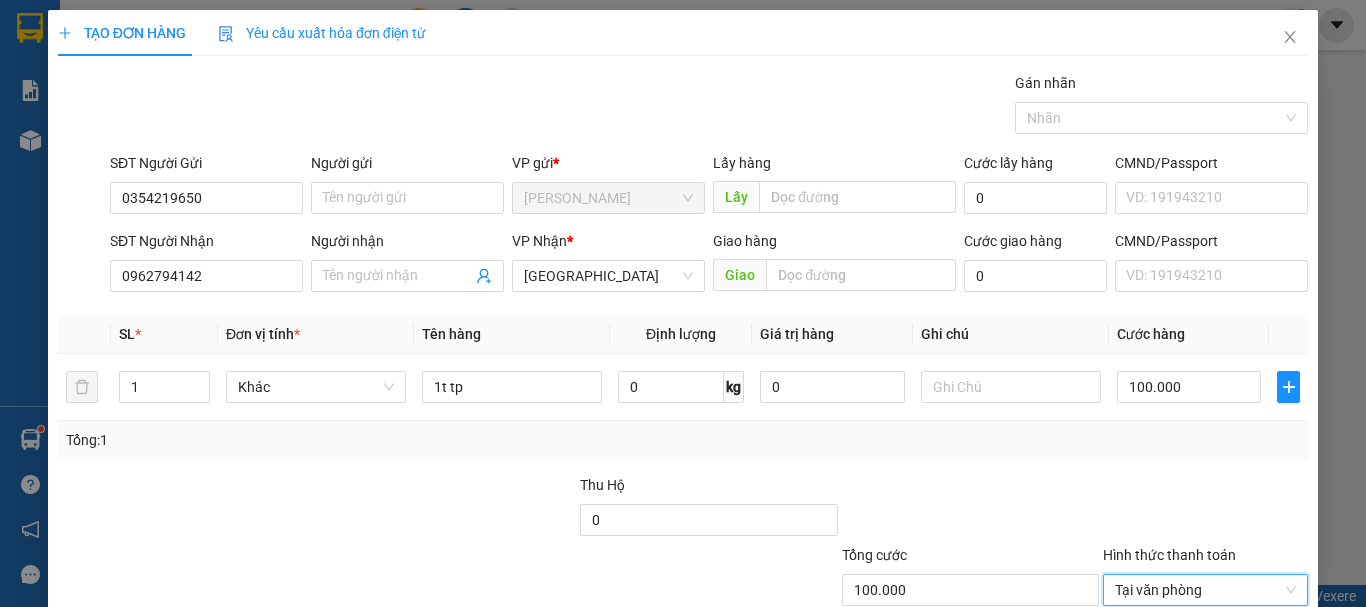 click on "[PERSON_NAME] và In" at bounding box center (1263, 685) 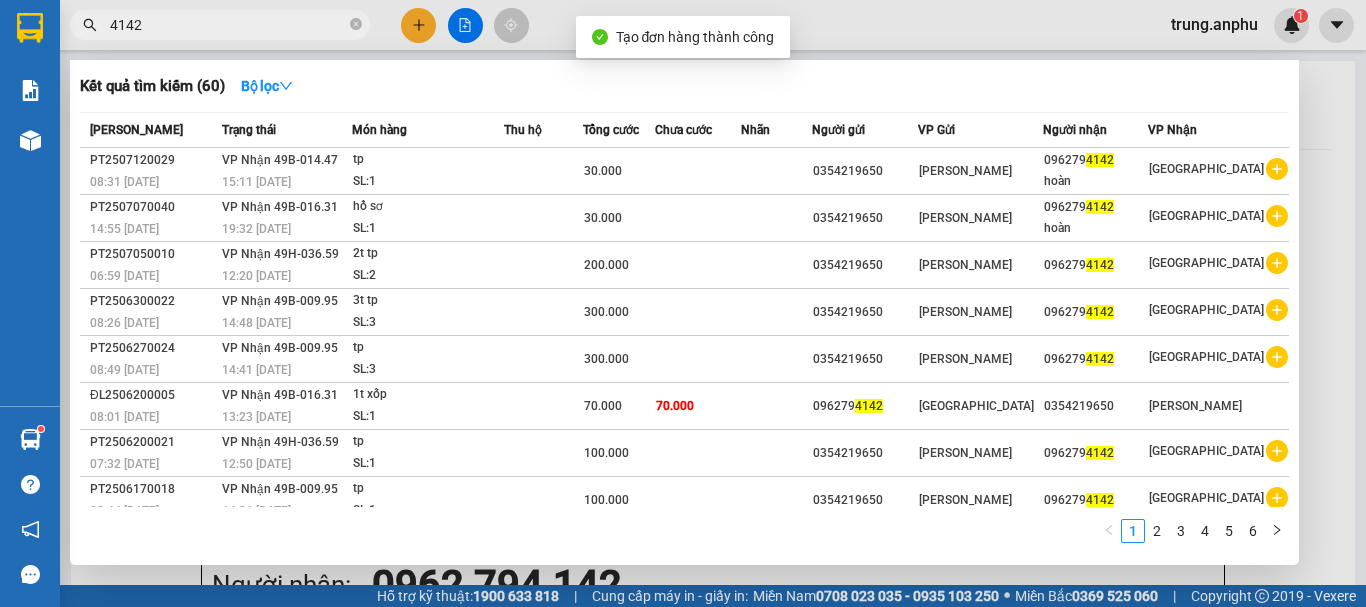 click at bounding box center (683, 303) 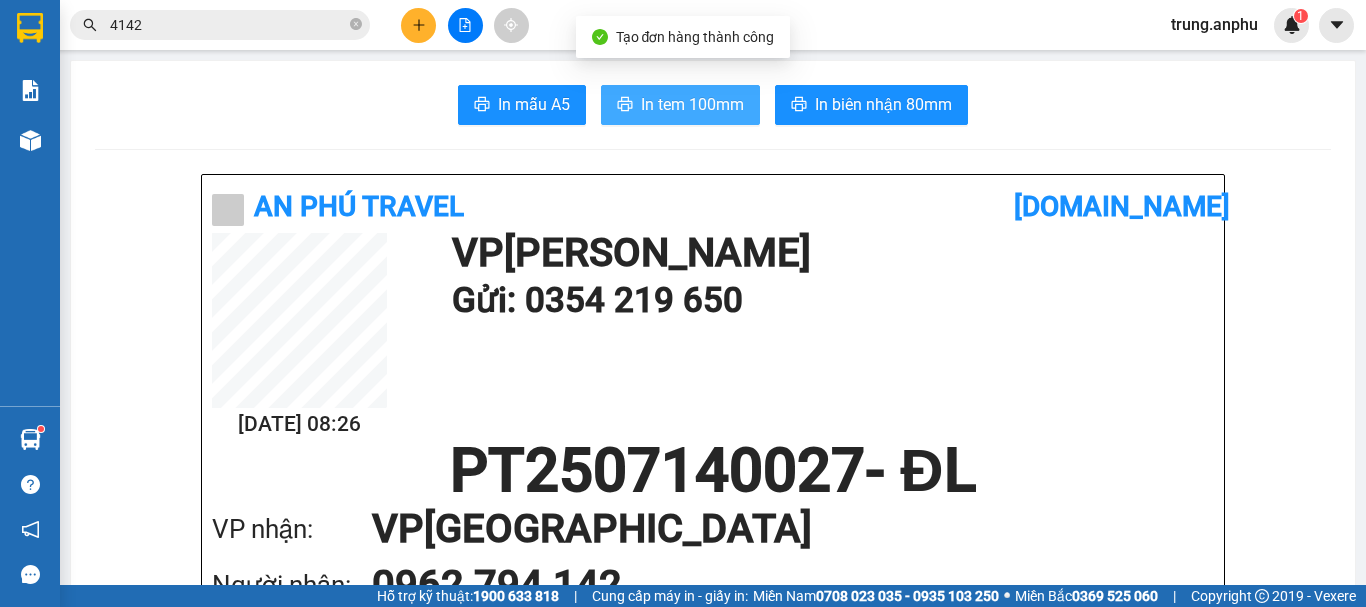 click on "In tem 100mm" at bounding box center (692, 104) 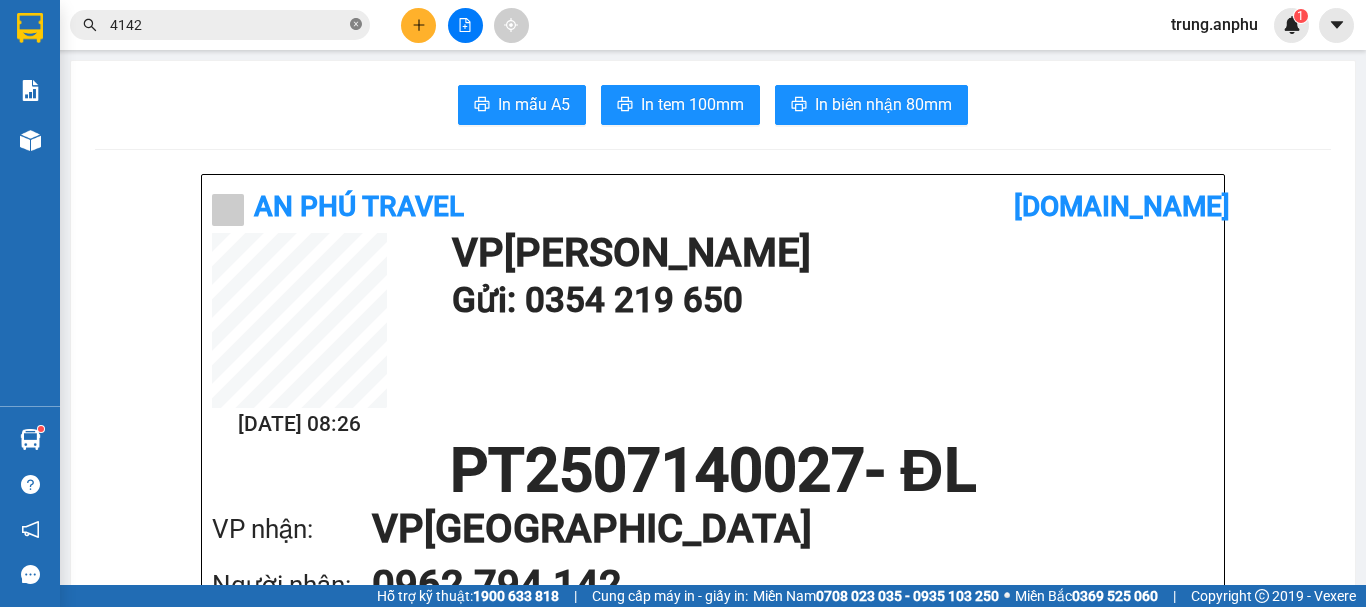 click 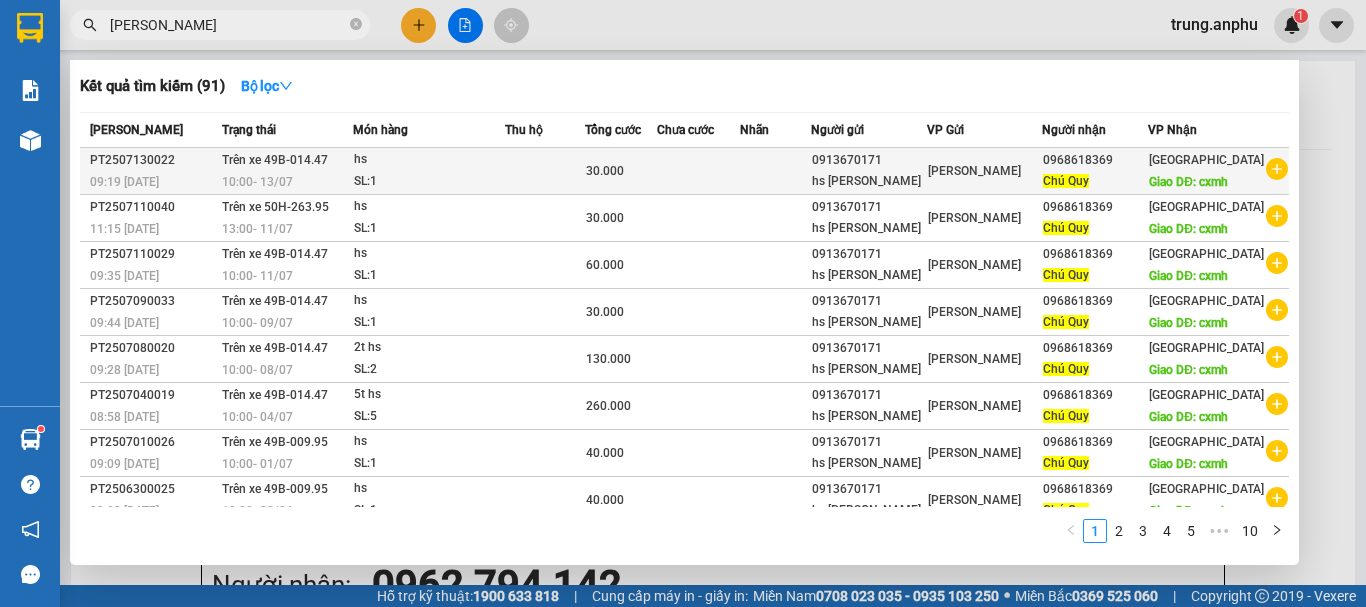 click 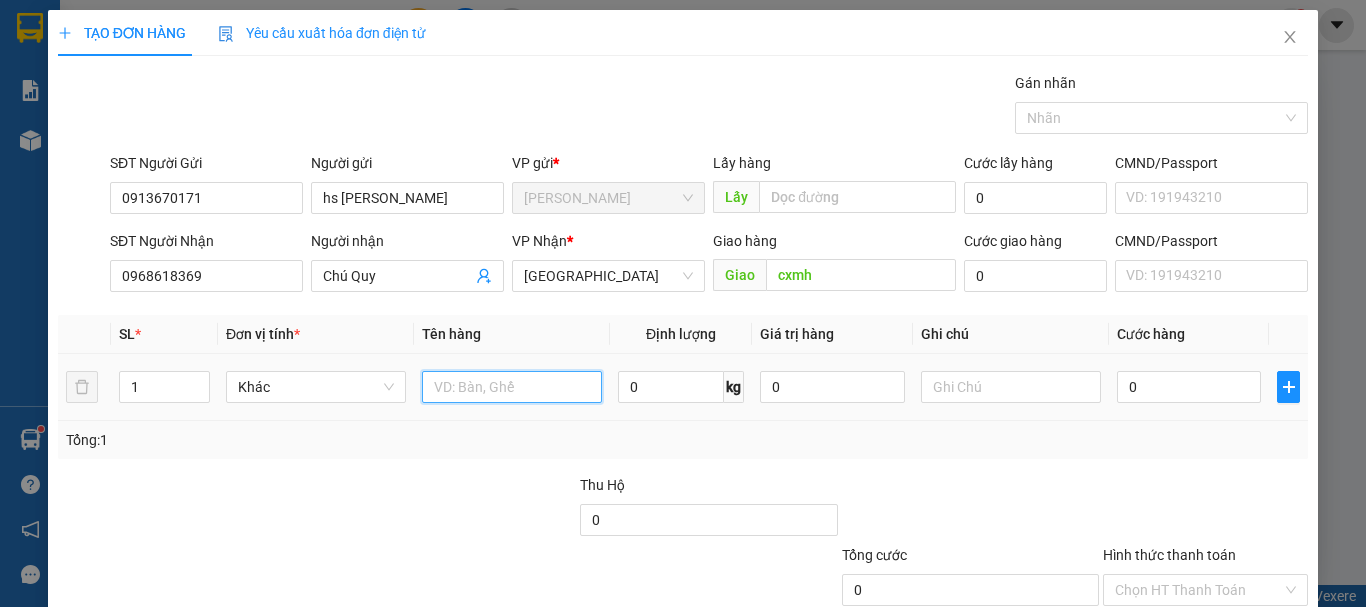 click at bounding box center [512, 387] 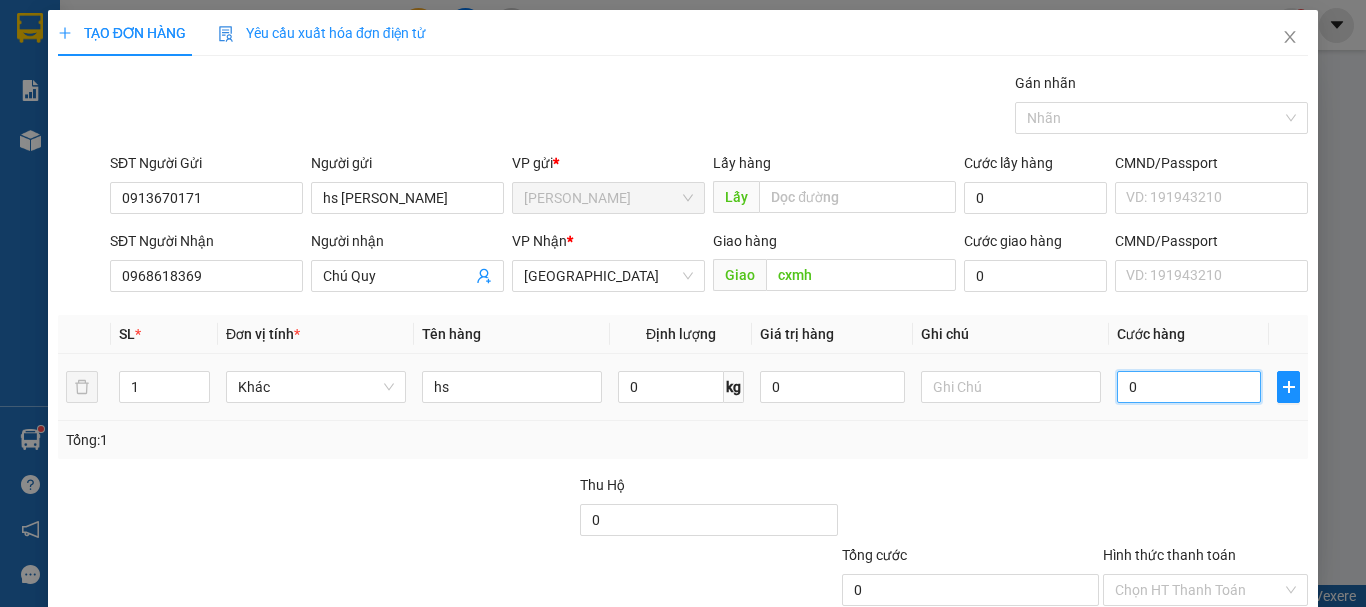 click on "0" at bounding box center [1189, 387] 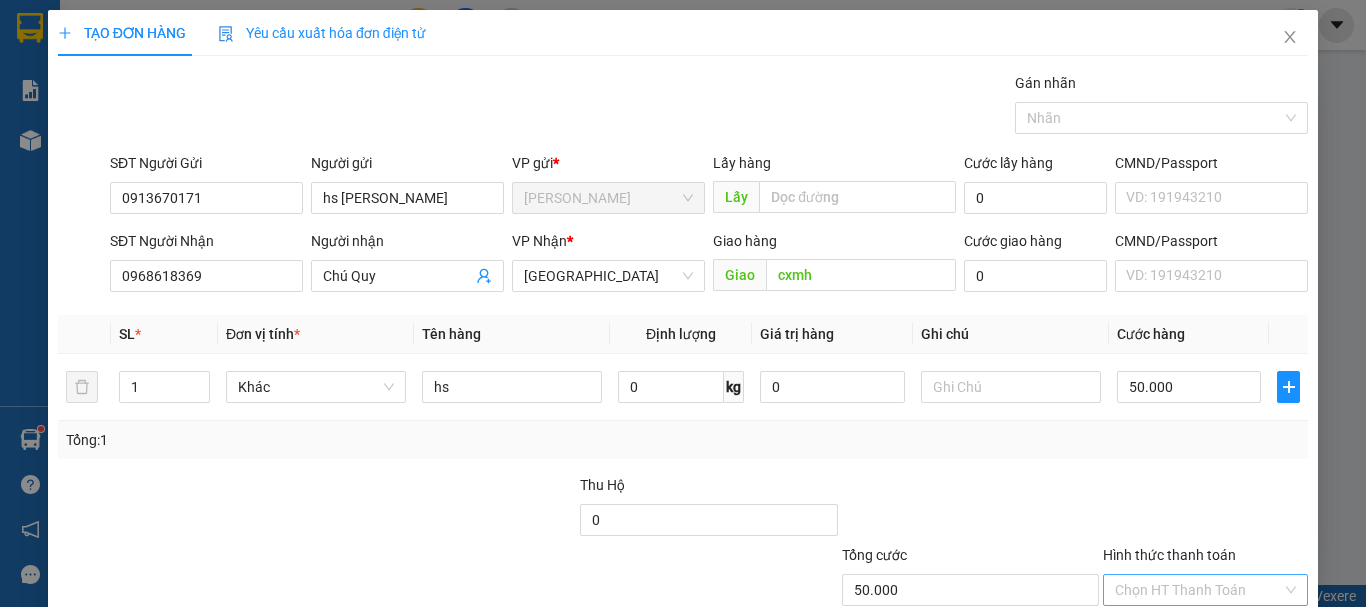 click on "Hình thức thanh toán" at bounding box center [1198, 590] 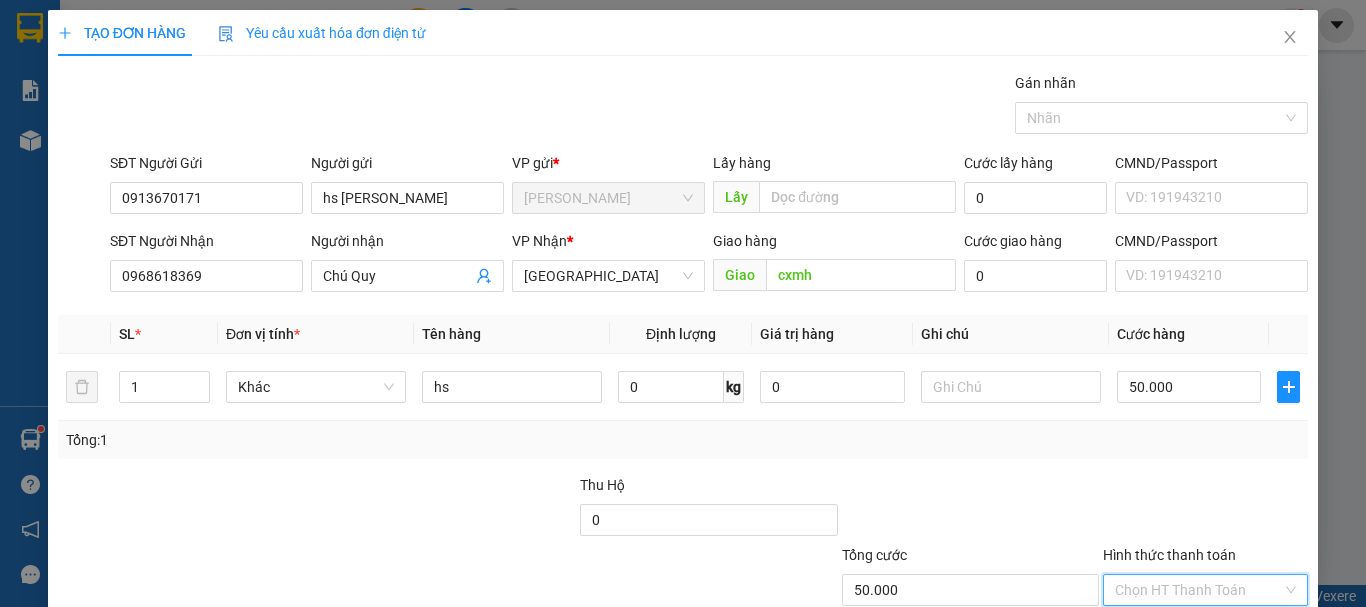 click on "Tại văn phòng" at bounding box center [1193, 630] 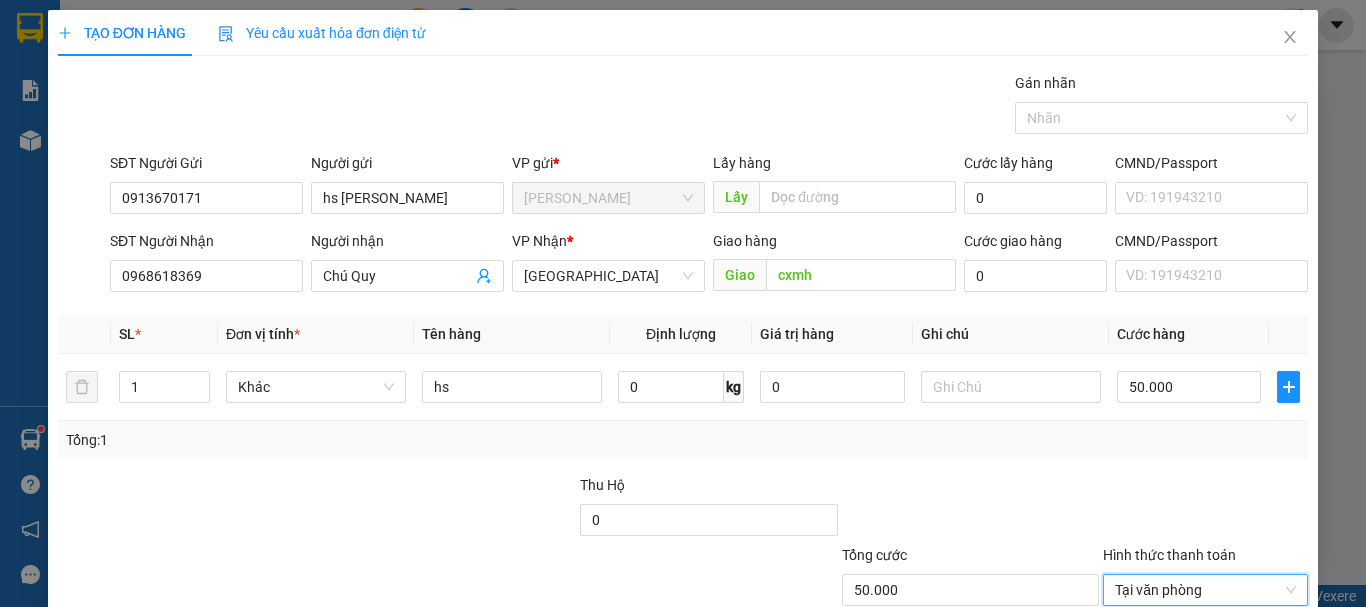 click on "[PERSON_NAME] và In" at bounding box center (1231, 685) 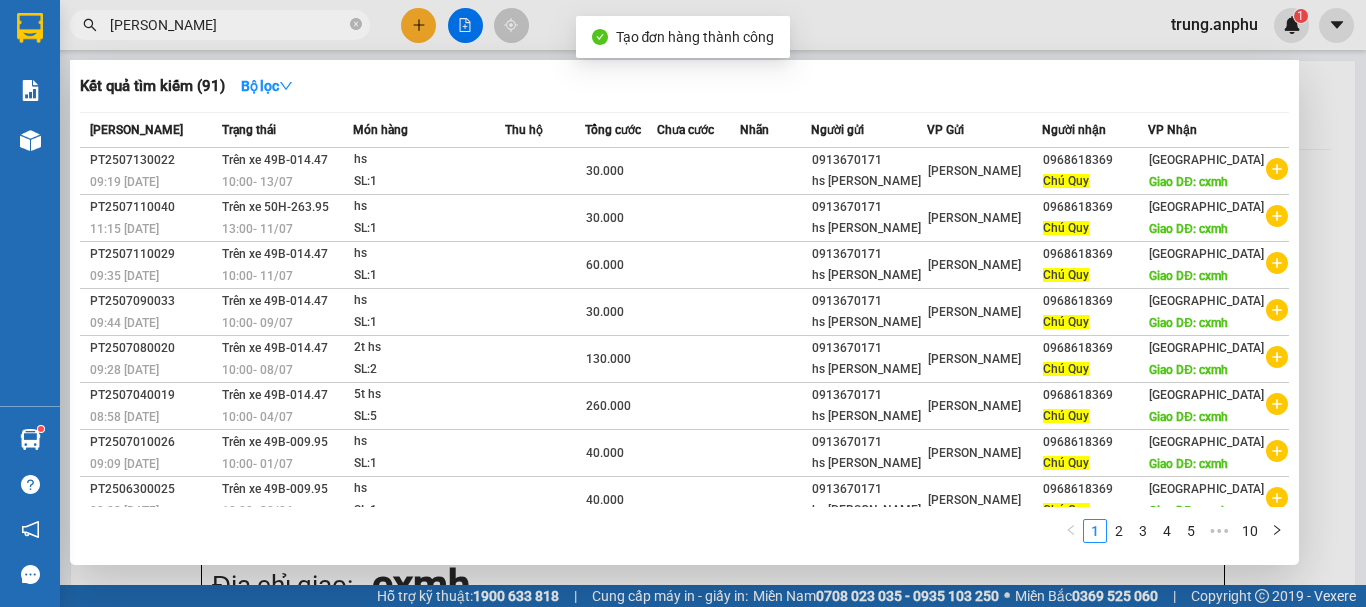 click at bounding box center [683, 303] 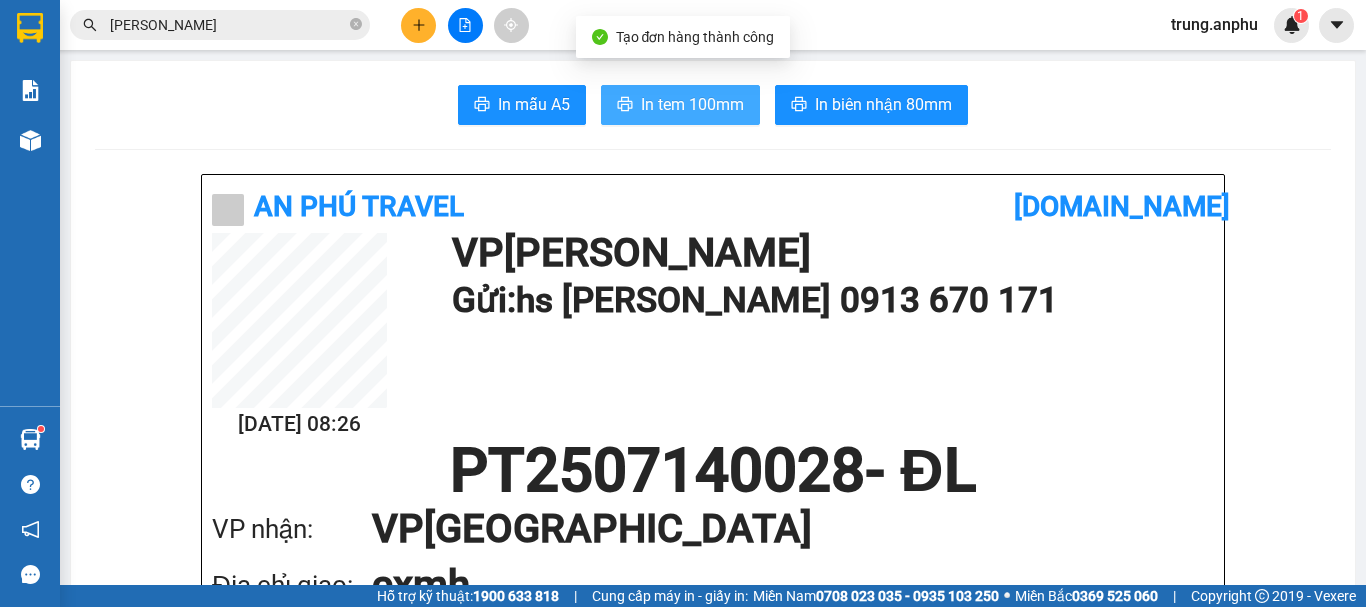 click on "In tem 100mm" at bounding box center (692, 104) 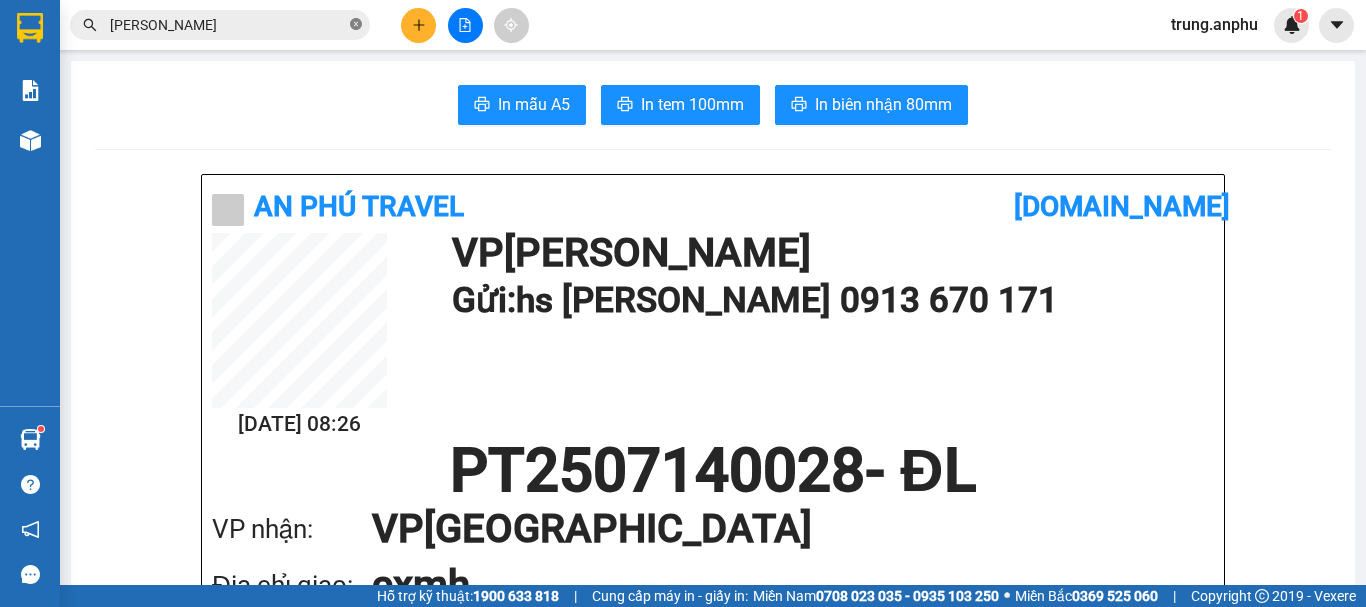 click 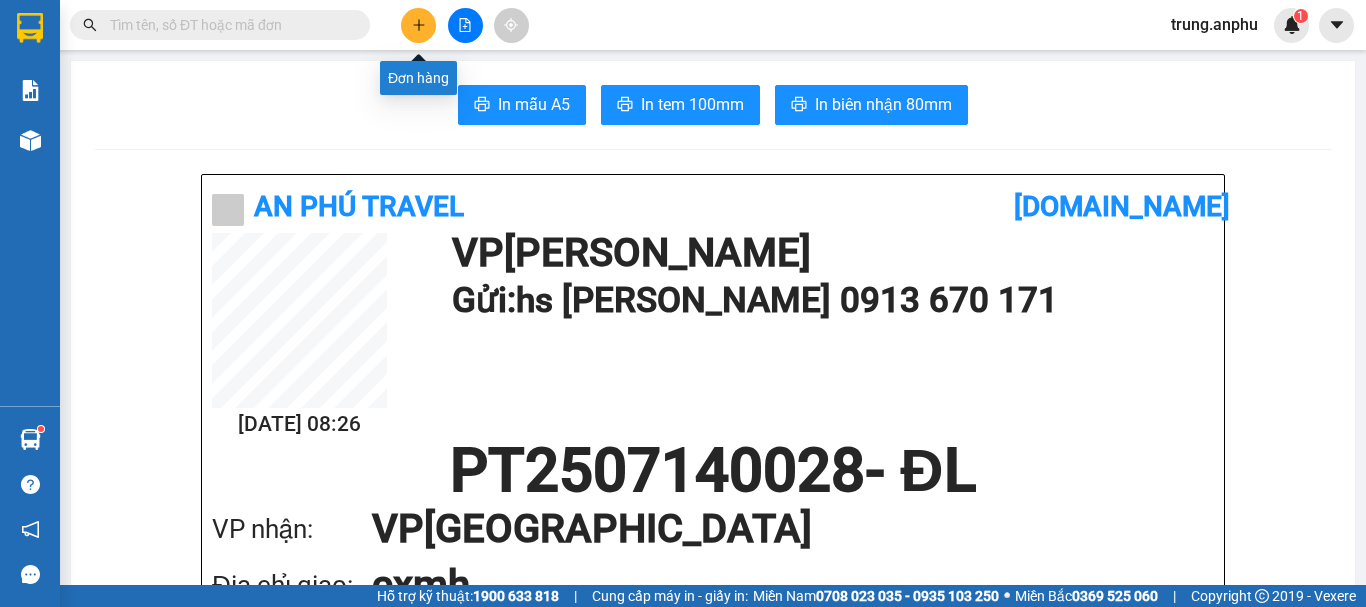 click at bounding box center [418, 25] 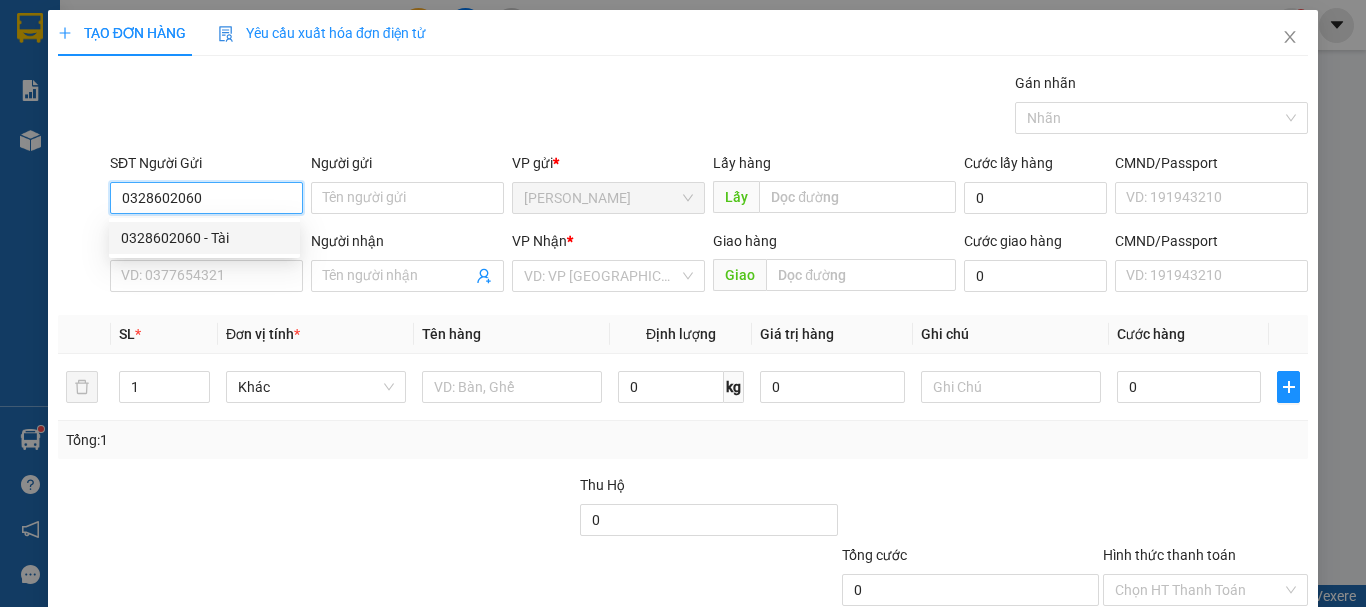 click on "0328602060 - Tài" at bounding box center (204, 238) 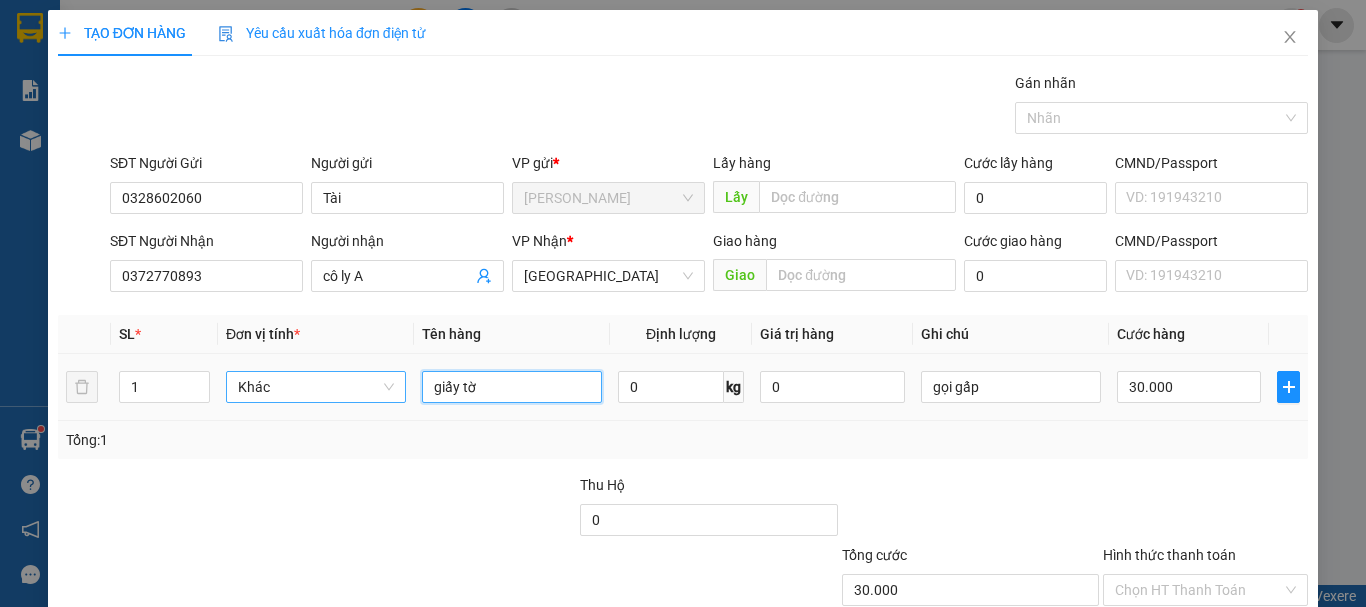 drag, startPoint x: 492, startPoint y: 392, endPoint x: 377, endPoint y: 389, distance: 115.03912 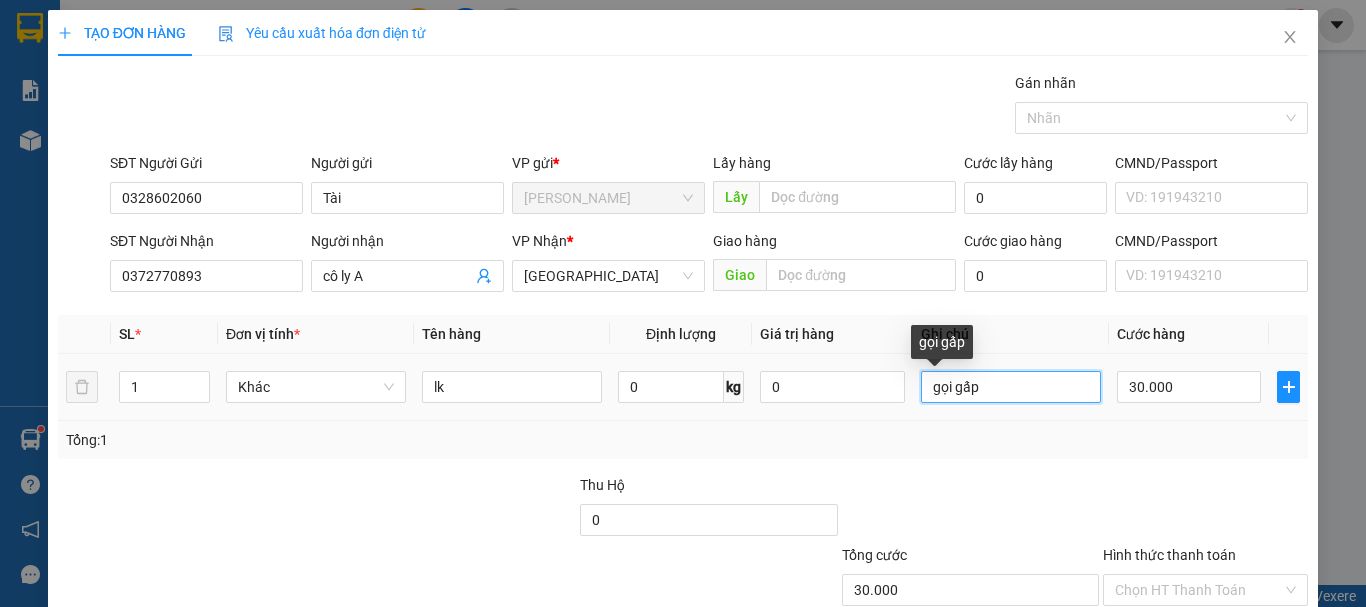 click on "gọi gấp" at bounding box center [1011, 387] 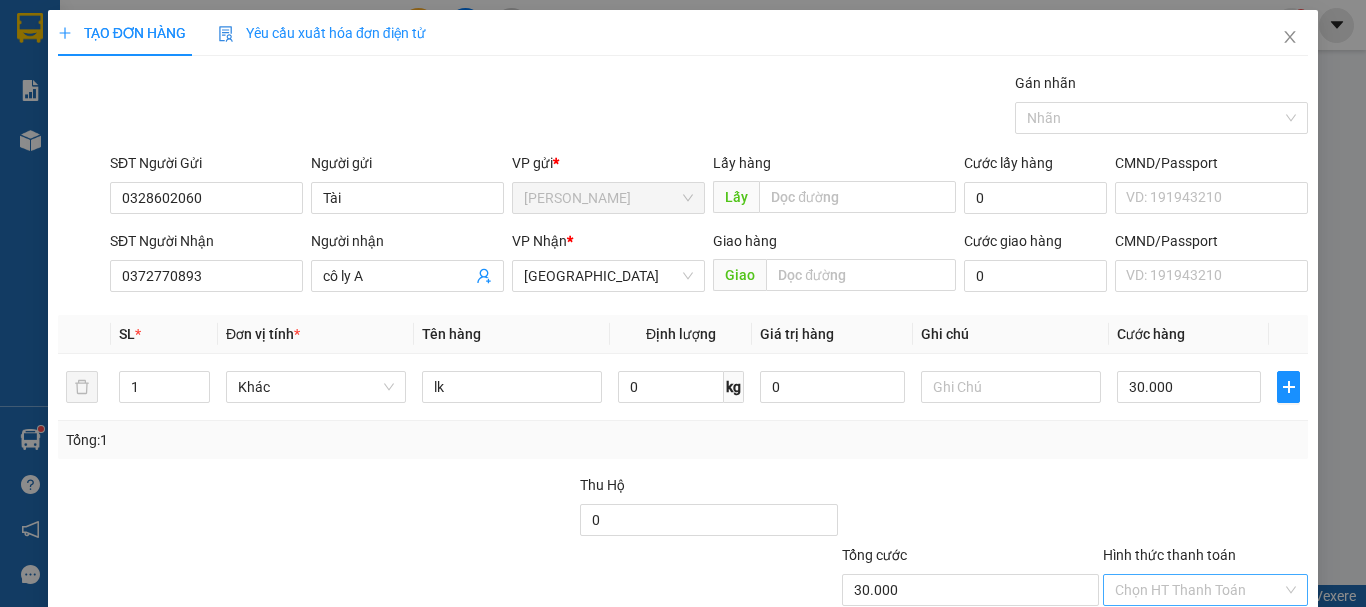 click on "Hình thức thanh toán" at bounding box center (1198, 590) 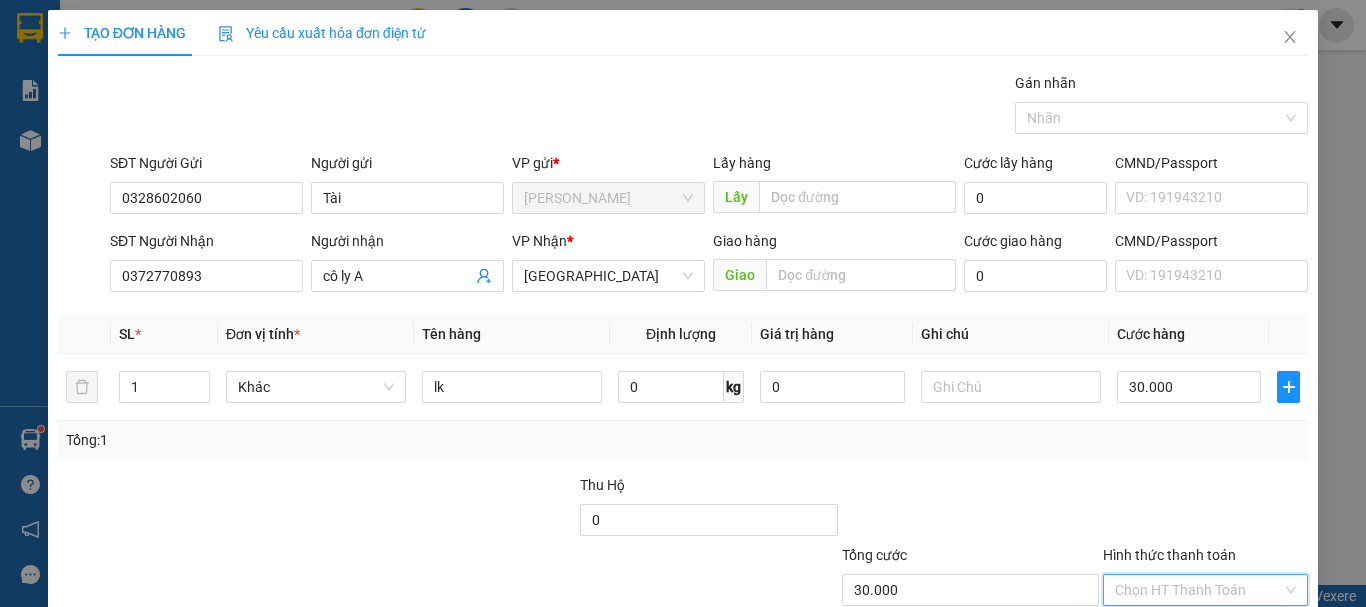 click on "Tại văn phòng" at bounding box center [1193, 630] 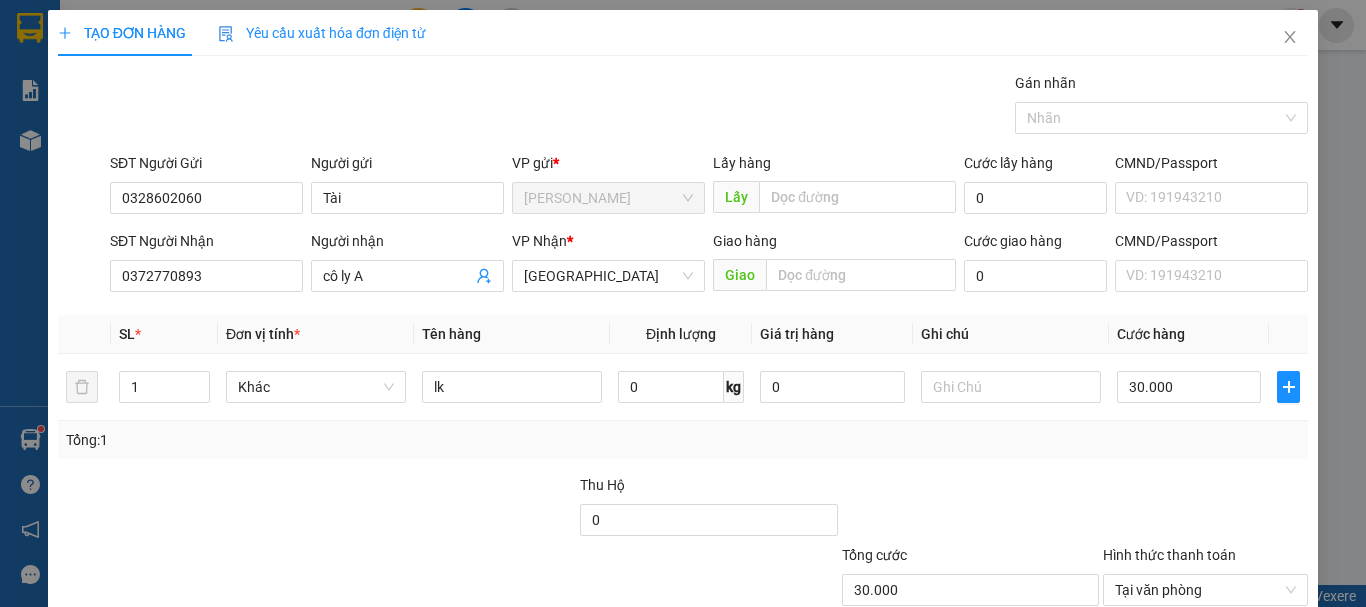 click on "[PERSON_NAME] và In" at bounding box center [1263, 685] 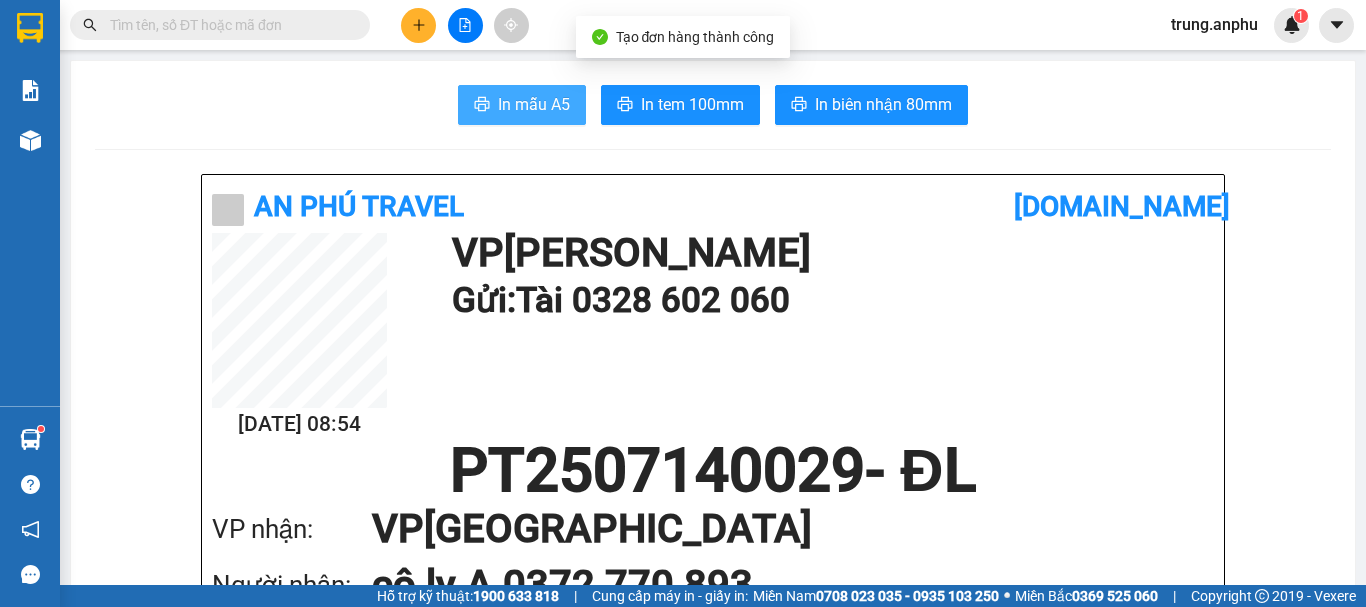 click on "In mẫu A5" at bounding box center [534, 104] 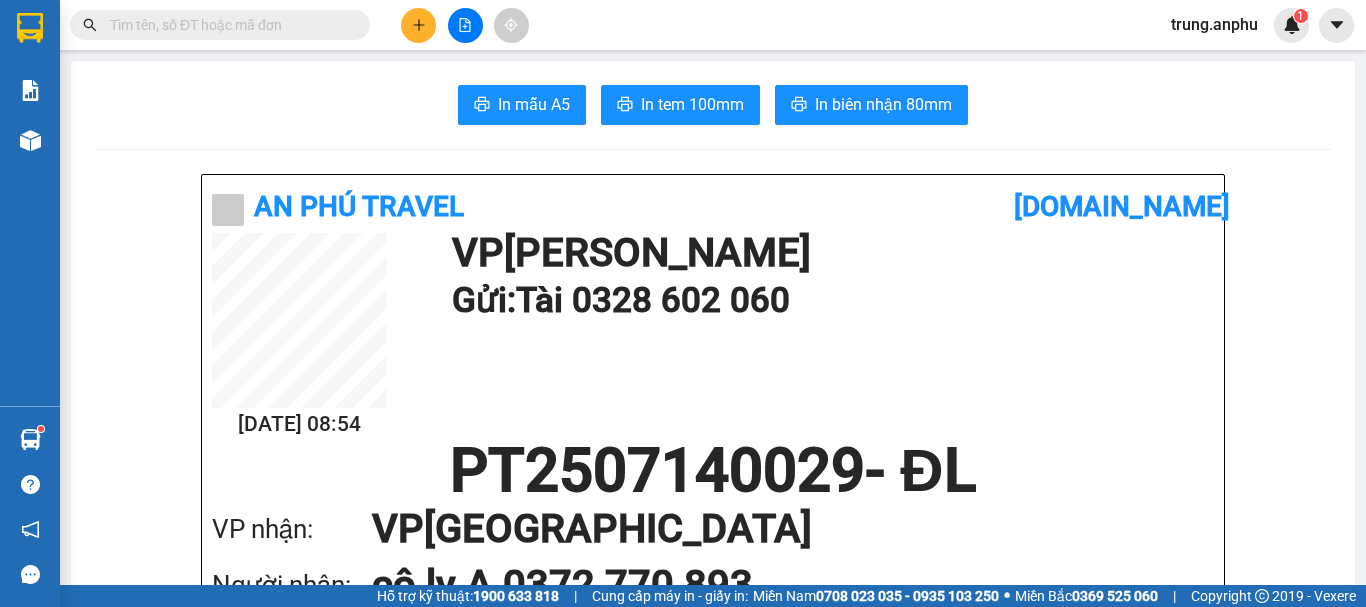 click at bounding box center (228, 25) 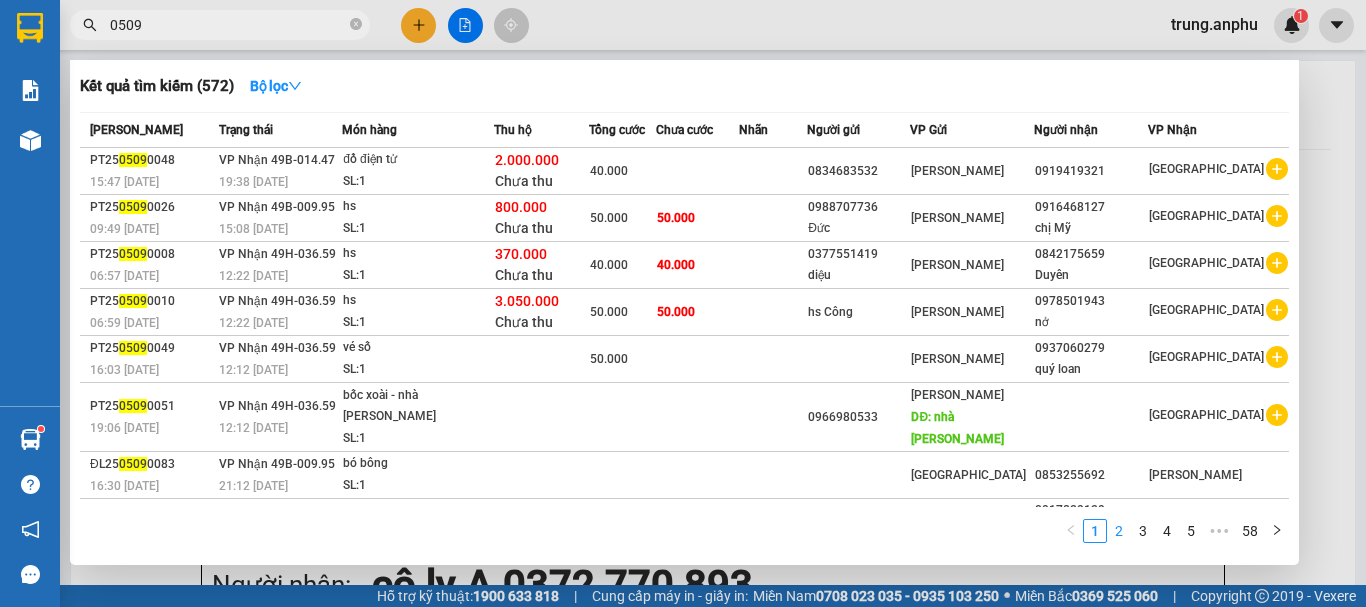 click on "2" at bounding box center [1119, 531] 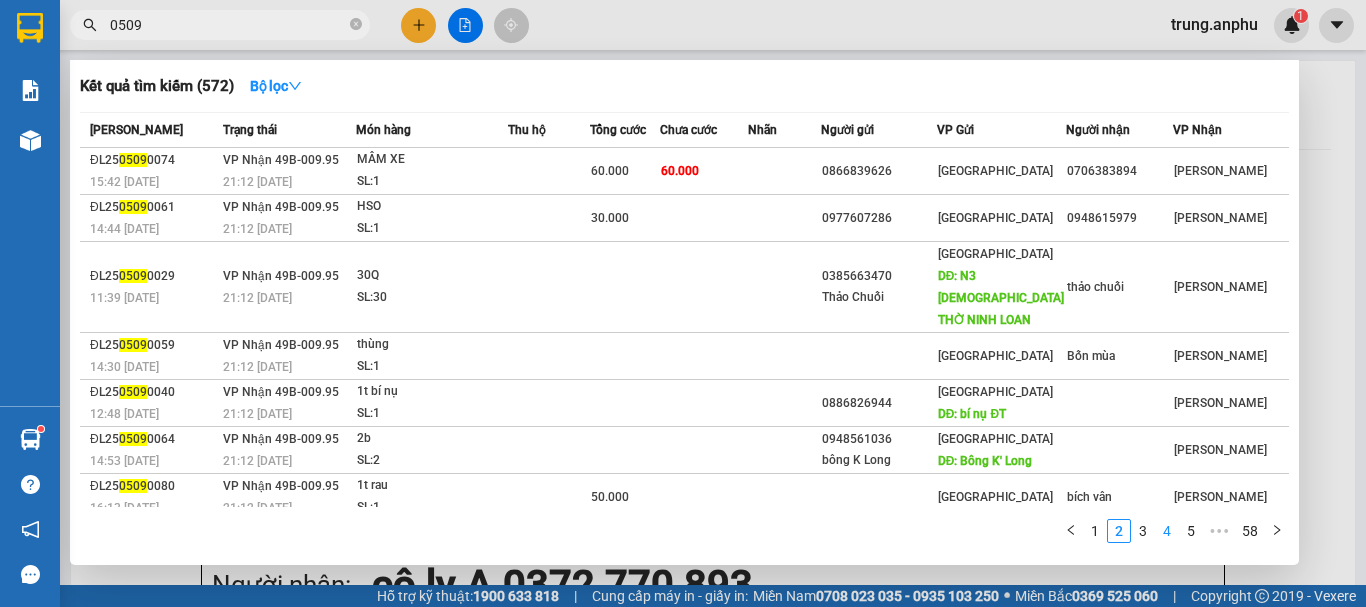 click on "4" at bounding box center (1167, 531) 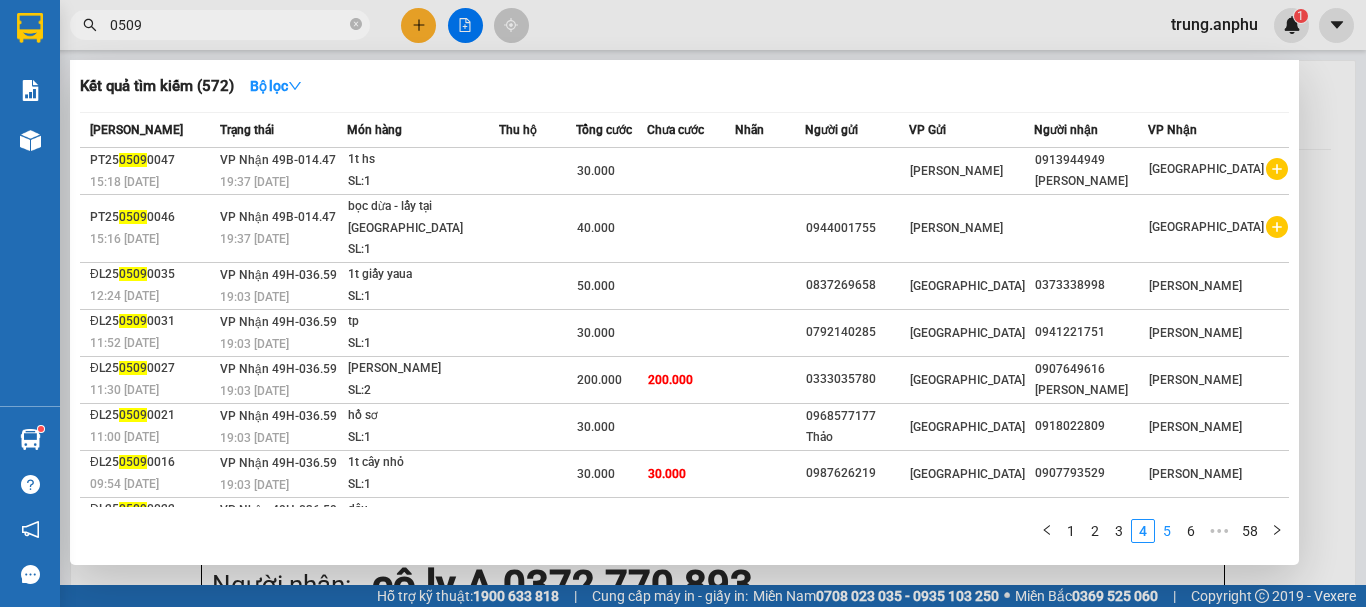 click on "5" at bounding box center [1167, 531] 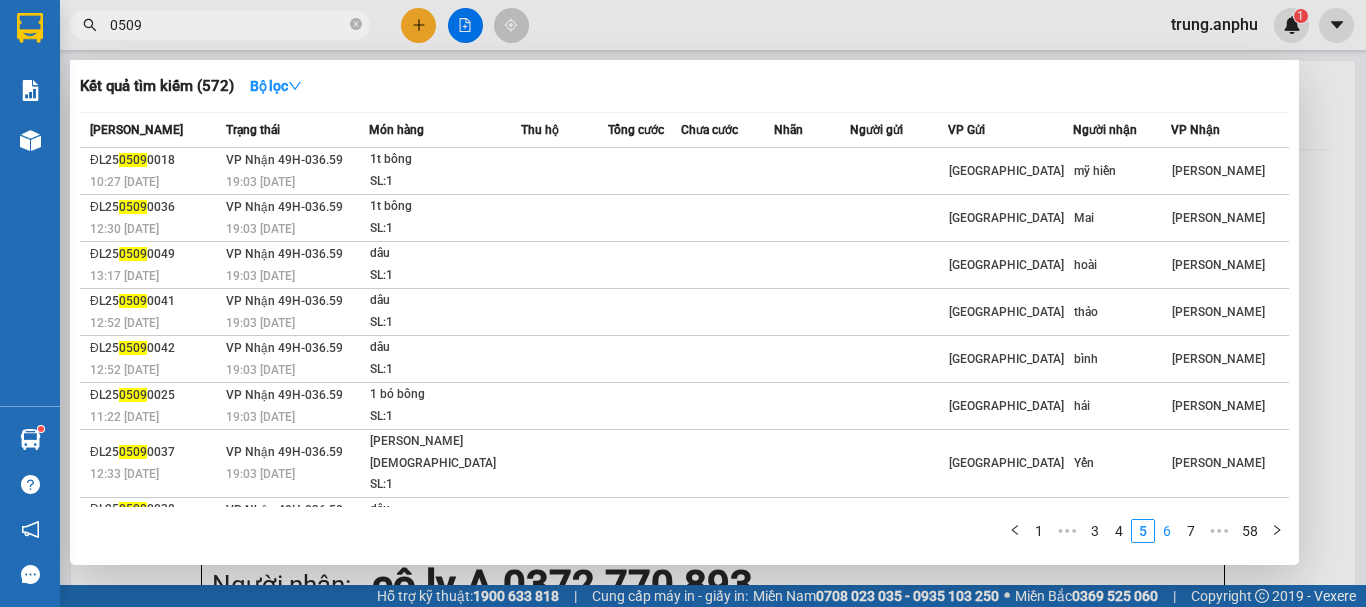 click on "6" at bounding box center (1167, 531) 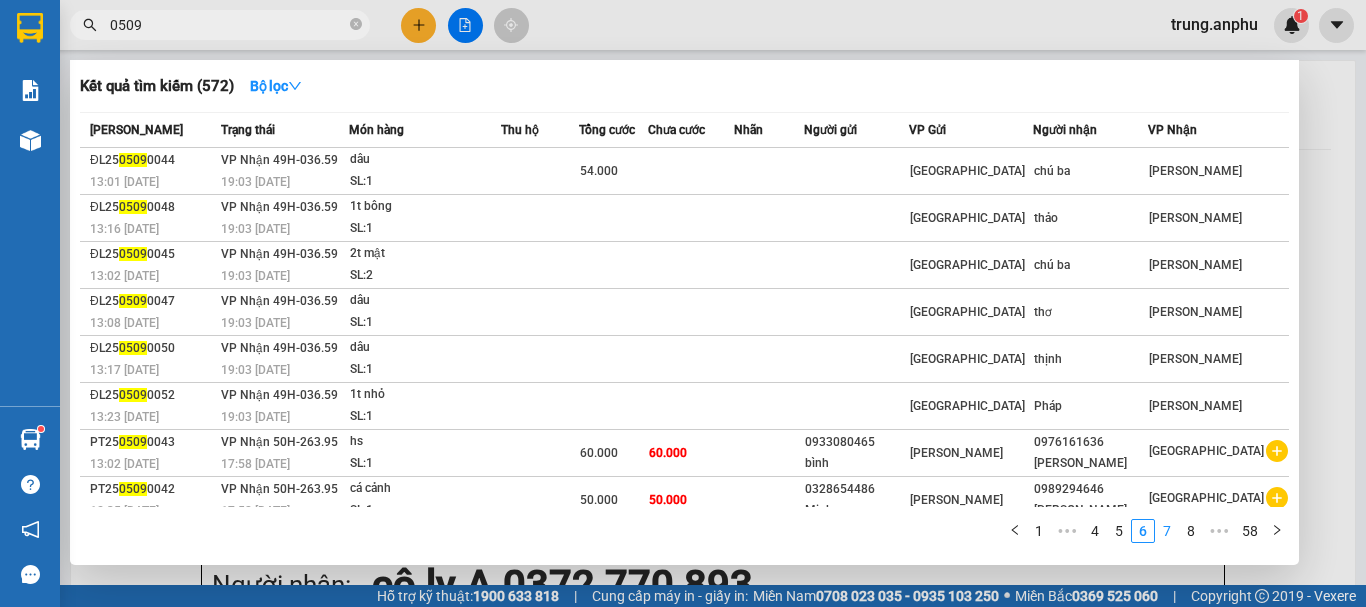 click on "7" at bounding box center [1167, 531] 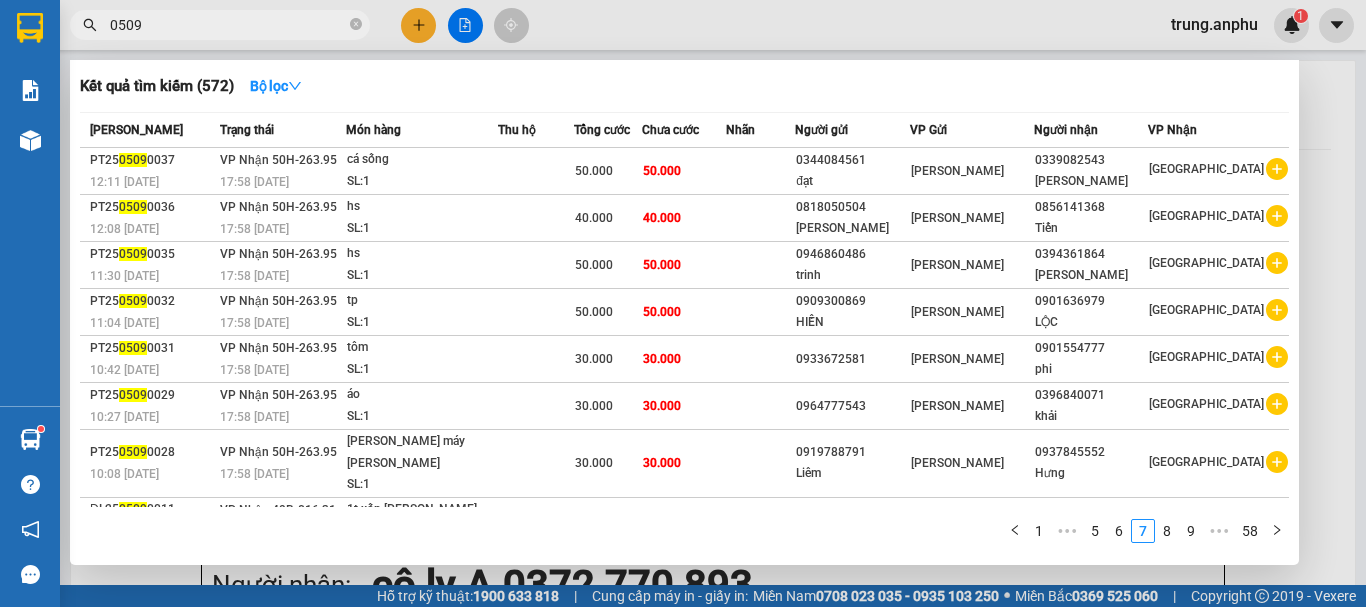 click on "8" at bounding box center [1167, 531] 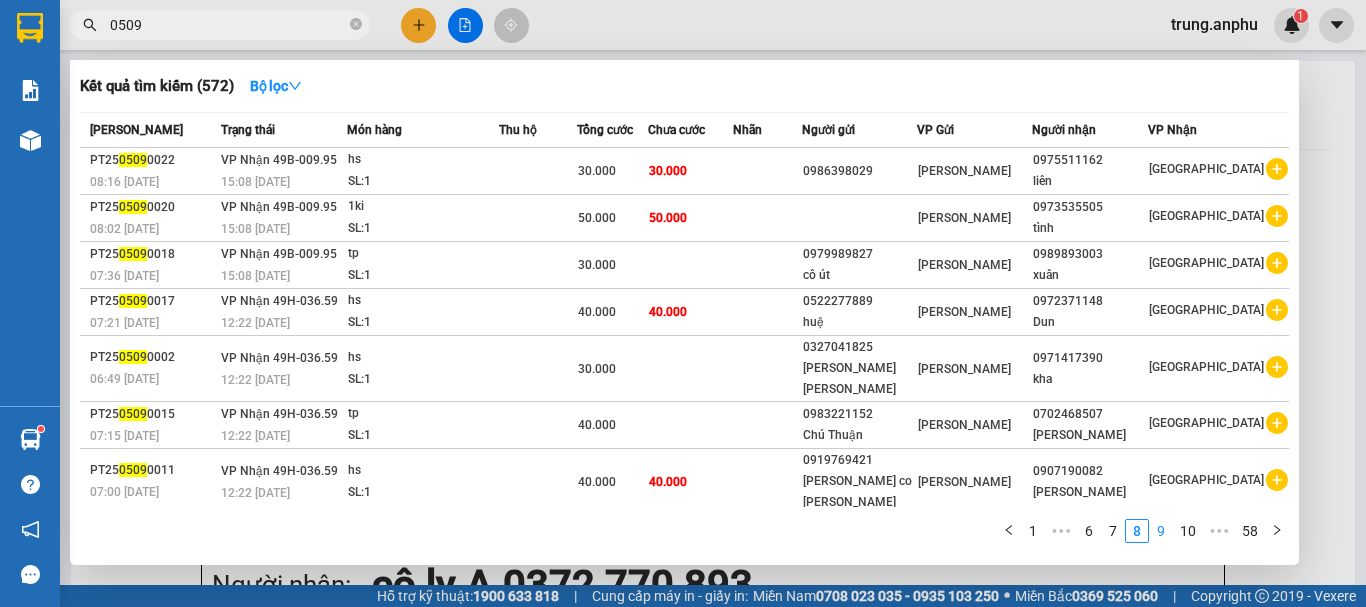 click on "9" at bounding box center (1161, 531) 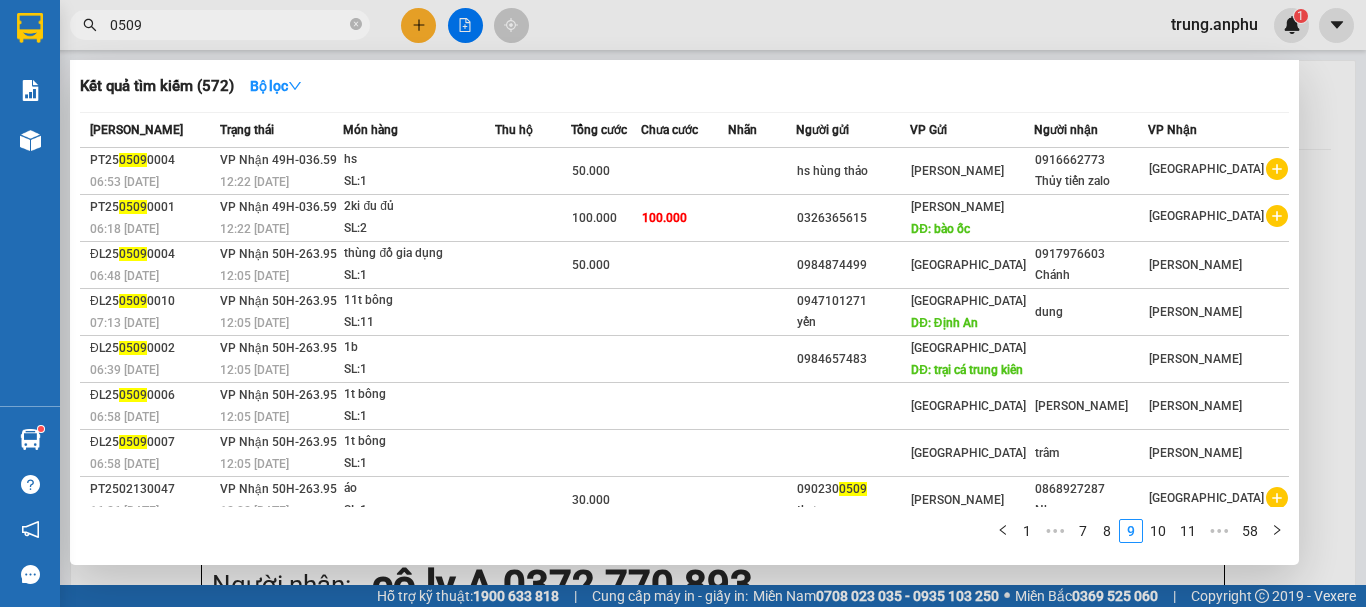 click 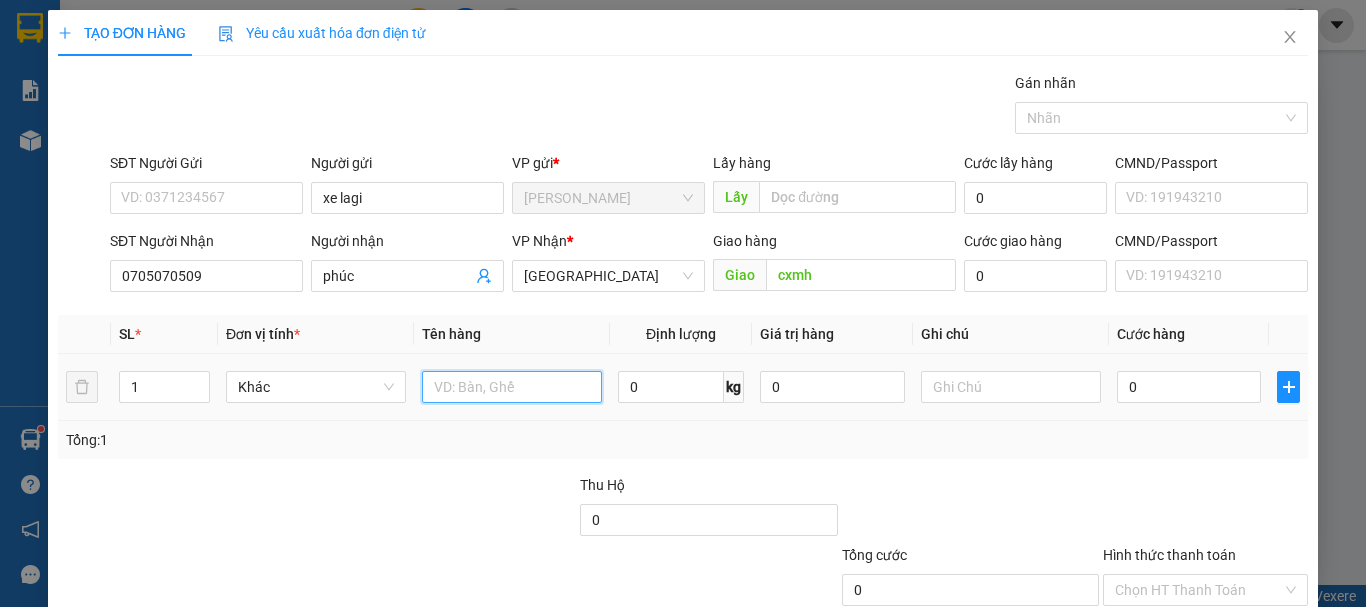 click at bounding box center (512, 387) 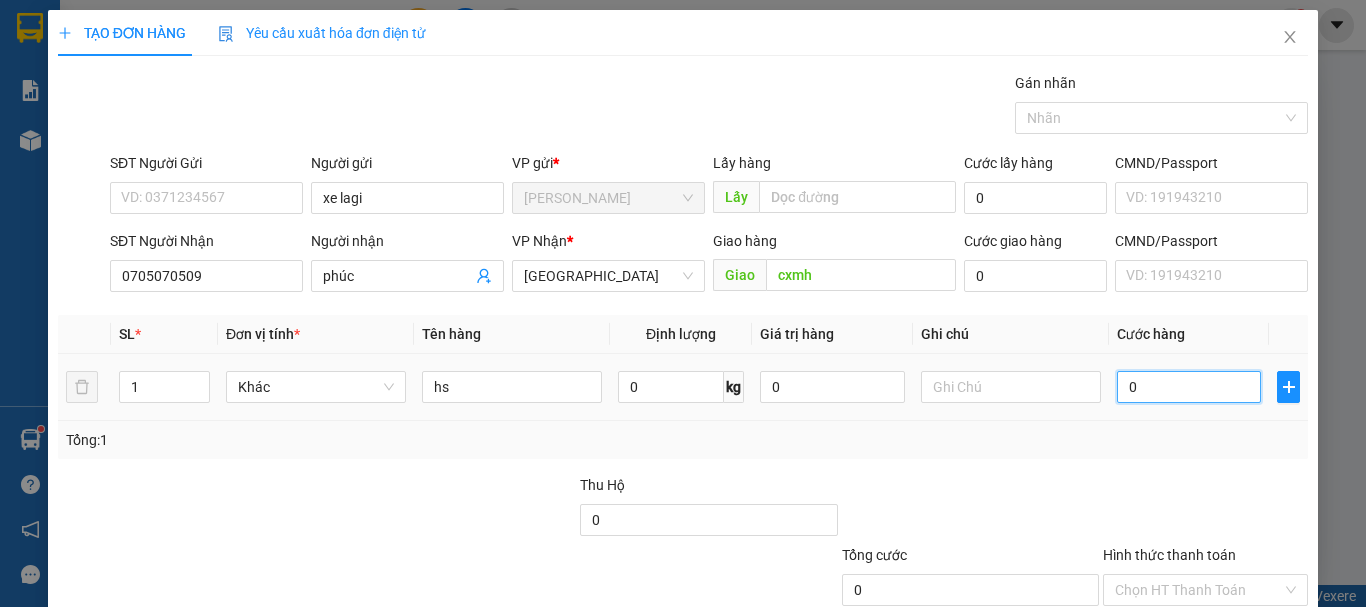 click on "0" at bounding box center (1189, 387) 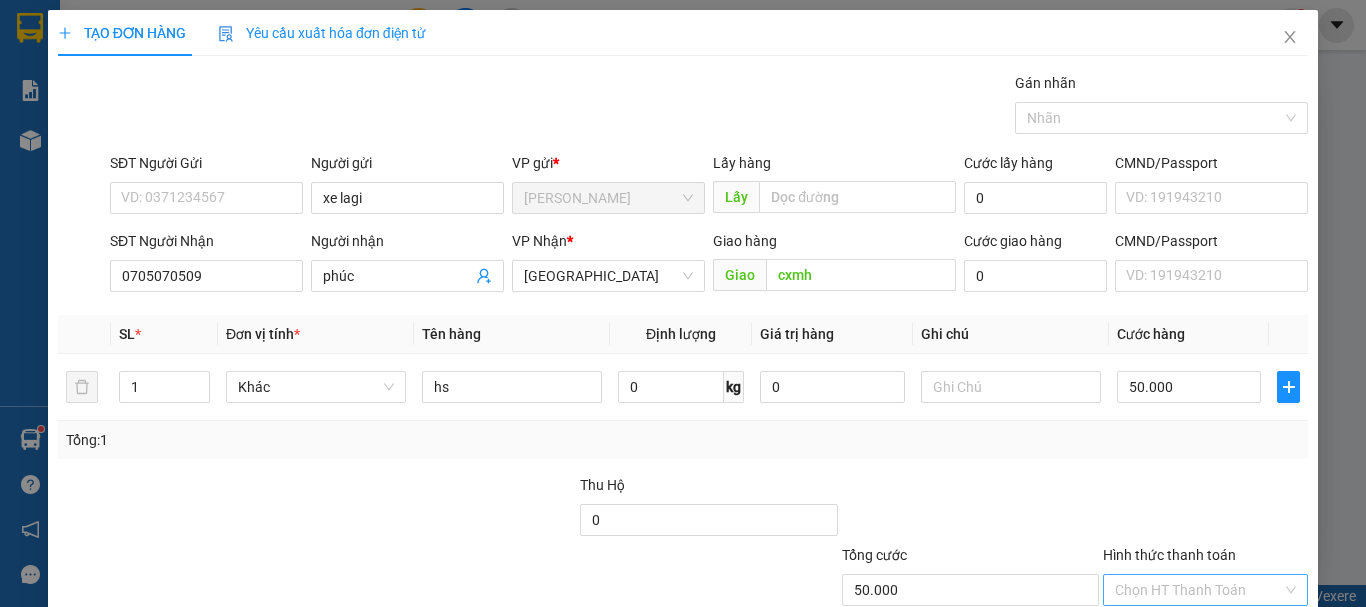 click on "Hình thức thanh toán" at bounding box center [1198, 590] 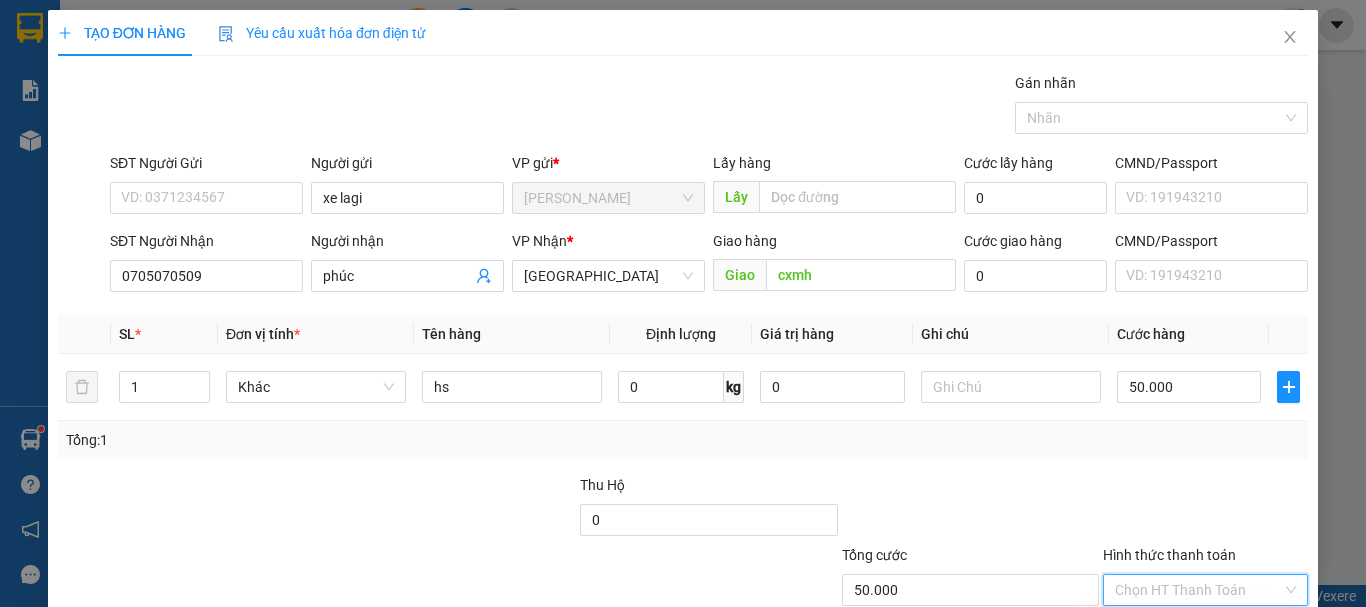 click on "Tại văn phòng" at bounding box center [1193, 630] 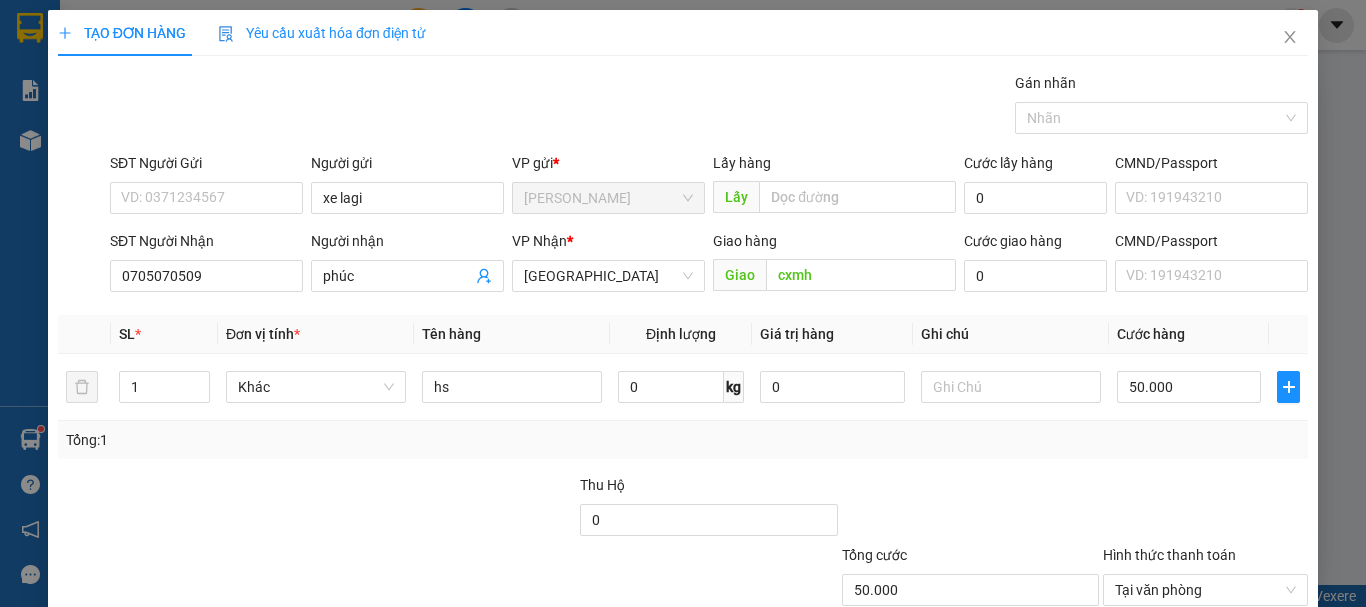 click on "[PERSON_NAME] và In" at bounding box center [1263, 685] 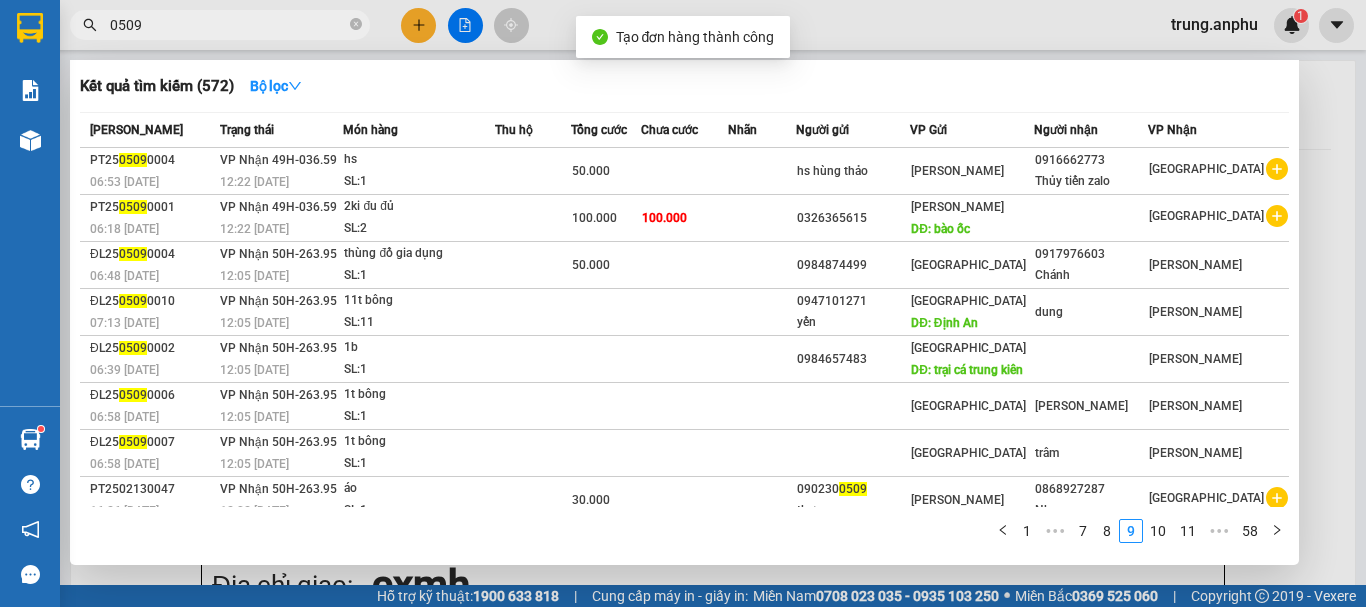 click at bounding box center [683, 303] 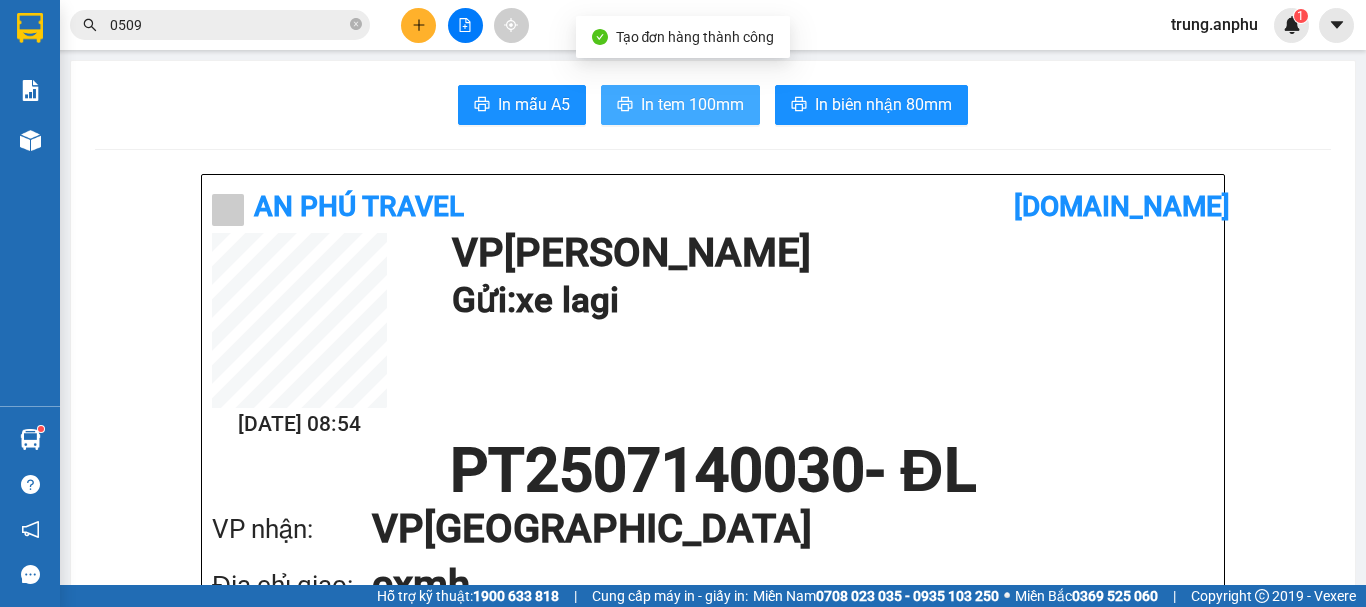 click on "In tem 100mm" at bounding box center [680, 105] 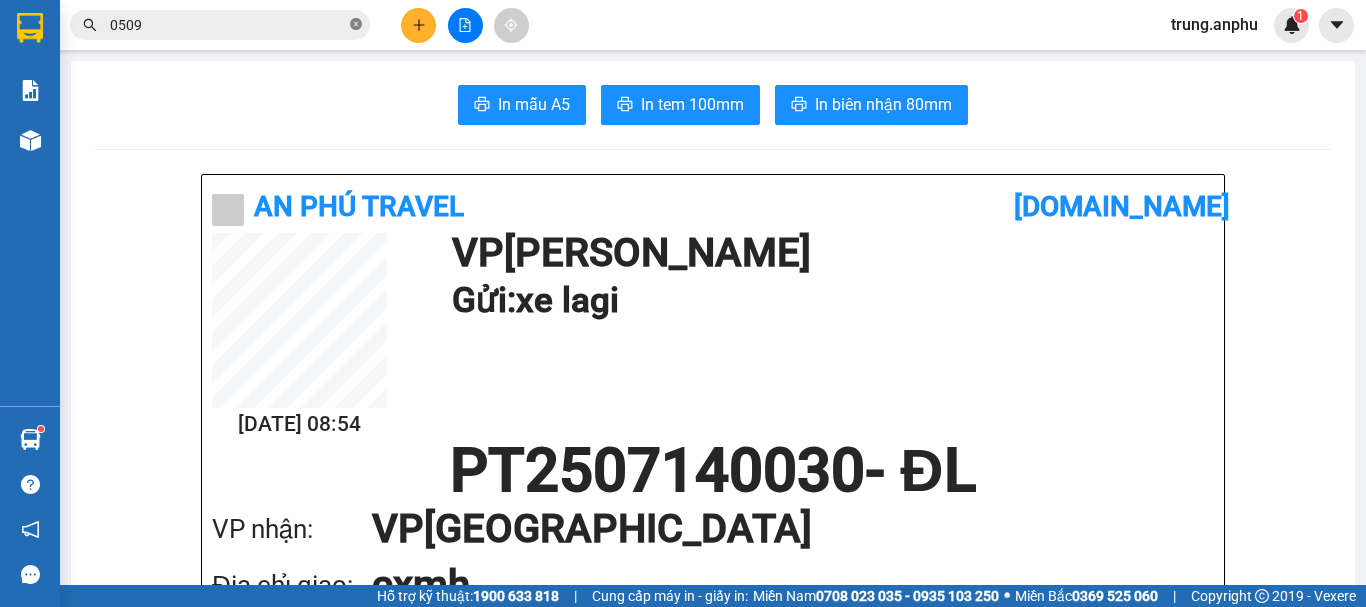 click 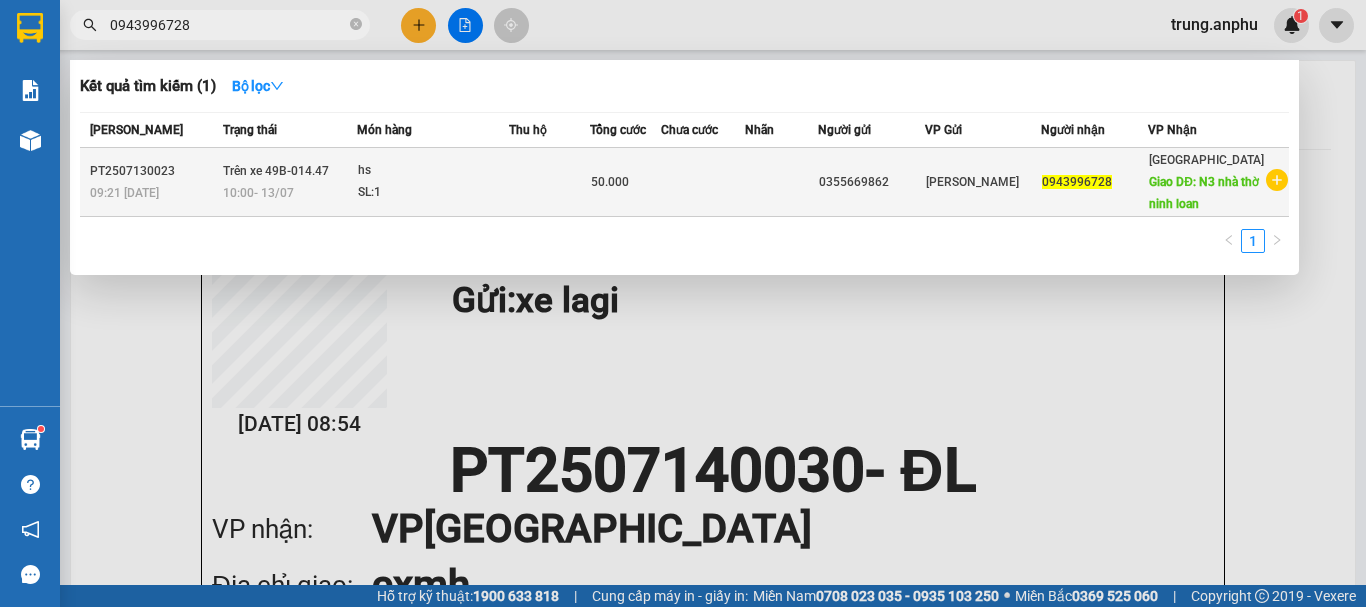 click 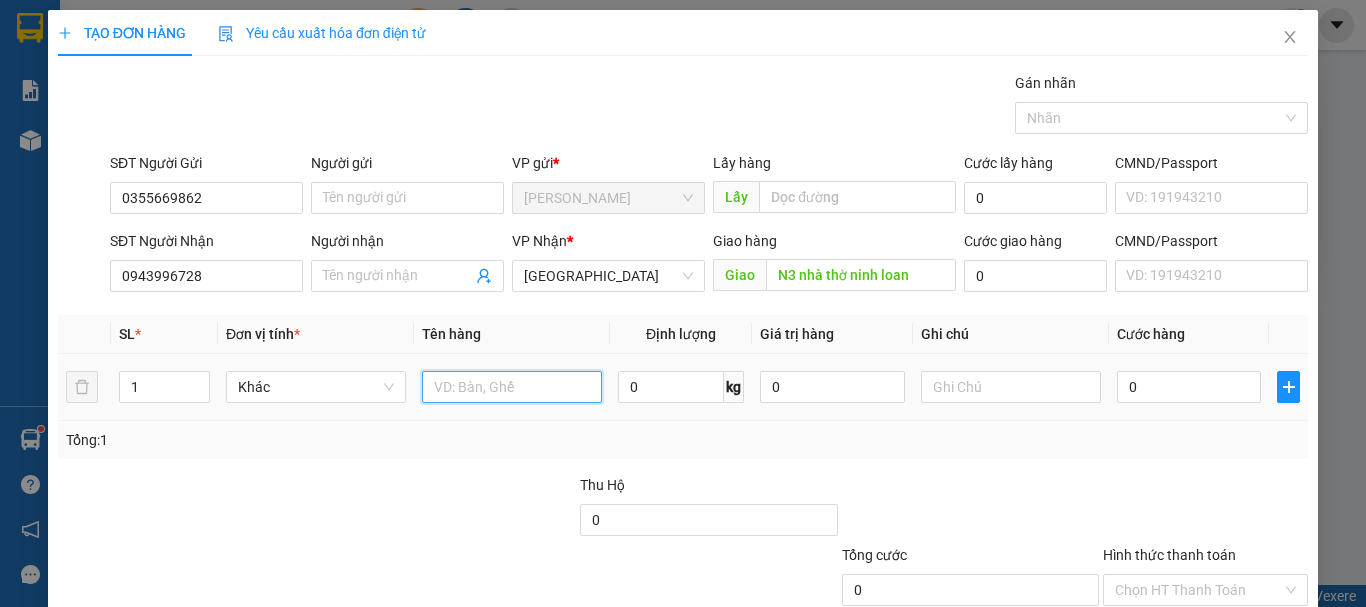 click at bounding box center [512, 387] 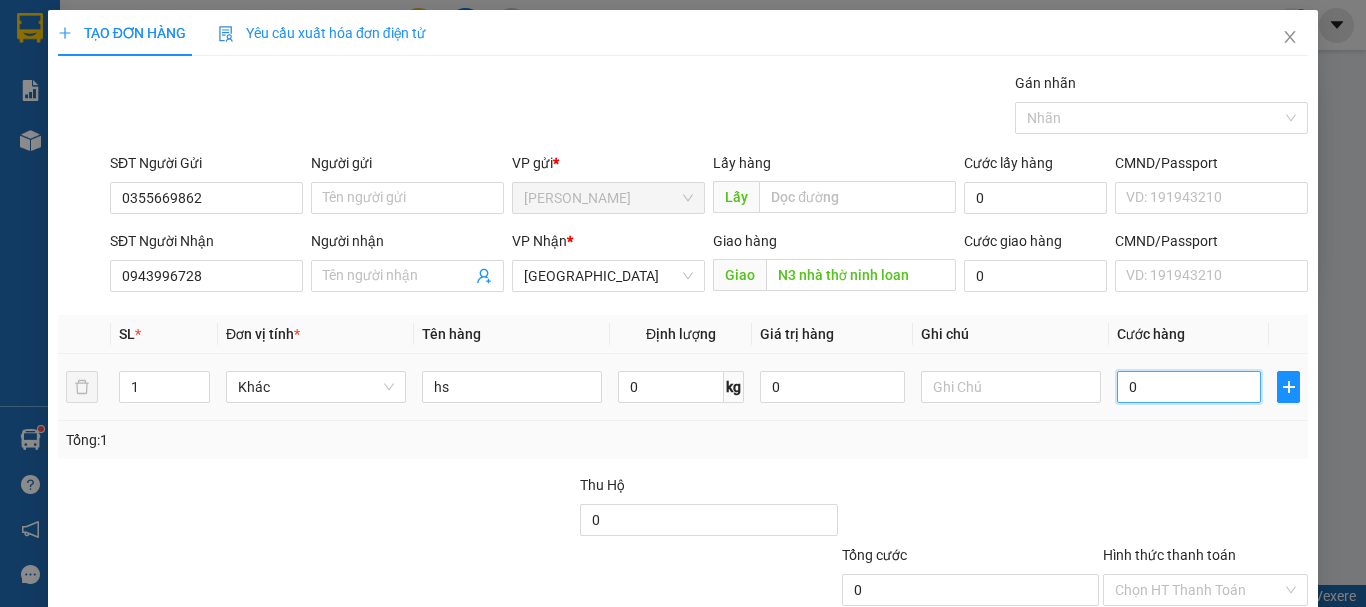click on "0" at bounding box center (1189, 387) 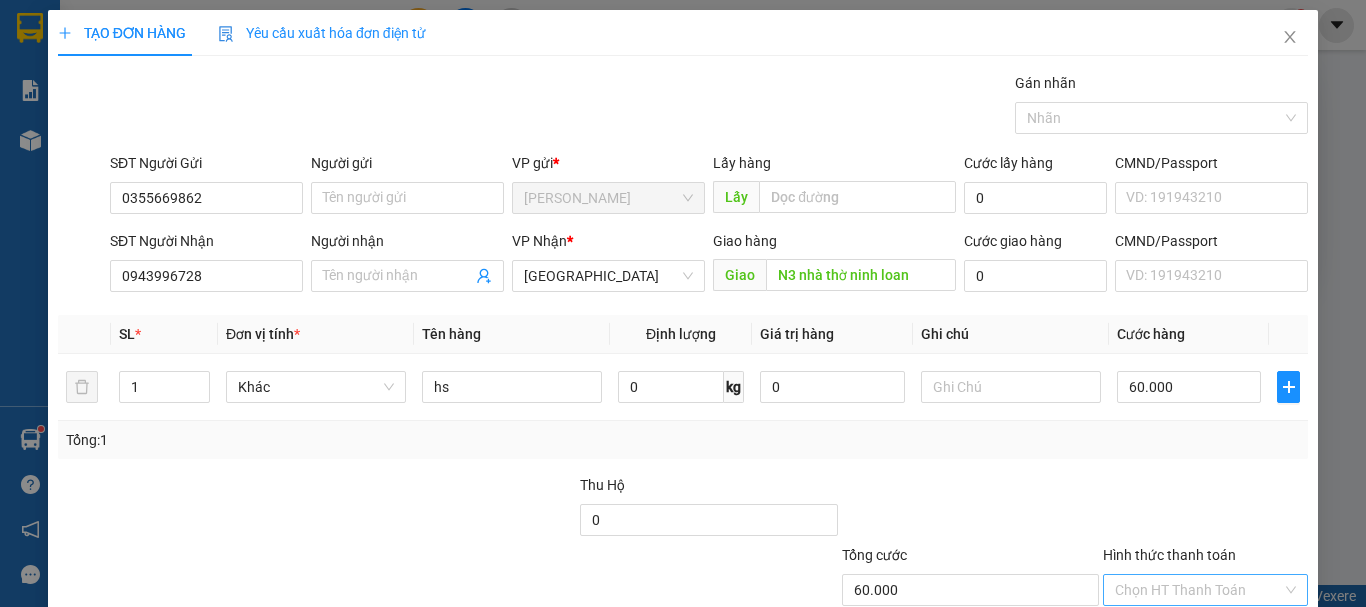 click on "Hình thức thanh toán" at bounding box center [1198, 590] 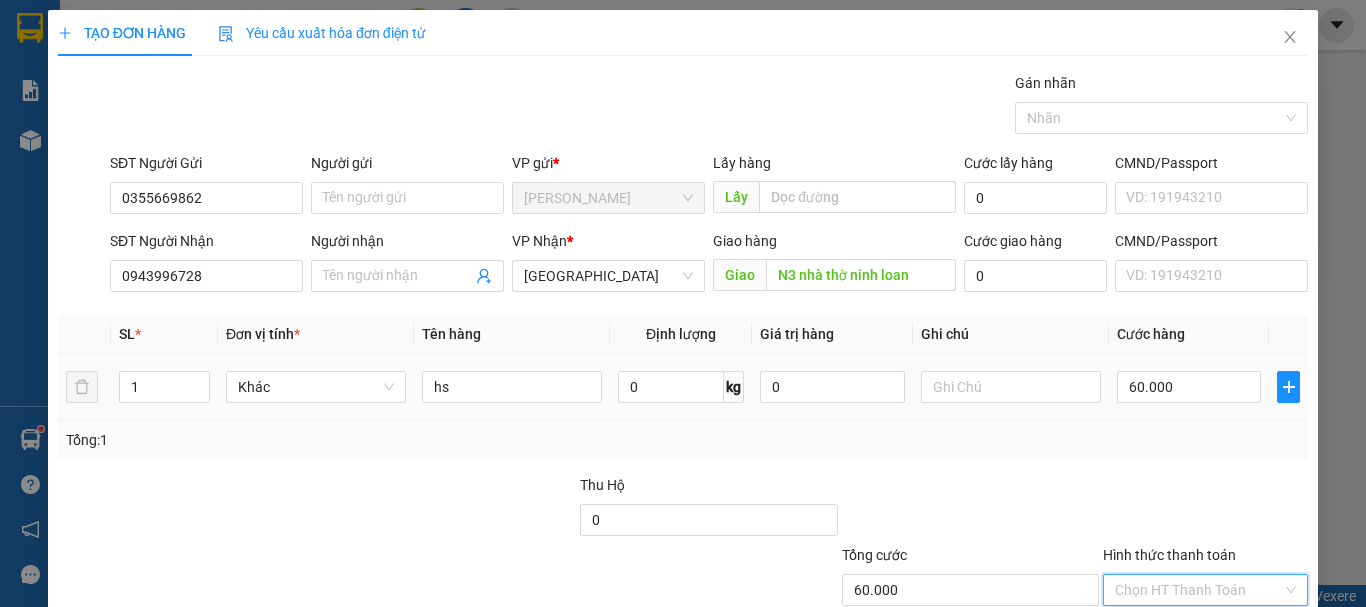 drag, startPoint x: 1161, startPoint y: 491, endPoint x: 1146, endPoint y: 274, distance: 217.51782 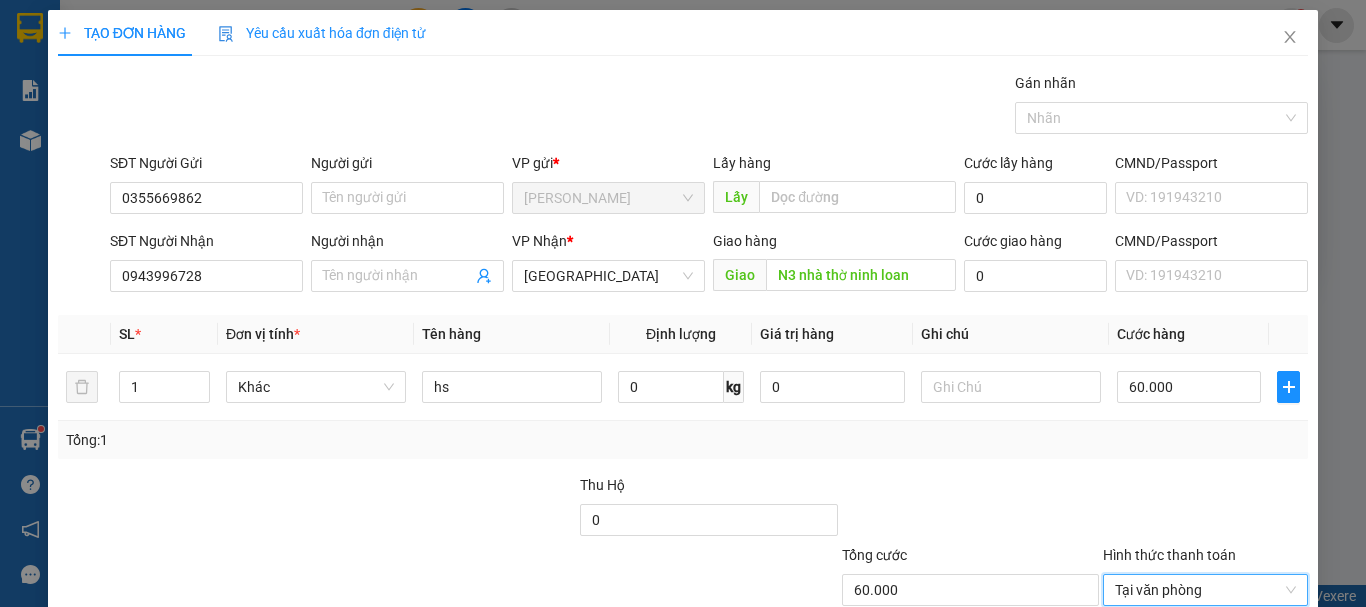 click on "[PERSON_NAME] và In" at bounding box center [1231, 685] 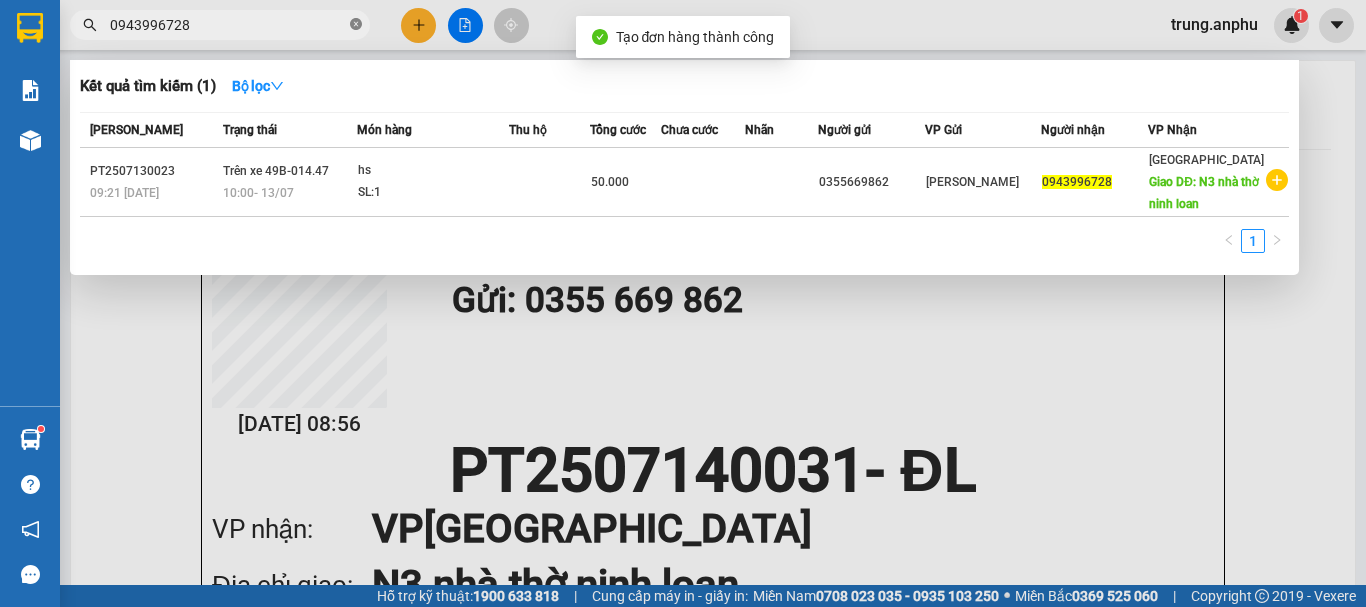 click 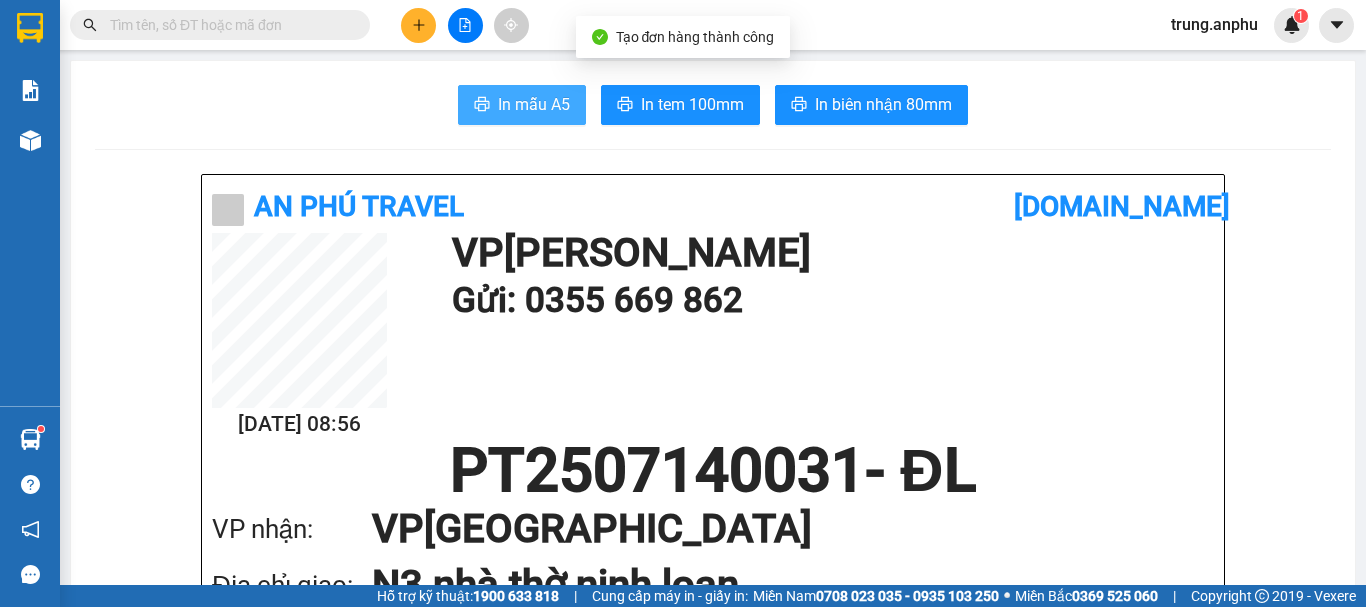 click on "In mẫu A5" at bounding box center [534, 104] 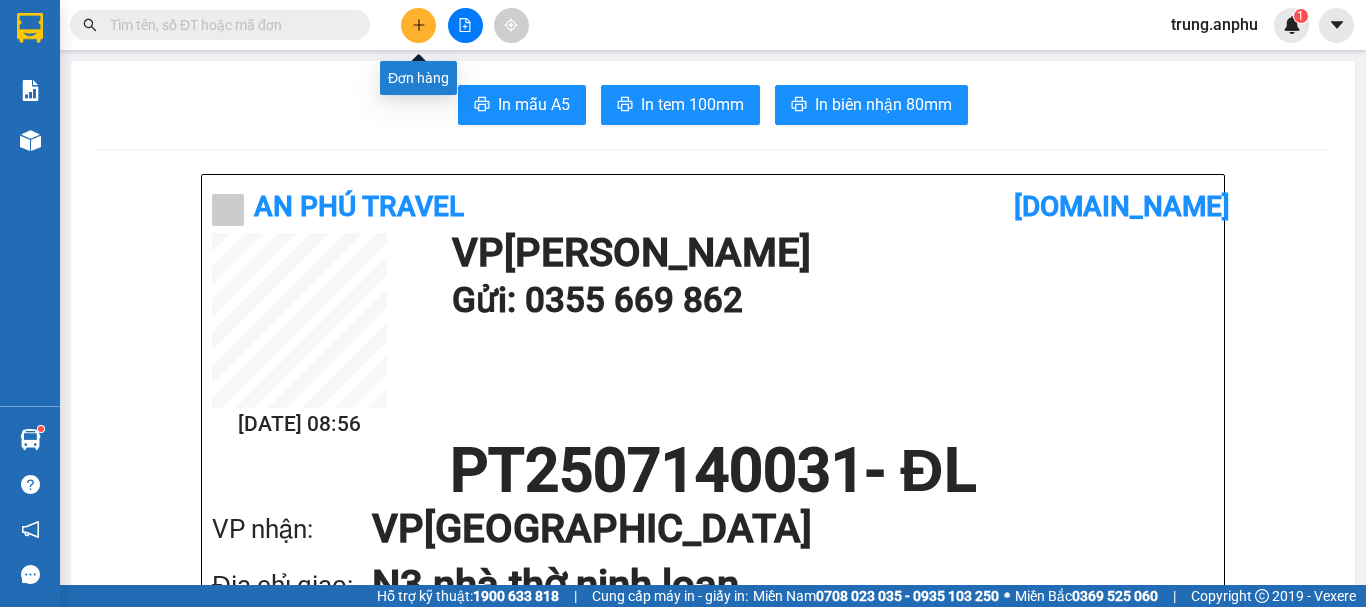 click at bounding box center [418, 25] 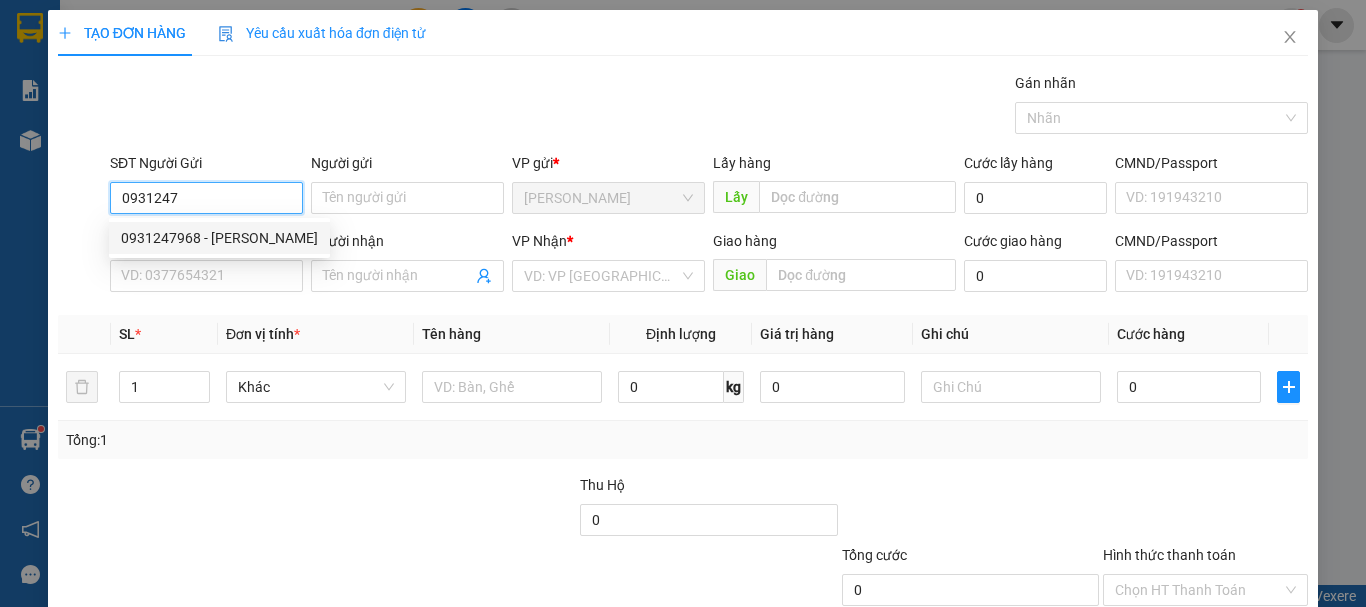 click on "0931247968 - hoan" at bounding box center [219, 238] 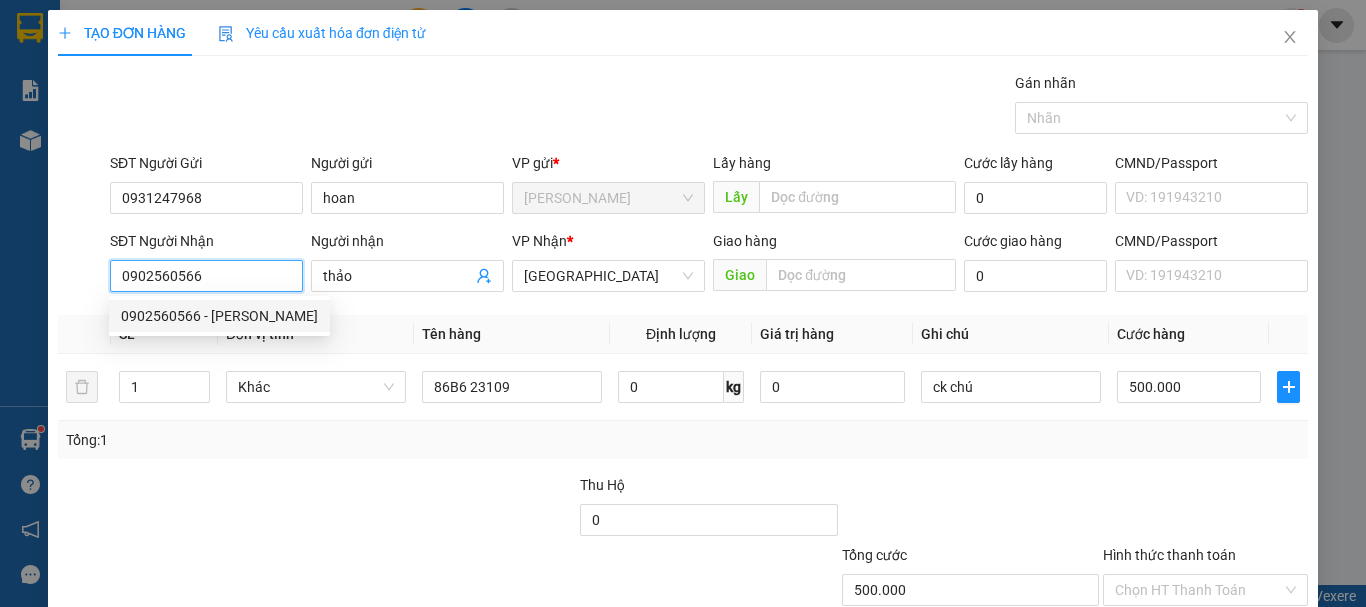 drag, startPoint x: 232, startPoint y: 270, endPoint x: 84, endPoint y: 290, distance: 149.34523 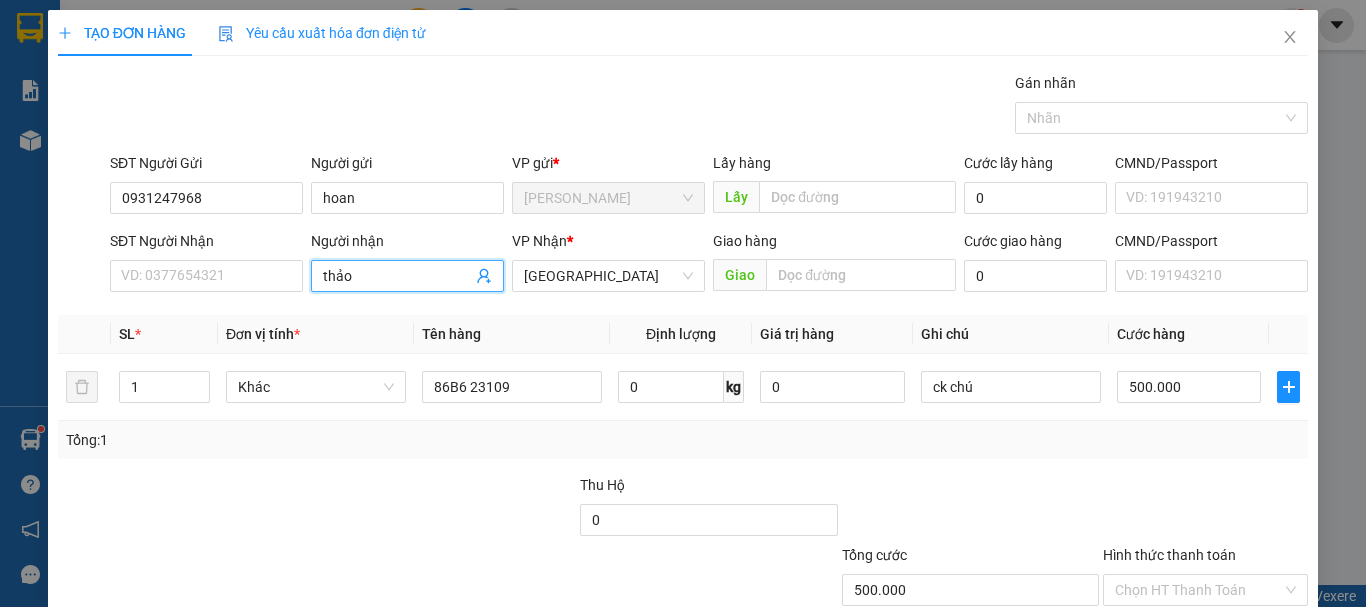 drag, startPoint x: 350, startPoint y: 273, endPoint x: 321, endPoint y: 276, distance: 29.15476 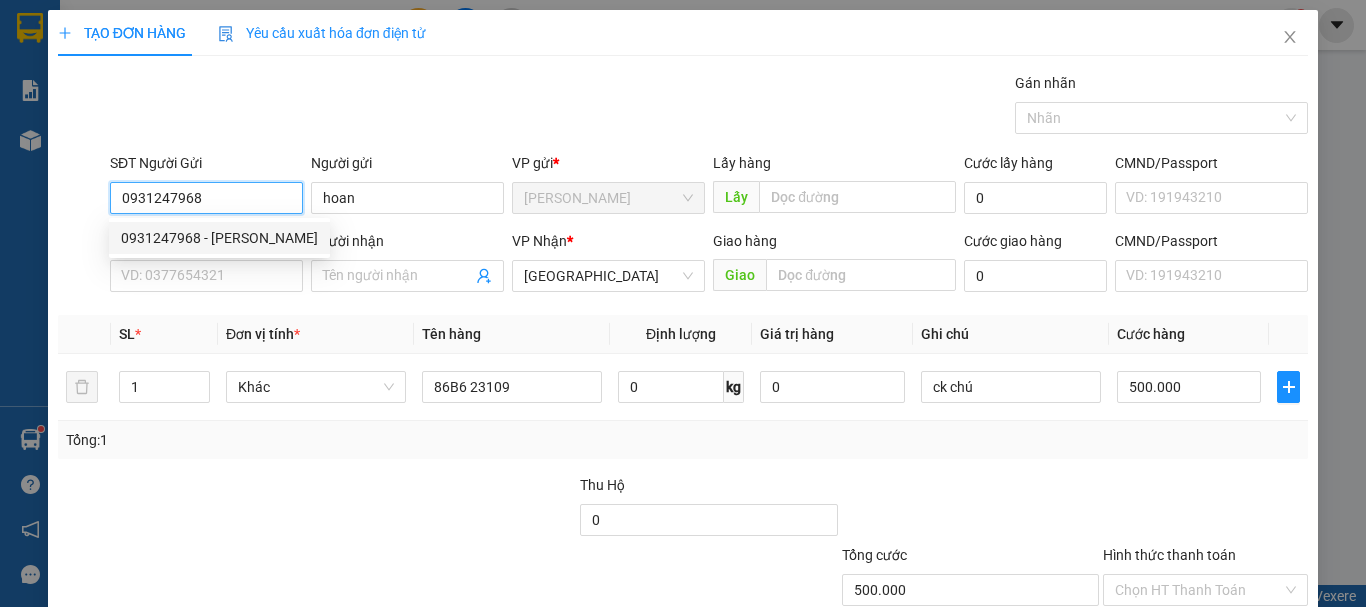 drag, startPoint x: 226, startPoint y: 197, endPoint x: 67, endPoint y: 215, distance: 160.01562 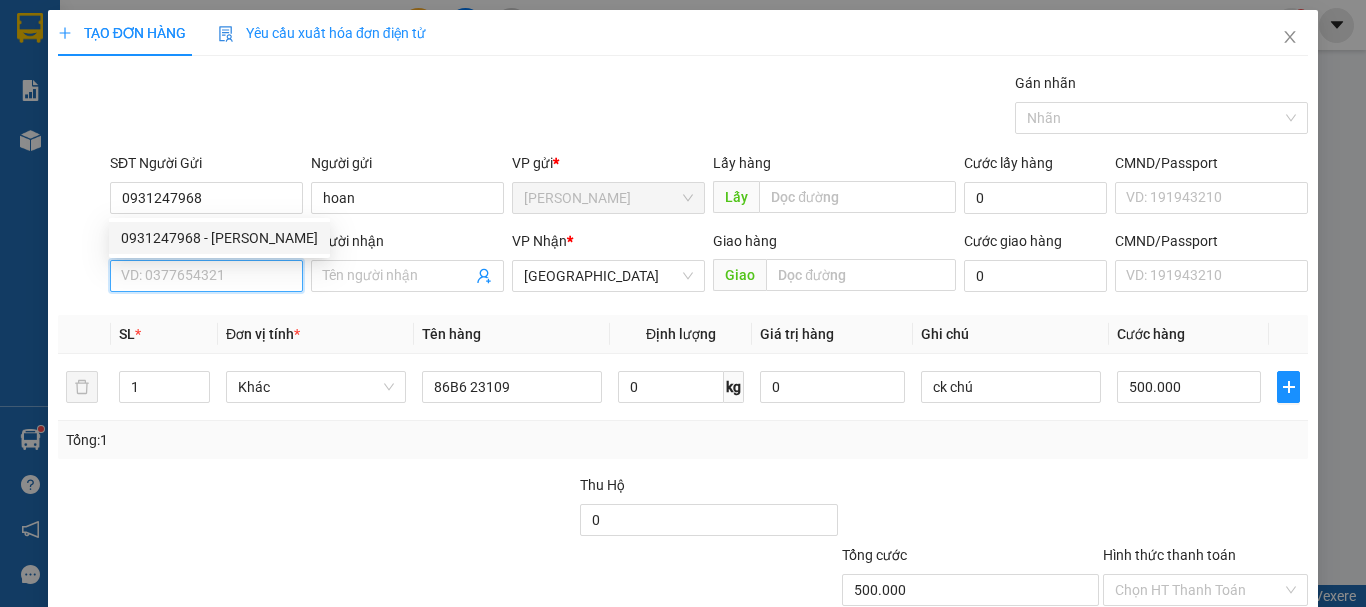 click on "SĐT Người Nhận" at bounding box center [206, 276] 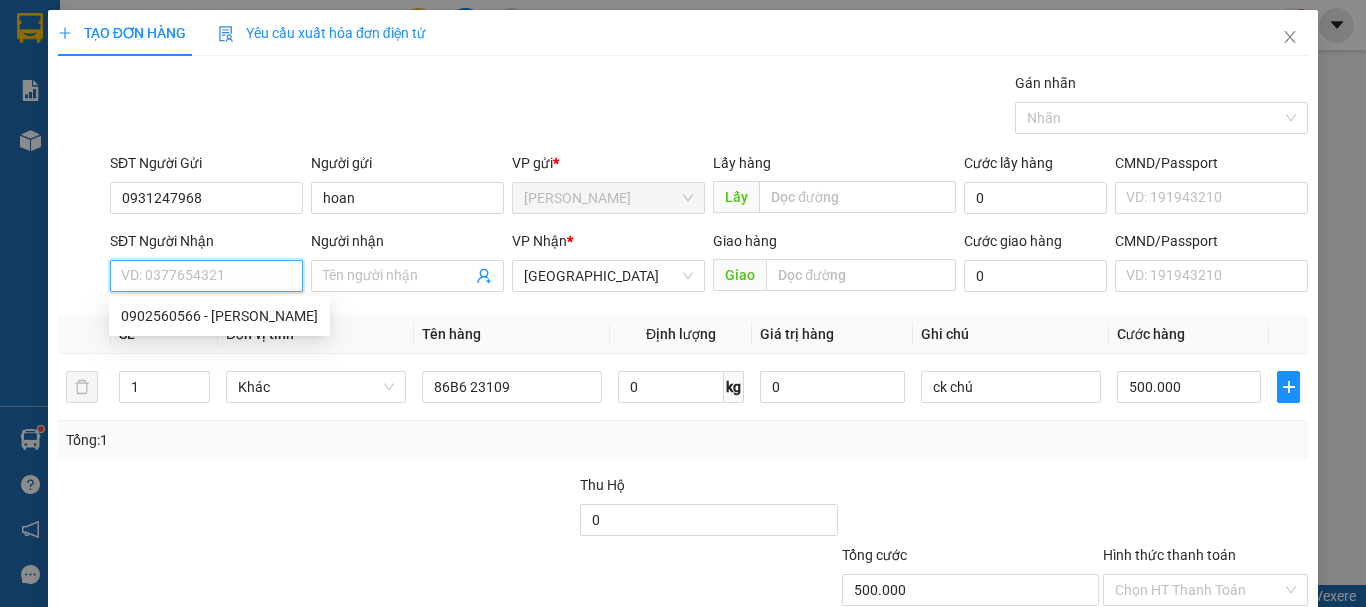 paste on "0931247968" 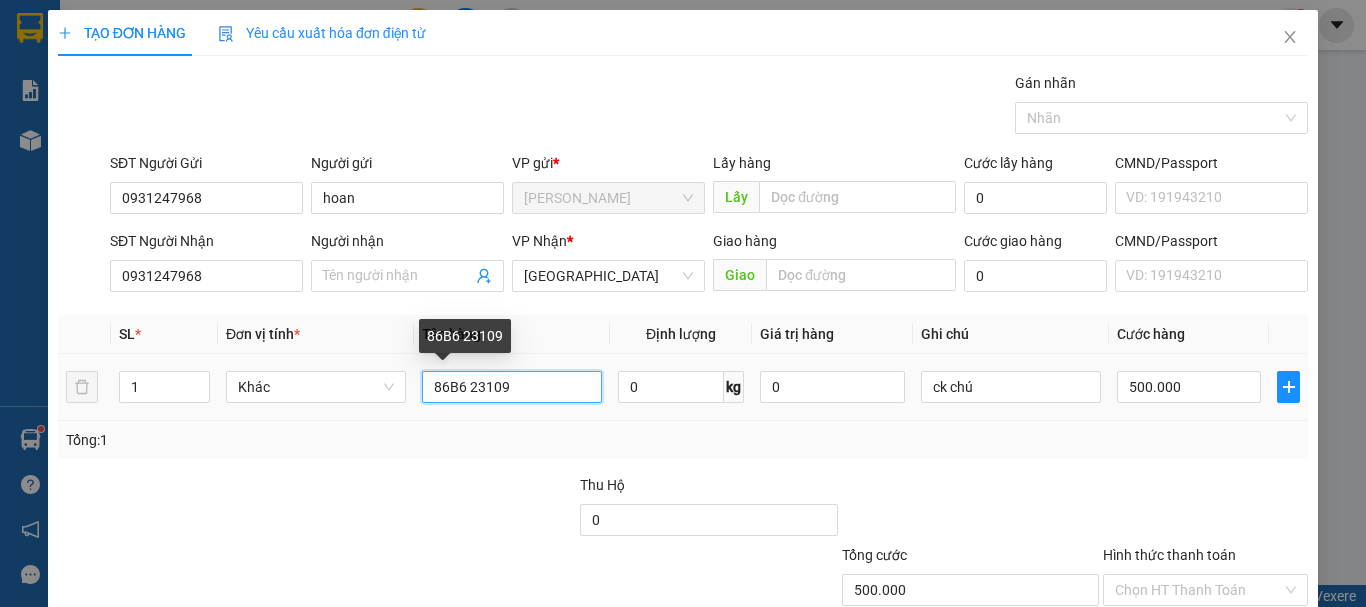 click on "86B6 23109" at bounding box center (512, 387) 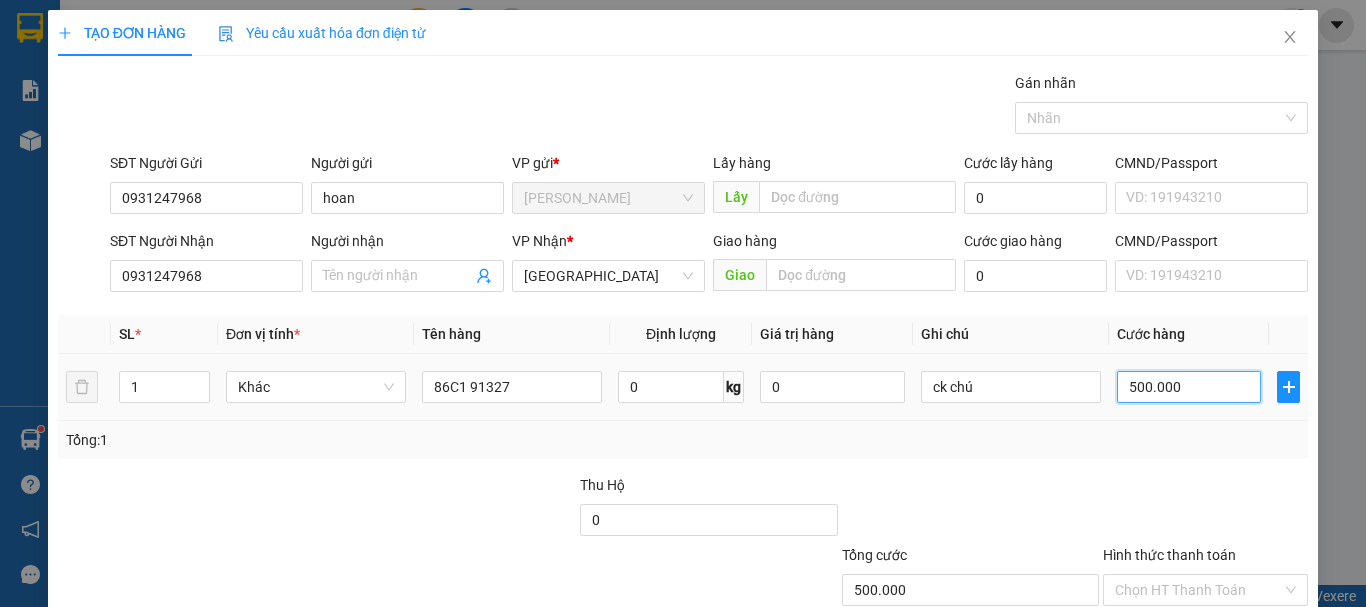 click on "500.000" at bounding box center [1189, 387] 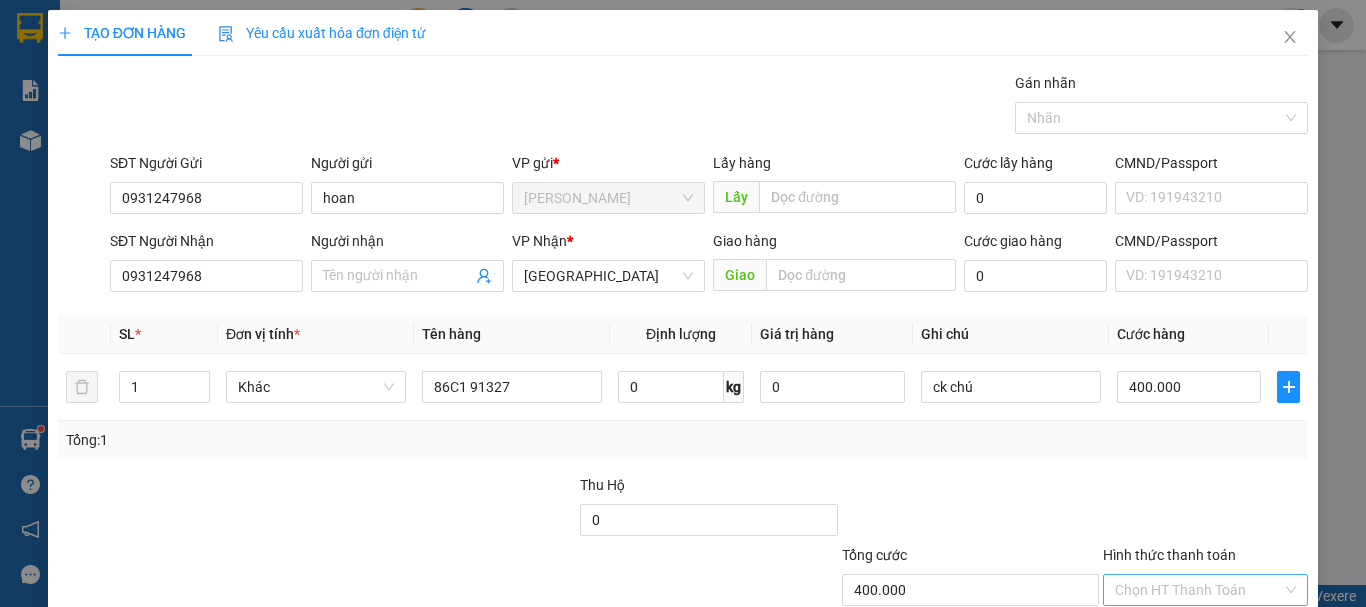 click on "Hình thức thanh toán" at bounding box center [1198, 590] 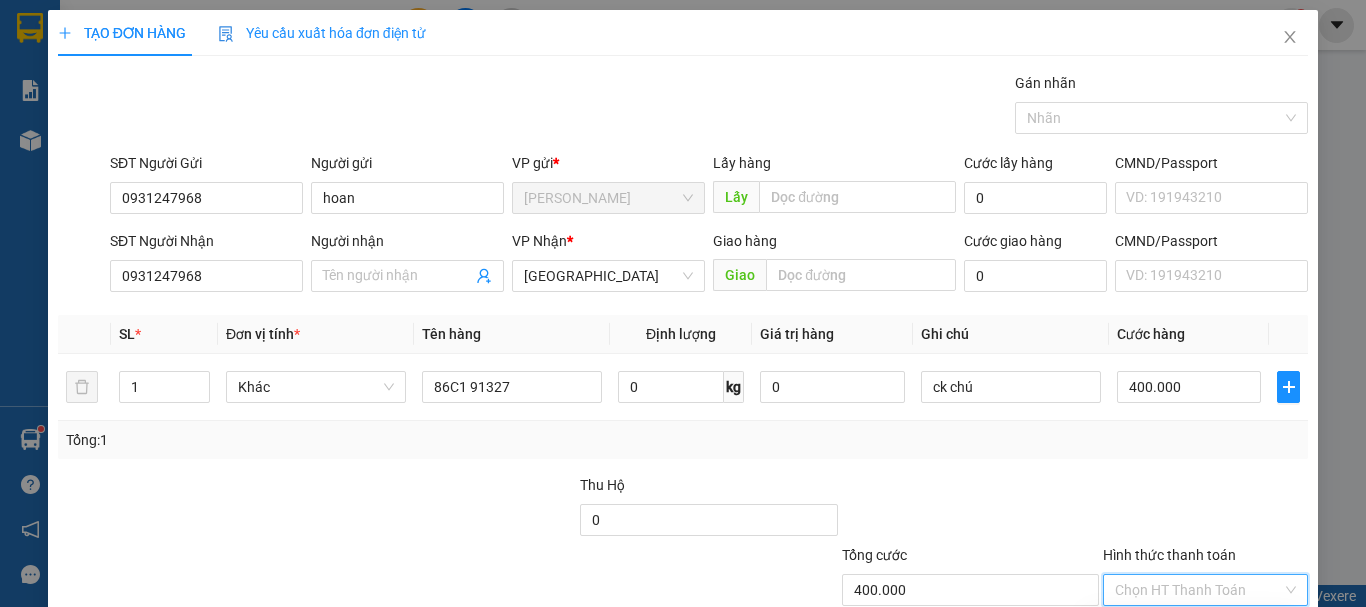 click on "Tại văn phòng" at bounding box center [1193, 630] 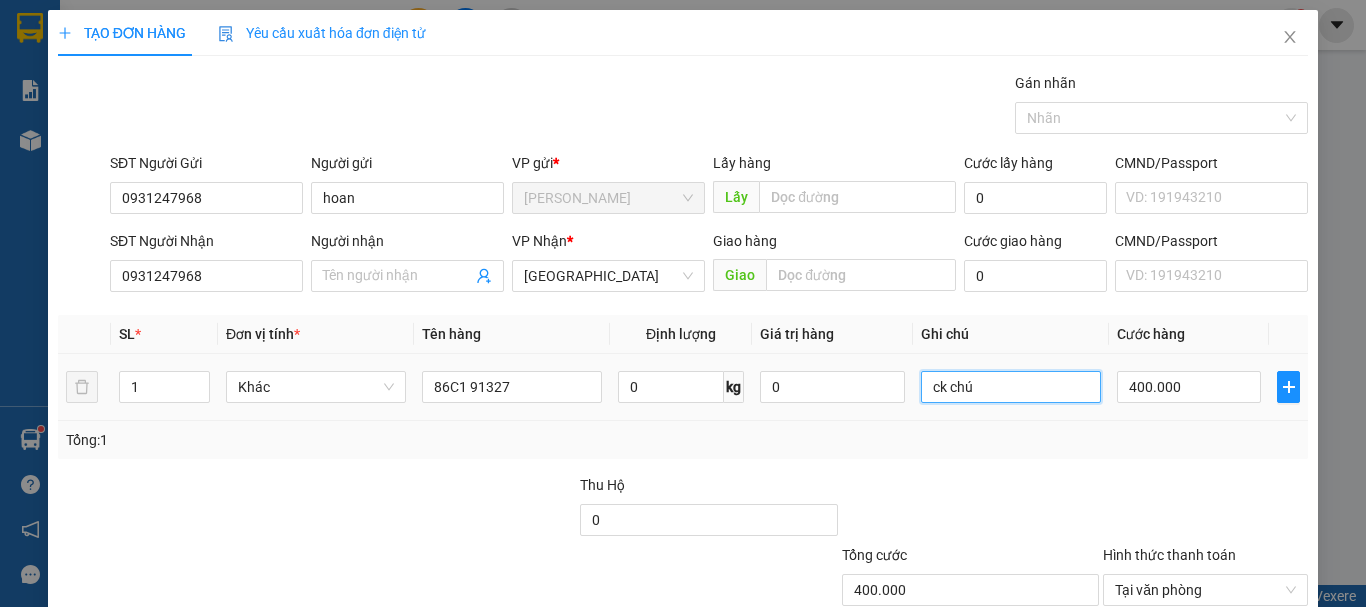 drag, startPoint x: 983, startPoint y: 253, endPoint x: 901, endPoint y: 274, distance: 84.646324 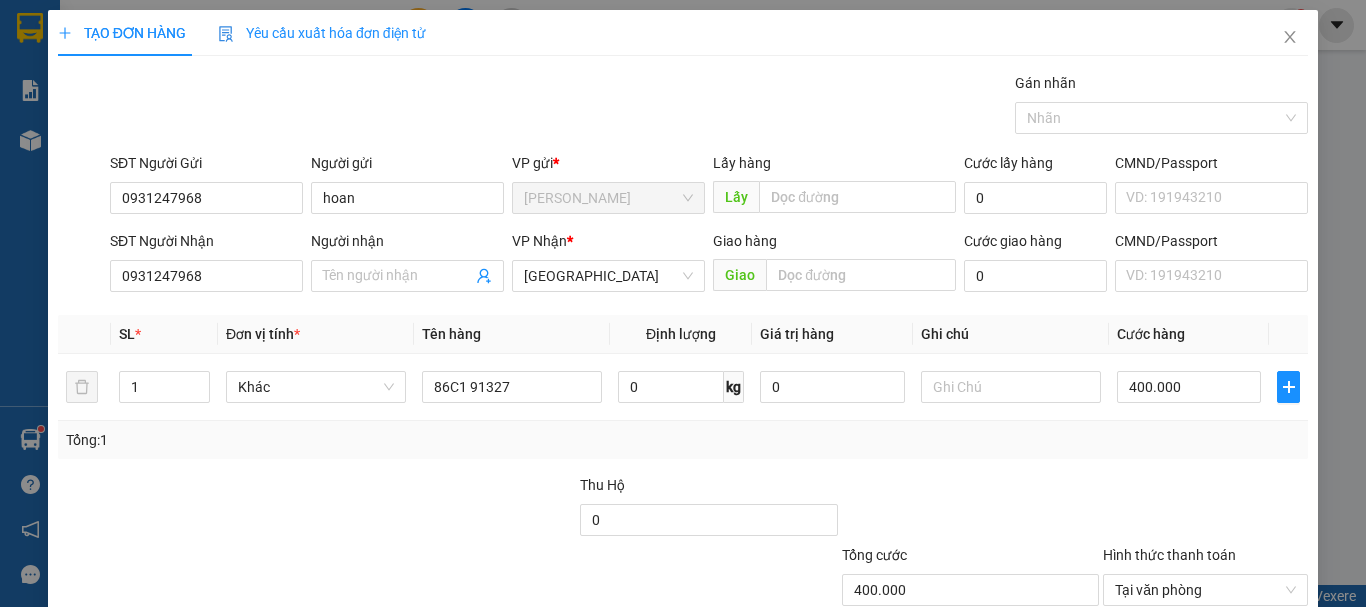 click on "[PERSON_NAME] và In" at bounding box center (1231, 685) 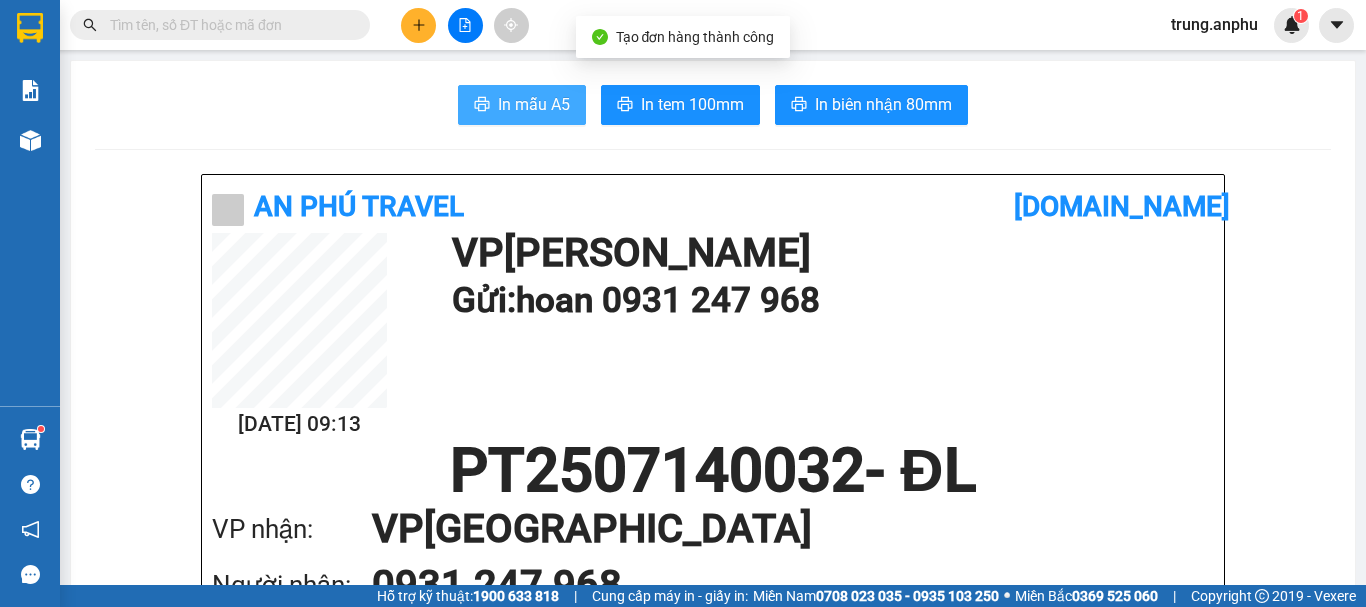 click on "In mẫu A5" at bounding box center (534, 104) 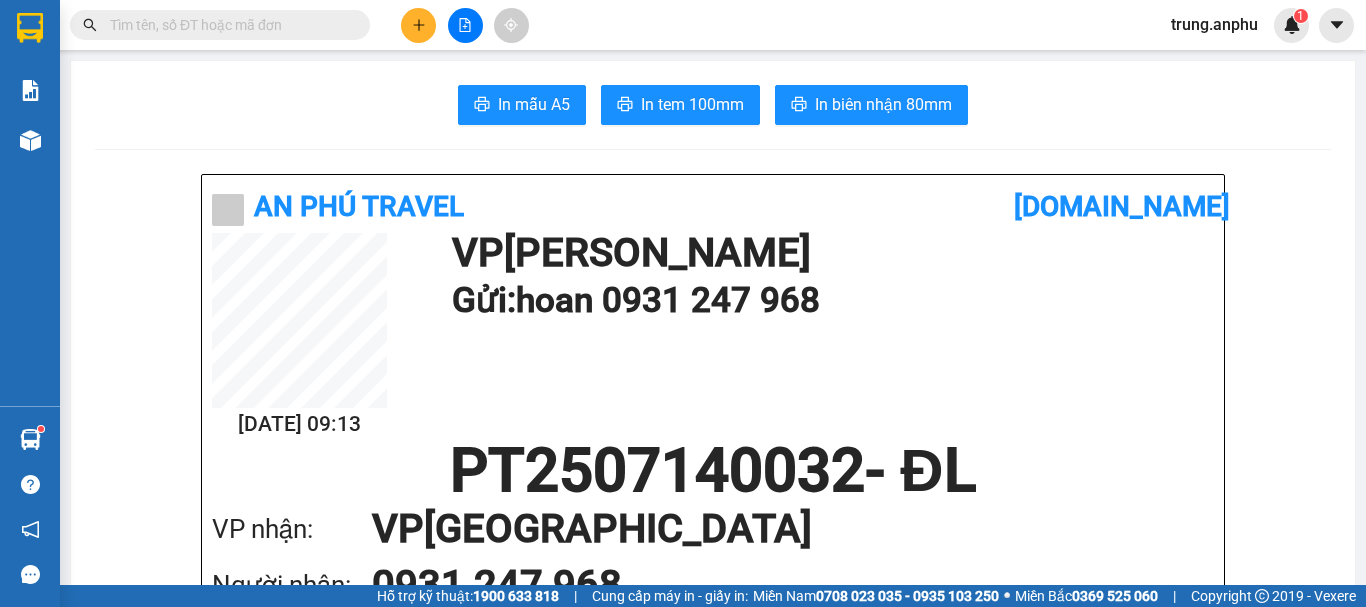 click at bounding box center [228, 25] 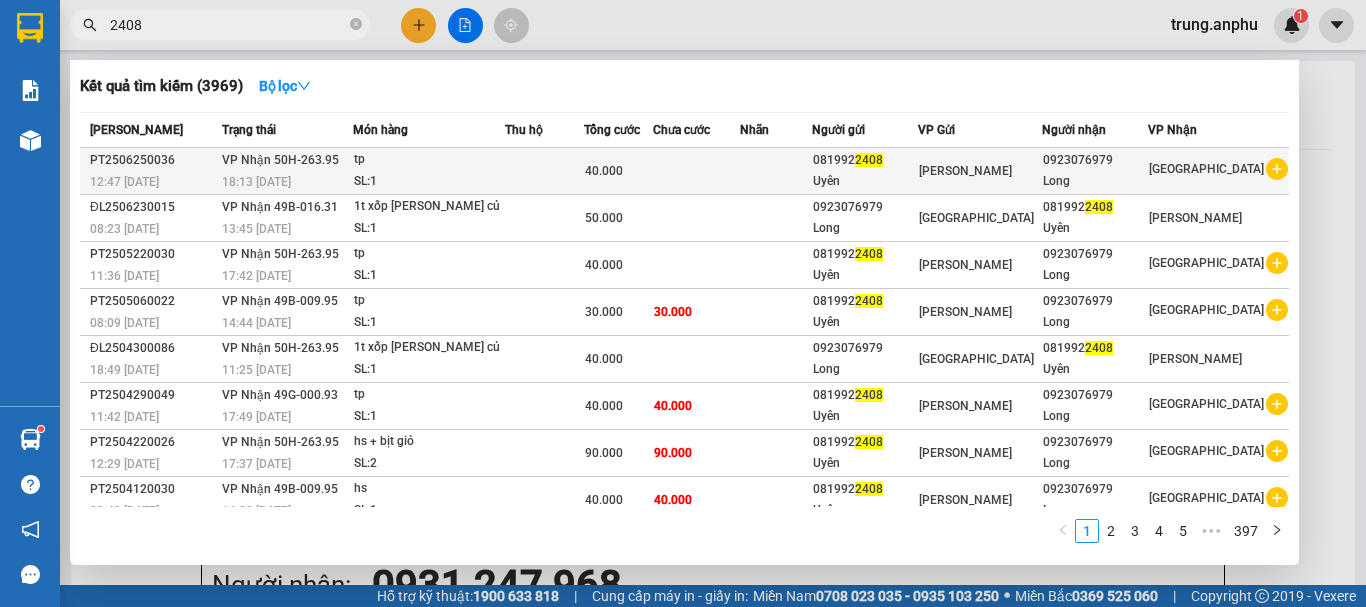 click 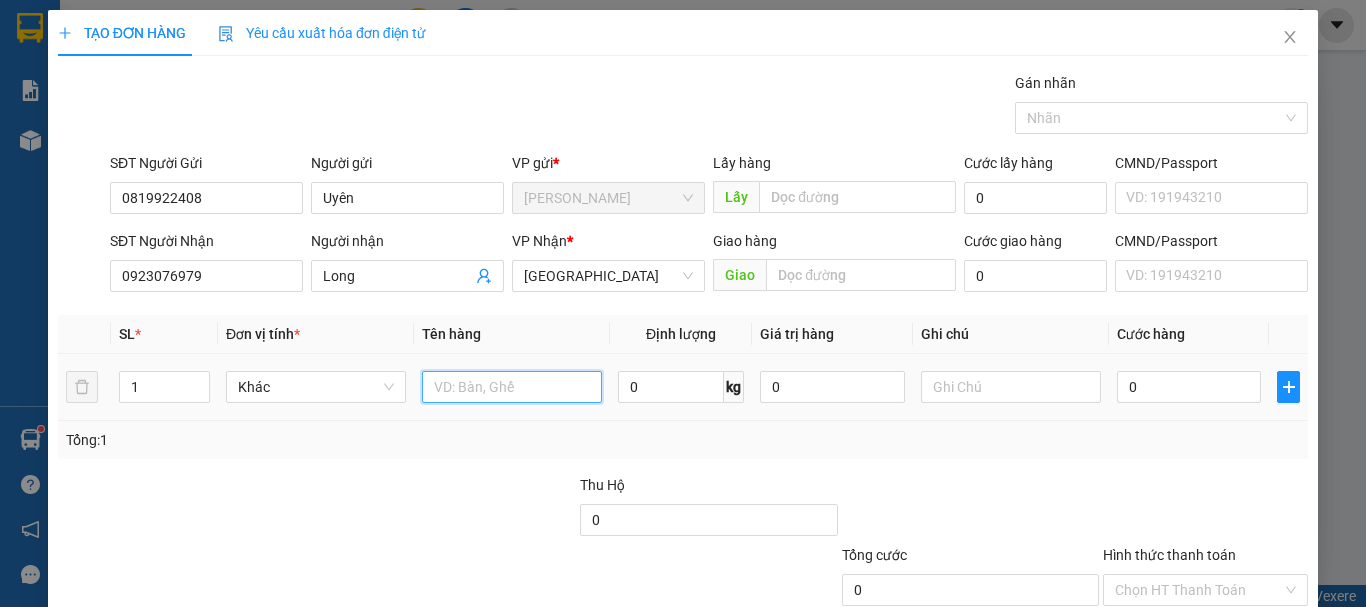 click at bounding box center (512, 387) 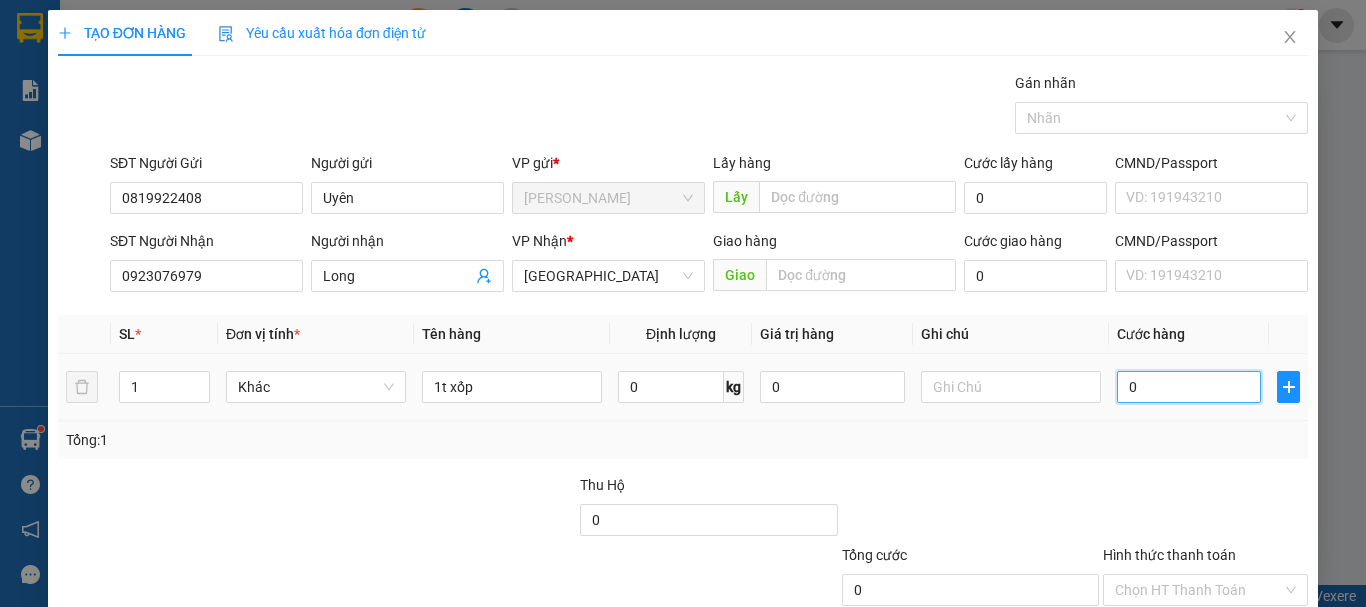 click on "0" at bounding box center [1189, 387] 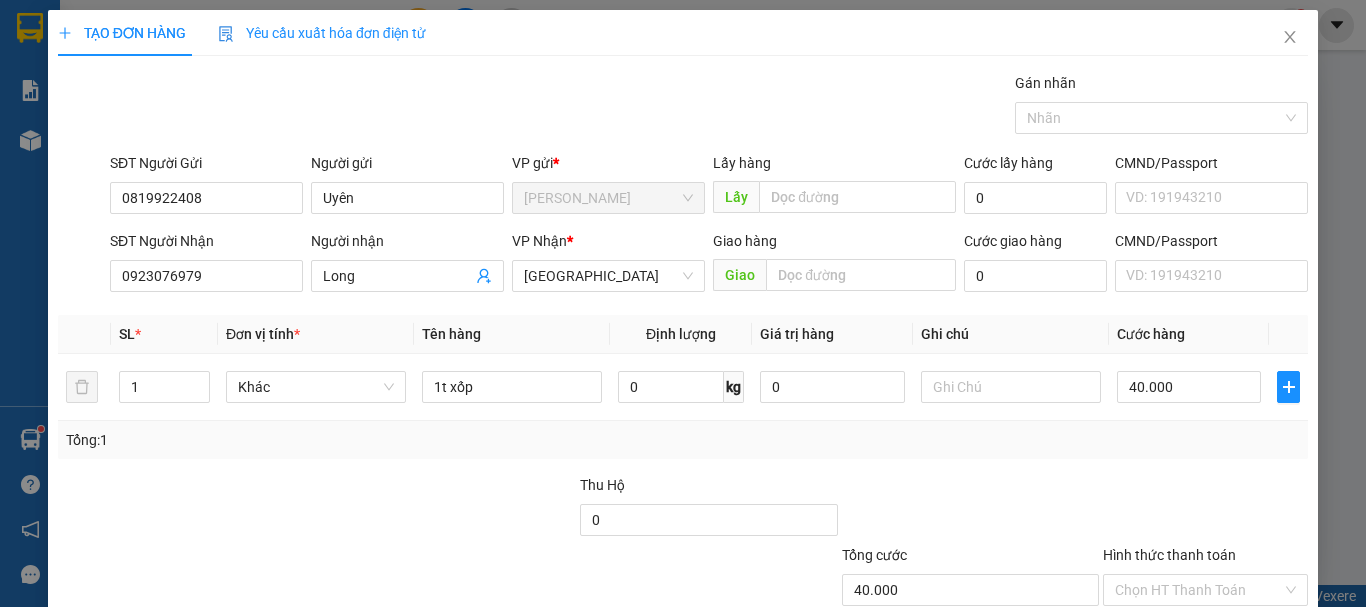 click on "[PERSON_NAME] và In" at bounding box center [1263, 685] 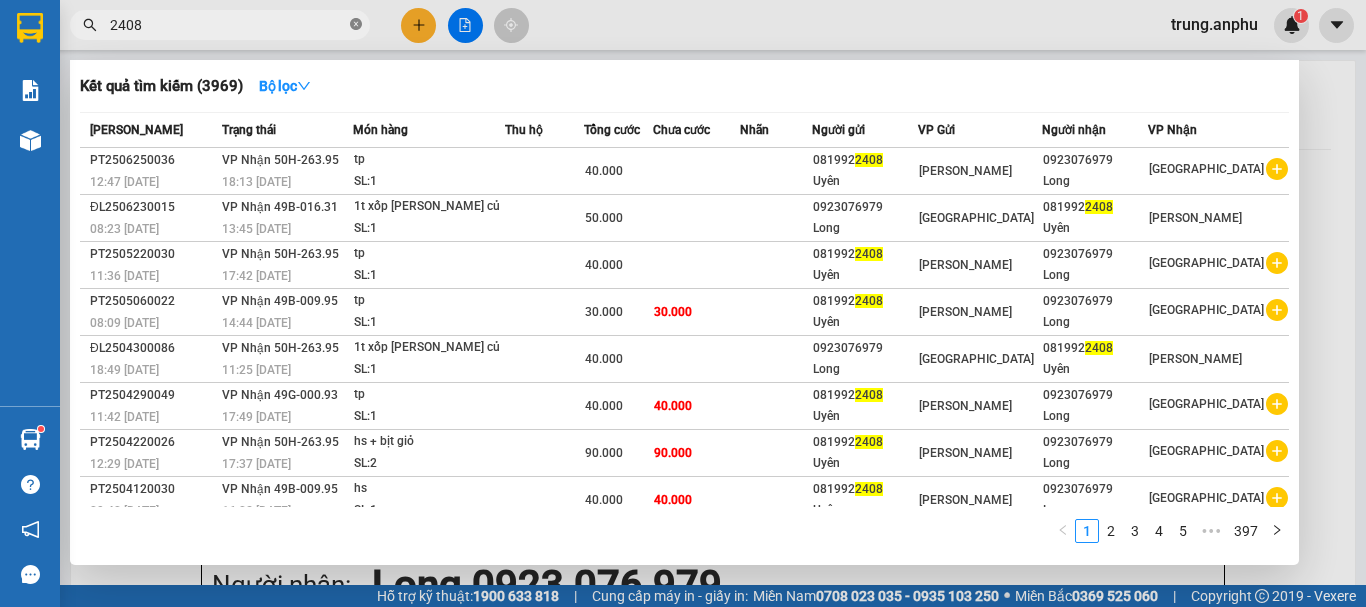 click 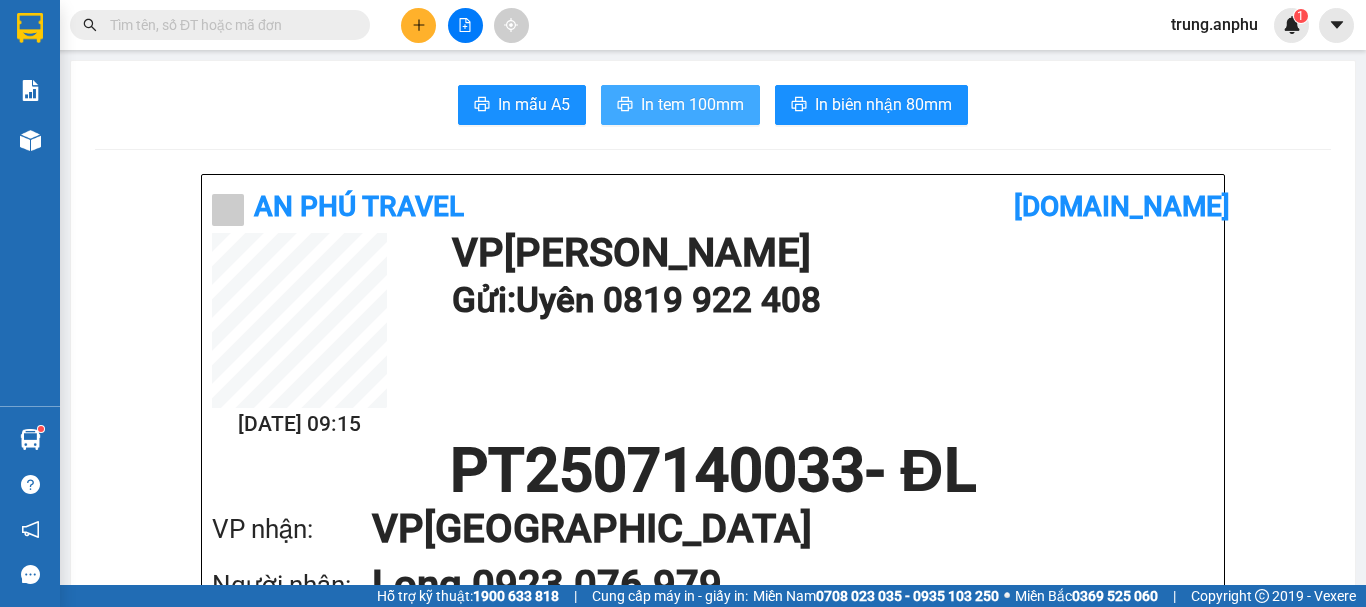 click on "In tem 100mm" at bounding box center [692, 104] 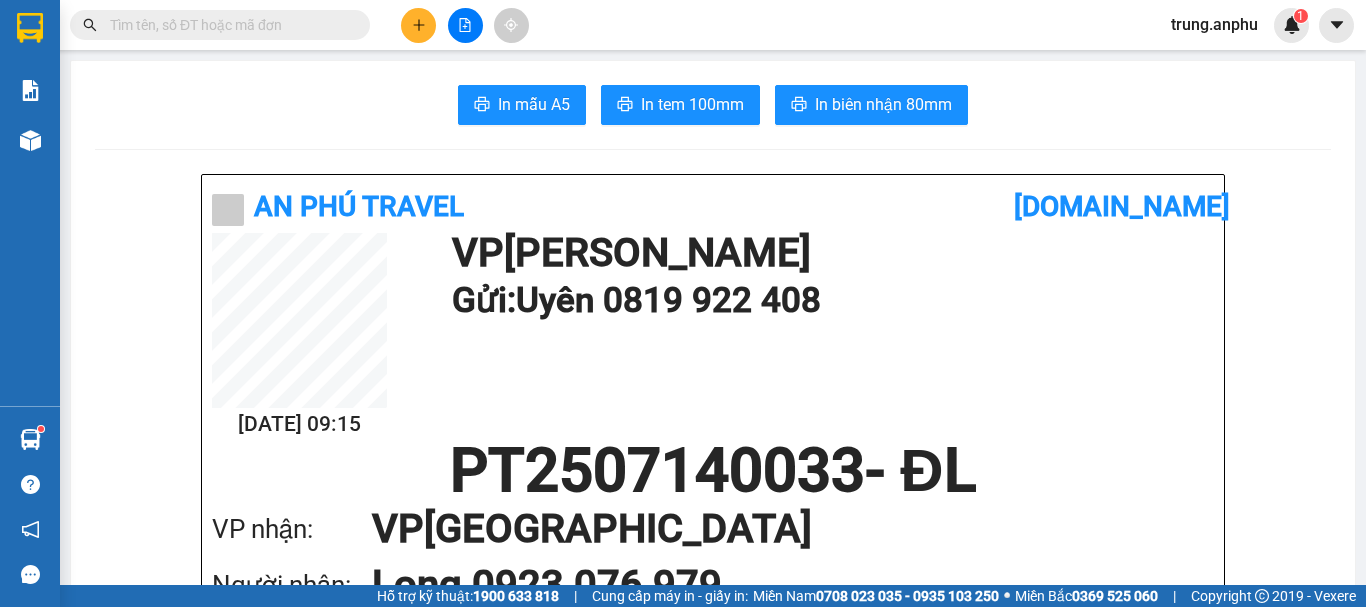 click at bounding box center [228, 25] 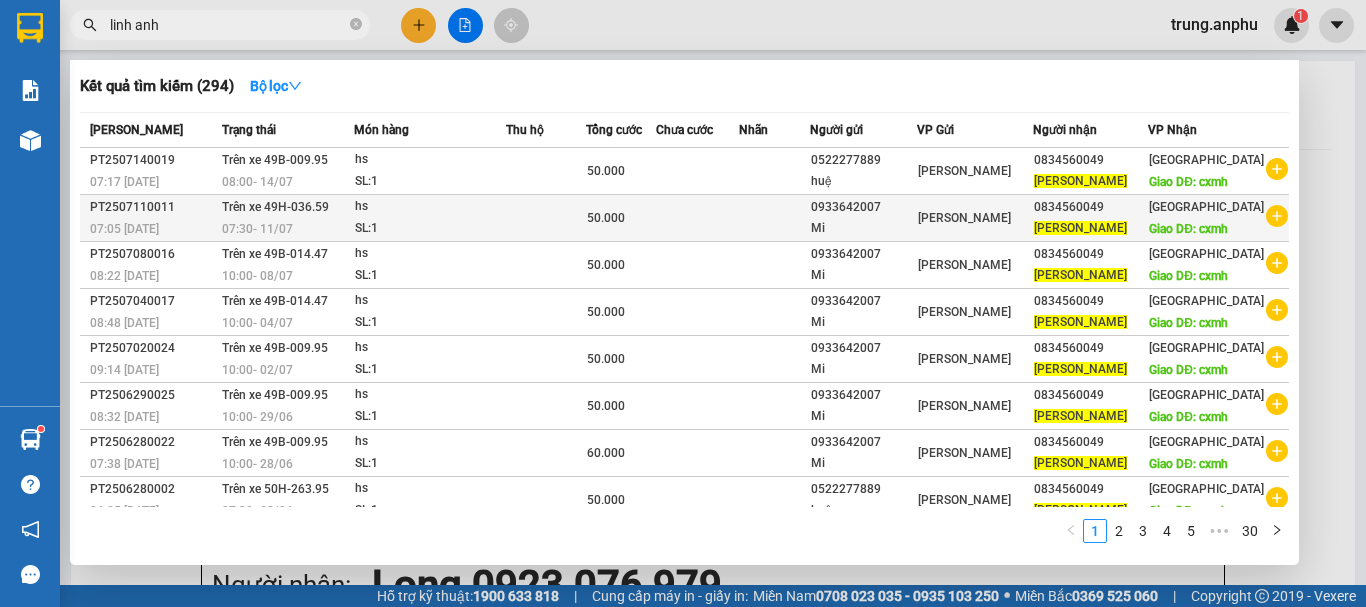 drag, startPoint x: 926, startPoint y: 238, endPoint x: 836, endPoint y: 235, distance: 90.04999 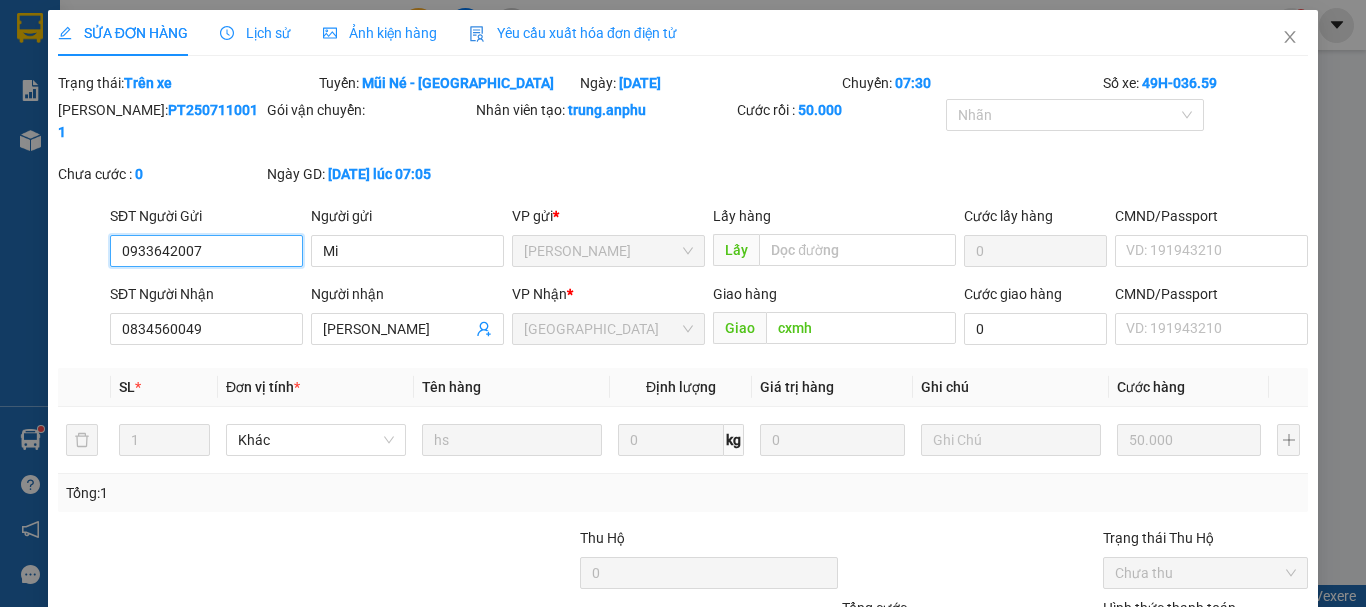 drag, startPoint x: 209, startPoint y: 228, endPoint x: 79, endPoint y: 234, distance: 130.13838 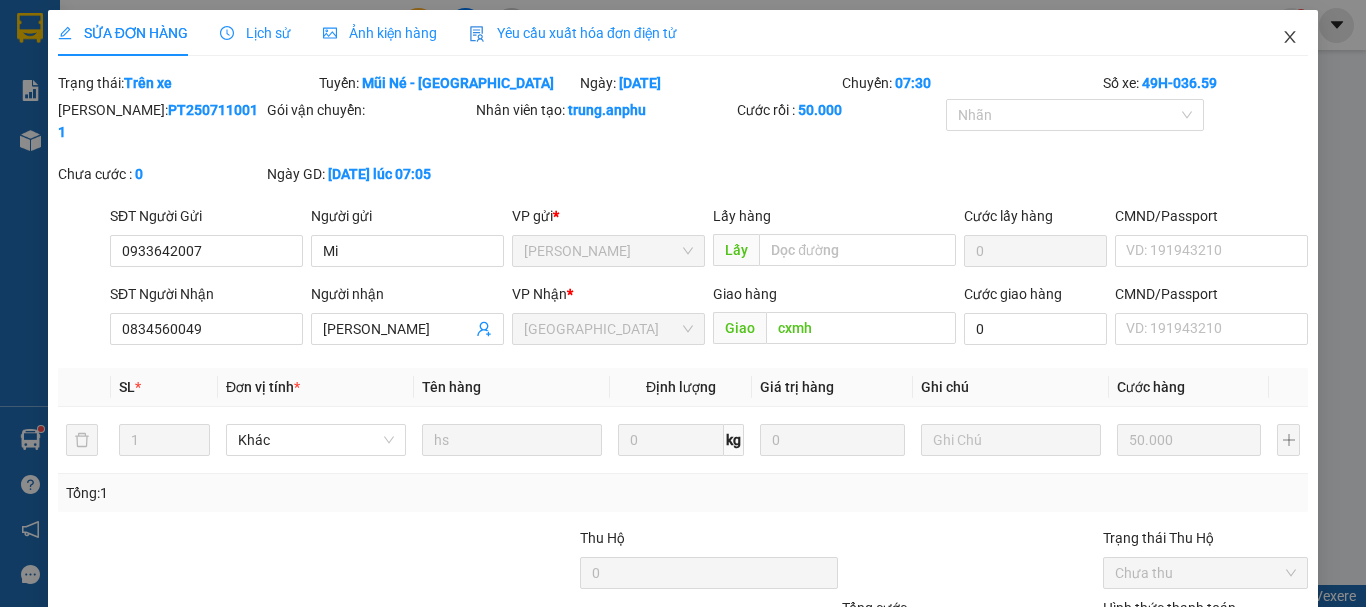 click 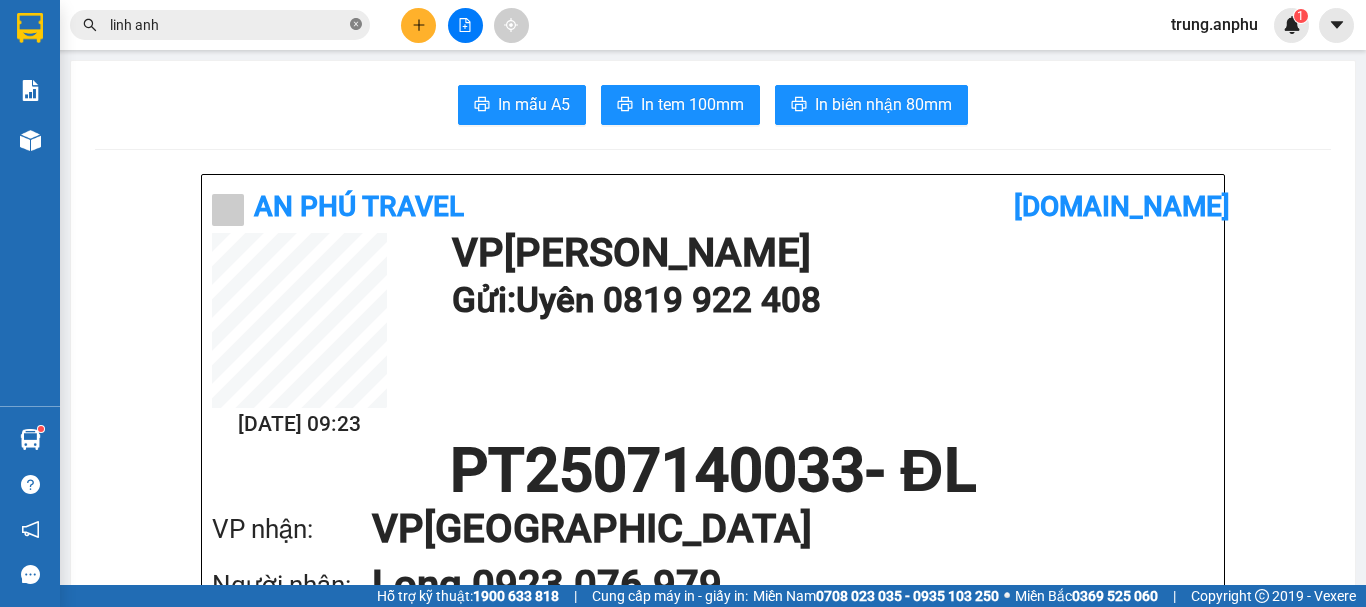 click 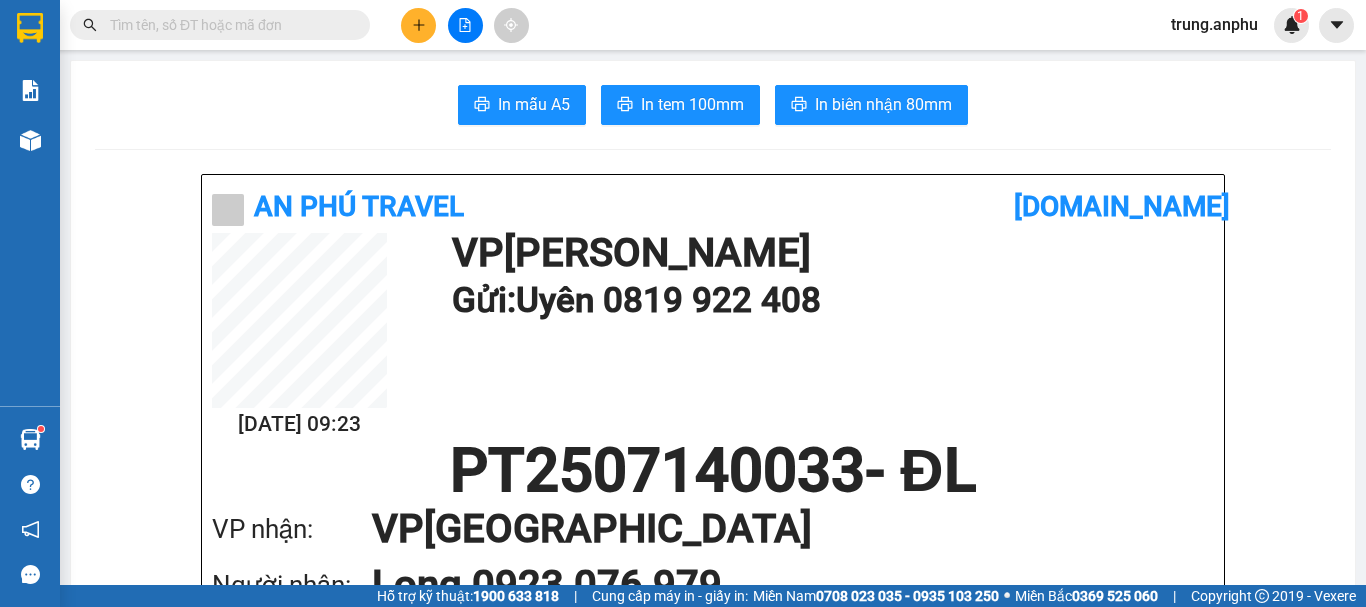 paste on "0933642007" 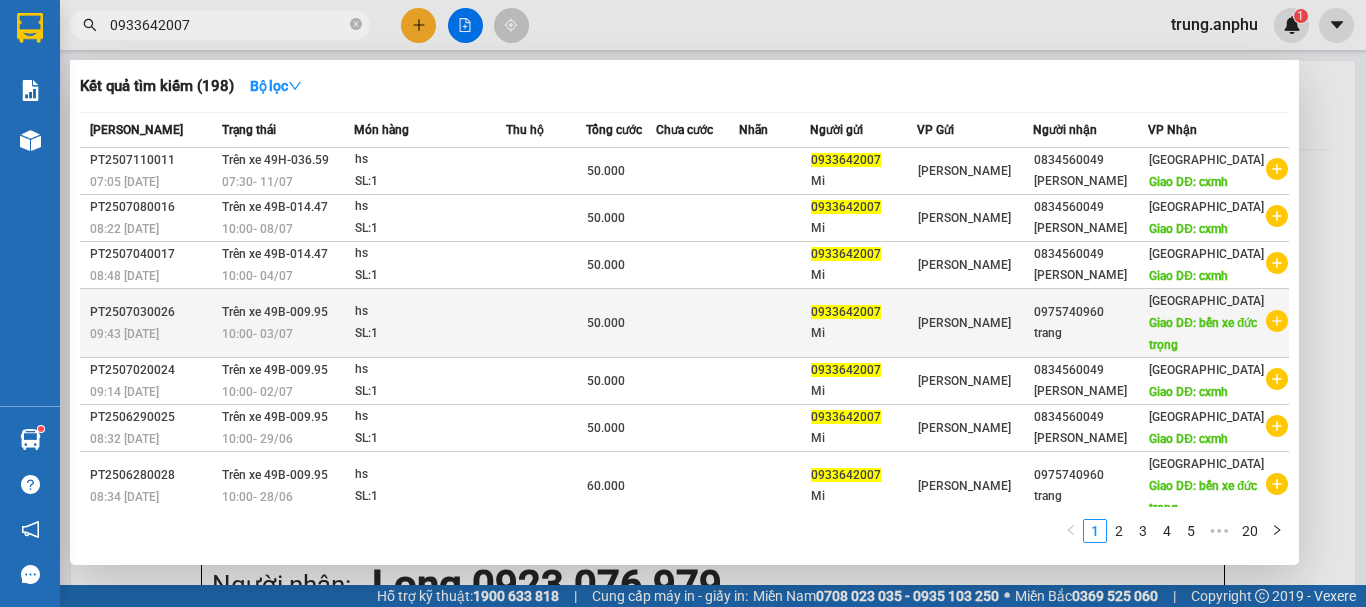 click 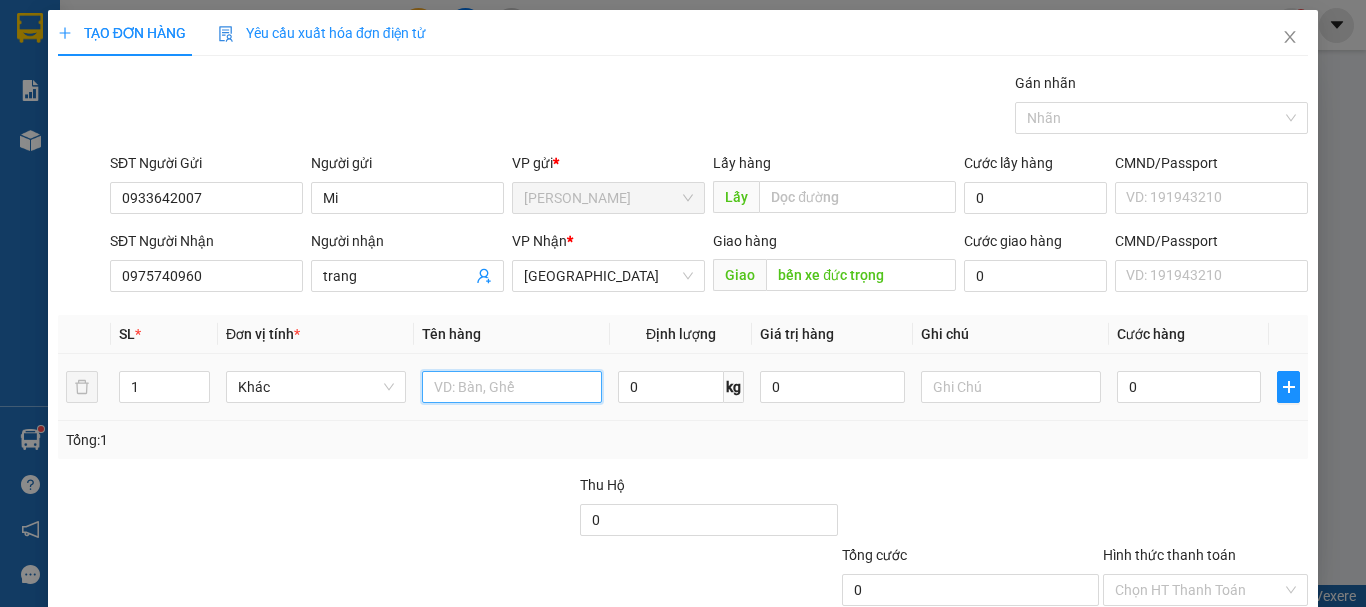 click at bounding box center [512, 387] 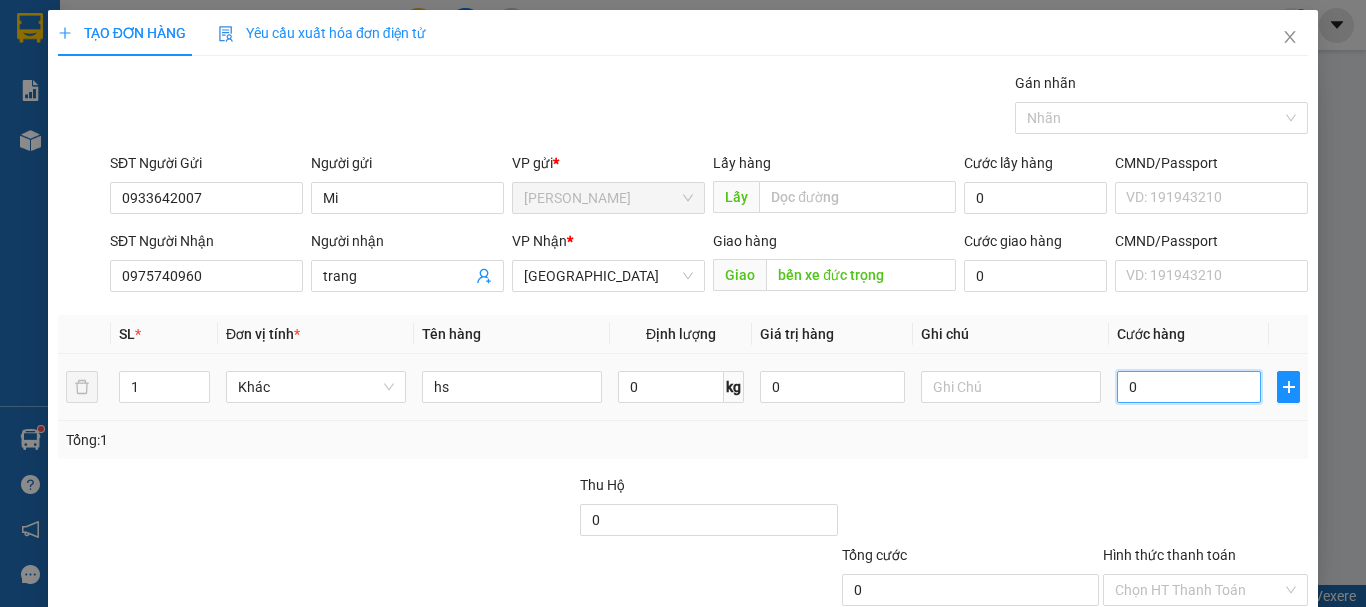 click on "0" at bounding box center [1189, 387] 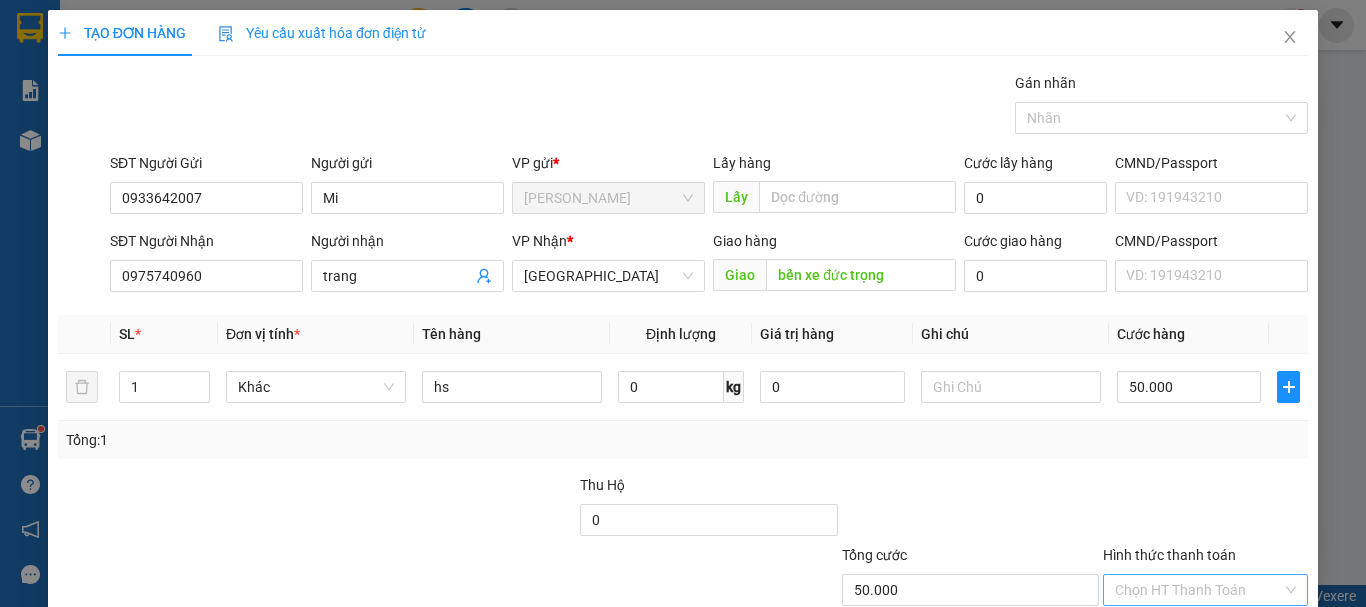 click on "Hình thức thanh toán" at bounding box center [1198, 590] 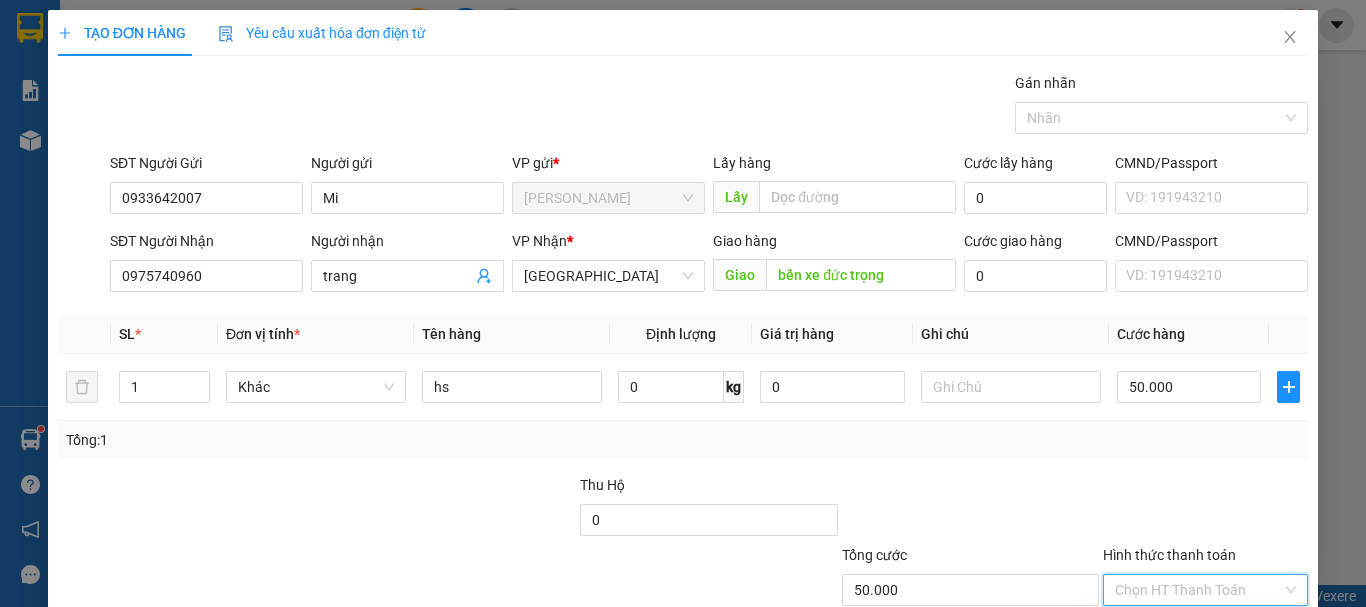 click on "Tại văn phòng" at bounding box center (1193, 630) 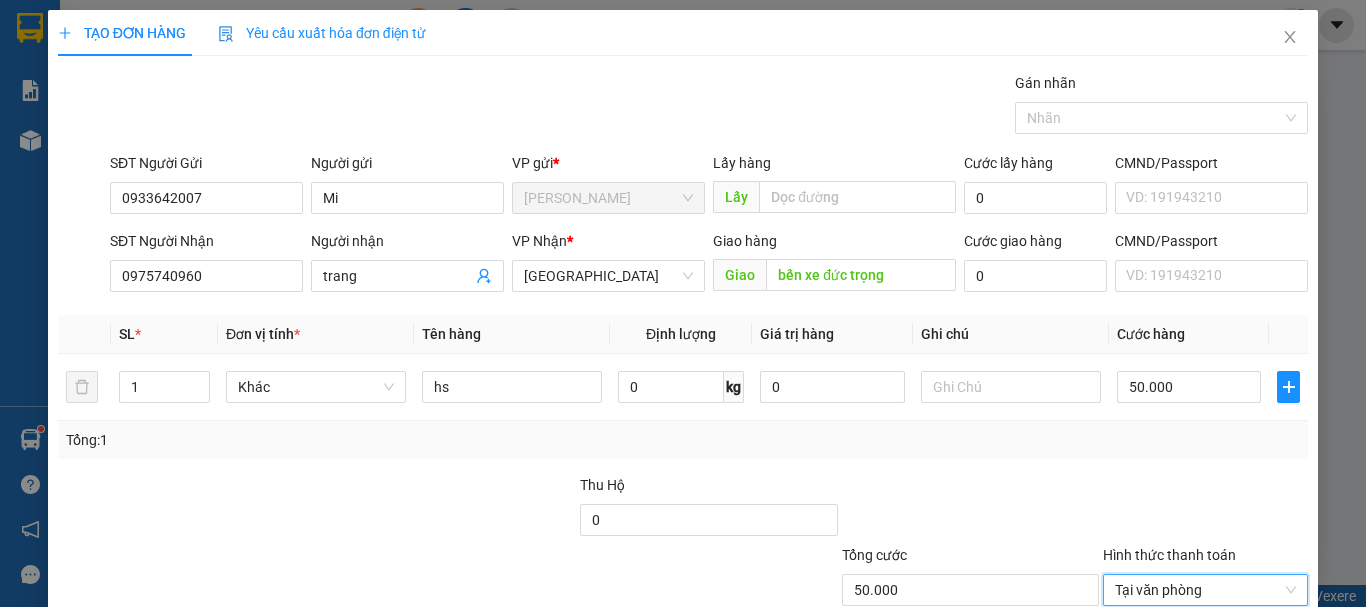 drag, startPoint x: 1219, startPoint y: 544, endPoint x: 1202, endPoint y: 528, distance: 23.345236 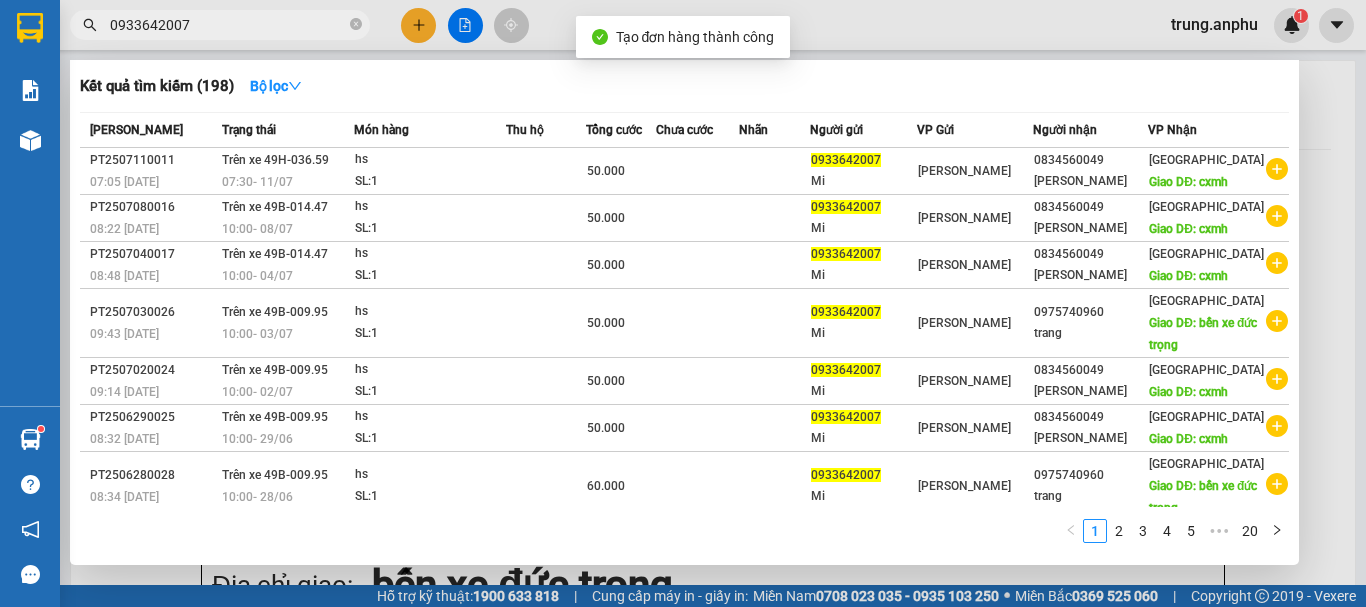click at bounding box center [683, 303] 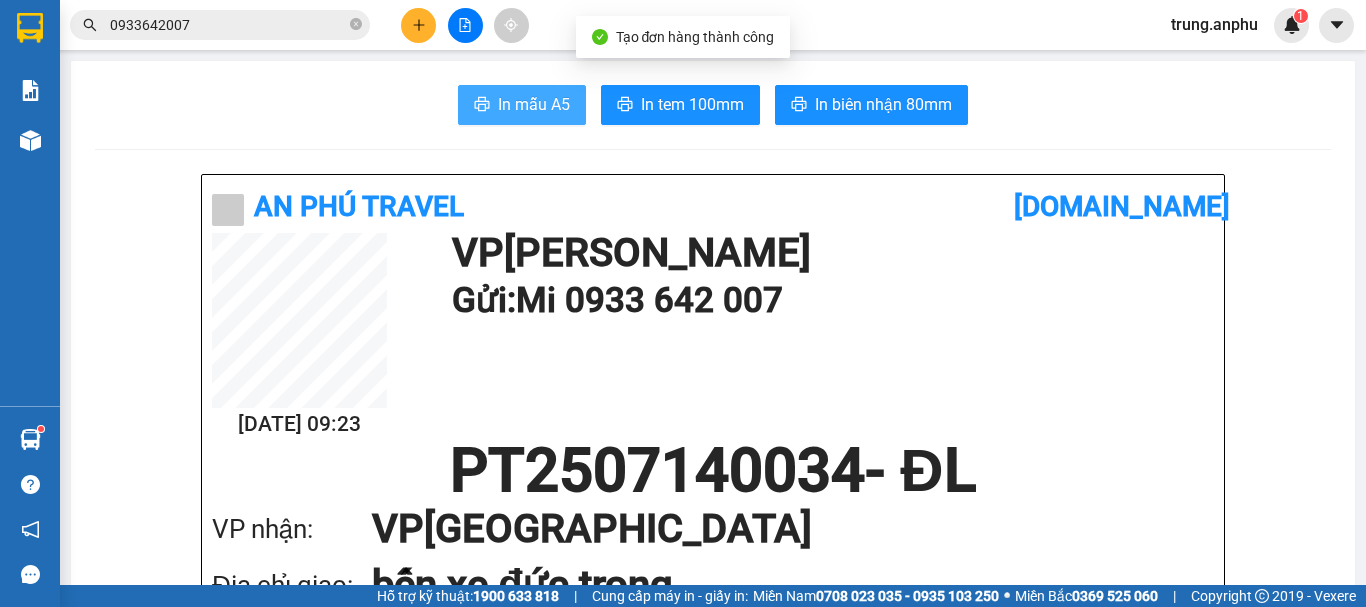 click on "In mẫu A5" at bounding box center [534, 104] 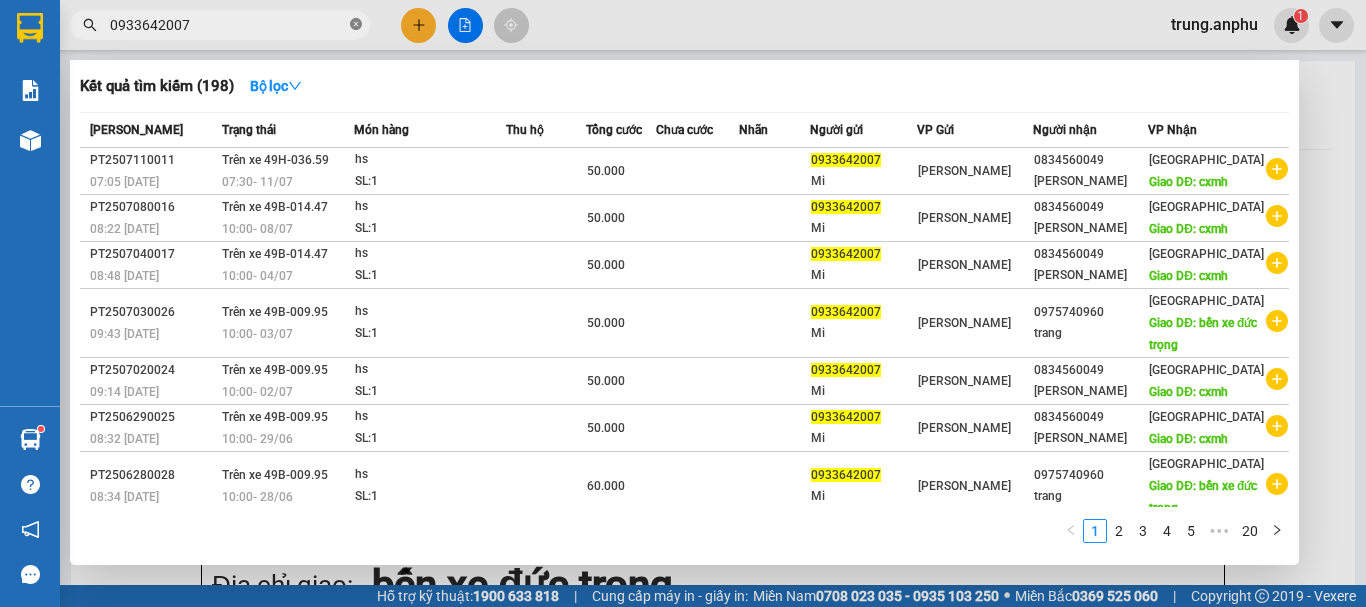 click 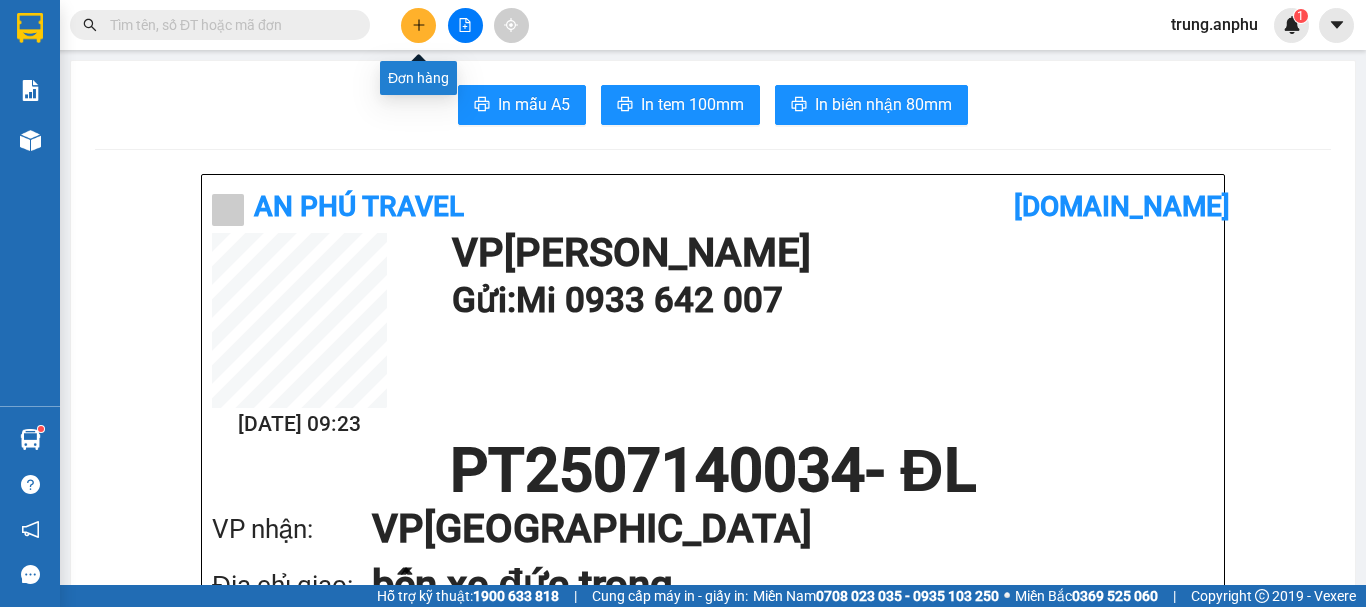 click 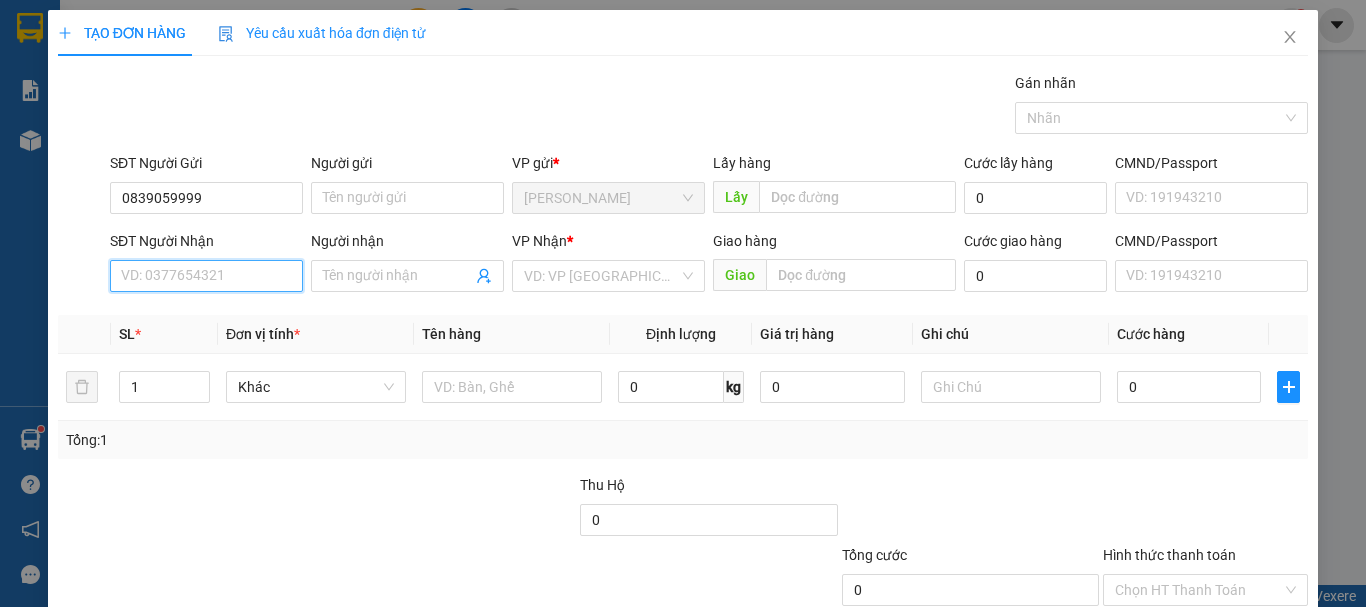 click on "SĐT Người Nhận" at bounding box center [206, 276] 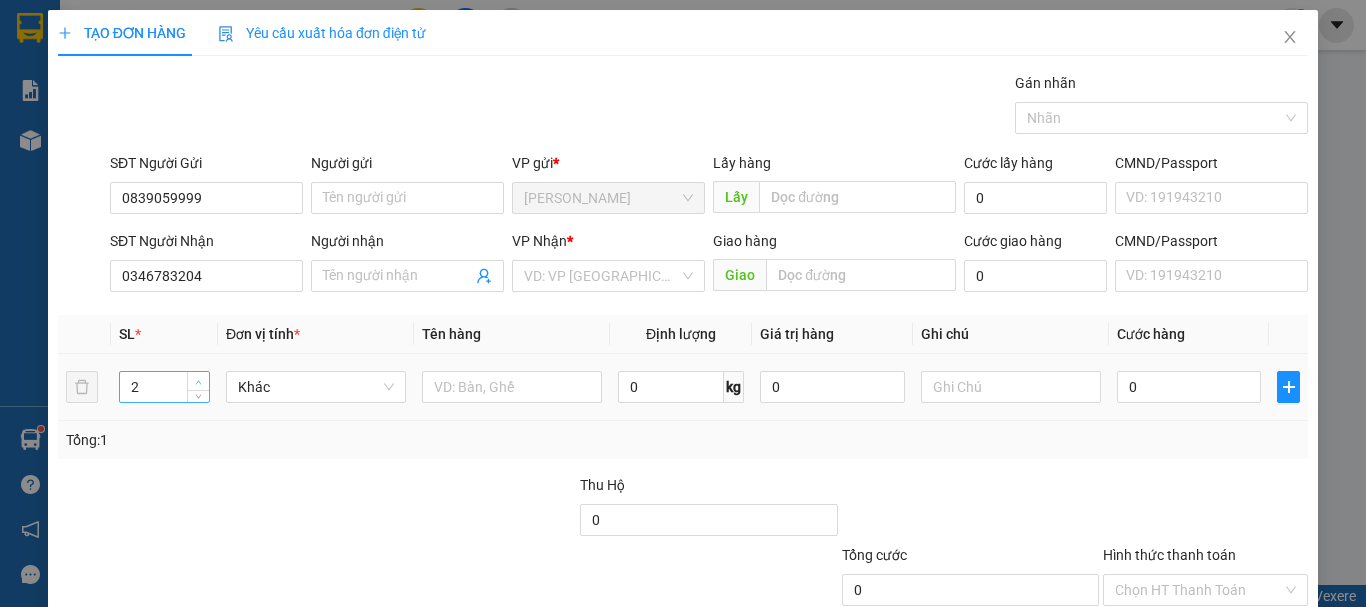 click 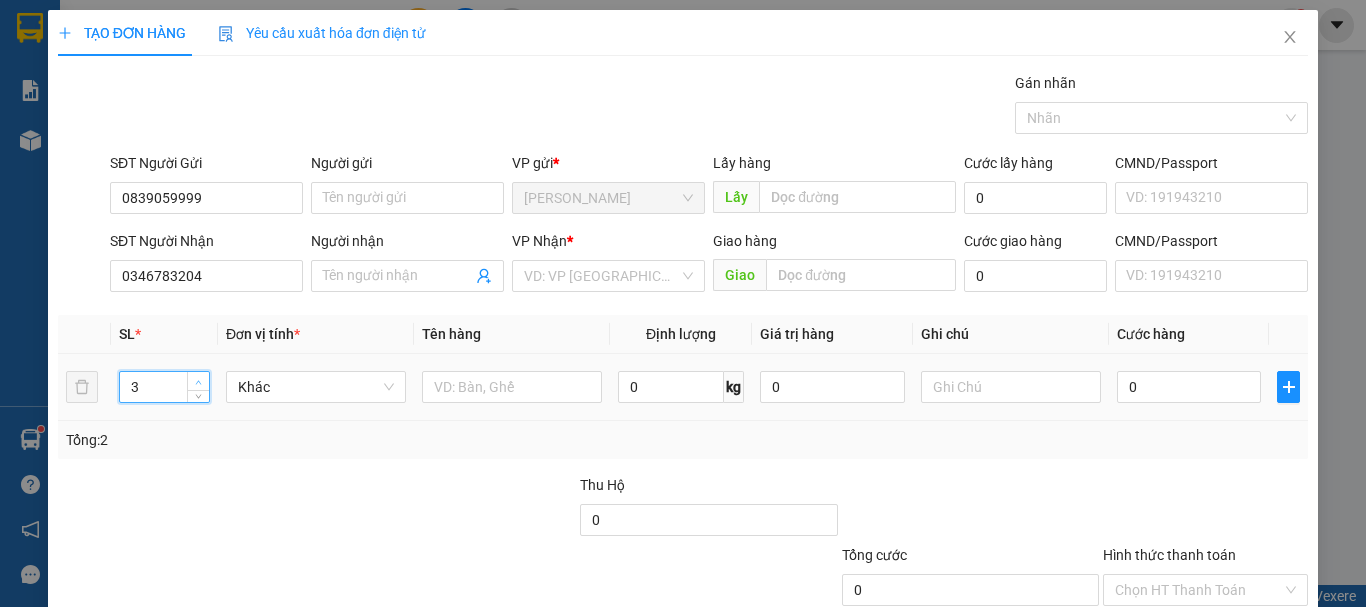 click 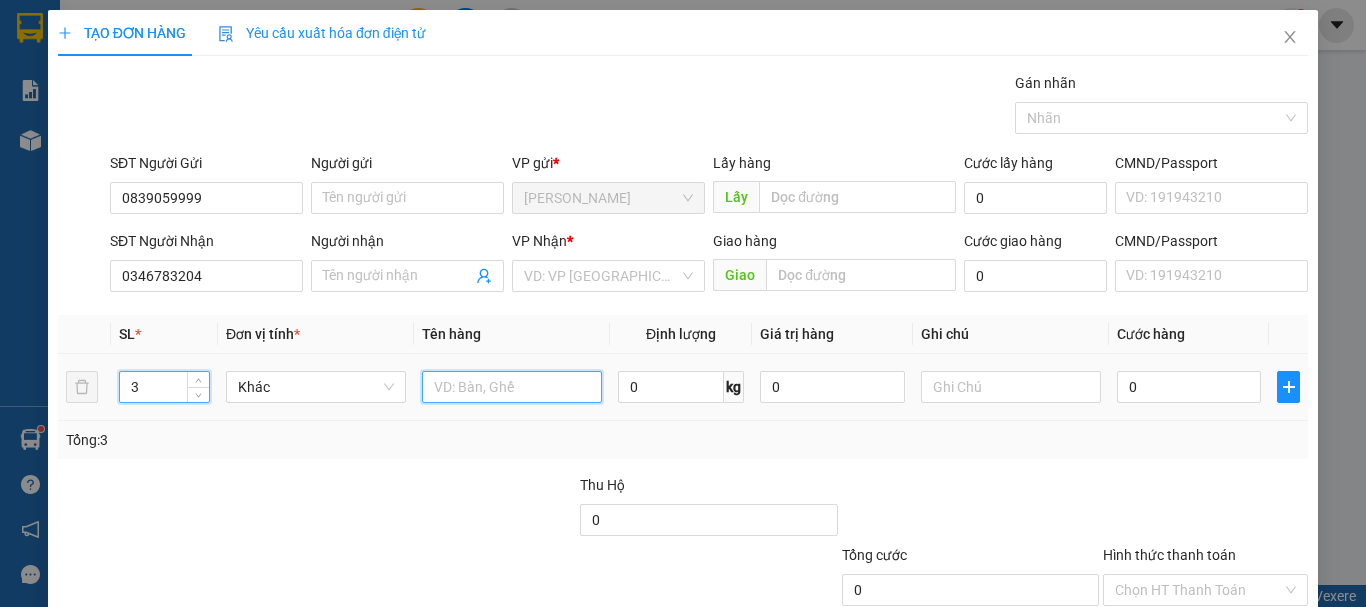 click at bounding box center [512, 387] 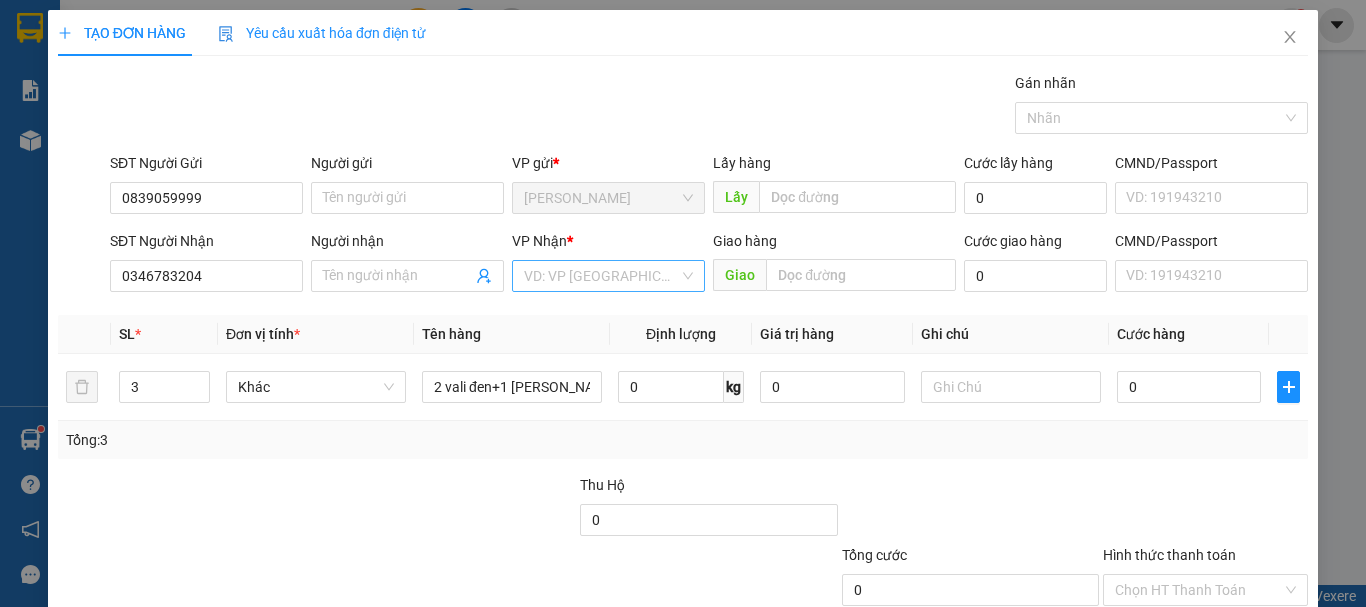 click at bounding box center [601, 276] 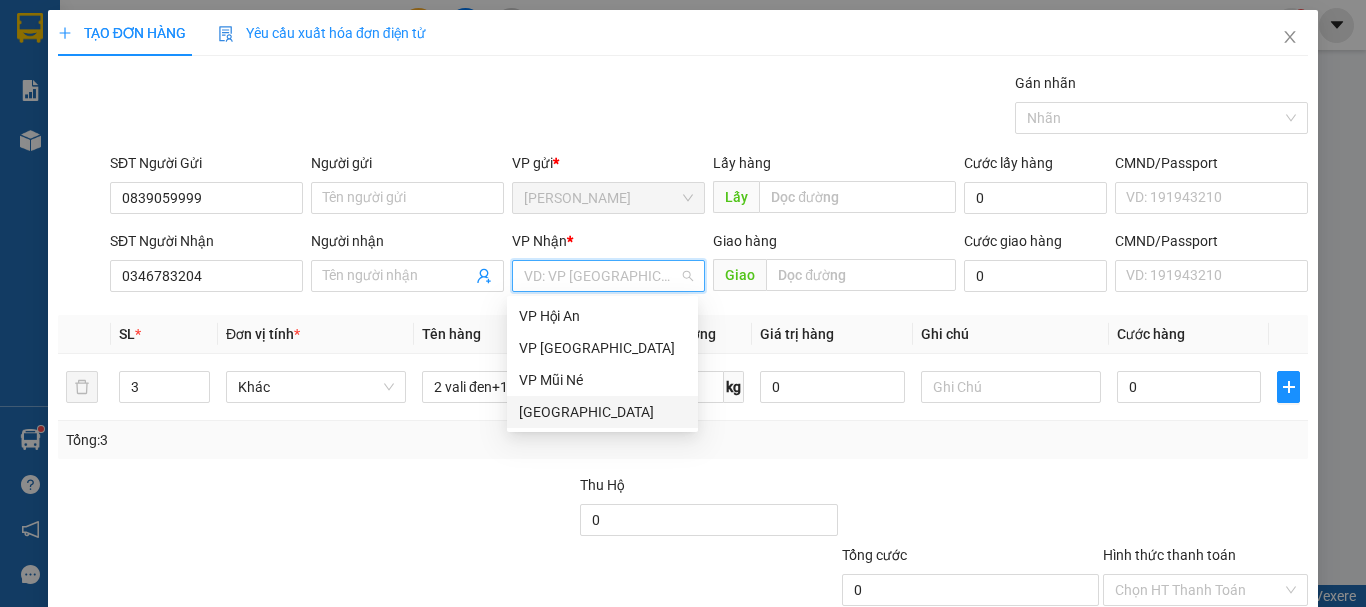 click on "[GEOGRAPHIC_DATA]" at bounding box center [602, 412] 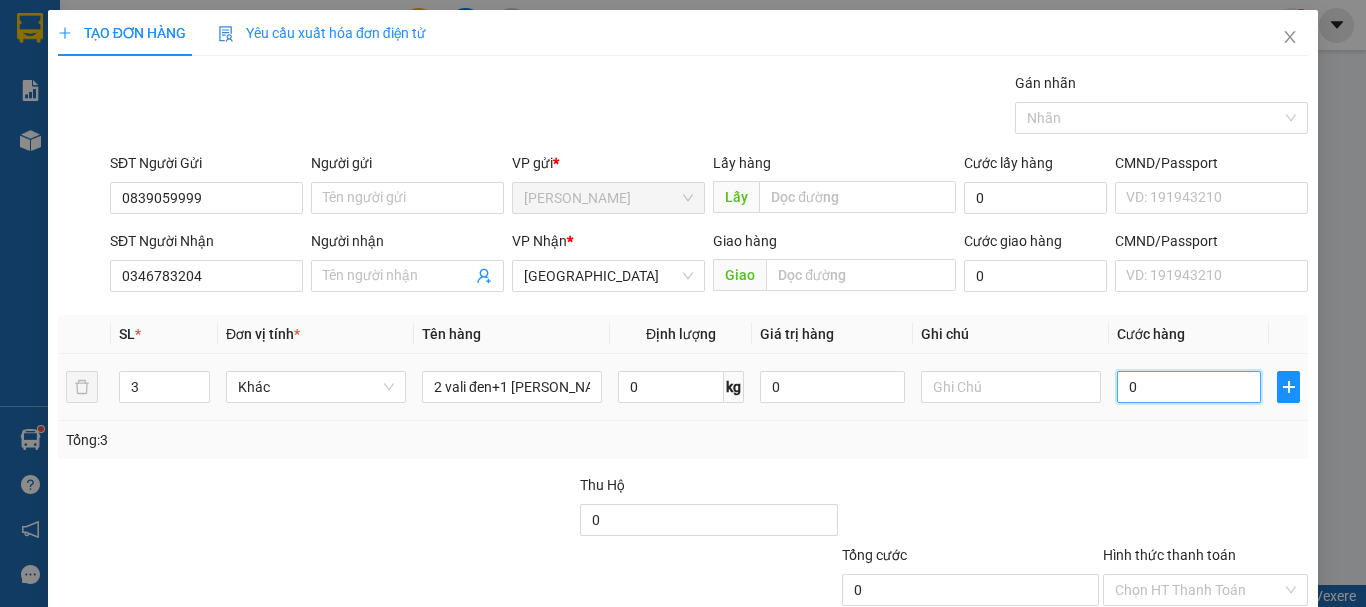 click on "0" at bounding box center (1189, 387) 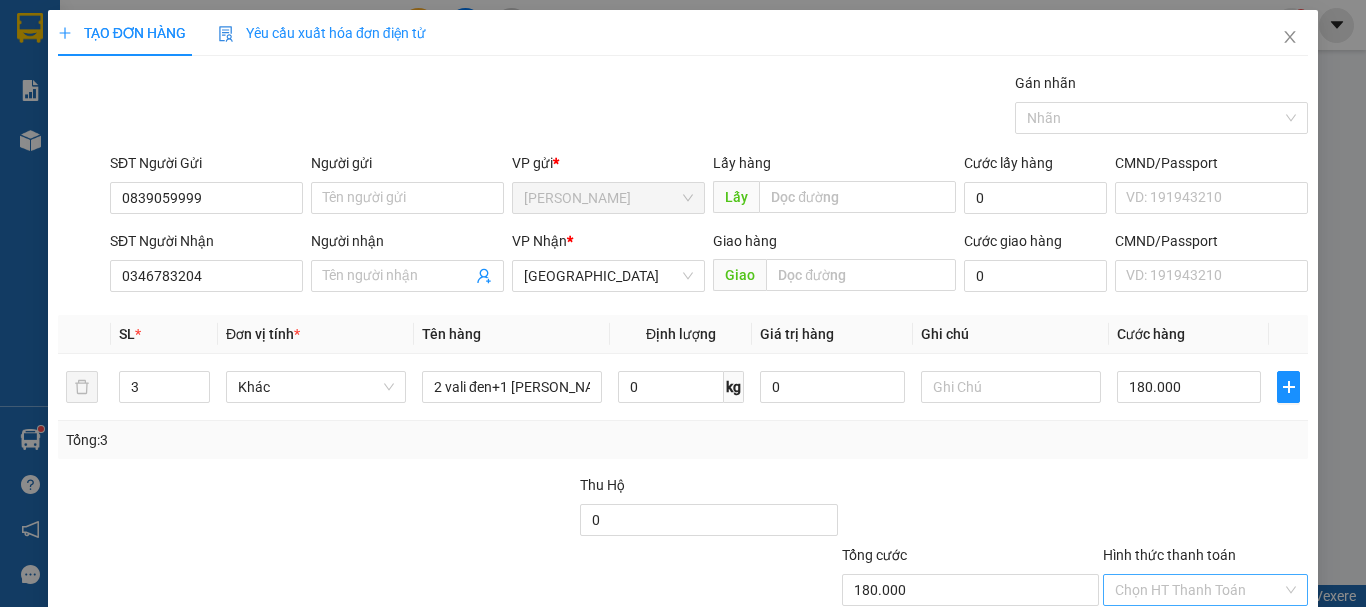 click on "Hình thức thanh toán" at bounding box center [1198, 590] 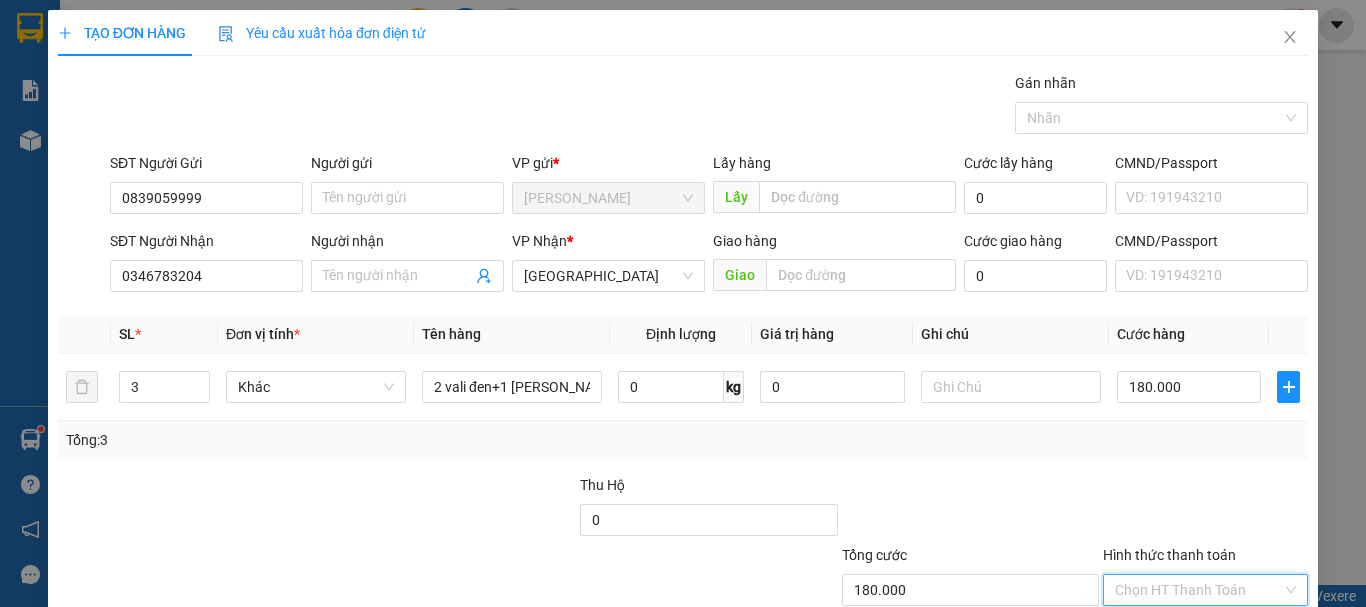 click on "Tại văn phòng" at bounding box center [1193, 630] 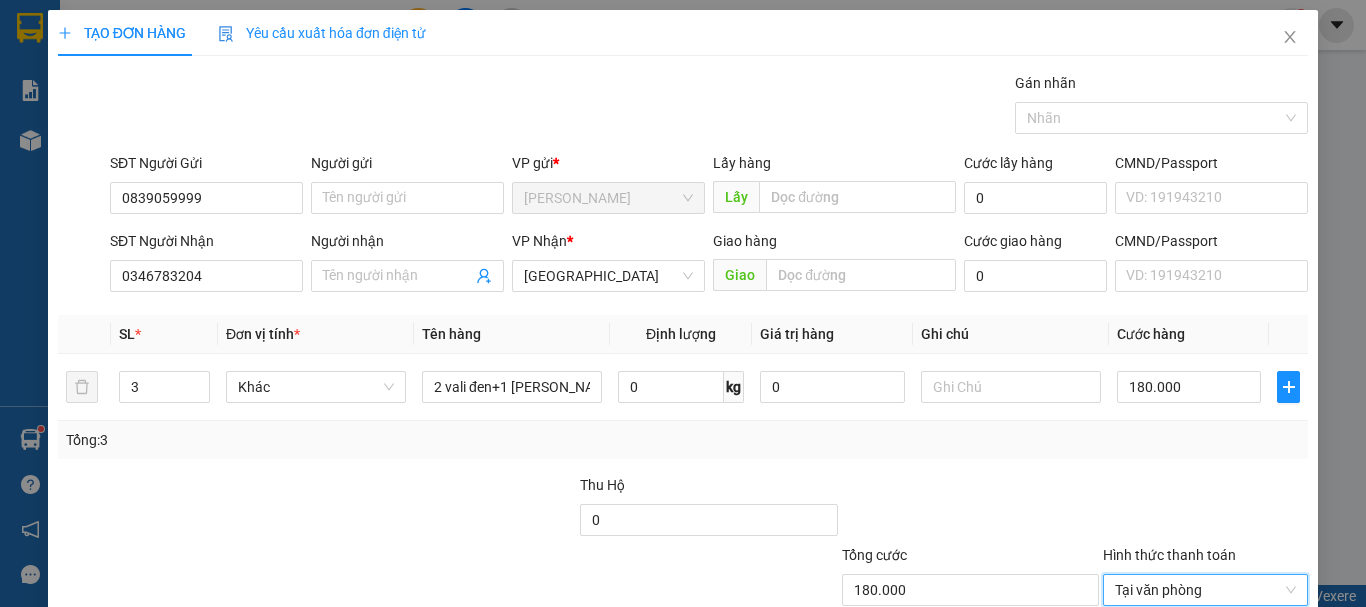 click on "[PERSON_NAME] và In" at bounding box center [1263, 685] 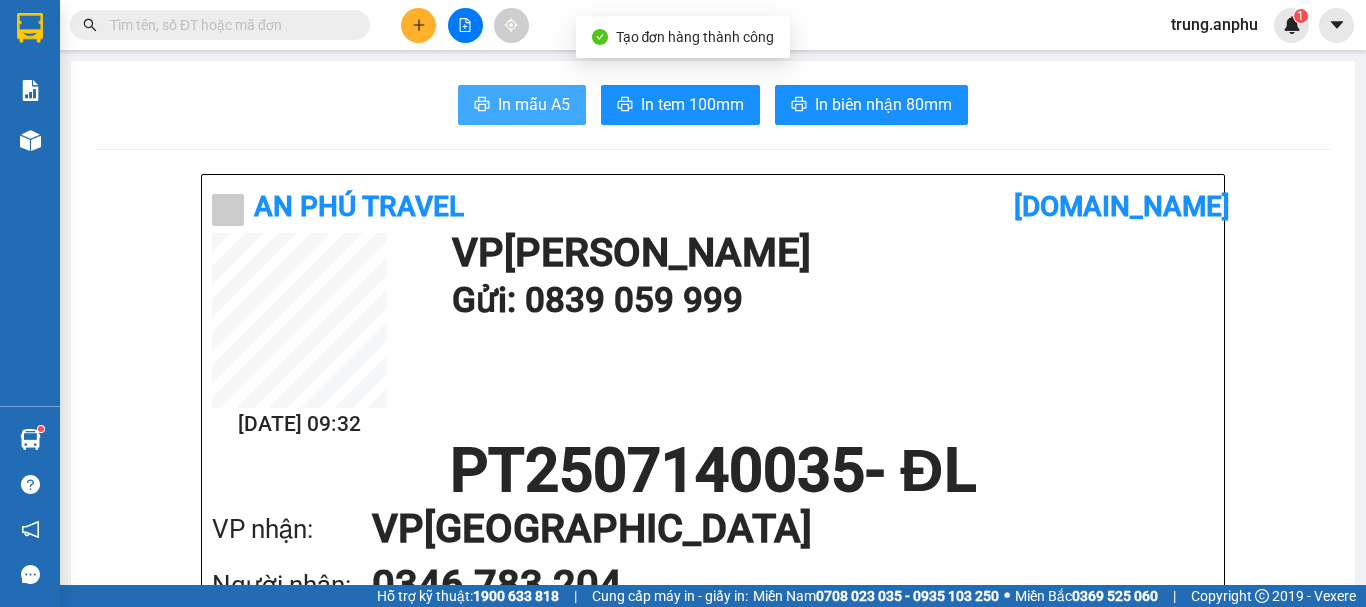 click on "In mẫu A5" at bounding box center [534, 104] 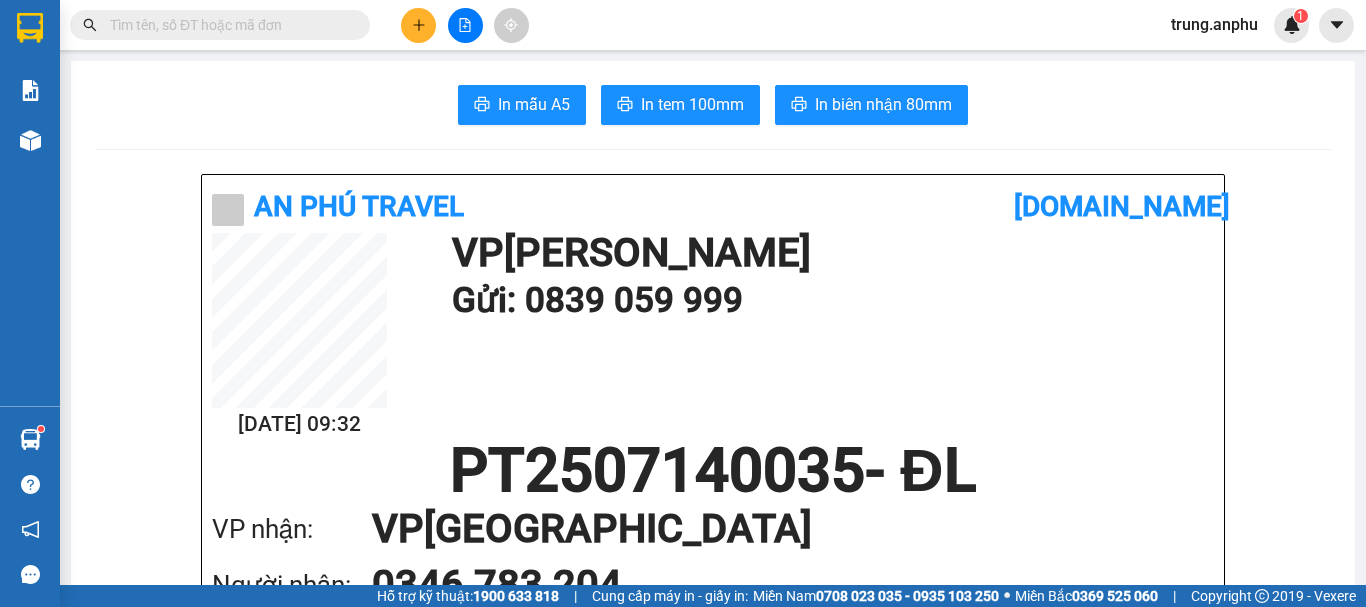 click at bounding box center [228, 25] 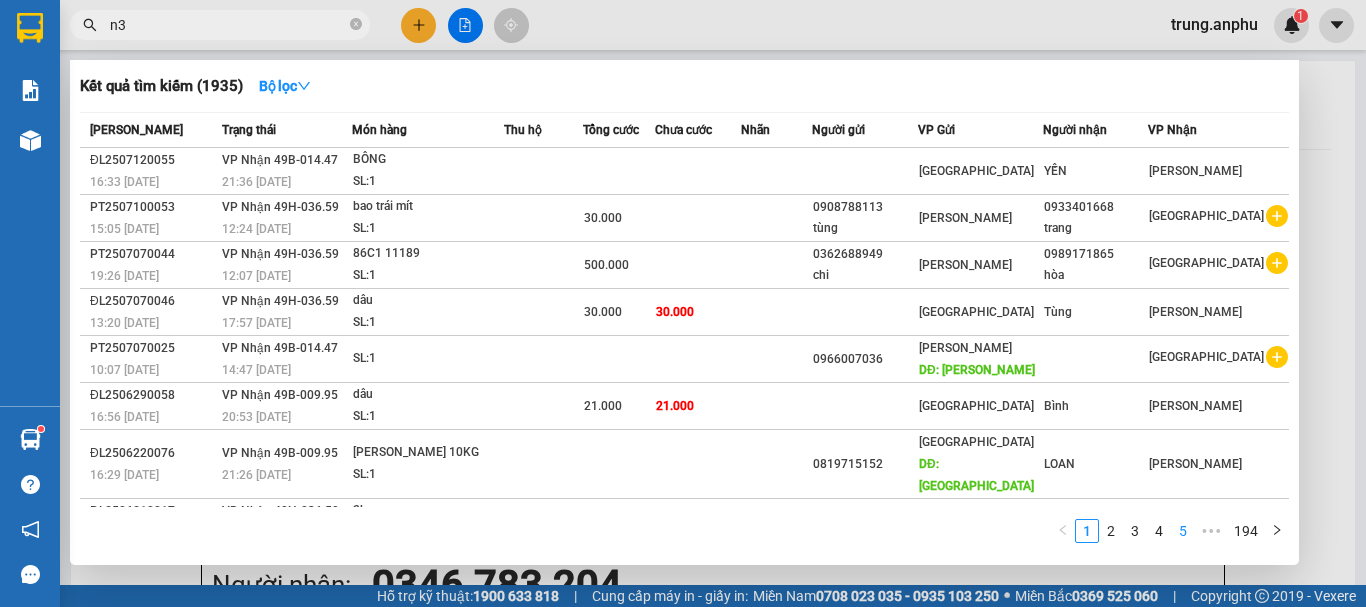 click on "5" at bounding box center [1183, 531] 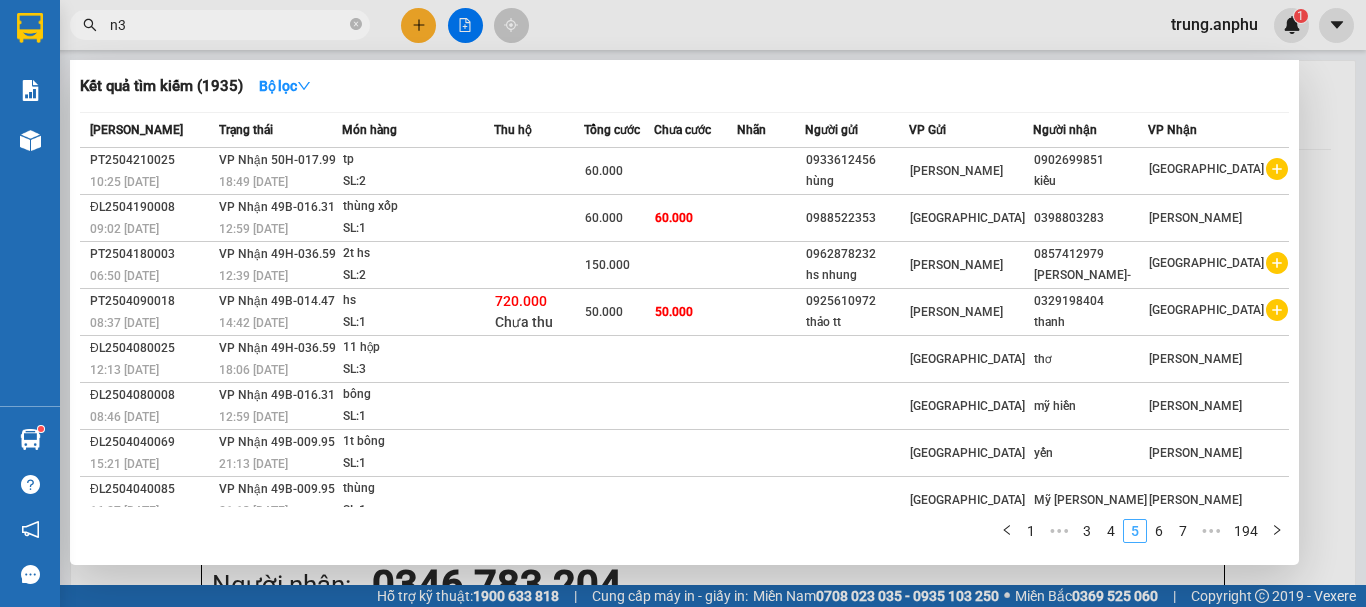 click on "7" at bounding box center (1183, 531) 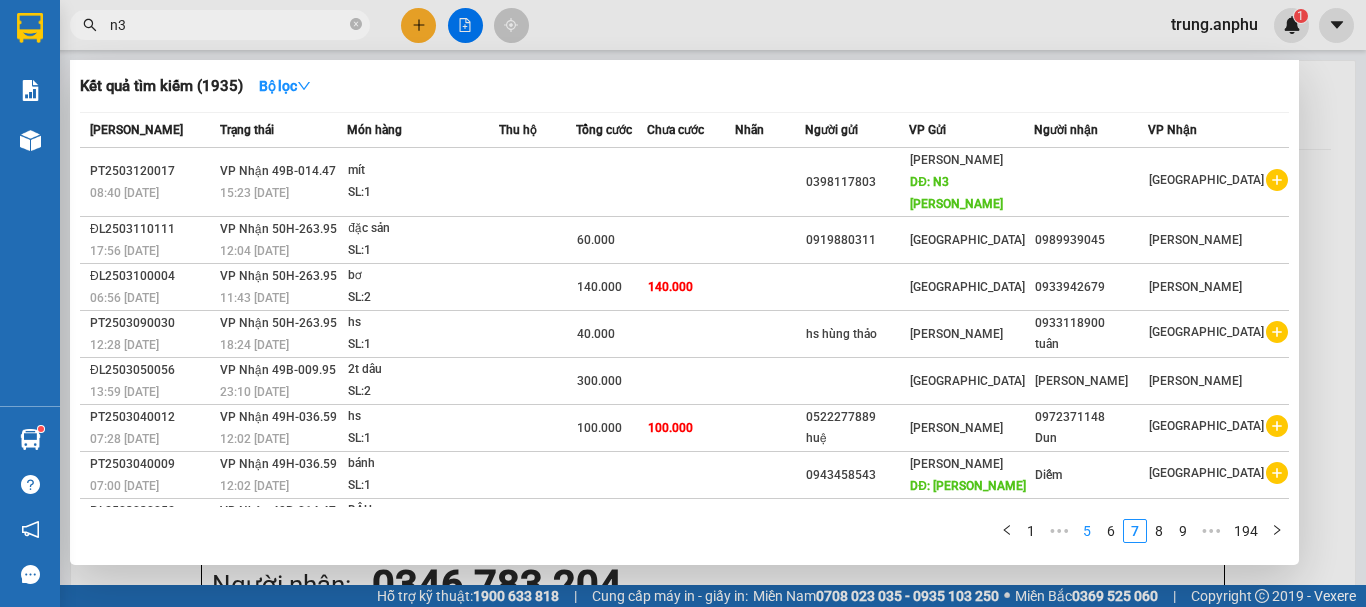 click on "9" at bounding box center [1183, 531] 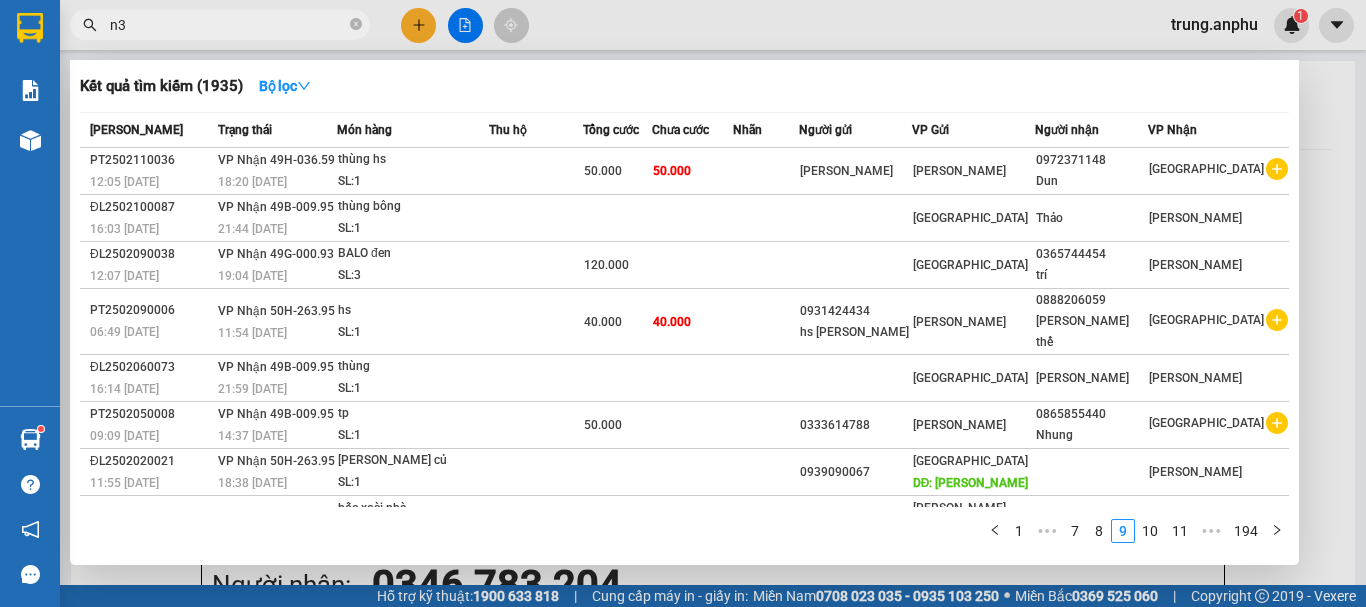 click on "11" at bounding box center [1180, 531] 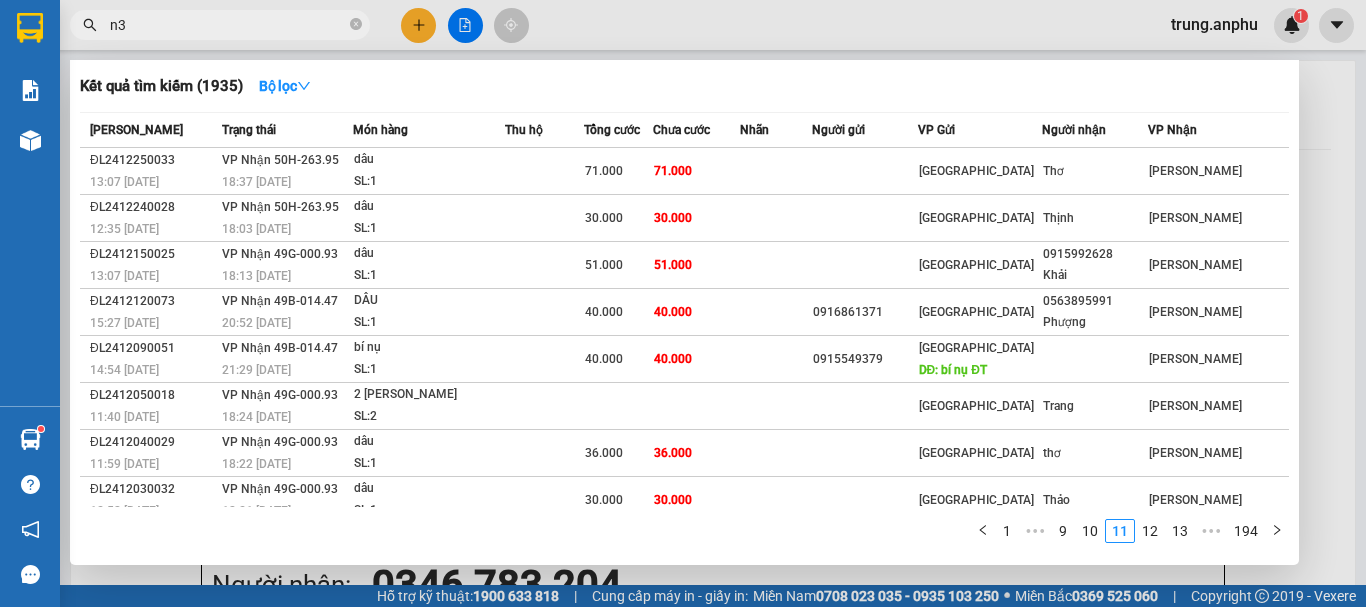 click on "13" at bounding box center [1180, 531] 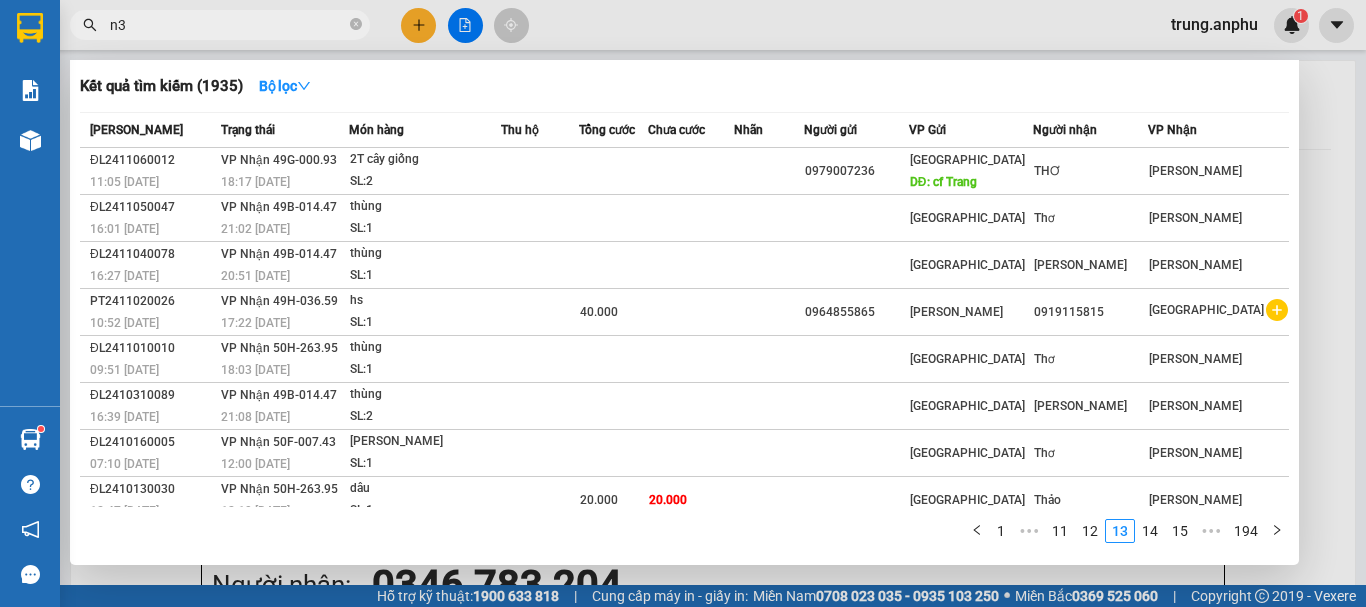 click on "15" at bounding box center [1180, 531] 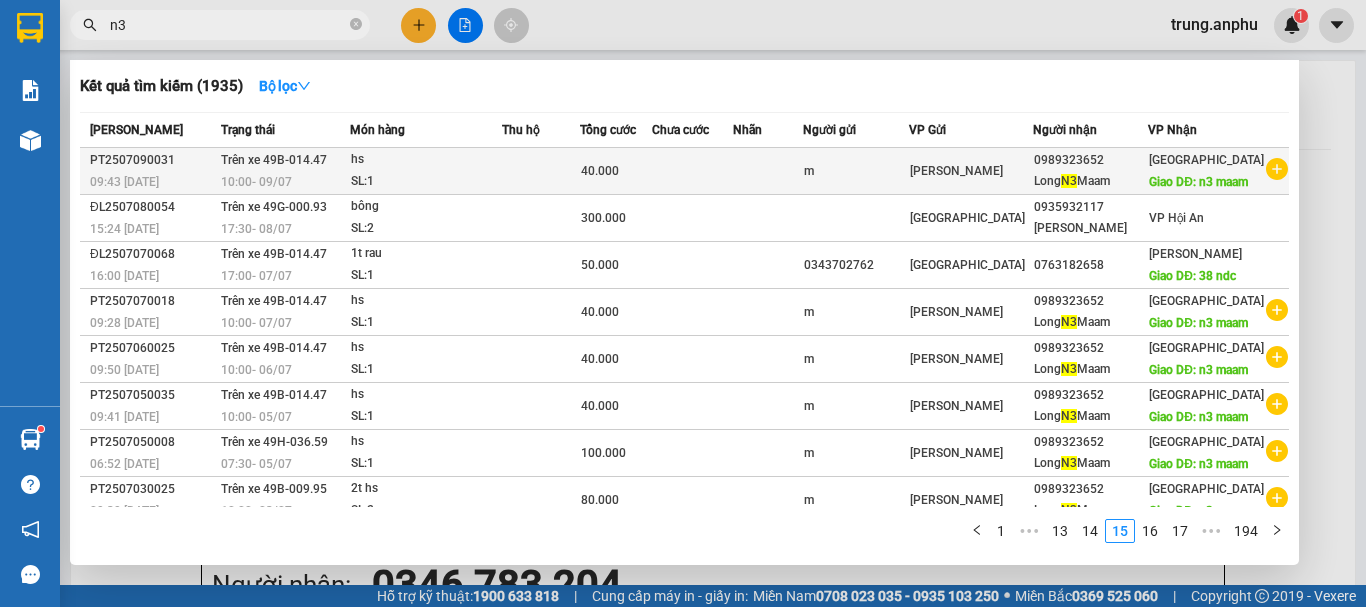 click 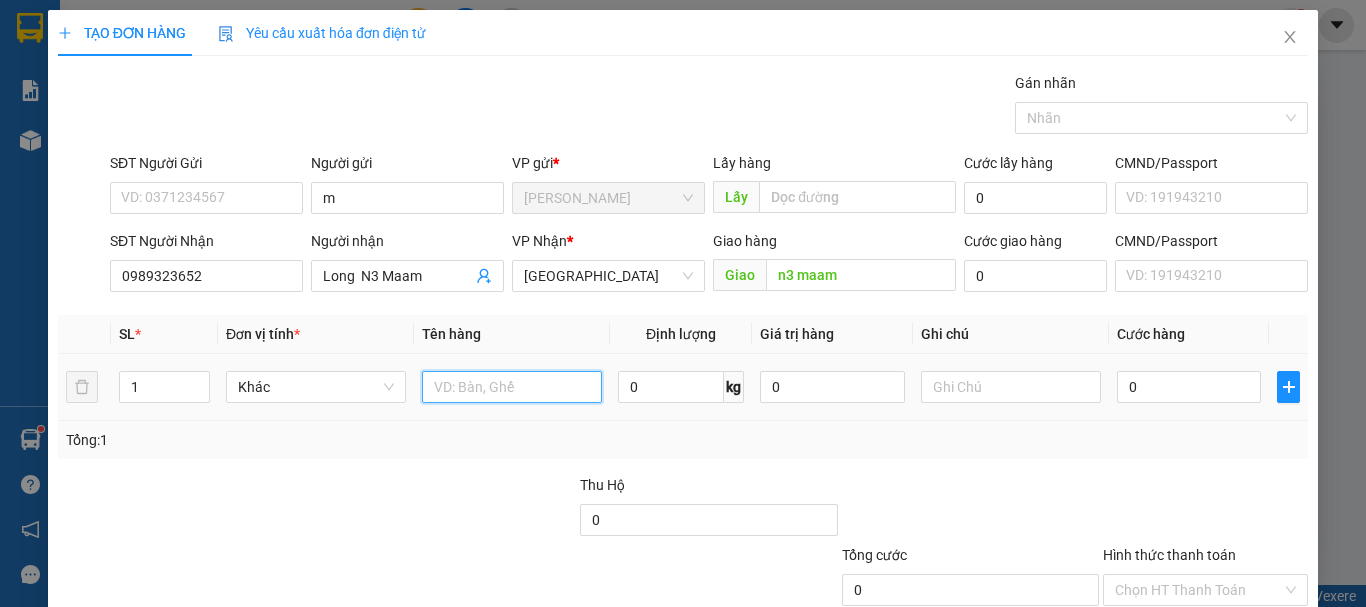 click at bounding box center (512, 387) 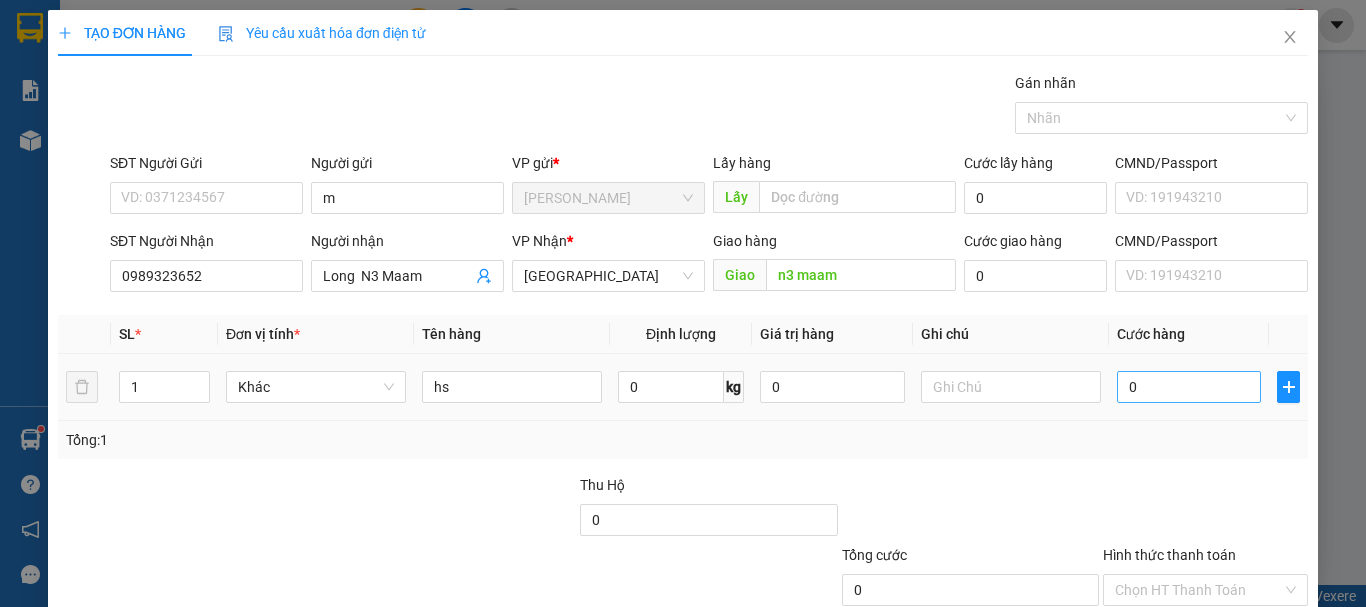 drag, startPoint x: 1129, startPoint y: 363, endPoint x: 1127, endPoint y: 380, distance: 17.117243 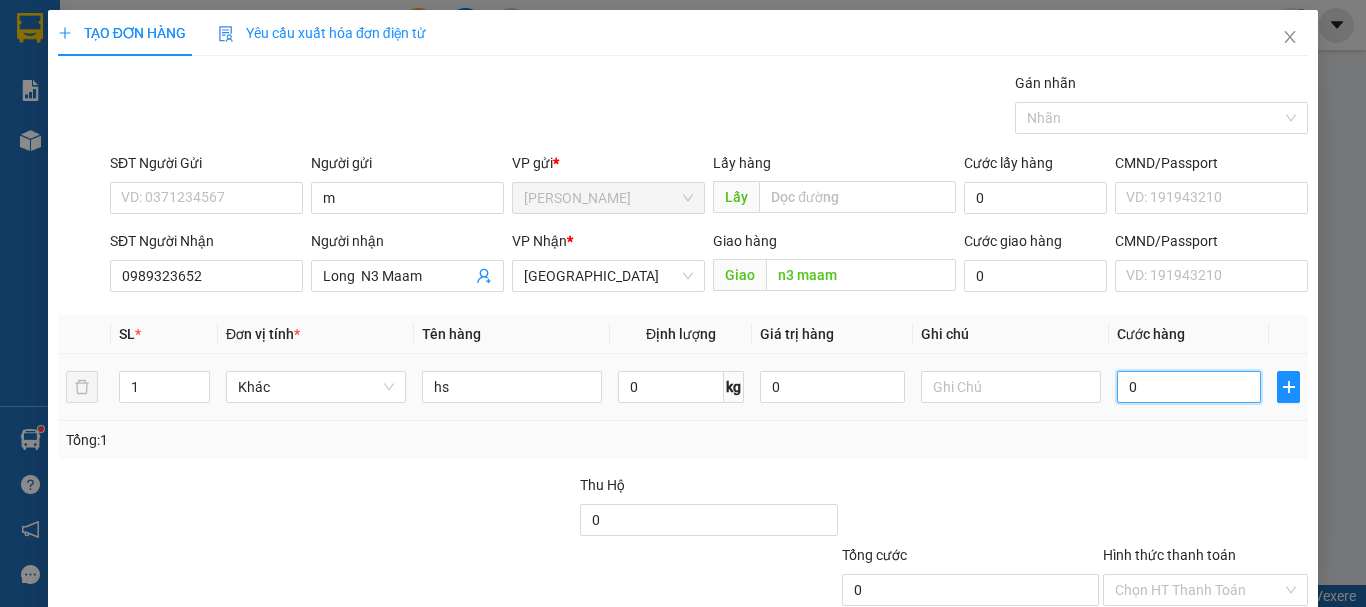 click on "0" at bounding box center [1189, 387] 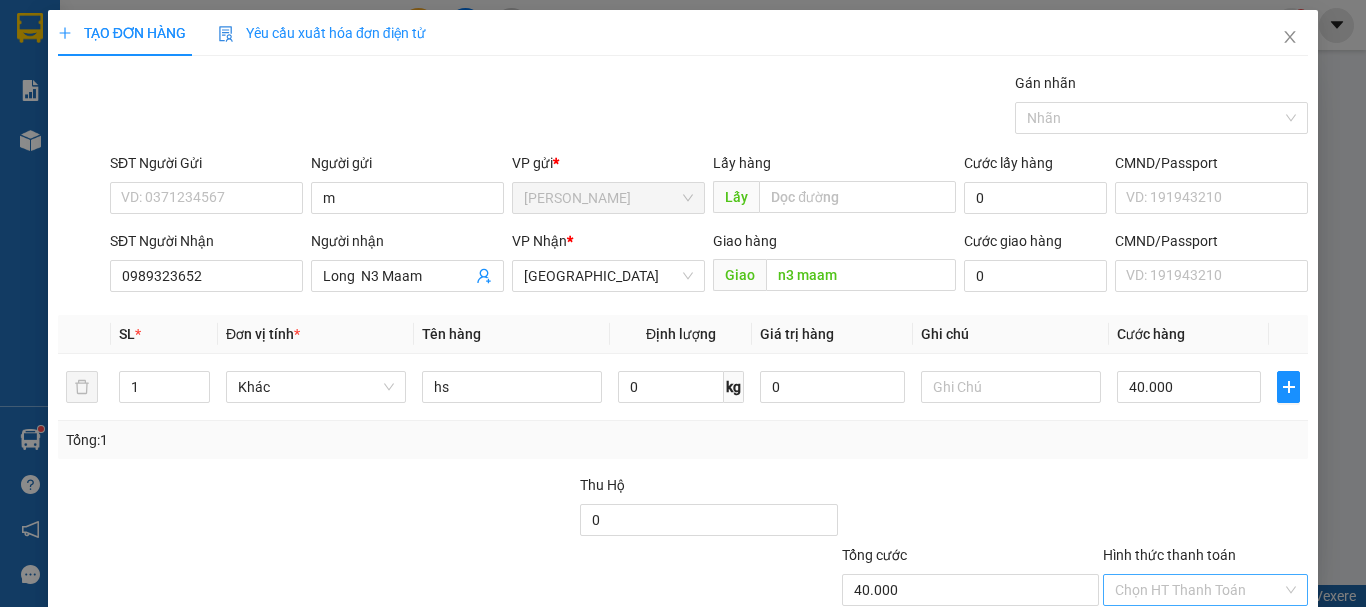 drag, startPoint x: 1212, startPoint y: 458, endPoint x: 1197, endPoint y: 472, distance: 20.518284 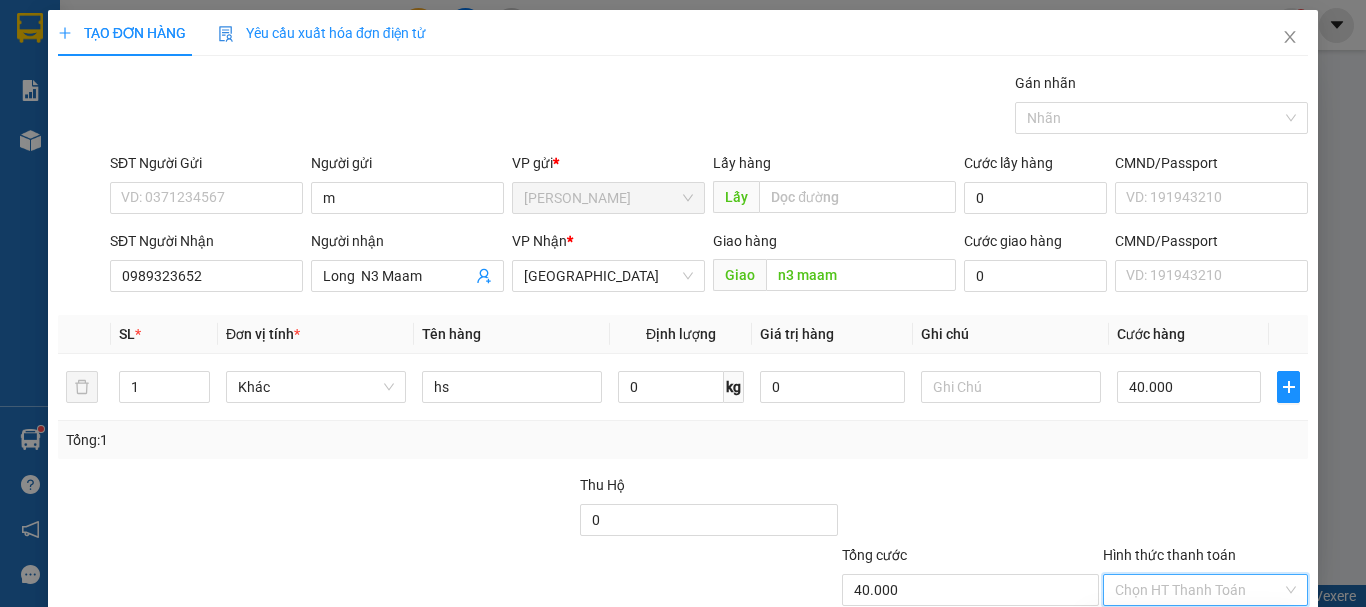 click on "Tại văn phòng" at bounding box center [1193, 630] 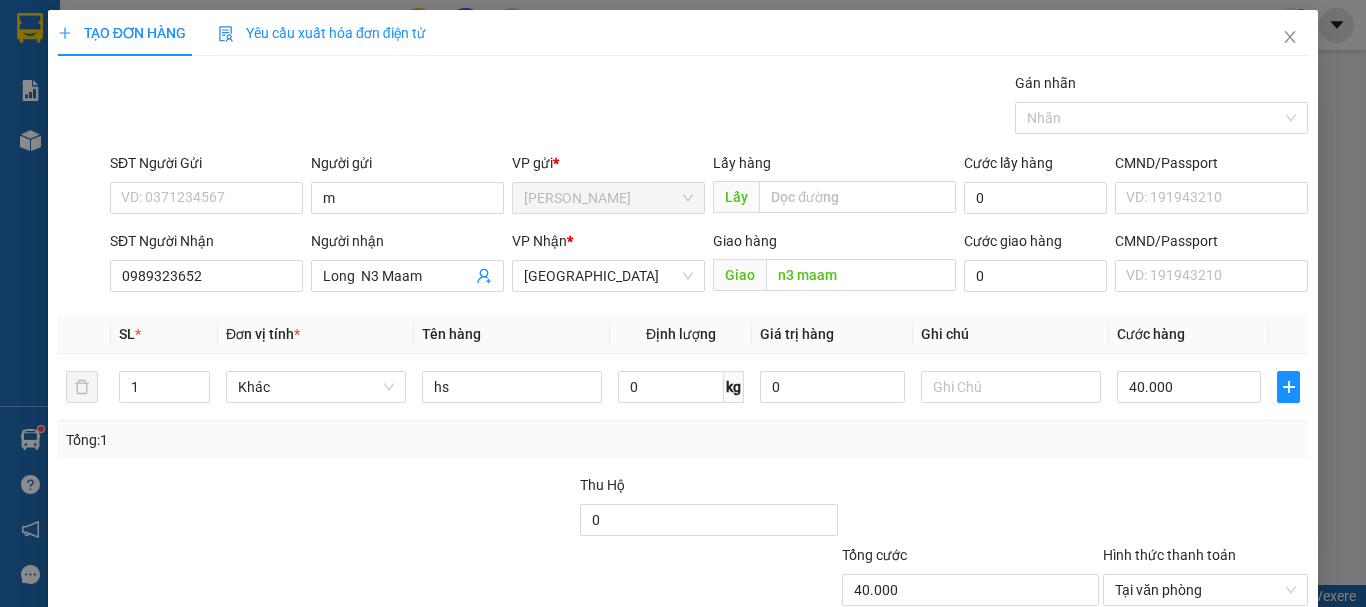 click on "[PERSON_NAME] và In" at bounding box center (1263, 685) 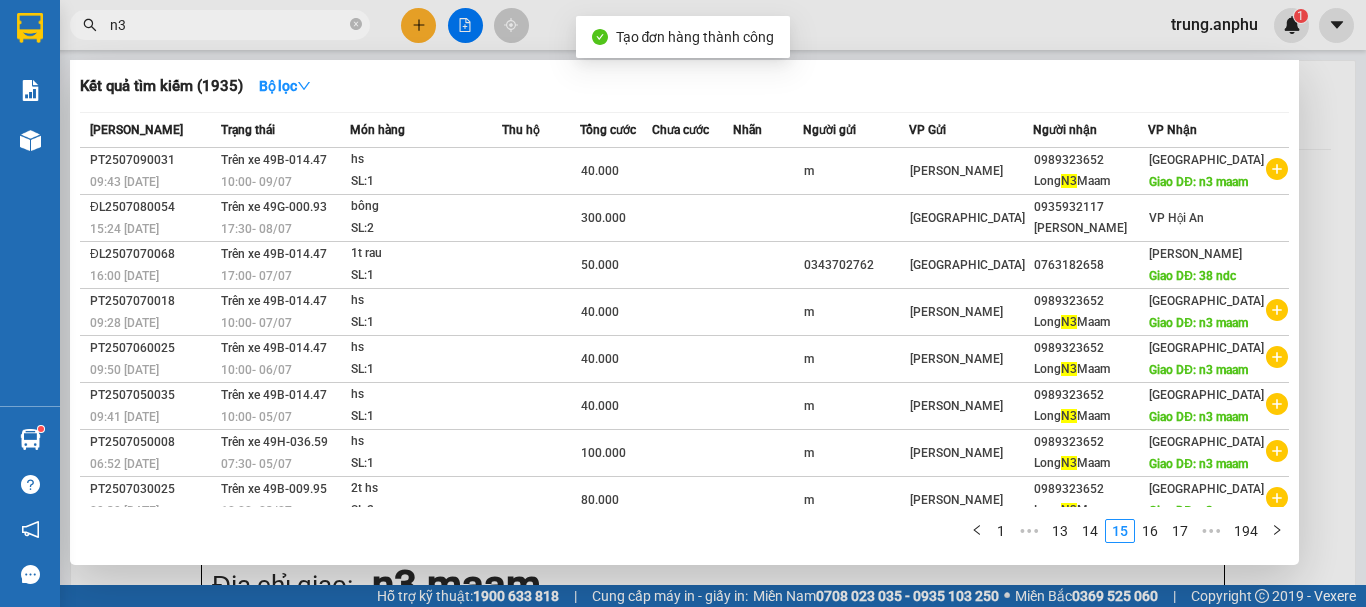 click at bounding box center (683, 303) 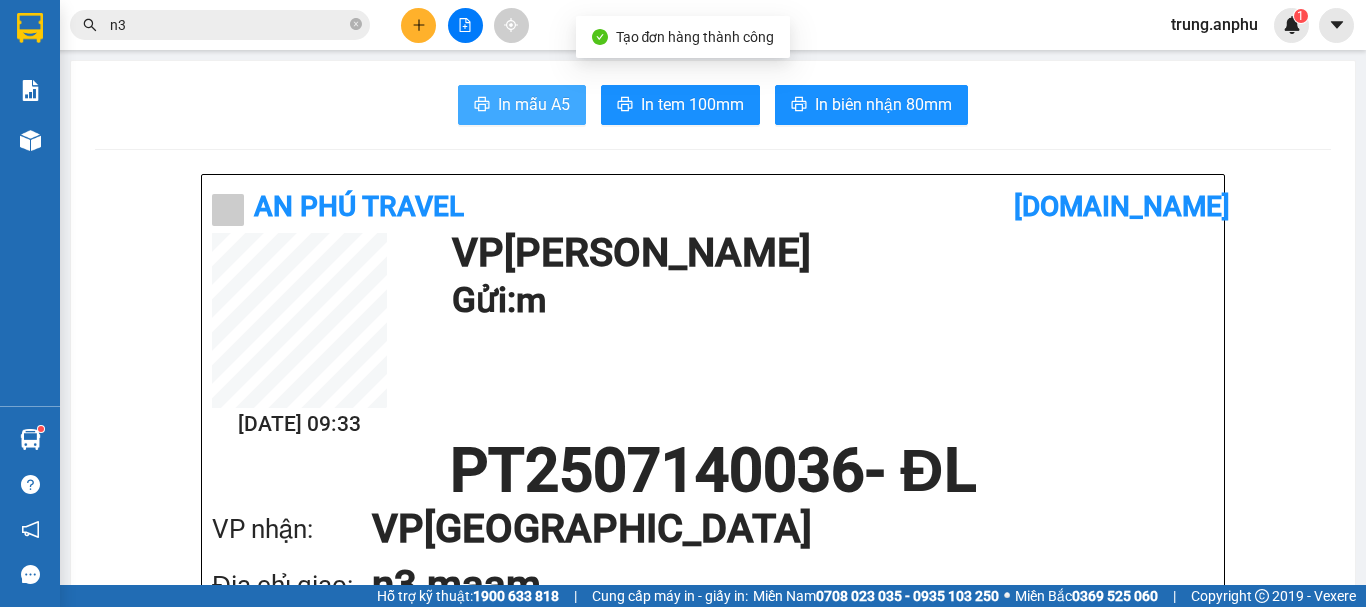 click on "In mẫu A5" at bounding box center (534, 104) 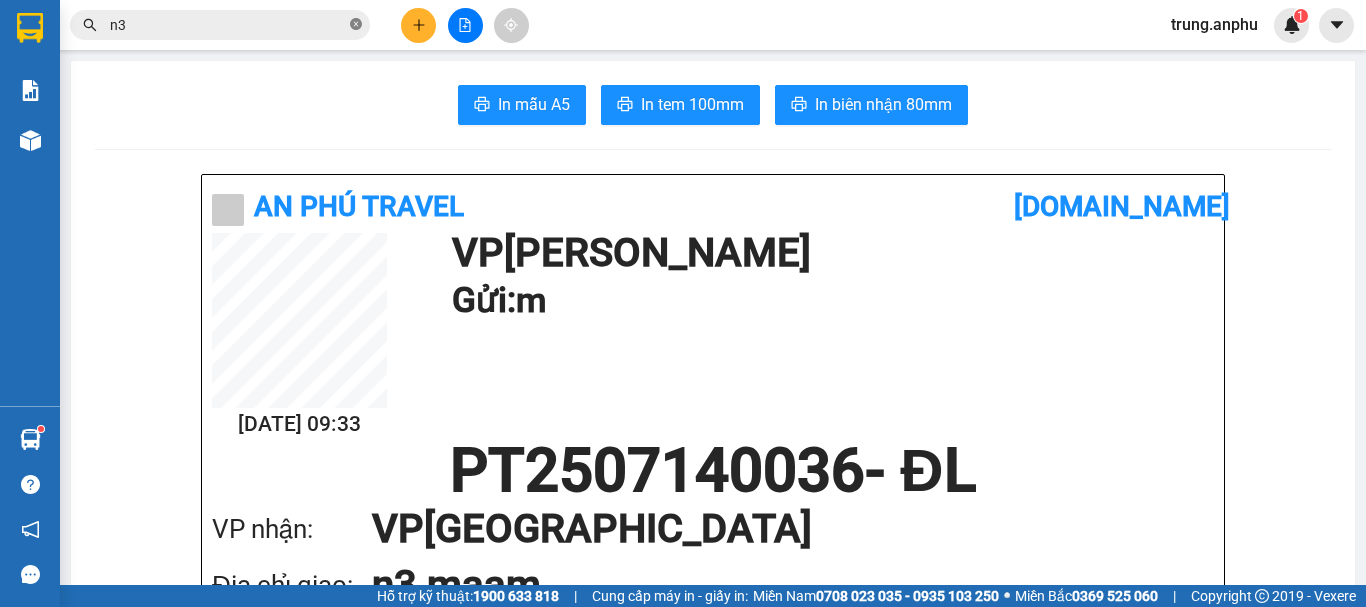 click 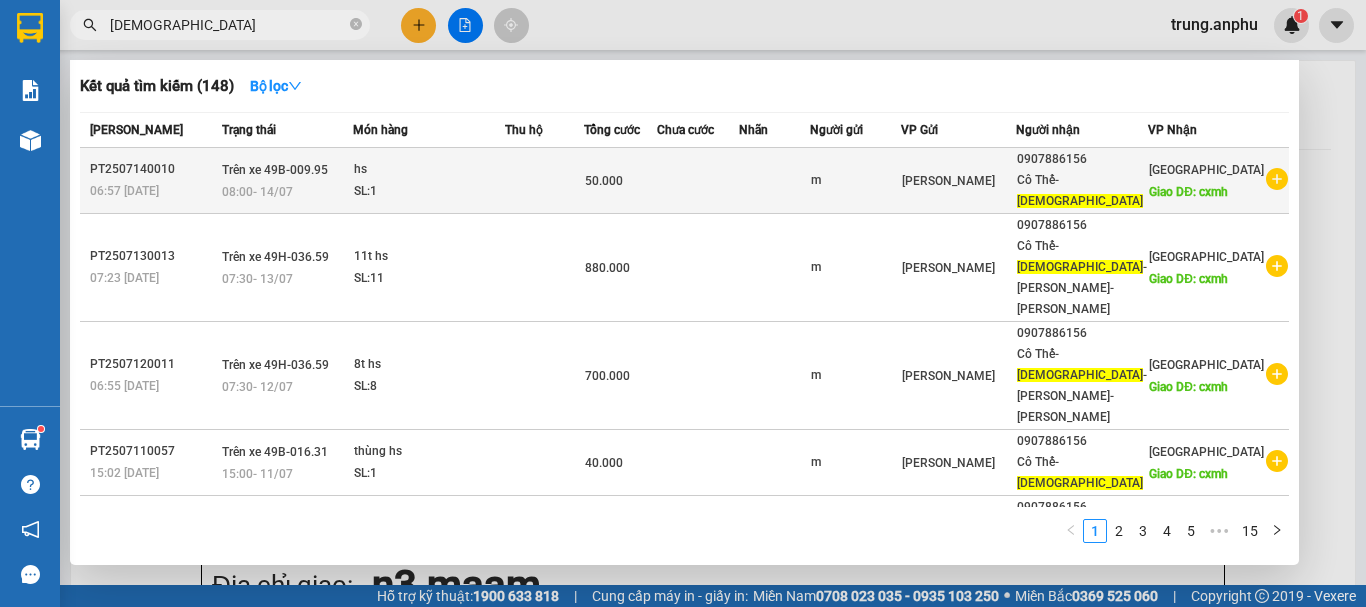 click 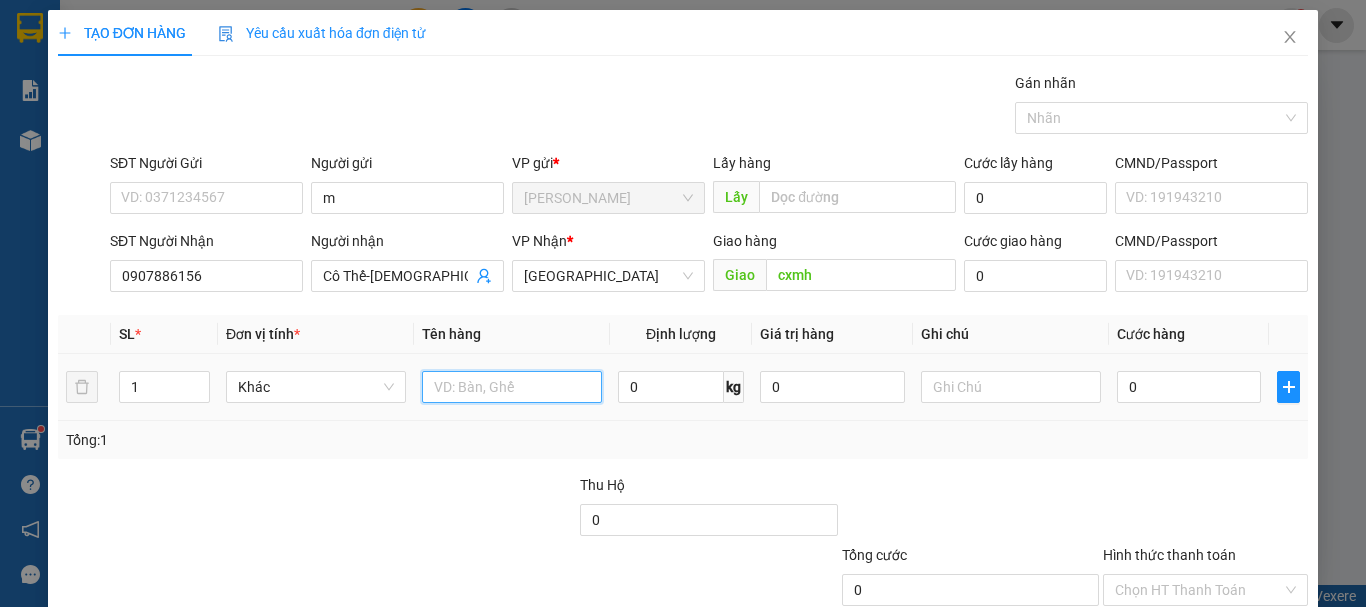 click at bounding box center [512, 387] 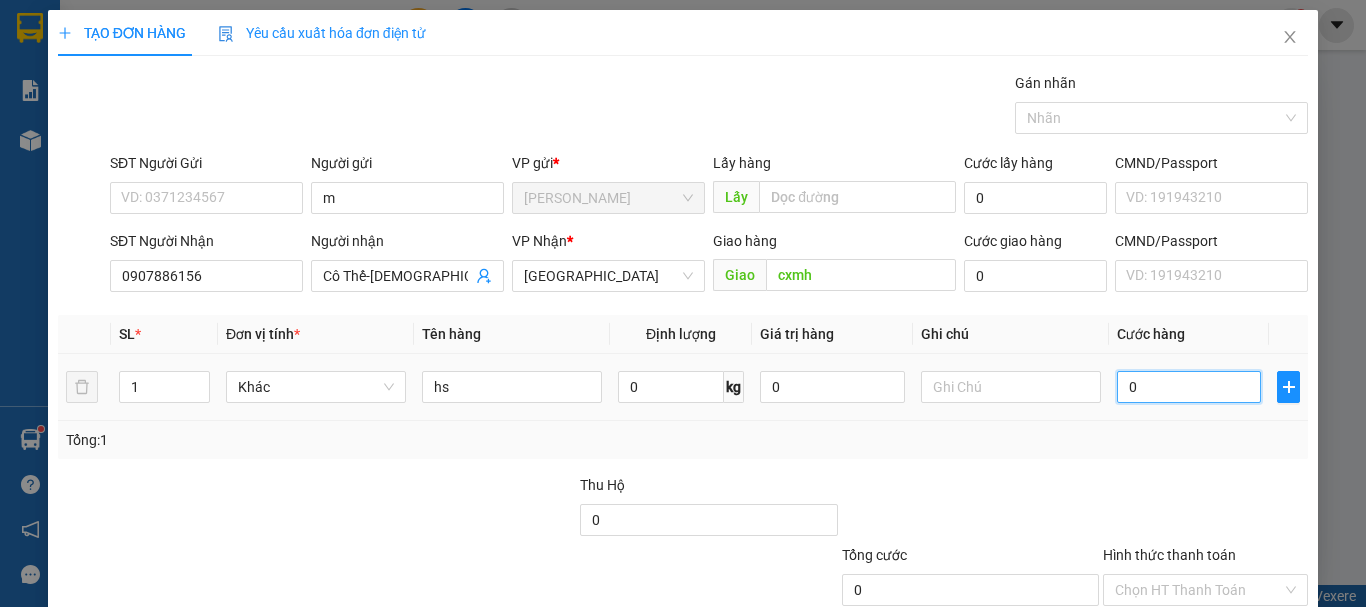 click on "0" at bounding box center (1189, 387) 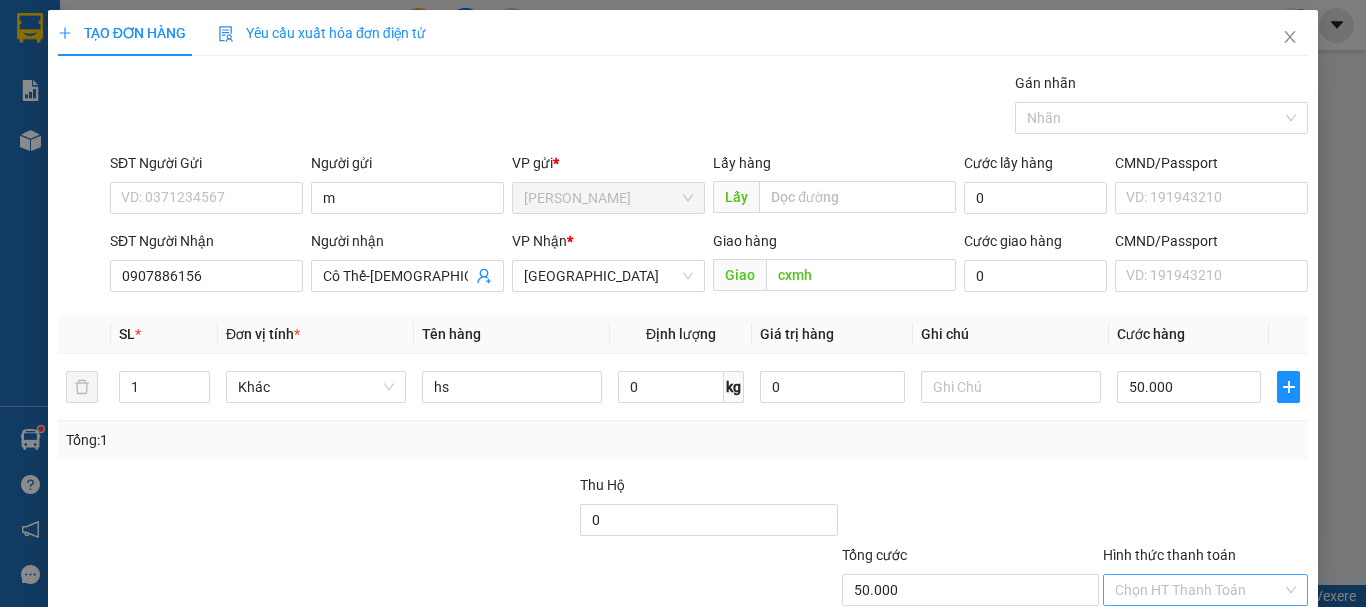 click on "Hình thức thanh toán" at bounding box center (1198, 590) 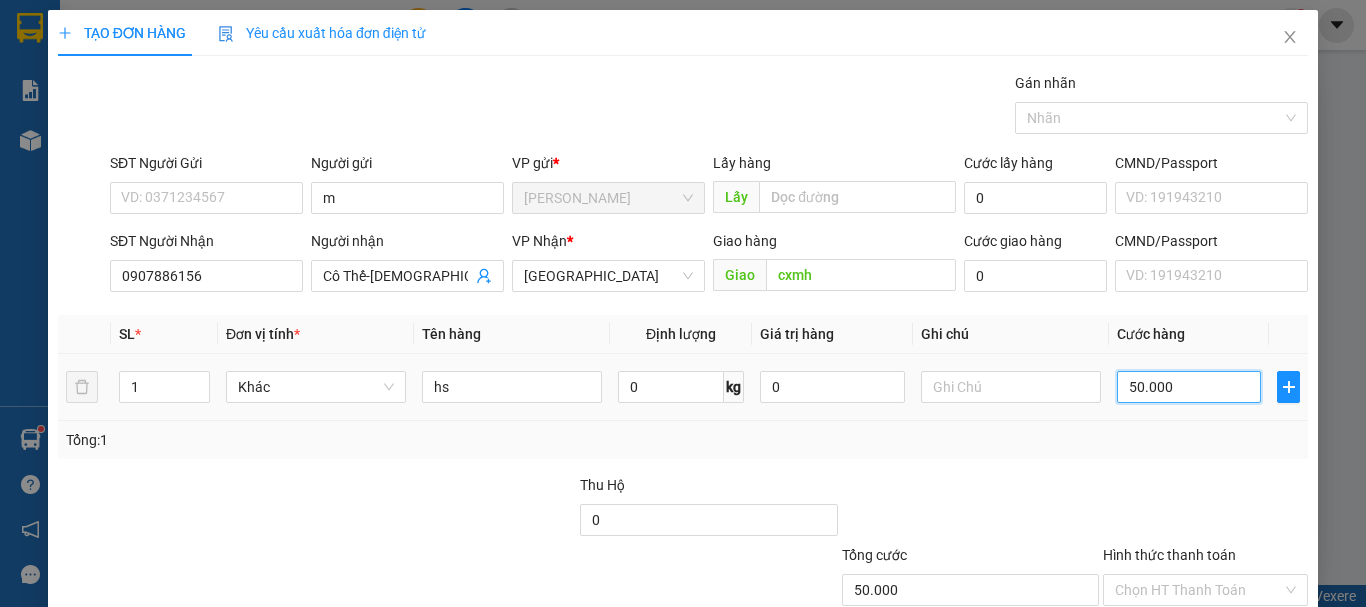 click on "50.000" at bounding box center (1189, 387) 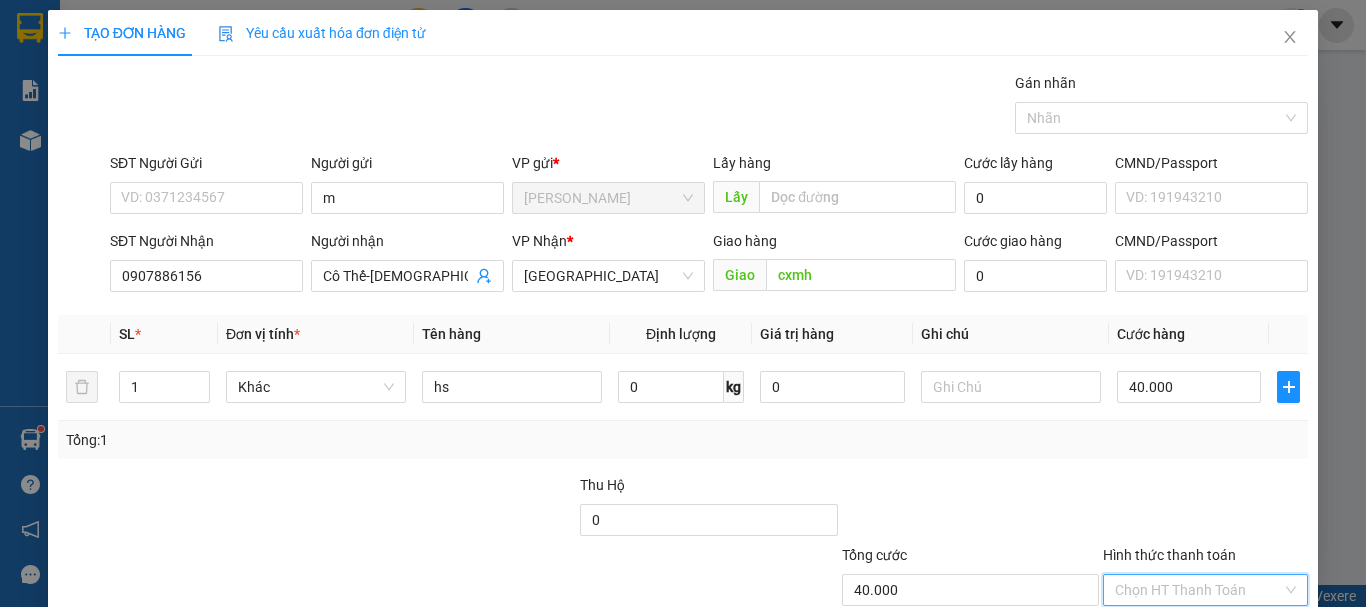 click on "Hình thức thanh toán" at bounding box center [1198, 590] 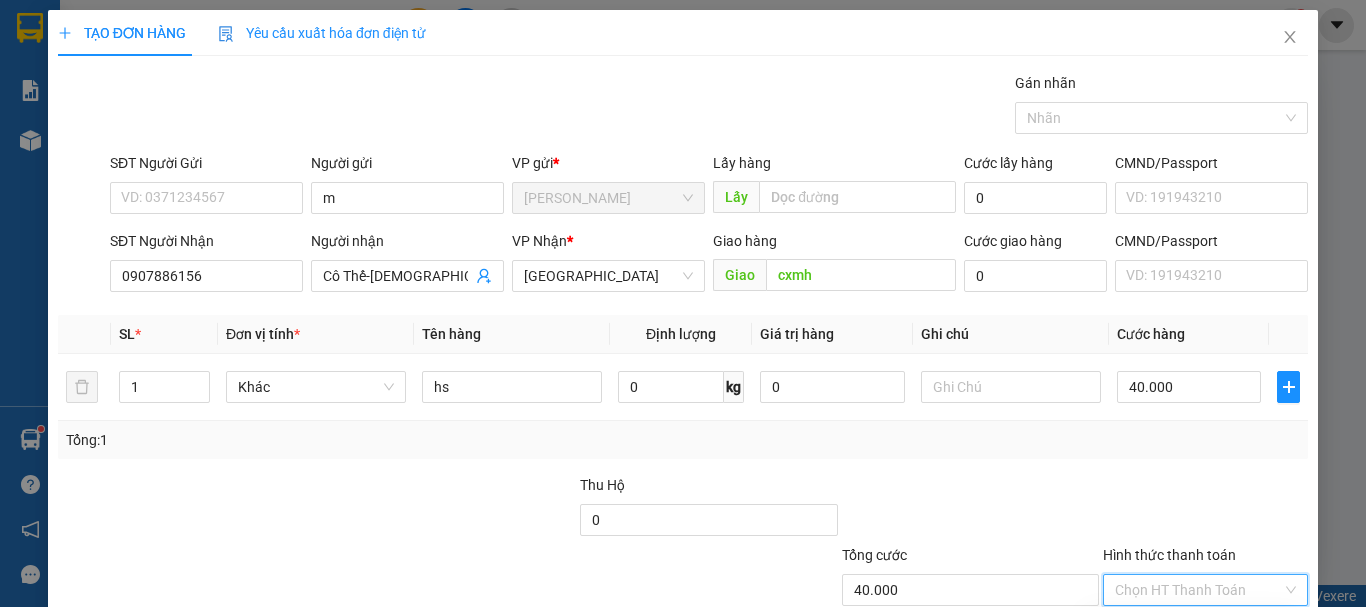 click on "Tại văn phòng" at bounding box center (1193, 630) 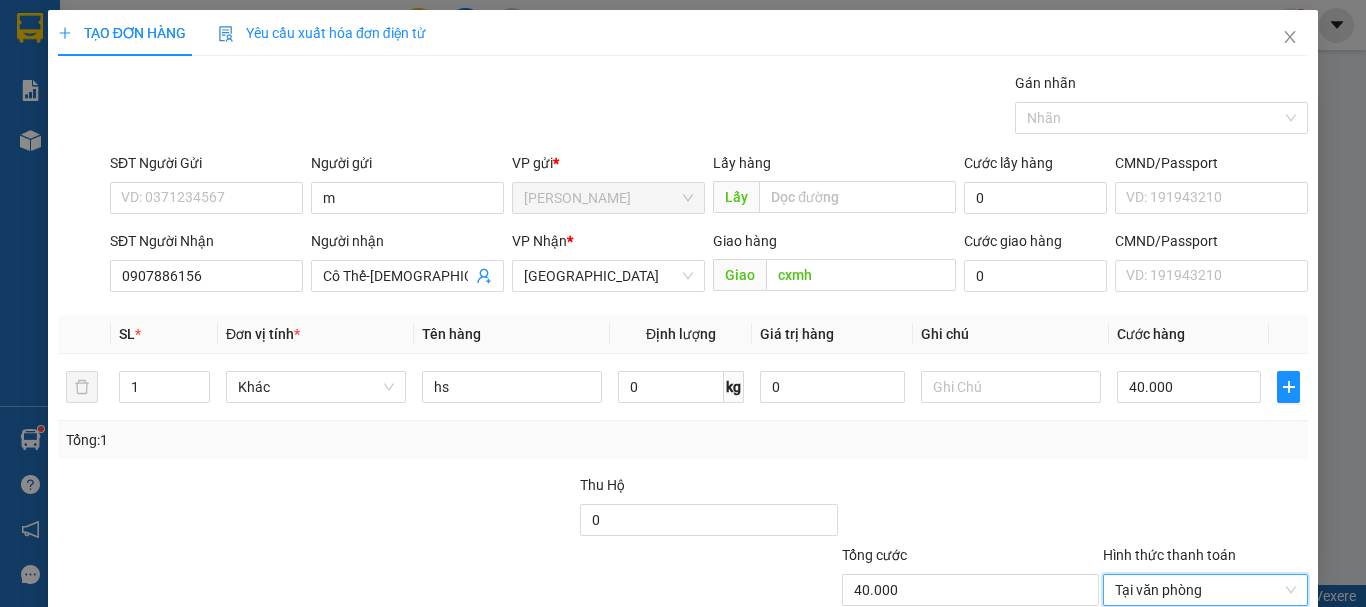 click on "[PERSON_NAME] và In" at bounding box center (1263, 685) 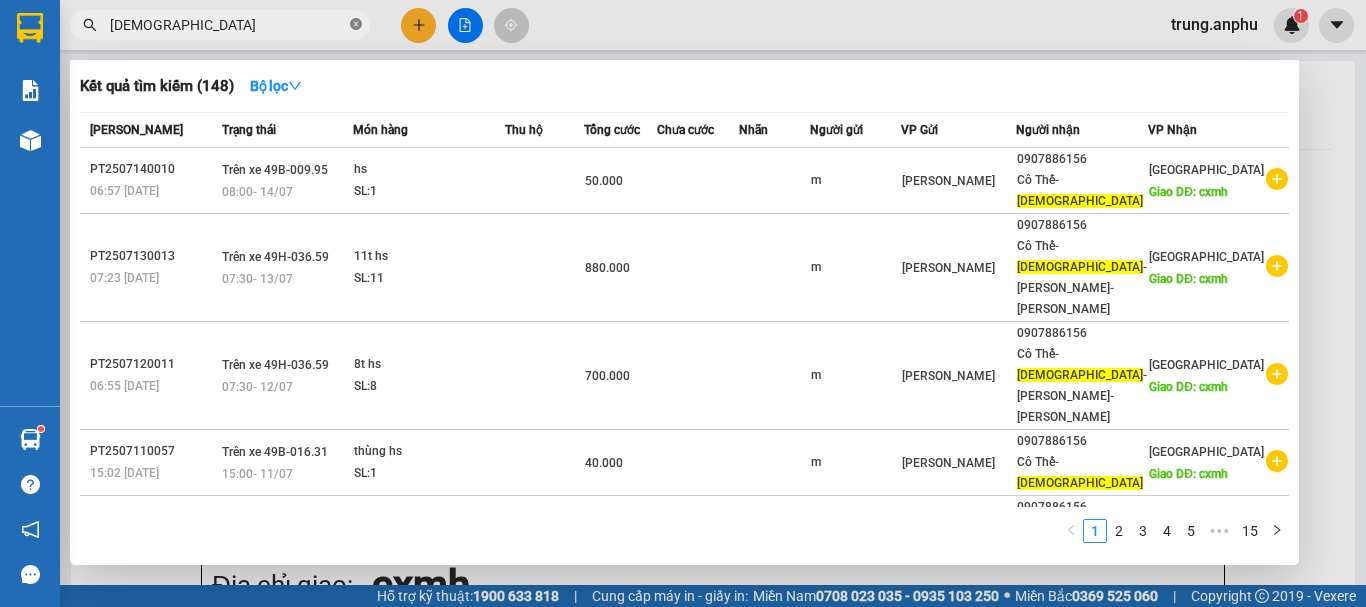 click 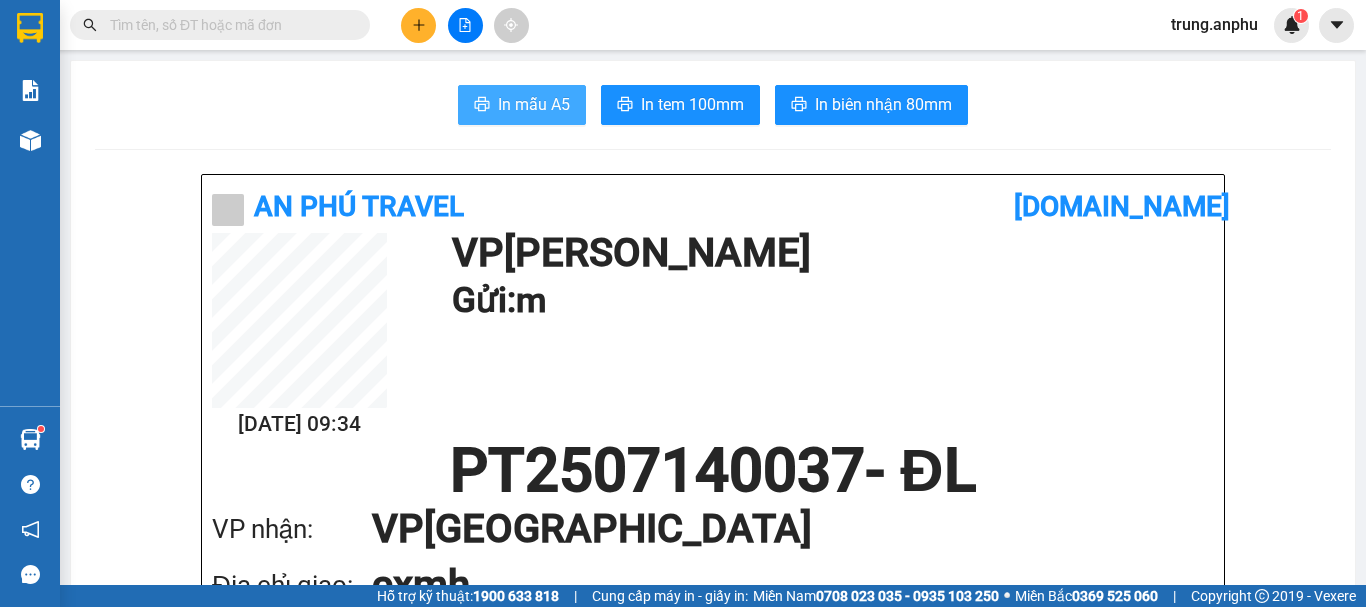click on "In mẫu A5" at bounding box center (534, 104) 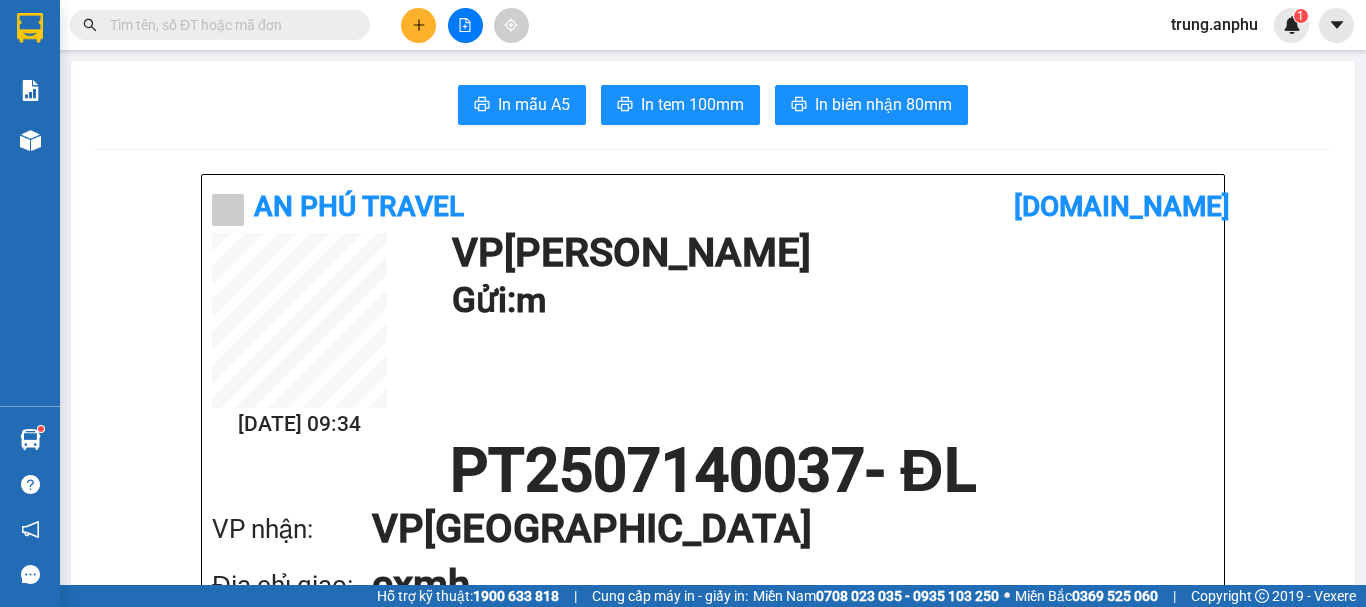 click 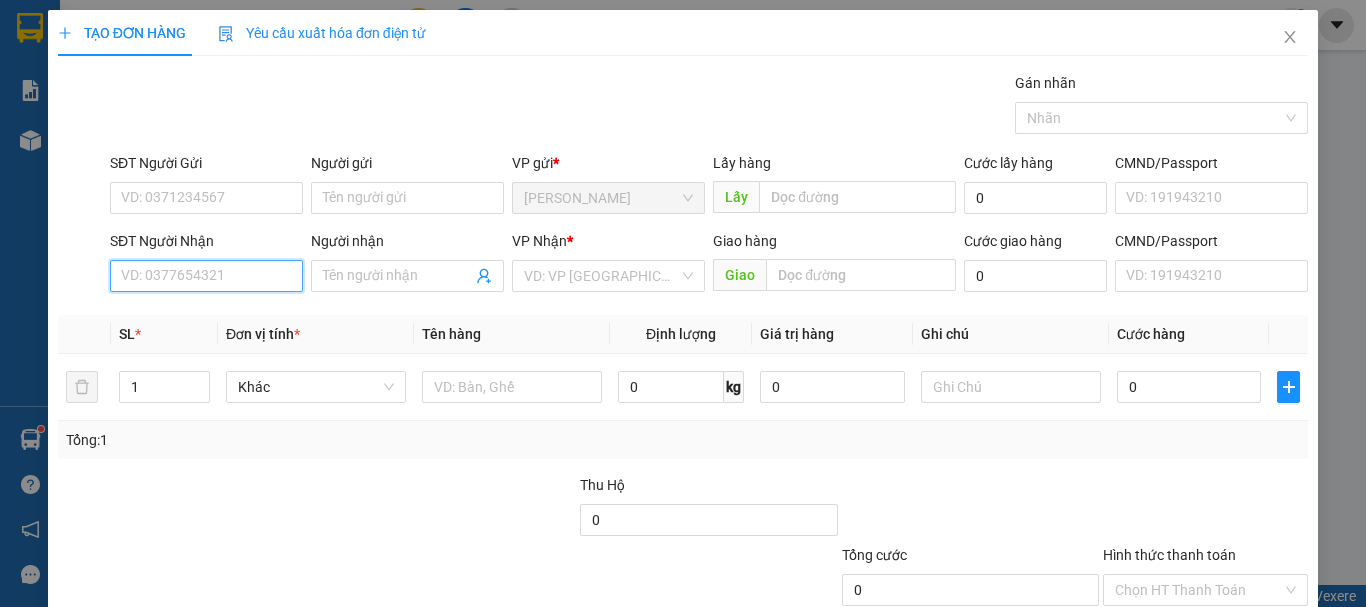 click on "SĐT Người Nhận" at bounding box center [206, 276] 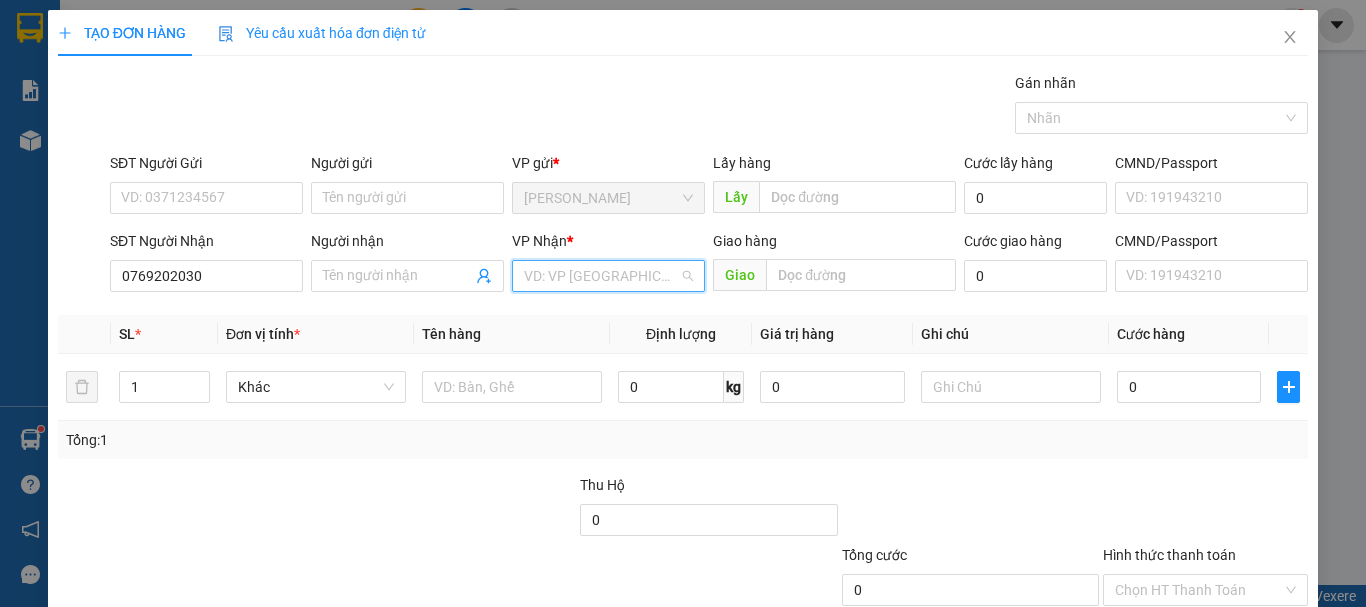 click at bounding box center (601, 276) 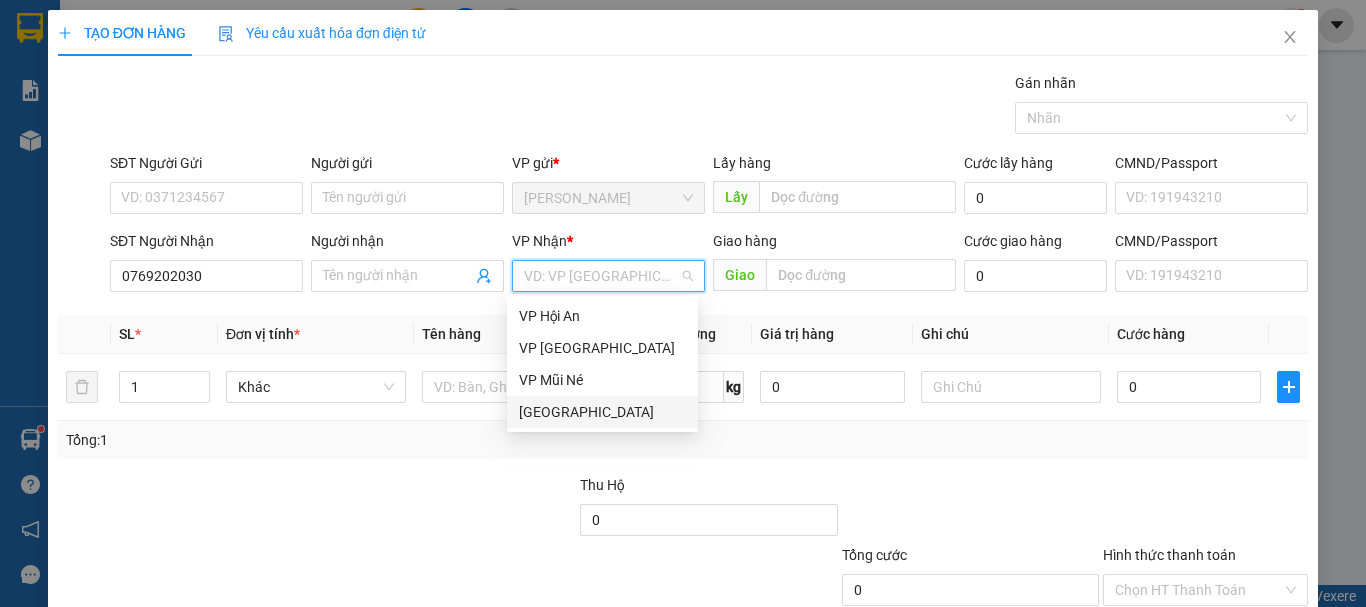 click on "[GEOGRAPHIC_DATA]" at bounding box center (602, 412) 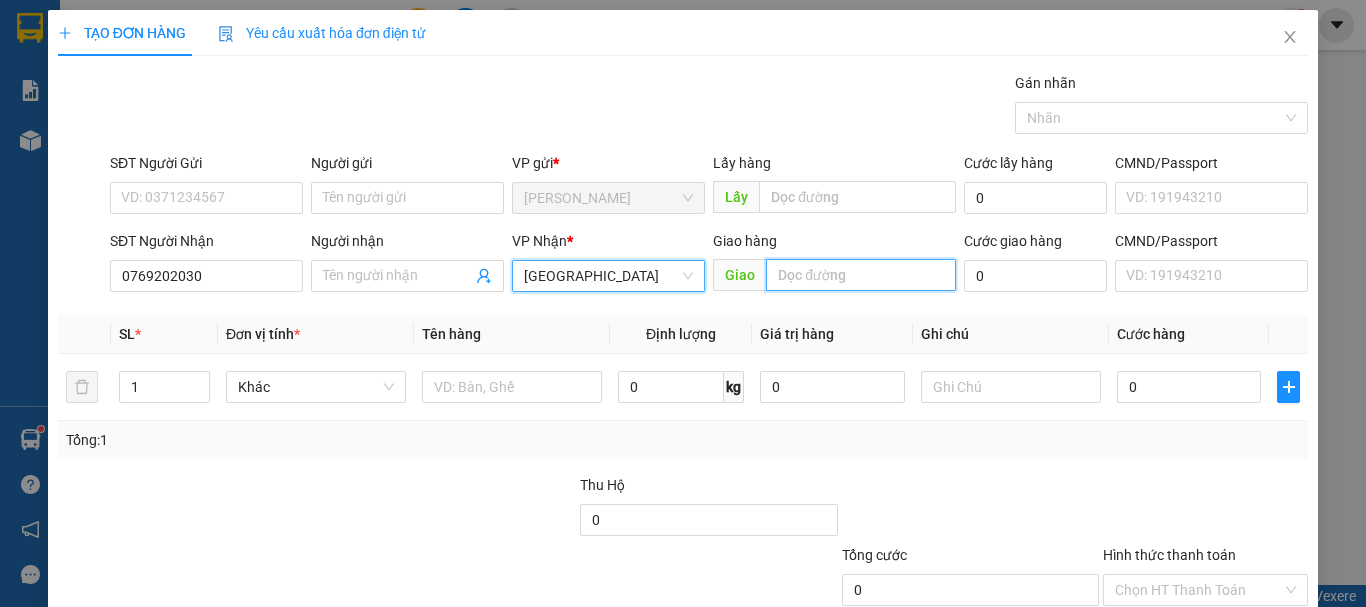 click at bounding box center (861, 275) 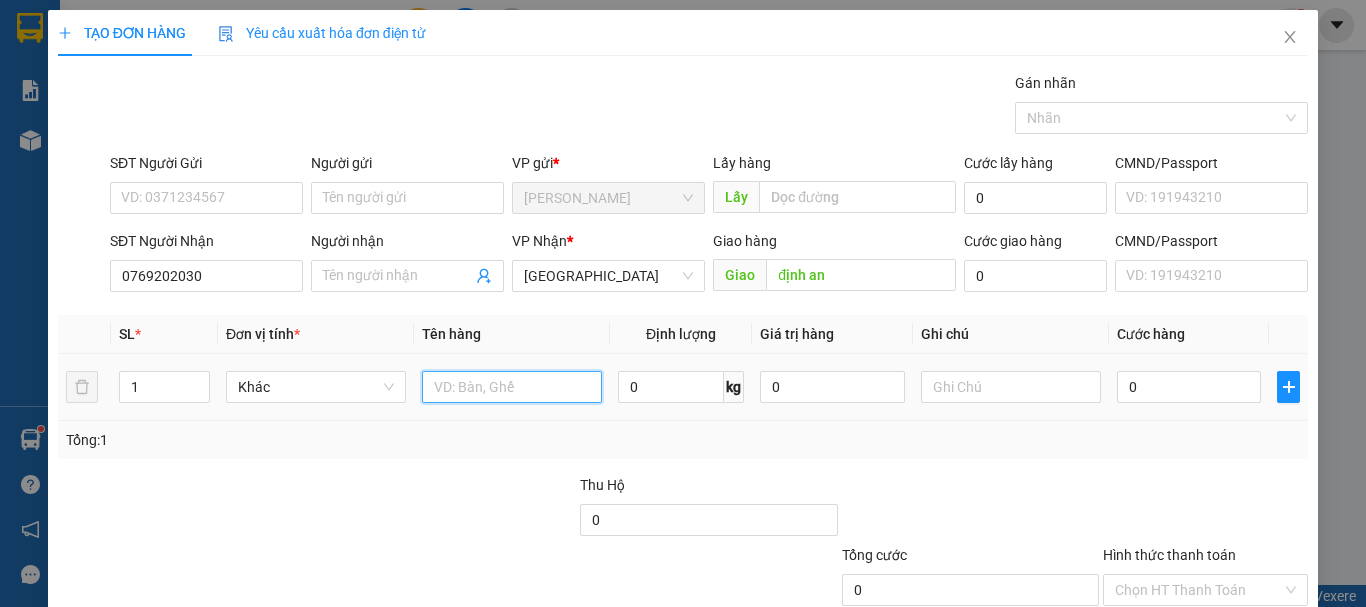 click at bounding box center (512, 387) 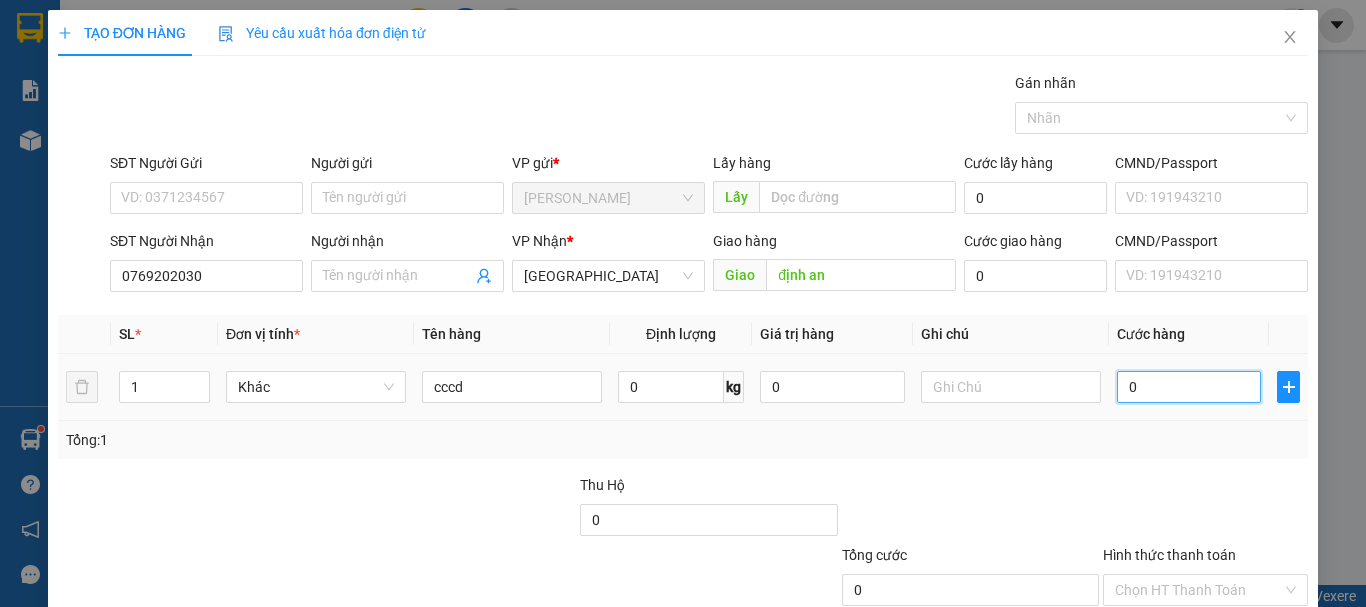 click on "0" at bounding box center [1189, 387] 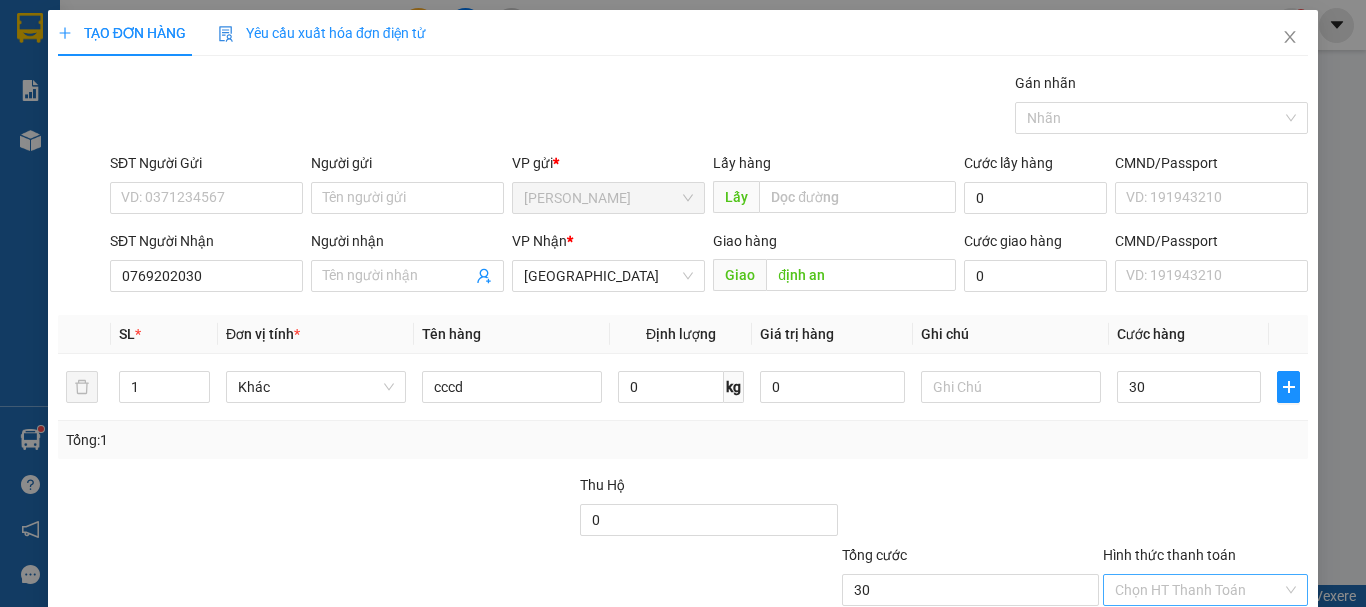 click on "Hình thức thanh toán" at bounding box center [1198, 590] 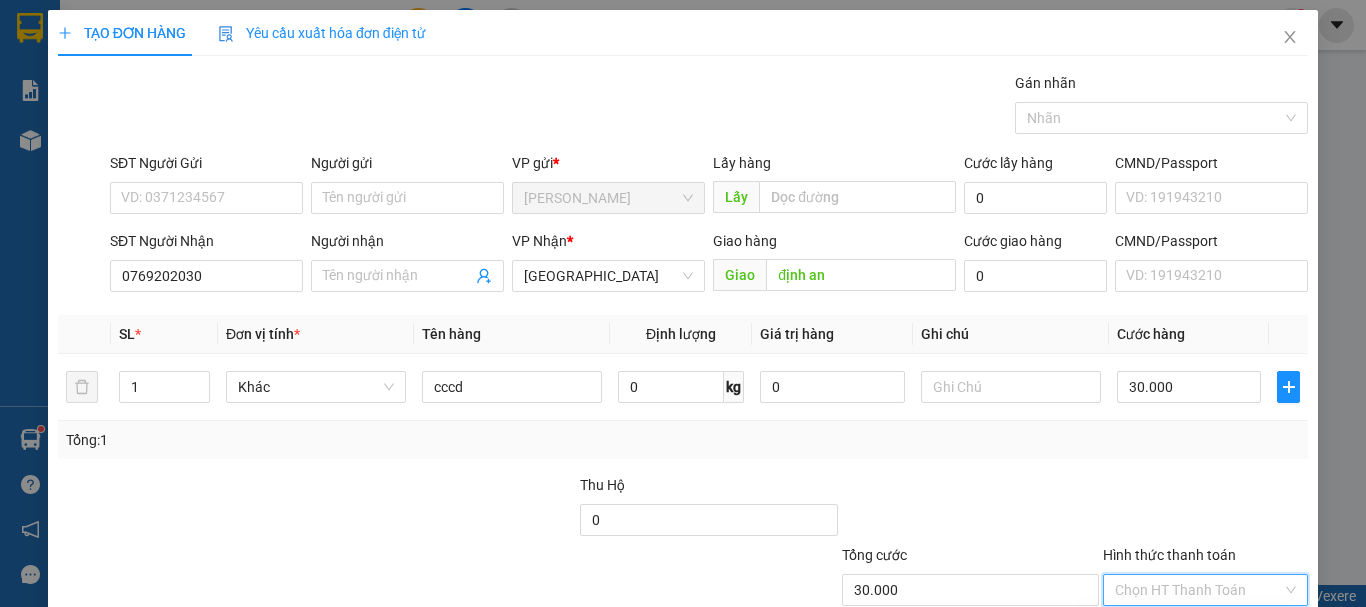 click on "Tại văn phòng" at bounding box center [1193, 630] 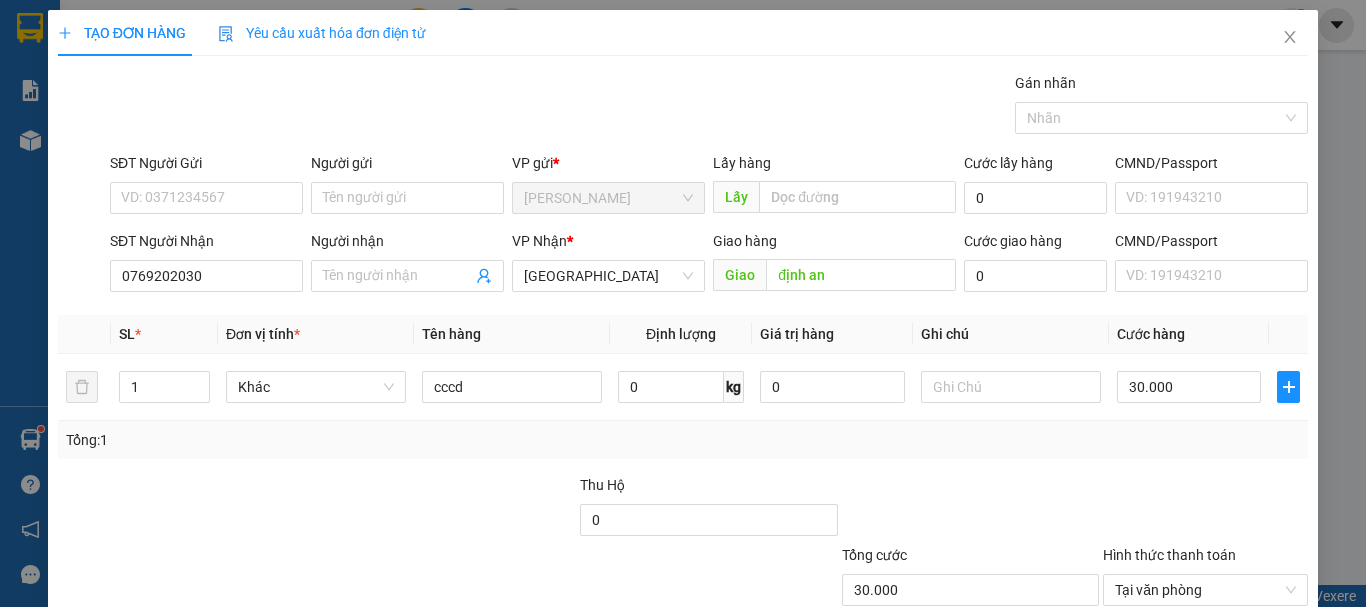 click on "[PERSON_NAME] và In" at bounding box center [1263, 685] 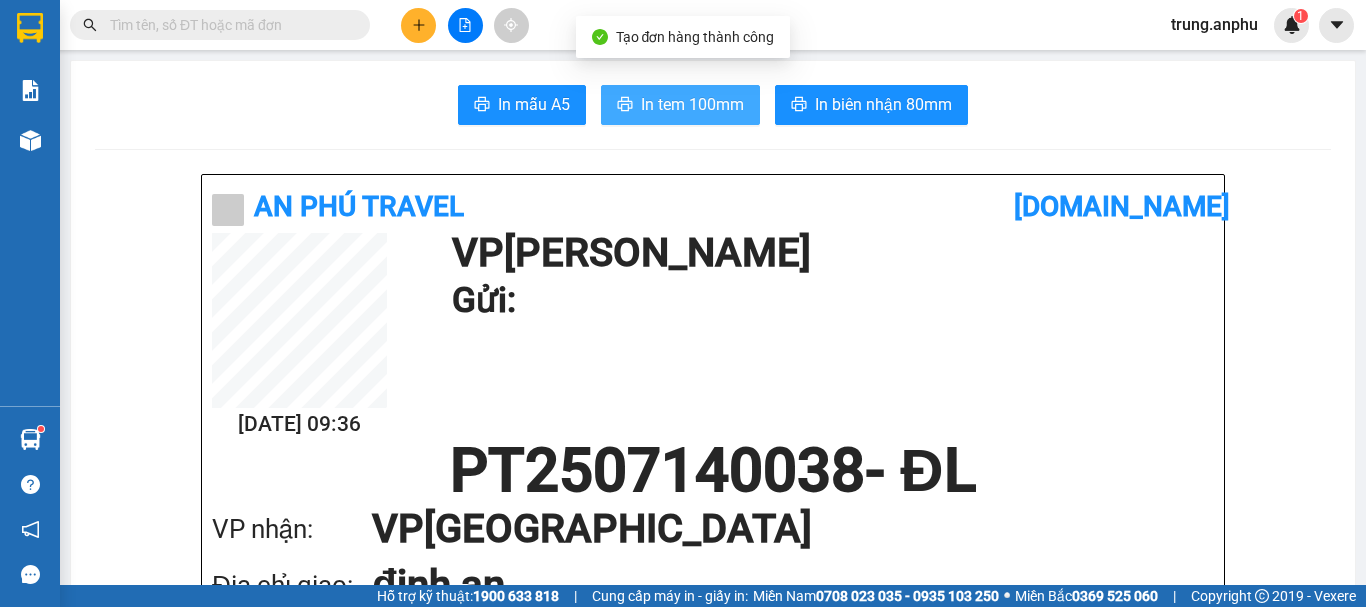 click on "In tem 100mm" at bounding box center (692, 104) 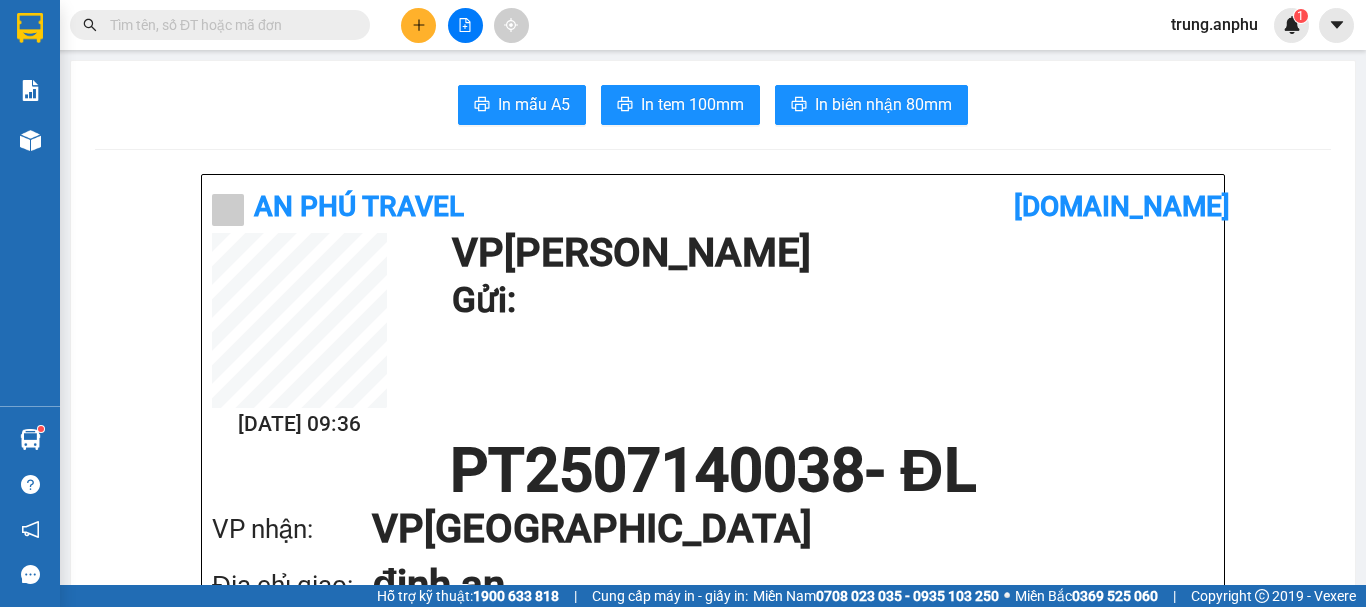 click at bounding box center (228, 25) 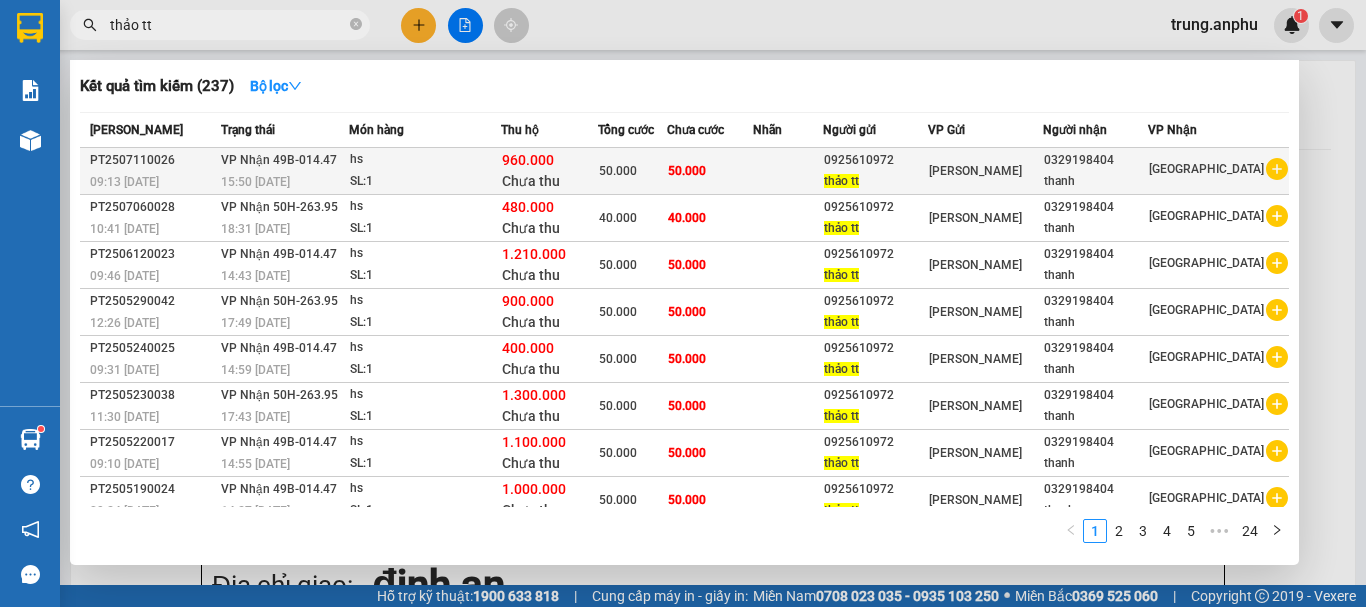 click 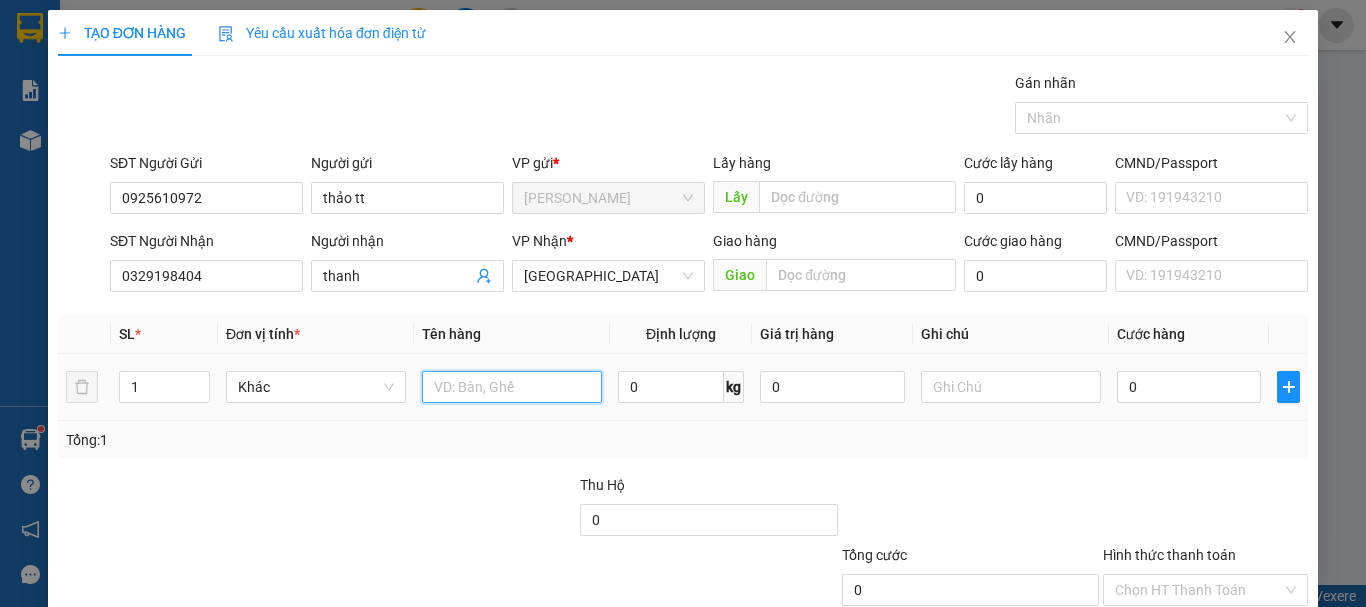 click at bounding box center (512, 387) 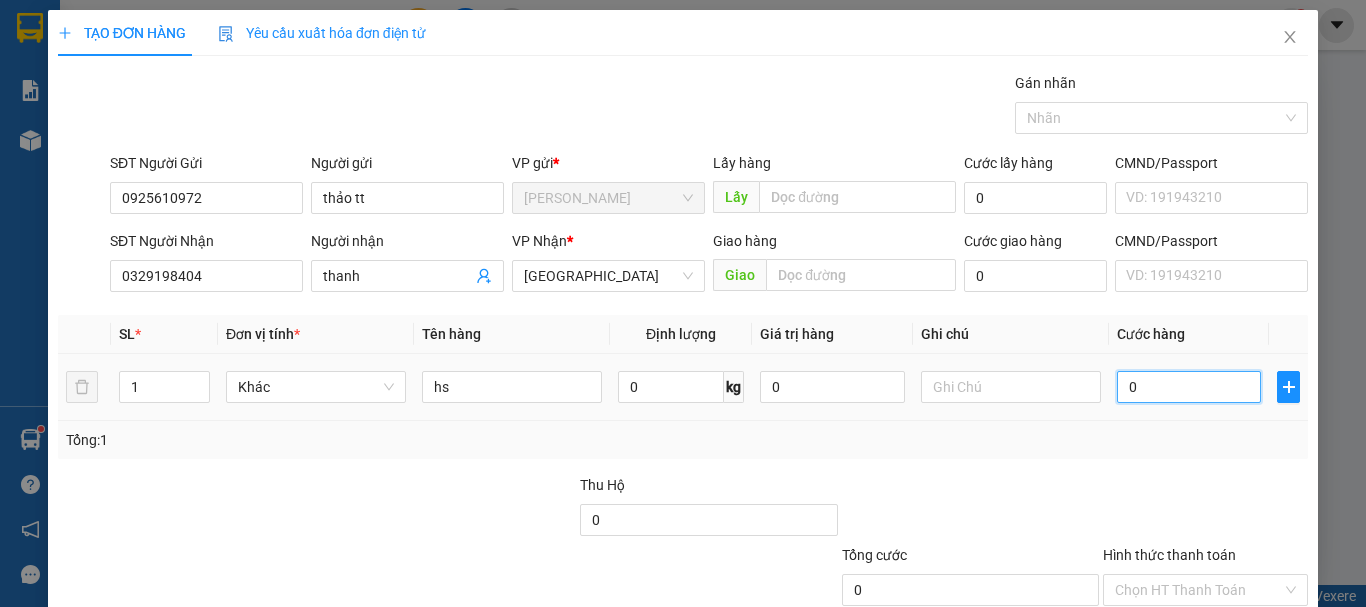 click on "0" at bounding box center (1189, 387) 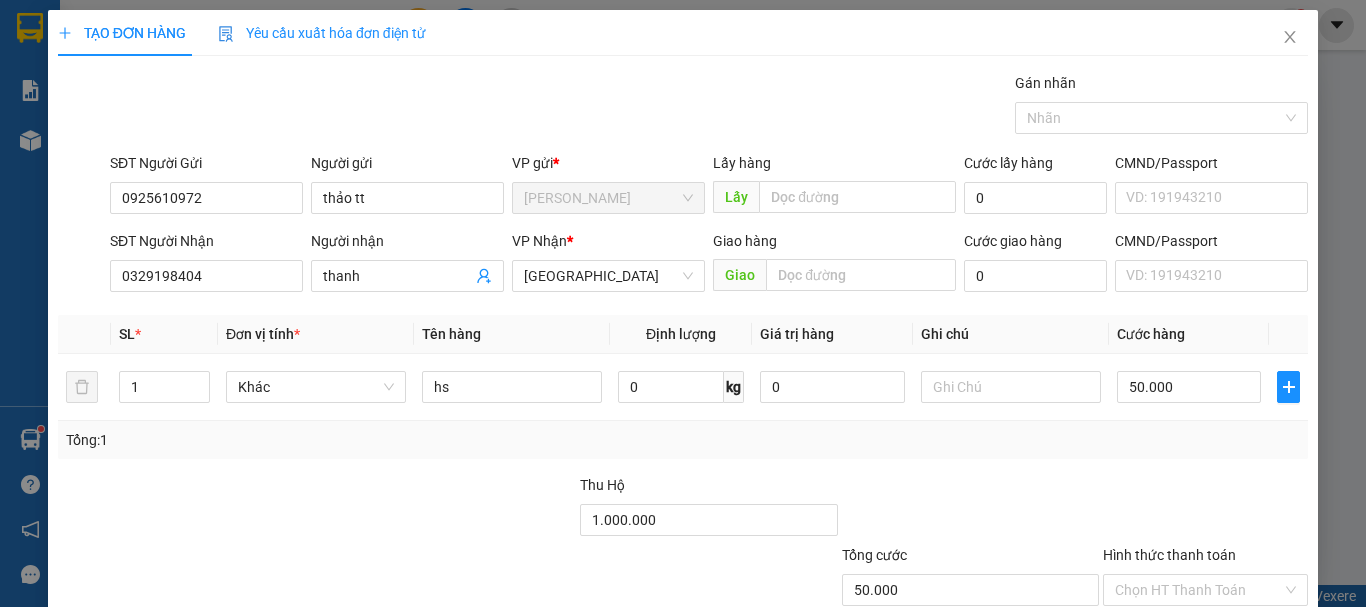 click on "[PERSON_NAME] và In" at bounding box center [1231, 685] 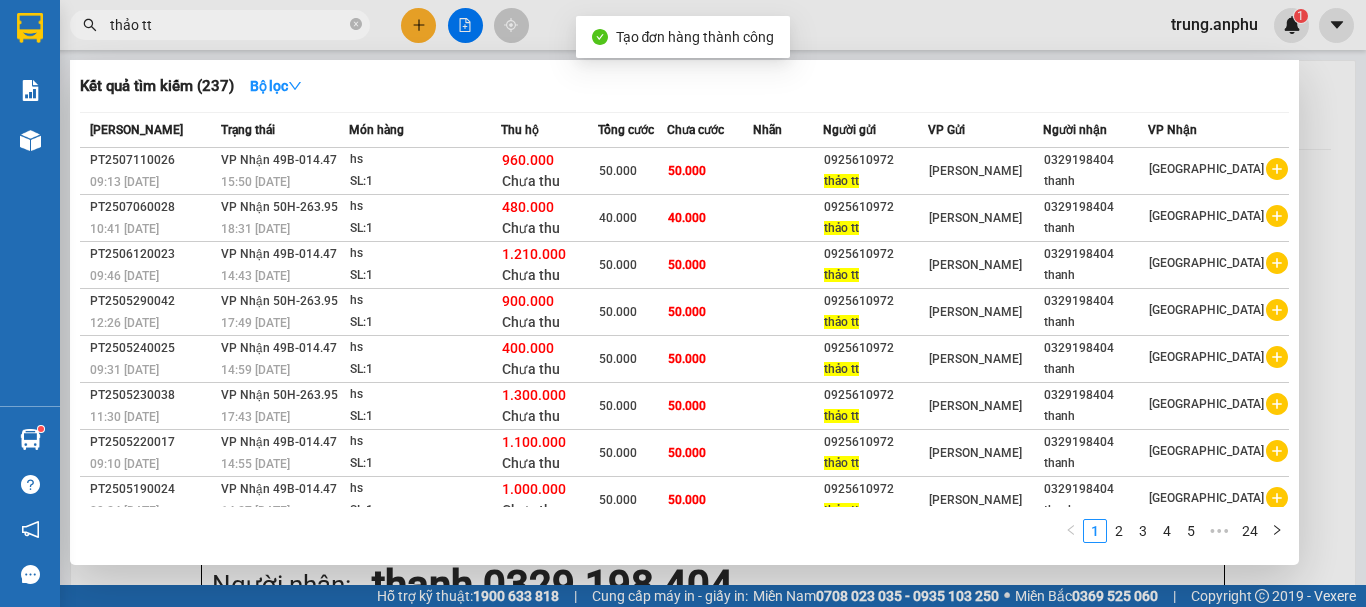 click 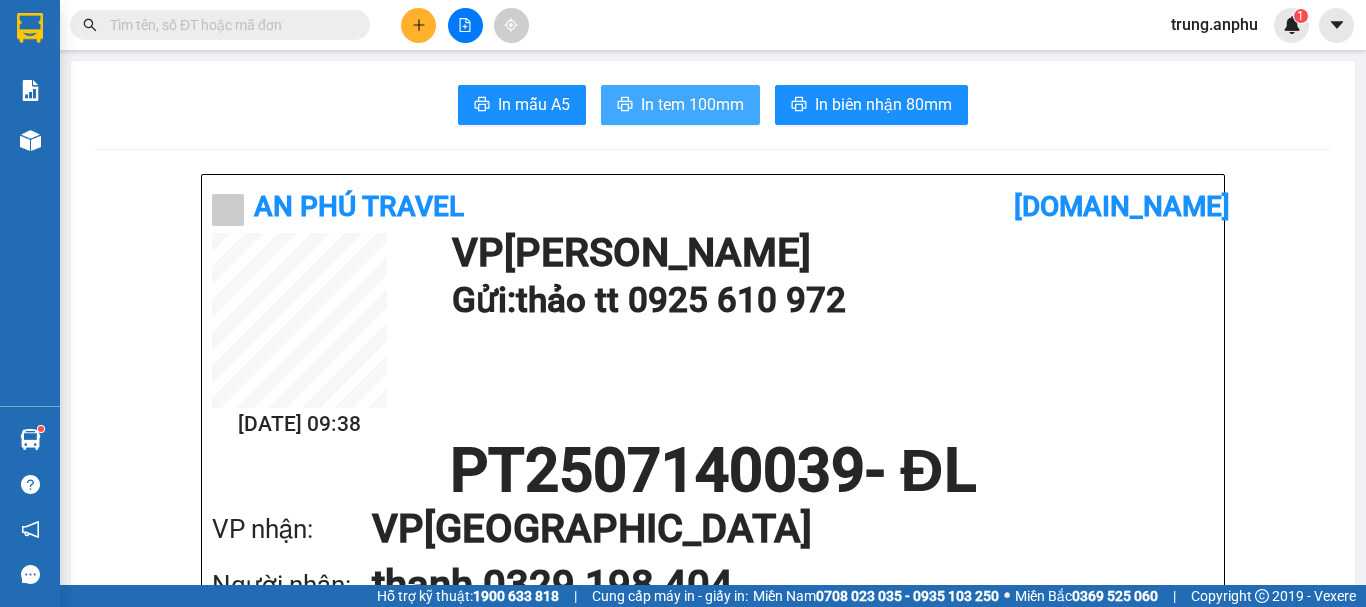 click on "In tem 100mm" at bounding box center (680, 105) 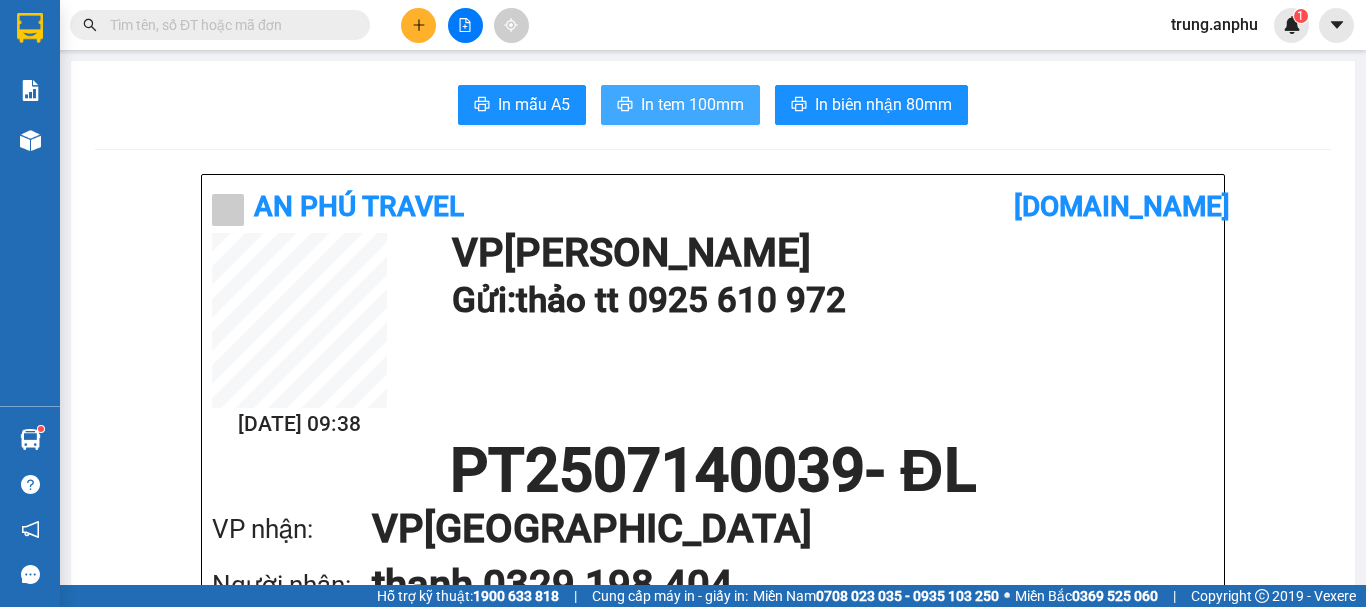 scroll, scrollTop: 0, scrollLeft: 0, axis: both 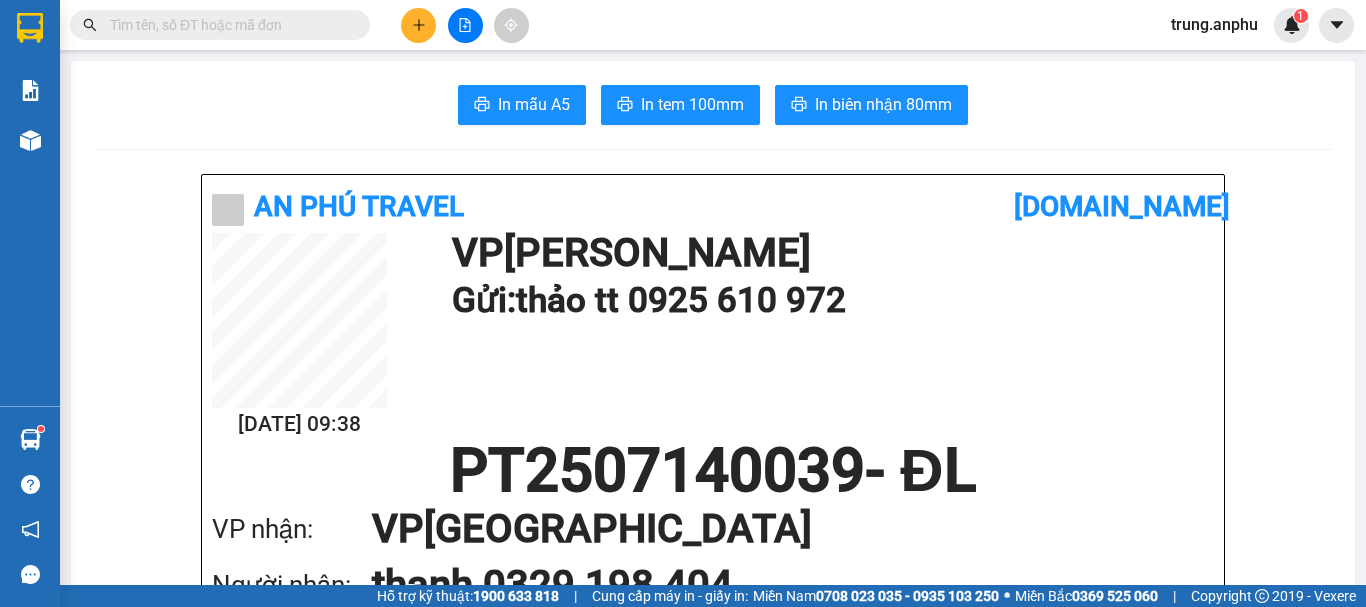 click at bounding box center [228, 25] 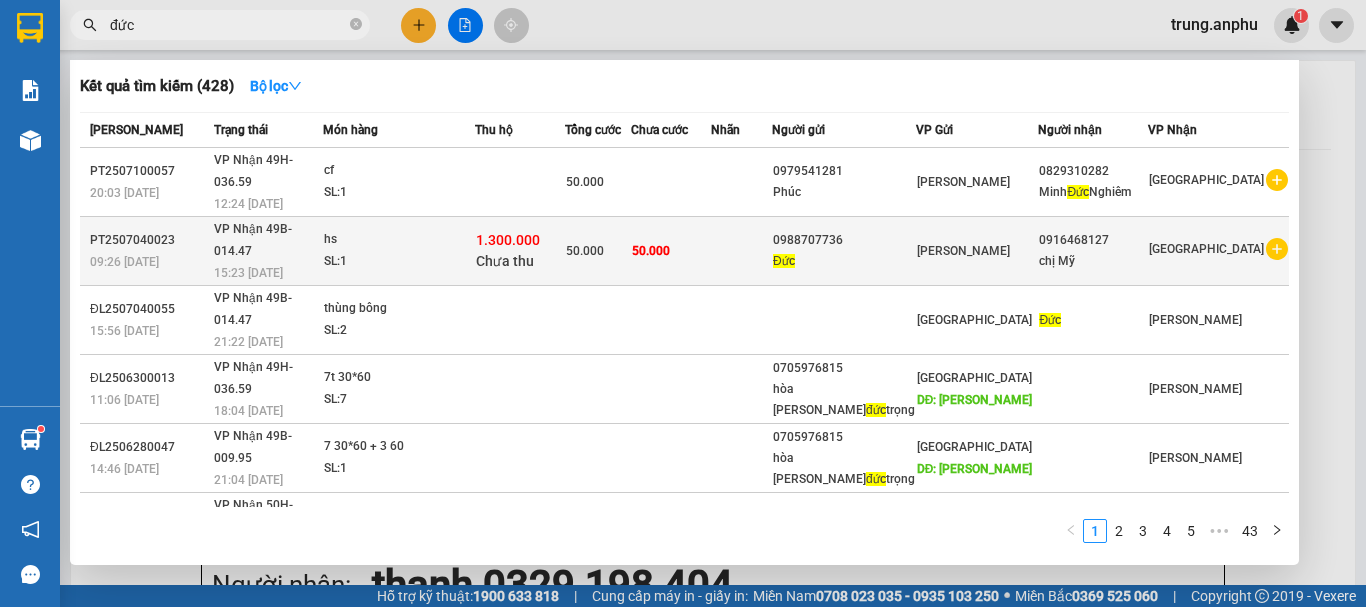 type on "đức" 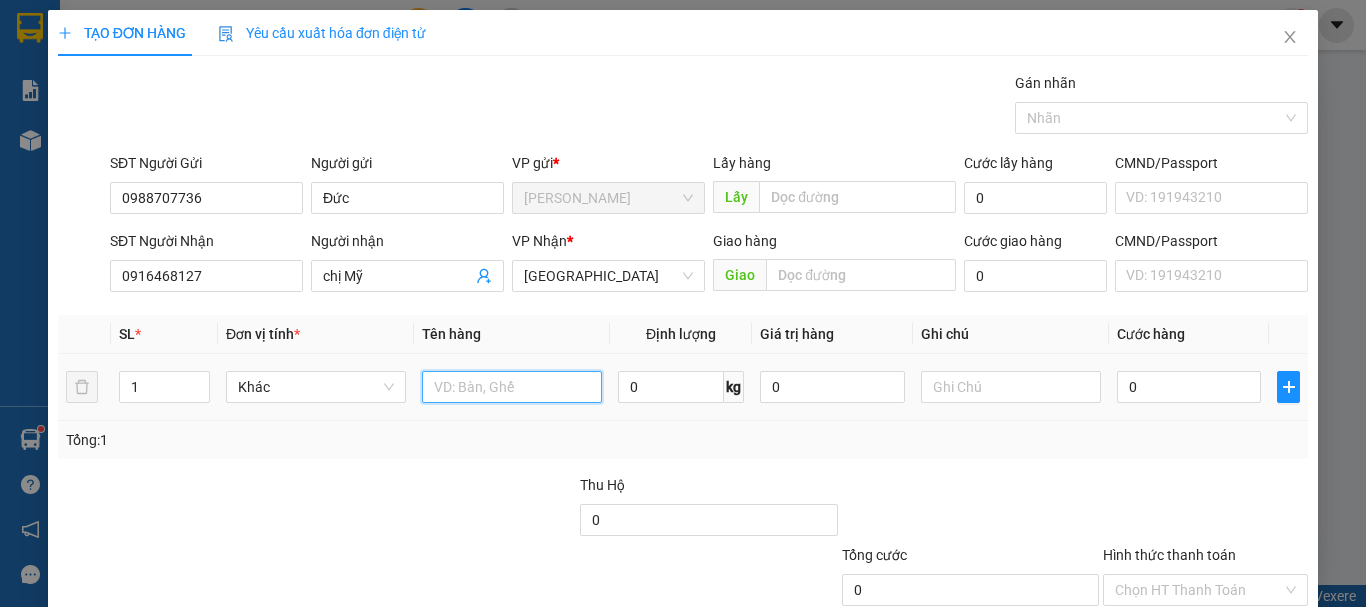 click at bounding box center [512, 387] 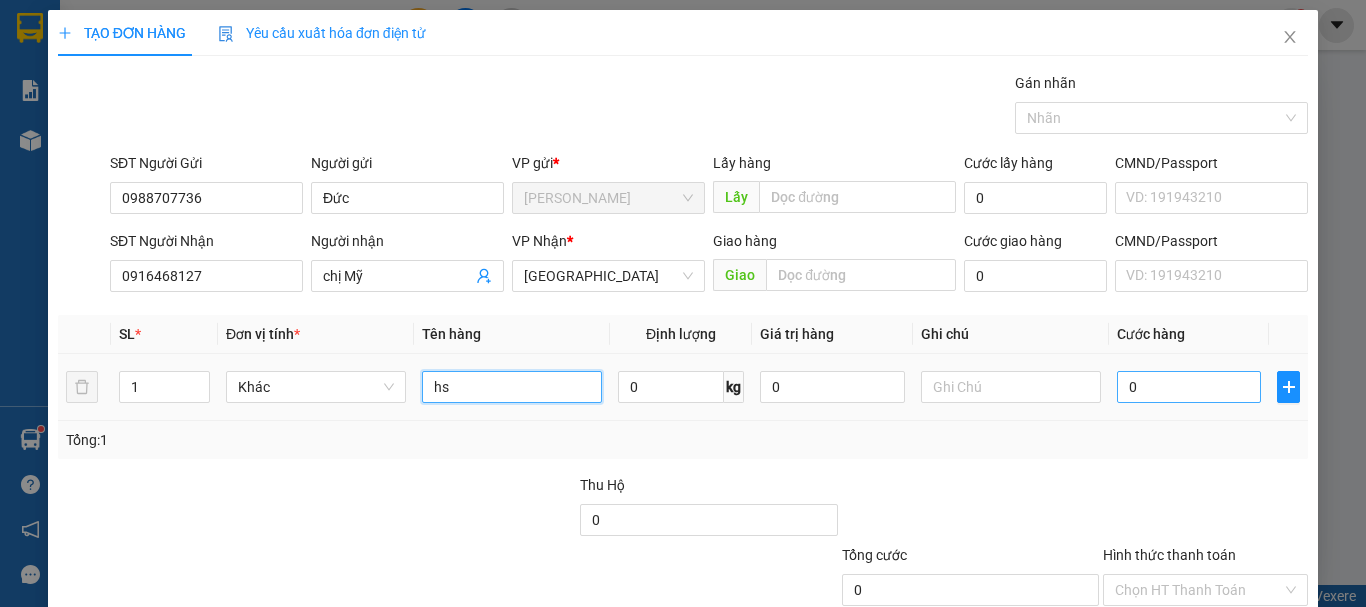 type on "hs" 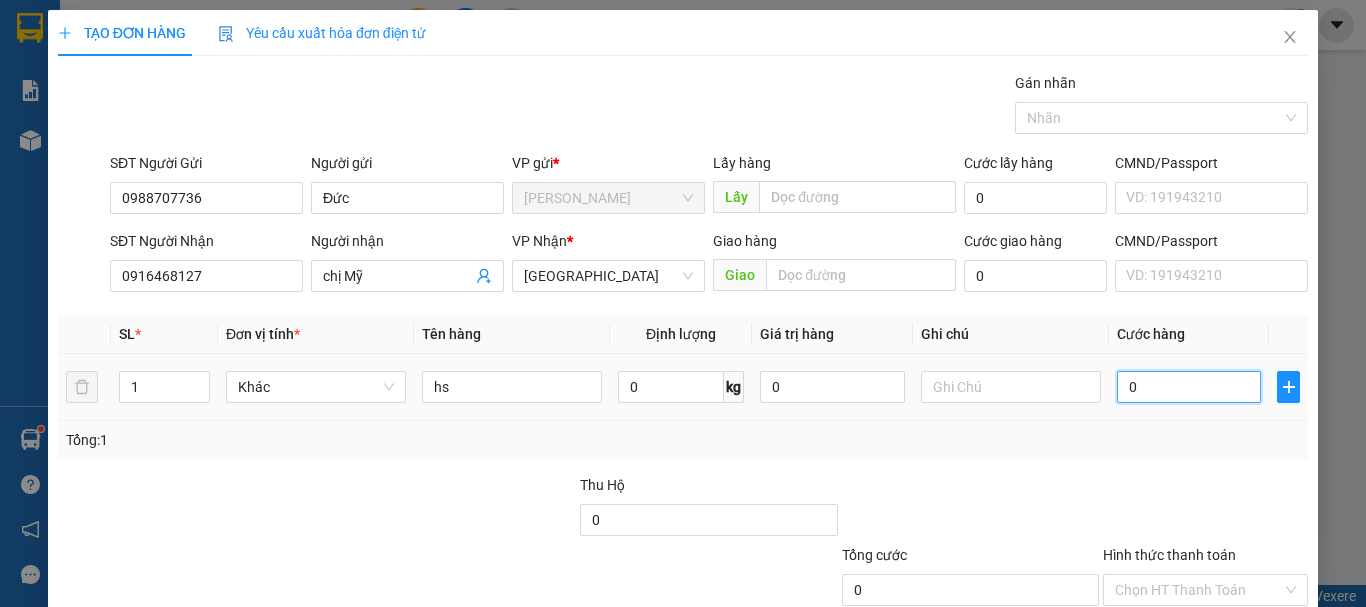 click on "0" at bounding box center (1189, 387) 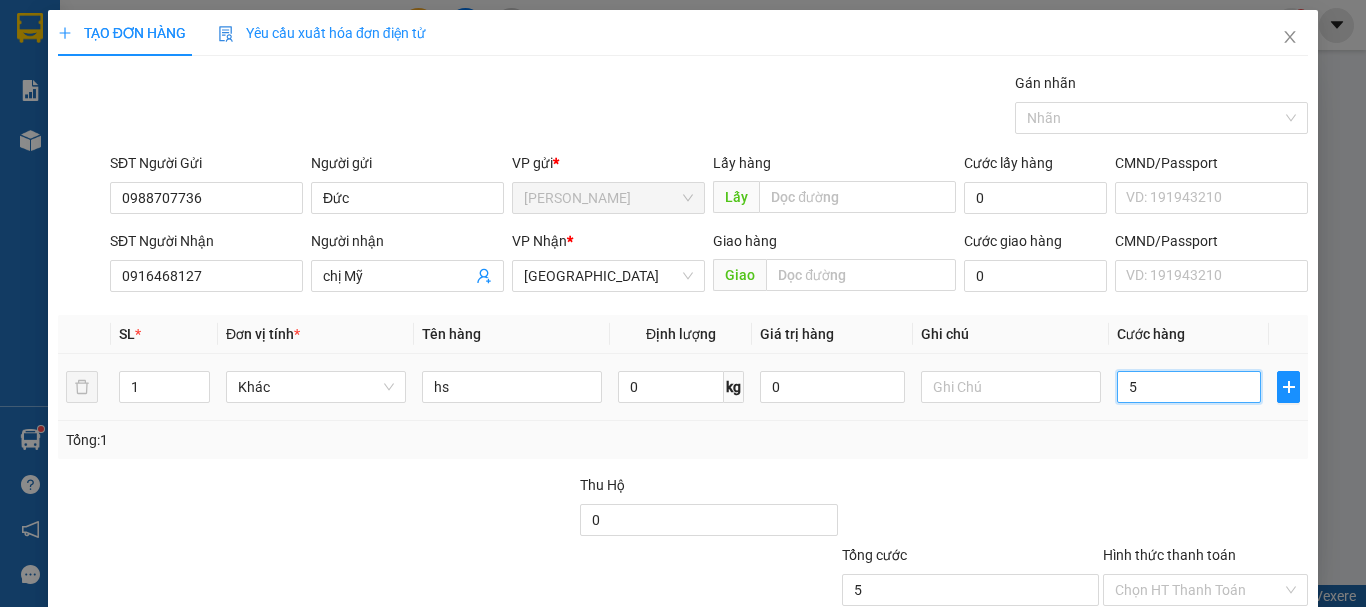 type on "50" 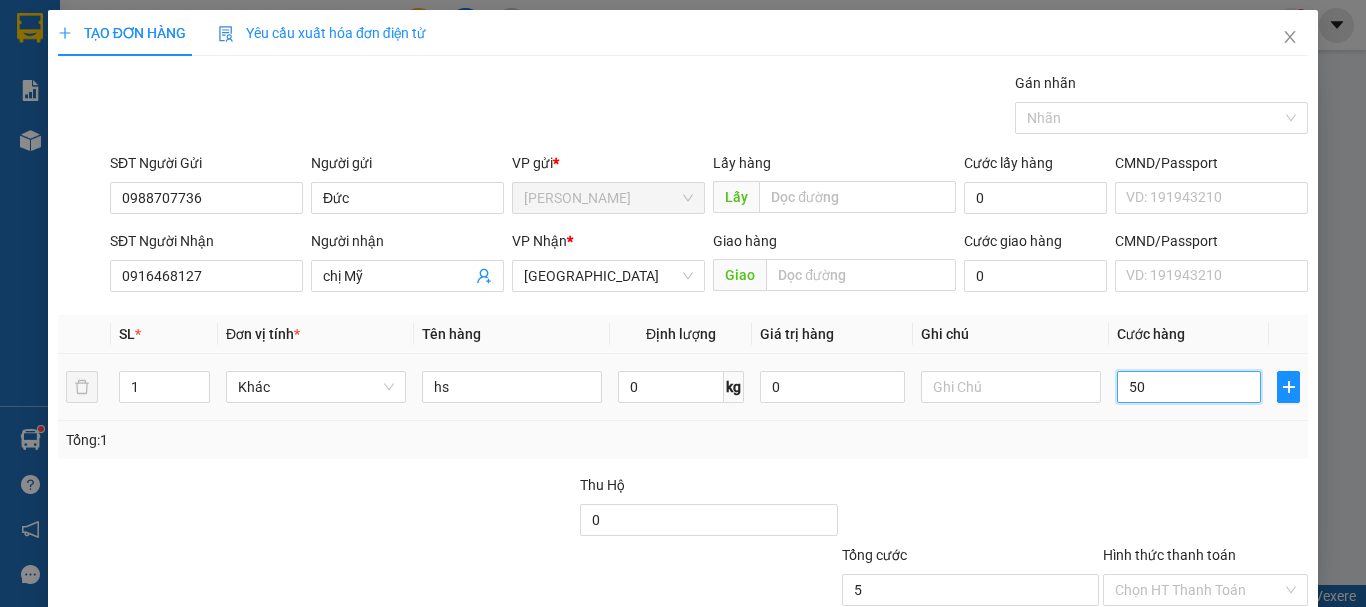 type on "50" 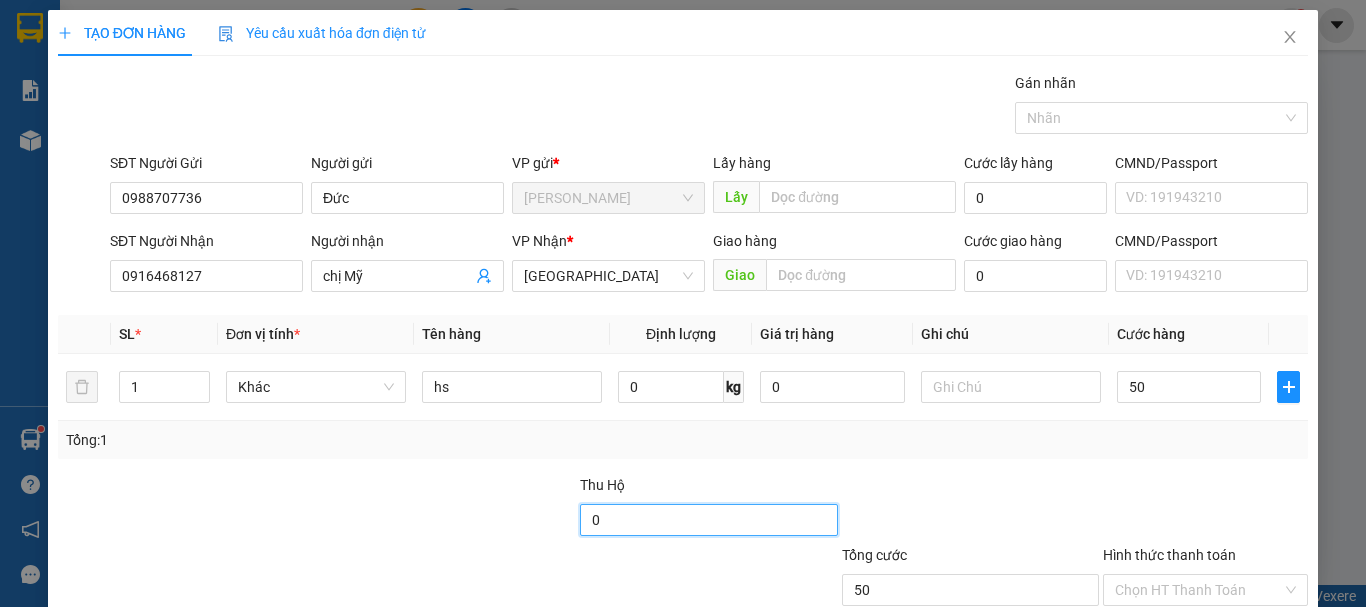 type on "50.000" 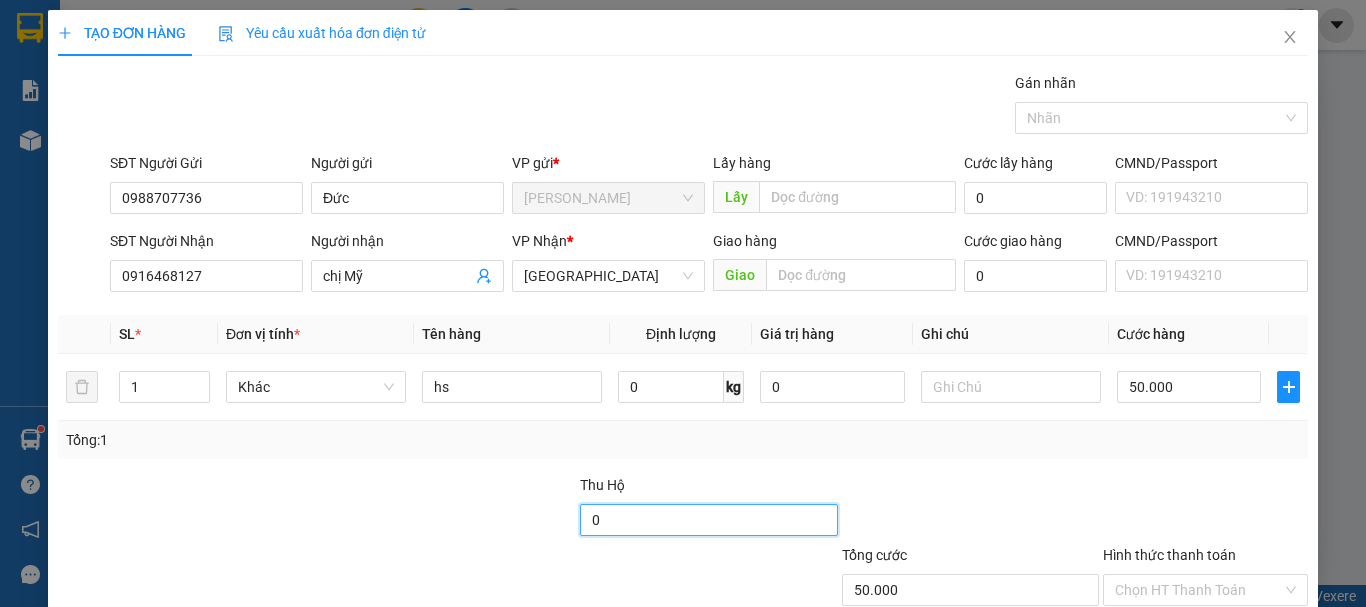click on "0" at bounding box center [708, 520] 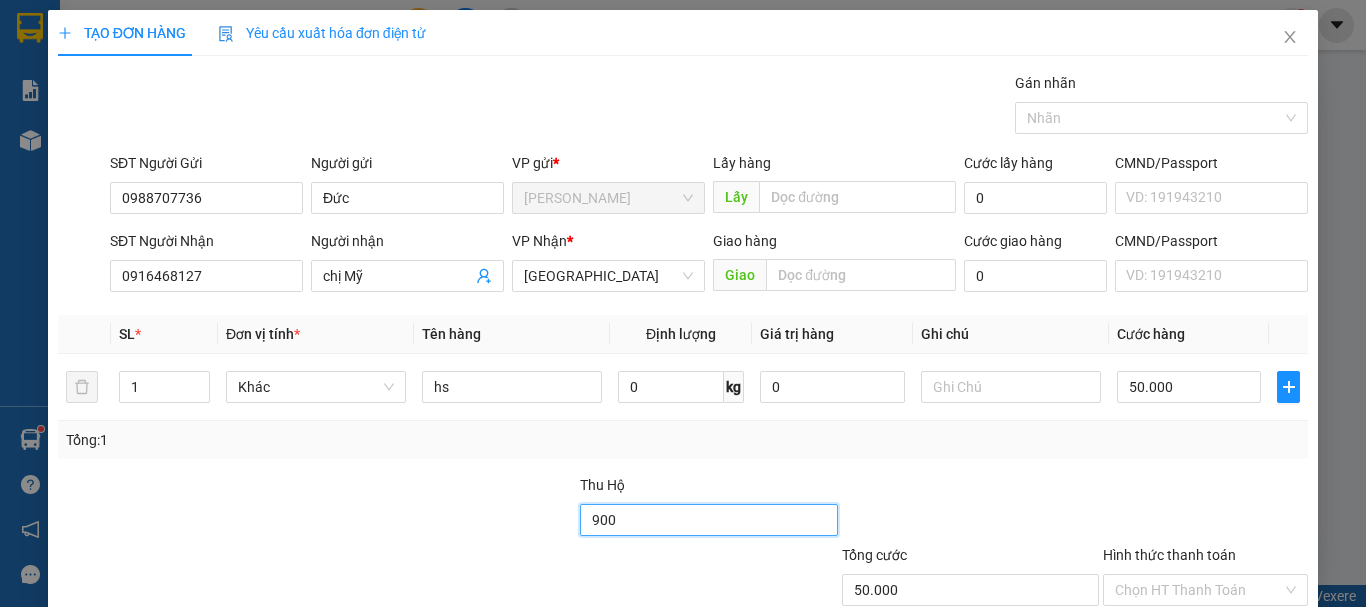 scroll, scrollTop: 133, scrollLeft: 0, axis: vertical 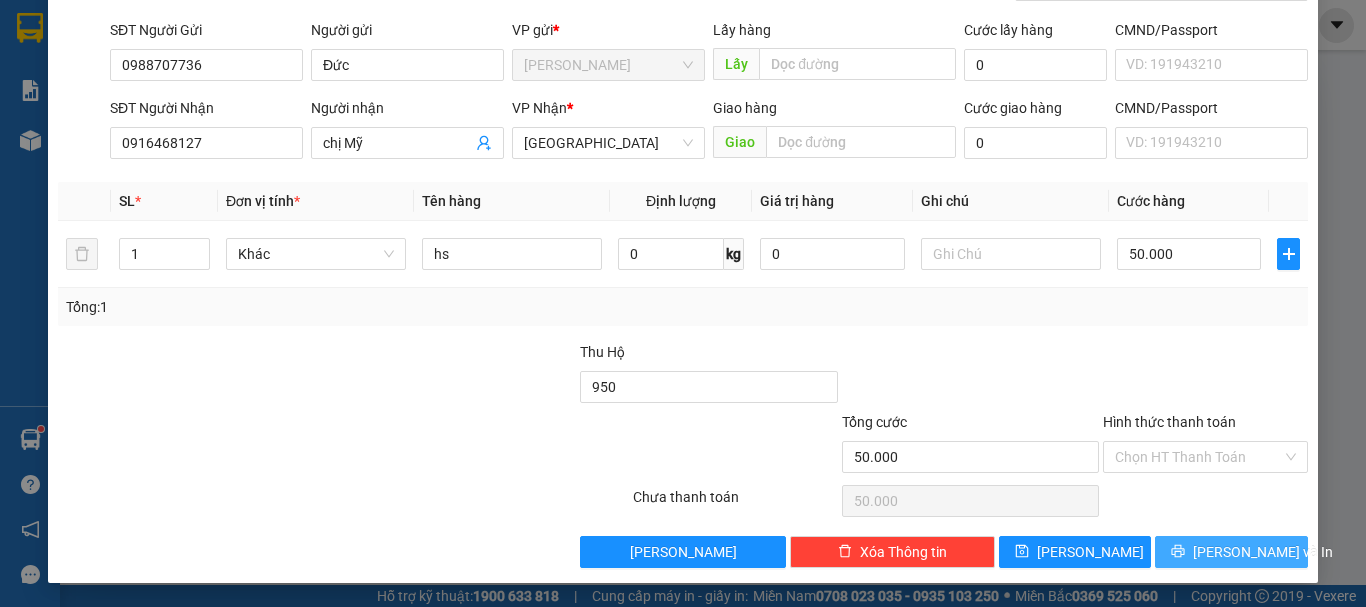 type on "950.000" 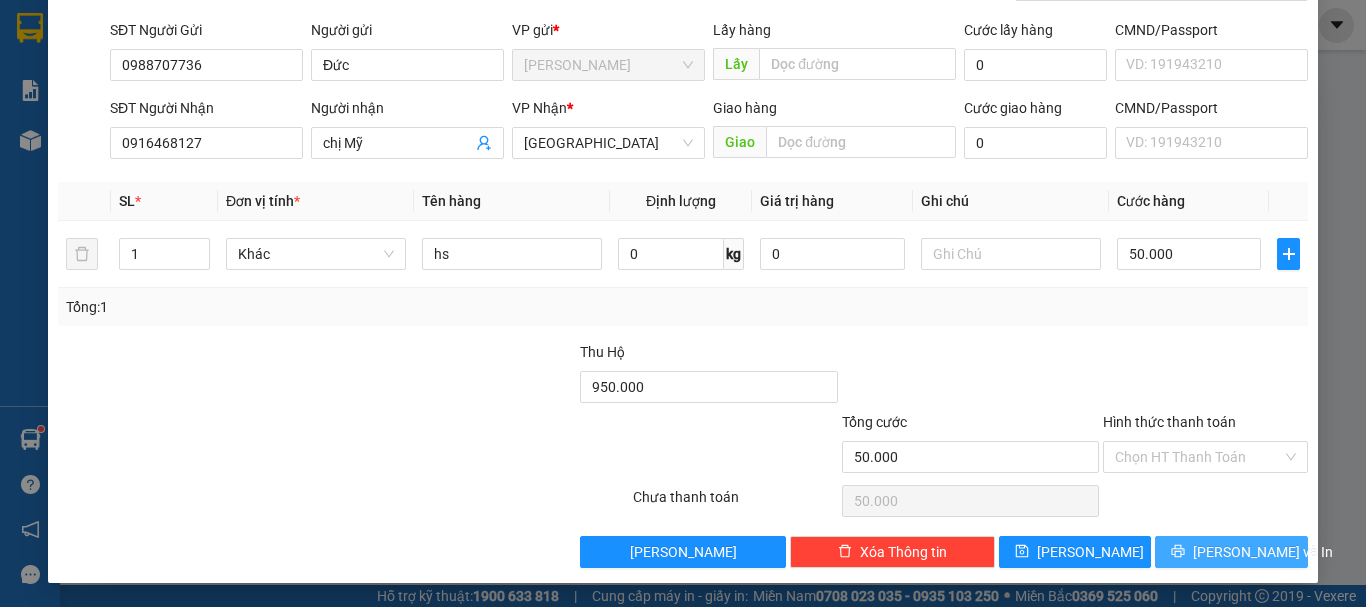 click on "[PERSON_NAME] và In" at bounding box center (1231, 552) 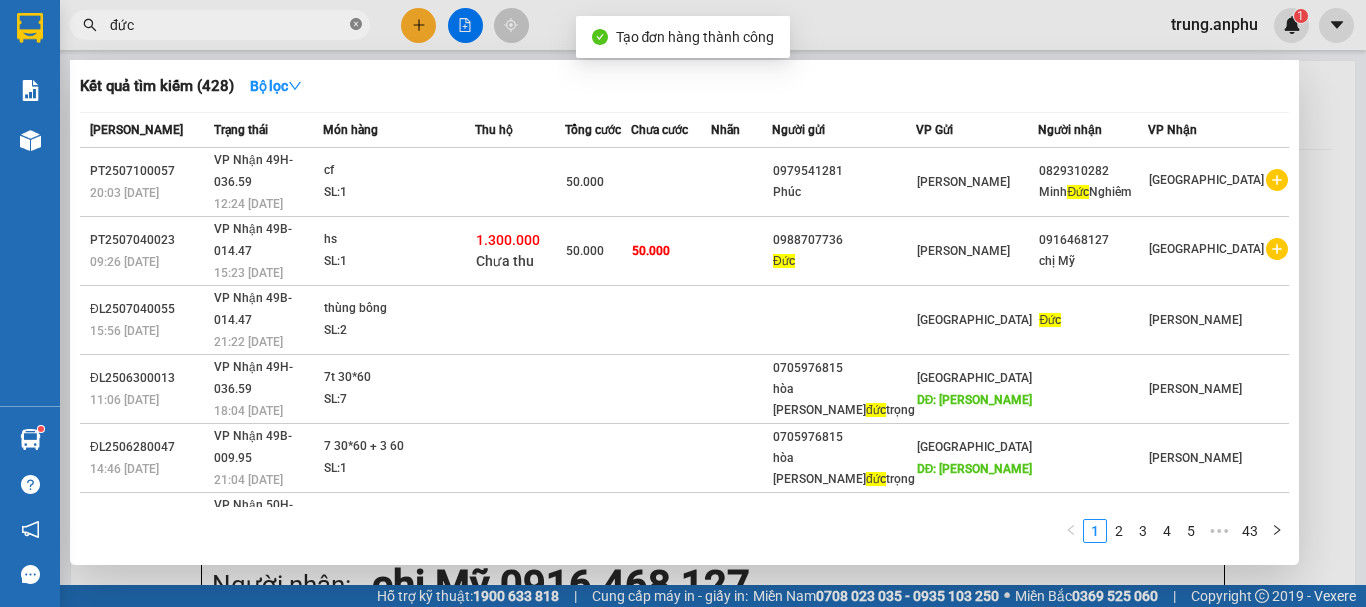 click 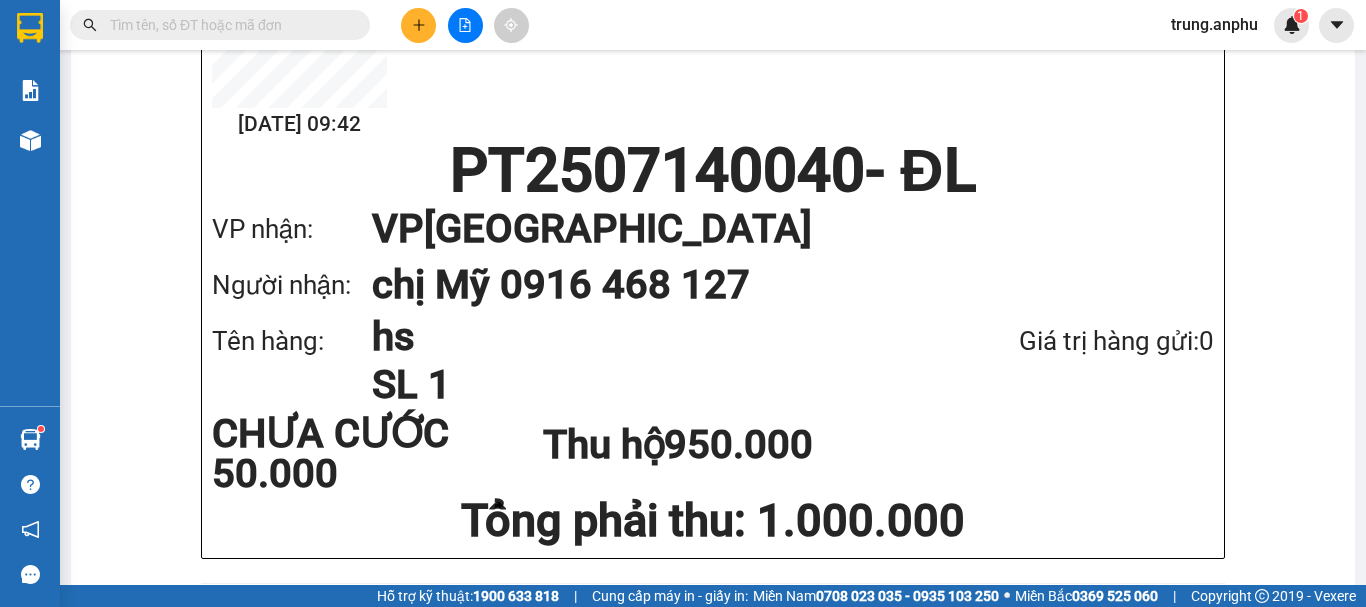 scroll, scrollTop: 0, scrollLeft: 0, axis: both 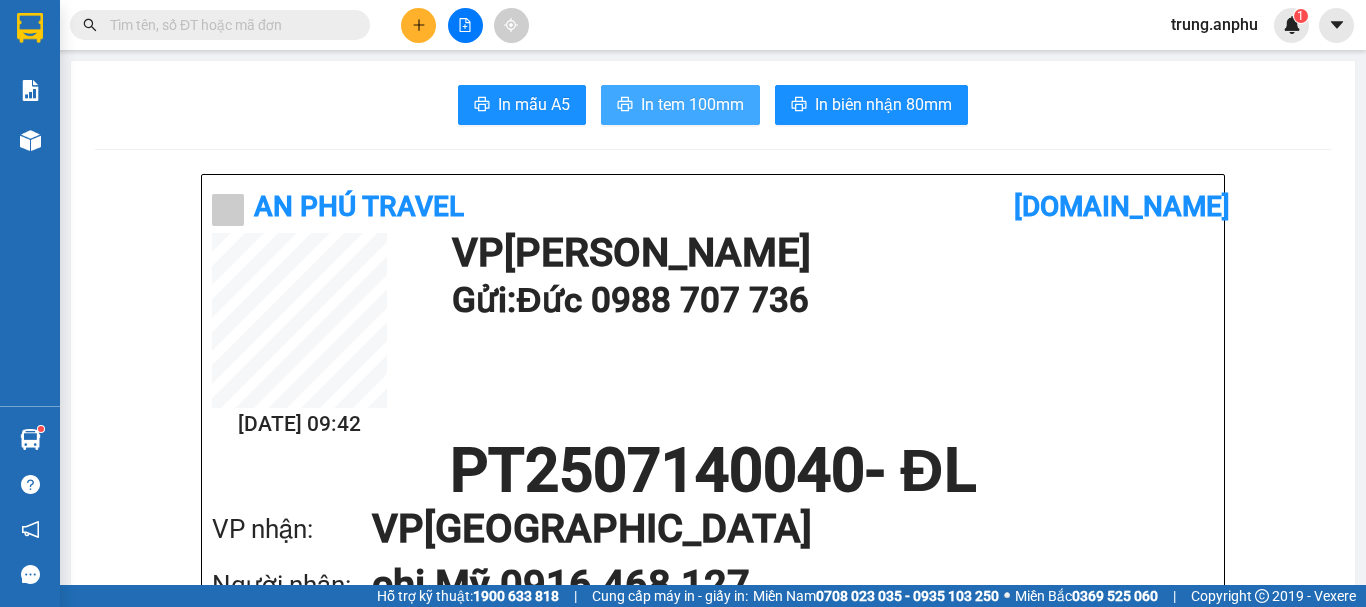 click on "In tem 100mm" at bounding box center [692, 104] 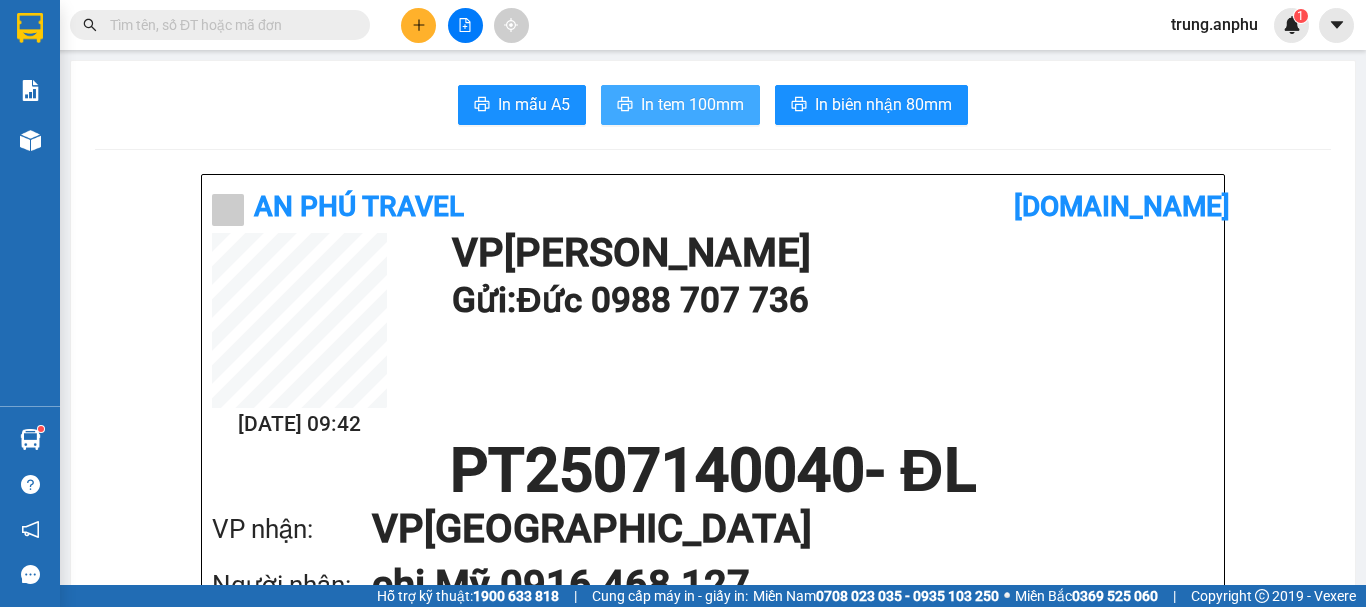 scroll, scrollTop: 0, scrollLeft: 0, axis: both 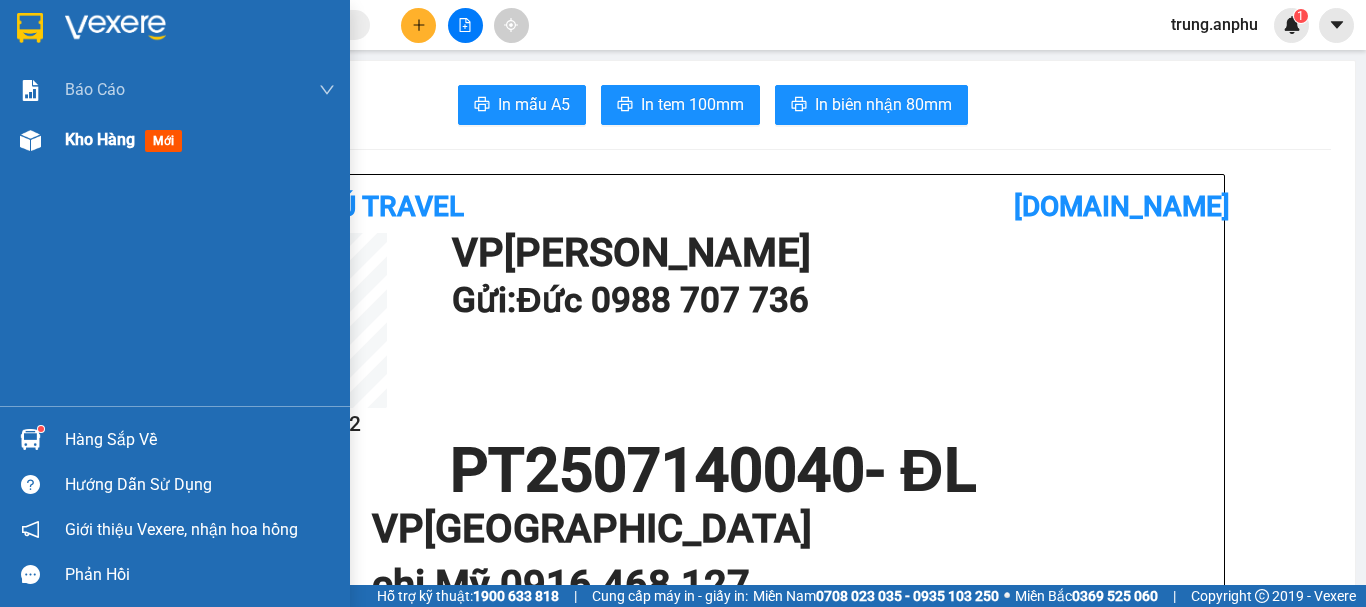 click on "Kho hàng" at bounding box center [100, 139] 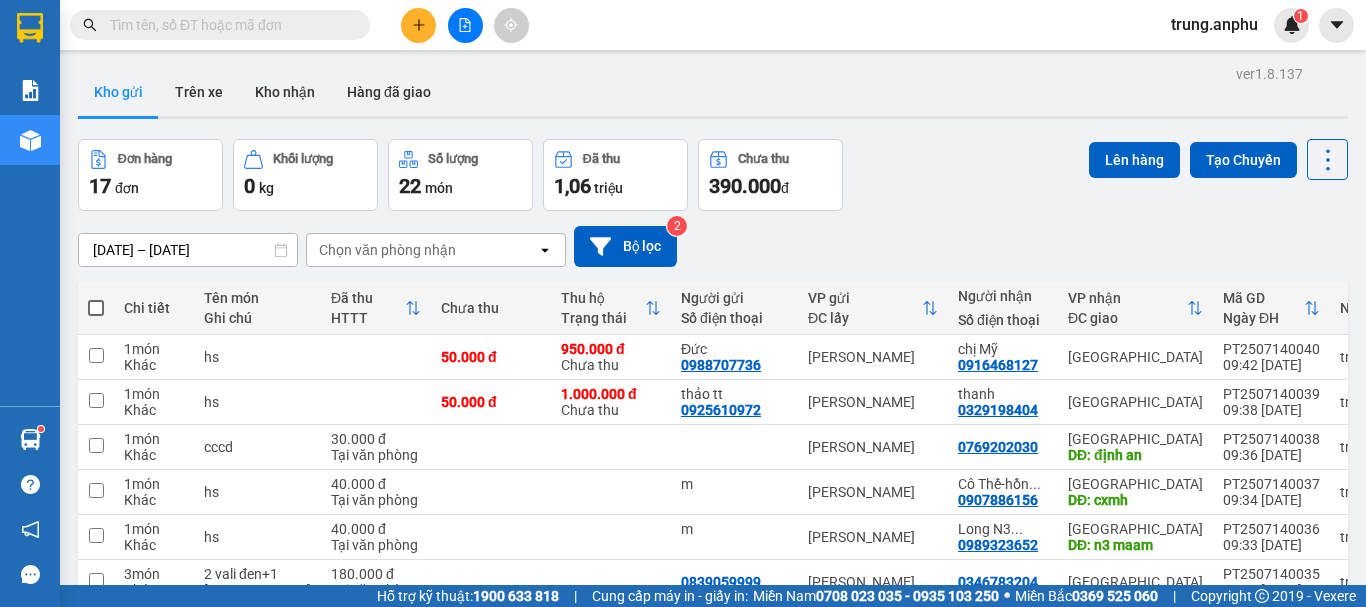 click at bounding box center [228, 25] 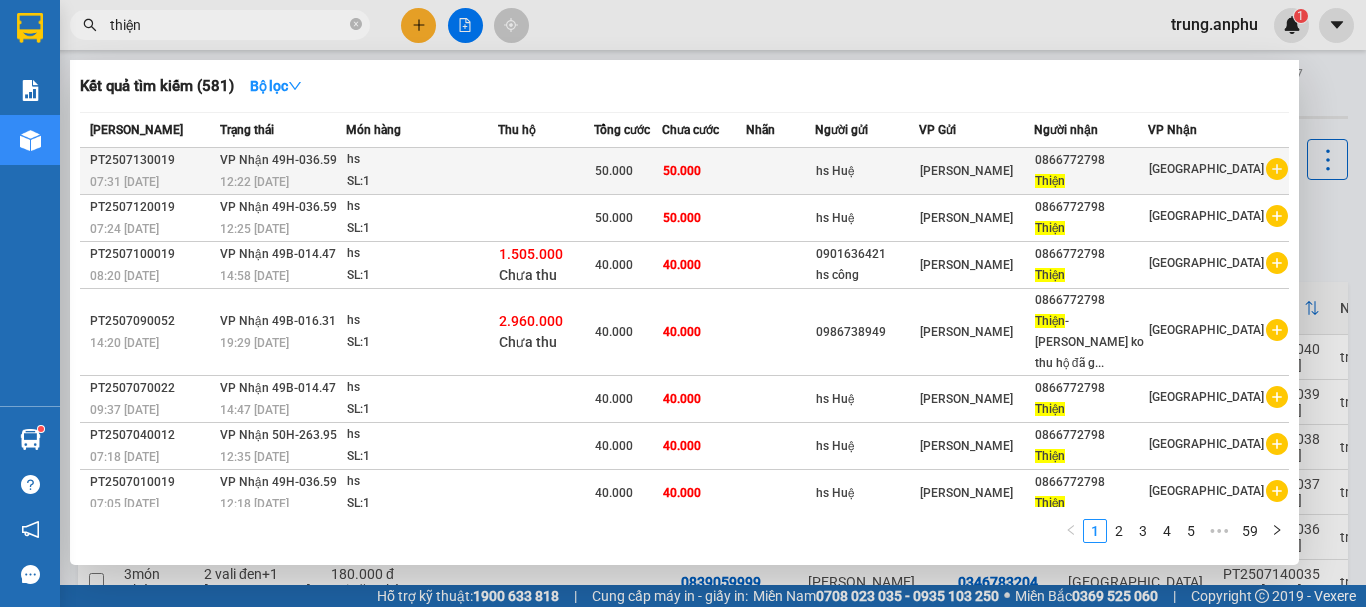 type on "thiện" 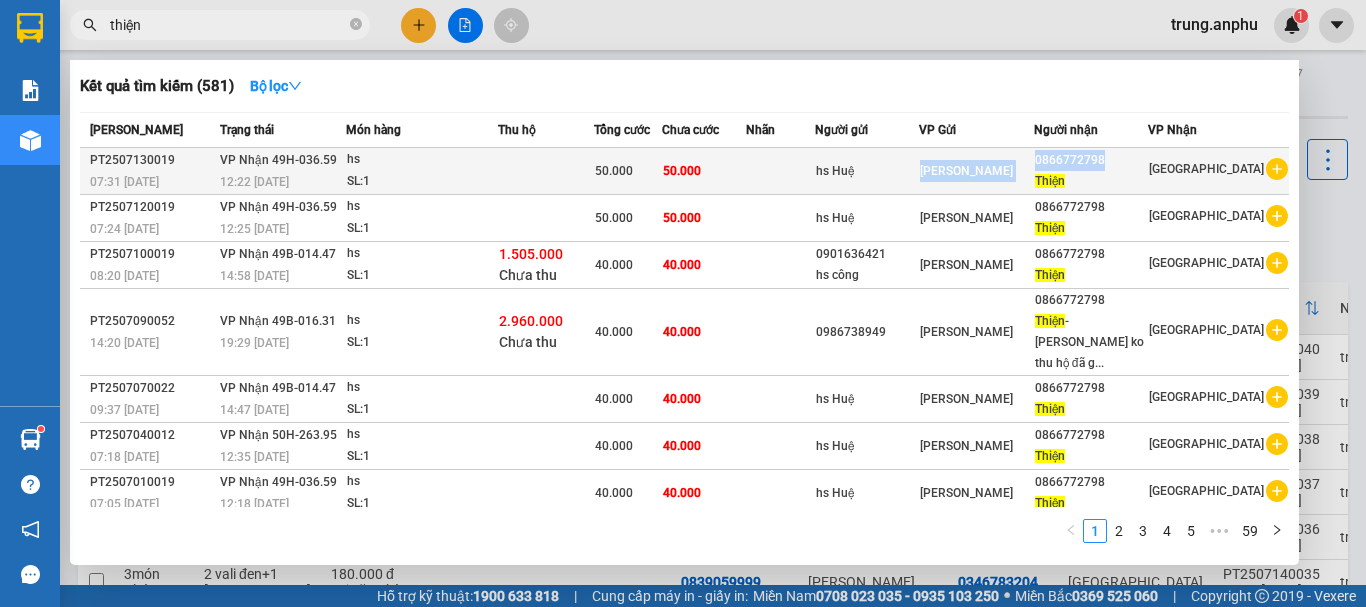 drag, startPoint x: 1139, startPoint y: 159, endPoint x: 1062, endPoint y: 169, distance: 77.64664 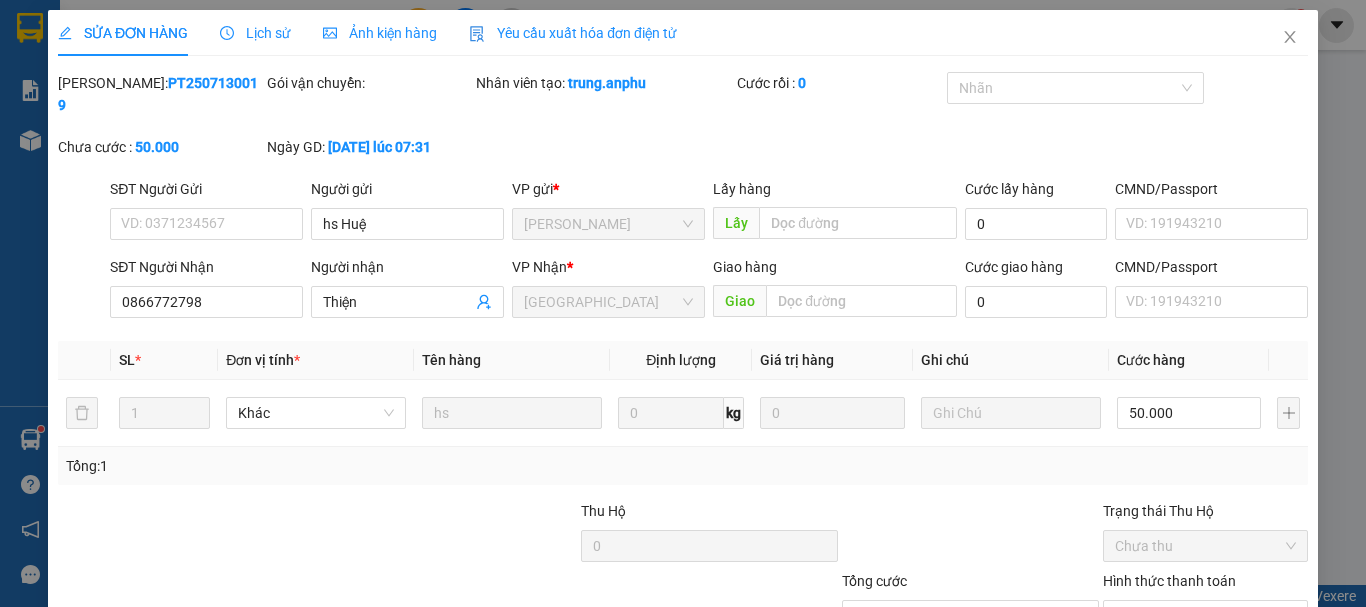 type on "hs Huệ" 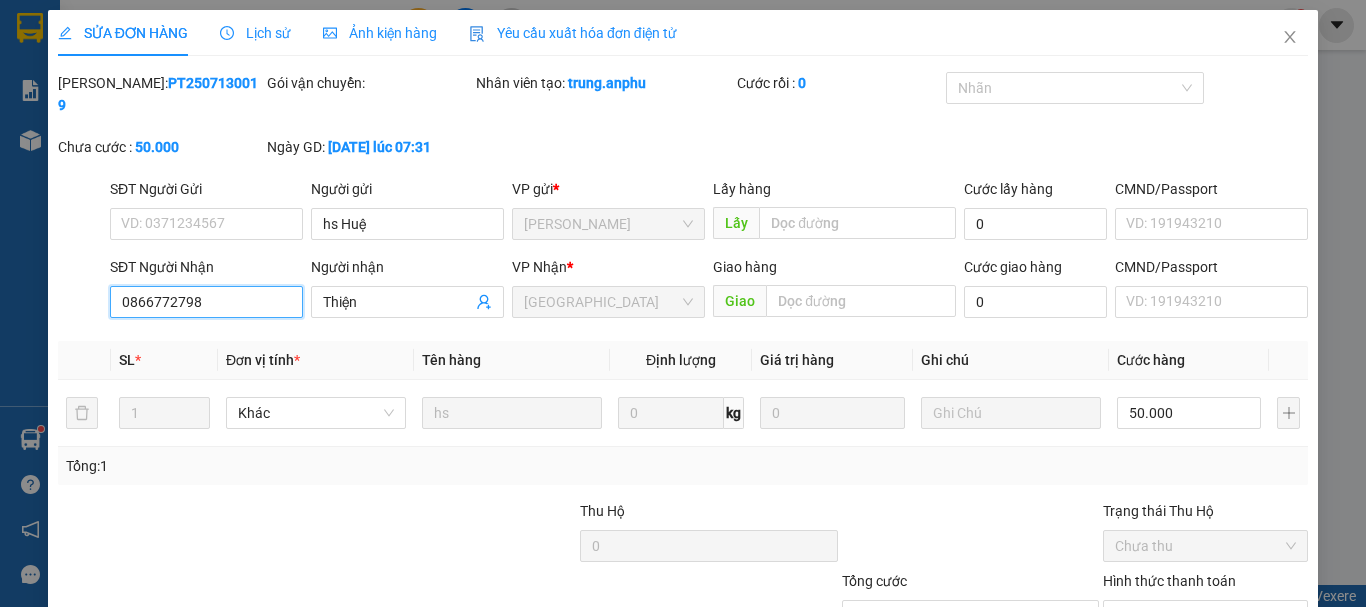 drag, startPoint x: 216, startPoint y: 278, endPoint x: 73, endPoint y: 290, distance: 143.50261 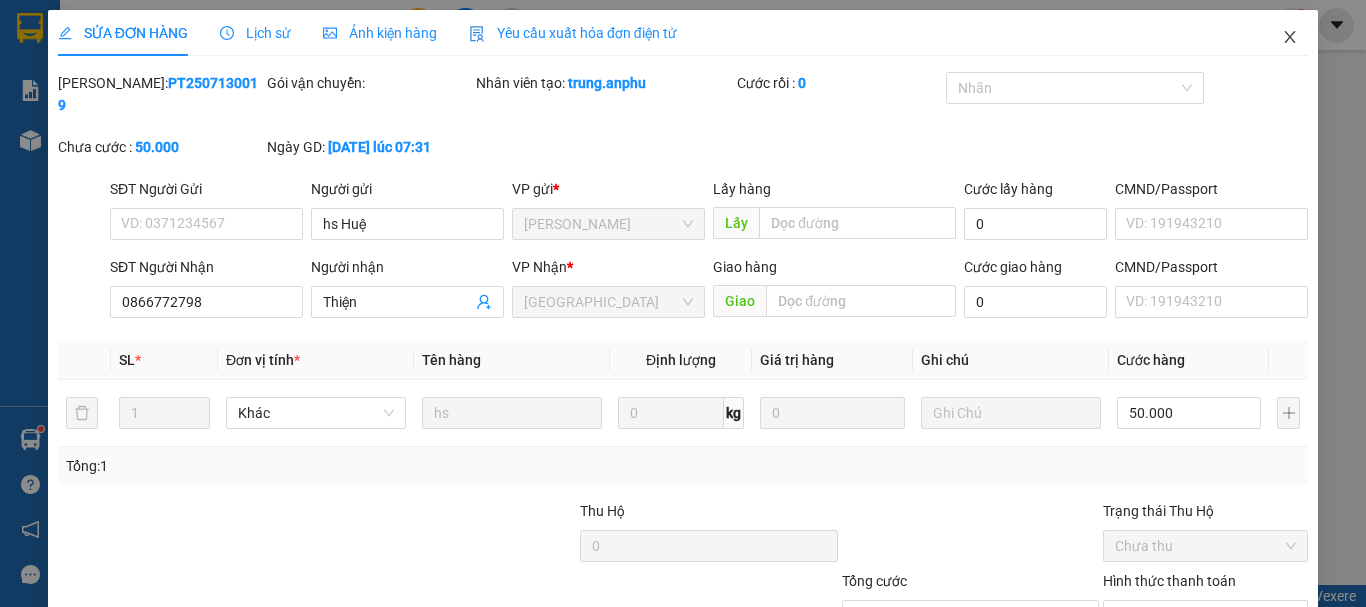 click 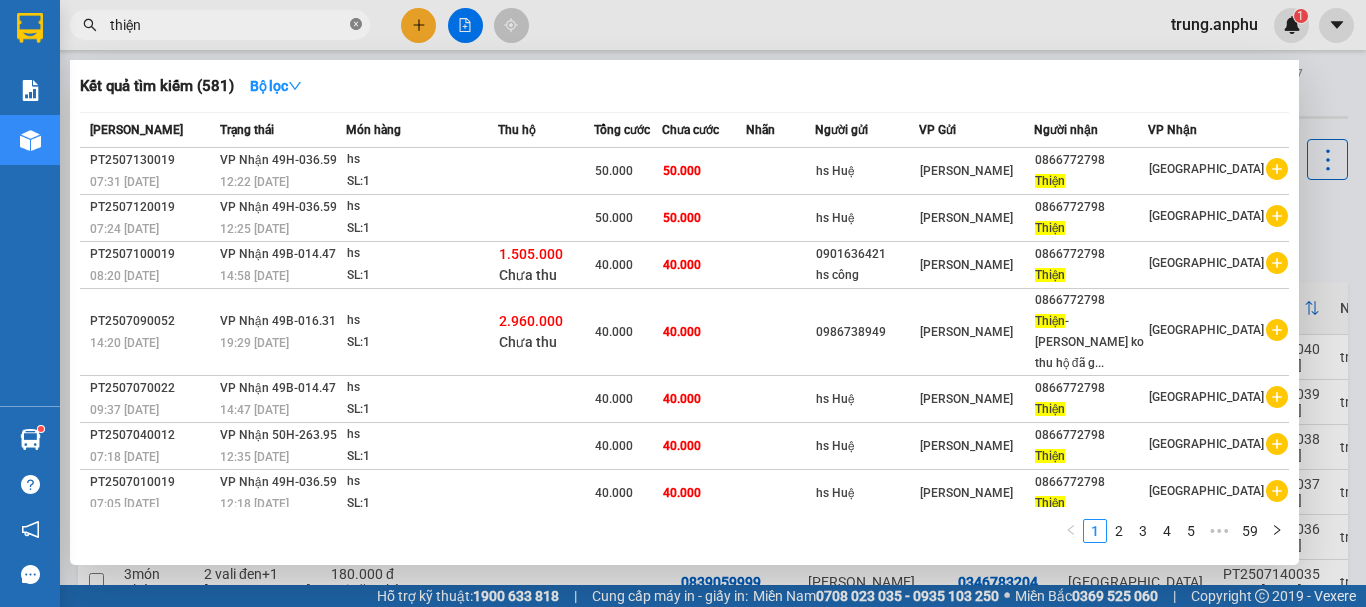 click 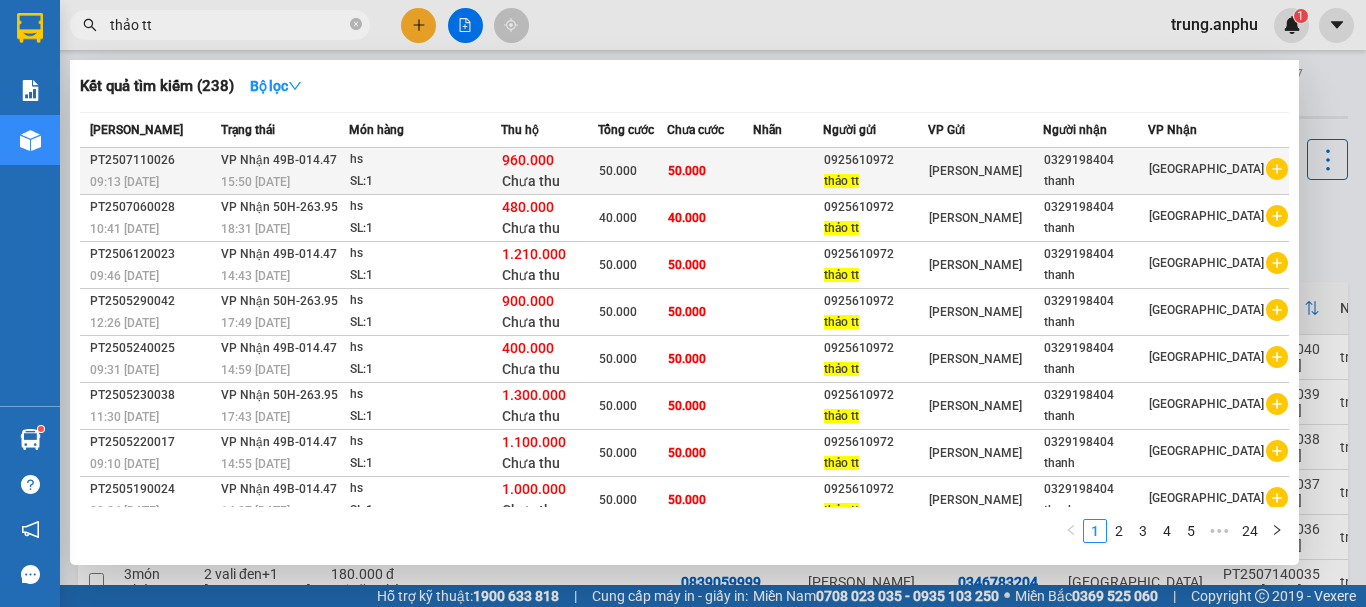 type on "thảo tt" 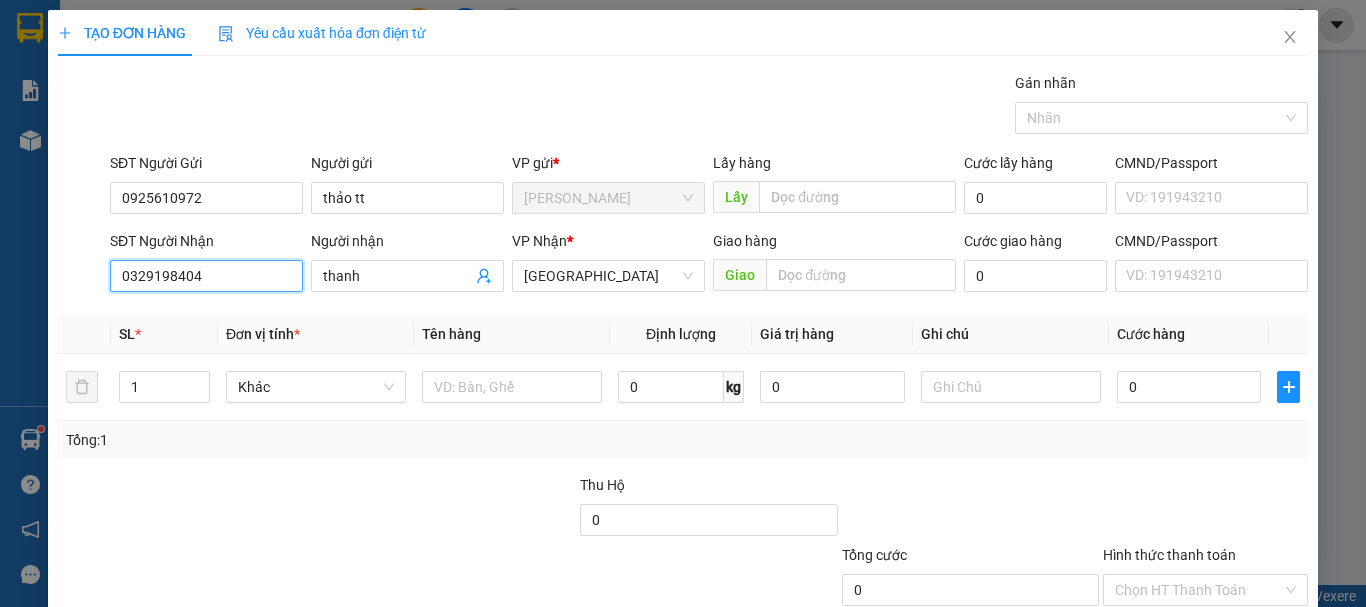 drag, startPoint x: 225, startPoint y: 282, endPoint x: 73, endPoint y: 275, distance: 152.1611 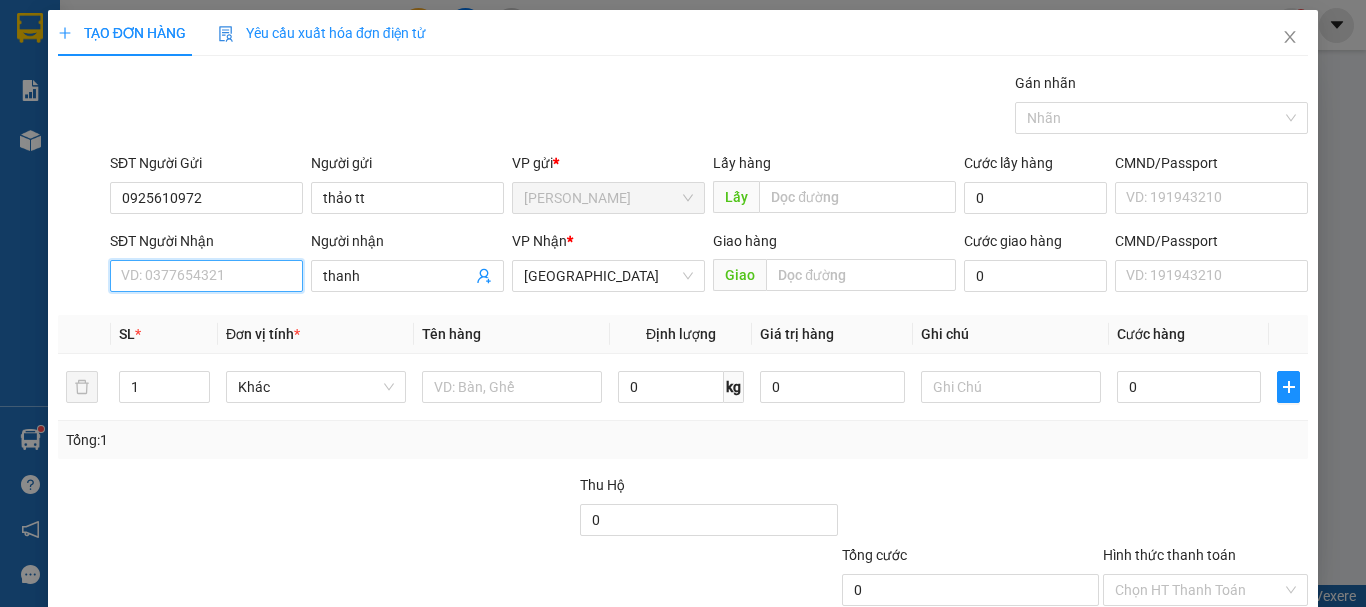 paste on "0866772798" 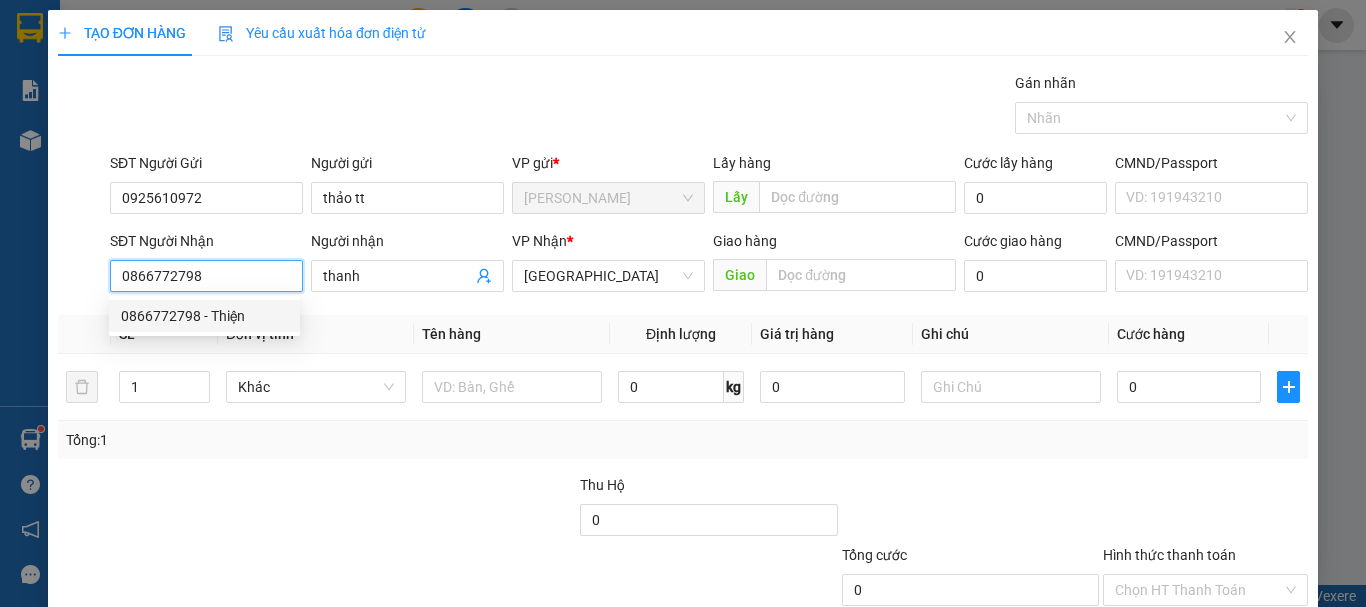 click on "0866772798 - Thiện" at bounding box center (204, 316) 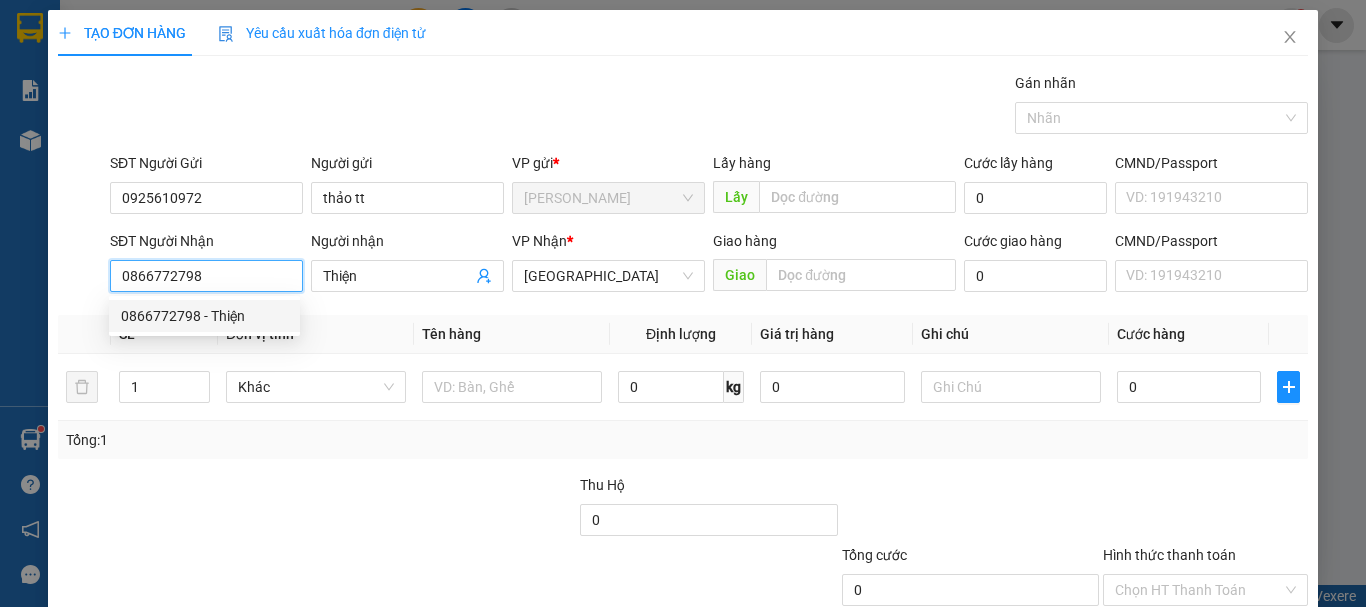 type on "50.000" 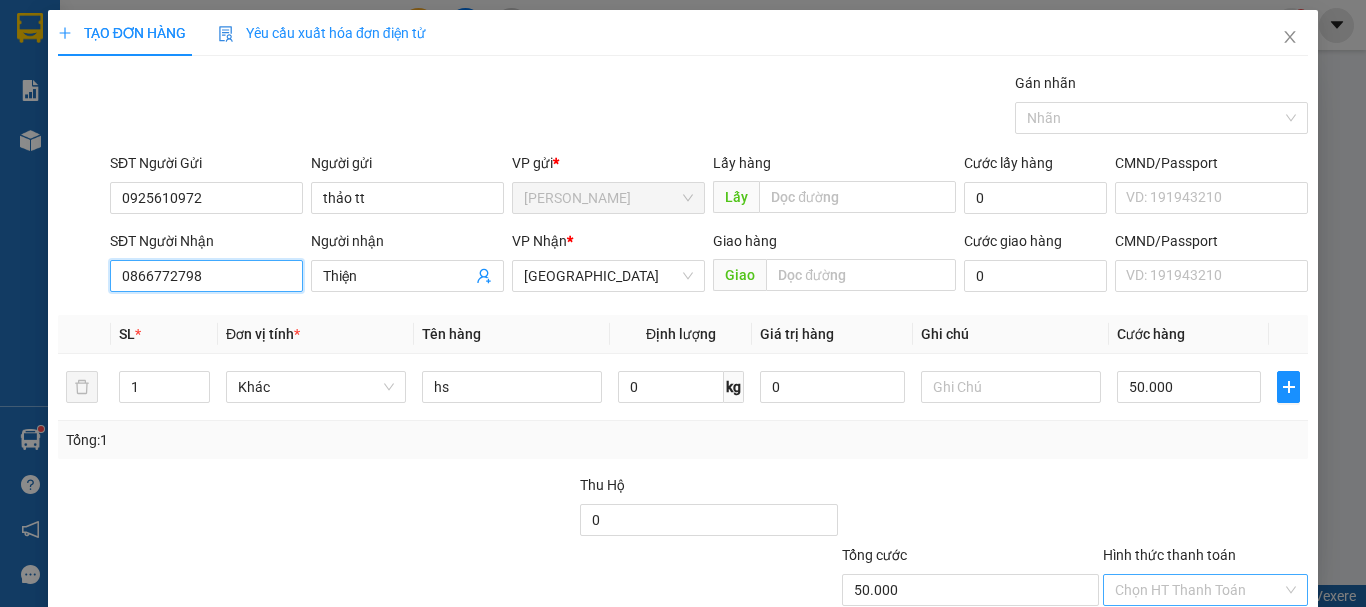 scroll, scrollTop: 133, scrollLeft: 0, axis: vertical 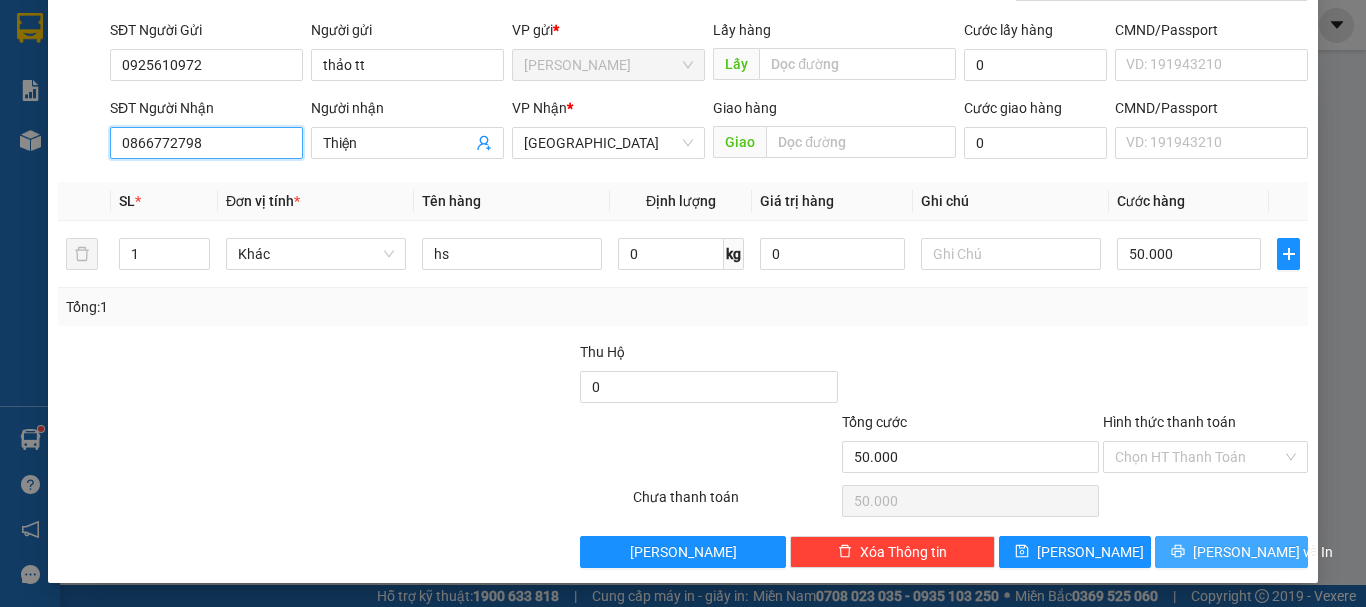 type on "0866772798" 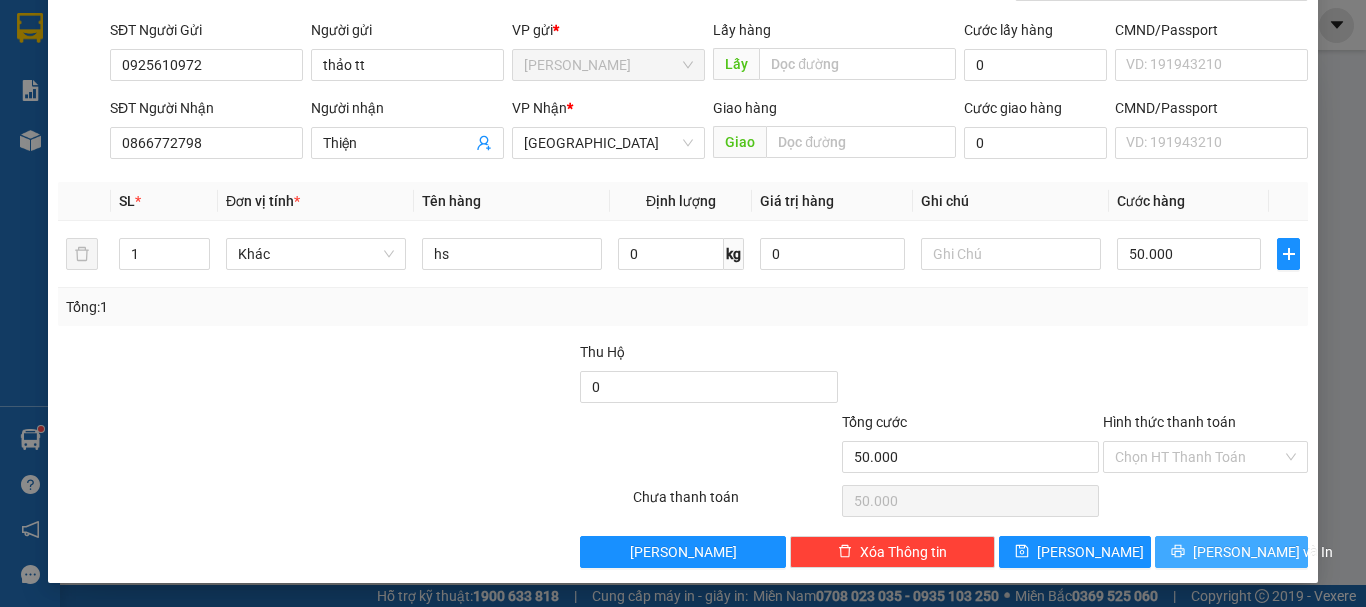 click 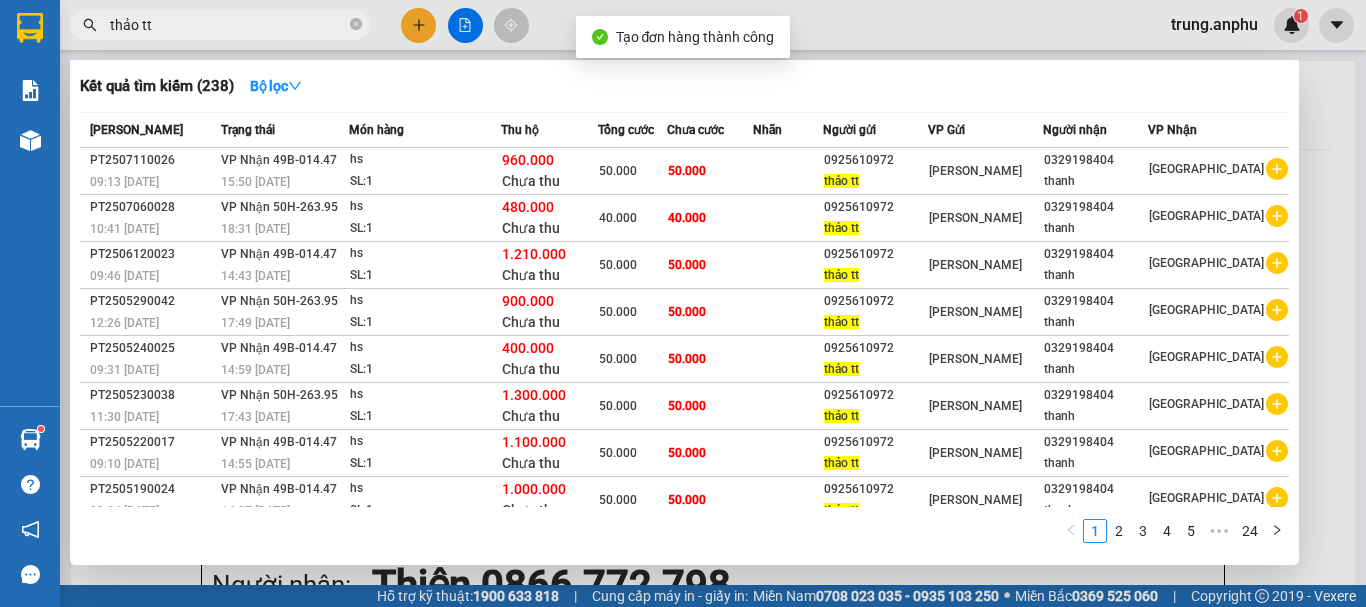 click at bounding box center [683, 303] 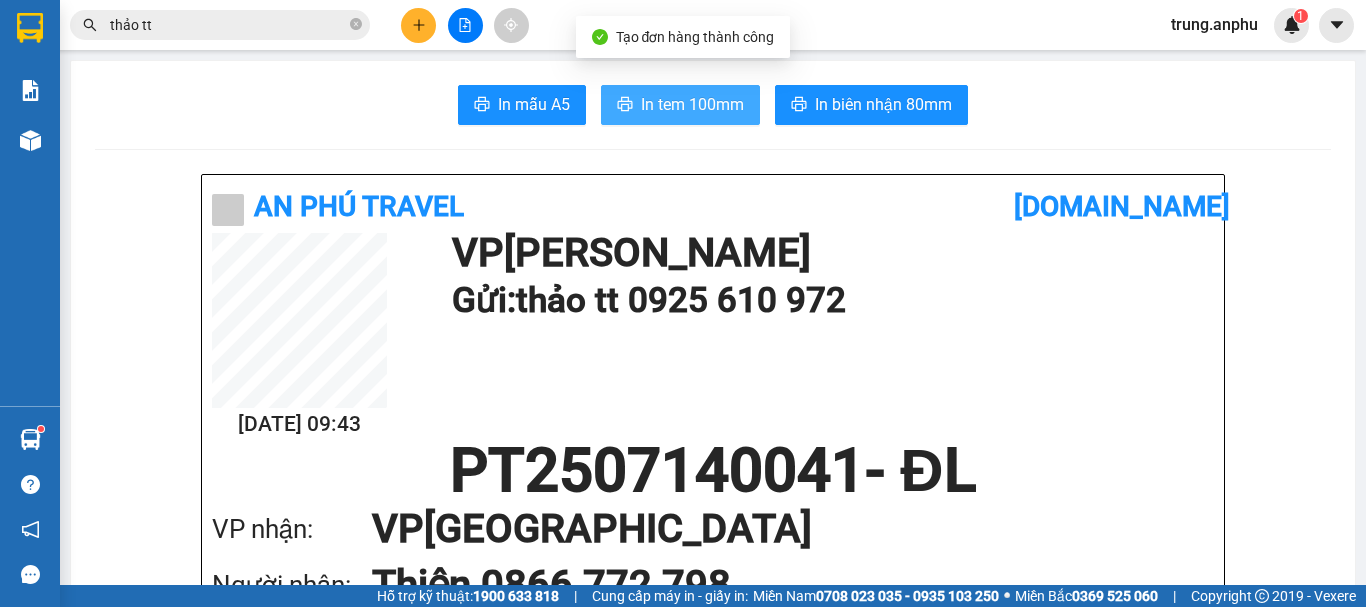 click on "In tem 100mm" at bounding box center [692, 104] 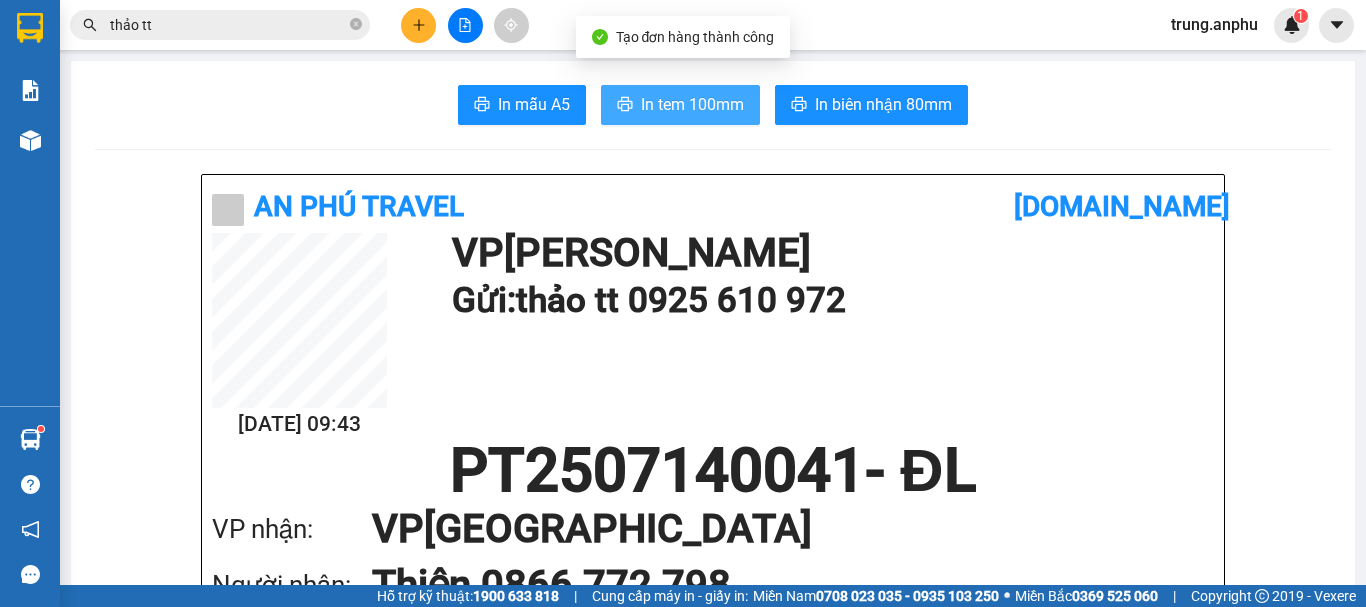 scroll, scrollTop: 0, scrollLeft: 0, axis: both 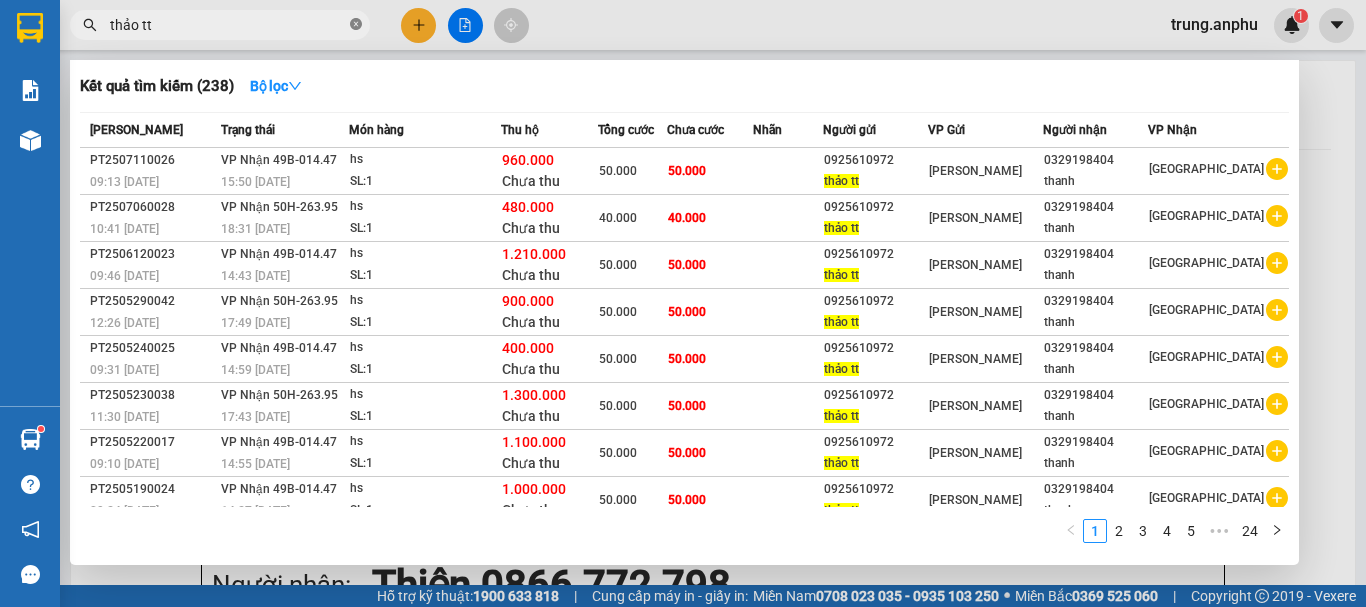 click 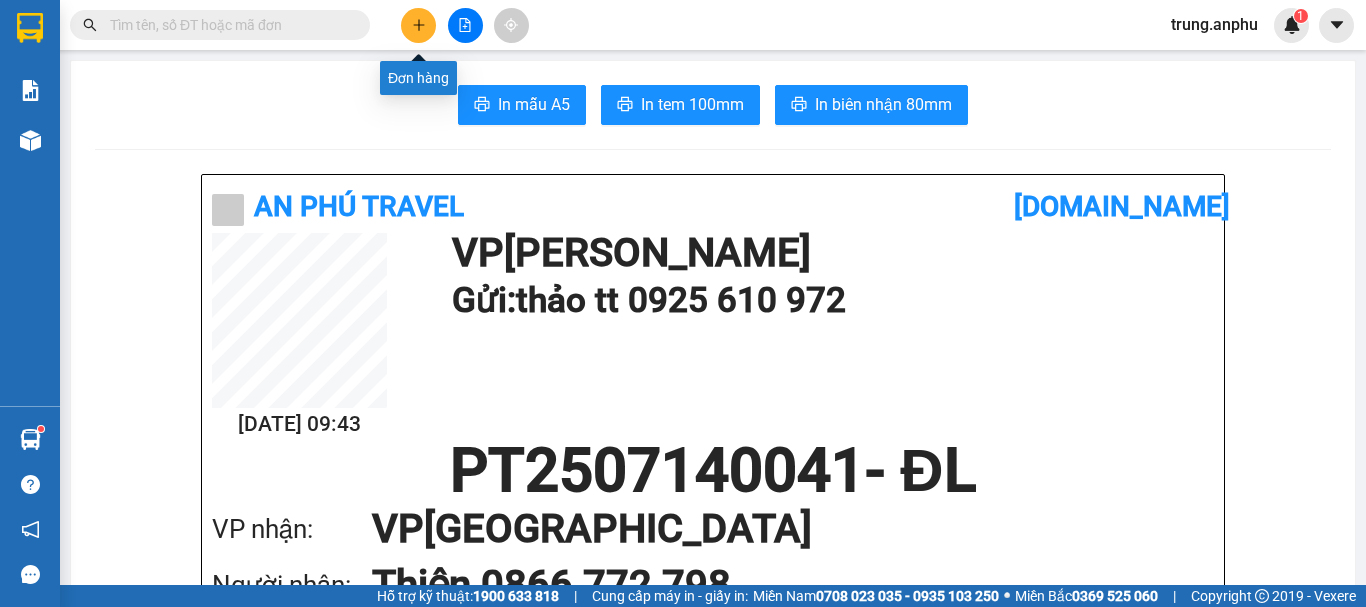 click at bounding box center [418, 25] 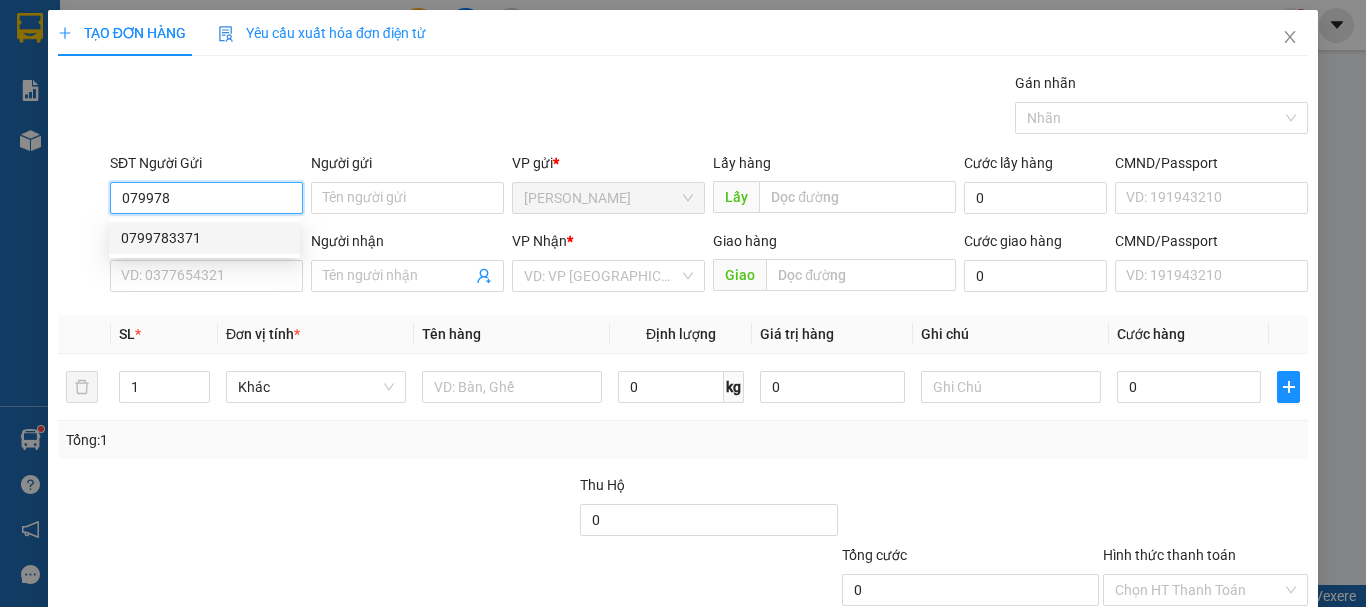 click on "0799783371" at bounding box center [204, 238] 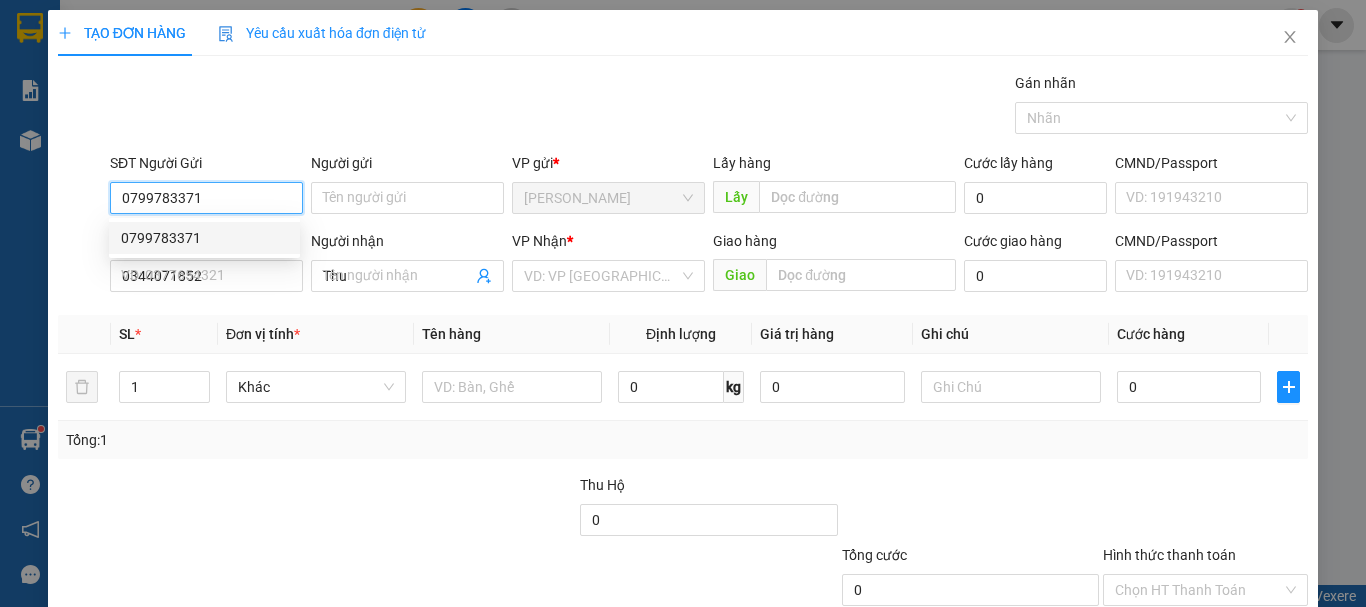 type on "cxmh" 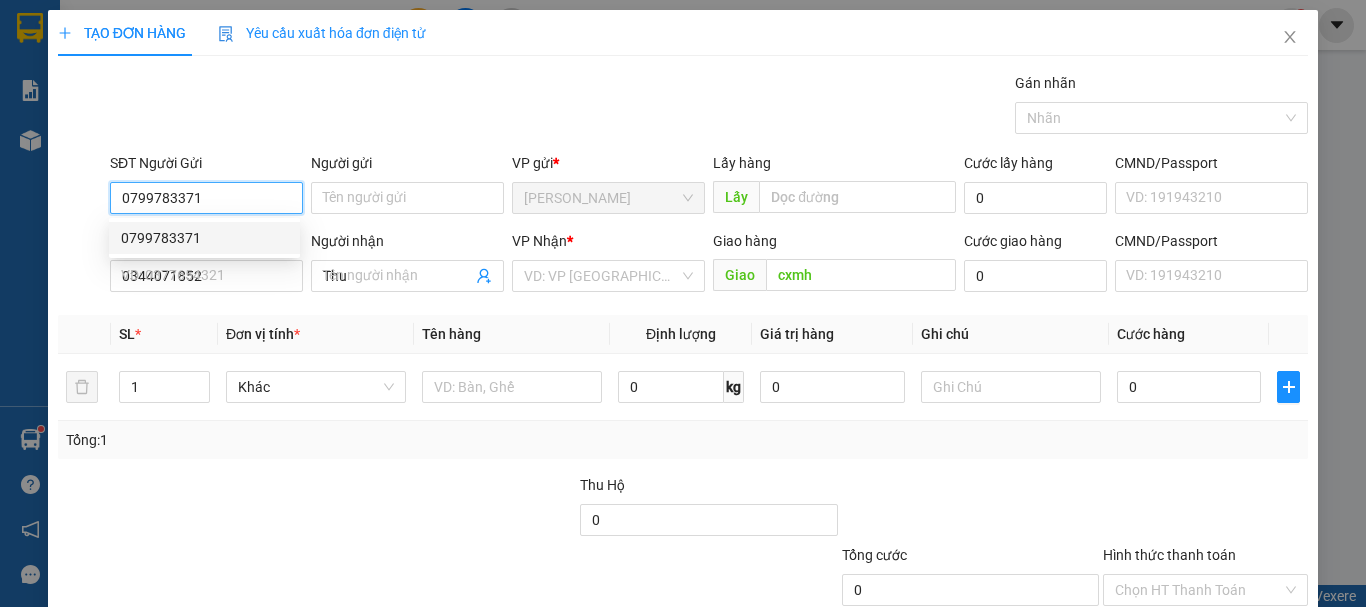 type on "40.000" 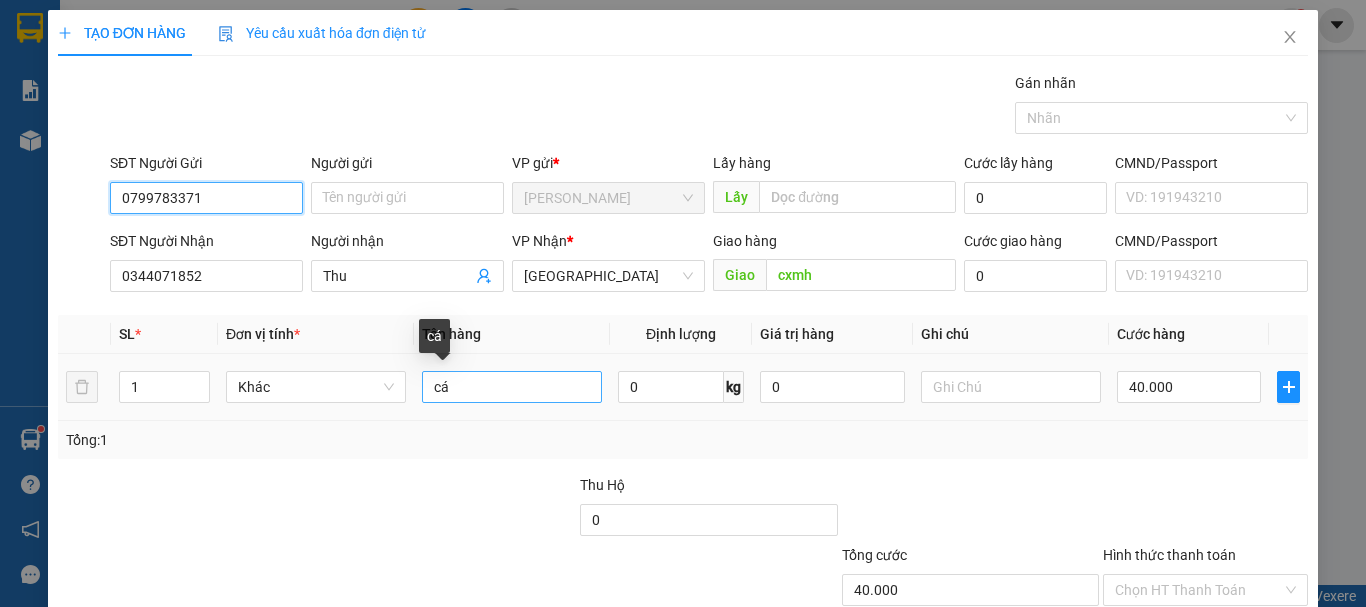 type on "0799783371" 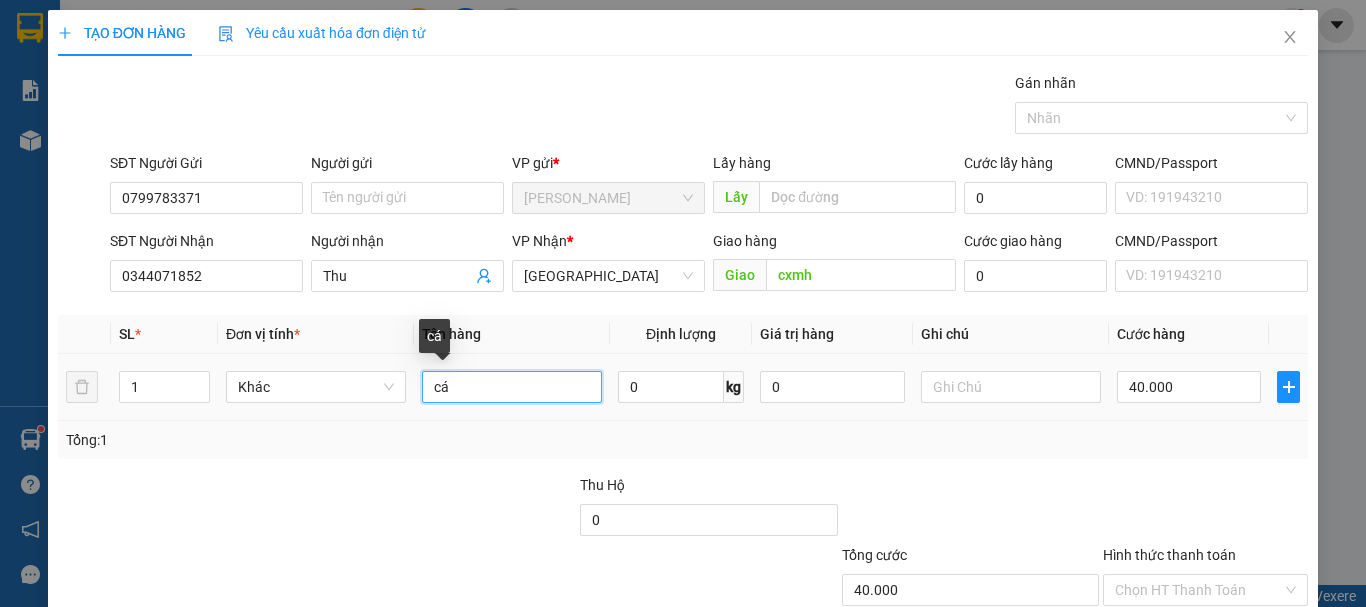 drag, startPoint x: 455, startPoint y: 386, endPoint x: 411, endPoint y: 405, distance: 47.92703 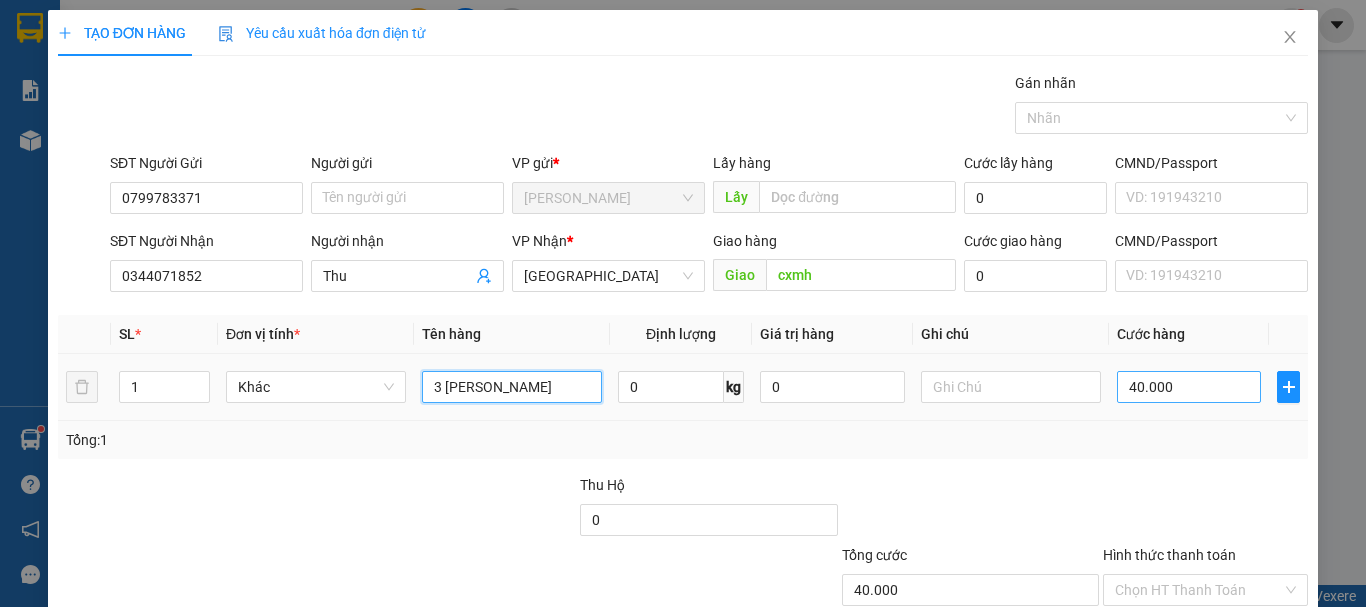 type on "3 triêu" 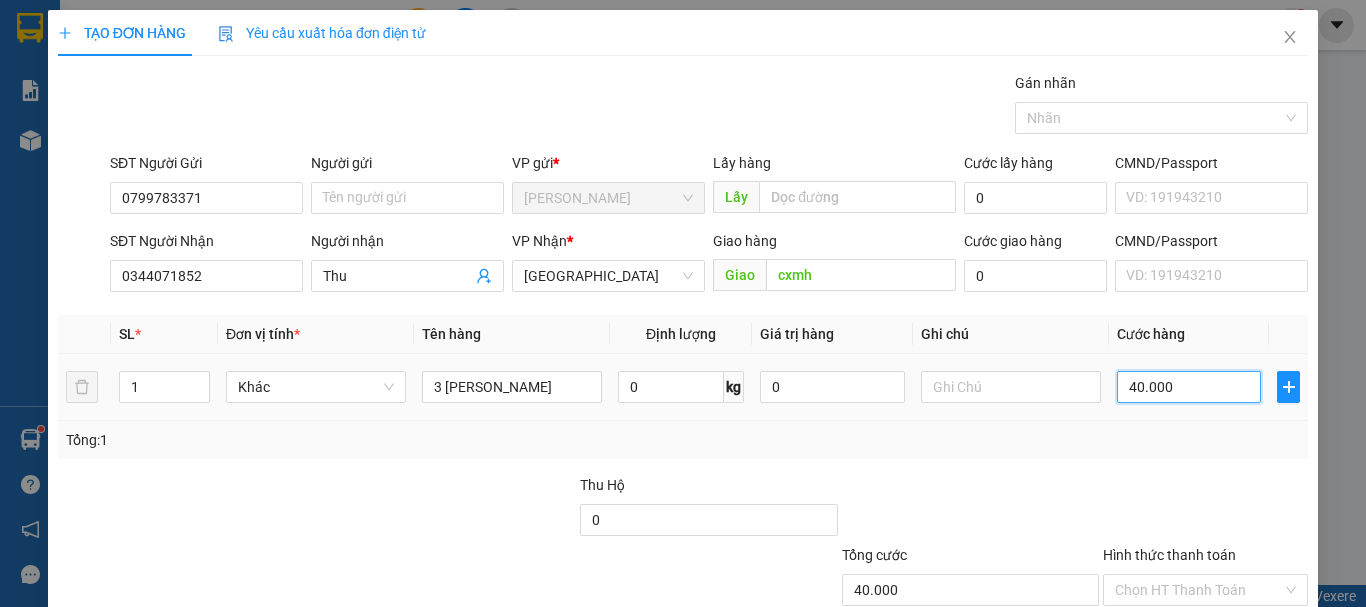 click on "40.000" at bounding box center [1189, 387] 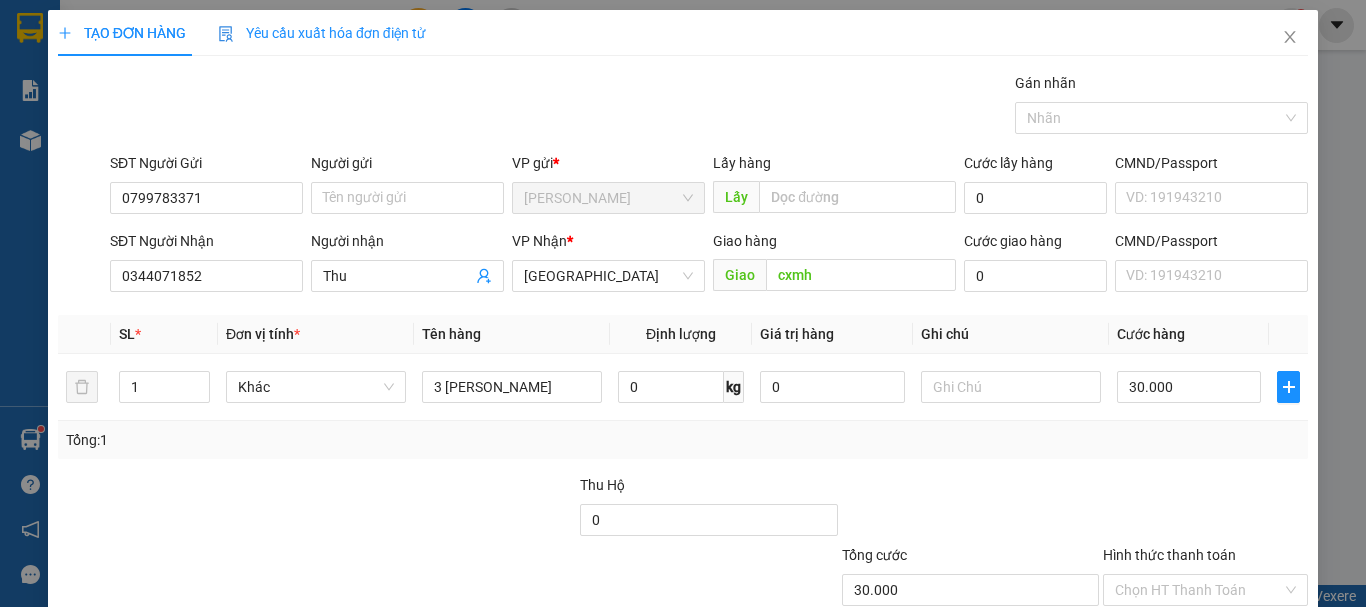 click on "[PERSON_NAME] và In" at bounding box center [1231, 685] 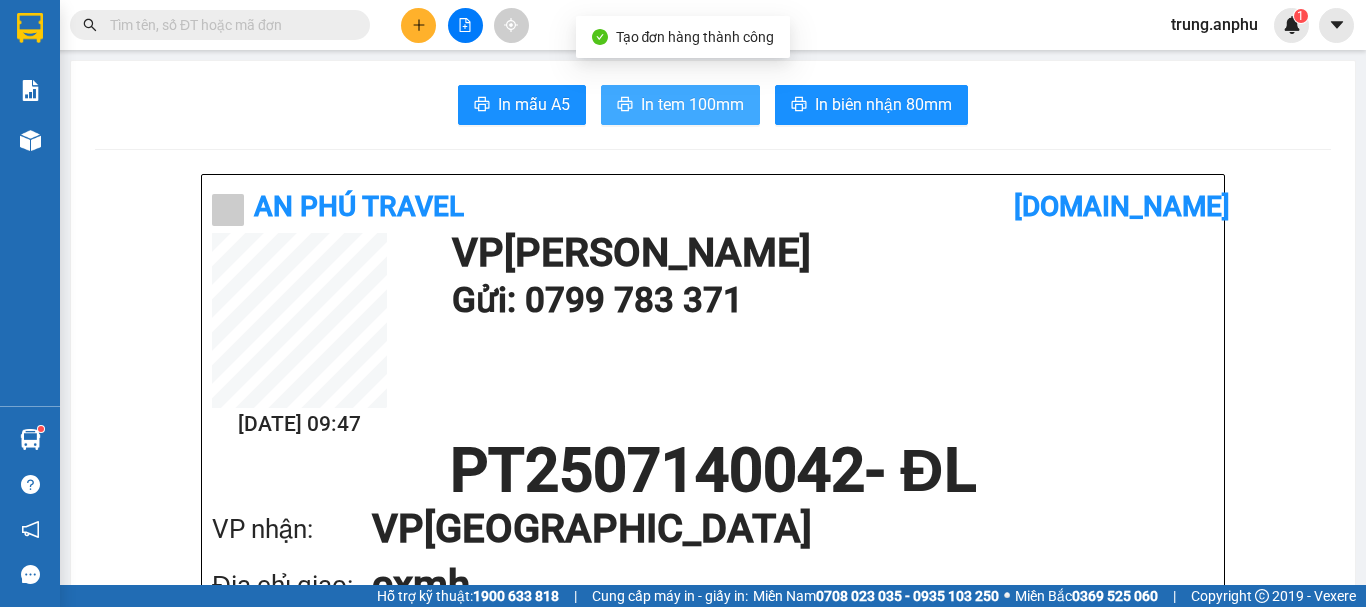 click on "In tem 100mm" at bounding box center [692, 104] 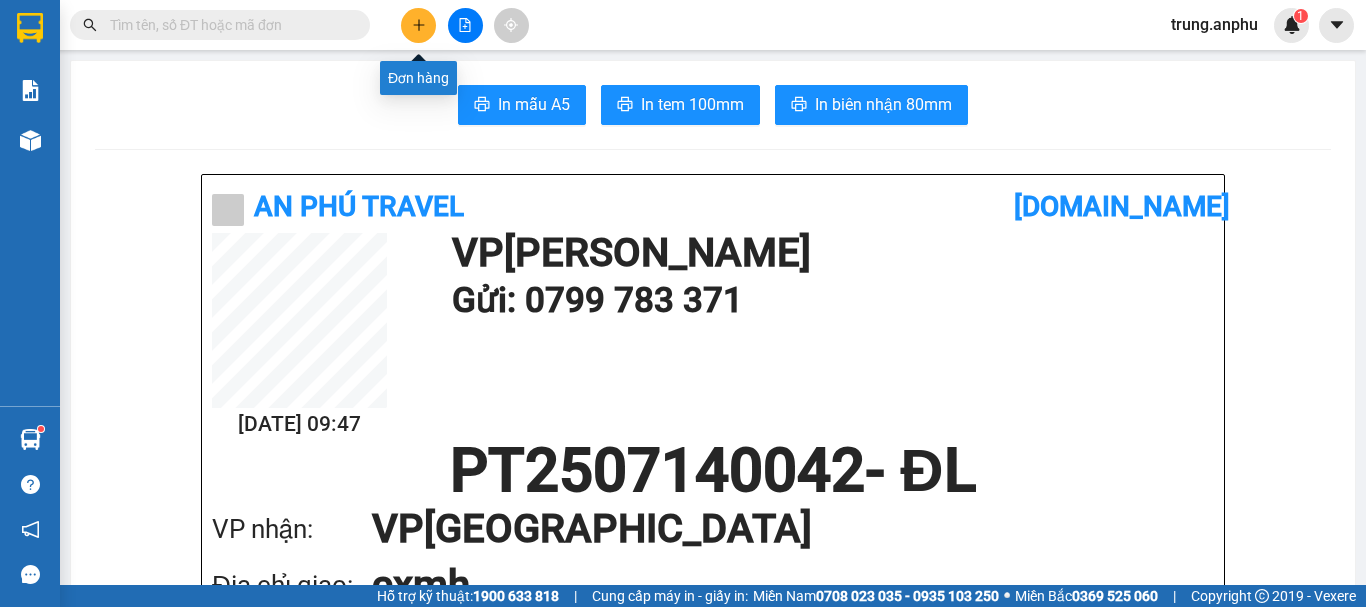 click 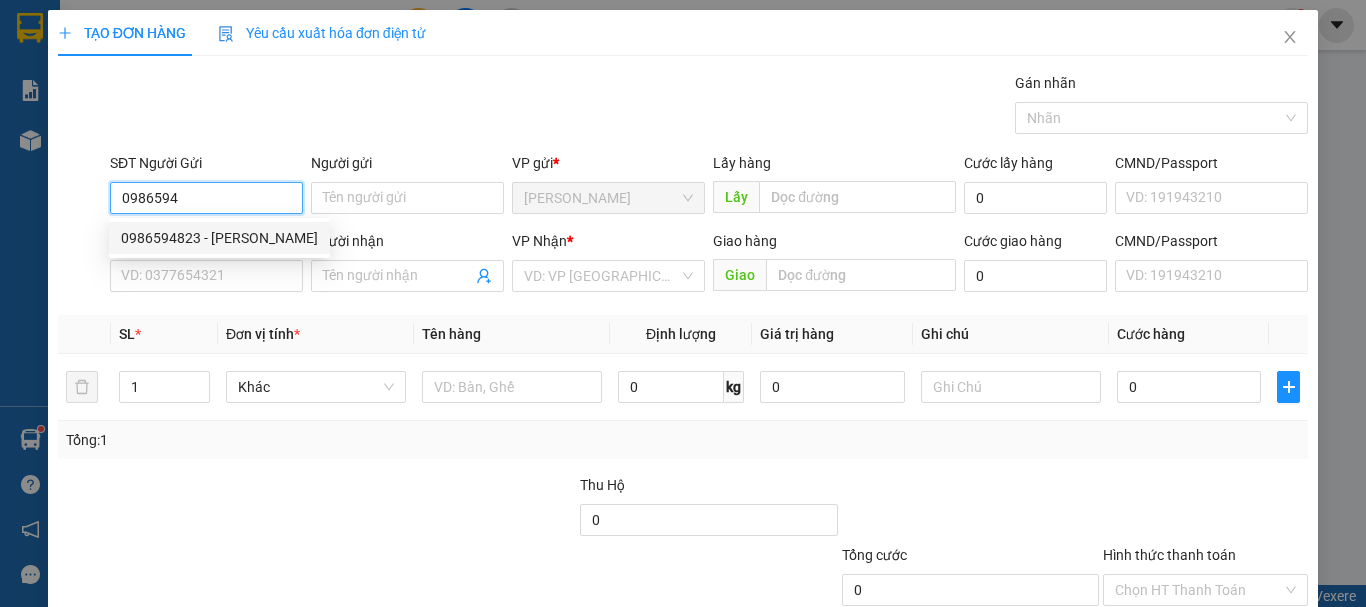 click on "0986594823 - Vượng" at bounding box center [219, 238] 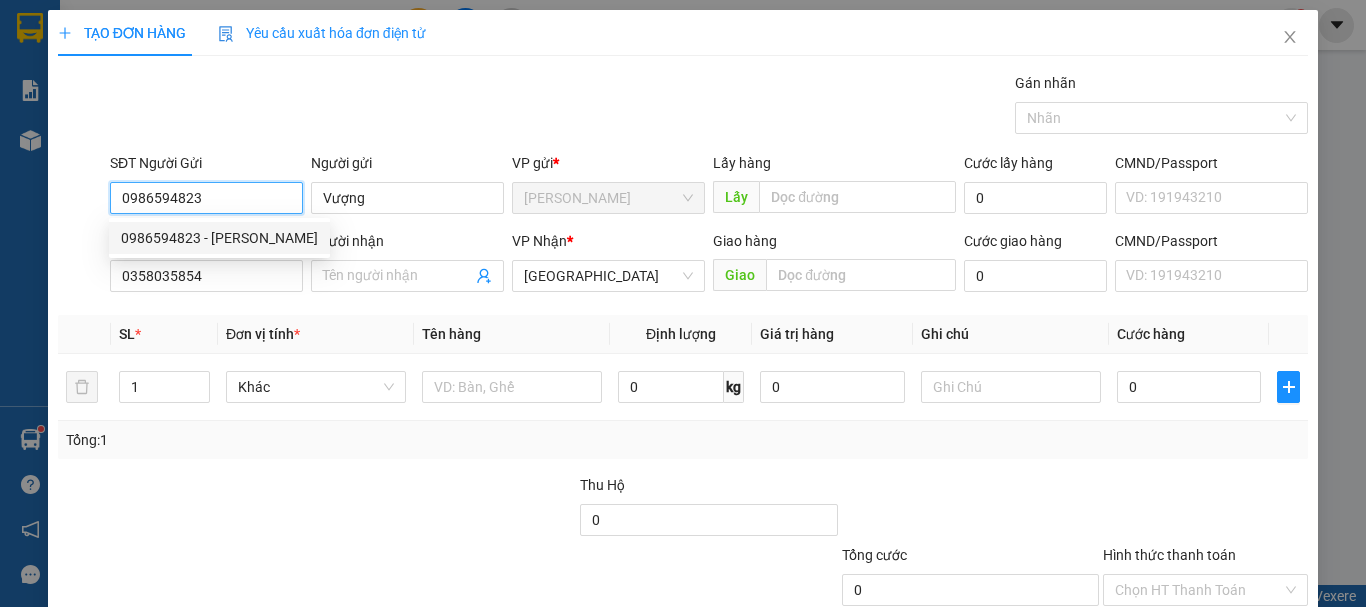type on "50.000" 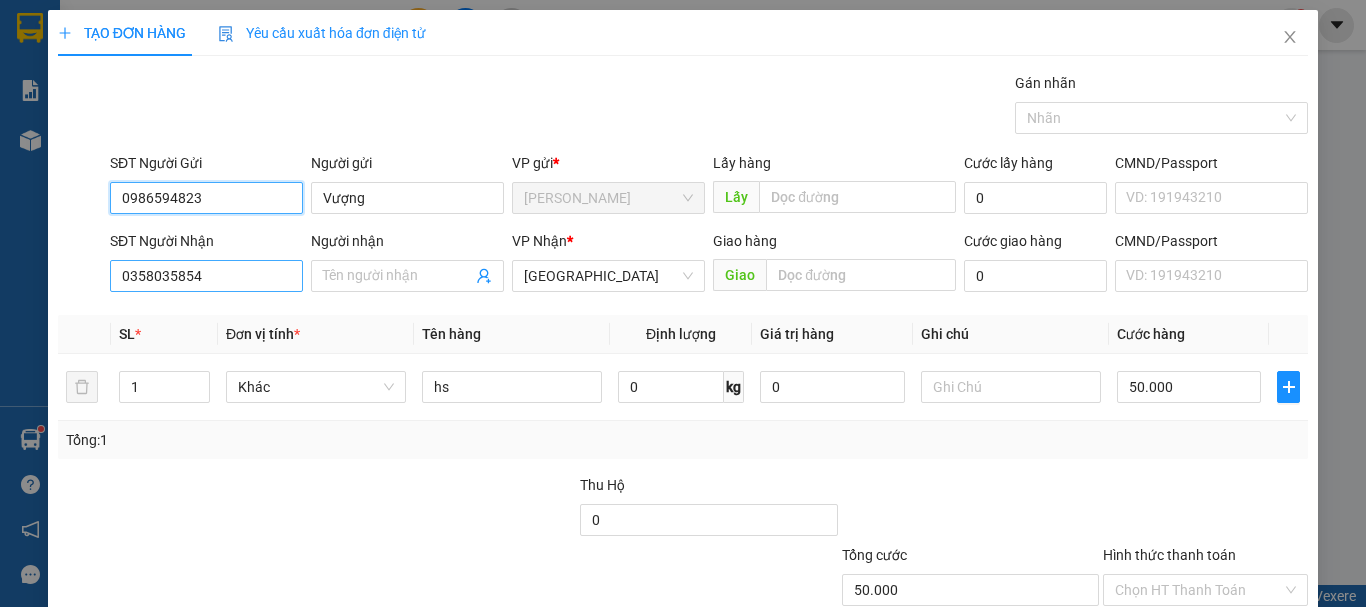 type on "0986594823" 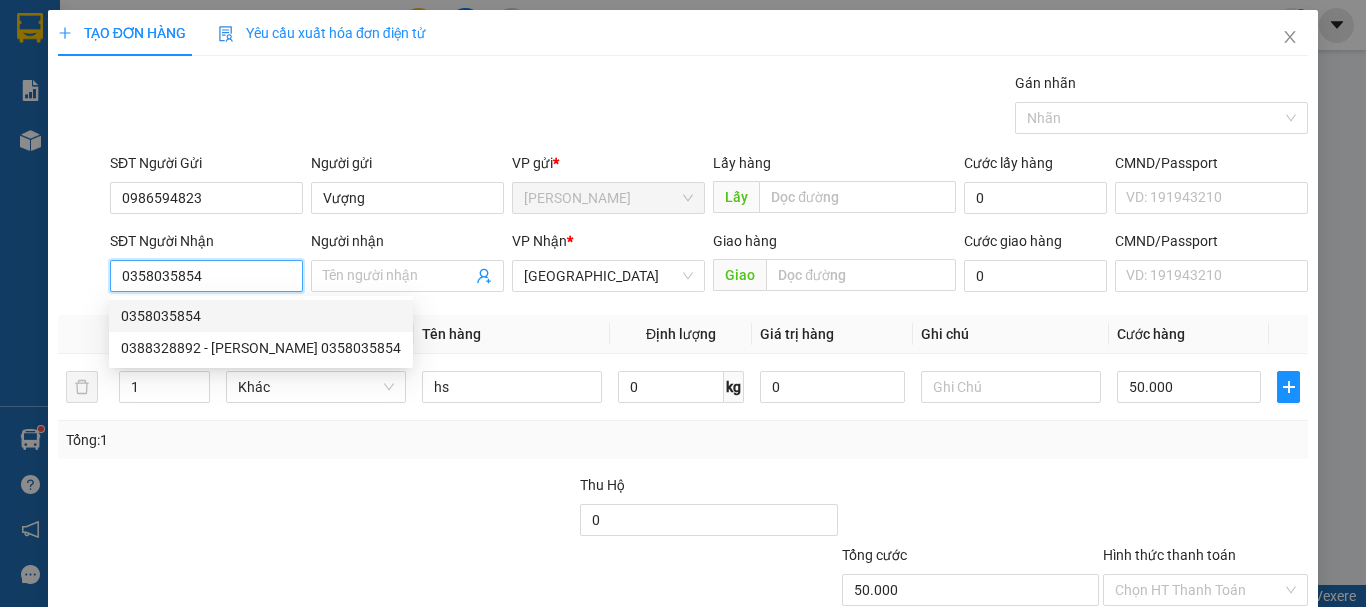 drag, startPoint x: 215, startPoint y: 279, endPoint x: 97, endPoint y: 296, distance: 119.218285 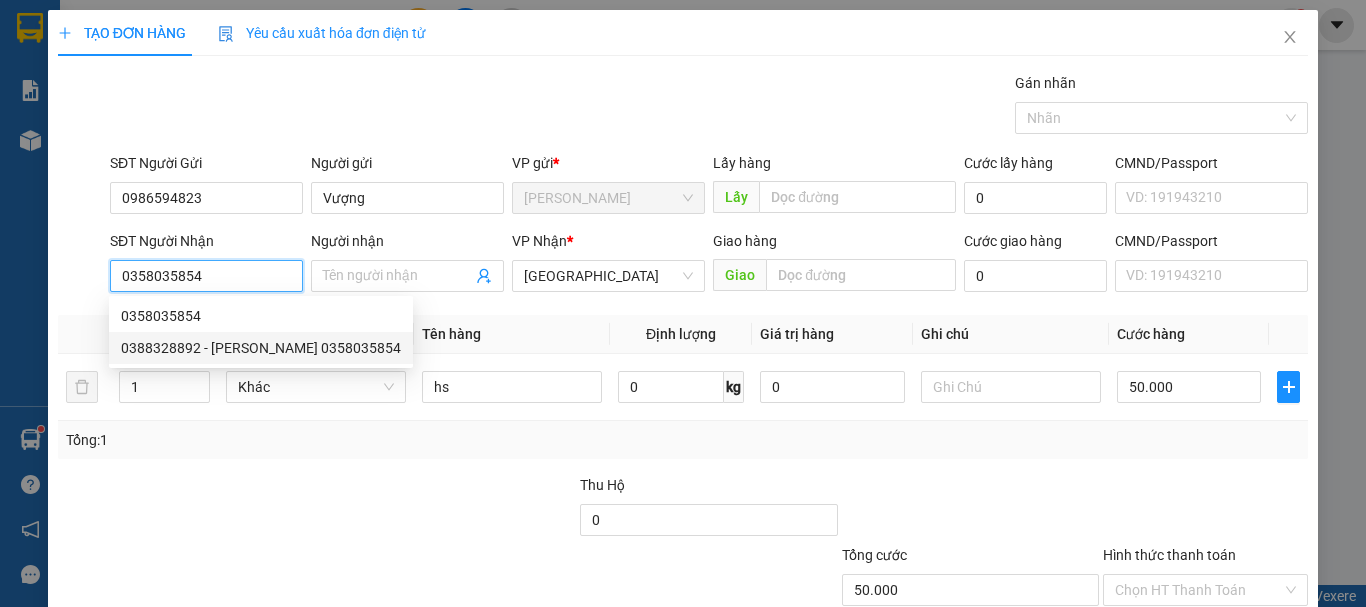 click on "0388328892 - Nghị 0358035854" at bounding box center (261, 348) 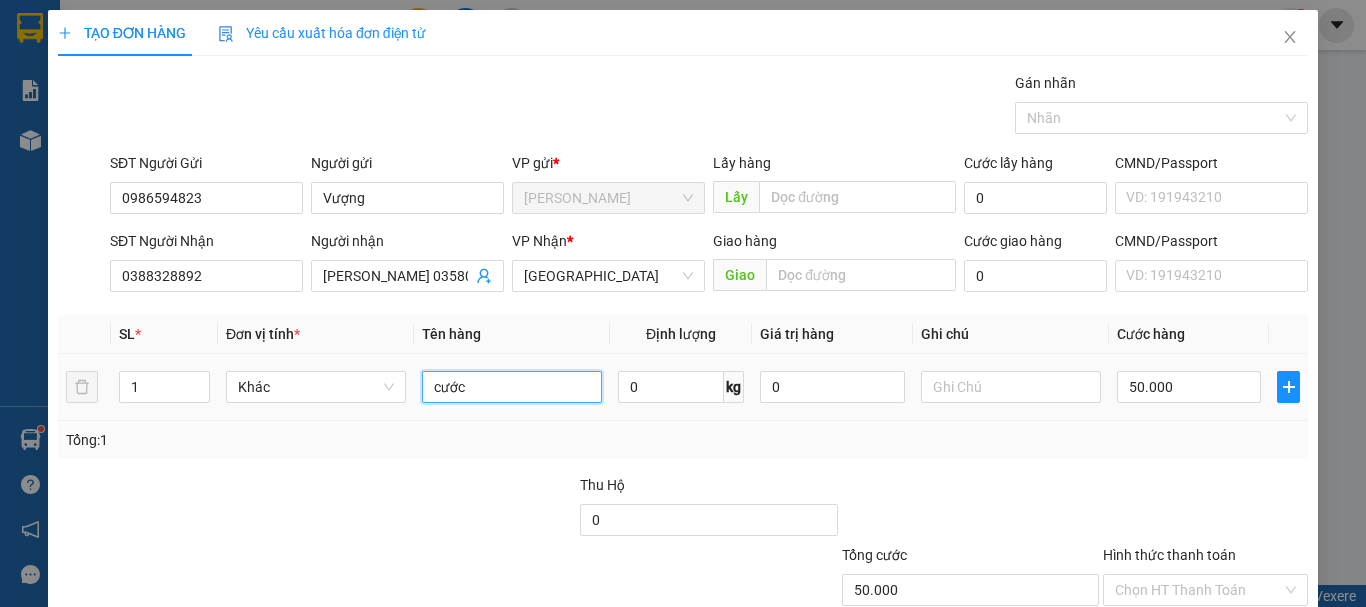 drag, startPoint x: 477, startPoint y: 391, endPoint x: 408, endPoint y: 409, distance: 71.30919 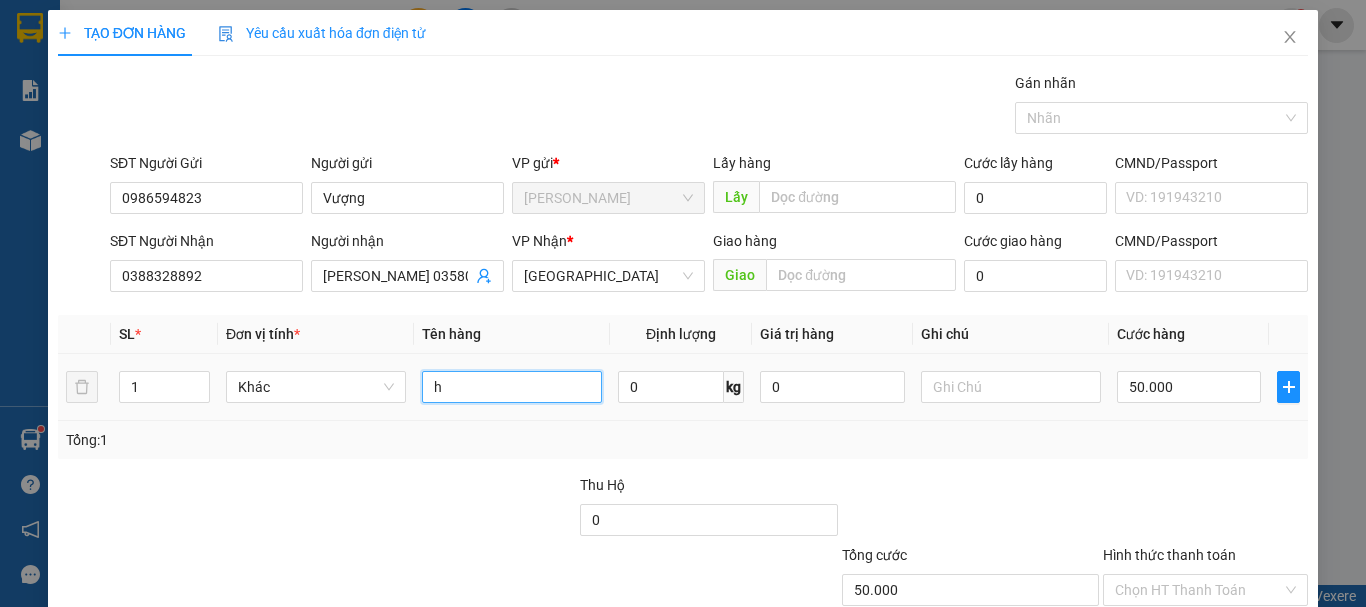 type on "hs" 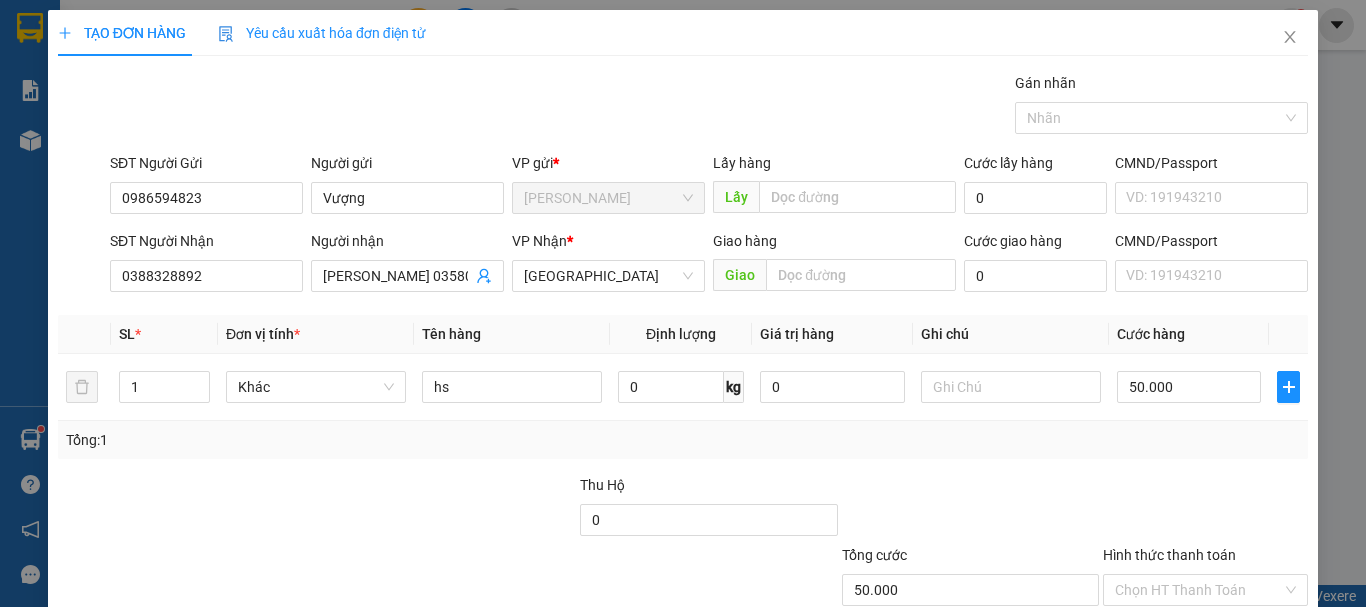 click on "[PERSON_NAME] và In" at bounding box center (1263, 685) 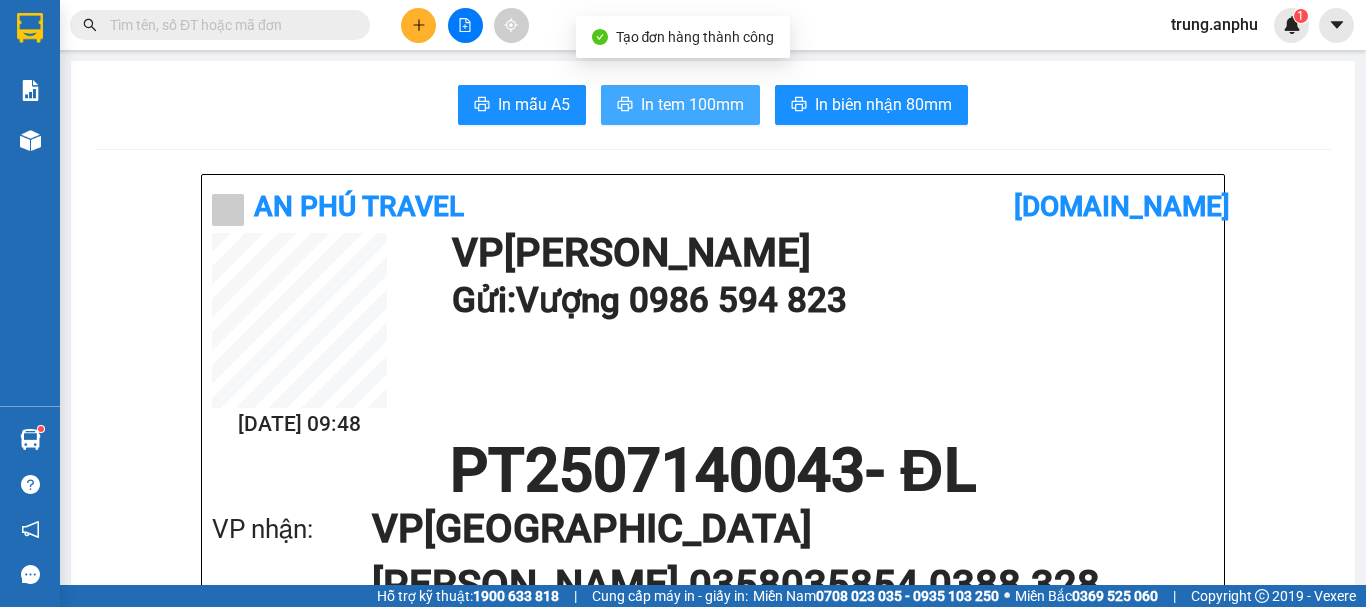 click on "In tem 100mm" at bounding box center [680, 105] 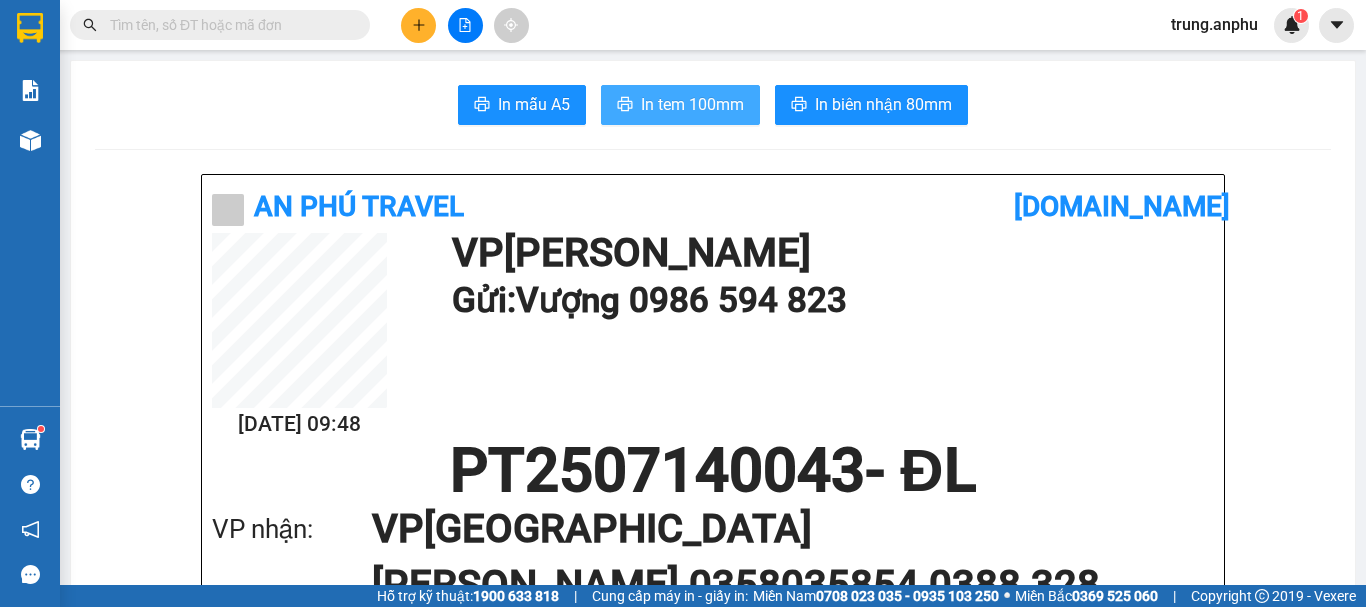 click on "In tem 100mm" at bounding box center [692, 104] 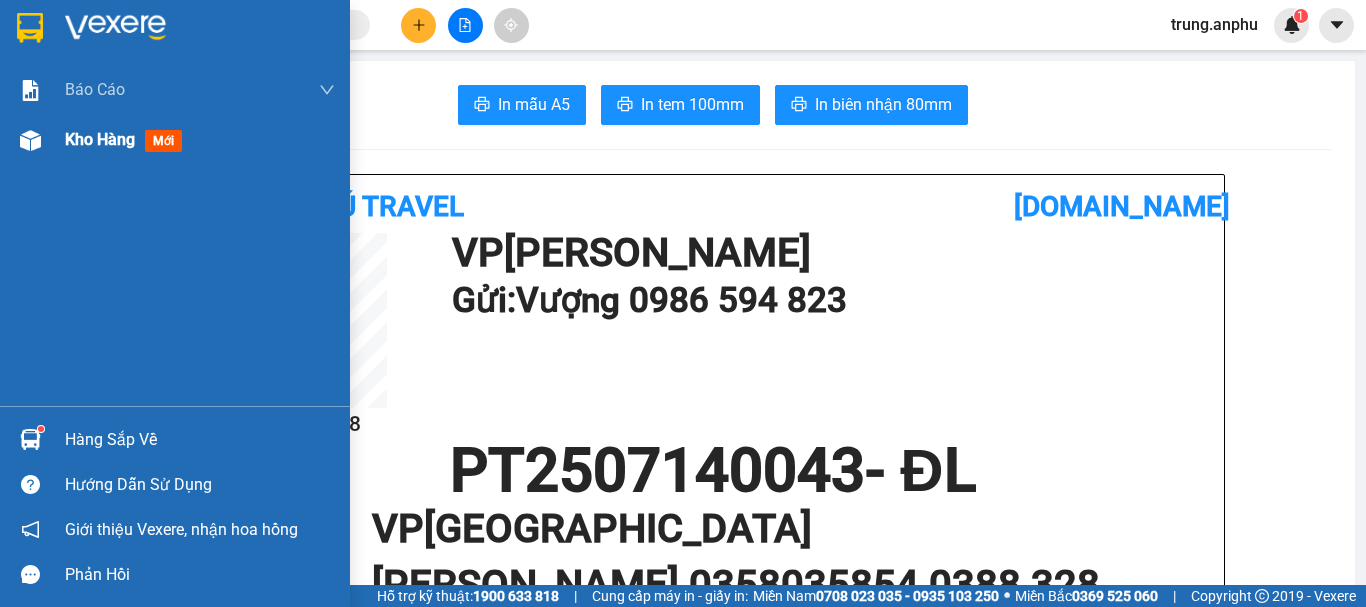 click on "Kho hàng mới" at bounding box center (175, 140) 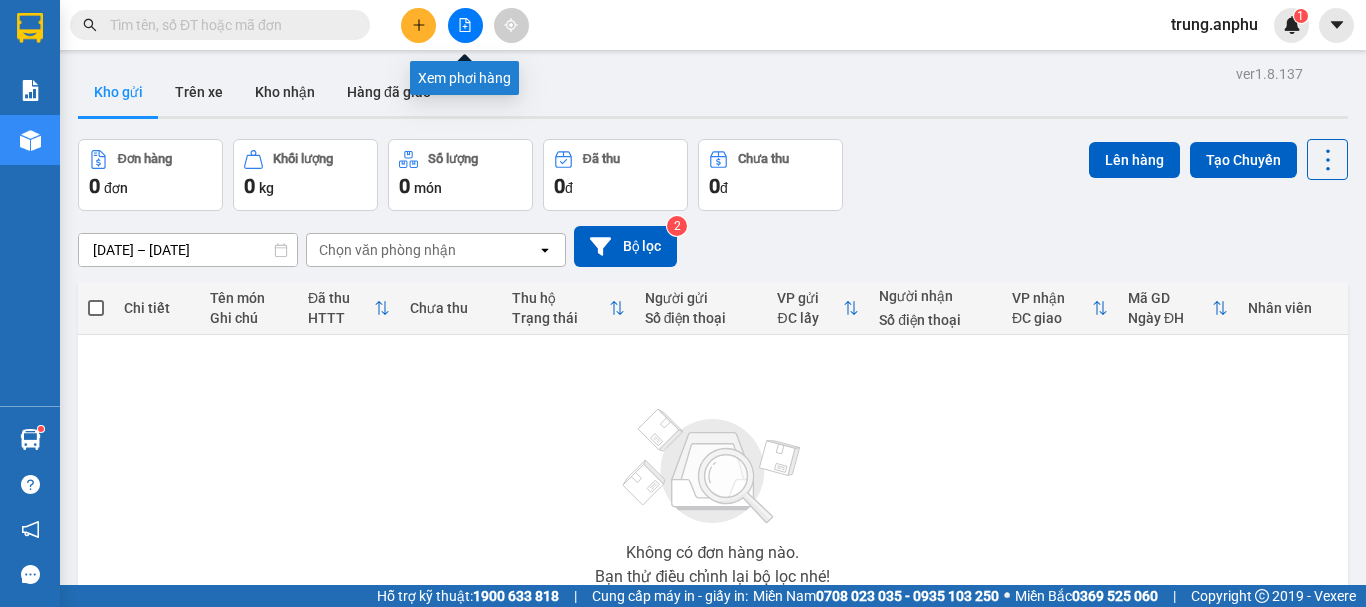 click 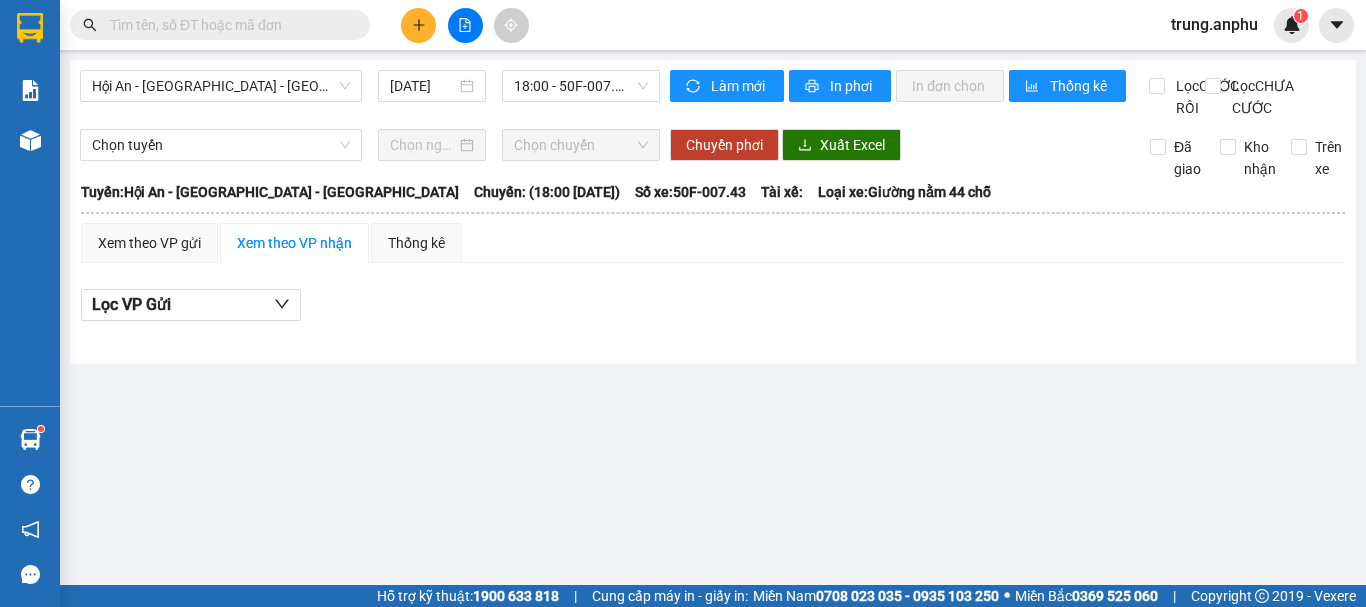 click at bounding box center [228, 25] 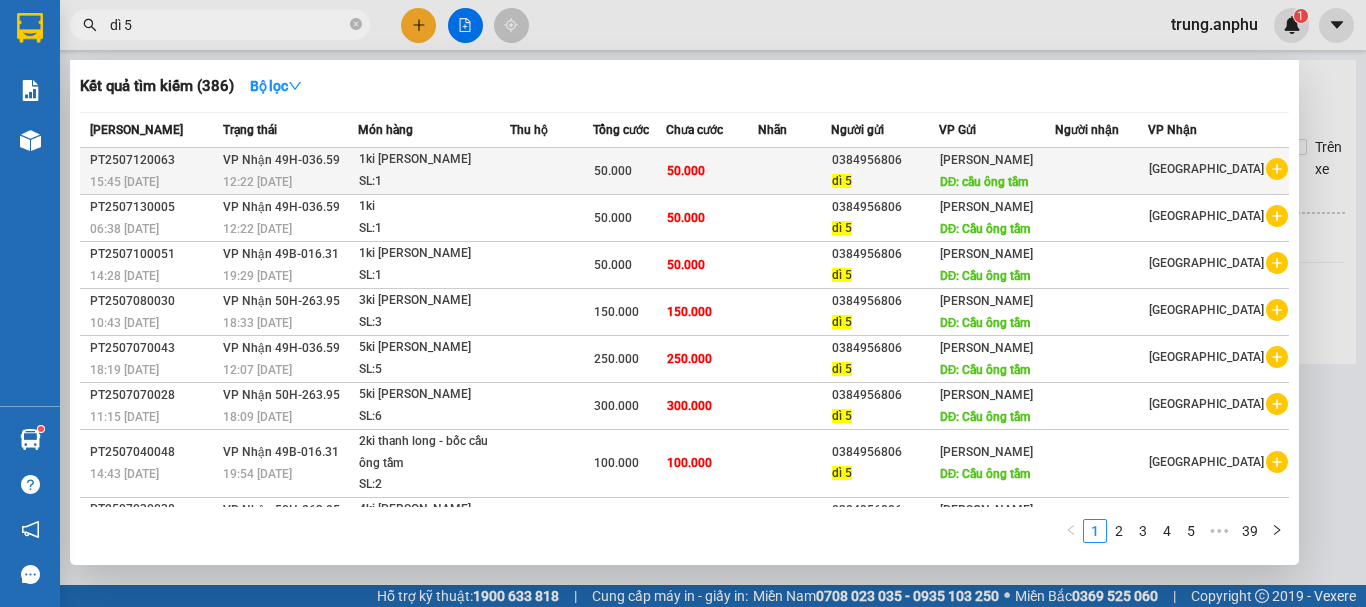 type on "dì 5" 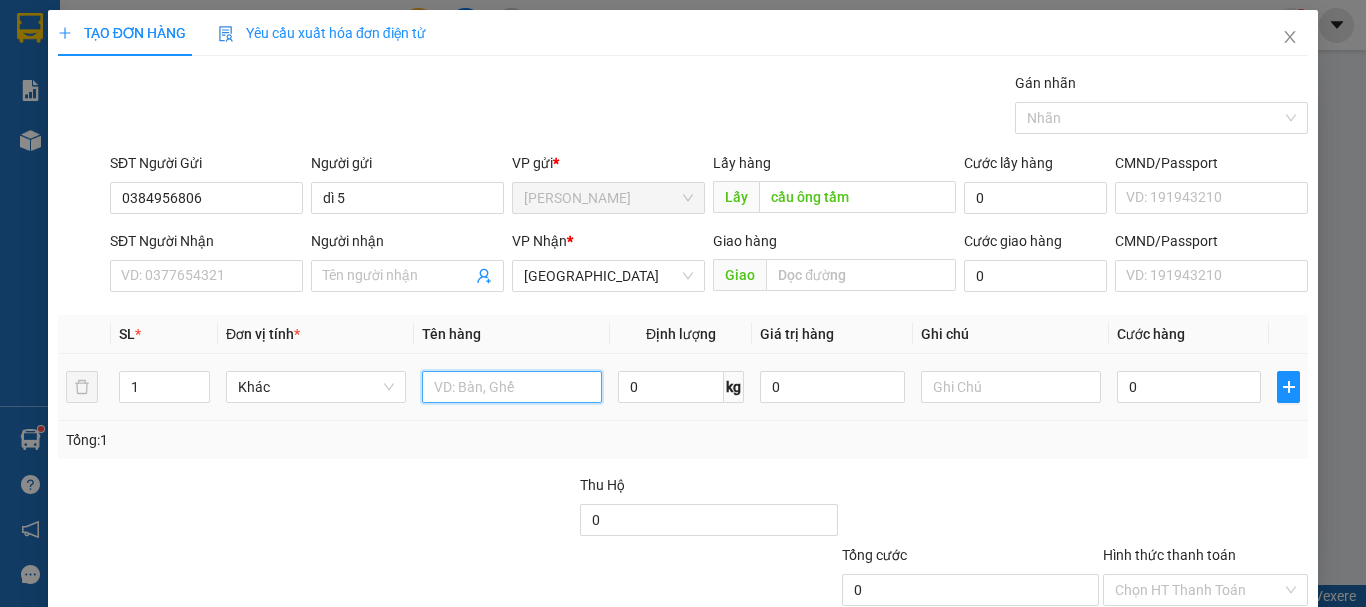 click at bounding box center [512, 387] 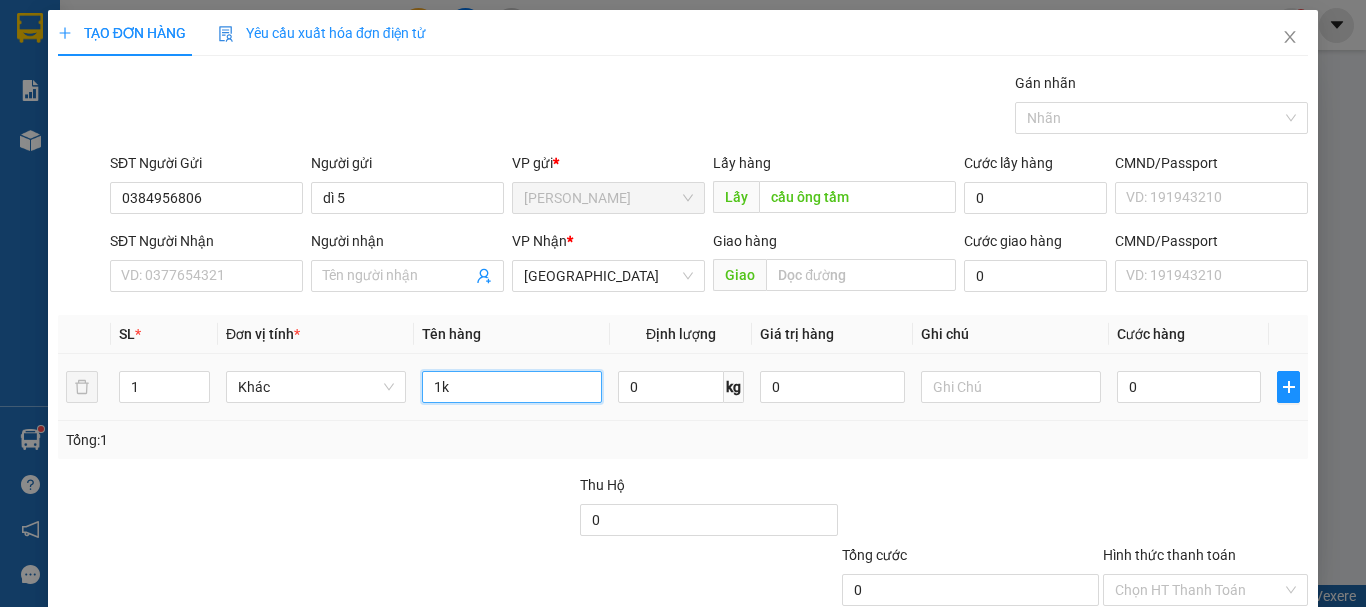 type on "1ki" 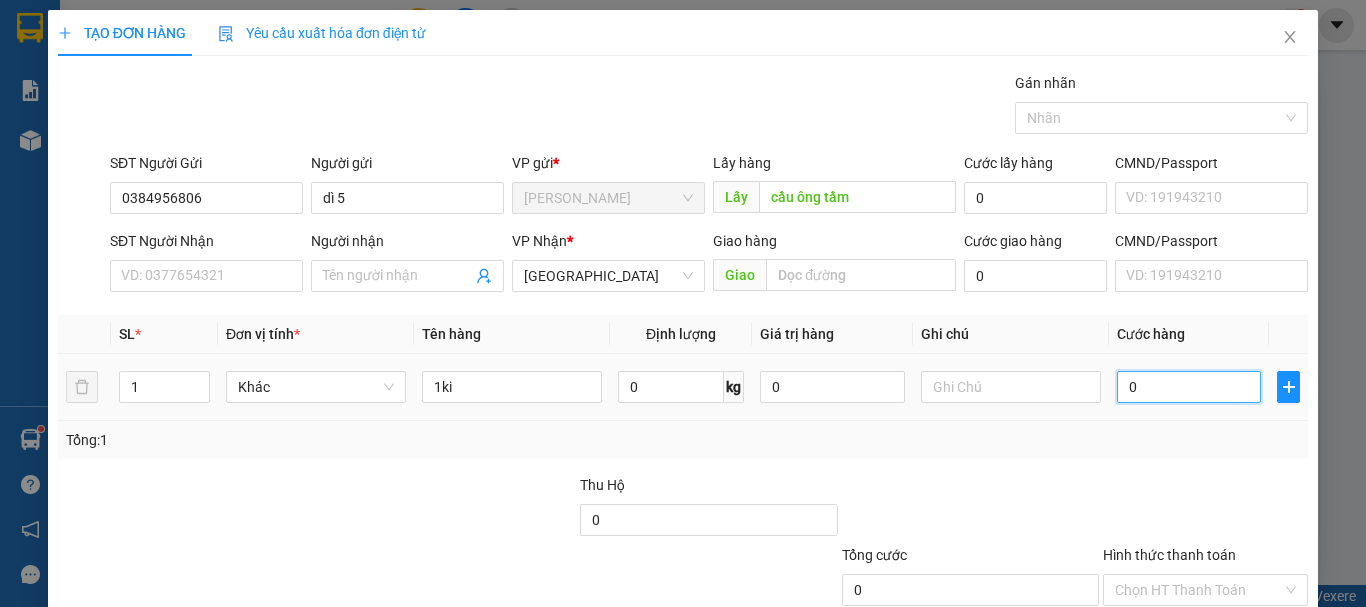 click on "0" at bounding box center (1189, 387) 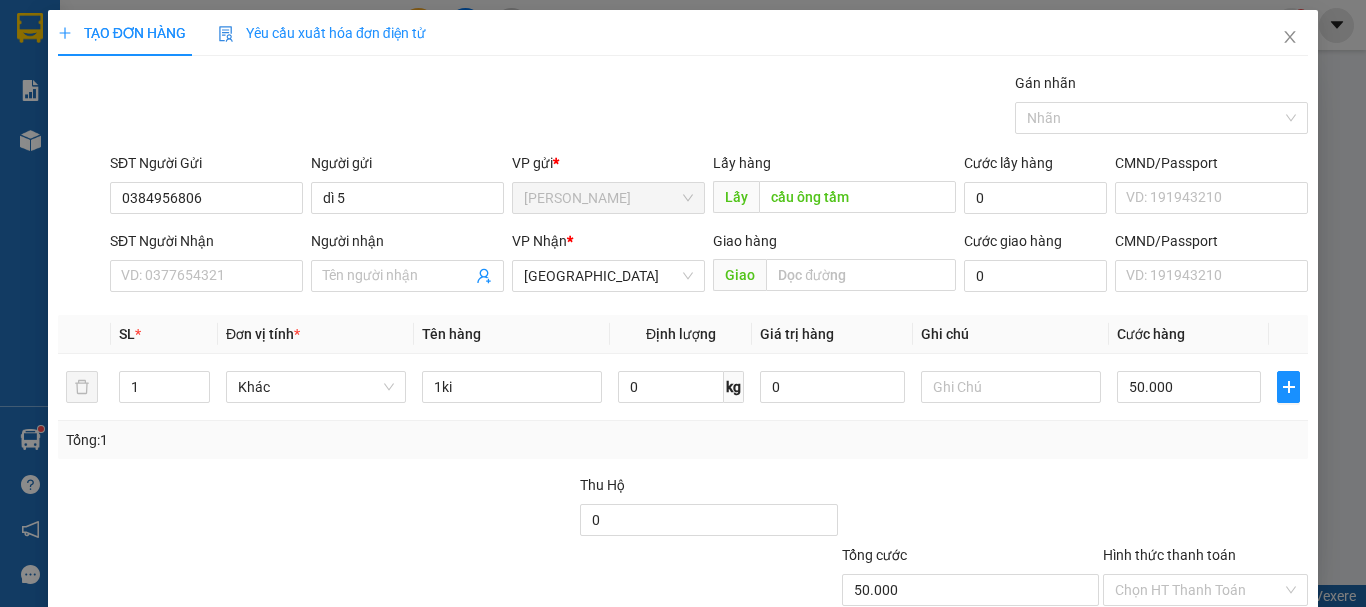 click on "[PERSON_NAME] và In" at bounding box center (1231, 685) 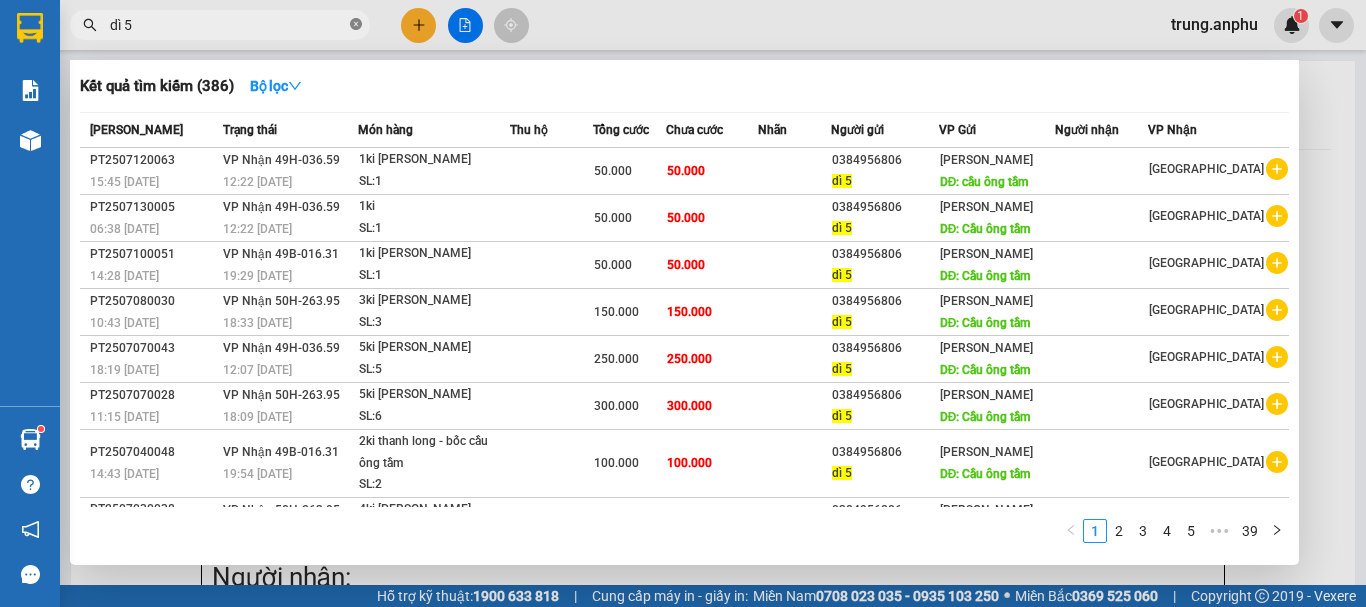 click 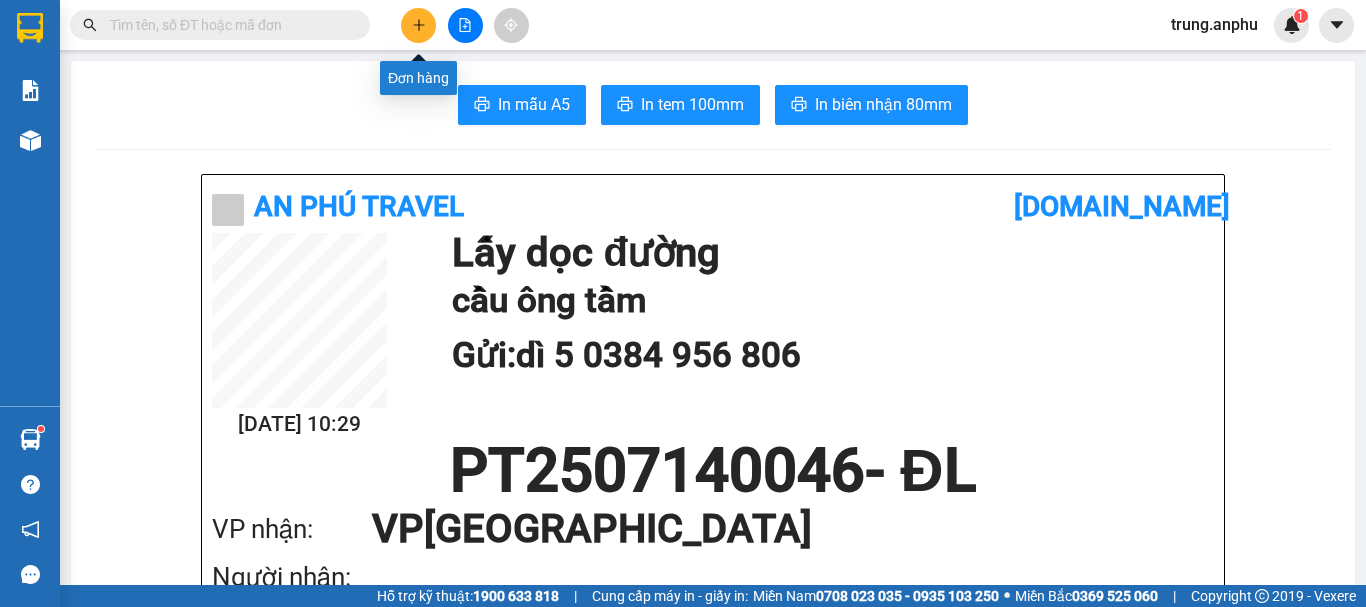 click 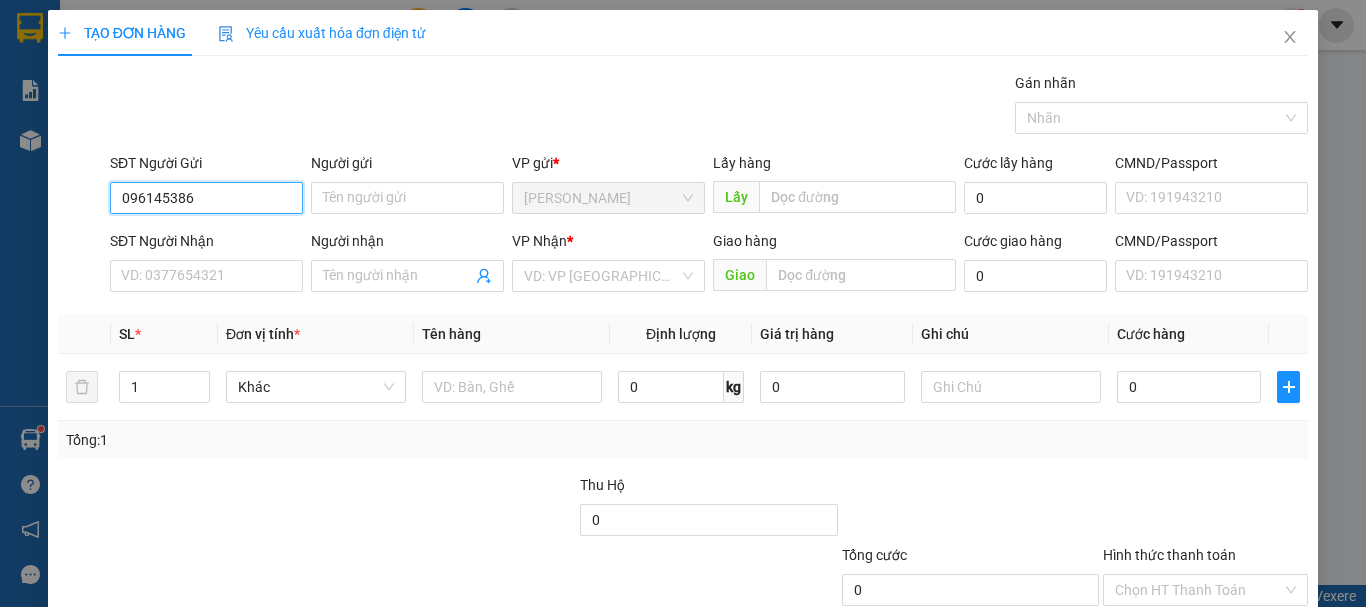 type on "0961453866" 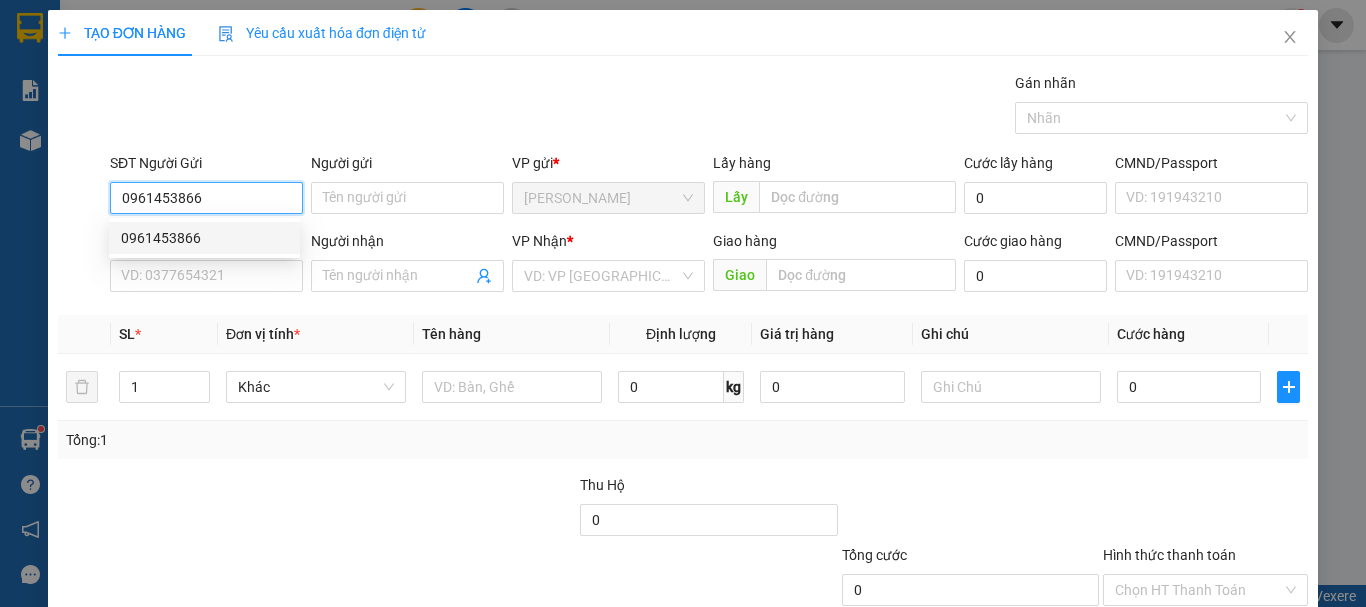click on "0961453866" at bounding box center [204, 238] 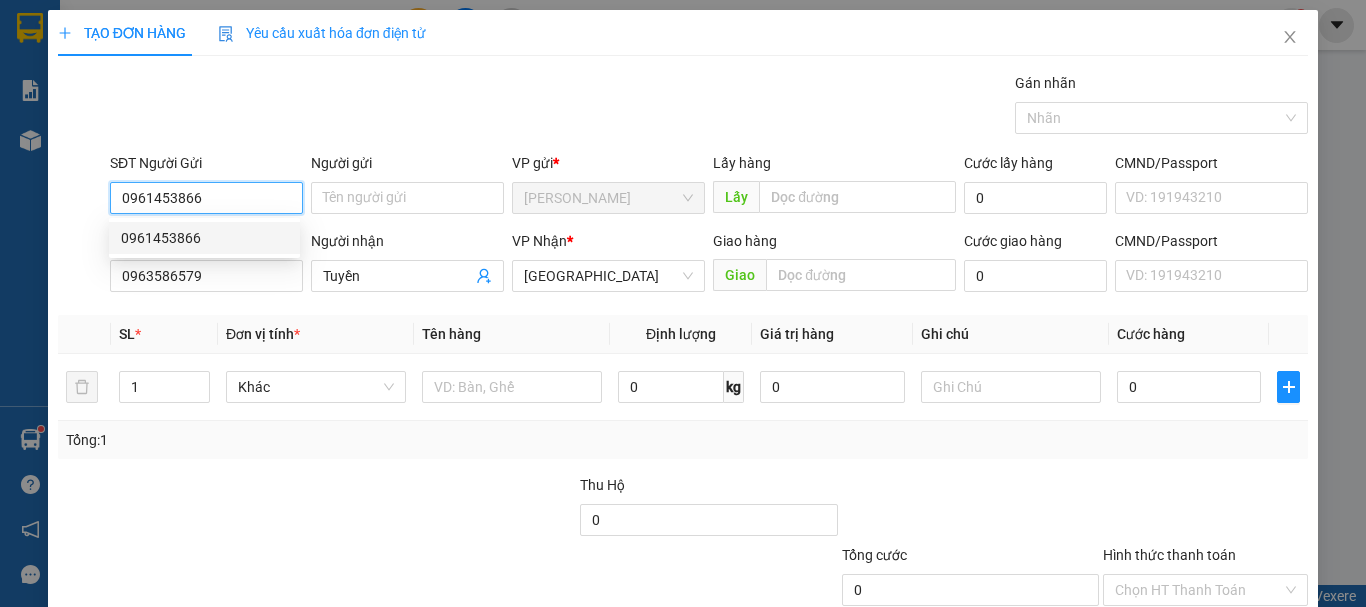 type on "50.000" 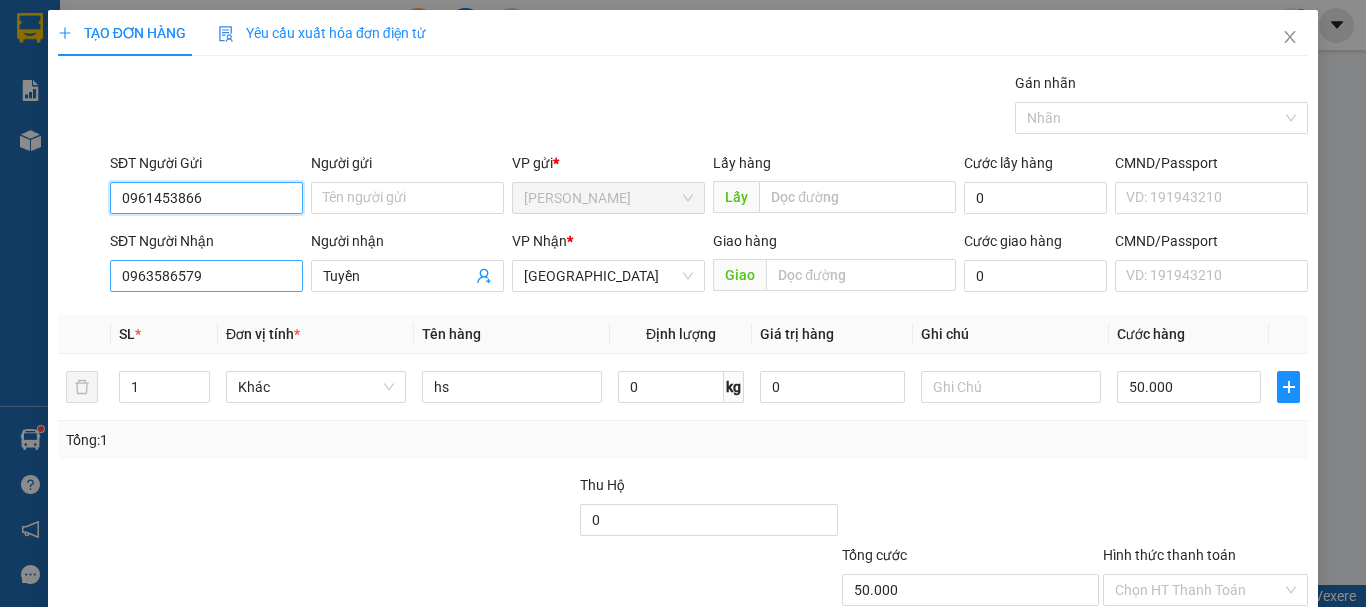 type on "0961453866" 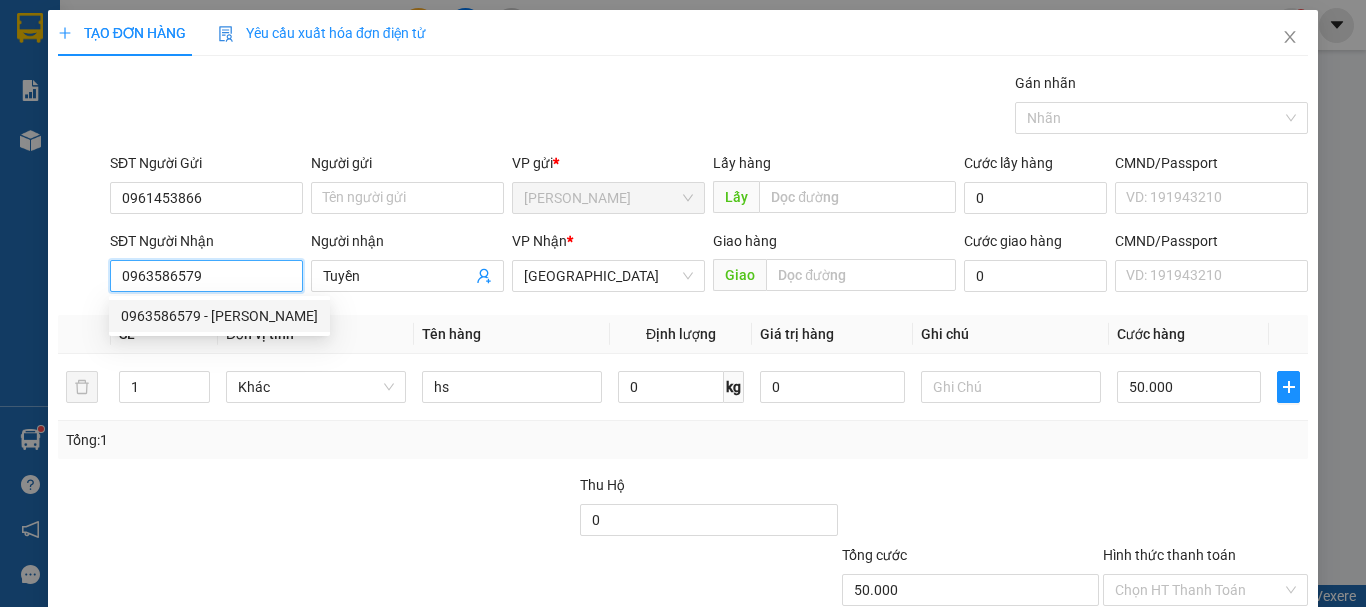 drag, startPoint x: 213, startPoint y: 278, endPoint x: 83, endPoint y: 300, distance: 131.8484 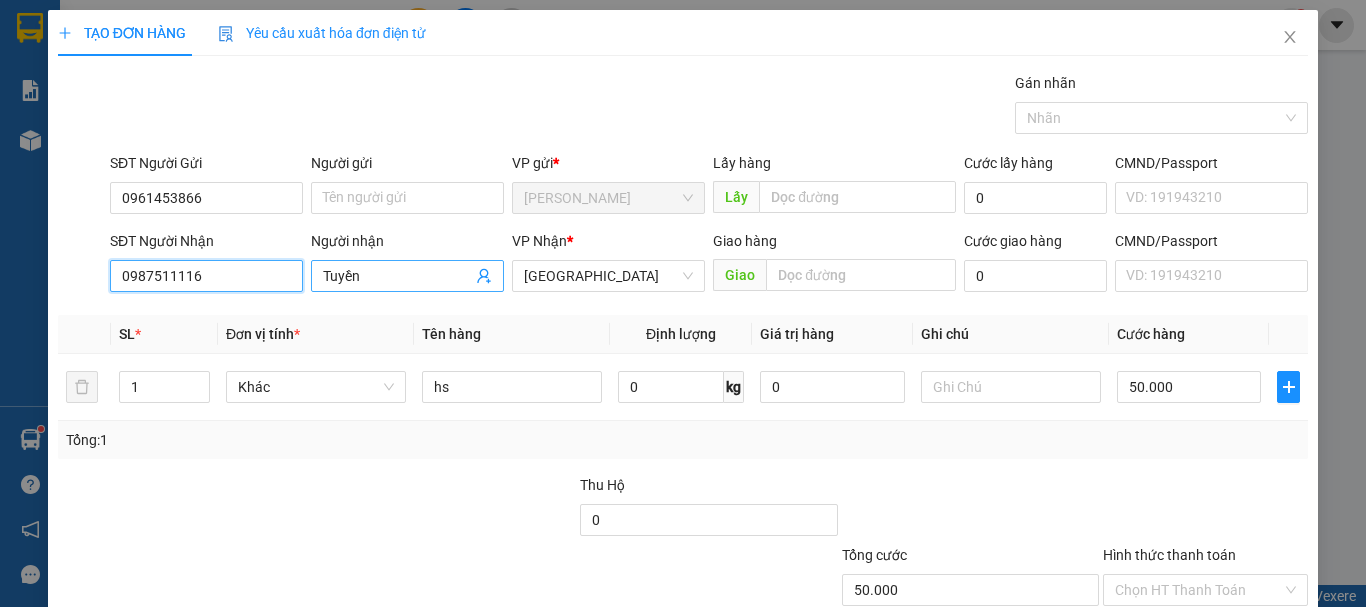 type on "0987511116" 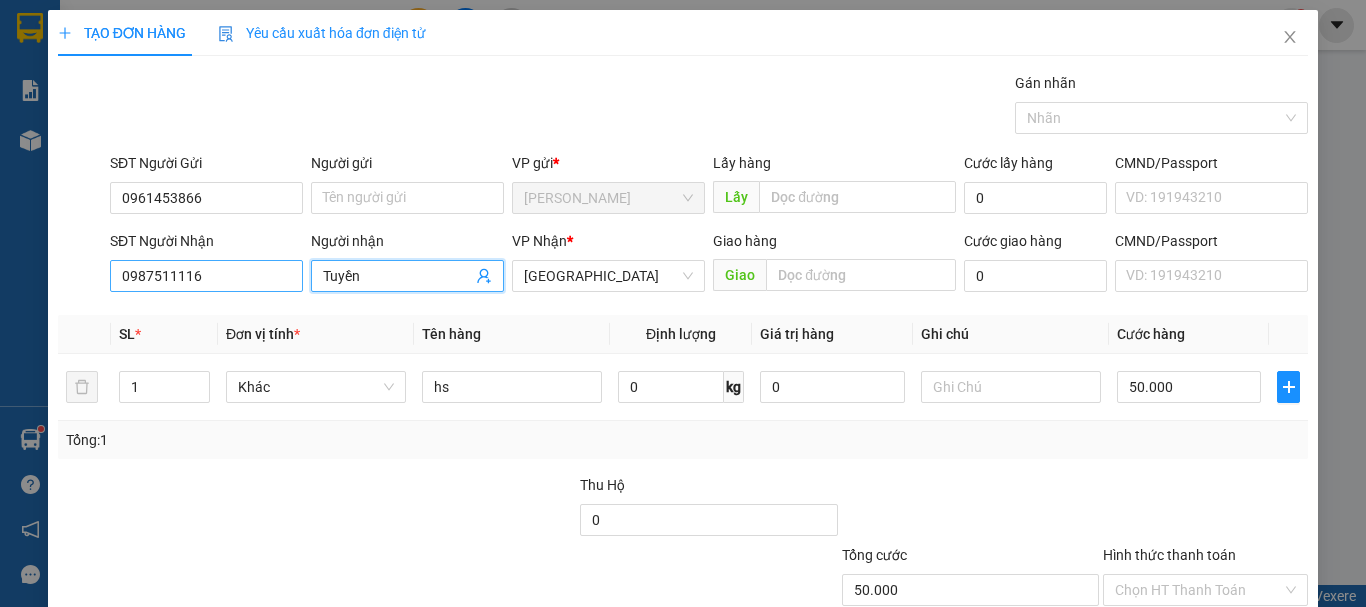 drag, startPoint x: 375, startPoint y: 281, endPoint x: 268, endPoint y: 275, distance: 107.16809 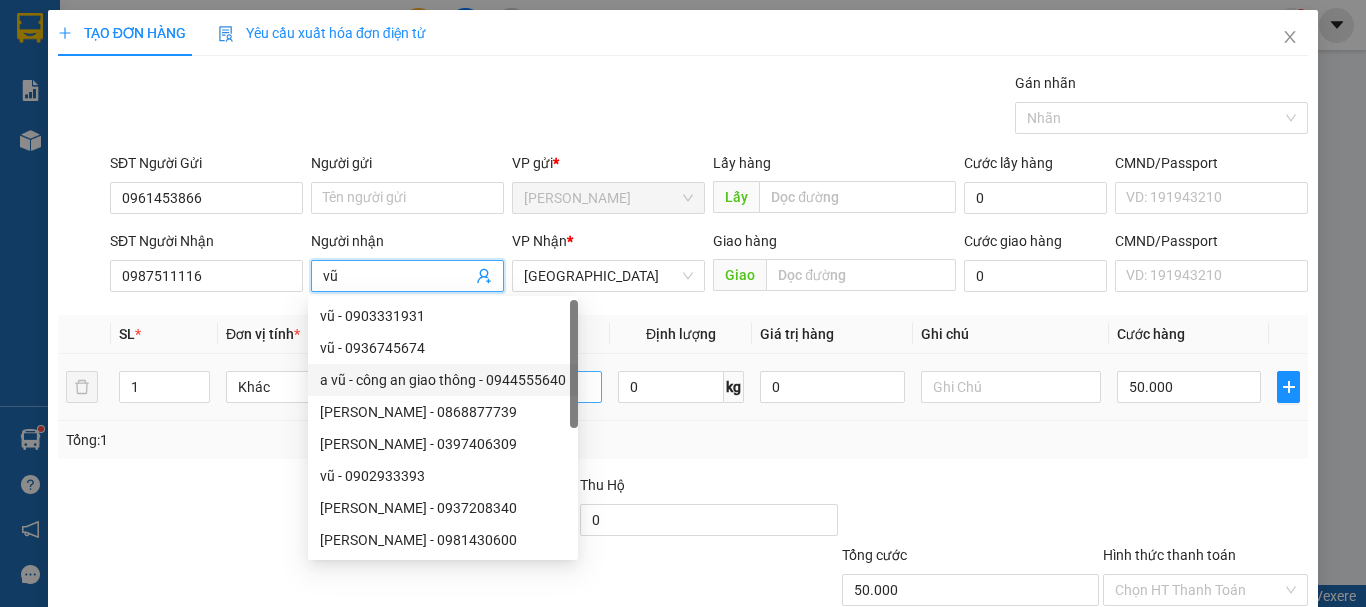 type on "vũ" 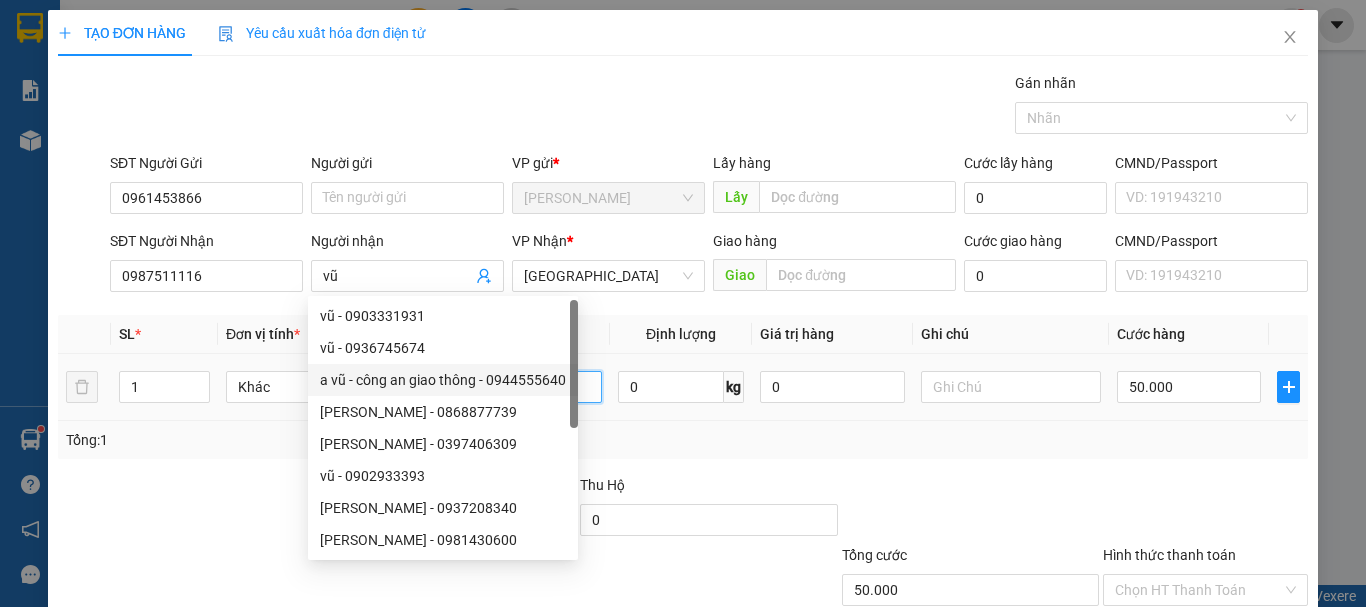 click on "hs" at bounding box center (512, 387) 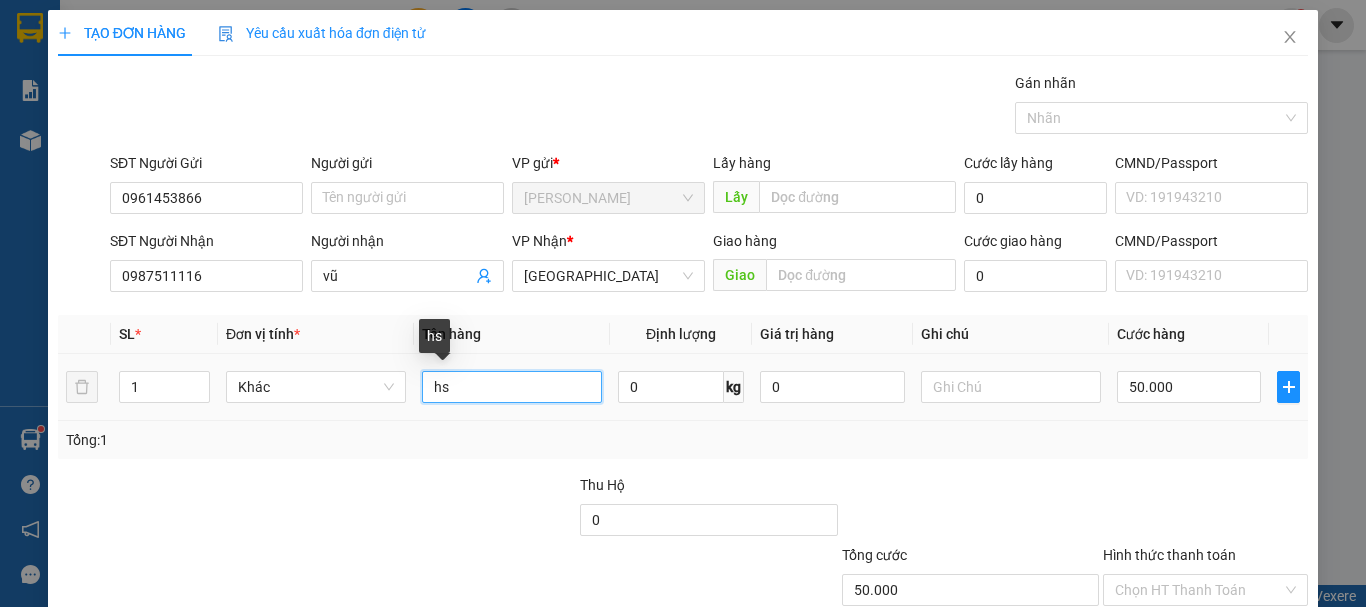 drag, startPoint x: 515, startPoint y: 393, endPoint x: 413, endPoint y: 395, distance: 102.01961 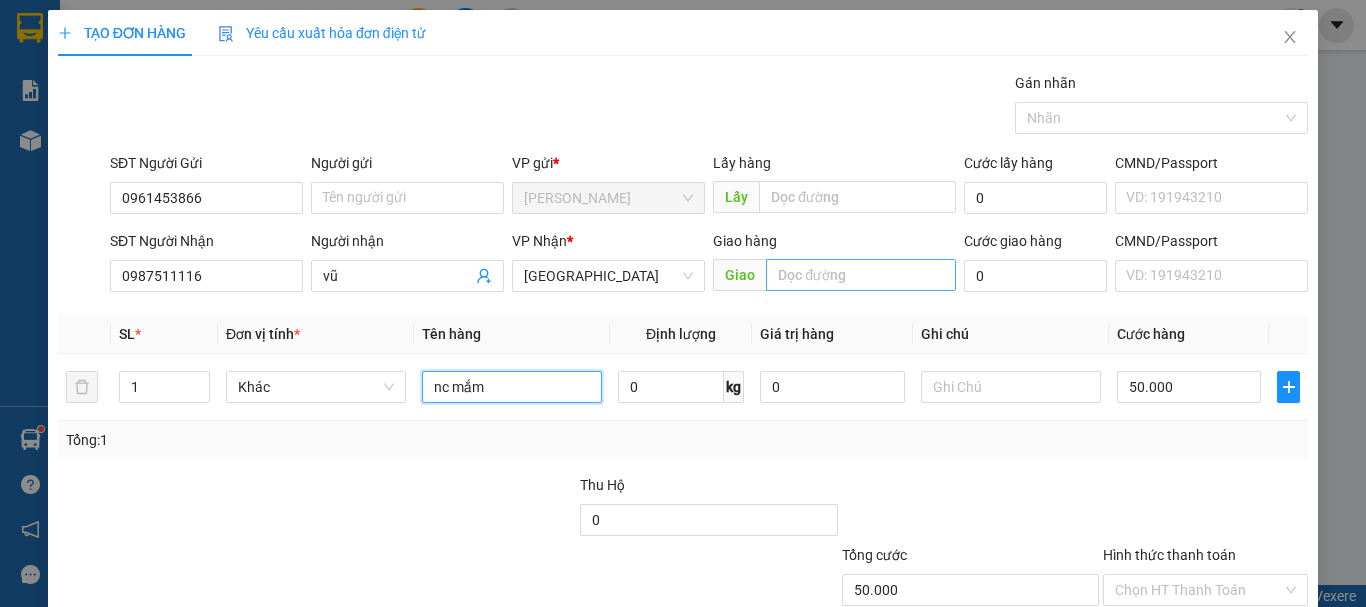 type on "nc mắm" 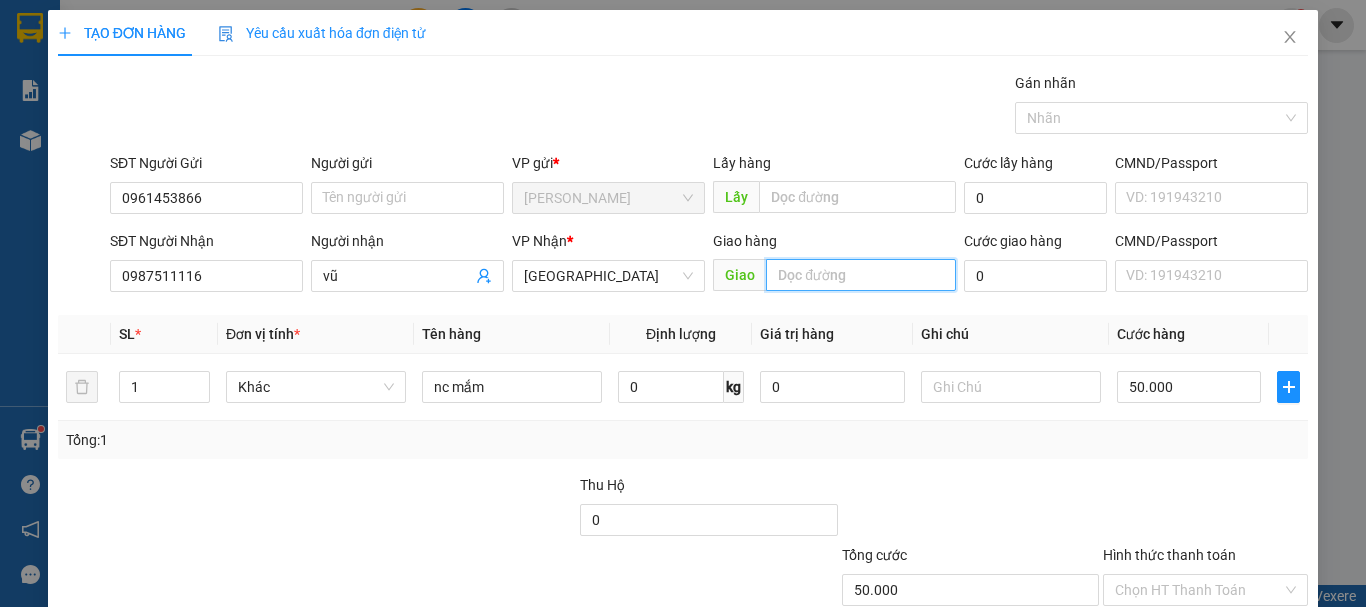 click at bounding box center [861, 275] 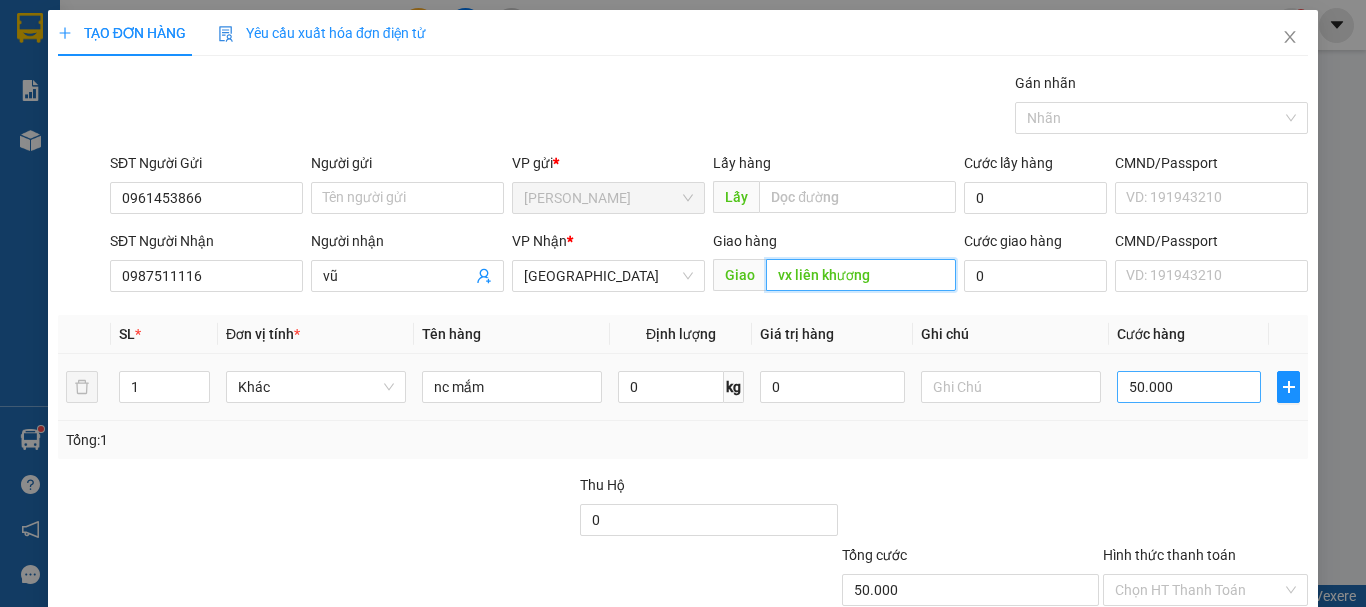 type on "vx liên khương" 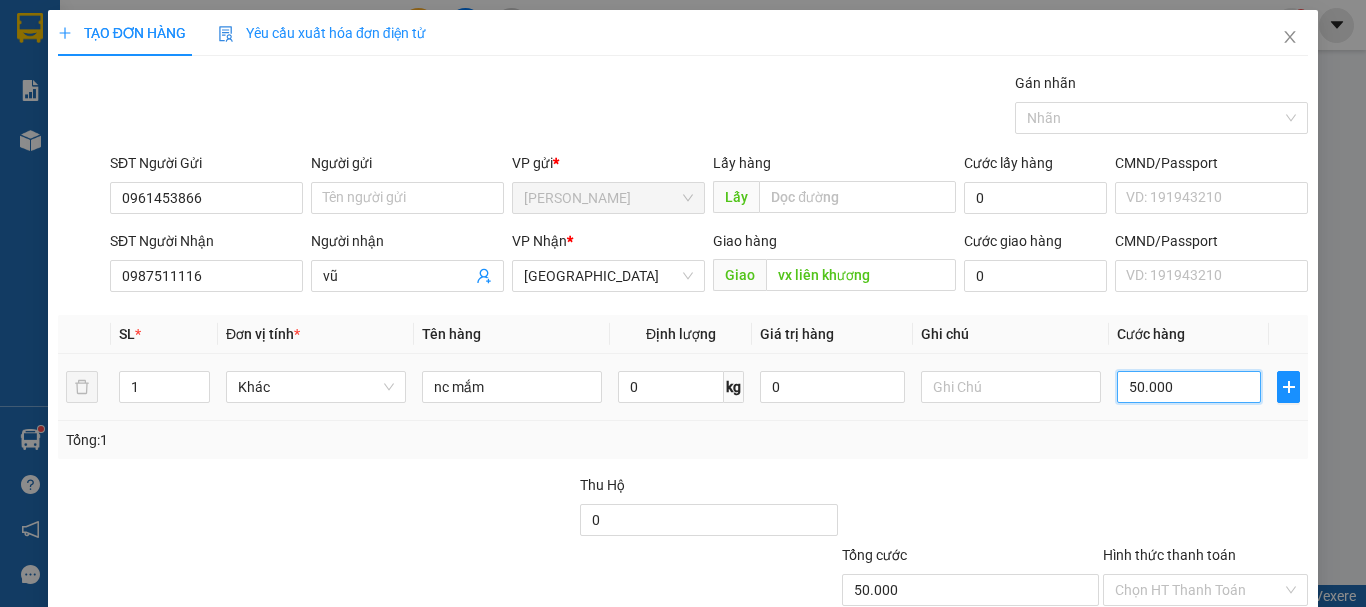 click on "50.000" at bounding box center (1189, 387) 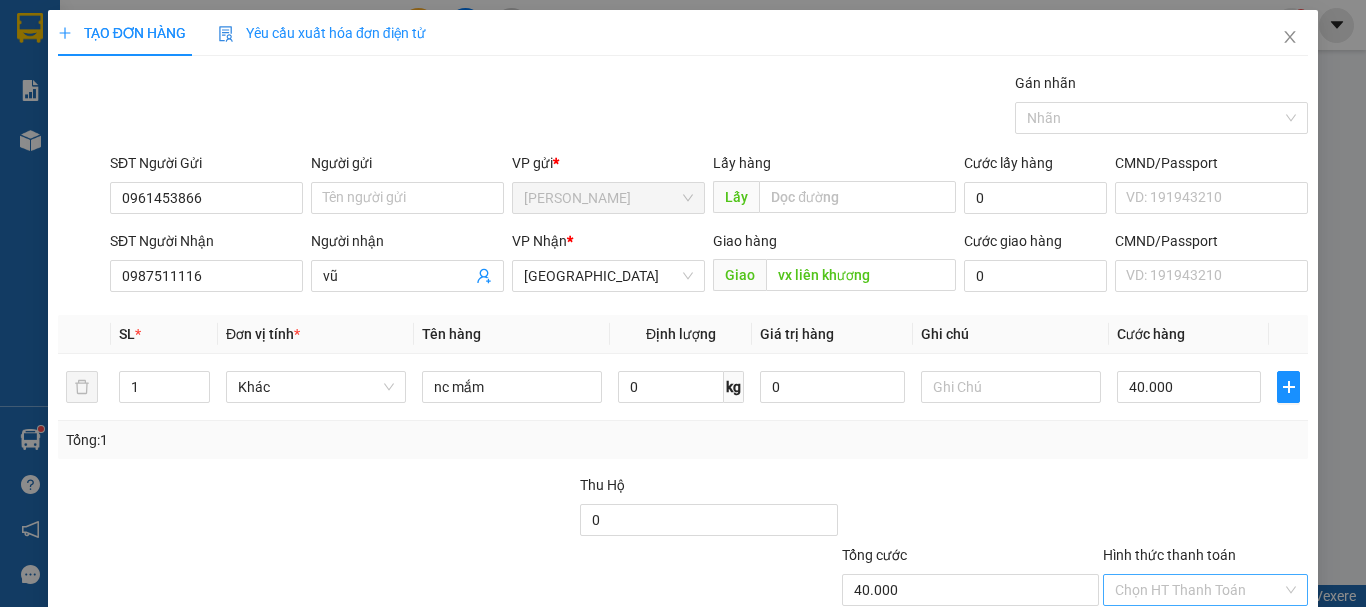 click on "Hình thức thanh toán" at bounding box center (1198, 590) 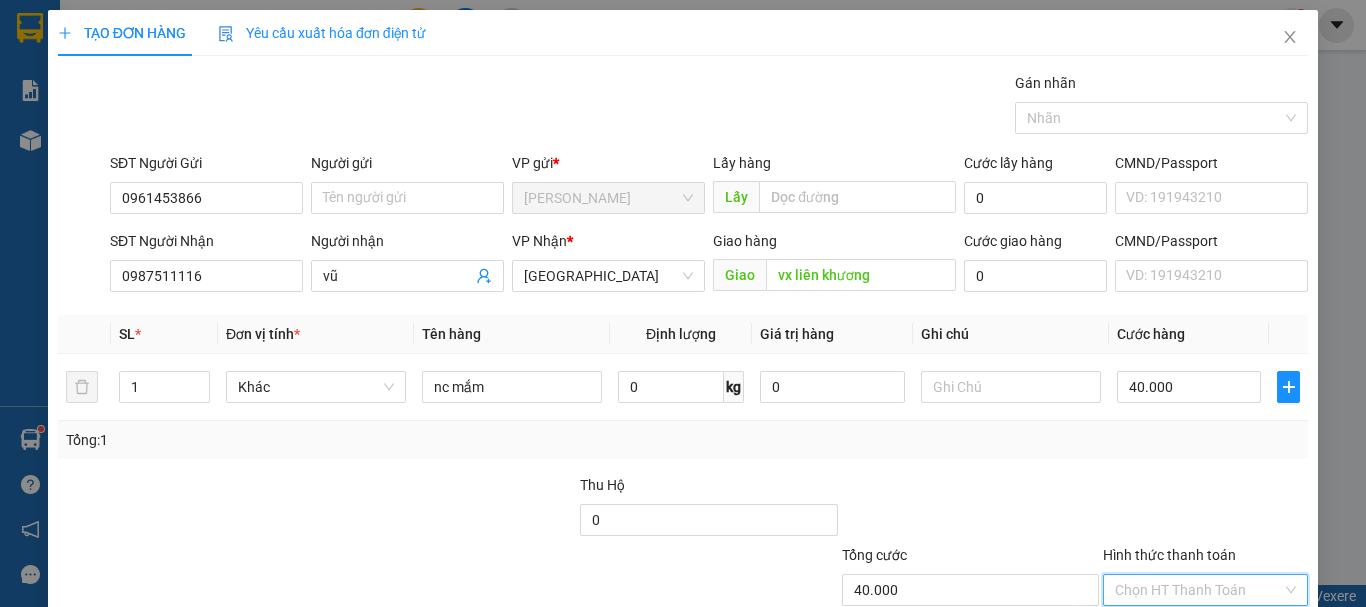 click on "Tại văn phòng" at bounding box center (1193, 630) 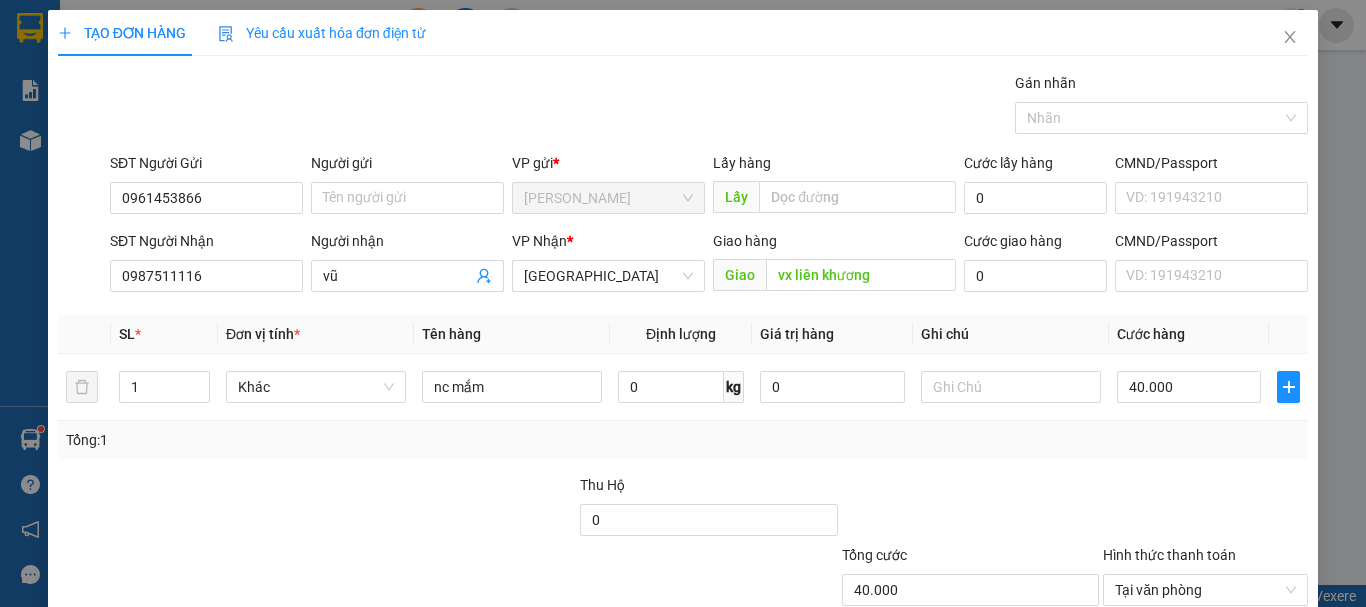 click at bounding box center [1178, 685] 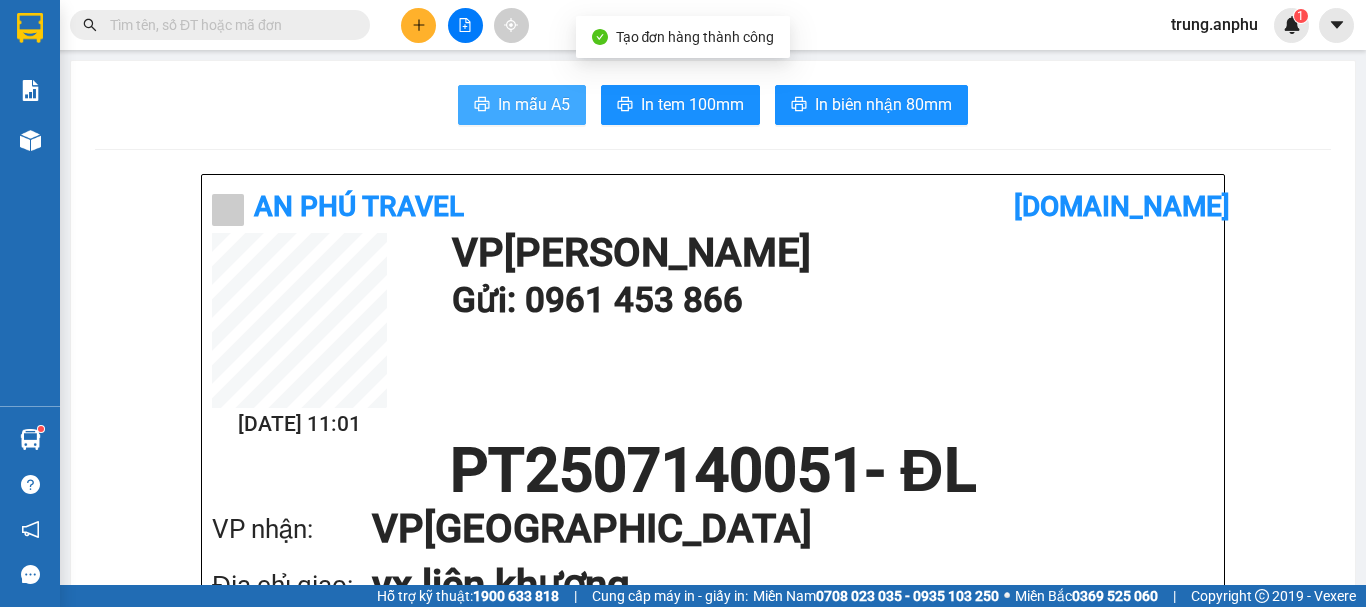 click on "In mẫu A5" at bounding box center (534, 104) 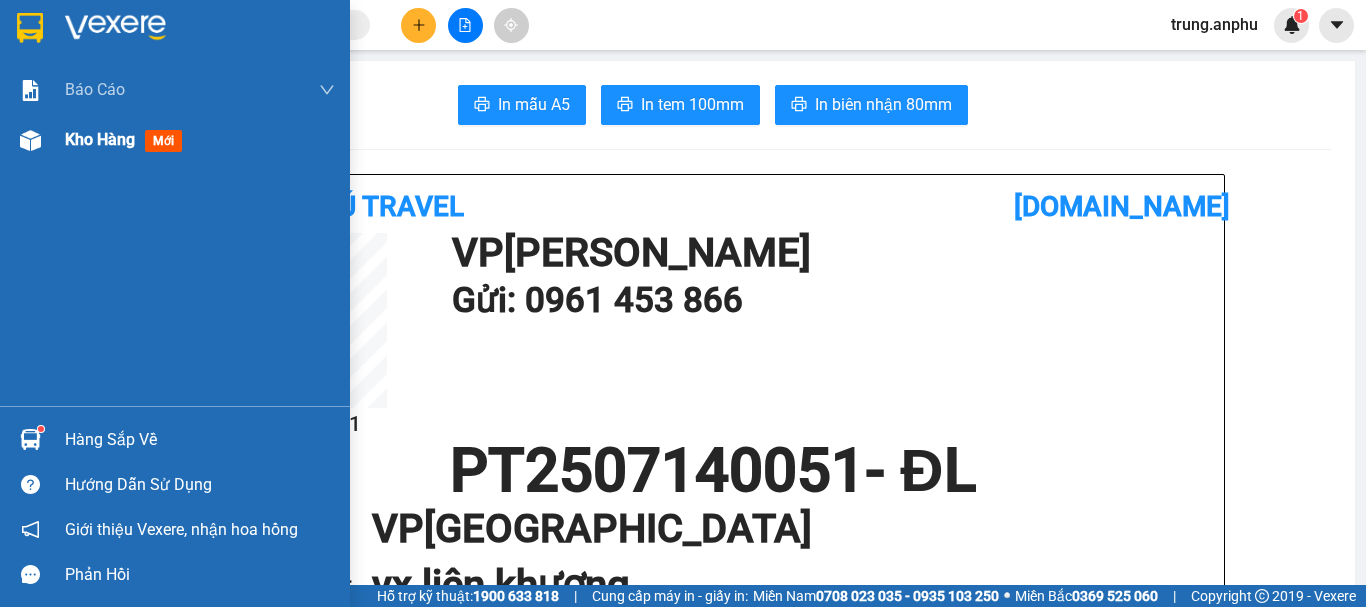 click on "Kho hàng" at bounding box center (100, 139) 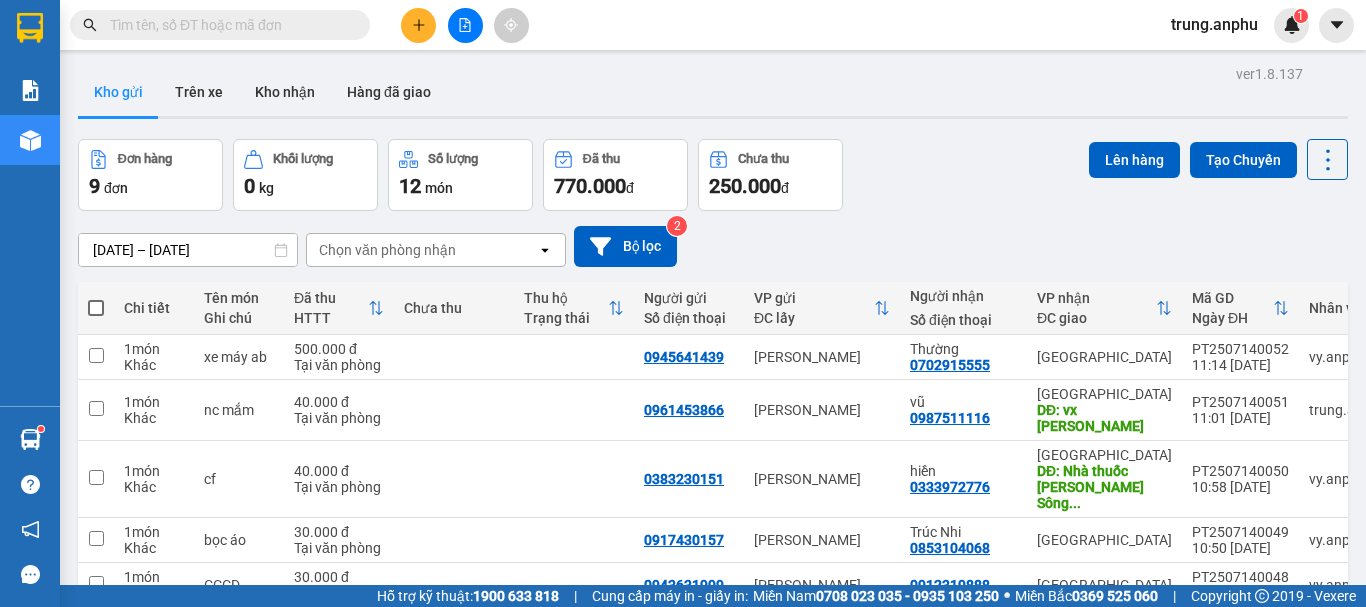 click 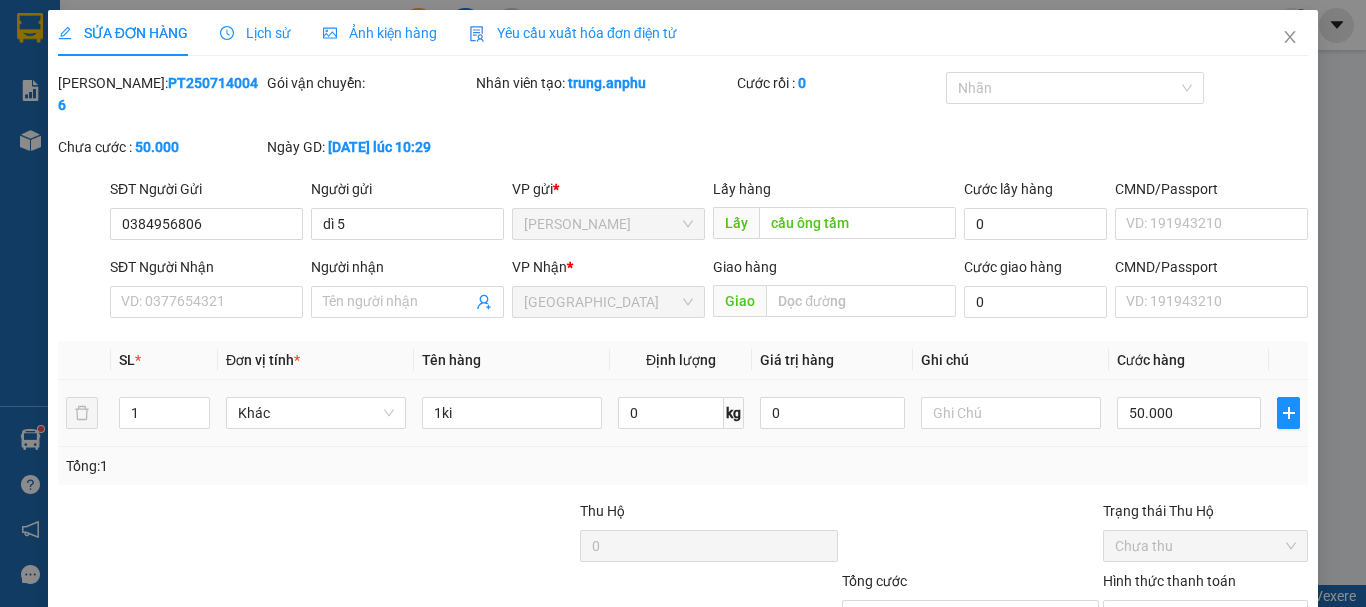 type on "0384956806" 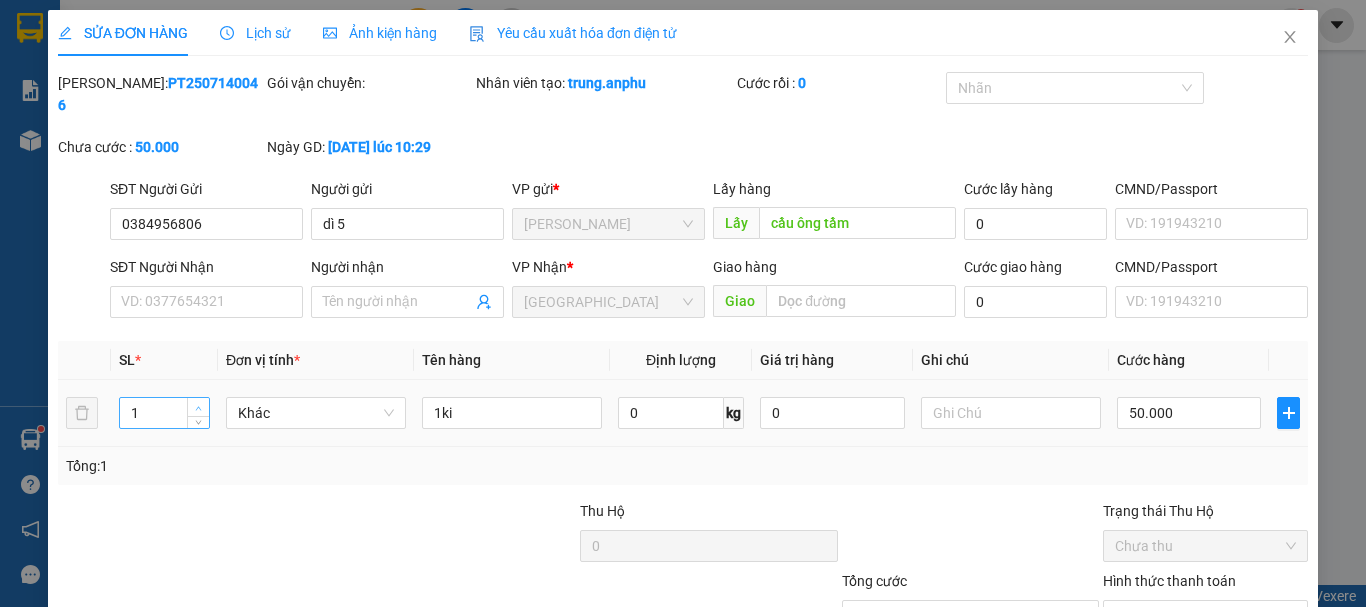 type on "2" 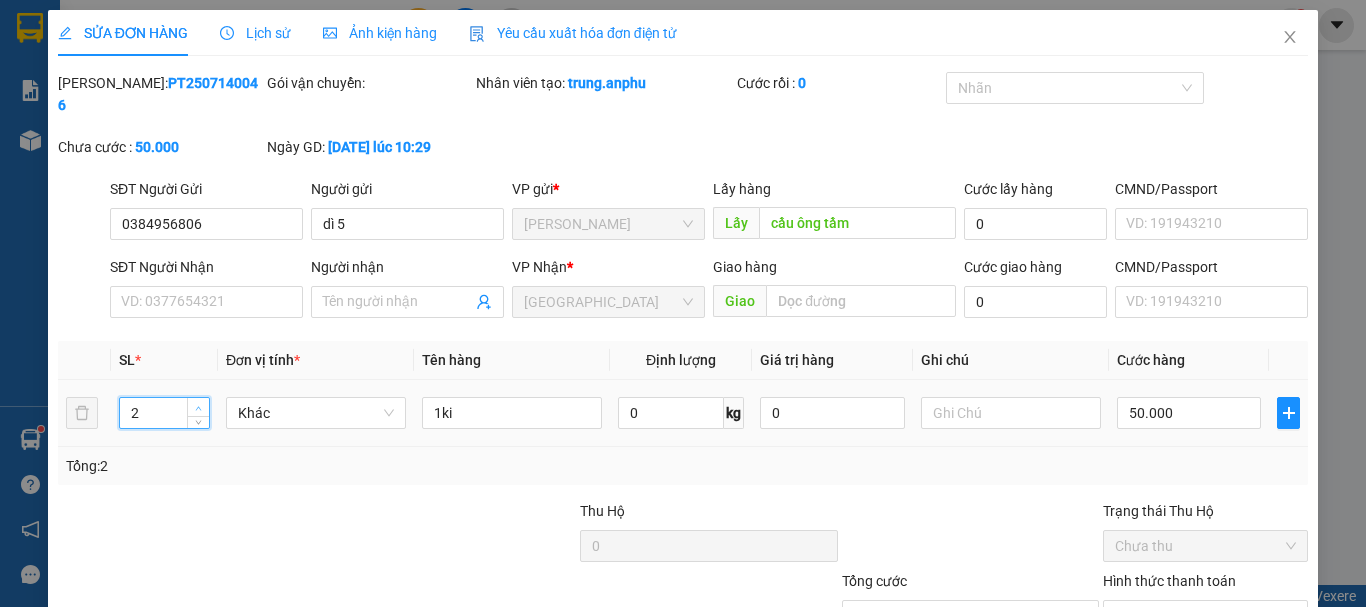 click at bounding box center [199, 408] 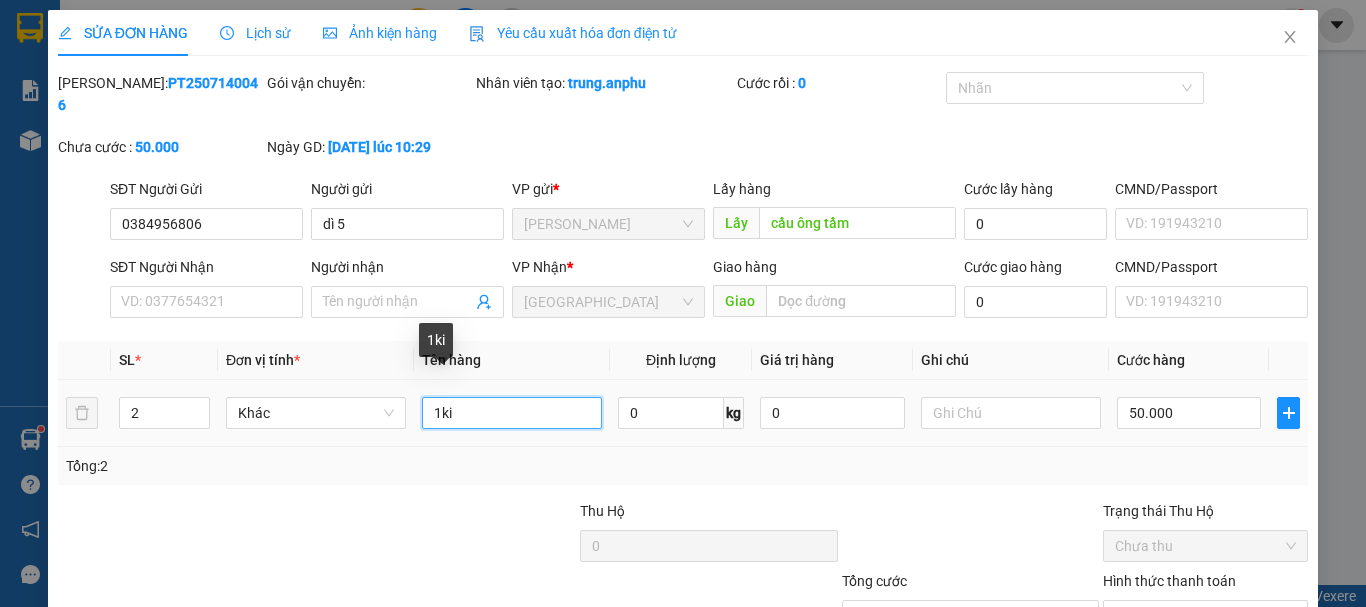 click on "1ki" at bounding box center [512, 413] 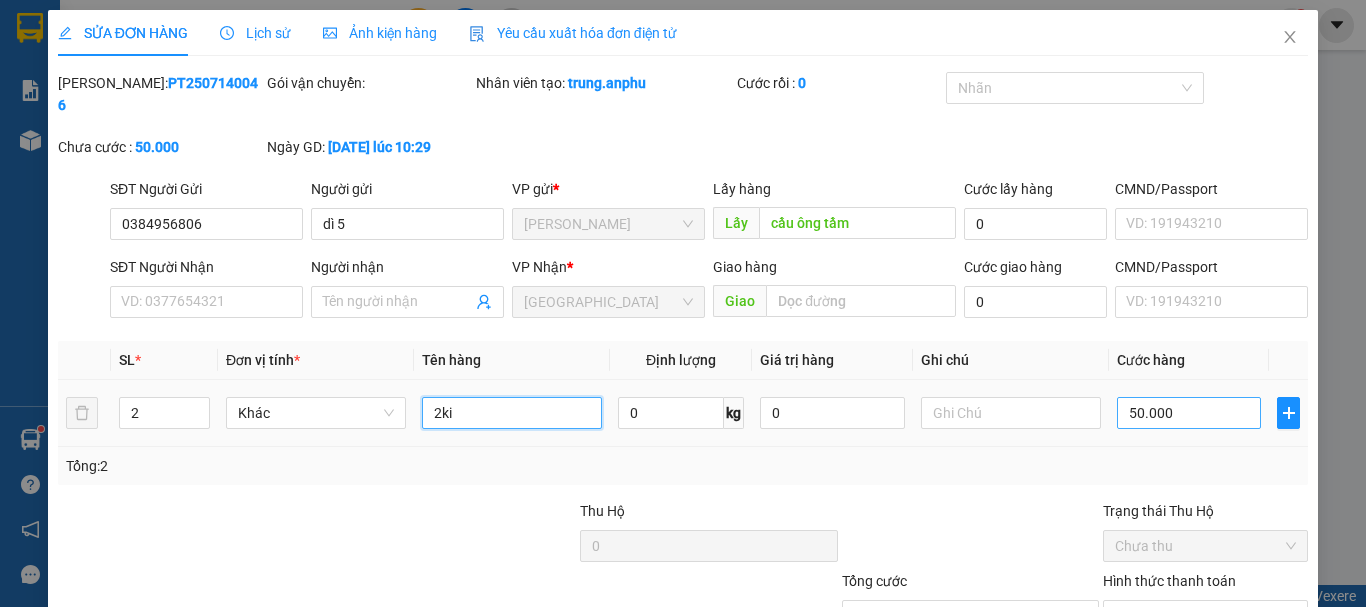 type on "2ki" 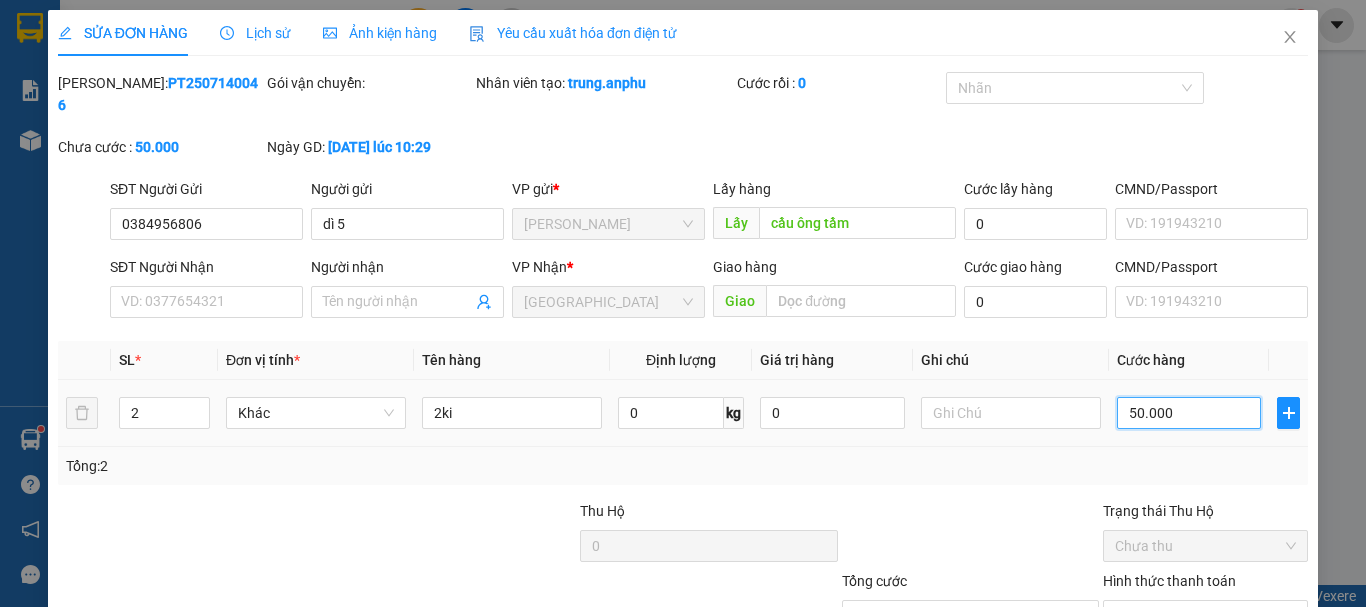 click on "50.000" at bounding box center [1189, 413] 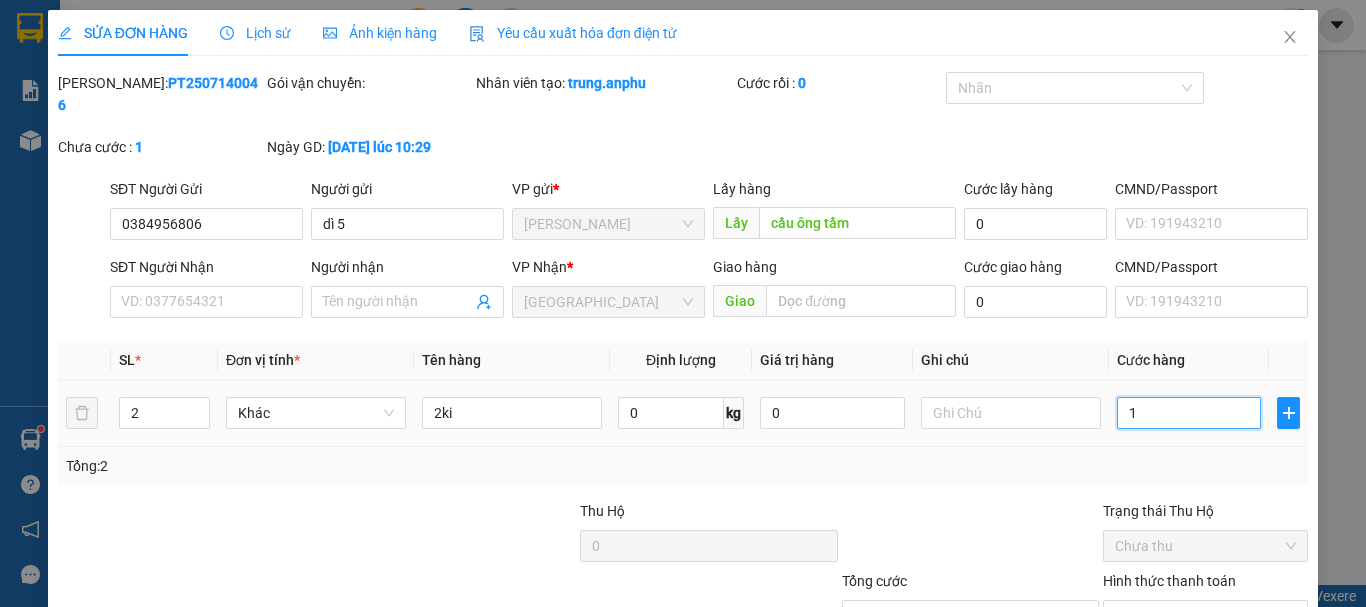 type on "10" 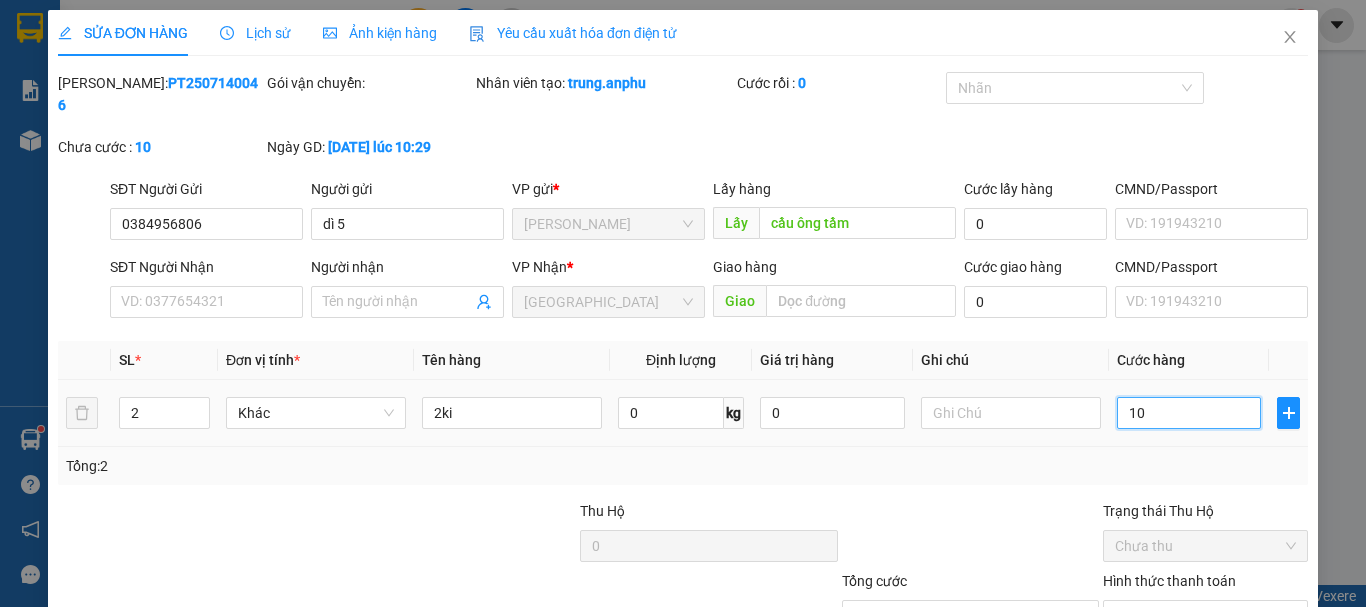 type on "100" 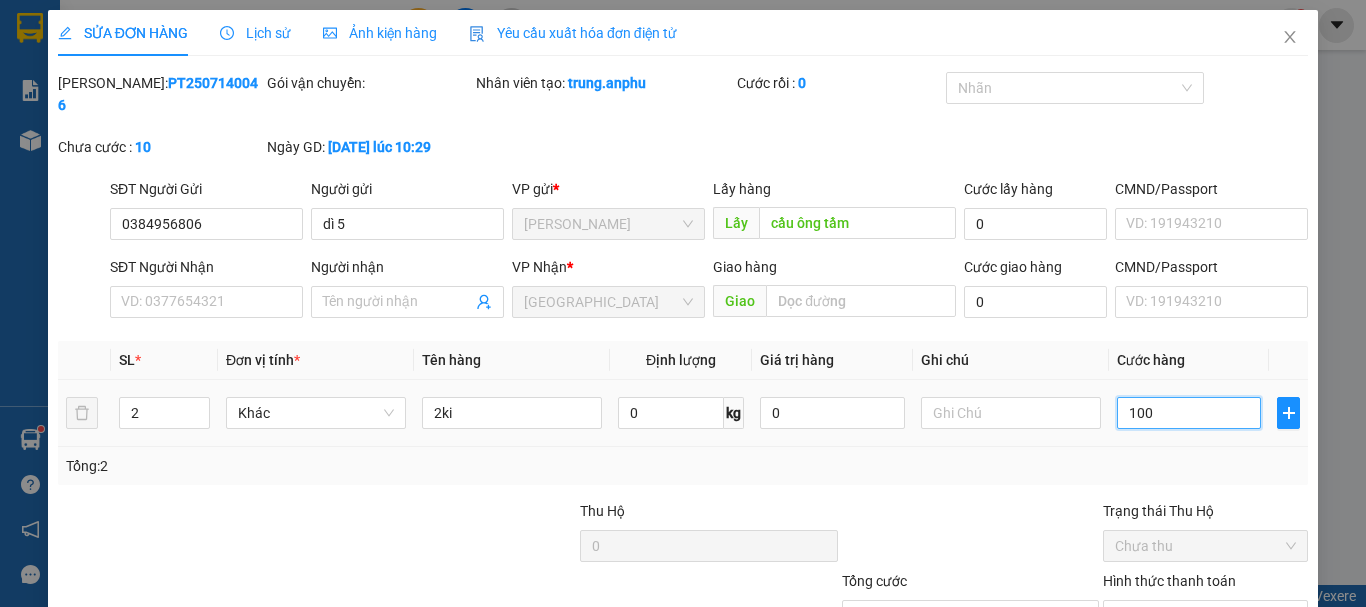 type on "100" 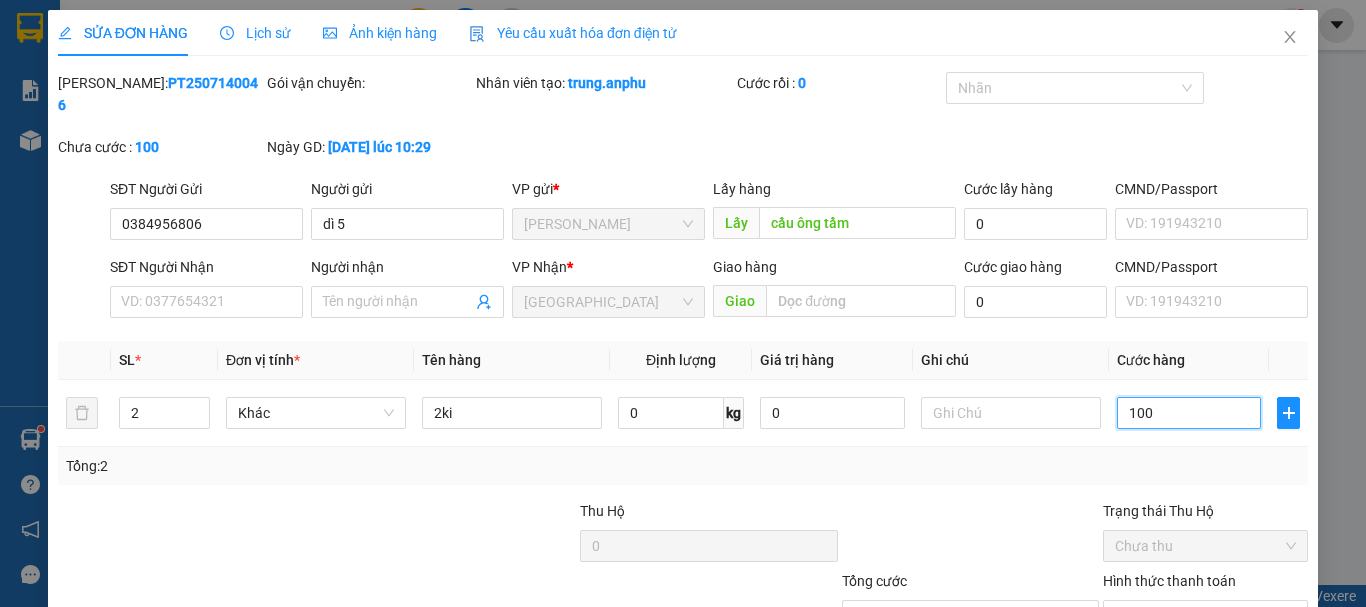type on "100" 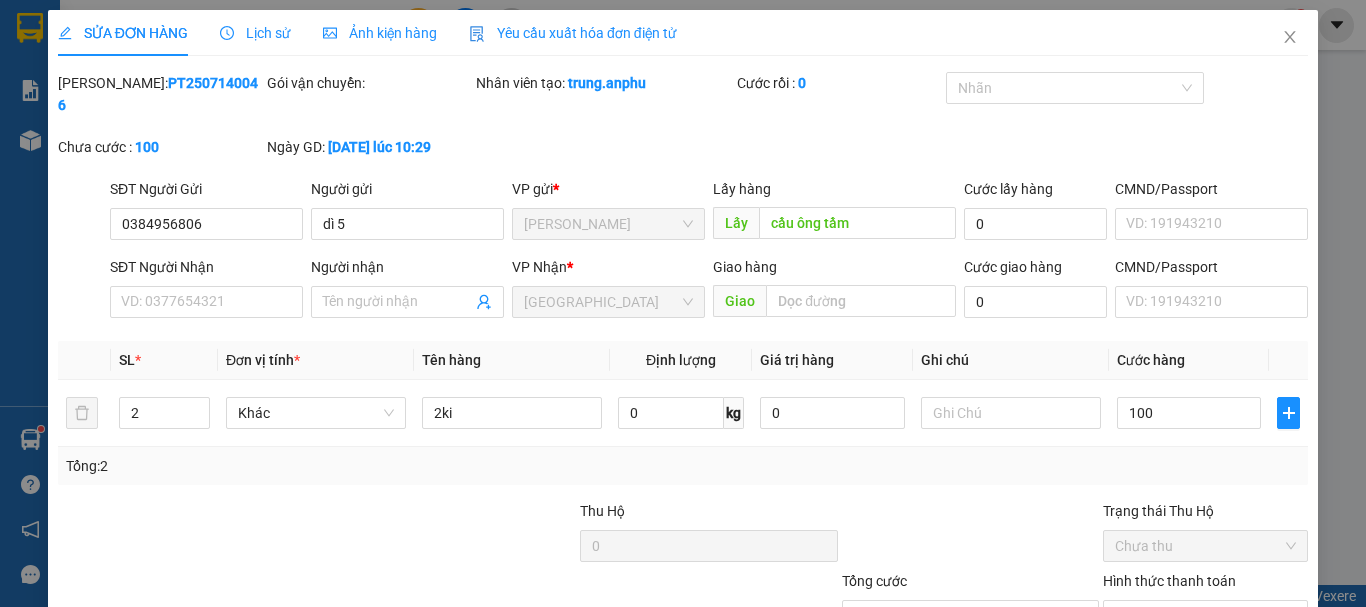 type on "100.000" 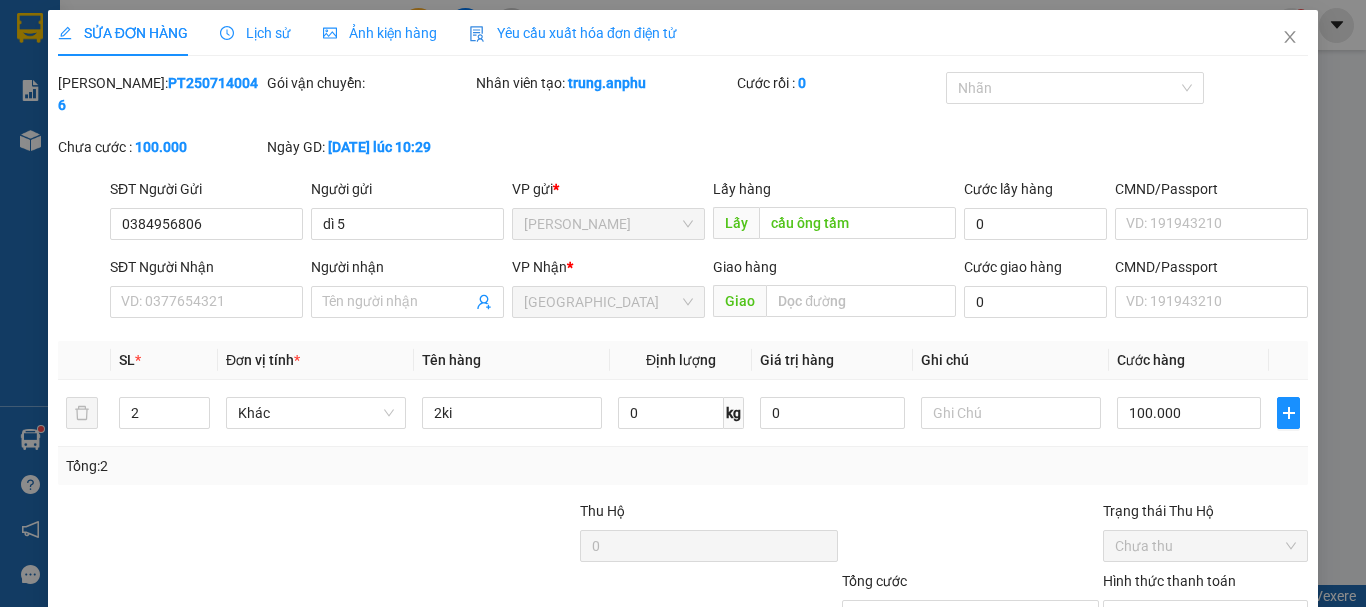 click on "[PERSON_NAME] thay đổi" at bounding box center [1101, 711] 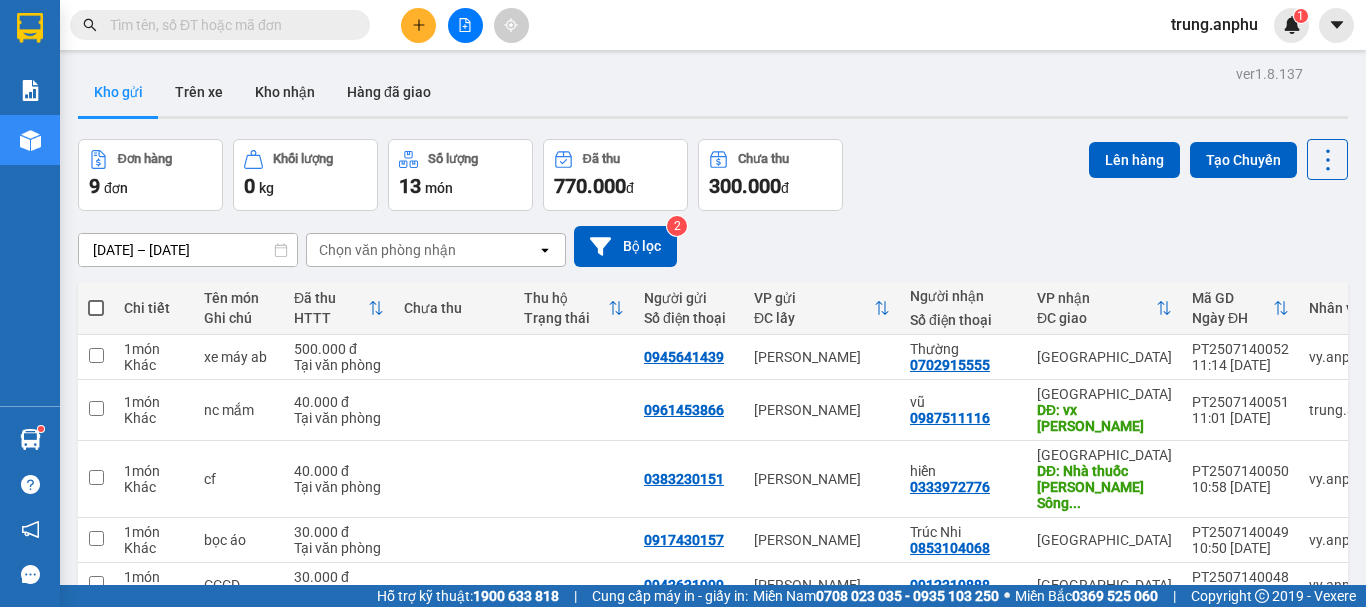 click 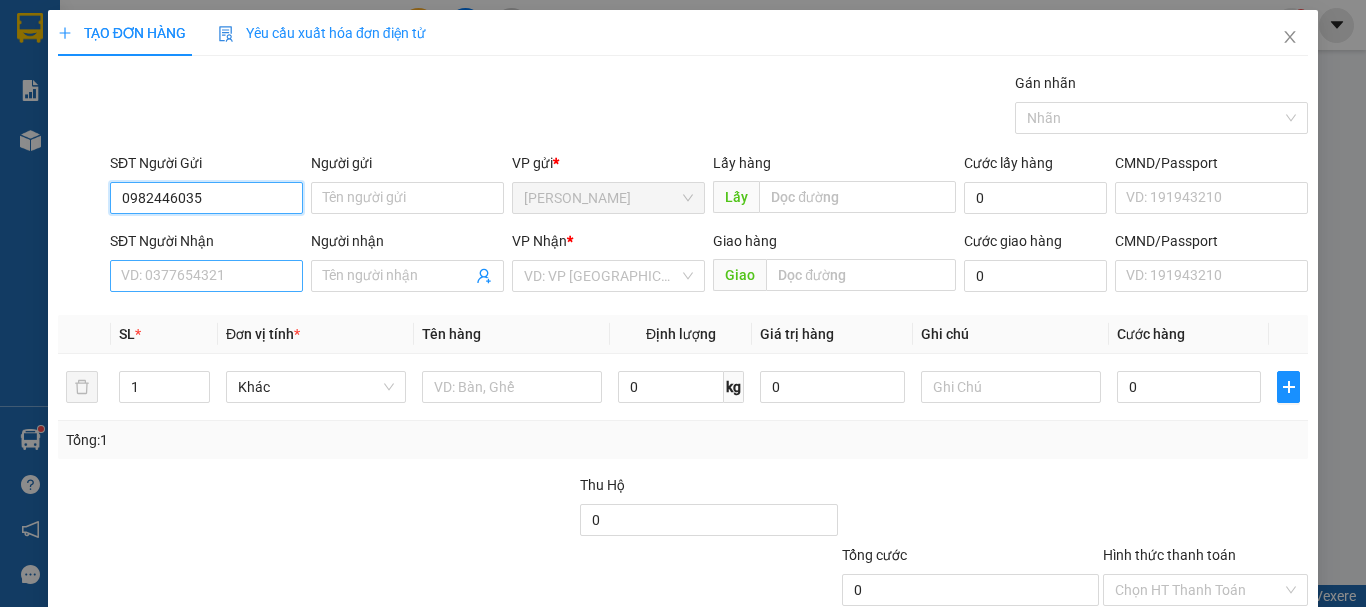 type on "0982446035" 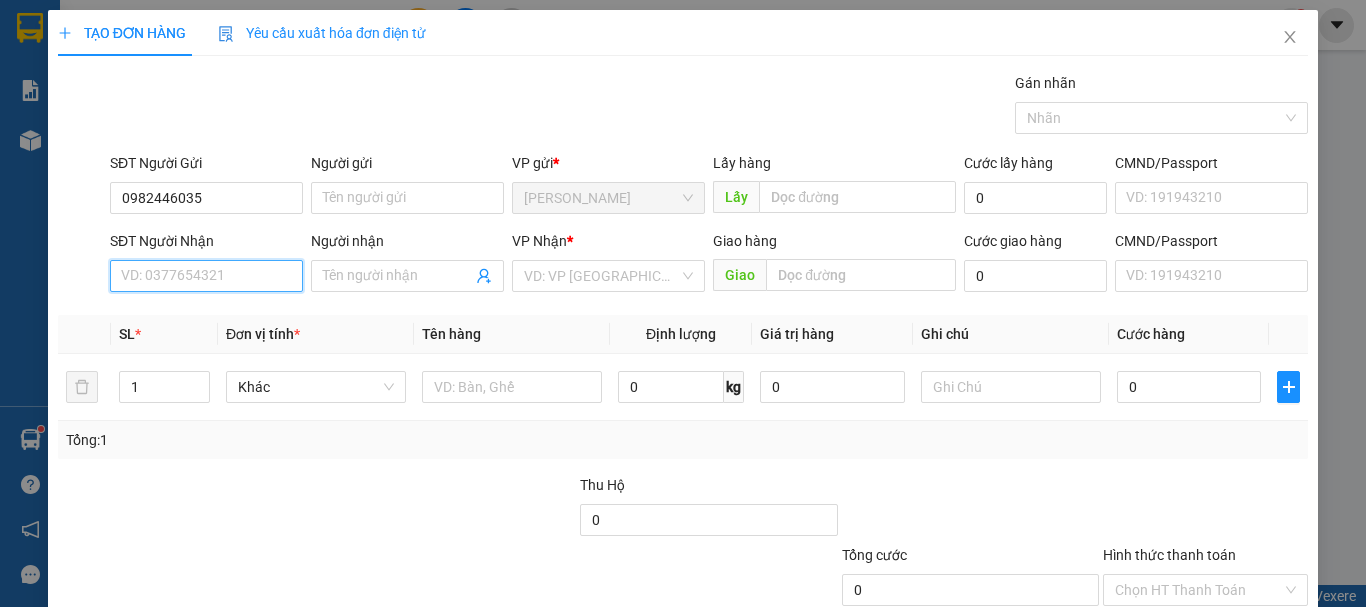 click on "SĐT Người Nhận" at bounding box center (206, 276) 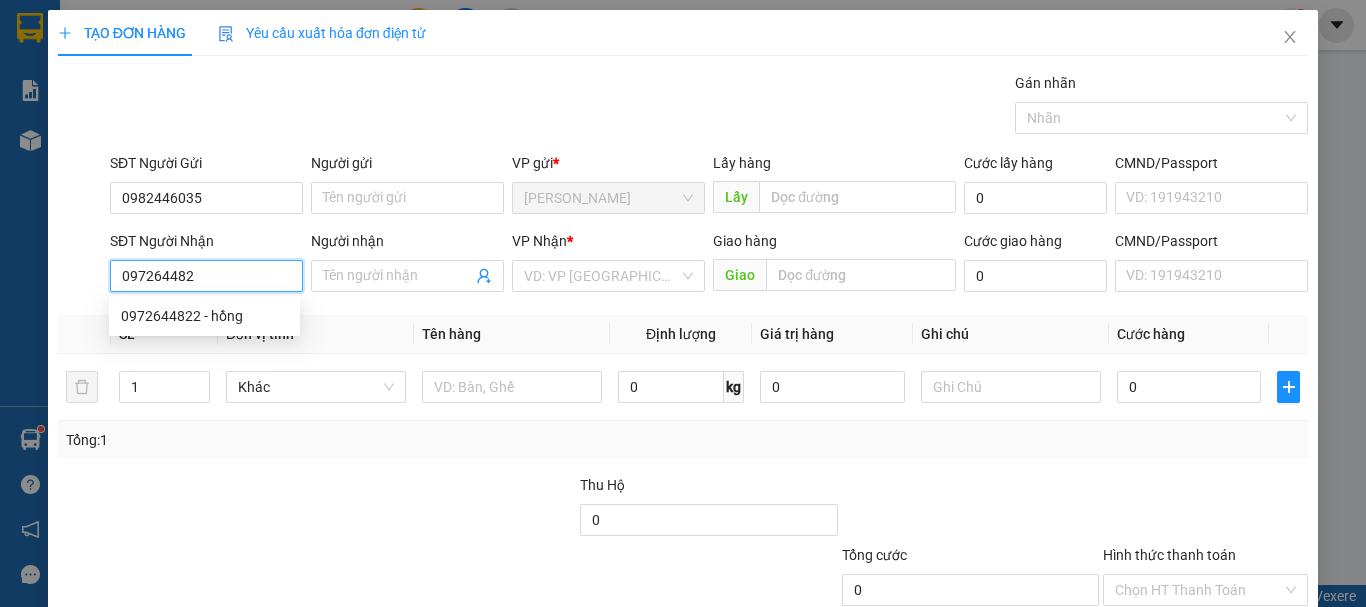 type on "0972644822" 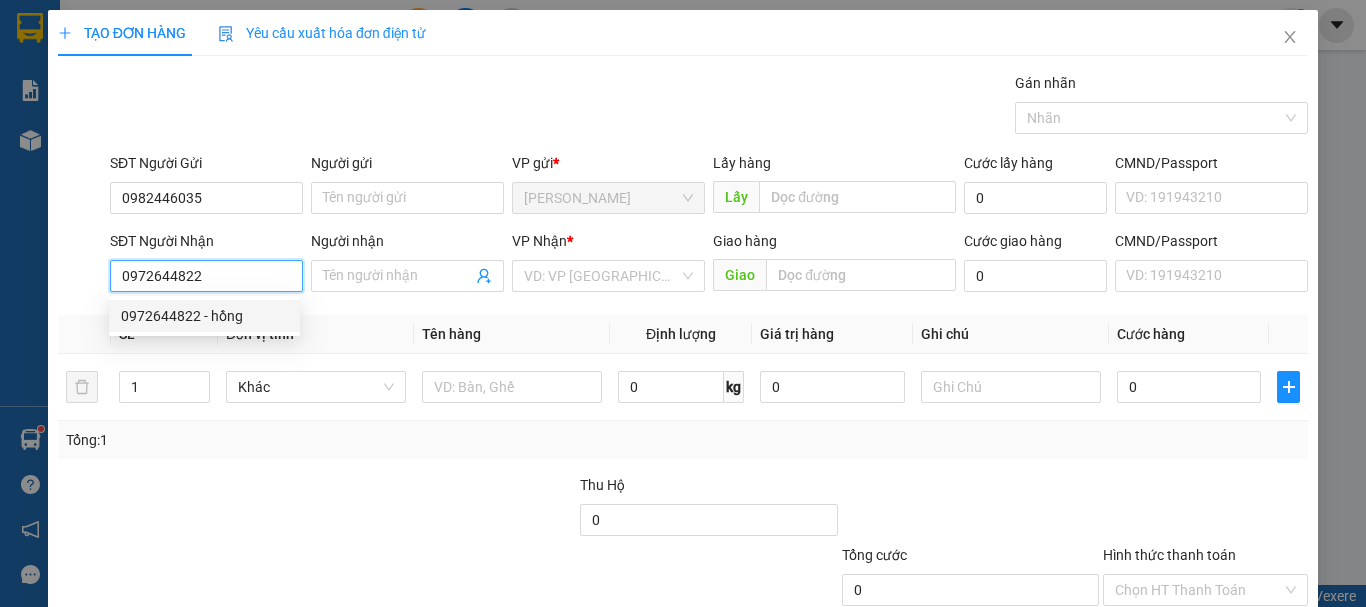 click on "0972644822 - hồng" at bounding box center [204, 316] 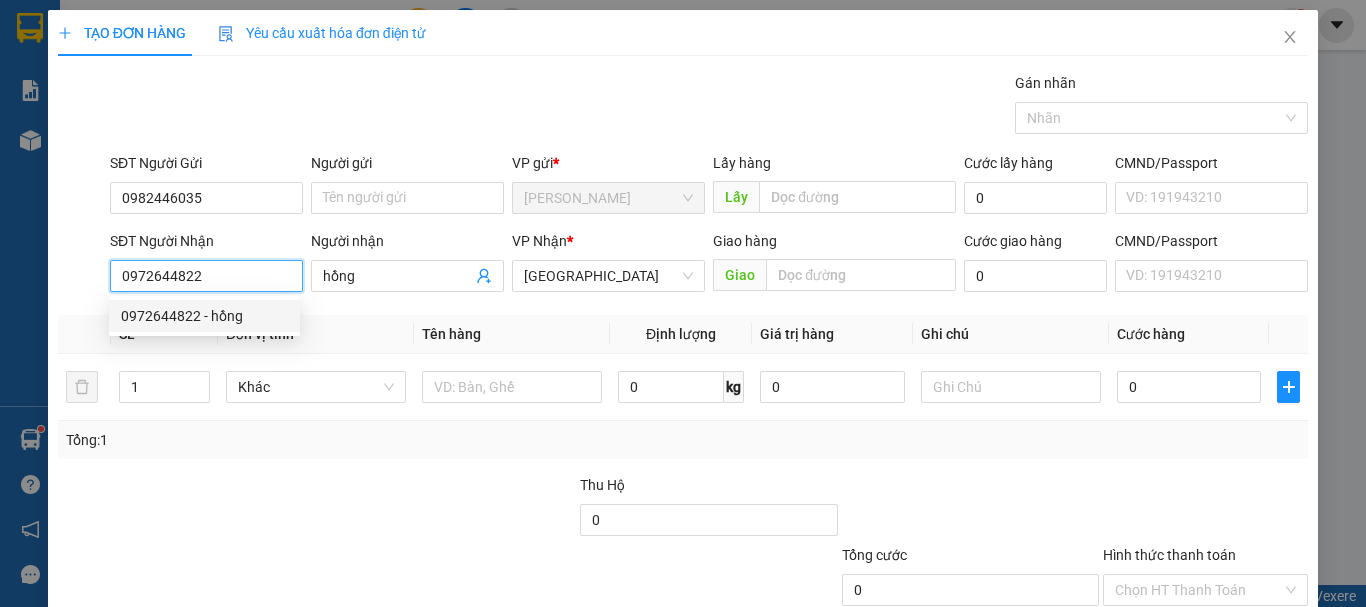 type on "40.000" 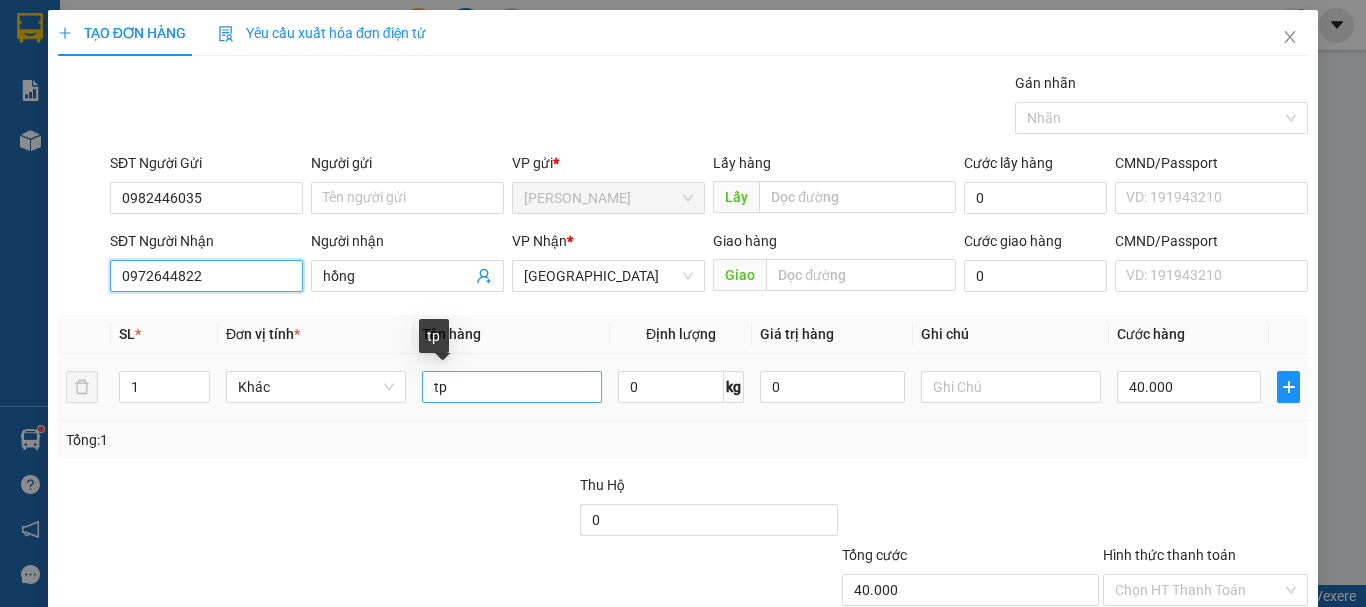 type on "0972644822" 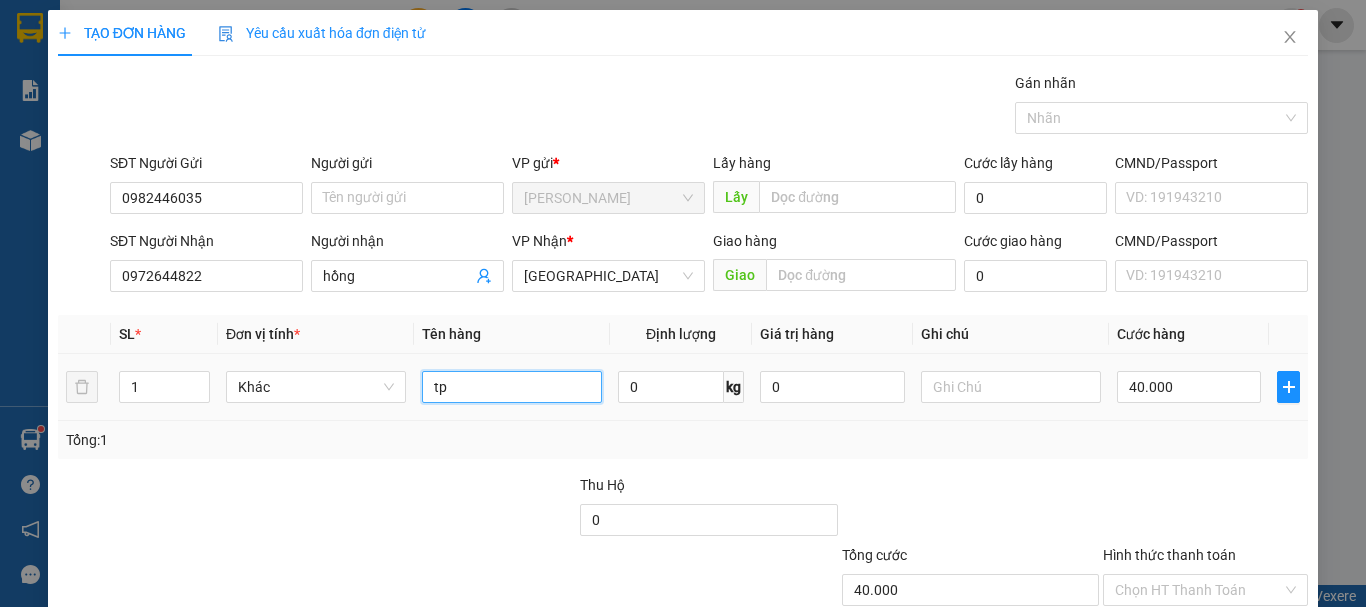 drag, startPoint x: 448, startPoint y: 383, endPoint x: 424, endPoint y: 404, distance: 31.890438 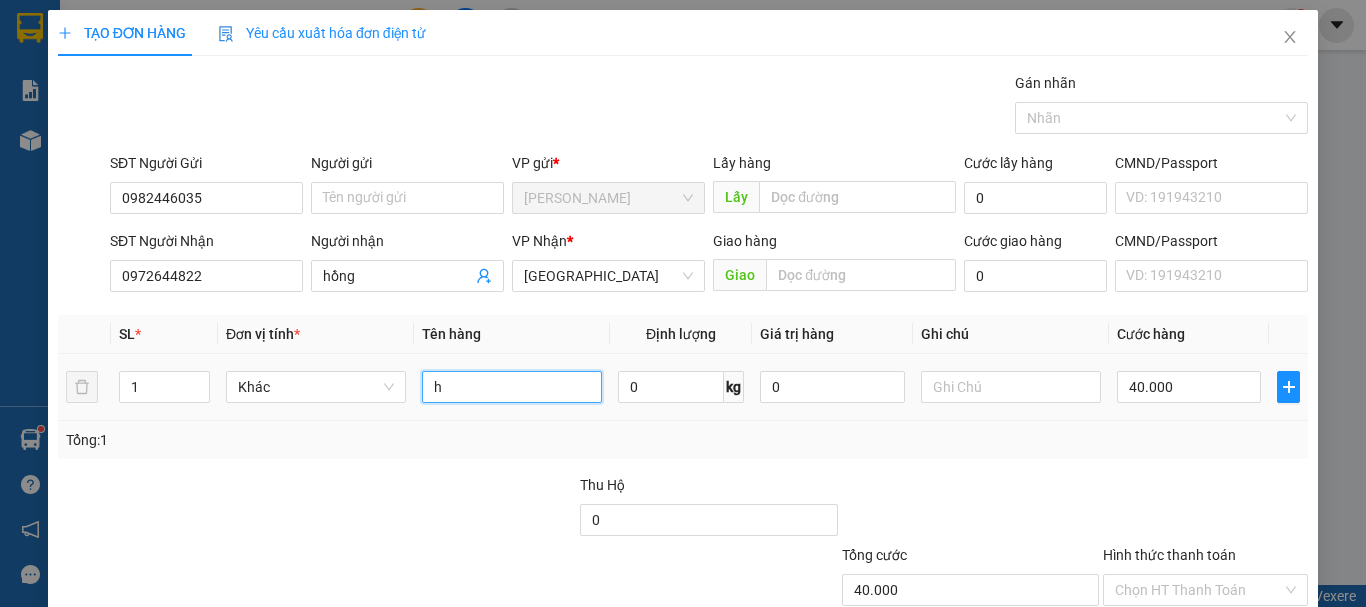 type on "hs" 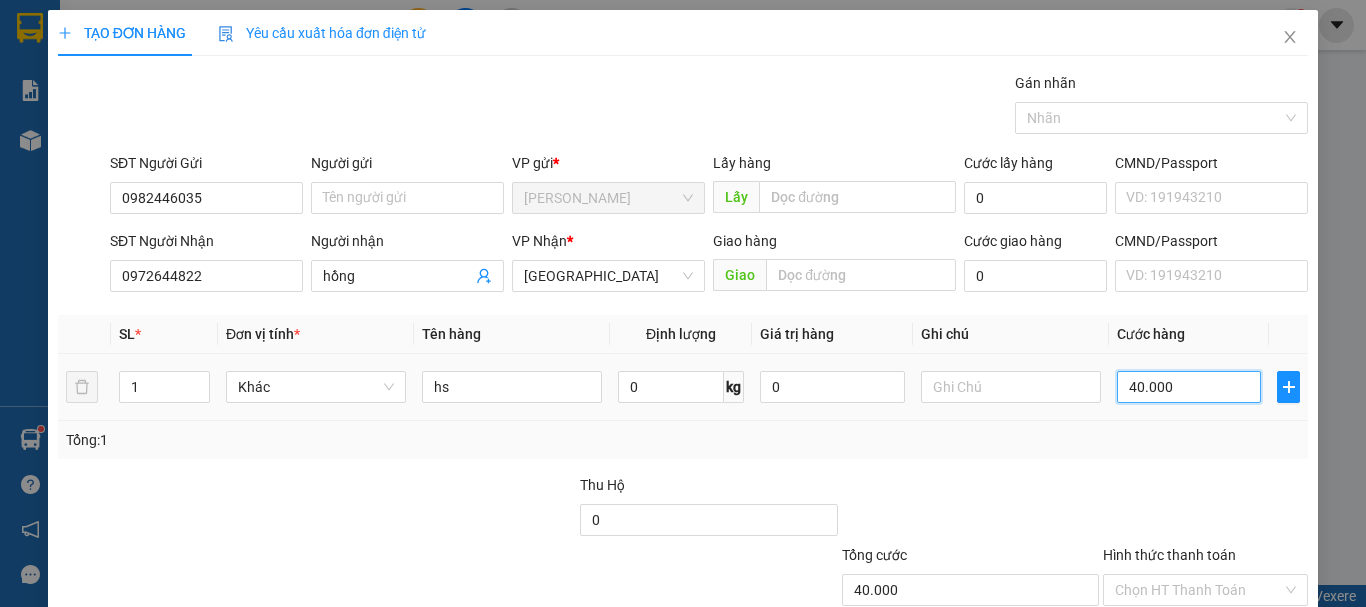 click on "40.000" at bounding box center [1189, 387] 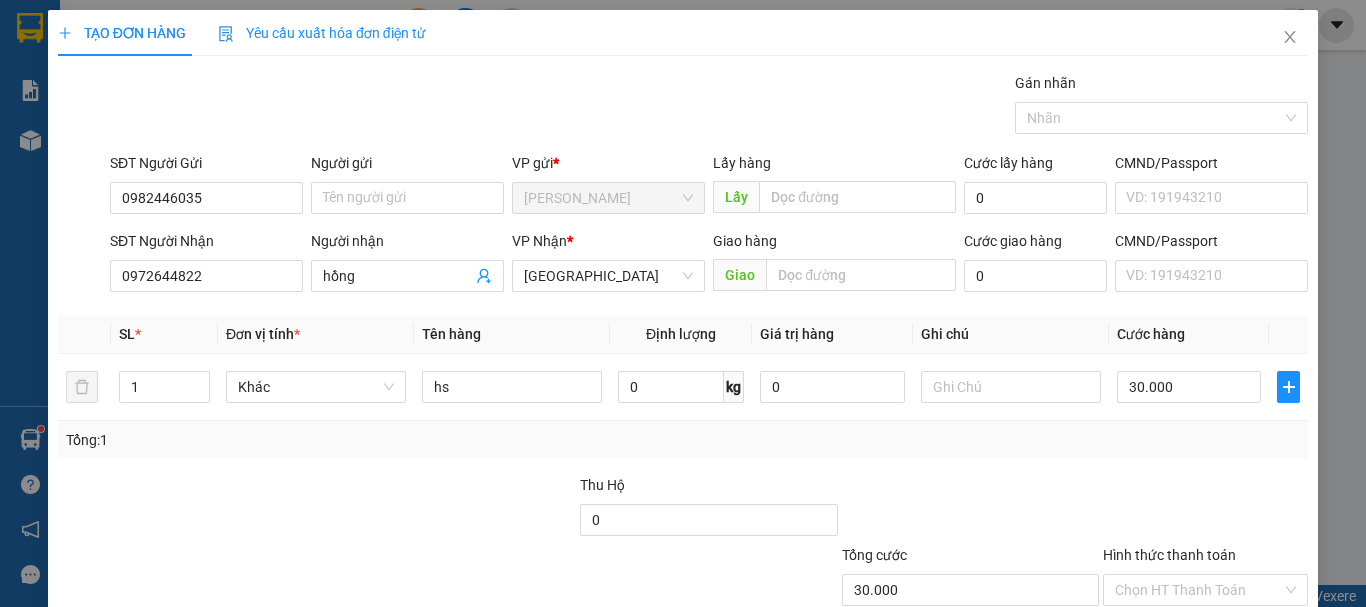 click on "[PERSON_NAME] và In" at bounding box center [1231, 685] 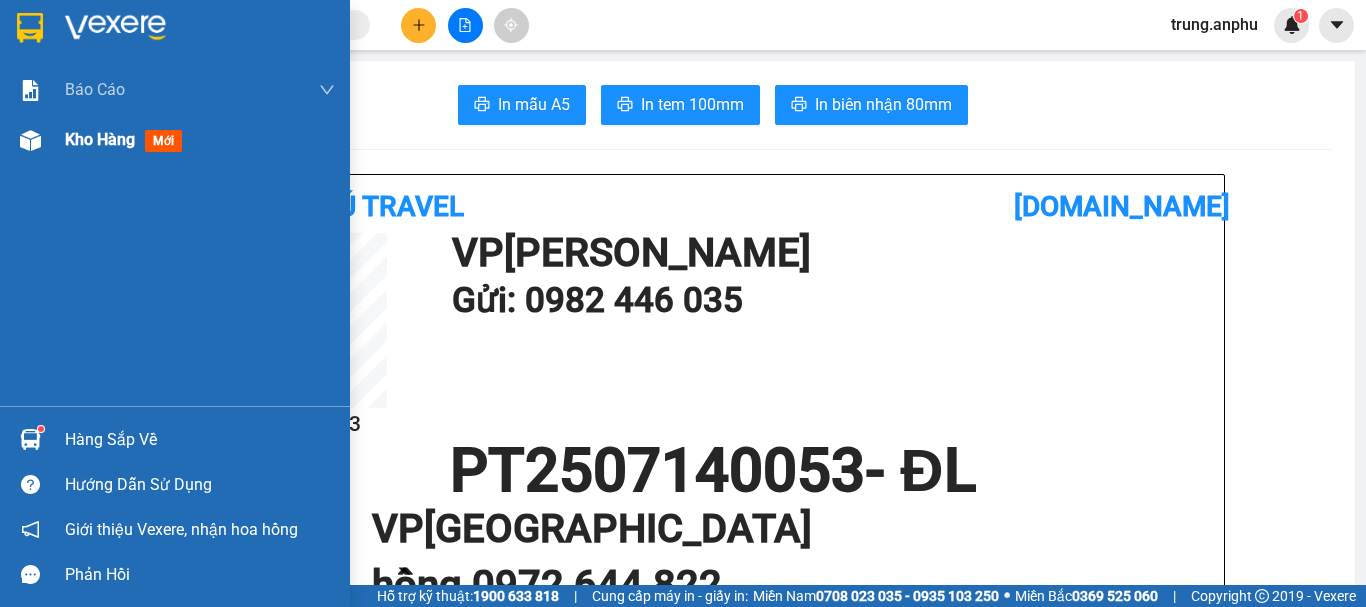 click on "Kho hàng" at bounding box center (100, 139) 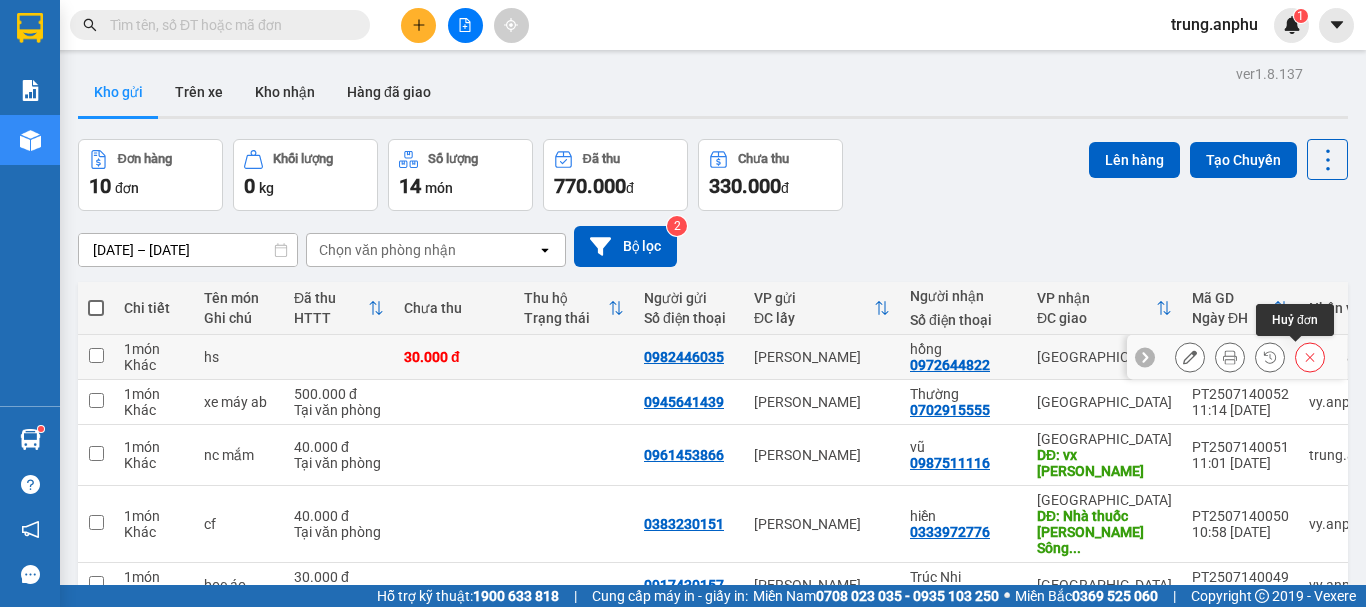 click 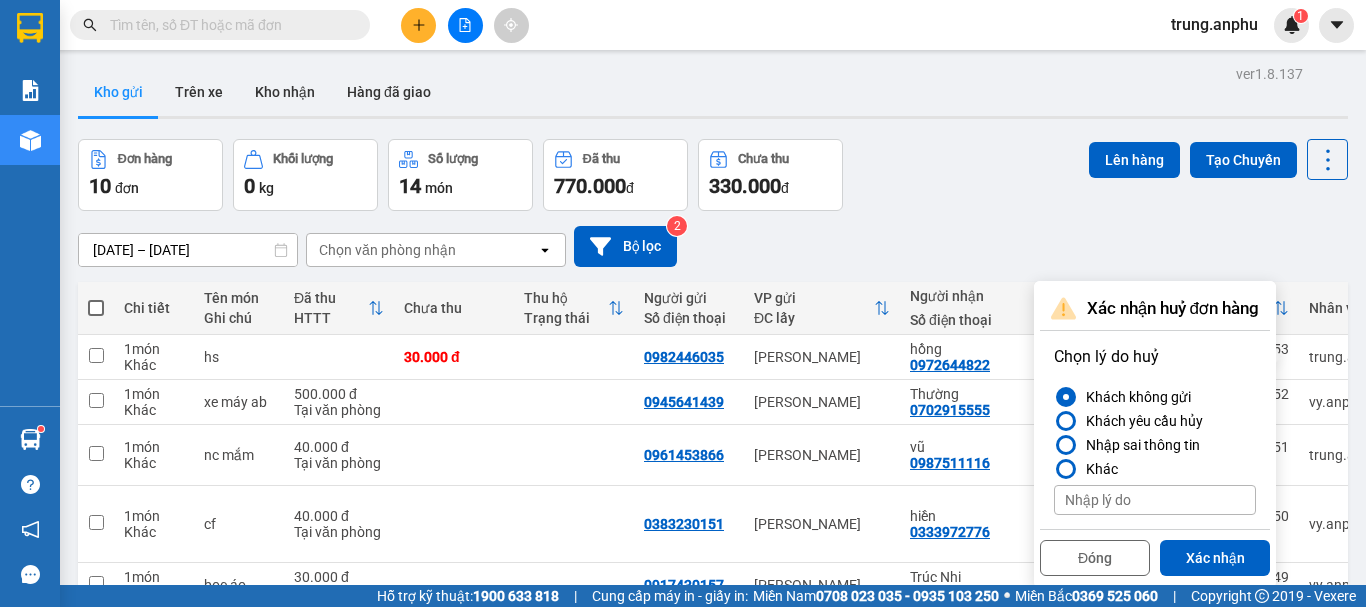 click on "Xác nhận" at bounding box center [1215, 558] 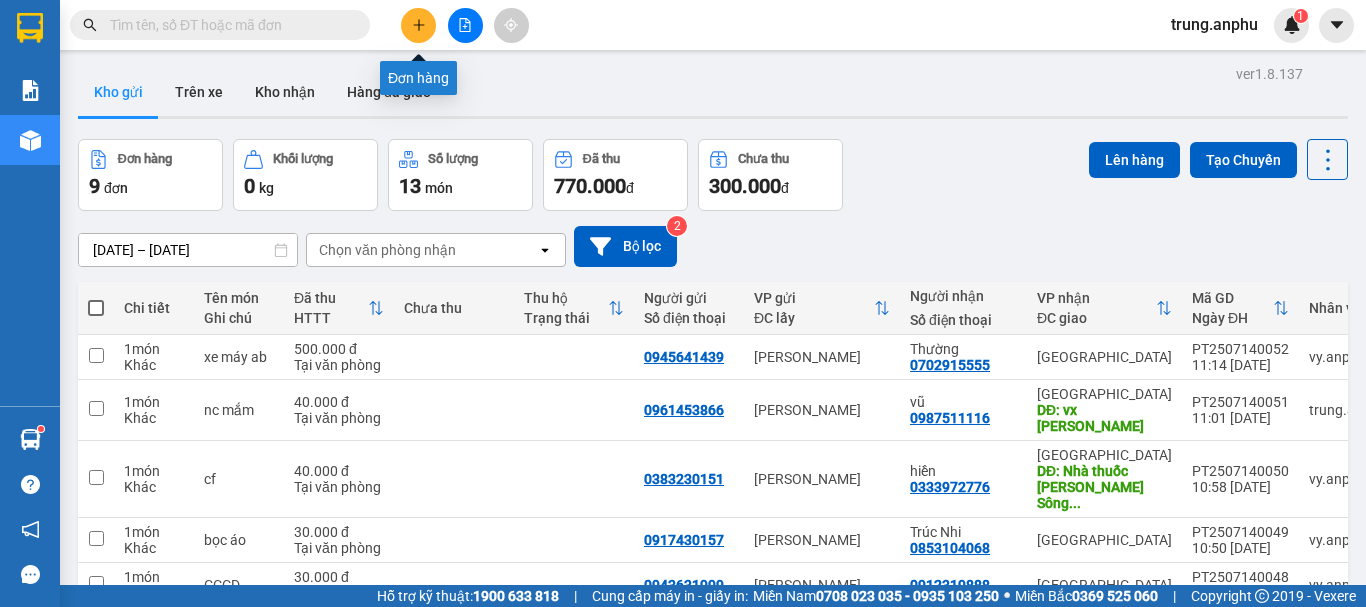 click 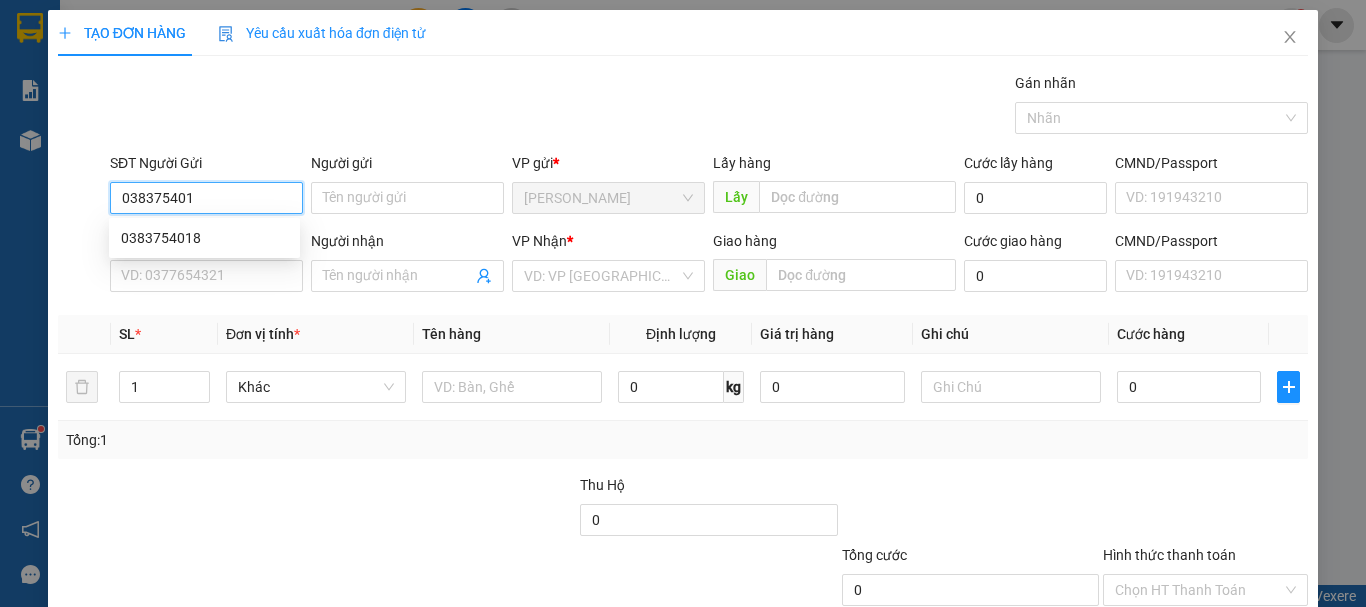 type on "0383754018" 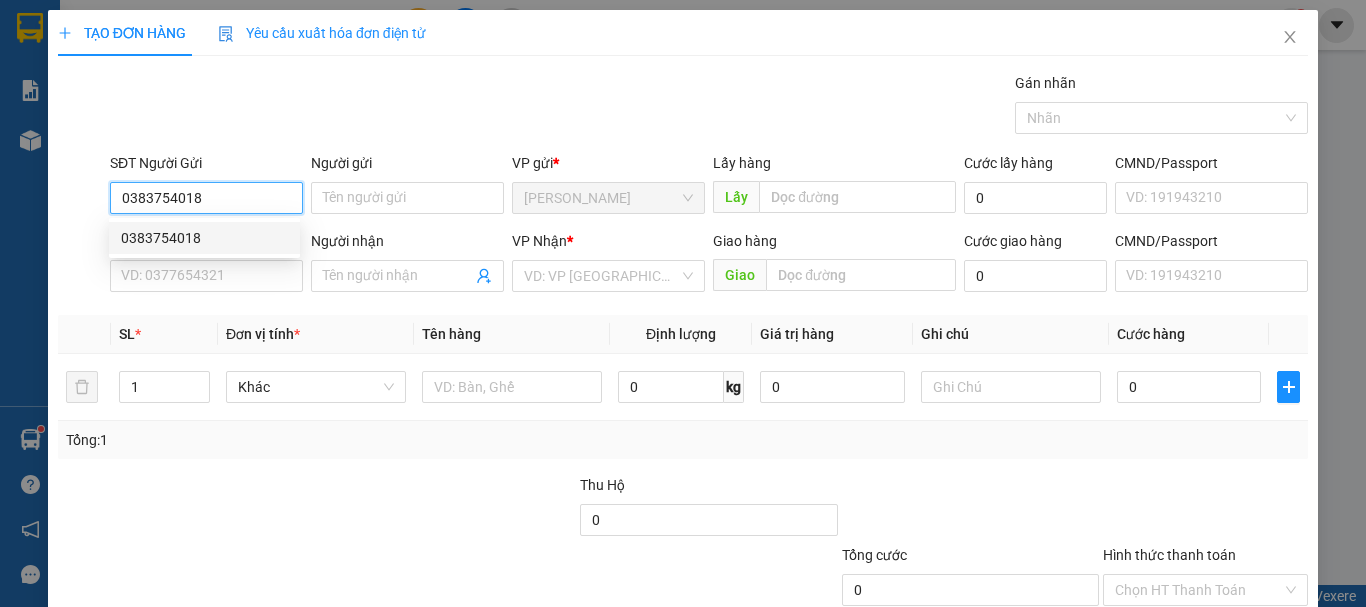 click on "0383754018" at bounding box center (204, 238) 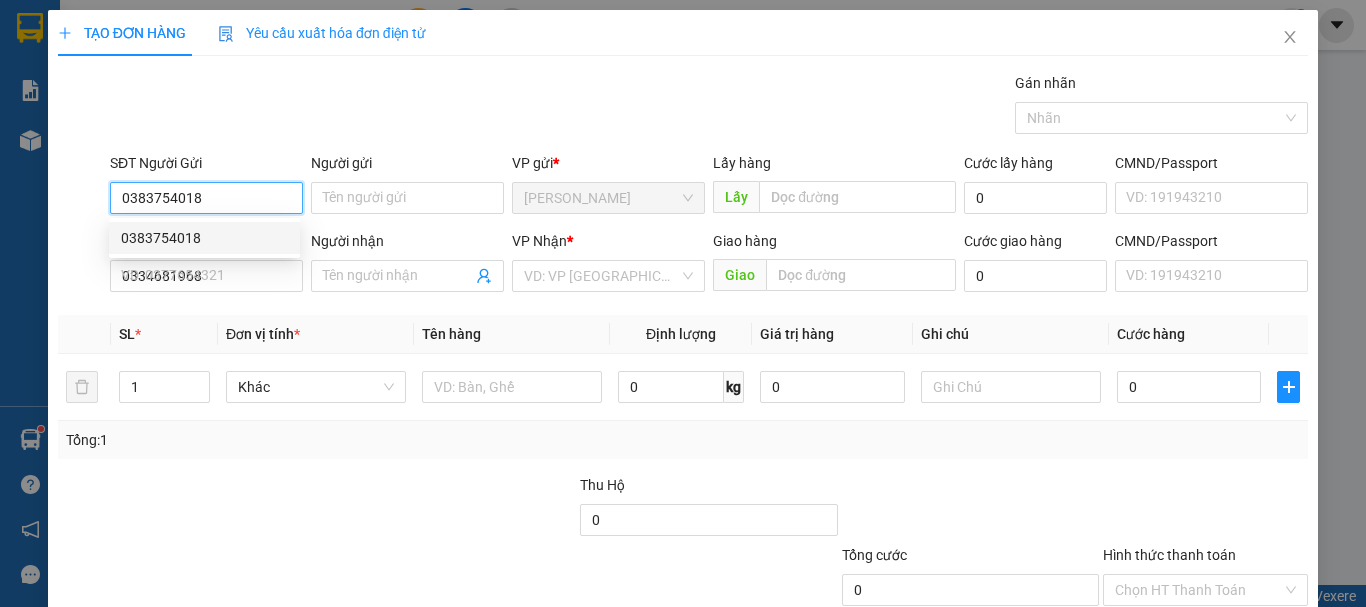 type on "100.000" 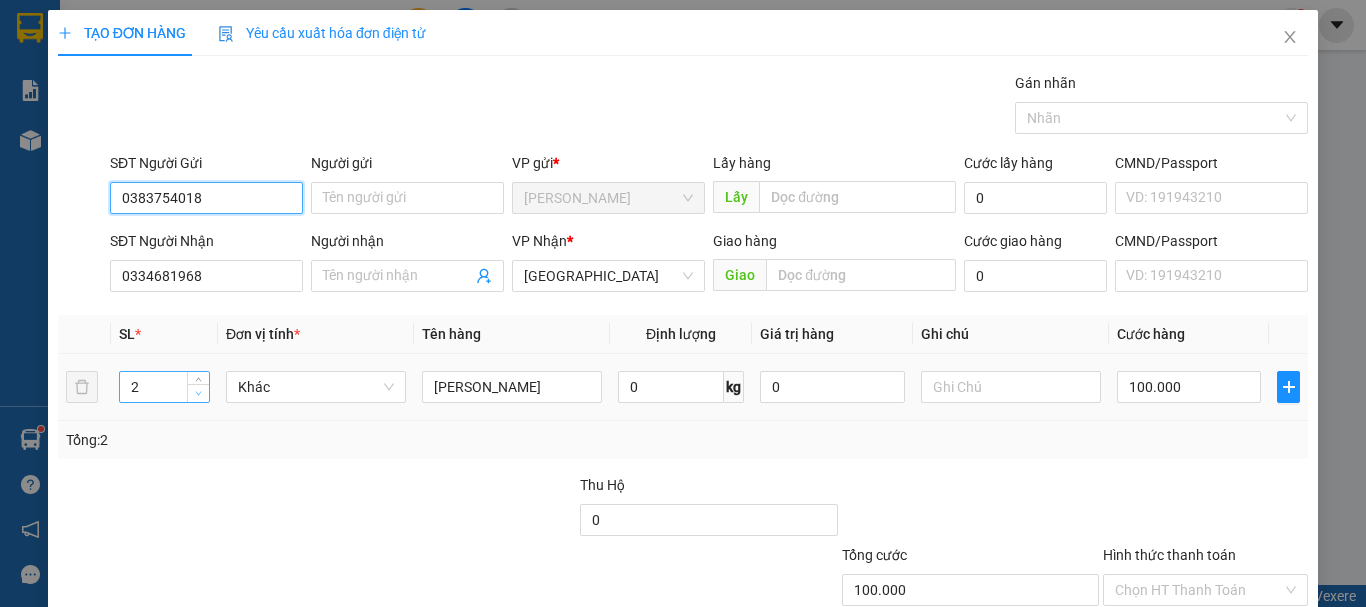 type on "0383754018" 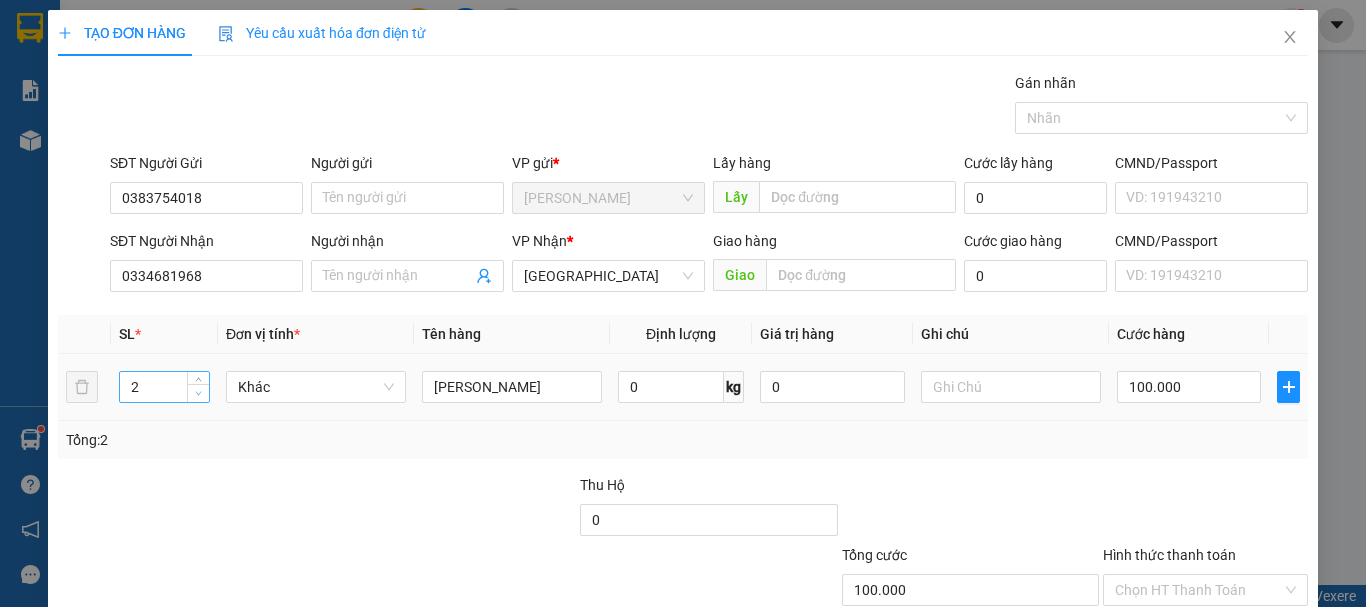 type on "1" 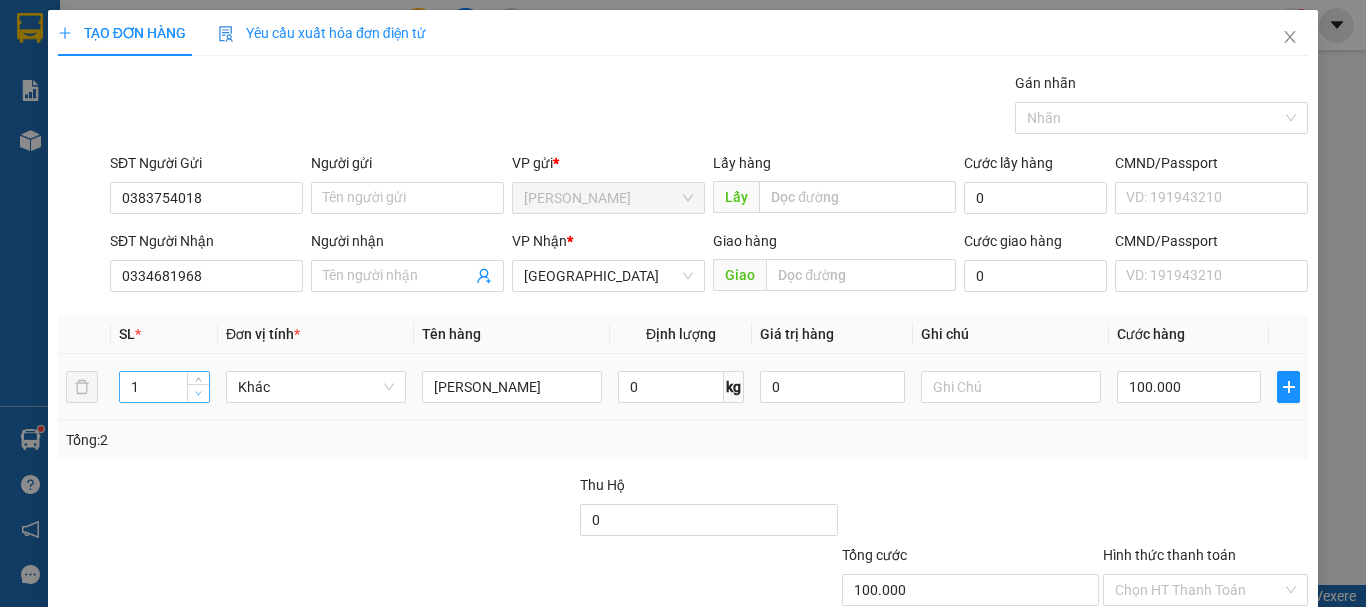 click at bounding box center [198, 393] 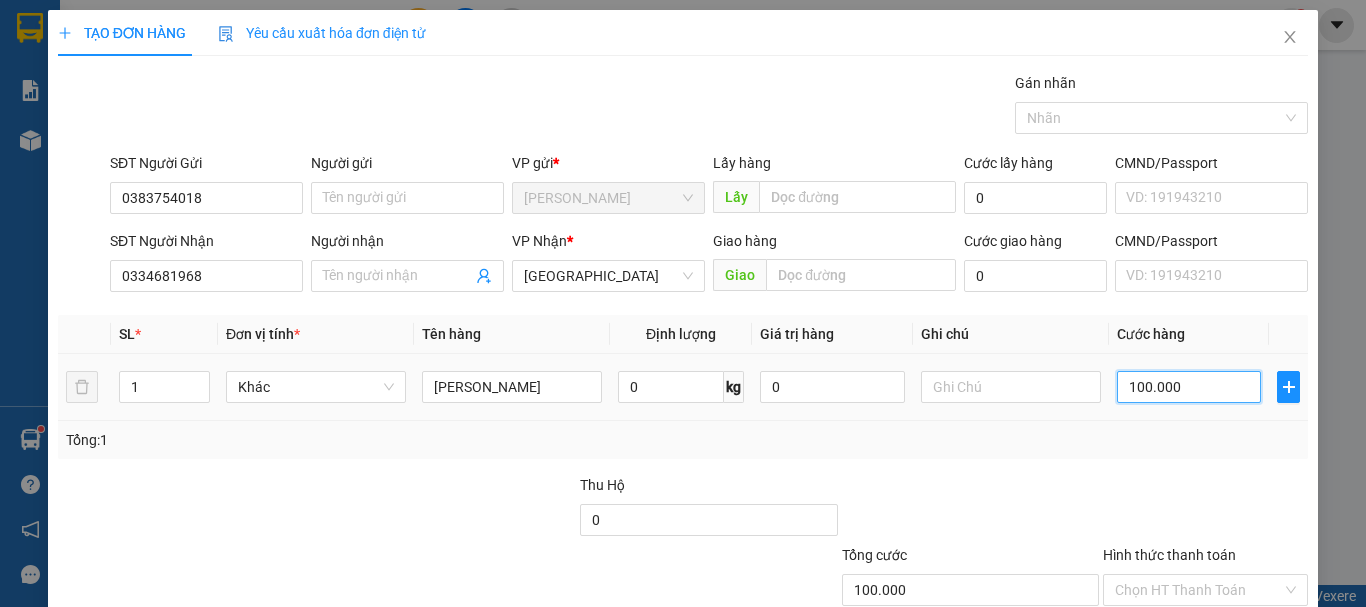 click on "100.000" at bounding box center [1189, 387] 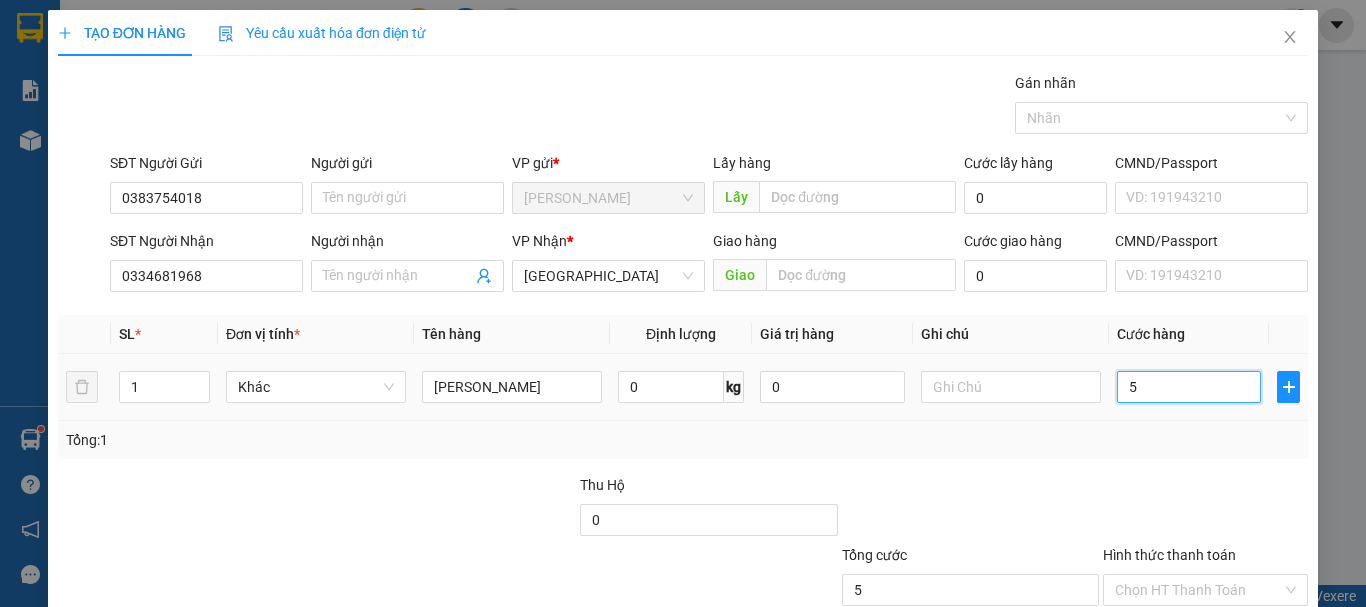 type on "50" 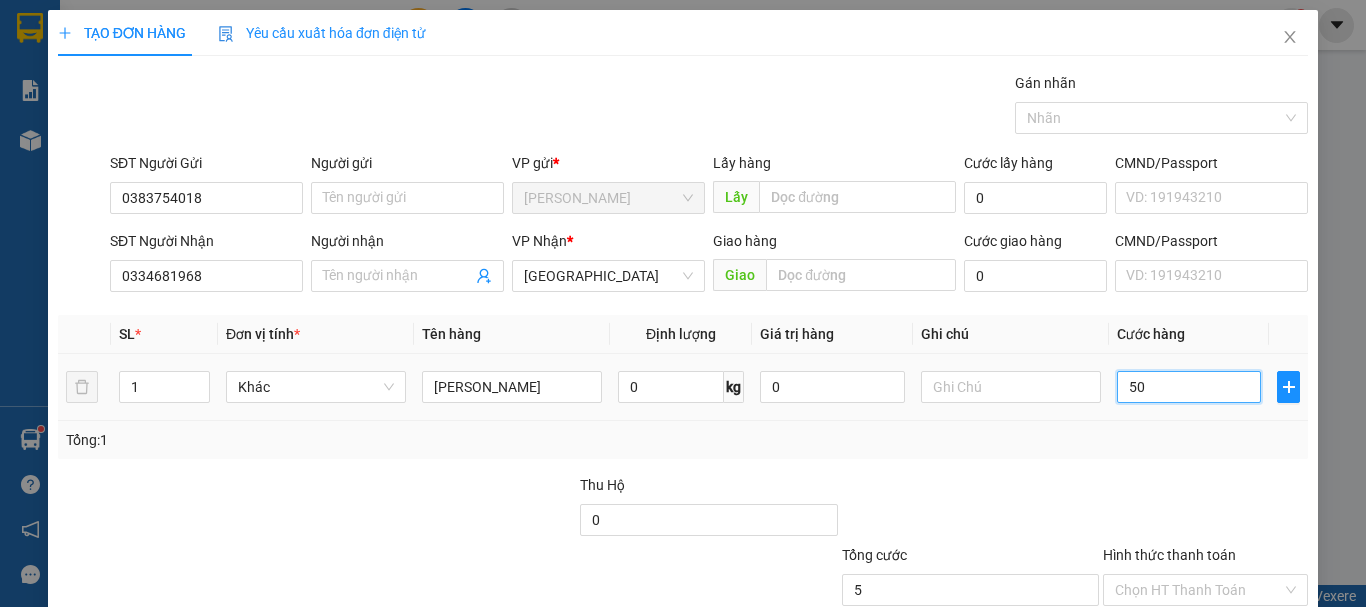 type on "50" 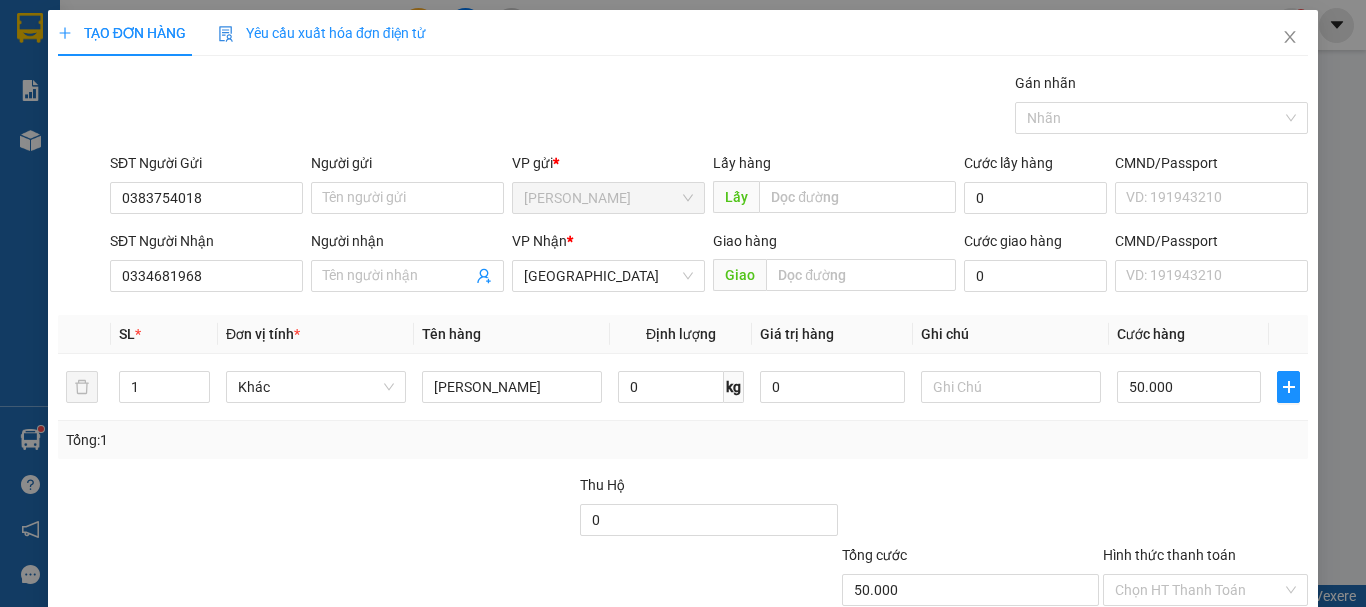 click on "[PERSON_NAME] và In" at bounding box center (1231, 685) 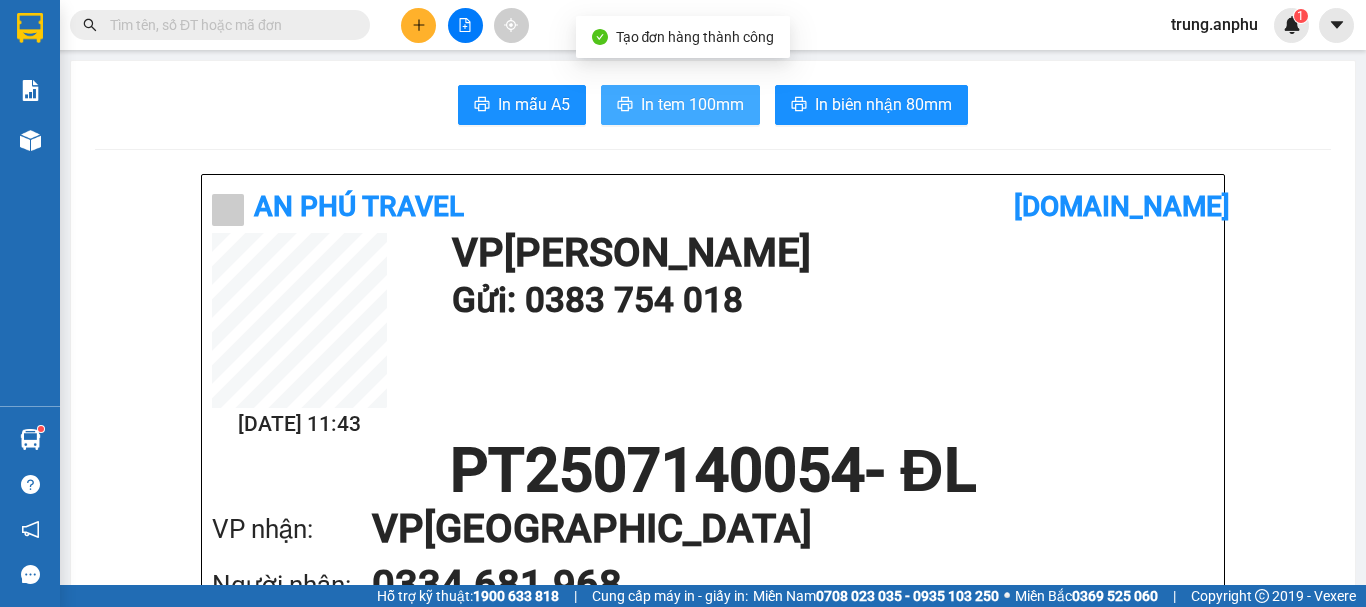 click on "In tem 100mm" at bounding box center [692, 104] 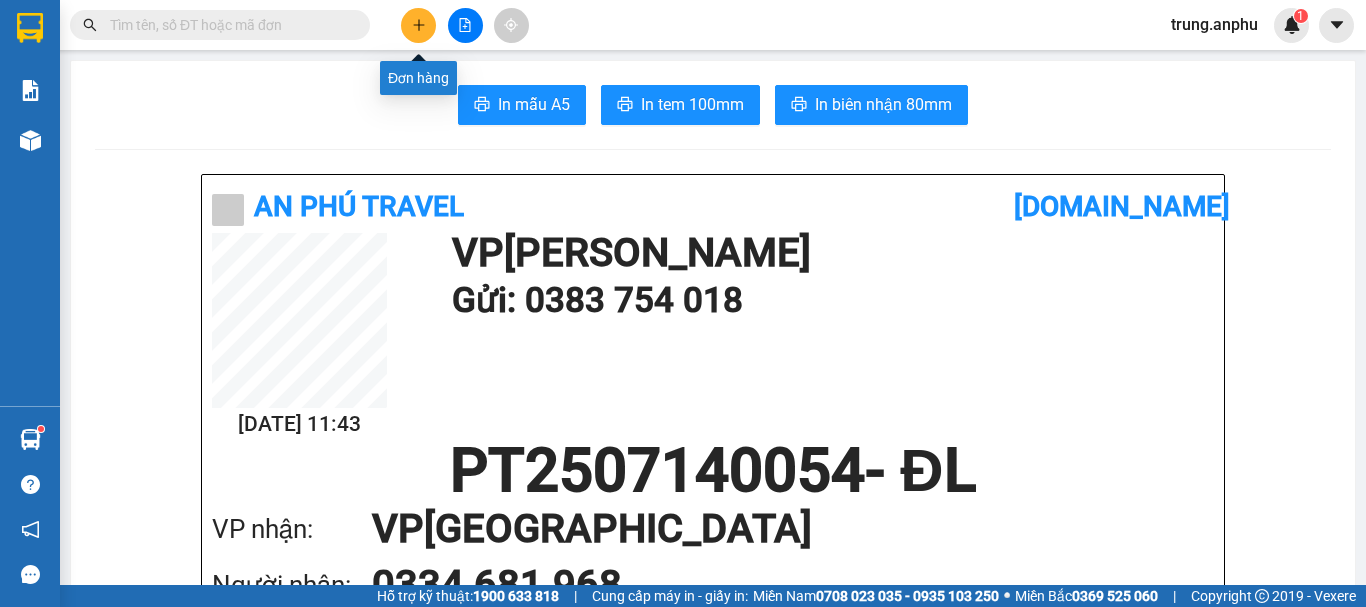 click 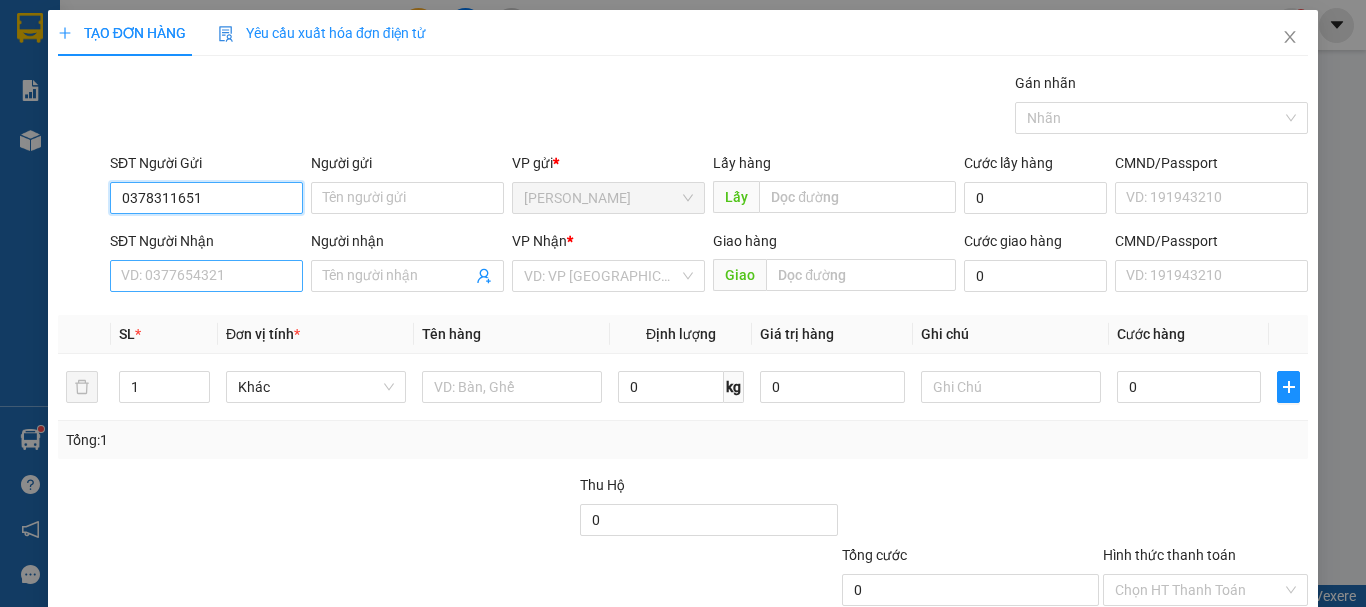 type on "0378311651" 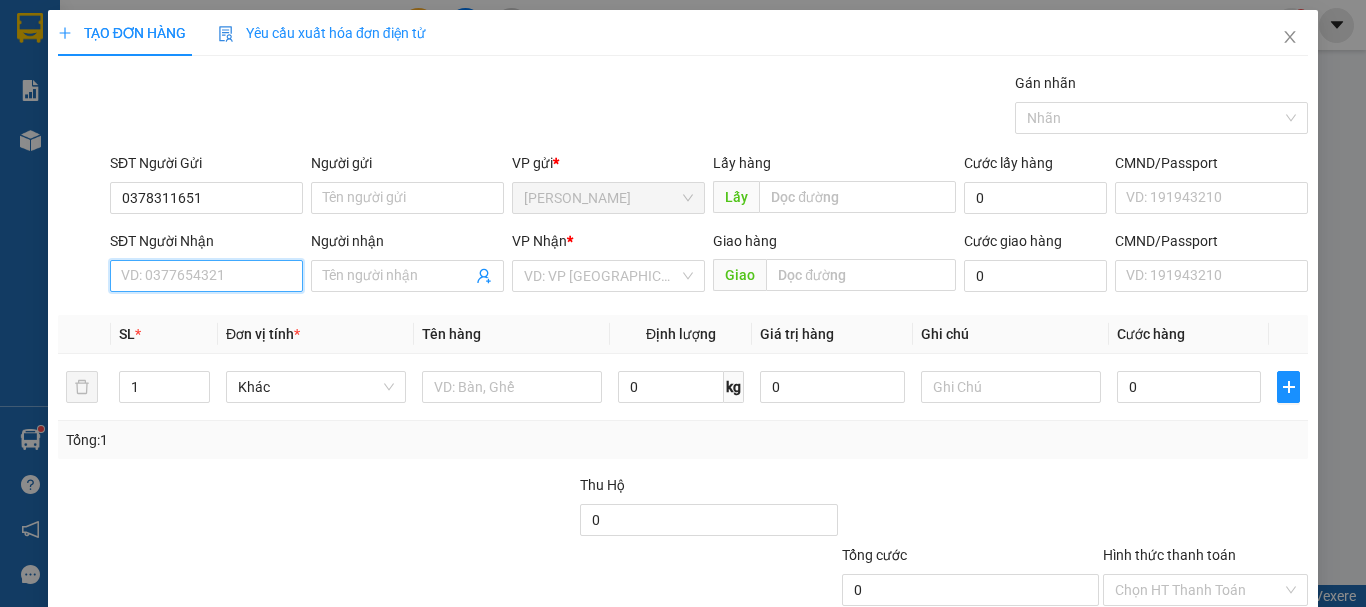click on "SĐT Người Nhận" at bounding box center (206, 276) 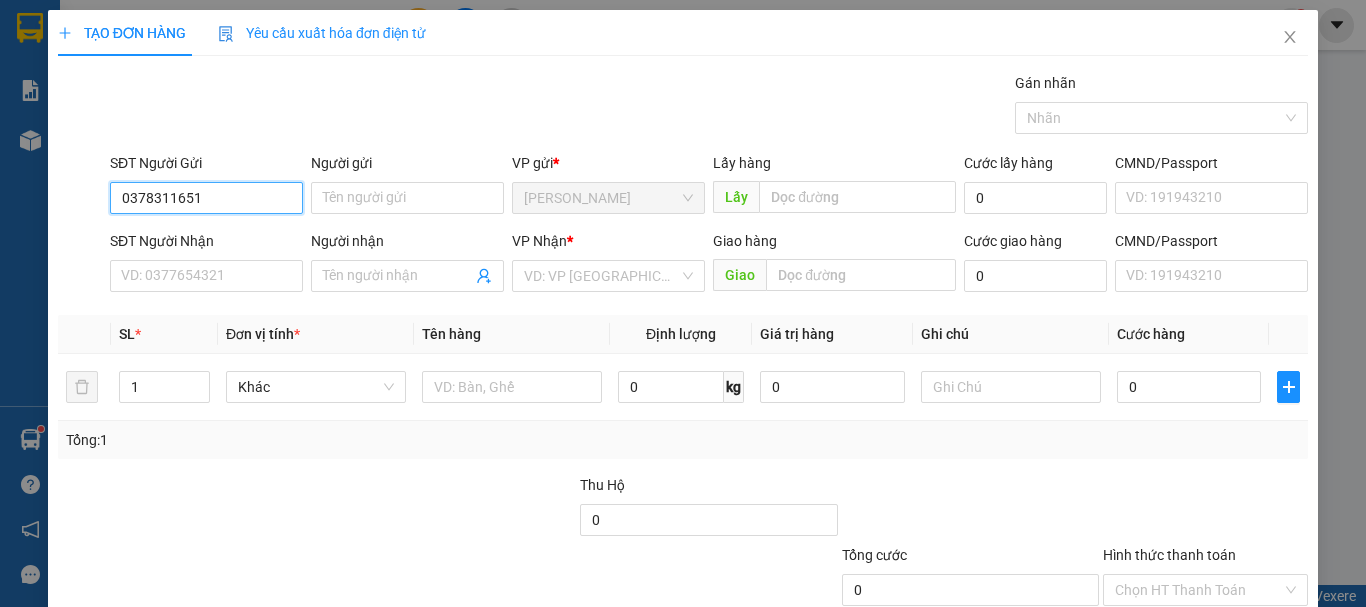 drag, startPoint x: 207, startPoint y: 192, endPoint x: 68, endPoint y: 192, distance: 139 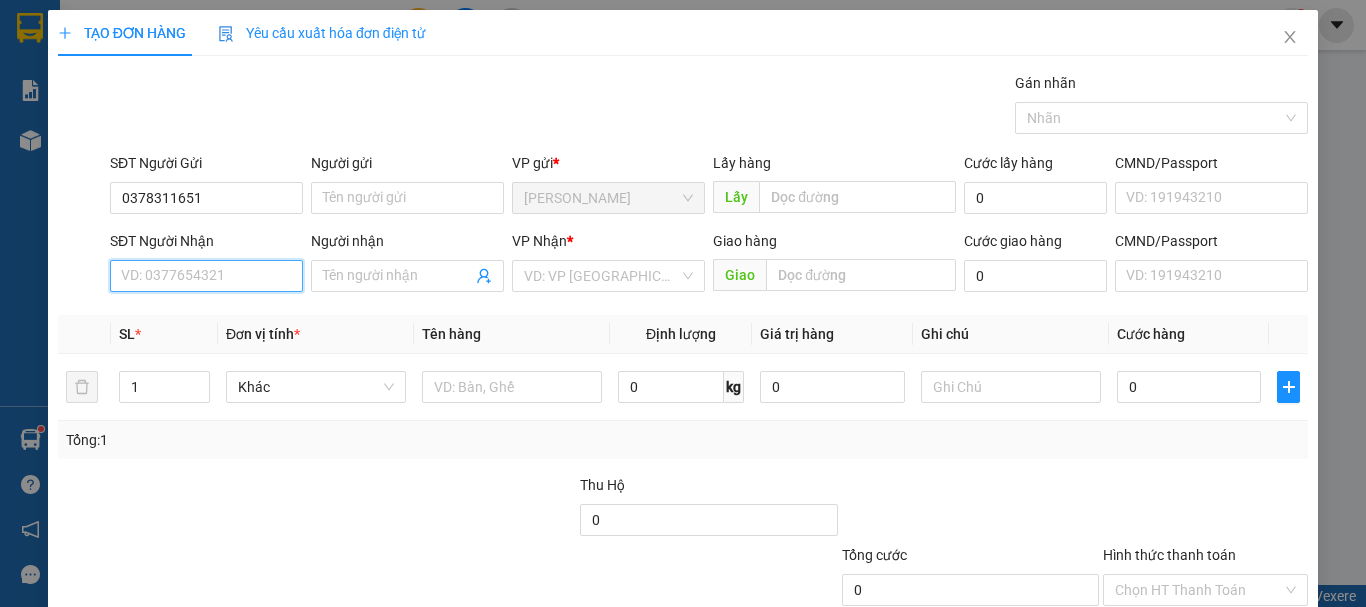 click on "SĐT Người Nhận" at bounding box center [206, 276] 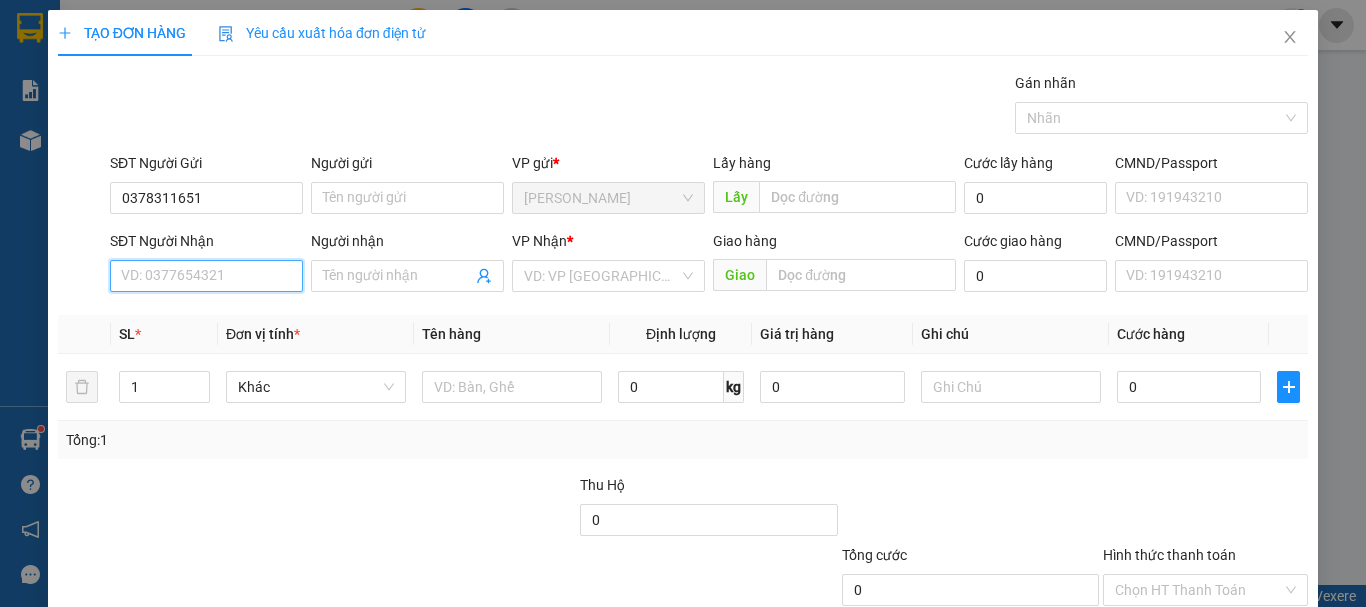 paste on "0378311651" 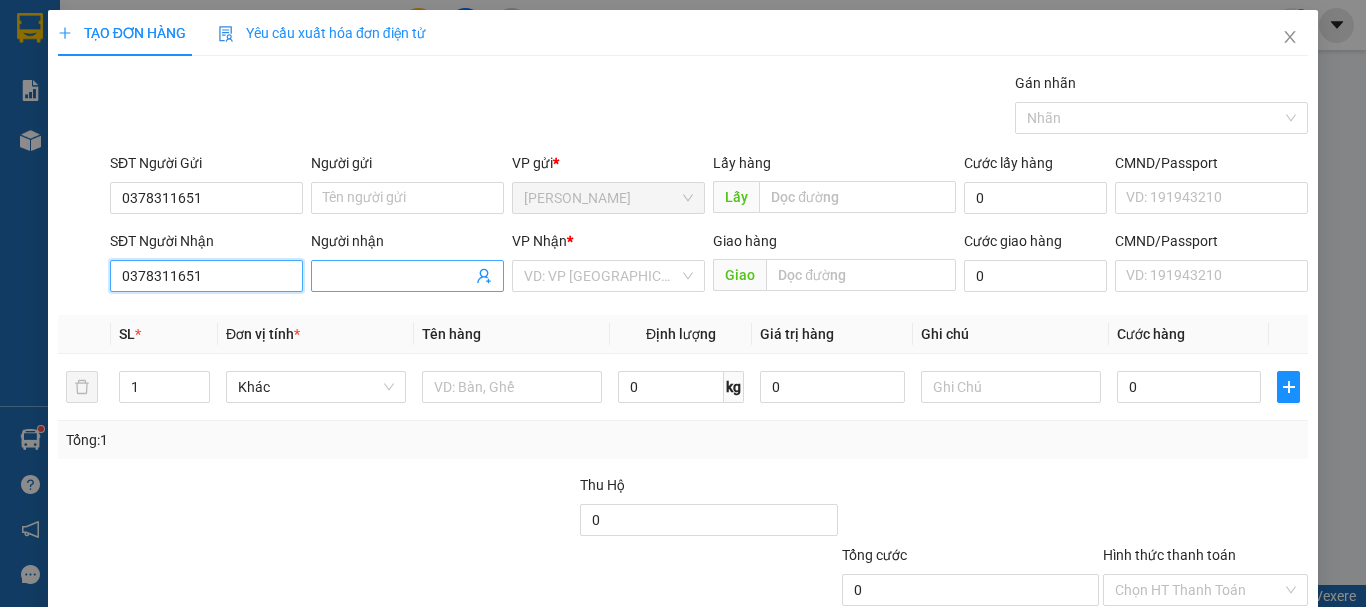 type on "0378311651" 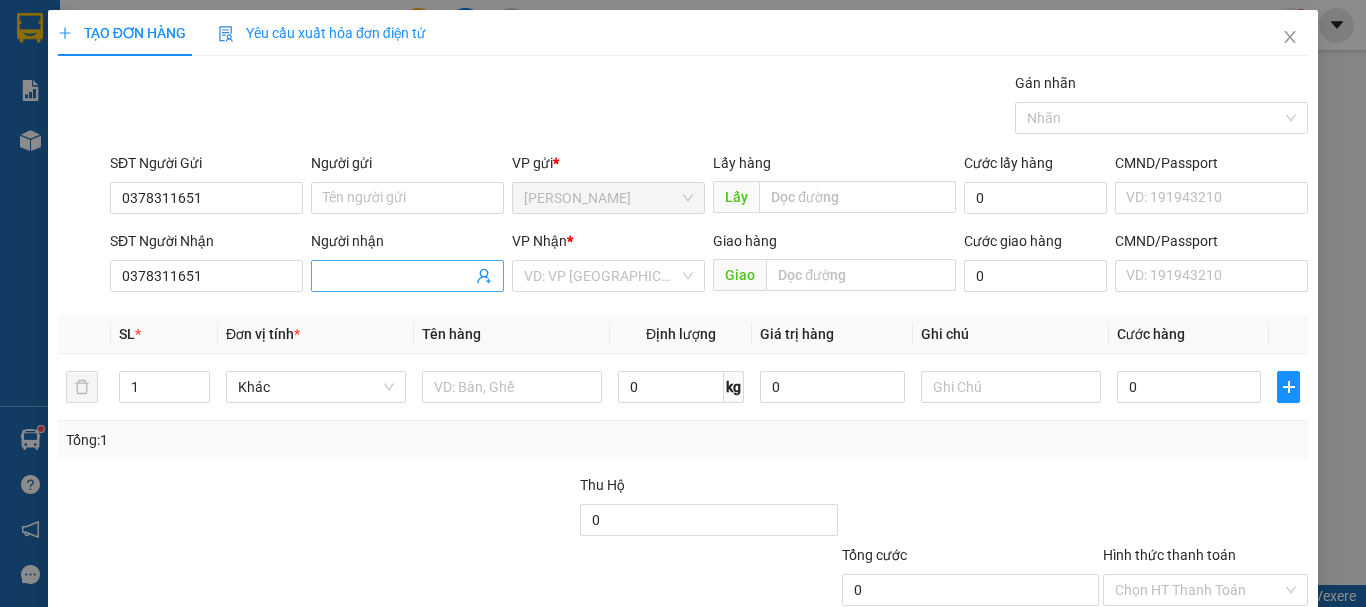 click on "Người nhận" at bounding box center (397, 276) 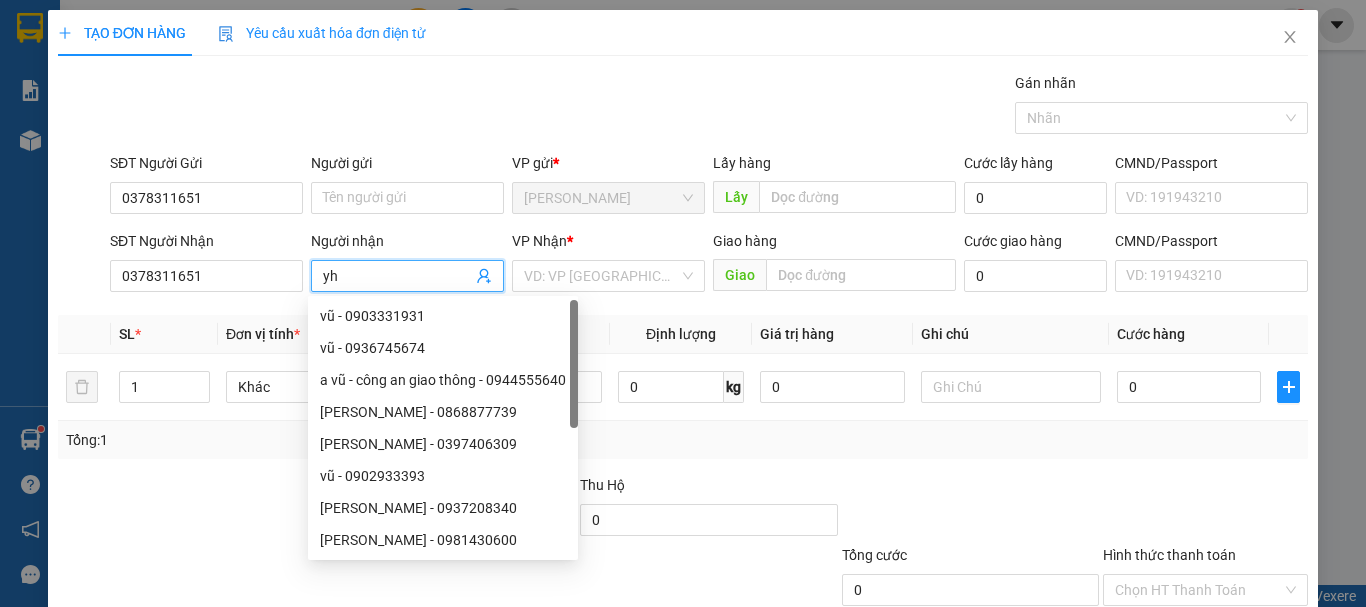 type on "y" 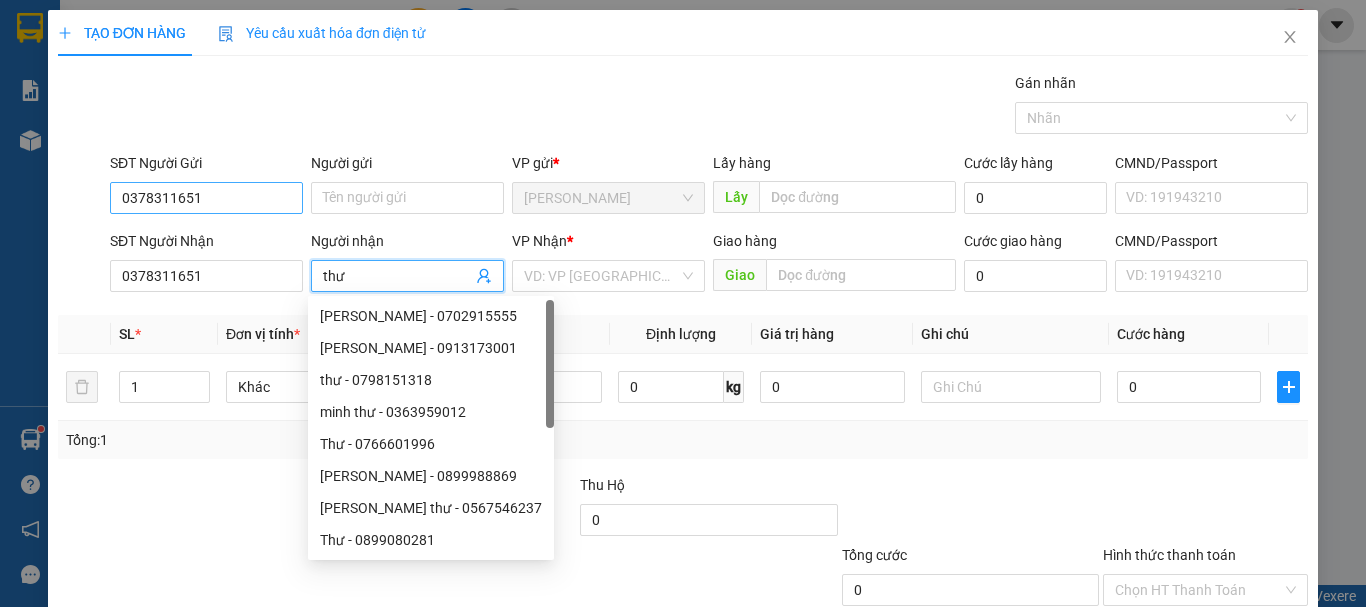type on "thư" 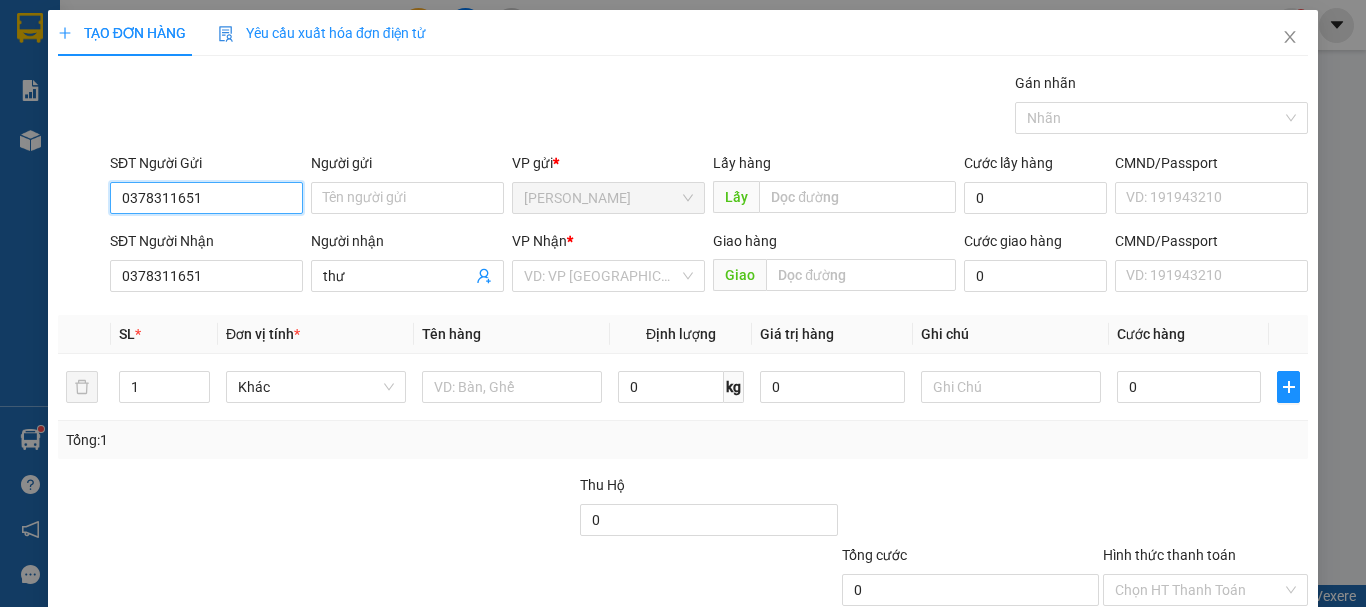 drag, startPoint x: 210, startPoint y: 198, endPoint x: 105, endPoint y: 198, distance: 105 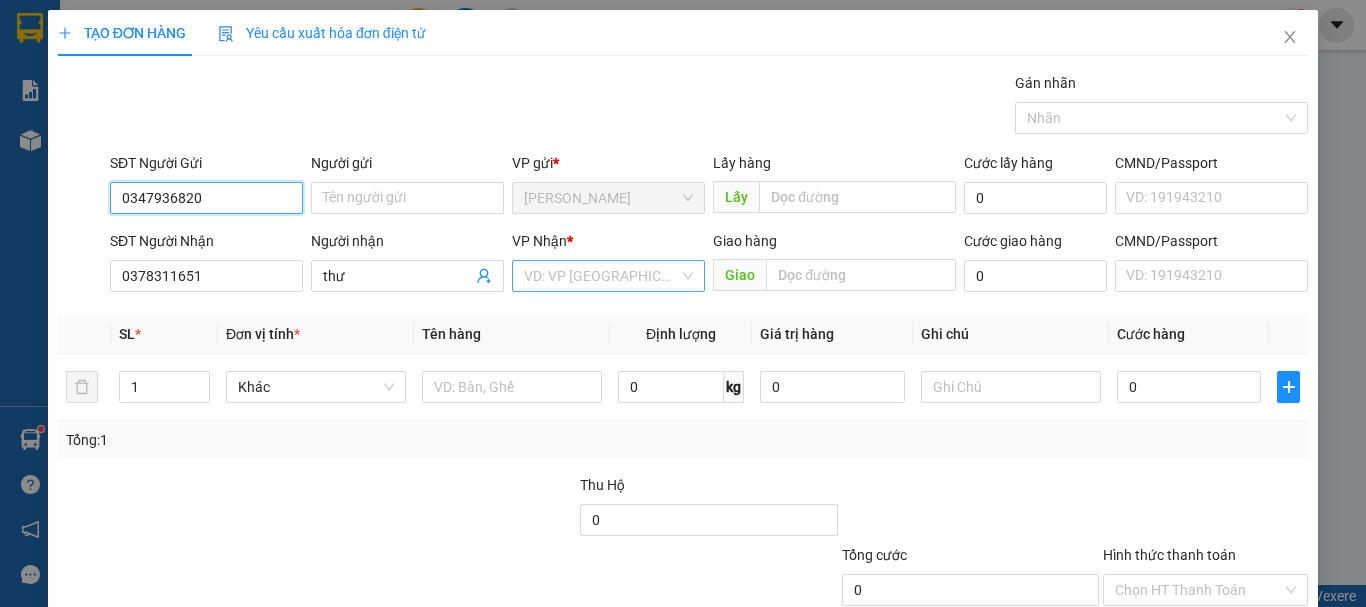 type on "0347936820" 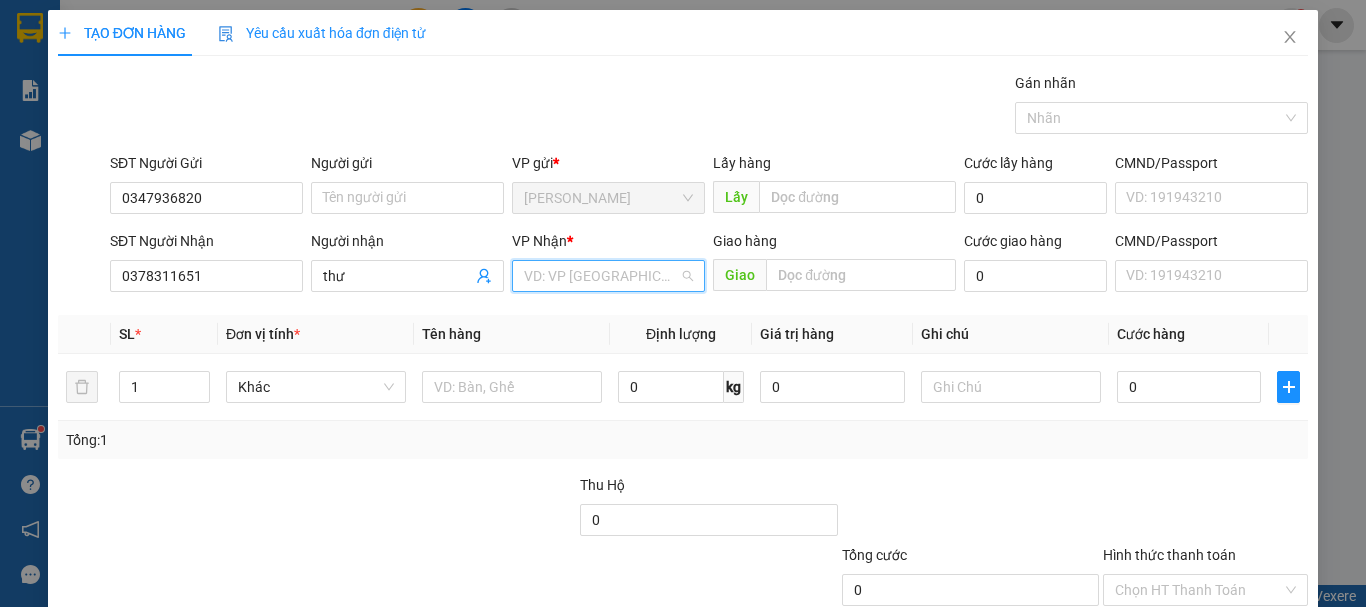 click at bounding box center [601, 276] 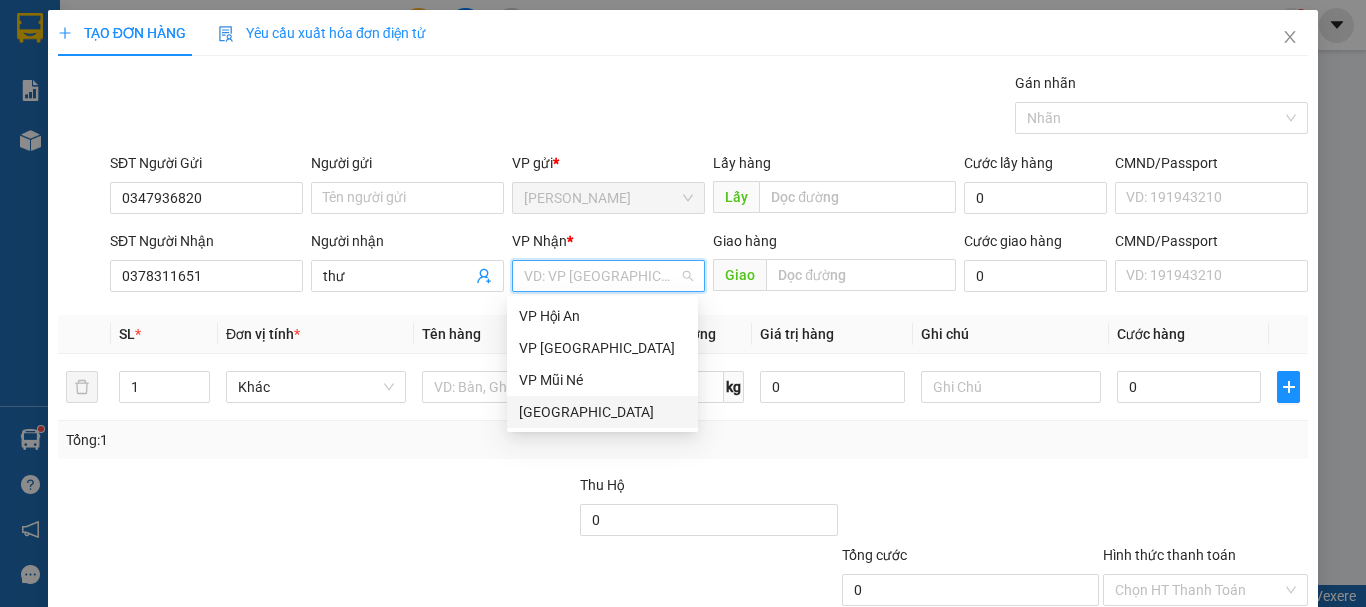 click on "[GEOGRAPHIC_DATA]" at bounding box center (602, 412) 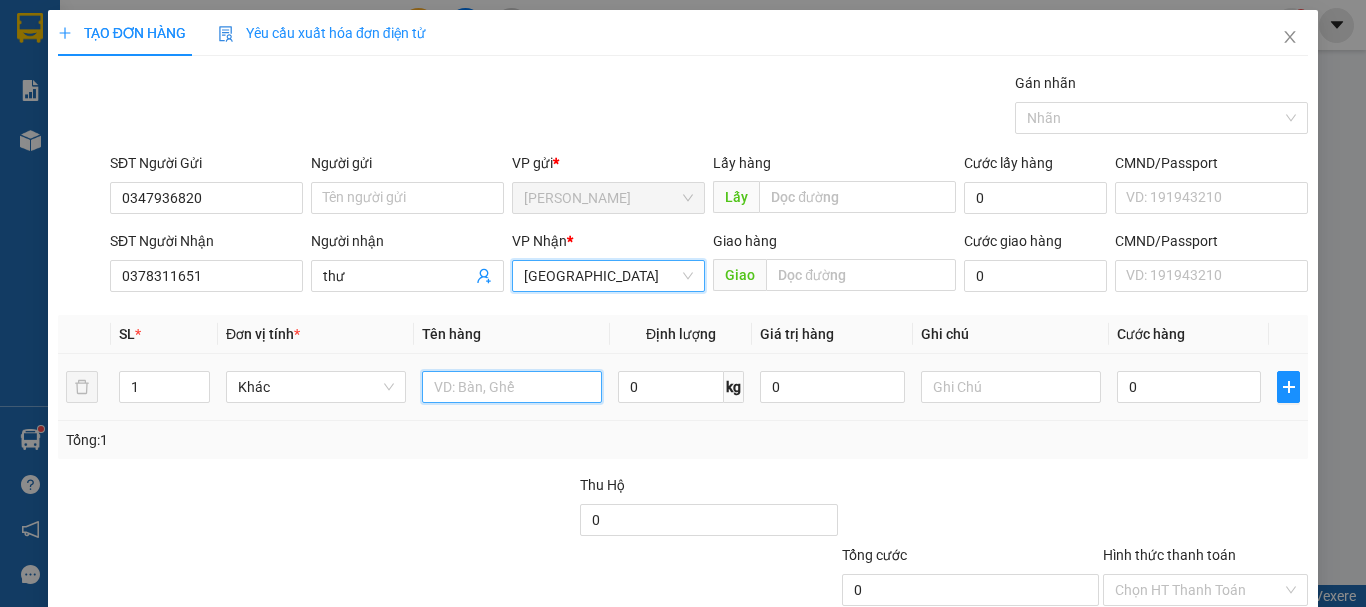 click at bounding box center [512, 387] 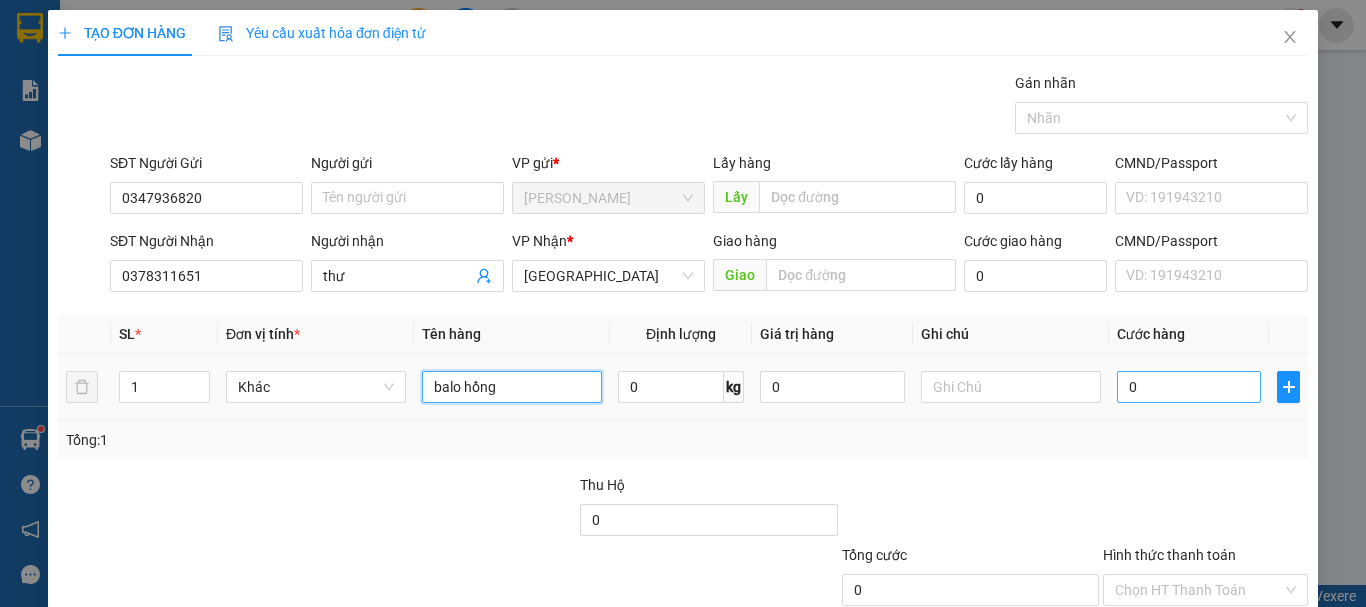 type on "balo hồng" 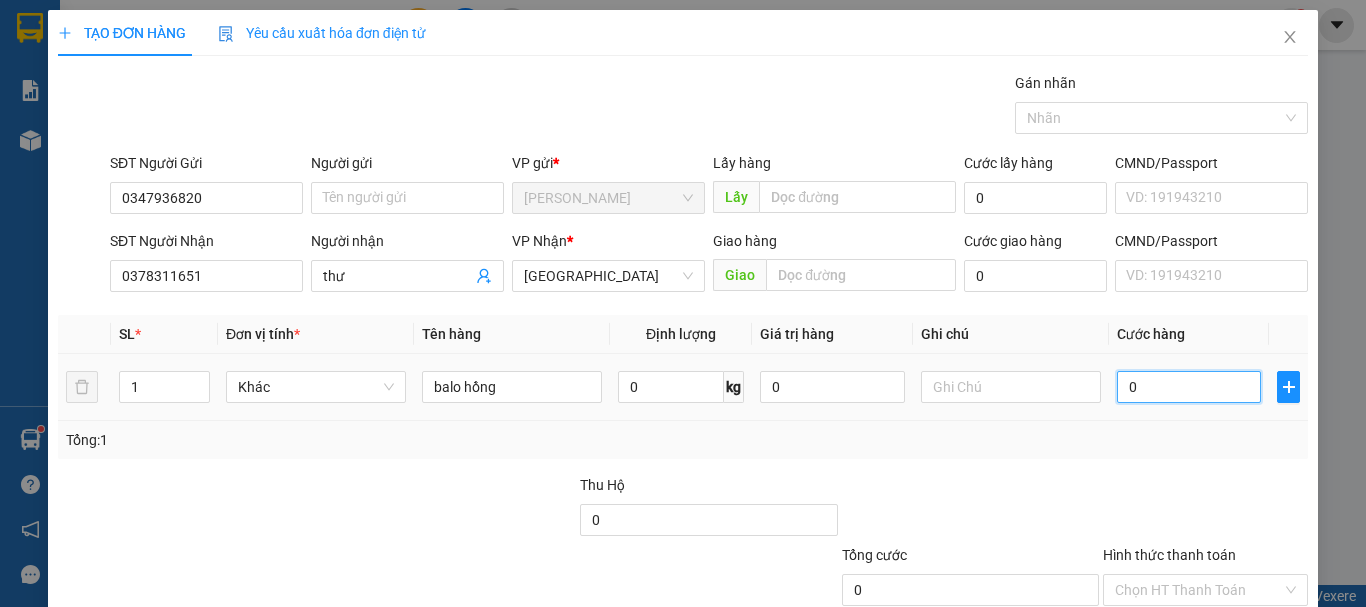 click on "0" at bounding box center (1189, 387) 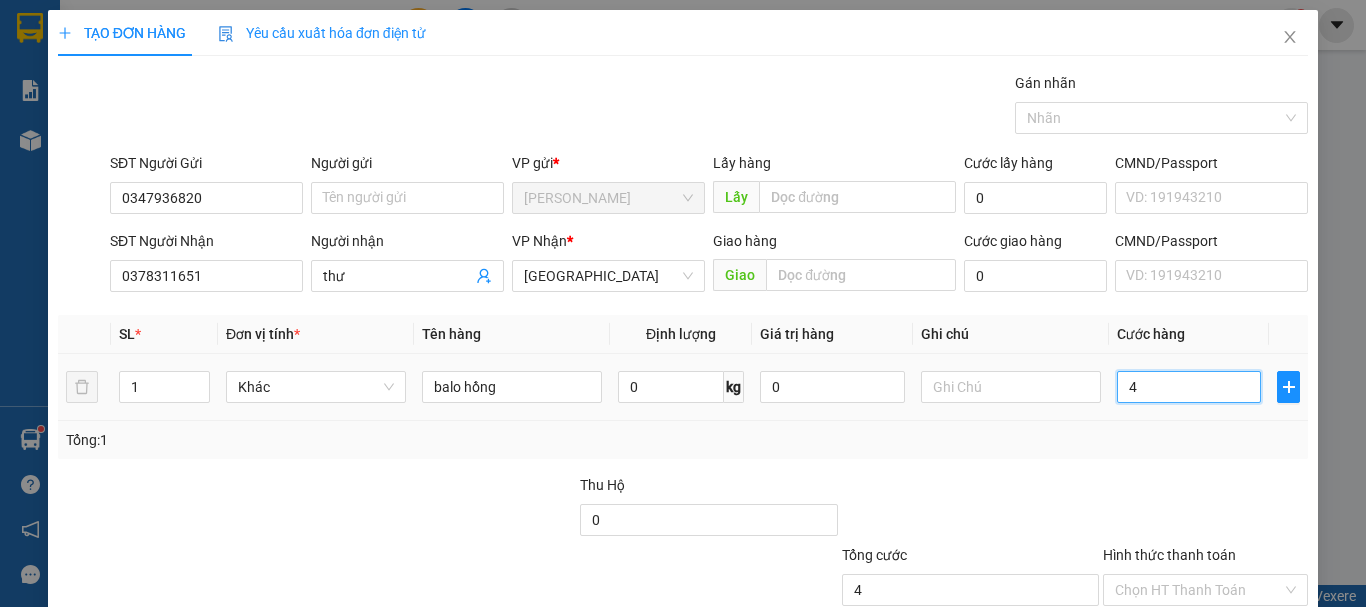 type on "40" 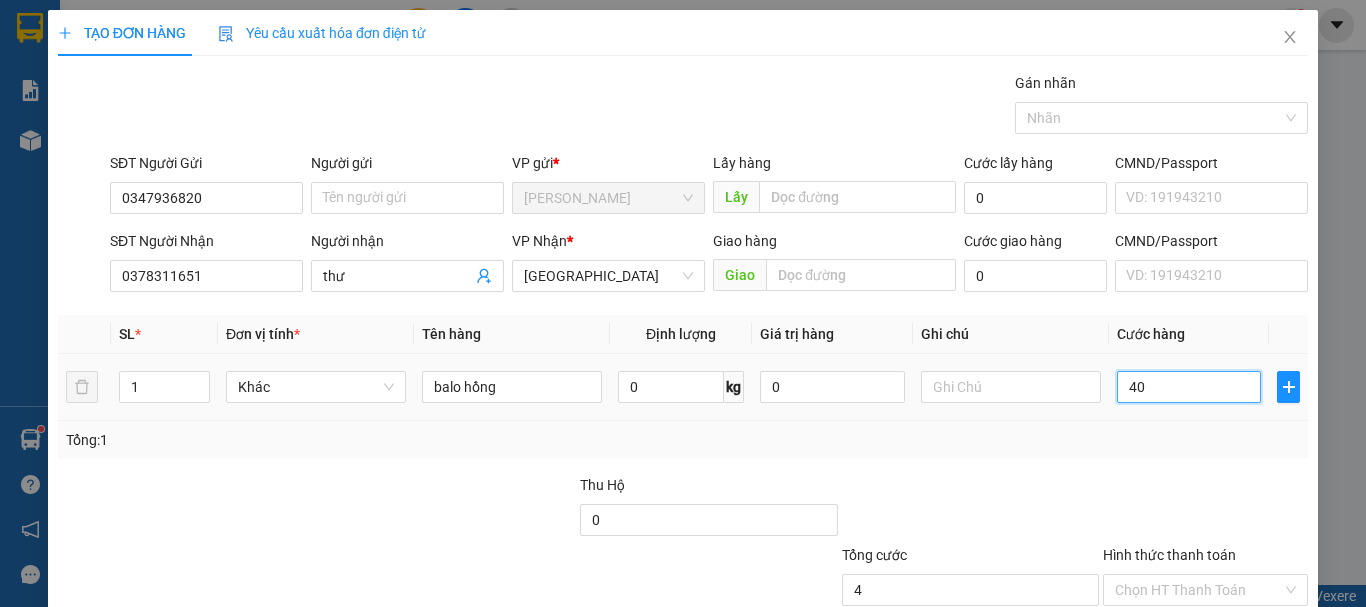 type on "40" 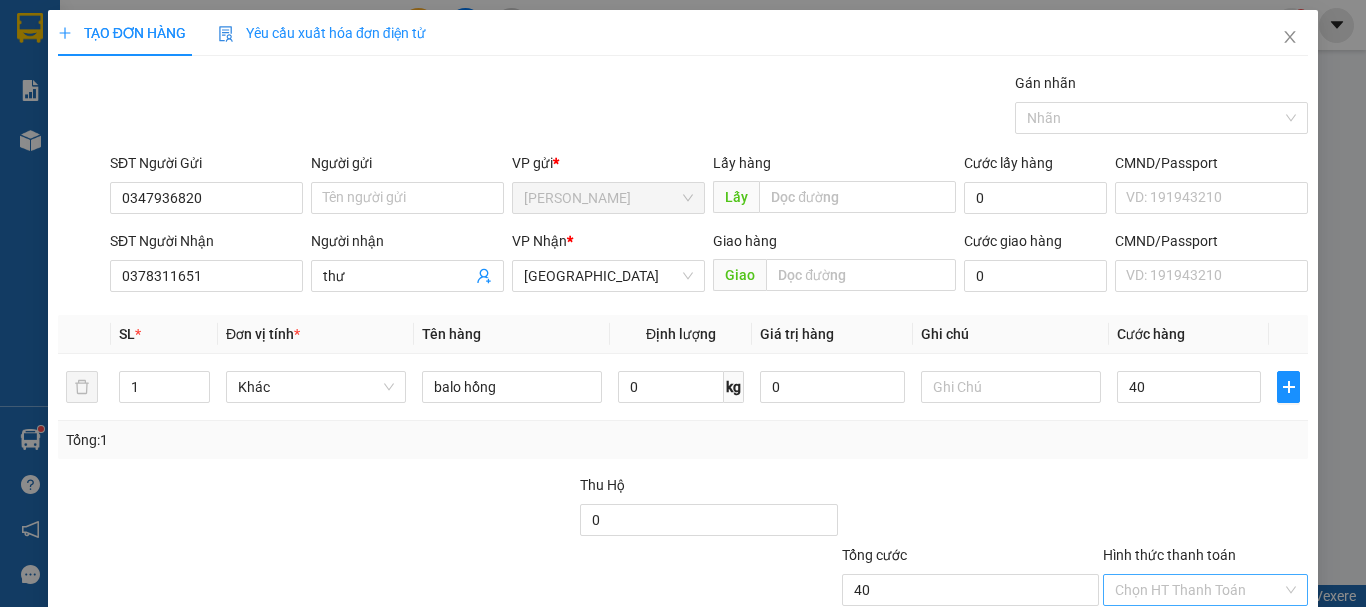 type on "40.000" 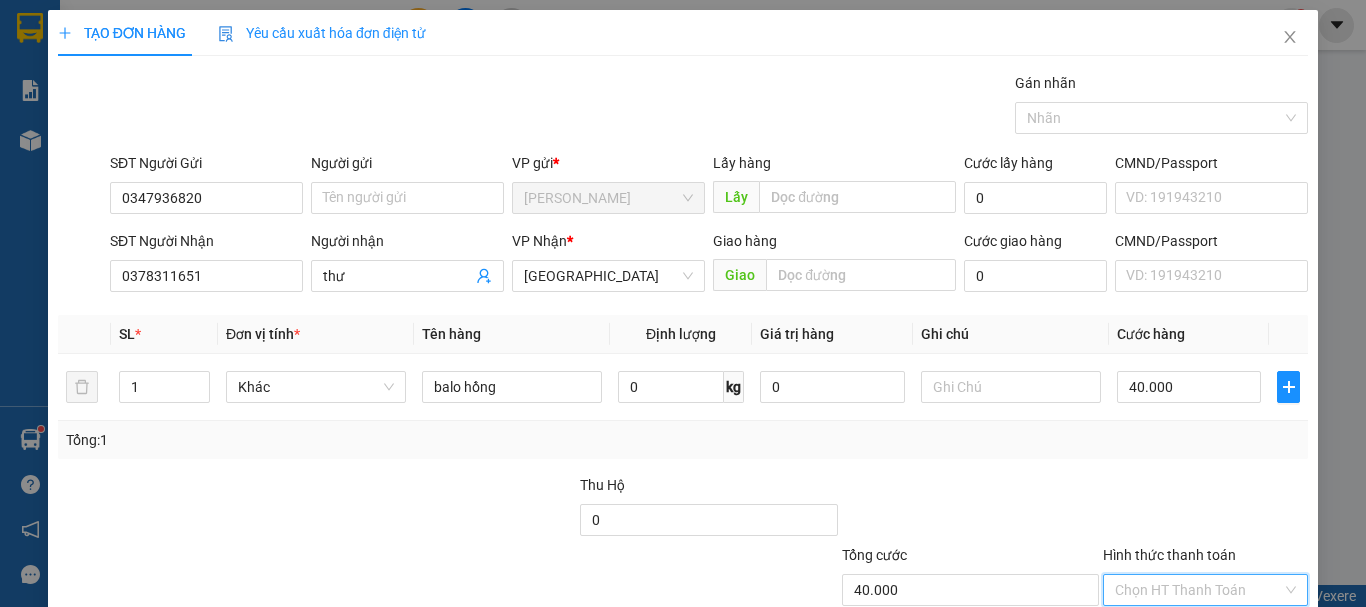 click on "Hình thức thanh toán" at bounding box center [1198, 590] 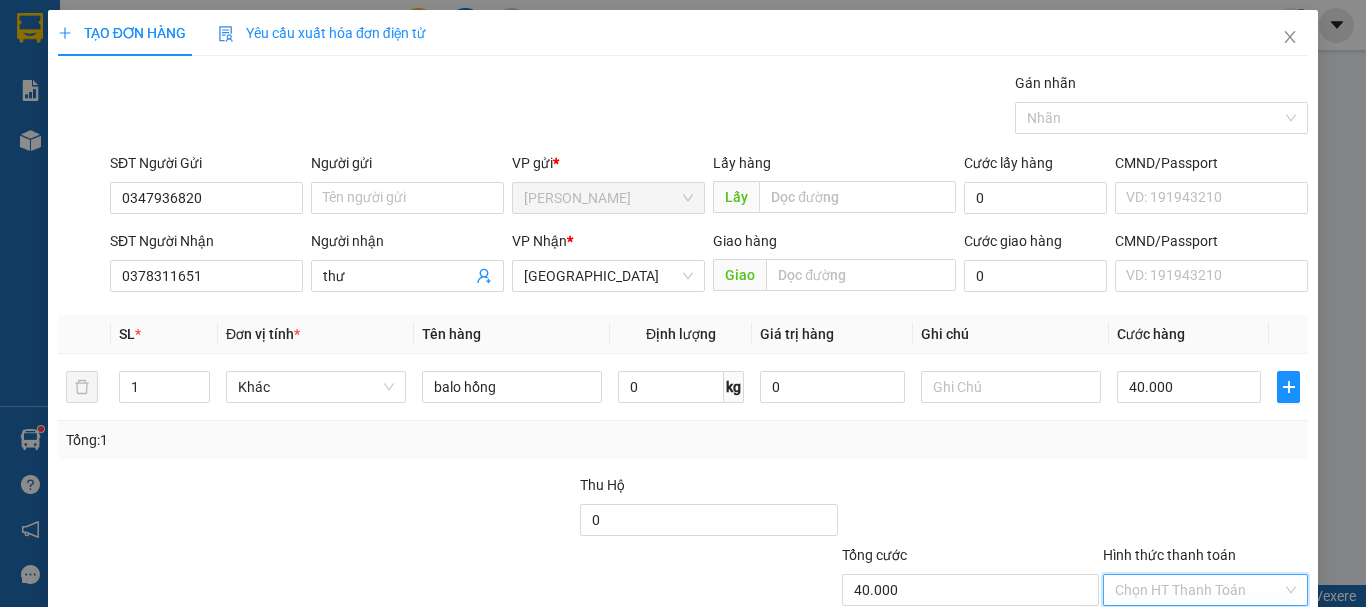 click on "Tại văn phòng" at bounding box center (1193, 630) 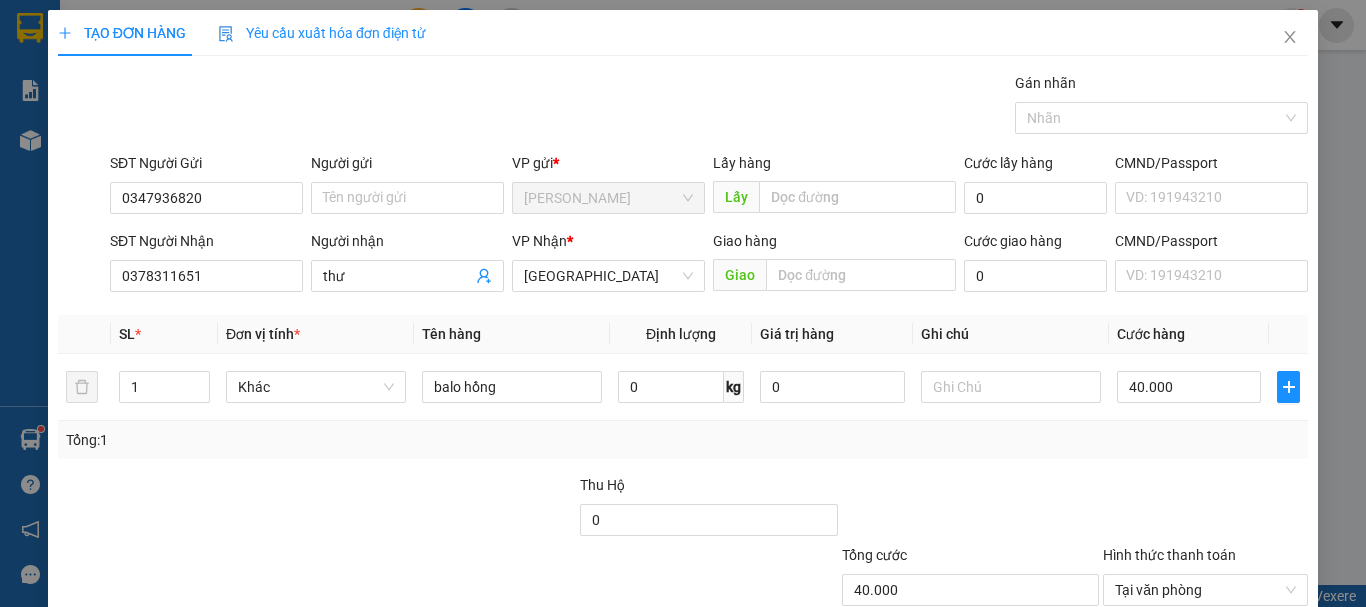click 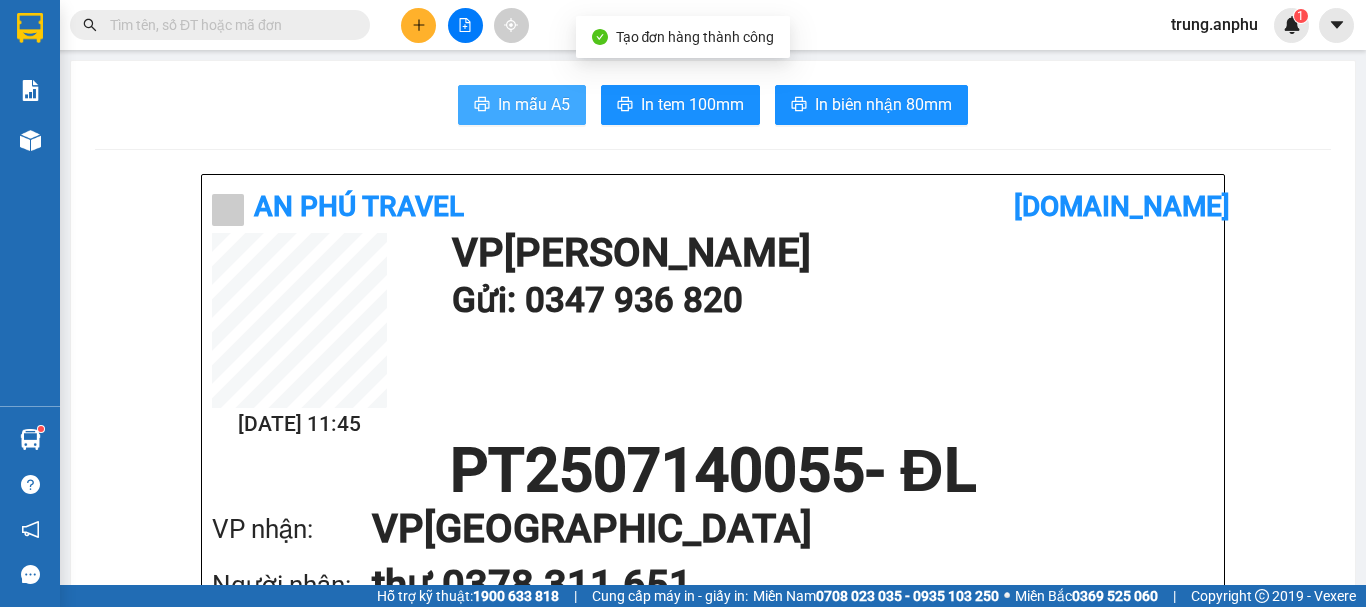 click on "In mẫu A5" at bounding box center (522, 105) 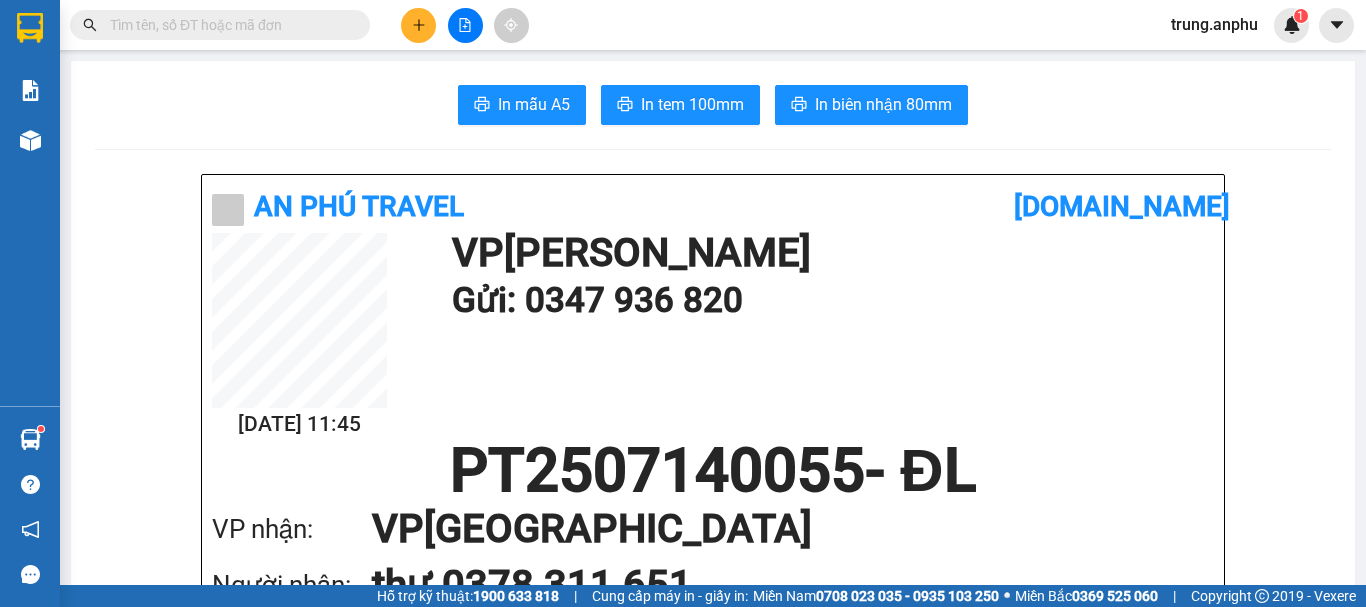 click 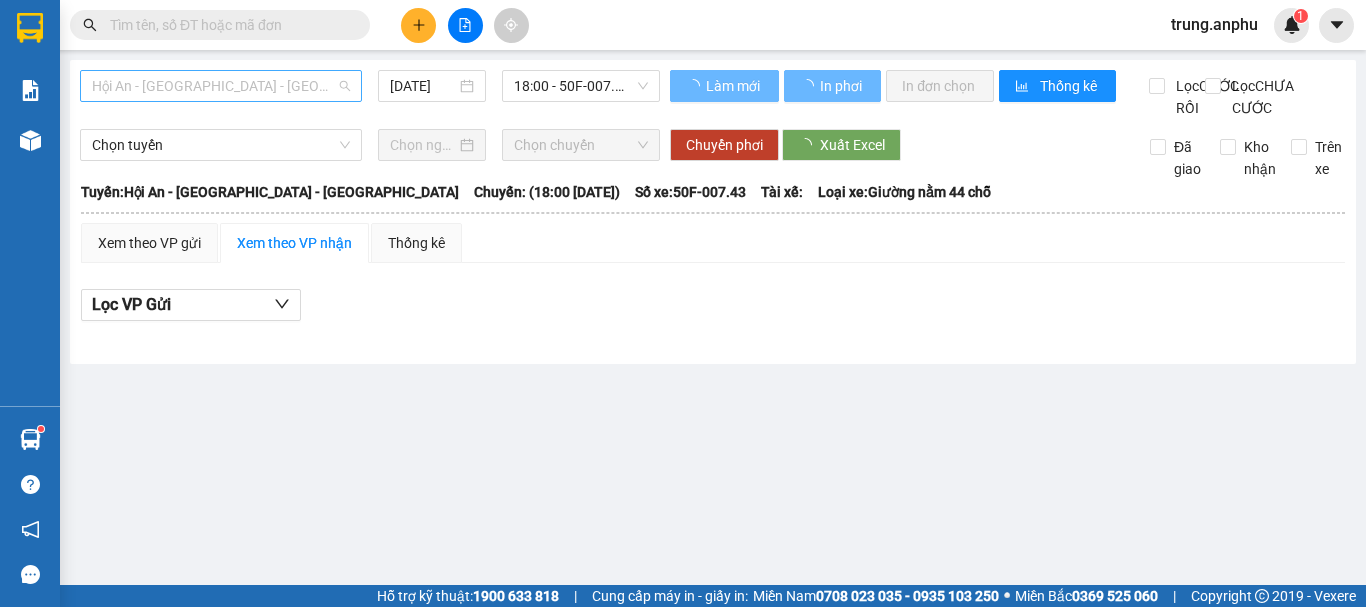 click on "Hội An - [GEOGRAPHIC_DATA] - [GEOGRAPHIC_DATA]" at bounding box center (221, 86) 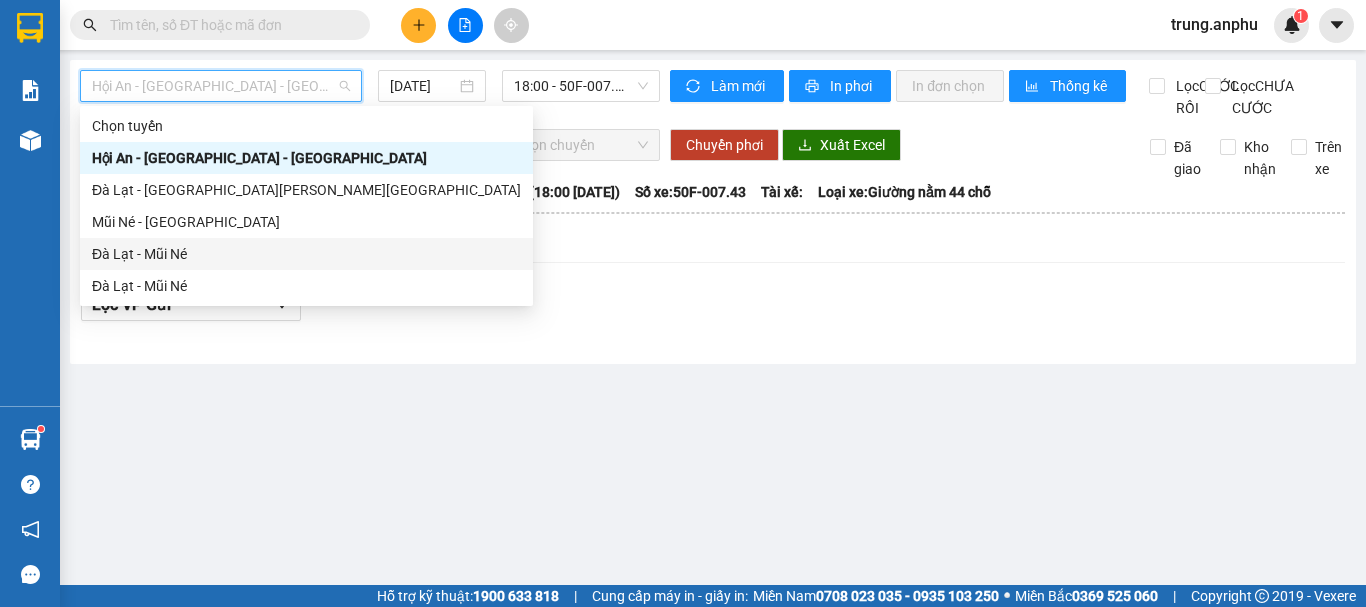 click on "Đà Lạt - Mũi Né" at bounding box center [306, 254] 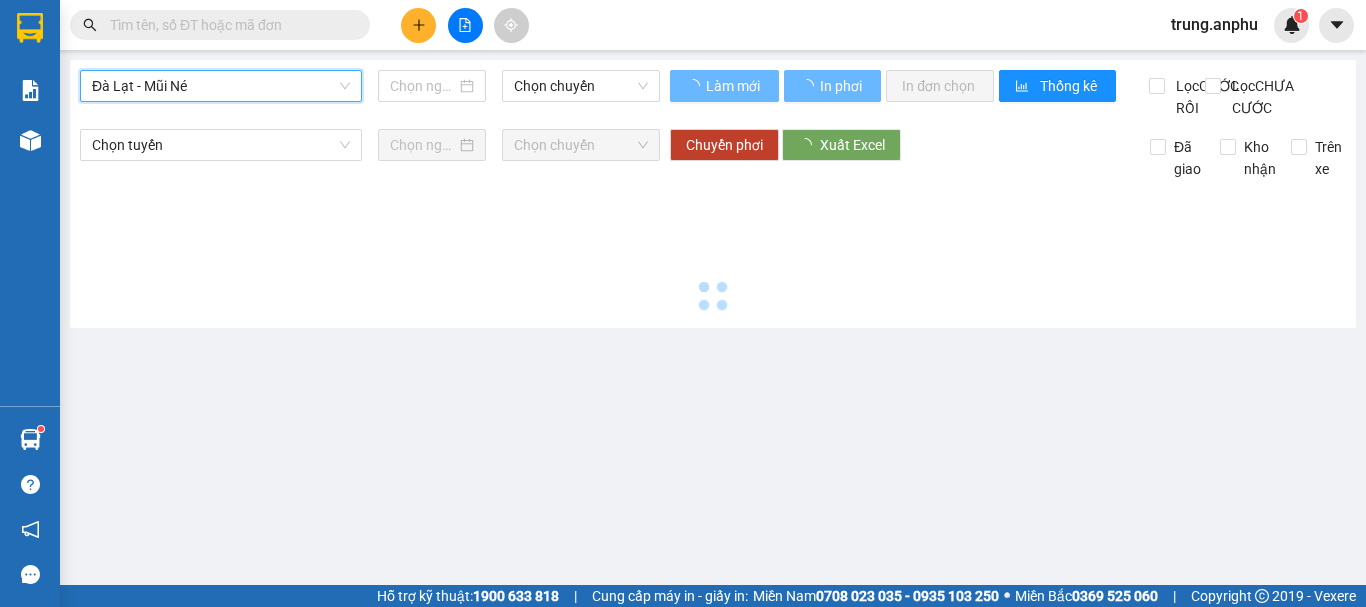 type on "[DATE]" 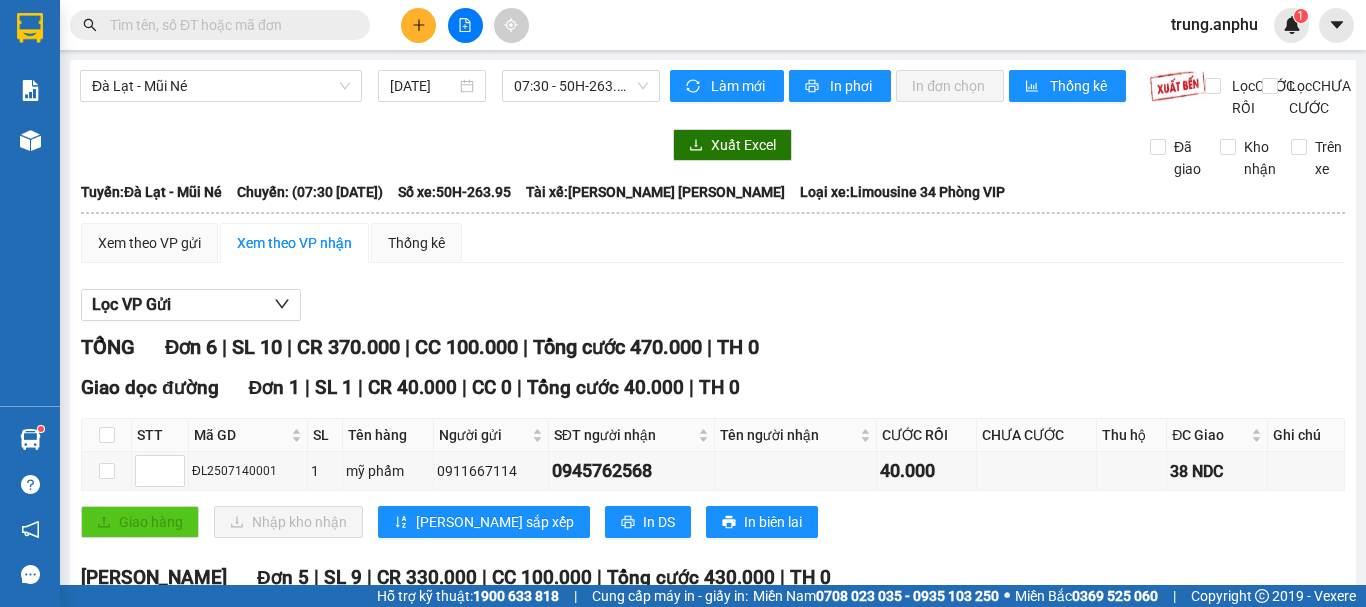 click on "In DS" at bounding box center (526, 868) 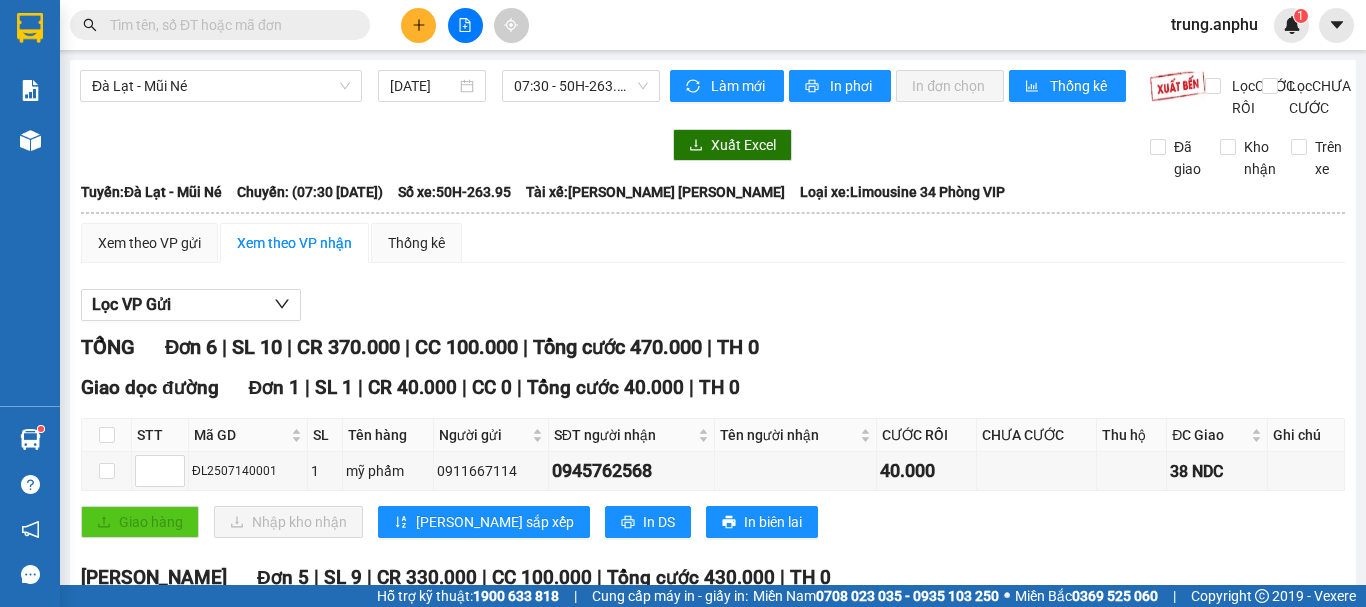 click at bounding box center [228, 25] 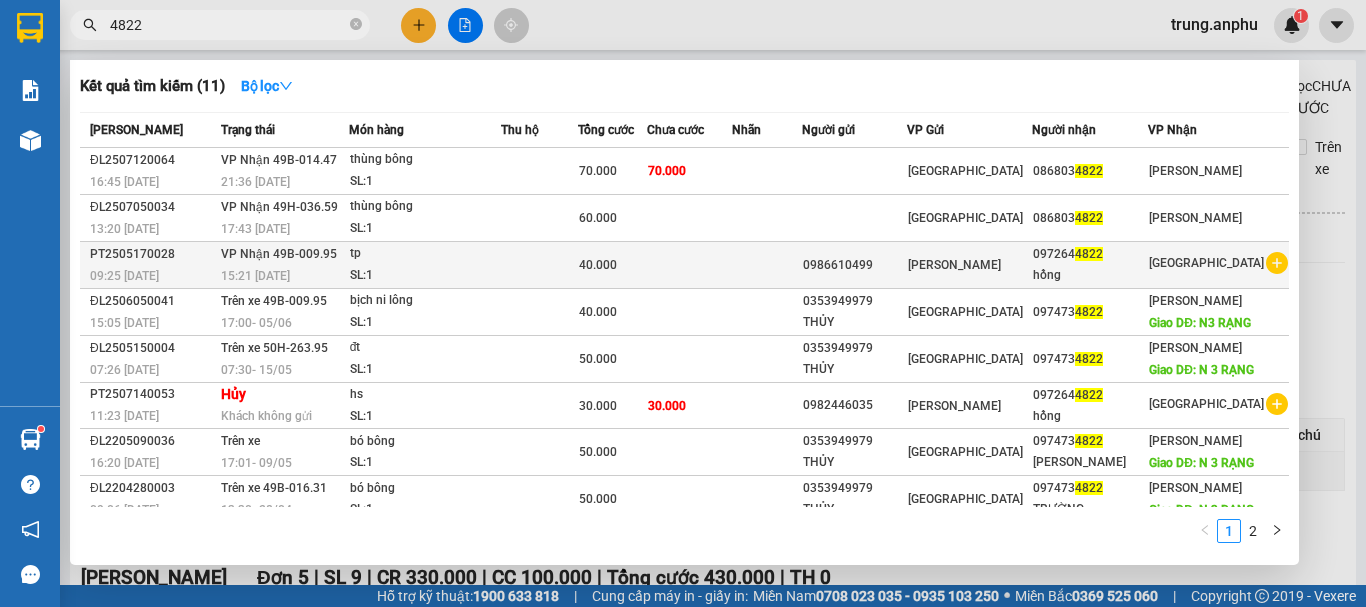 type on "4822" 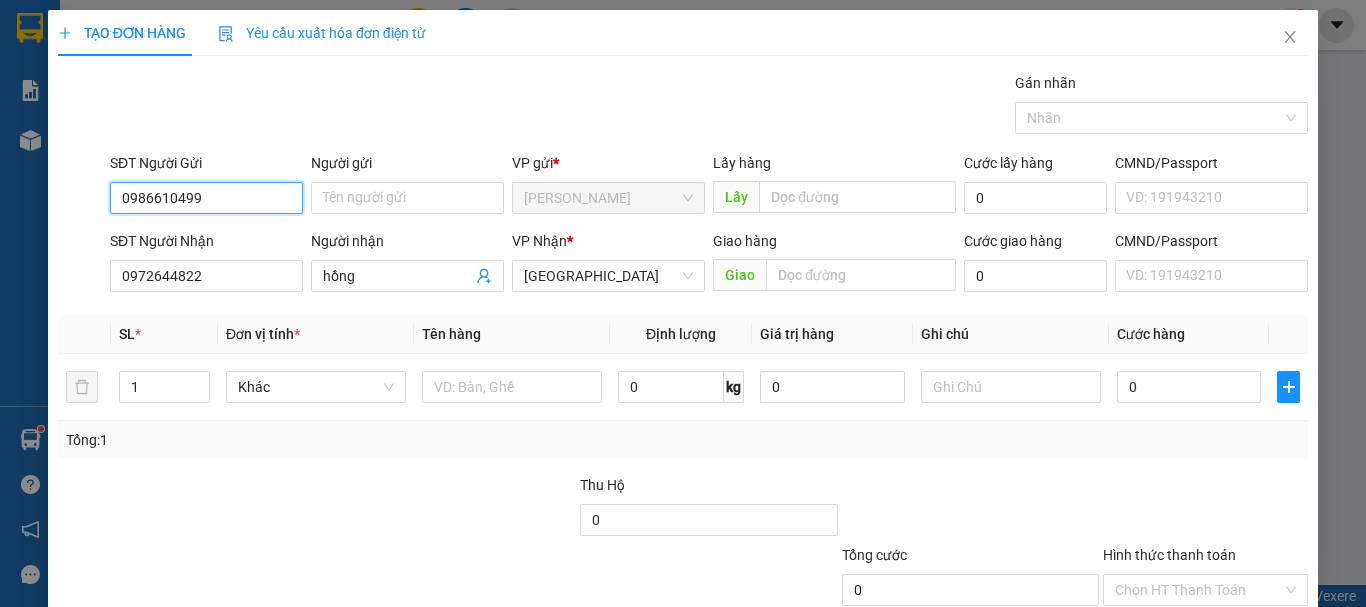 drag, startPoint x: 220, startPoint y: 201, endPoint x: 13, endPoint y: 189, distance: 207.34753 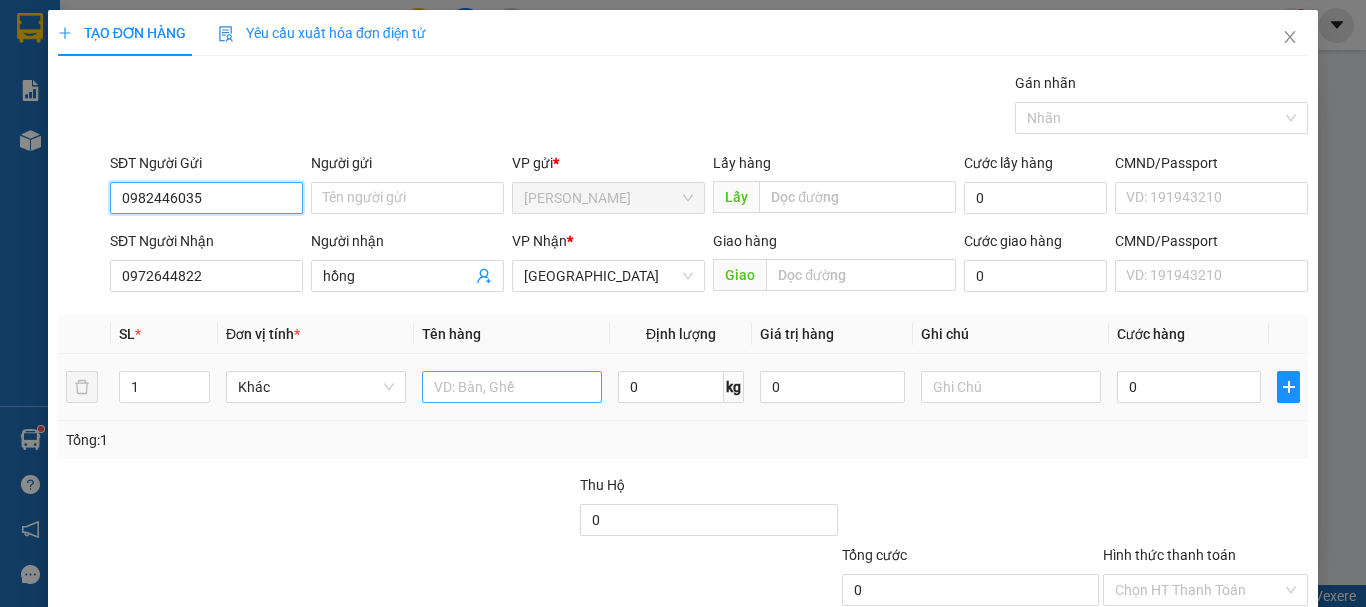 type on "0982446035" 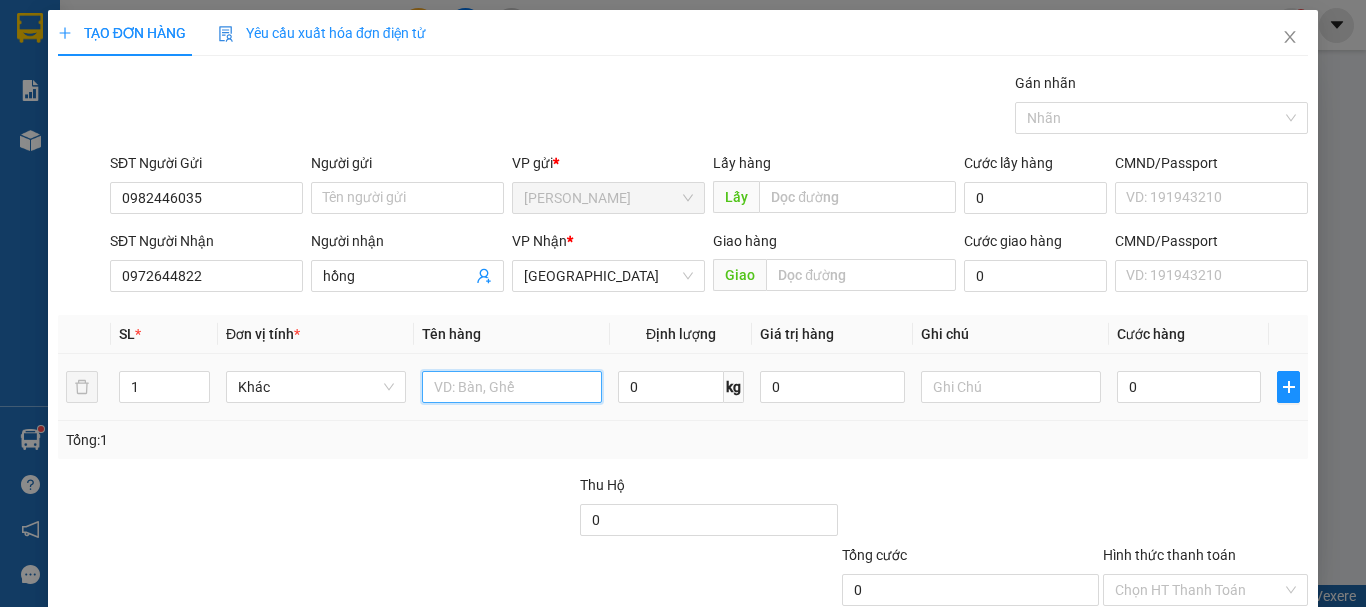 click at bounding box center (512, 387) 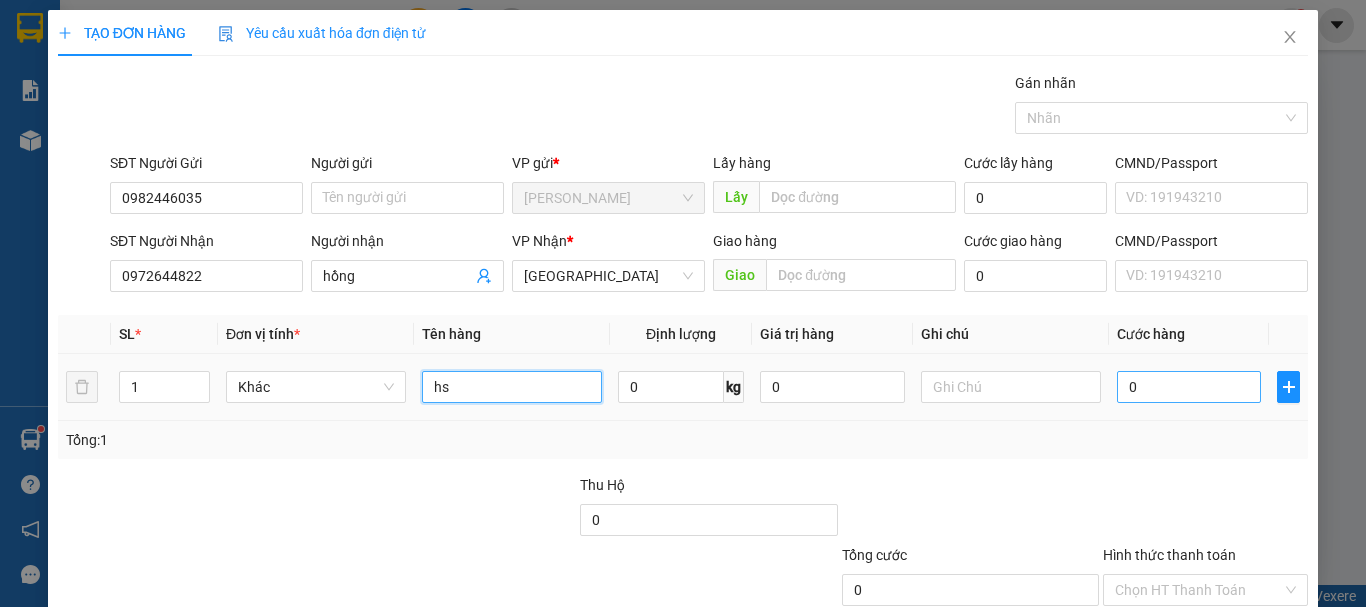 type on "hs" 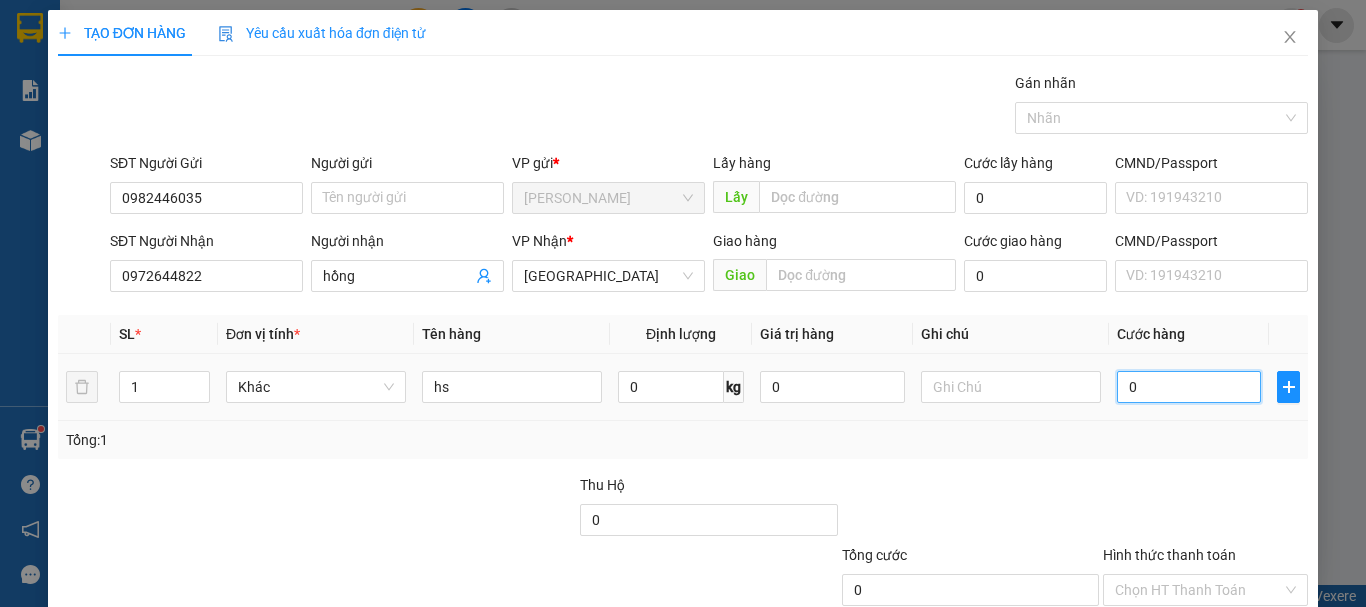 click on "0" at bounding box center (1189, 387) 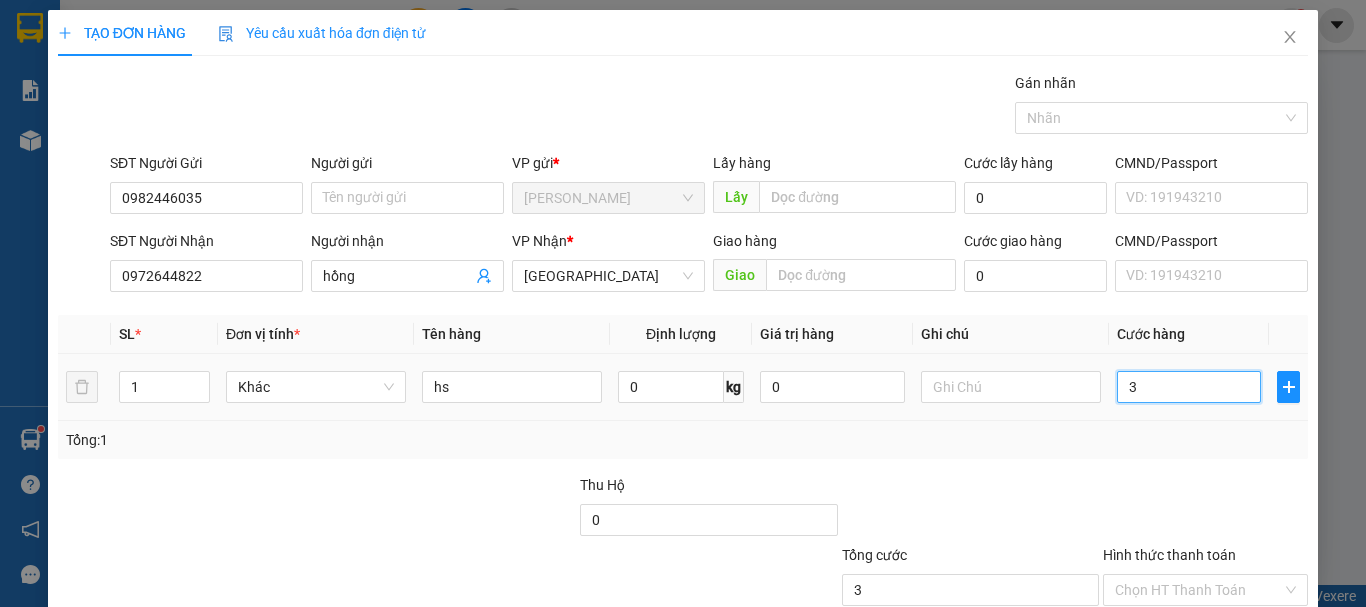 type on "30" 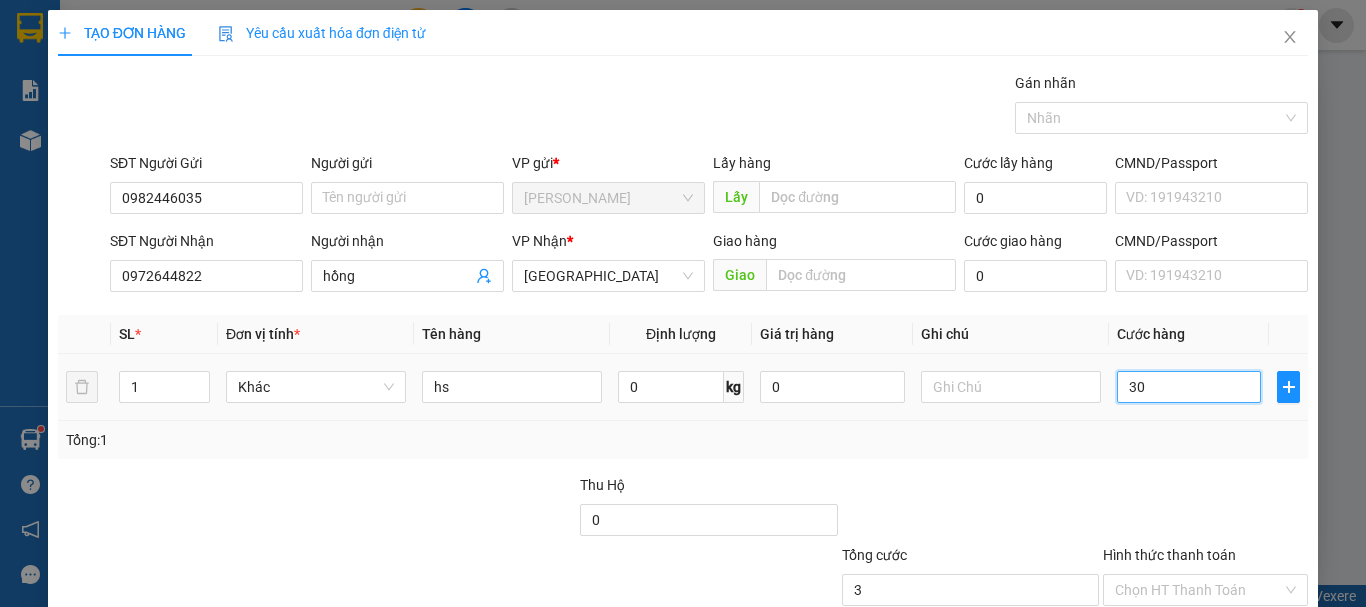type on "30" 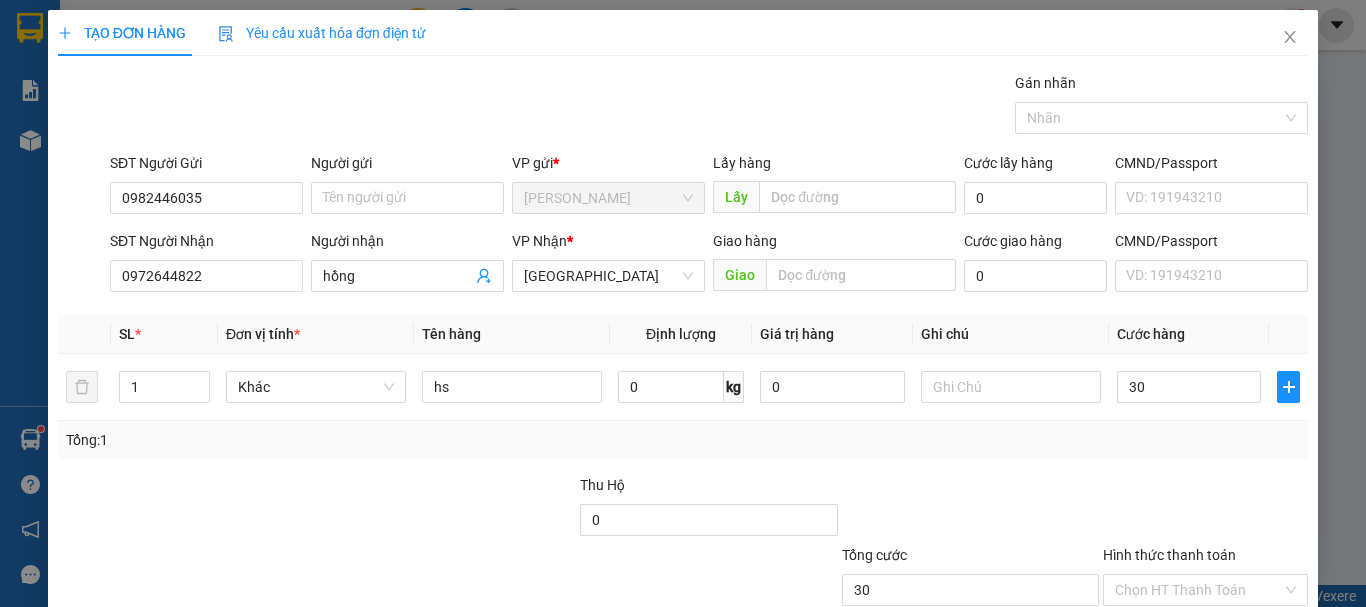 click 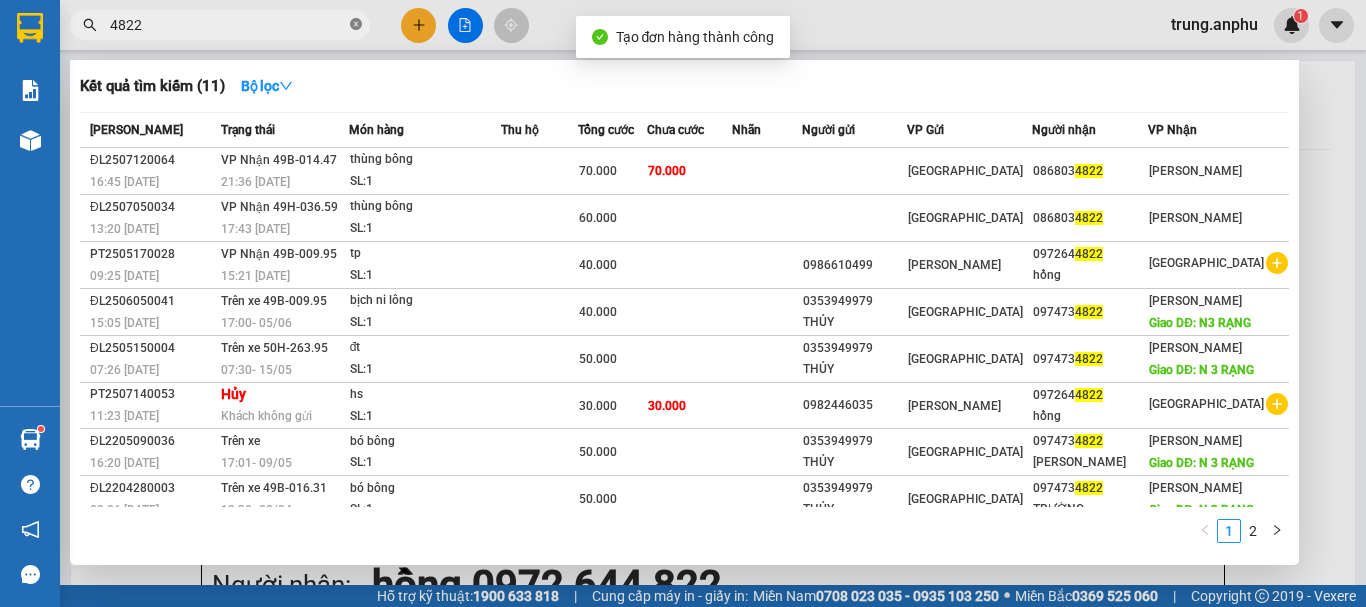 click 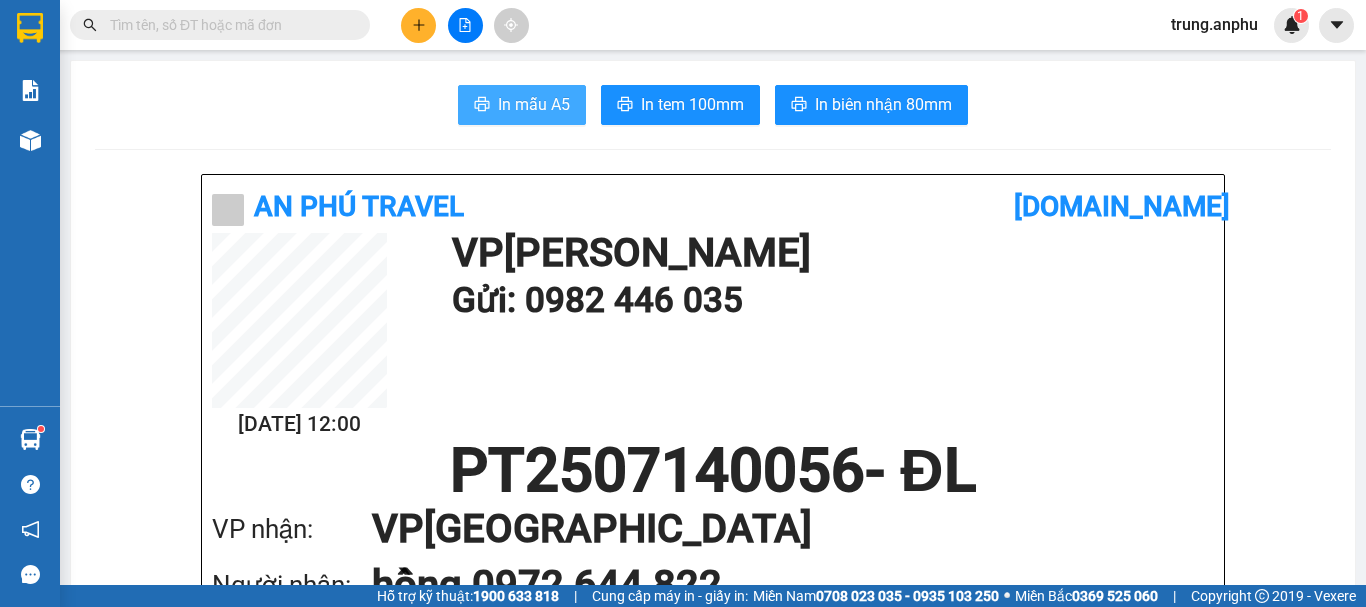 click on "In mẫu A5" at bounding box center [534, 104] 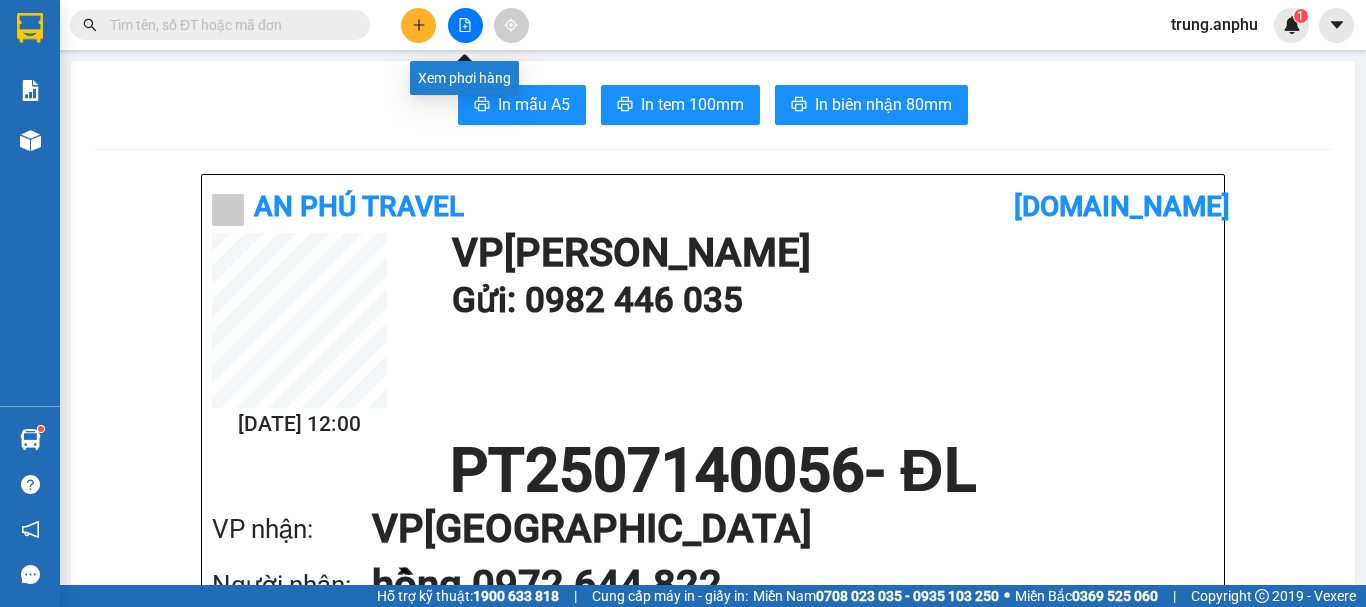 click at bounding box center [465, 25] 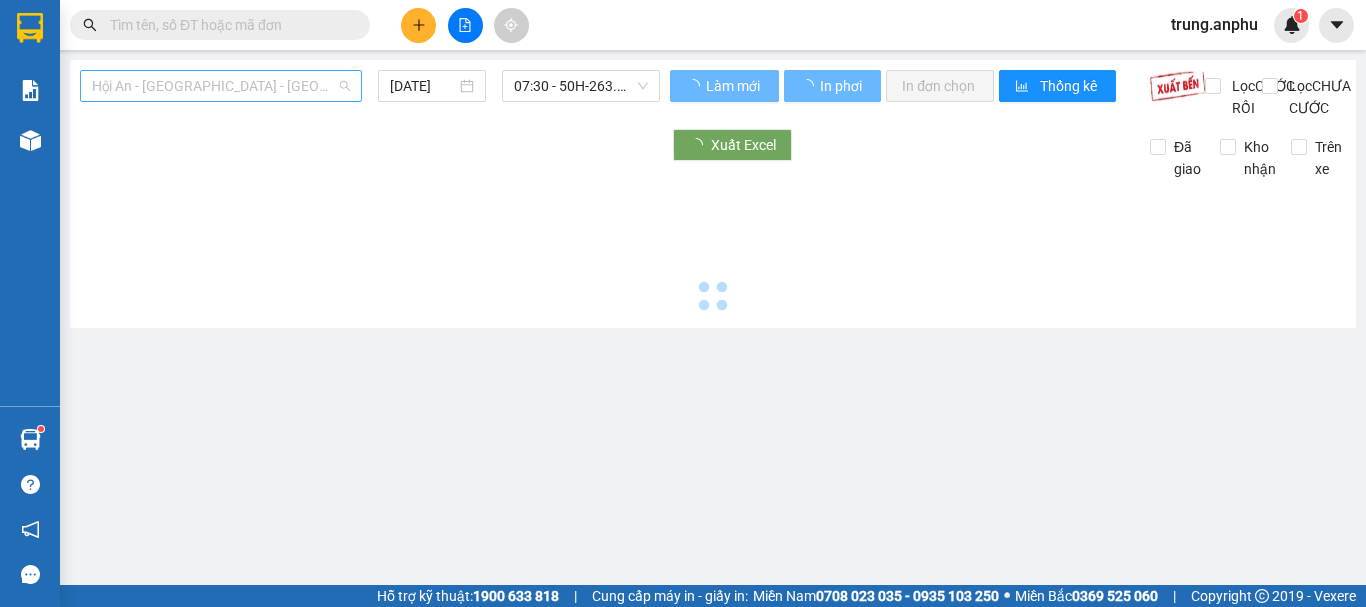click on "Hội An - [GEOGRAPHIC_DATA] - [GEOGRAPHIC_DATA]" at bounding box center (221, 86) 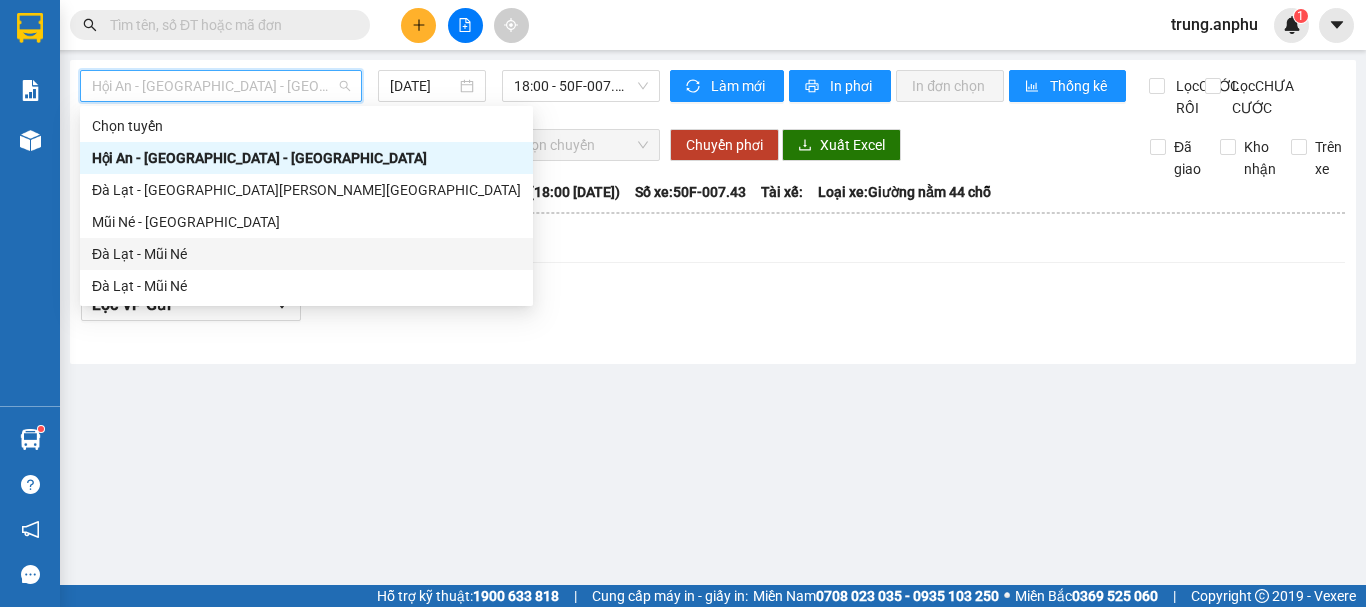 click on "Đà Lạt - Mũi Né" at bounding box center (306, 254) 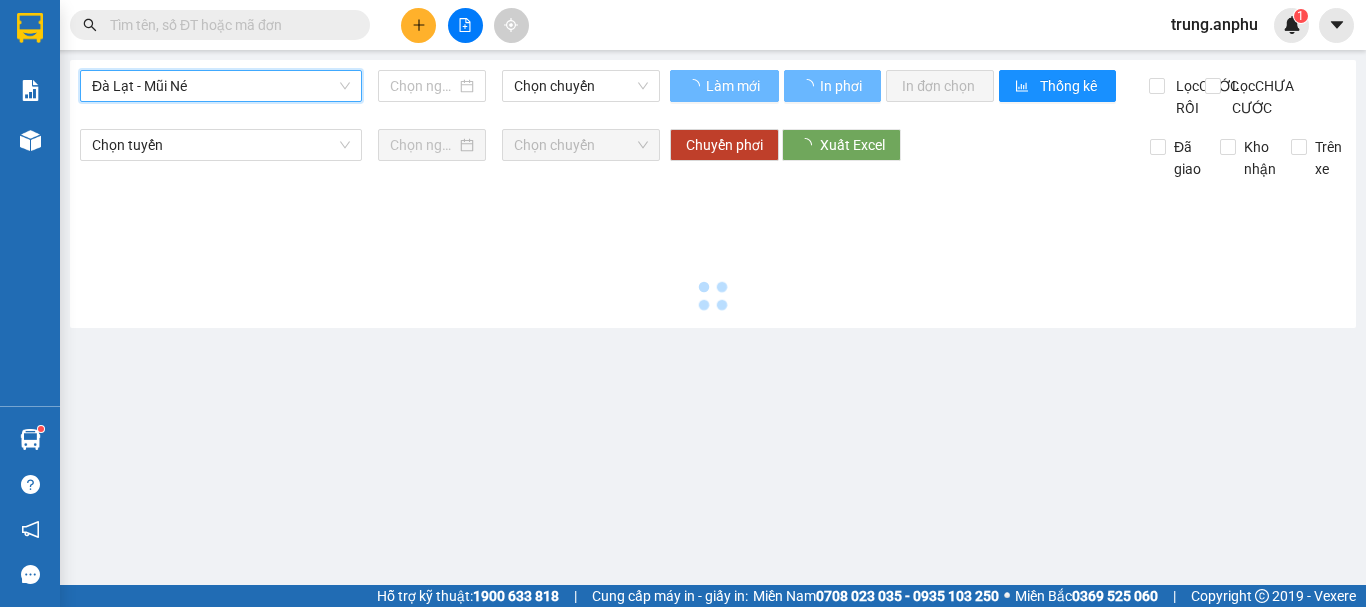 type on "[DATE]" 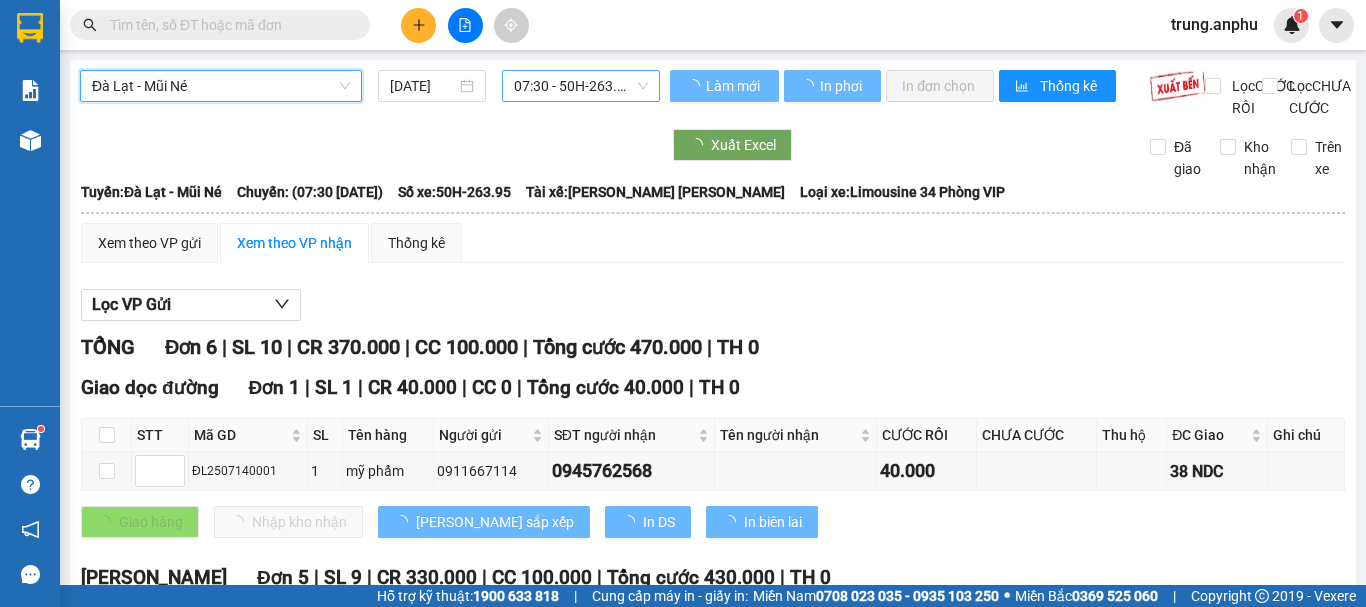 click on "07:30     - 50H-263.95" at bounding box center (581, 86) 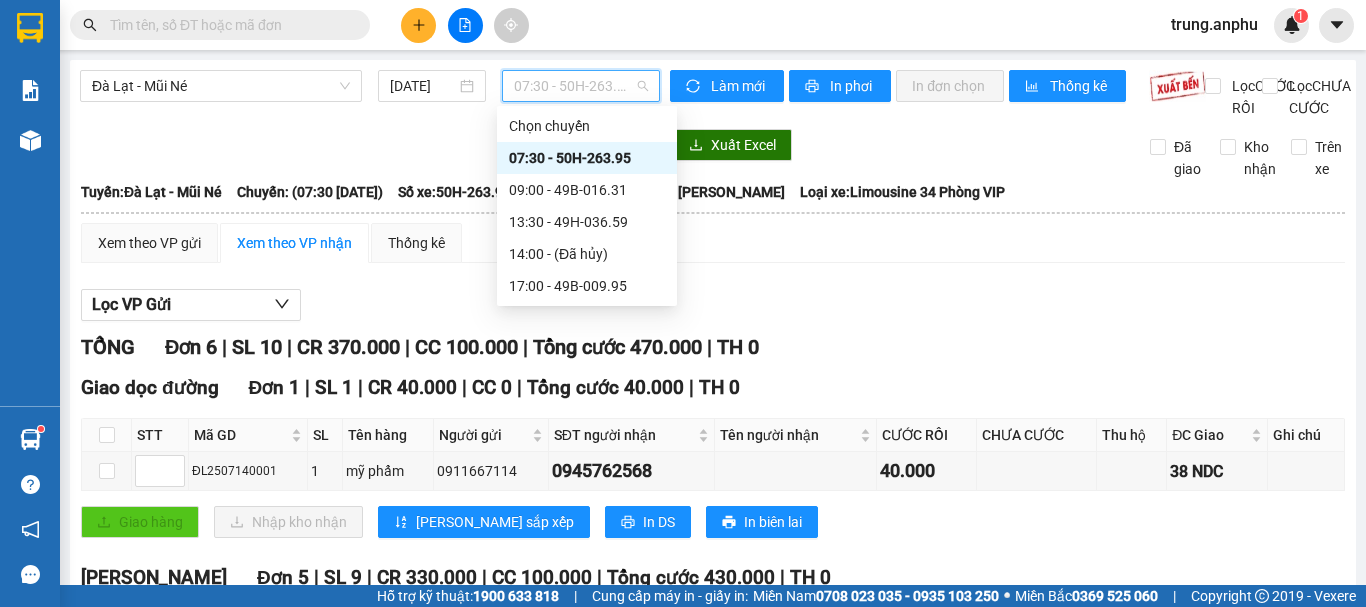click on "07:30     - 50H-263.95" at bounding box center [587, 158] 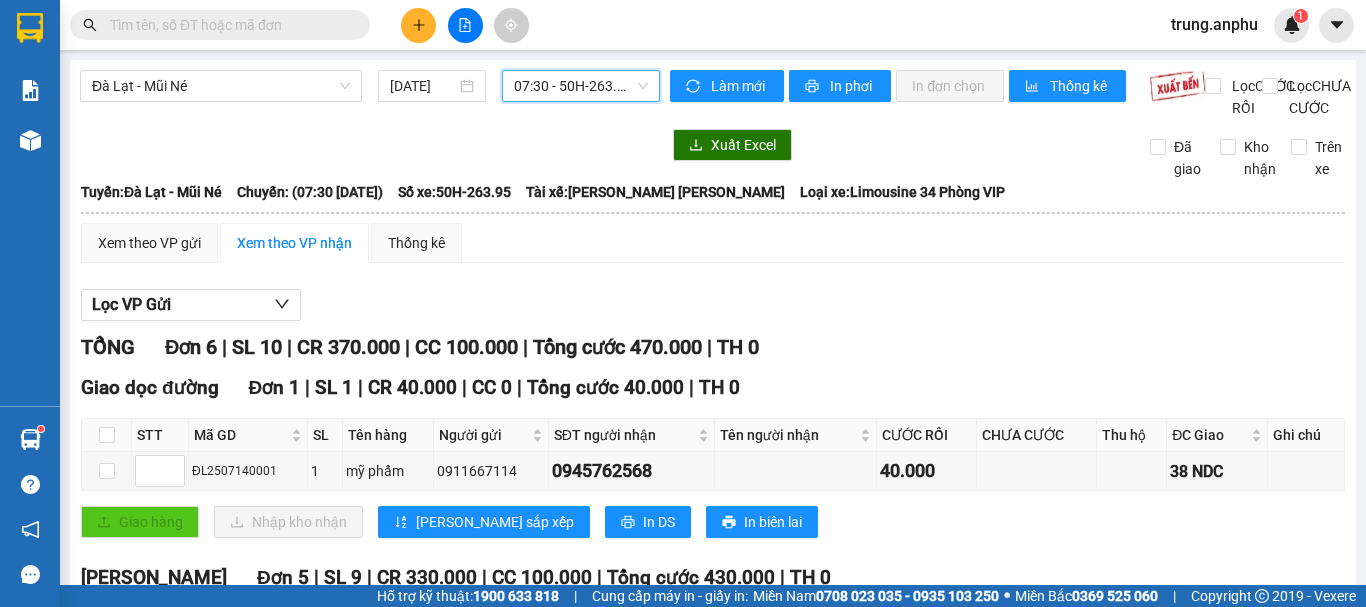 click at bounding box center (107, 625) 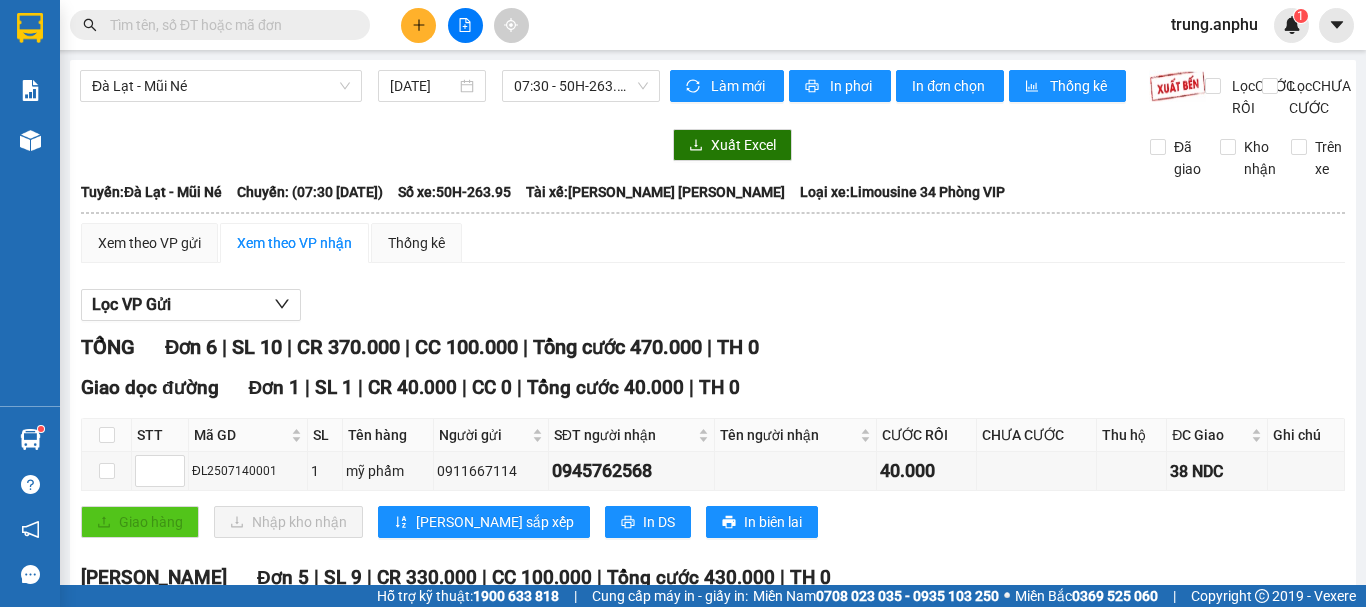 click on "Nhập kho nhận" at bounding box center [393, 868] 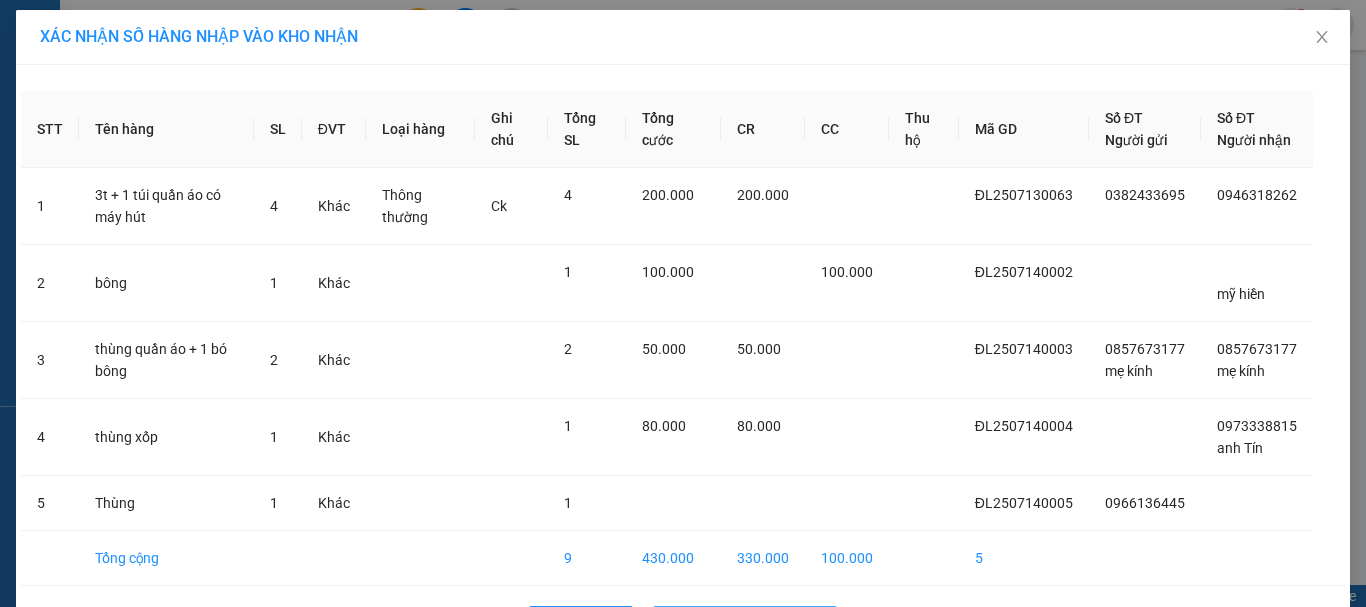 click on "Nhập hàng kho nhận" at bounding box center [756, 622] 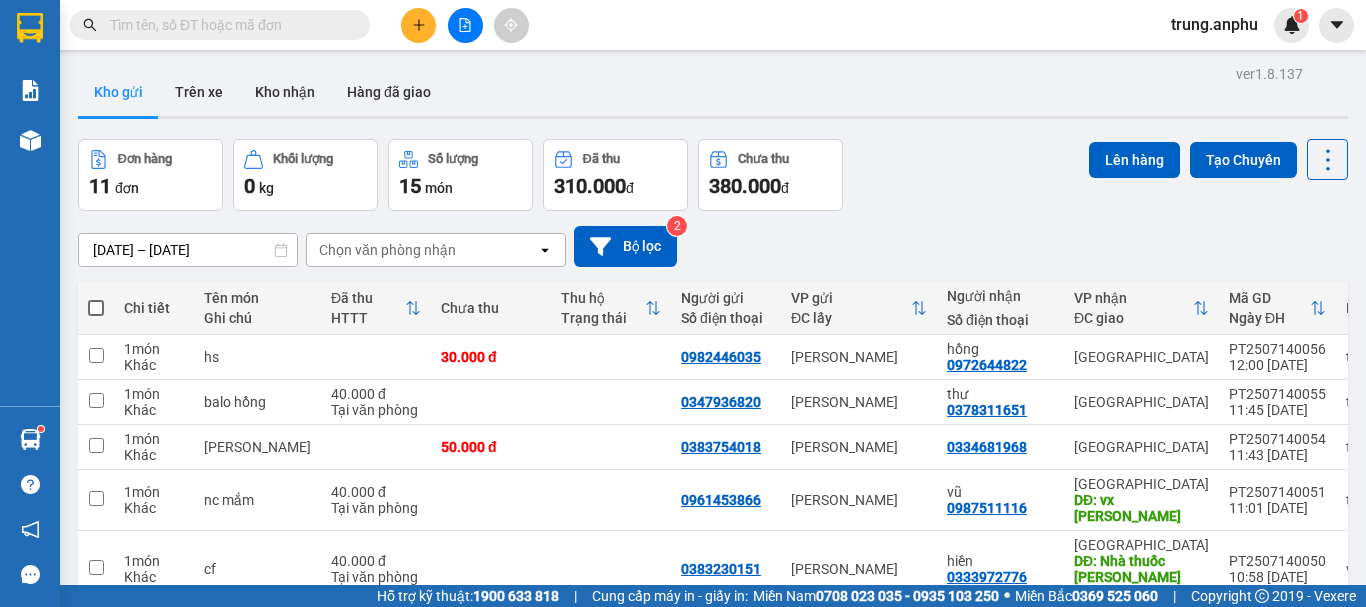 click at bounding box center (228, 25) 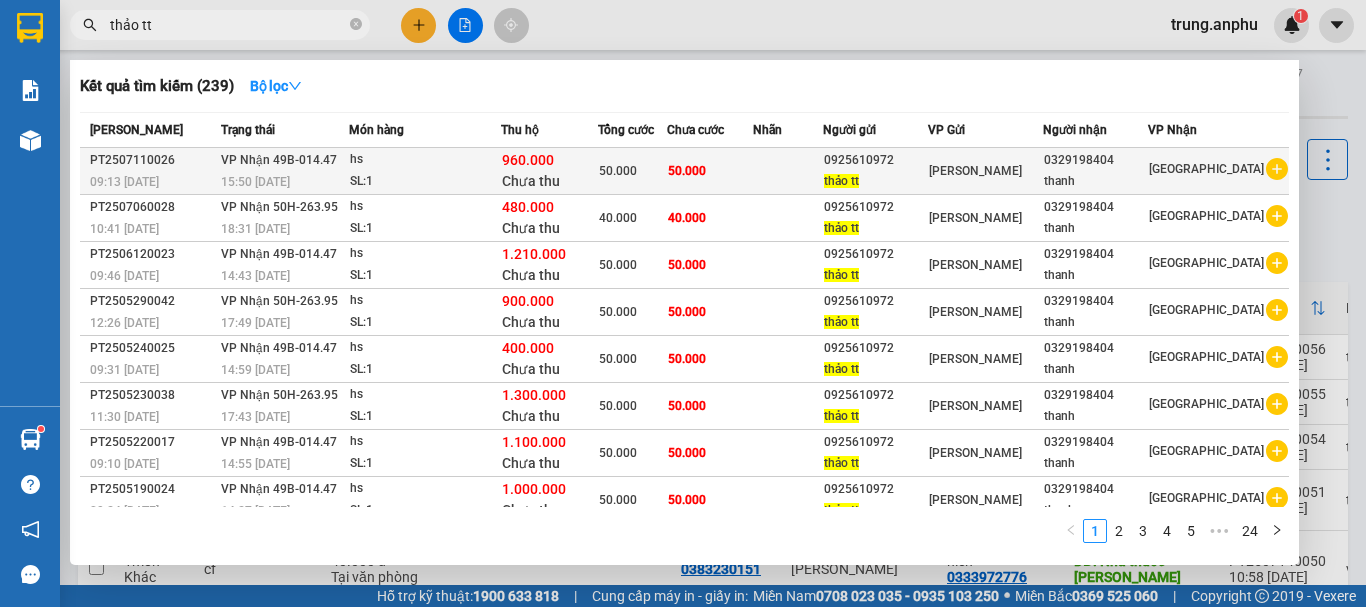type on "thảo tt" 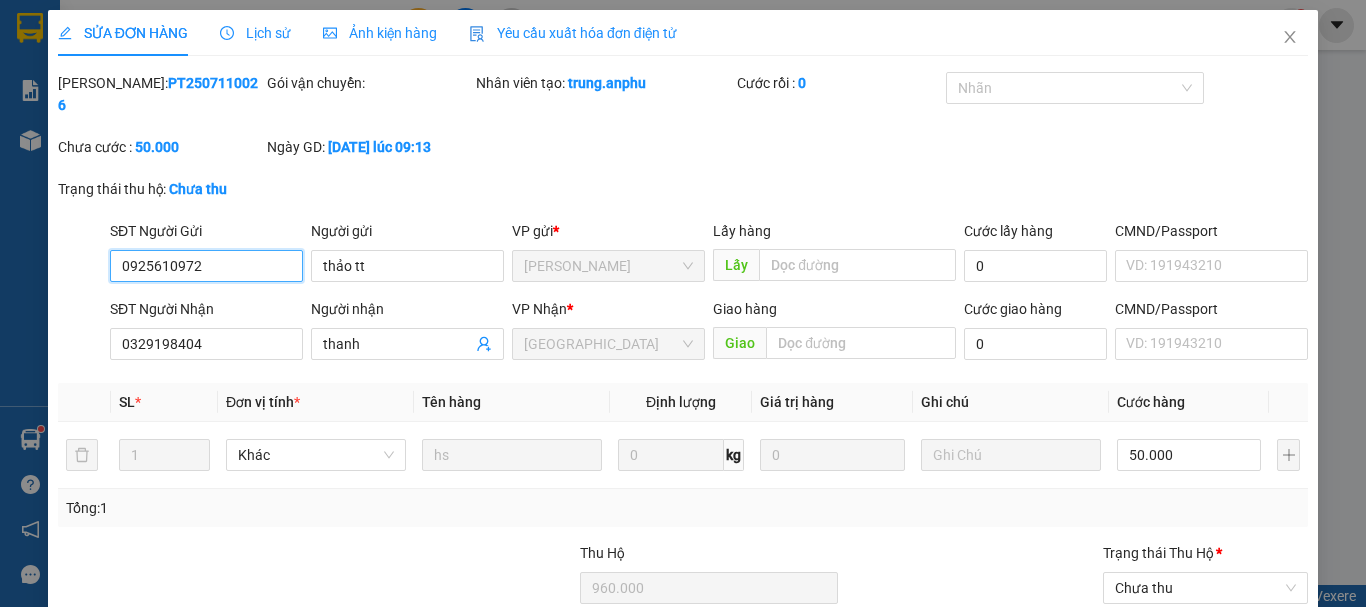 type on "0925610972" 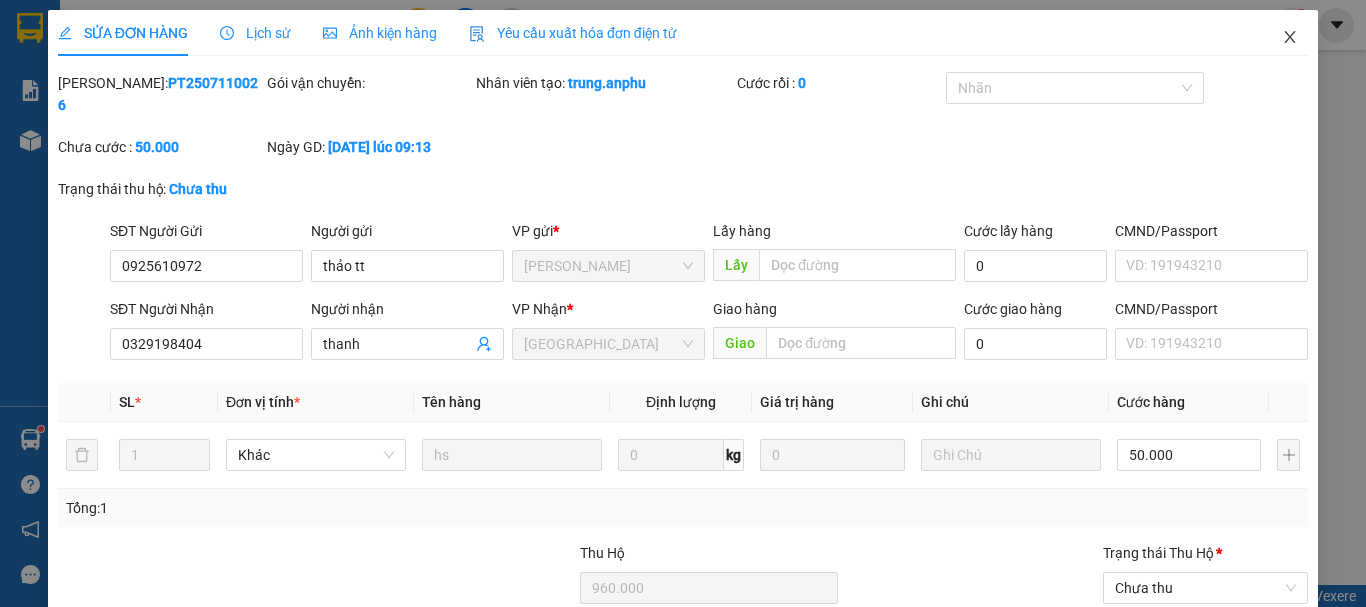 click at bounding box center [1290, 38] 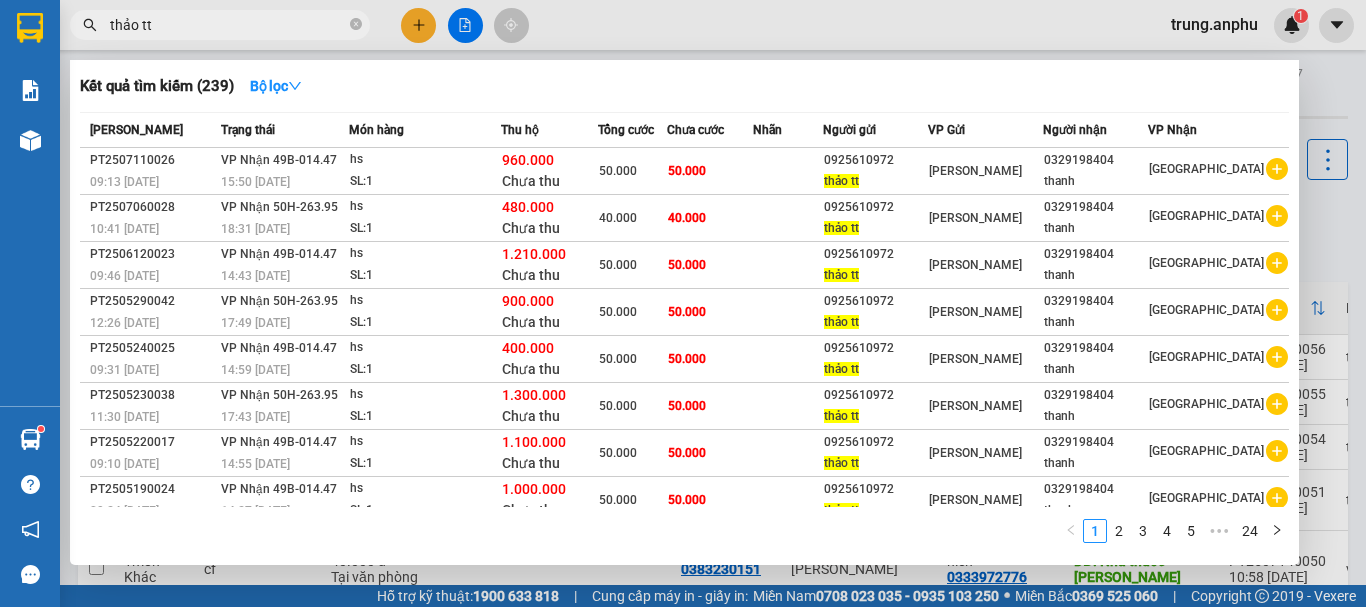 click on "thảo tt" at bounding box center [228, 25] 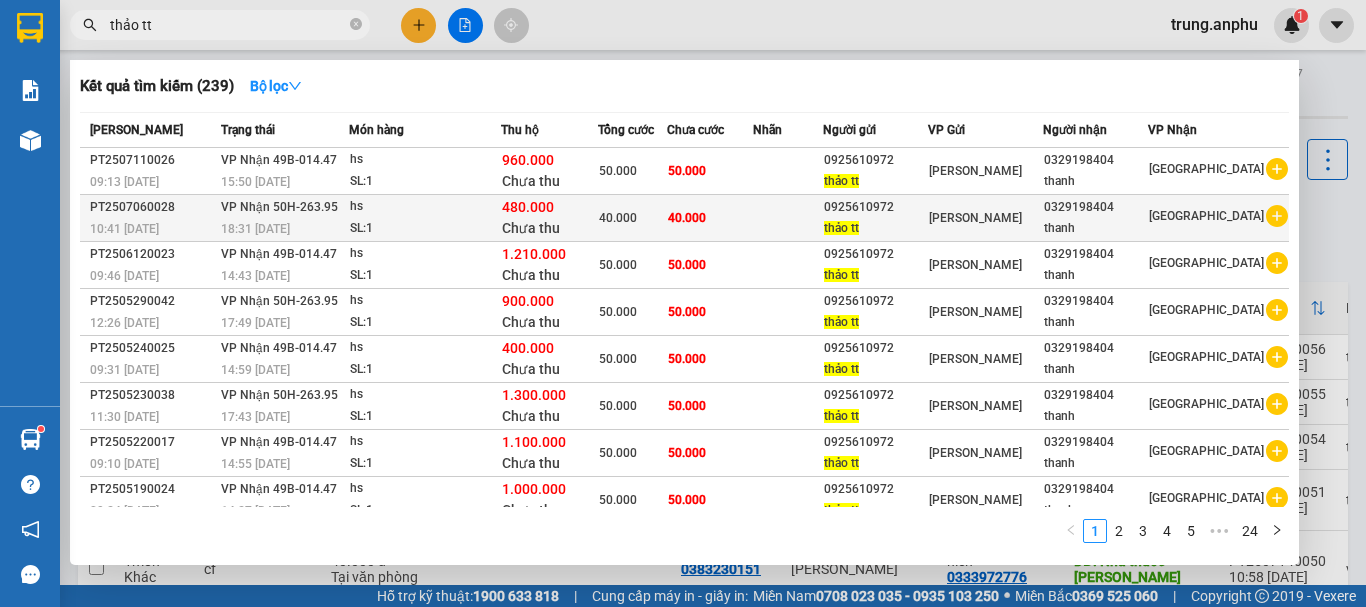 click 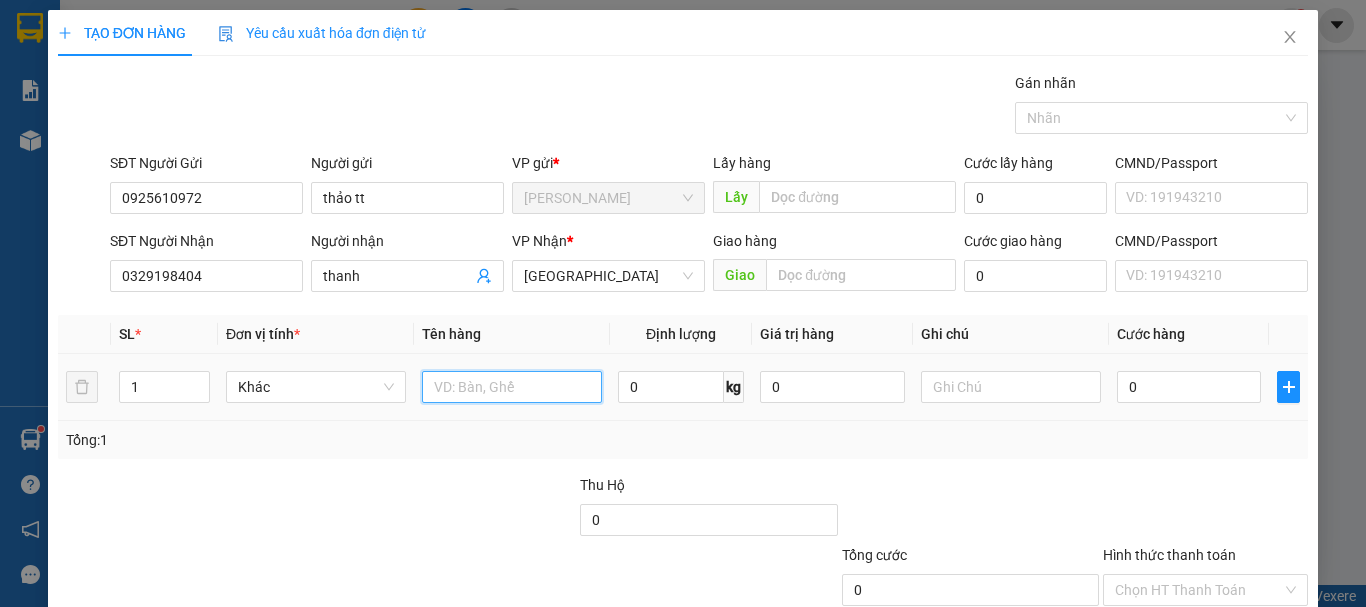 click at bounding box center (512, 387) 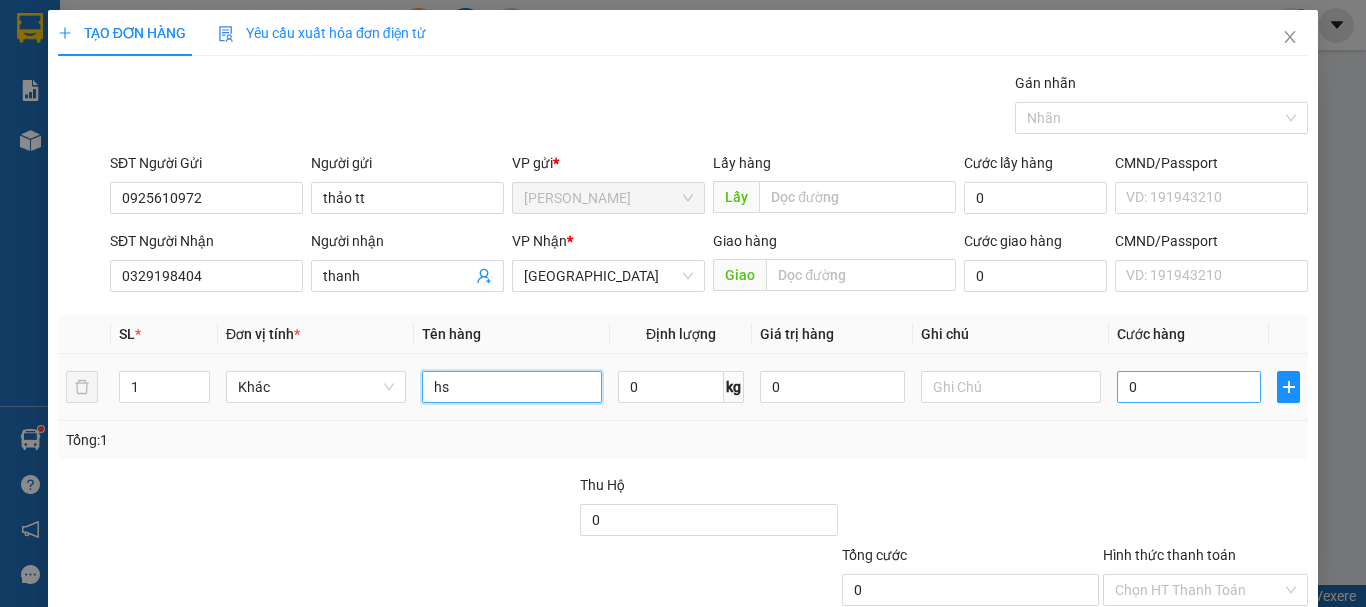 type on "hs" 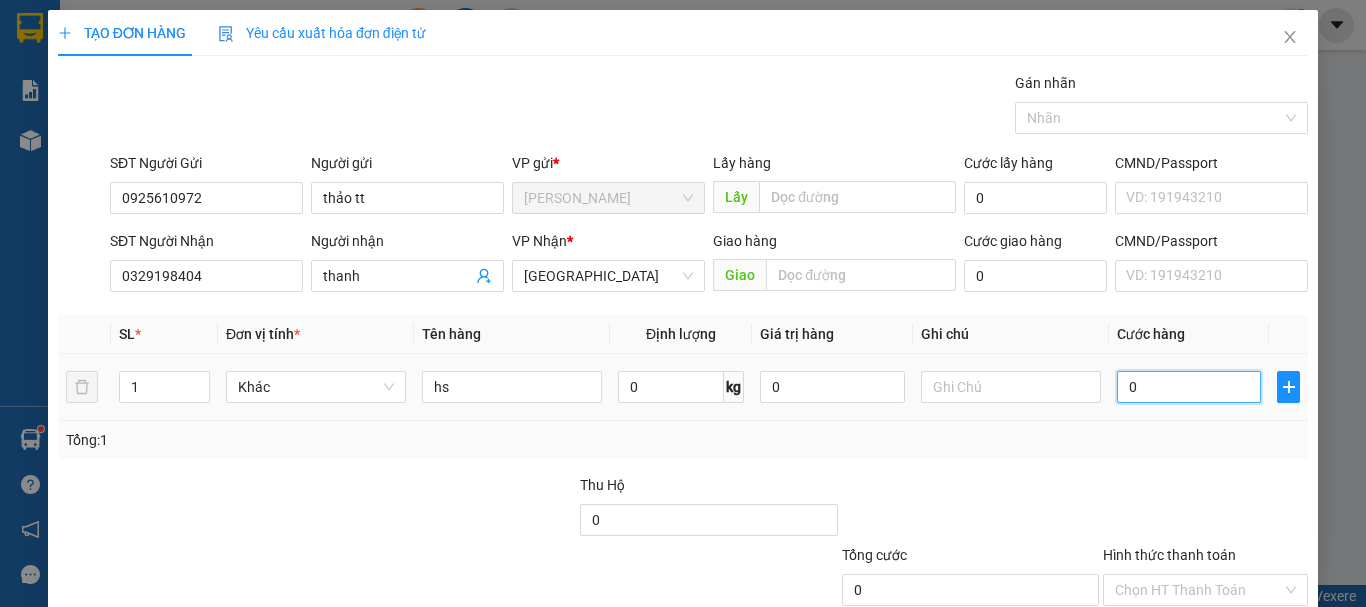 click on "0" at bounding box center (1189, 387) 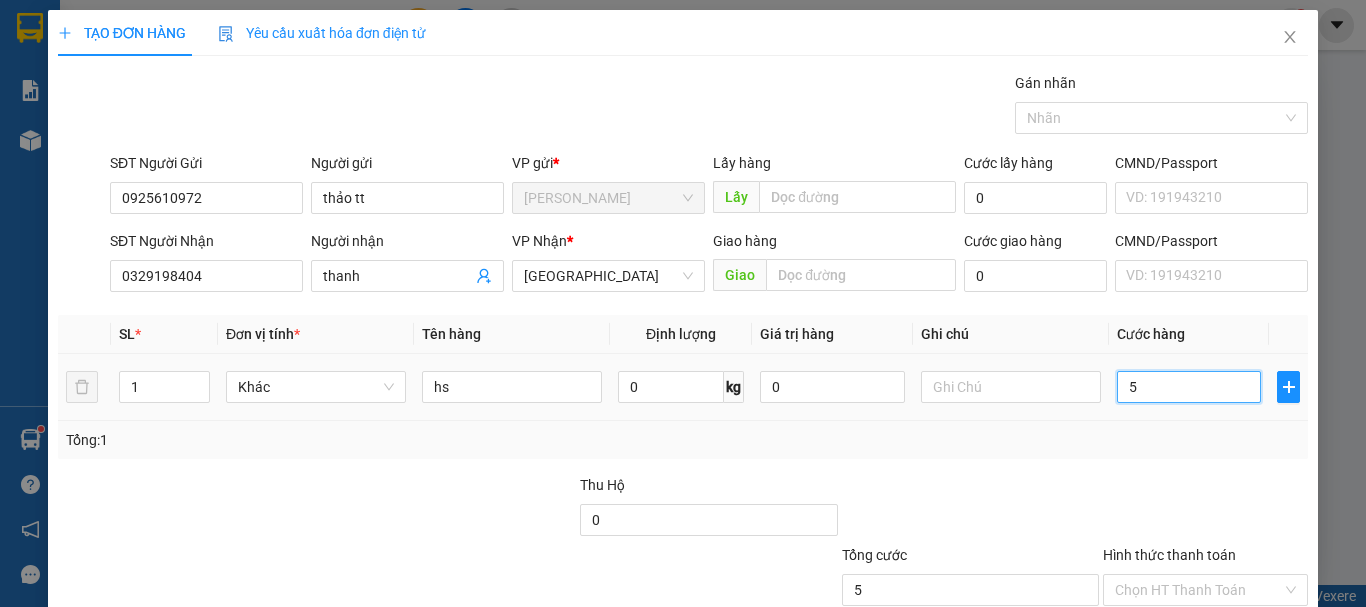 type on "50" 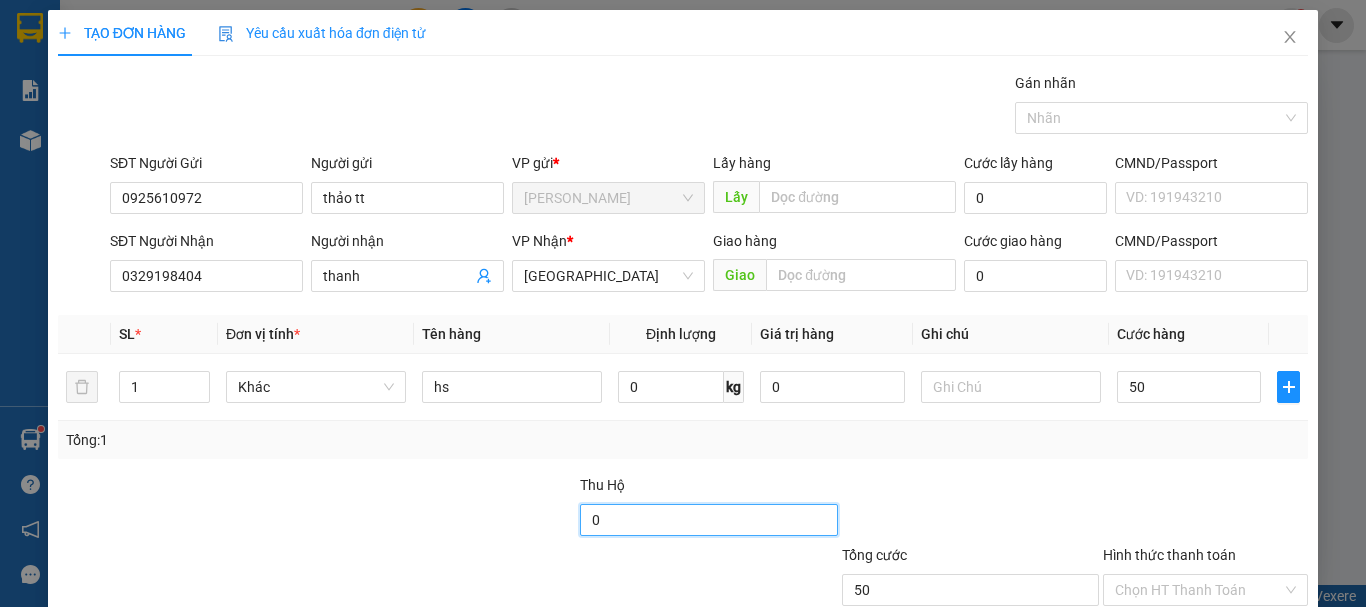 type on "50.000" 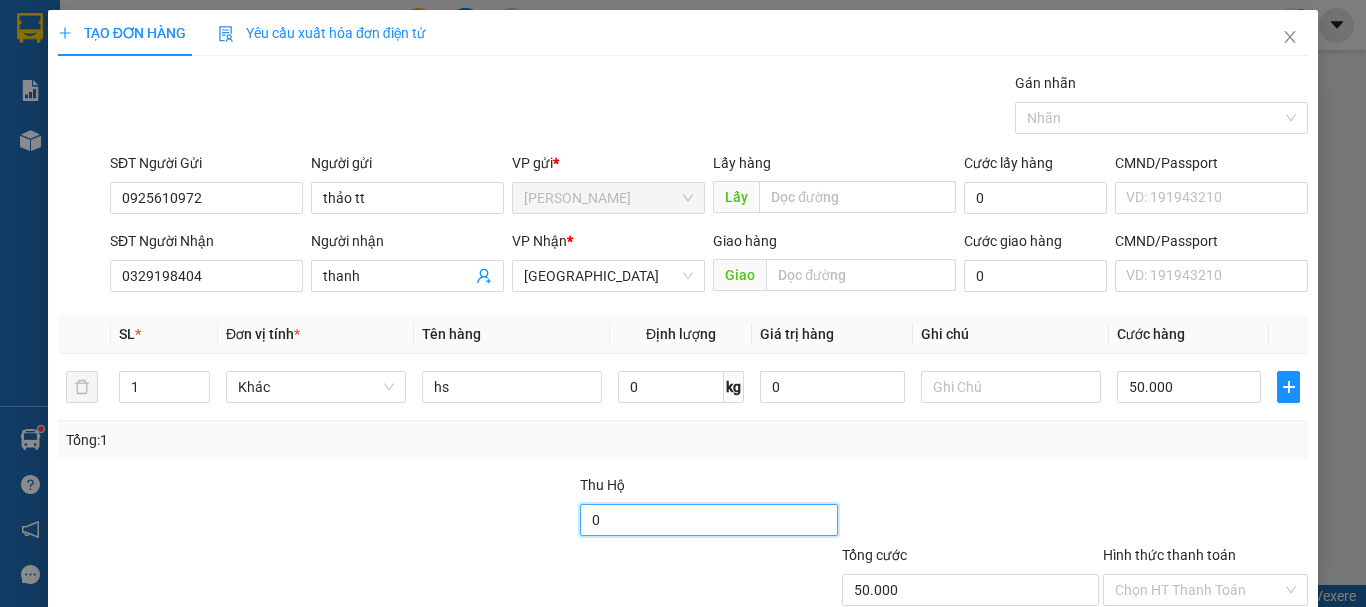 click on "0" at bounding box center (708, 520) 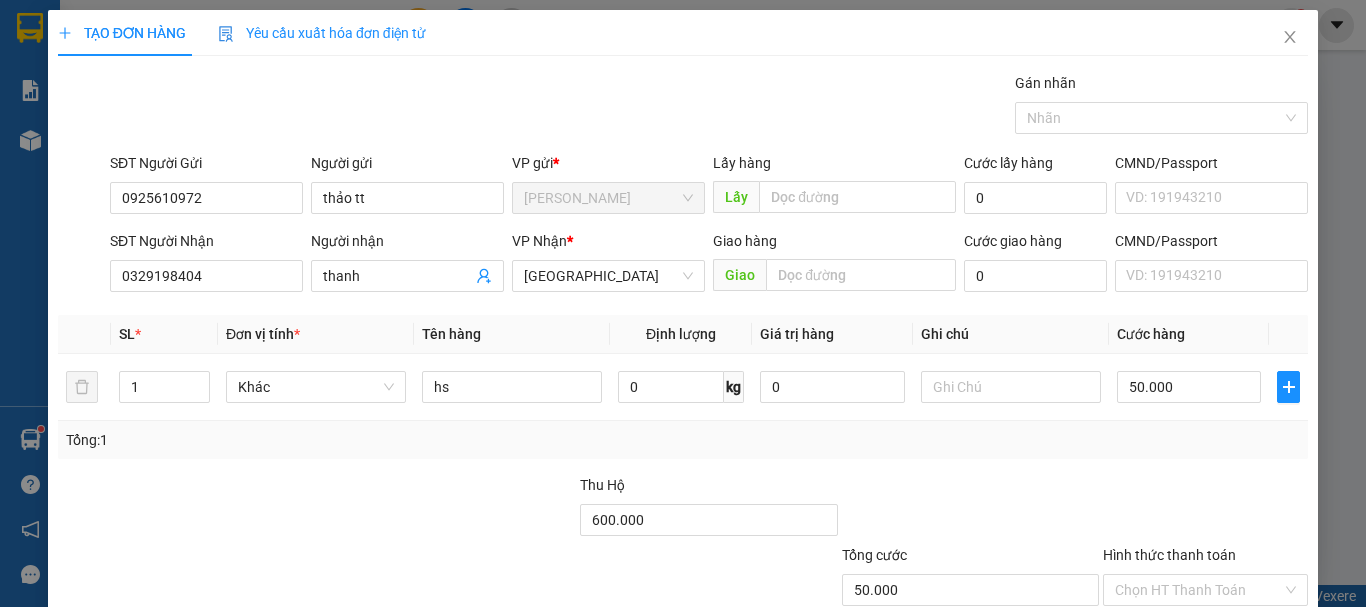 click on "[PERSON_NAME] và In" at bounding box center [1231, 685] 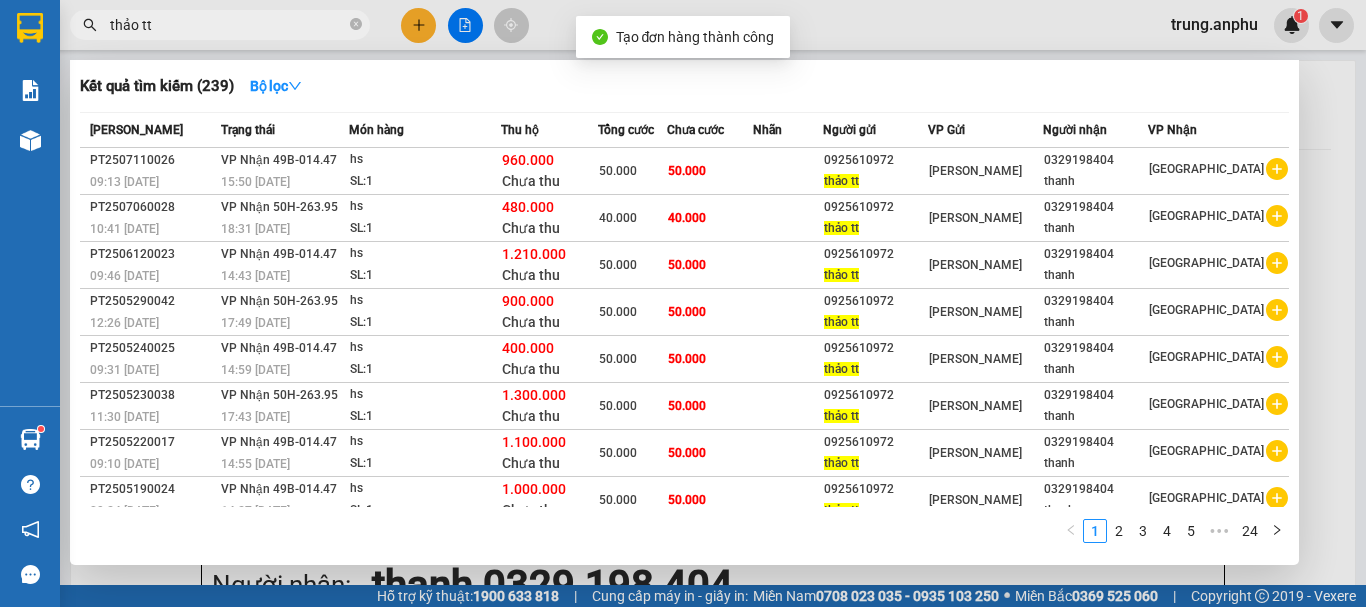 click at bounding box center [683, 303] 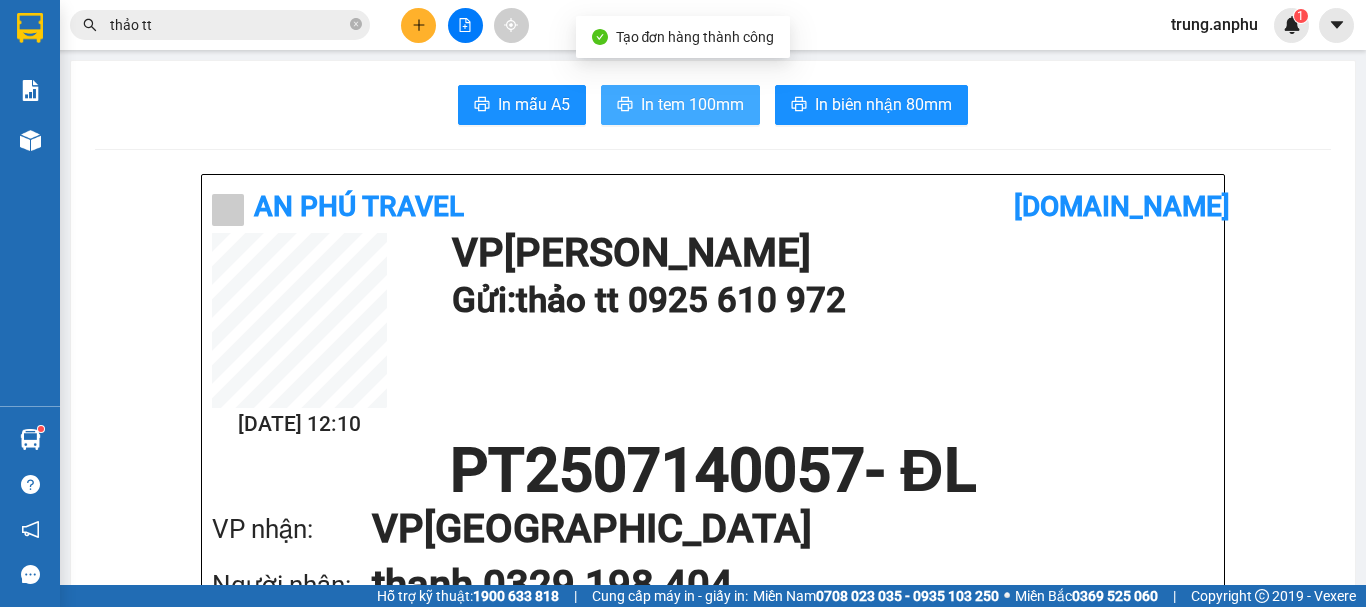 click on "In tem 100mm" at bounding box center (692, 104) 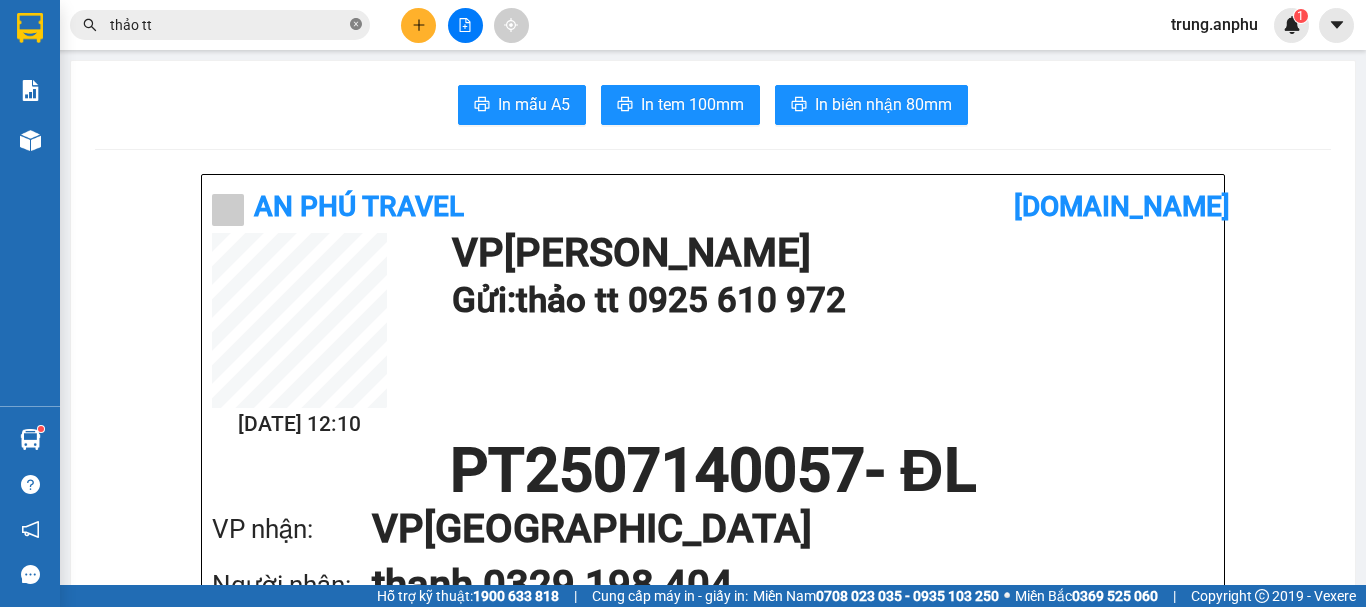 click 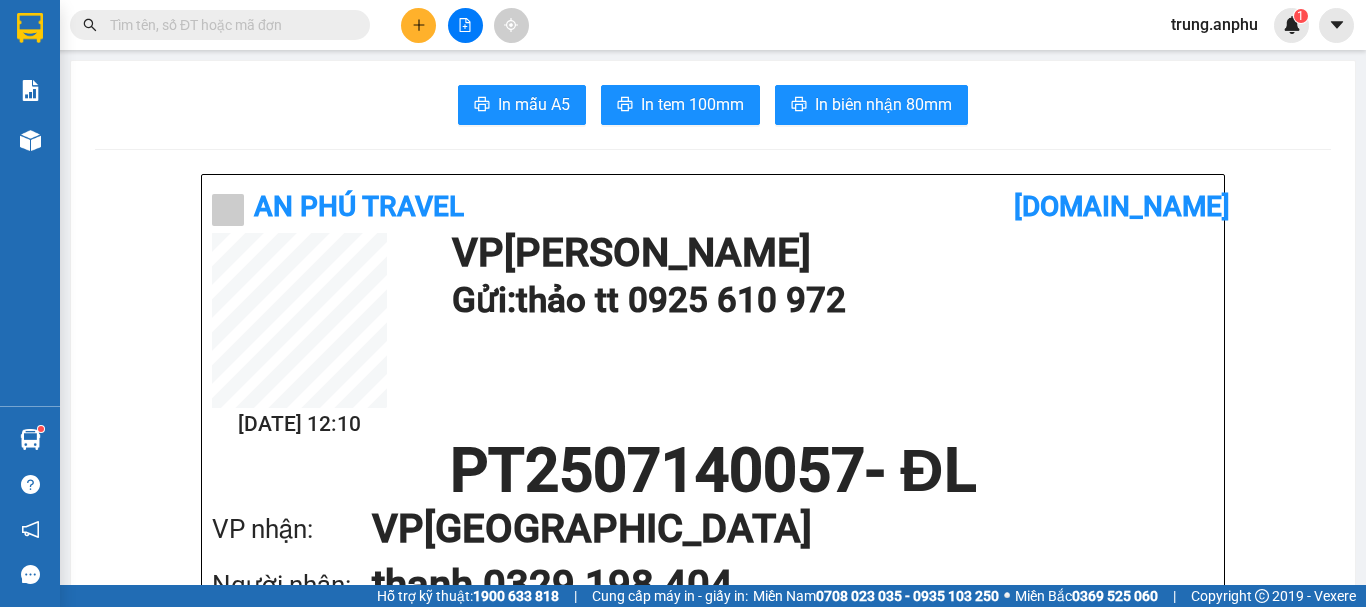 click at bounding box center (465, 25) 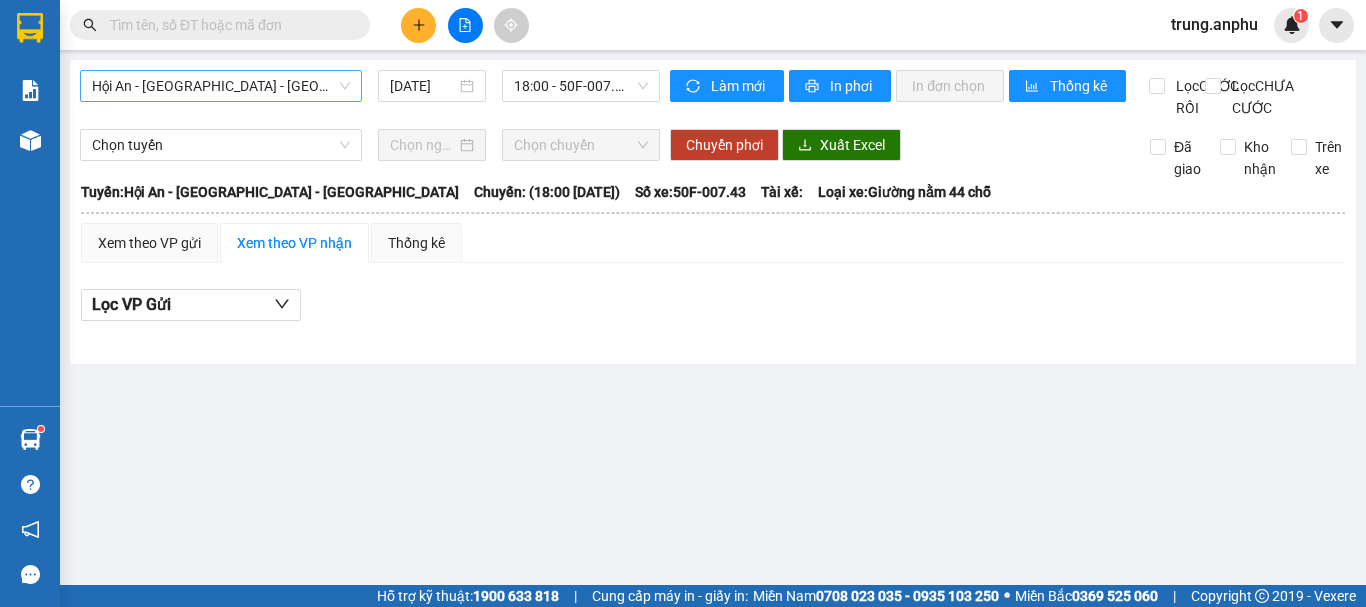 click on "Hội An - [GEOGRAPHIC_DATA] - [GEOGRAPHIC_DATA]" at bounding box center (221, 86) 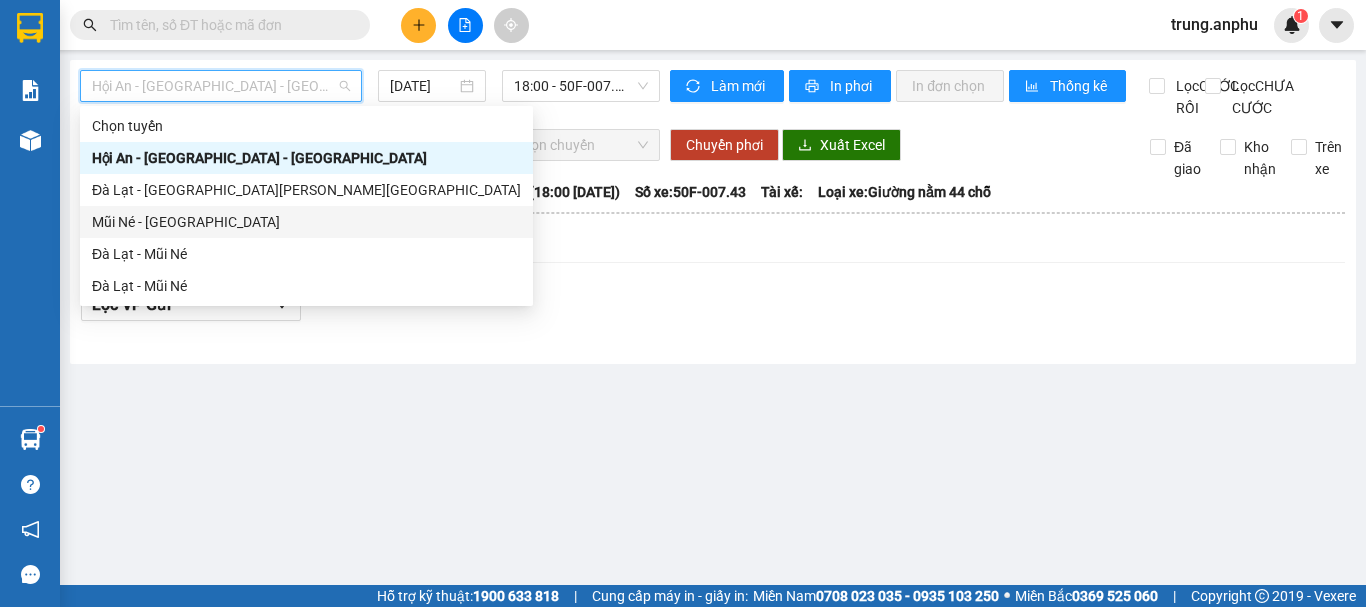 drag, startPoint x: 155, startPoint y: 226, endPoint x: 262, endPoint y: 149, distance: 131.82564 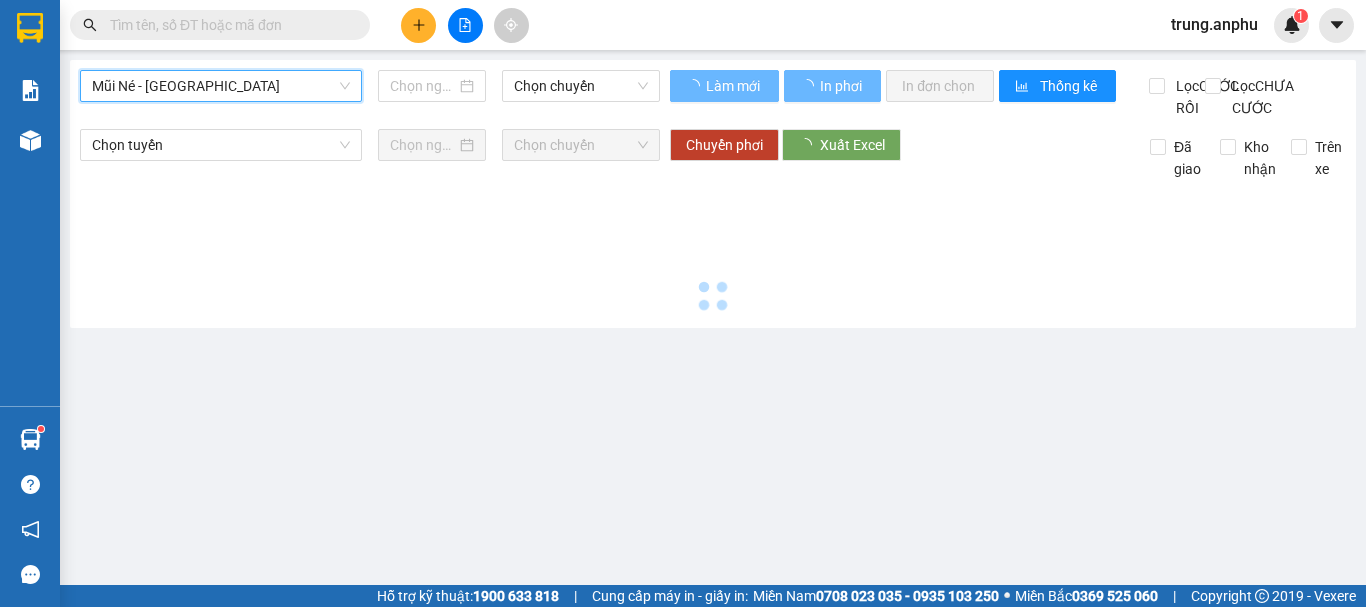 type on "[DATE]" 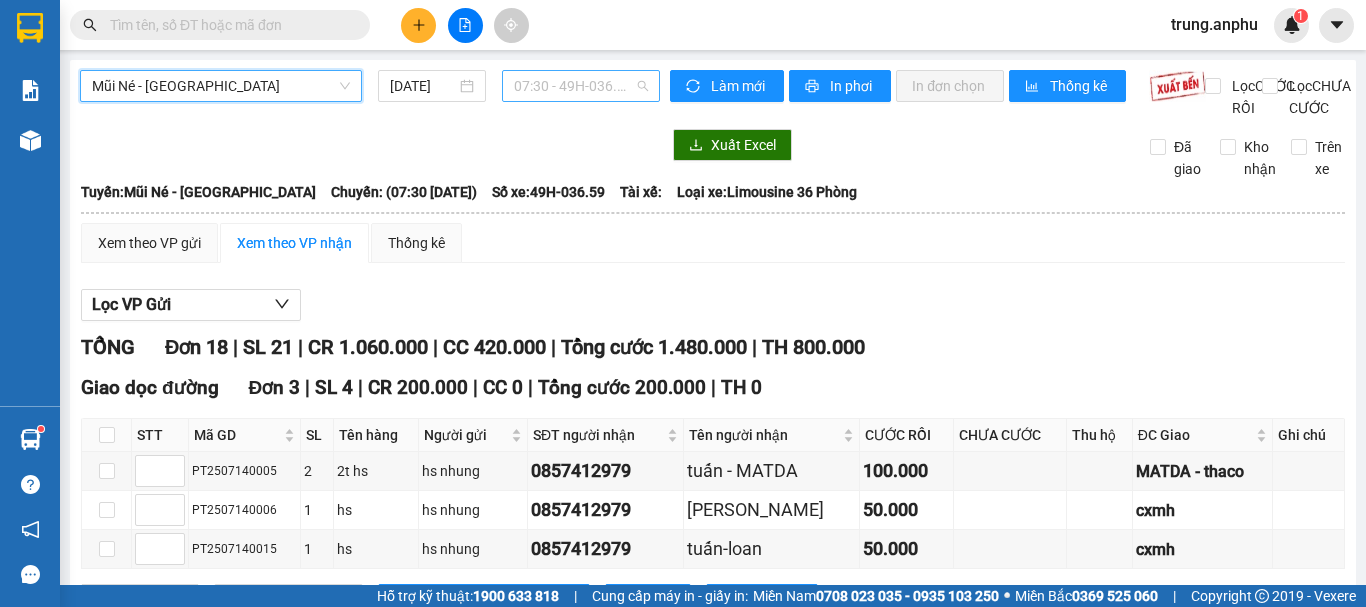 click on "07:30     - 49H-036.59" at bounding box center (581, 86) 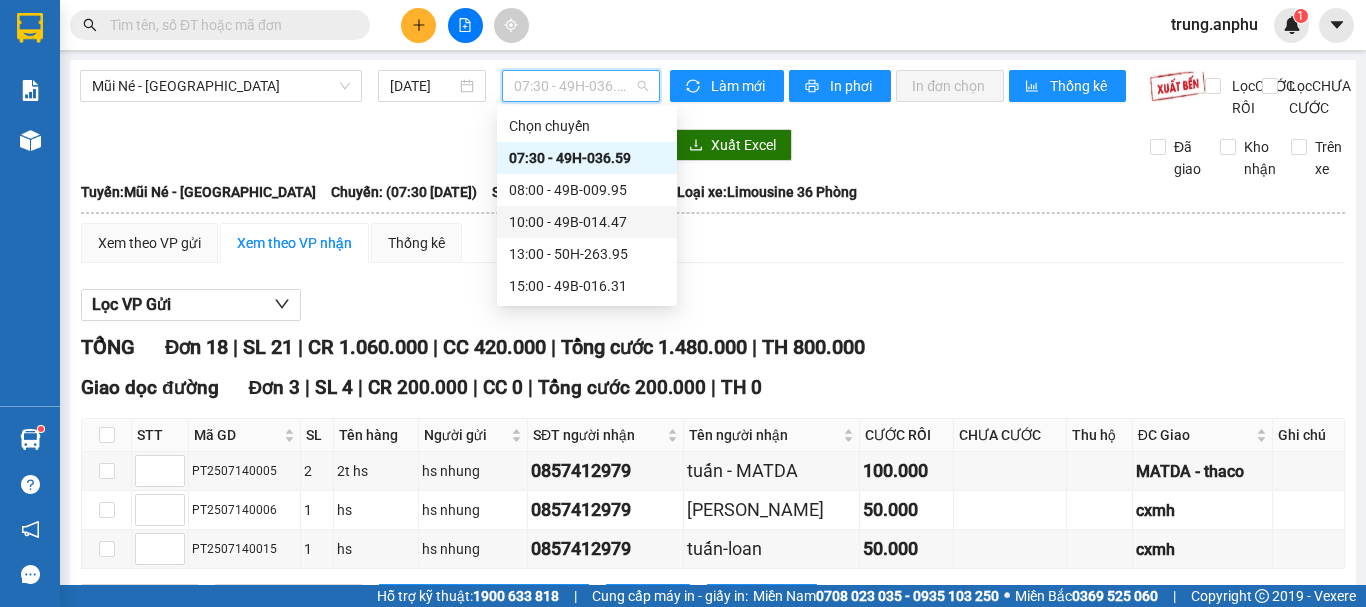 click on "10:00     - 49B-014.47" at bounding box center [587, 222] 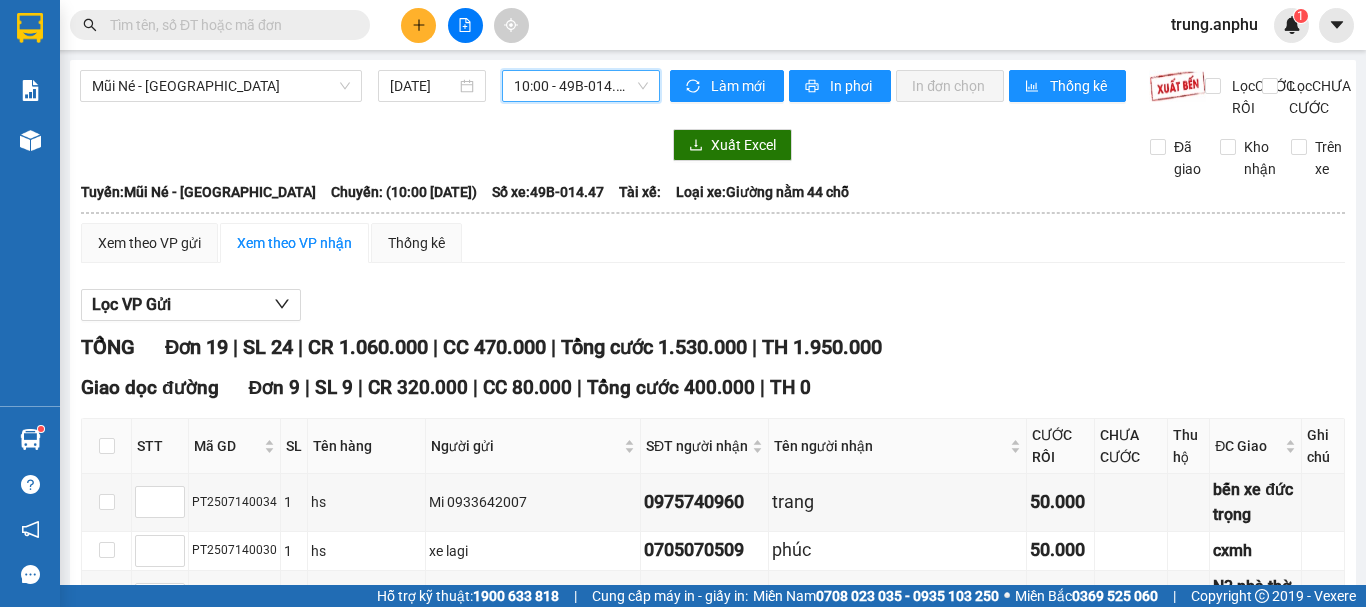 click at bounding box center [228, 25] 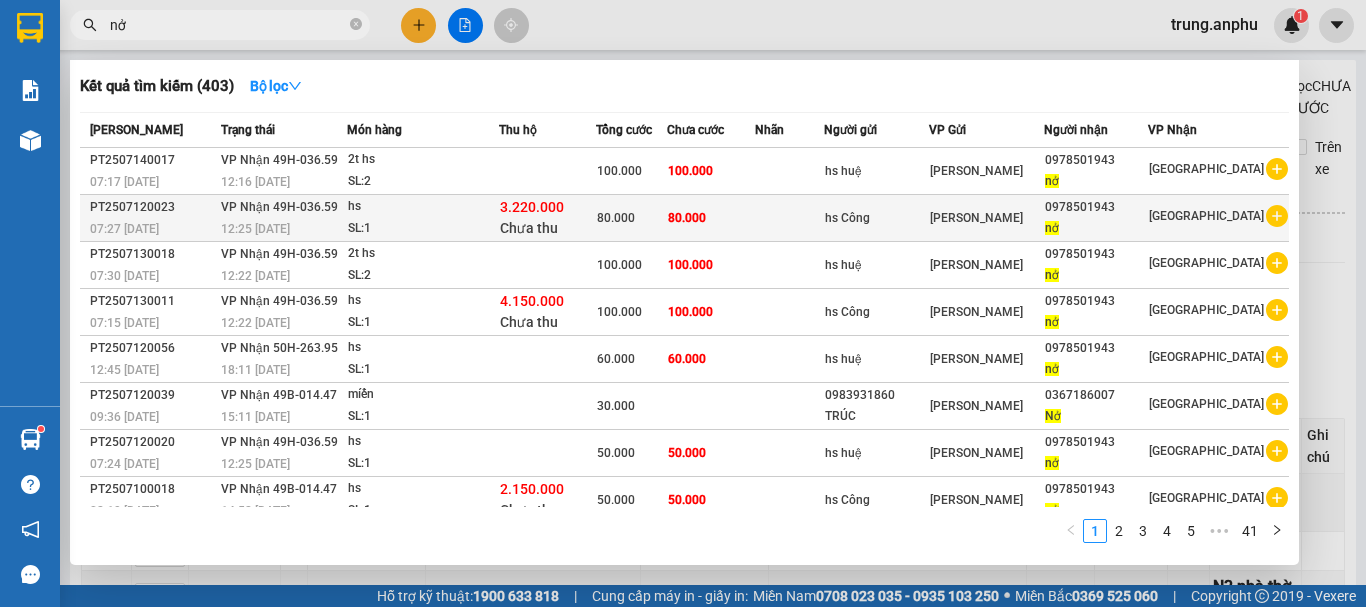 type on "nở" 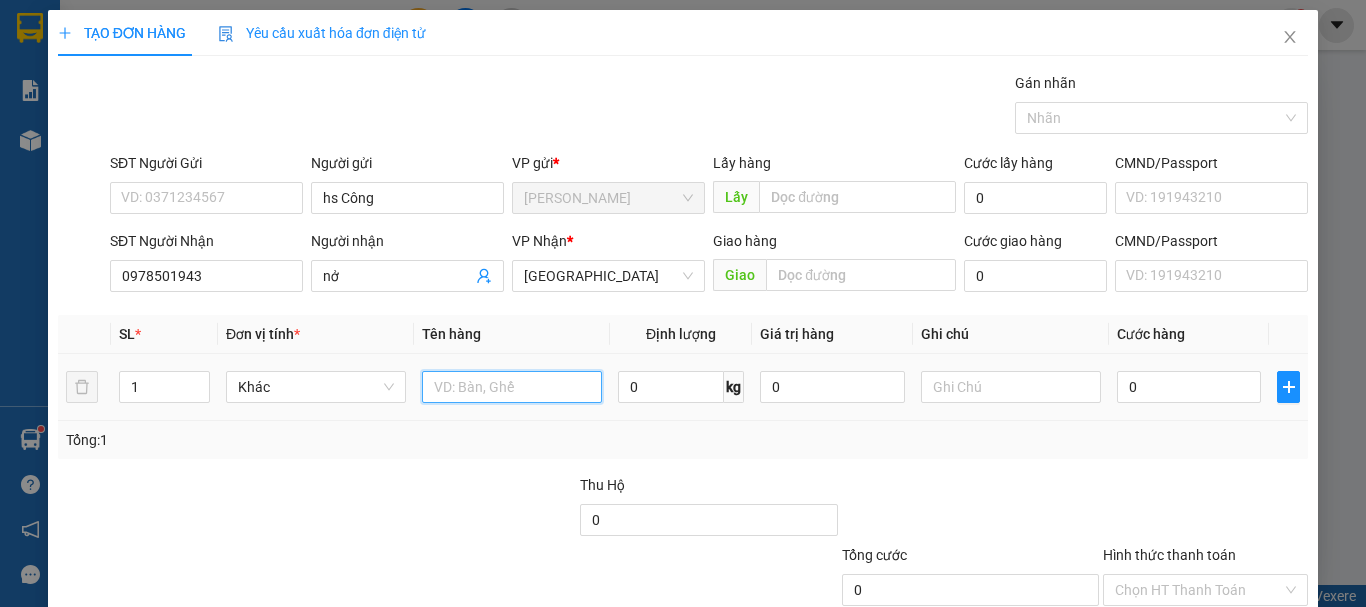 click at bounding box center [512, 387] 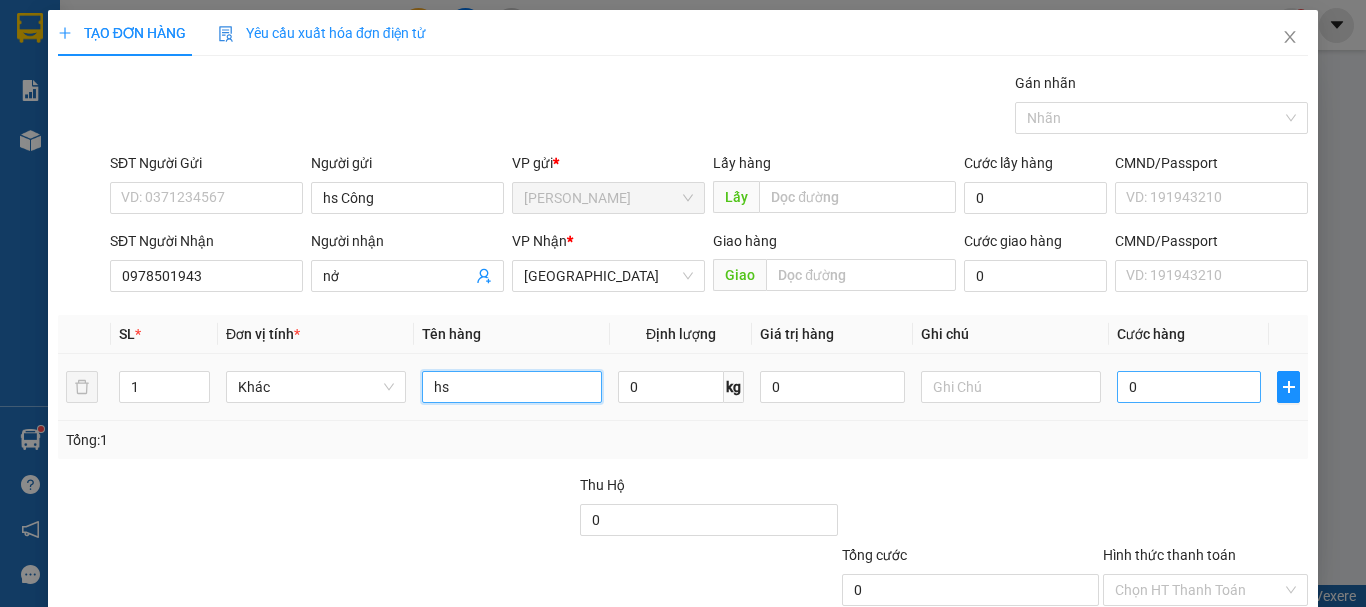 type on "hs" 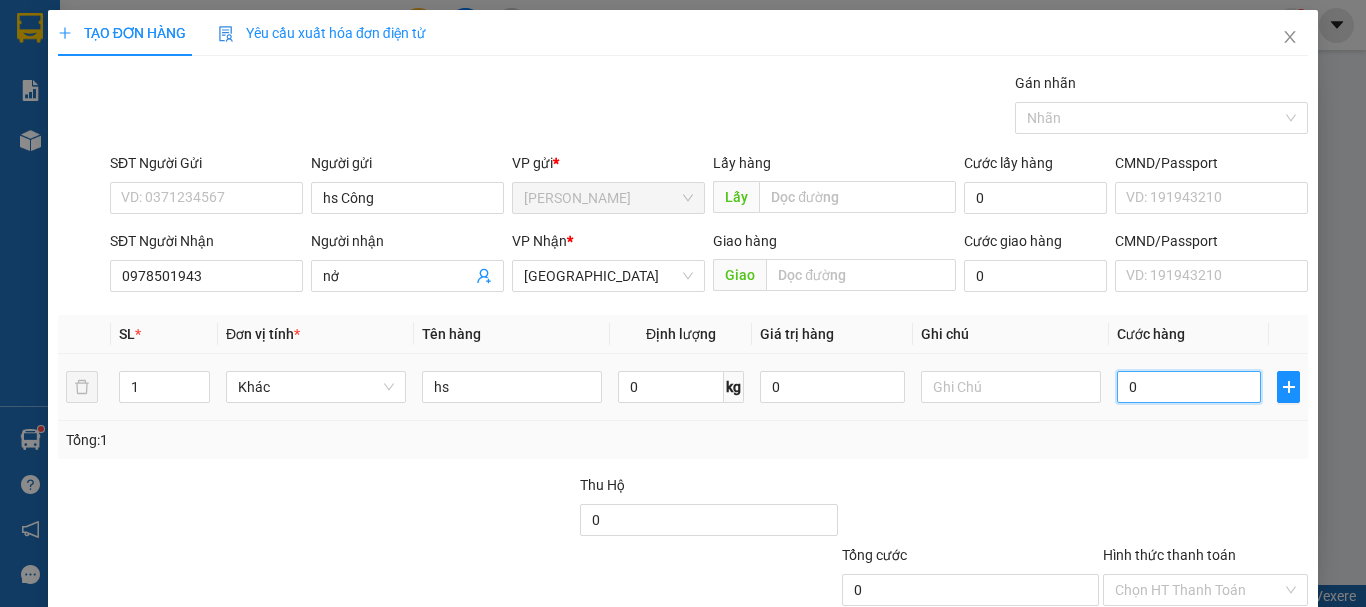 click on "0" at bounding box center (1189, 387) 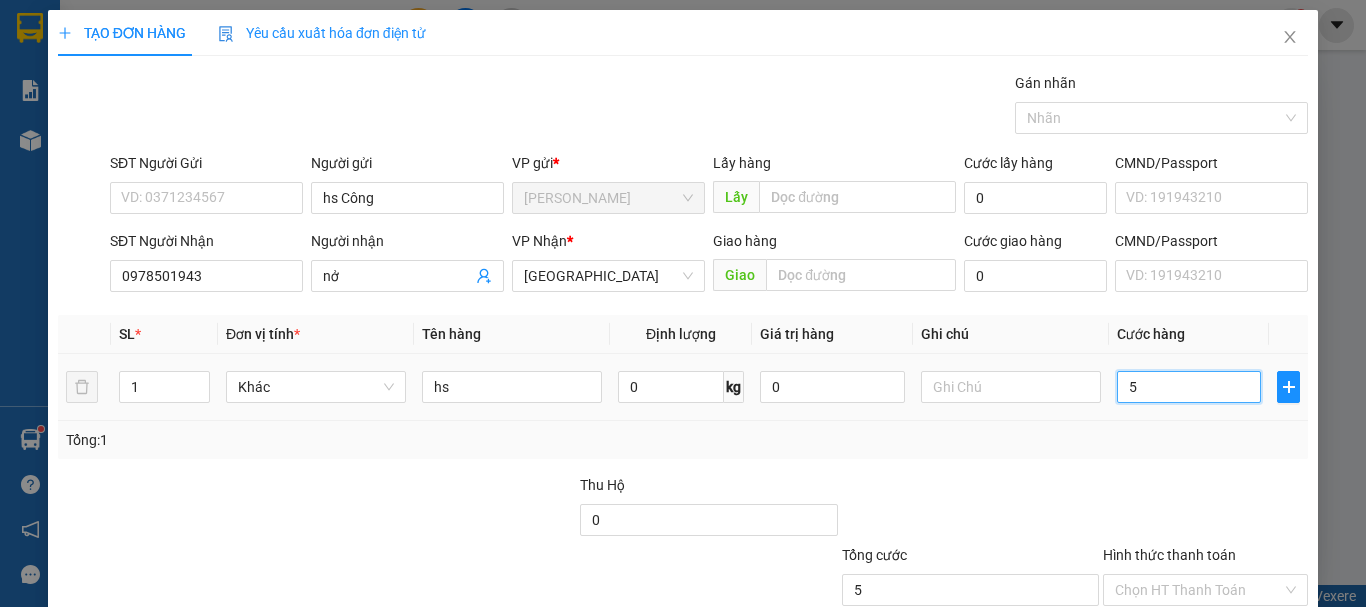 type on "50" 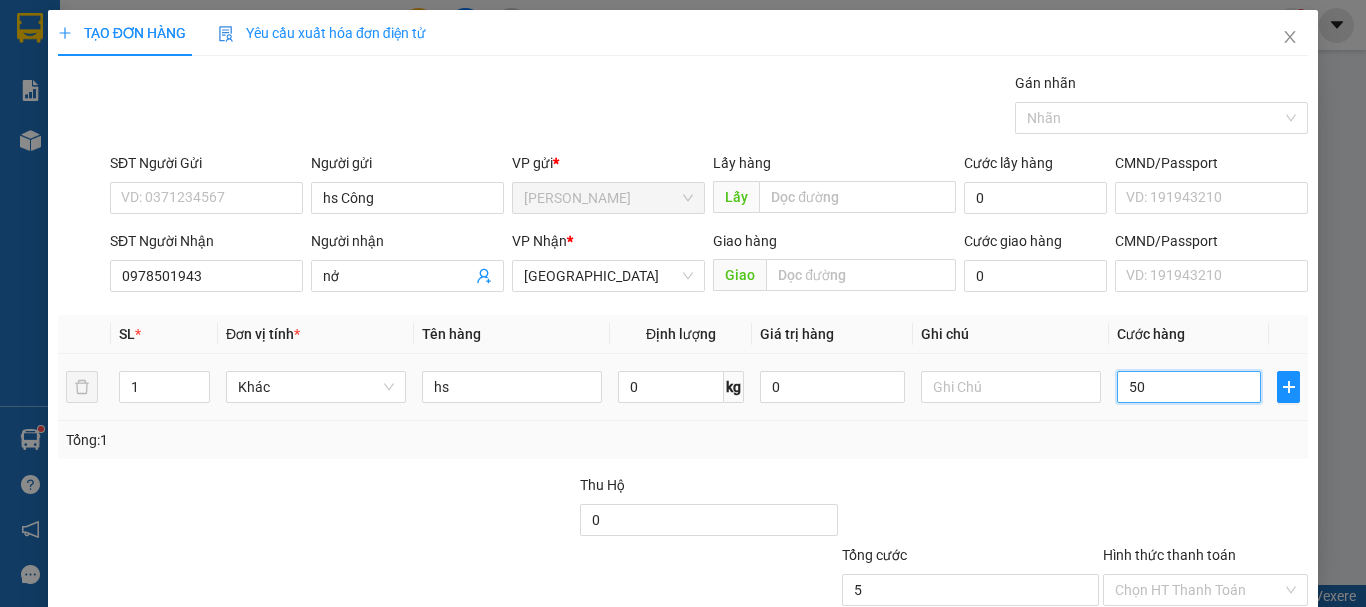 type on "50" 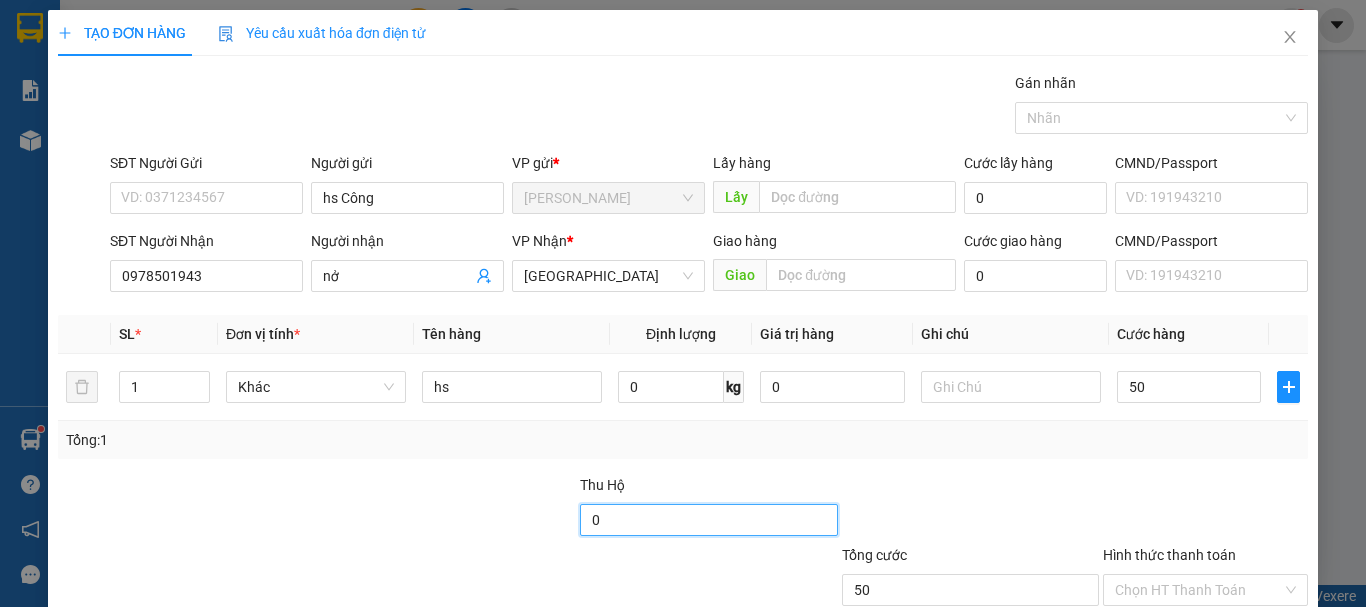 type on "50.000" 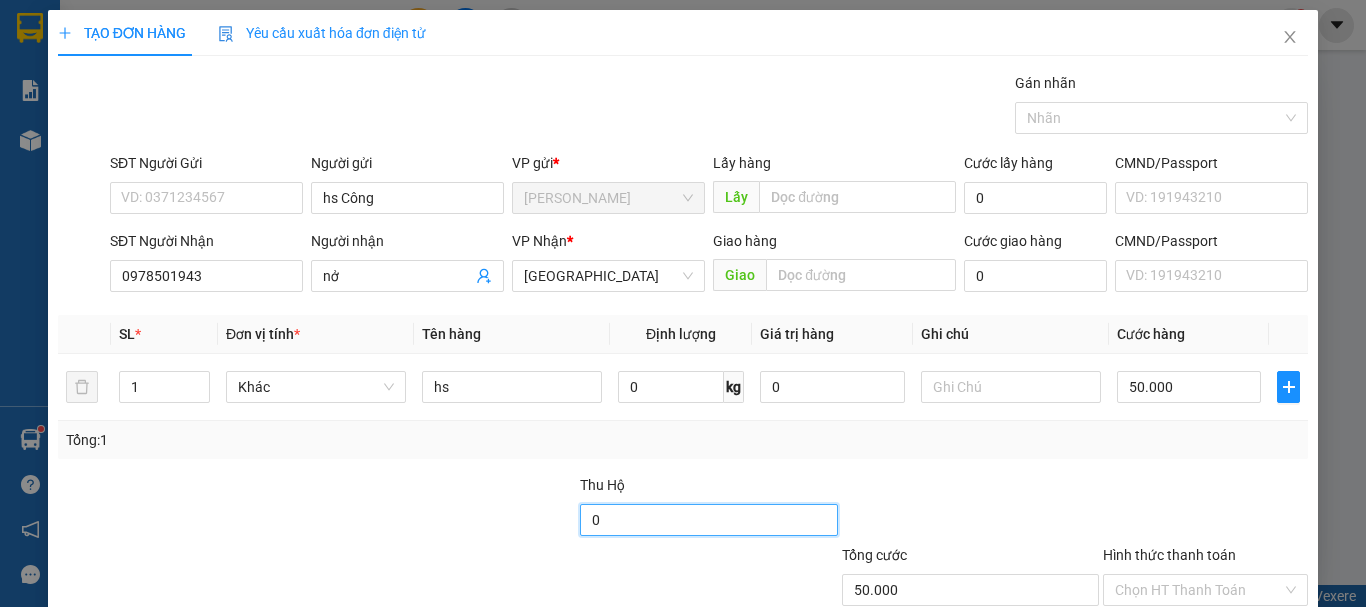click on "0" at bounding box center [708, 520] 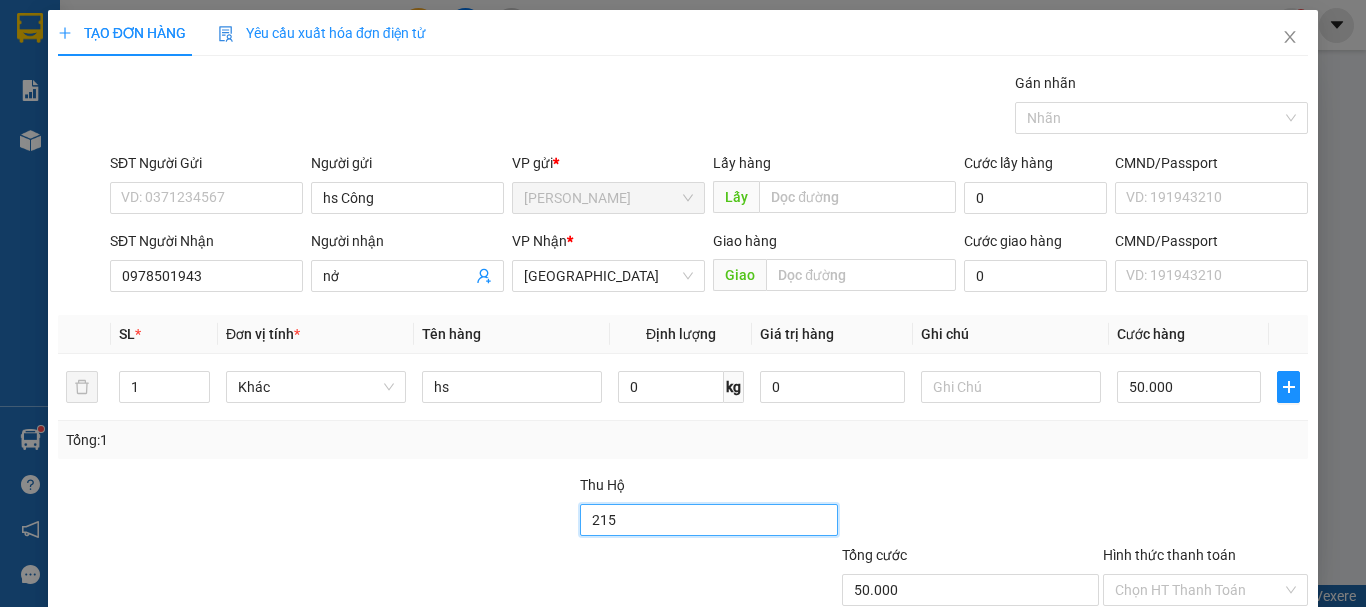 type on "2.150" 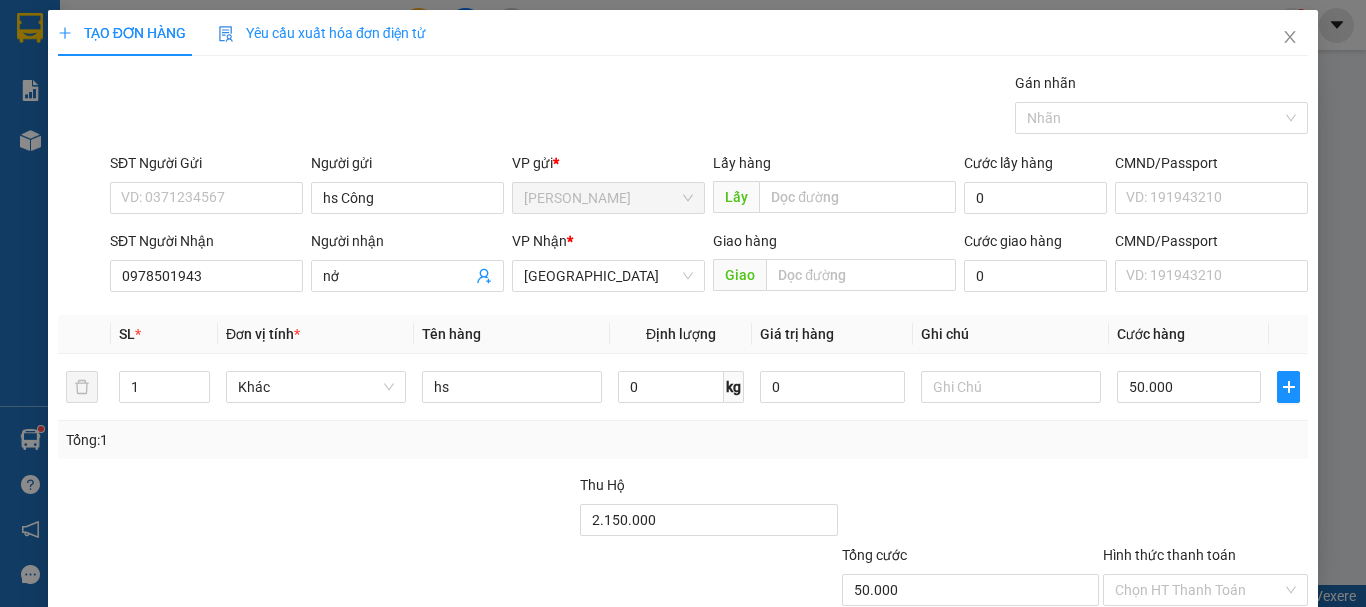 click 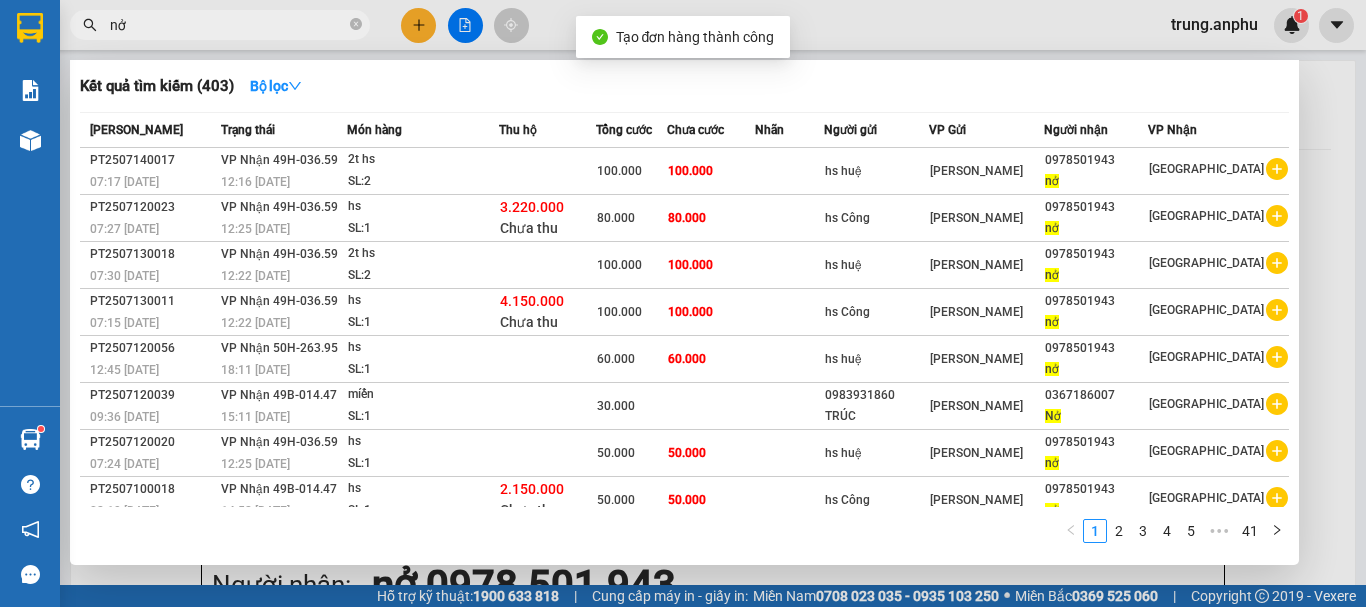 click at bounding box center [683, 303] 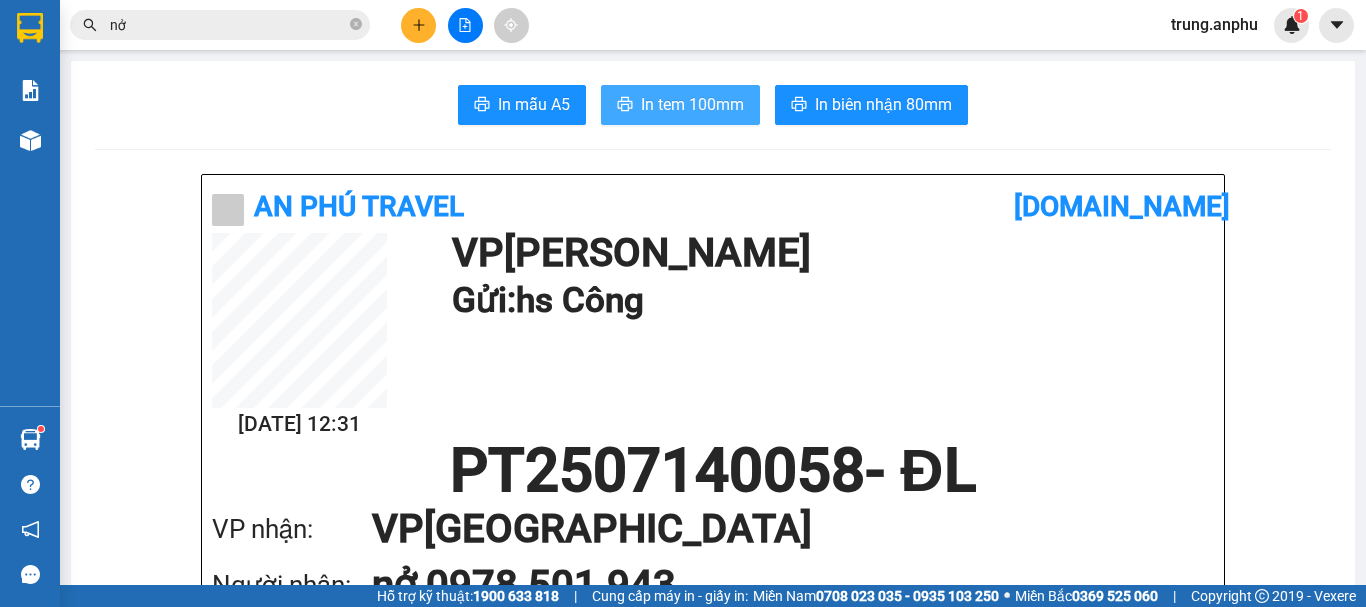click 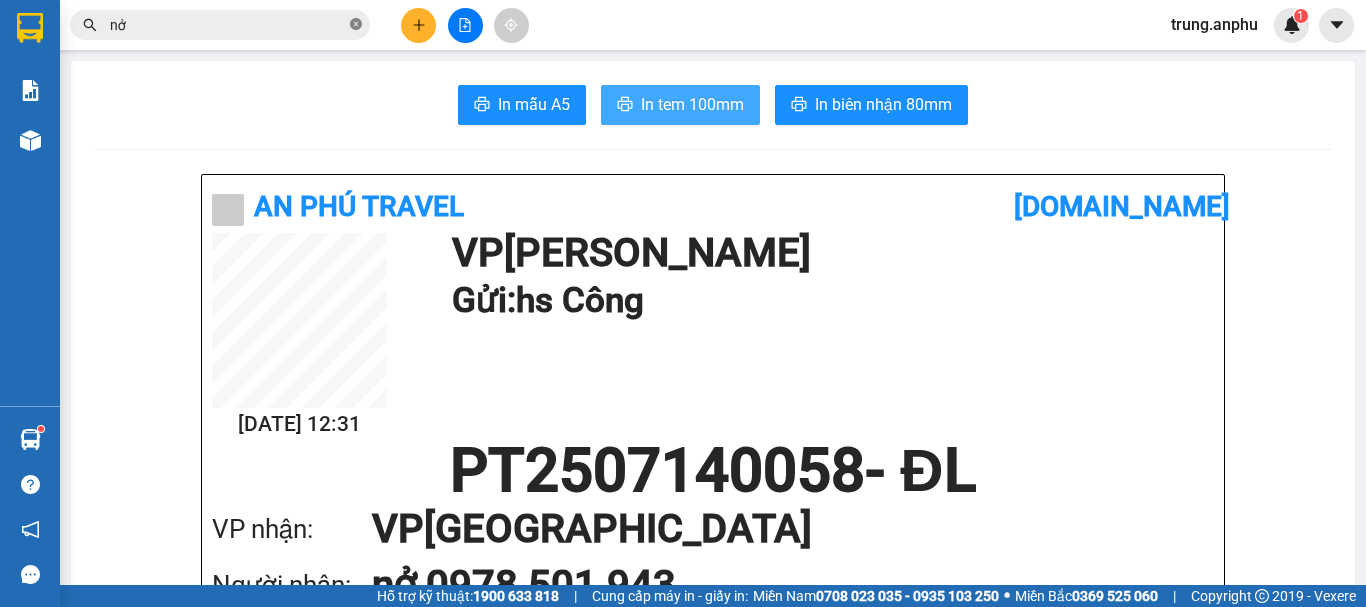 click 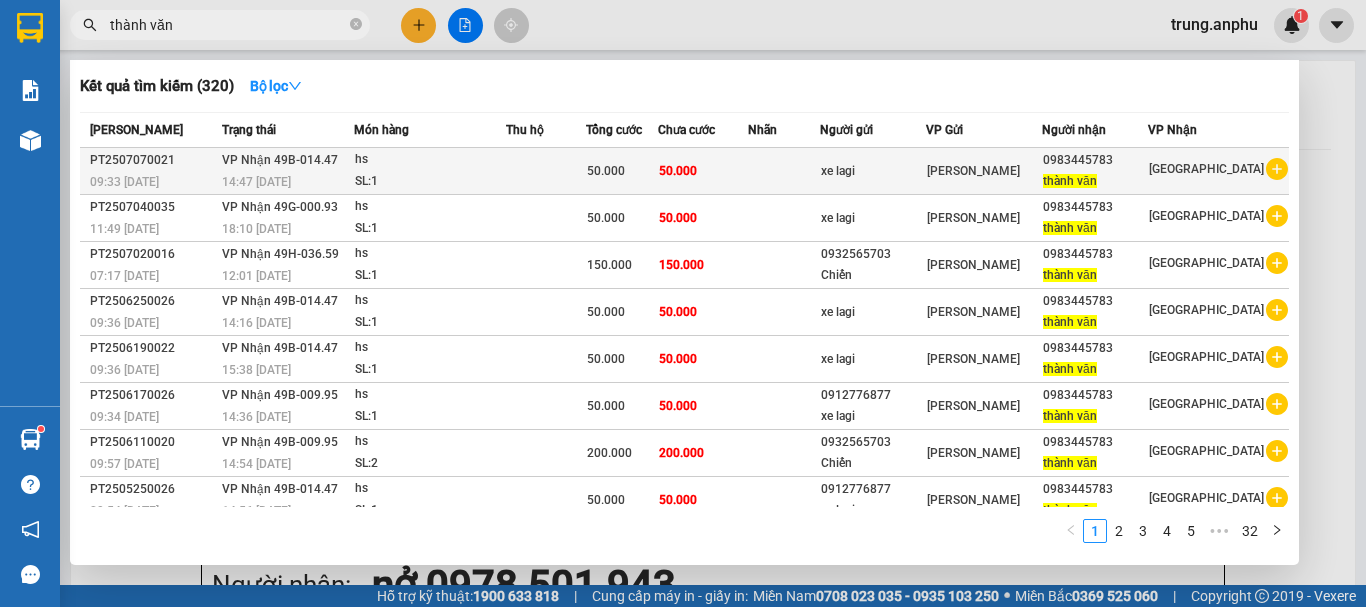 type on "thành văn" 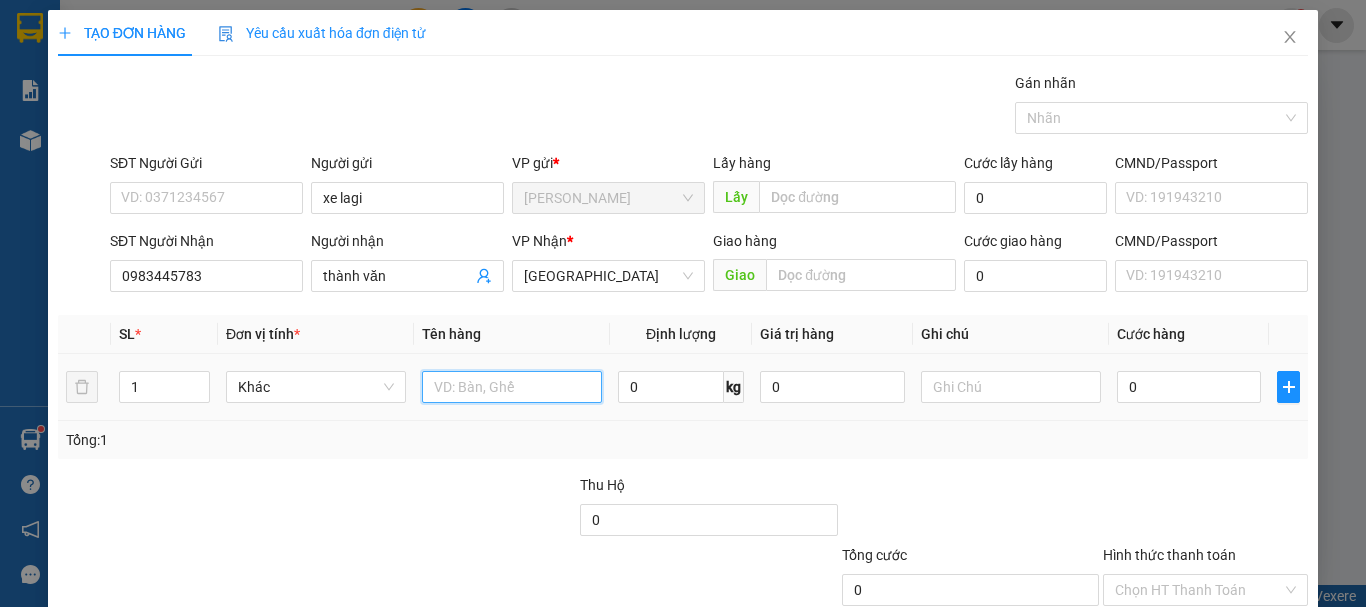 click at bounding box center (512, 387) 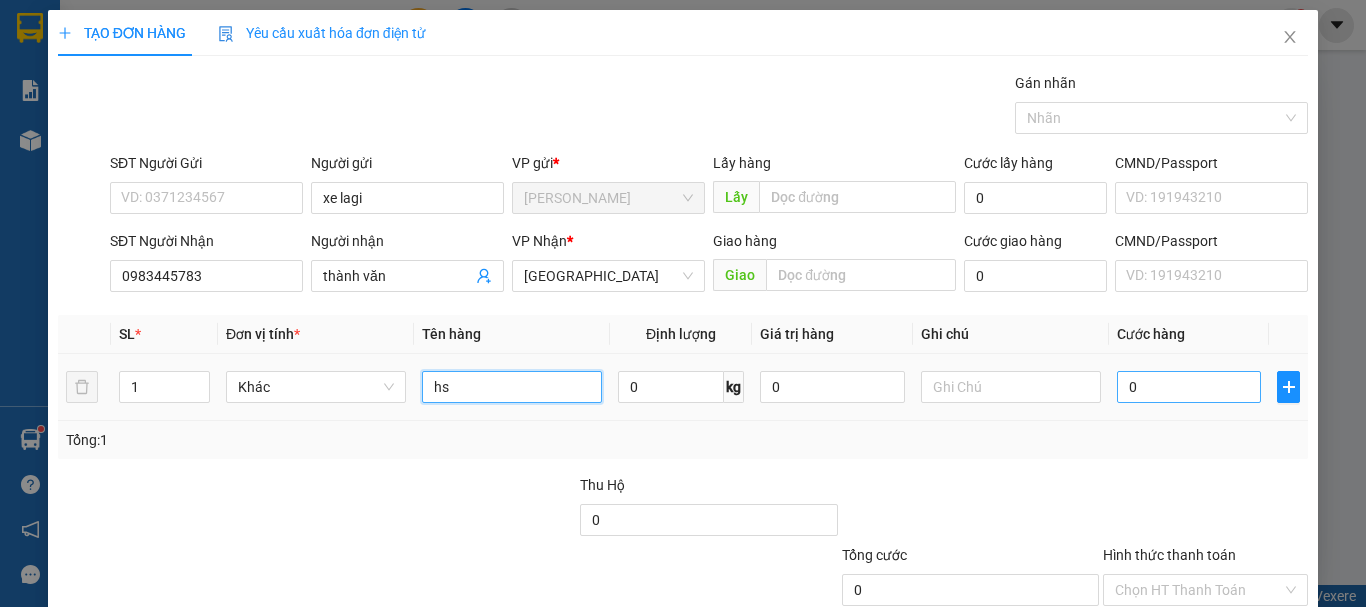 type on "hs" 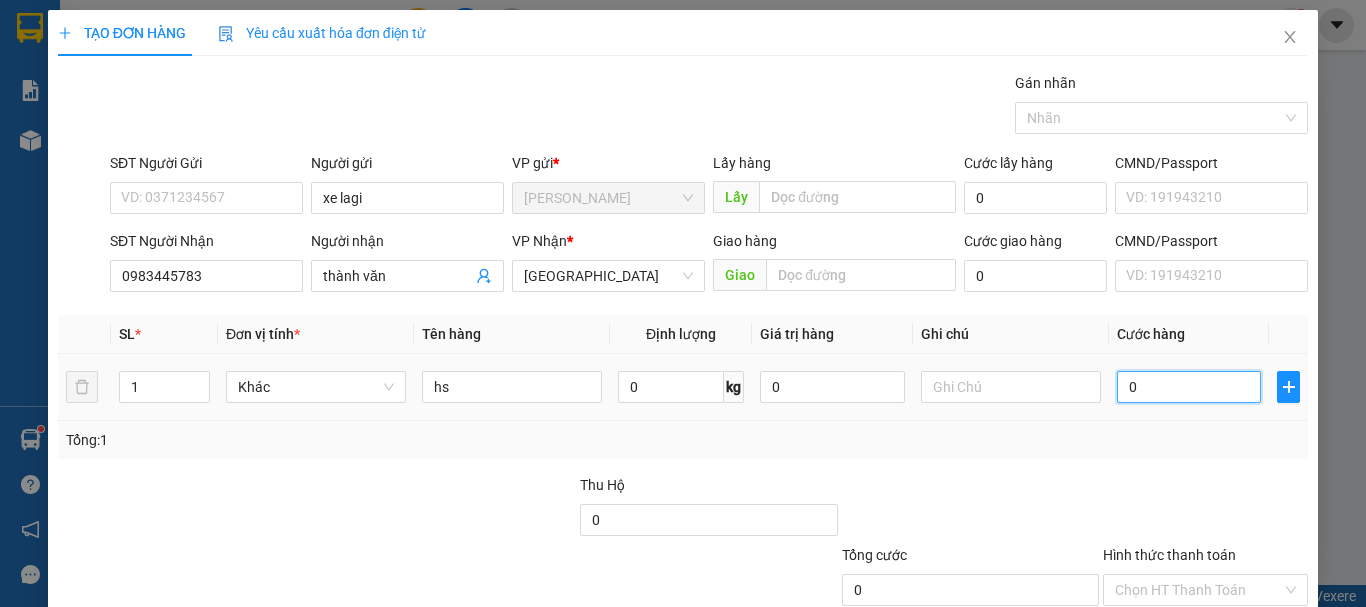 click on "0" at bounding box center (1189, 387) 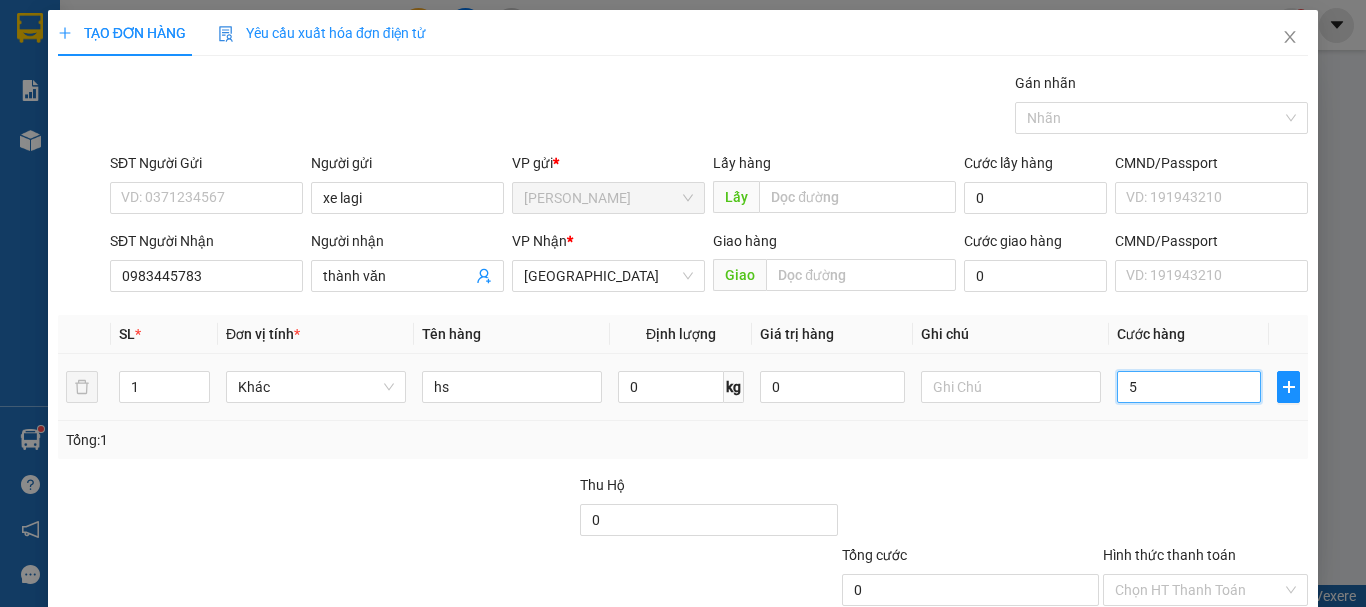 type on "5" 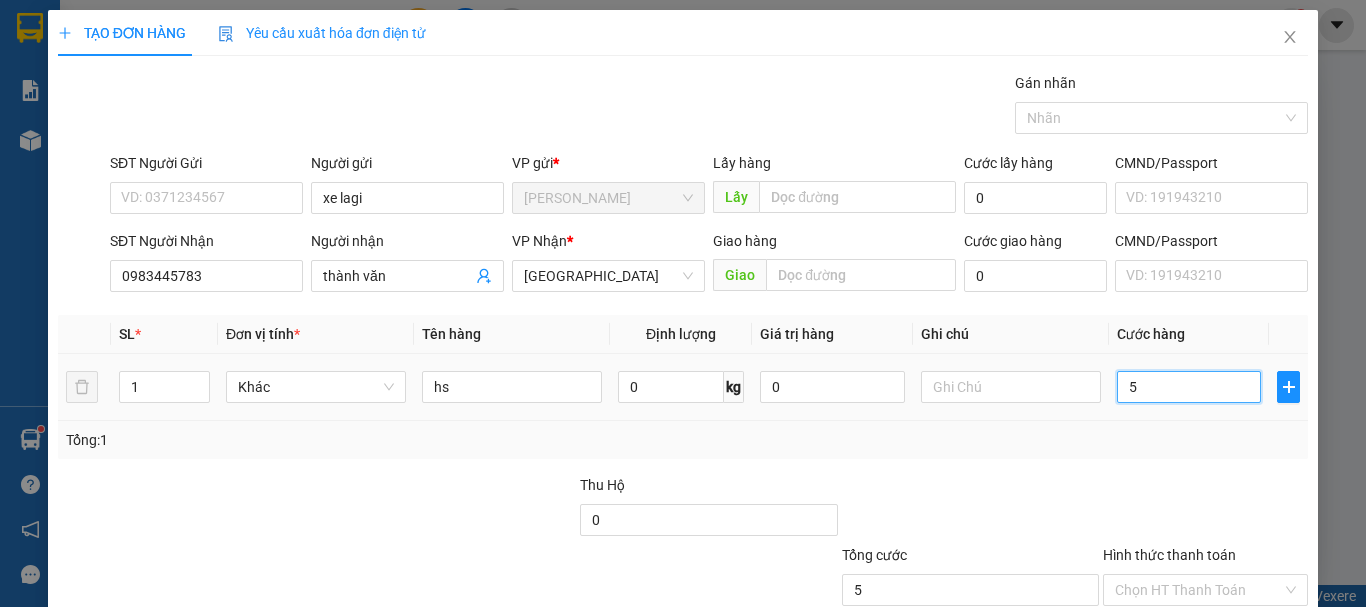 type on "50" 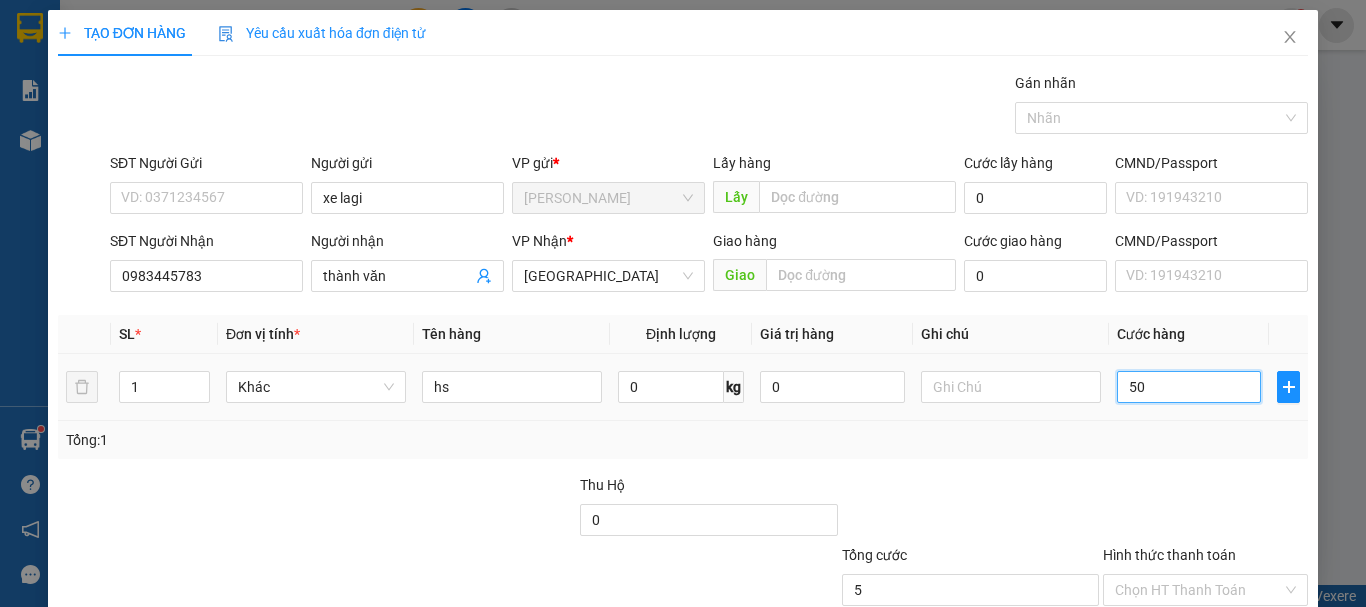 type on "50" 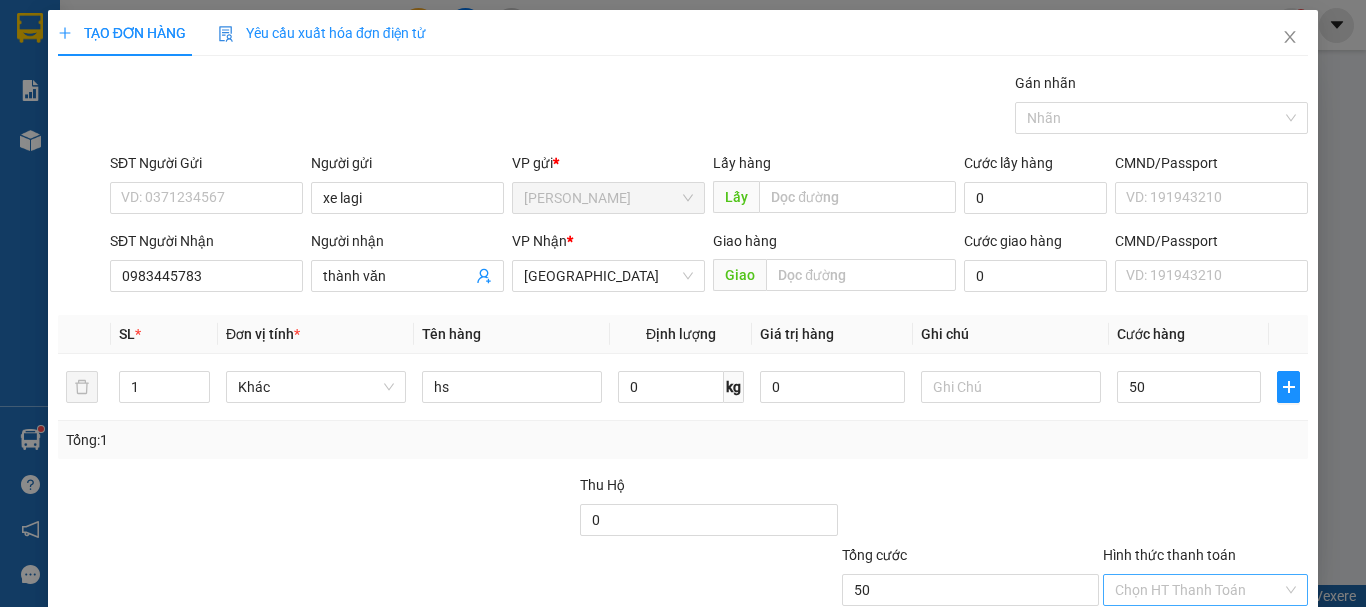 type on "50.000" 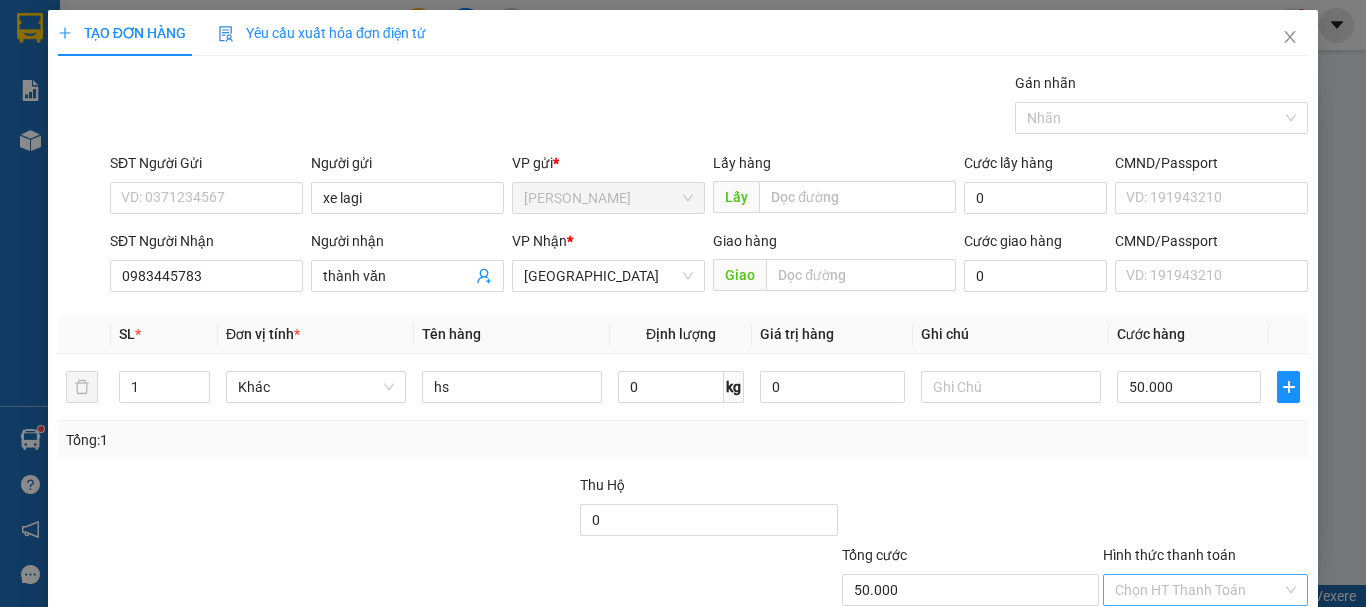 click on "Hình thức thanh toán" at bounding box center (1198, 590) 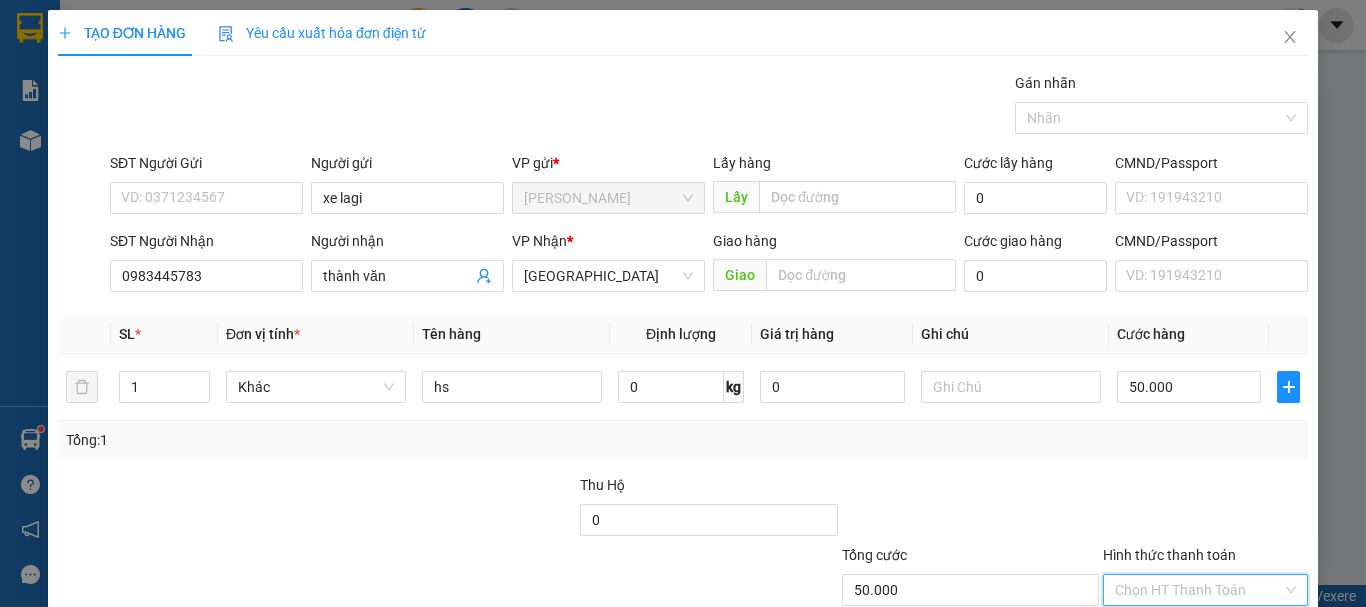 click at bounding box center (1205, 509) 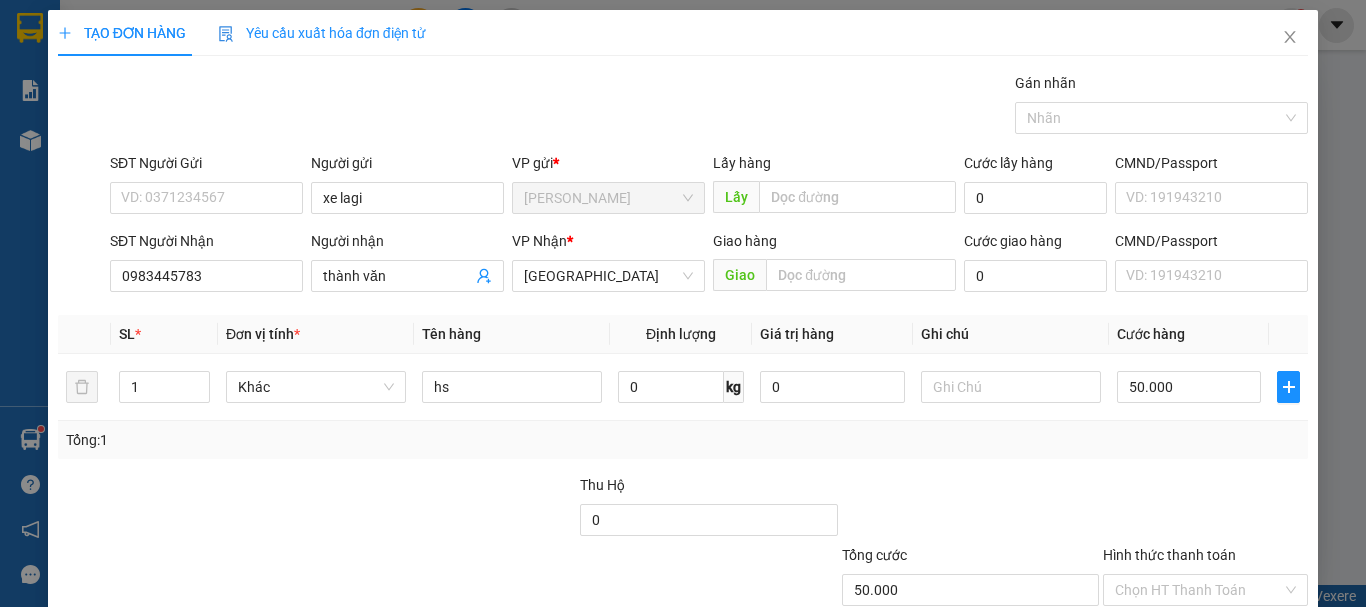 click on "[PERSON_NAME] và In" at bounding box center [1263, 685] 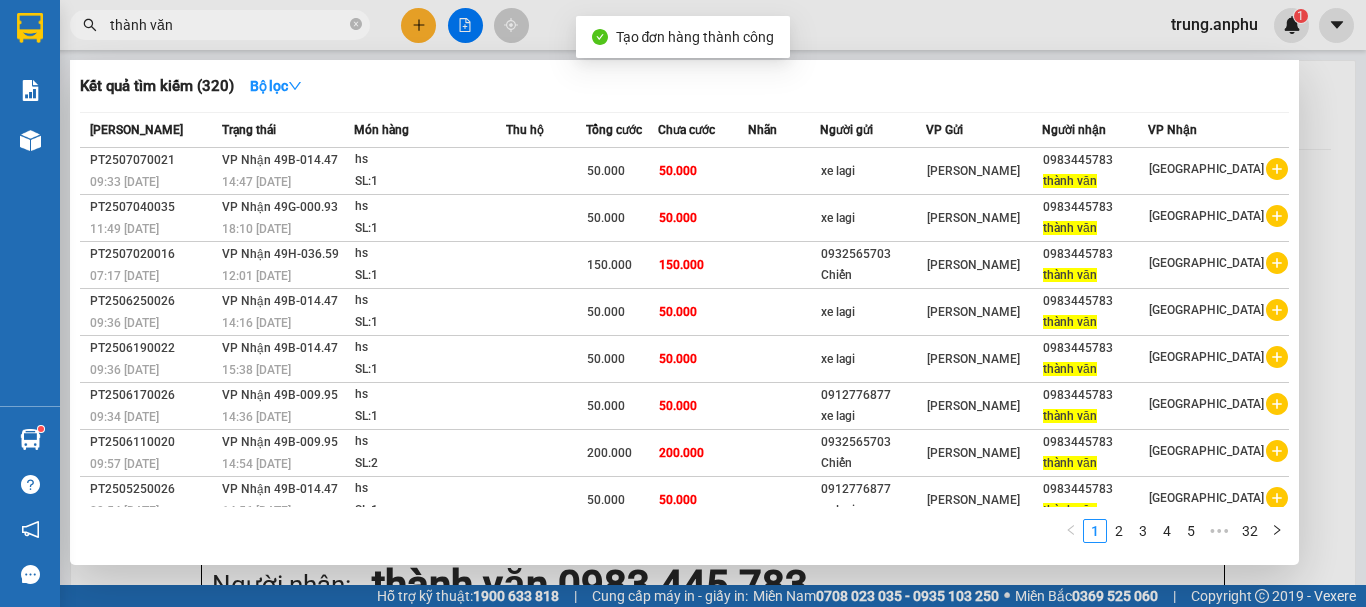 click at bounding box center (683, 303) 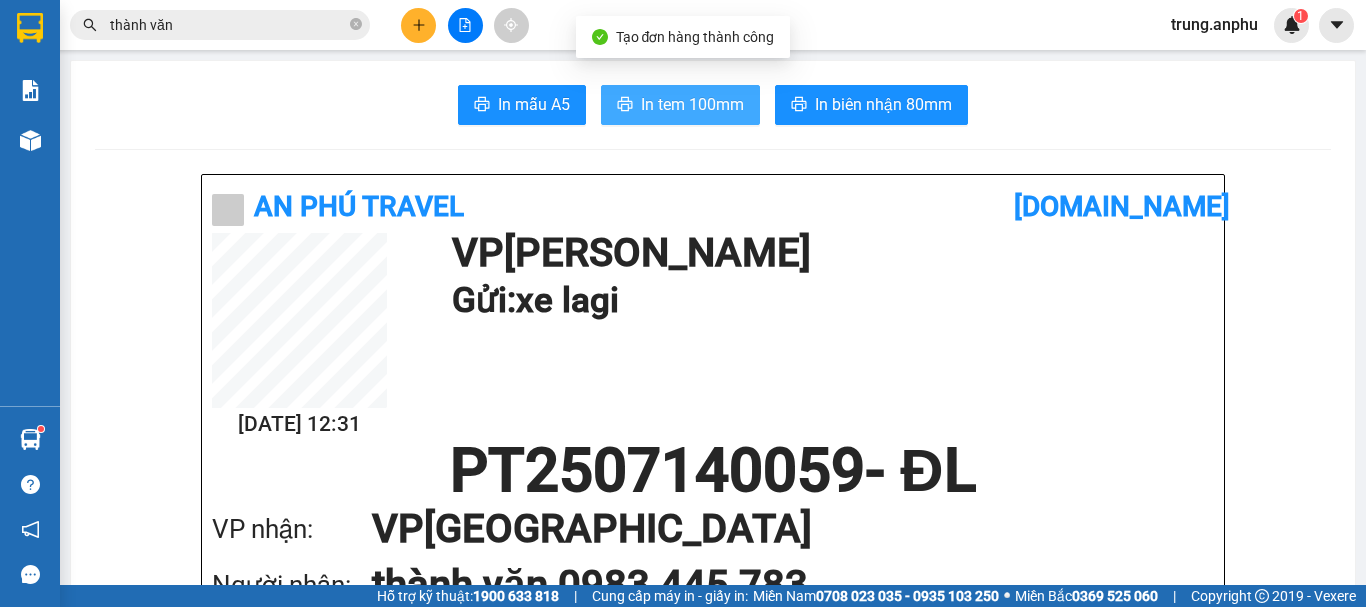 click on "In tem 100mm" at bounding box center (692, 104) 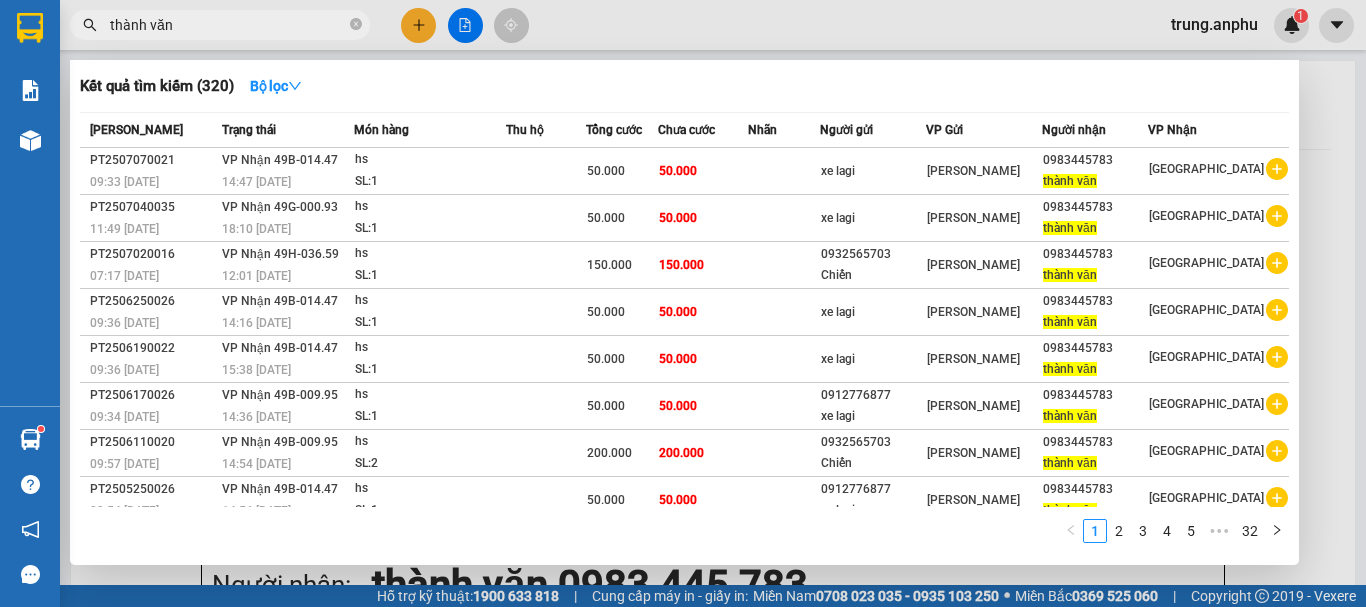 click on "thành văn" at bounding box center [220, 25] 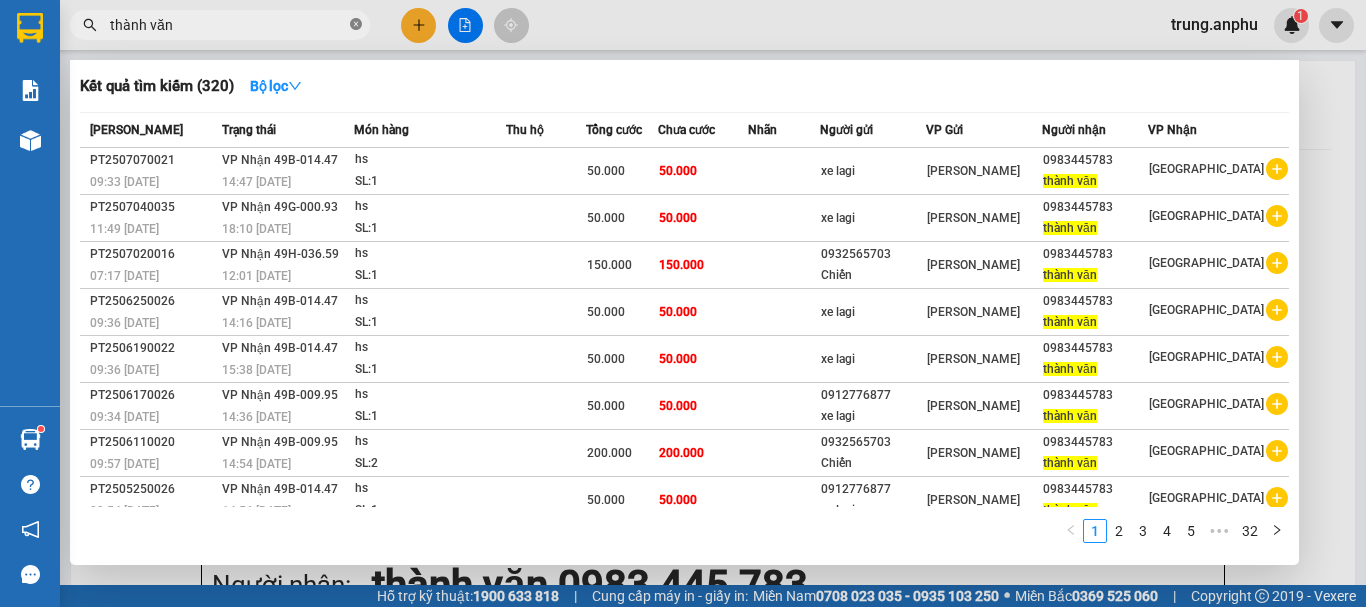 click 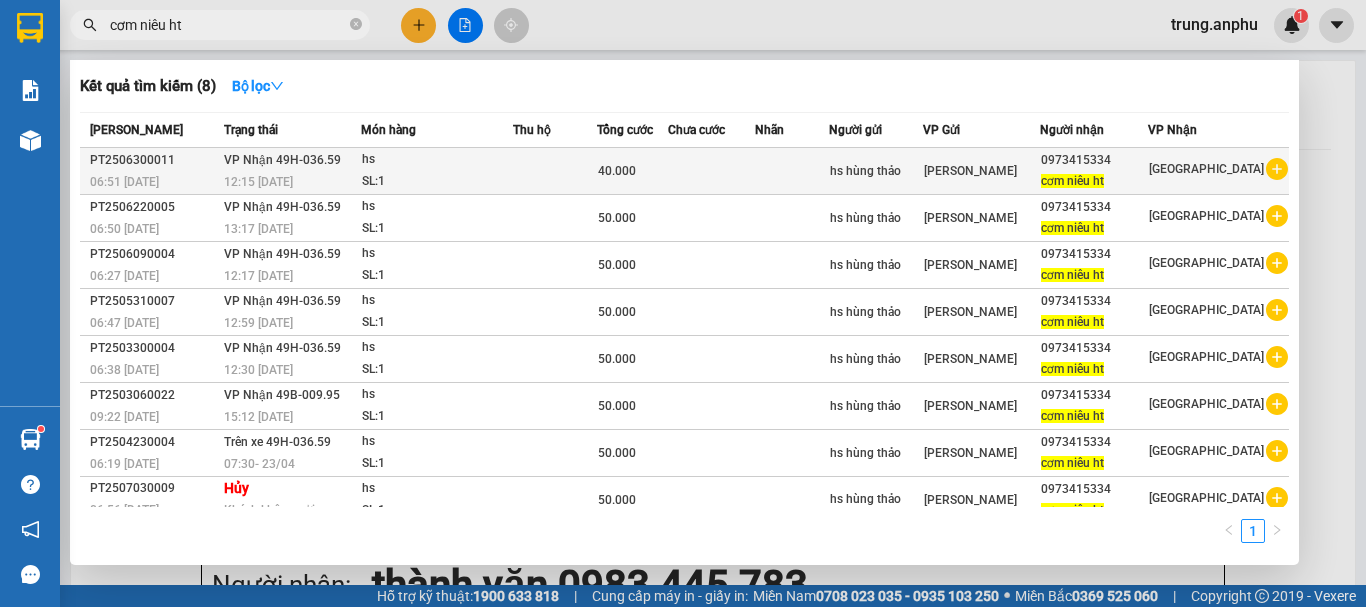 type on "cơm niêu ht" 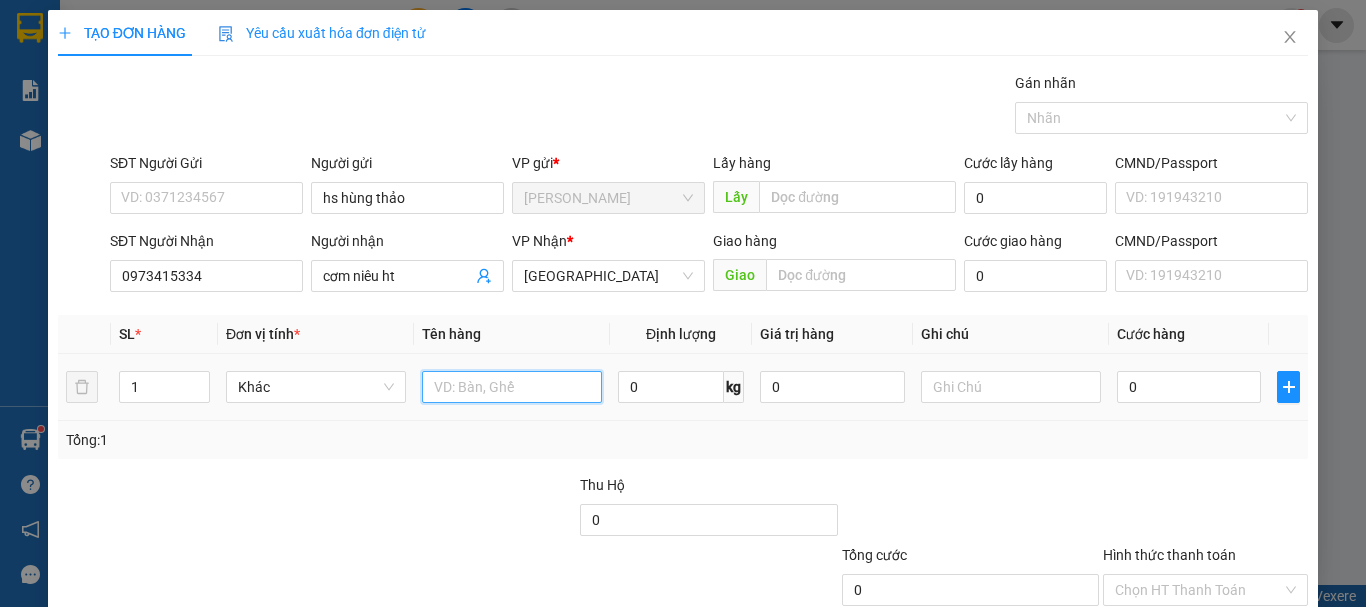 click at bounding box center [512, 387] 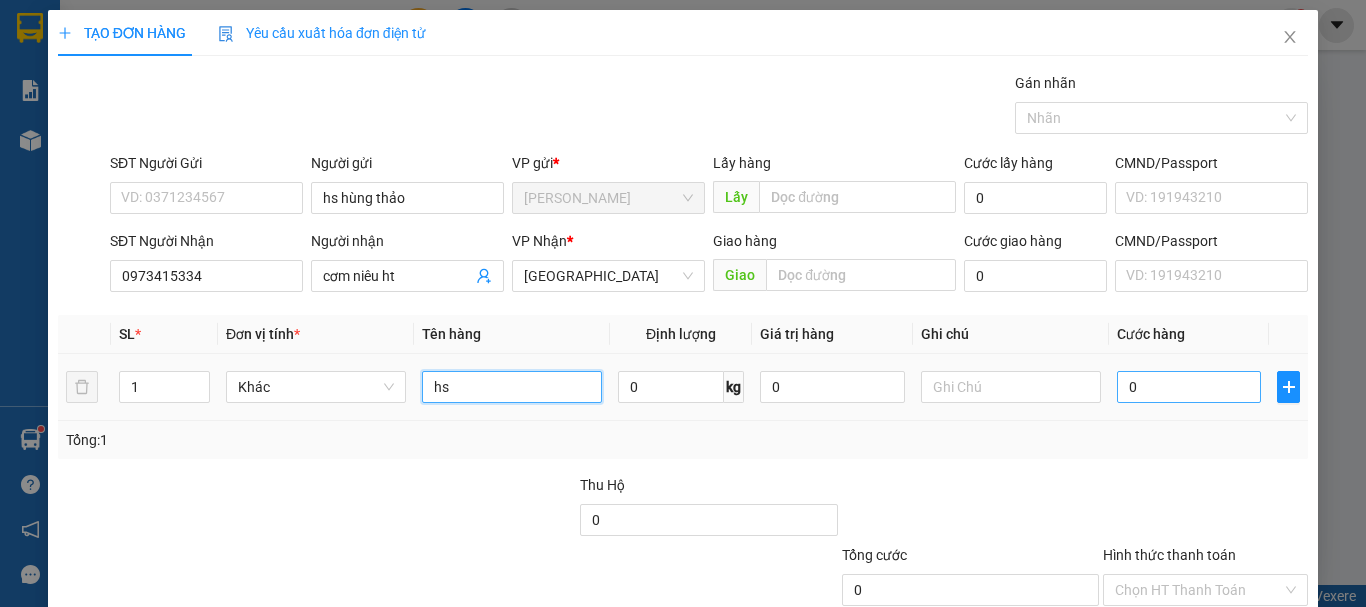 type on "hs" 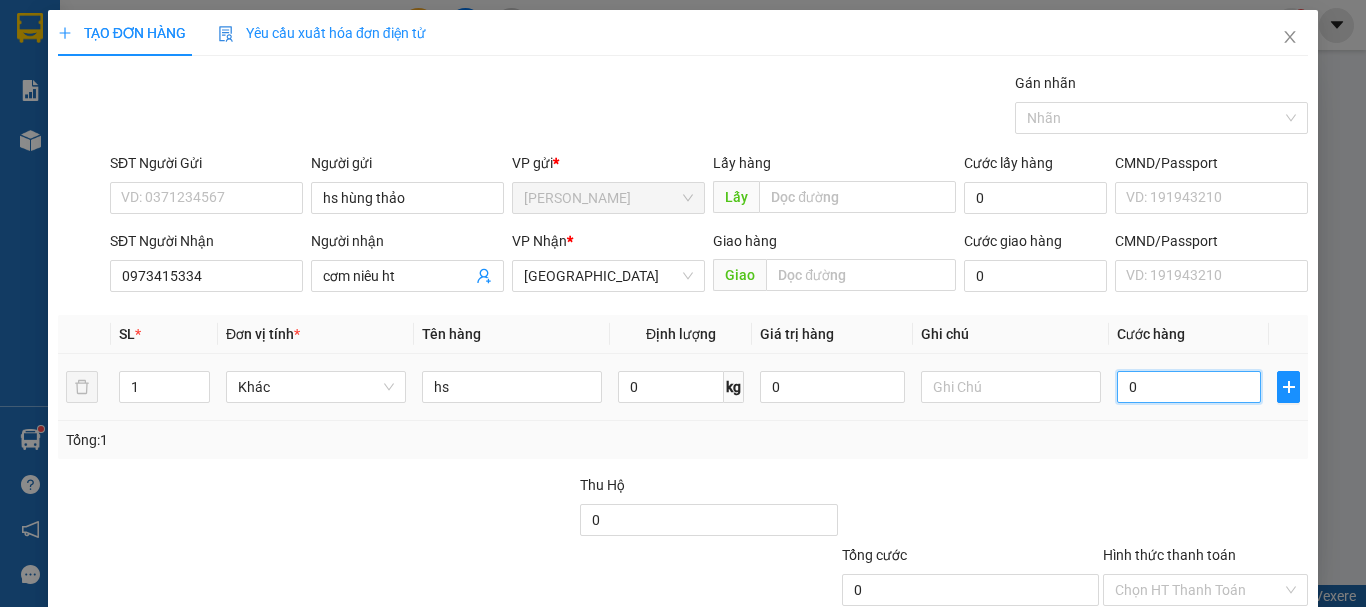 click on "0" at bounding box center (1189, 387) 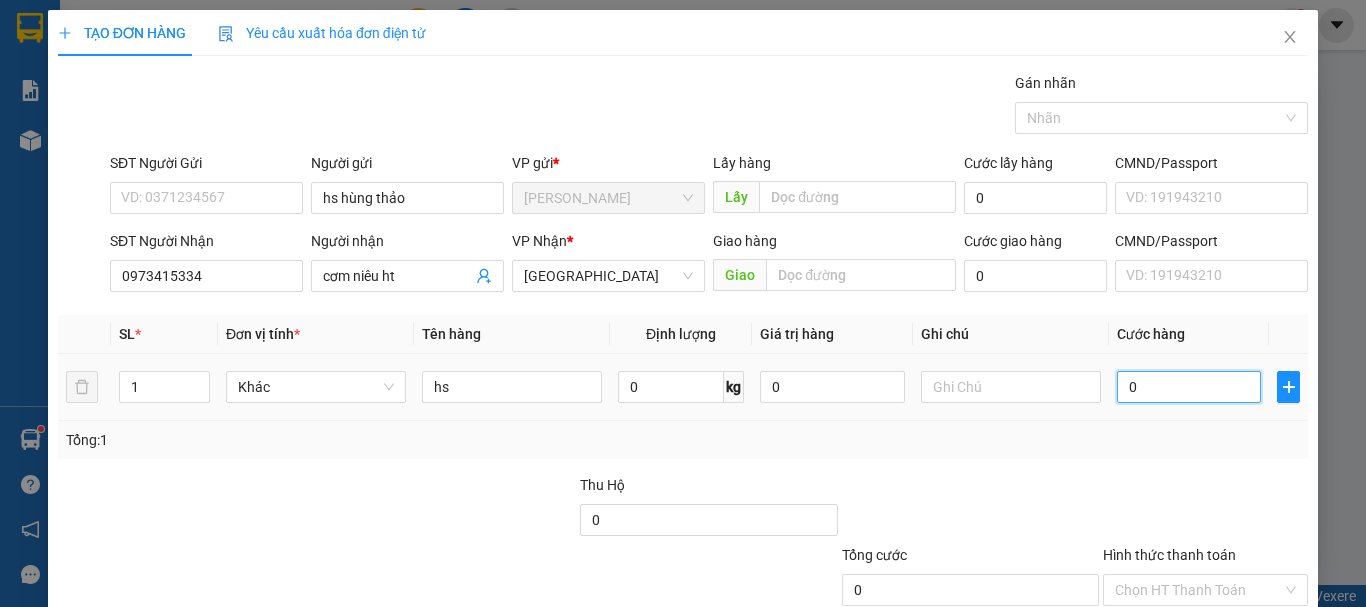 type on "5" 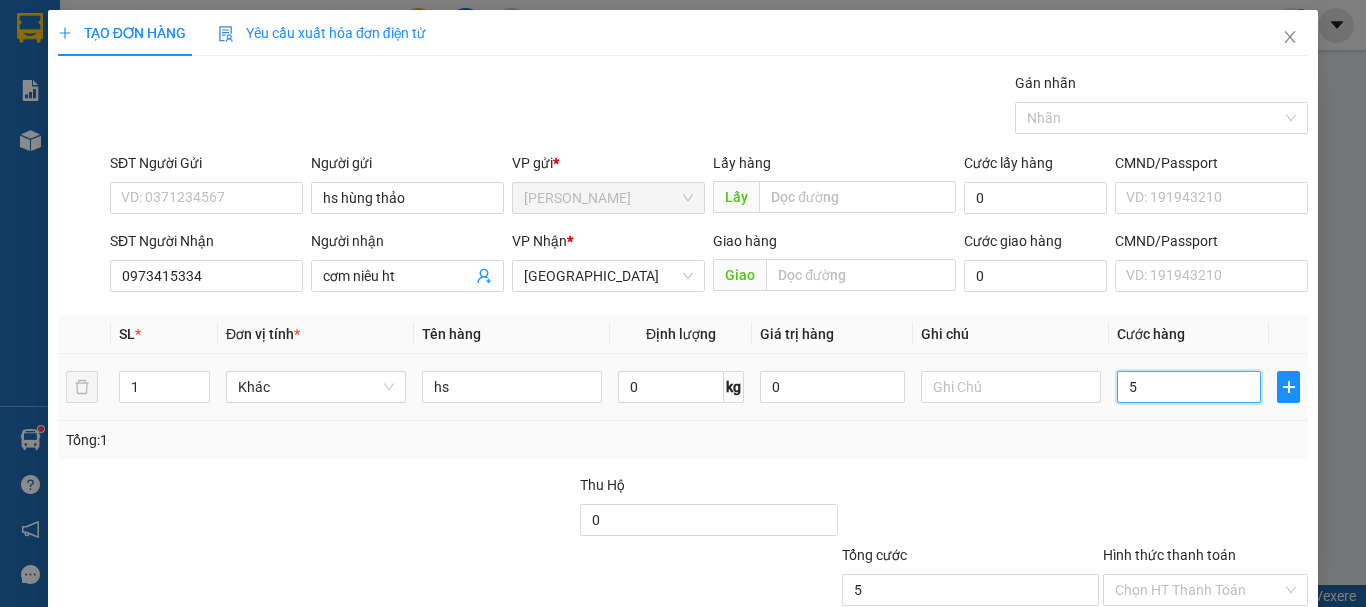 type on "50" 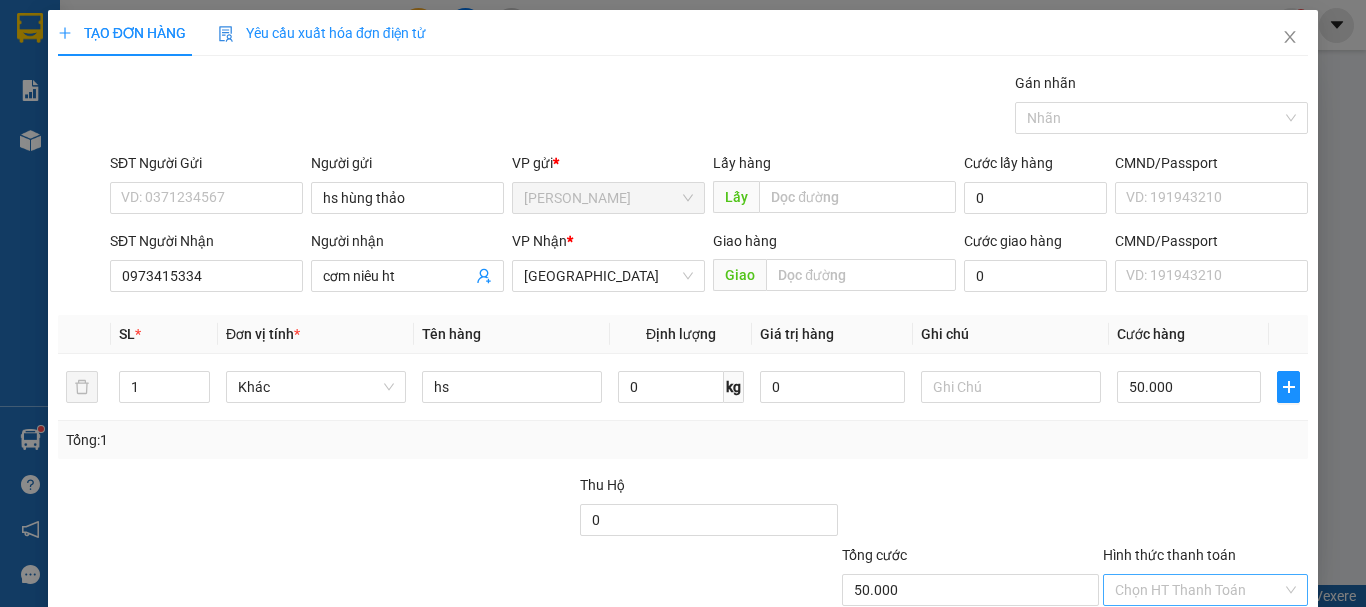 click on "Hình thức thanh toán" at bounding box center (1198, 590) 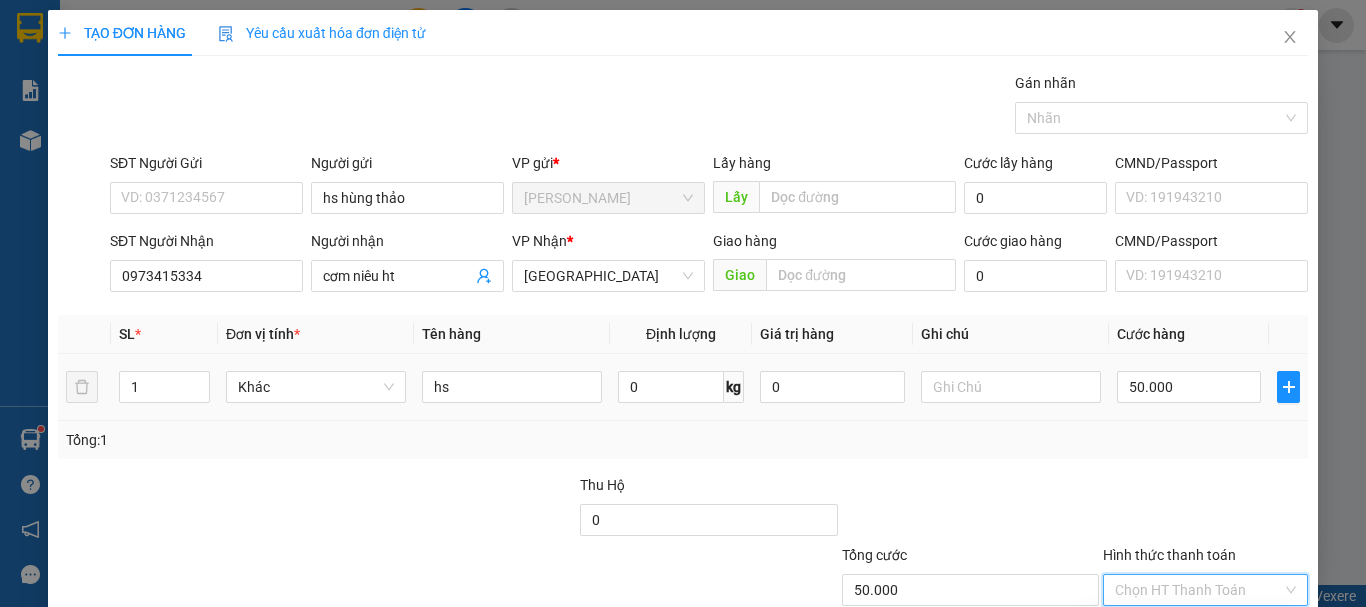 drag, startPoint x: 1186, startPoint y: 492, endPoint x: 1166, endPoint y: 221, distance: 271.737 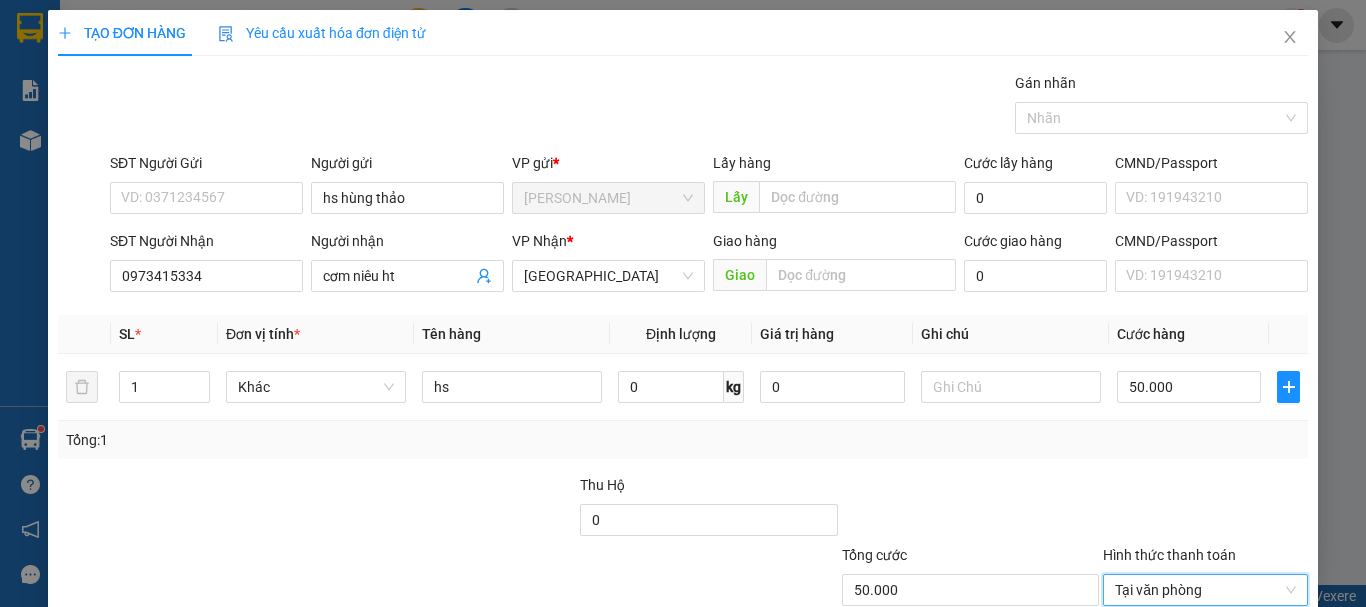 click on "[PERSON_NAME] và In" at bounding box center [1263, 685] 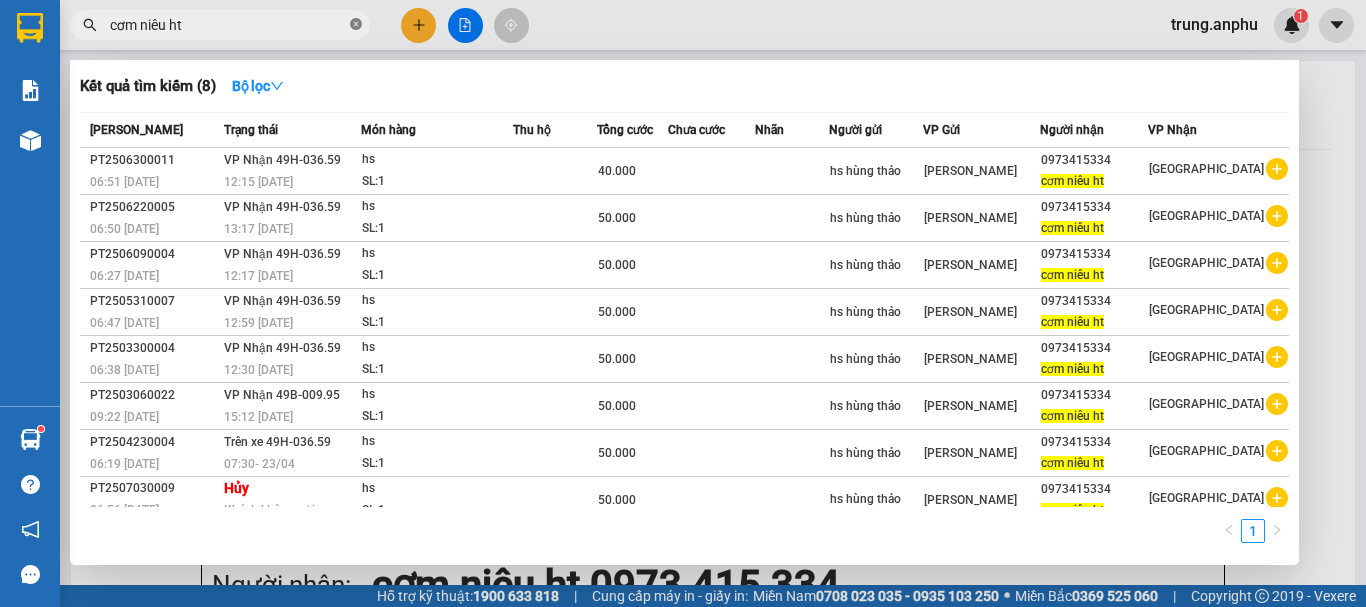 click 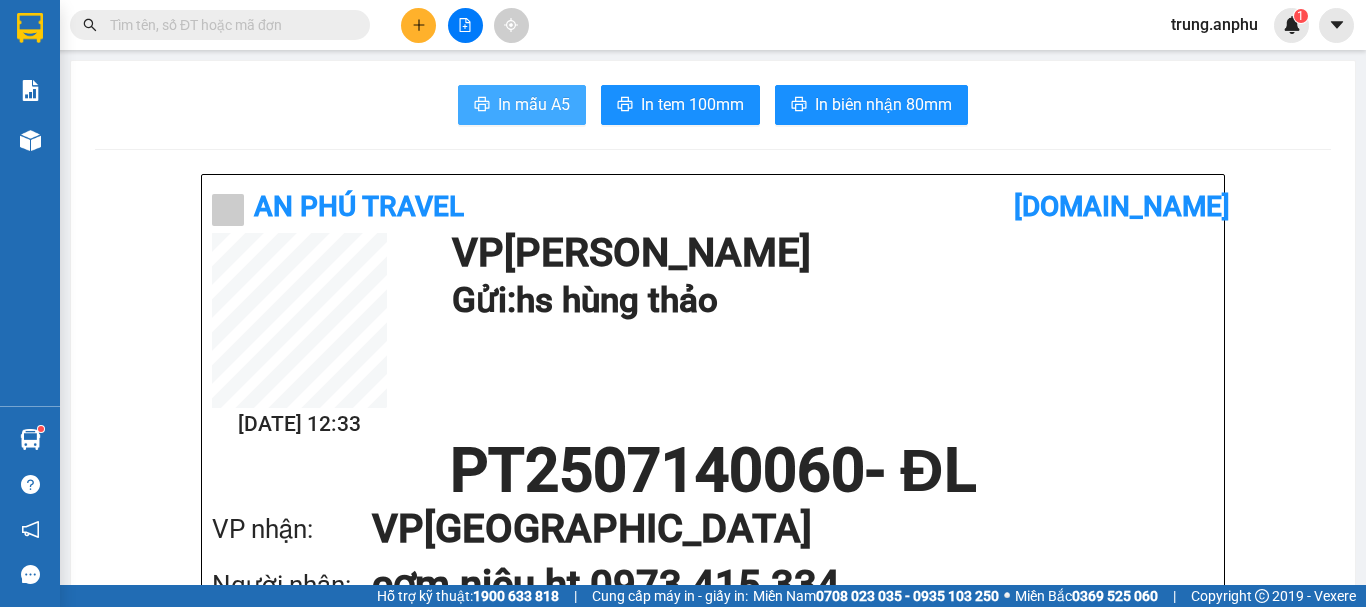 click on "In mẫu A5" at bounding box center [522, 105] 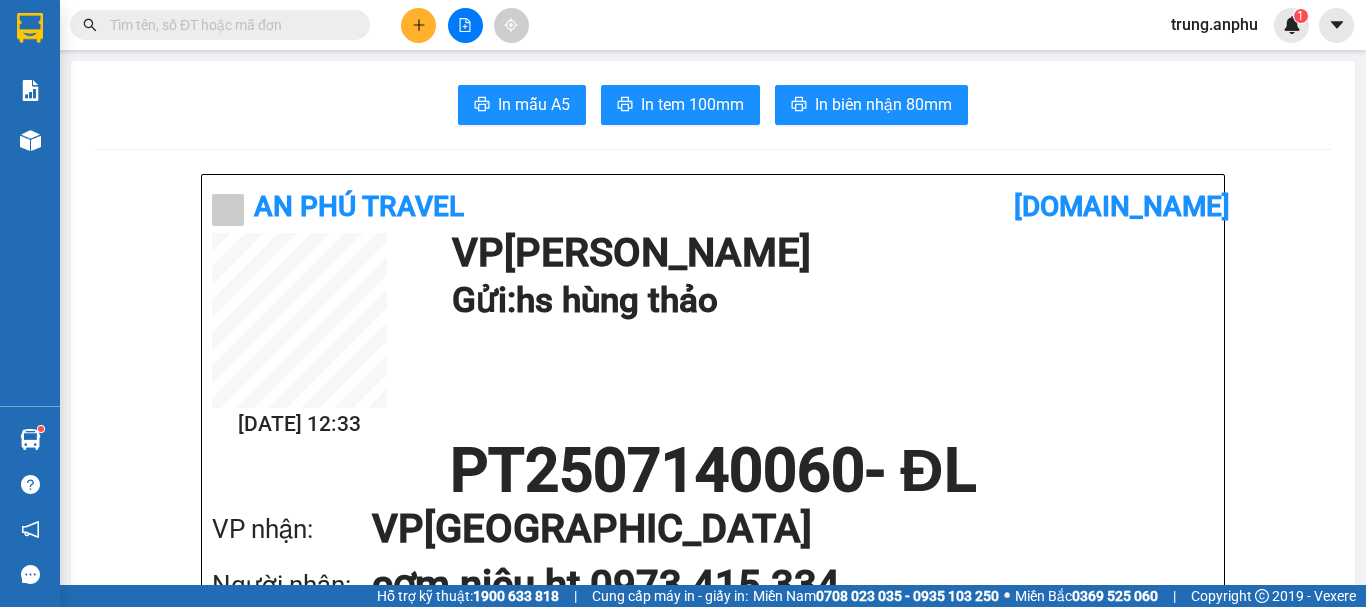 click at bounding box center (228, 25) 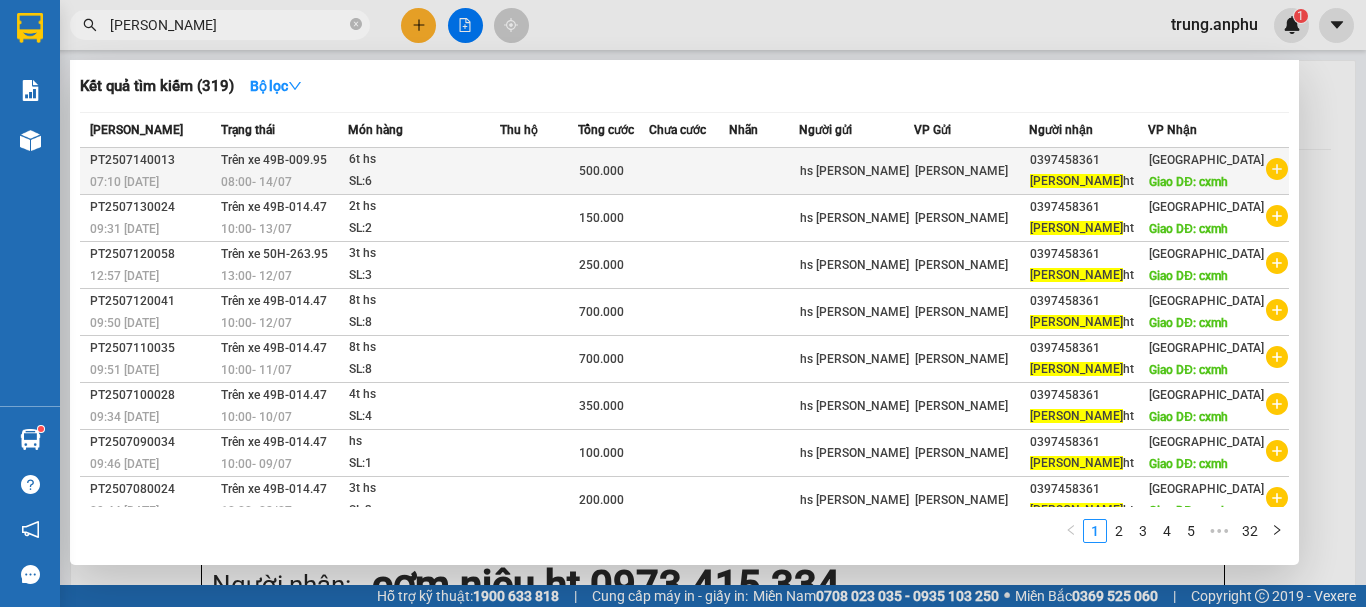 type on "mai dung" 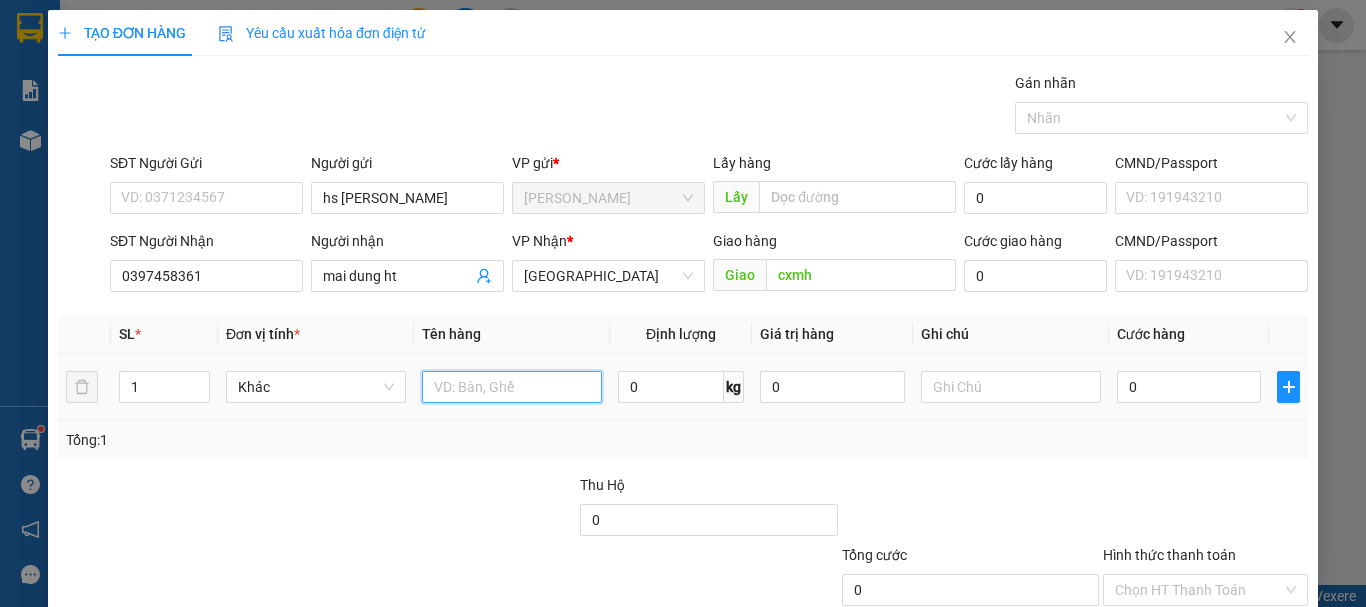 click at bounding box center (512, 387) 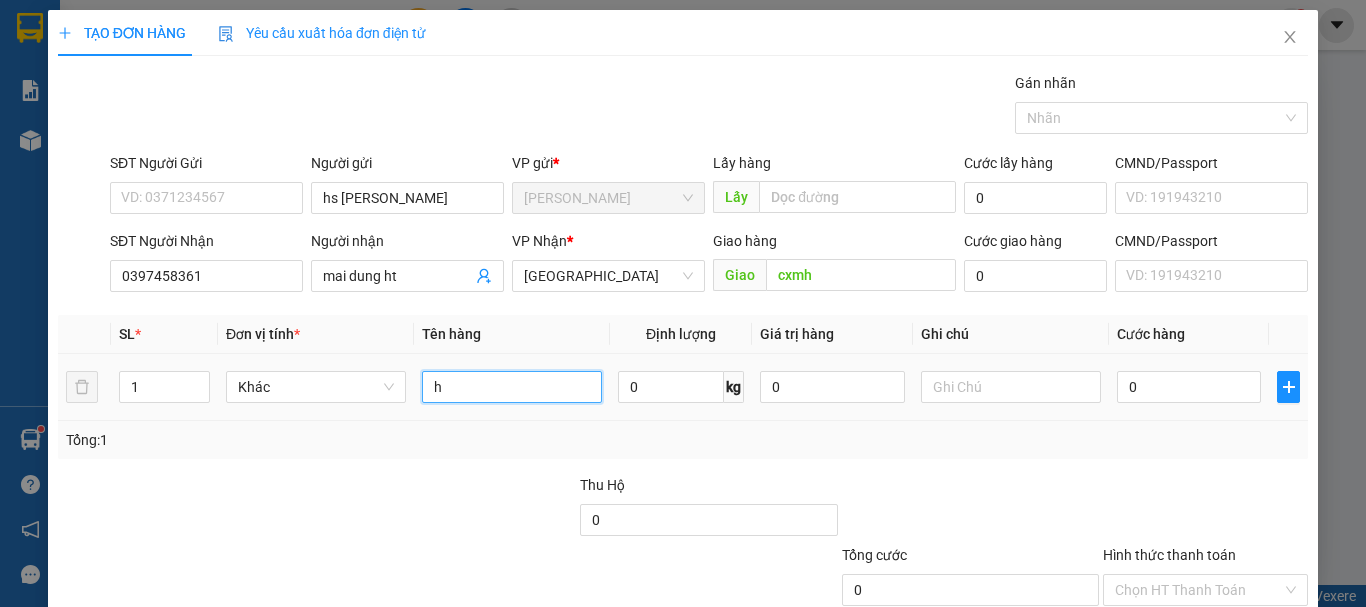 type on "hs" 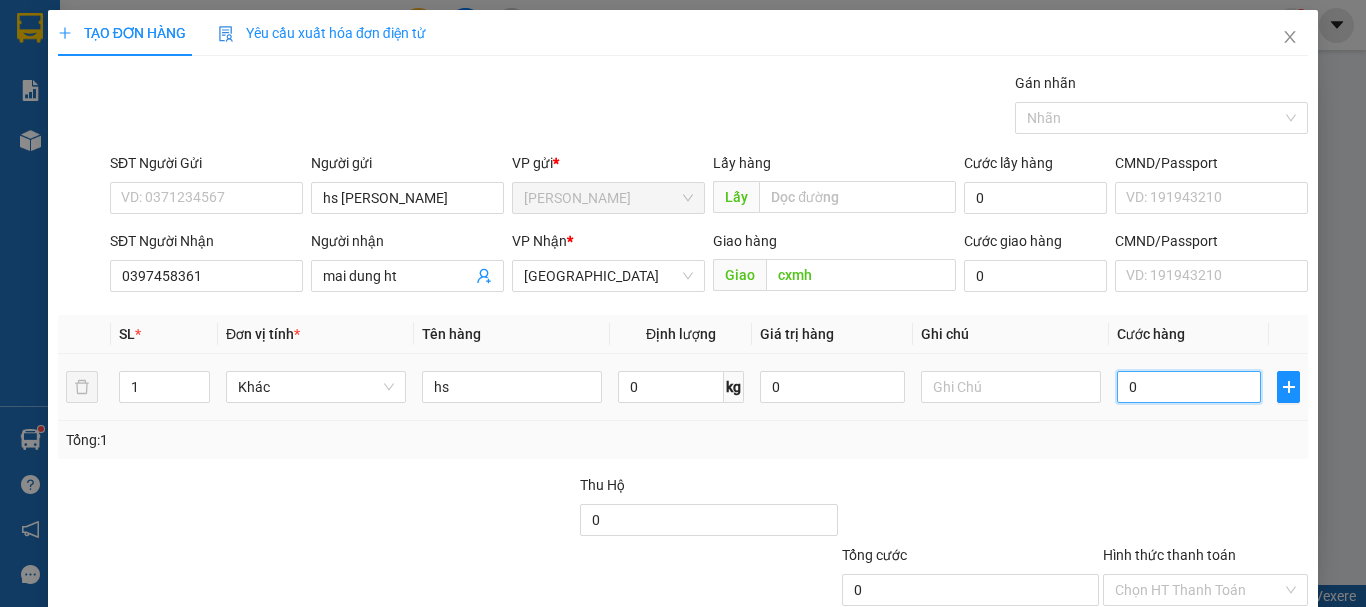 click on "0" at bounding box center (1189, 387) 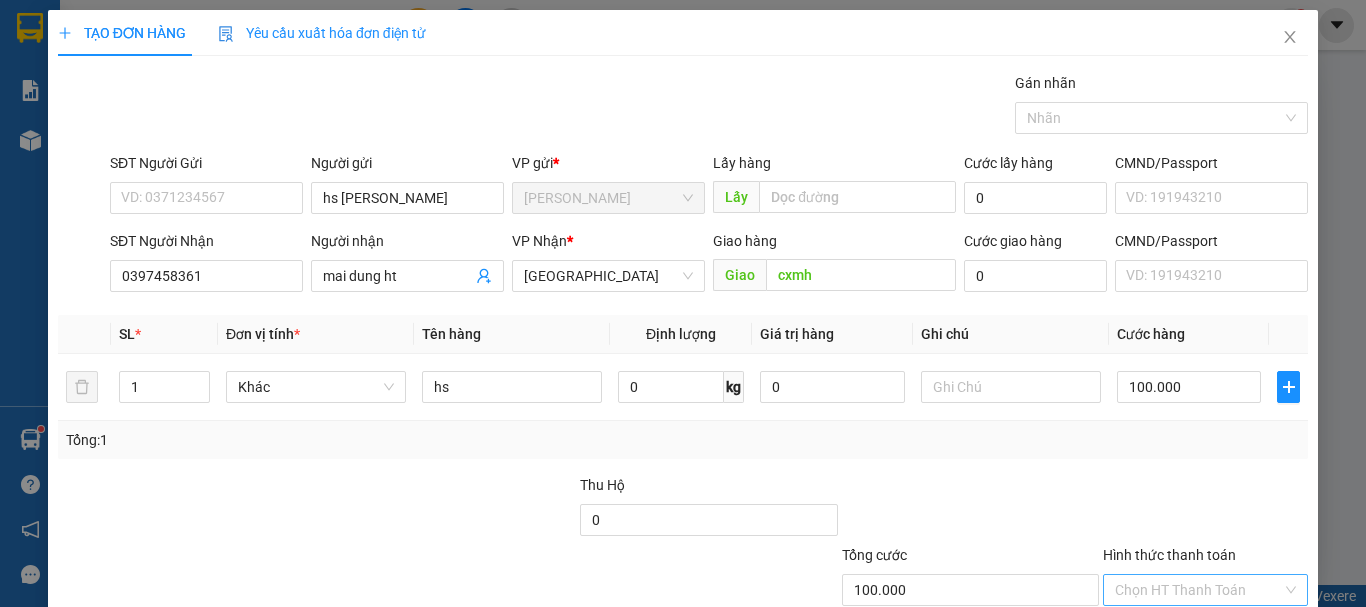 click on "Hình thức thanh toán" at bounding box center [1198, 590] 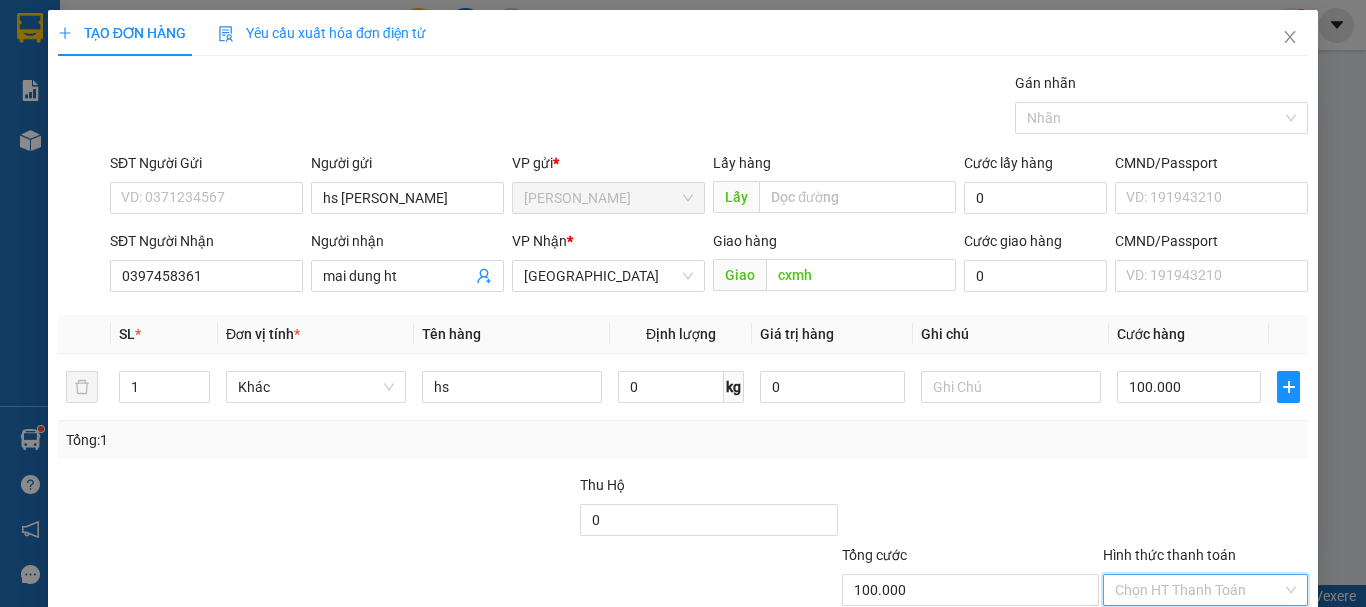drag, startPoint x: 1191, startPoint y: 500, endPoint x: 1200, endPoint y: 430, distance: 70.5762 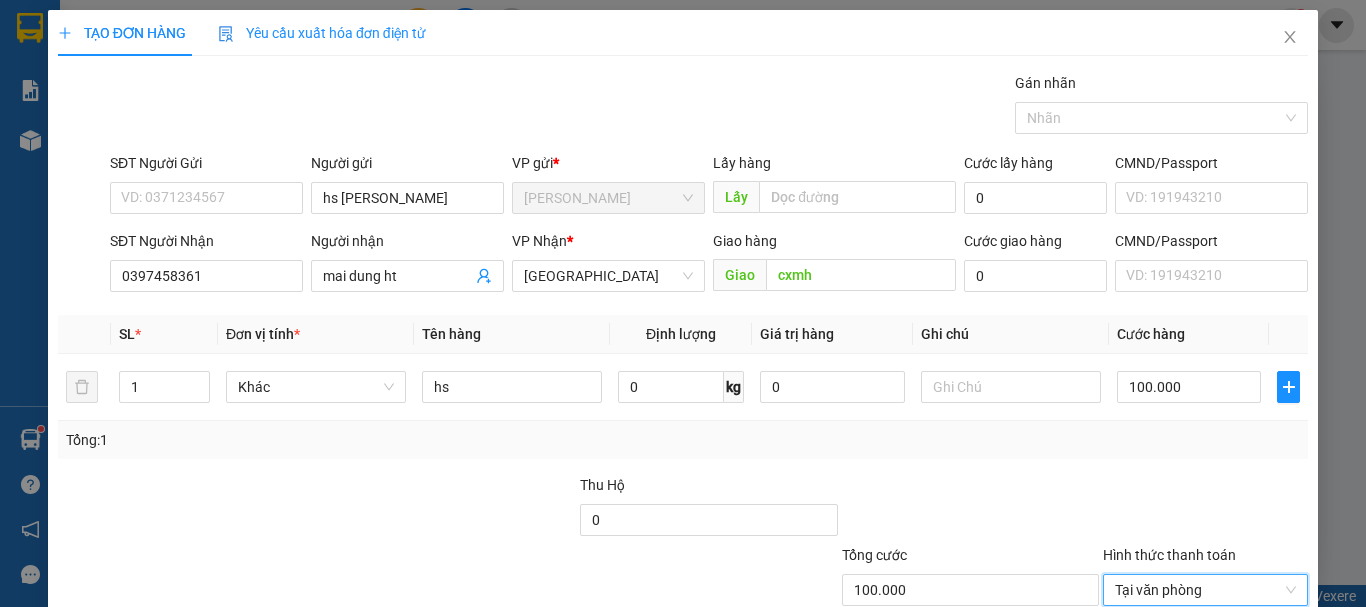 click on "[PERSON_NAME] và In" at bounding box center [1263, 685] 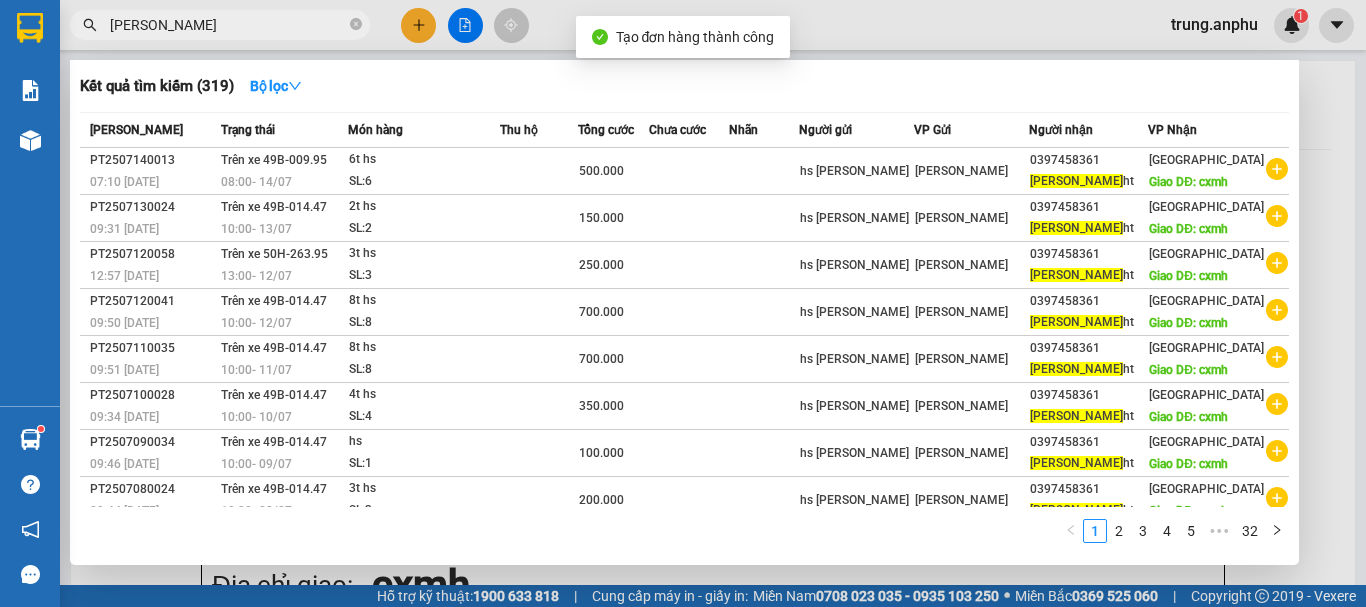 click at bounding box center (683, 303) 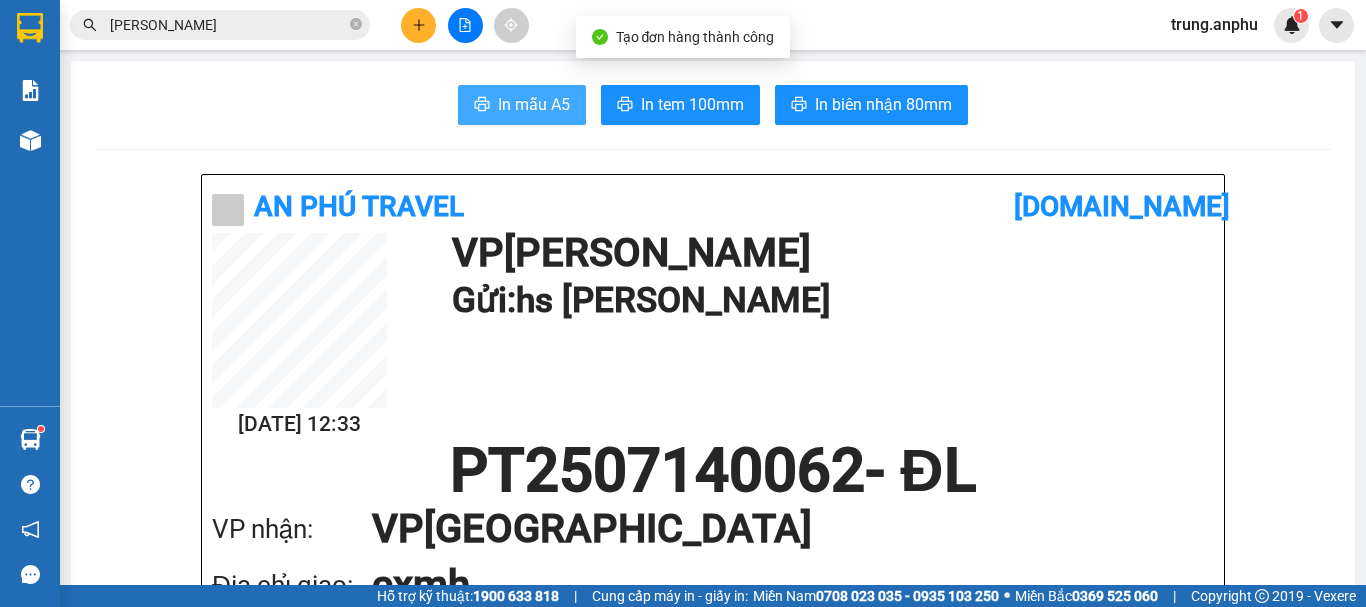 click on "In mẫu A5" at bounding box center [534, 104] 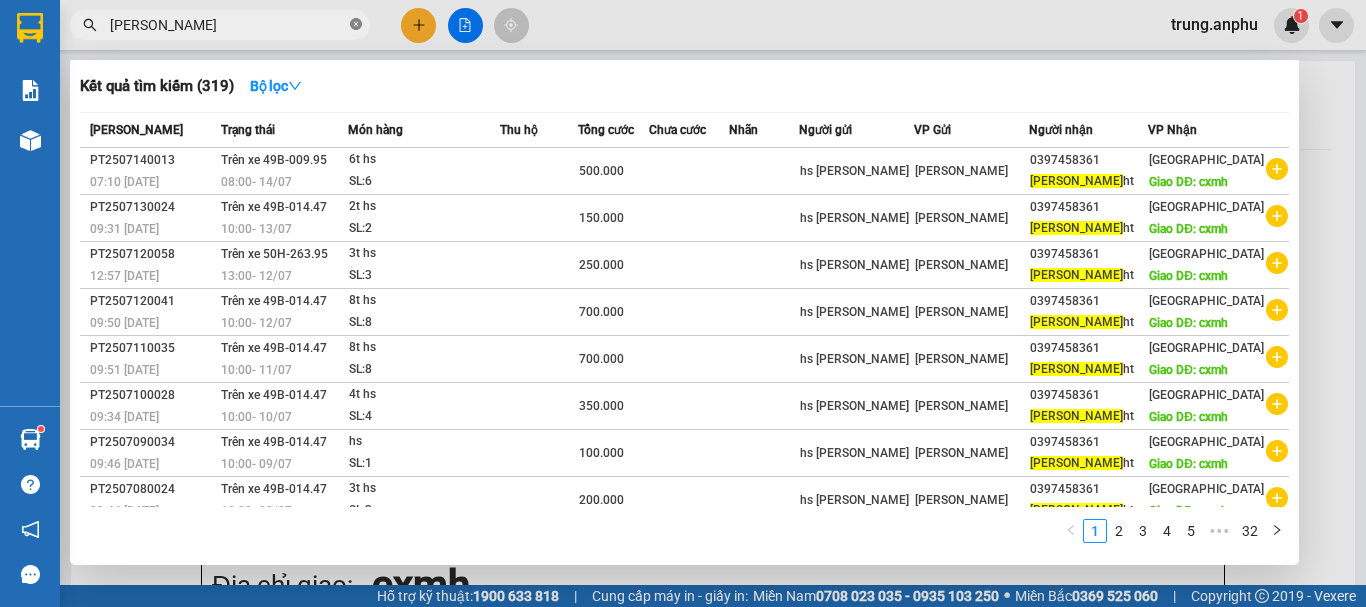 click 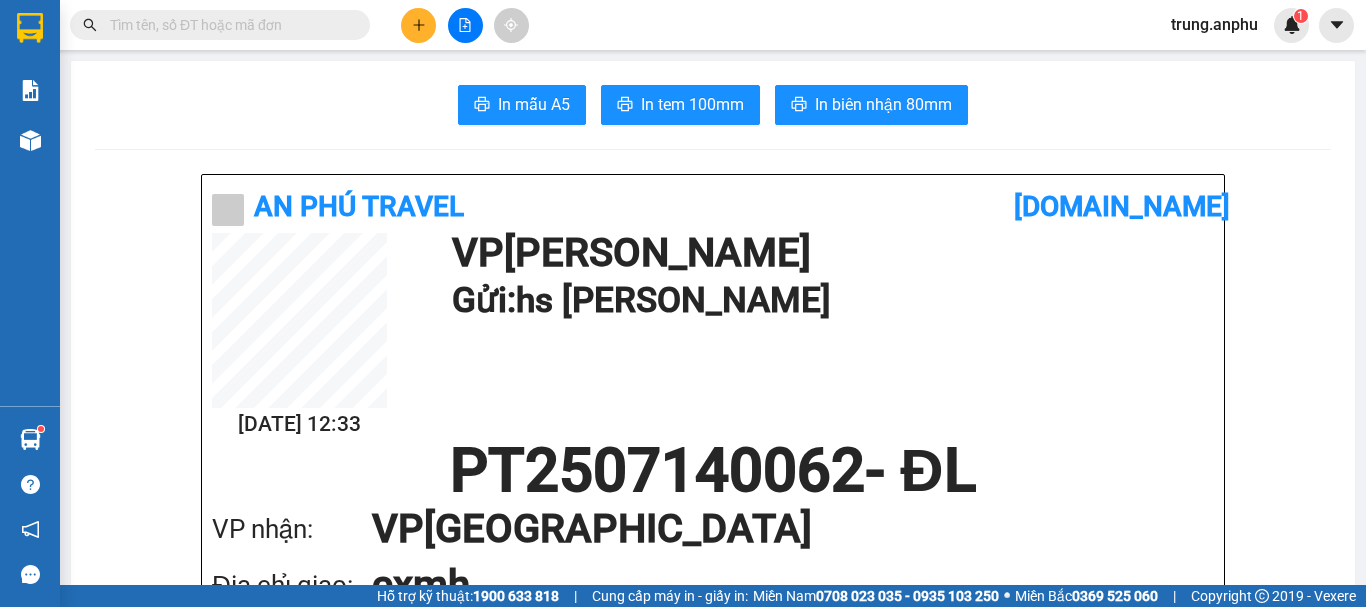 click at bounding box center (228, 25) 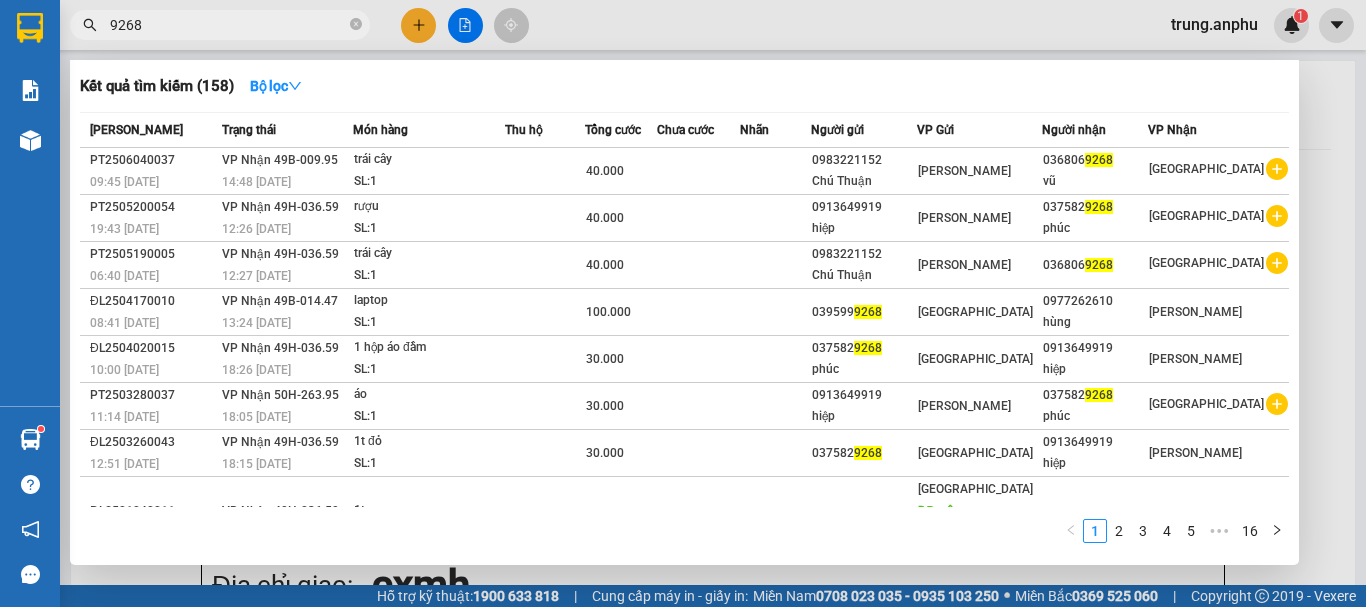 type on "9268" 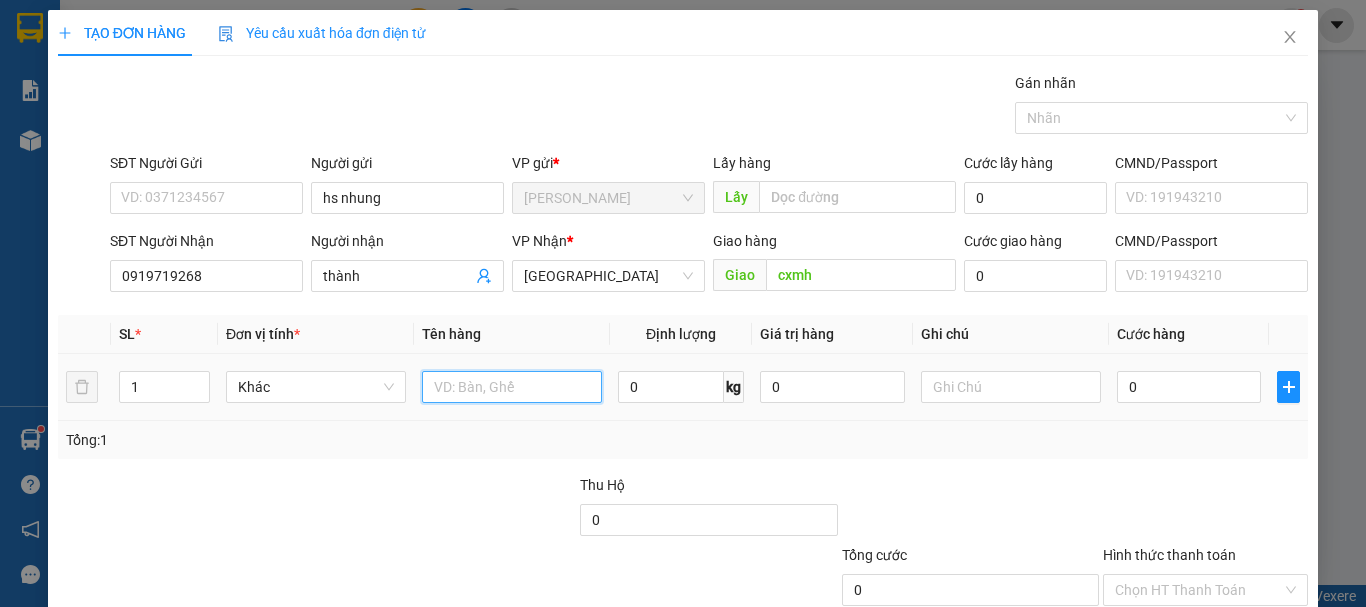 click at bounding box center (512, 387) 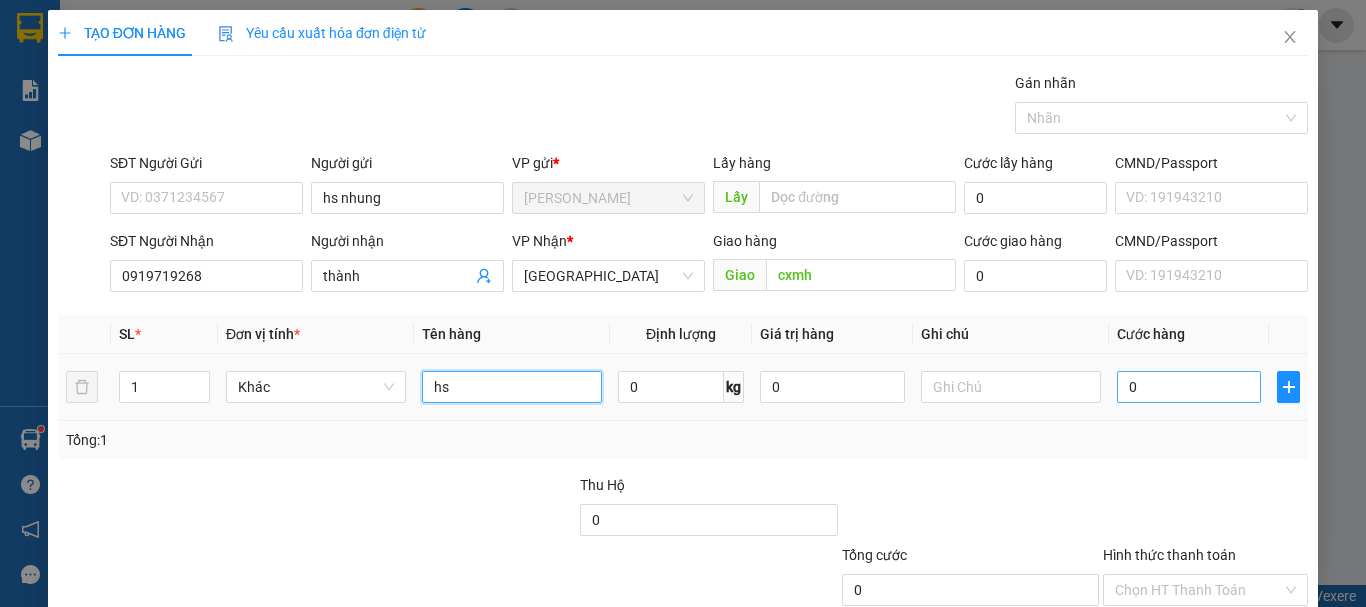 type on "hs" 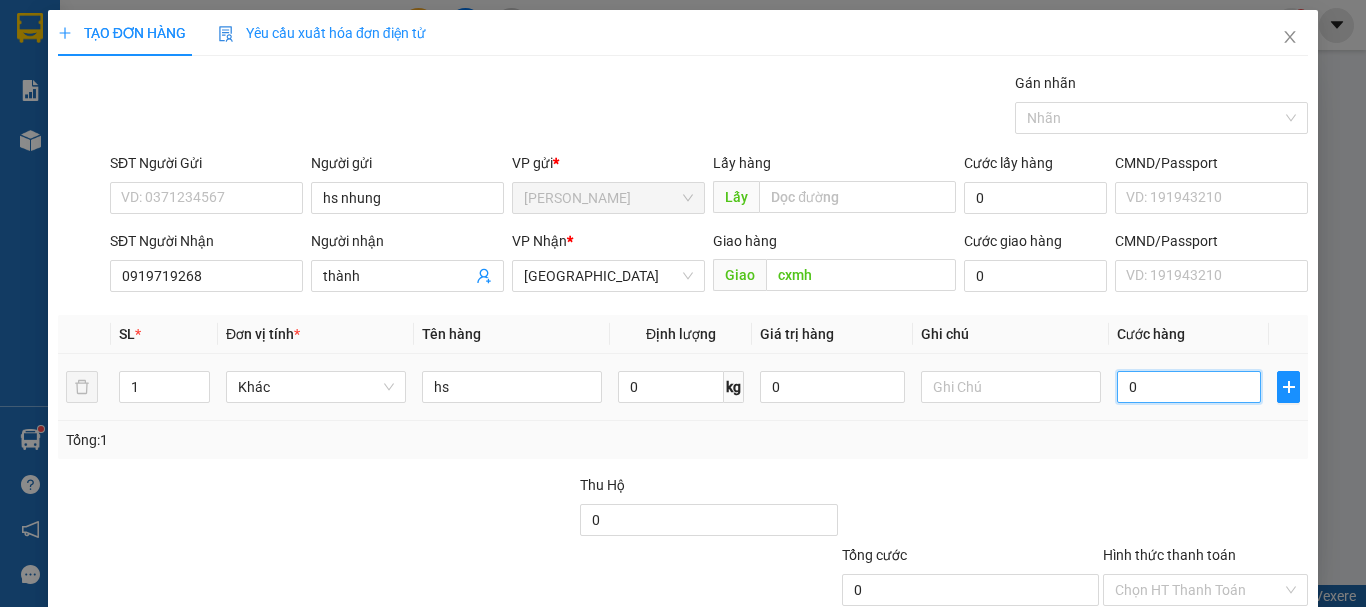 click on "0" at bounding box center [1189, 387] 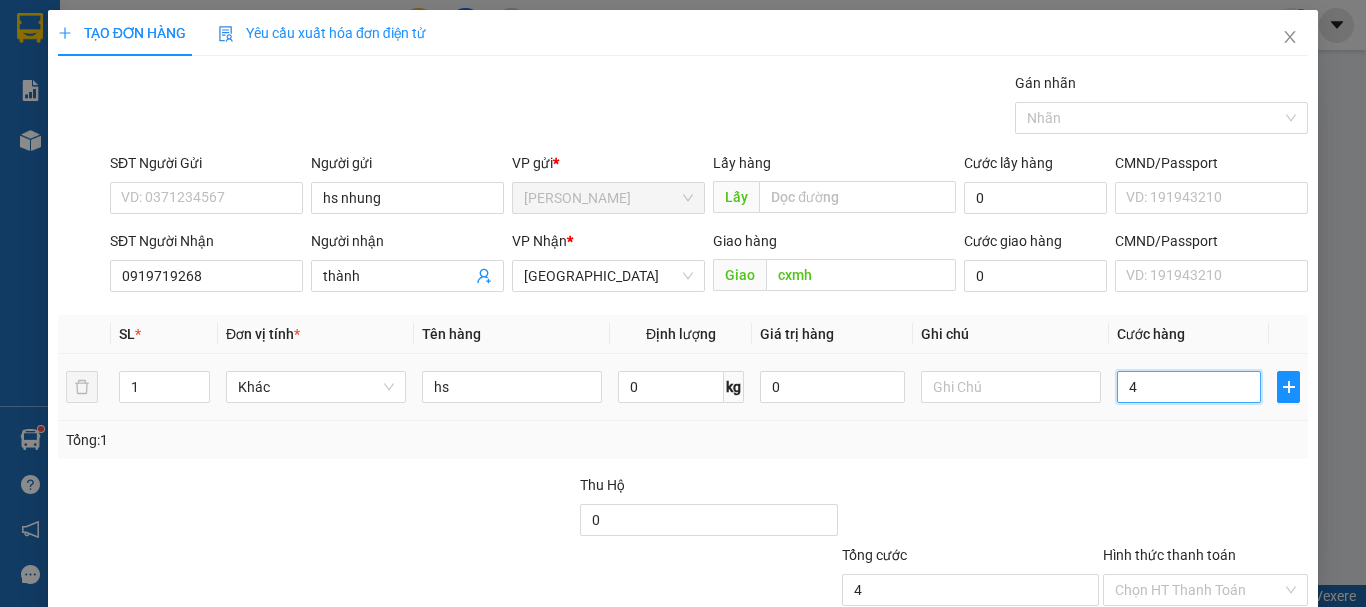 type on "40" 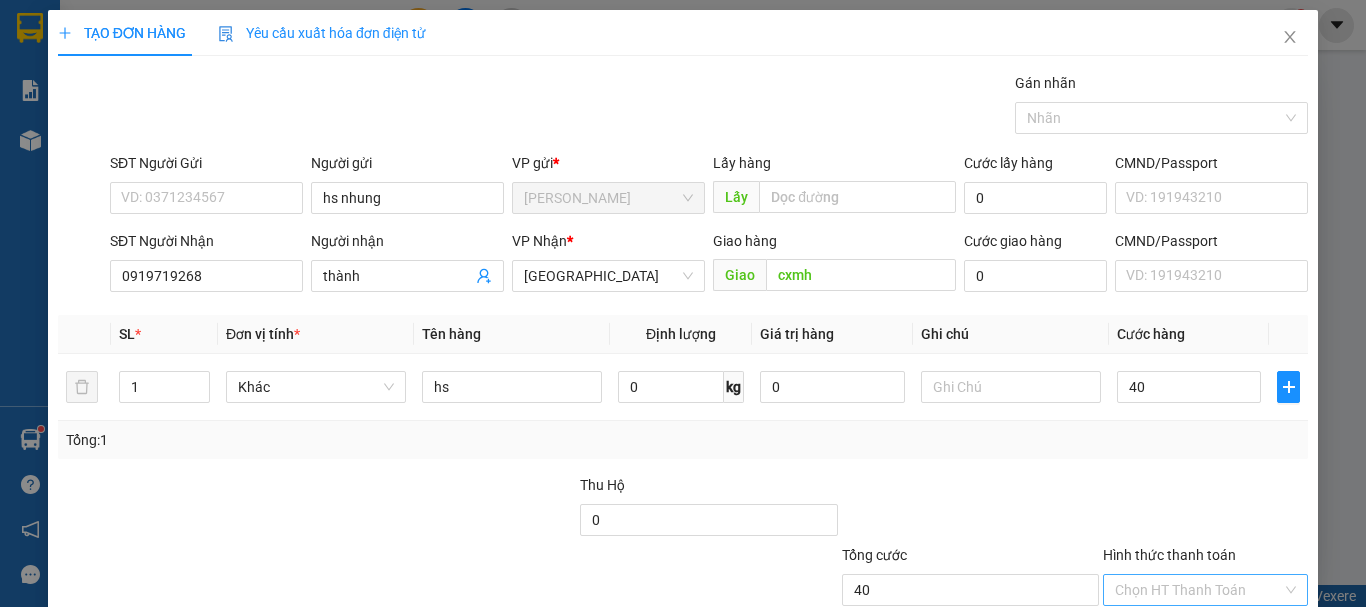 click on "Hình thức thanh toán" at bounding box center [1198, 590] 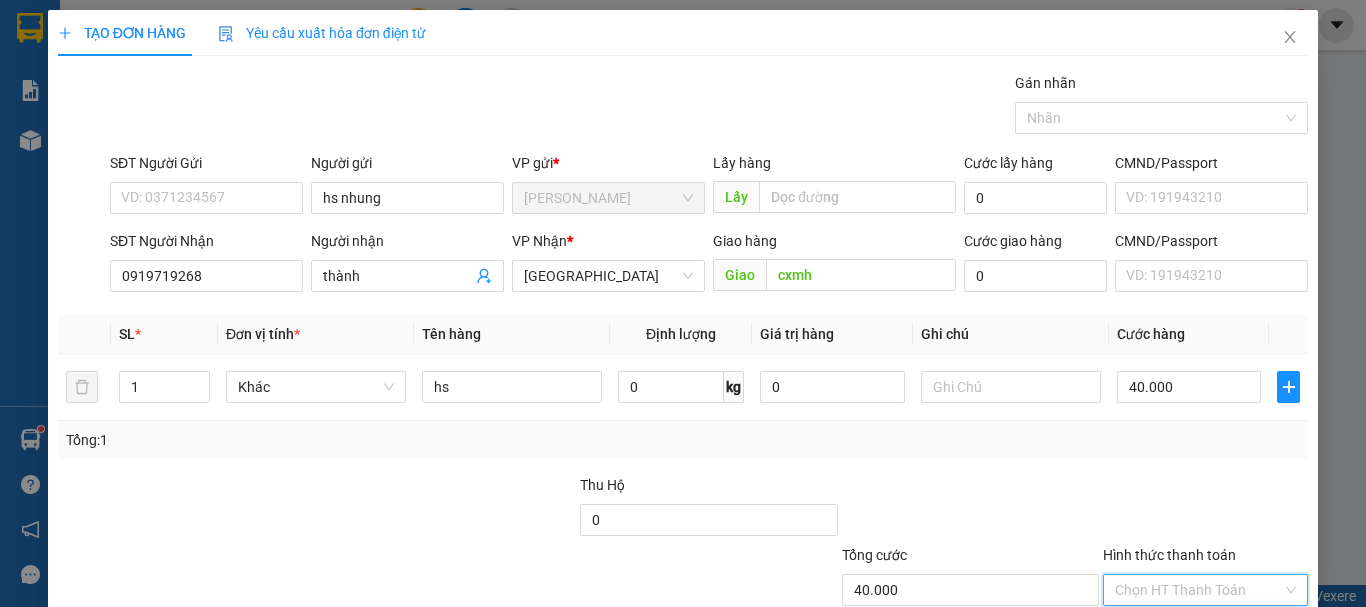 click on "Tại văn phòng" at bounding box center (1193, 630) 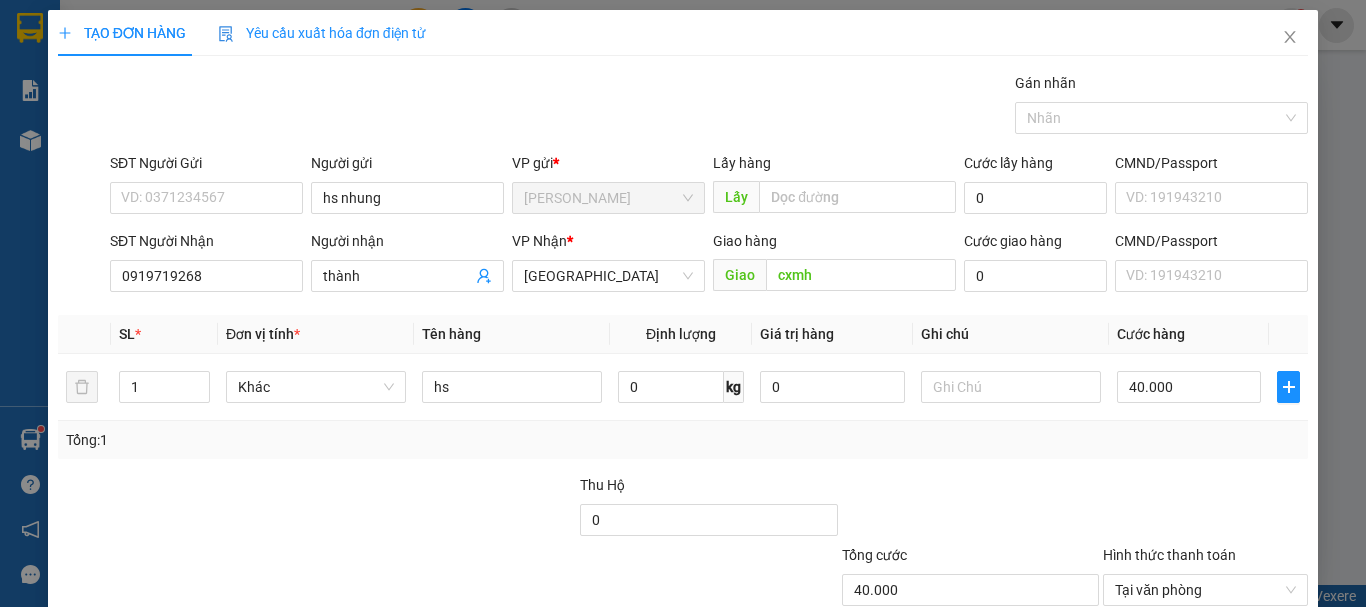 click on "[PERSON_NAME] và In" at bounding box center [1231, 685] 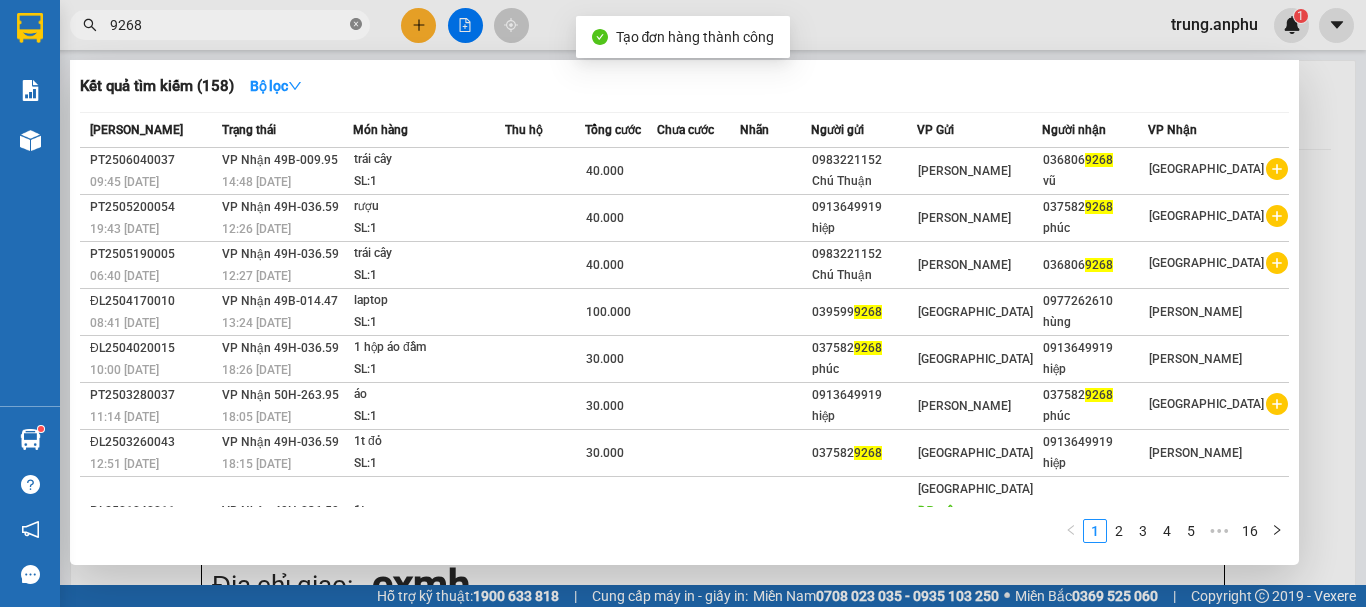 click 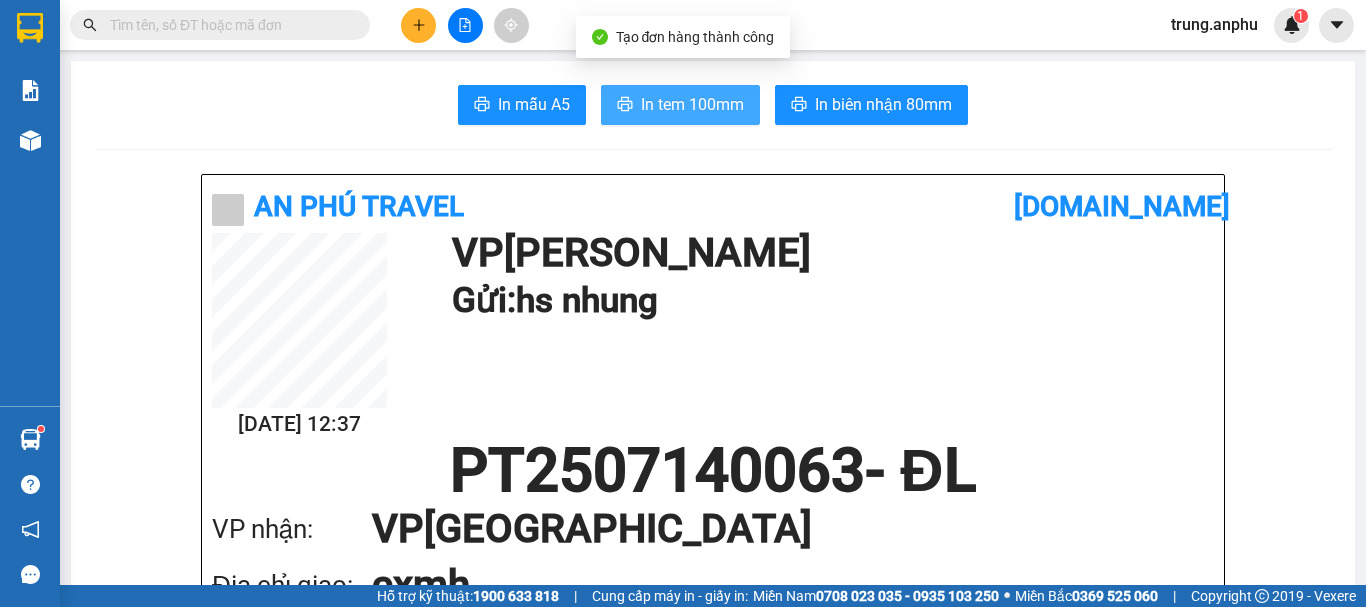 click on "In tem 100mm" at bounding box center (692, 104) 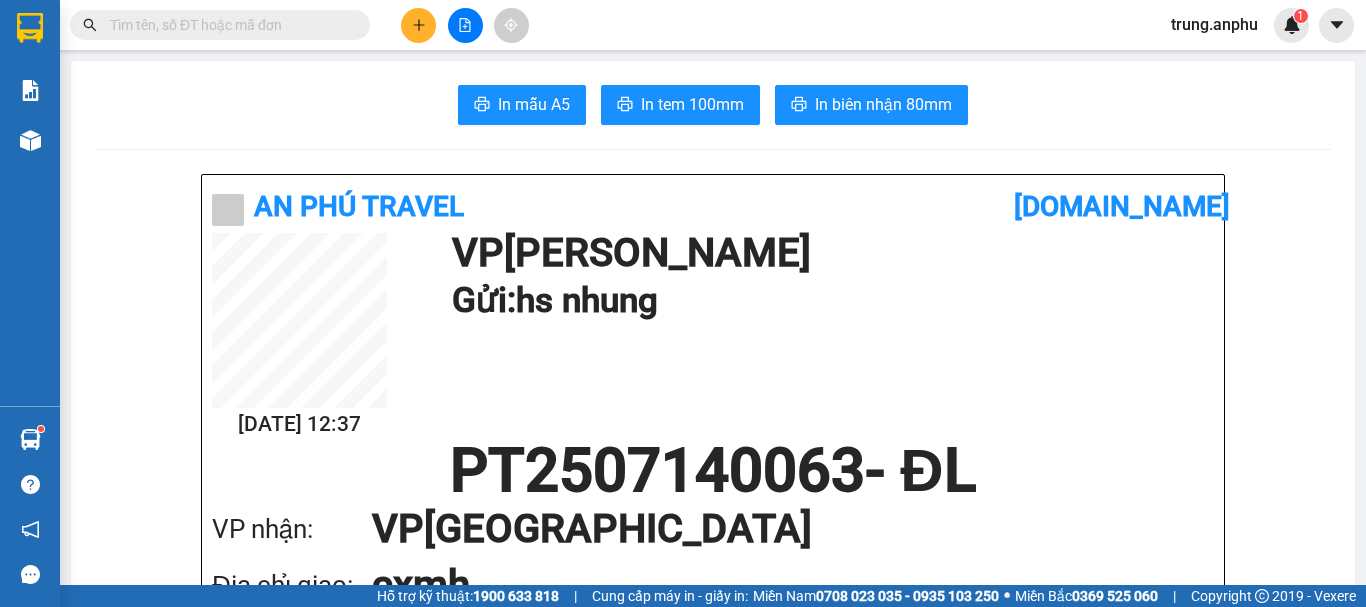 click at bounding box center [228, 25] 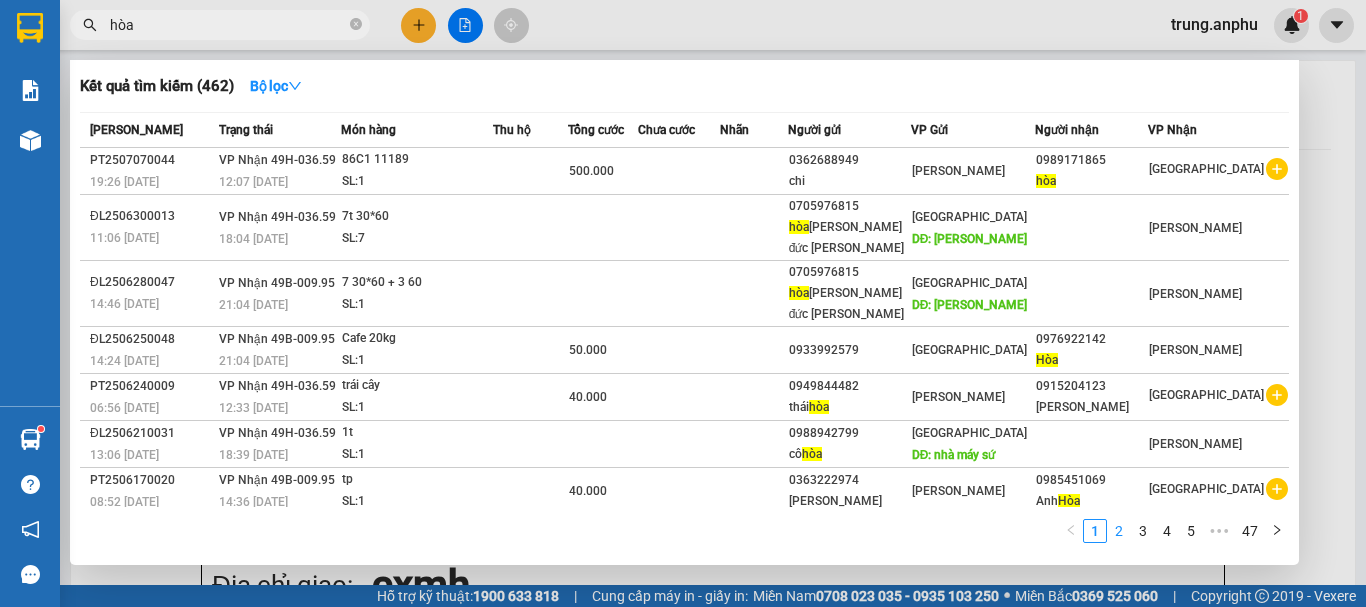 type on "hòa" 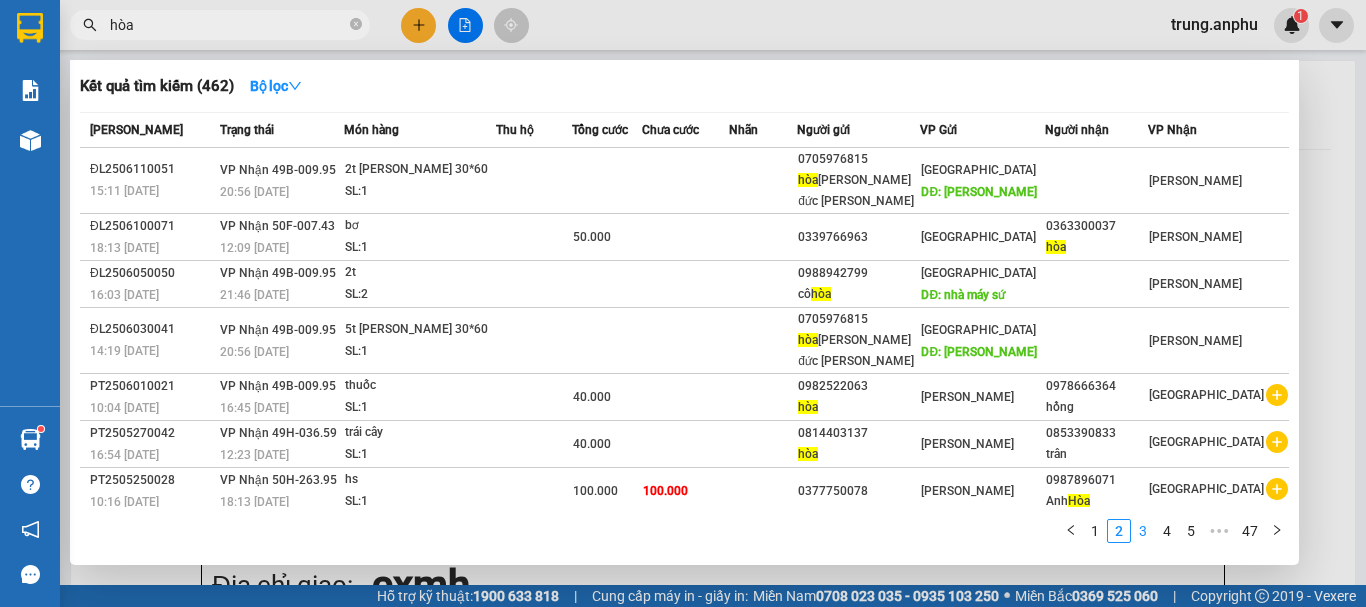 click on "3" at bounding box center [1143, 531] 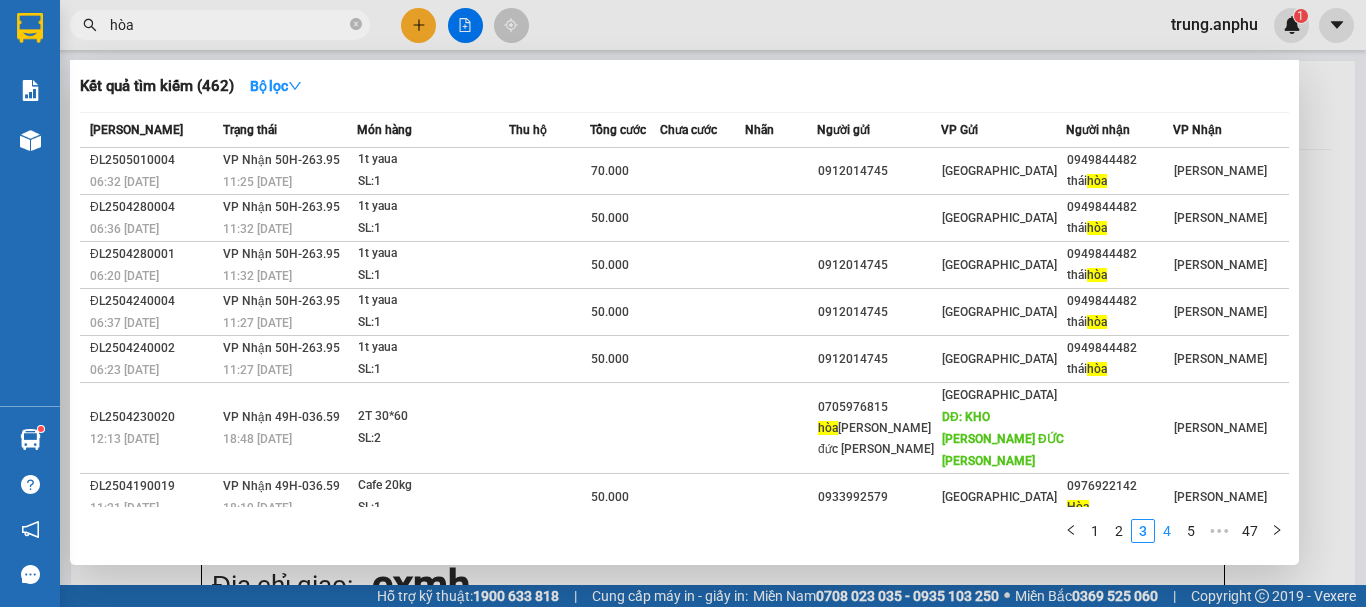 click on "4" at bounding box center (1167, 531) 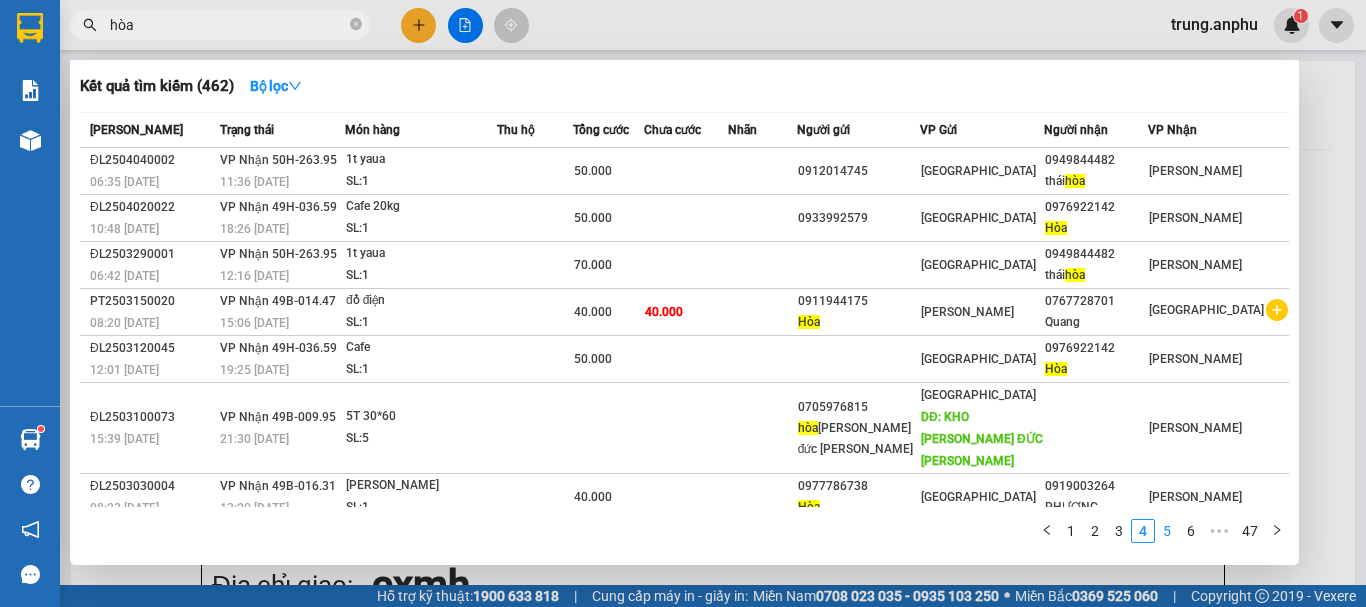 click on "5" at bounding box center (1167, 531) 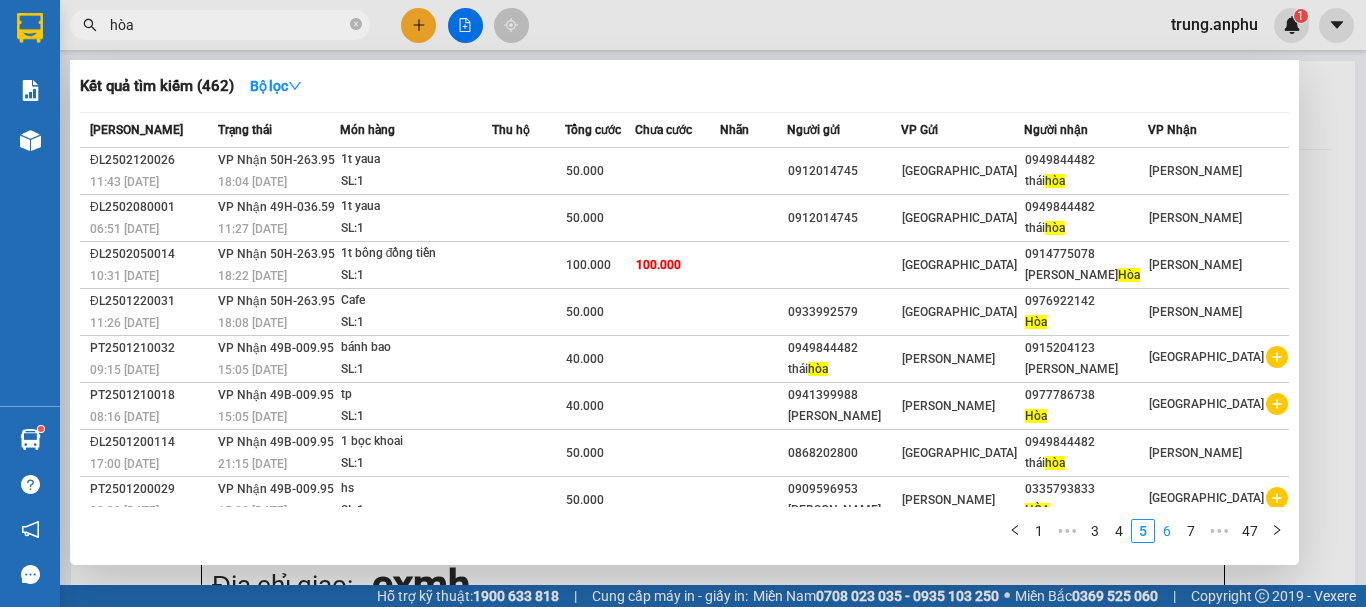 click on "6" at bounding box center (1167, 531) 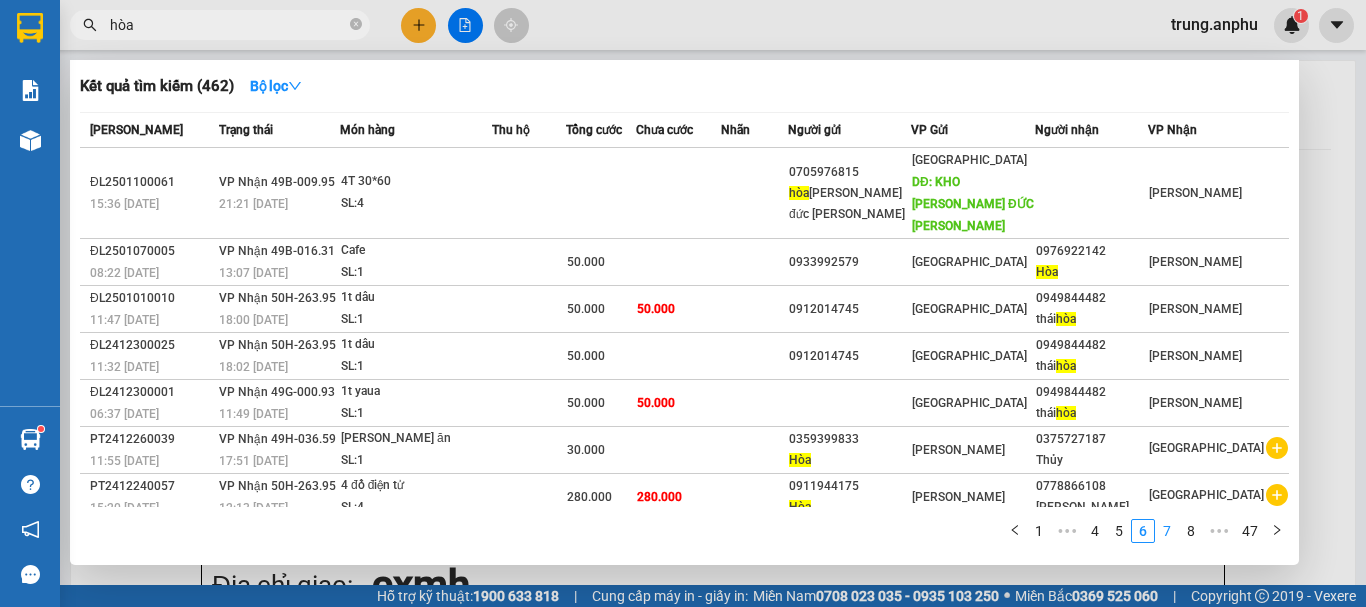 click on "7" at bounding box center [1167, 531] 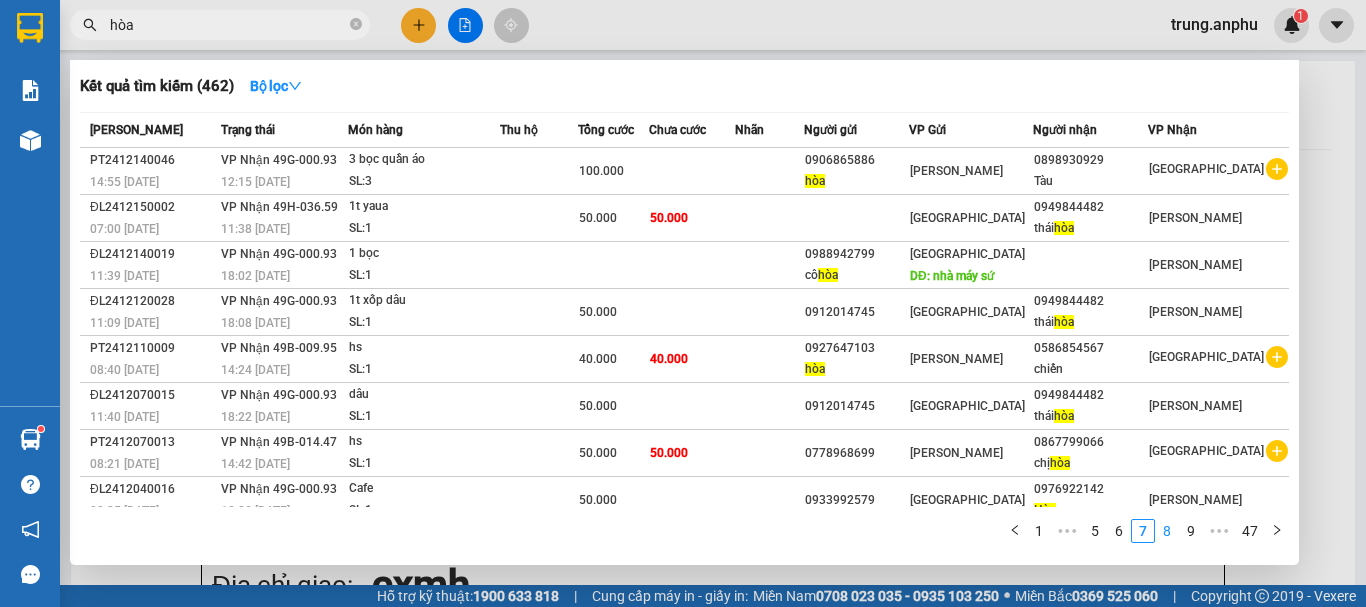 click on "8" at bounding box center (1167, 531) 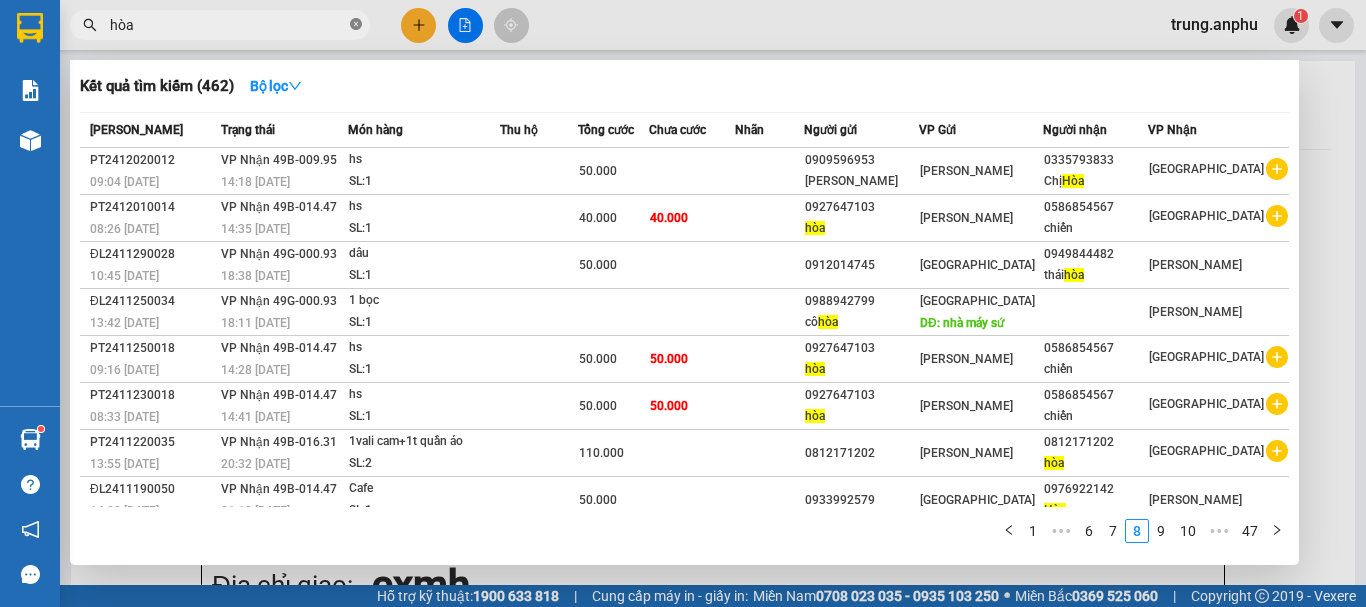 click 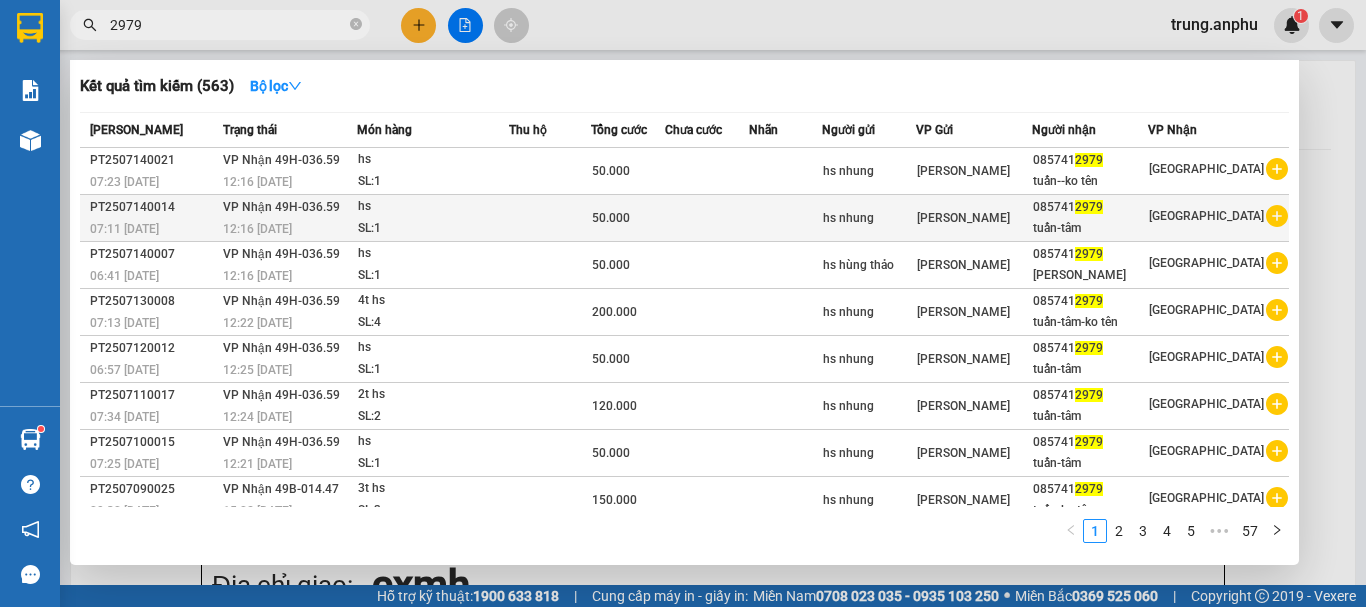 type on "2979" 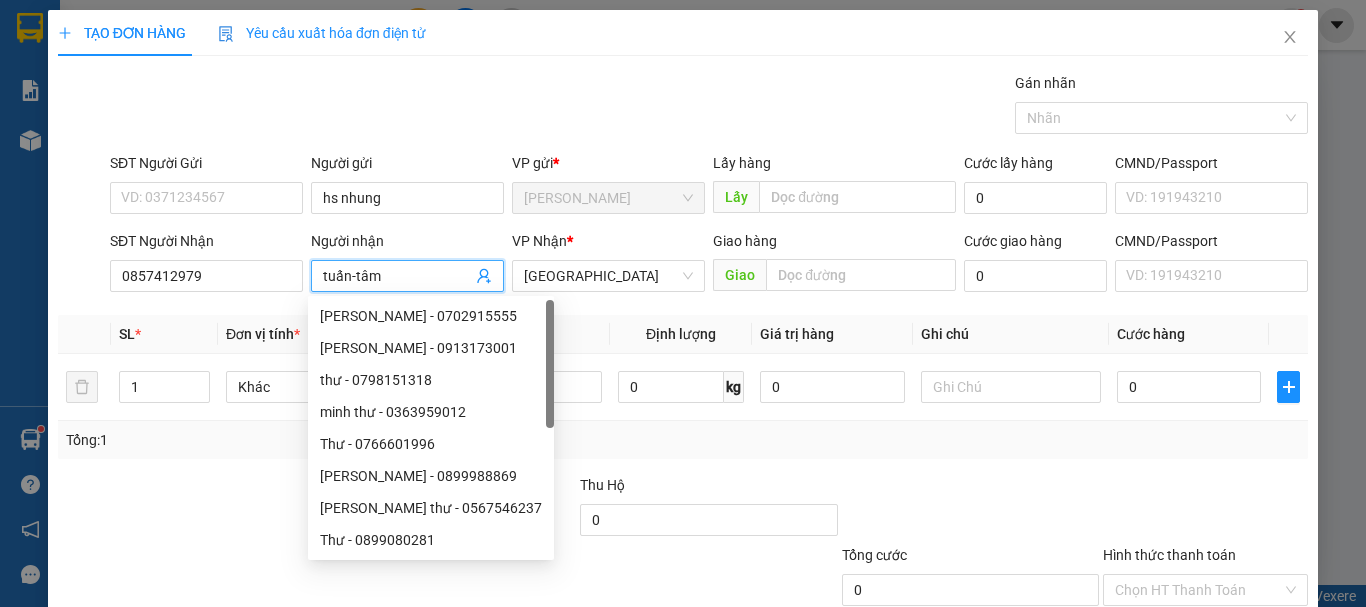drag, startPoint x: 387, startPoint y: 272, endPoint x: 352, endPoint y: 285, distance: 37.336308 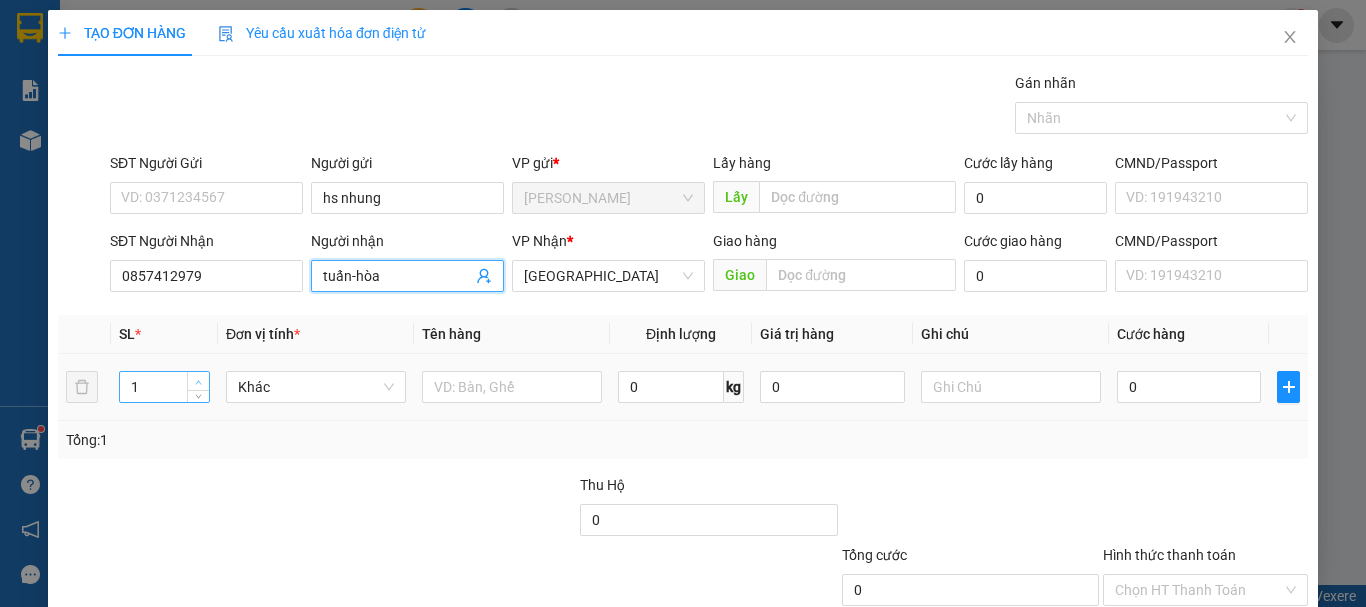type on "tuấn-hòa" 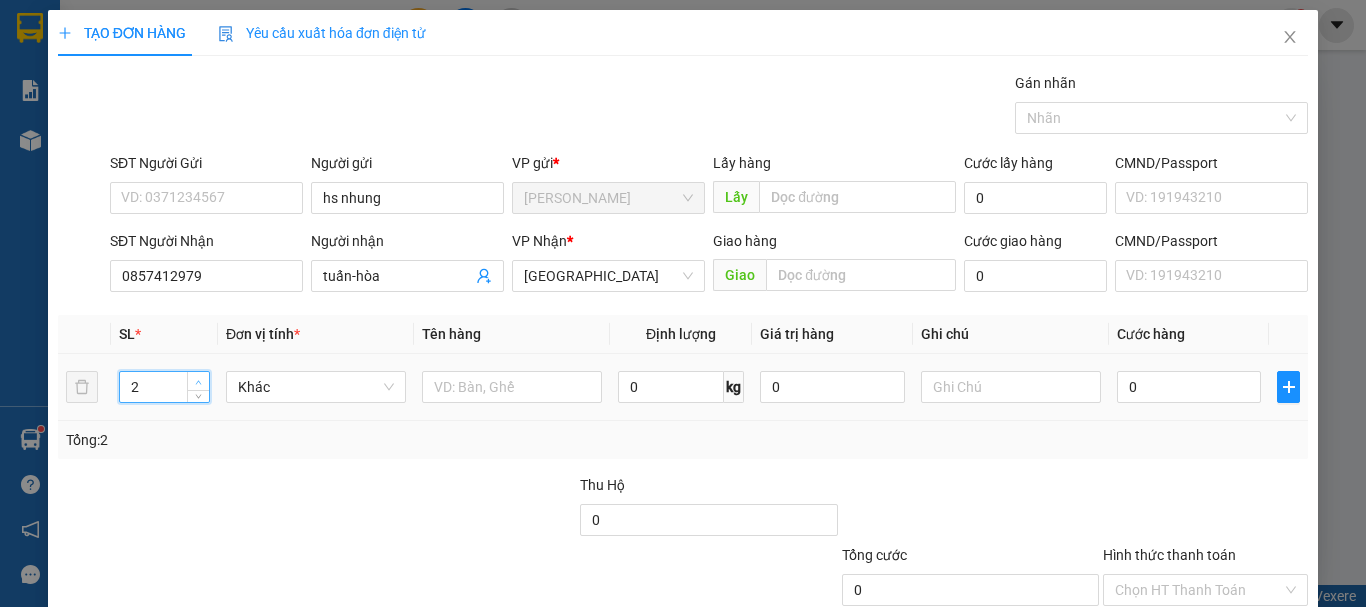 click at bounding box center [199, 382] 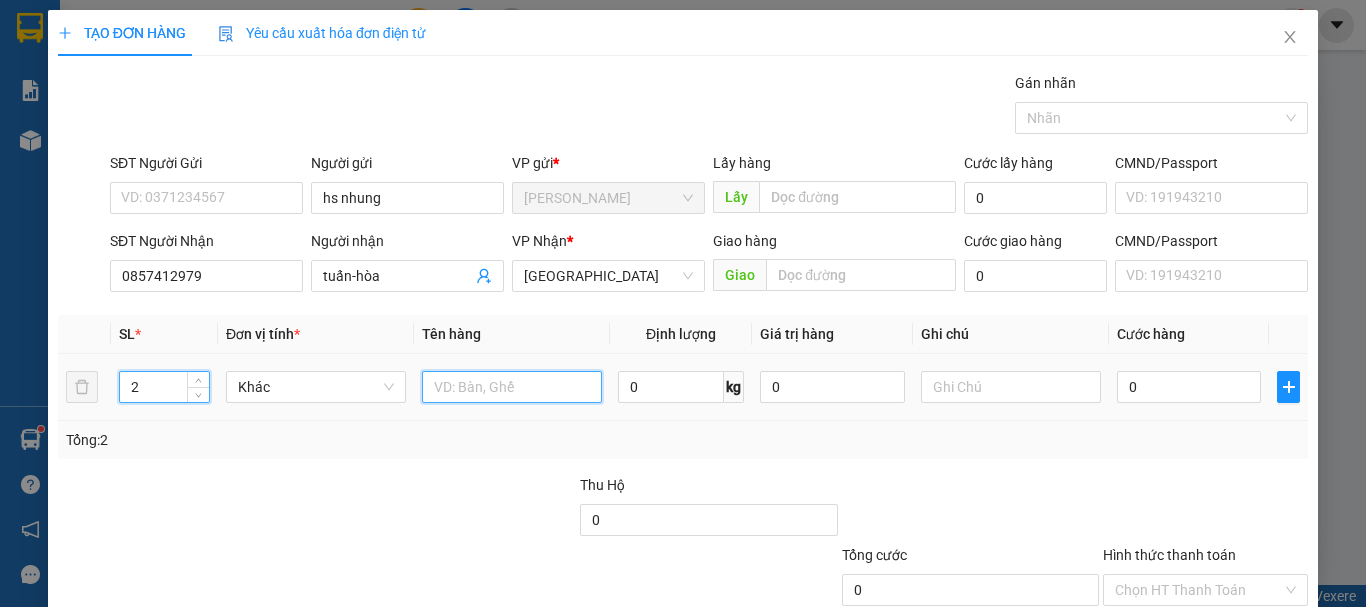 click at bounding box center [512, 387] 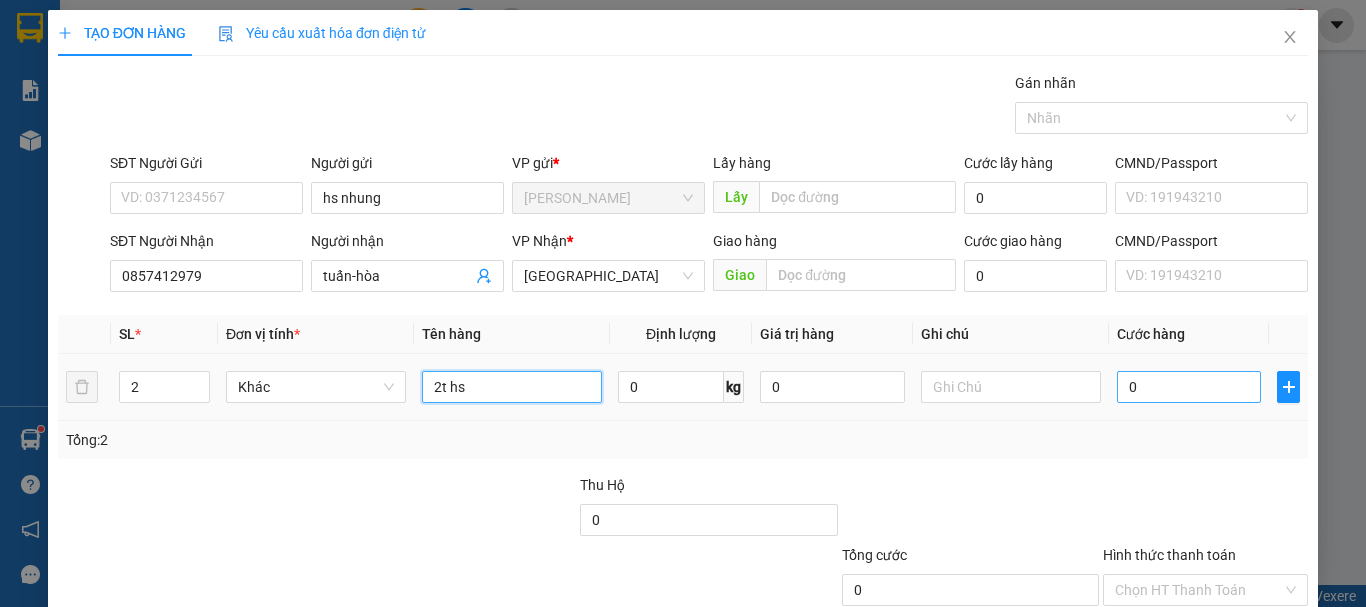 type on "2t hs" 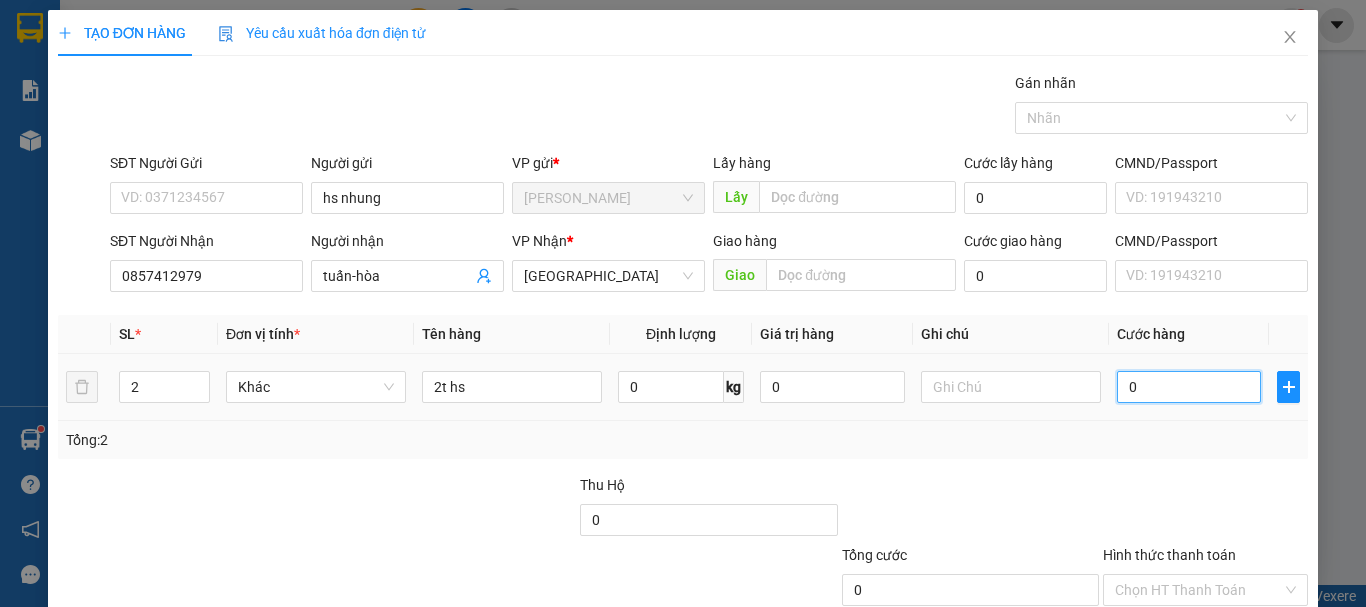 click on "0" at bounding box center [1189, 387] 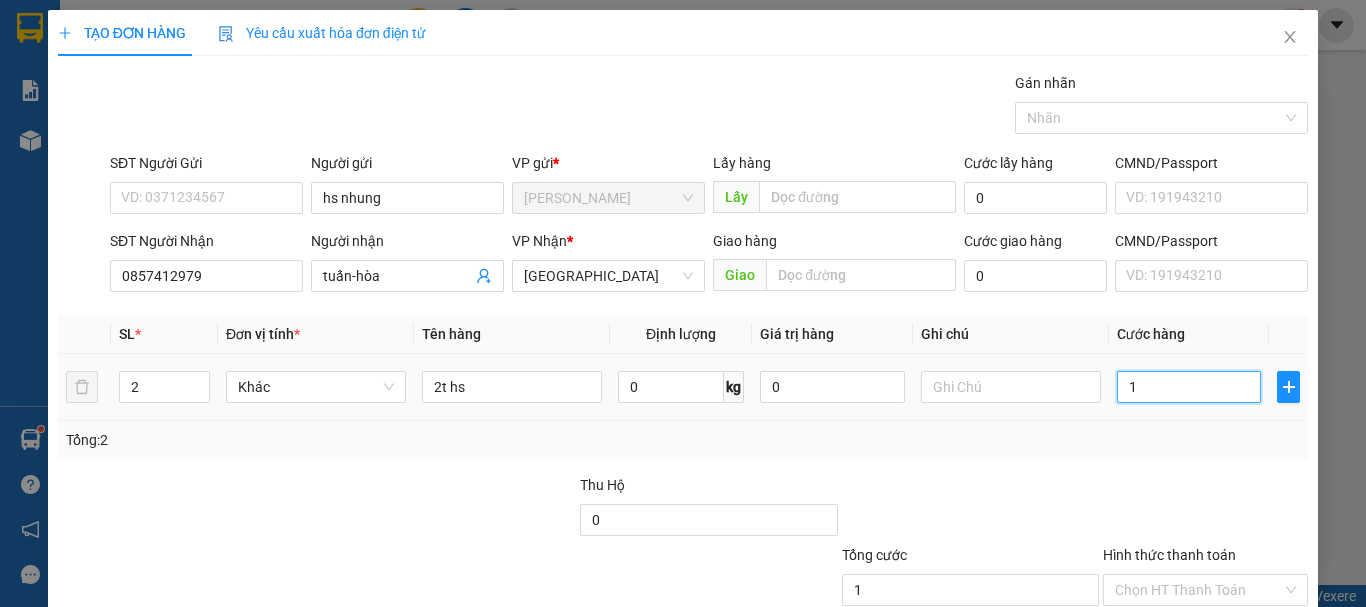 type on "10" 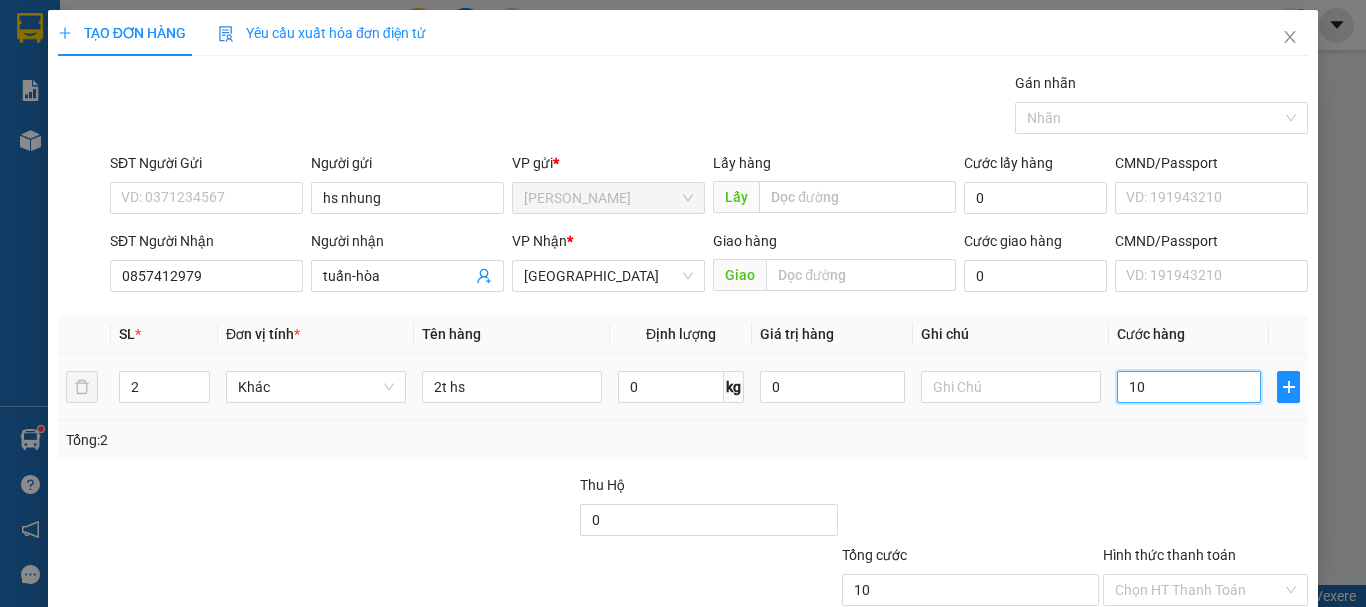 type on "100" 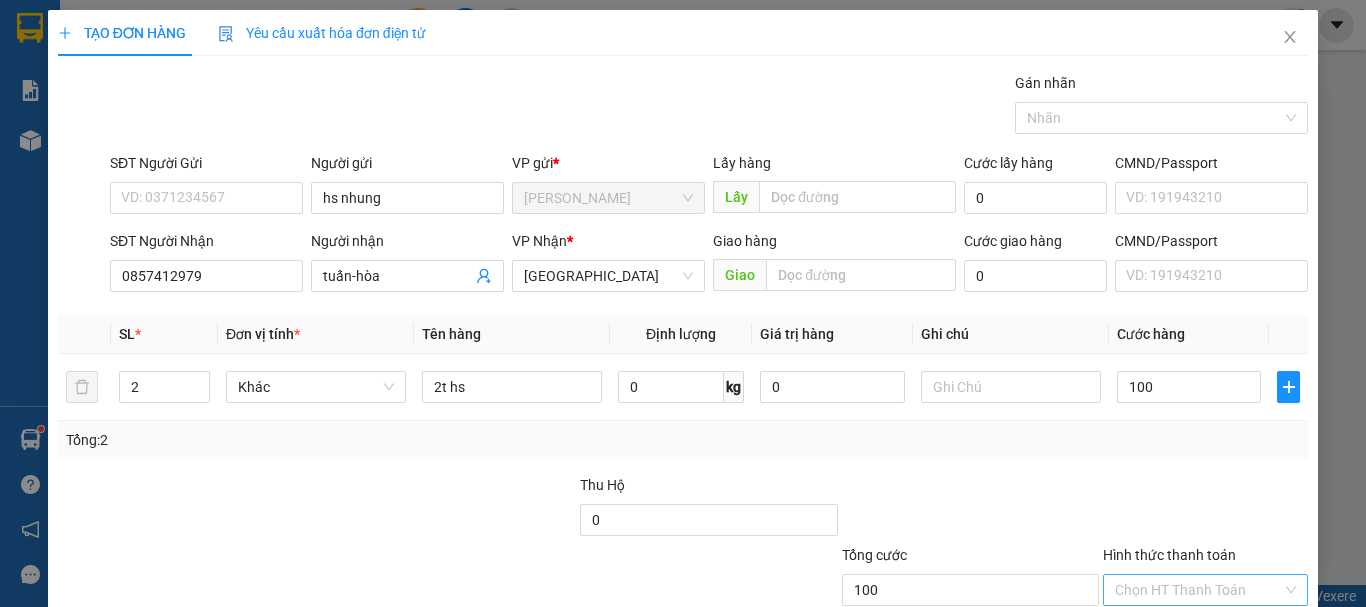 type on "100.000" 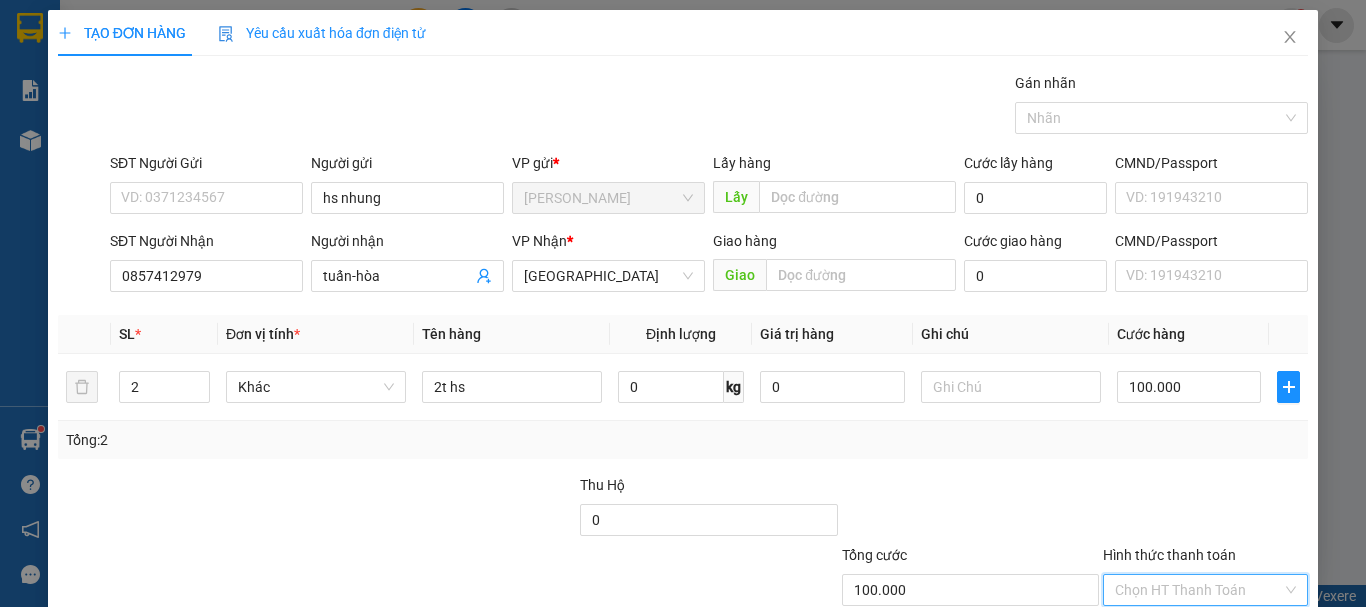 click on "Hình thức thanh toán" at bounding box center (1198, 590) 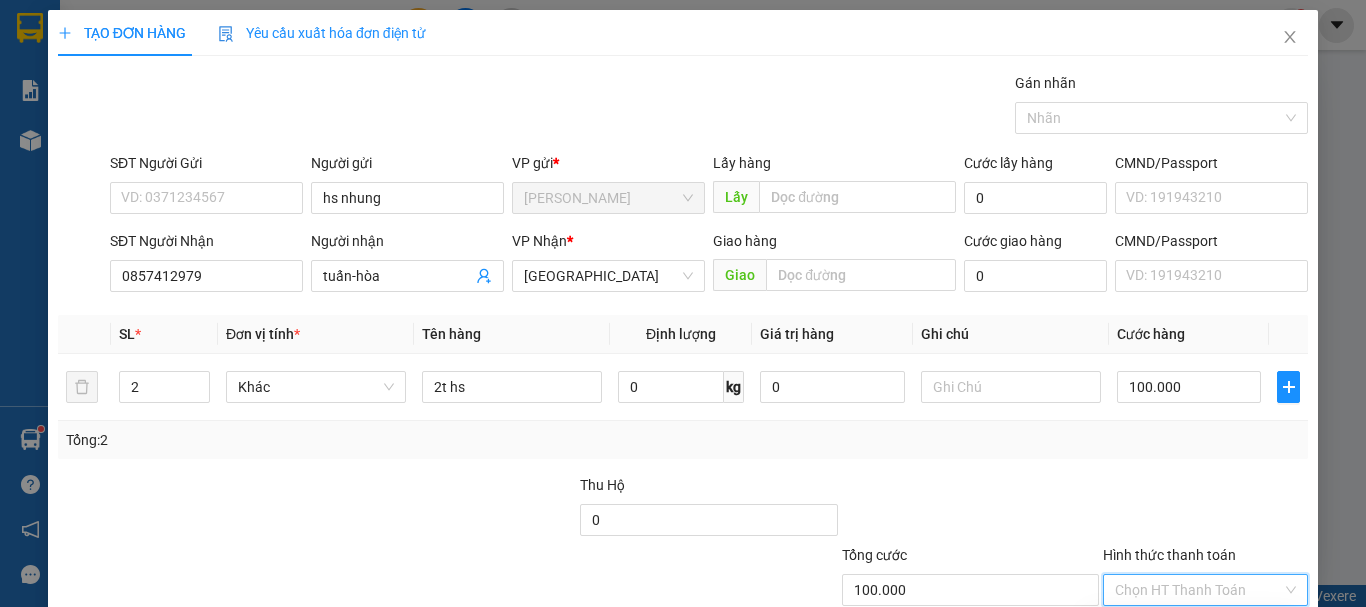 click on "Tại văn phòng" at bounding box center [1193, 630] 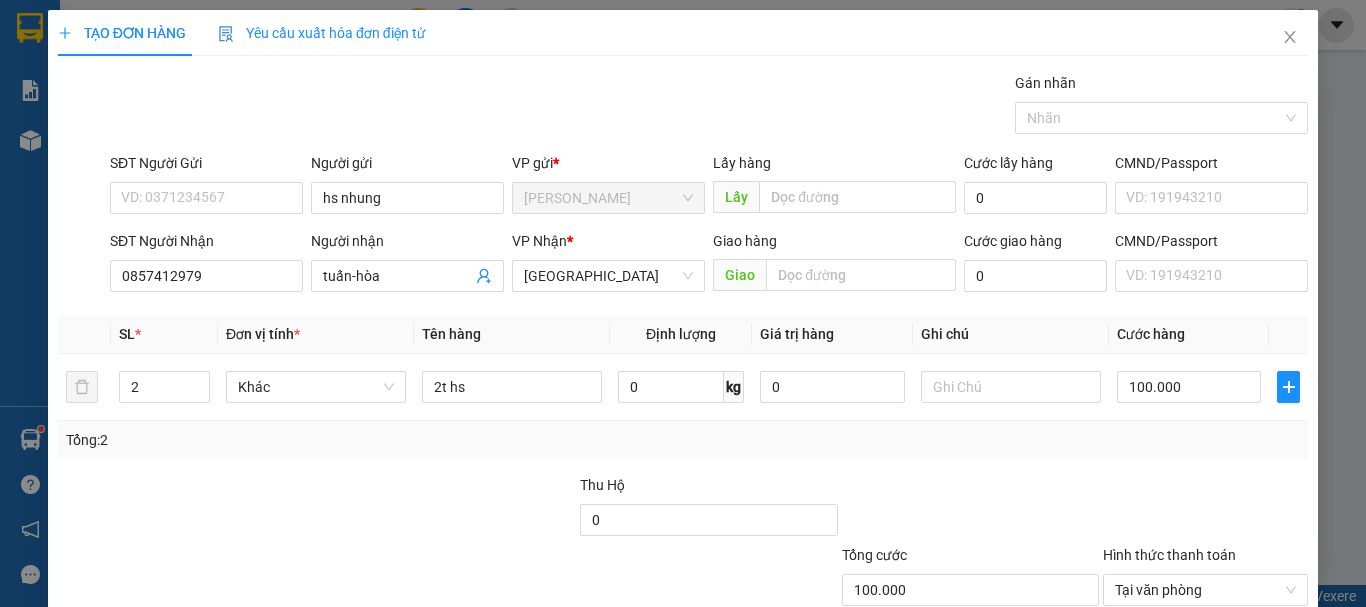 click on "[PERSON_NAME] và In" at bounding box center (1263, 685) 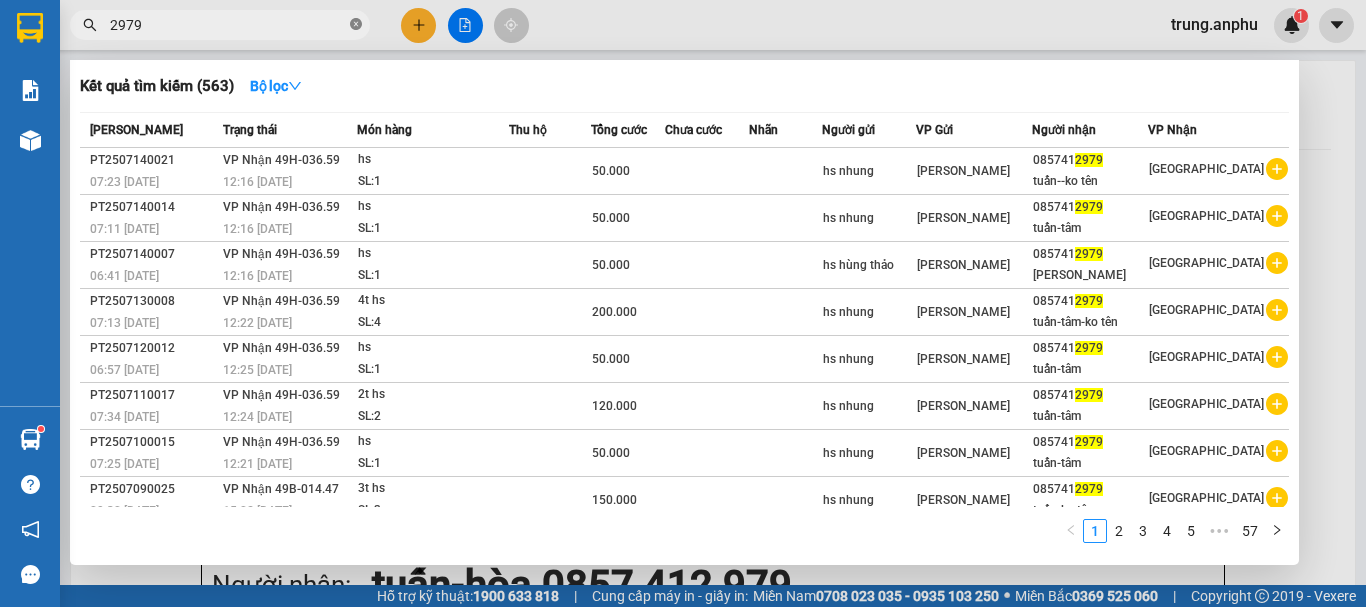 click 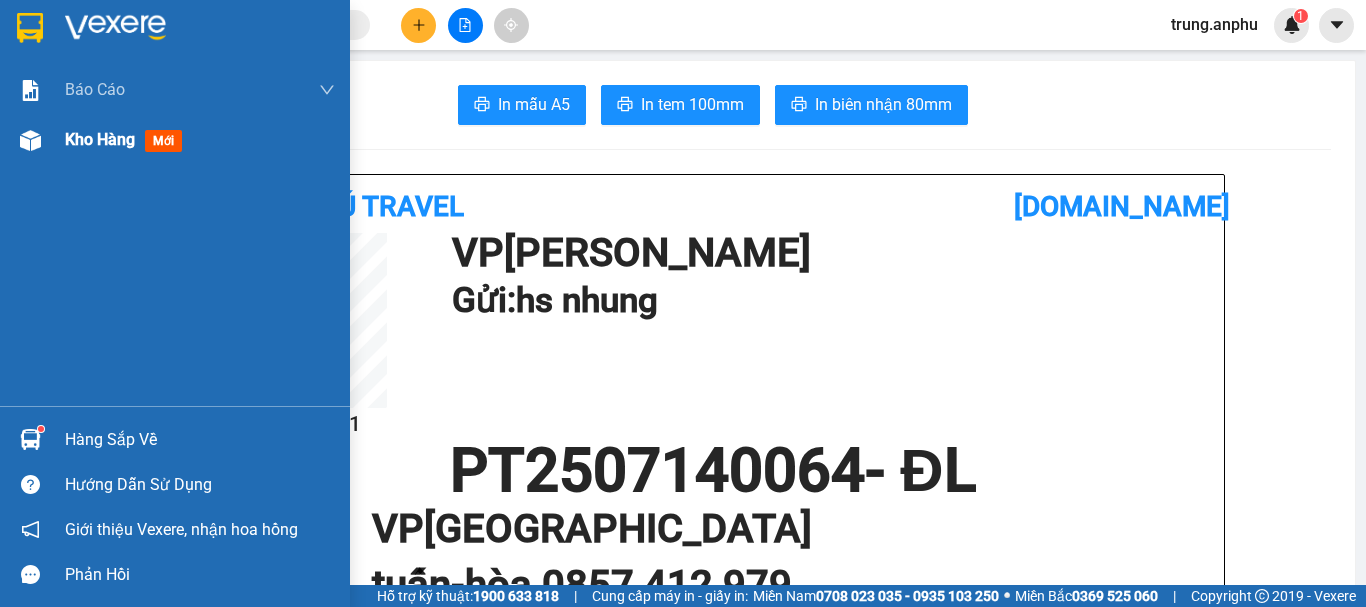 click on "Kho hàng" at bounding box center [100, 139] 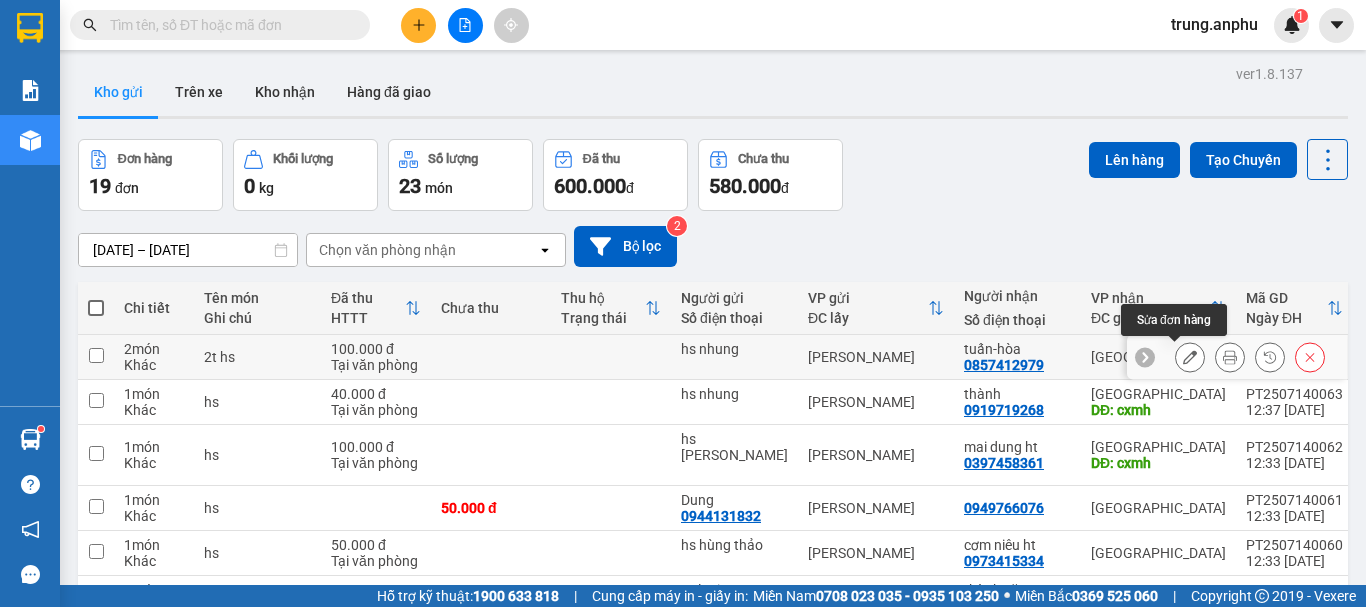 click 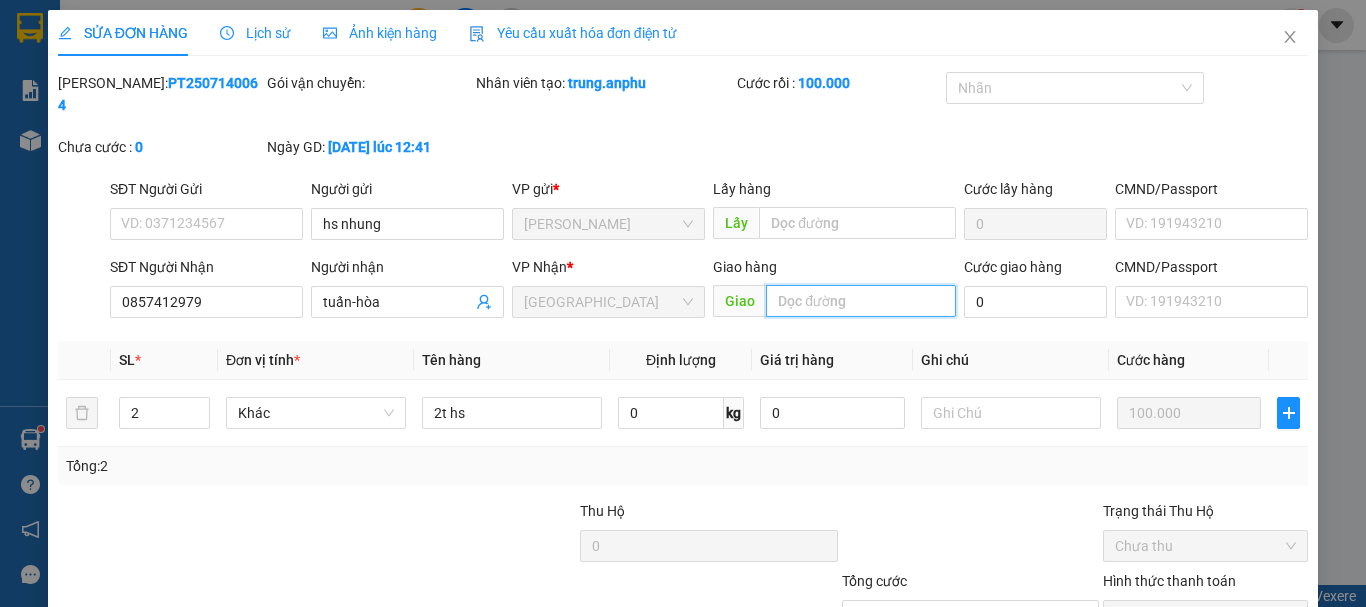 click at bounding box center [861, 301] 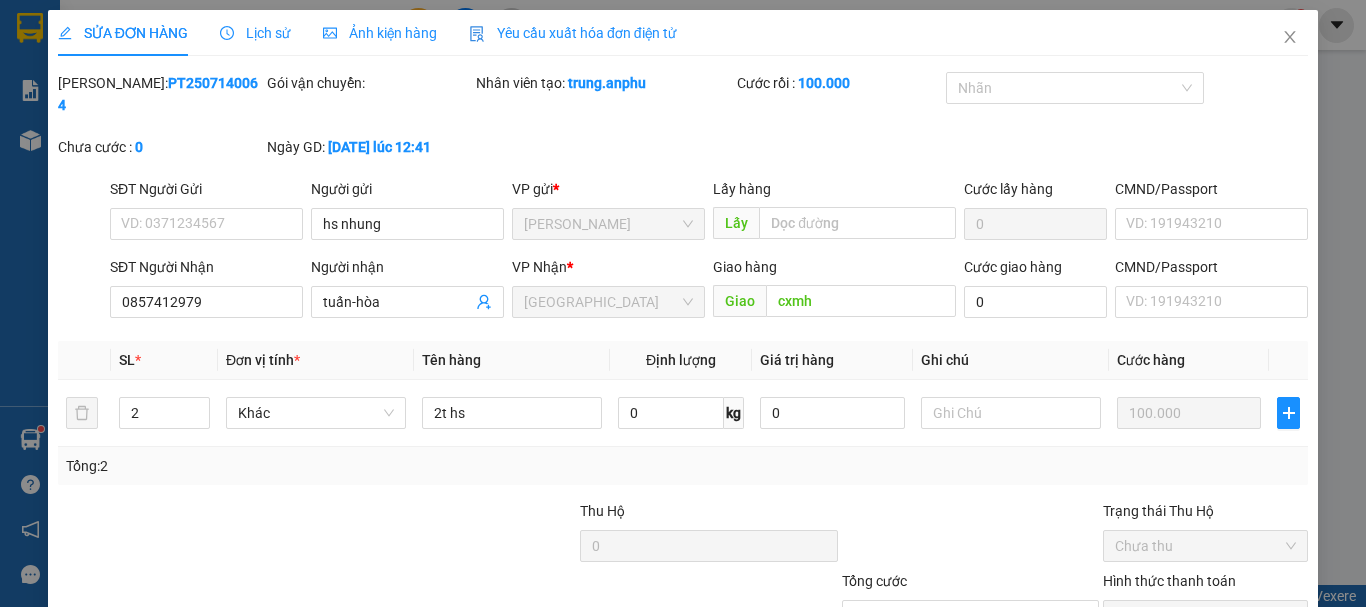 click on "[PERSON_NAME] thay đổi" at bounding box center [1101, 711] 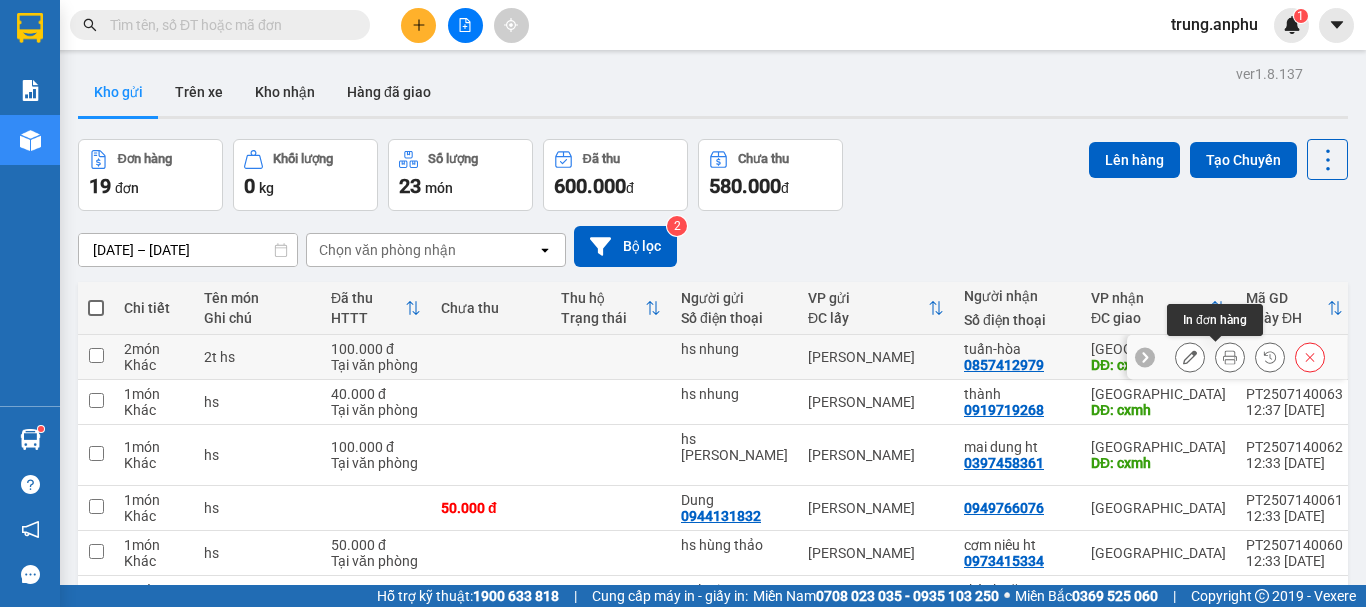 click 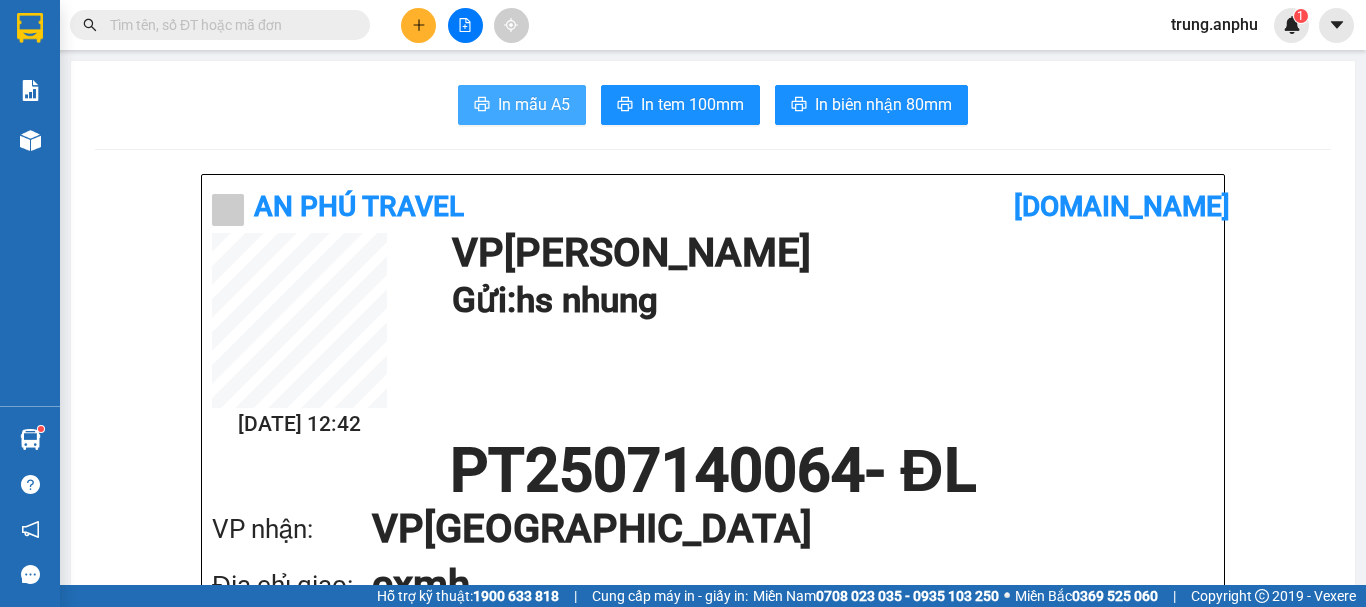 click on "In mẫu A5" at bounding box center (534, 104) 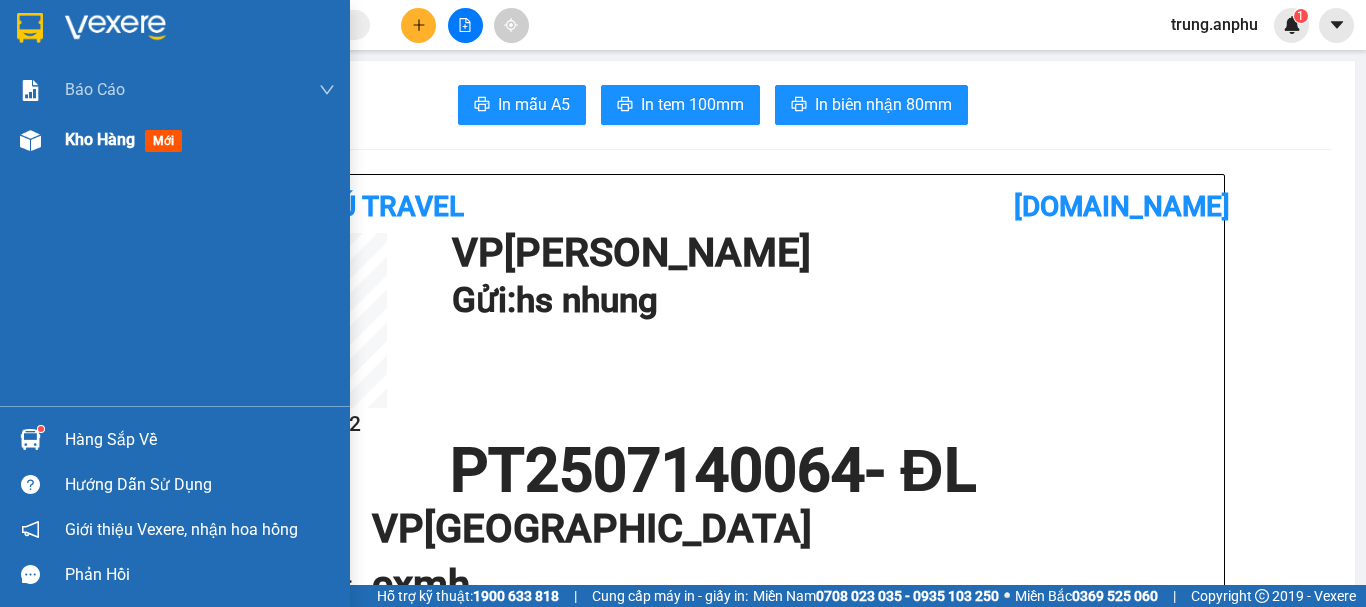 click on "Kho hàng" at bounding box center (100, 139) 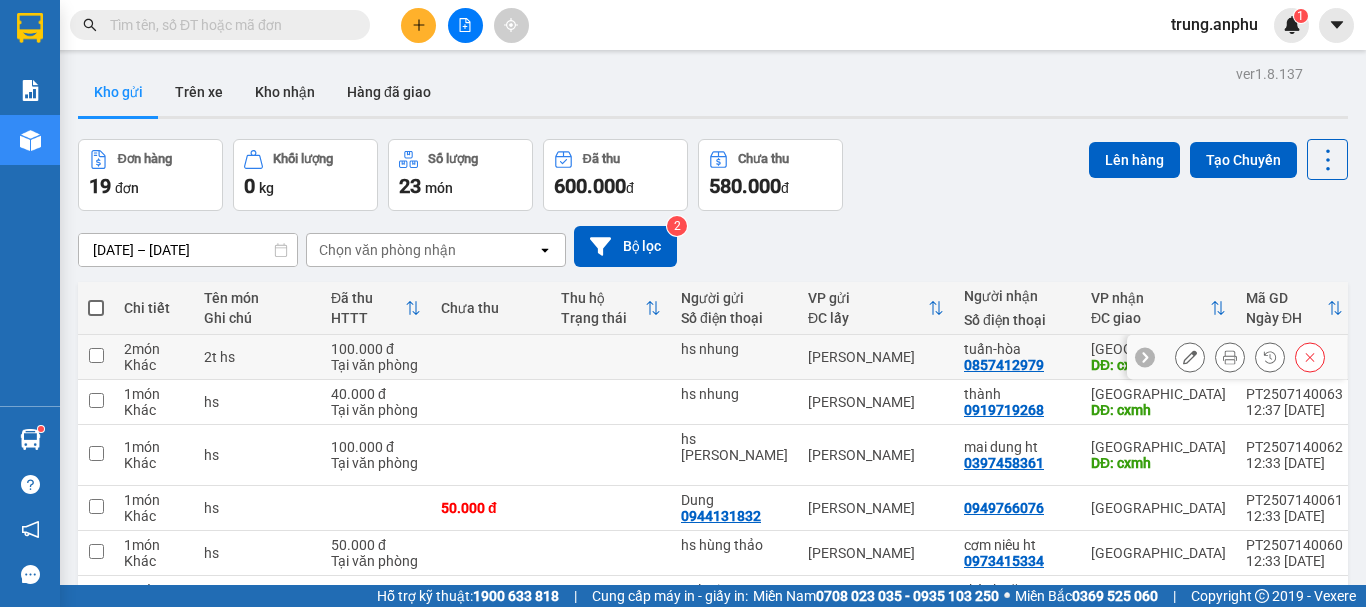 click at bounding box center [96, 355] 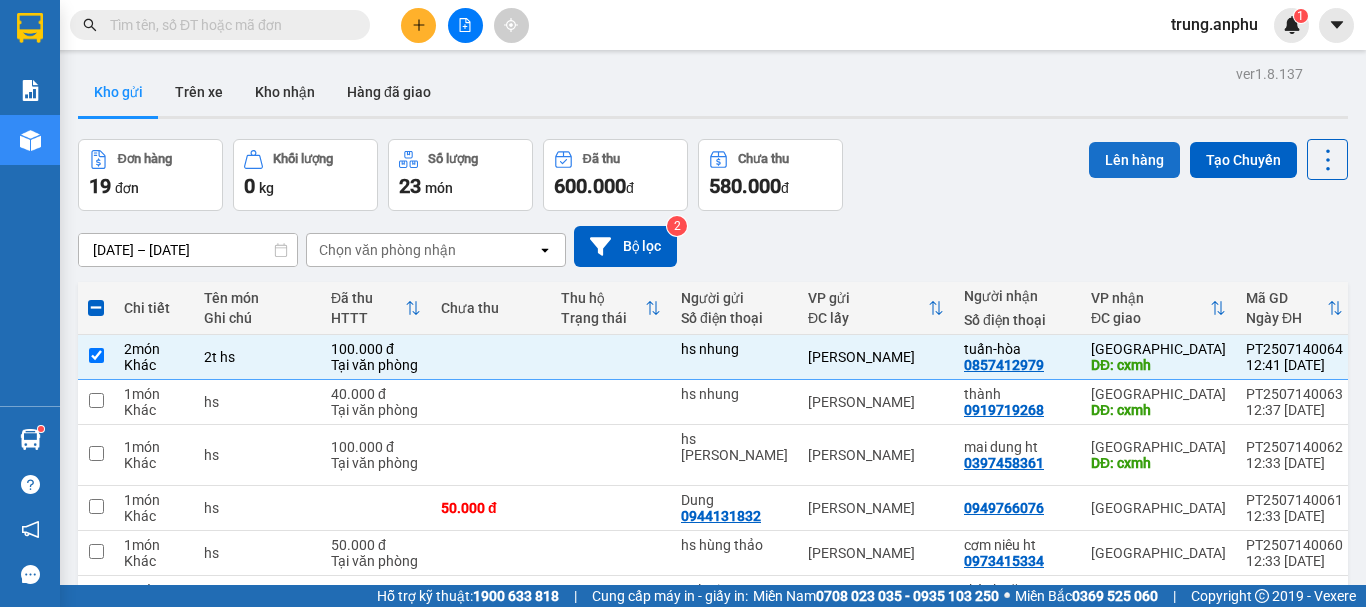 click on "Lên hàng" at bounding box center [1134, 160] 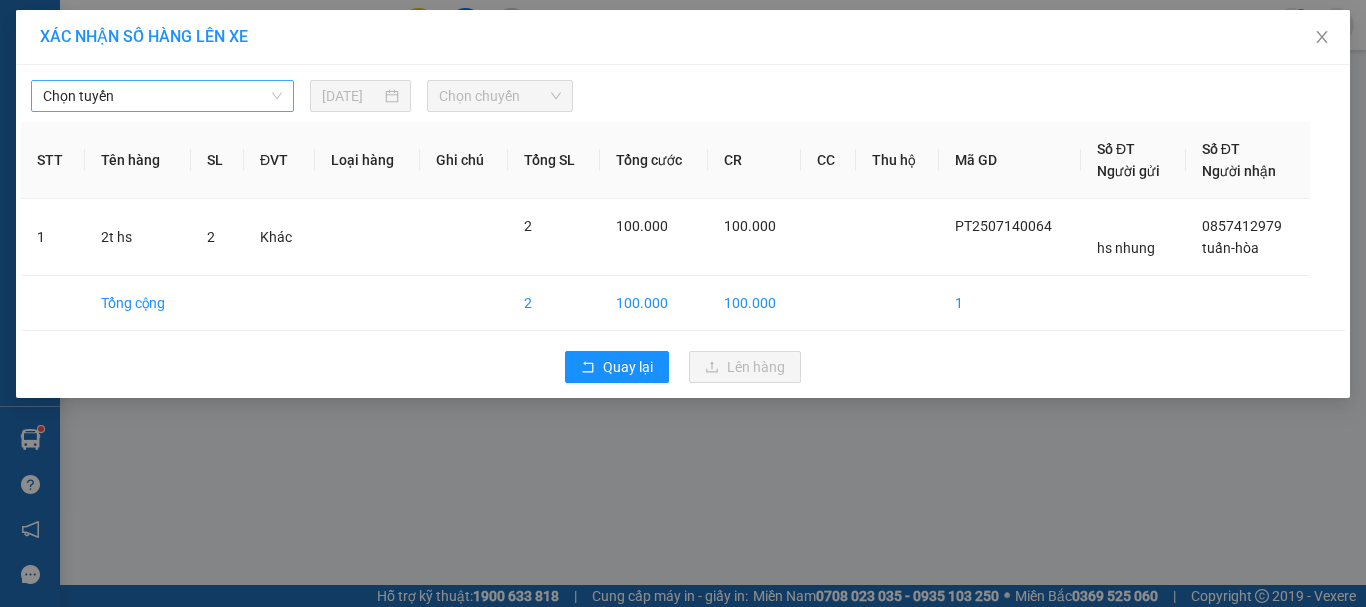click on "Chọn tuyến" at bounding box center (162, 96) 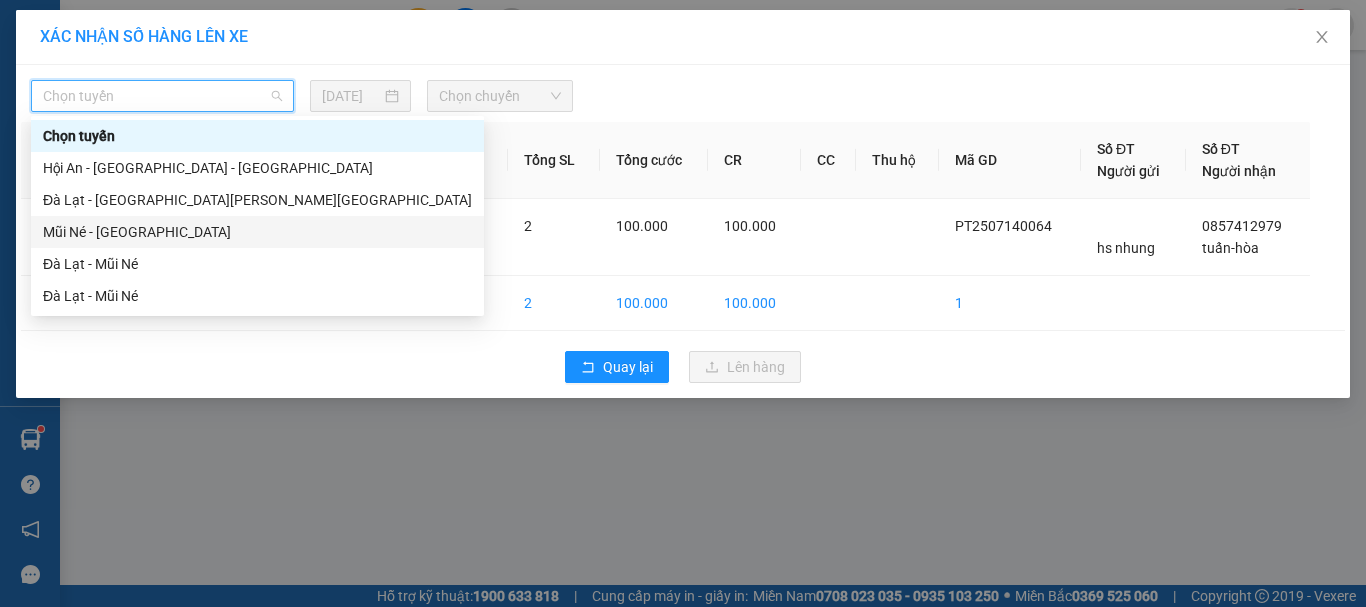 click on "Mũi Né - [GEOGRAPHIC_DATA]" at bounding box center (257, 232) 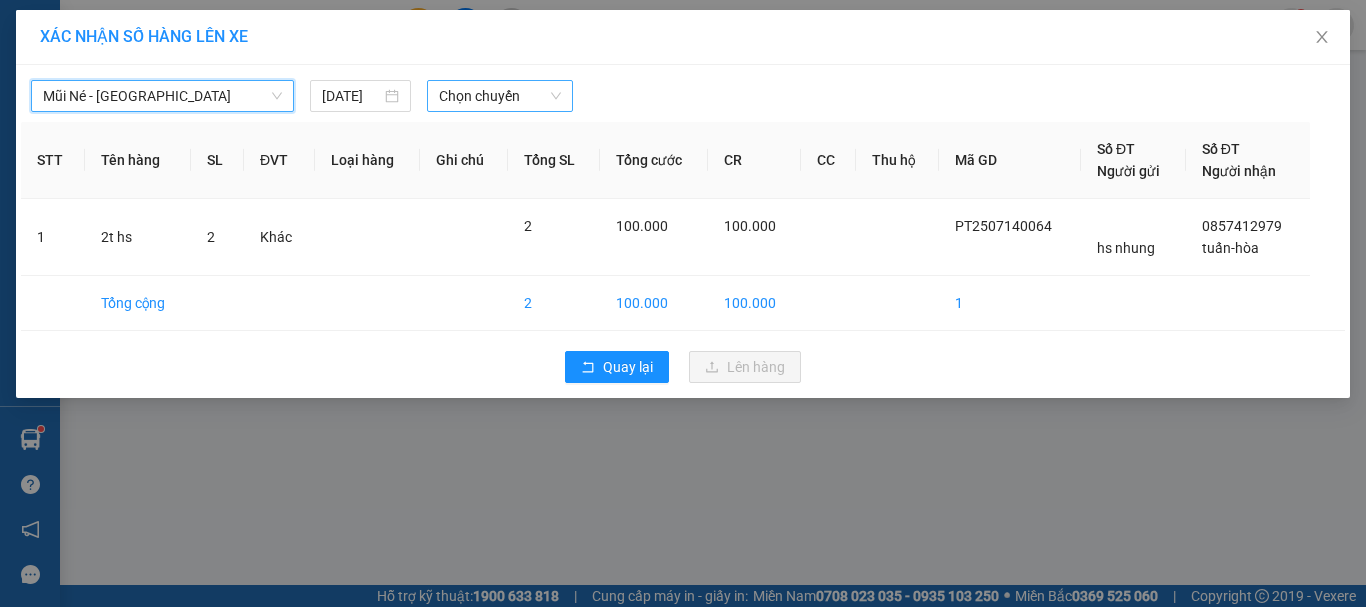 click on "Chọn chuyến" at bounding box center (500, 96) 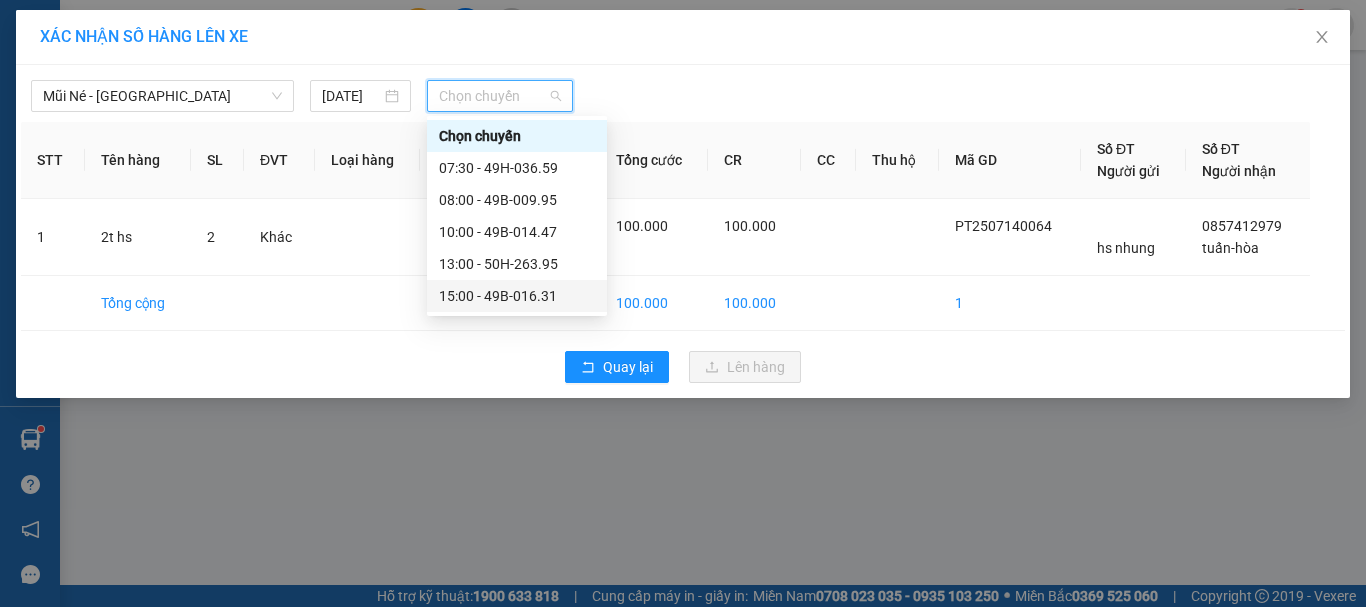 click on "15:00     - 49B-016.31" at bounding box center [517, 296] 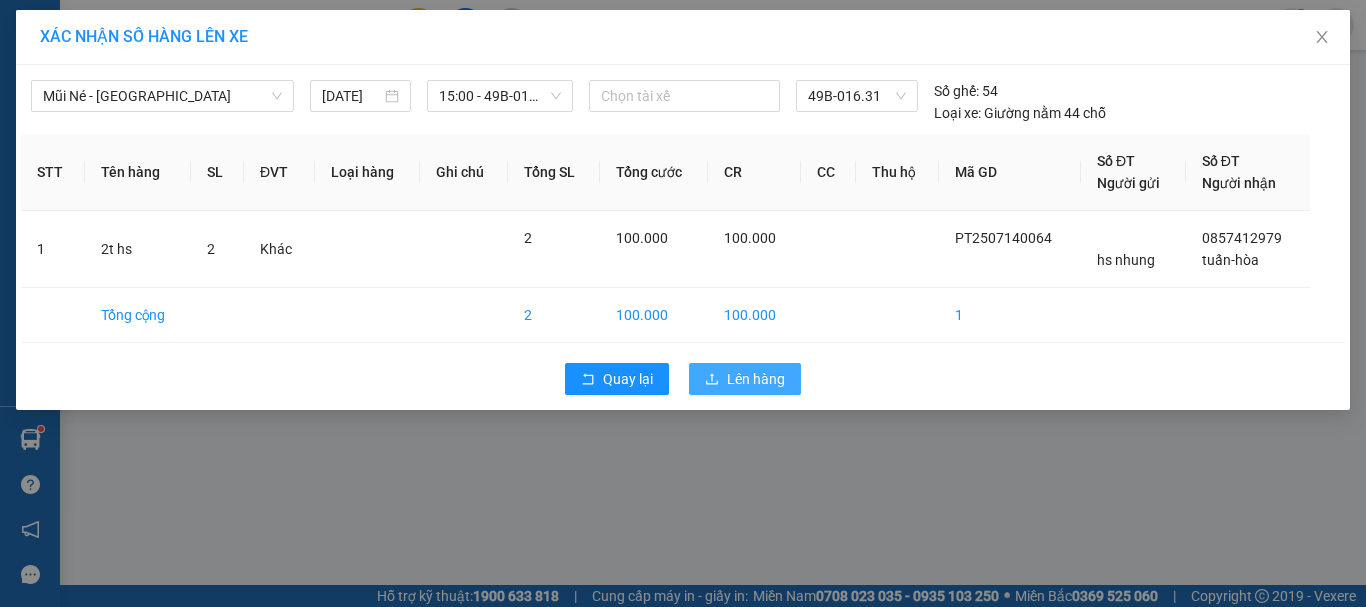 click on "Lên hàng" at bounding box center [756, 379] 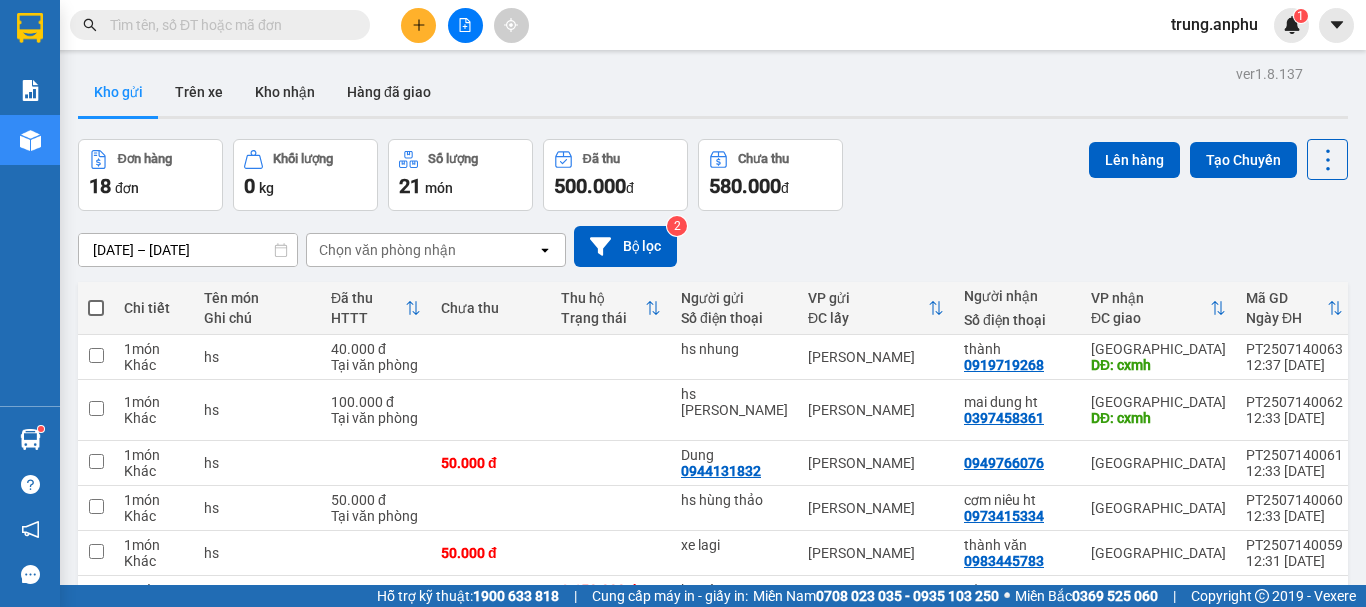 drag, startPoint x: 724, startPoint y: 261, endPoint x: 639, endPoint y: 268, distance: 85.28775 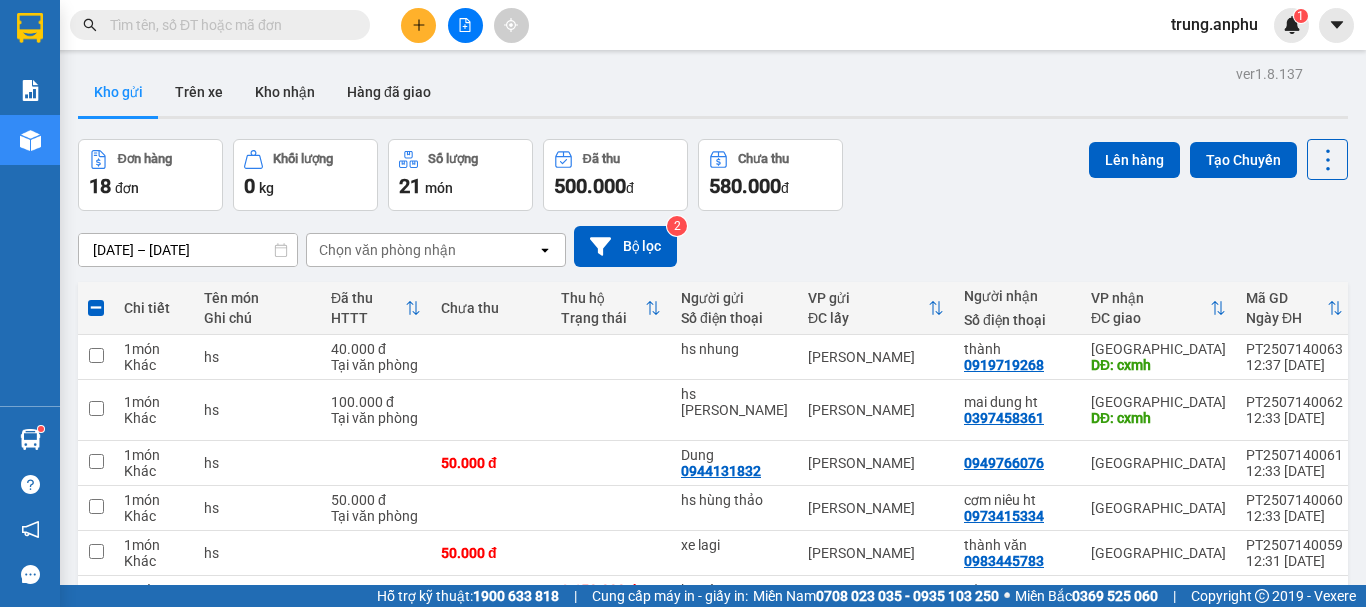 click at bounding box center (228, 25) 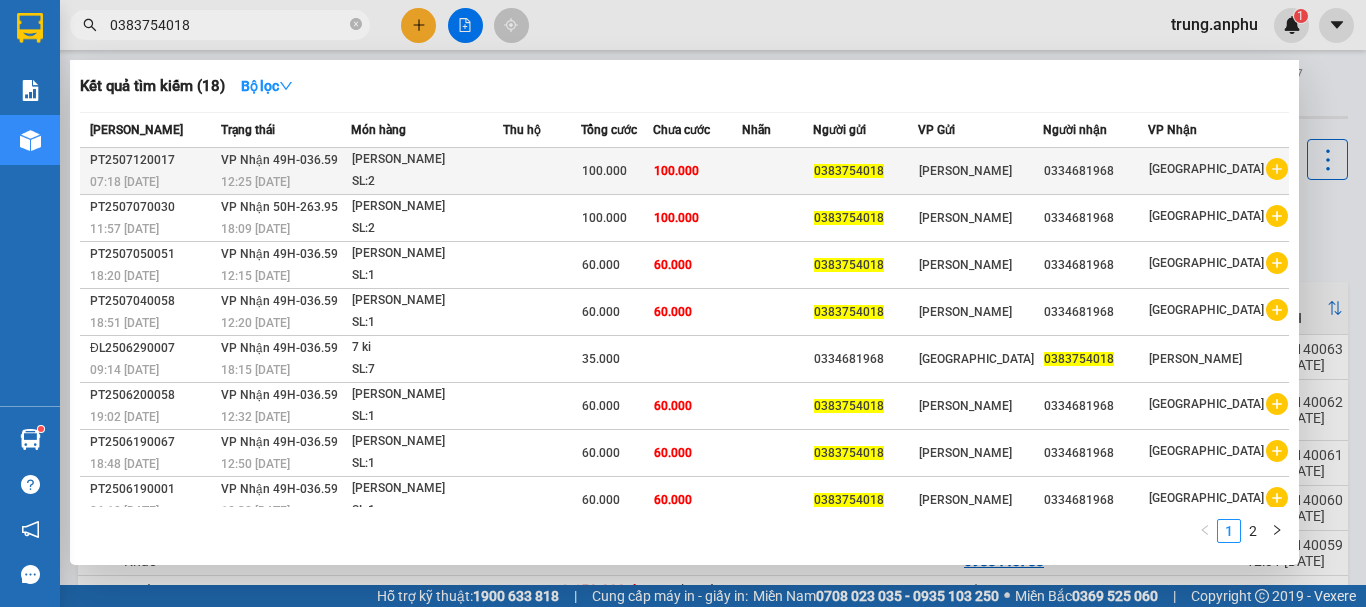 click 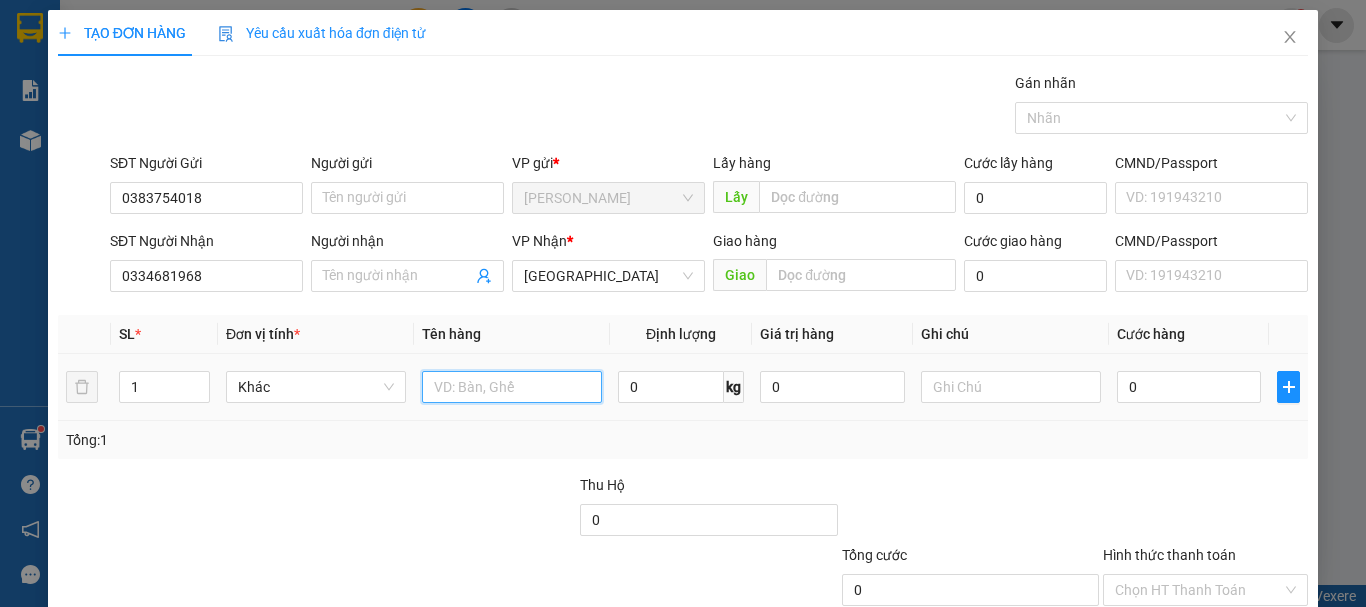 click at bounding box center [512, 387] 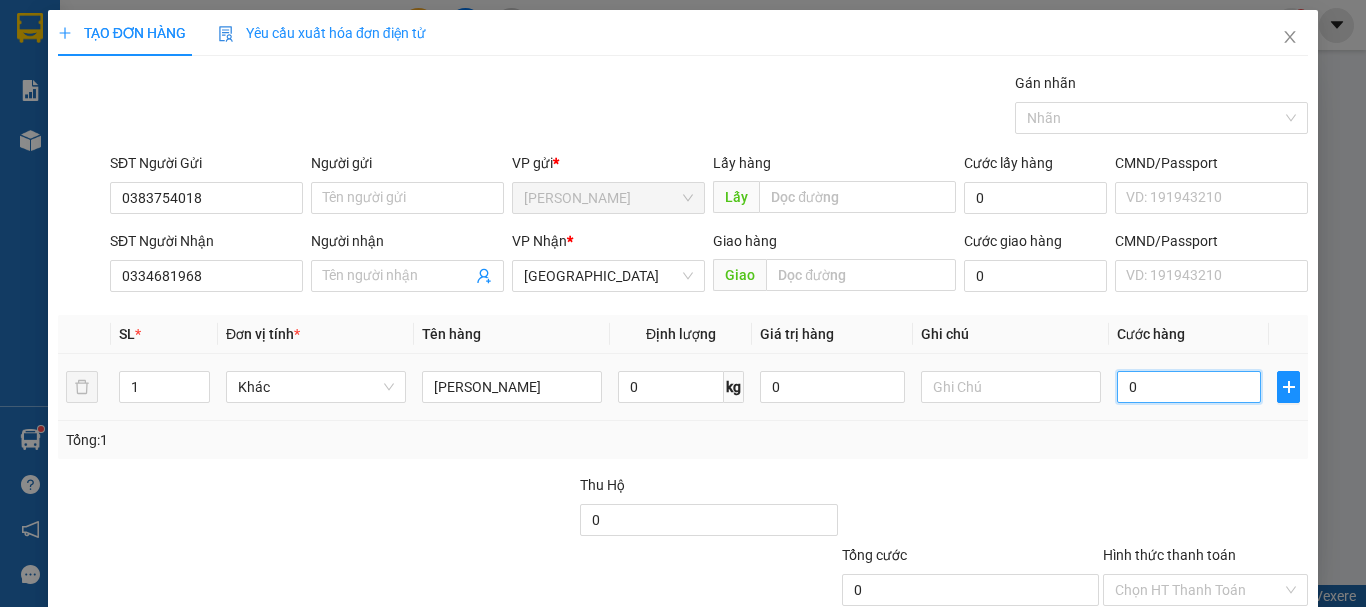 click on "0" at bounding box center [1189, 387] 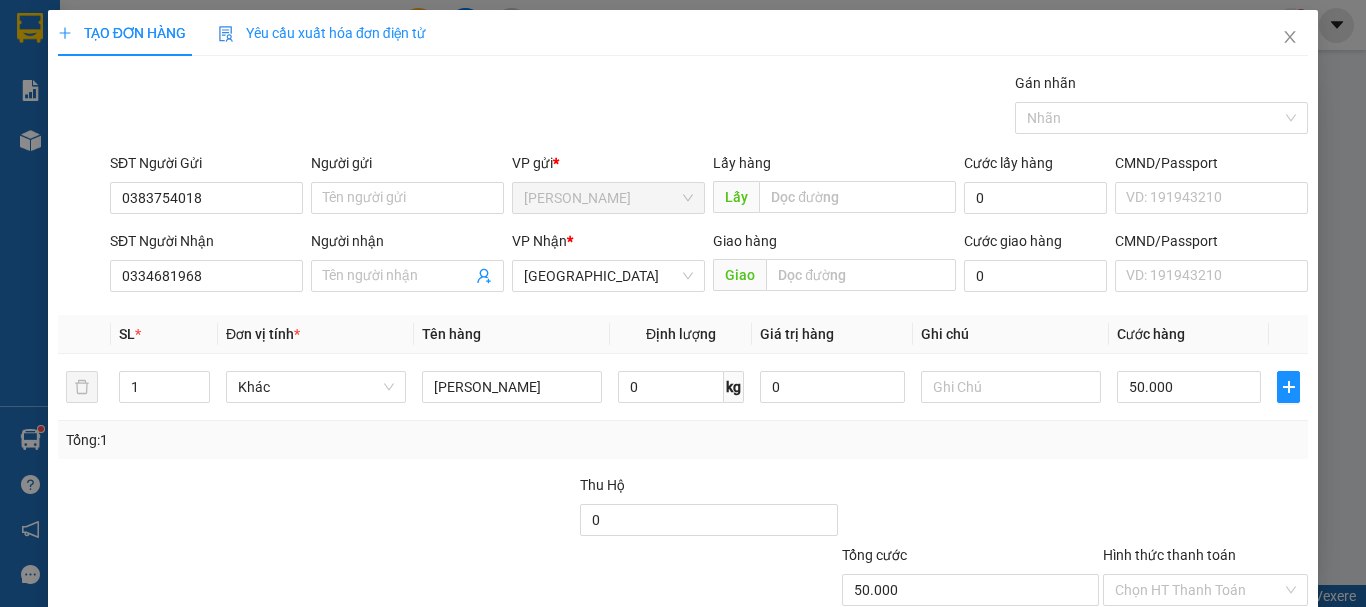 click on "[PERSON_NAME] và In" at bounding box center [1263, 685] 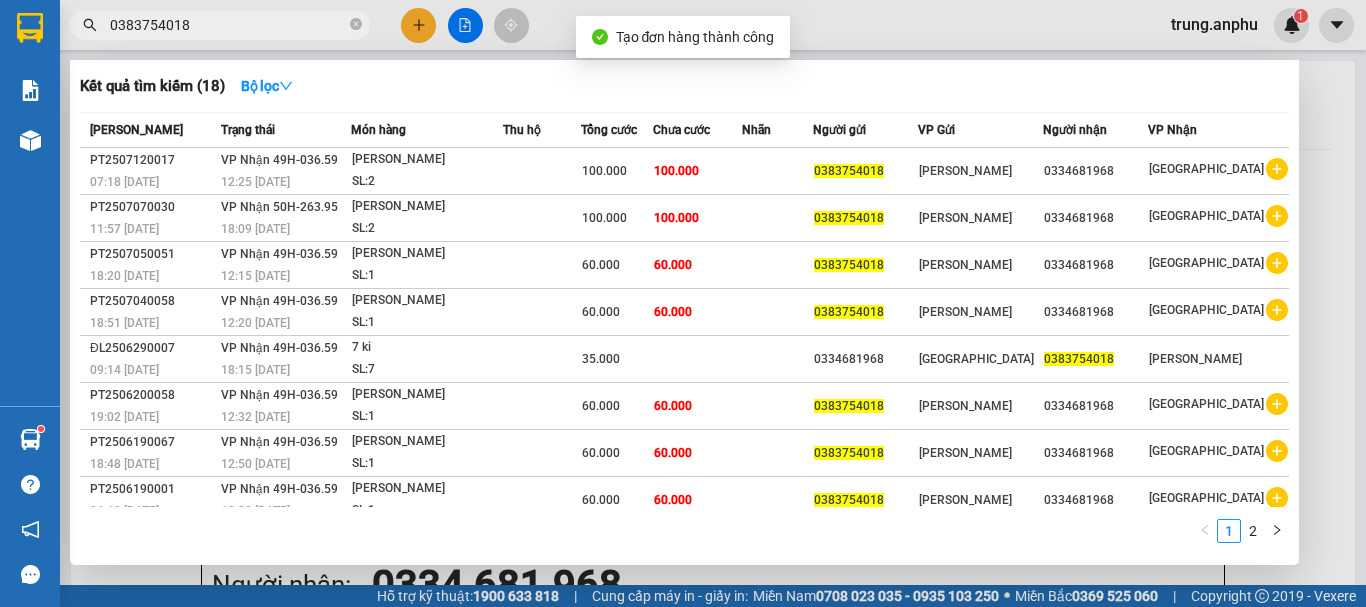 click at bounding box center [683, 303] 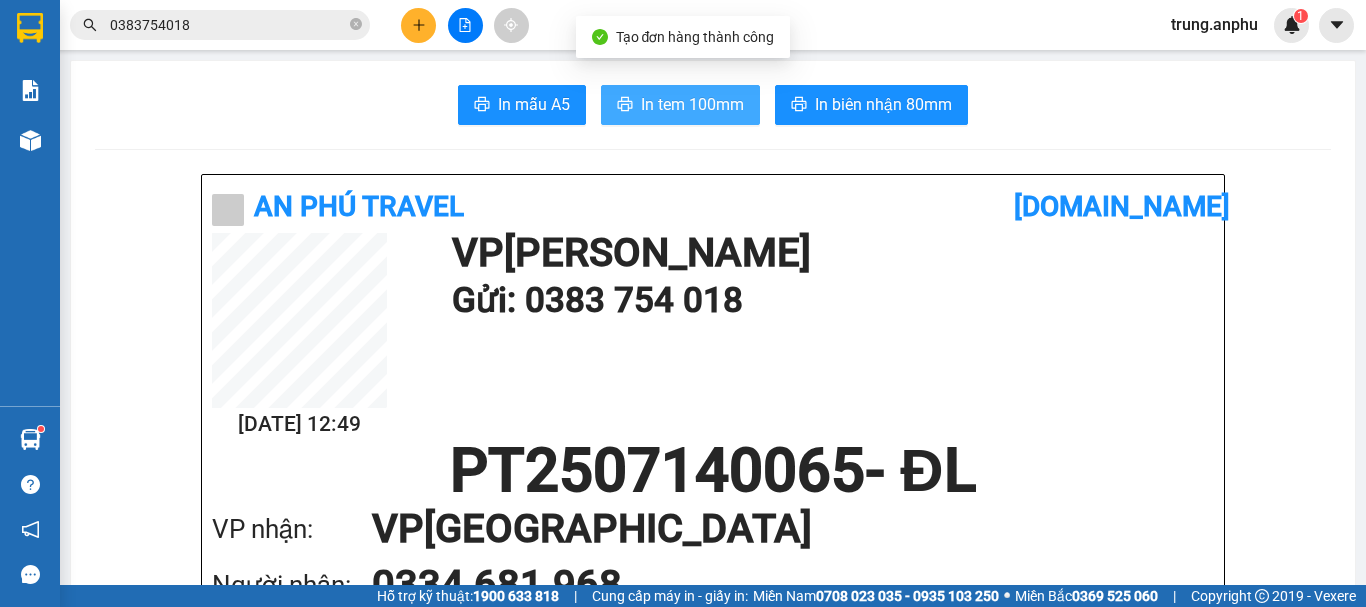 click on "In tem 100mm" at bounding box center (692, 104) 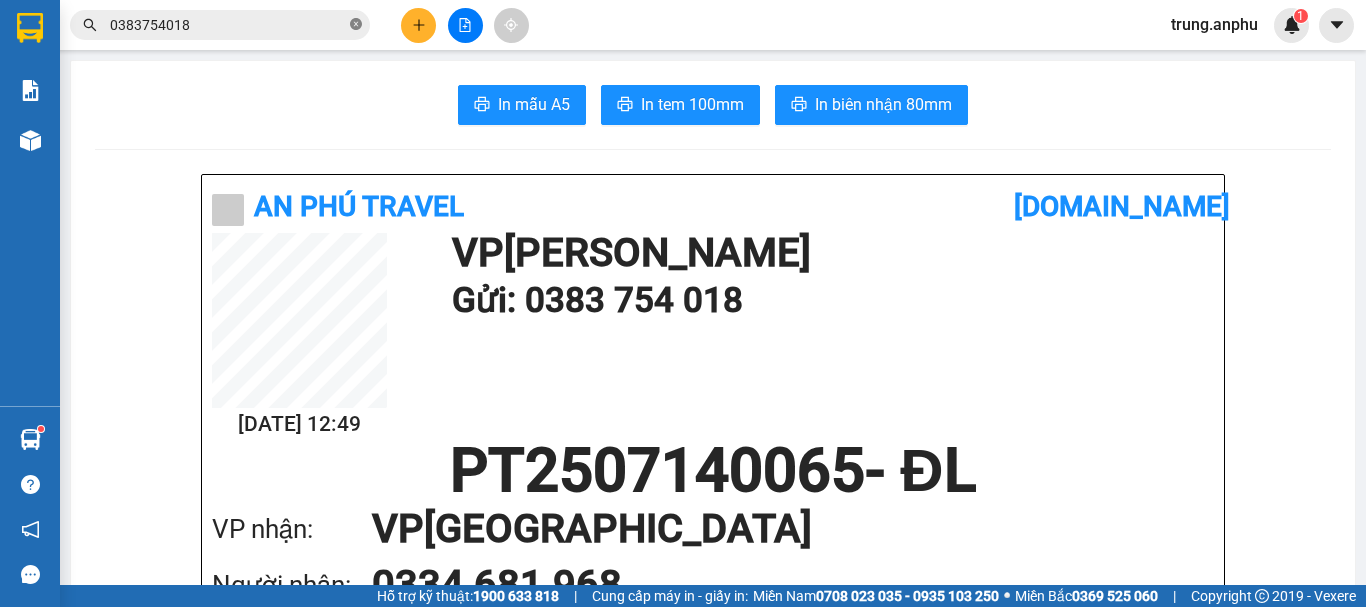 click 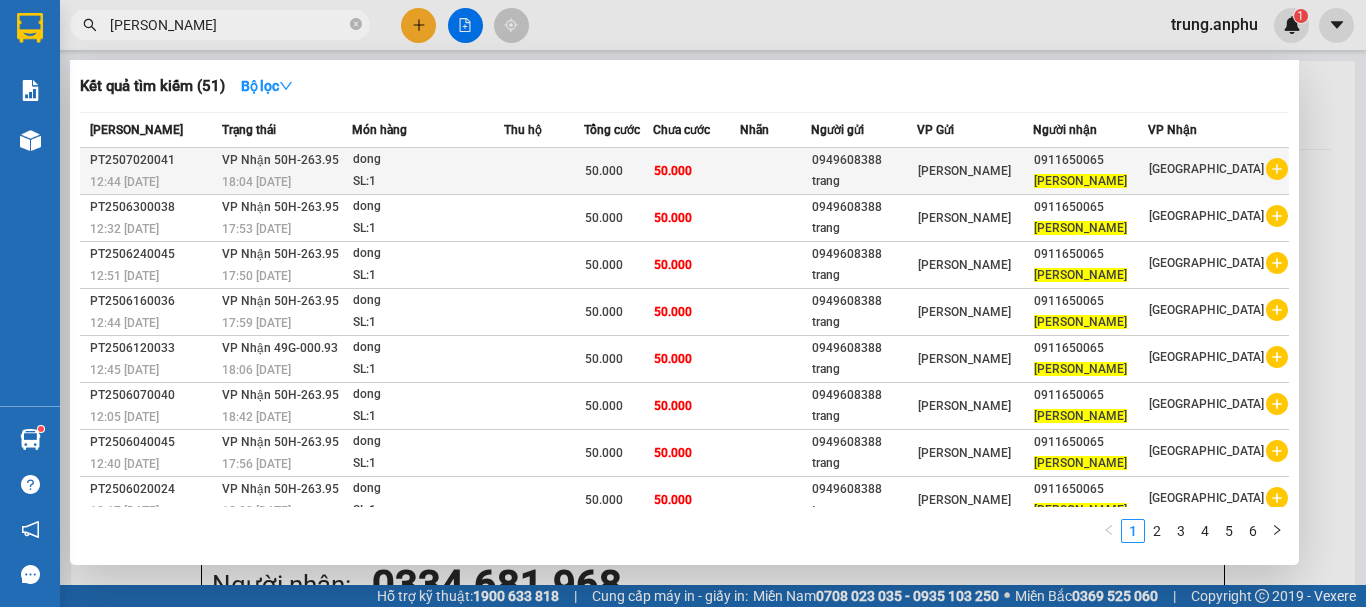 click 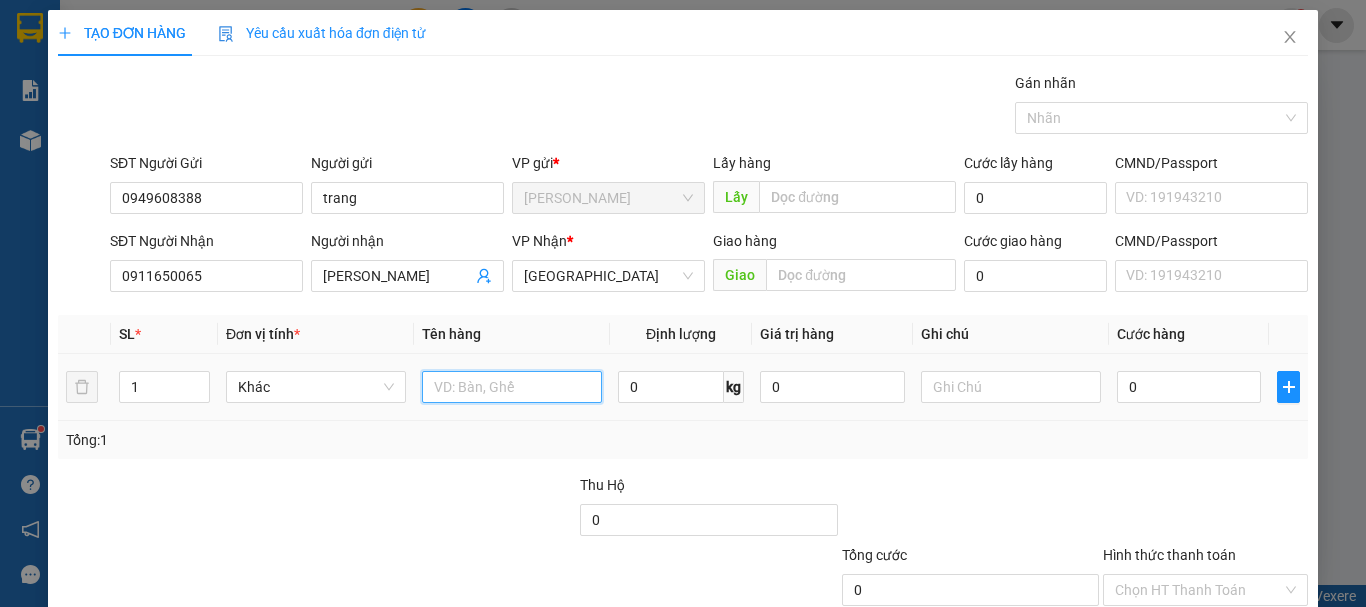 click at bounding box center [512, 387] 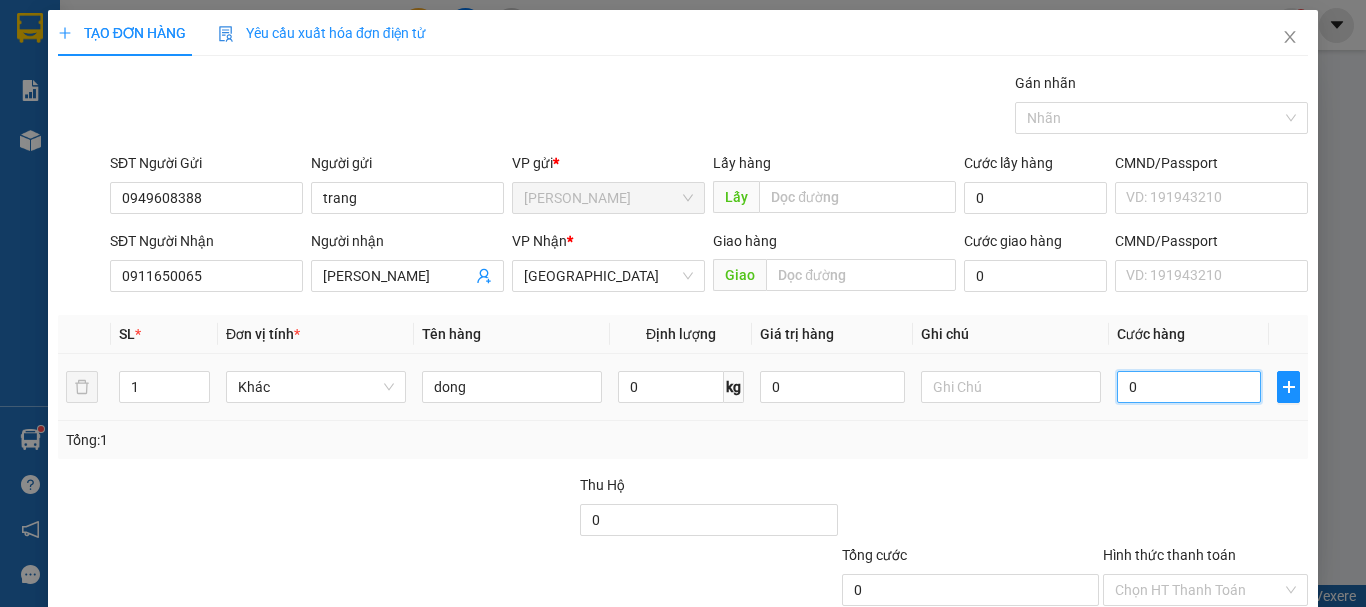 click on "0" at bounding box center (1189, 387) 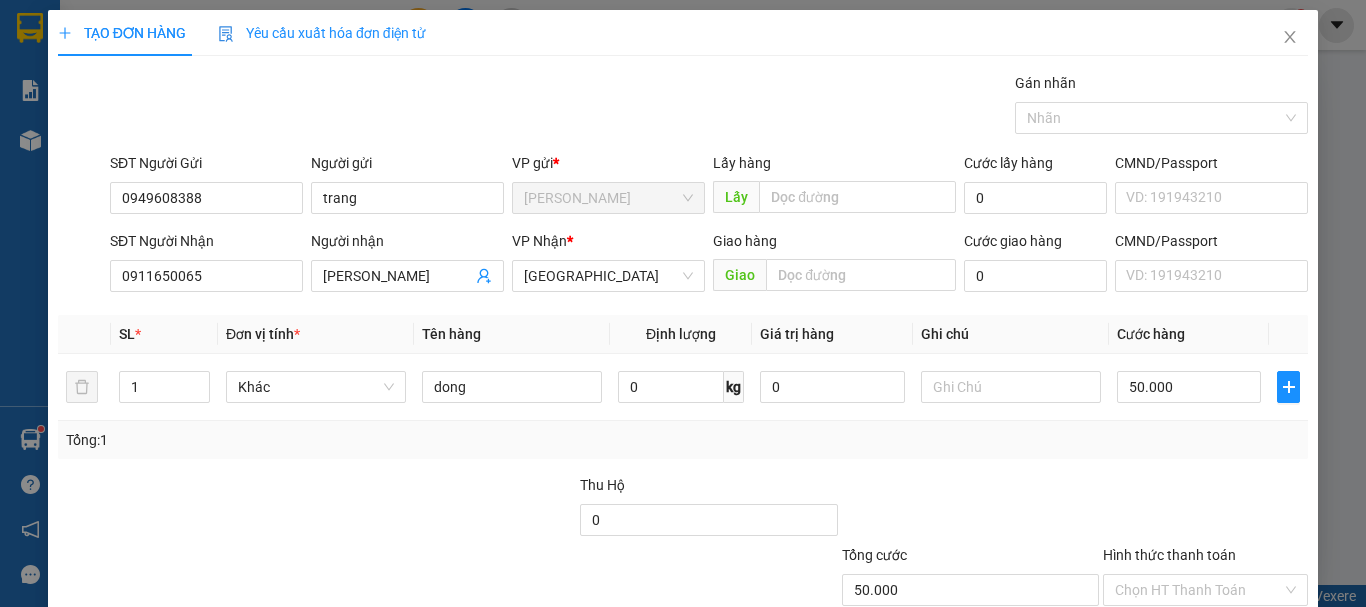 click on "[PERSON_NAME] và In" at bounding box center [1231, 685] 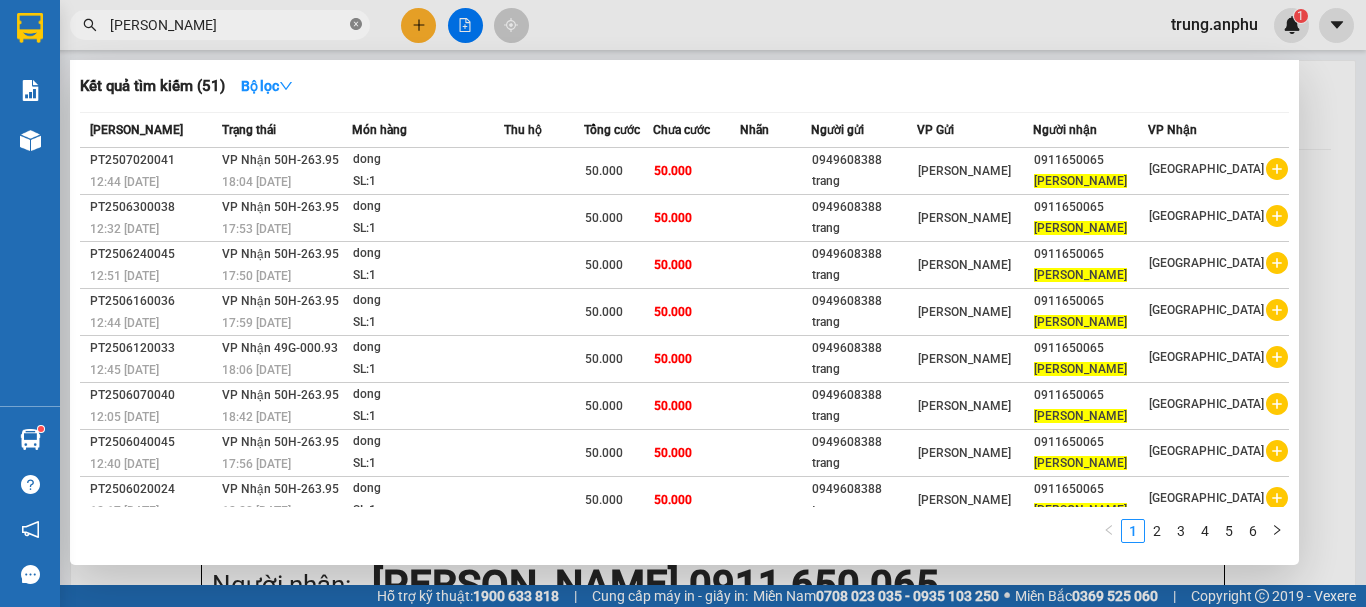 click 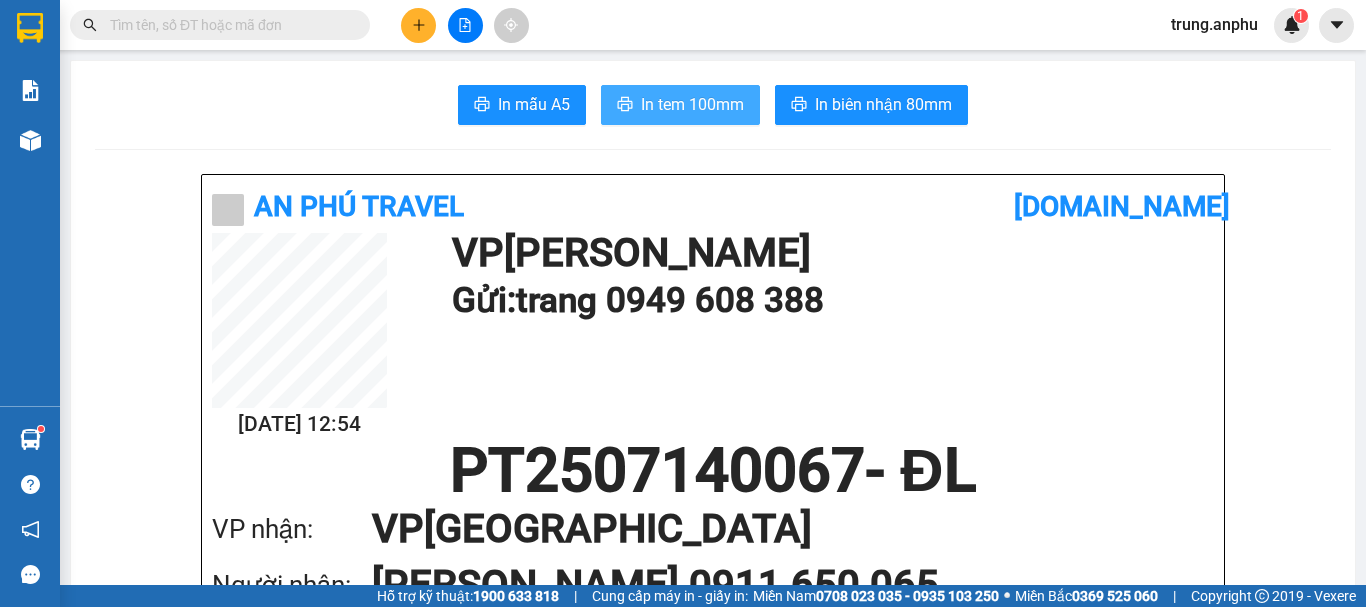 click on "In tem 100mm" at bounding box center (692, 104) 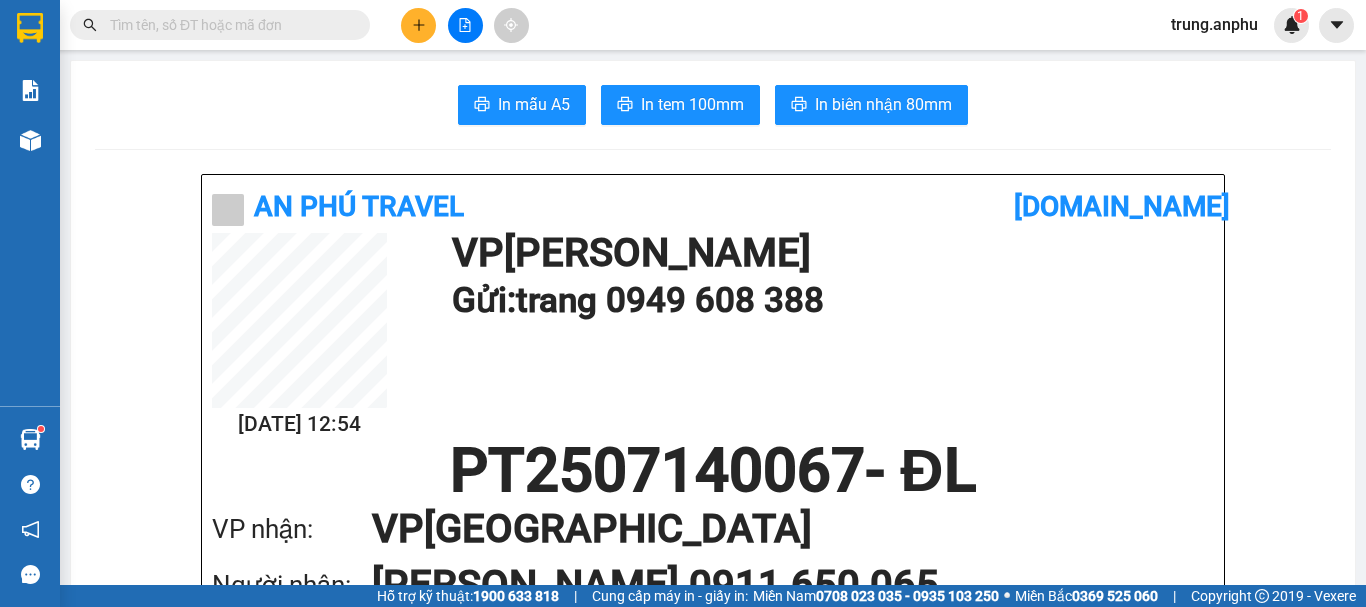 click at bounding box center (228, 25) 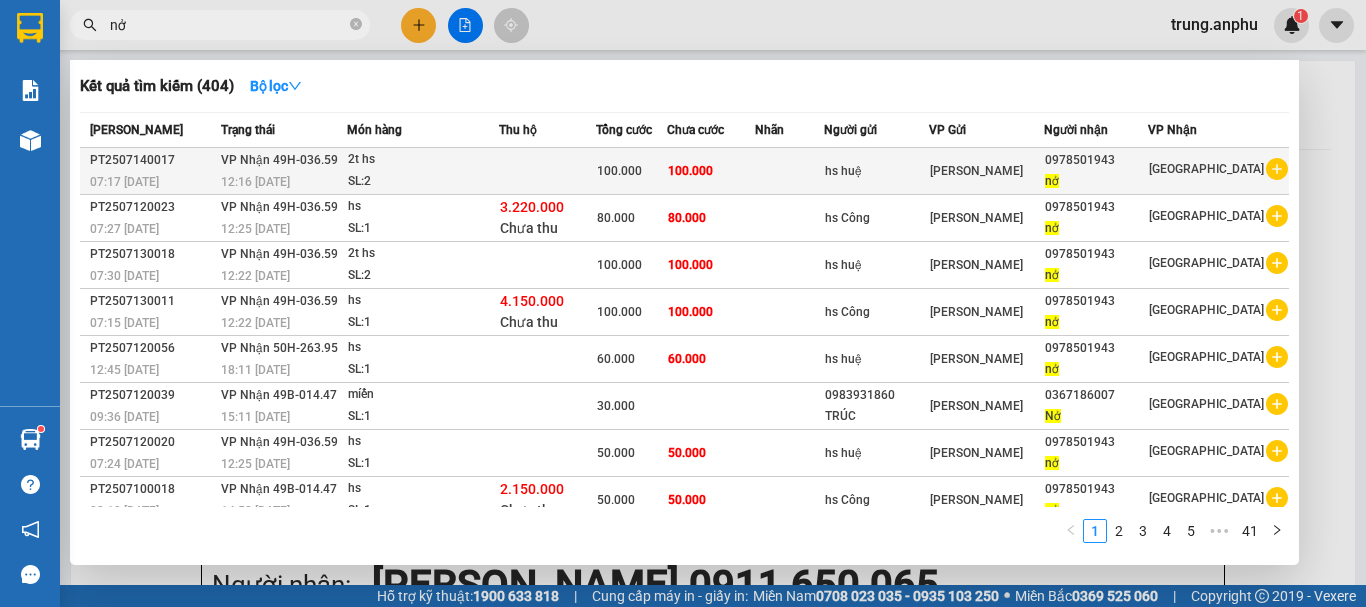 click 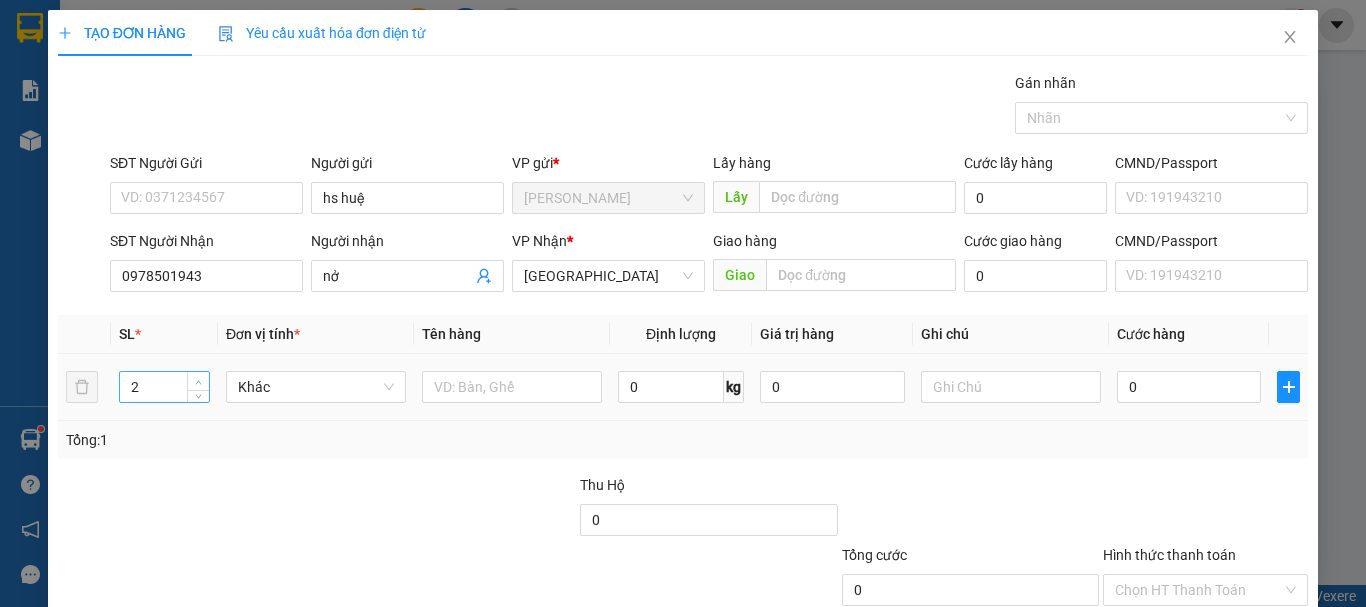 click at bounding box center (199, 382) 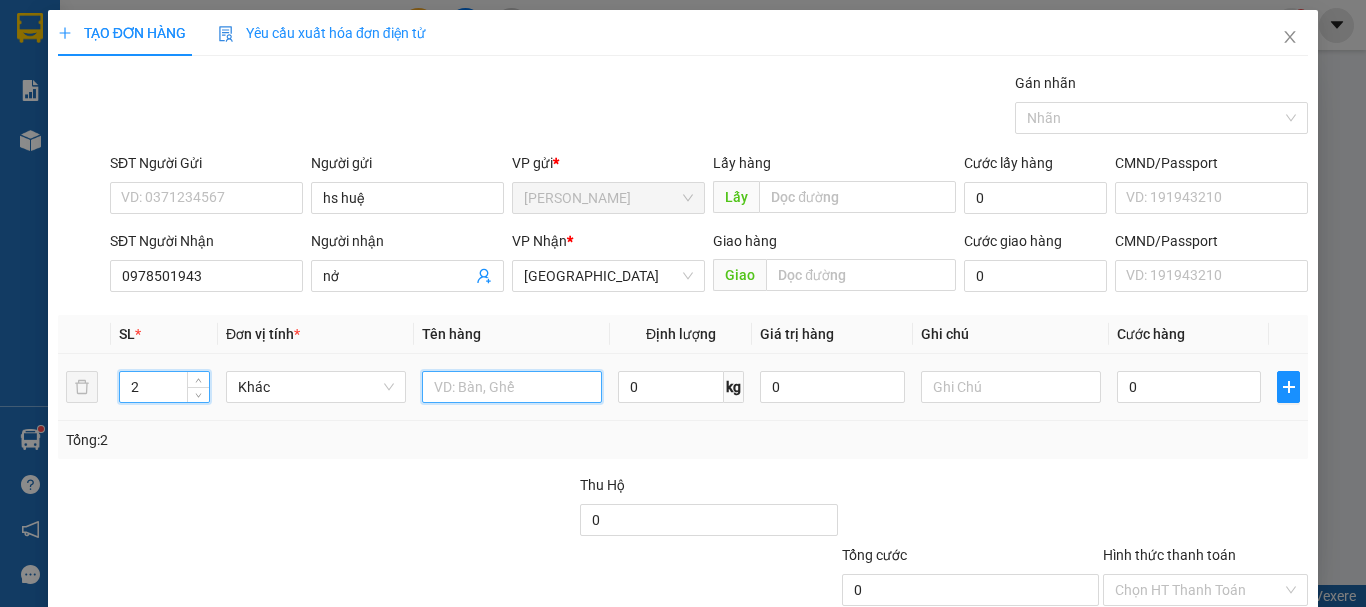 click at bounding box center [512, 387] 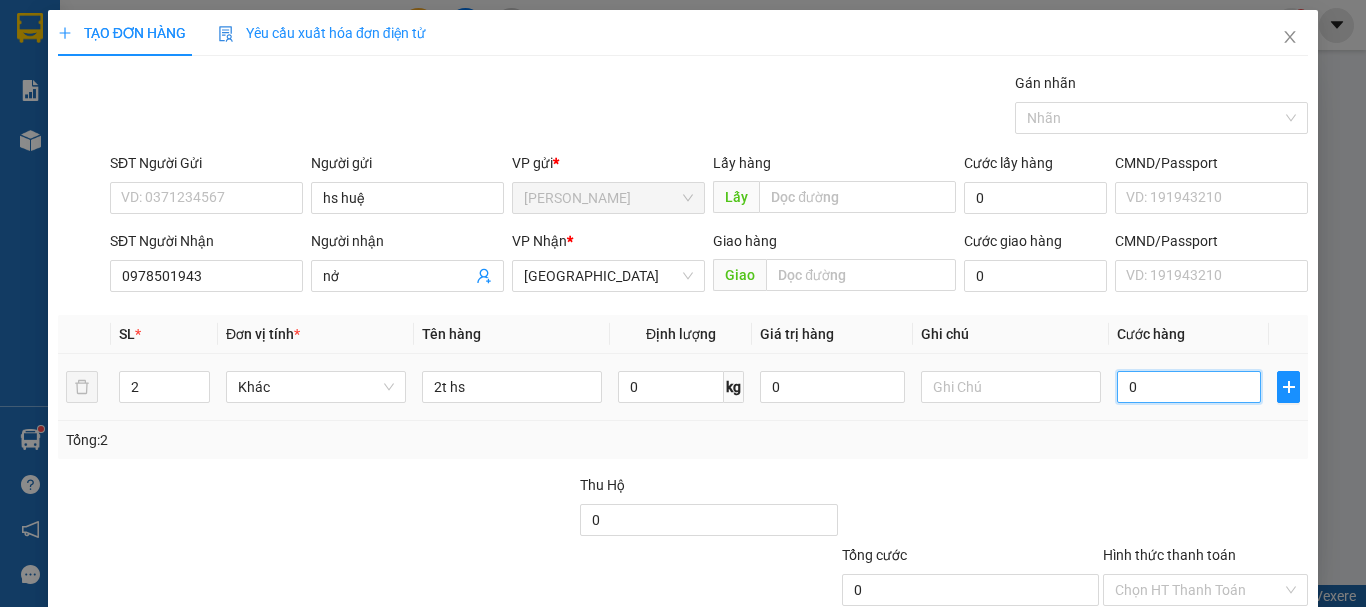 click on "0" at bounding box center (1189, 387) 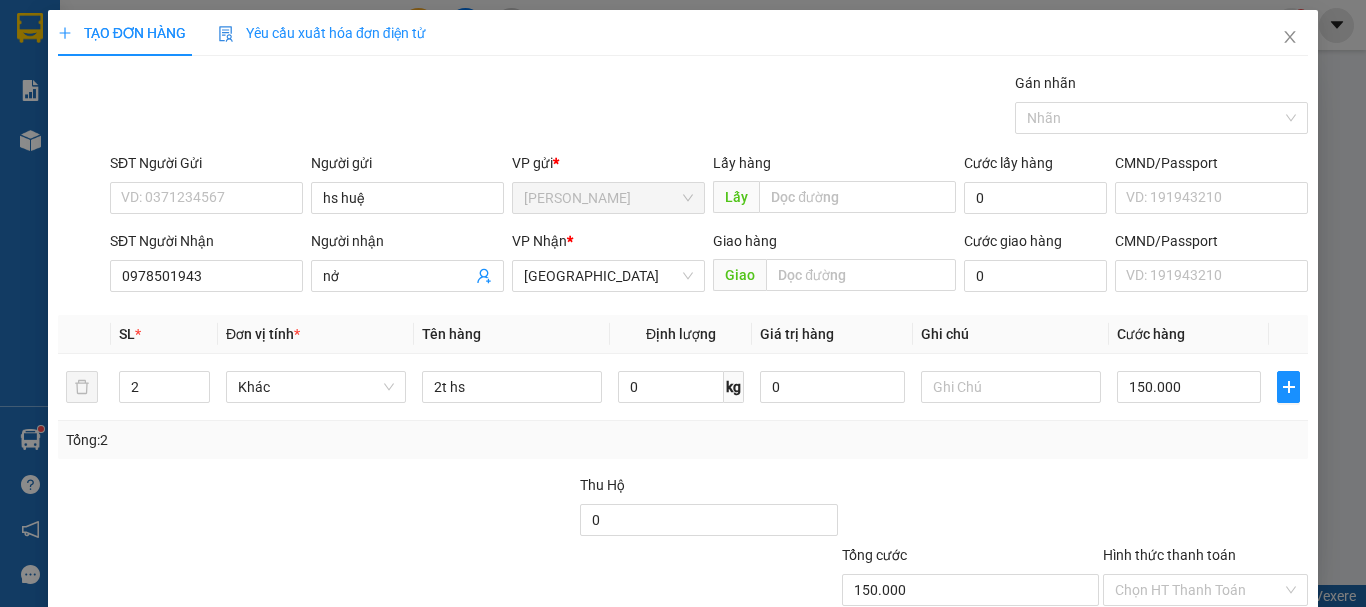 click on "[PERSON_NAME] và In" at bounding box center (1231, 685) 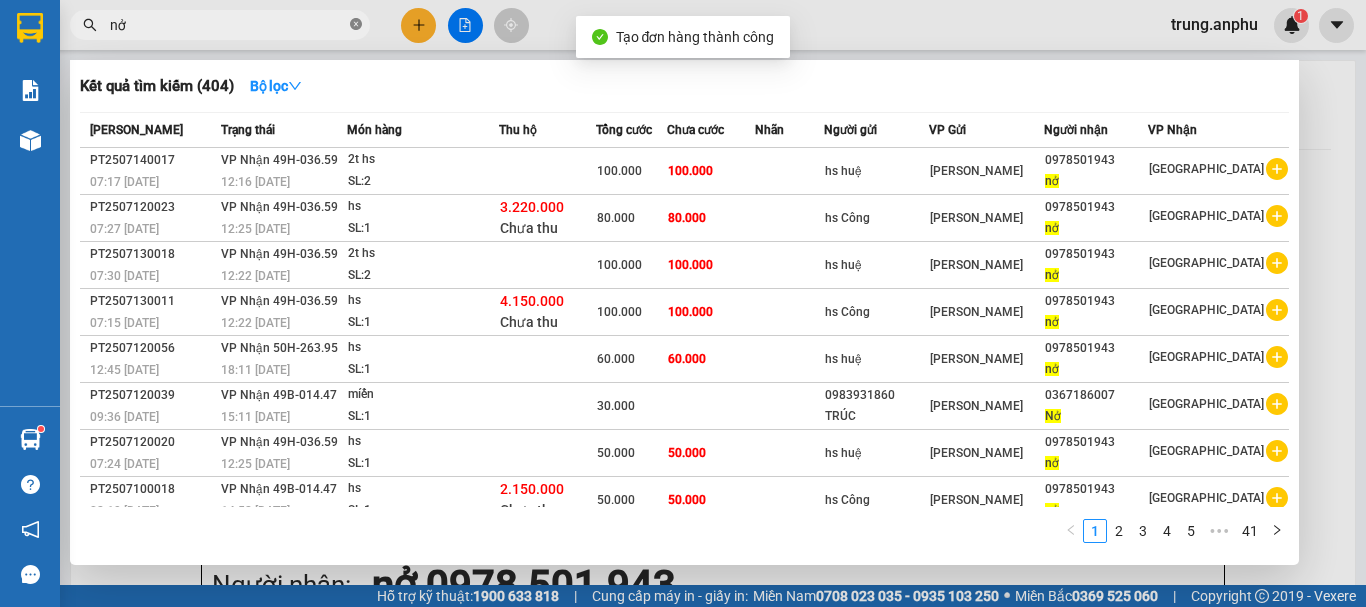 click 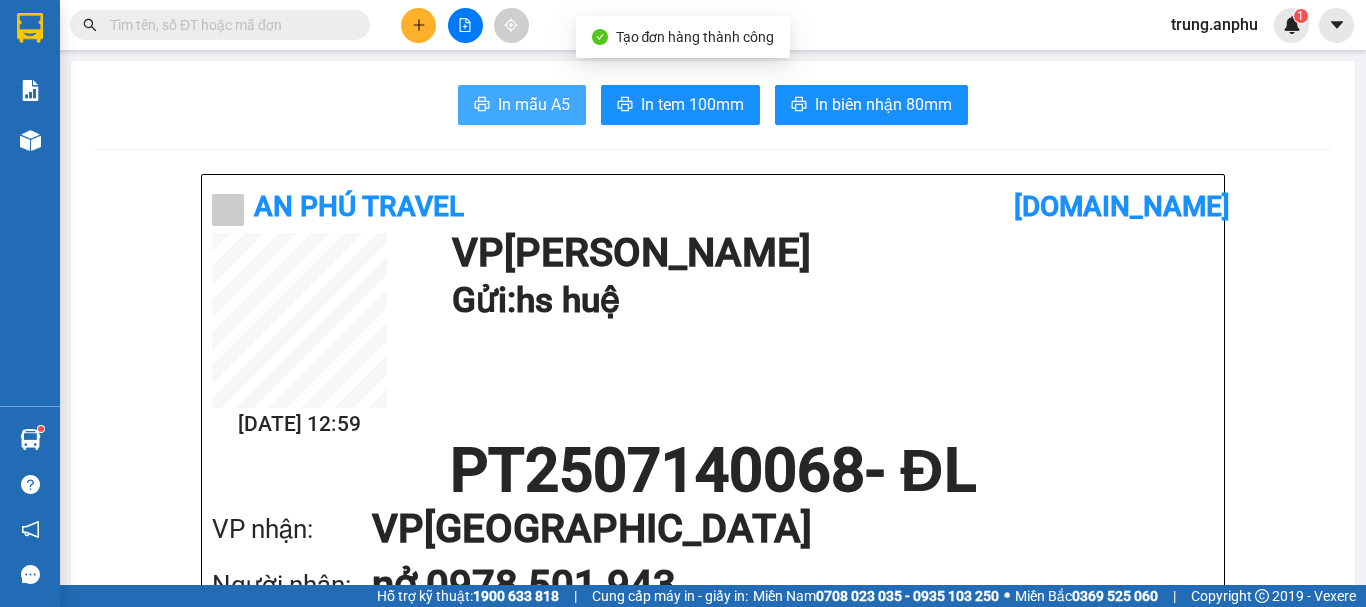 click on "In mẫu A5" at bounding box center [534, 104] 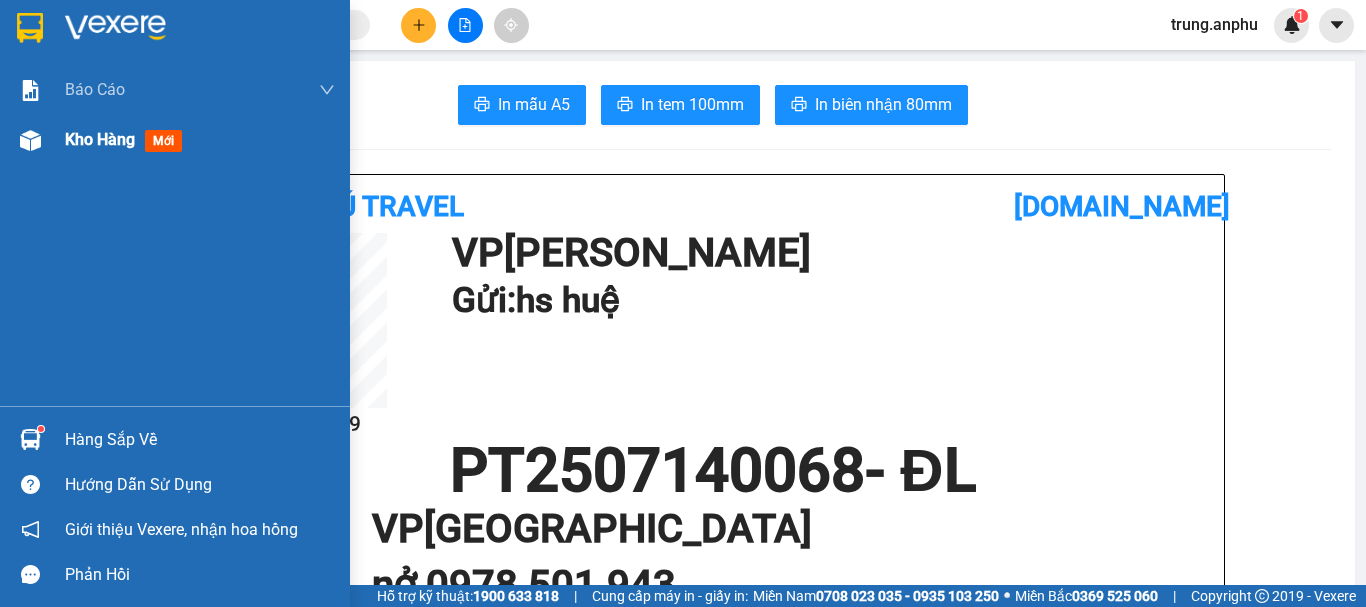click on "Kho hàng" at bounding box center (100, 139) 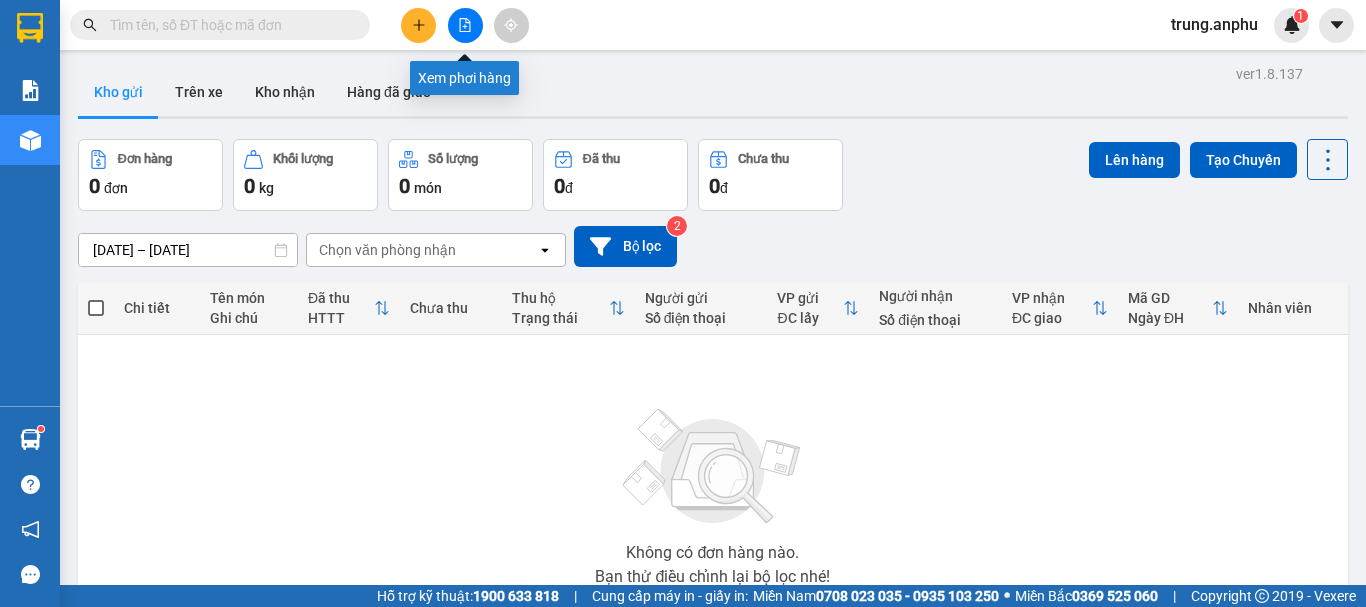 click at bounding box center [465, 25] 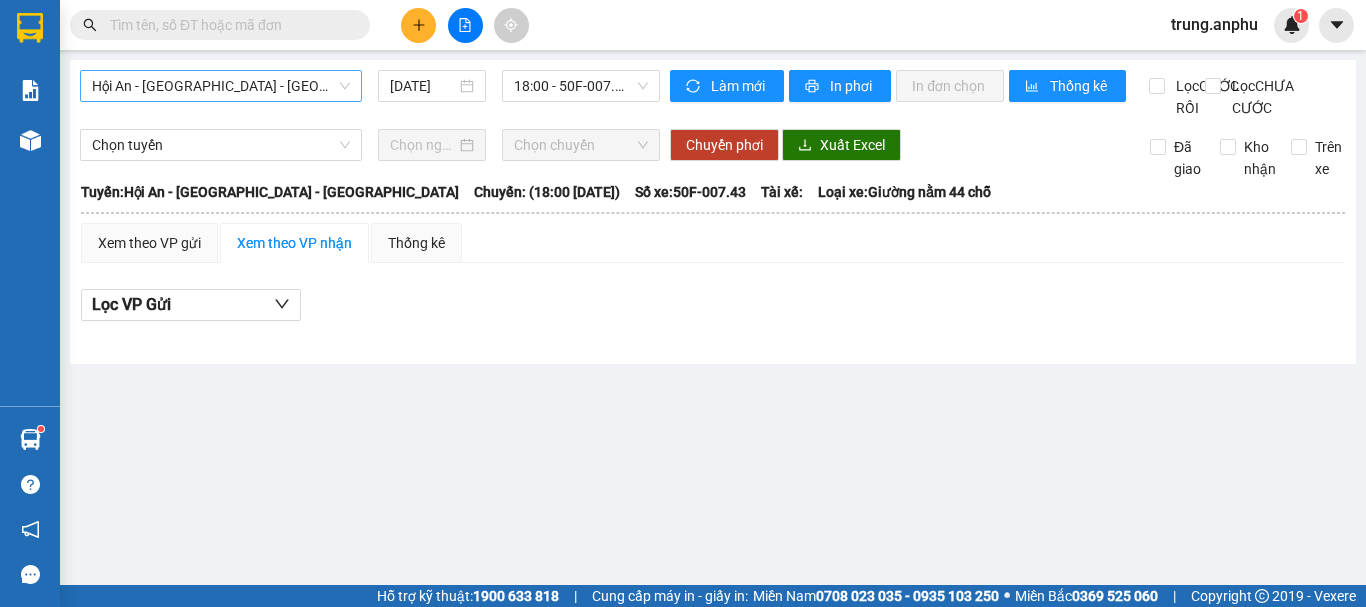 click on "Hội An - [GEOGRAPHIC_DATA] - [GEOGRAPHIC_DATA]" at bounding box center (221, 86) 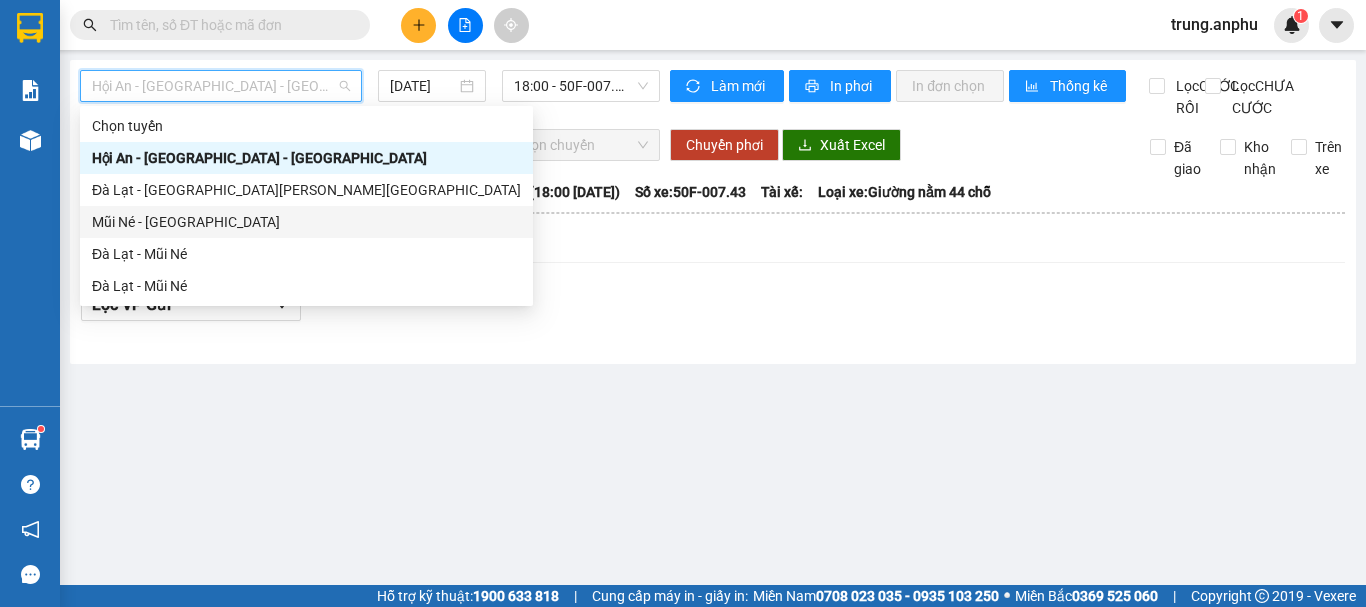 drag, startPoint x: 155, startPoint y: 222, endPoint x: 536, endPoint y: 122, distance: 393.90482 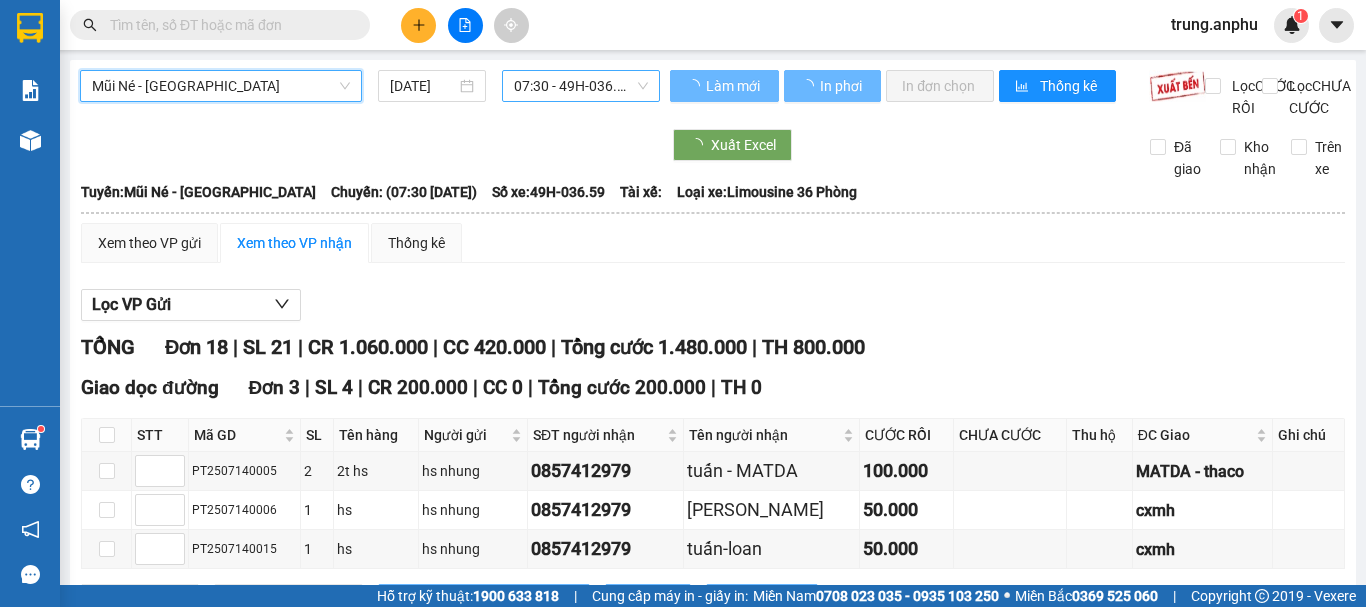click on "07:30     - 49H-036.59" at bounding box center (581, 86) 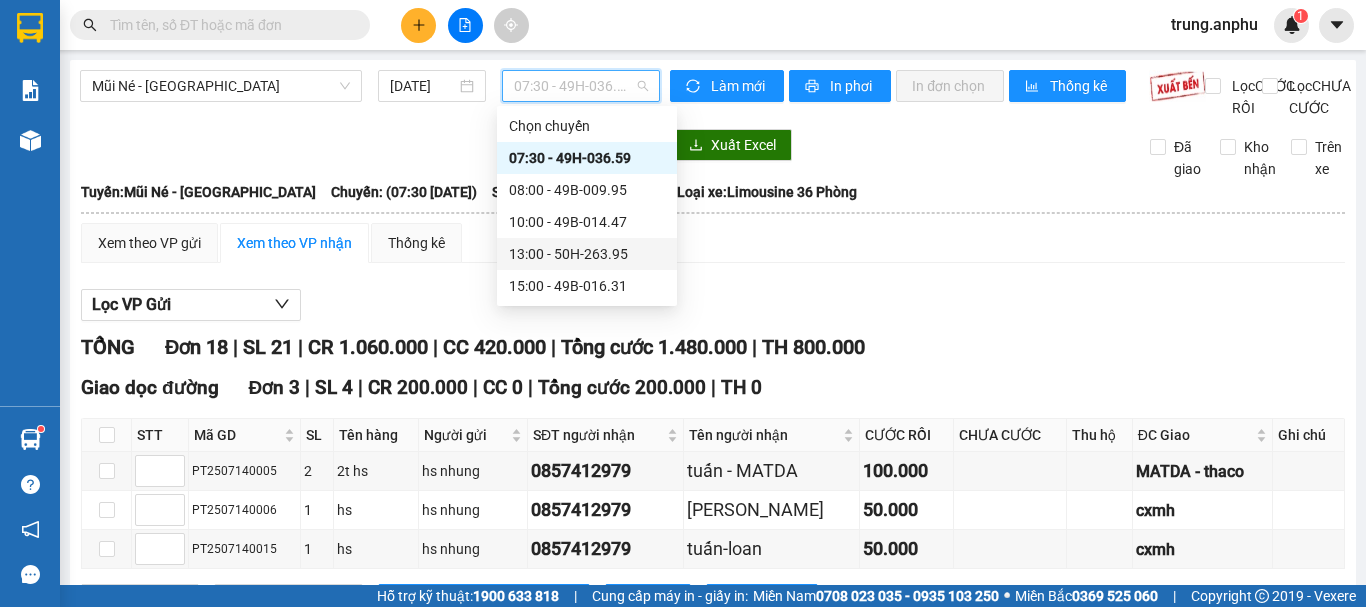 click on "13:00     - 50H-263.95" at bounding box center [587, 254] 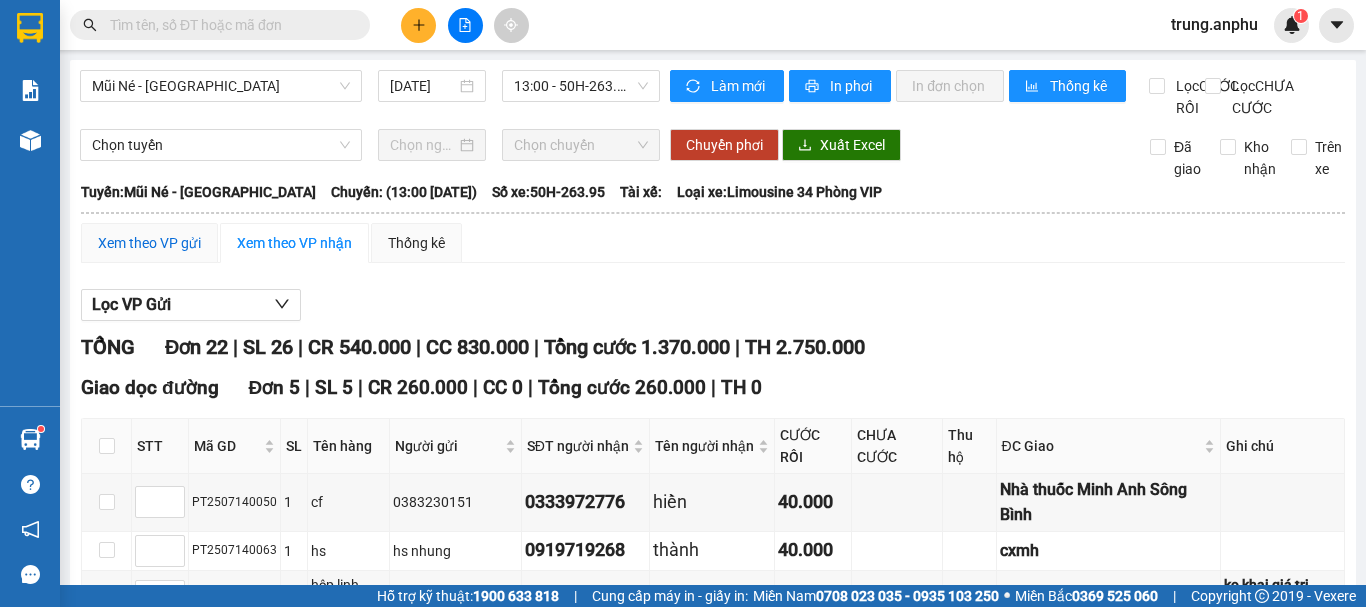 click on "Xem theo VP gửi" at bounding box center (149, 243) 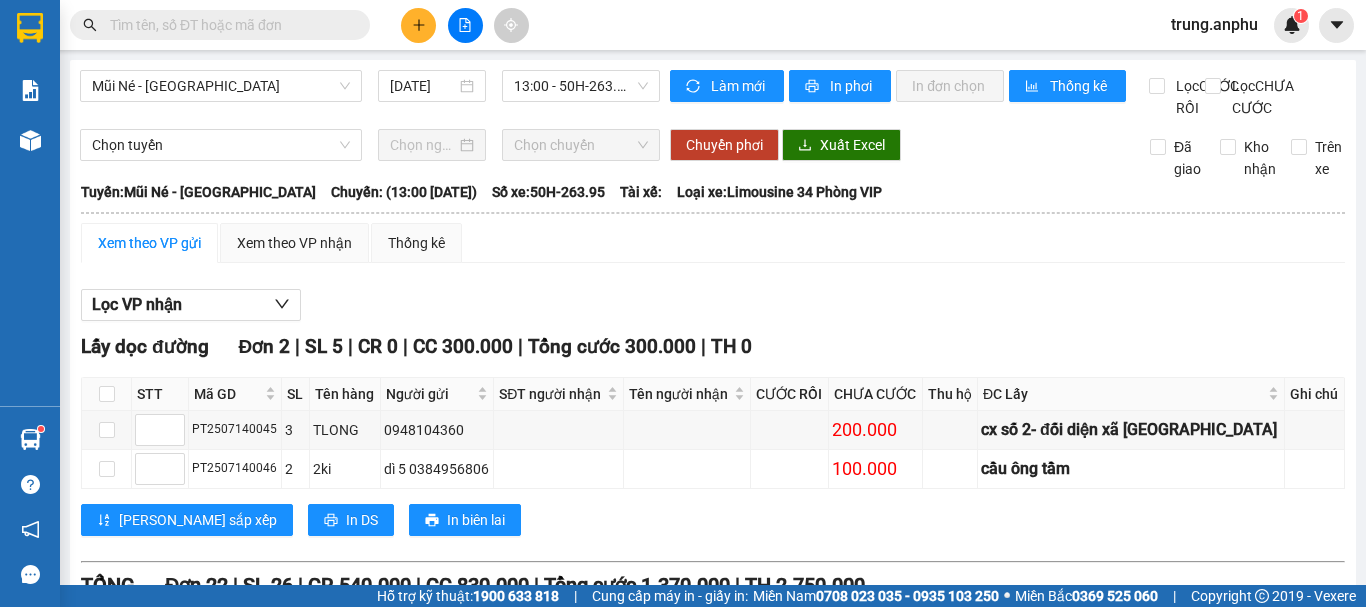 click at bounding box center [107, 1586] 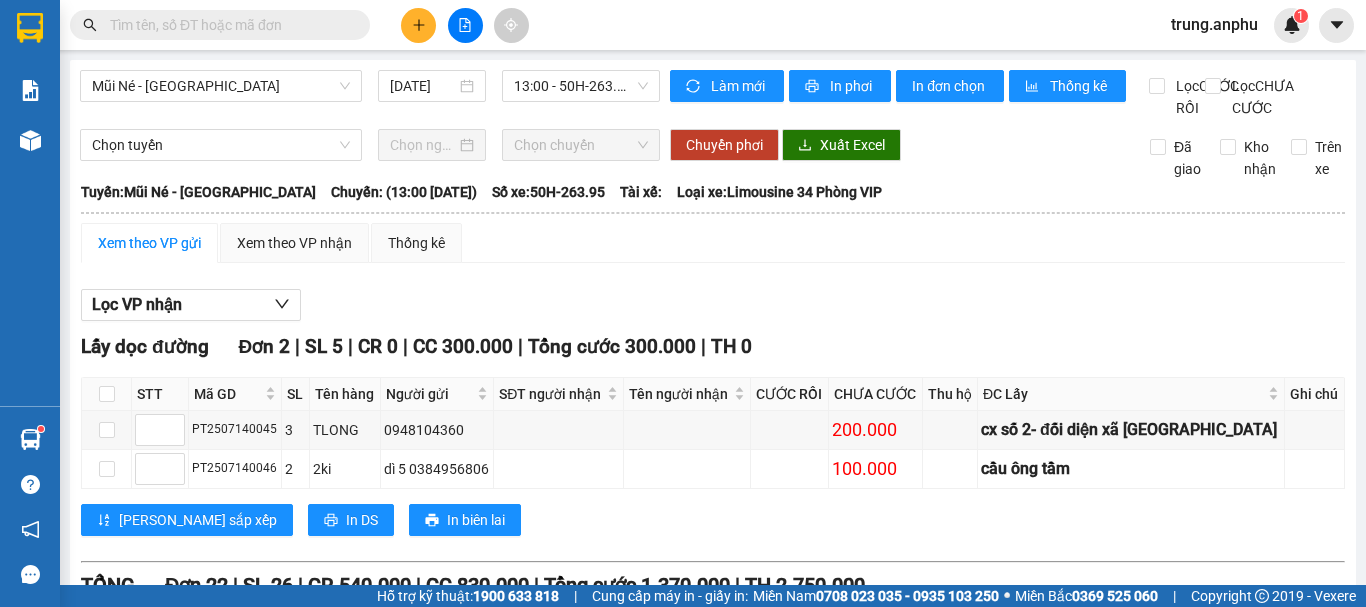 click on "Xuống kho gửi" at bounding box center [391, 1638] 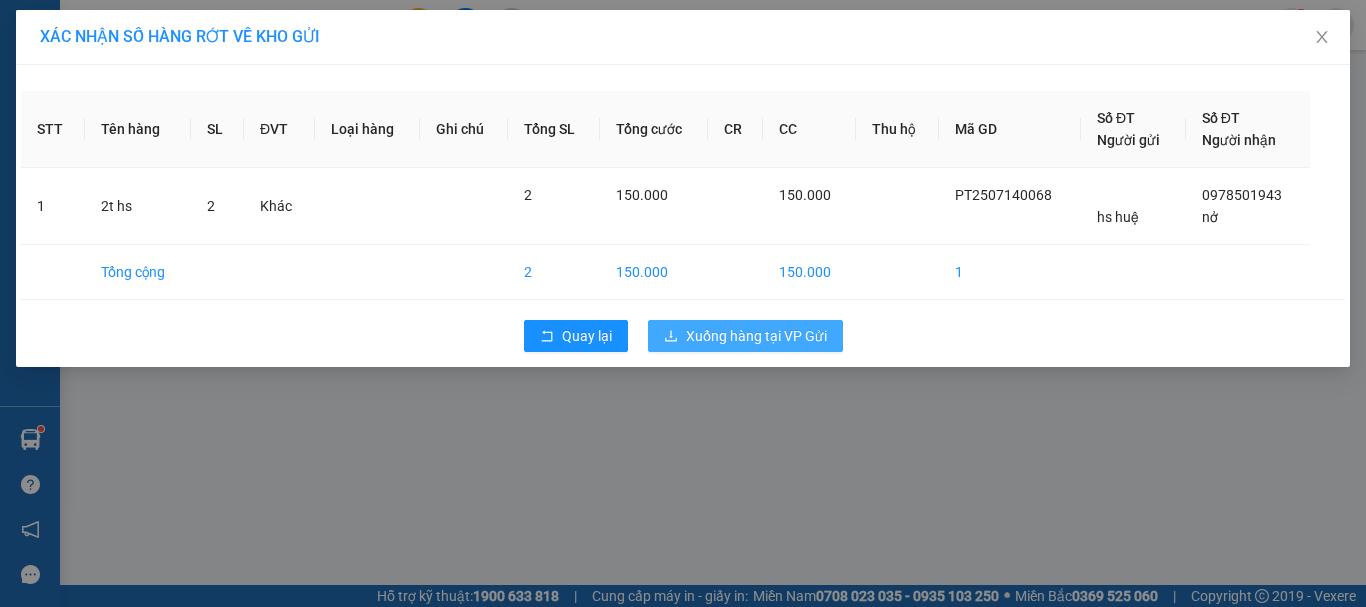 click on "Xuống hàng tại VP Gửi" at bounding box center [756, 336] 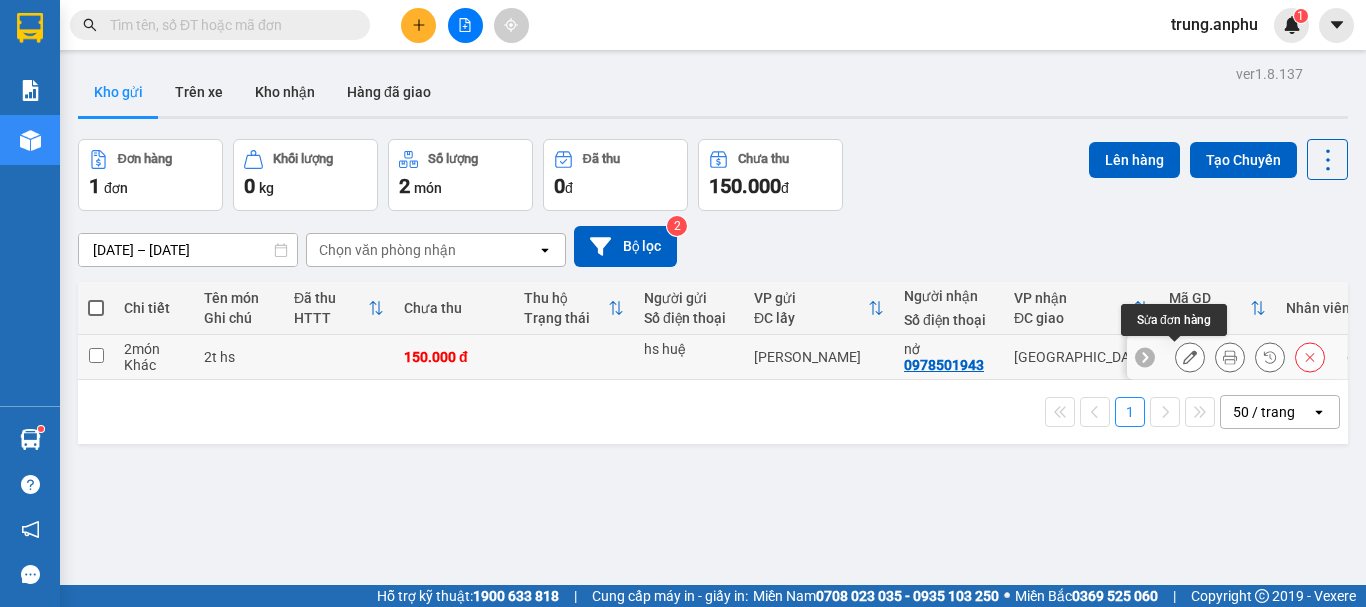 click at bounding box center [1190, 357] 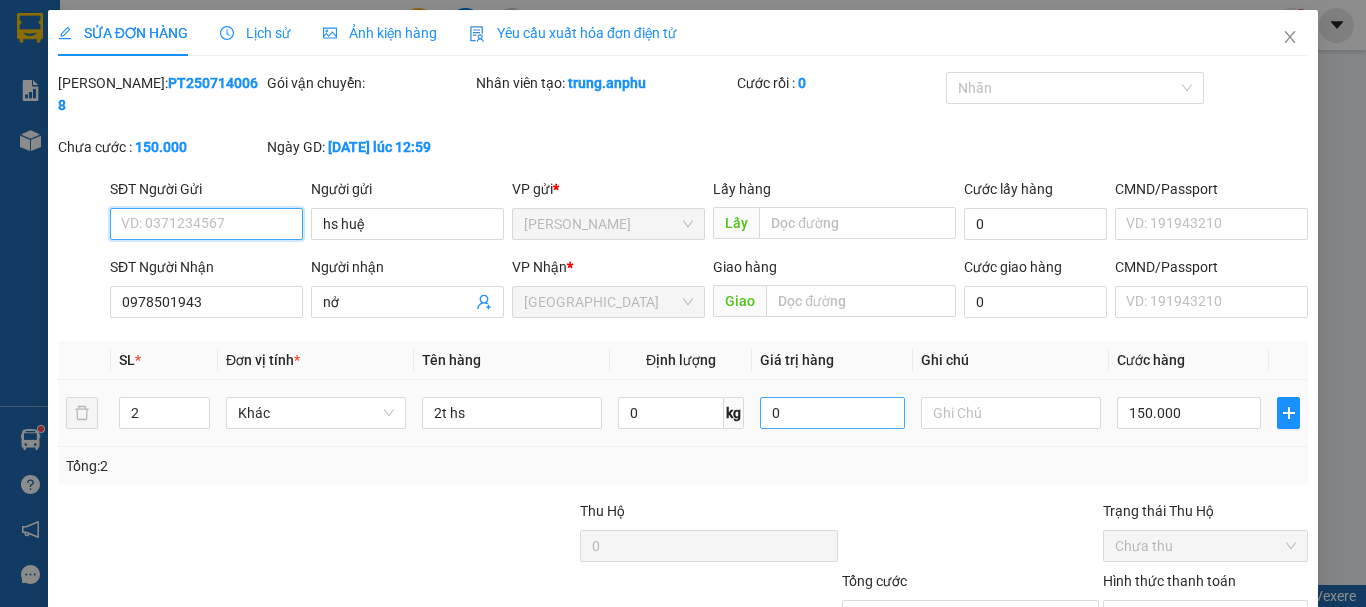 scroll, scrollTop: 0, scrollLeft: 0, axis: both 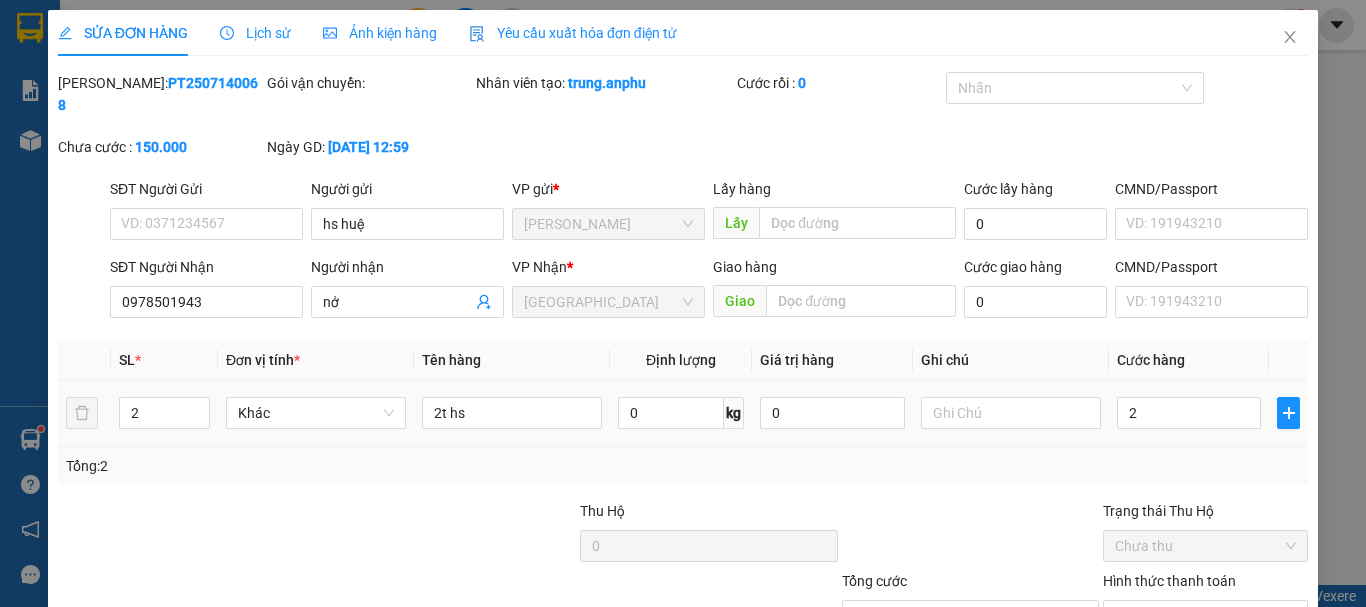 type on "20" 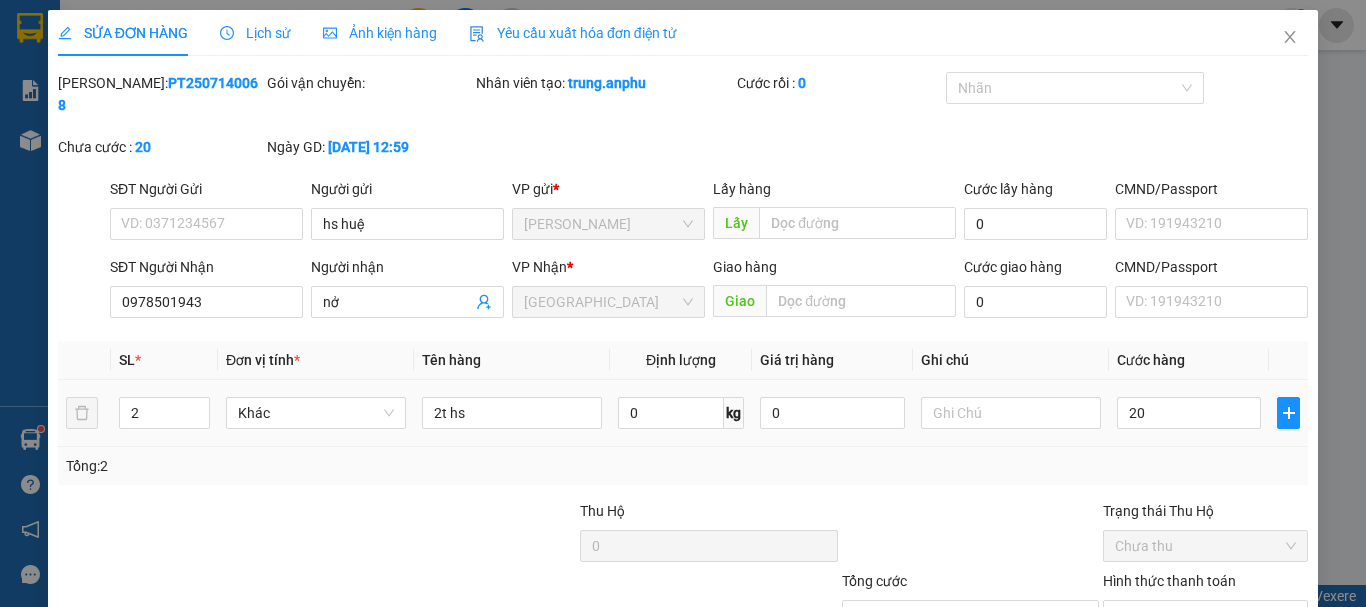 type on "20" 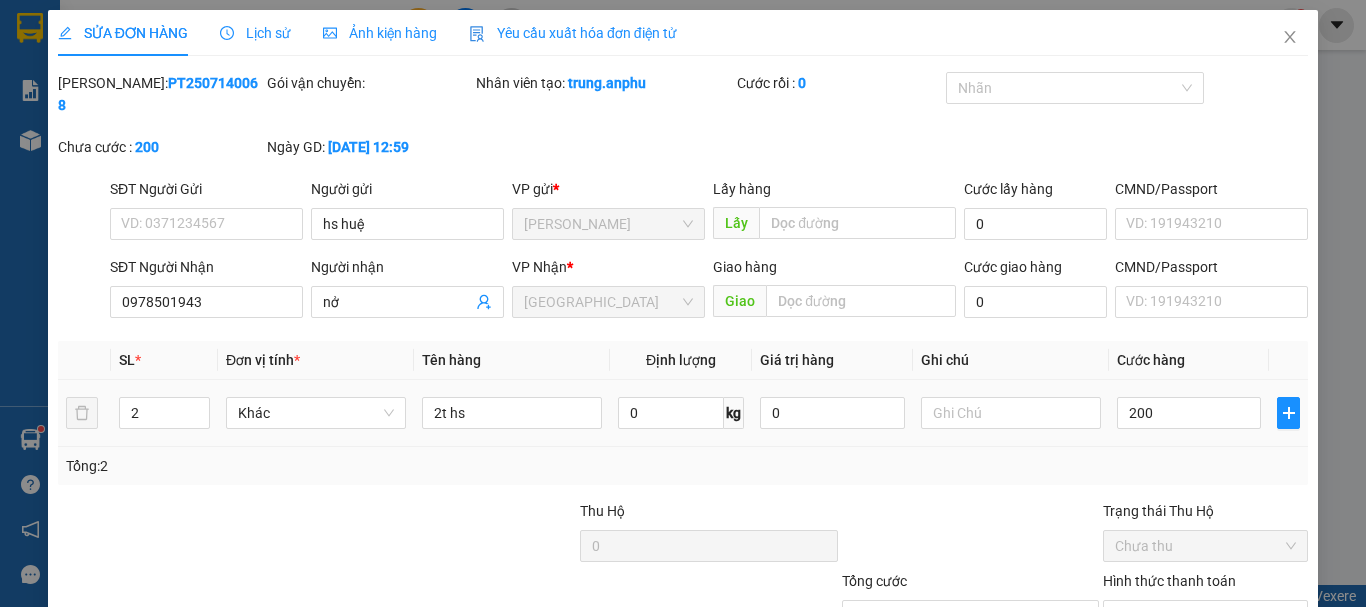 type on "200" 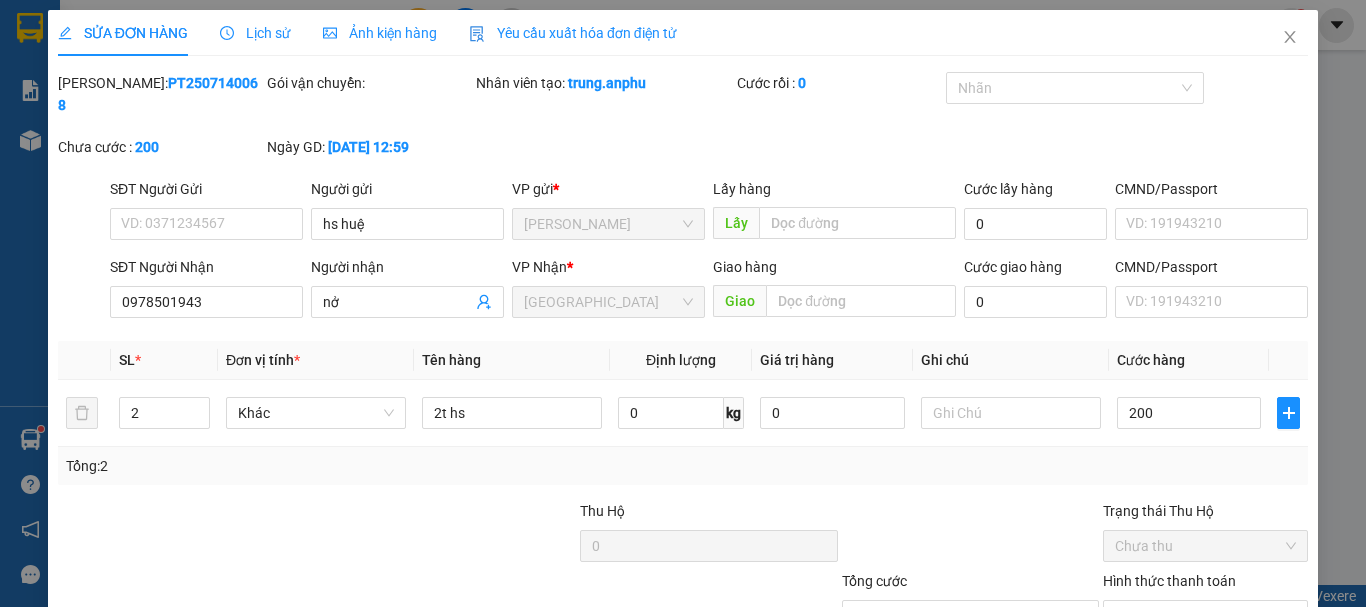 scroll, scrollTop: 137, scrollLeft: 0, axis: vertical 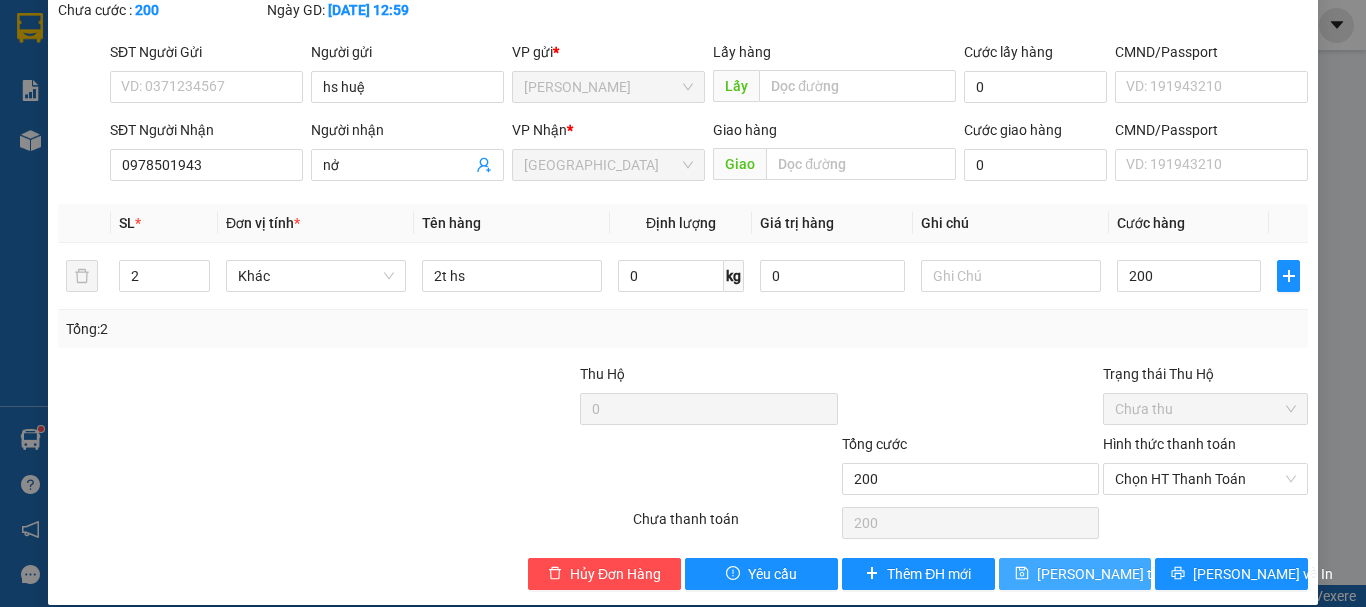 type on "200.000" 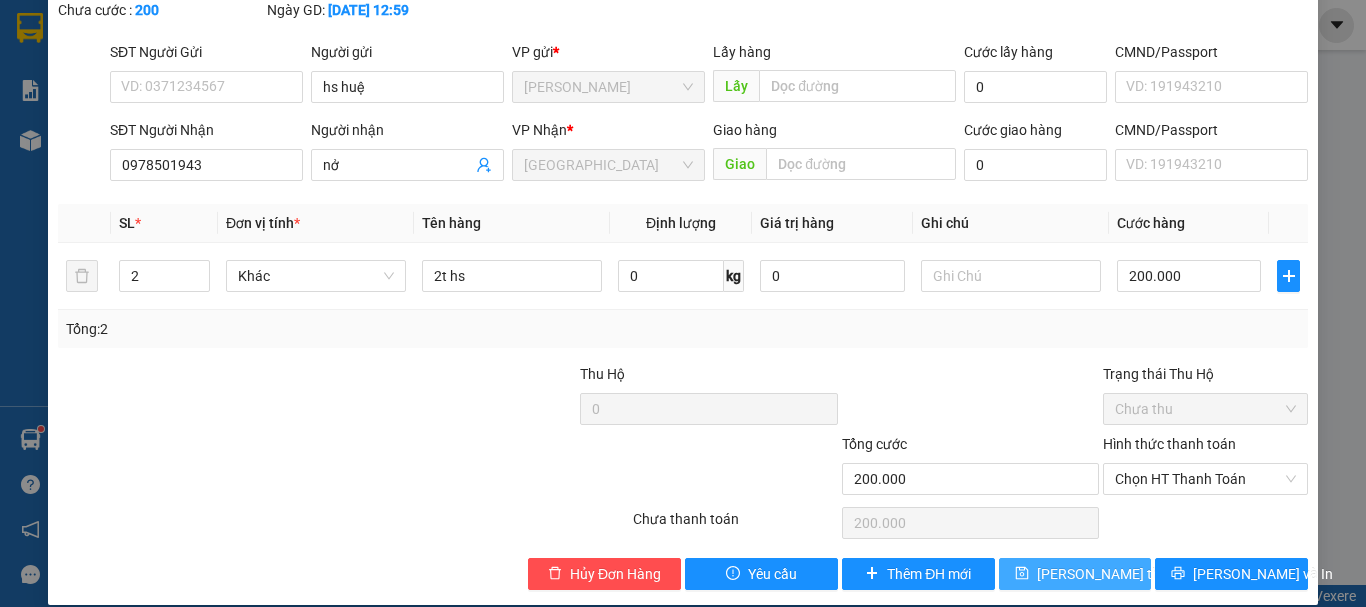 click on "Lưu thay đổi" at bounding box center (1117, 574) 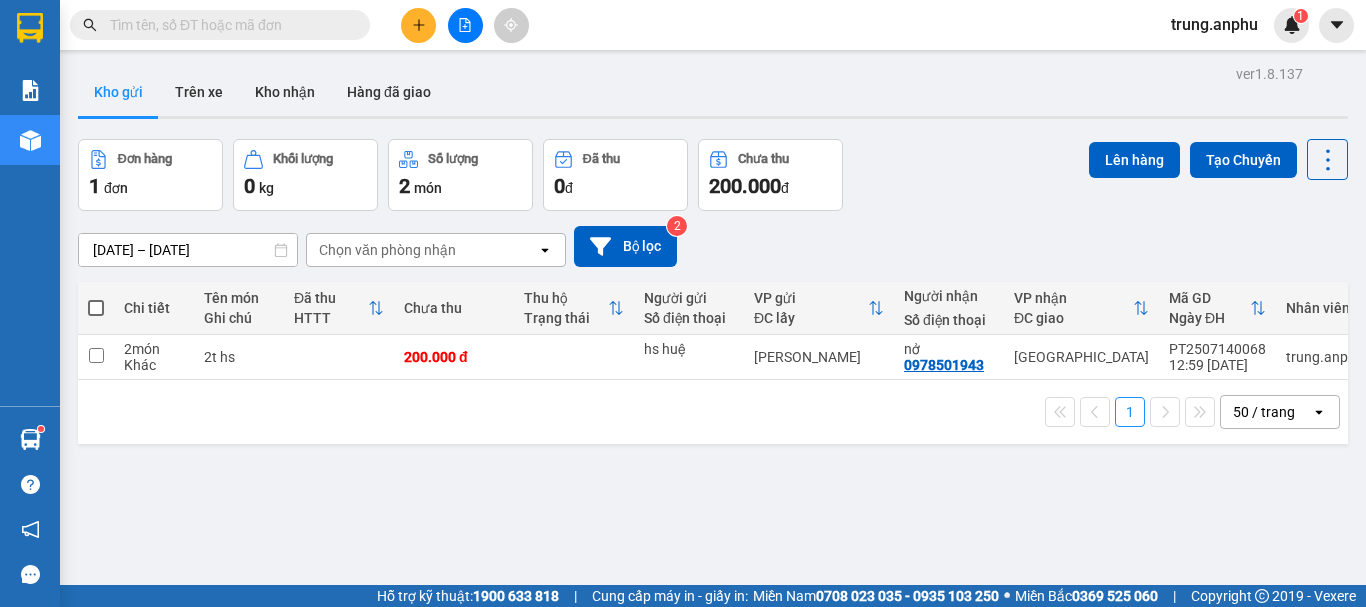 click at bounding box center (96, 308) 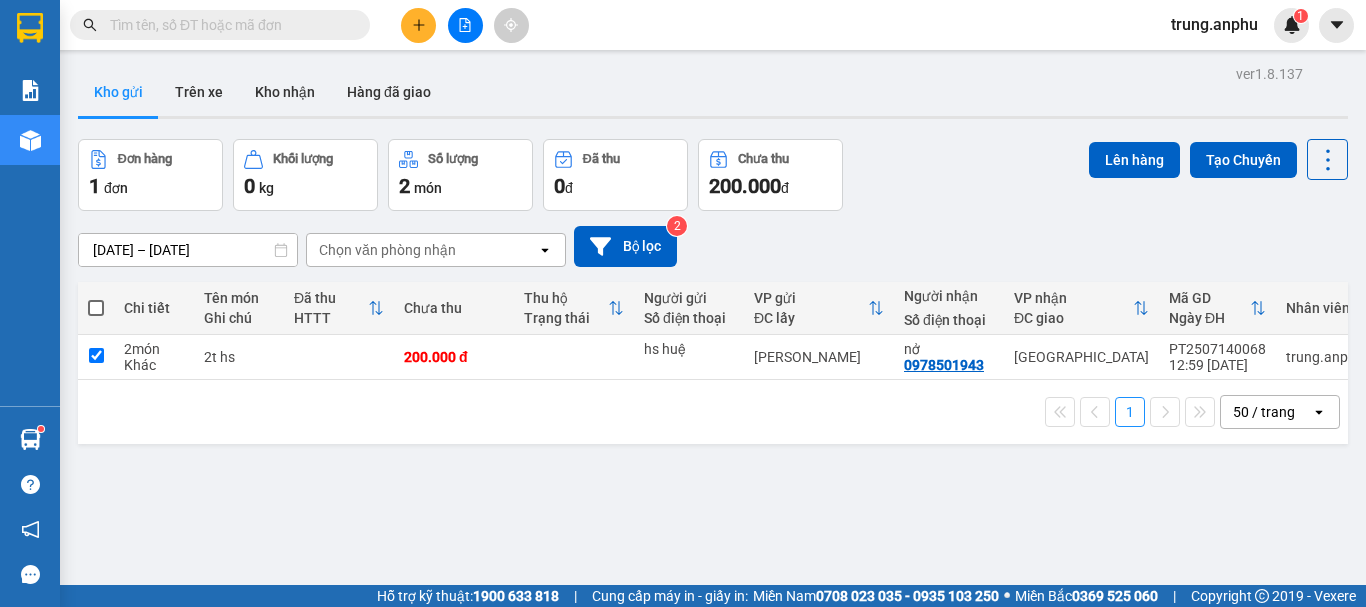 checkbox on "true" 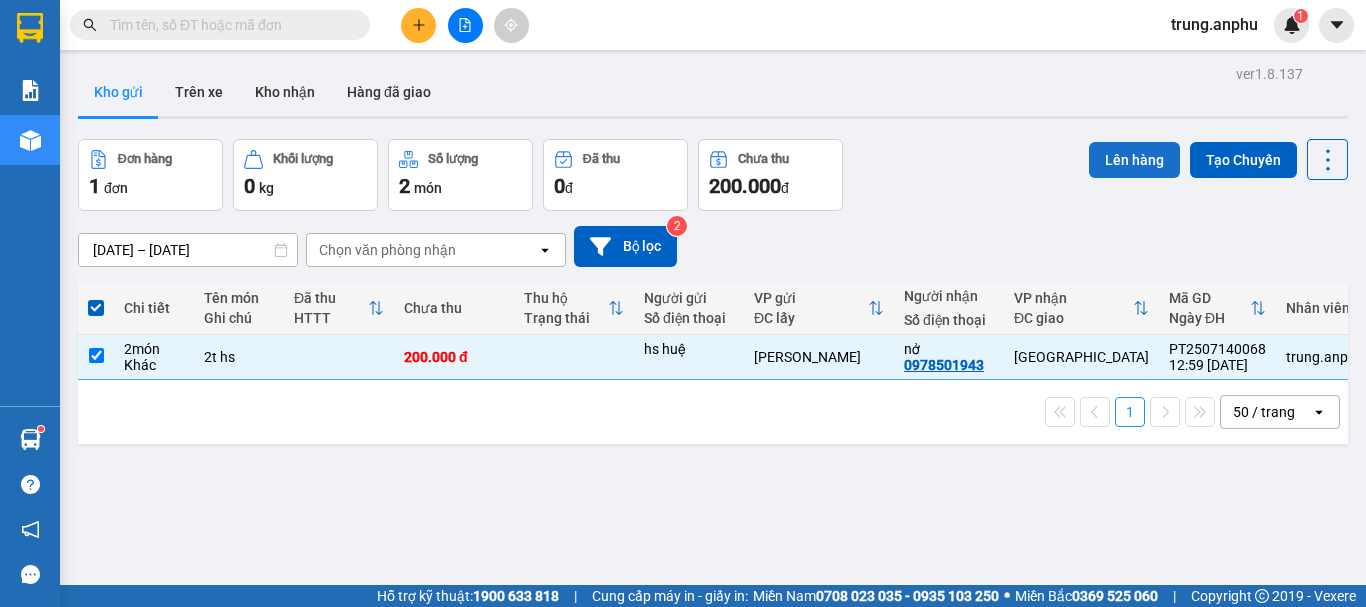 click on "Lên hàng" at bounding box center (1134, 160) 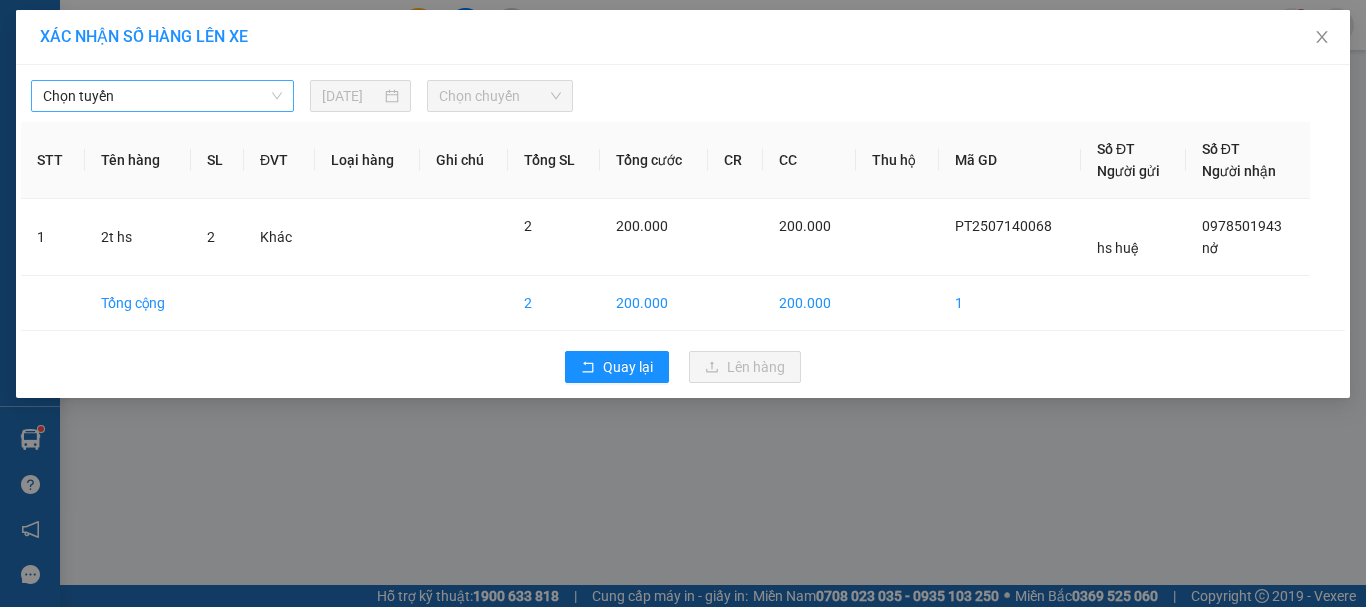 click on "Chọn tuyến" at bounding box center (162, 96) 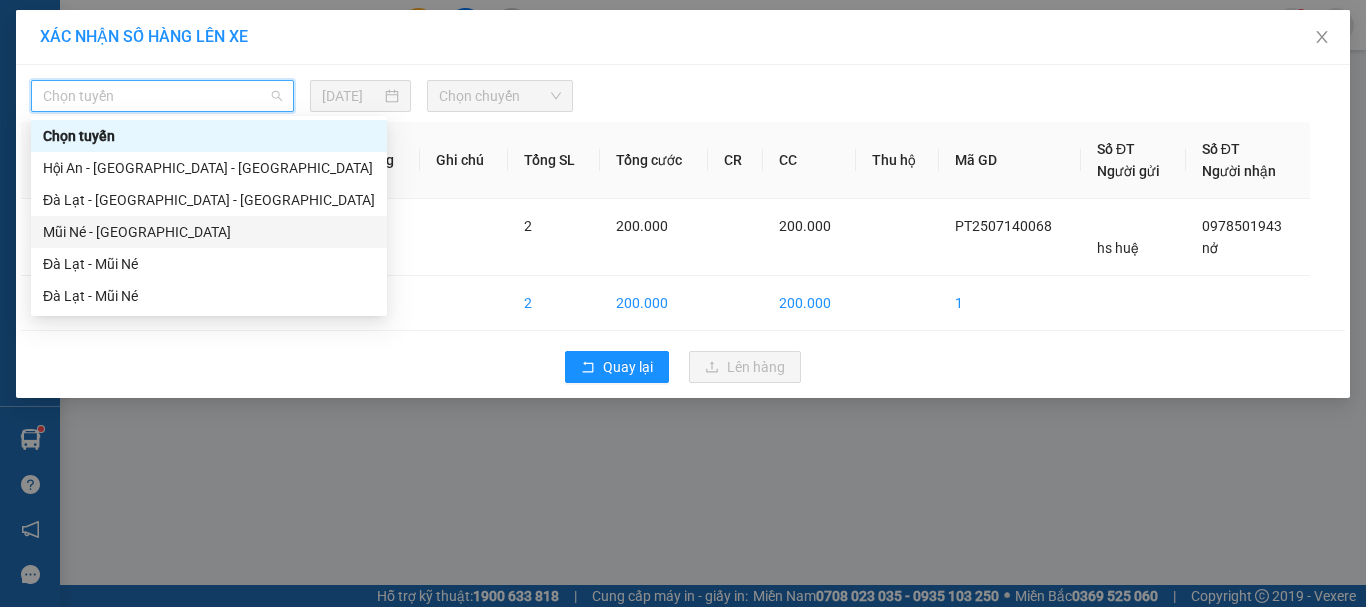 click on "Mũi Né - [GEOGRAPHIC_DATA]" at bounding box center [209, 232] 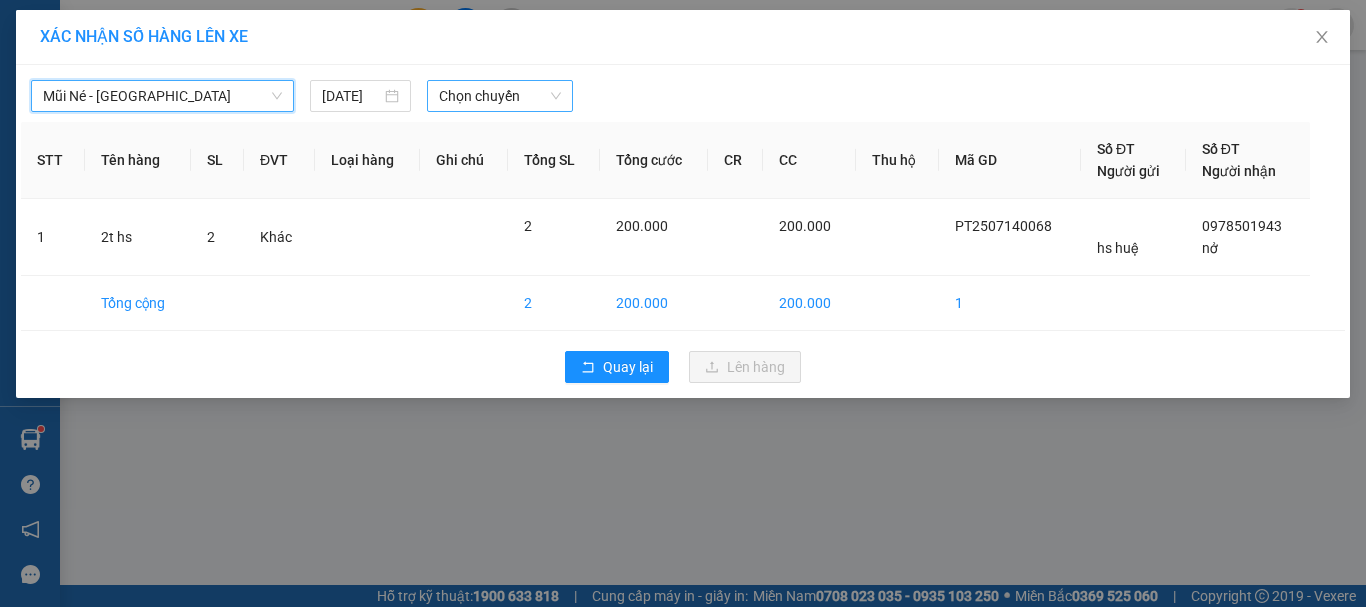 click on "Chọn chuyến" at bounding box center (500, 96) 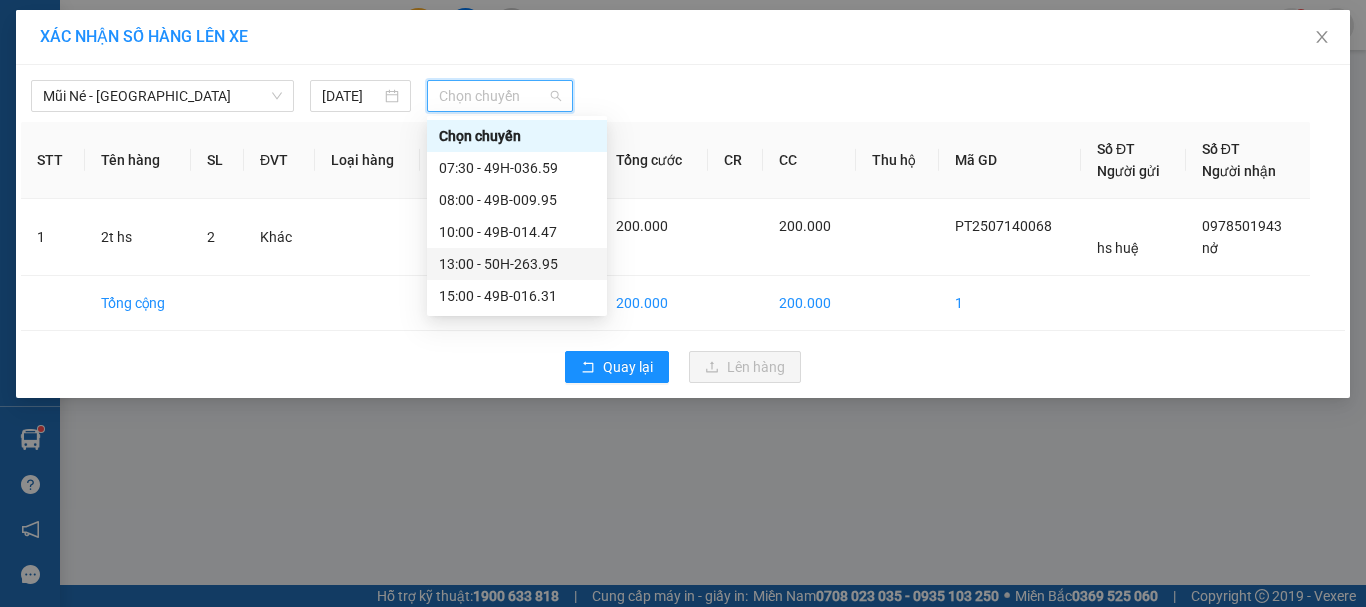 click on "13:00     - 50H-263.95" at bounding box center [517, 264] 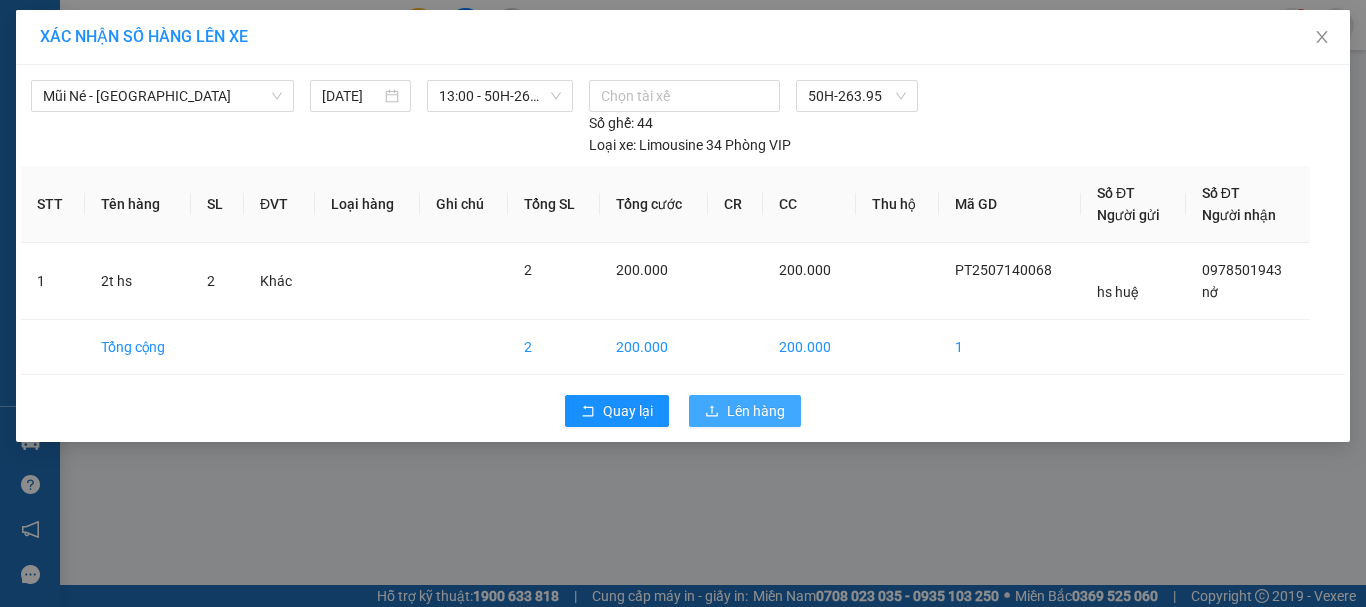 click on "Lên hàng" at bounding box center [756, 411] 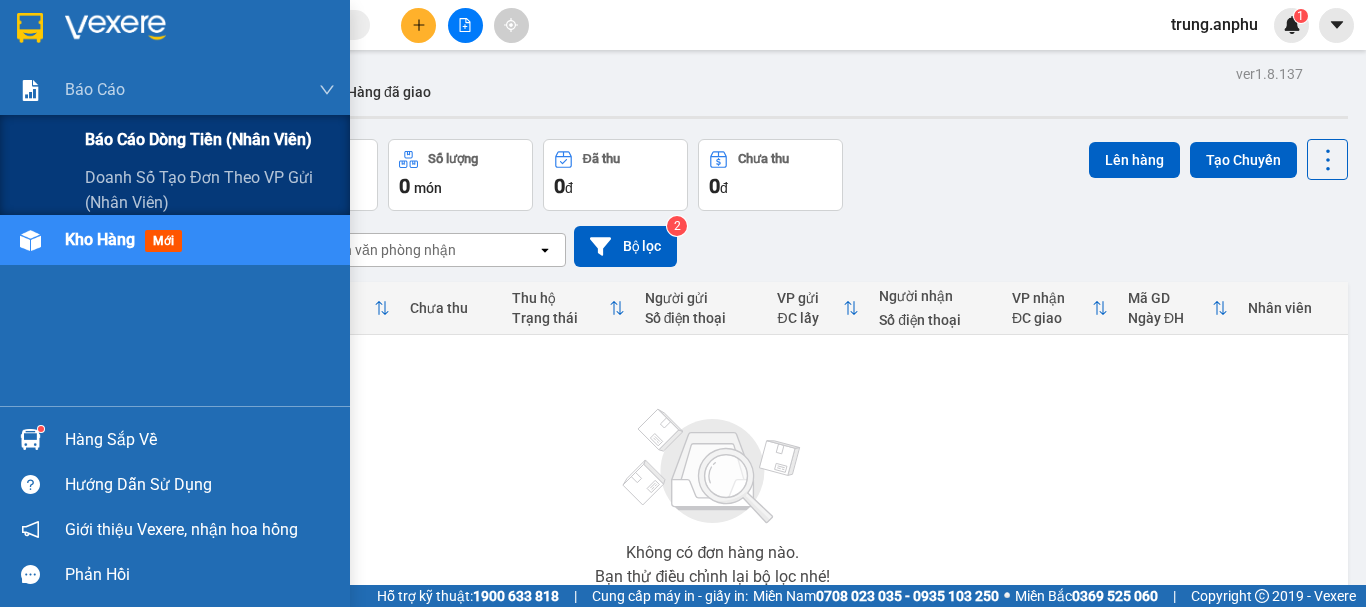 click on "Báo cáo dòng tiền (nhân viên)" at bounding box center (198, 139) 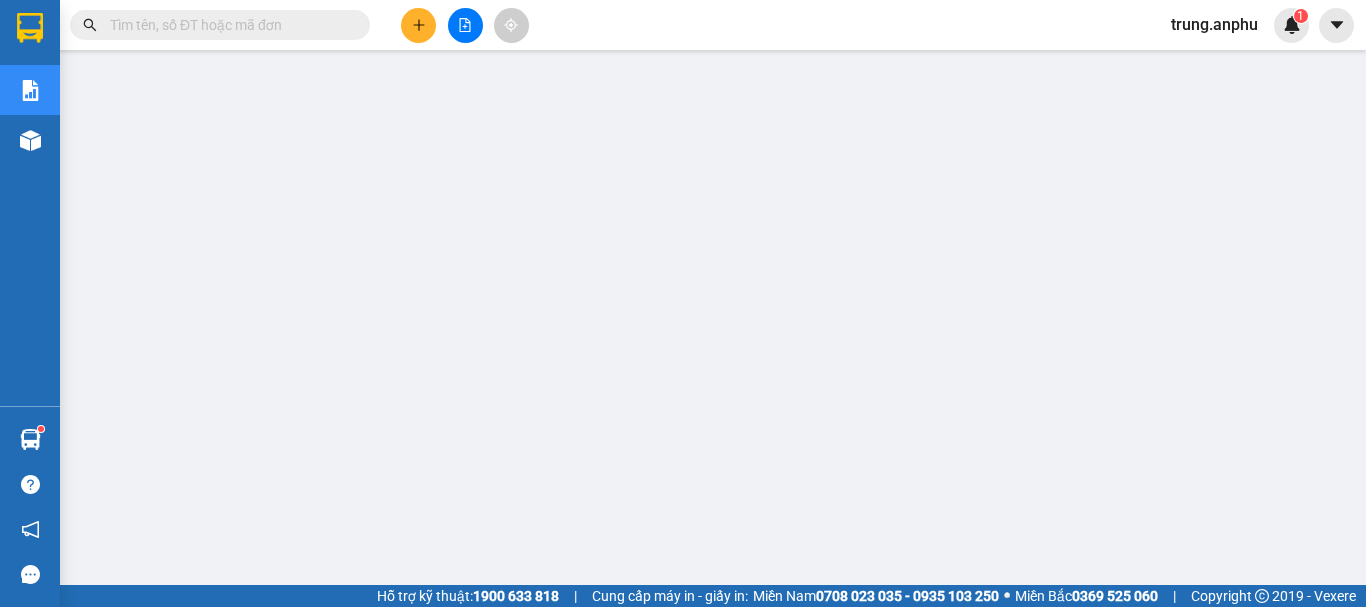 click at bounding box center (418, 25) 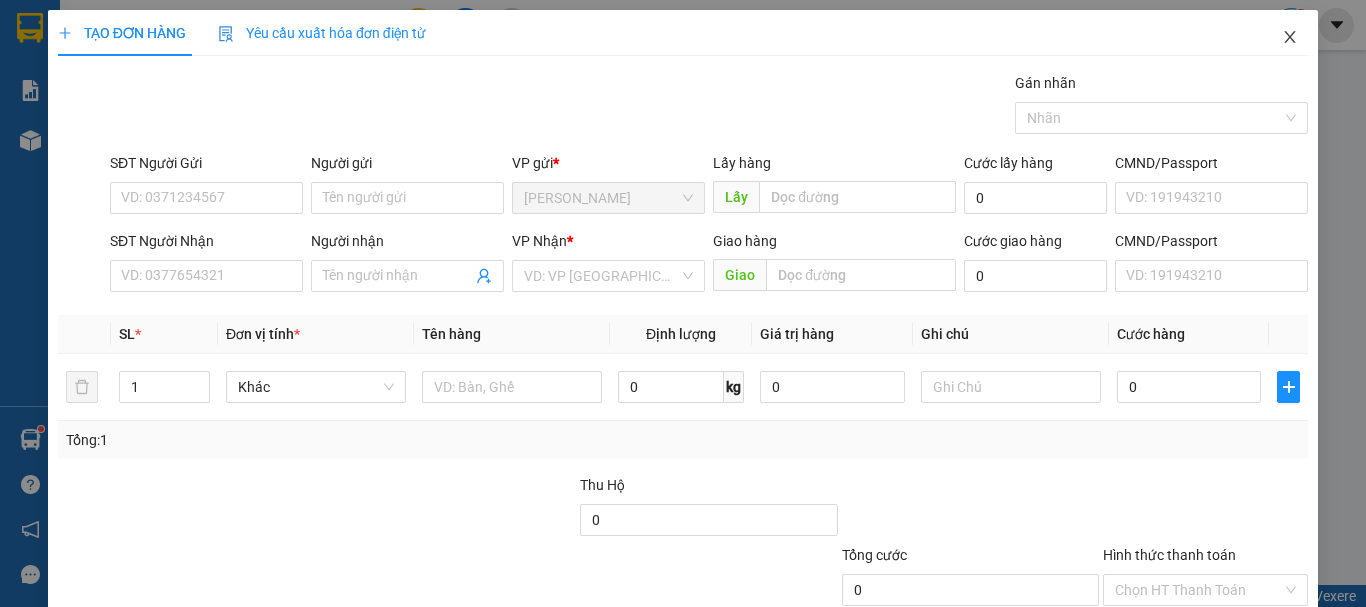 click 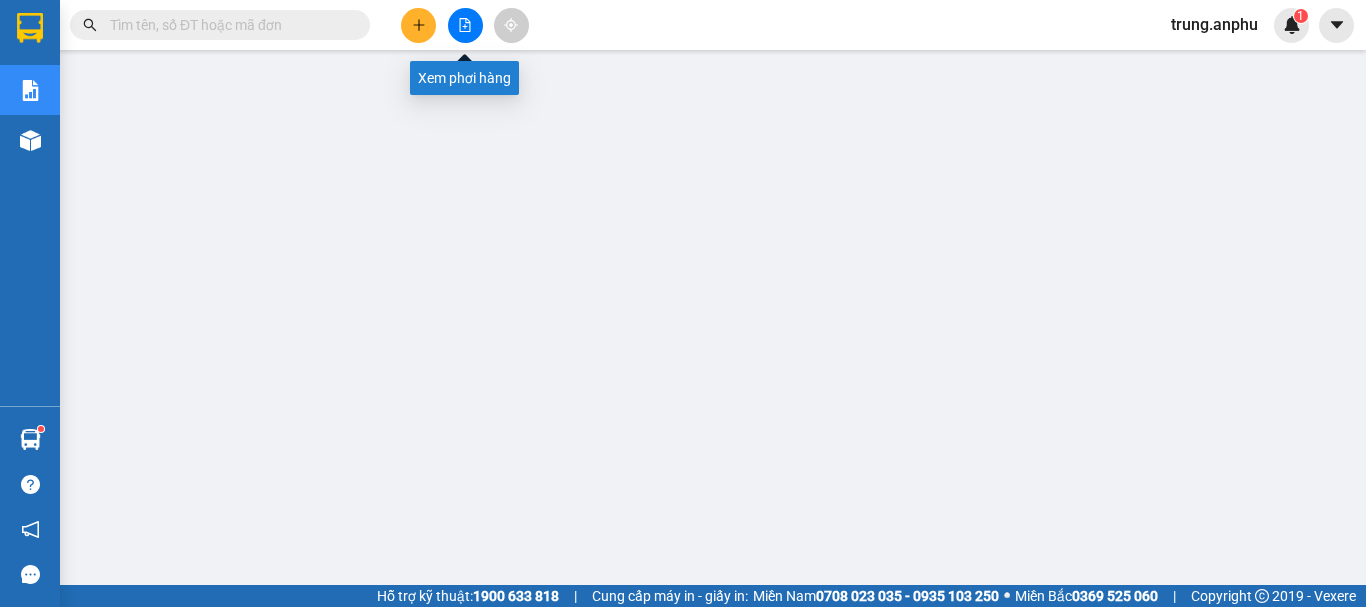 click 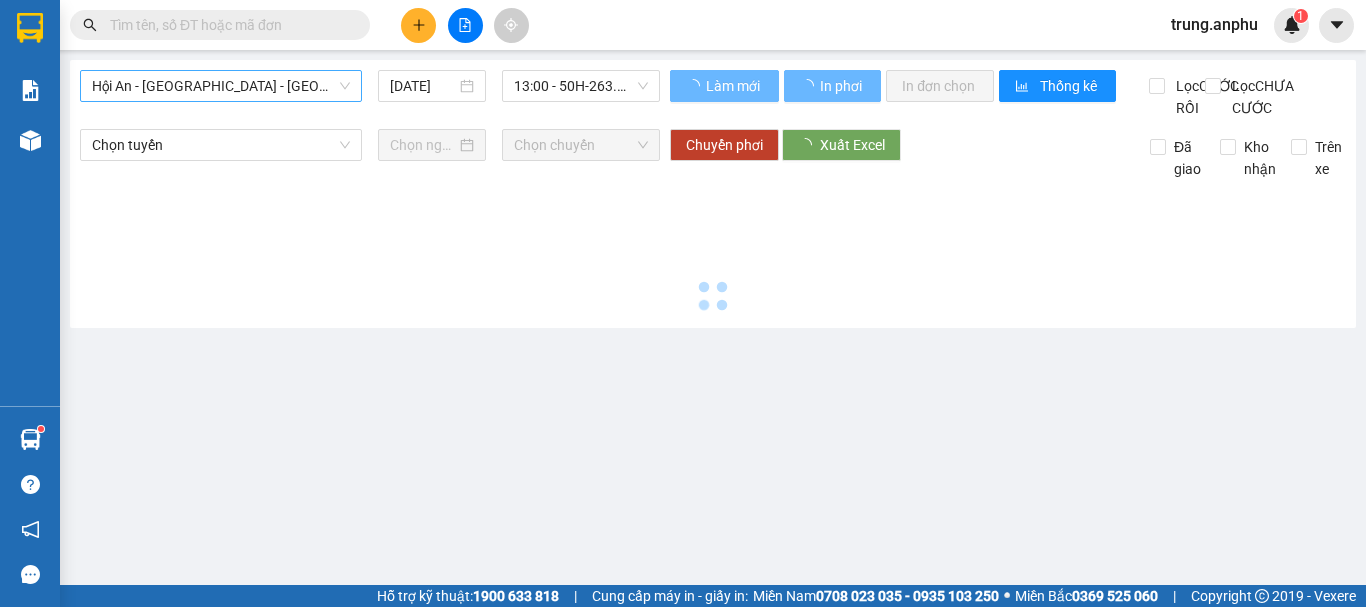 click on "Hội An - [GEOGRAPHIC_DATA] - [GEOGRAPHIC_DATA]" at bounding box center (221, 86) 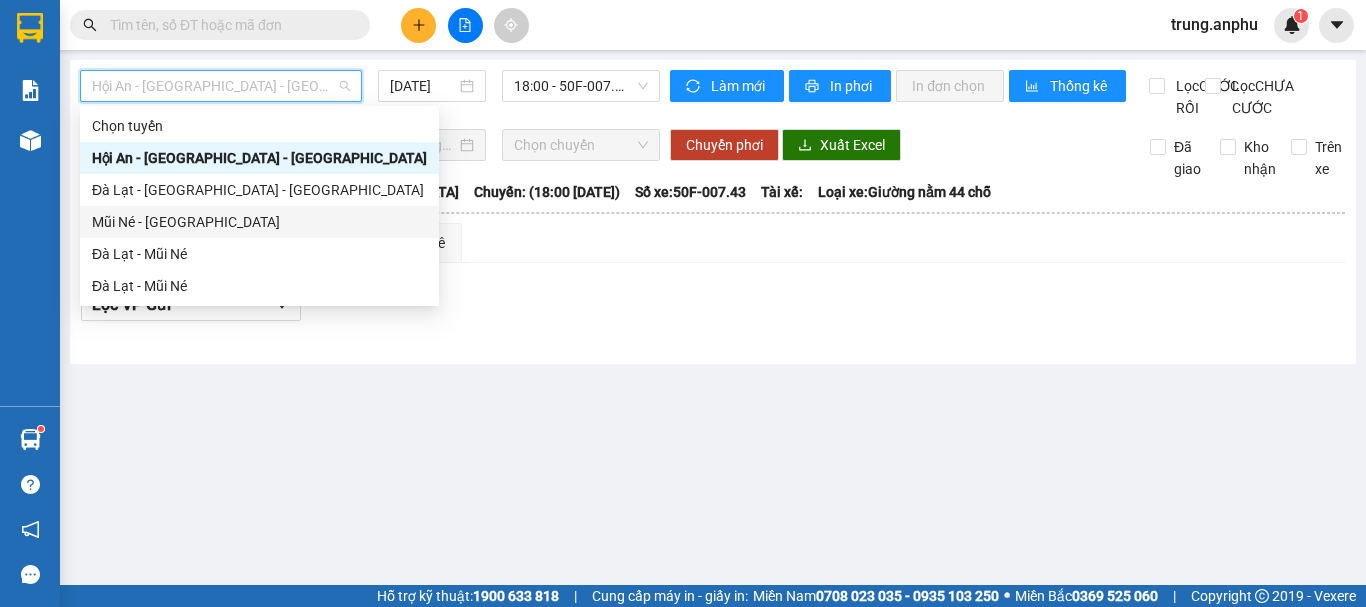 click on "Mũi Né - [GEOGRAPHIC_DATA]" at bounding box center [259, 222] 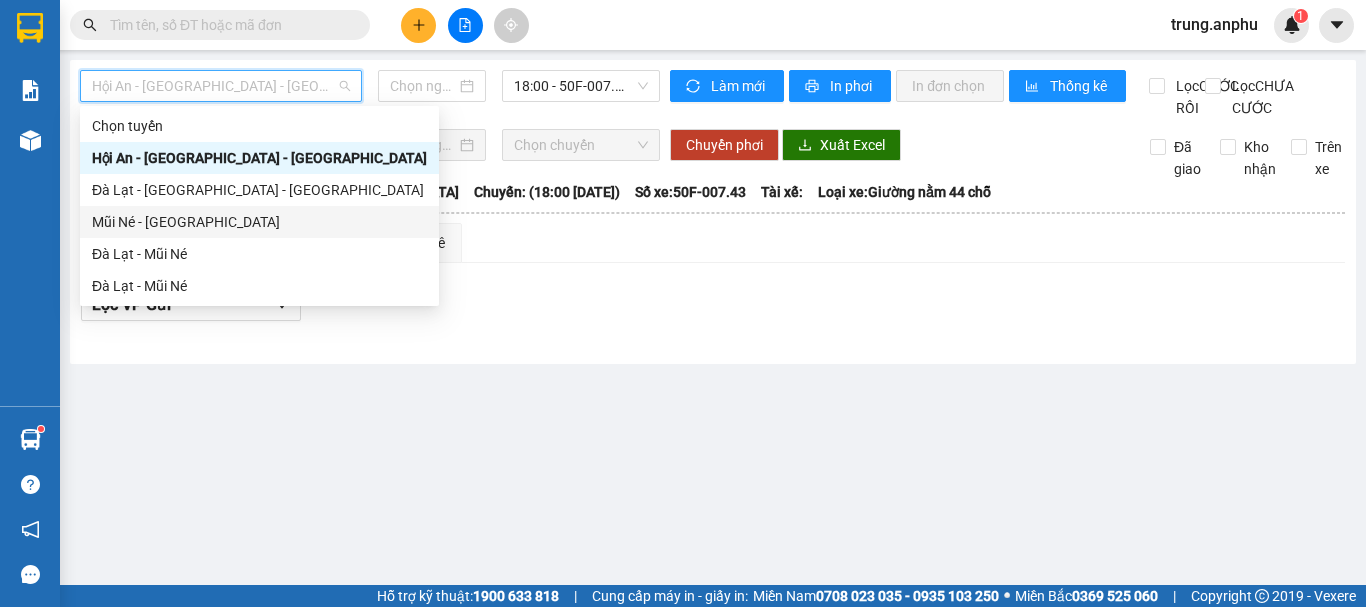 type on "[DATE]" 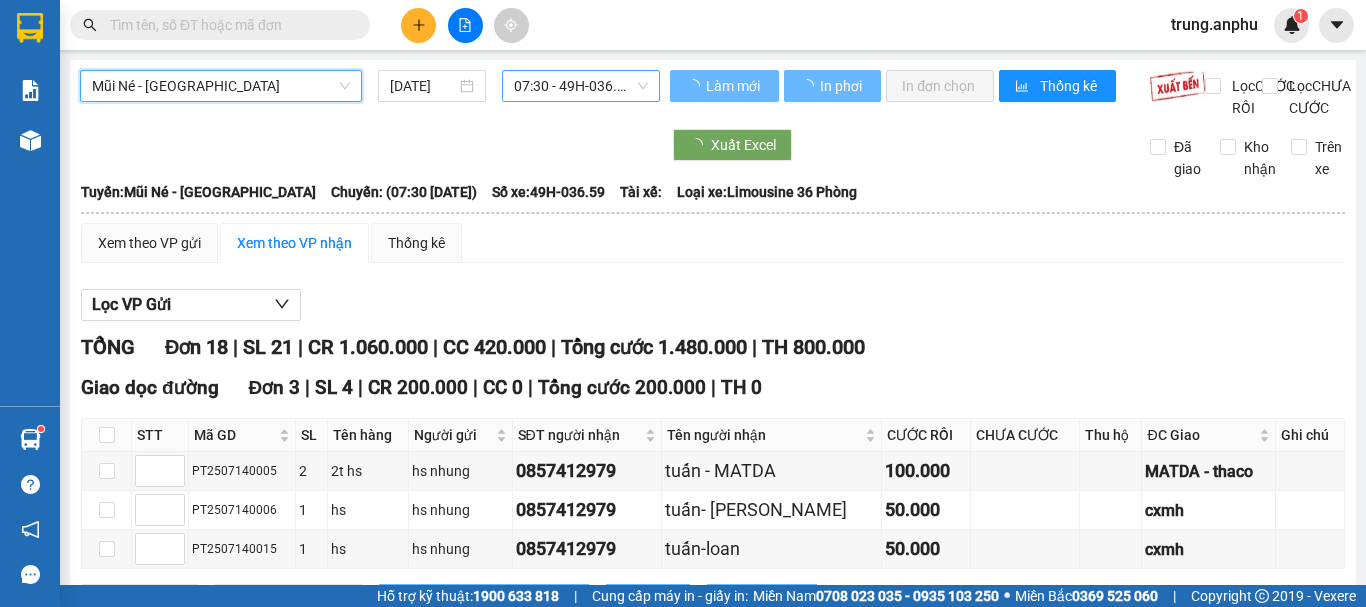 click on "07:30     - 49H-036.59" at bounding box center [581, 86] 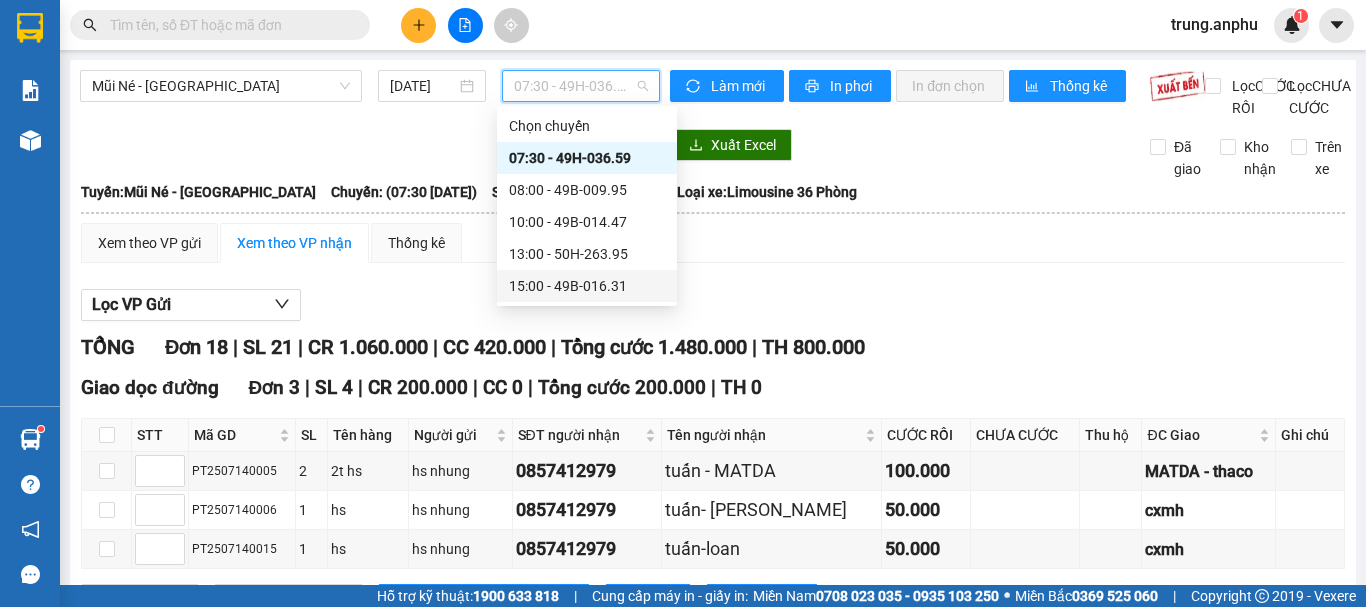click on "15:00     - 49B-016.31" at bounding box center (587, 286) 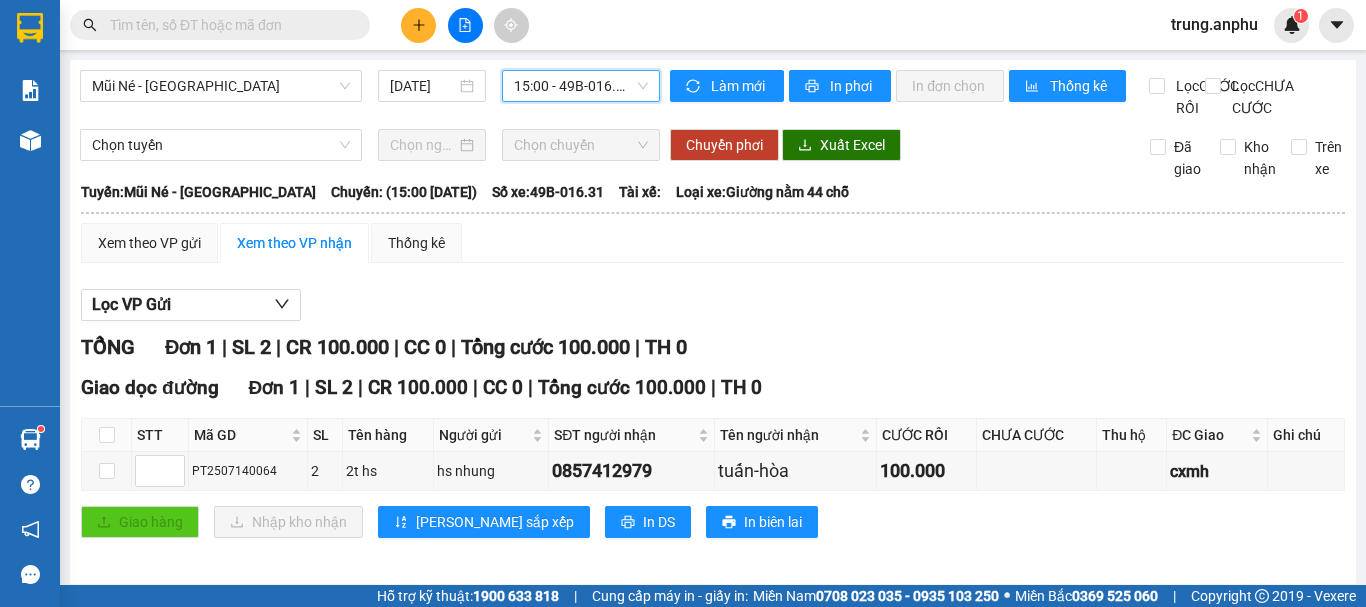 scroll, scrollTop: 31, scrollLeft: 0, axis: vertical 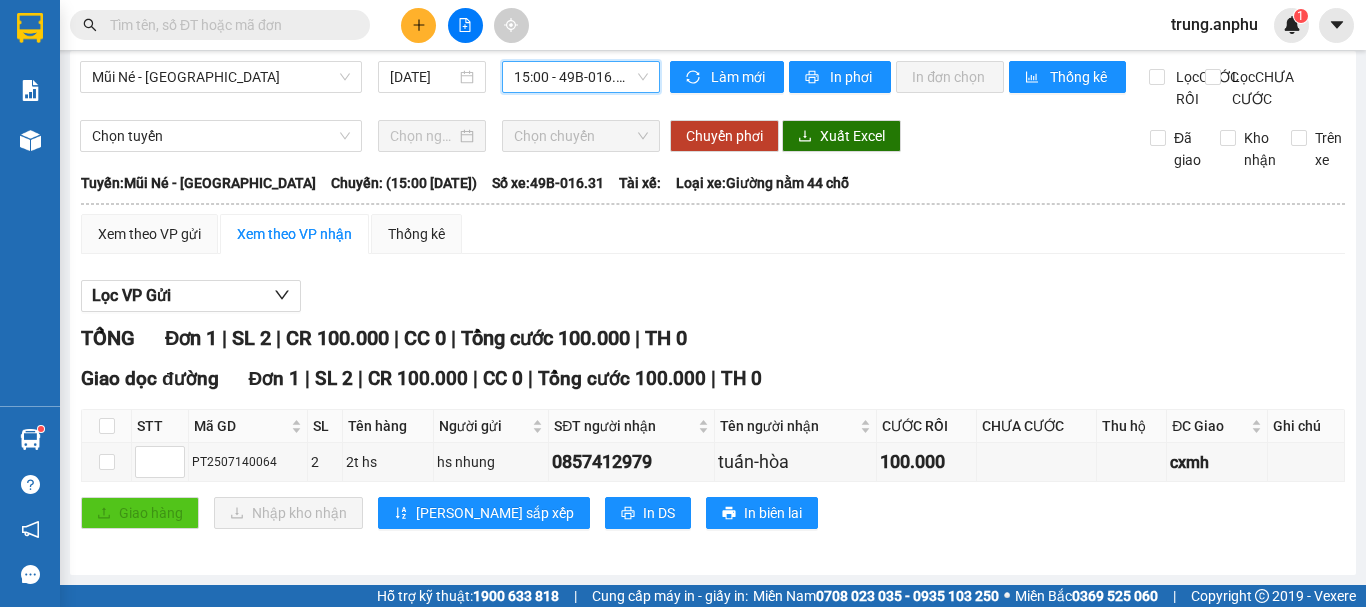 click at bounding box center (228, 25) 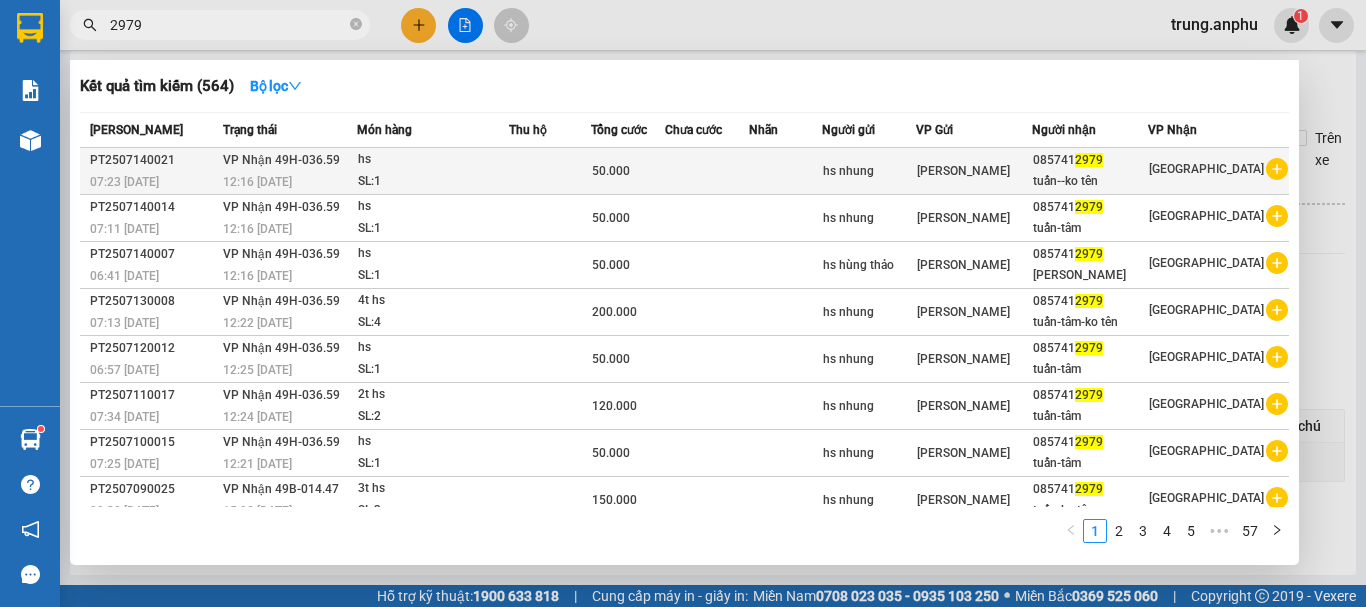 type on "2979" 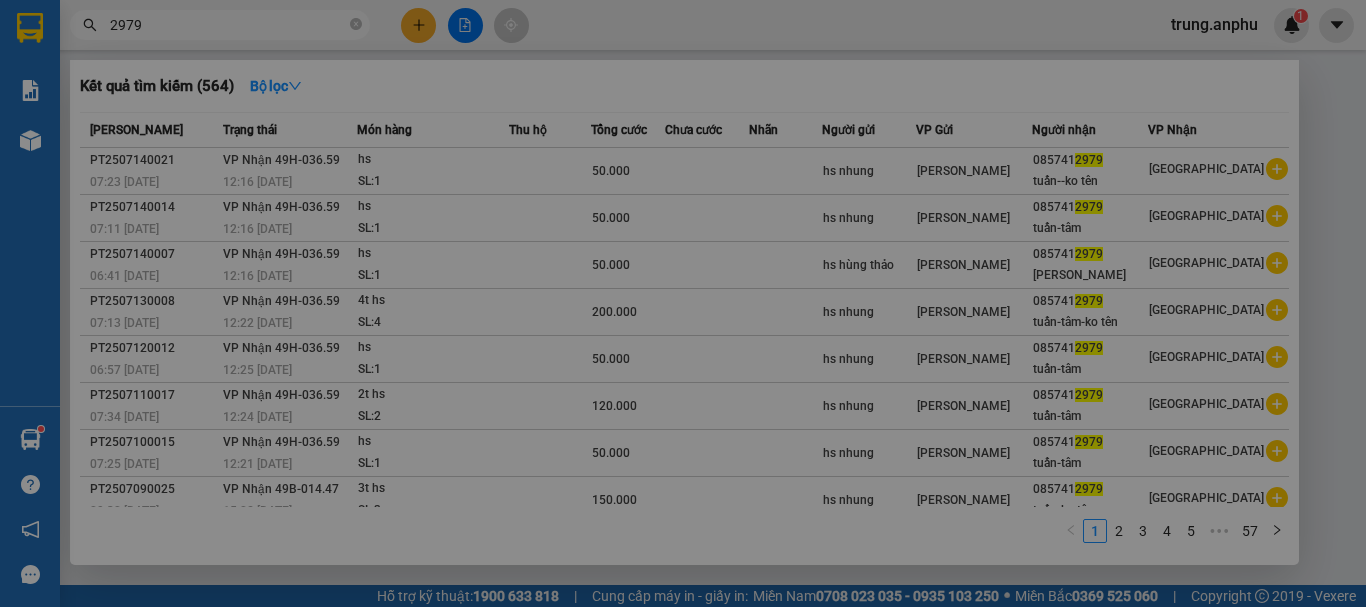 scroll, scrollTop: 0, scrollLeft: 0, axis: both 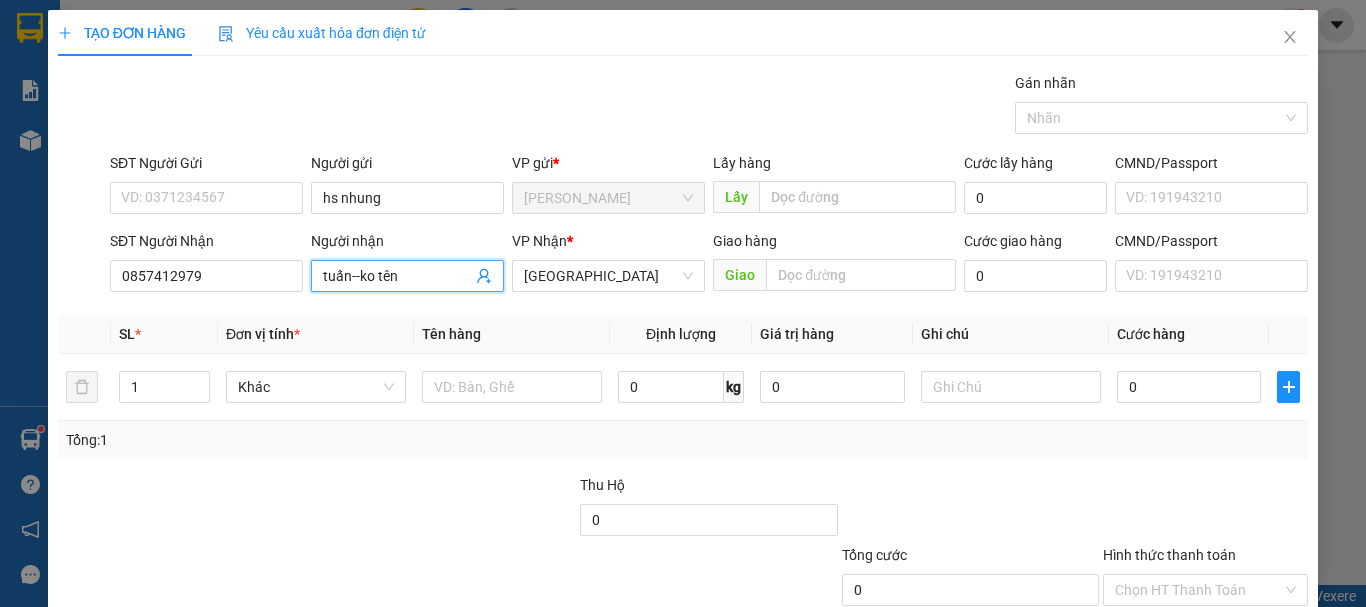 drag, startPoint x: 420, startPoint y: 264, endPoint x: 384, endPoint y: 278, distance: 38.626415 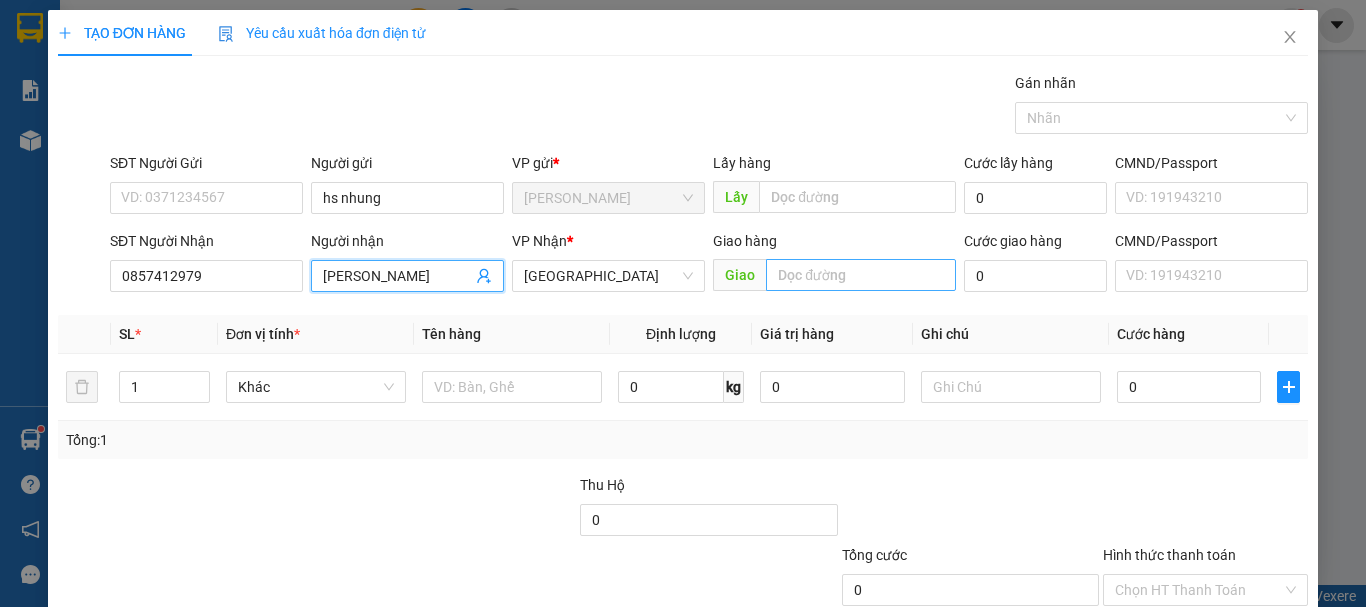 type on "[PERSON_NAME]" 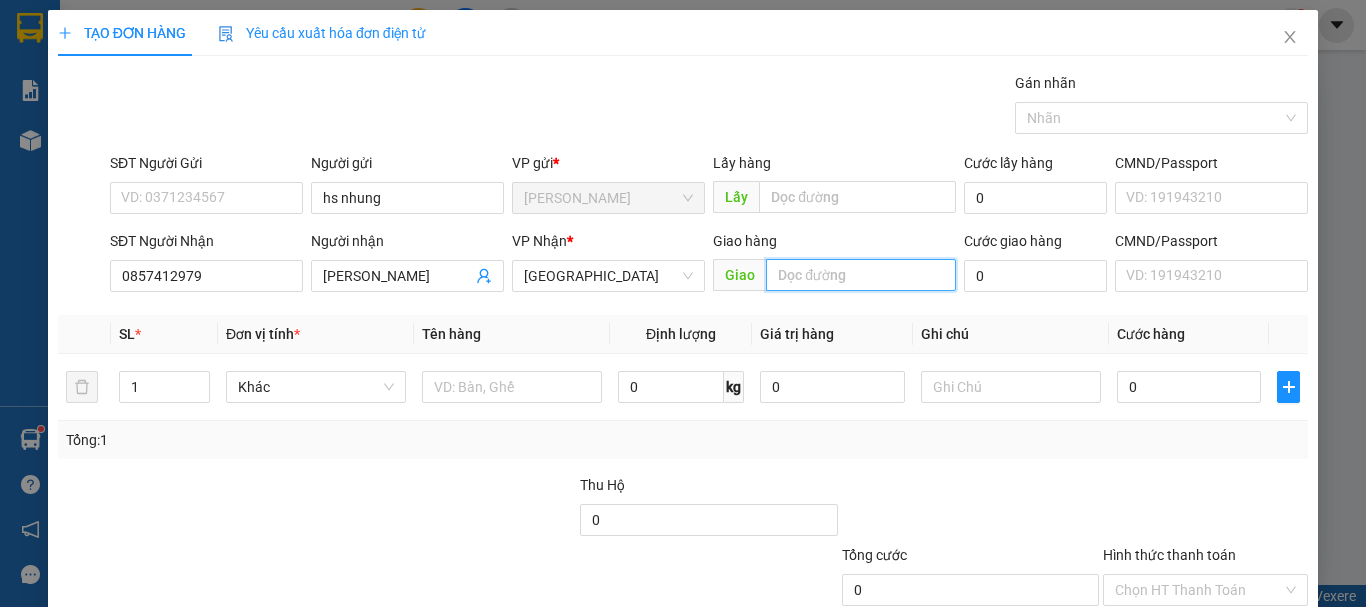 click at bounding box center [861, 275] 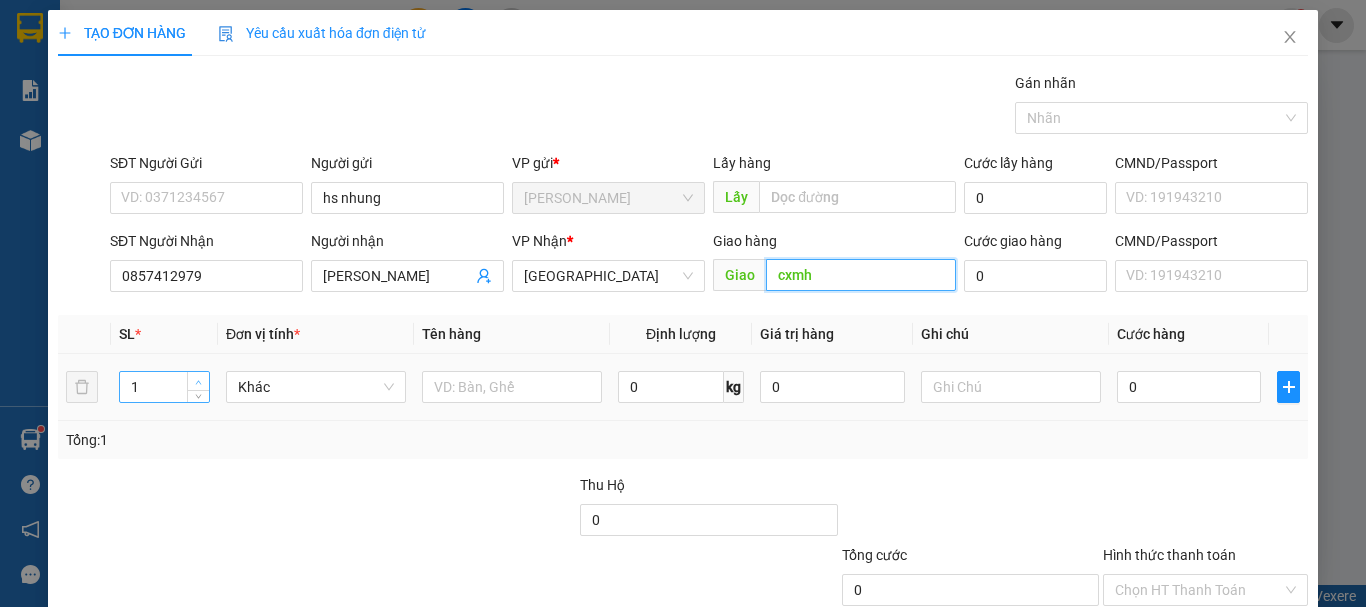 type on "cxmh" 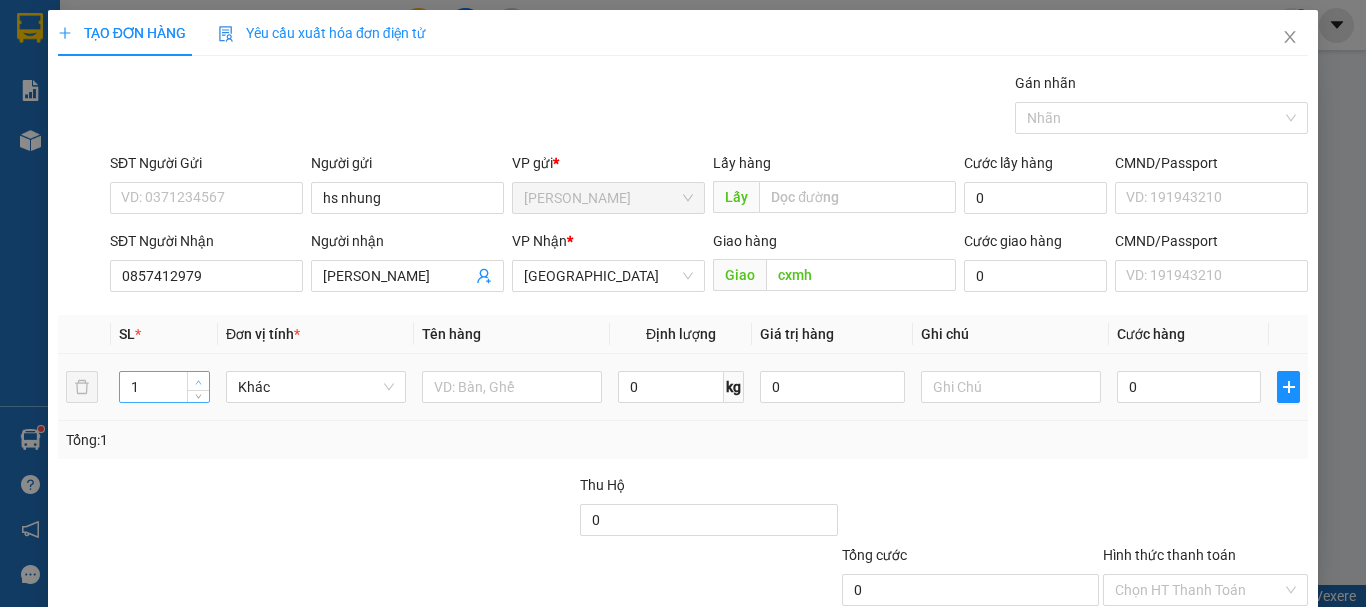 type on "2" 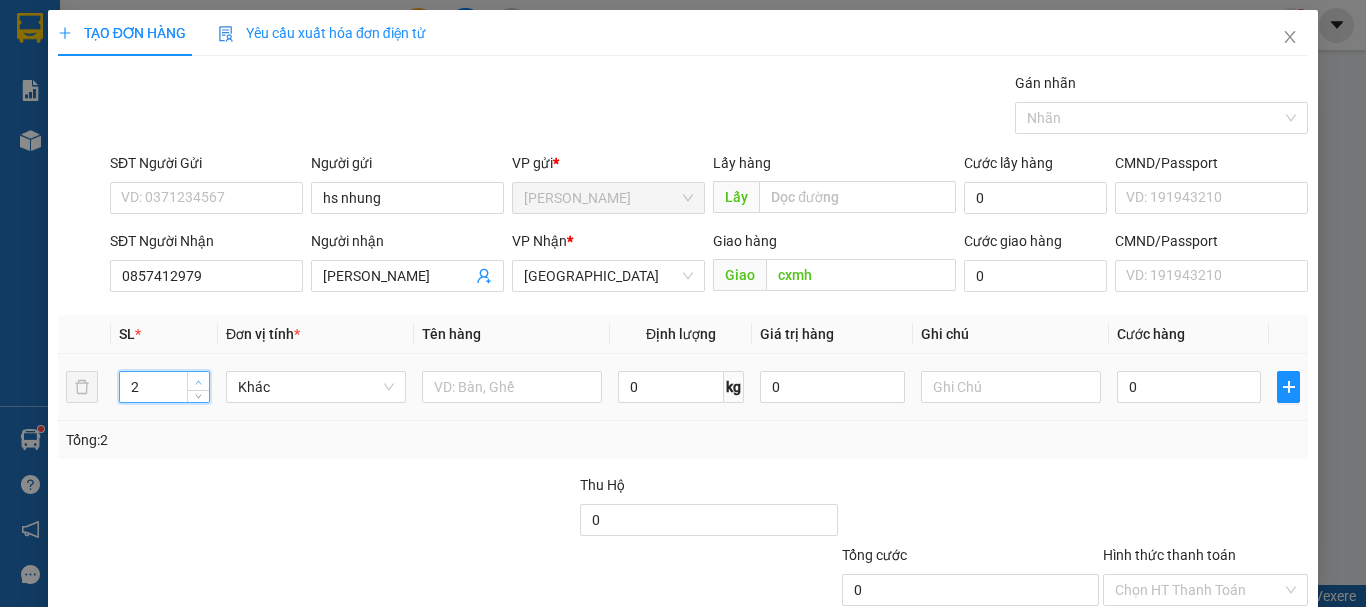 click at bounding box center (199, 382) 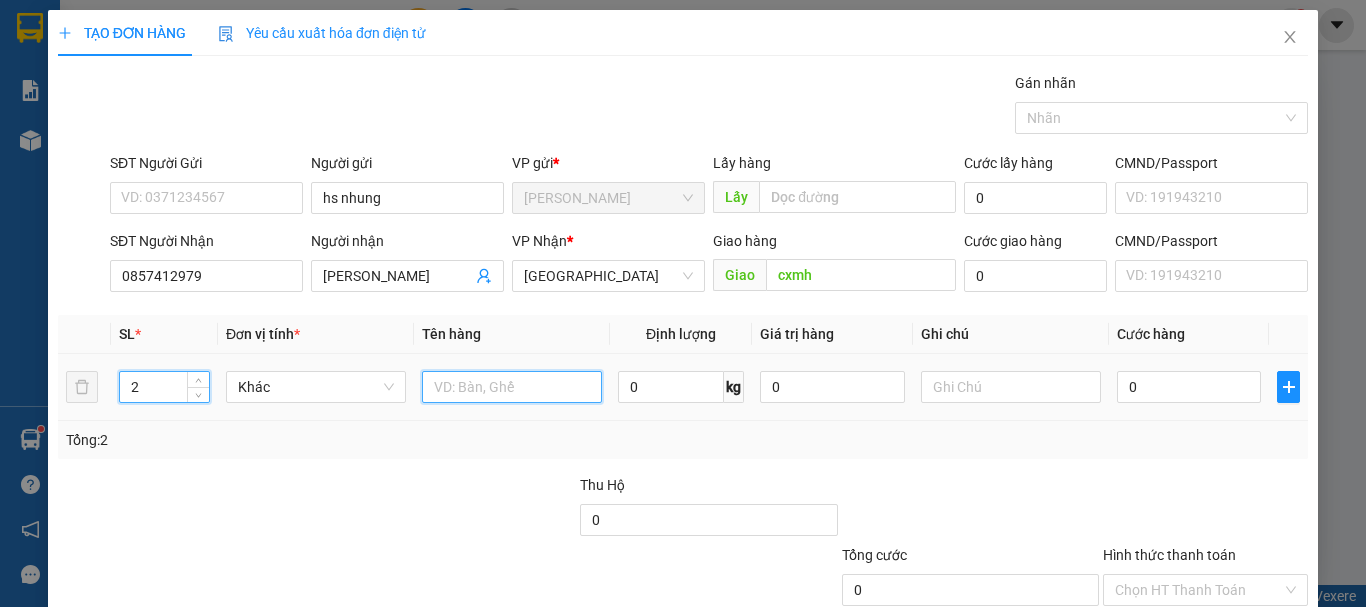 click at bounding box center [512, 387] 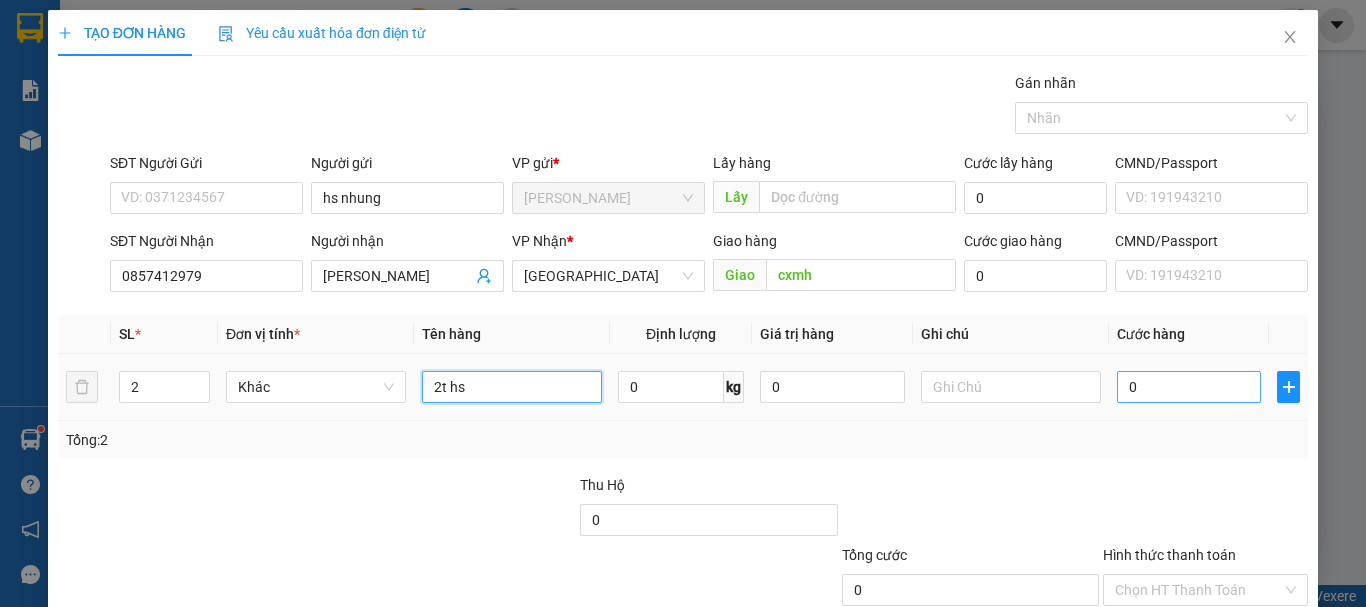 type on "2t hs" 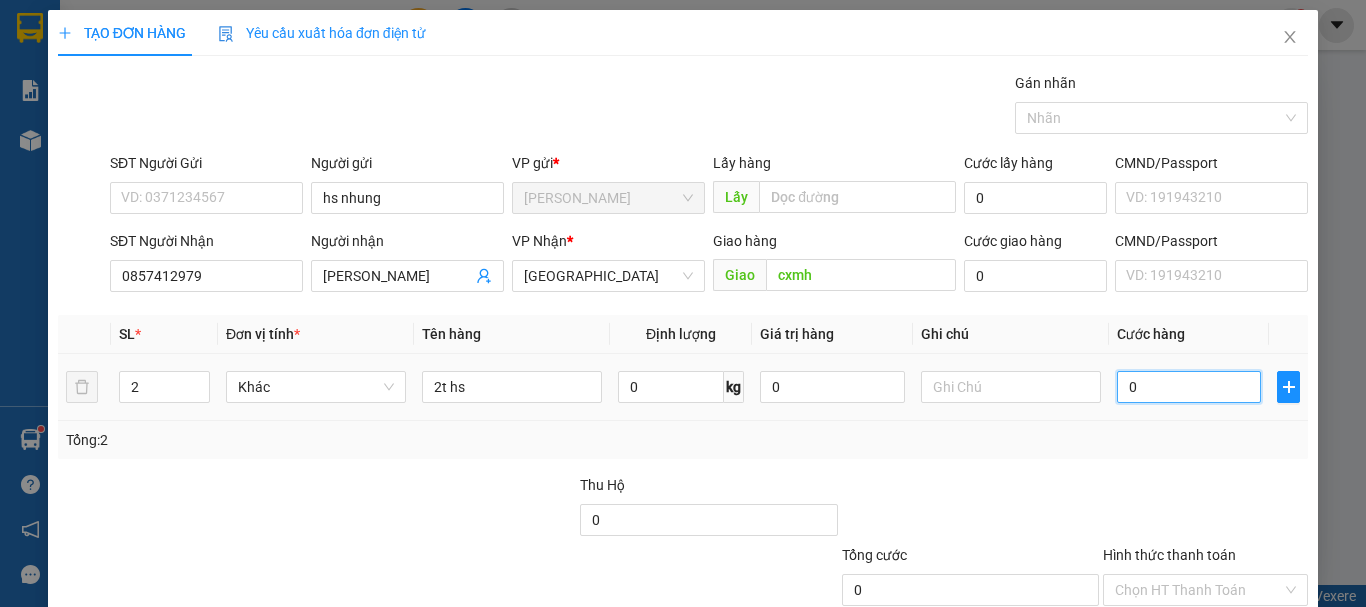 click on "0" at bounding box center (1189, 387) 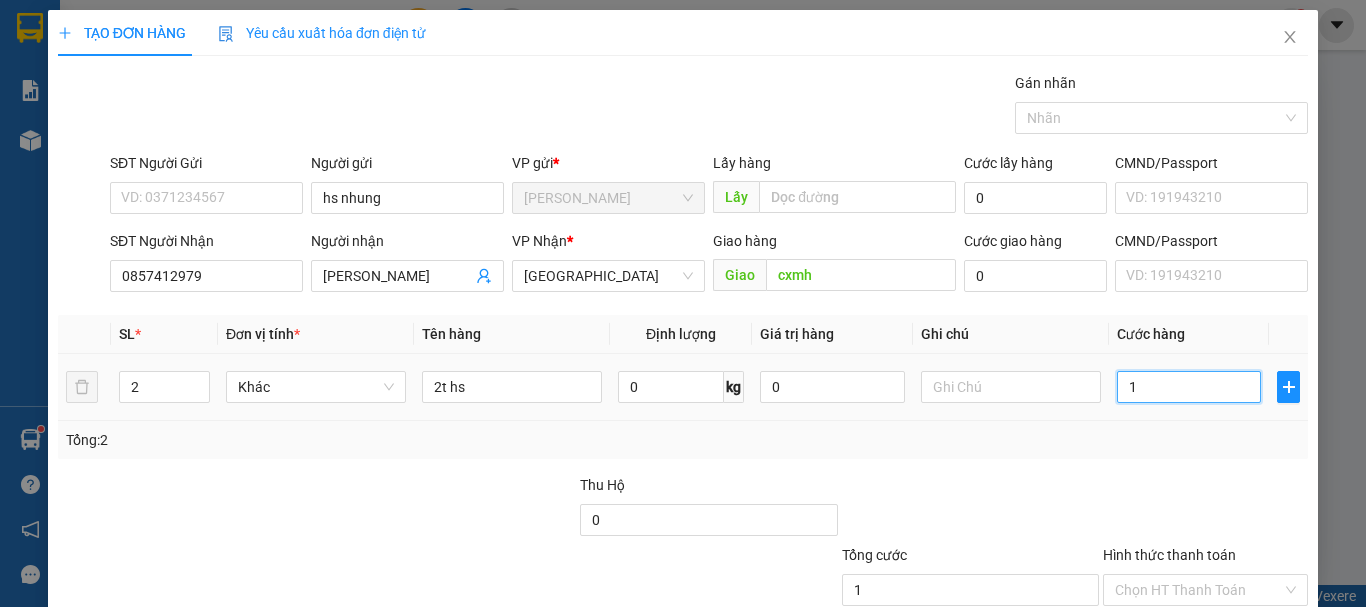 type on "10" 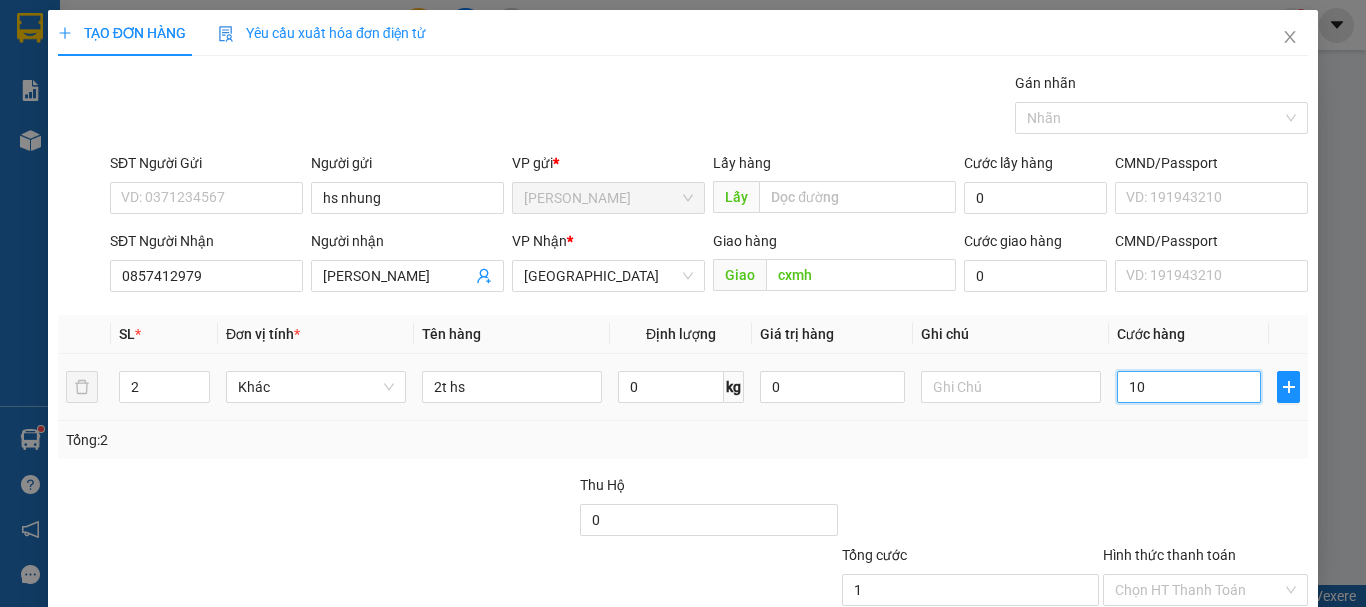 type on "10" 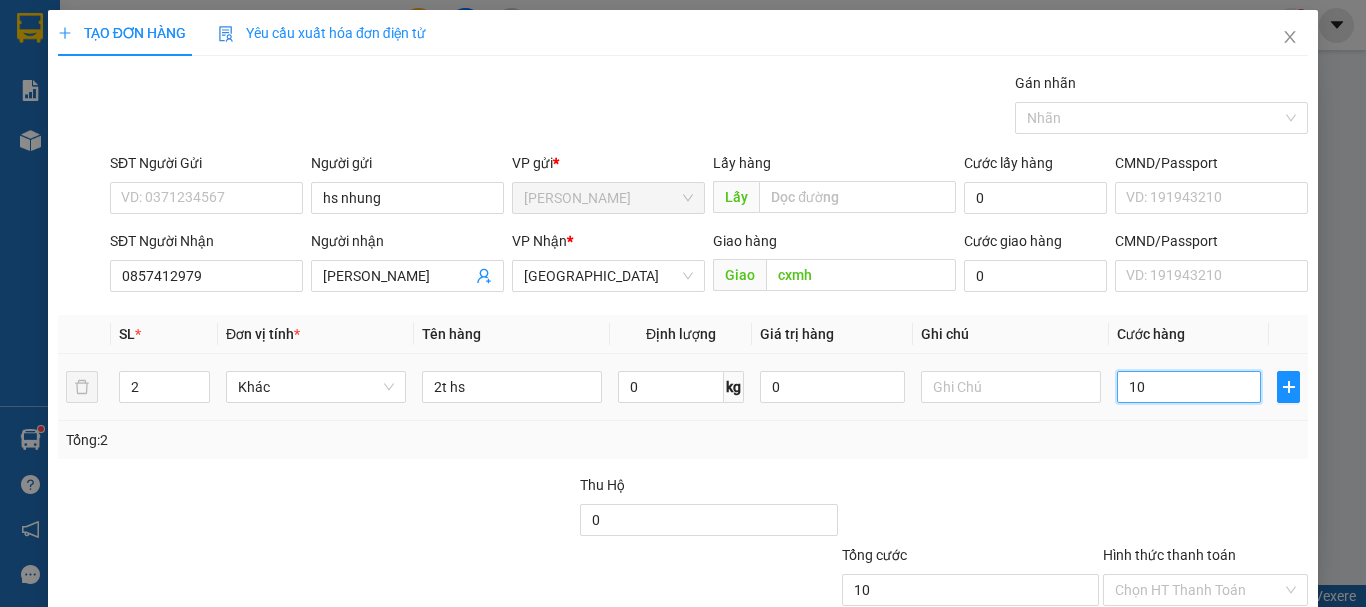 type on "100" 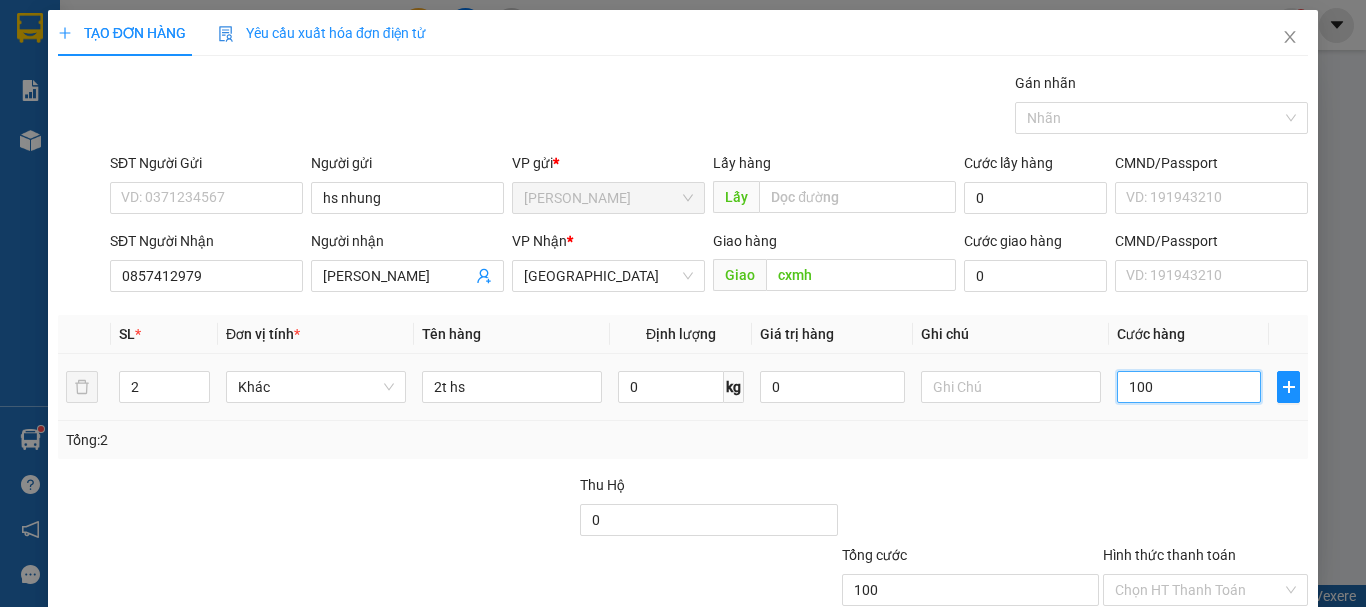 scroll, scrollTop: 133, scrollLeft: 0, axis: vertical 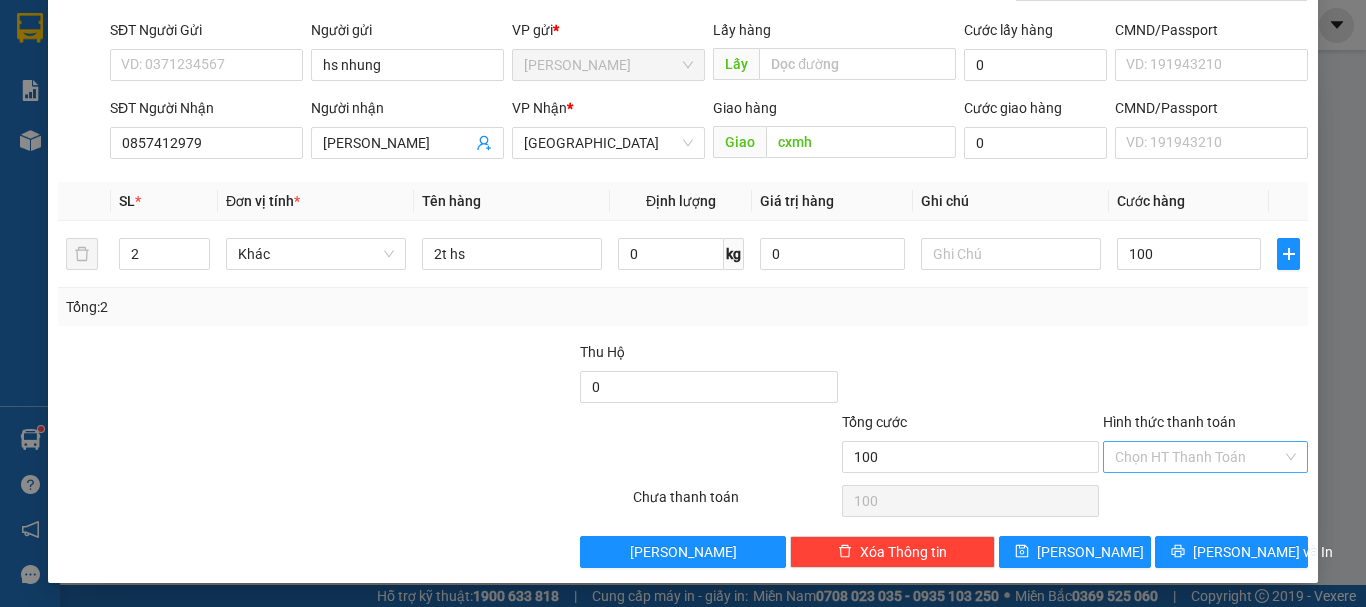 type on "100.000" 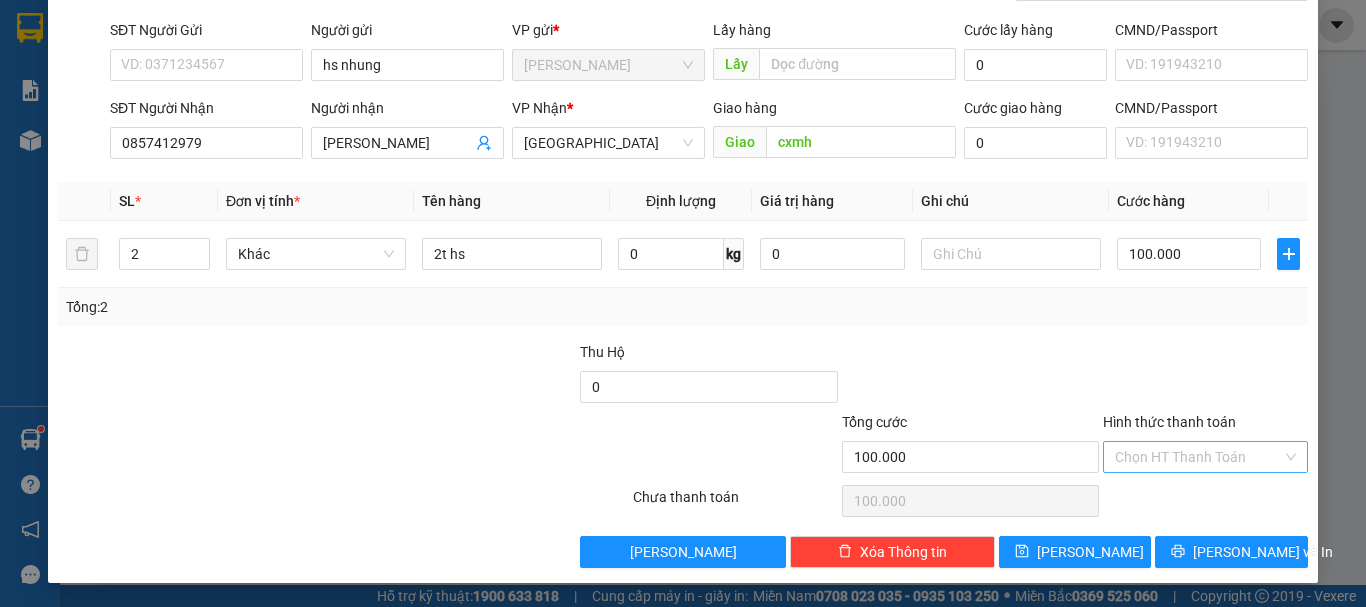 click on "Hình thức thanh toán" at bounding box center [1198, 457] 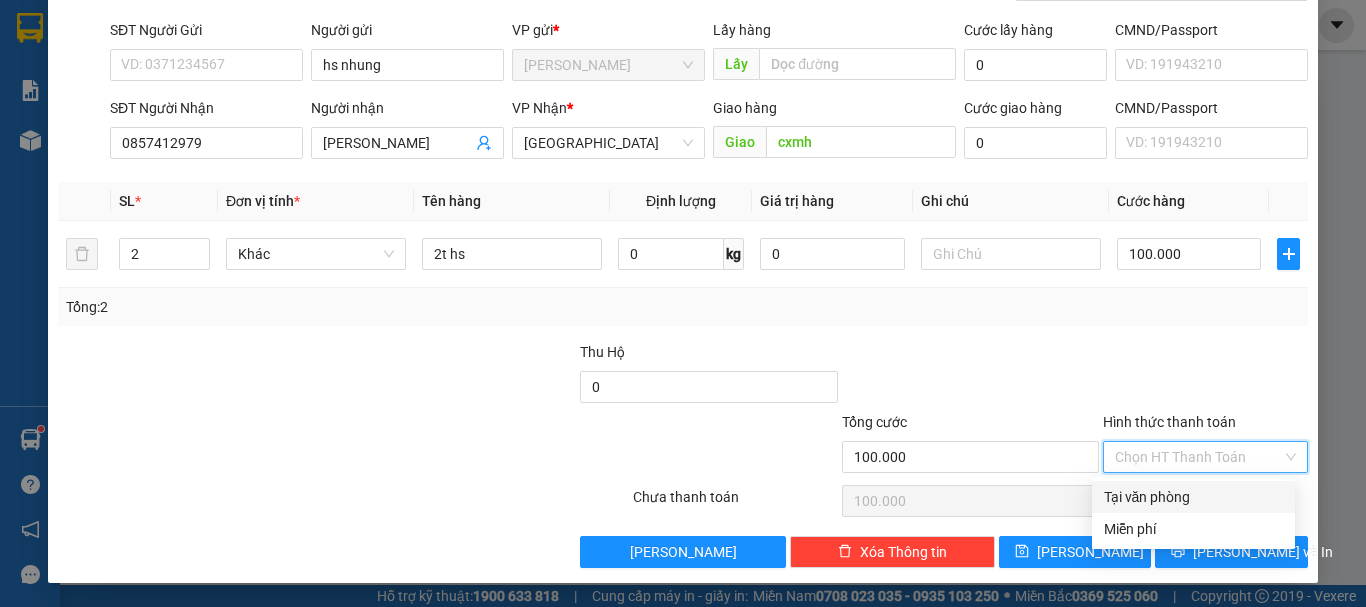 click on "Tại văn phòng" at bounding box center (1193, 497) 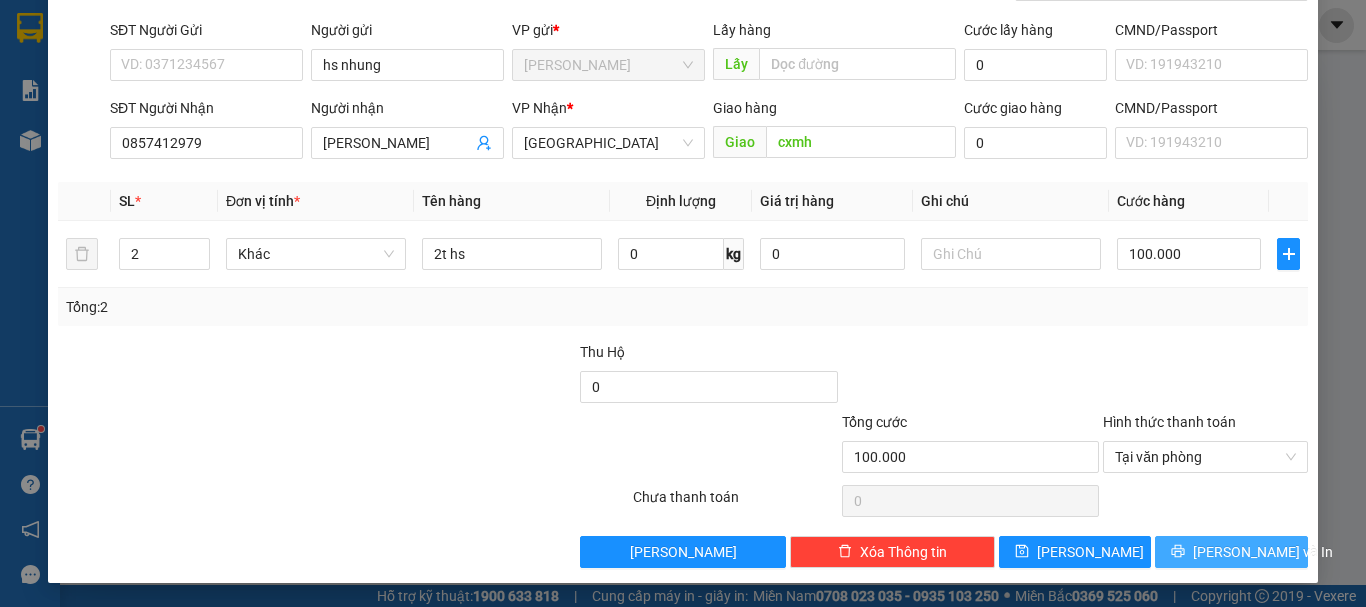 click on "[PERSON_NAME] và In" at bounding box center [1231, 552] 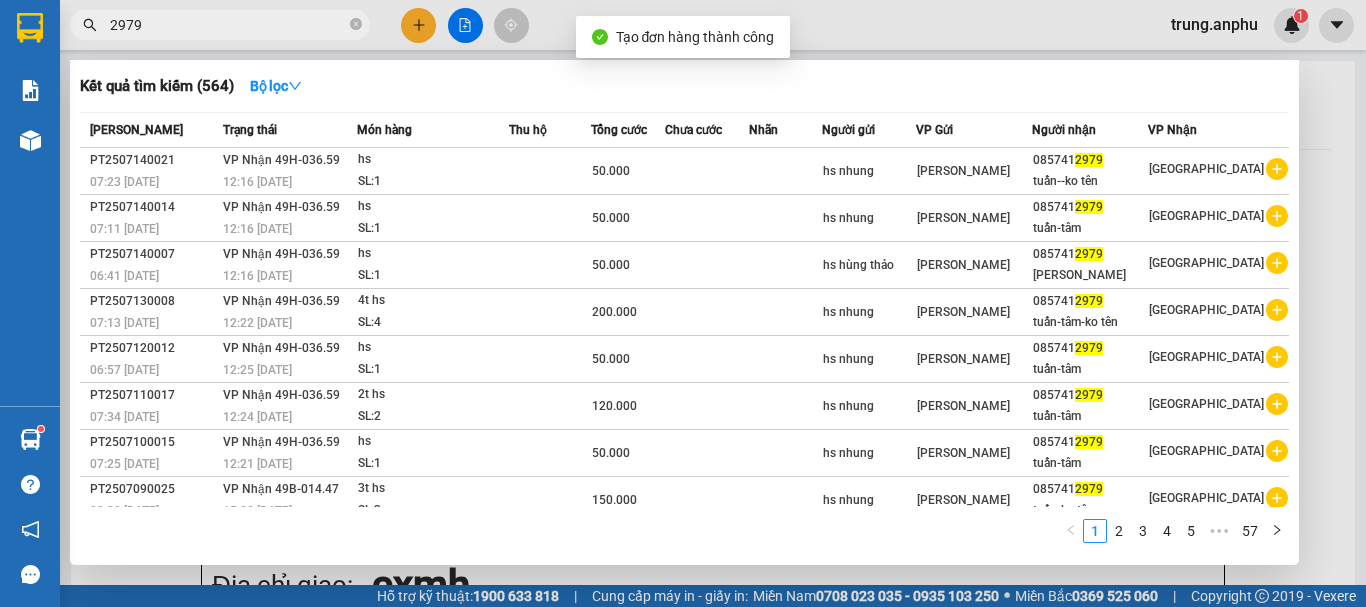click 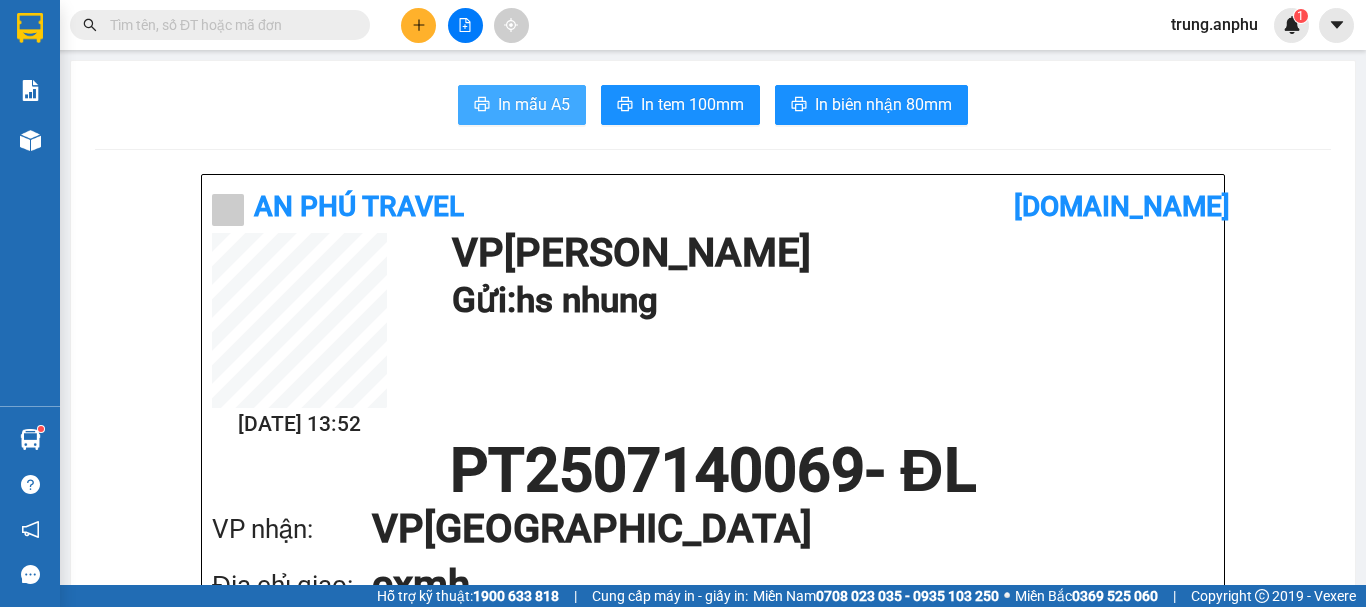 click on "In mẫu A5" at bounding box center [534, 104] 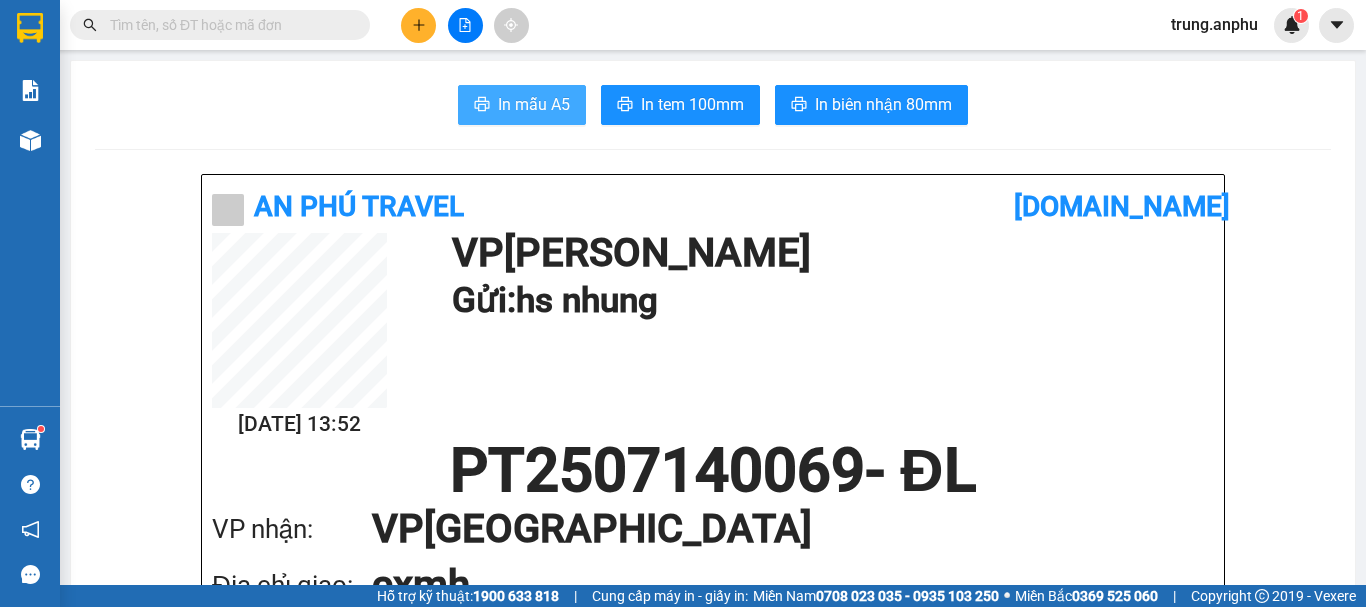 scroll, scrollTop: 0, scrollLeft: 0, axis: both 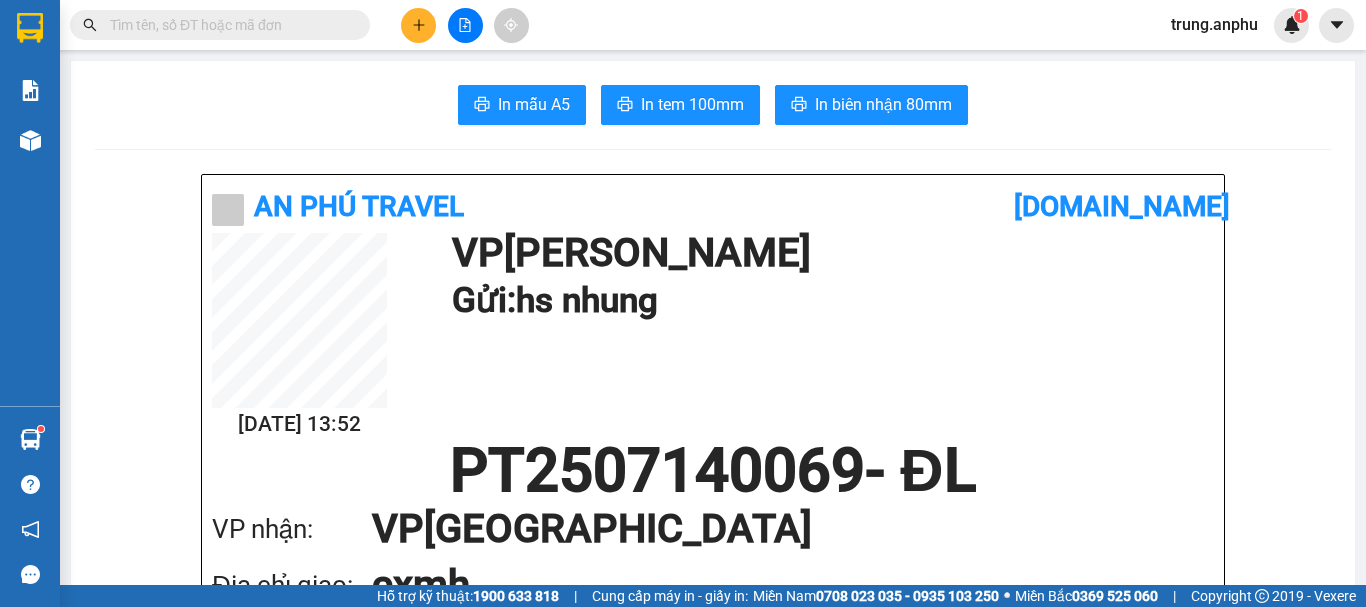 click at bounding box center [228, 25] 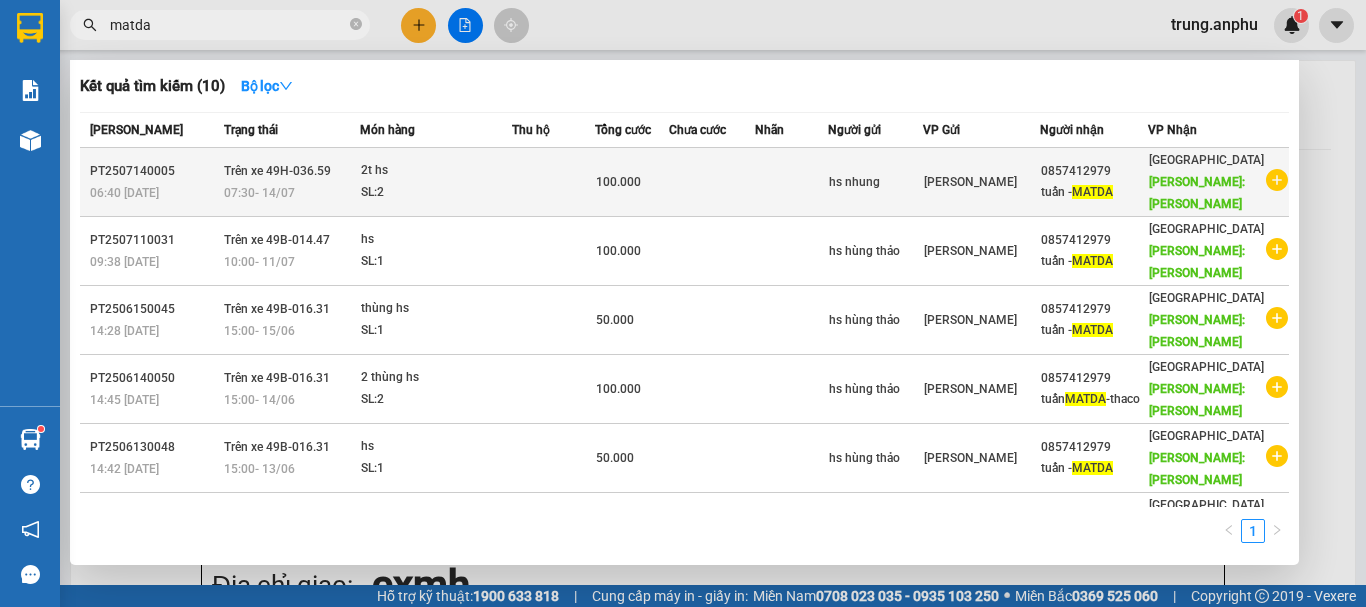 type on "matda" 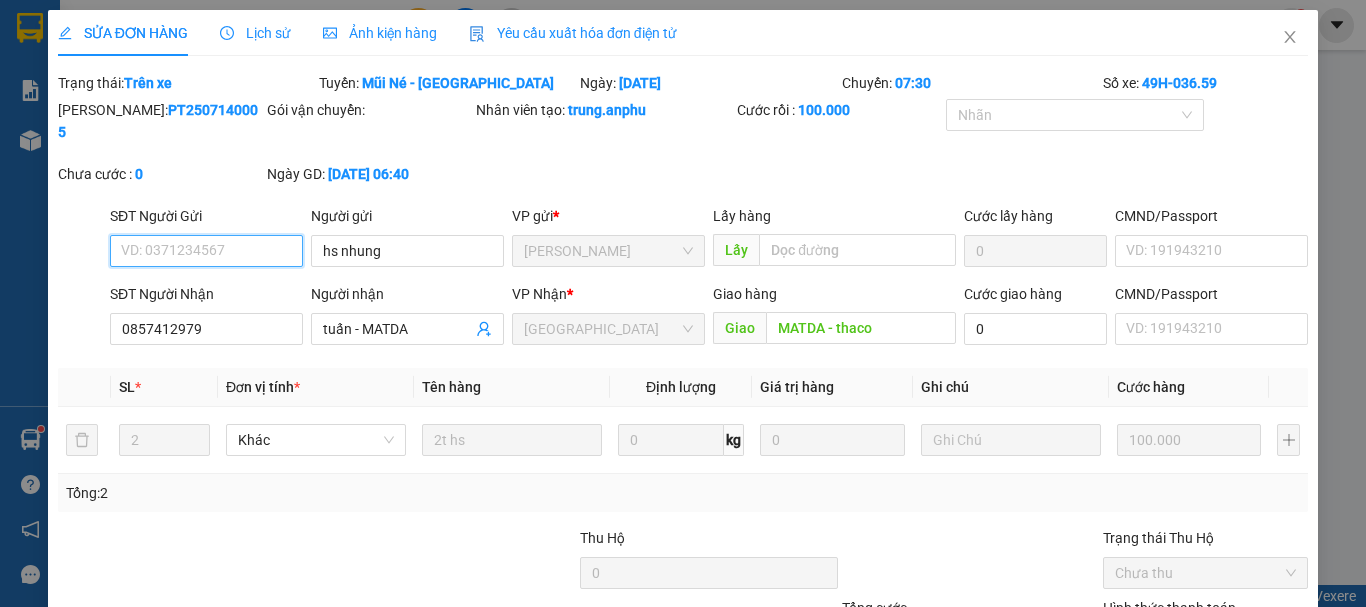 type on "hs nhung" 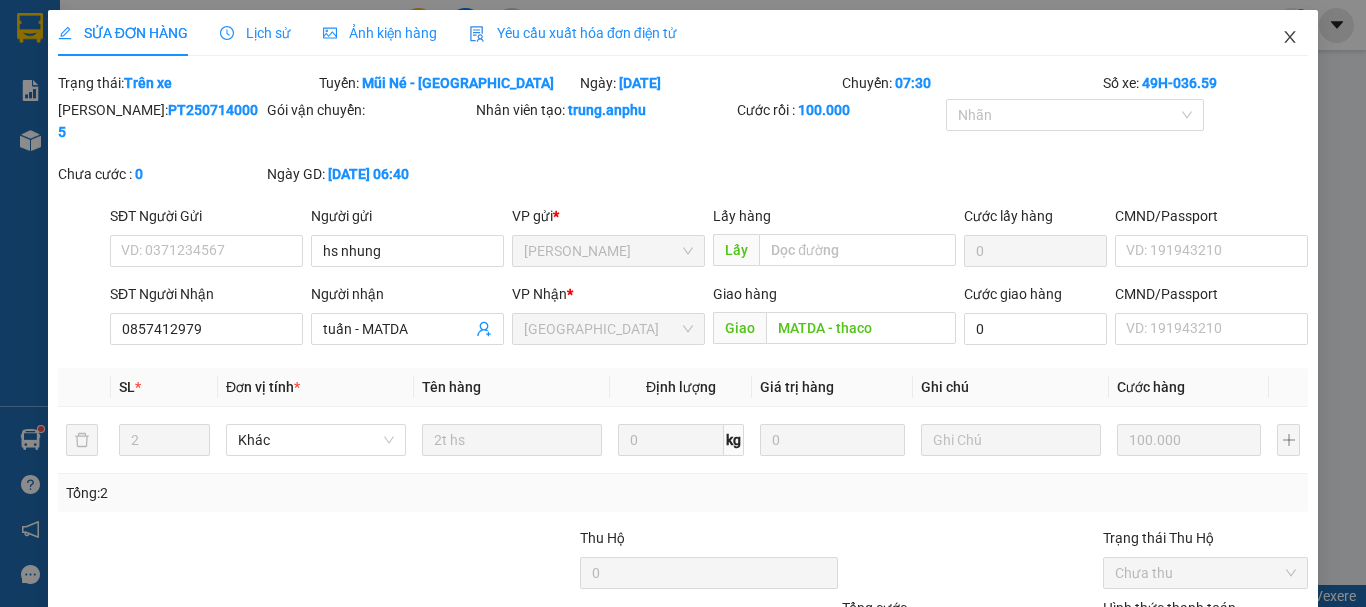 click 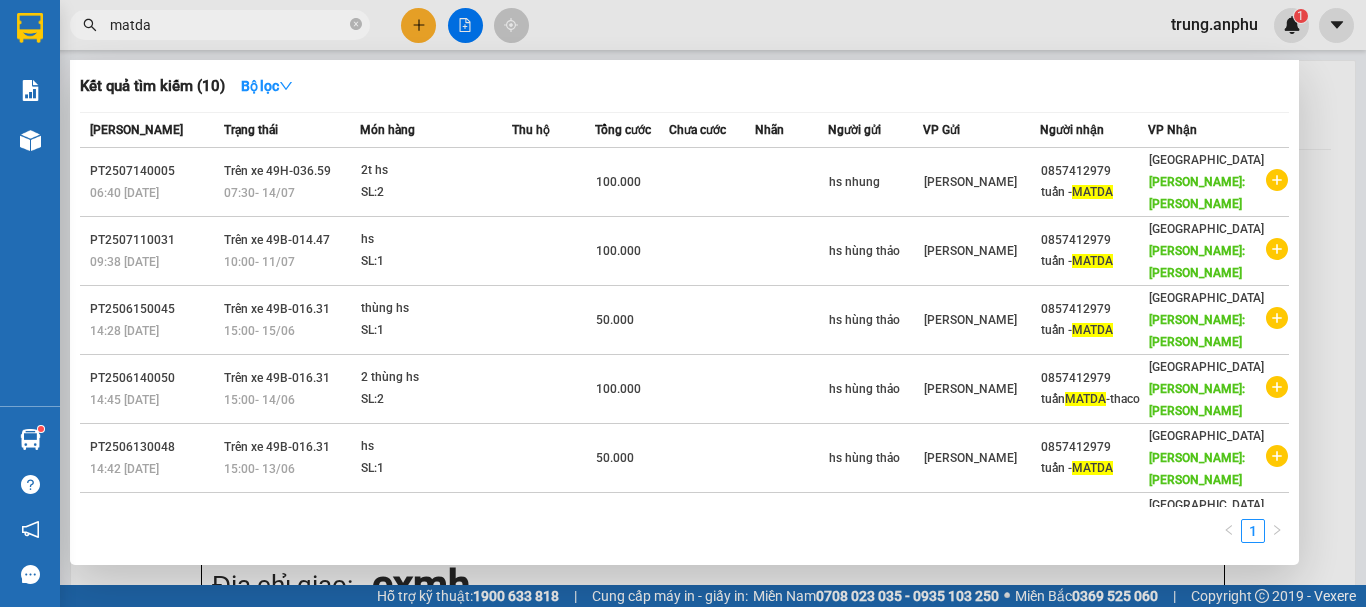 click on "matda" at bounding box center [228, 25] 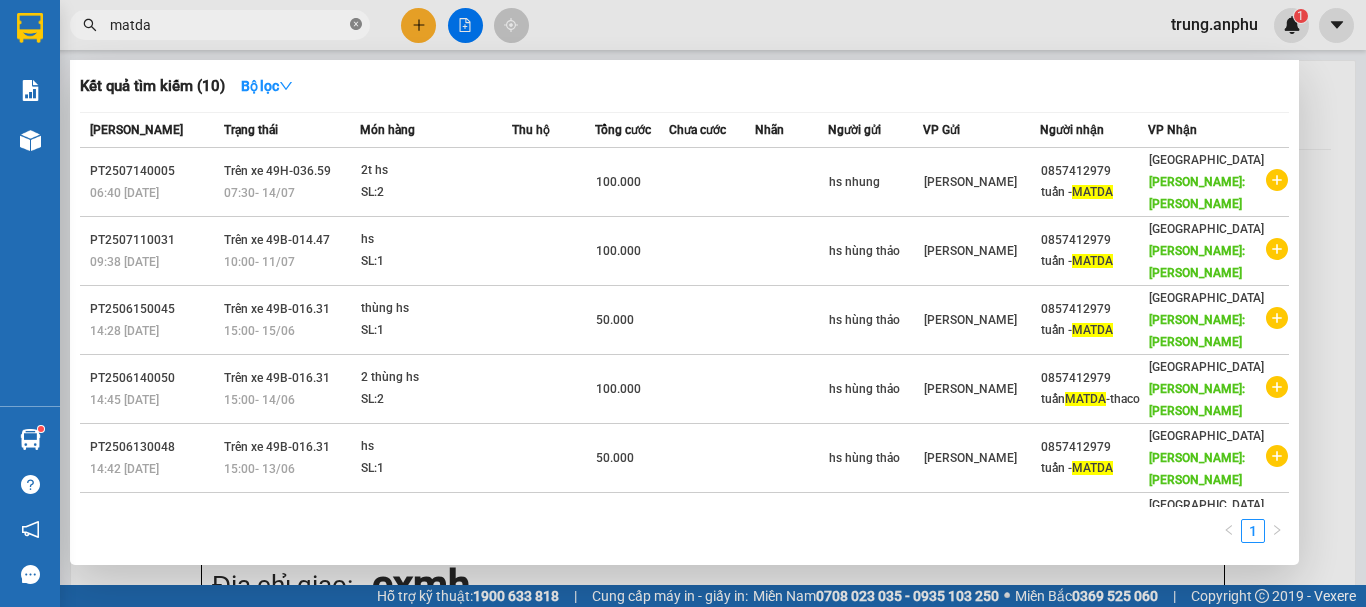 click 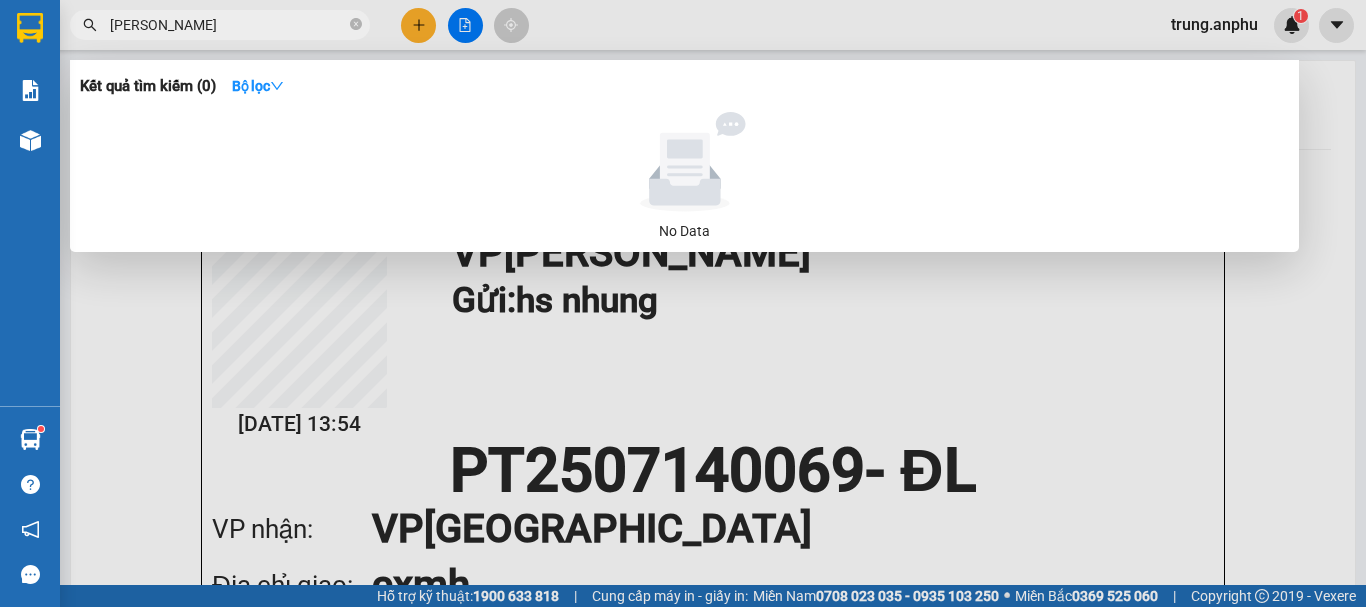 drag, startPoint x: 139, startPoint y: 22, endPoint x: 68, endPoint y: 32, distance: 71.70077 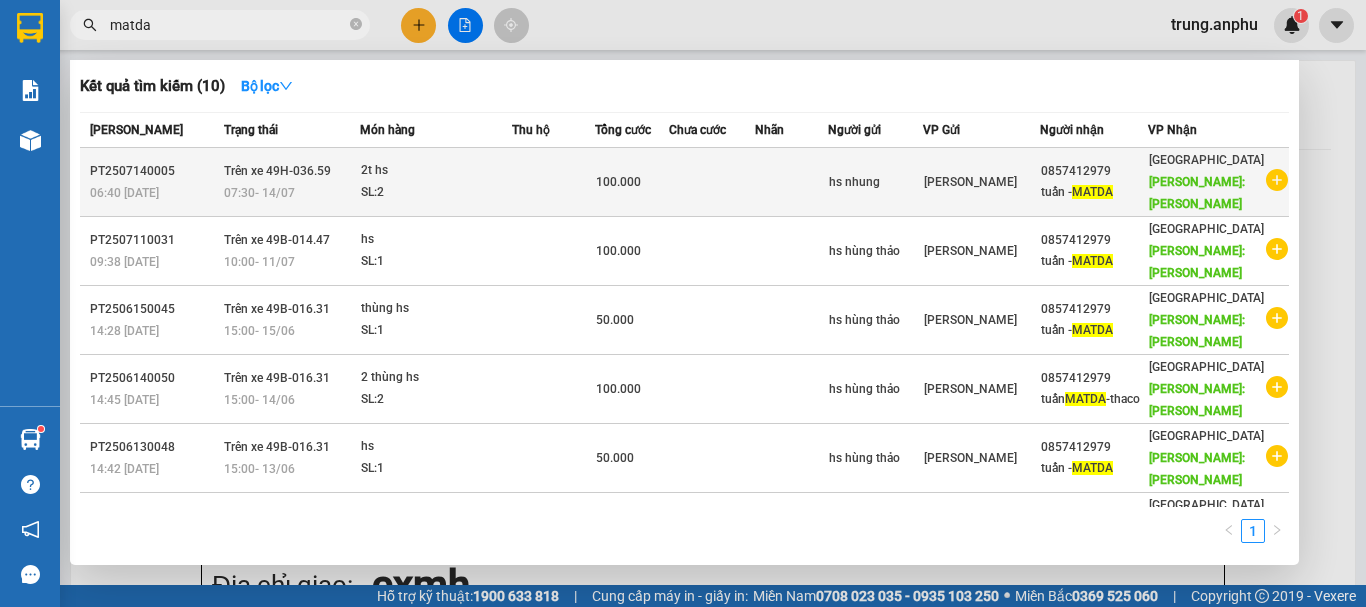 type on "matda" 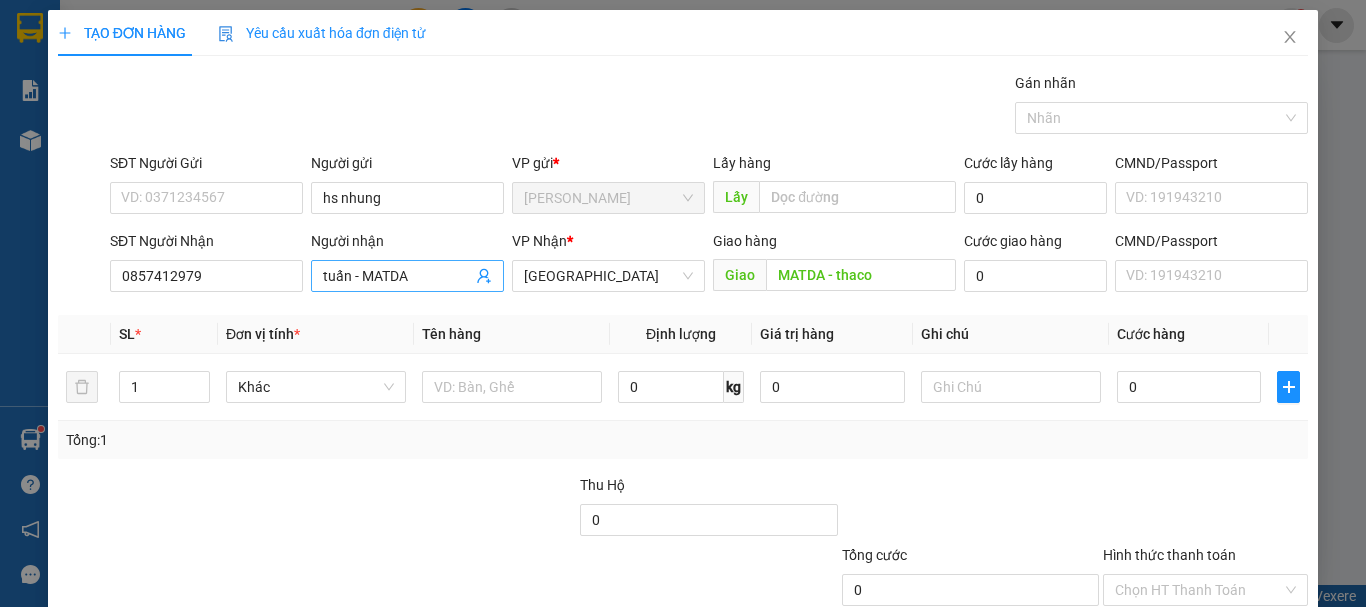 click on "tuấn - MATDA" at bounding box center (397, 276) 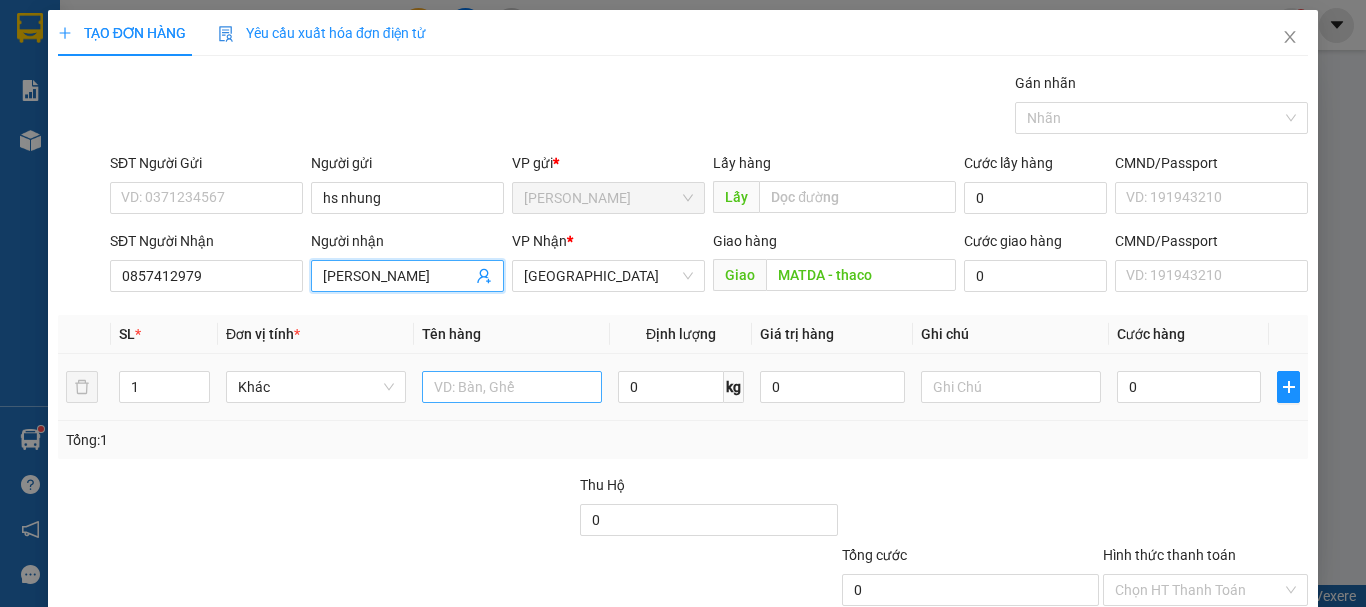 type on "[PERSON_NAME]" 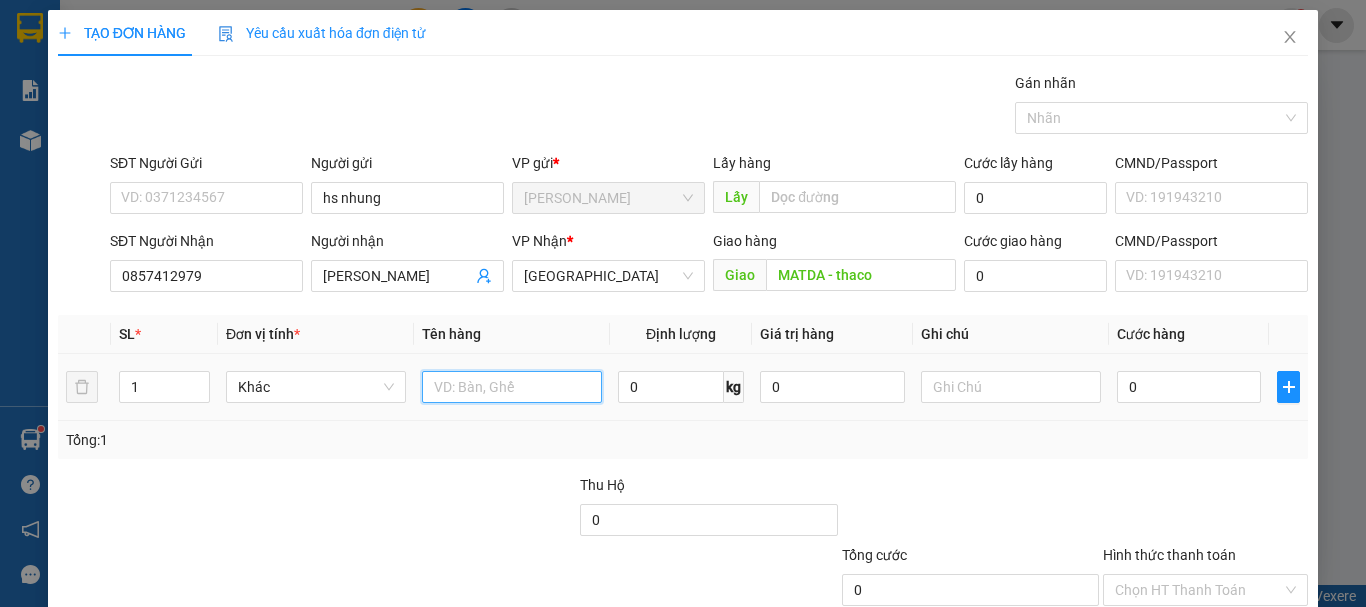 click at bounding box center (512, 387) 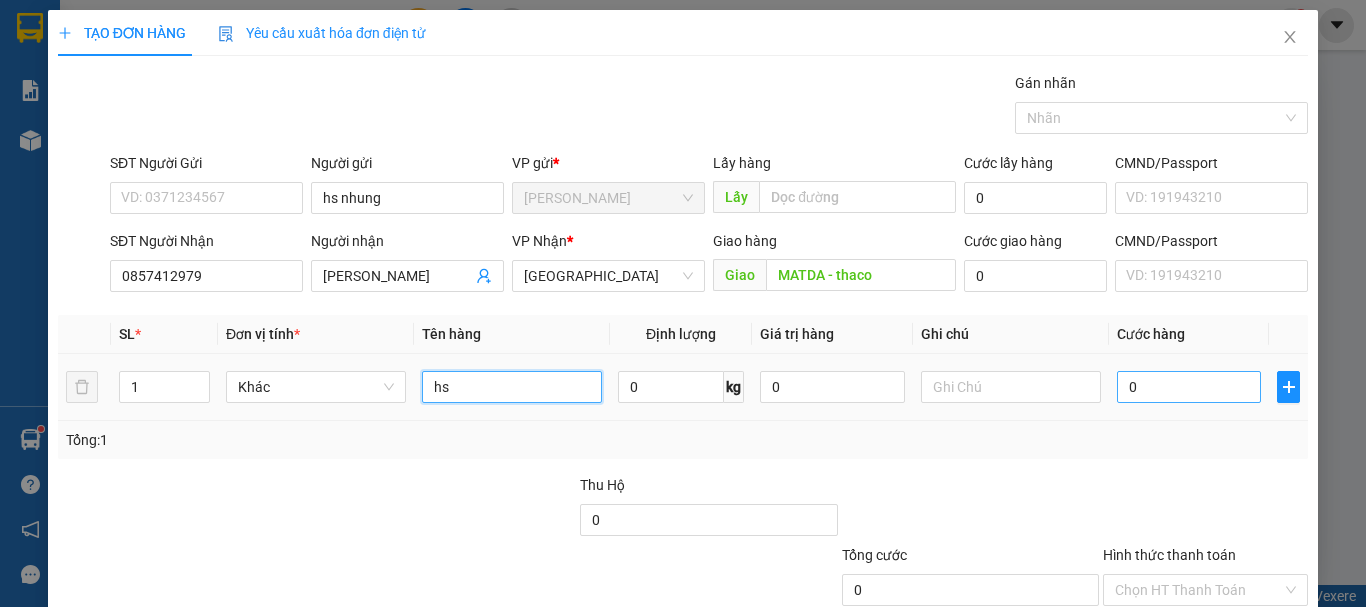 type on "hs" 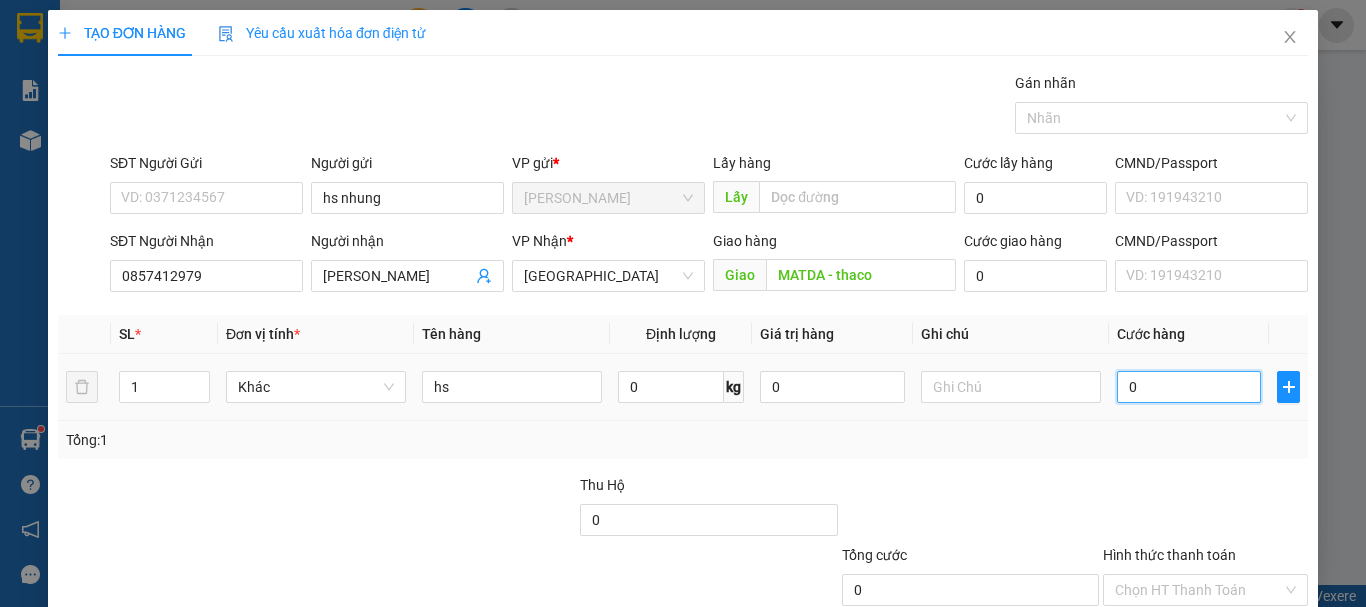 click on "0" at bounding box center (1189, 387) 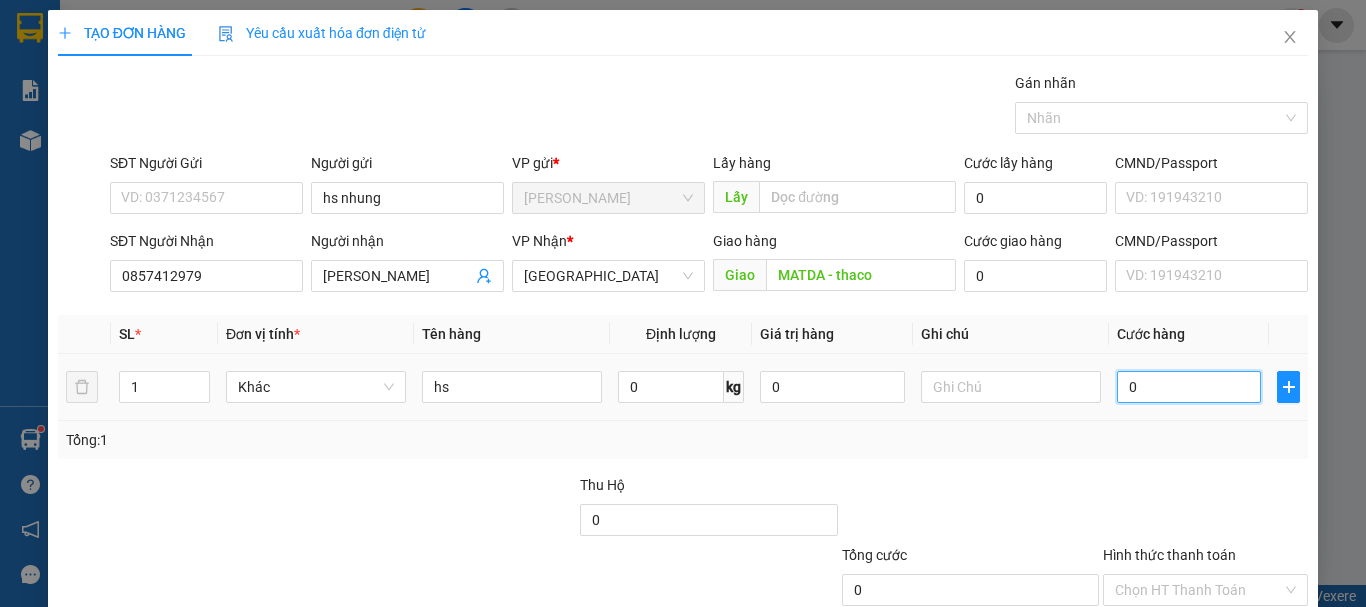 type on "5" 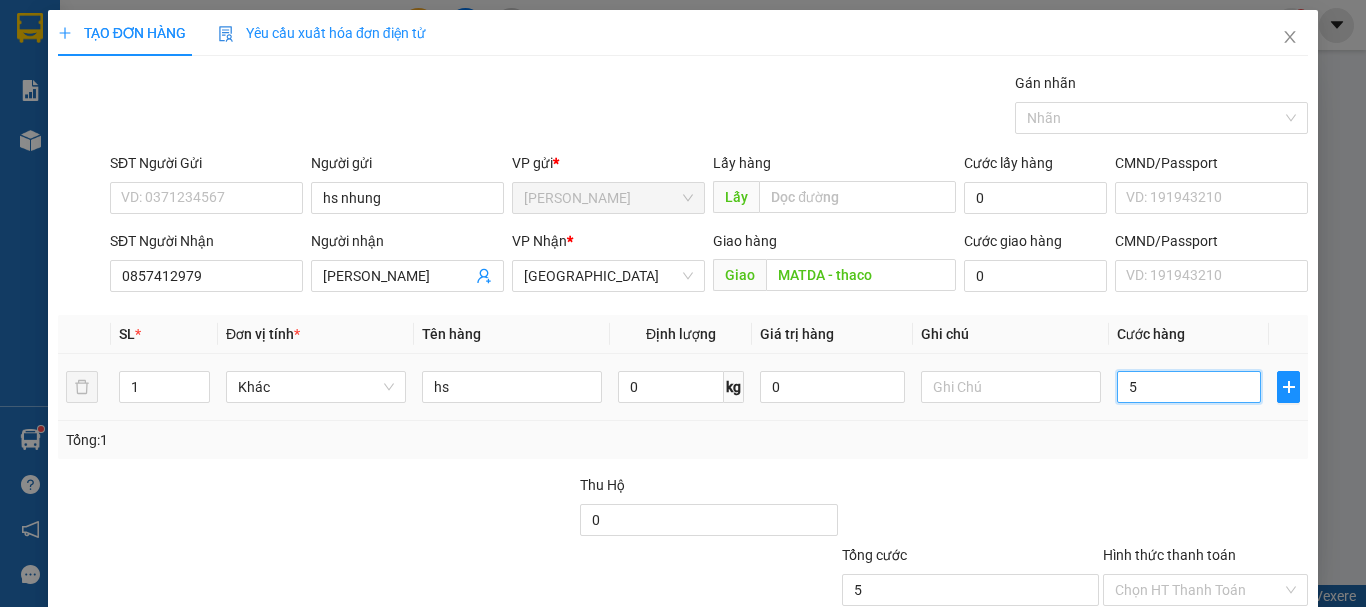 type on "50" 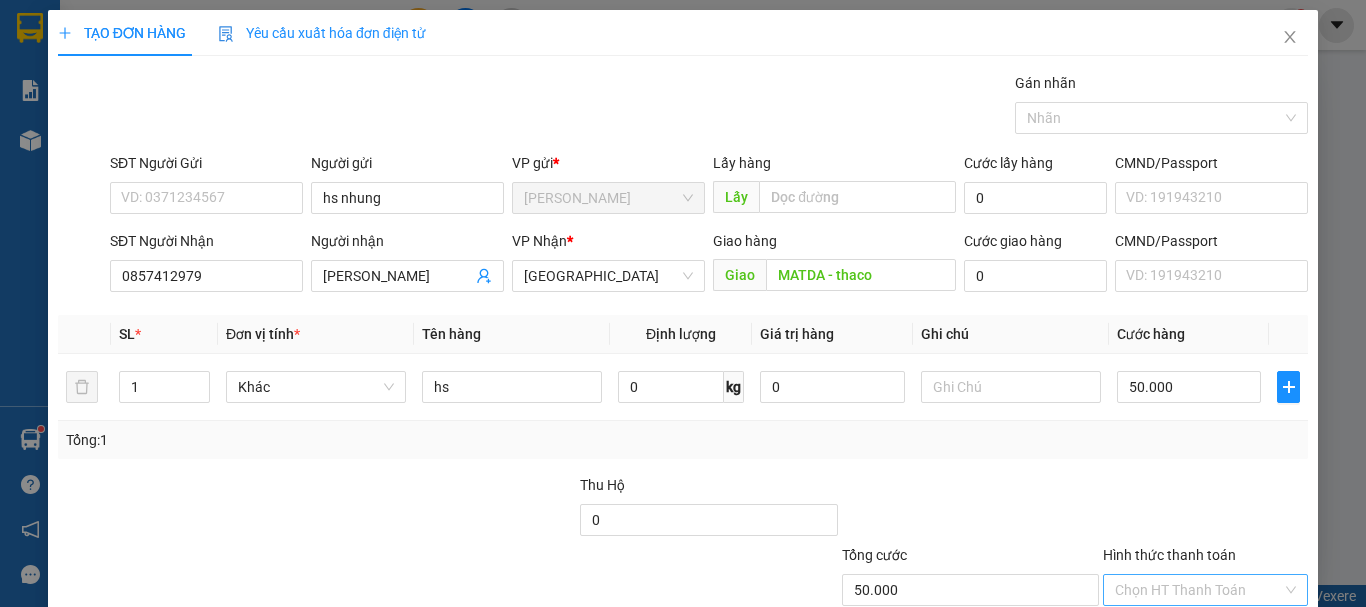 click on "Hình thức thanh toán" at bounding box center [1198, 590] 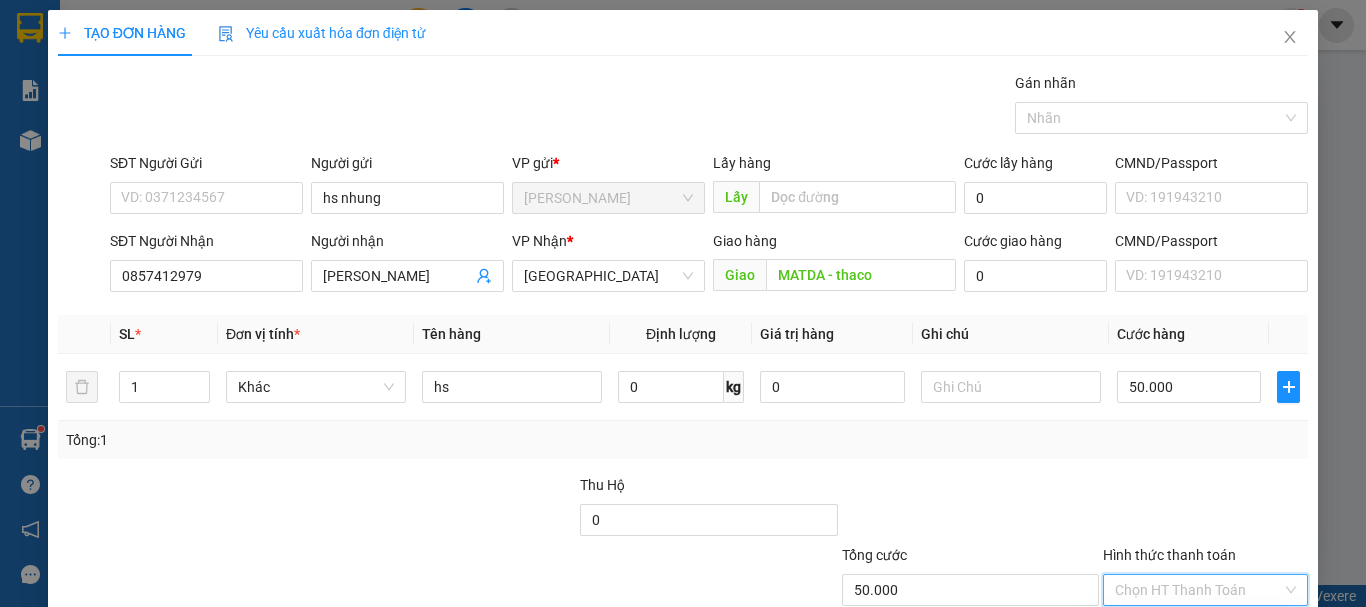click on "Tại văn phòng" at bounding box center (1193, 630) 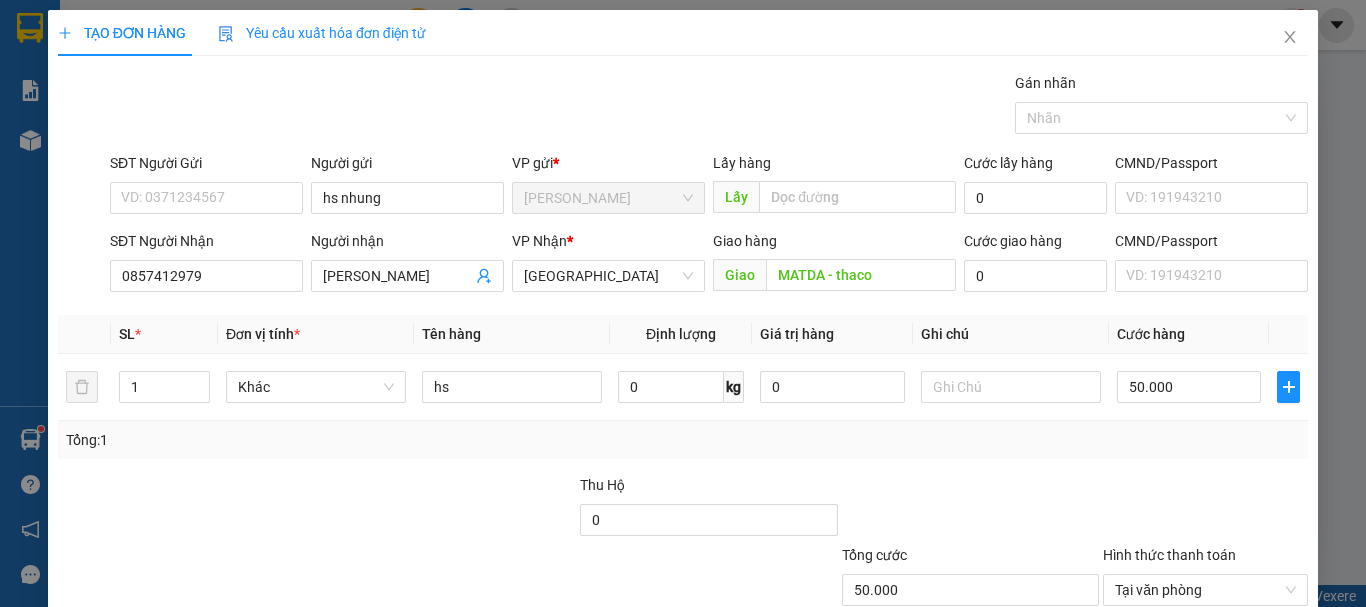 click on "[PERSON_NAME] và In" at bounding box center (1231, 685) 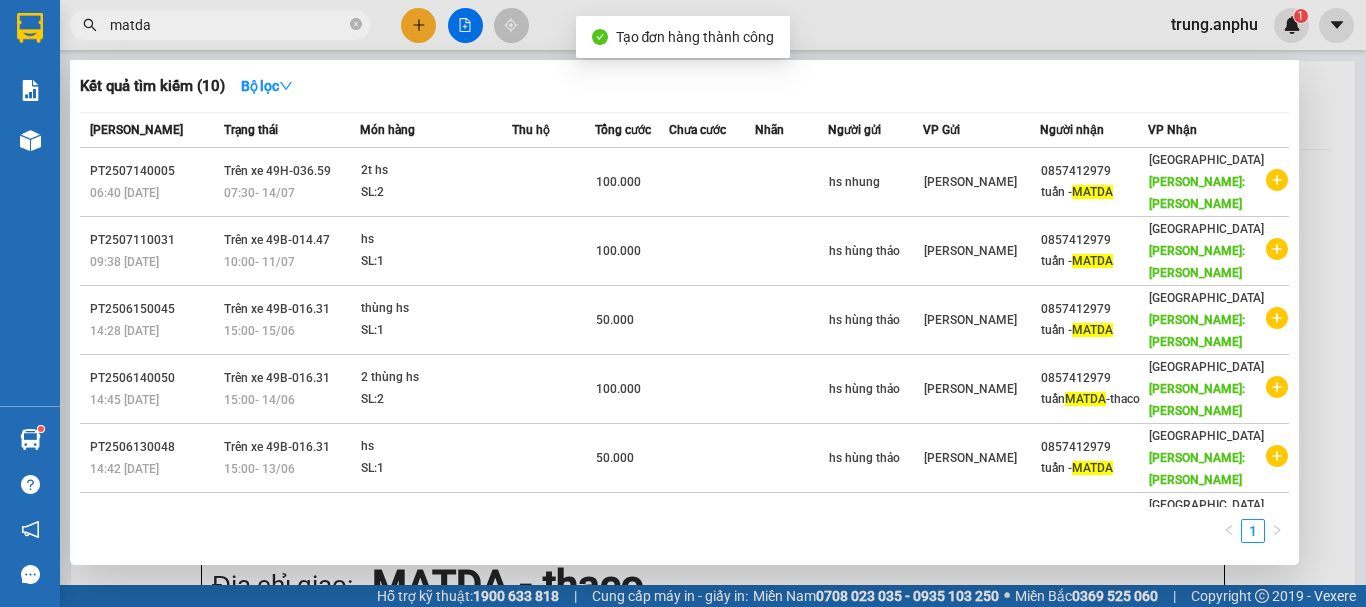 click at bounding box center [683, 303] 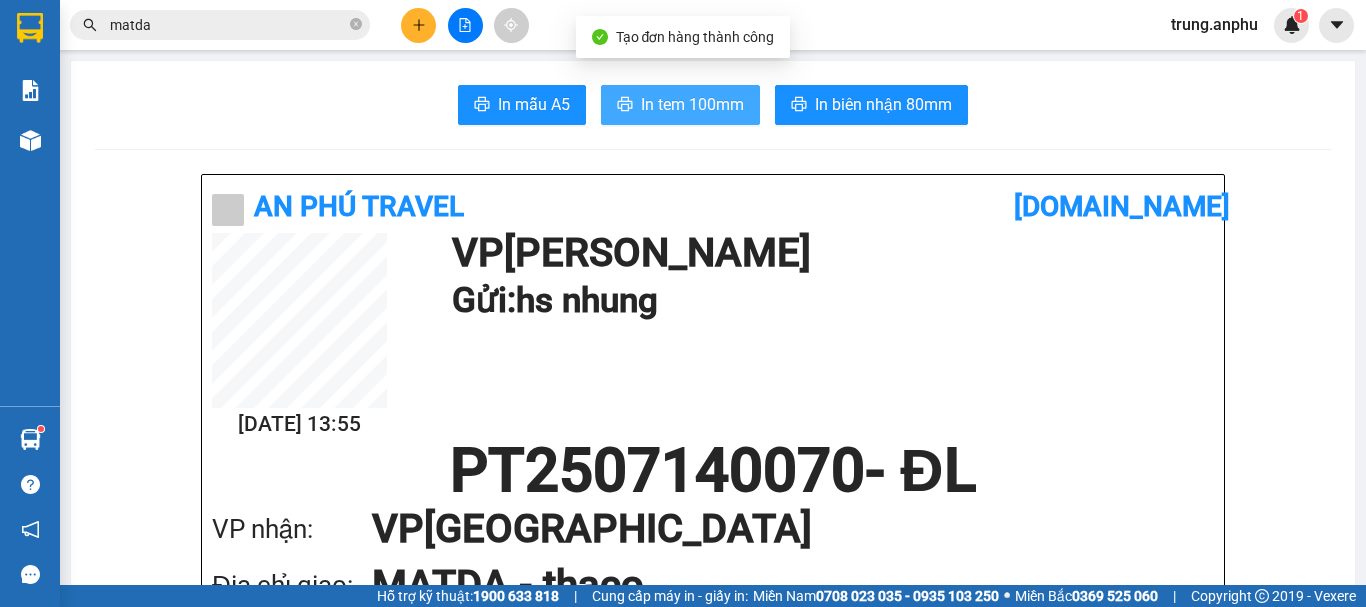 click on "In tem 100mm" at bounding box center [692, 104] 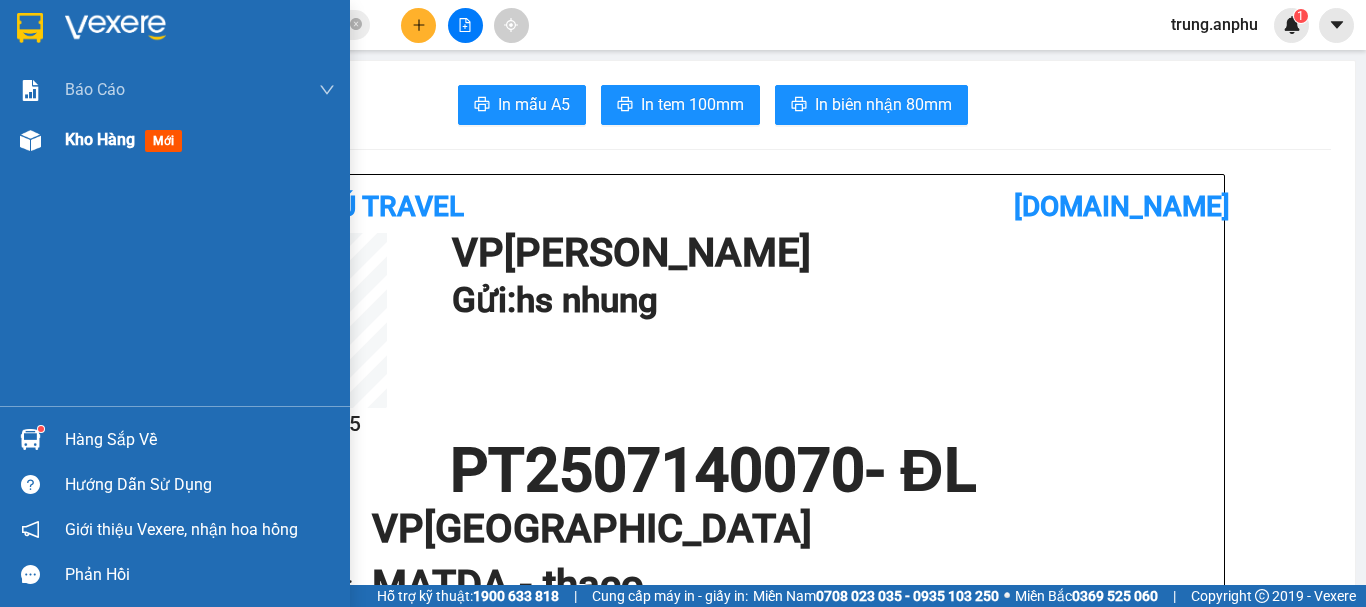 click on "Kho hàng mới" at bounding box center (175, 140) 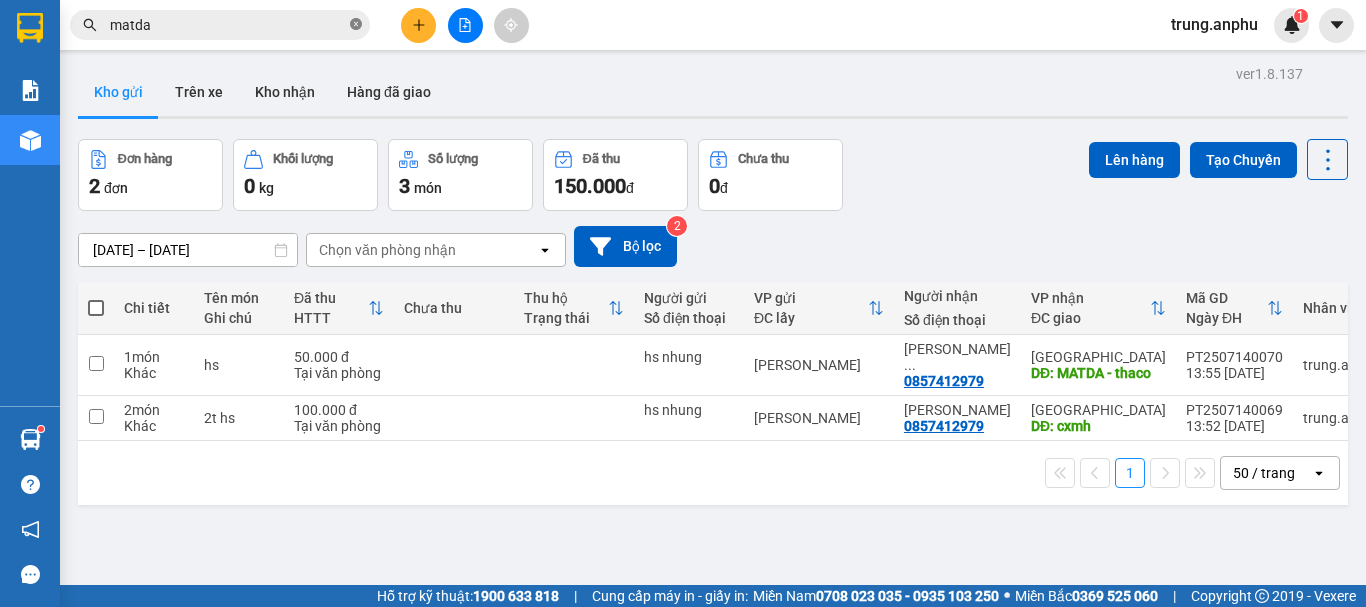 click 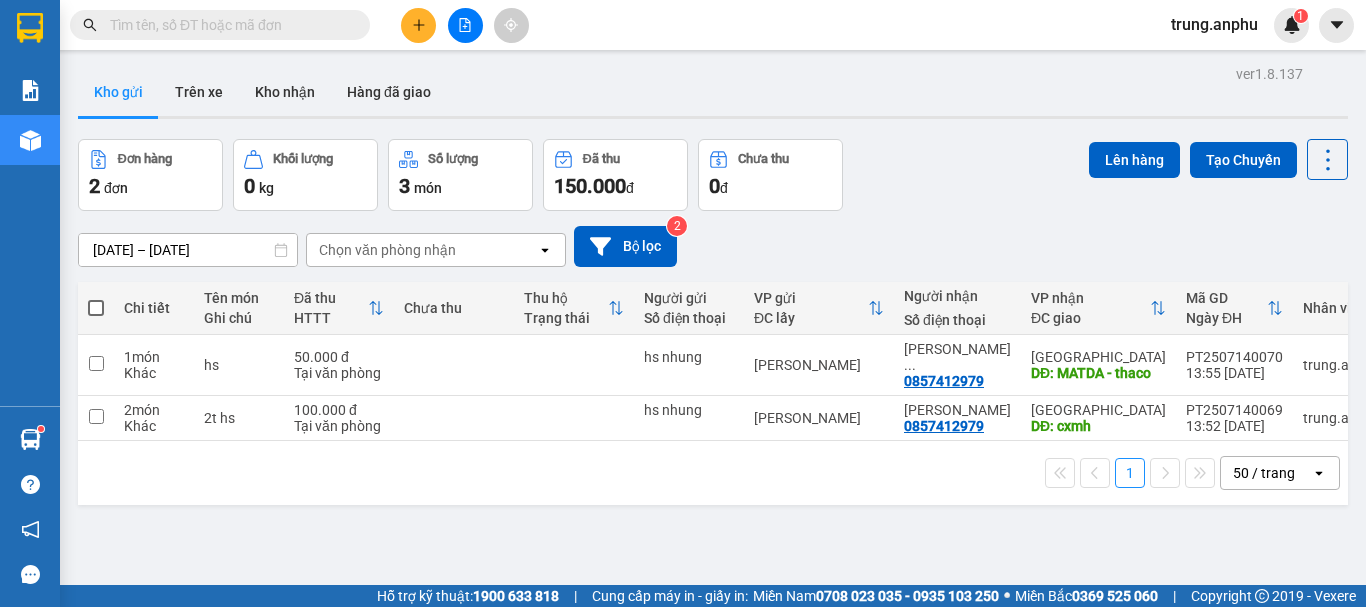 click on "Kết quả tìm kiếm ( 10 )  Bộ lọc  Mã ĐH Trạng thái Món hàng Thu hộ Tổng cước Chưa cước Nhãn Người gửi VP Gửi Người nhận VP Nhận PT2507140005 06:40 - 14/07 Trên xe   49H-036.59 07:30  -   14/07 2t hs SL:  2 100.000 hs nhung Phan Thiết 0857412979 tuấn - MATDA Đà Lạt Giao DĐ: MATDA - thaco  PT2507110031 09:38 - 11/07 Trên xe   49B-014.47 10:00  -   11/07 hs SL:  1 100.000 hs hùng thảo Phan Thiết 0857412979 tuấn - MATDA Đà Lạt Giao DĐ: MATDA - thaco  PT2506150045 14:28 - 15/06 Trên xe   49B-016.31 15:00  -   15/06 thùng hs SL:  1 50.000 hs hùng thảo Phan Thiết 0857412979 tuấn - MATDA Đà Lạt Giao DĐ: MATDA - thaco  PT2506140050 14:45 - 14/06 Trên xe   49B-016.31 15:00  -   14/06 2 thùng hs SL:  2 100.000 hs hùng thảo Phan Thiết 0857412979 tuấn MATDA -thaco Đà Lạt Giao DĐ: MATDA - THACO  PT2506130048 14:42 - 13/06 Trên xe   49B-016.31 15:00  -   13/06 hs SL:  1 50.000 hs hùng thảo Phan Thiết 0857412979 tuấn - MATDA" at bounding box center (683, 25) 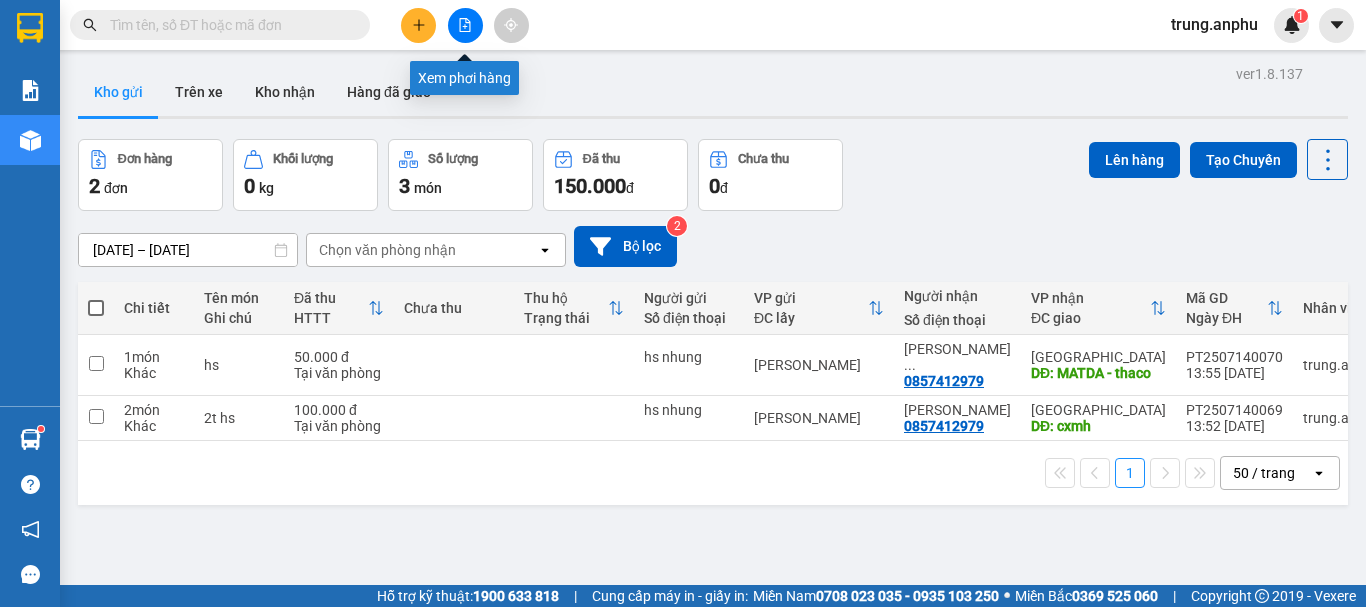 click at bounding box center [465, 25] 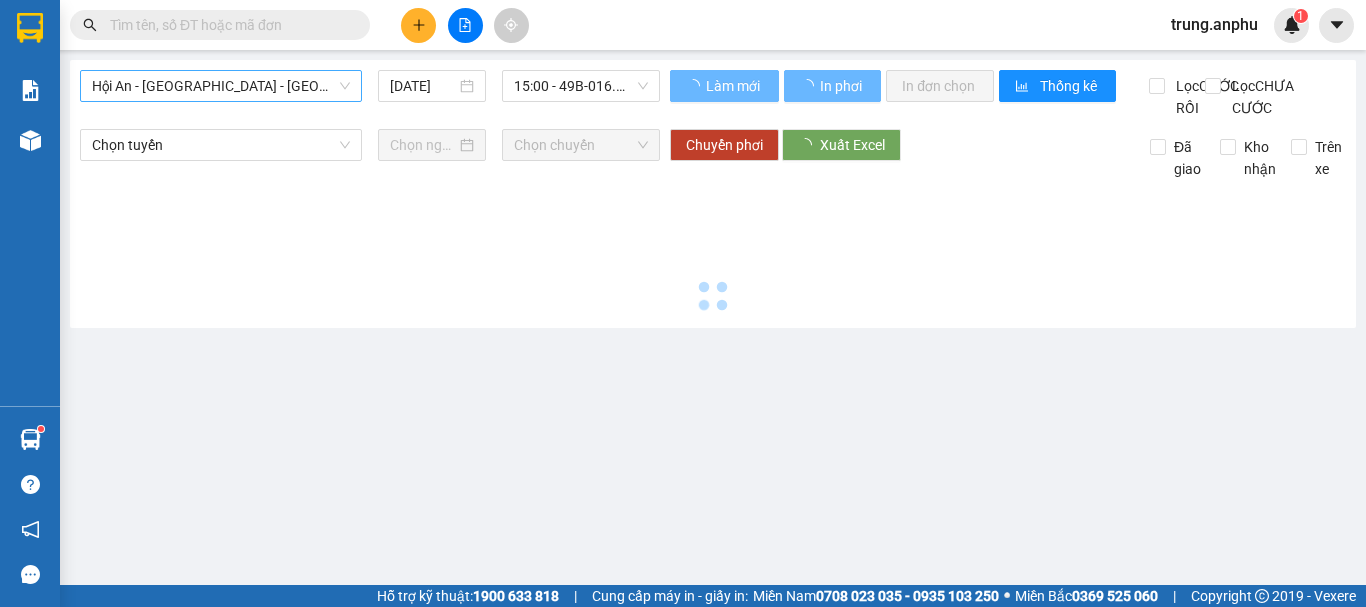 click on "Hội An - [GEOGRAPHIC_DATA] - [GEOGRAPHIC_DATA]" at bounding box center (221, 86) 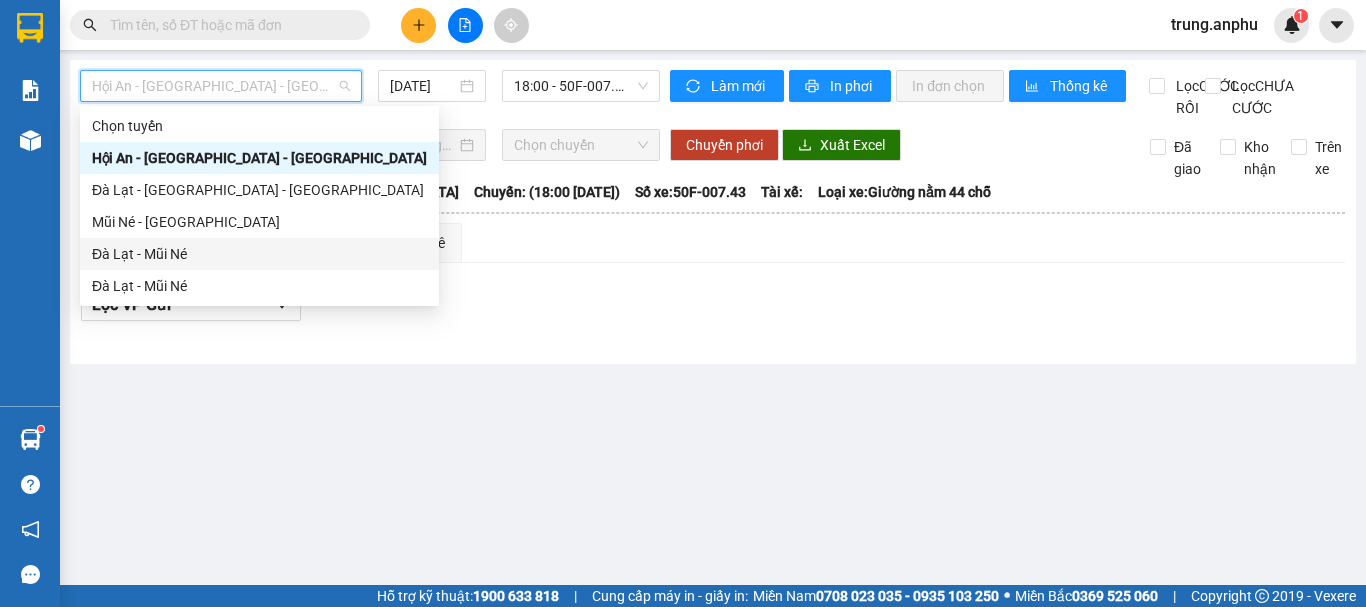 click on "Đà Lạt - Mũi Né" at bounding box center (259, 254) 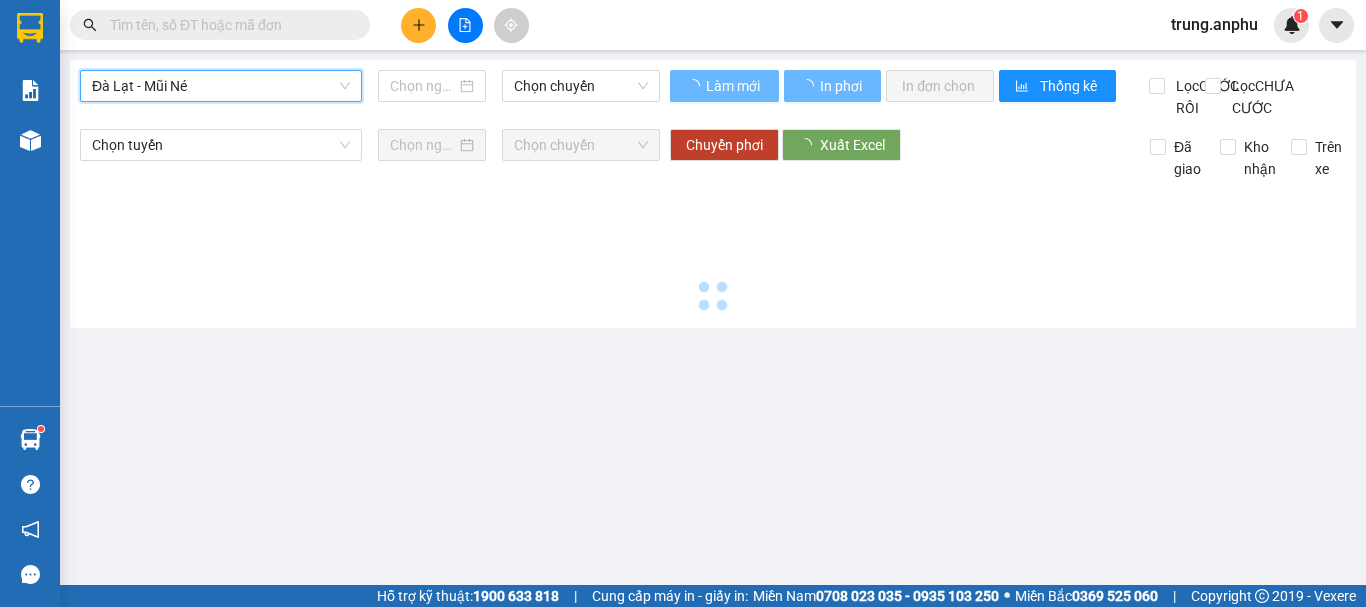 type on "[DATE]" 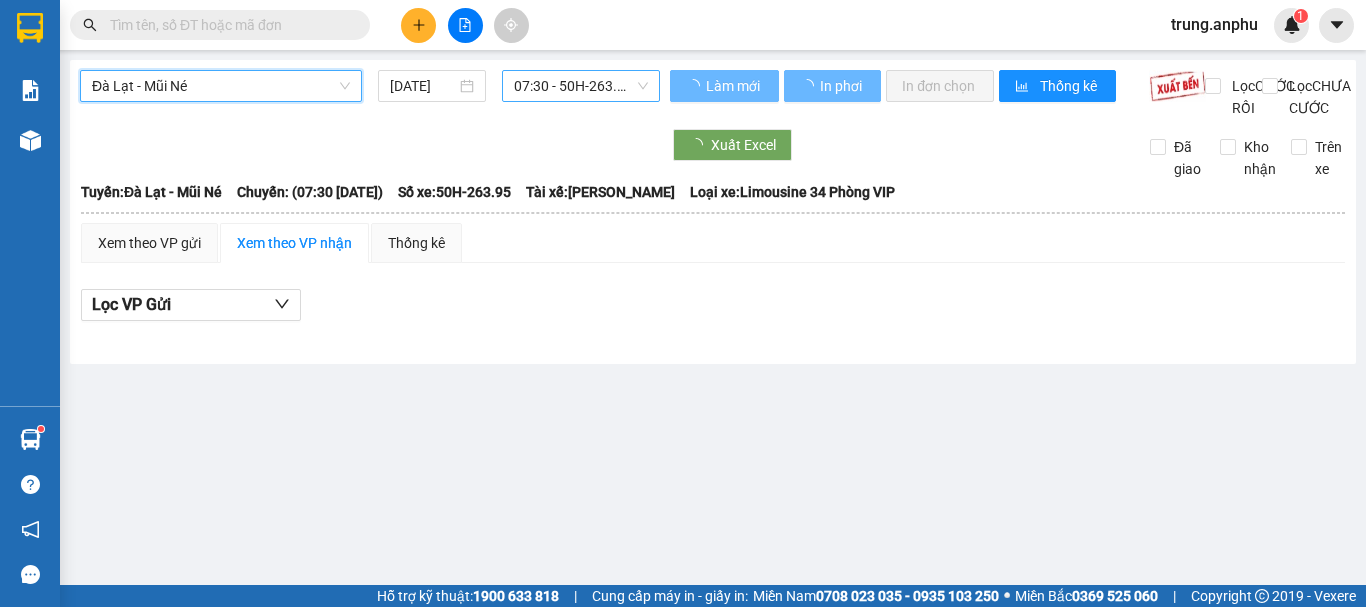 click on "07:30     - 50H-263.95" at bounding box center [581, 86] 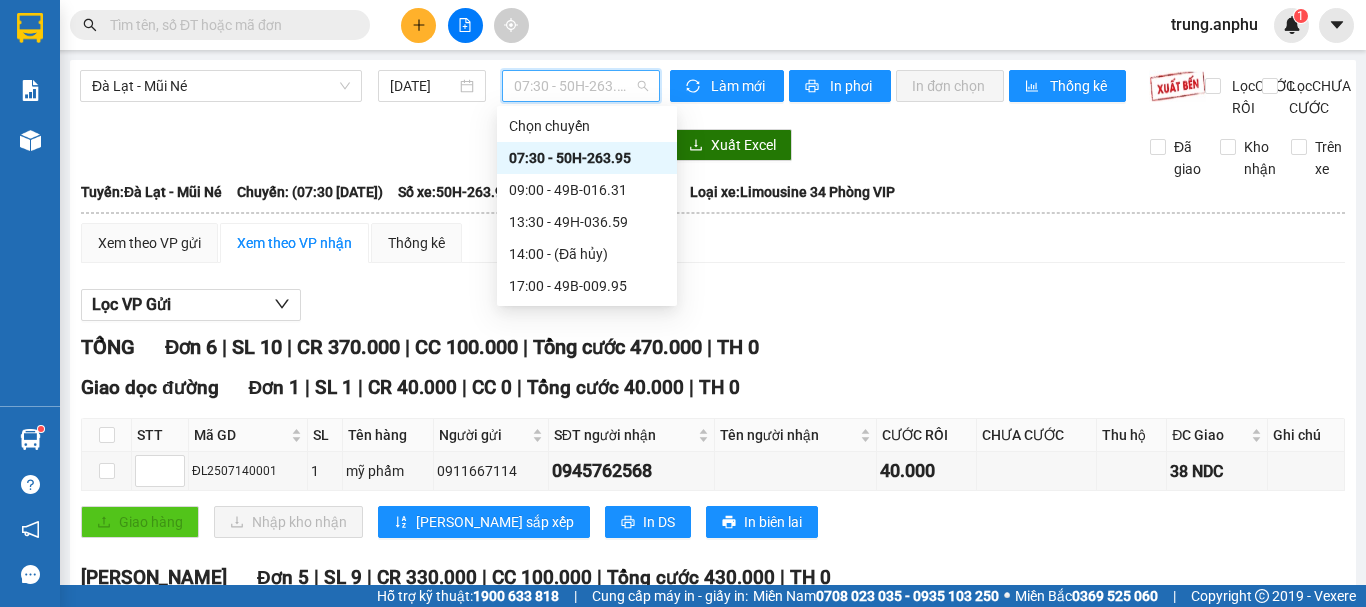 click on "07:30     - 50H-263.95" at bounding box center [587, 158] 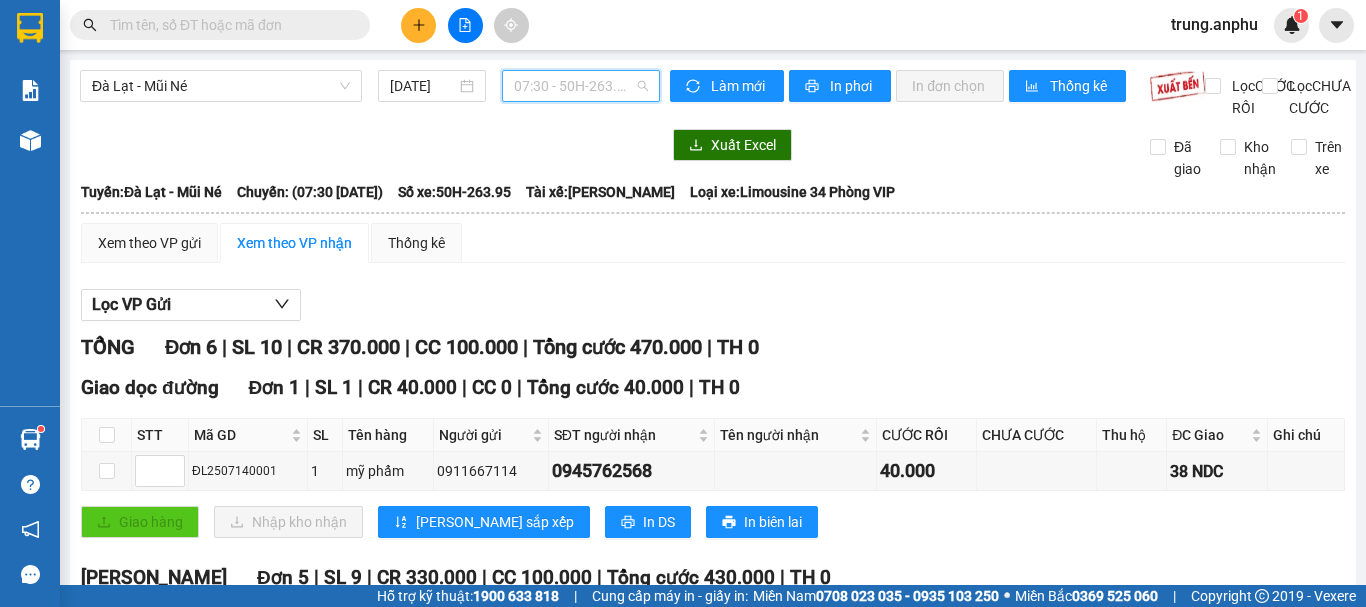 click on "07:30     - 50H-263.95" at bounding box center (581, 86) 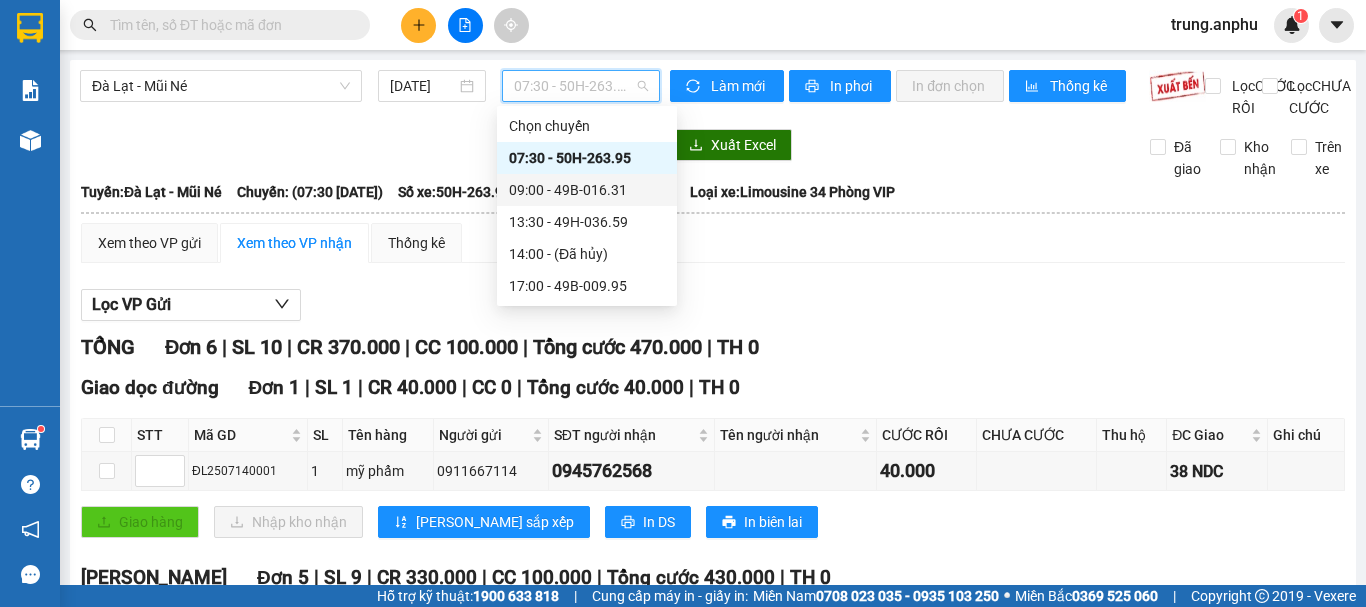 click on "09:00     - 49B-016.31" at bounding box center [587, 190] 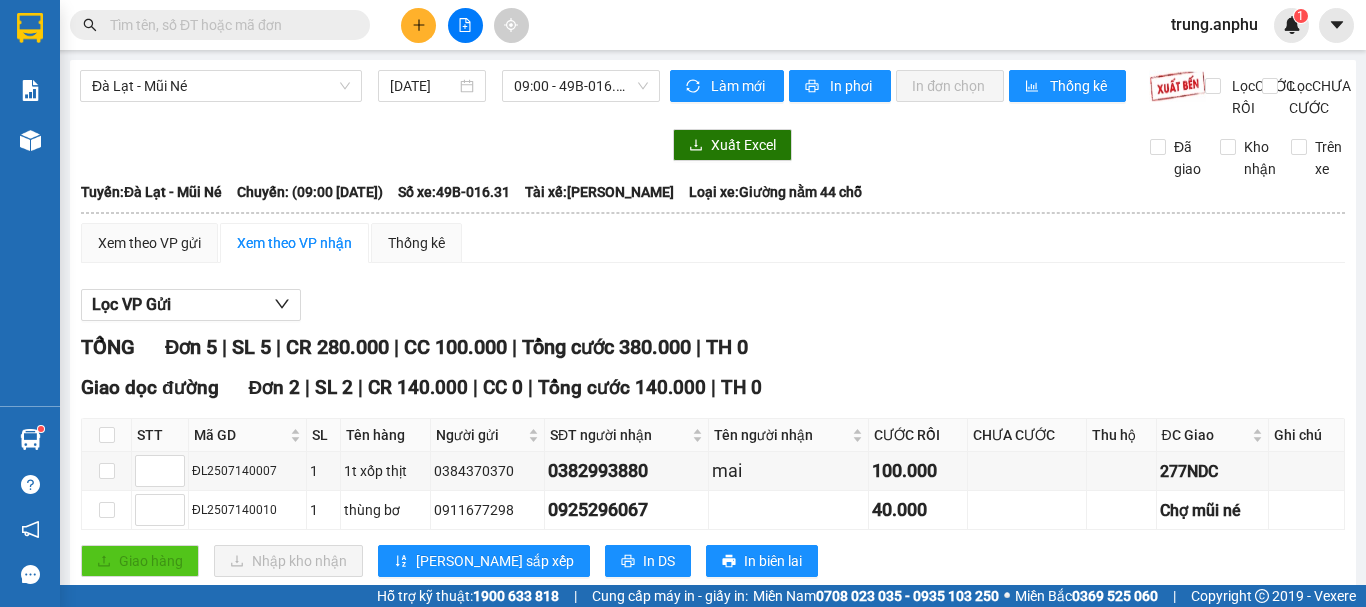 click at bounding box center [107, 700] 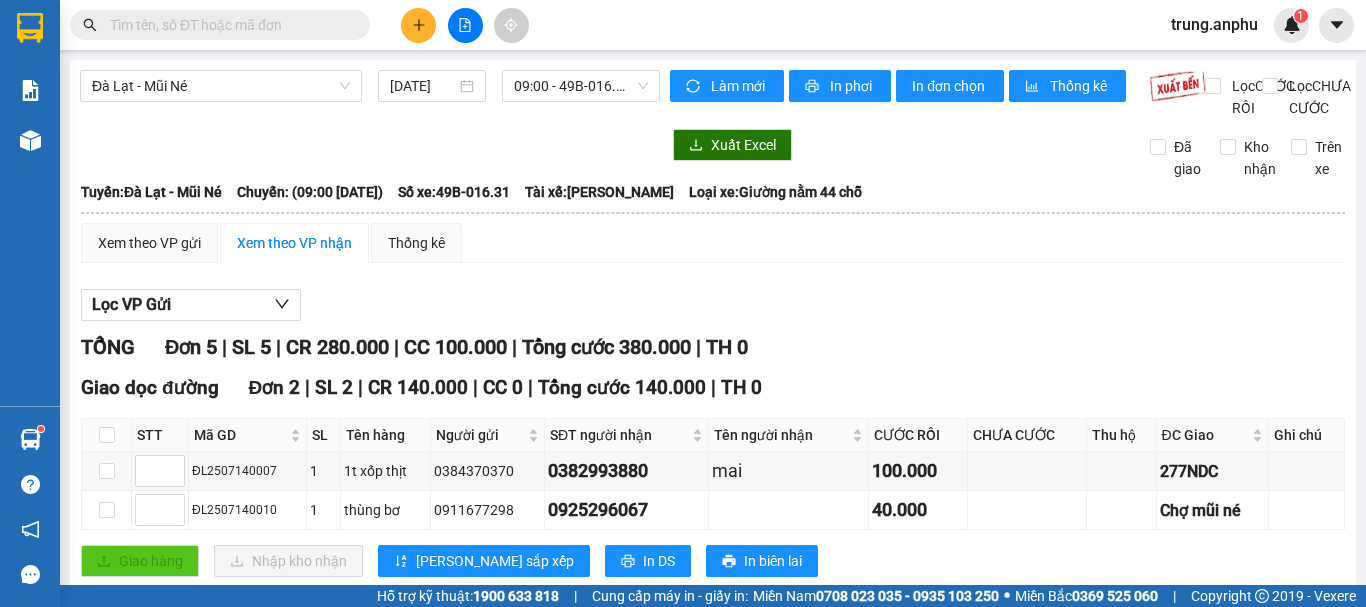 click on "Nhập kho nhận" at bounding box center (382, 829) 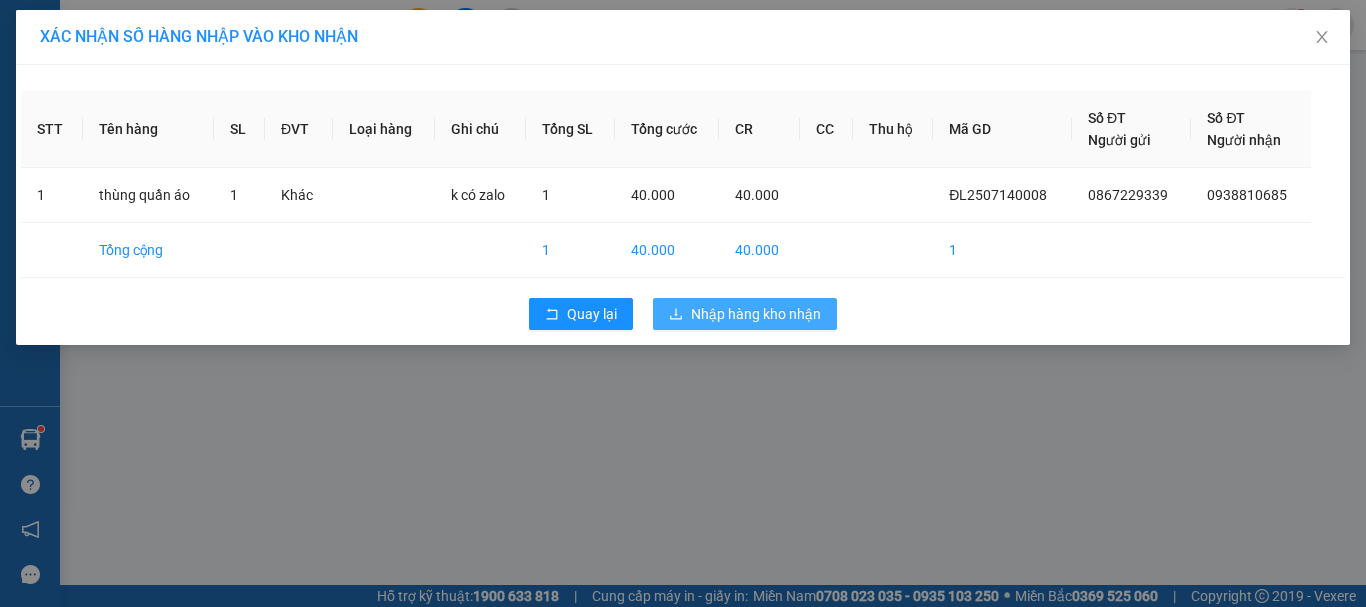 click on "Nhập hàng kho nhận" at bounding box center [756, 314] 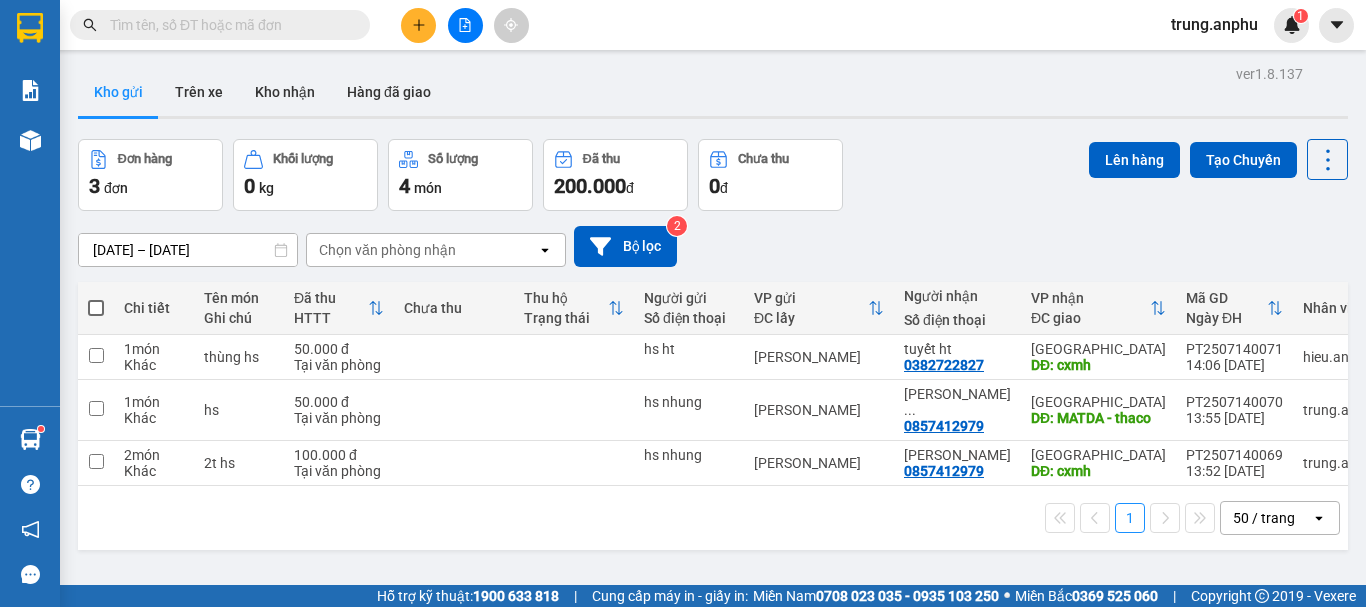 click at bounding box center (228, 25) 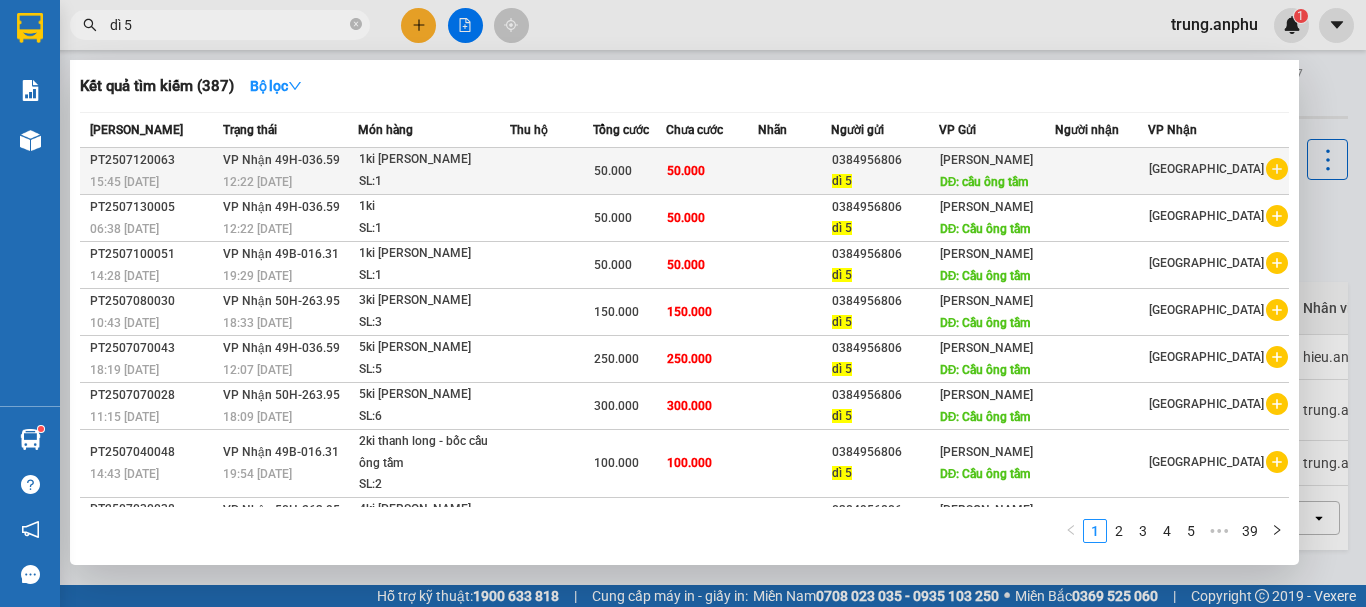 type on "dì 5" 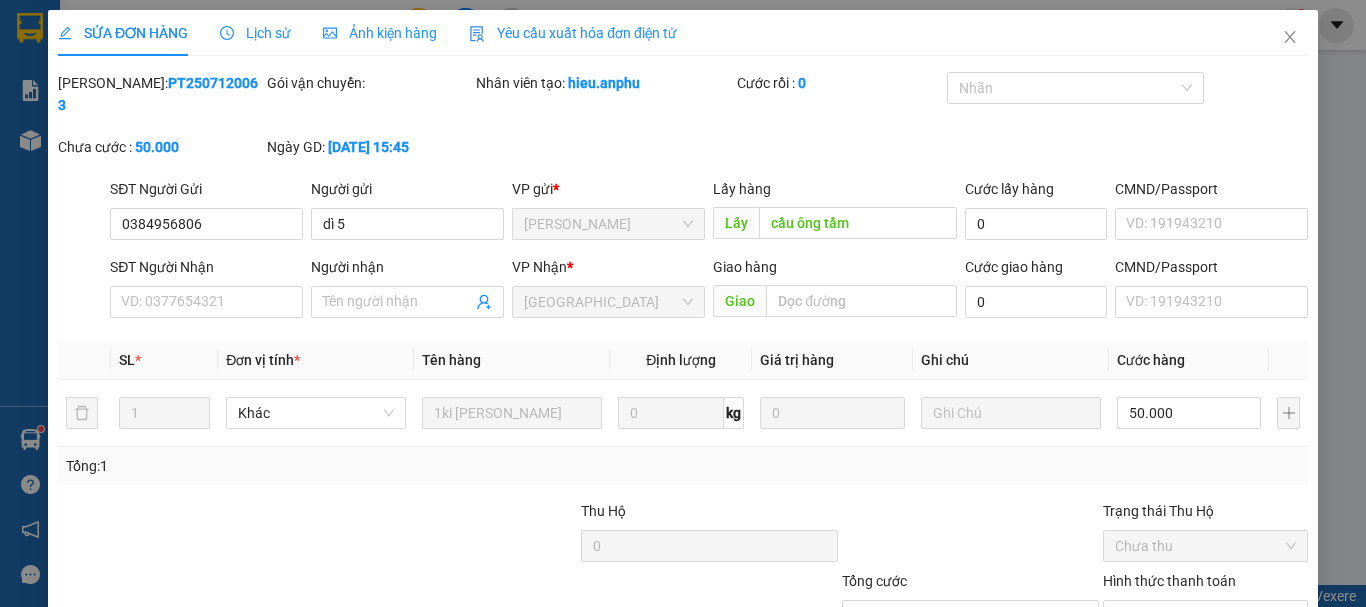 type on "0384956806" 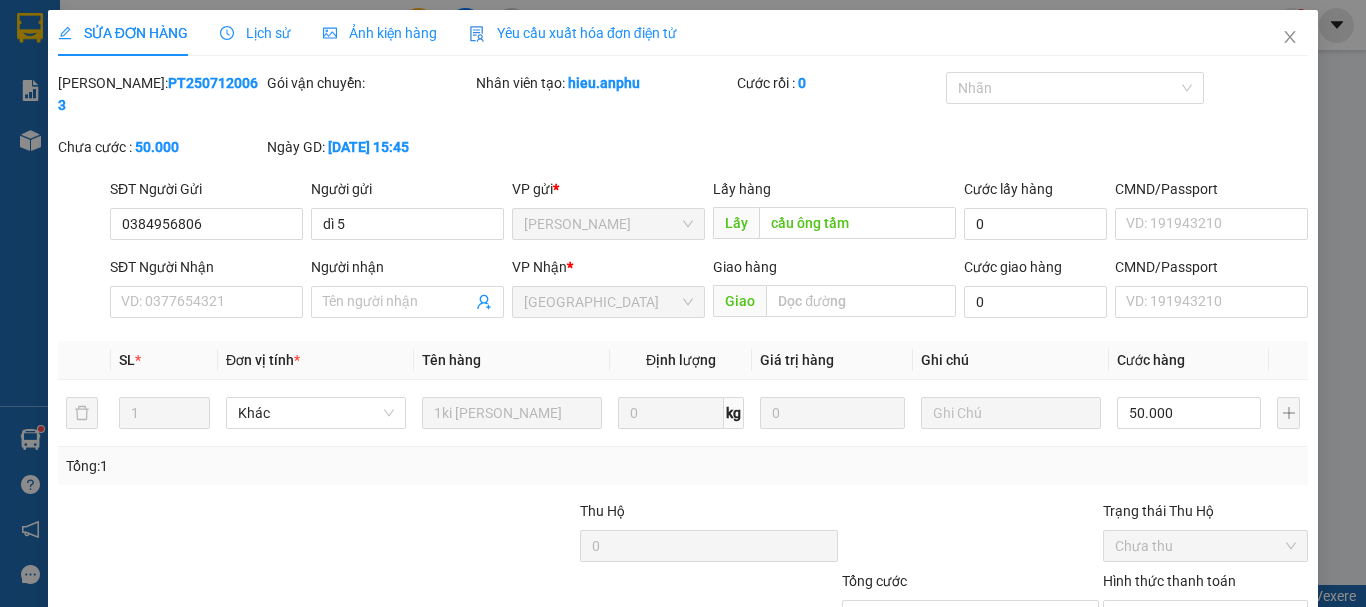 click on "Thêm ĐH mới" at bounding box center (929, 711) 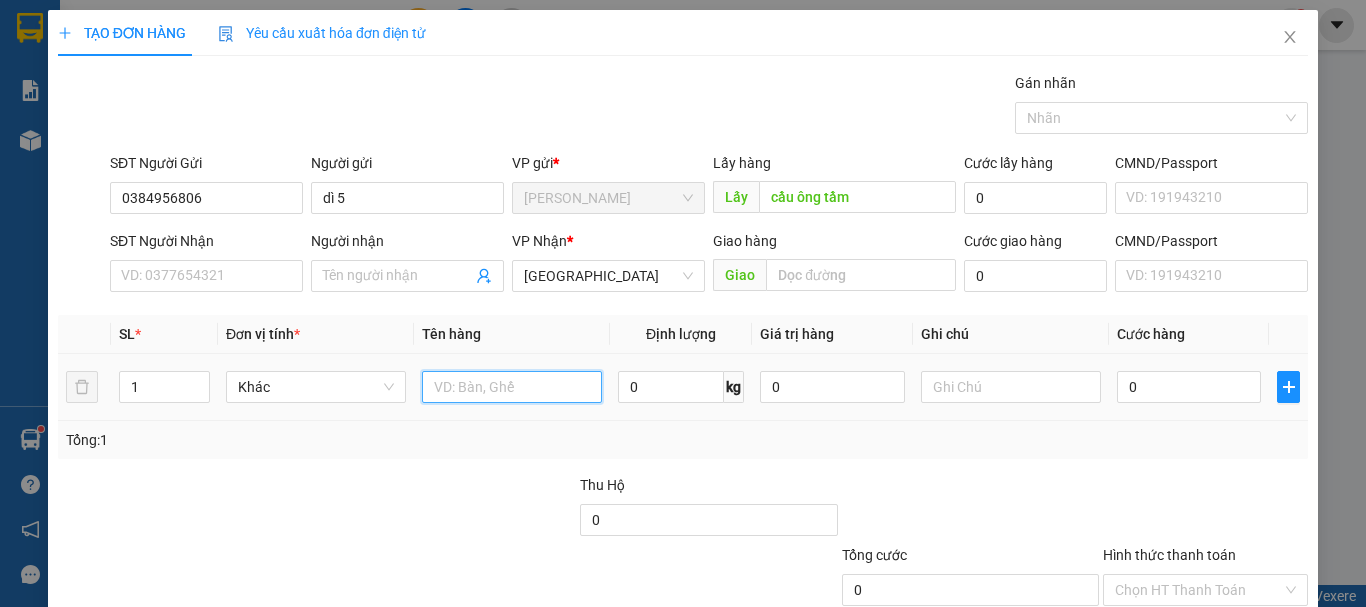 click at bounding box center [512, 387] 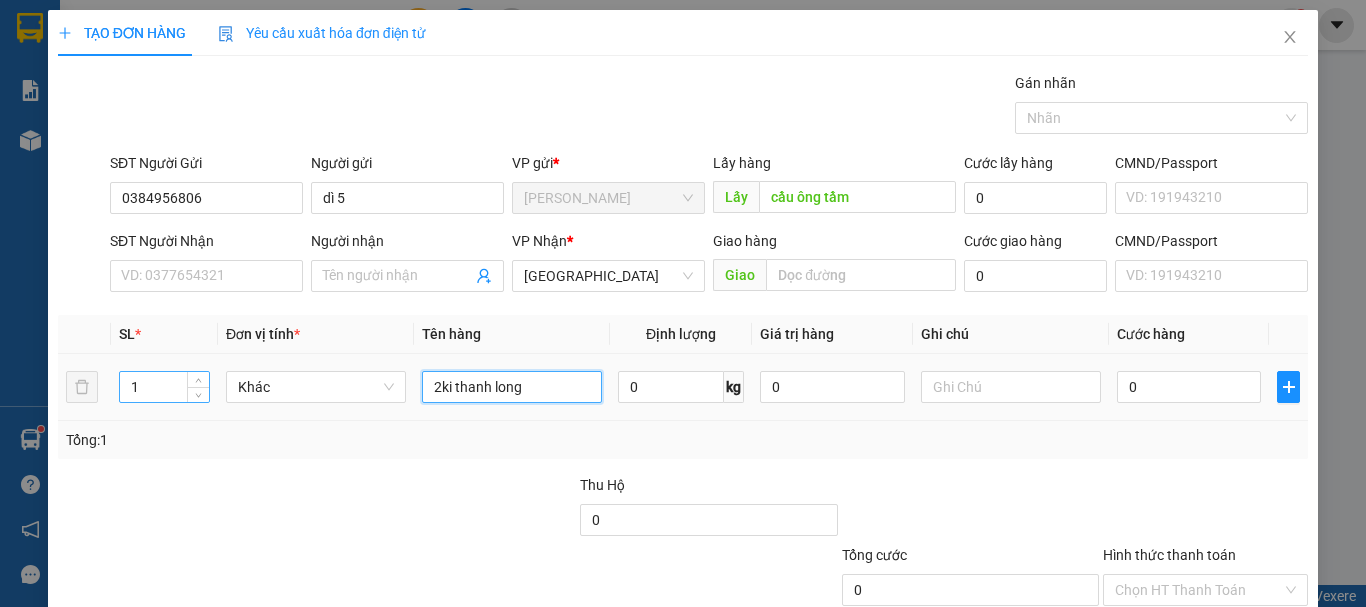type on "2ki thanh long" 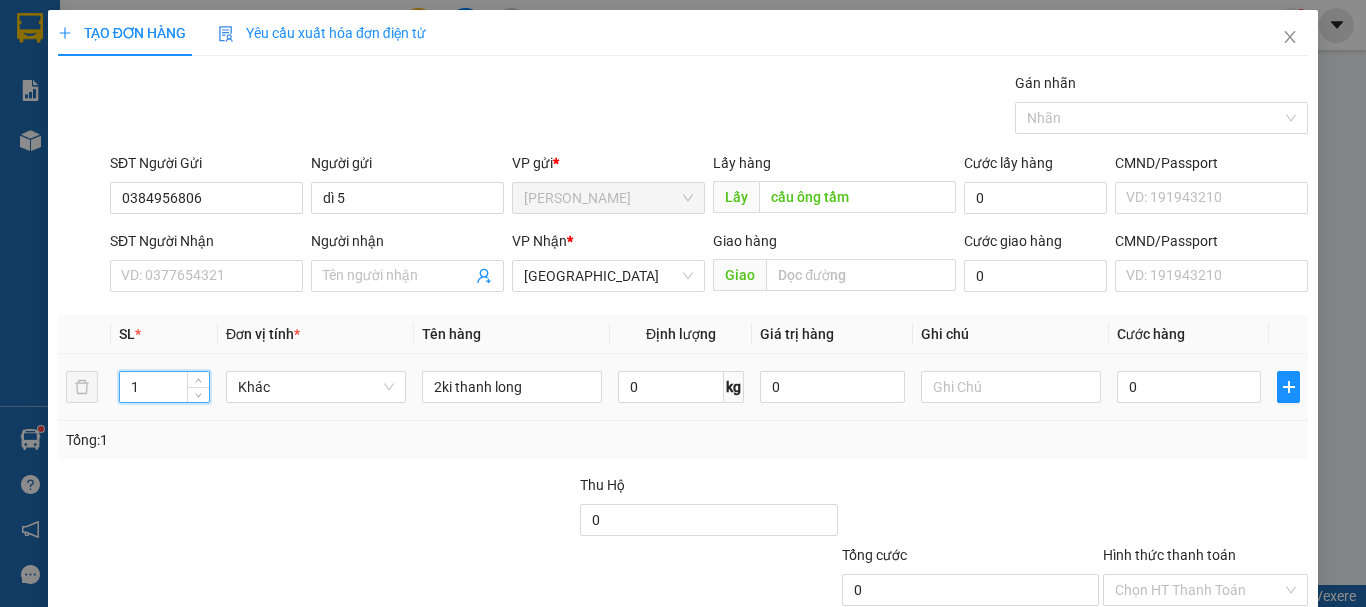 drag, startPoint x: 146, startPoint y: 377, endPoint x: 130, endPoint y: 398, distance: 26.400757 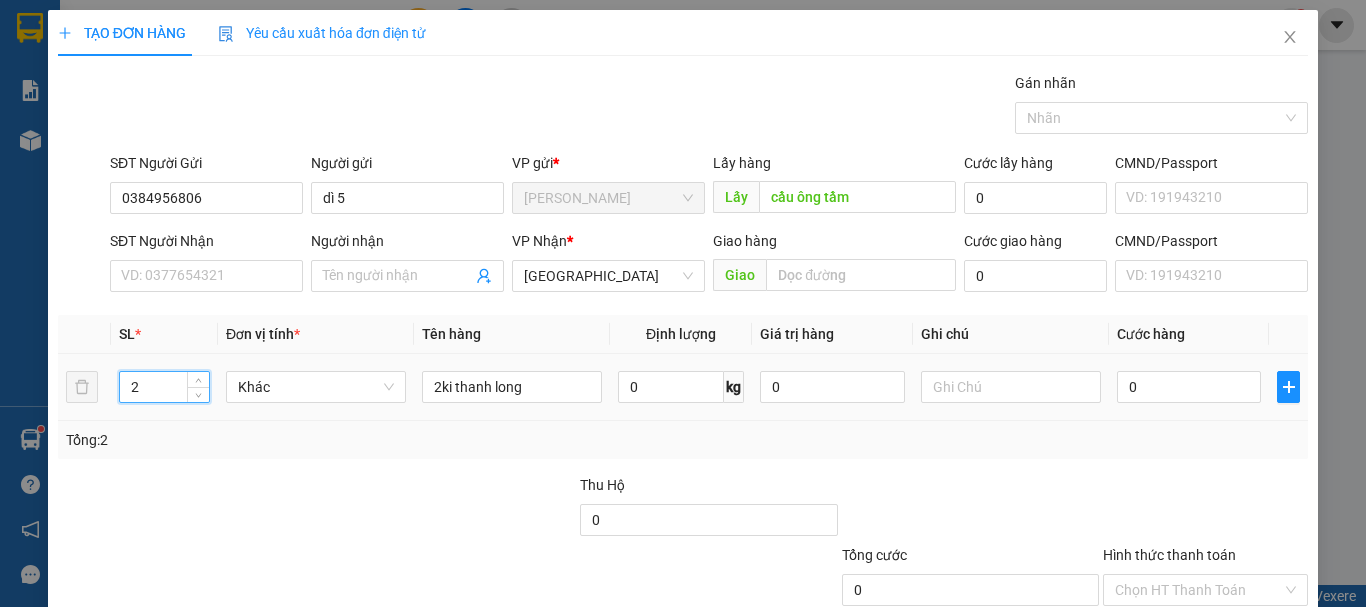 type on "2" 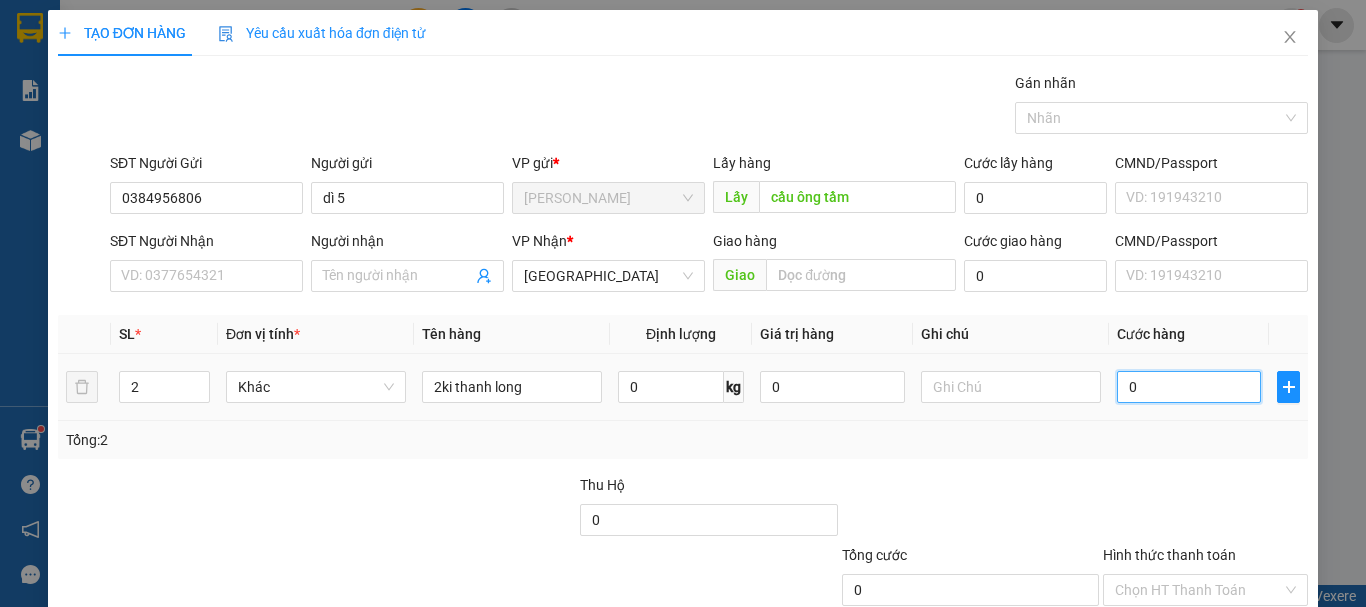 click on "0" at bounding box center (1189, 387) 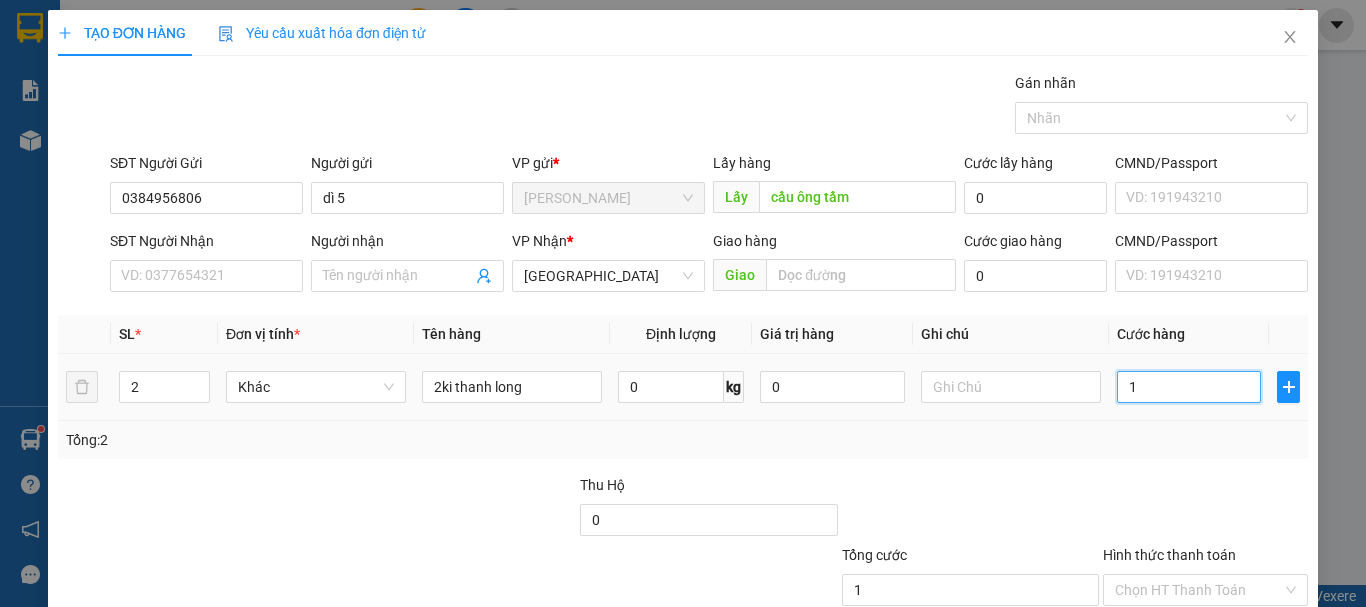 type on "1" 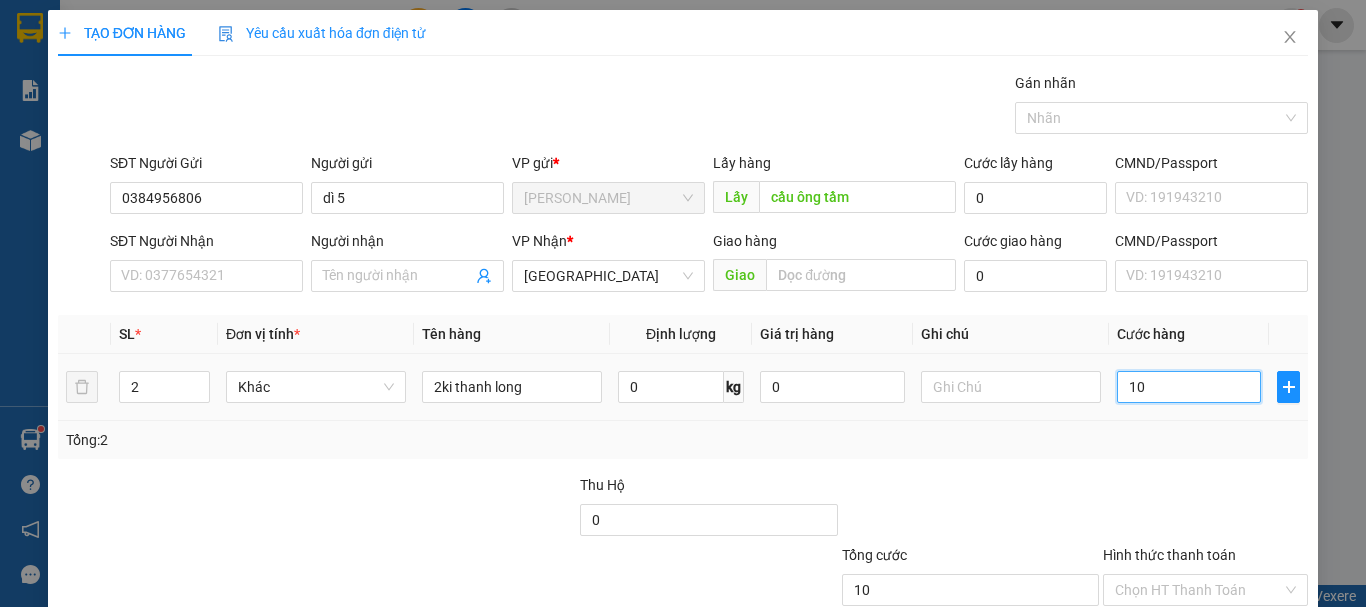 type on "100" 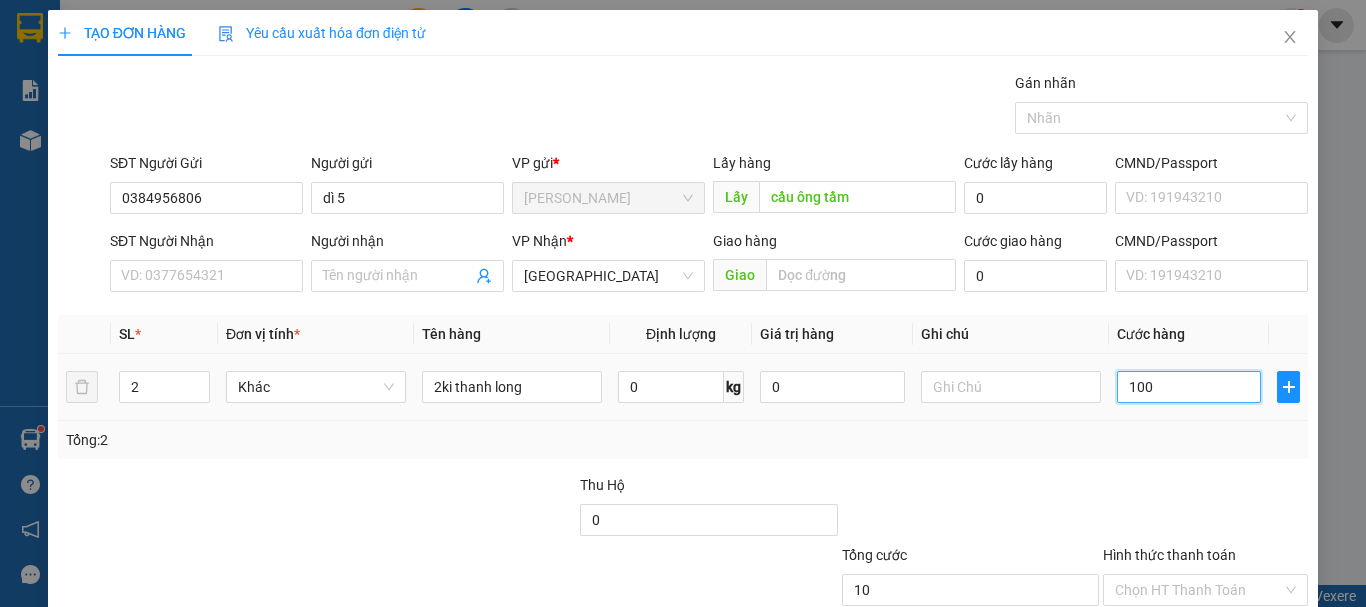 type on "100" 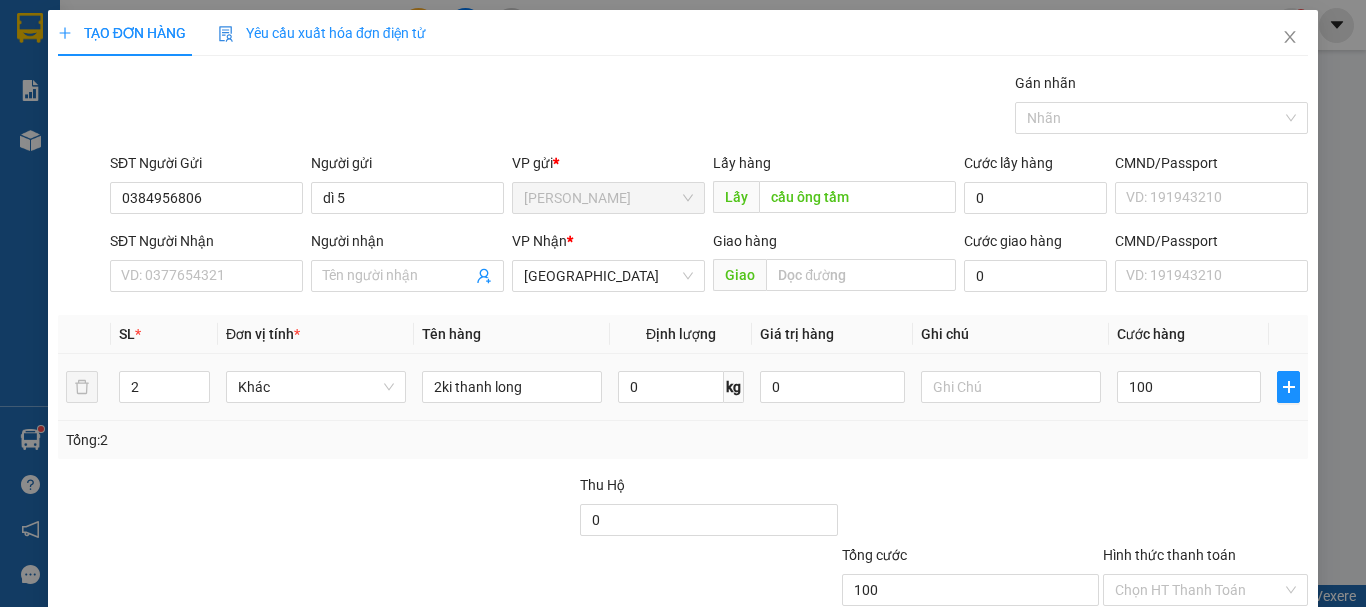type on "100.000" 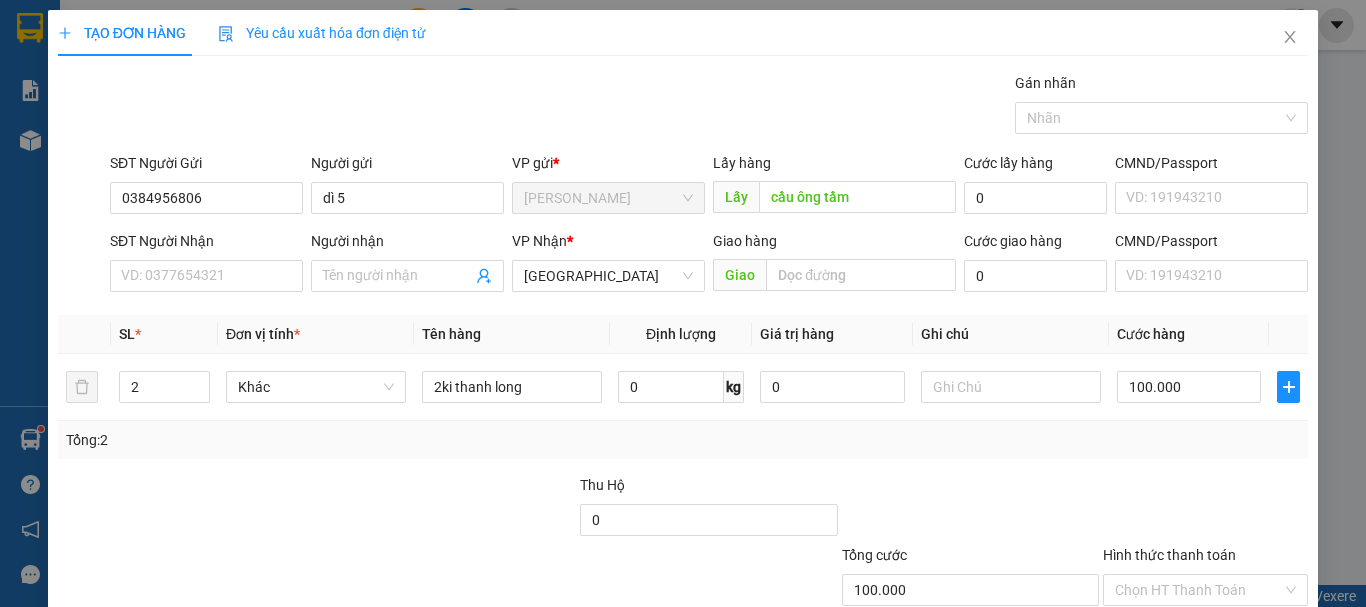 click on "Tổng:  2" at bounding box center [683, 440] 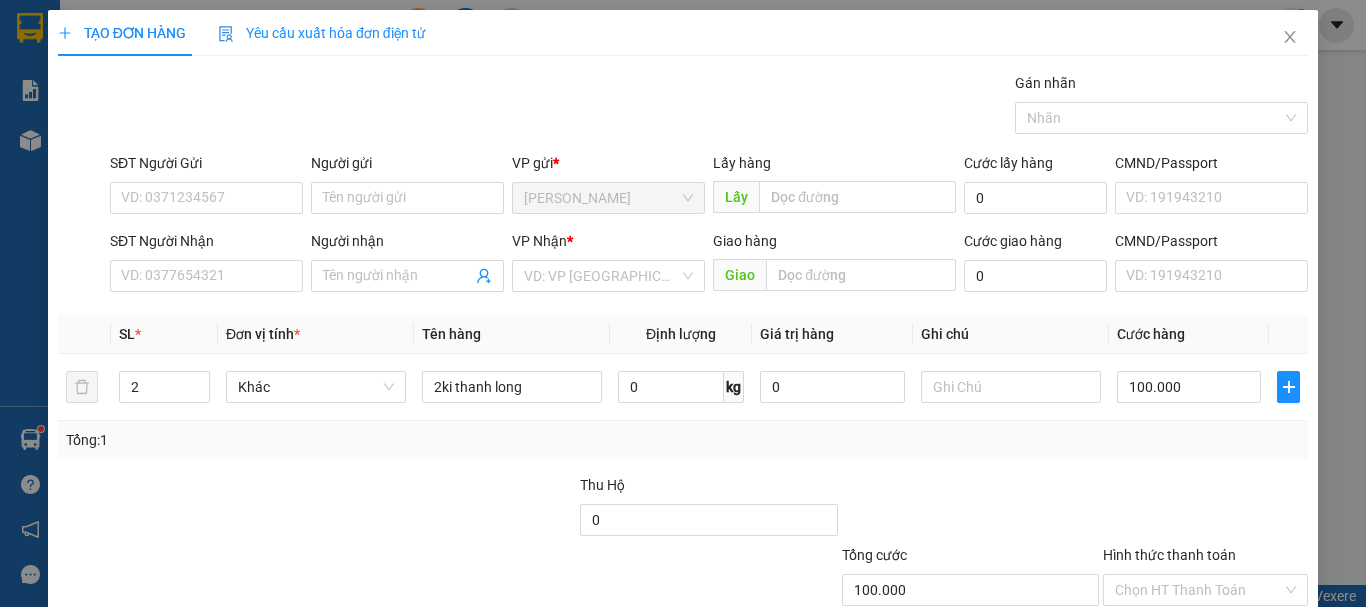 type 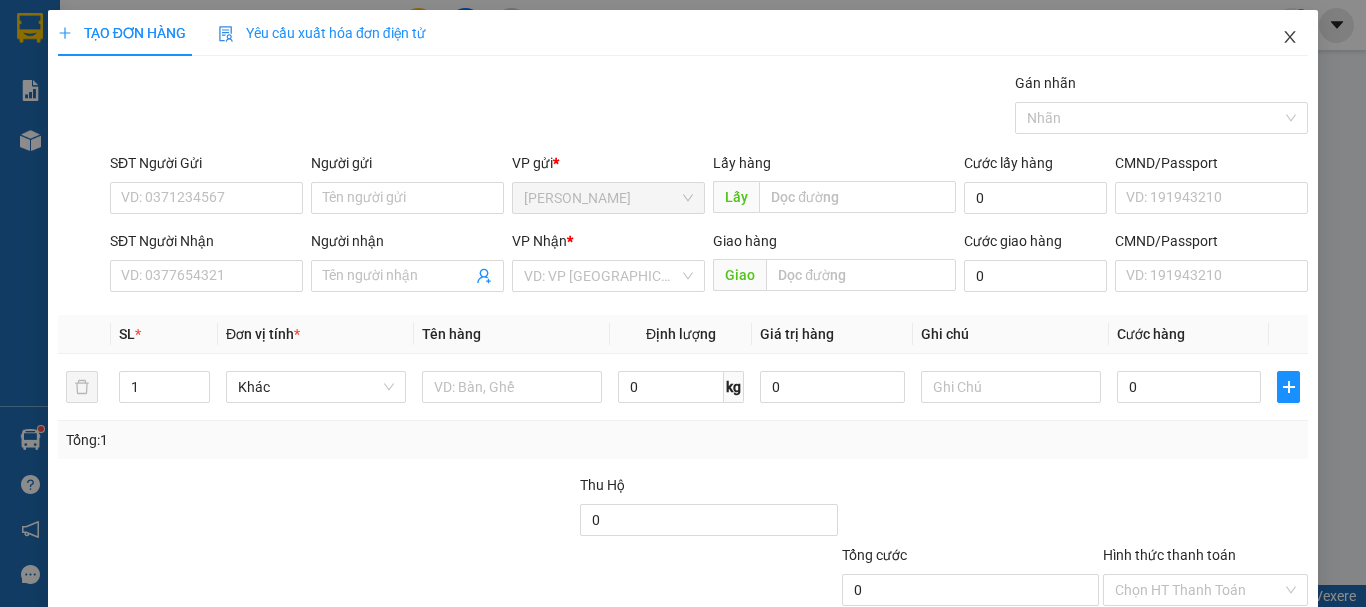 click 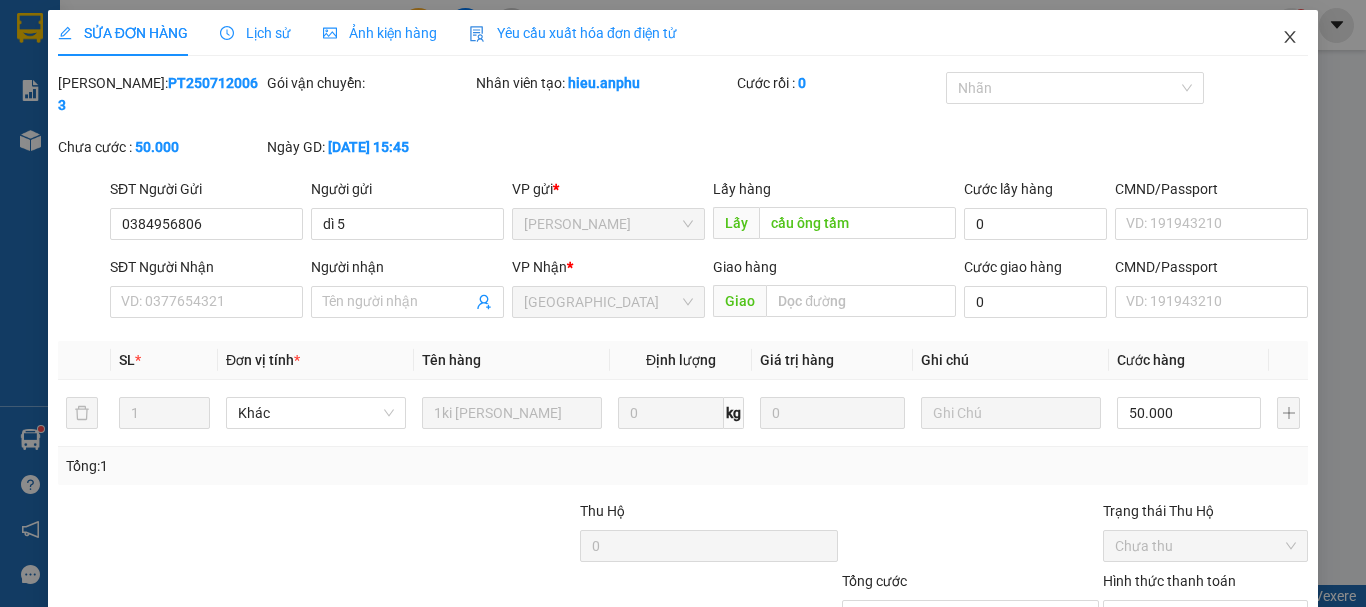 click 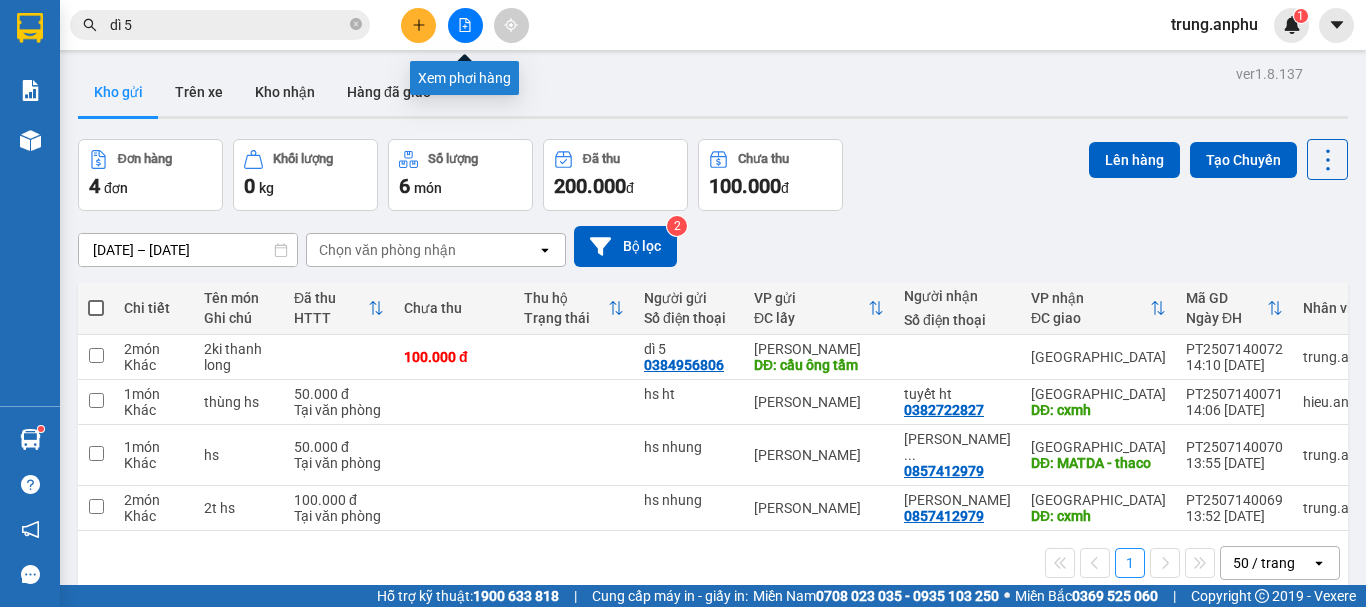 click at bounding box center (465, 25) 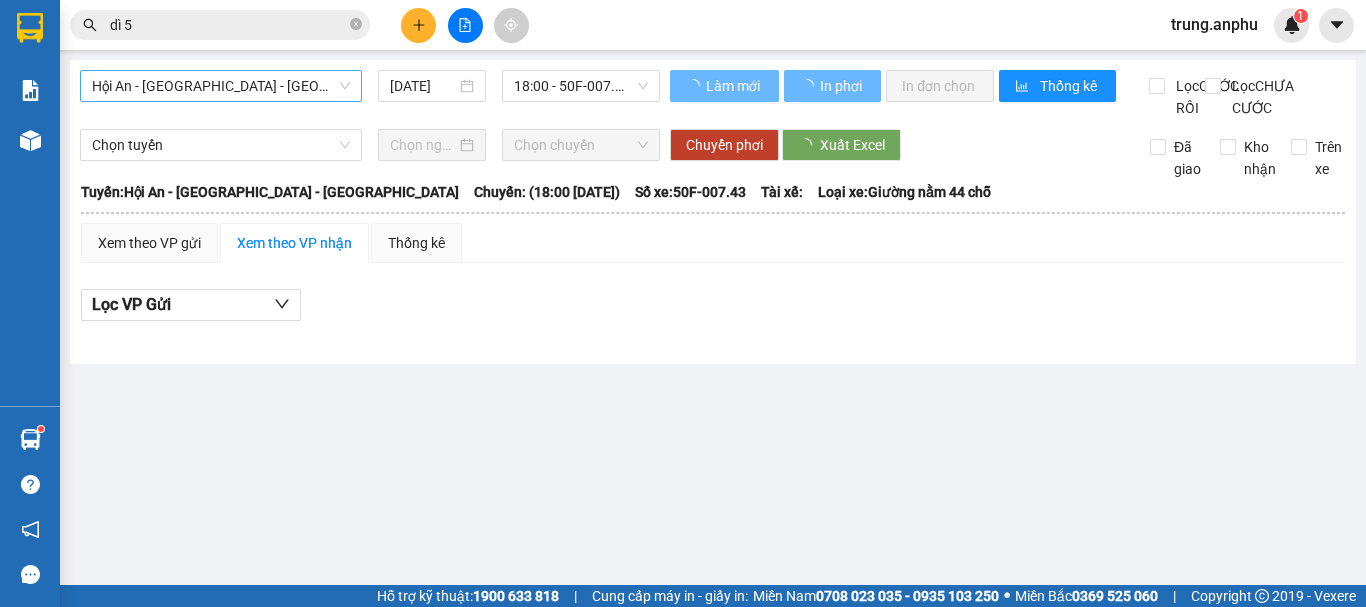 click on "Hội An - [GEOGRAPHIC_DATA] - [GEOGRAPHIC_DATA]" at bounding box center [221, 86] 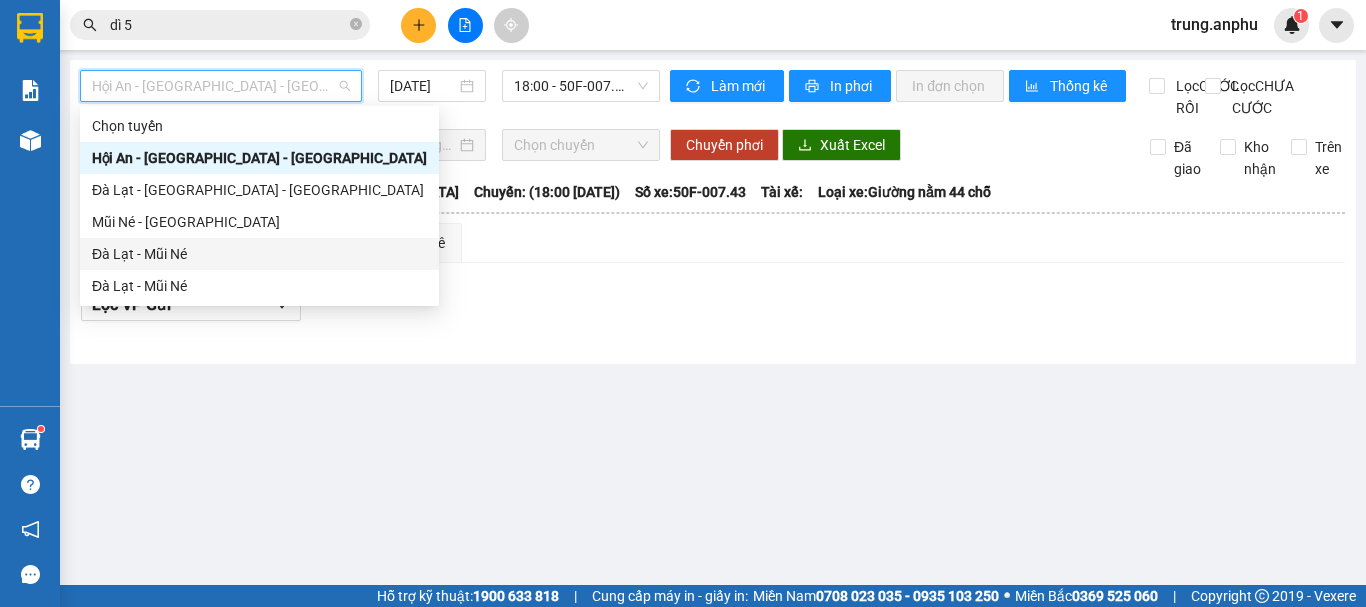 click on "Mũi Né - [GEOGRAPHIC_DATA]" at bounding box center (259, 222) 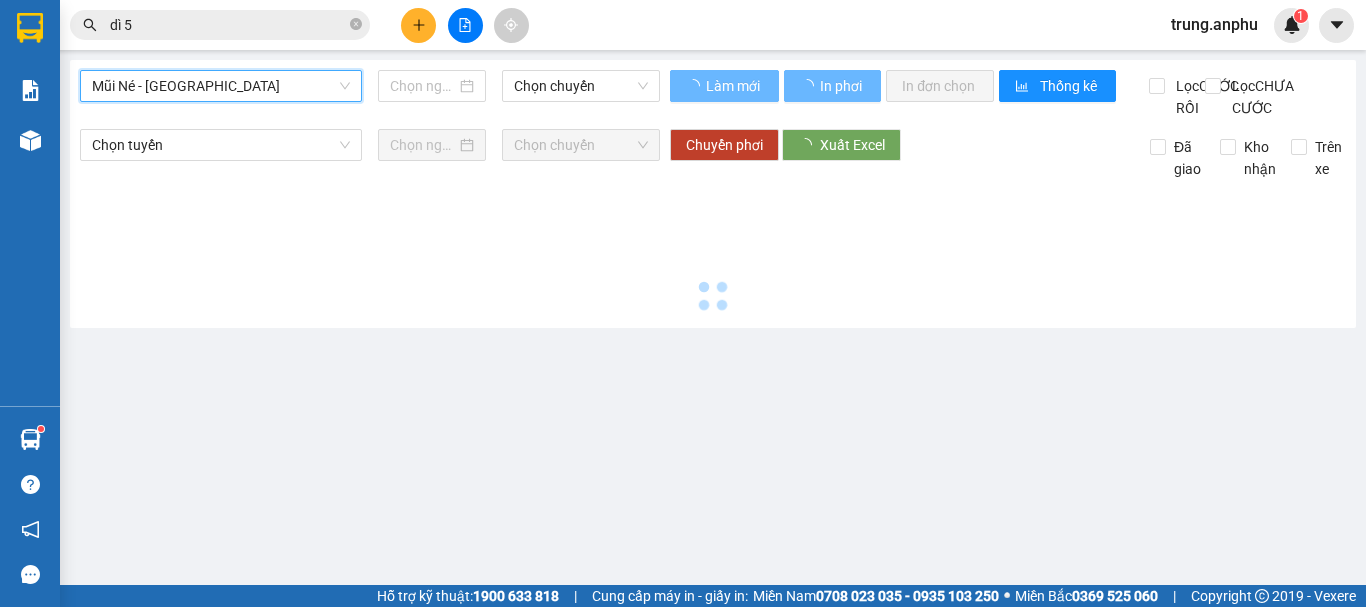 type on "[DATE]" 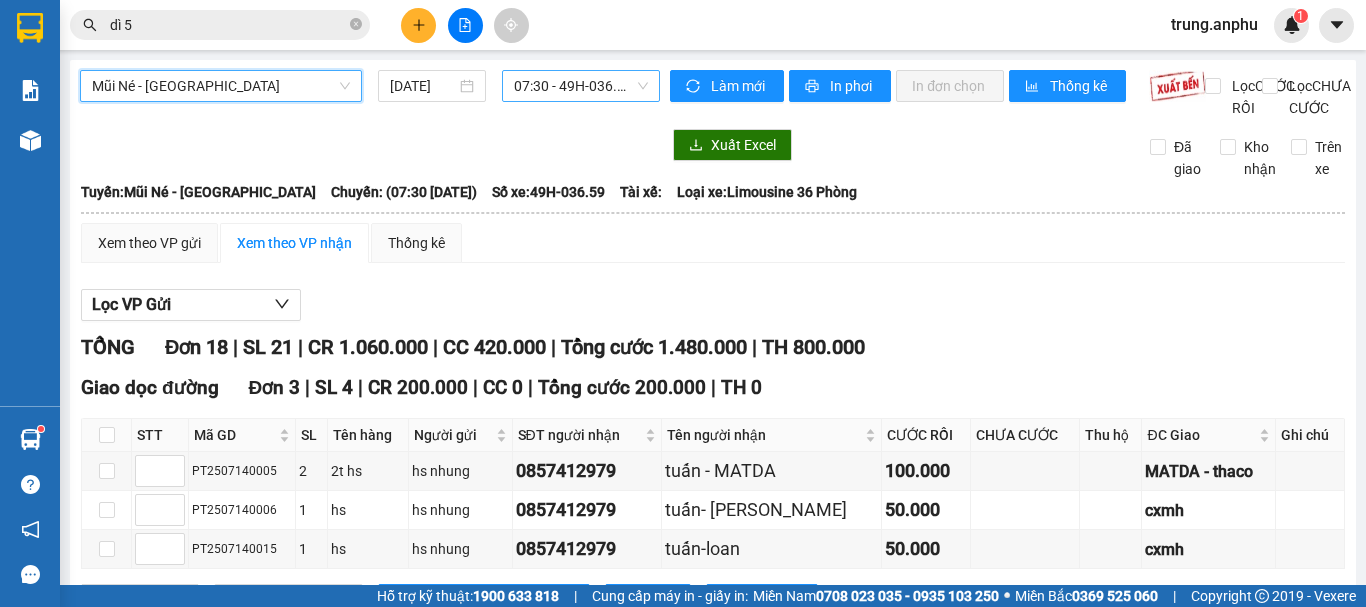 click on "07:30     - 49H-036.59" at bounding box center [581, 86] 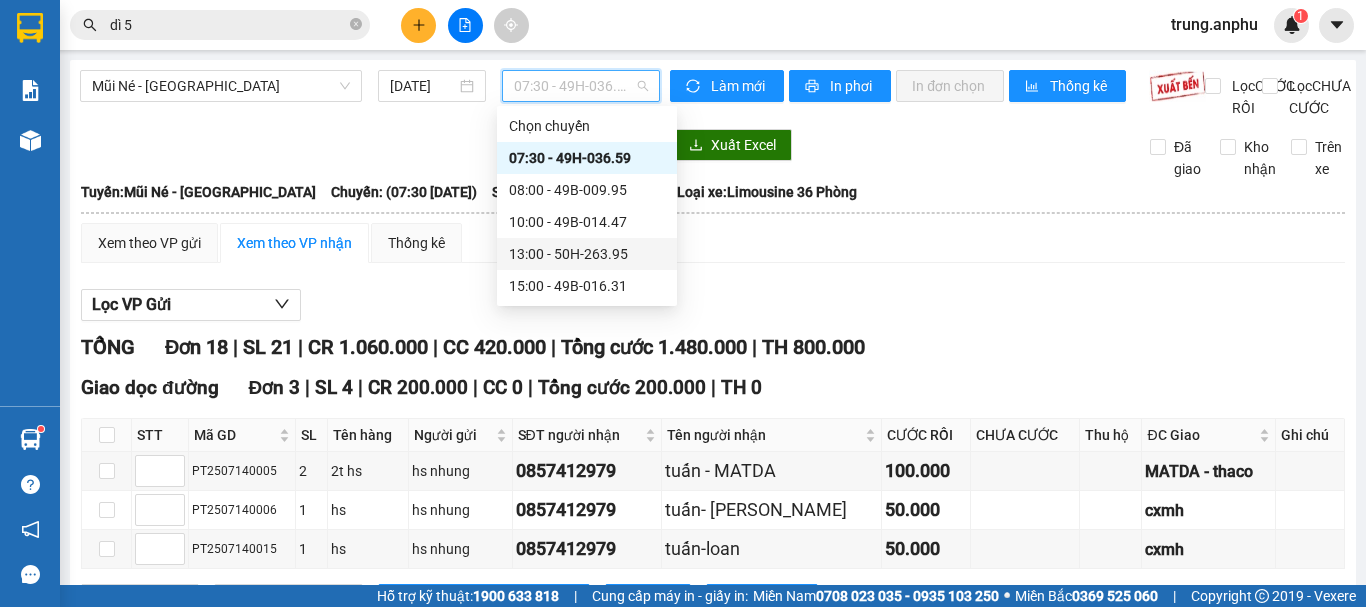 click on "13:00     - 50H-263.95" at bounding box center (587, 254) 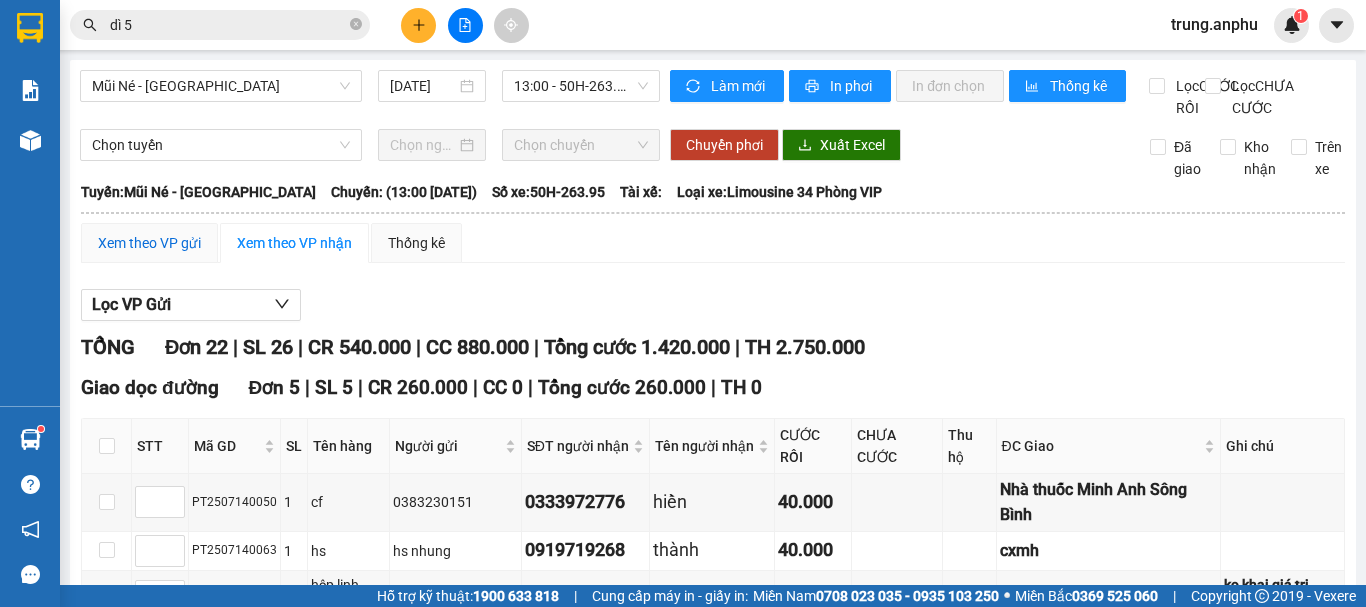 click on "Xem theo VP gửi" at bounding box center (149, 243) 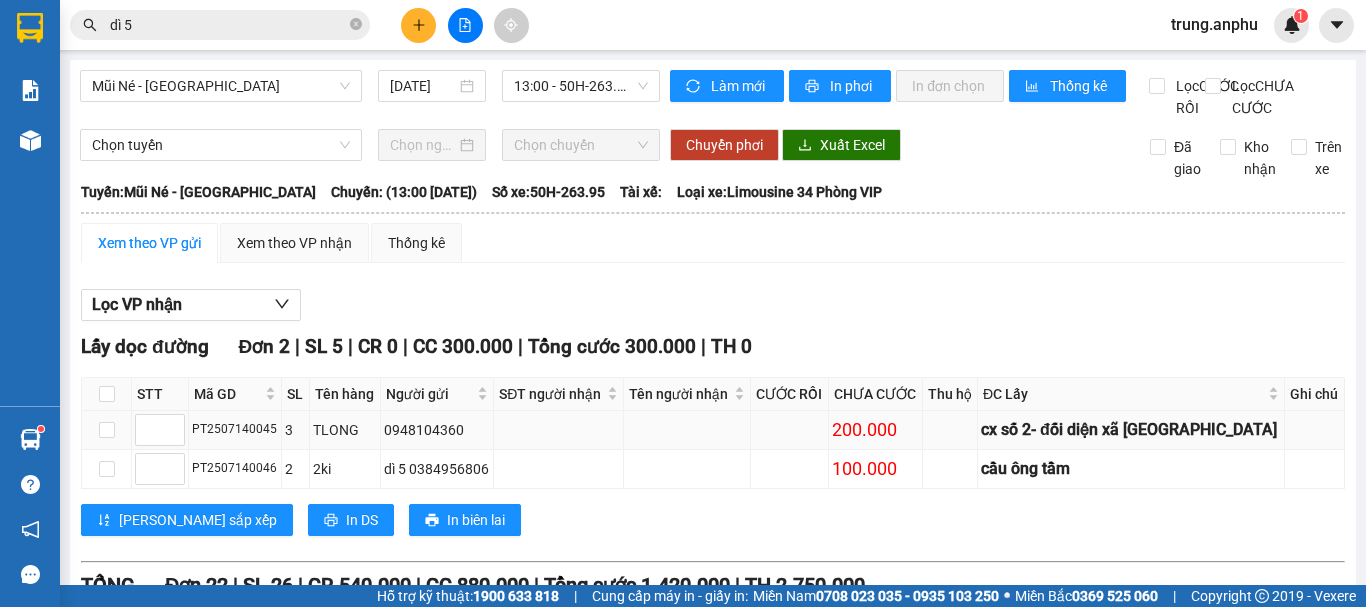 click at bounding box center [107, 430] 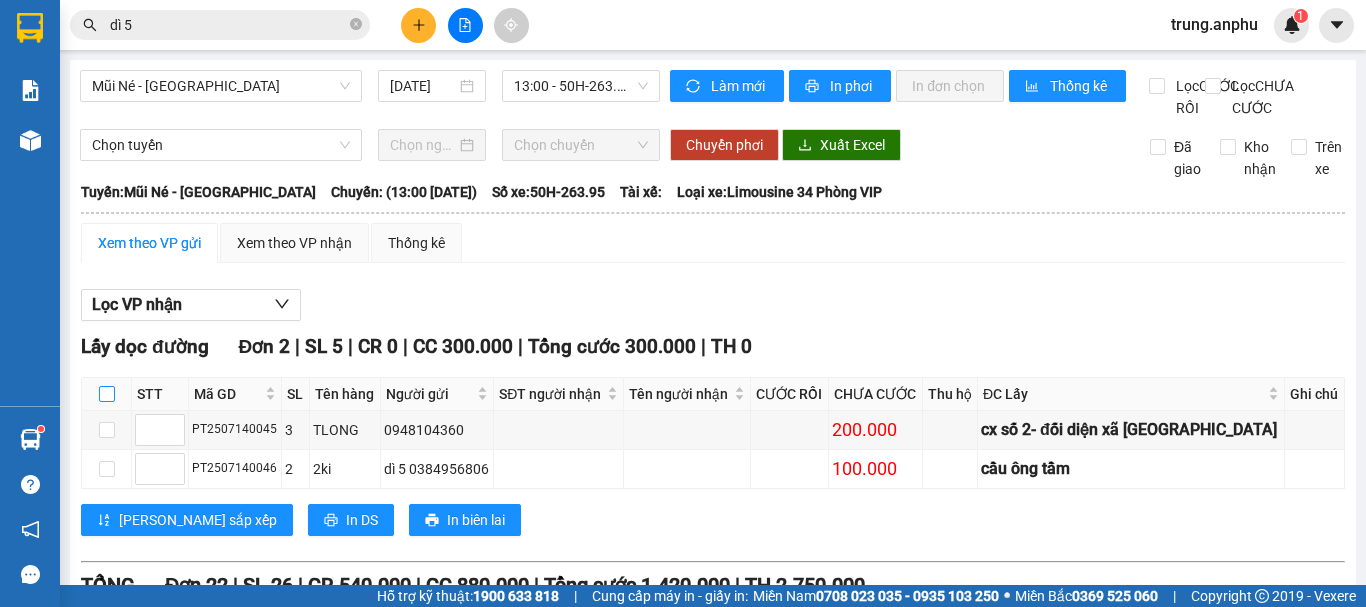 click at bounding box center (107, 394) 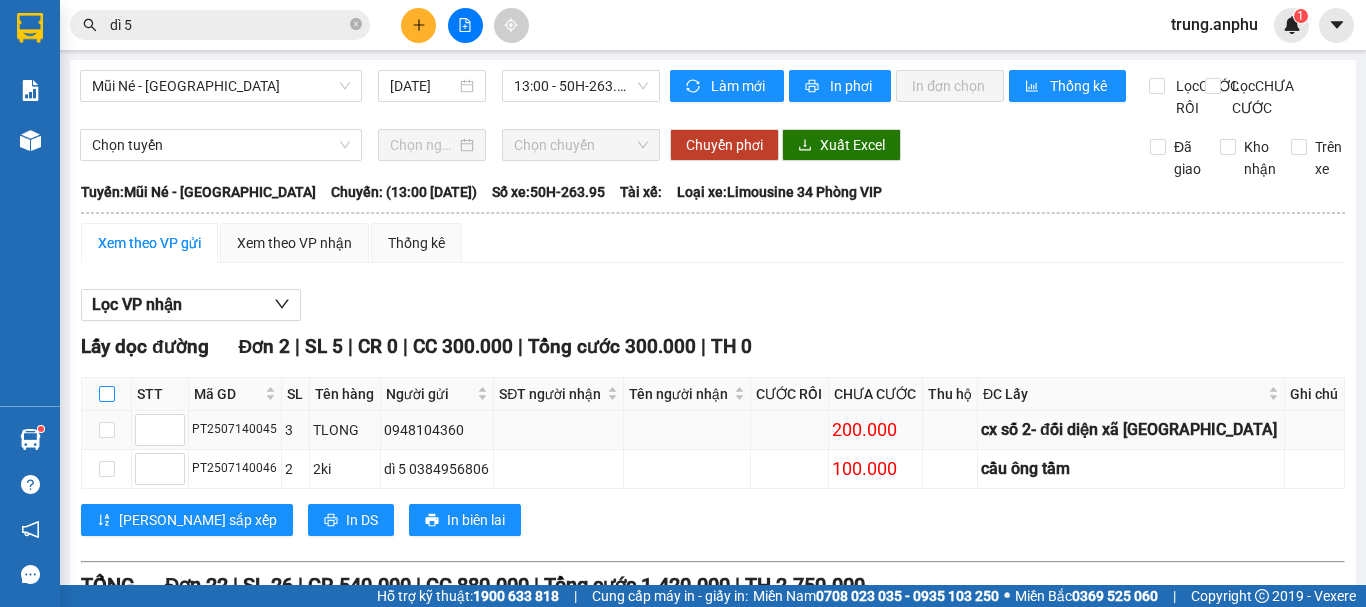 checkbox on "true" 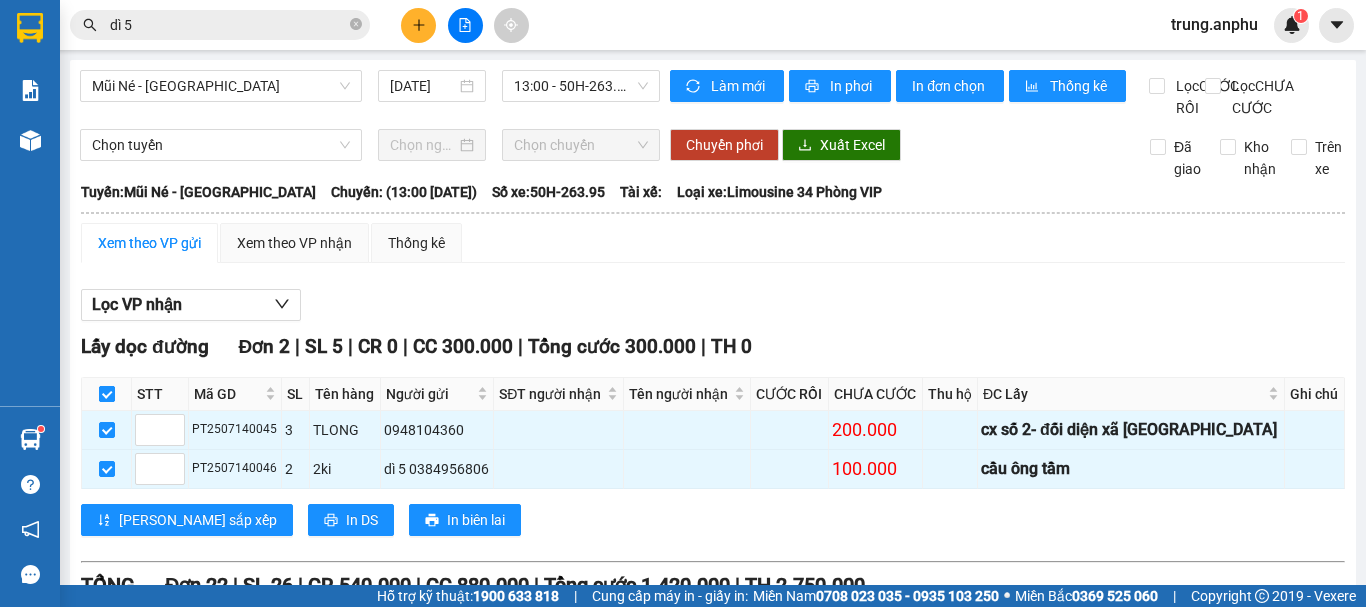 click at bounding box center (107, 394) 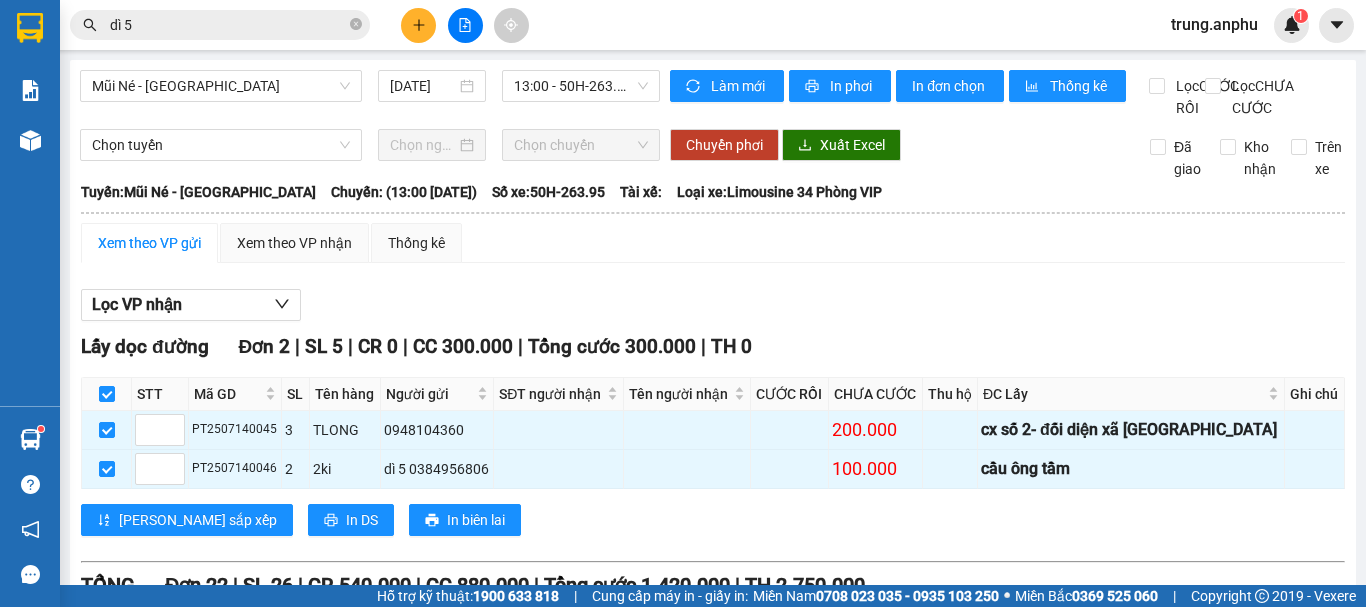checkbox on "false" 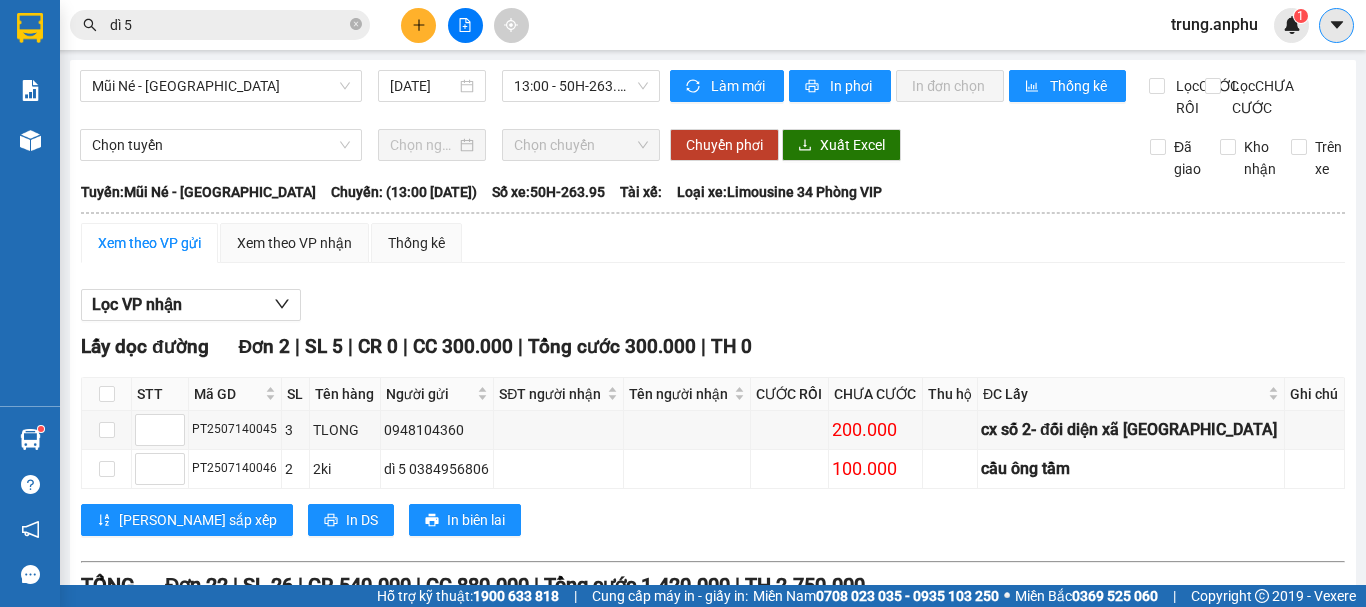click at bounding box center [1336, 25] 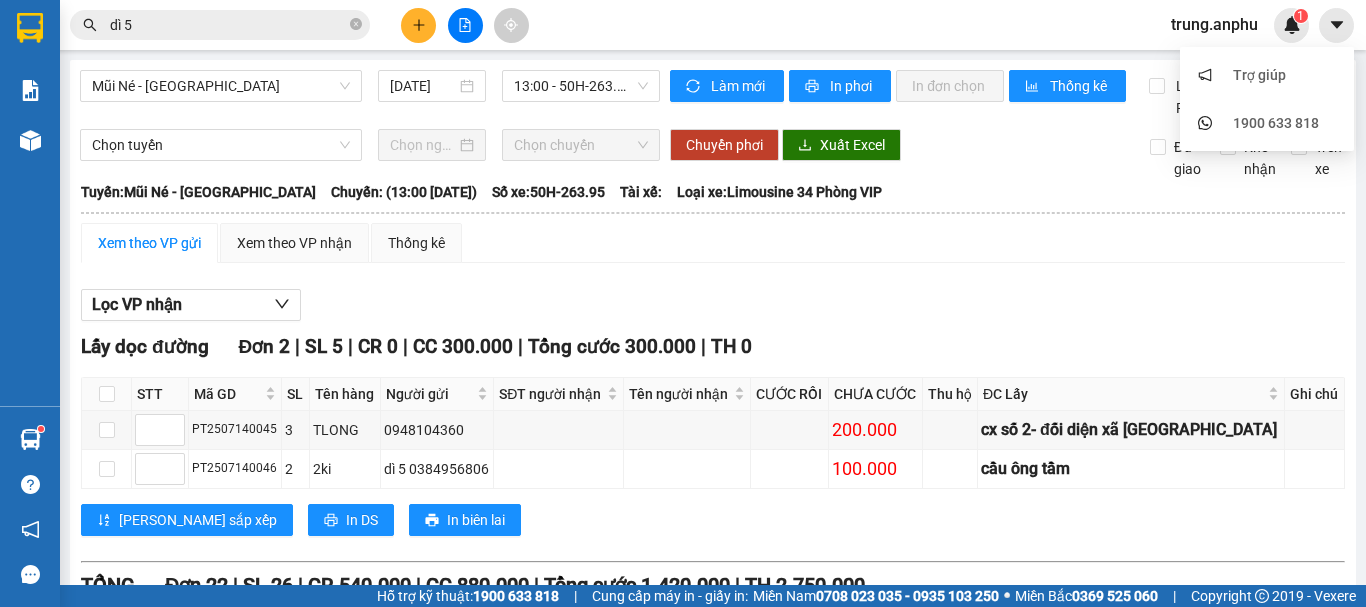 click on "Kết quả tìm kiếm ( 387 )  Bộ lọc  Mã ĐH Trạng thái Món hàng Thu hộ Tổng cước Chưa cước Nhãn Người gửi VP Gửi Người nhận VP Nhận PT2507120063 15:45 - 12/07 VP Nhận   49H-036.59 12:22 - 13/07 1ki thanh long SL:  1 50.000 50.000 0384956806 dì 5 Phan Thiết DĐ: cầu ông tầm Đà Lạt PT2507130005 06:38 - 13/07 VP Nhận   49H-036.59 12:22 - 13/07 1ki SL:  1 50.000 50.000 0384956806 dì 5 Phan Thiết DĐ: Cầu ông tầm Đà Lạt PT2507100051 14:28 - 10/07 VP Nhận   49B-016.31 19:29 - 10/07 1ki thanh long SL:  1 50.000 50.000 0384956806 dì 5 Phan Thiết DĐ: Cầu ông tầm Đà Lạt PT2507080030 10:43 - 08/07 VP Nhận   50H-263.95 18:33 - 08/07 3ki thanh long SL:  3 150.000 150.000 0384956806 dì 5 Phan Thiết DĐ: Cầu ông tầm Đà Lạt PT2507070043 18:19 - 07/07 VP Nhận   49H-036.59 12:07 - 08/07 5ki thanh long SL:  5 250.000 250.000 0384956806 dì 5 Phan Thiết DĐ: Cầu ông tầm Đà Lạt PT2507070028 11:15 - 07/07 VP Nhận   SL:" at bounding box center (683, 25) 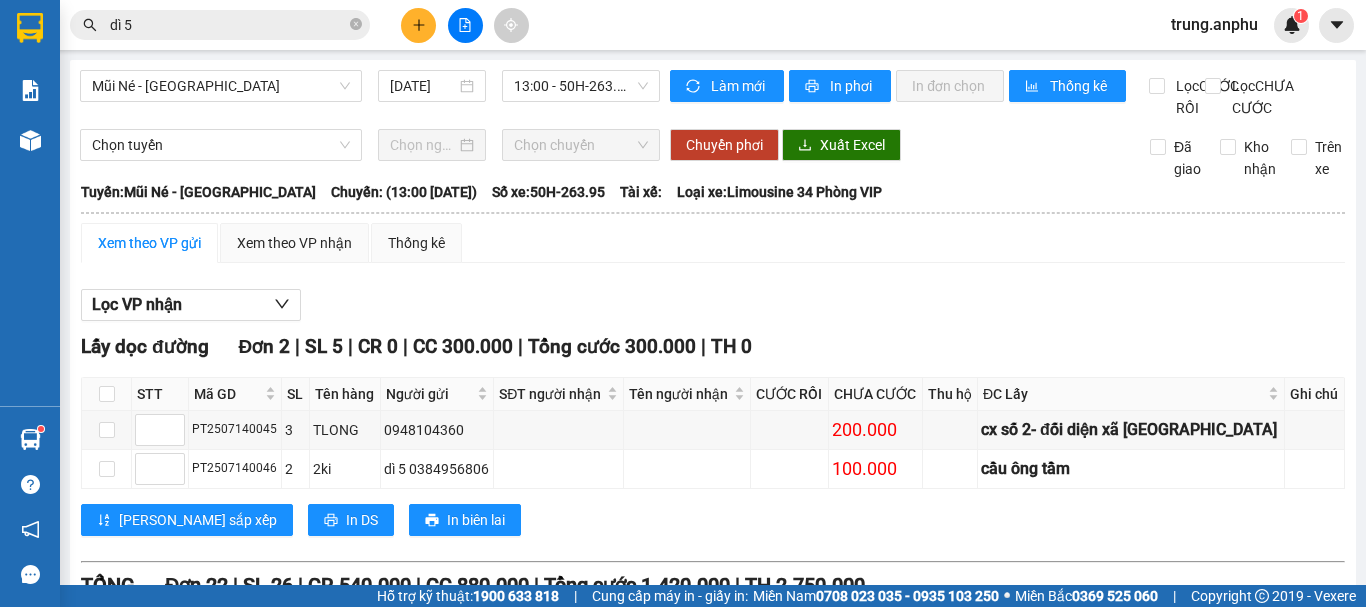 click on "trung.anphu" at bounding box center (1214, 24) 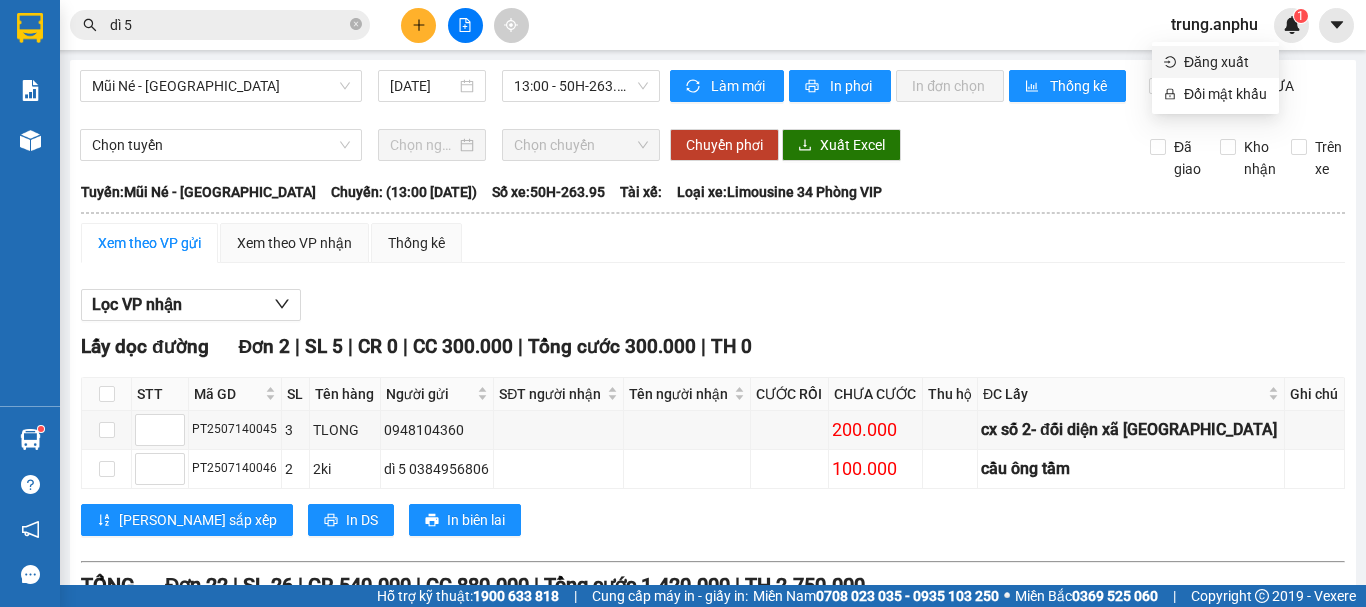 click on "Đăng xuất" at bounding box center (1225, 62) 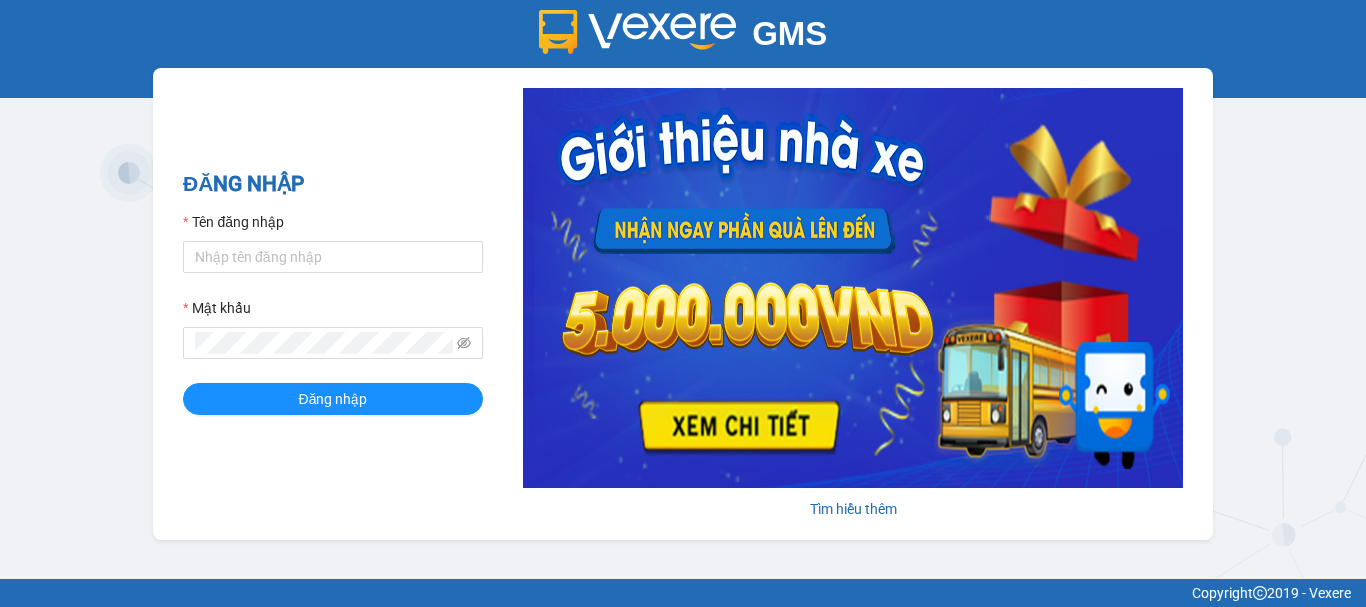 scroll, scrollTop: 0, scrollLeft: 0, axis: both 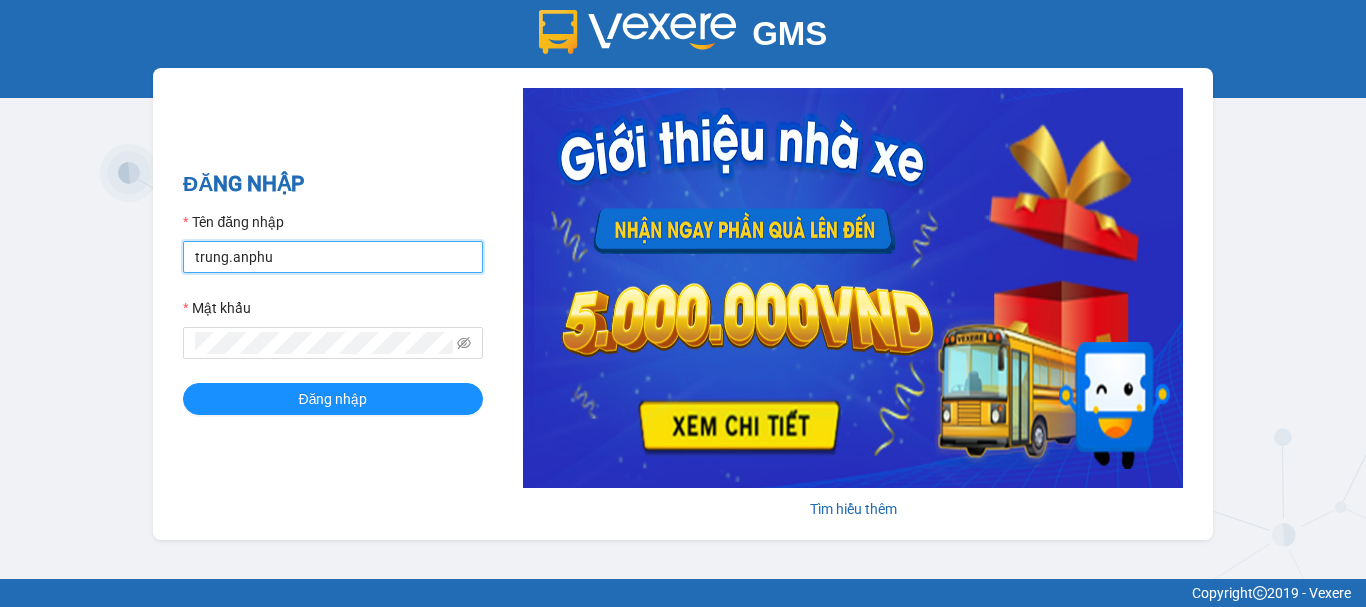 click on "trung.anphu" at bounding box center [333, 257] 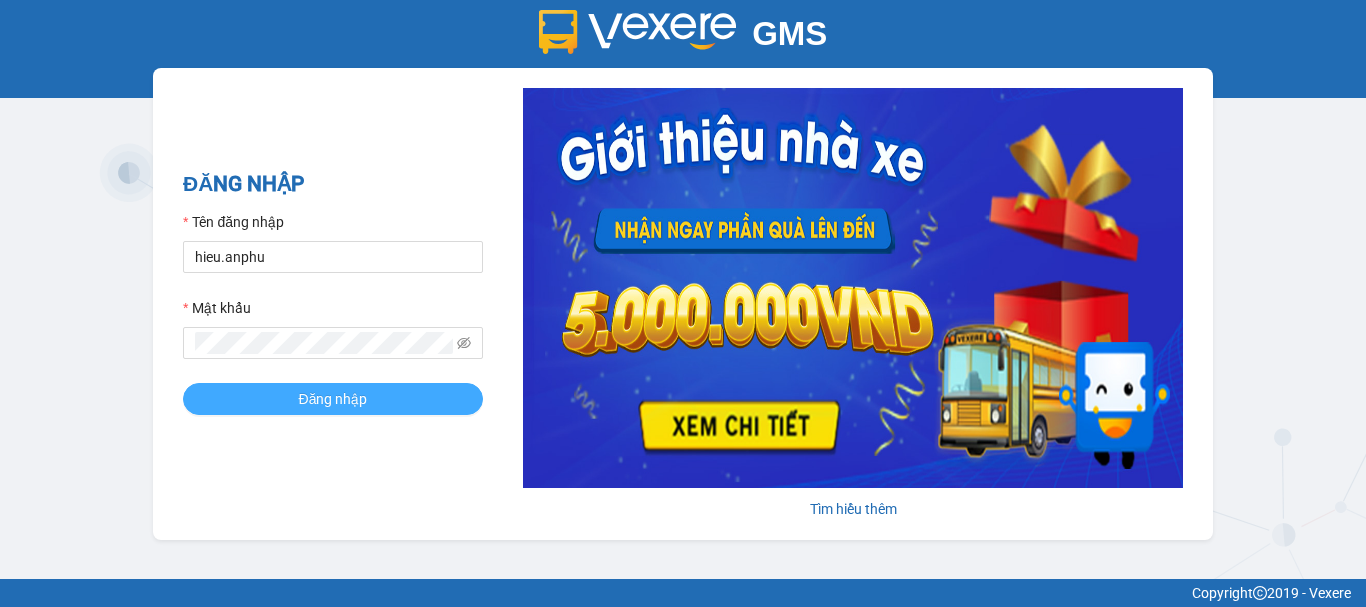 click on "Đăng nhập" at bounding box center (333, 399) 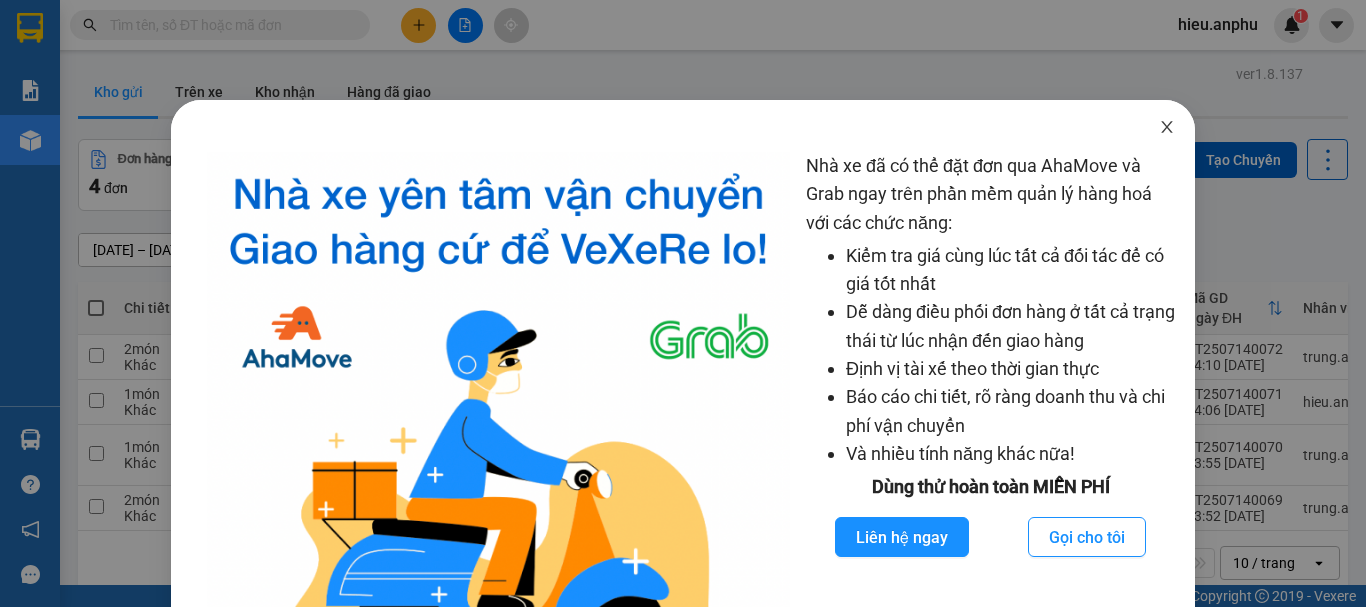 click 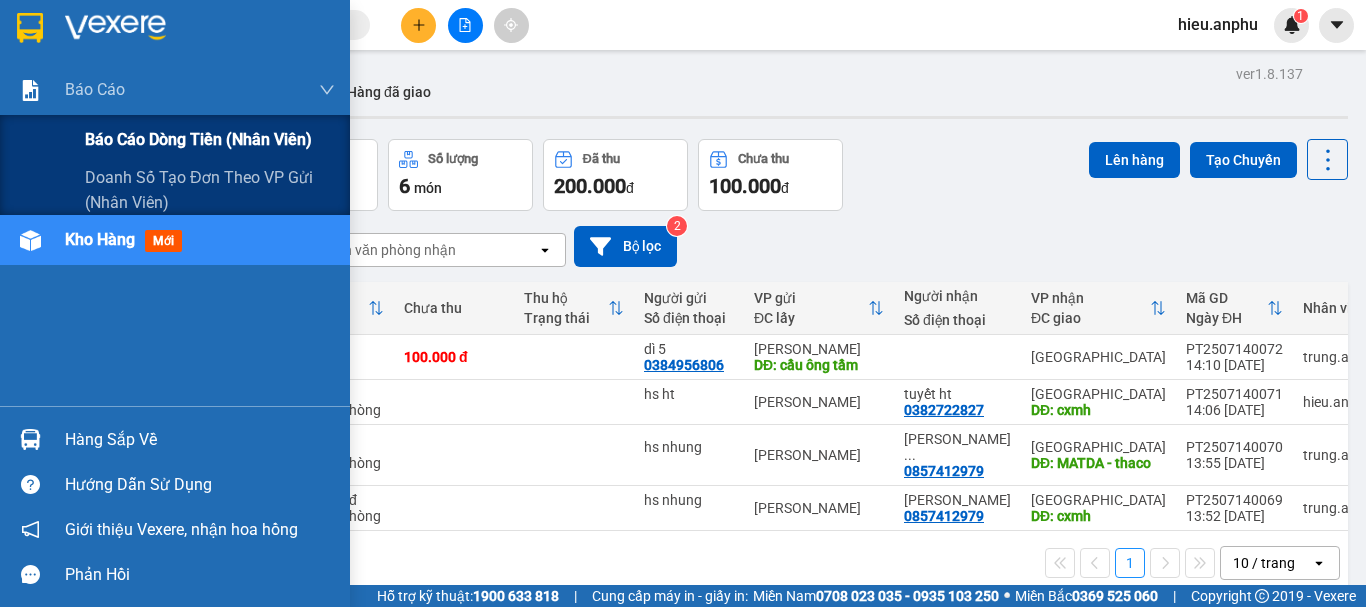 drag, startPoint x: 136, startPoint y: 140, endPoint x: 118, endPoint y: 119, distance: 27.658634 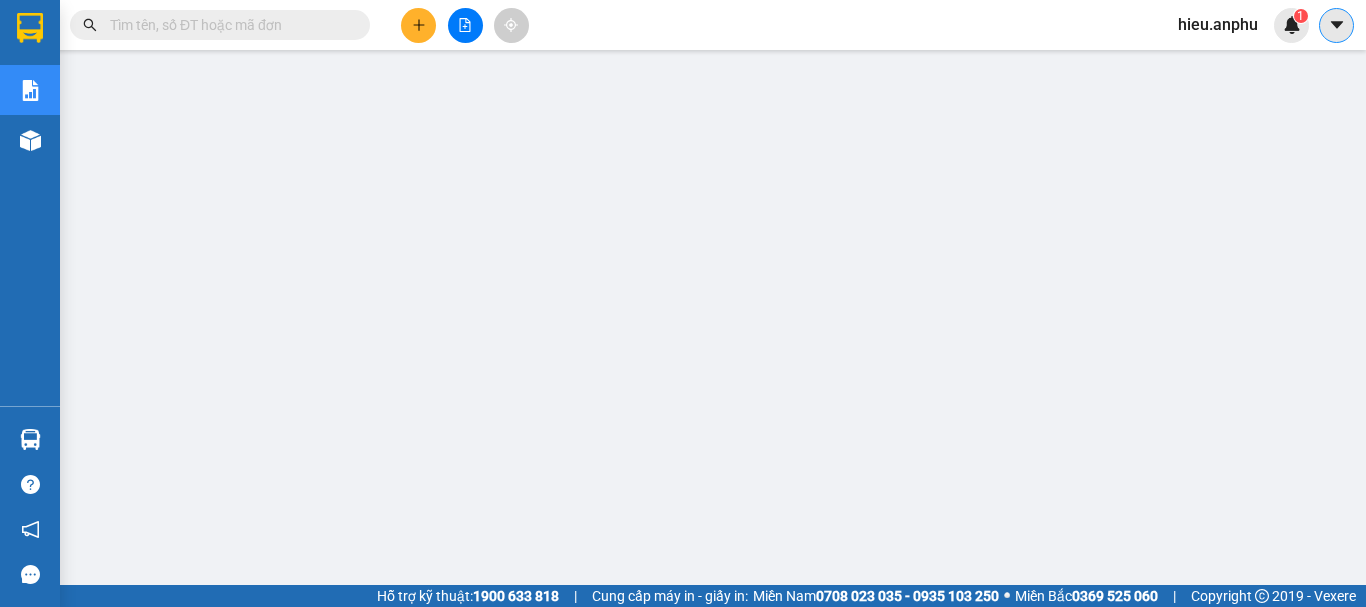 click at bounding box center (1336, 25) 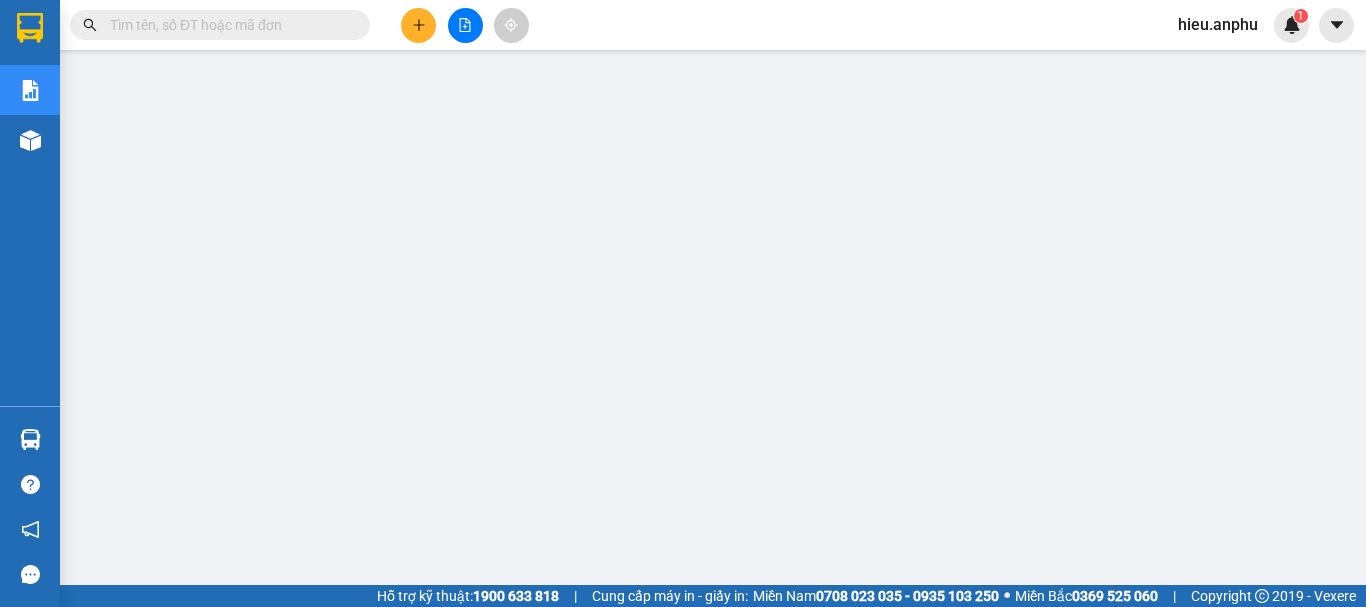 click on "hieu.anphu" at bounding box center [1218, 24] 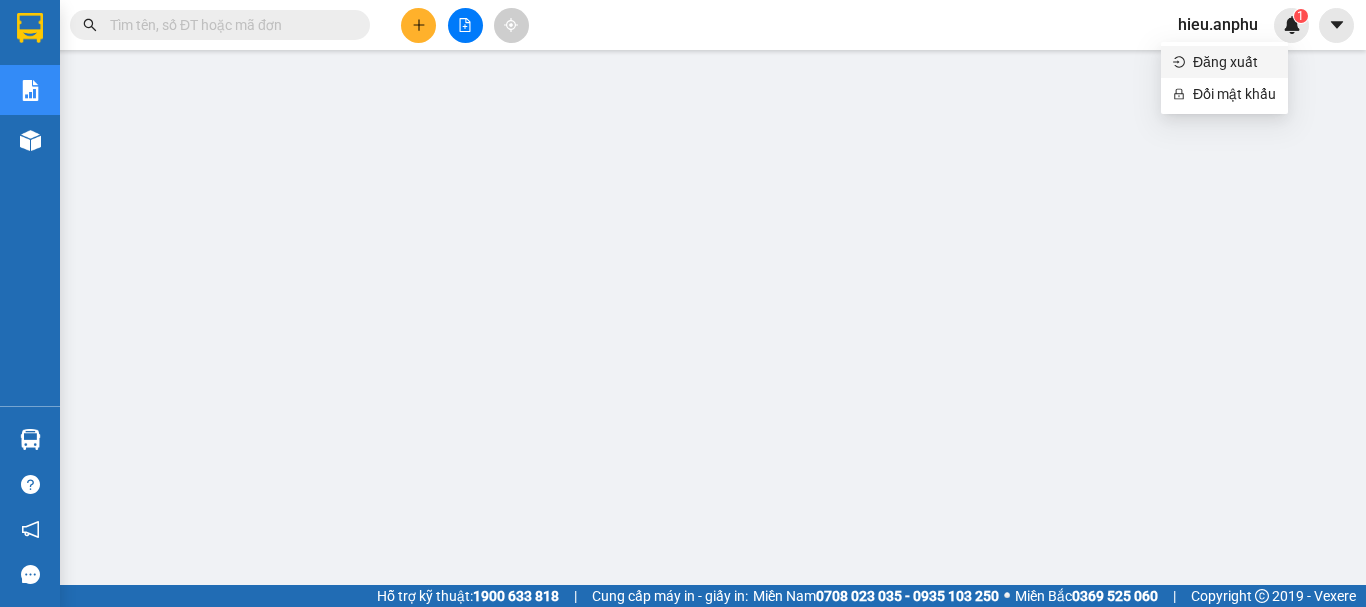 click on "Đăng xuất" at bounding box center [1234, 62] 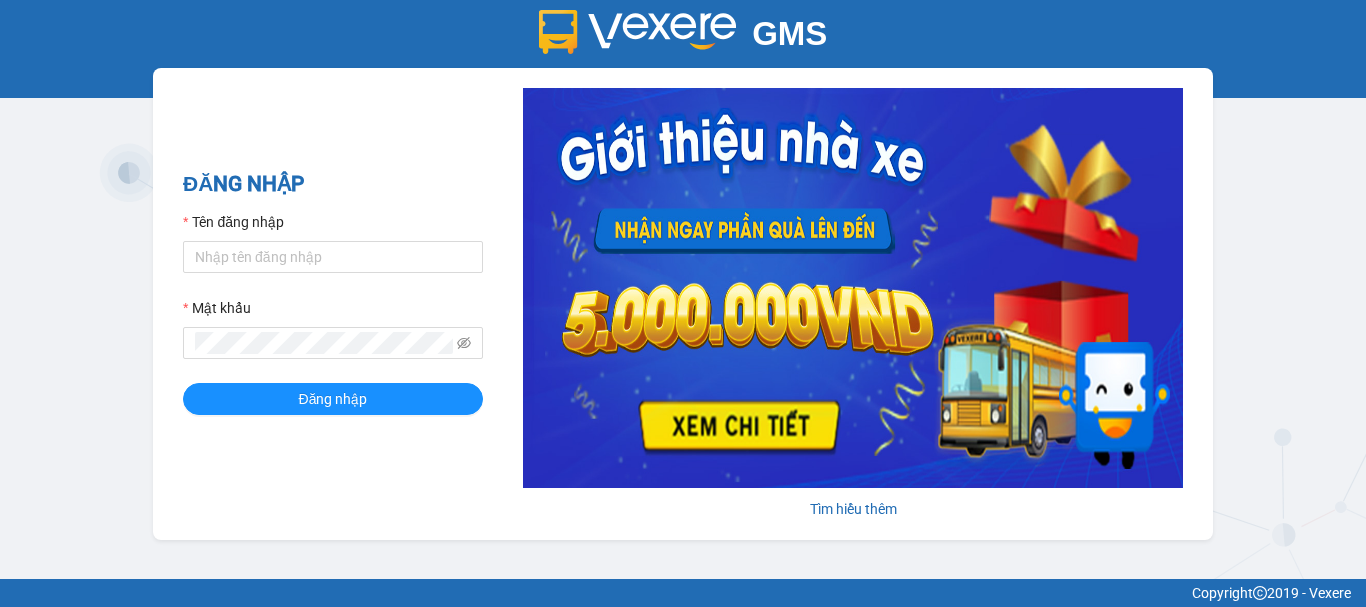 scroll, scrollTop: 0, scrollLeft: 0, axis: both 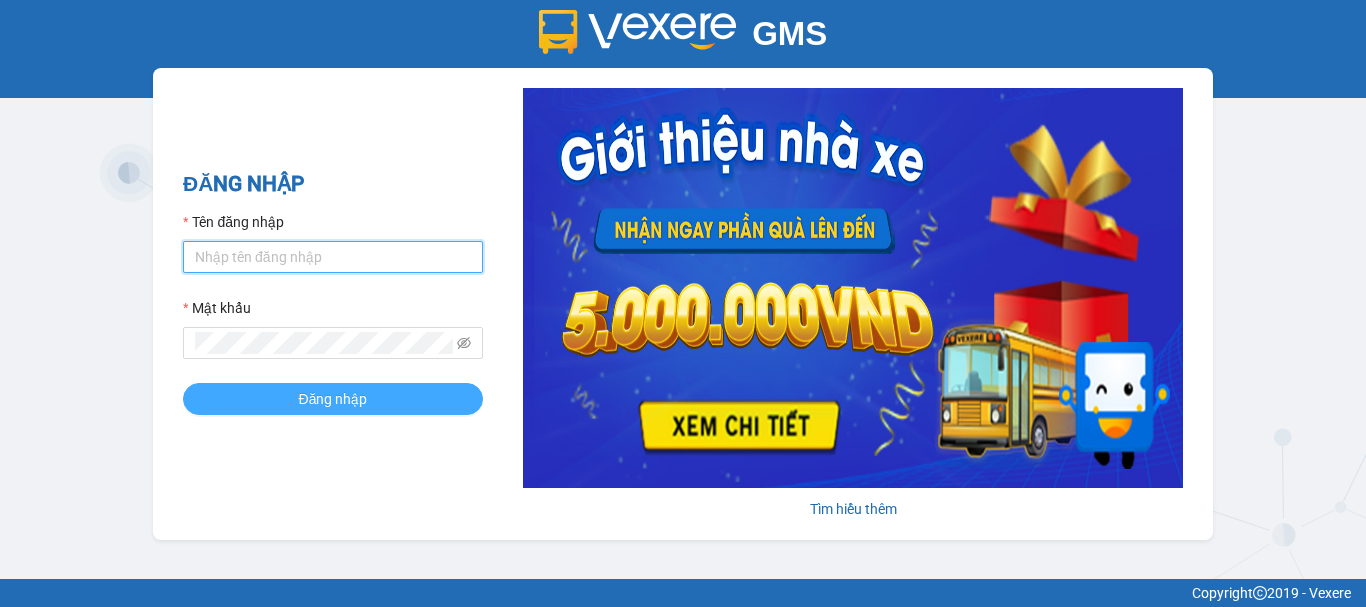 type on "hieu.anphu" 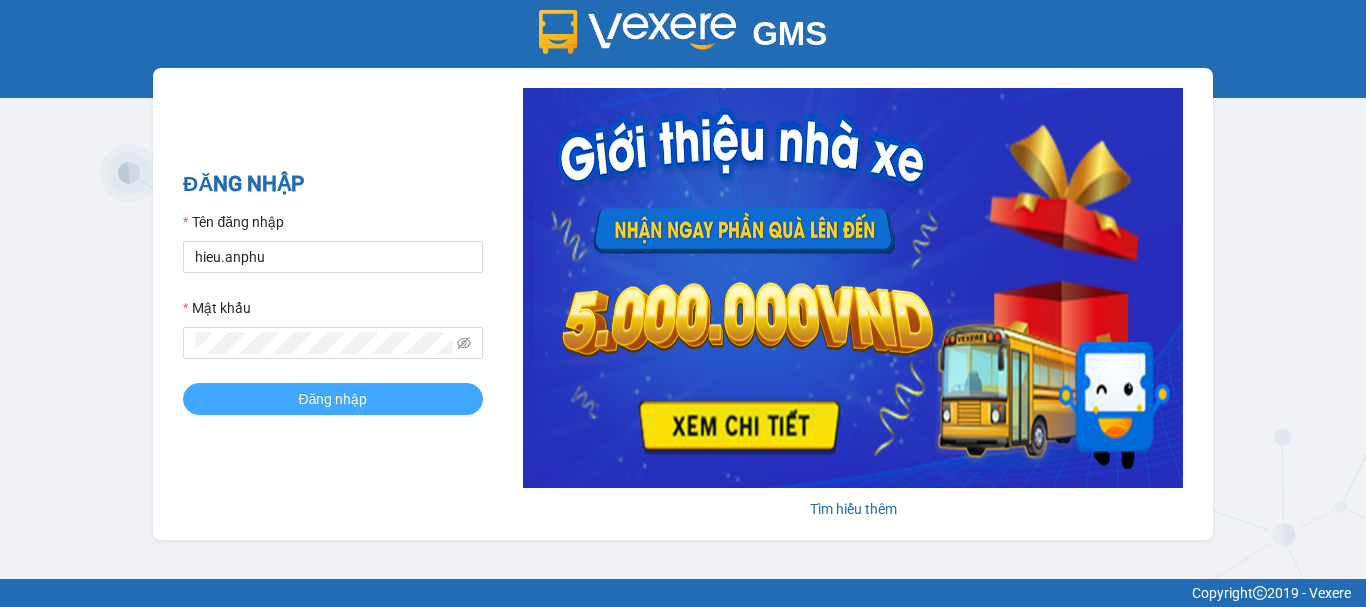 drag, startPoint x: 267, startPoint y: 393, endPoint x: 238, endPoint y: 145, distance: 249.6898 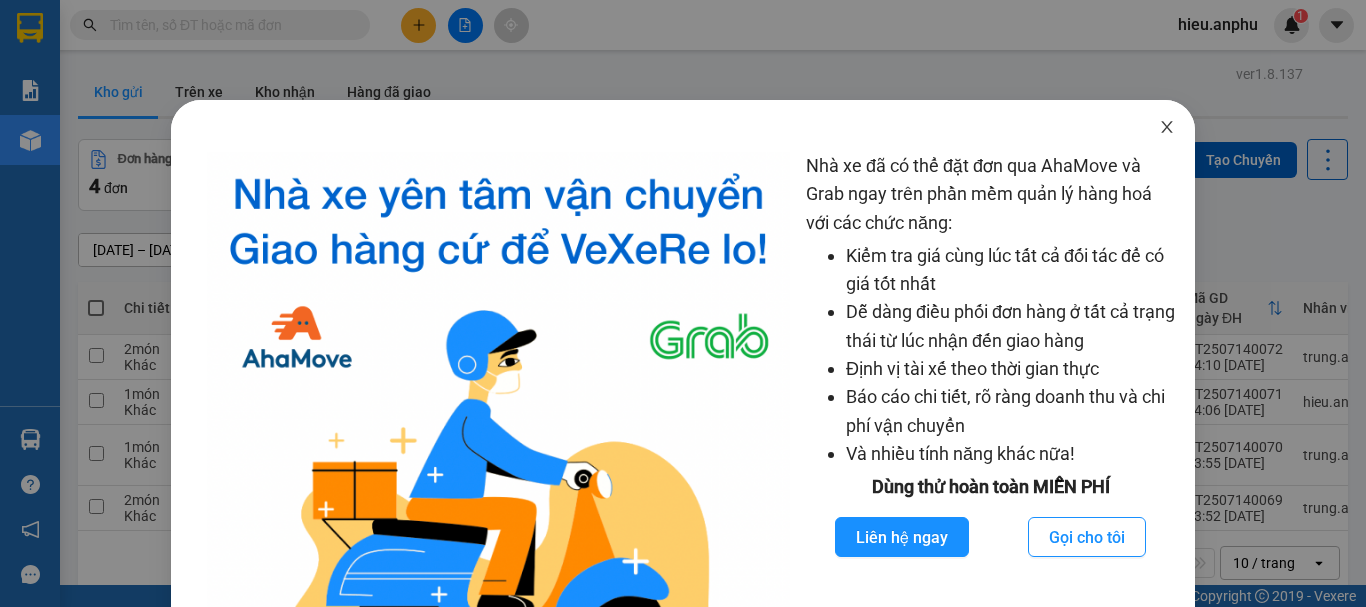 click 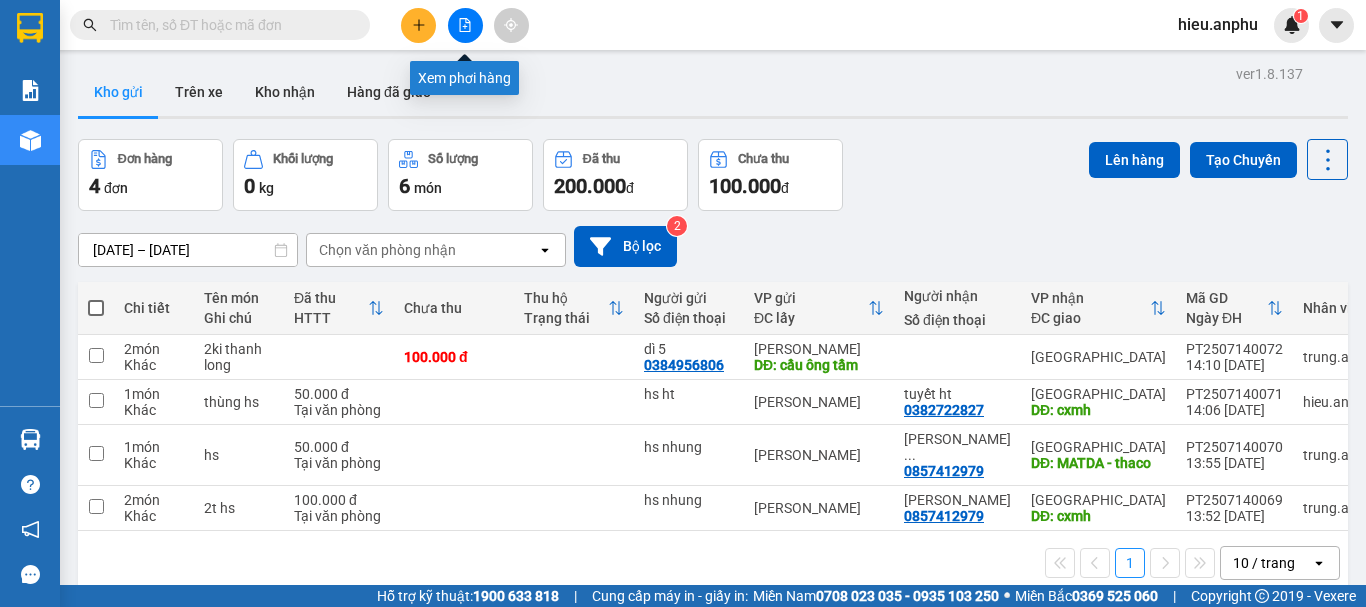 click at bounding box center [465, 25] 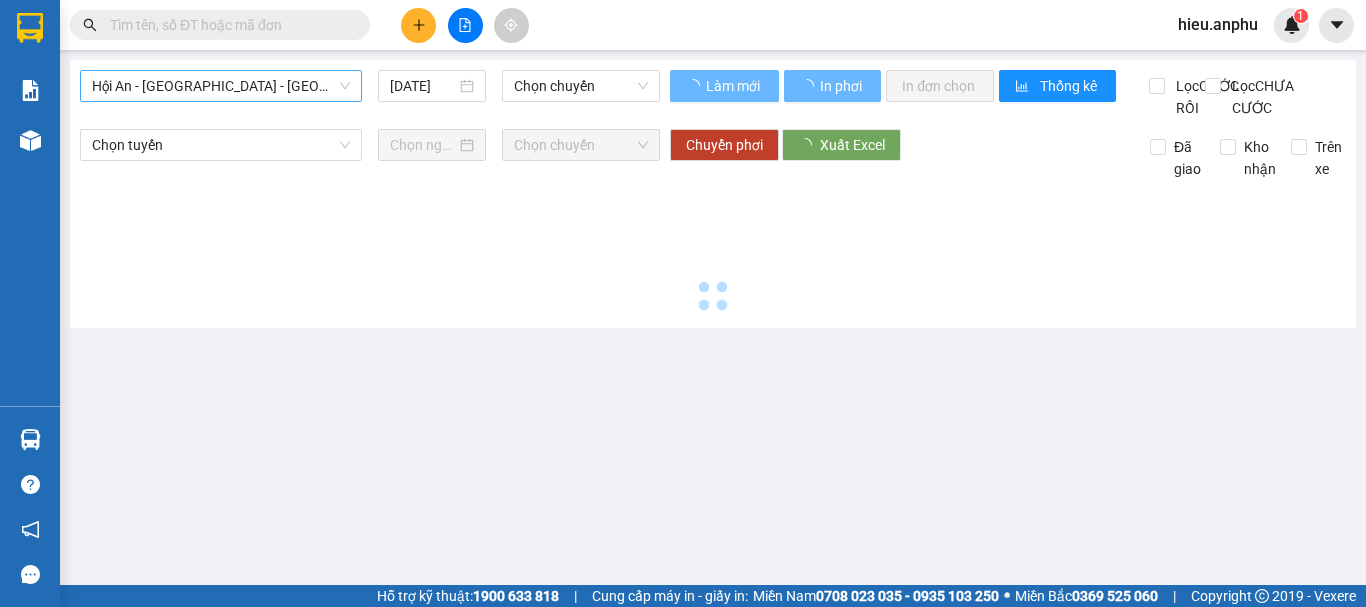 click on "Hội An - [GEOGRAPHIC_DATA] - [GEOGRAPHIC_DATA]" at bounding box center (221, 86) 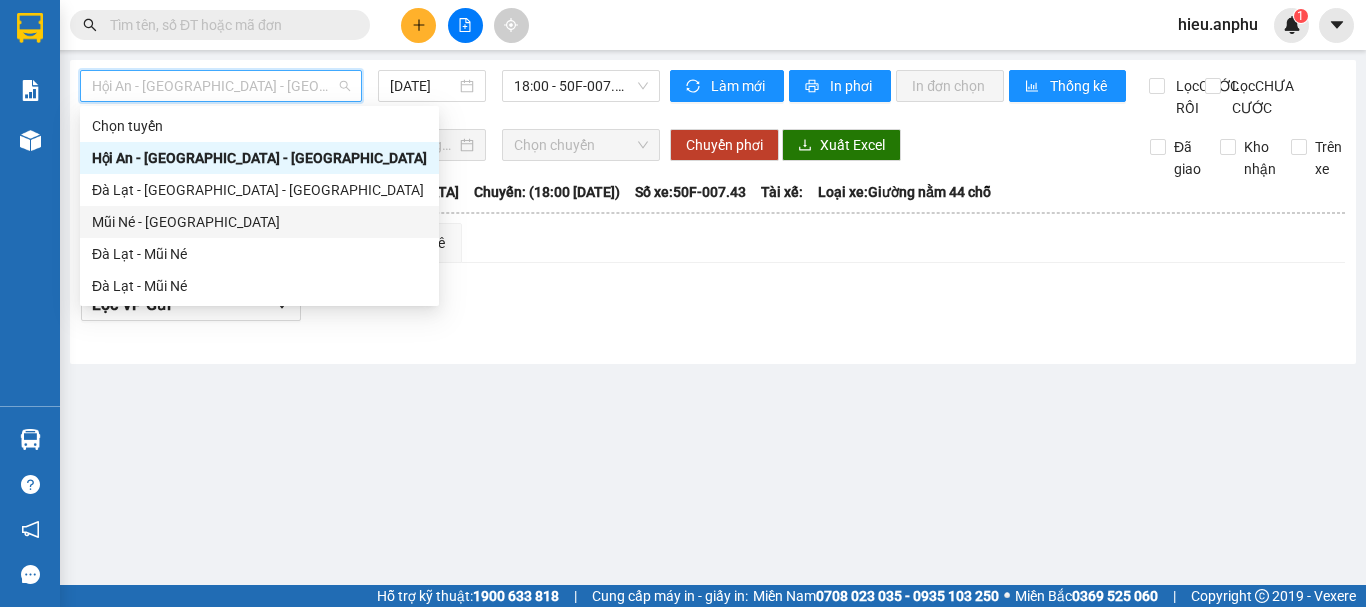 click on "Mũi Né - [GEOGRAPHIC_DATA]" at bounding box center (259, 222) 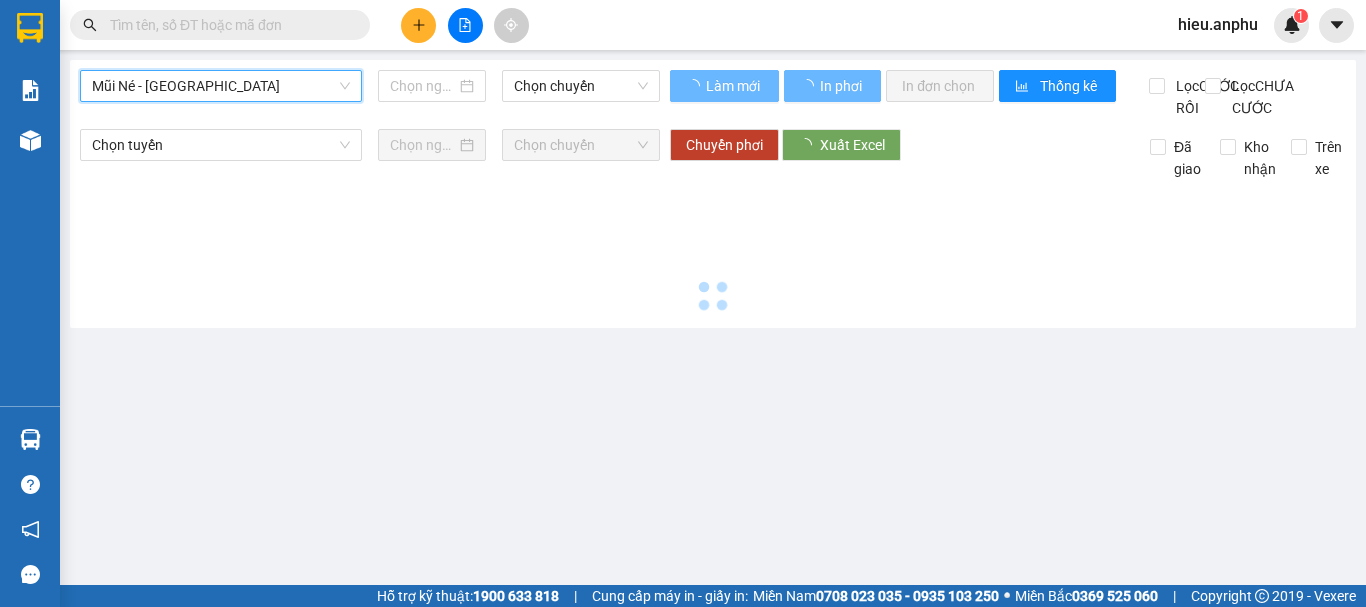 type on "[DATE]" 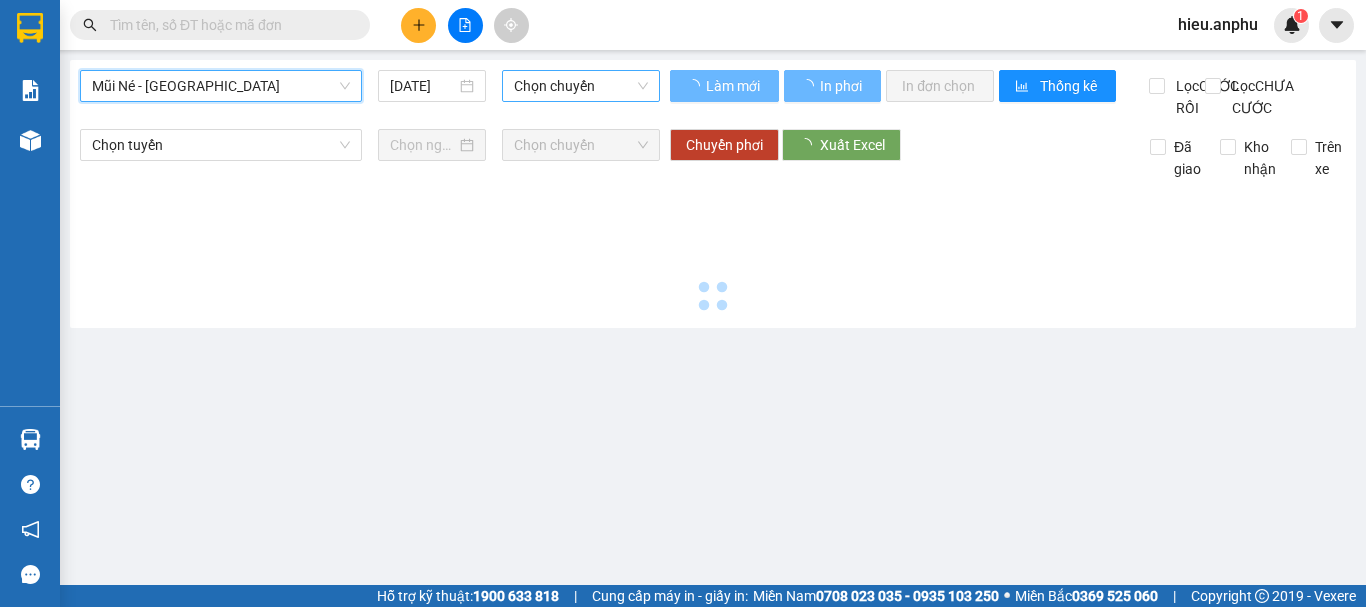 click on "Chọn chuyến" at bounding box center [581, 86] 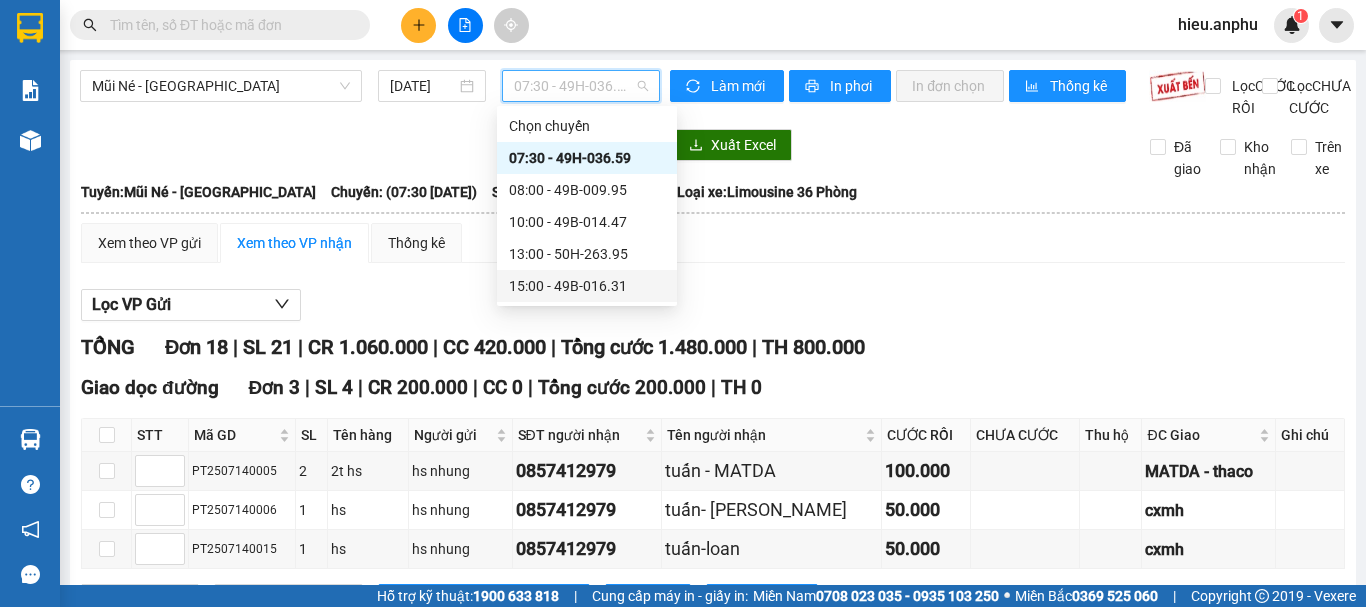 click on "15:00     - 49B-016.31" at bounding box center [587, 286] 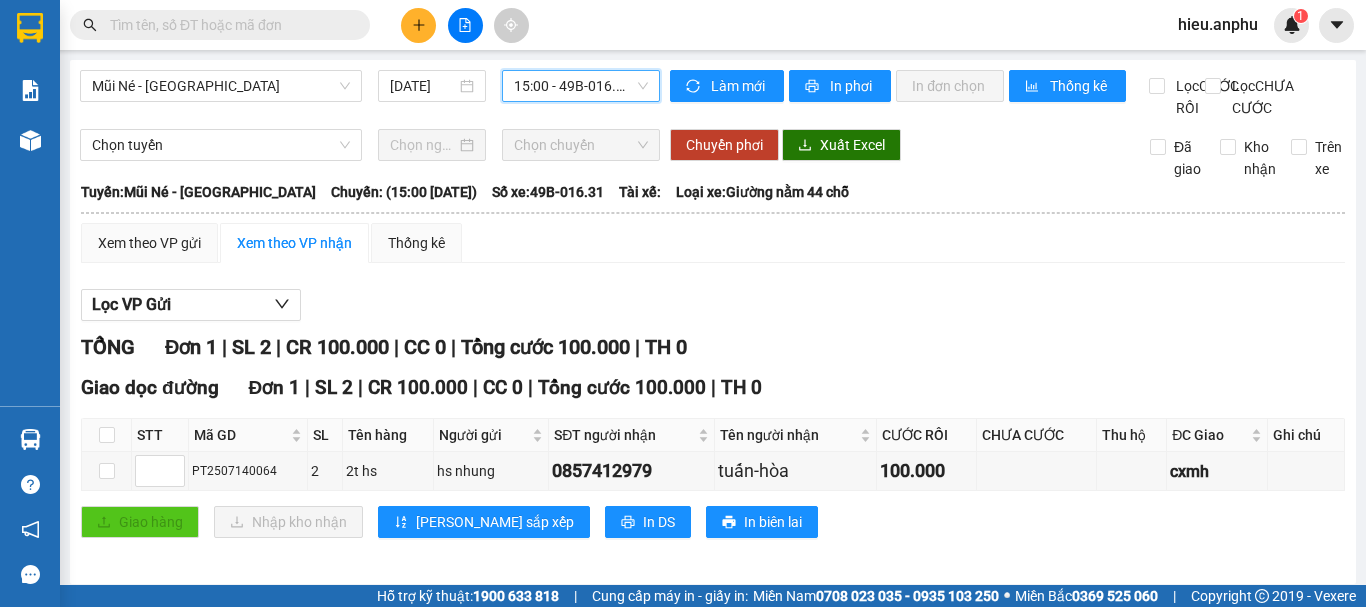 click at bounding box center [228, 25] 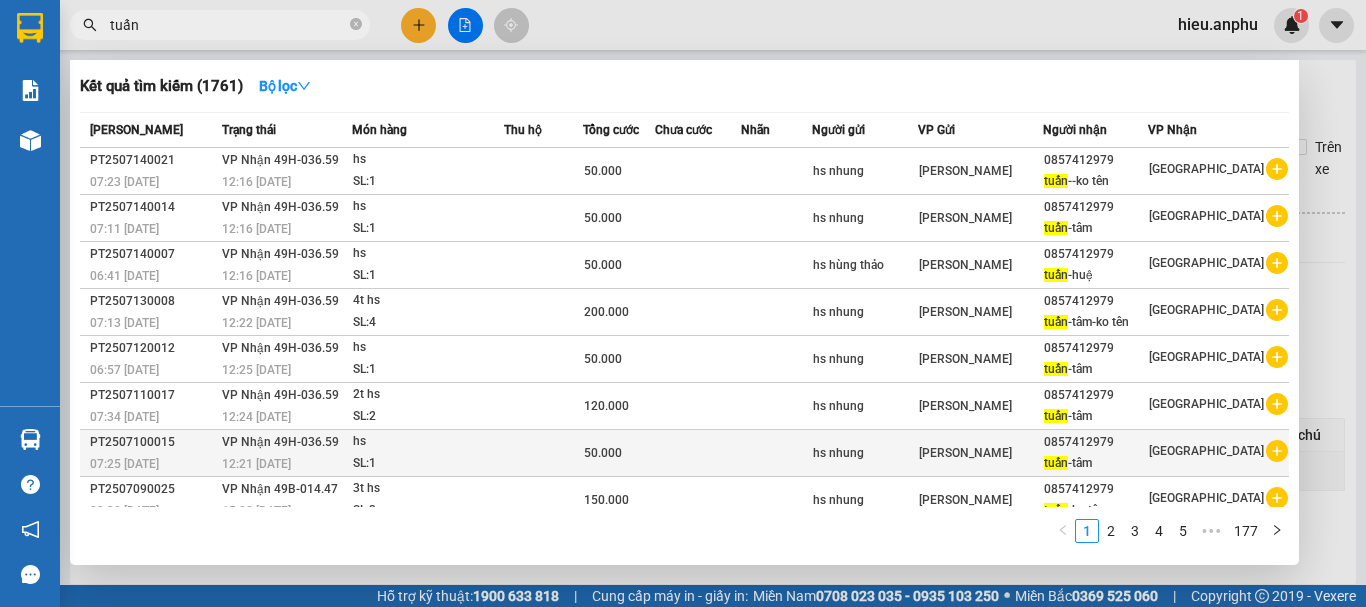 scroll, scrollTop: 111, scrollLeft: 0, axis: vertical 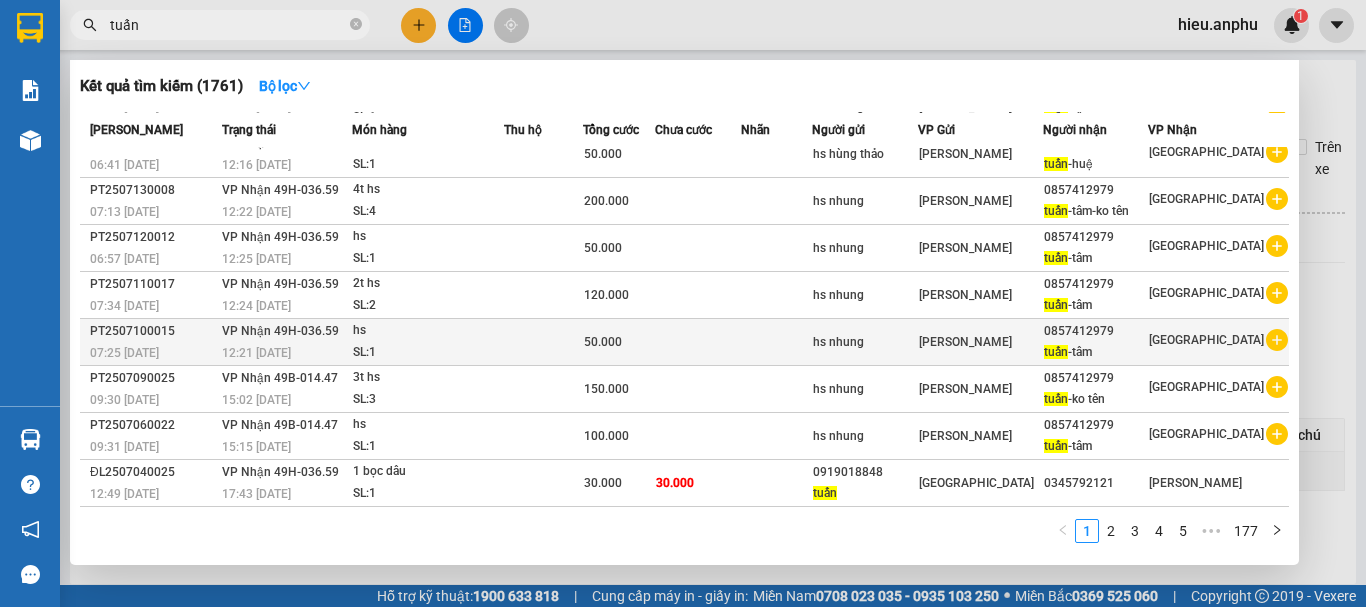type on "tuấn" 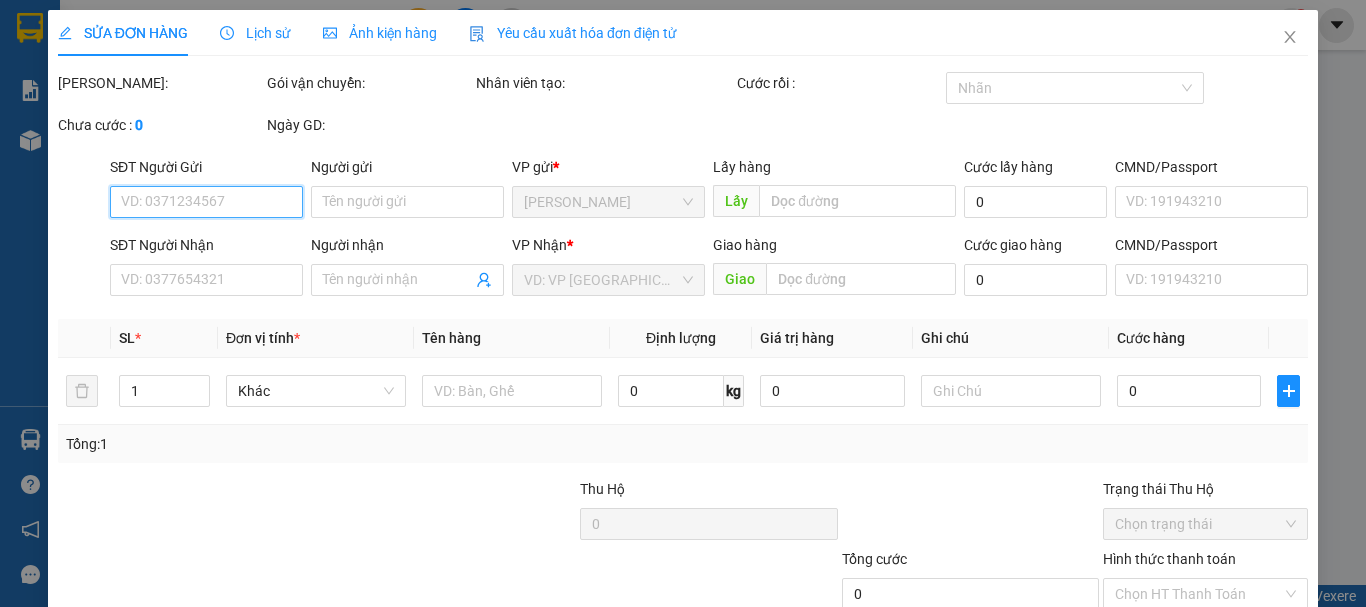 type on "hs nhung" 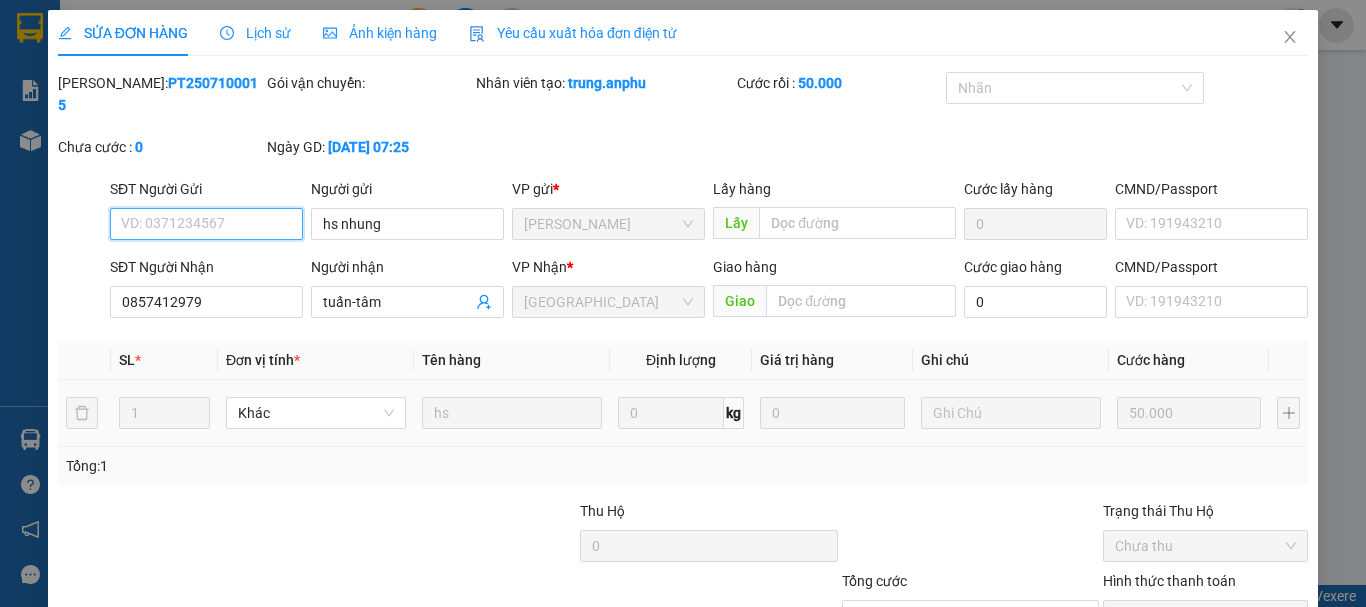 scroll, scrollTop: 137, scrollLeft: 0, axis: vertical 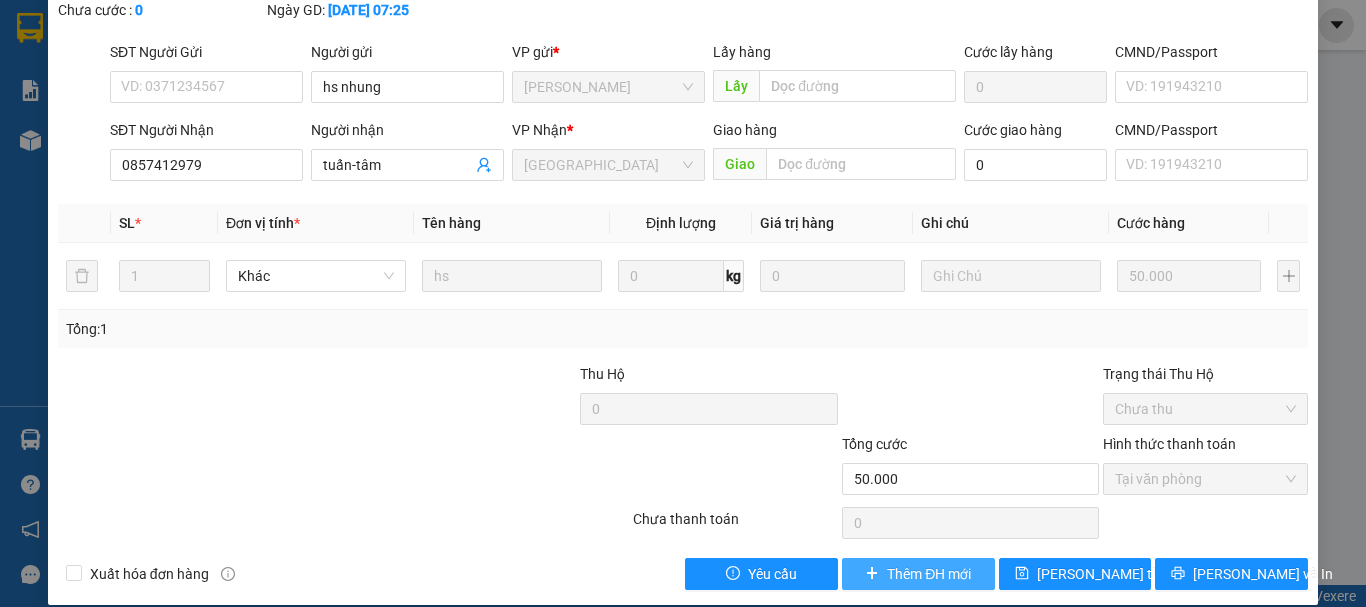 click on "Thêm ĐH mới" at bounding box center (929, 574) 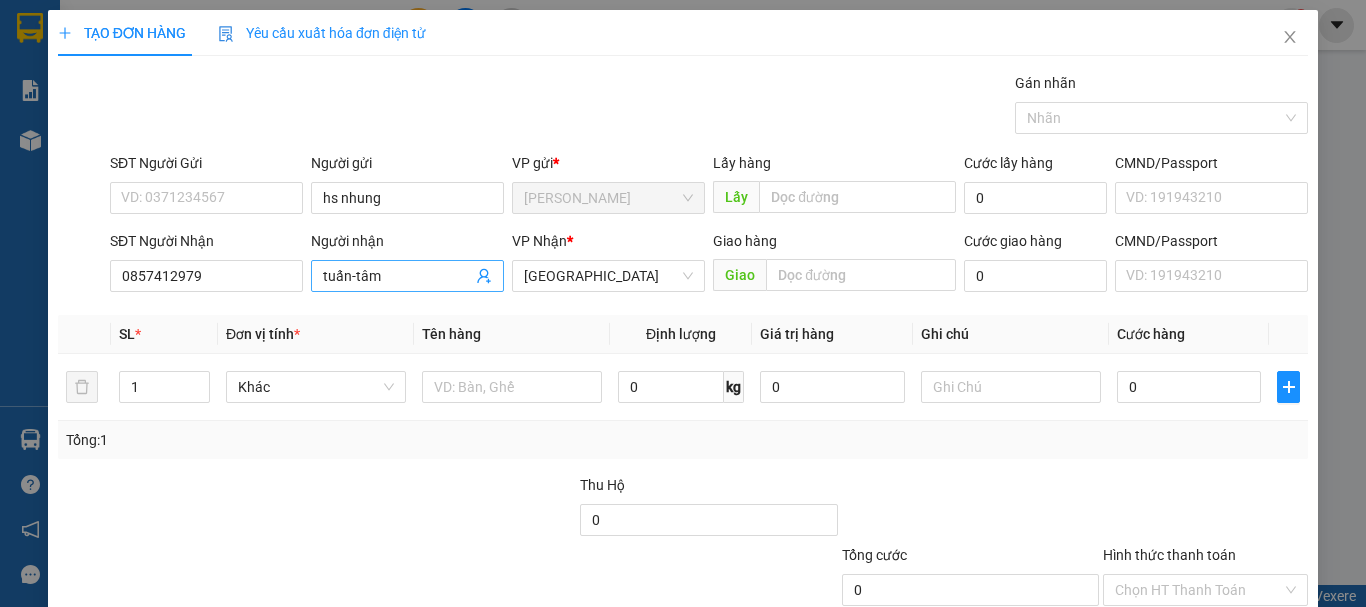 click on "tuấn-tâm" at bounding box center [397, 276] 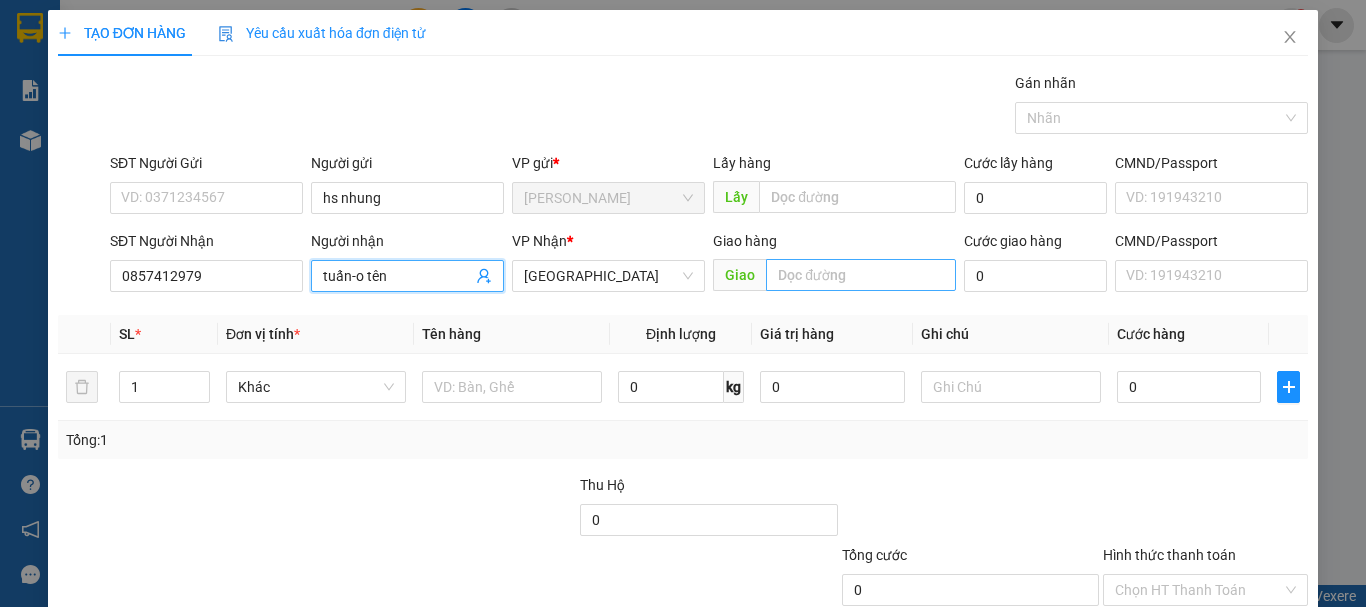 type on "tuấn-o tên" 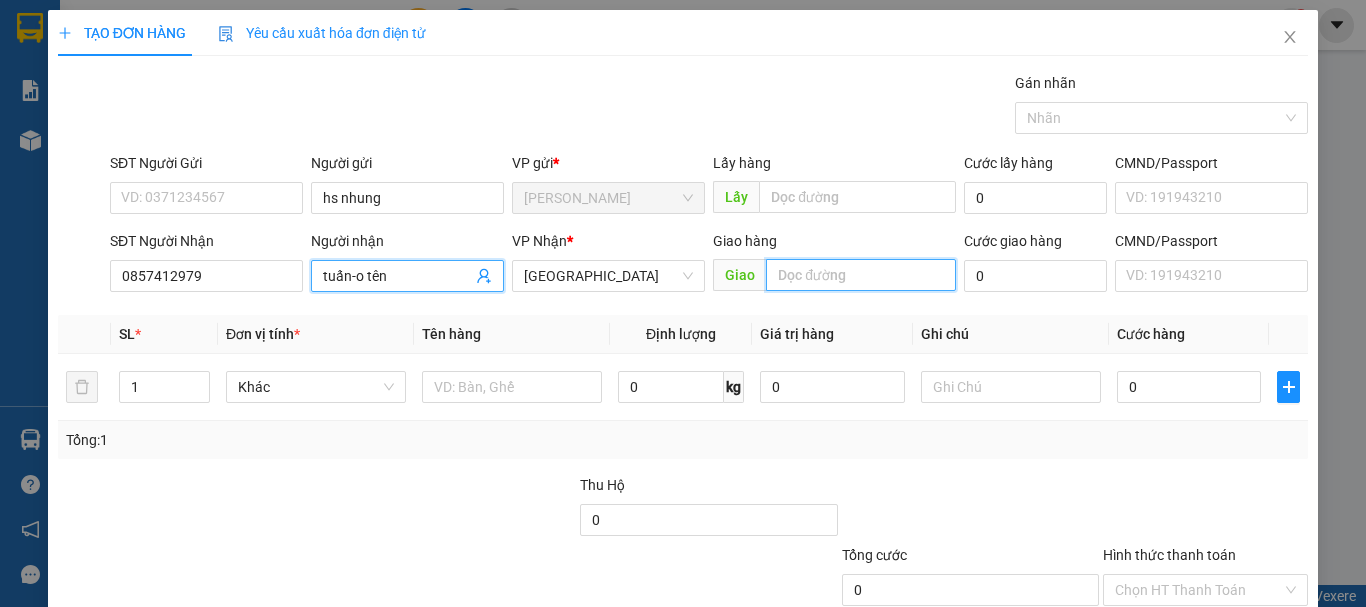 click at bounding box center [861, 275] 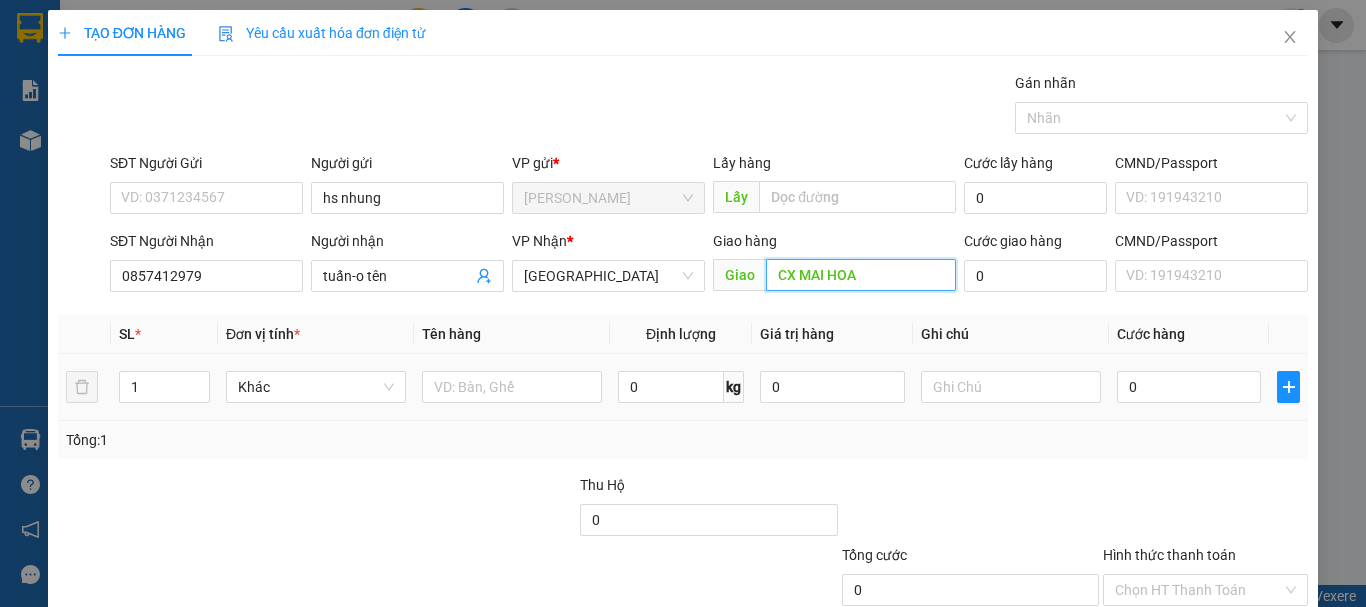 type on "CX MAI HOA" 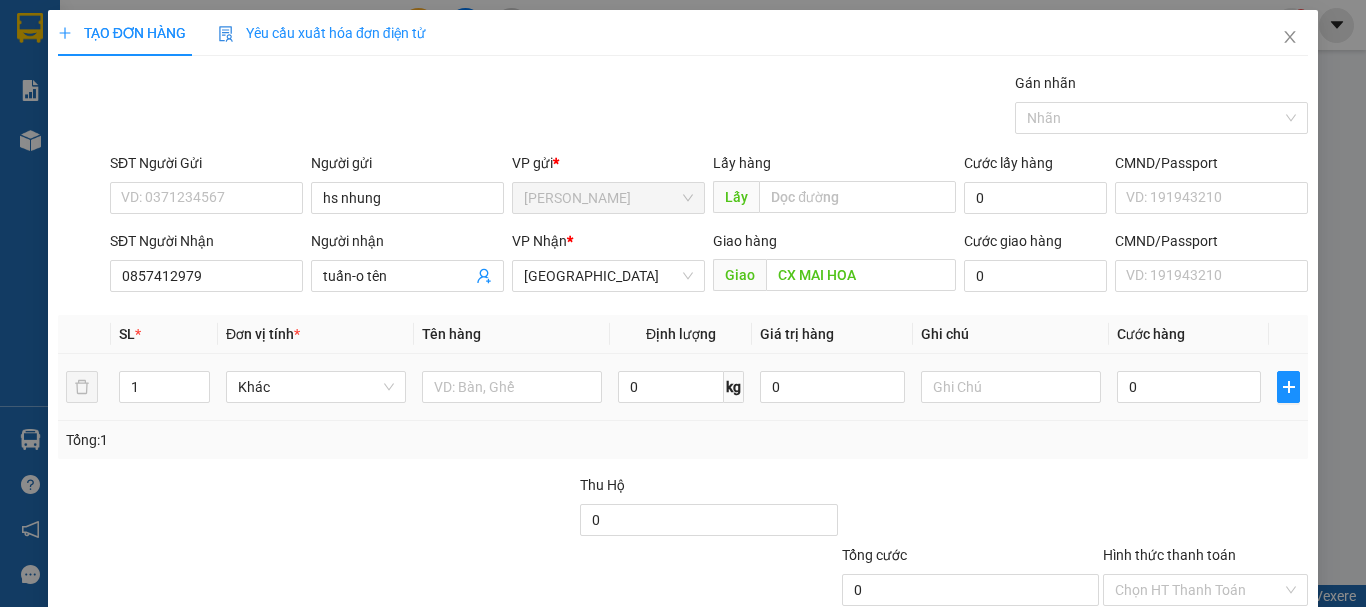 click at bounding box center (512, 387) 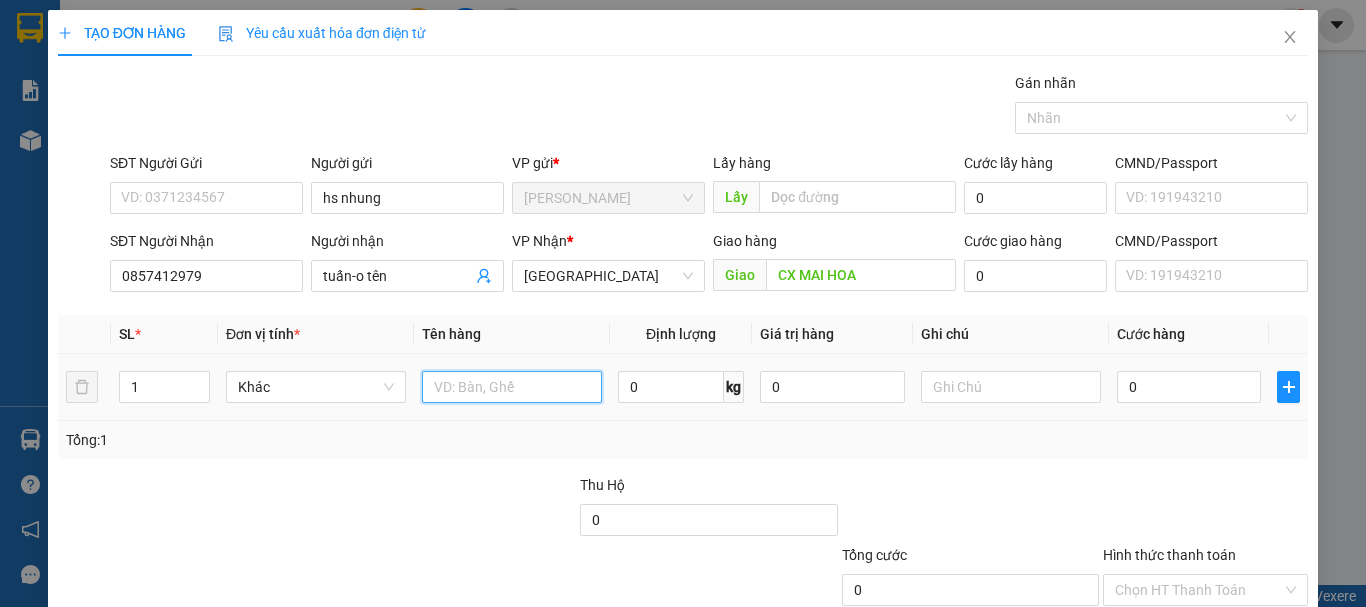 click at bounding box center [512, 387] 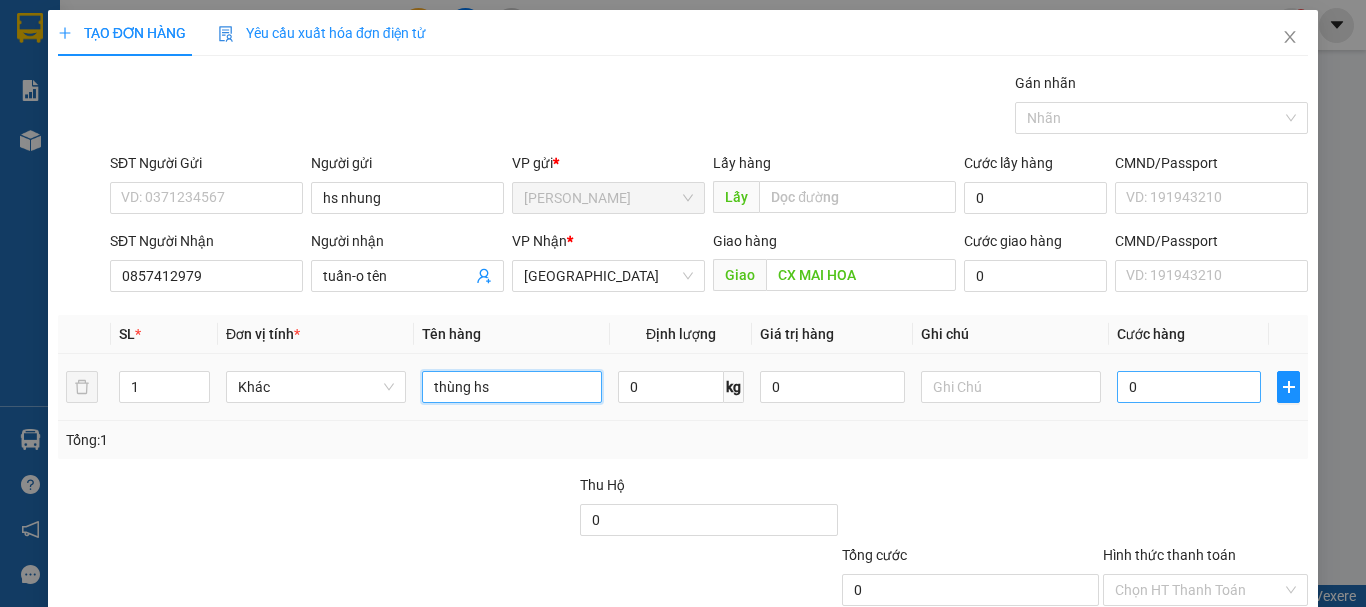 type on "thùng hs" 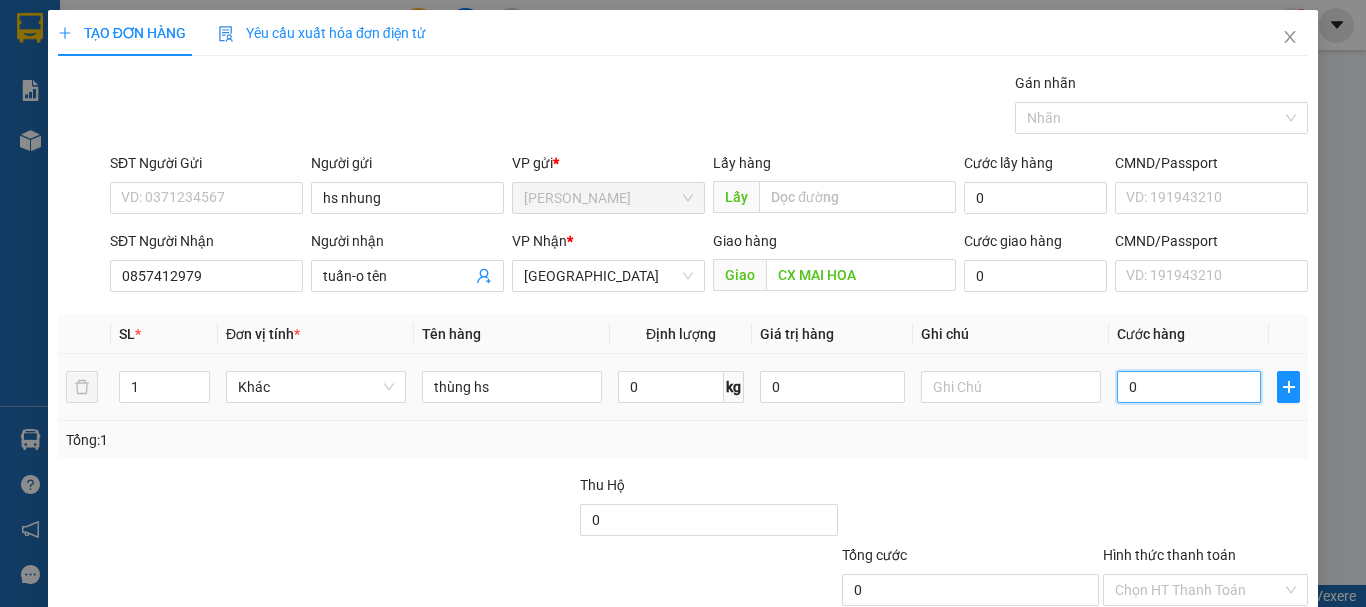 click on "0" at bounding box center (1189, 387) 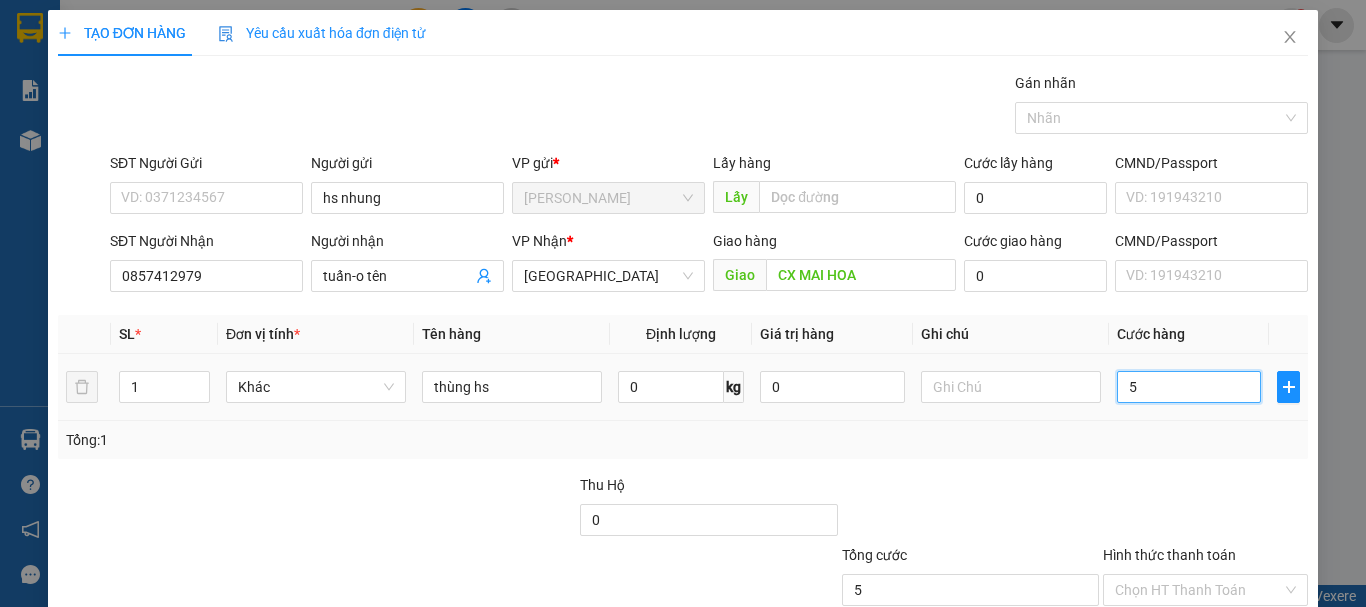 type on "50" 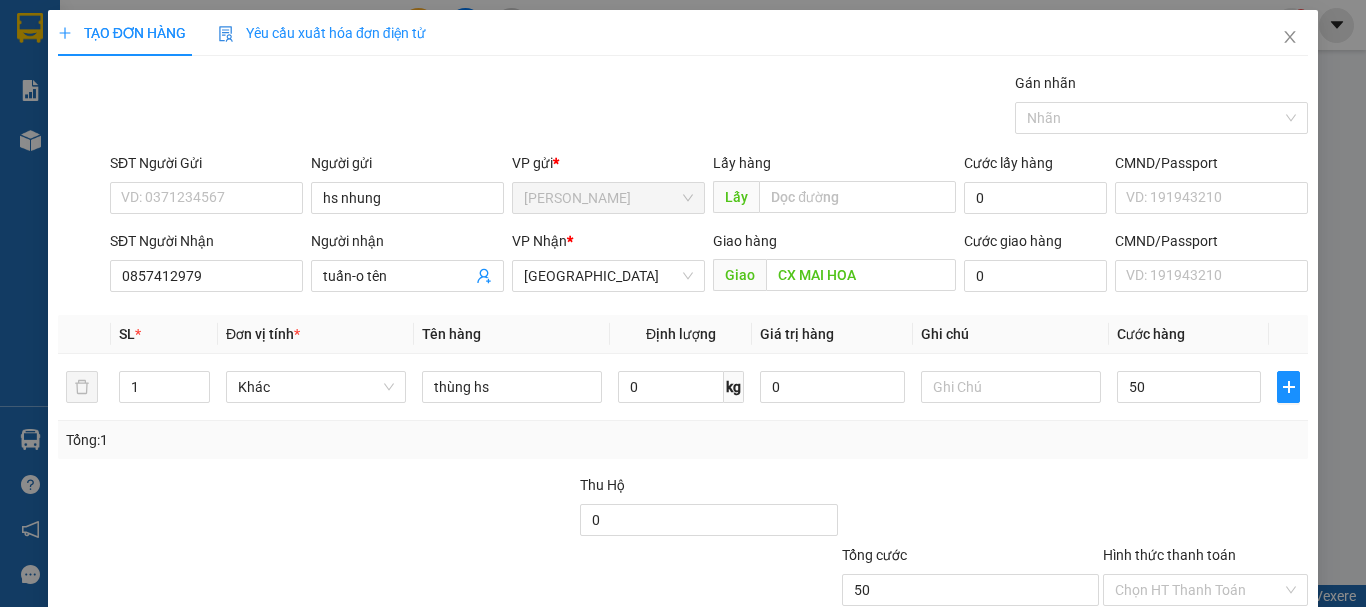 type on "50.000" 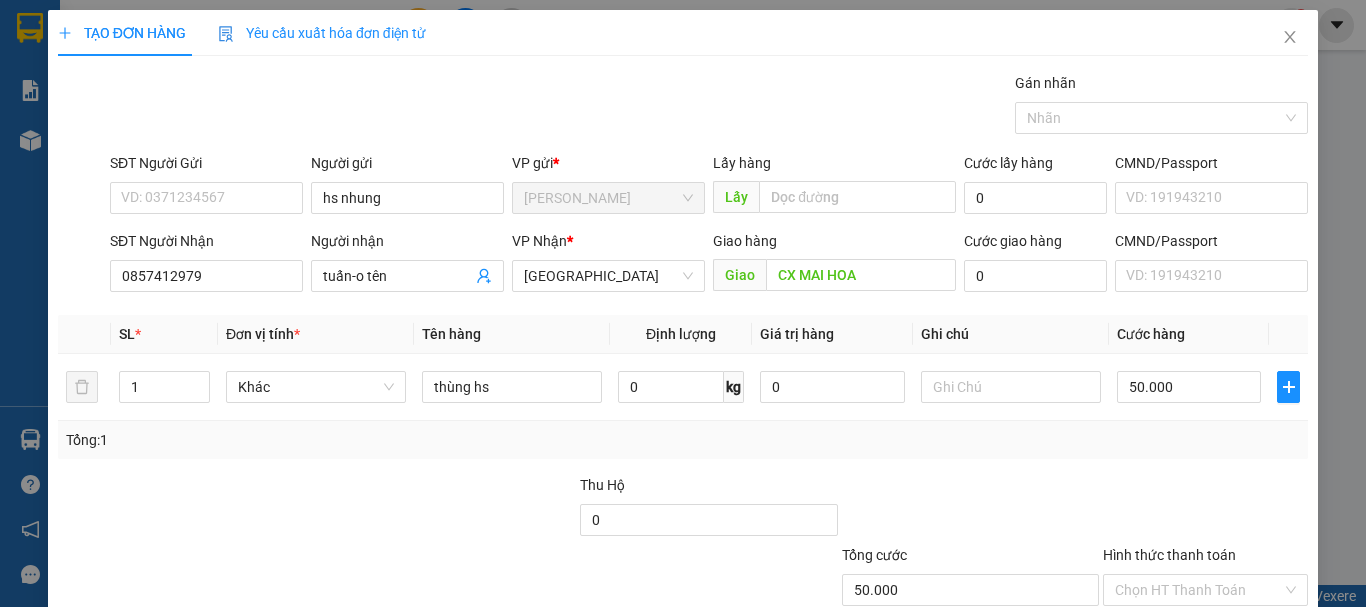 click on "Transit Pickup Surcharge Ids Transit Deliver Surcharge Ids Transit Deliver Surcharge Transit Deliver Surcharge Gán nhãn   Nhãn SĐT Người Gửi VD: 0371234567 Người gửi hs nhung VP gửi  * [PERSON_NAME] Lấy hàng Lấy Cước lấy hàng 0 CMND/Passport VD: [PASSPORT] SĐT Người Nhận 0857412979 Người nhận tuấn-o tên VP Nhận  * Đà Lạt Giao hàng Giao CX MAI HOA Cước giao hàng 0 CMND/Passport VD: [PASSPORT] SL  * Đơn vị tính  * Tên hàng  Định lượng Giá trị hàng Ghi chú Cước hàng                   1 Khác thùng hs 0 kg 0 50.000 Tổng:  1 Thu Hộ 0 Tổng cước 50.000 Hình thức thanh toán Chọn HT Thanh Toán Số tiền thu trước 0 Chưa thanh toán 50.000 Chọn HT Thanh Toán Lưu nháp Xóa Thông tin [PERSON_NAME] và In" at bounding box center (683, 386) 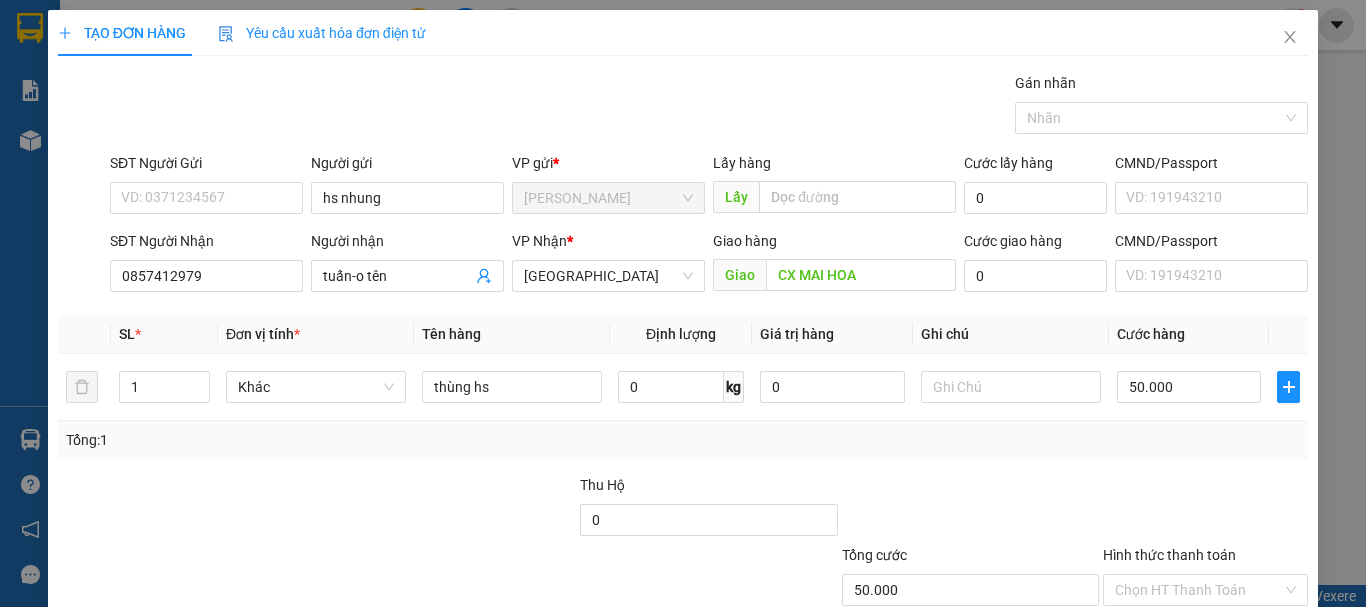 scroll, scrollTop: 100, scrollLeft: 0, axis: vertical 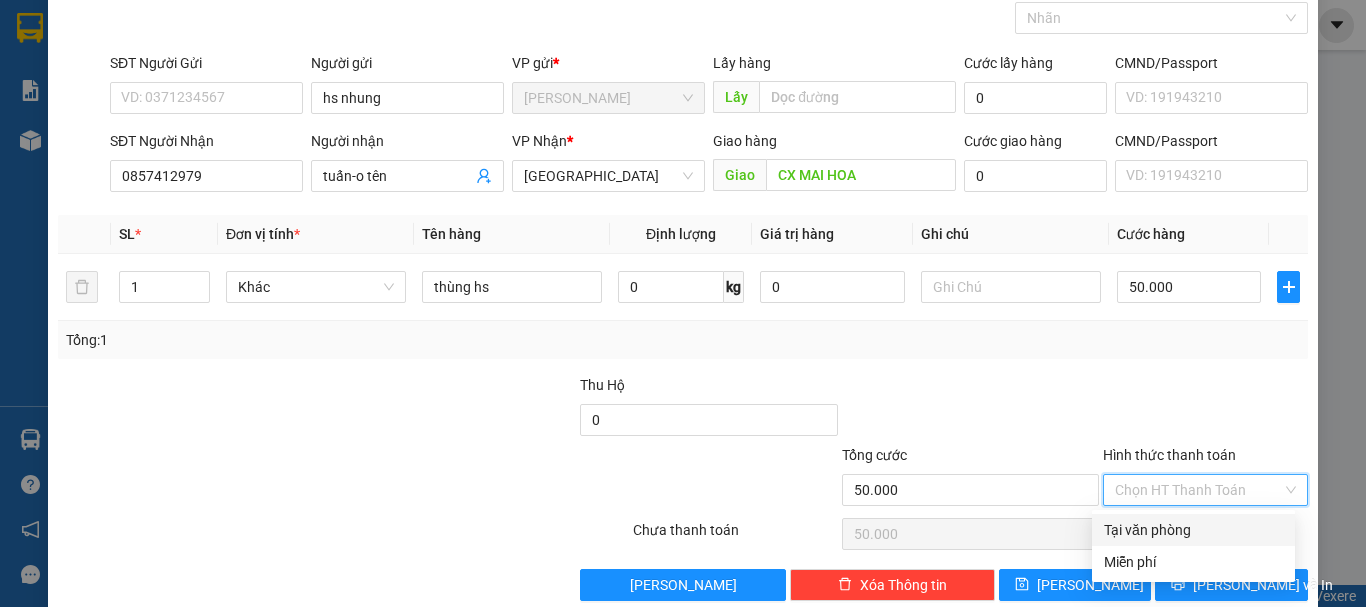 drag, startPoint x: 1179, startPoint y: 496, endPoint x: 1184, endPoint y: 526, distance: 30.413813 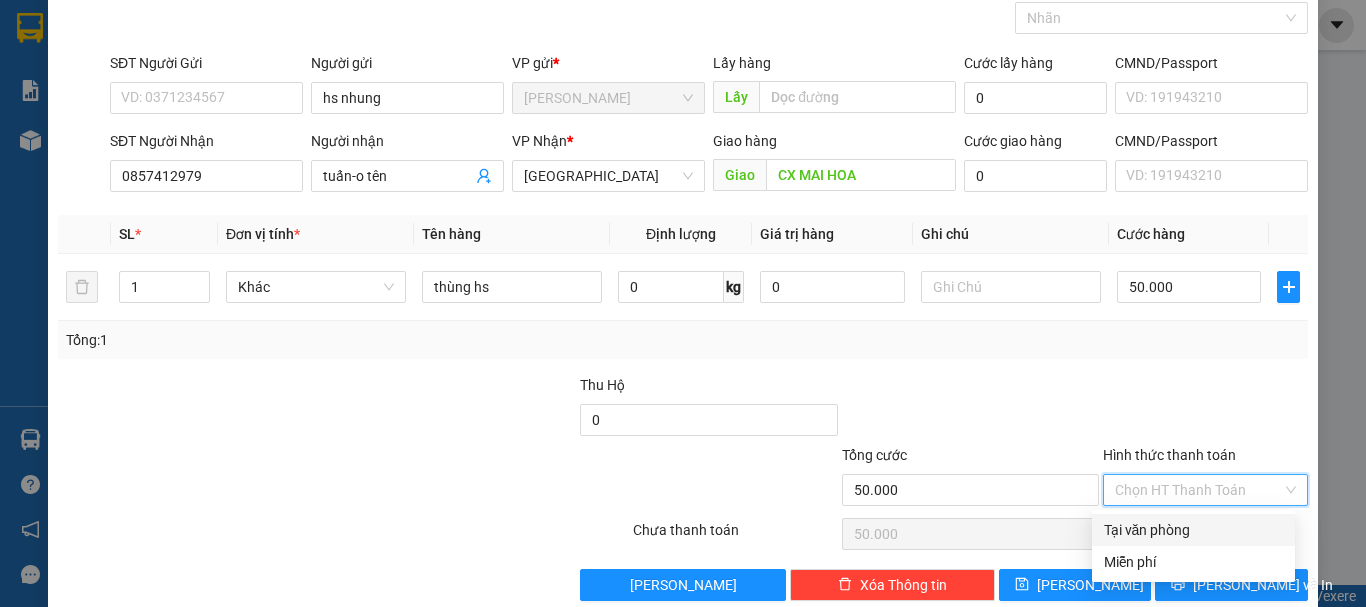 click on "Tại văn phòng" at bounding box center [1193, 530] 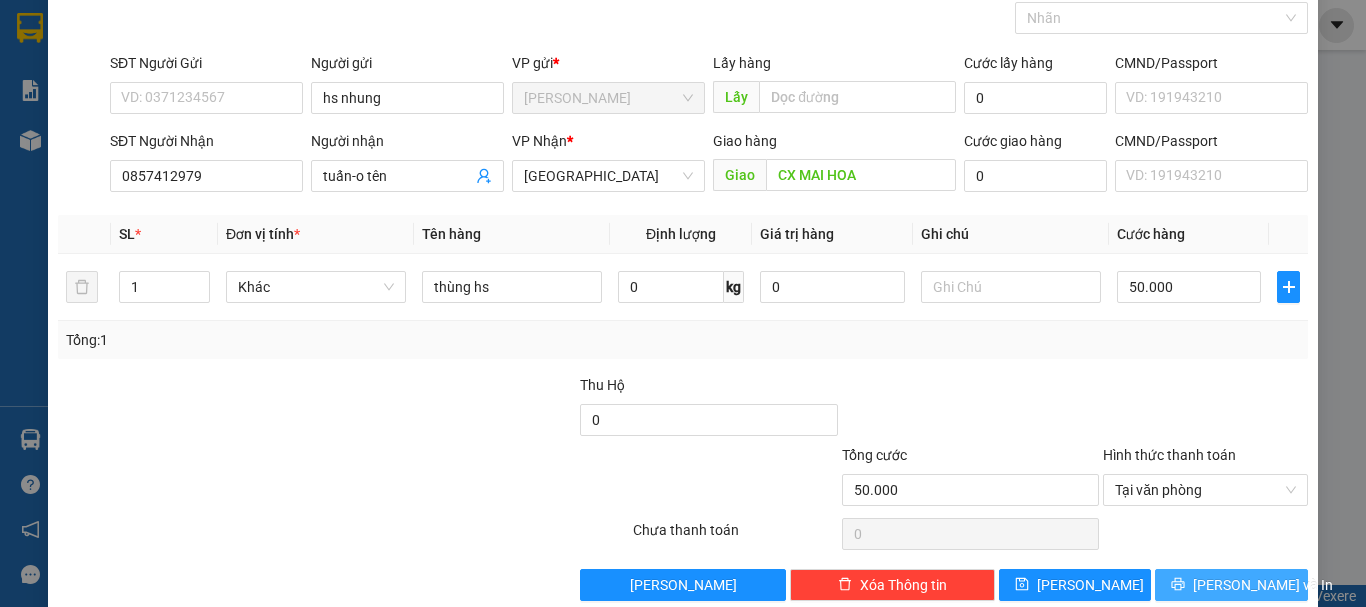 click on "[PERSON_NAME] và In" at bounding box center [1263, 585] 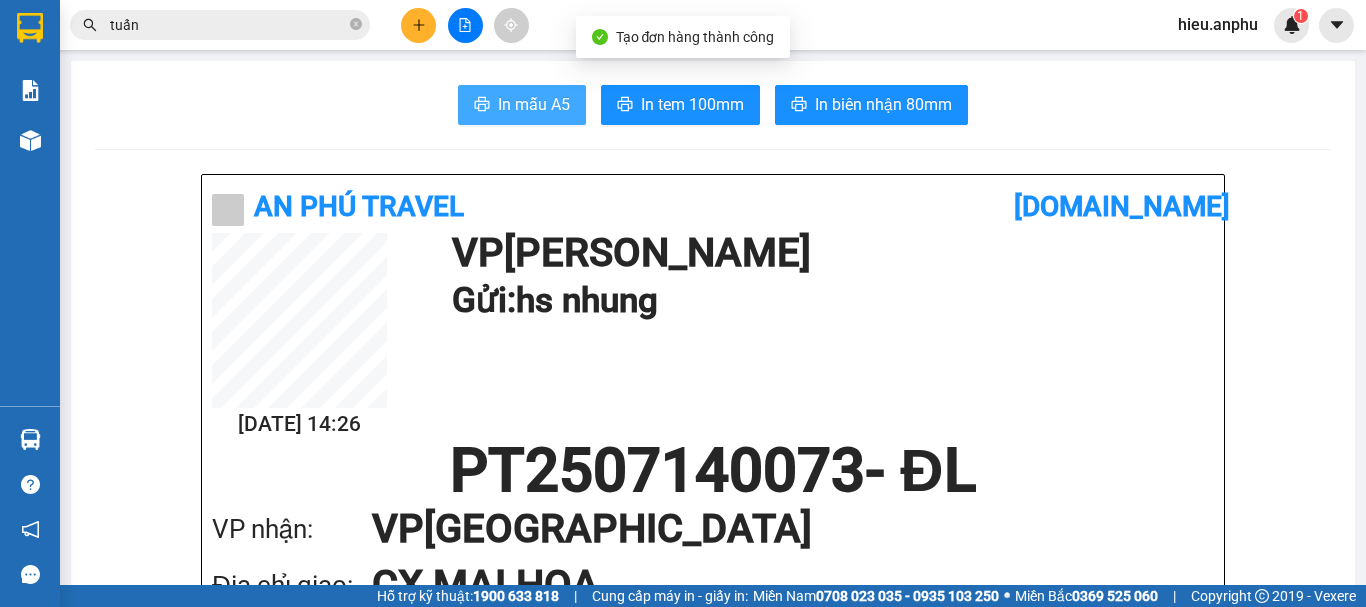 click on "In mẫu A5" at bounding box center (534, 104) 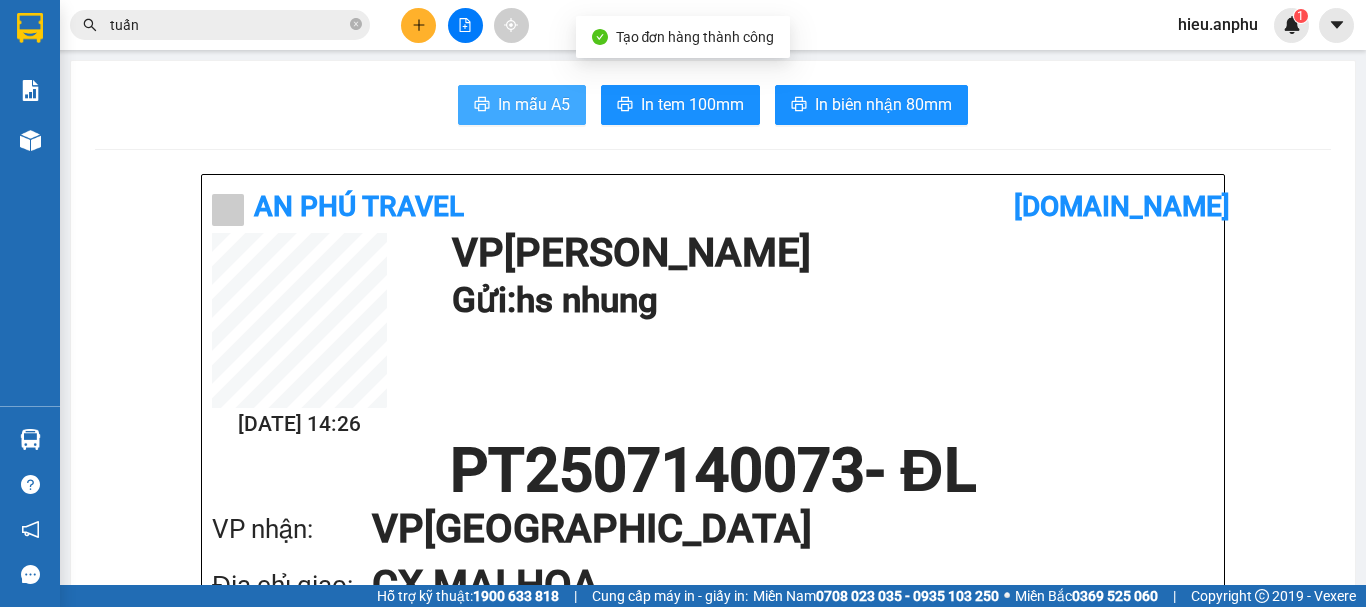 scroll, scrollTop: 0, scrollLeft: 0, axis: both 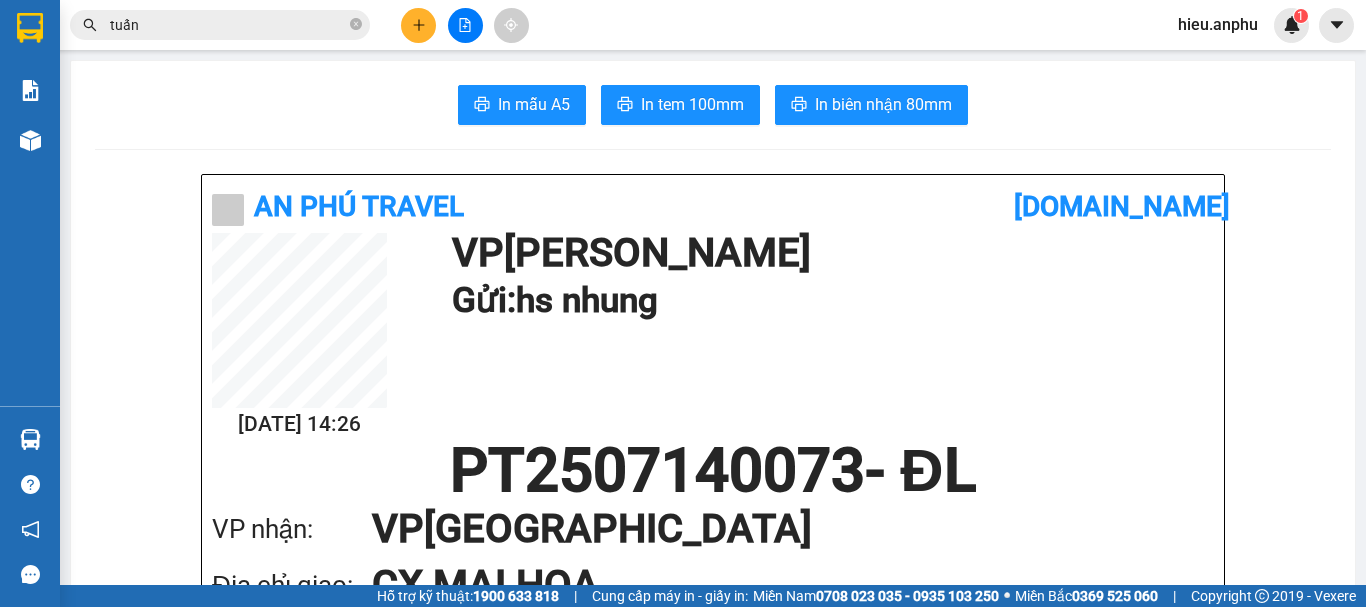 click on "tuấn" at bounding box center [228, 25] 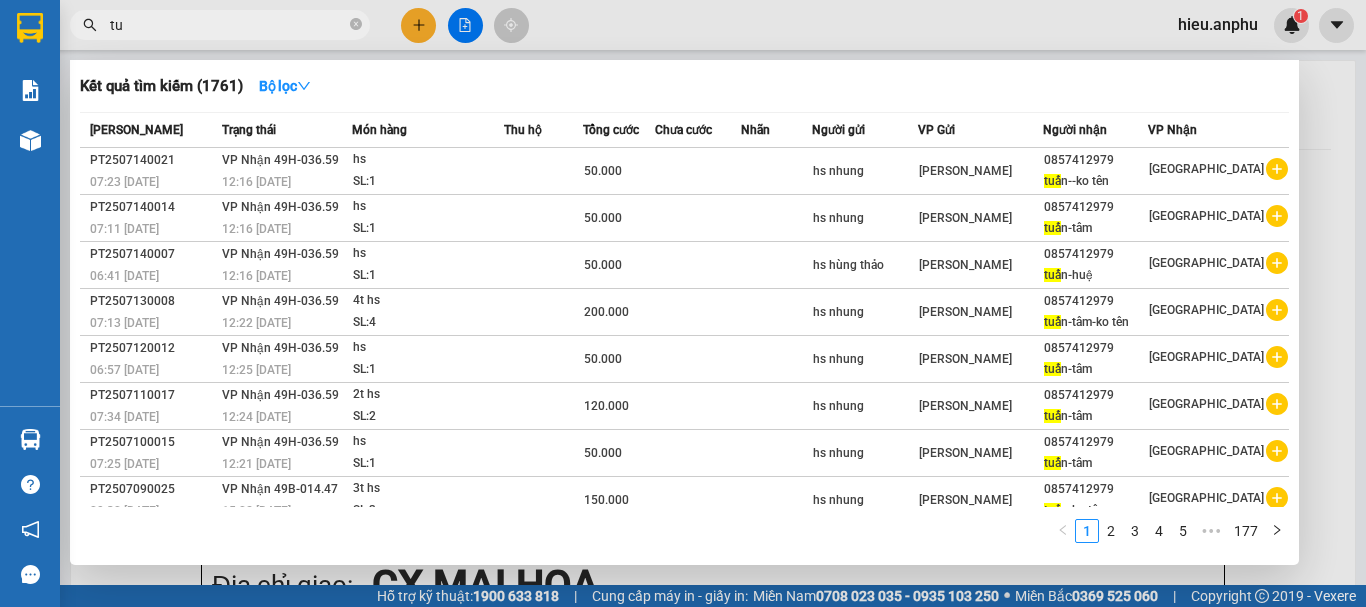type on "t" 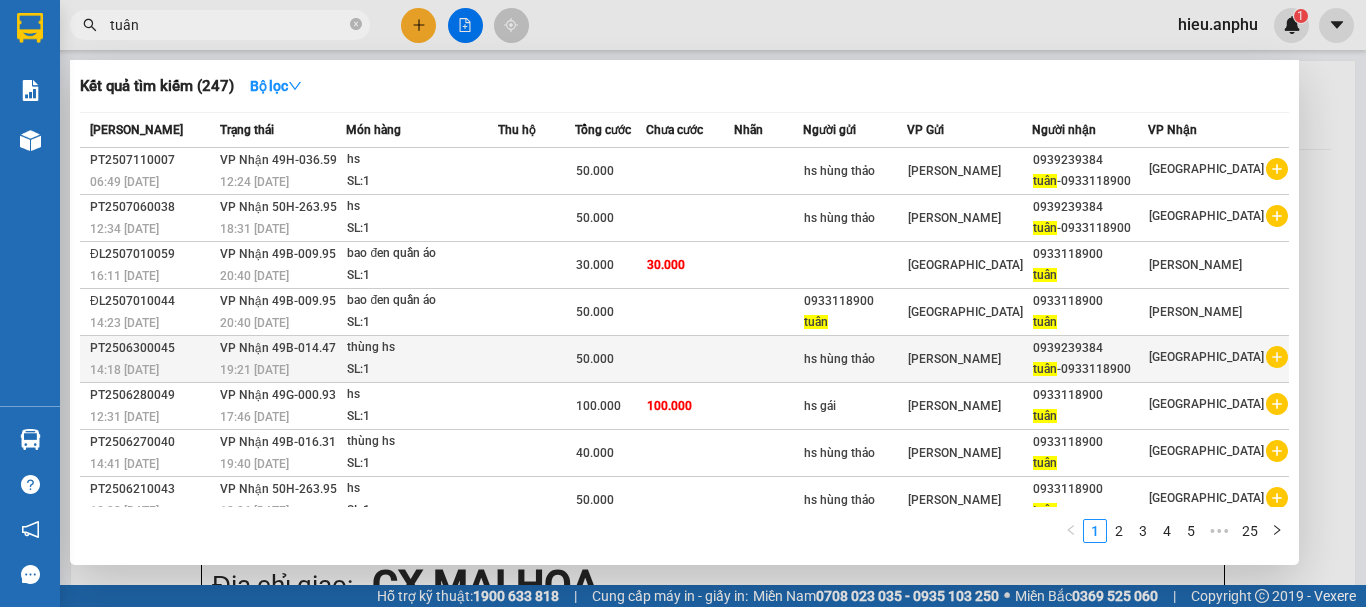 type on "tuân" 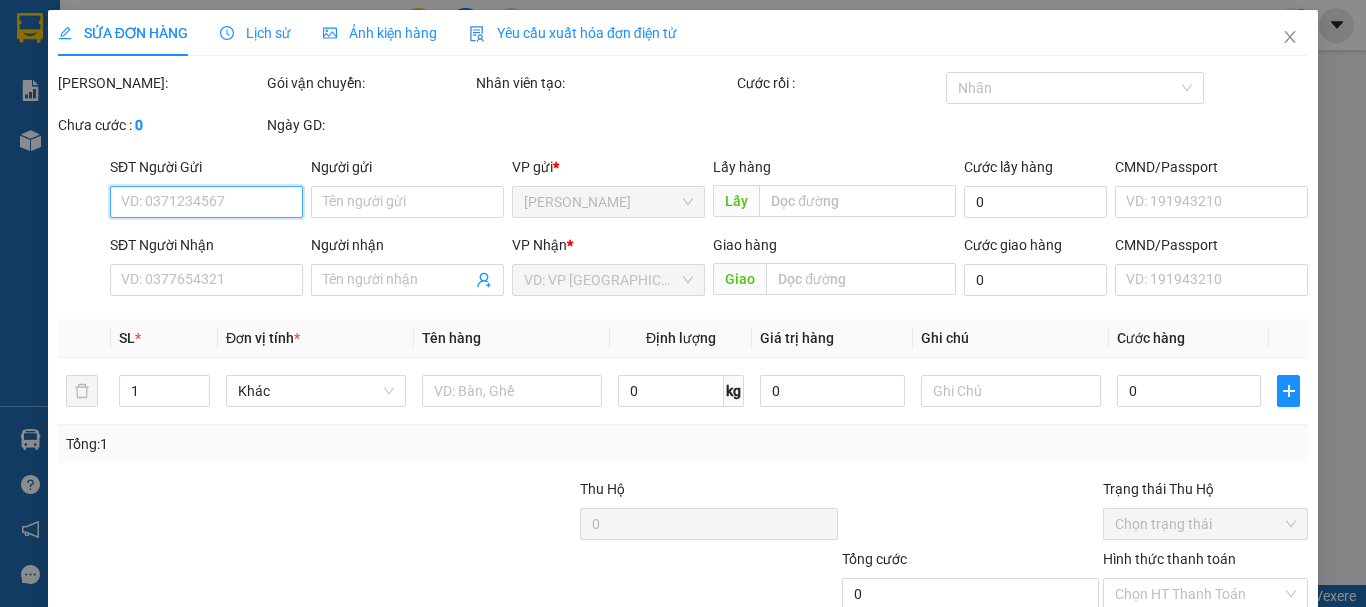type on "hs hùng thảo" 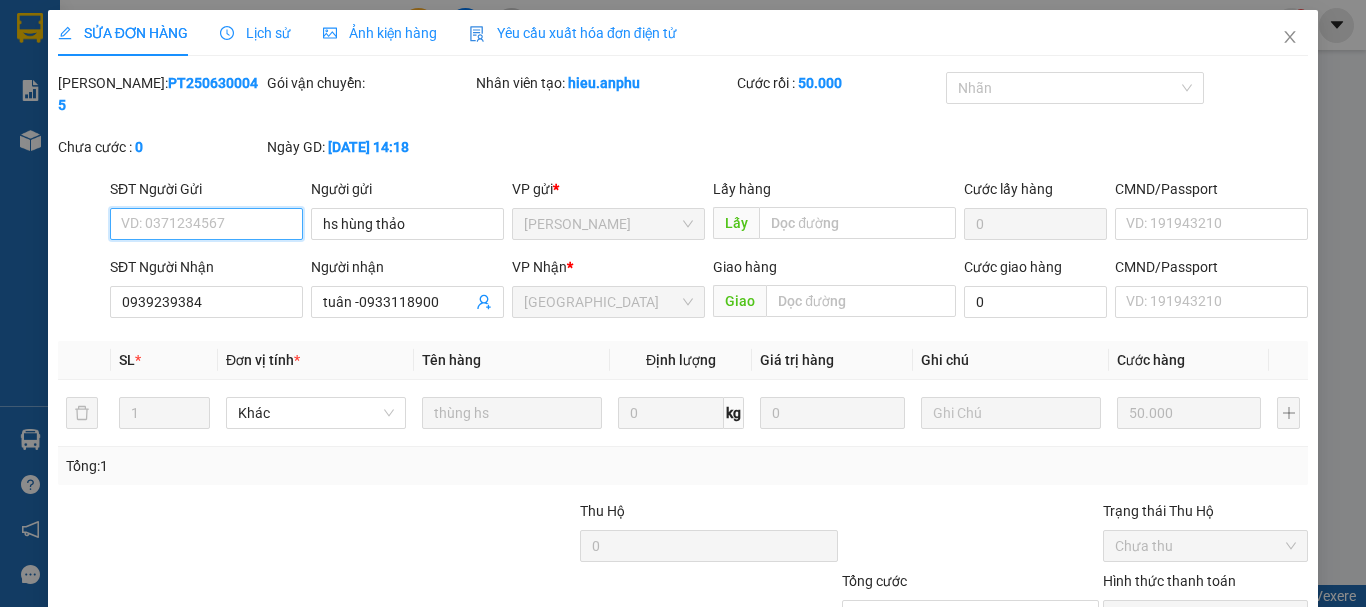 scroll, scrollTop: 137, scrollLeft: 0, axis: vertical 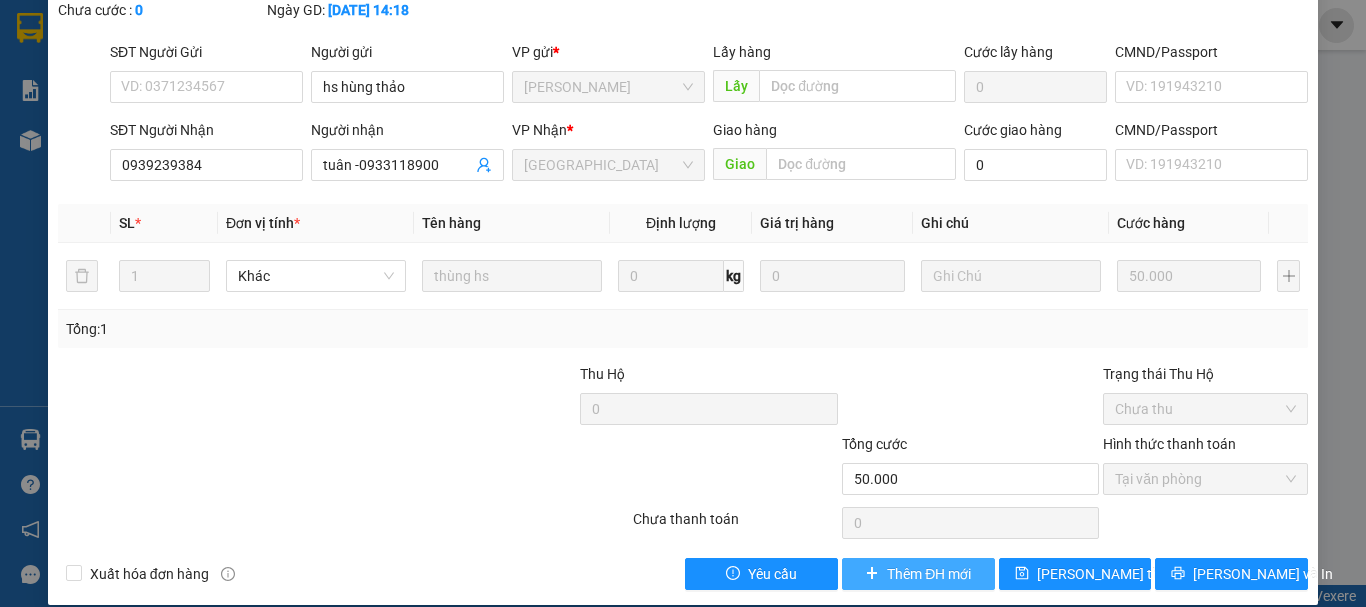 click on "Thêm ĐH mới" at bounding box center [929, 574] 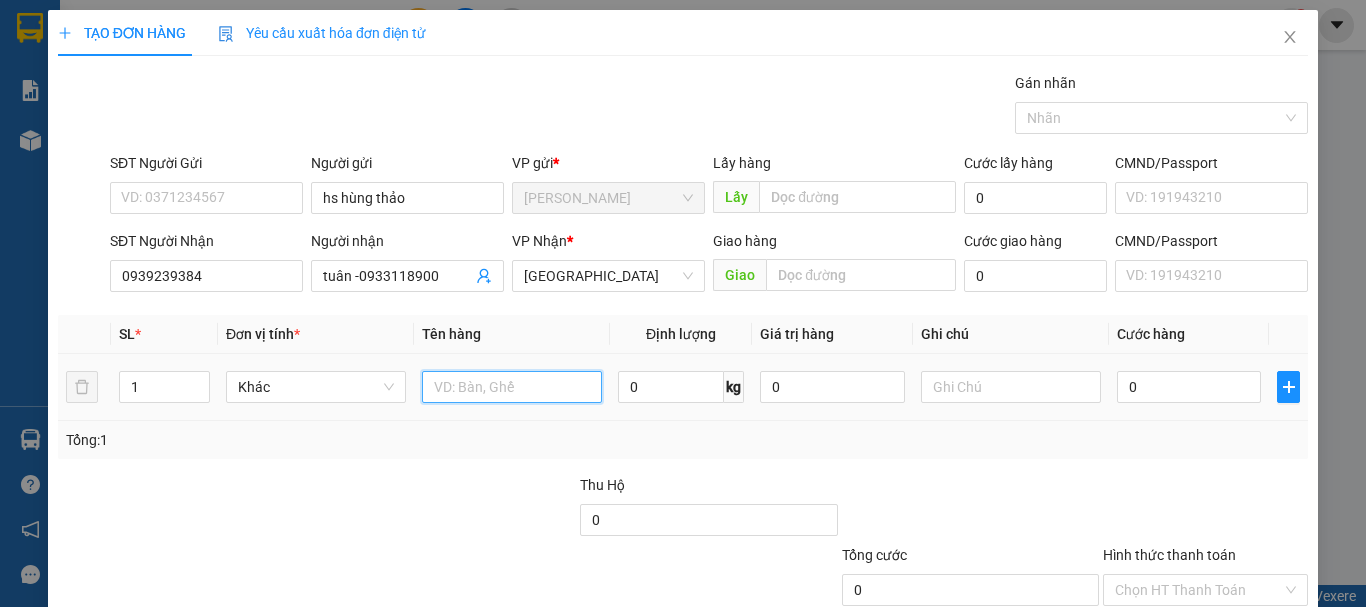 click at bounding box center (512, 387) 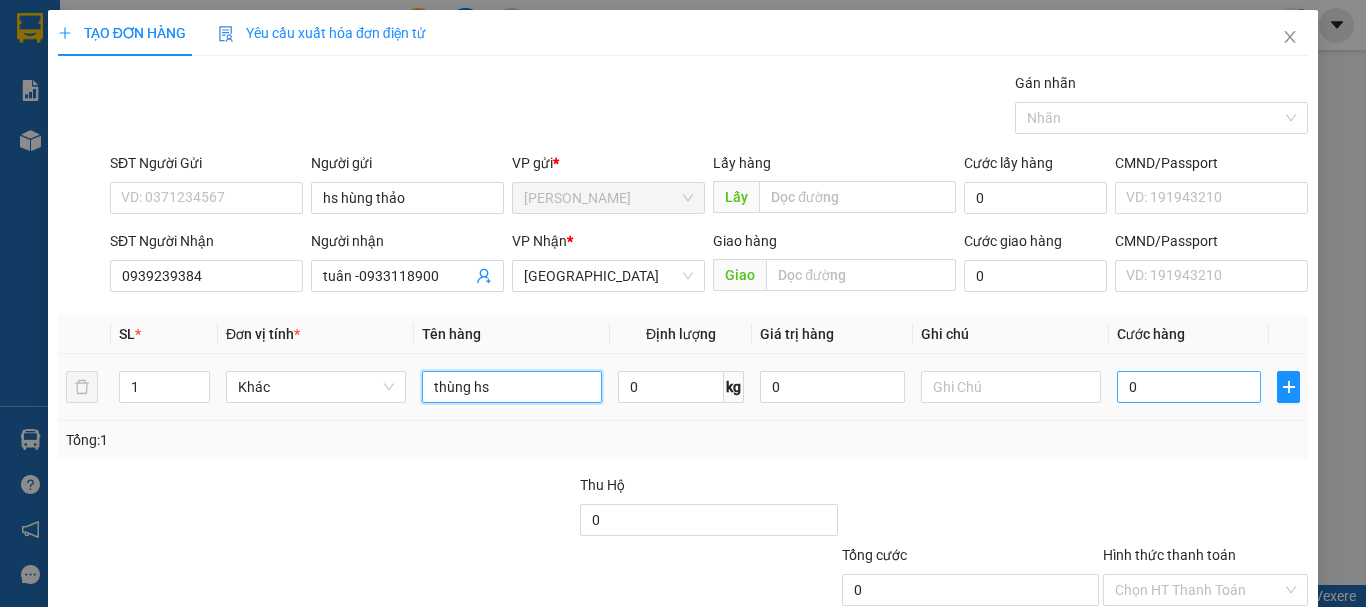 type on "thùng hs" 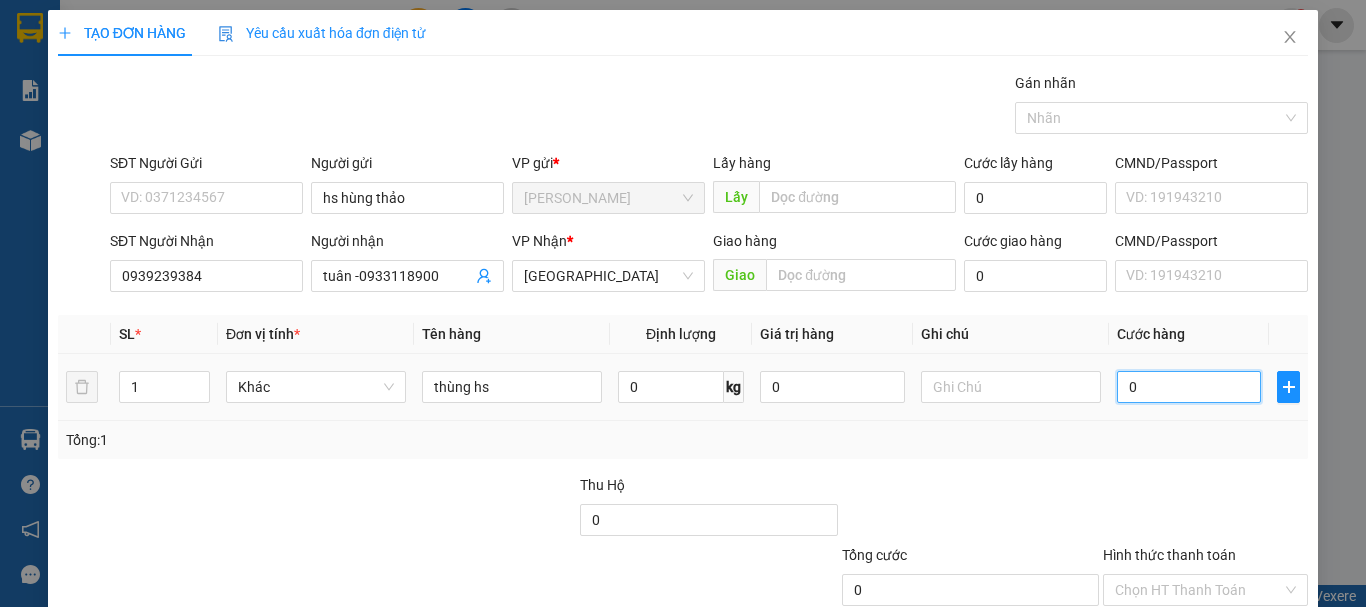 click on "0" at bounding box center (1189, 387) 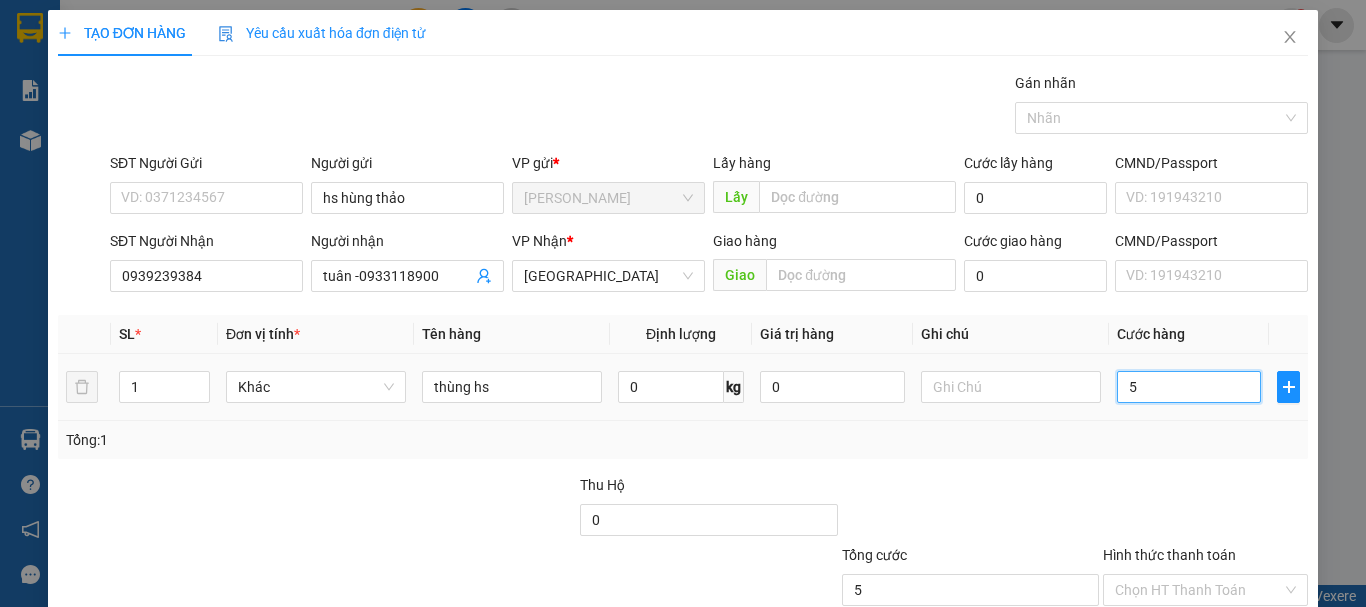type on "50" 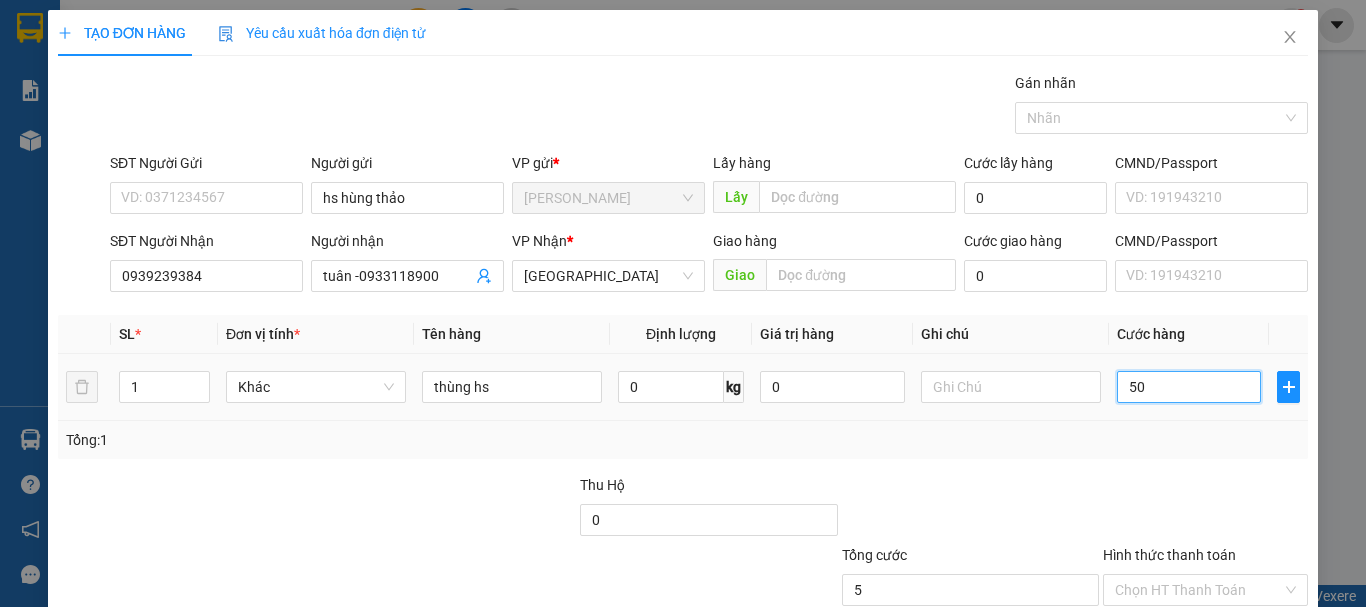 type on "50" 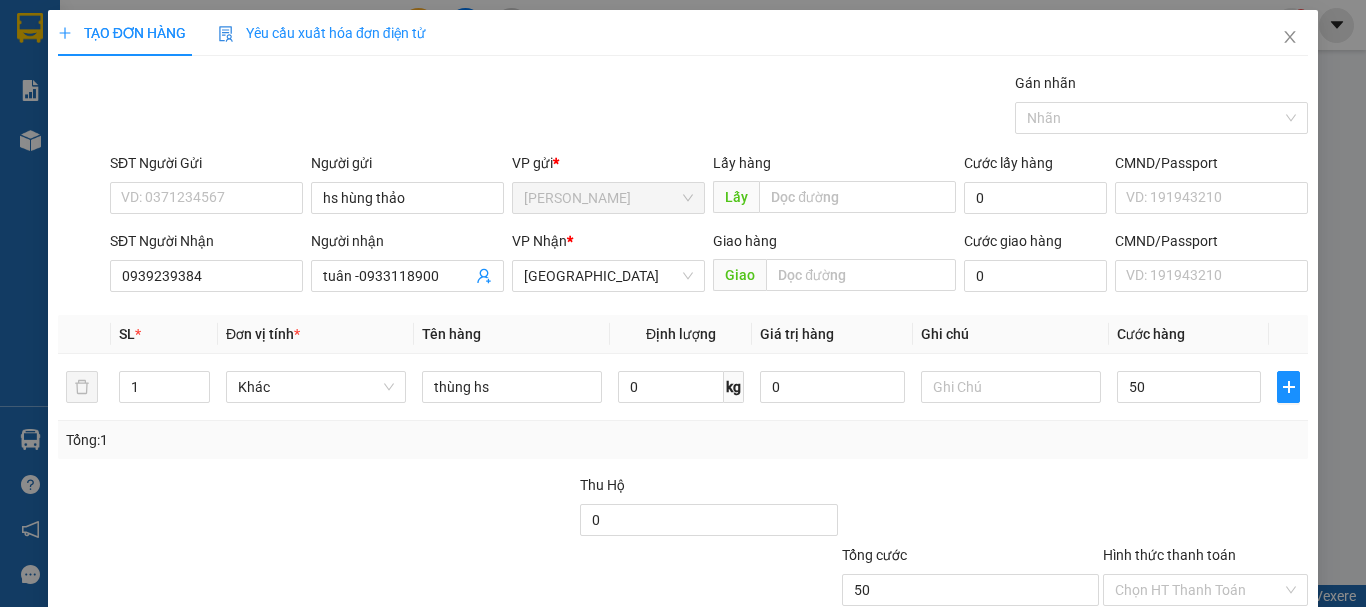 type on "50.000" 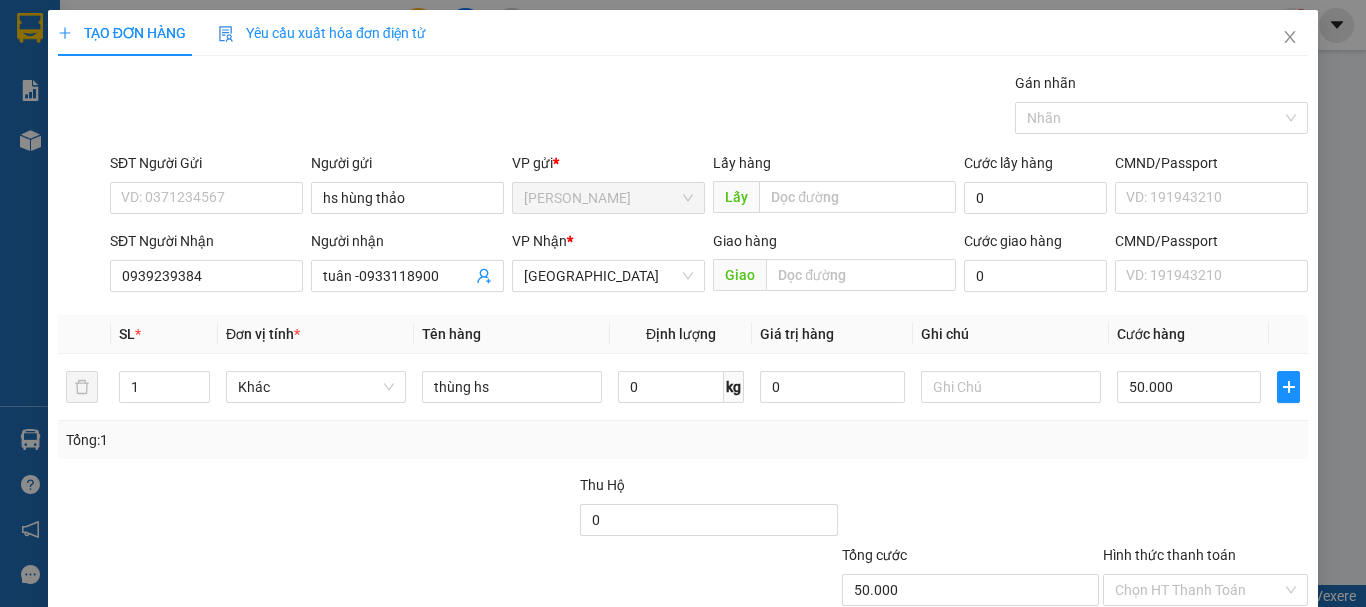 click at bounding box center (970, 509) 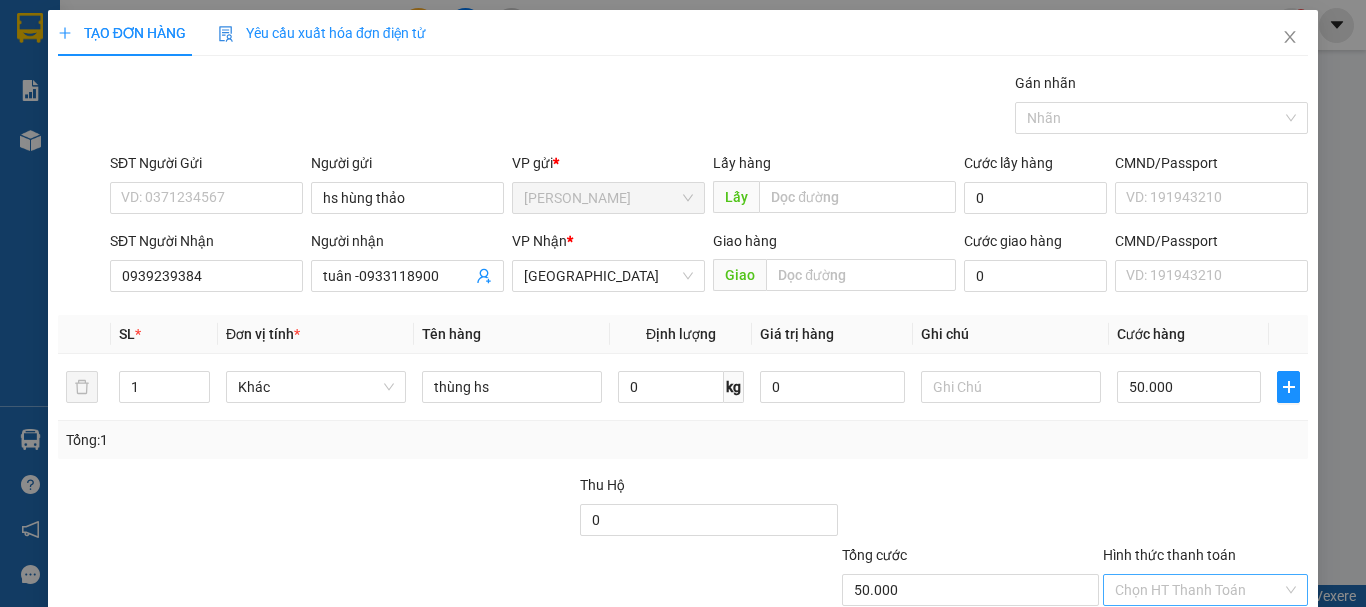 scroll, scrollTop: 133, scrollLeft: 0, axis: vertical 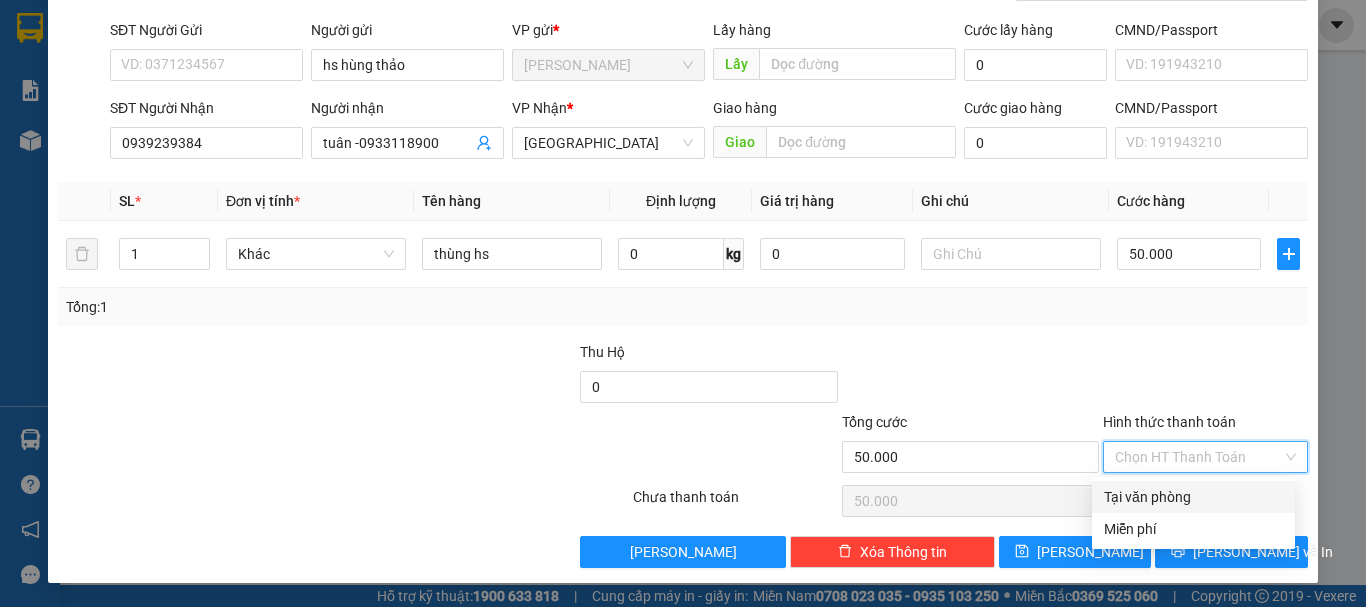 click on "Hình thức thanh toán" at bounding box center (1198, 457) 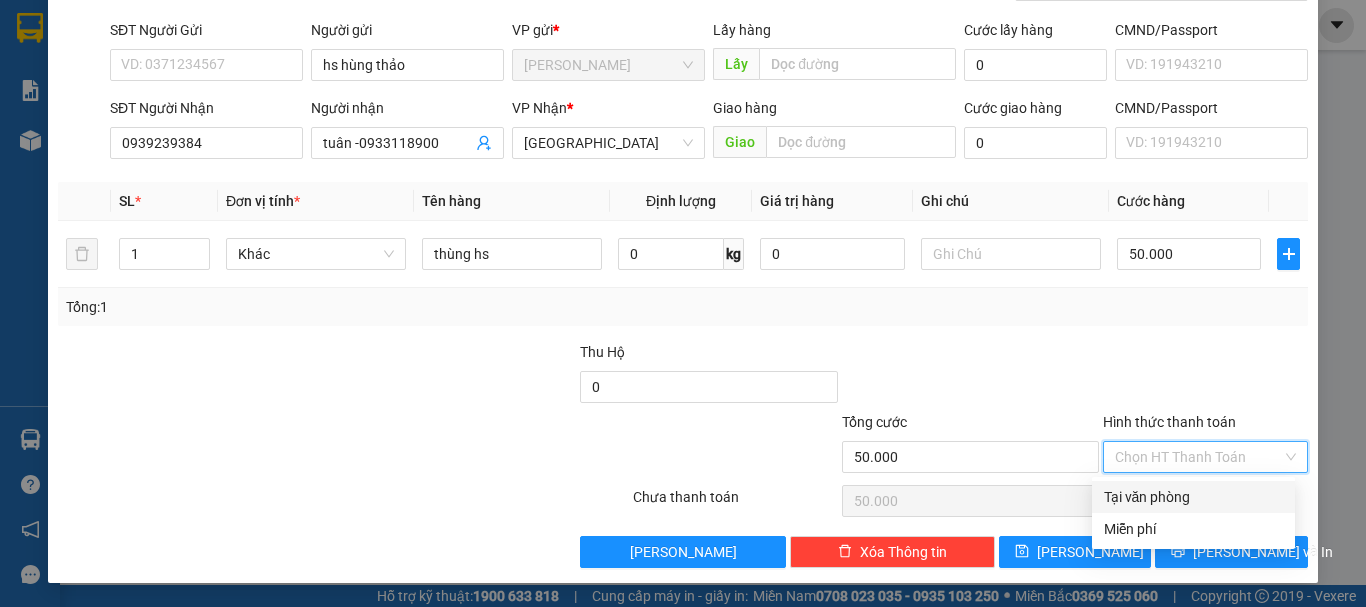 click on "Tại văn phòng" at bounding box center (1193, 497) 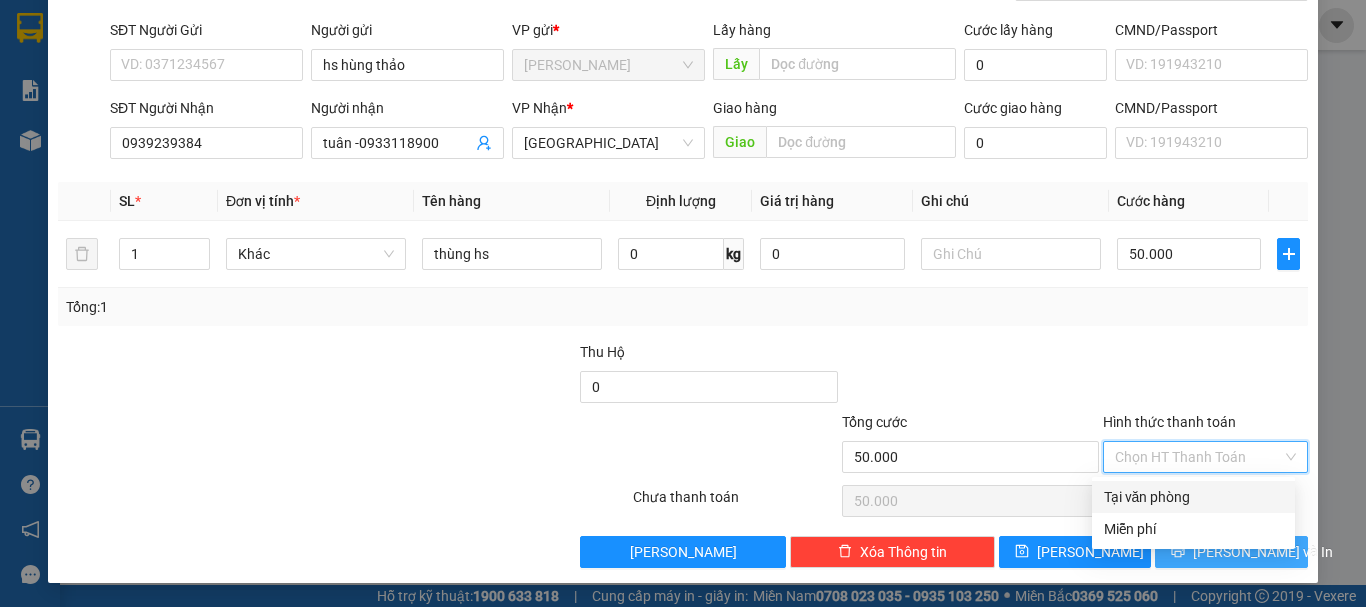 type on "0" 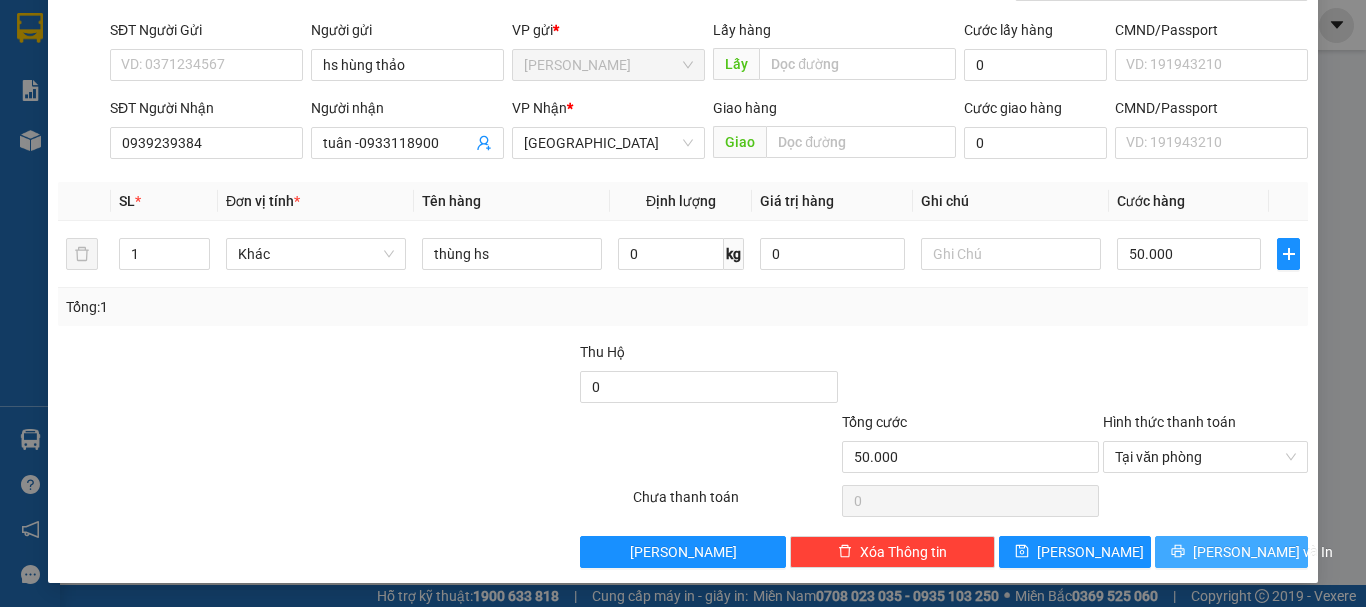click on "[PERSON_NAME] và In" at bounding box center [1263, 552] 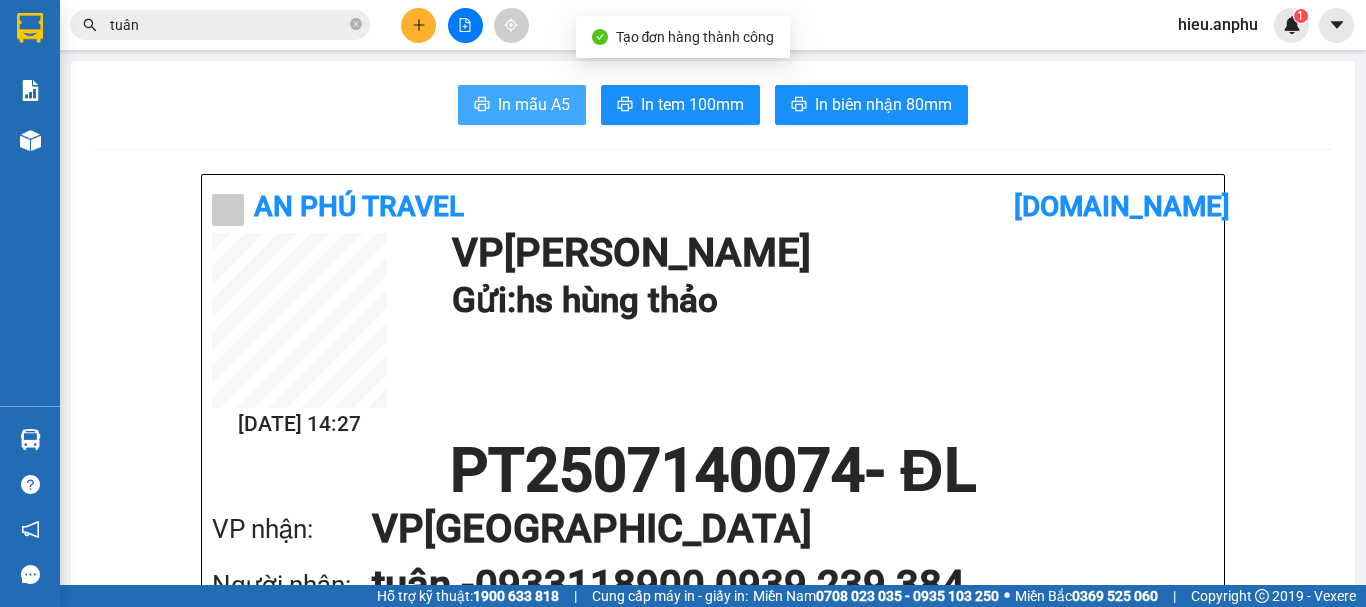 click on "In mẫu A5" at bounding box center [534, 104] 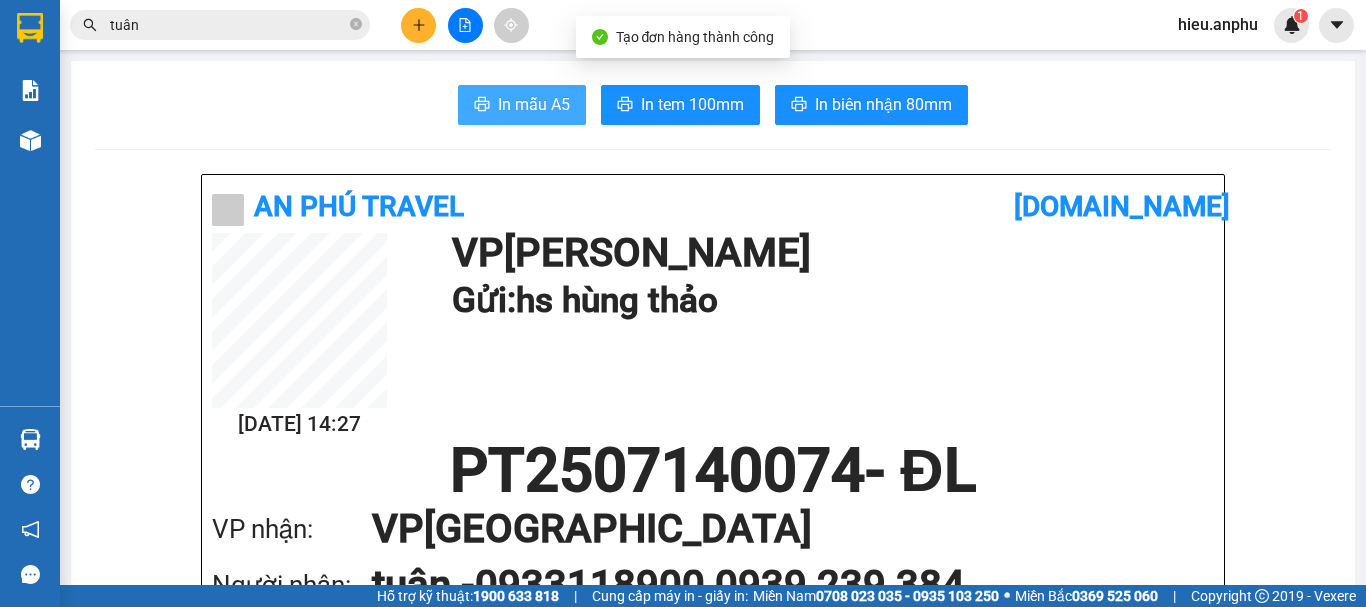 scroll, scrollTop: 0, scrollLeft: 0, axis: both 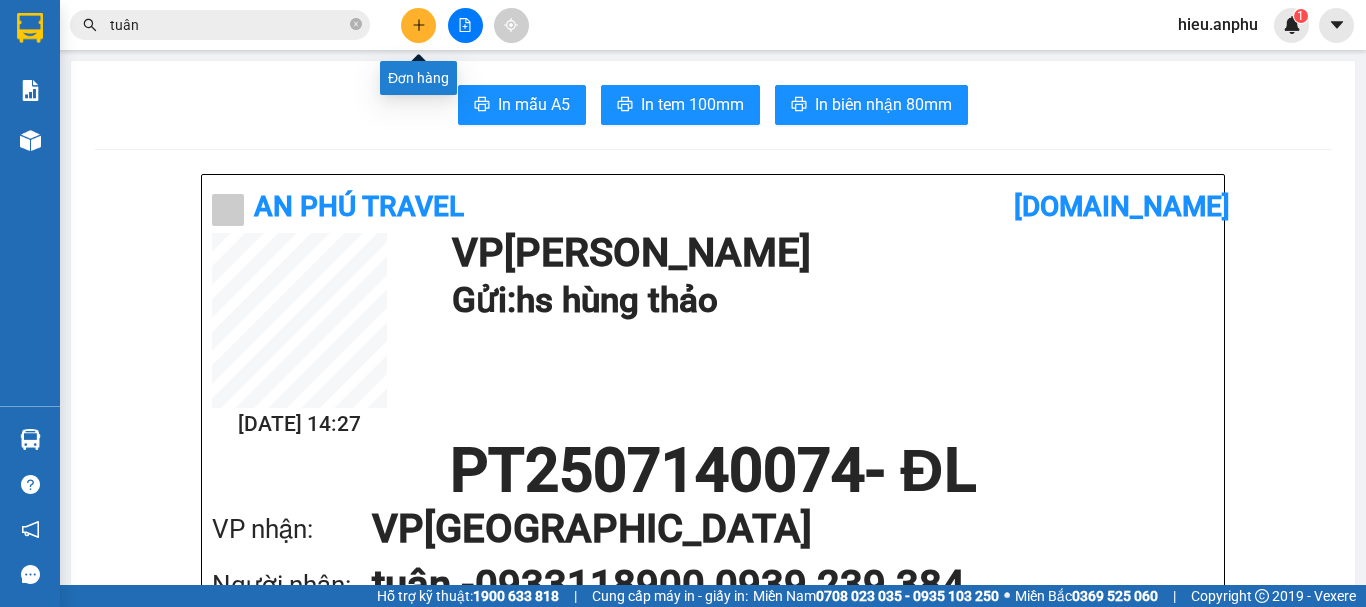 click at bounding box center (418, 25) 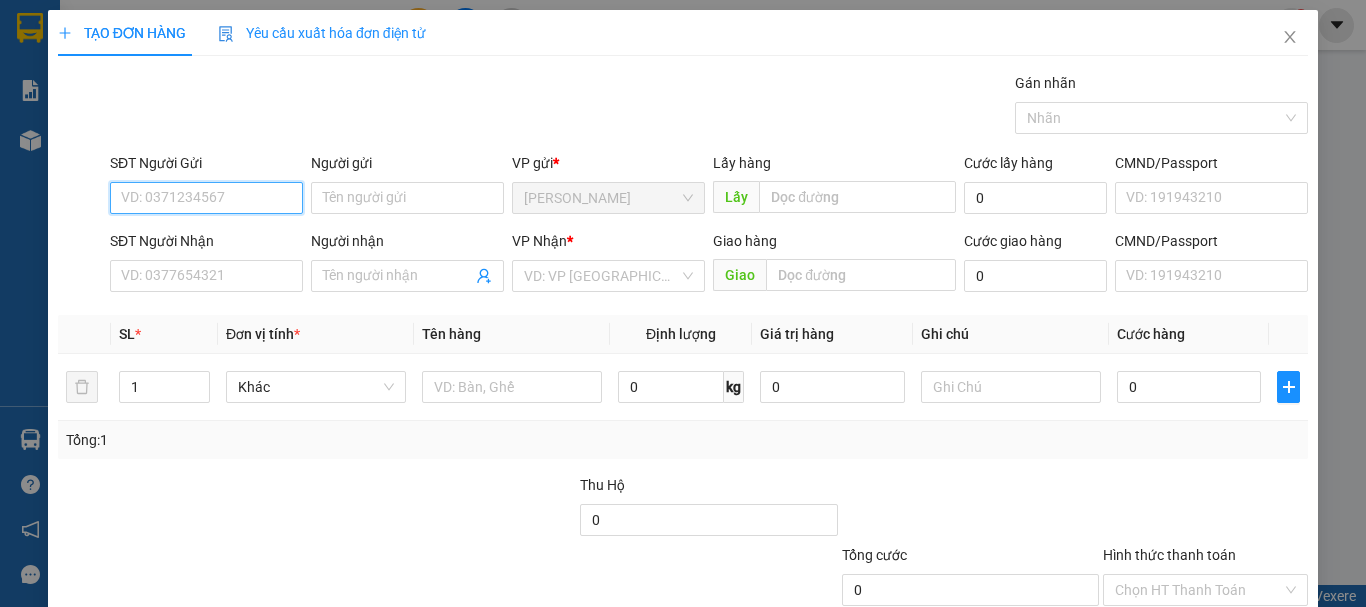 click on "SĐT Người Gửi" at bounding box center [206, 198] 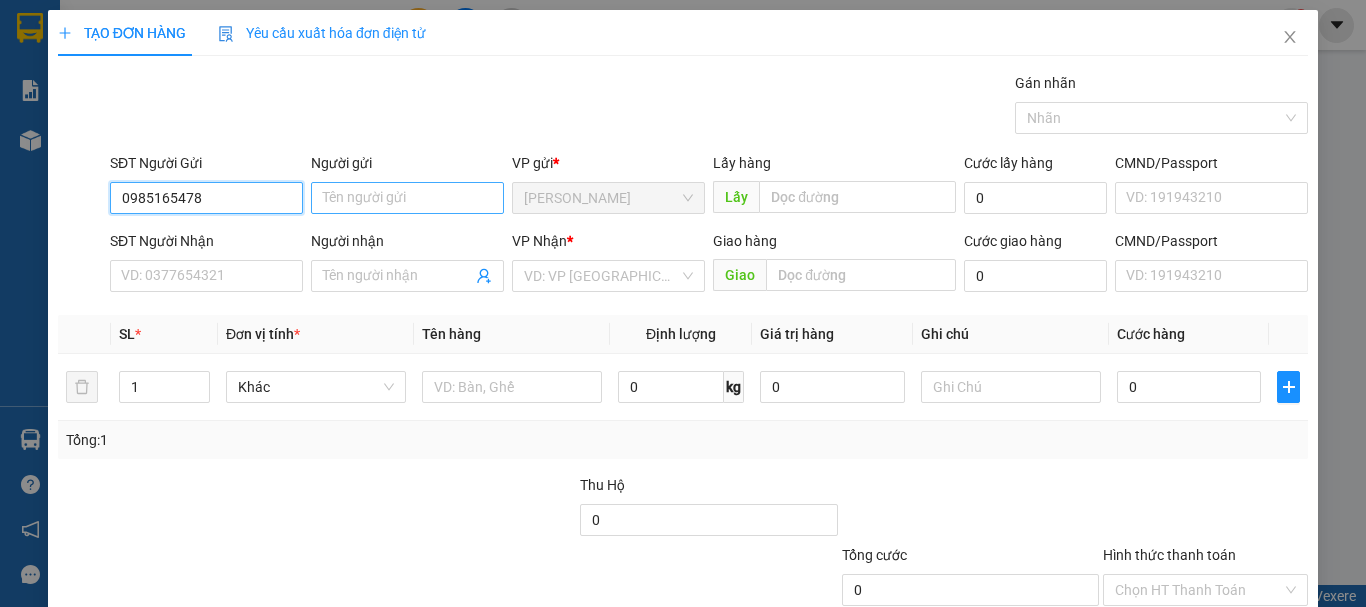 type on "0985165478" 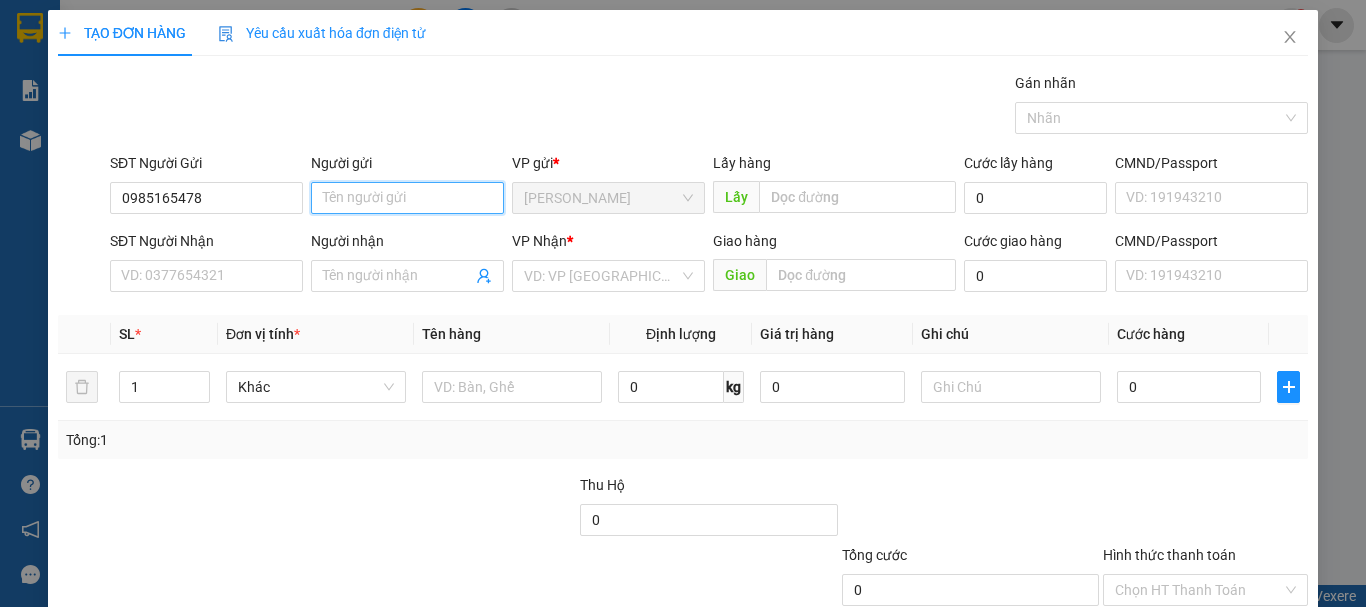 click on "Người gửi" at bounding box center [407, 198] 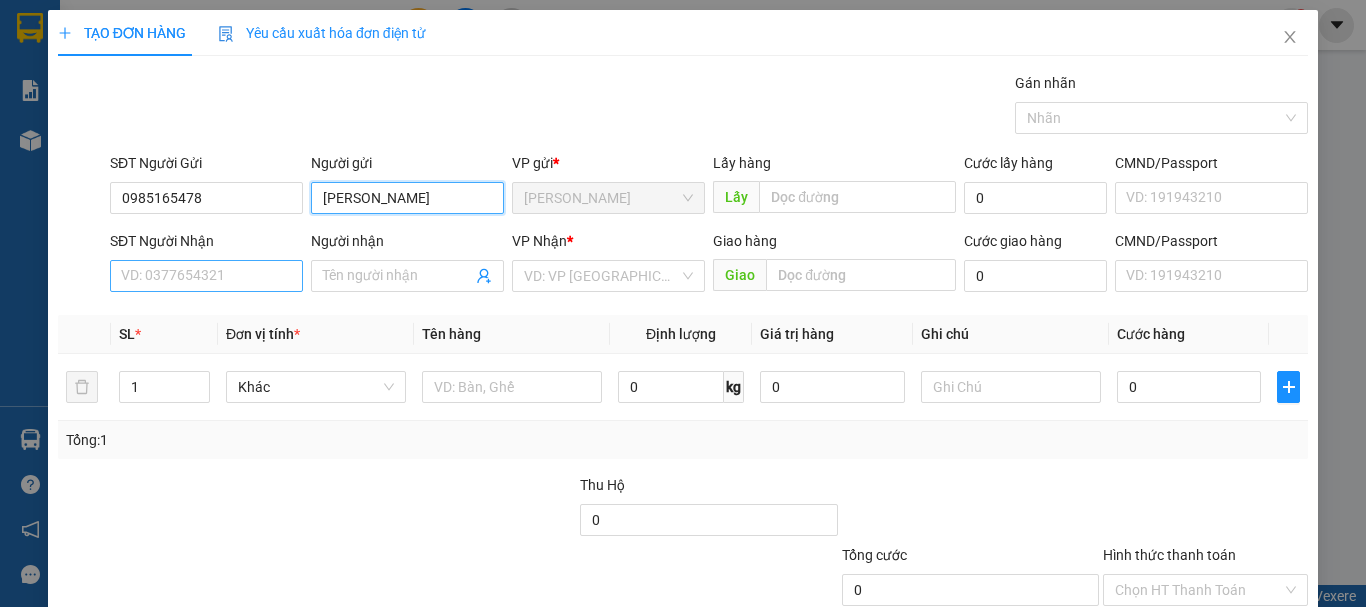 type on "[PERSON_NAME]" 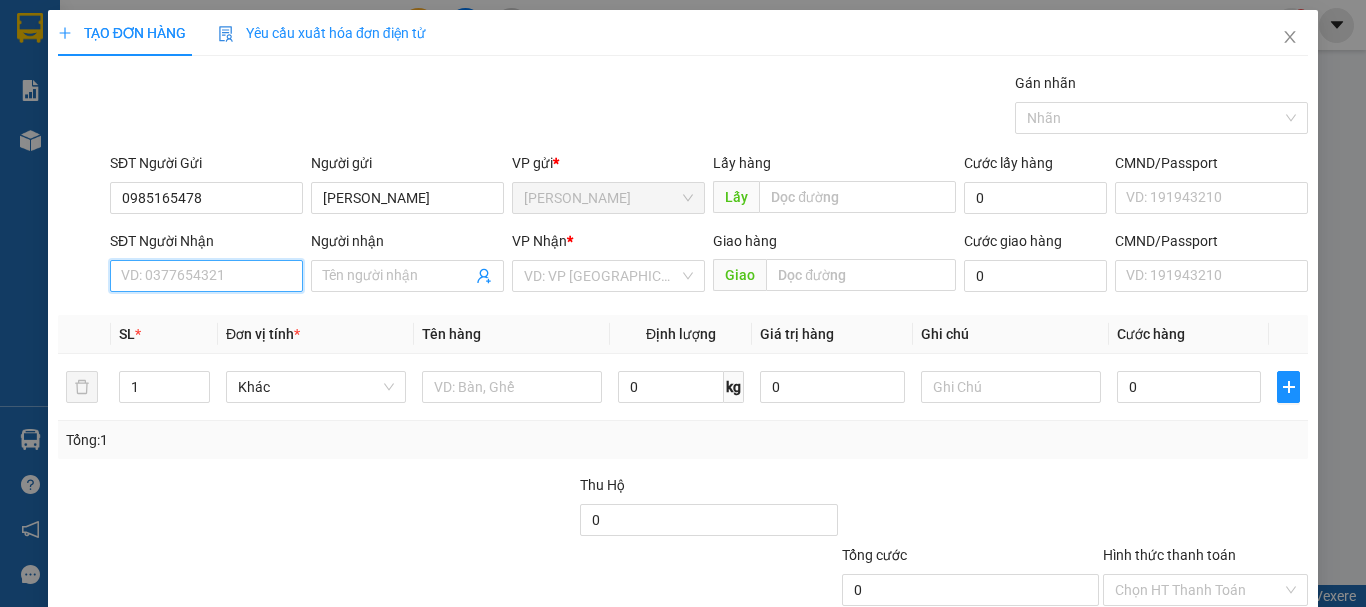 click on "SĐT Người Nhận" at bounding box center (206, 276) 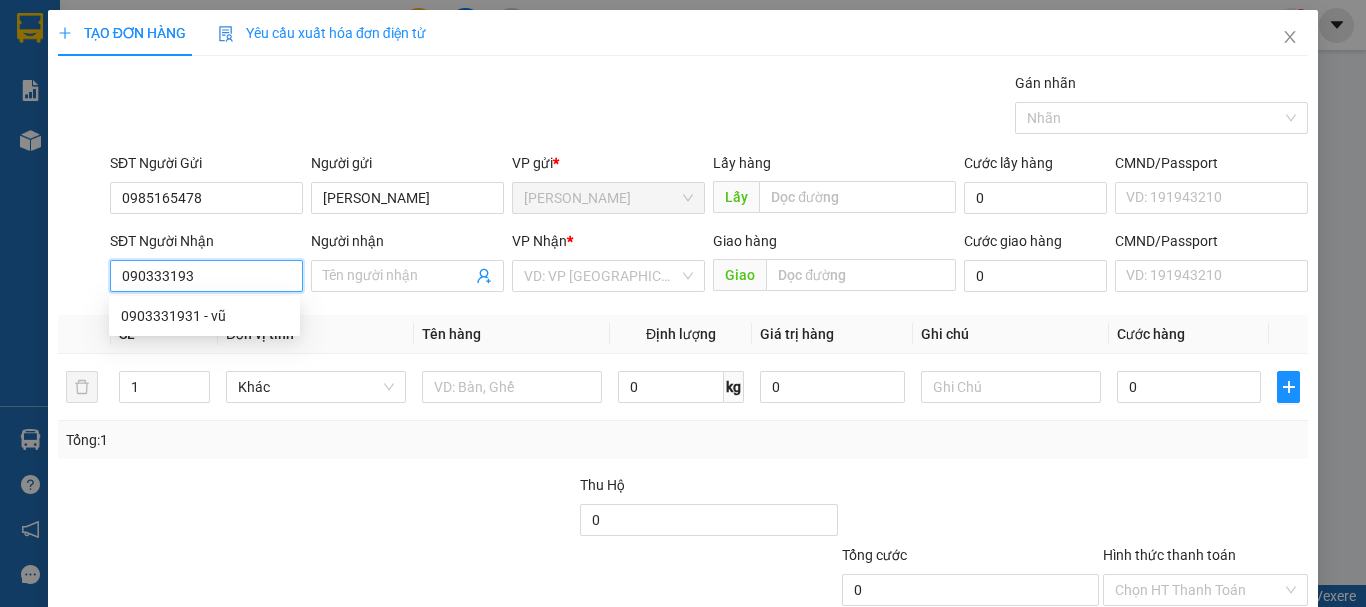 type on "0903331931" 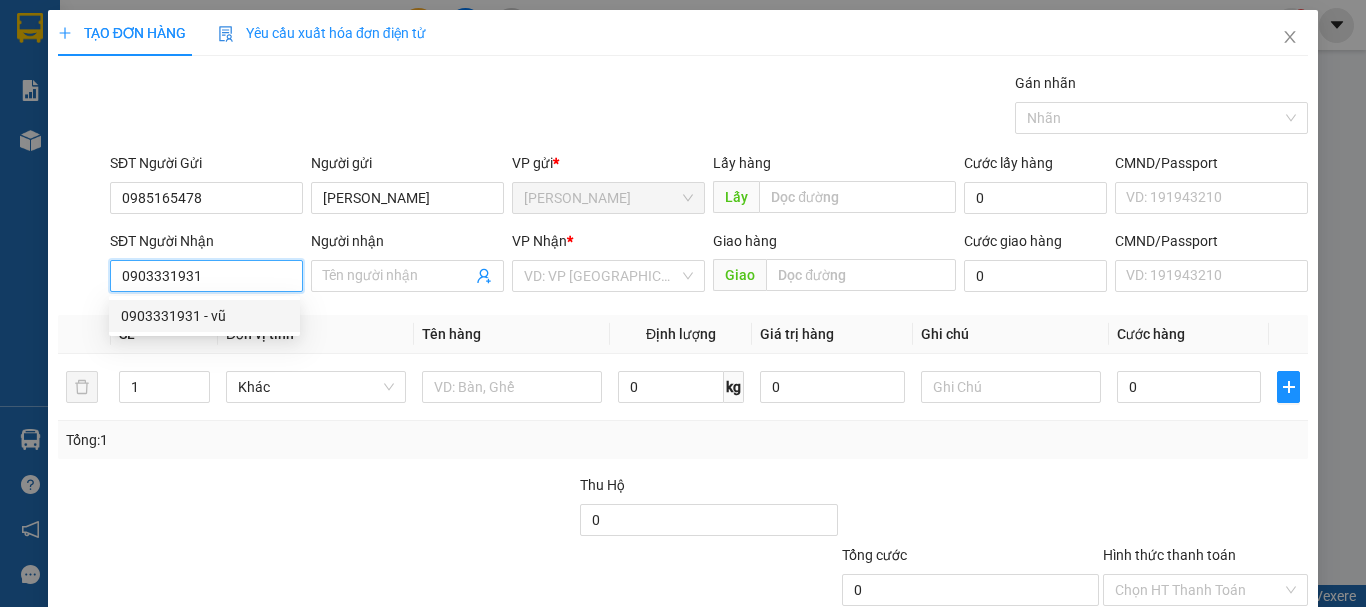 click on "0903331931 - vũ" at bounding box center (204, 316) 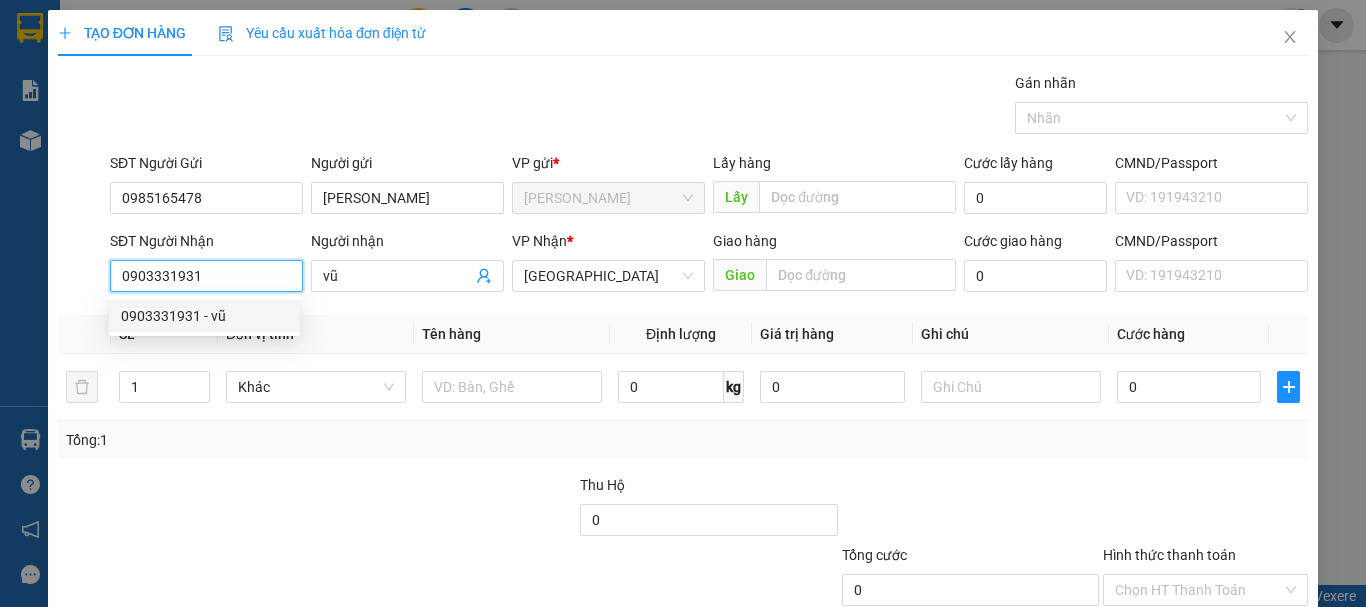 type on "50.000" 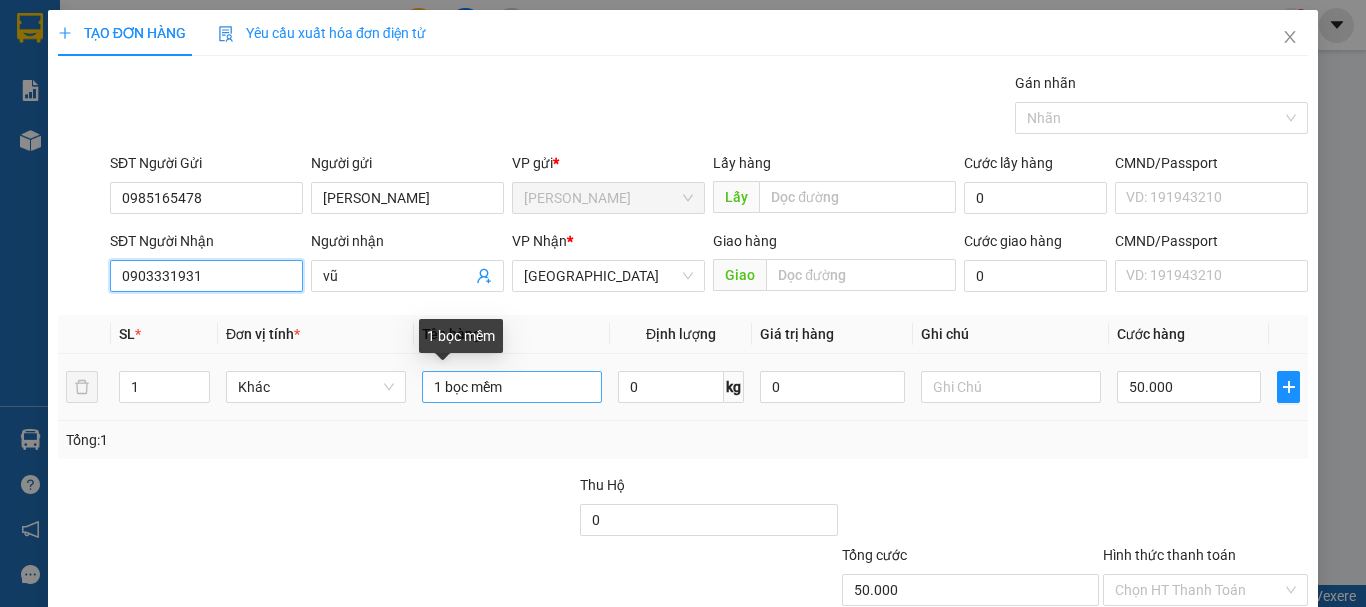 type on "0903331931" 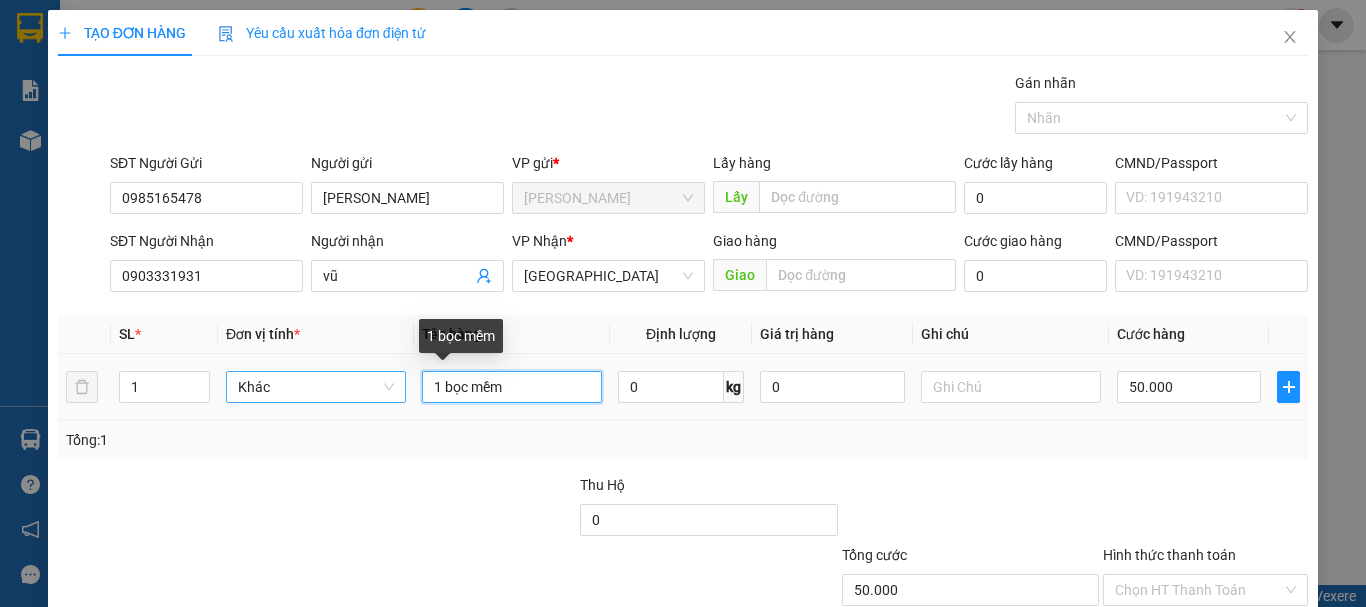 drag, startPoint x: 529, startPoint y: 385, endPoint x: 335, endPoint y: 402, distance: 194.74342 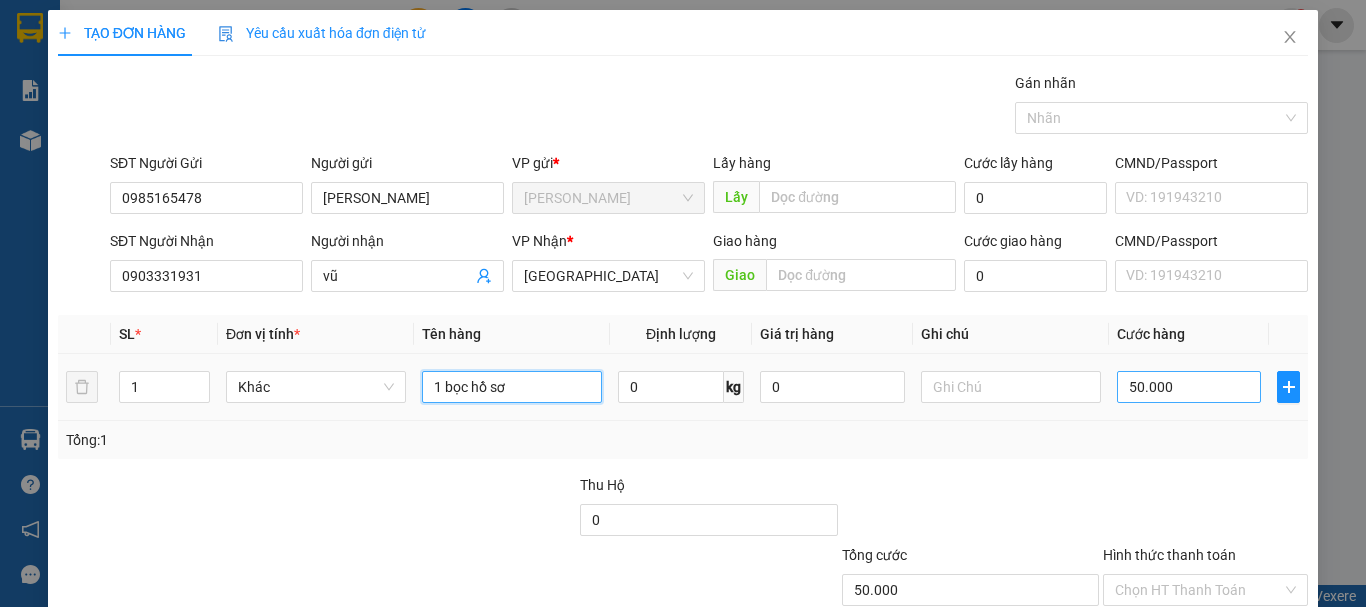 type on "1 bọc hồ sơ" 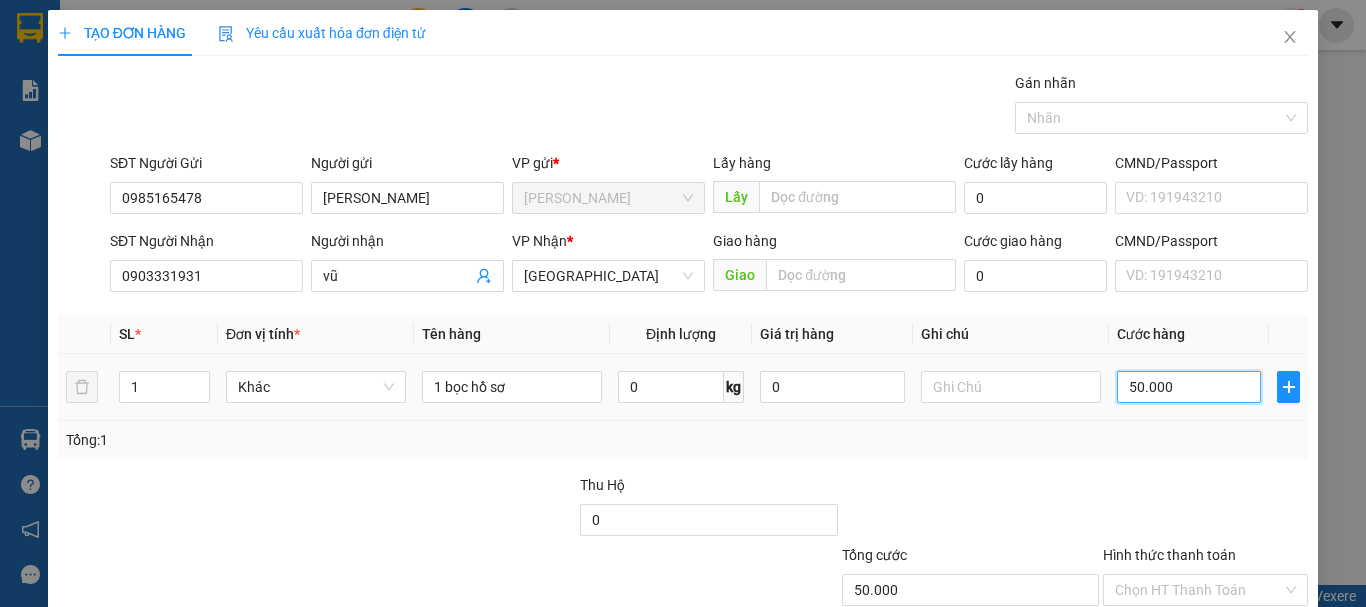 click on "50.000" at bounding box center (1189, 387) 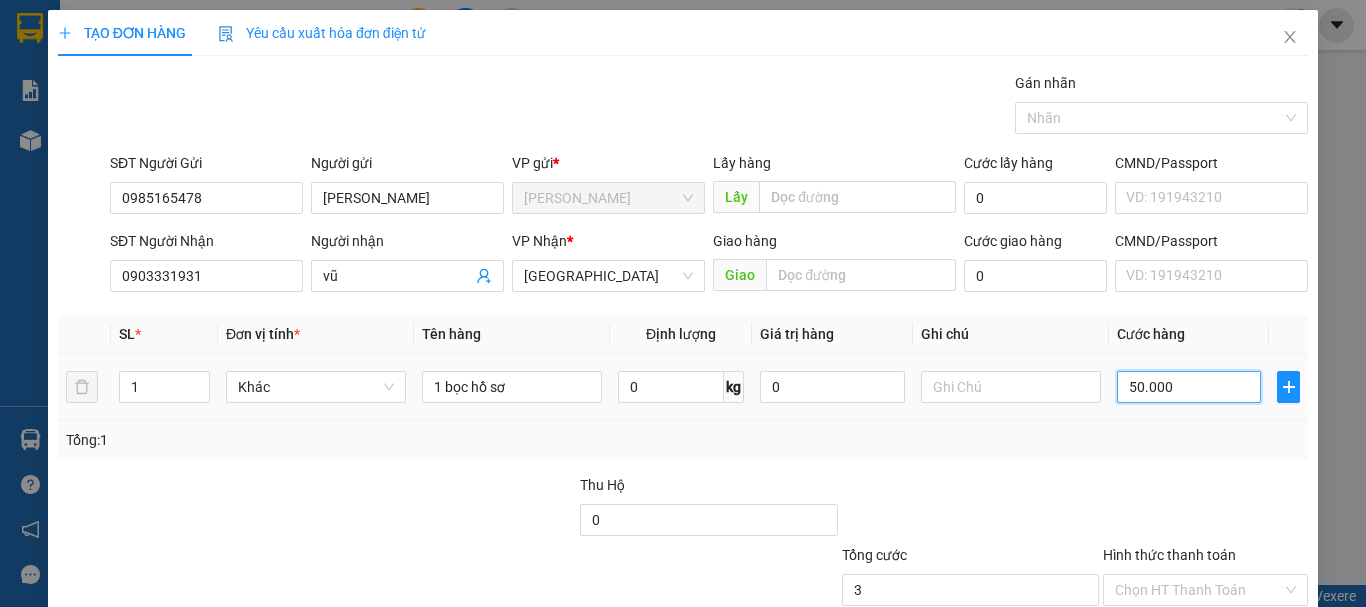 type on "3" 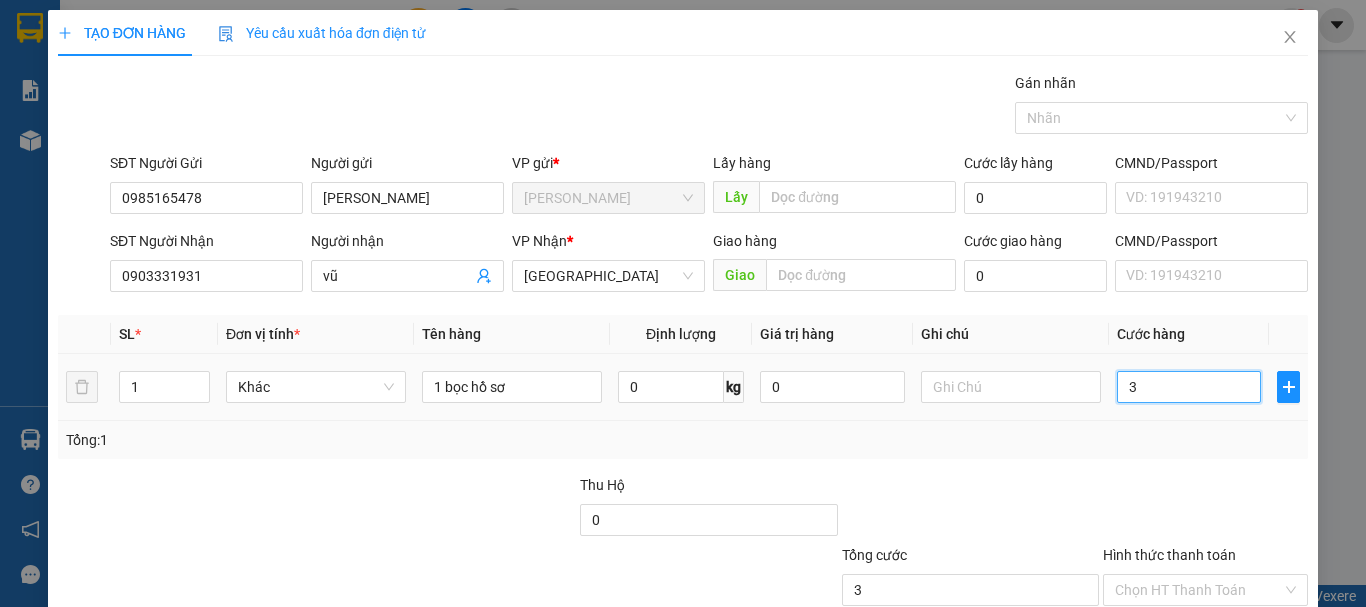 type on "30" 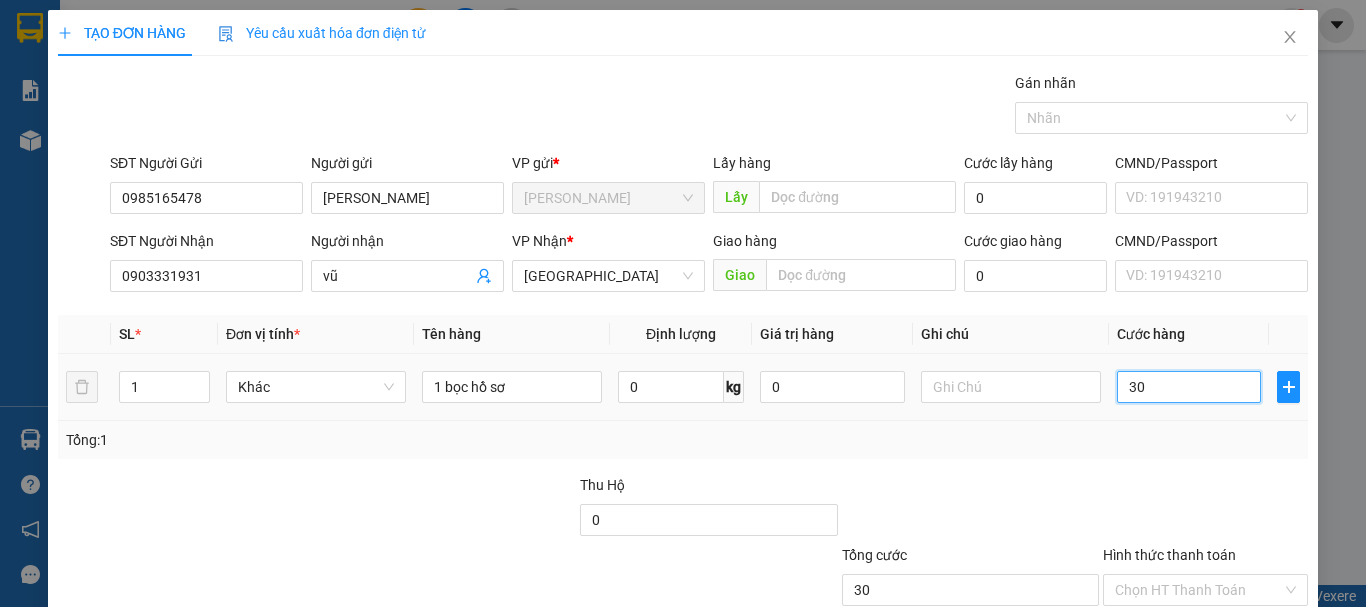type on "30" 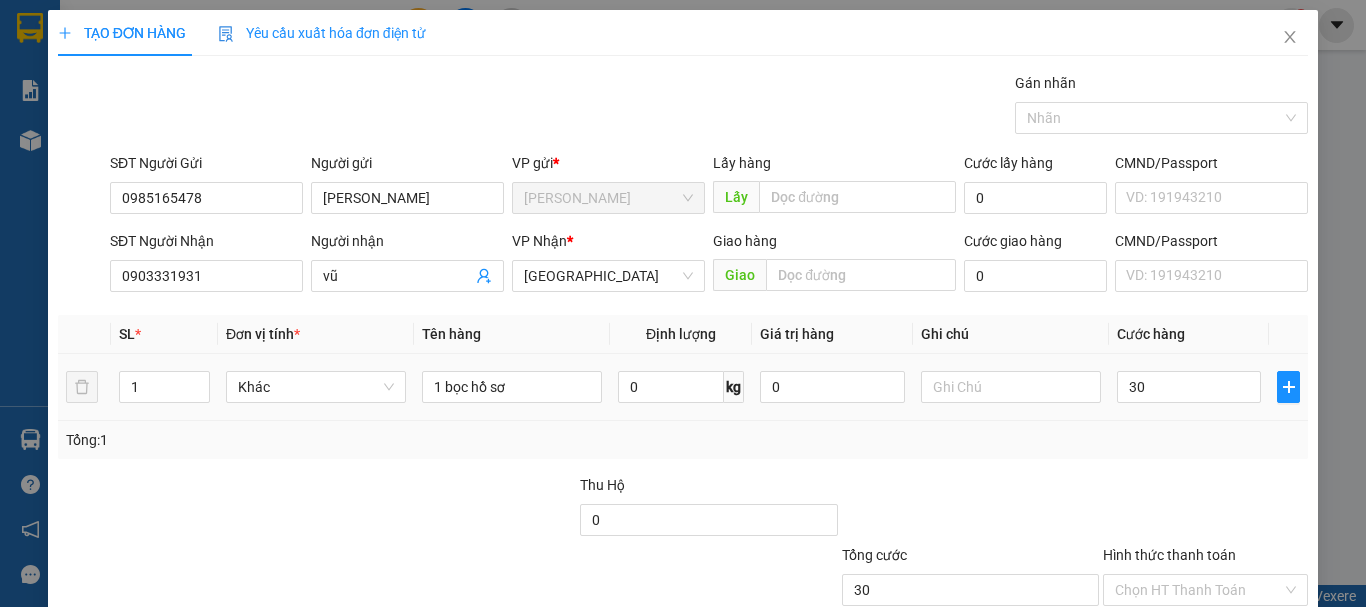 type on "30.000" 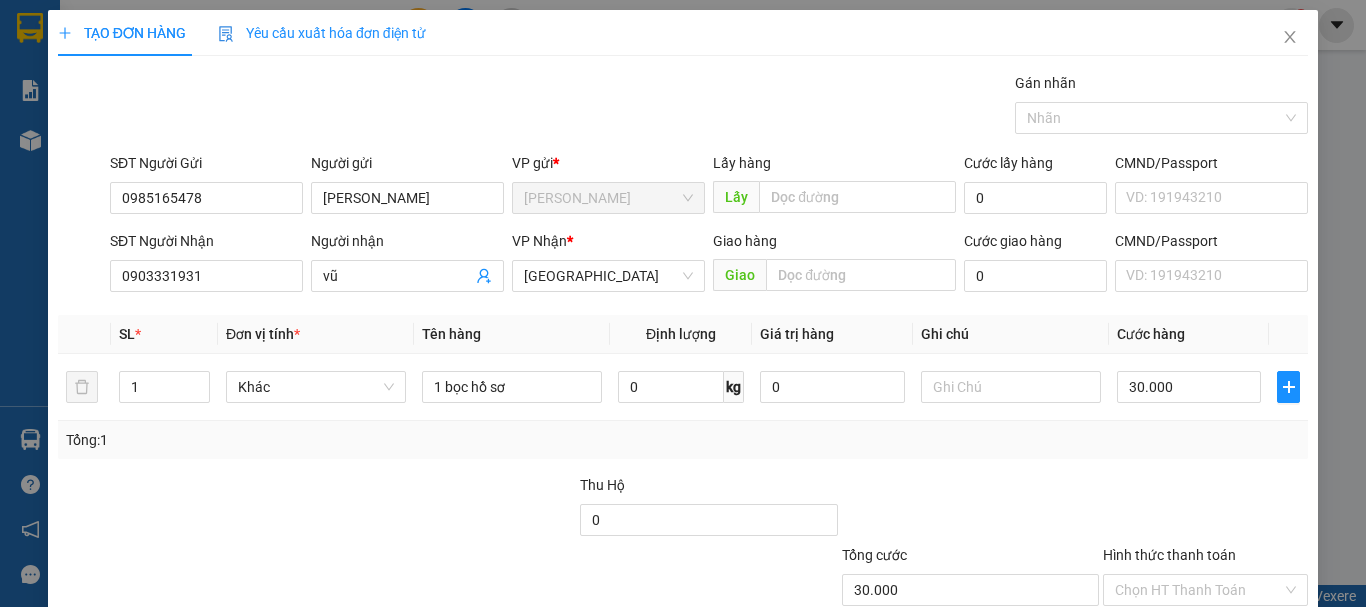 drag, startPoint x: 1124, startPoint y: 445, endPoint x: 1095, endPoint y: 426, distance: 34.669872 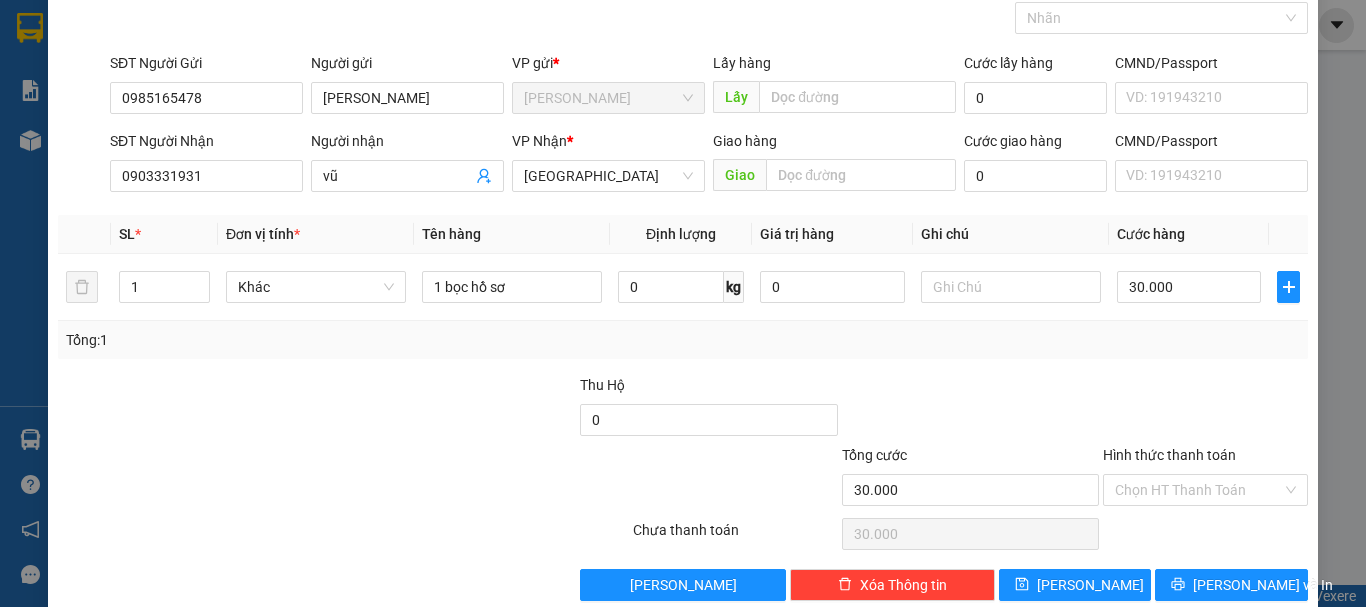 click on "Tổng:  1" at bounding box center (683, 340) 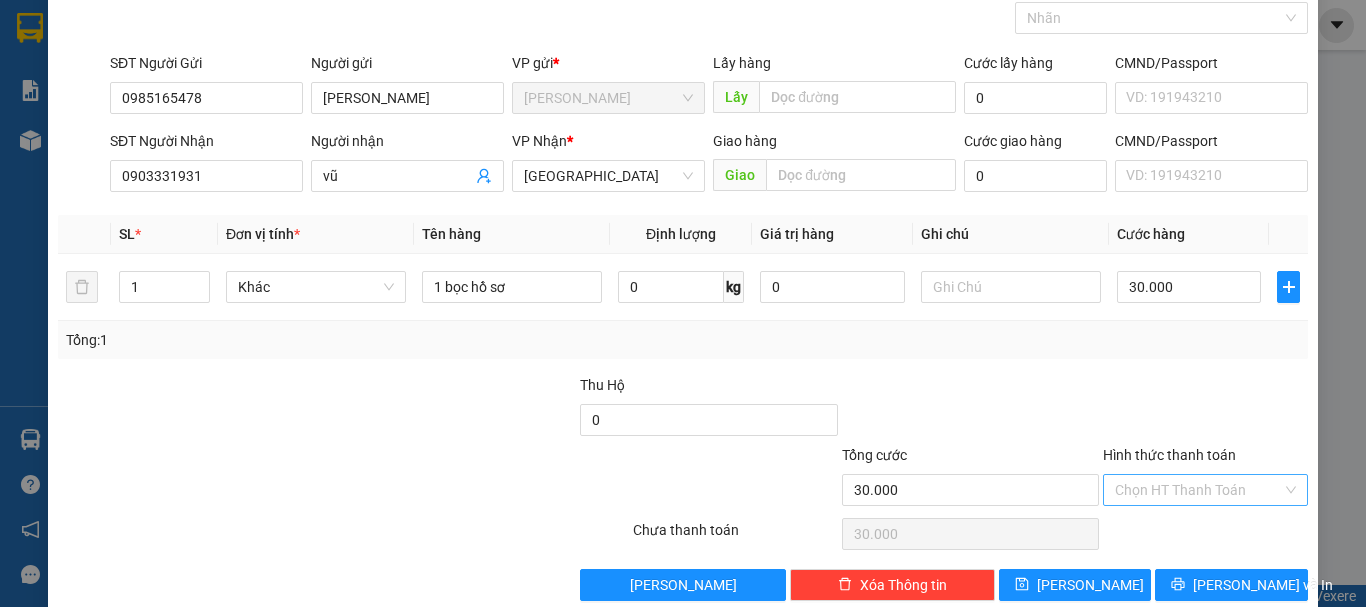 click on "Hình thức thanh toán" at bounding box center [1198, 490] 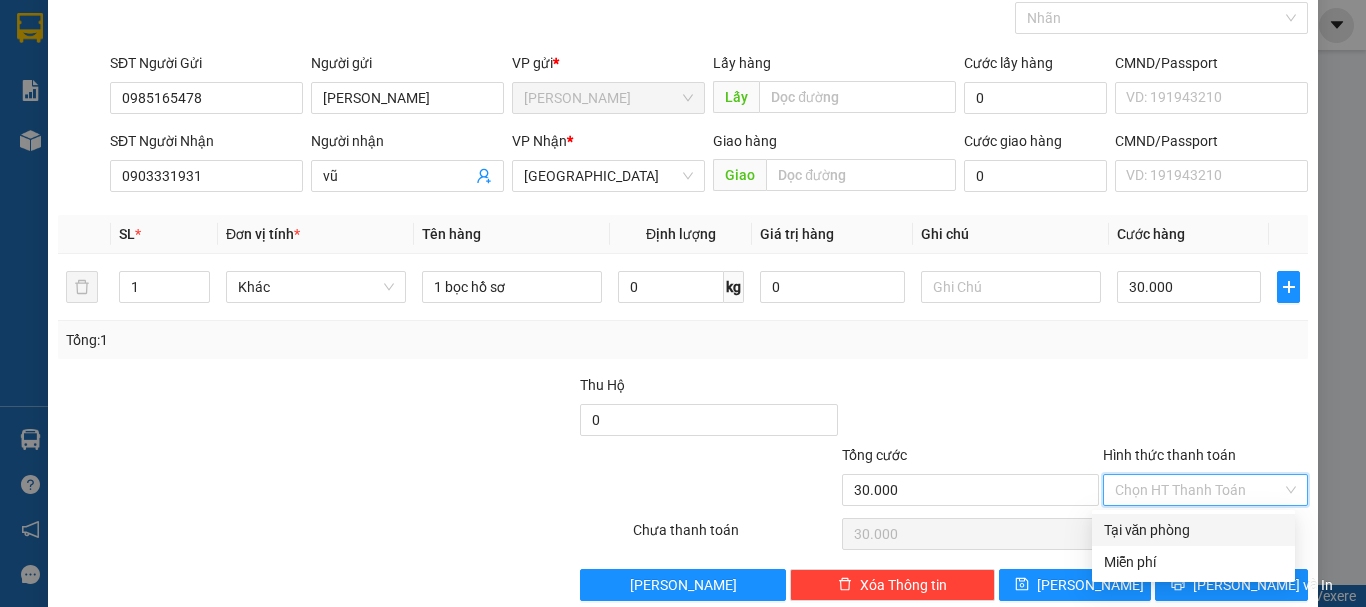 click on "Tại văn phòng" at bounding box center [1193, 530] 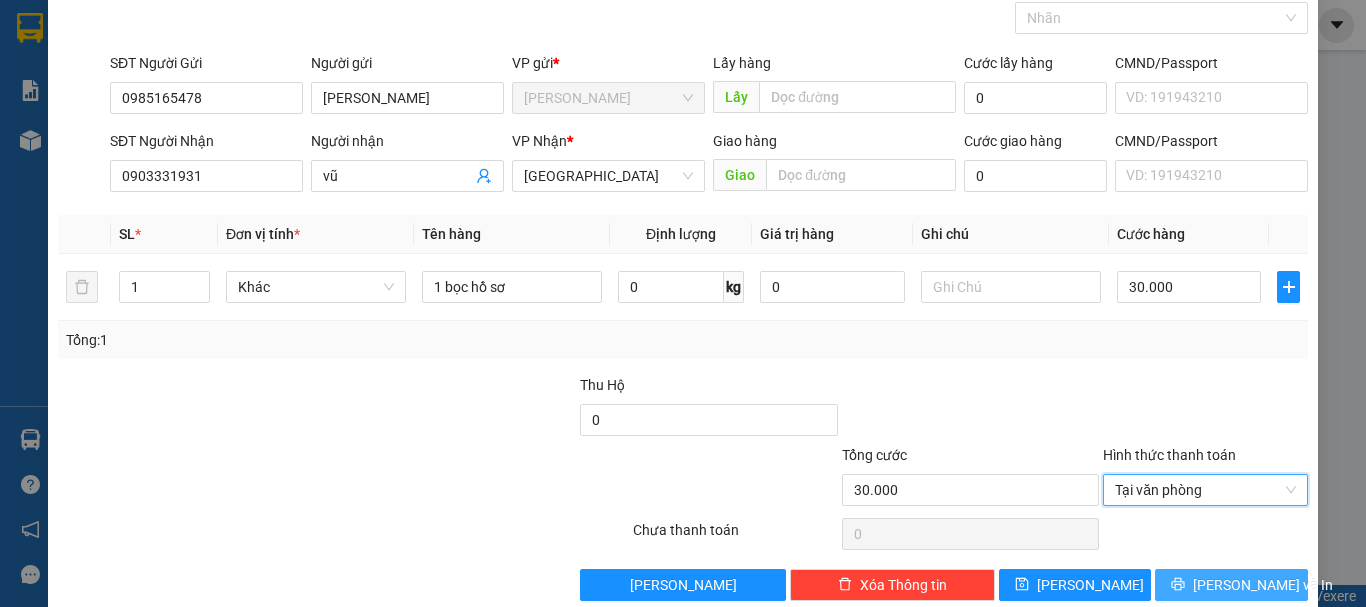 click on "[PERSON_NAME] và In" at bounding box center (1263, 585) 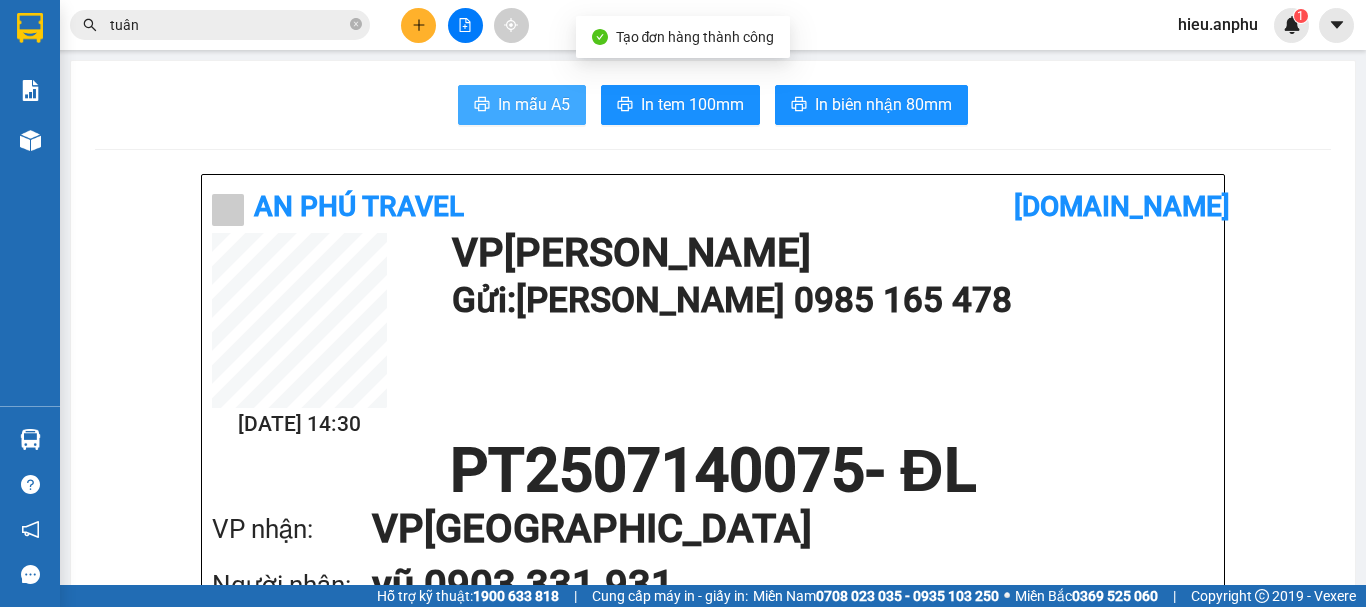 drag, startPoint x: 537, startPoint y: 110, endPoint x: 516, endPoint y: 109, distance: 21.023796 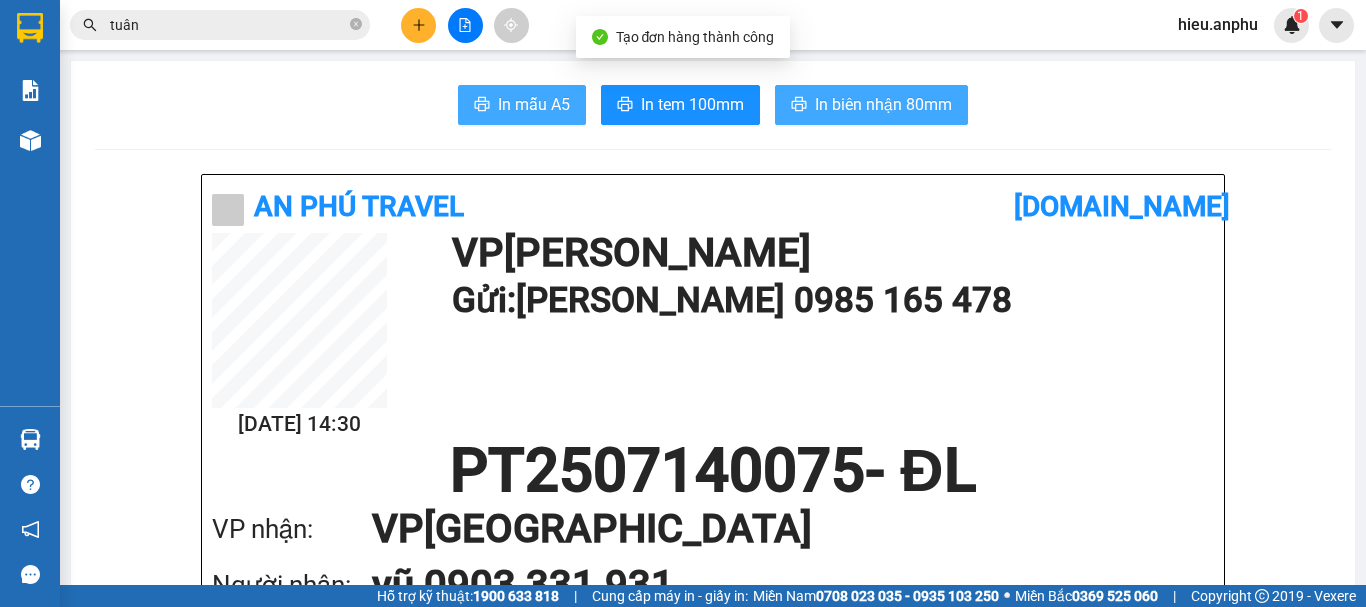 scroll, scrollTop: 0, scrollLeft: 0, axis: both 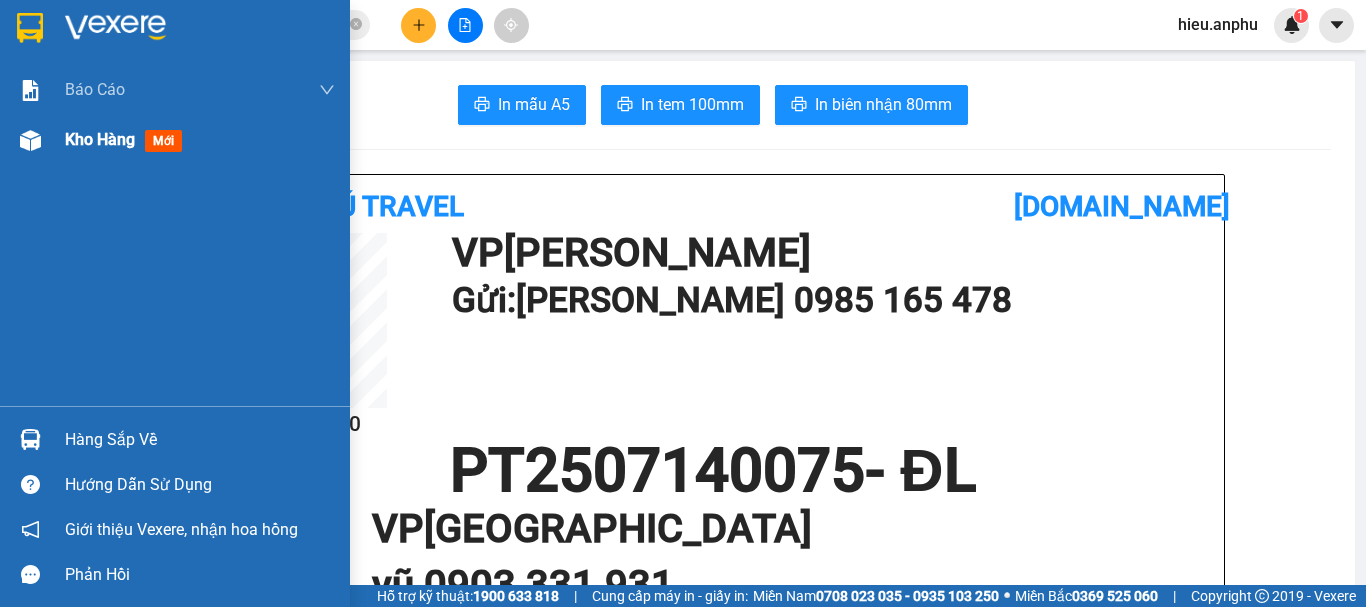drag, startPoint x: 28, startPoint y: 149, endPoint x: 321, endPoint y: 187, distance: 295.4539 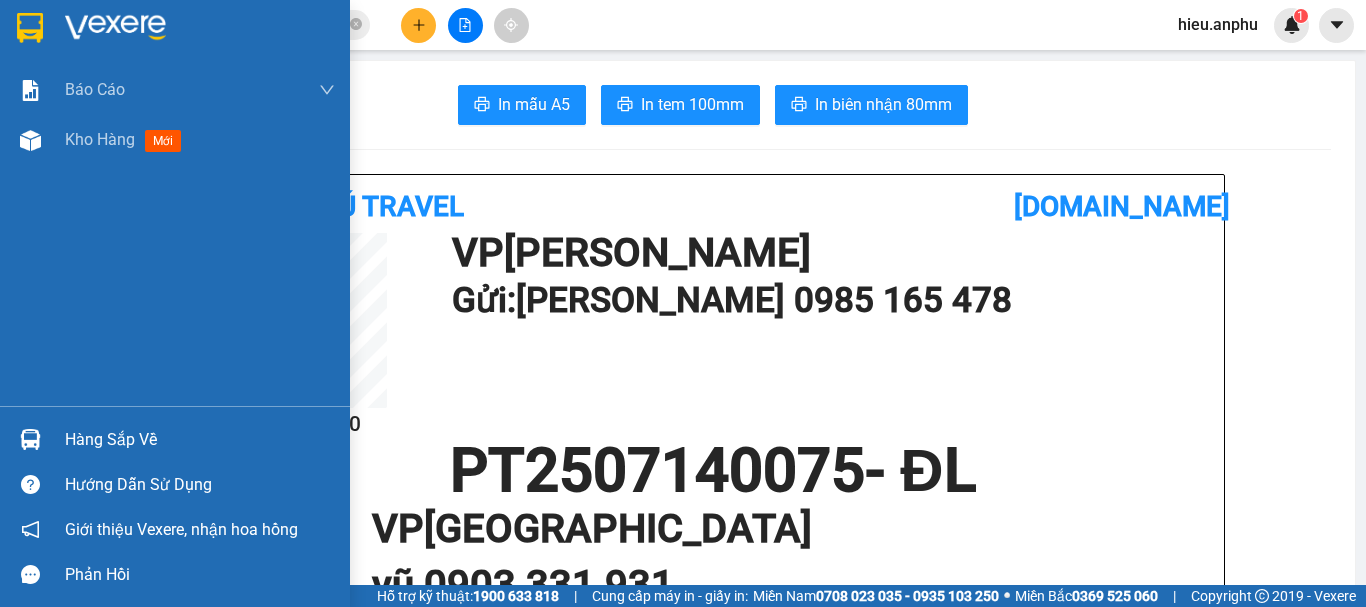 click at bounding box center (30, 140) 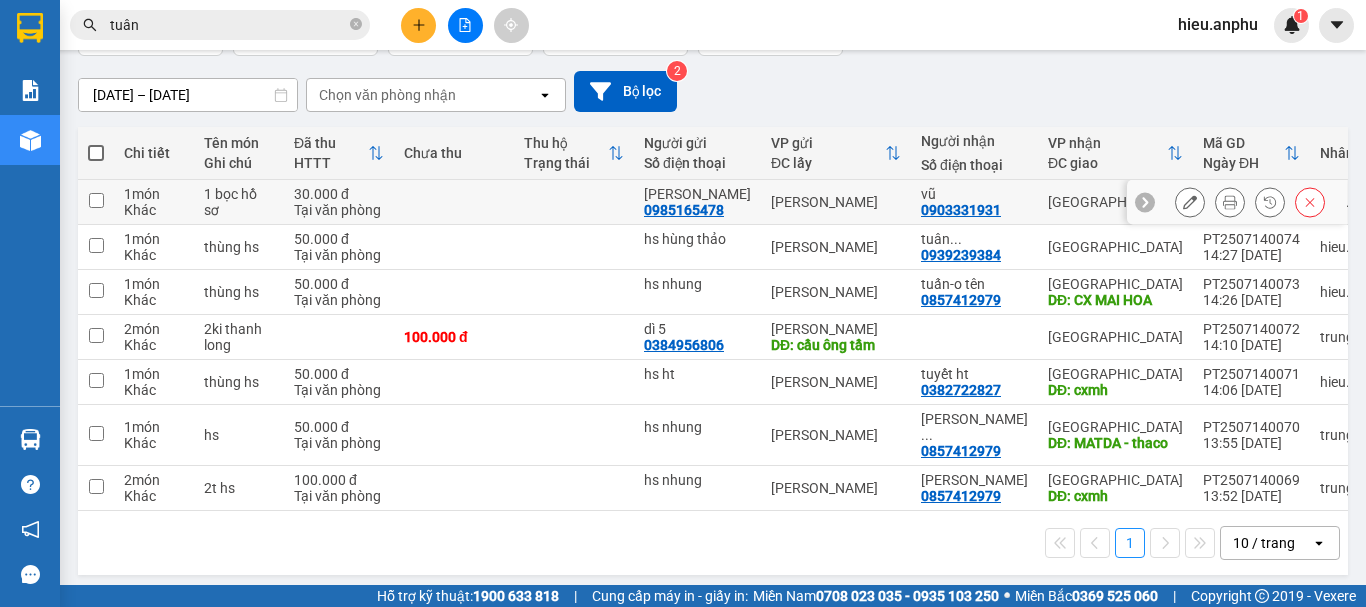 scroll, scrollTop: 0, scrollLeft: 0, axis: both 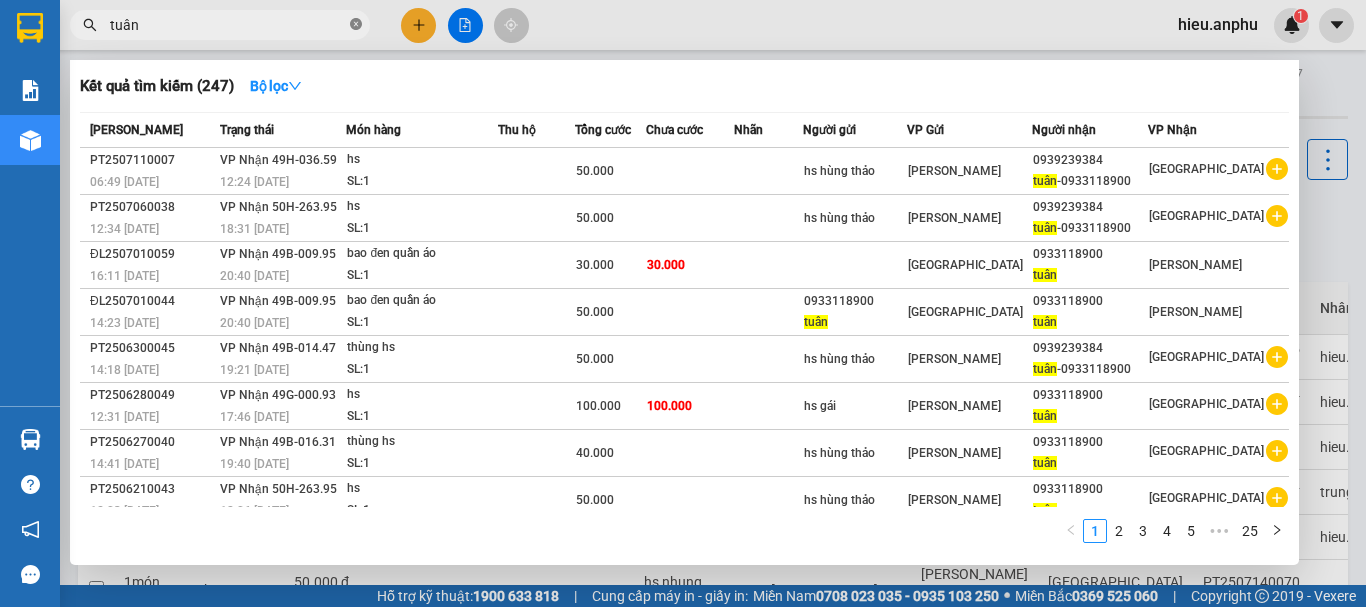 click 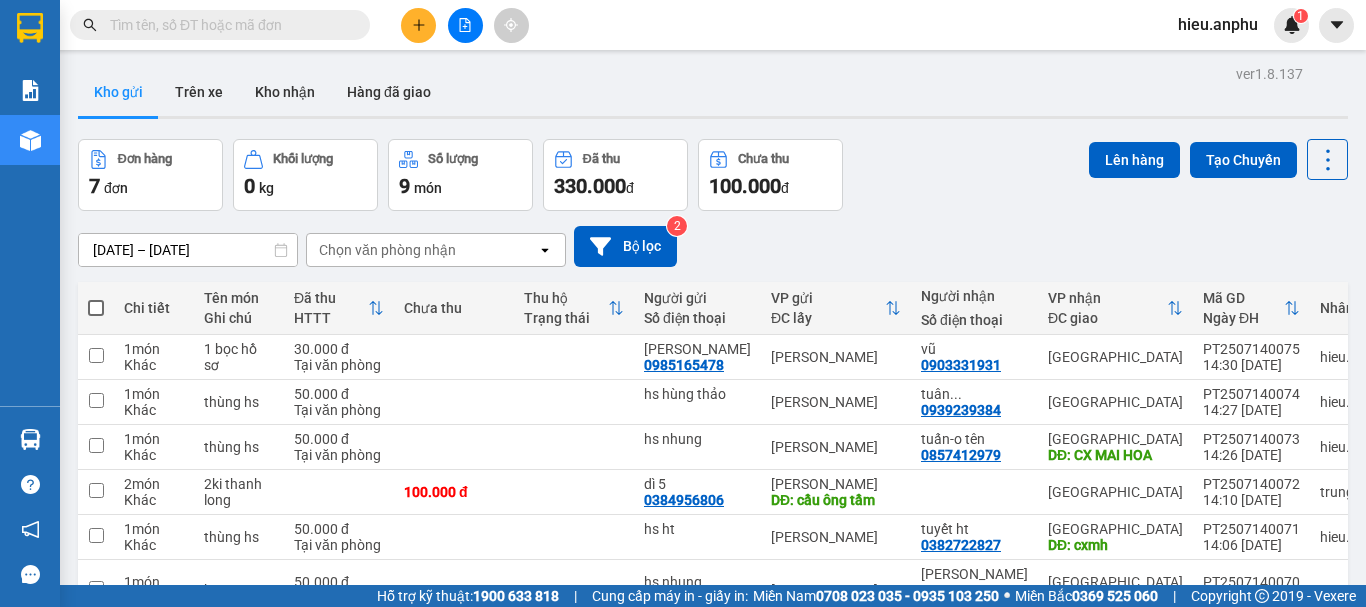 click at bounding box center (228, 25) 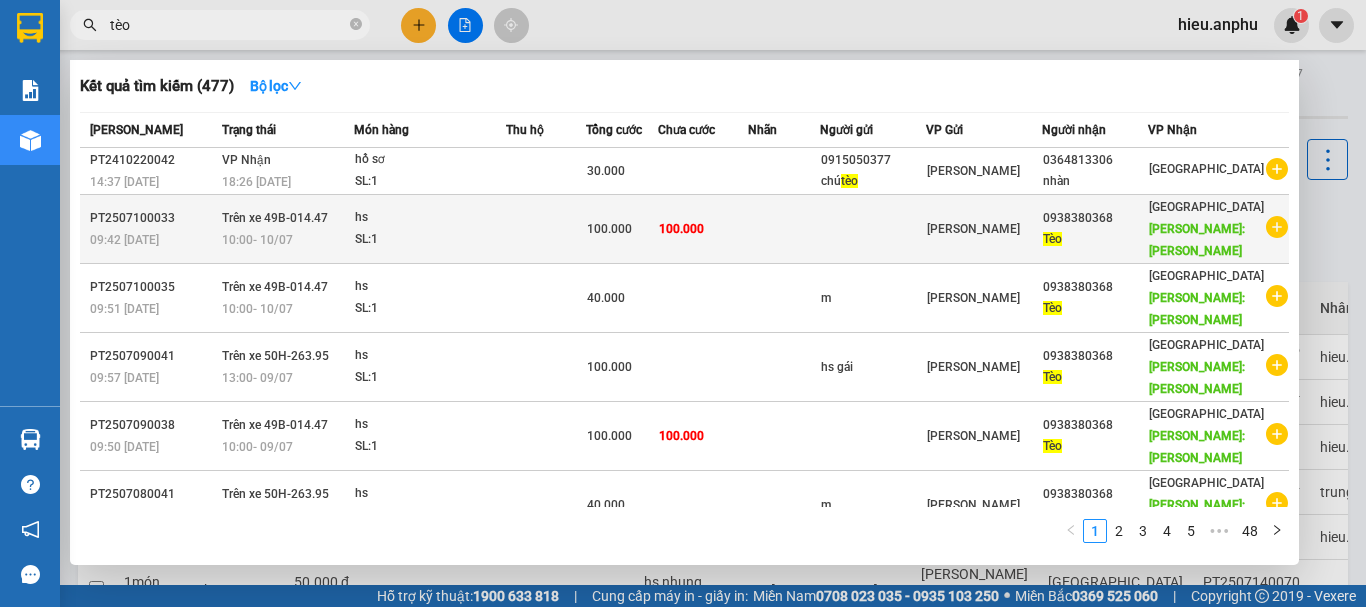 type on "tèo" 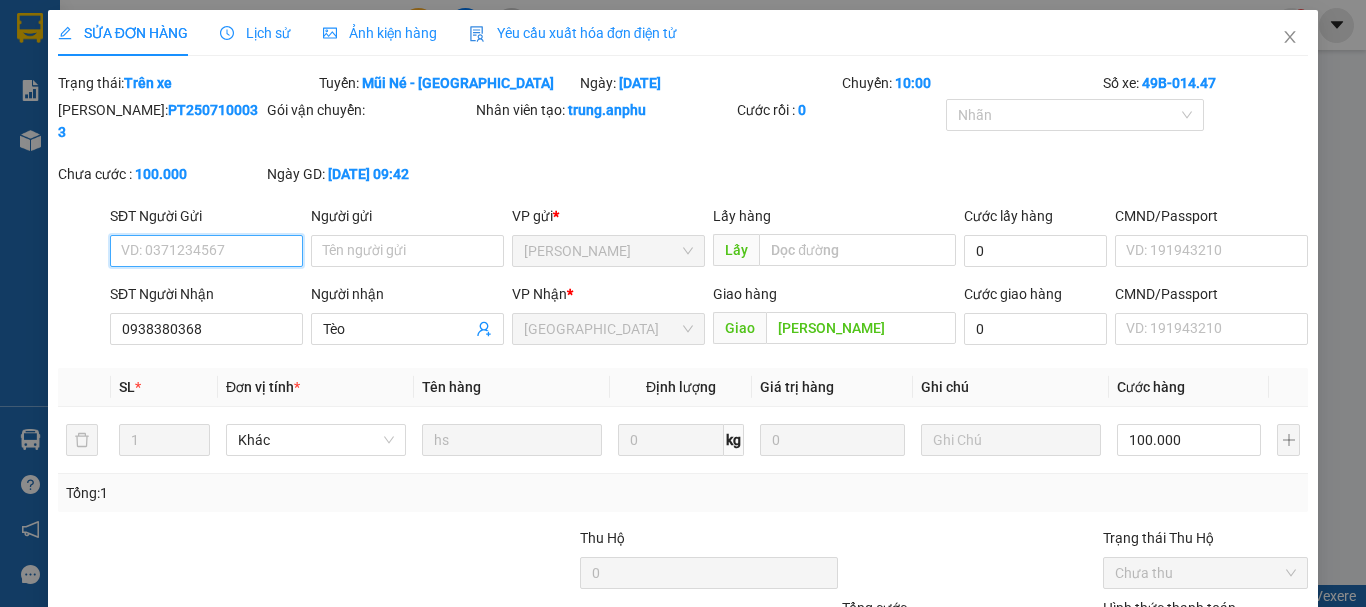 type on "0938380368" 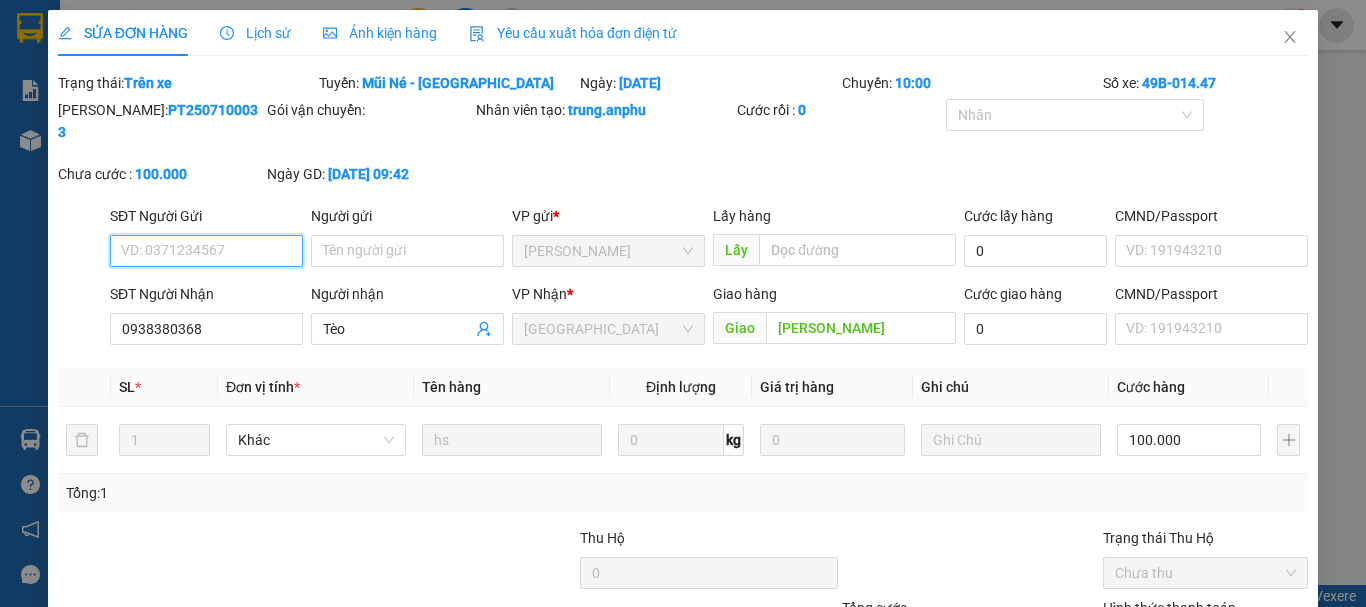 scroll, scrollTop: 164, scrollLeft: 0, axis: vertical 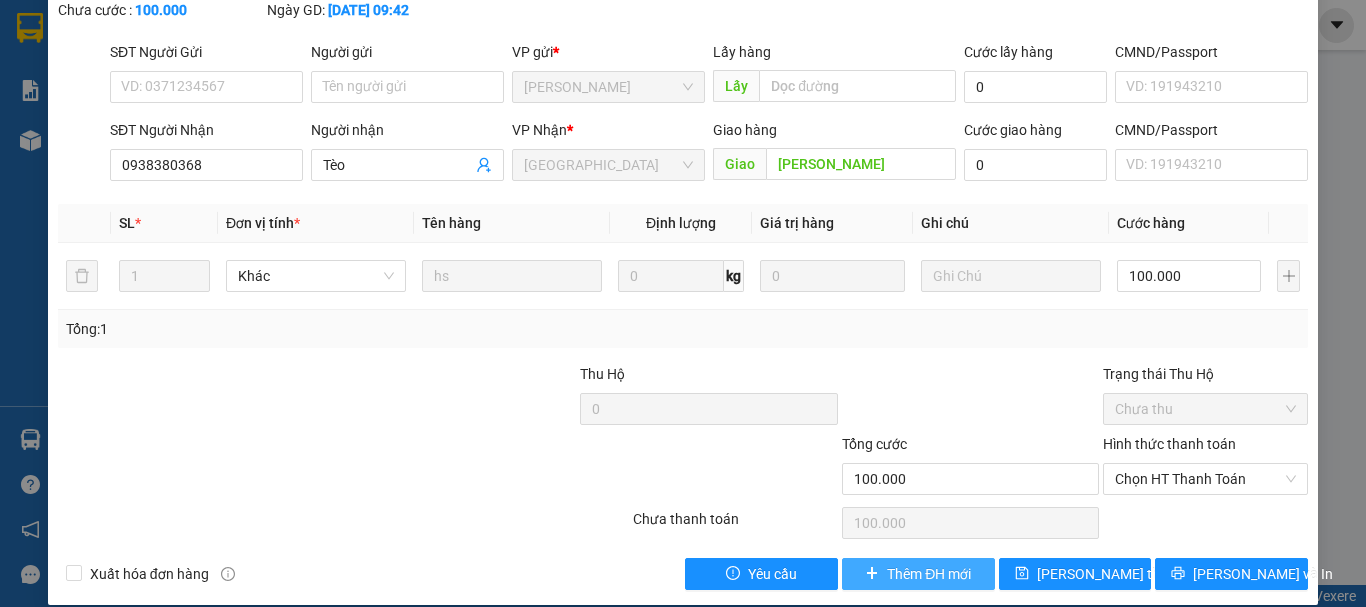 click on "Thêm ĐH mới" at bounding box center [929, 574] 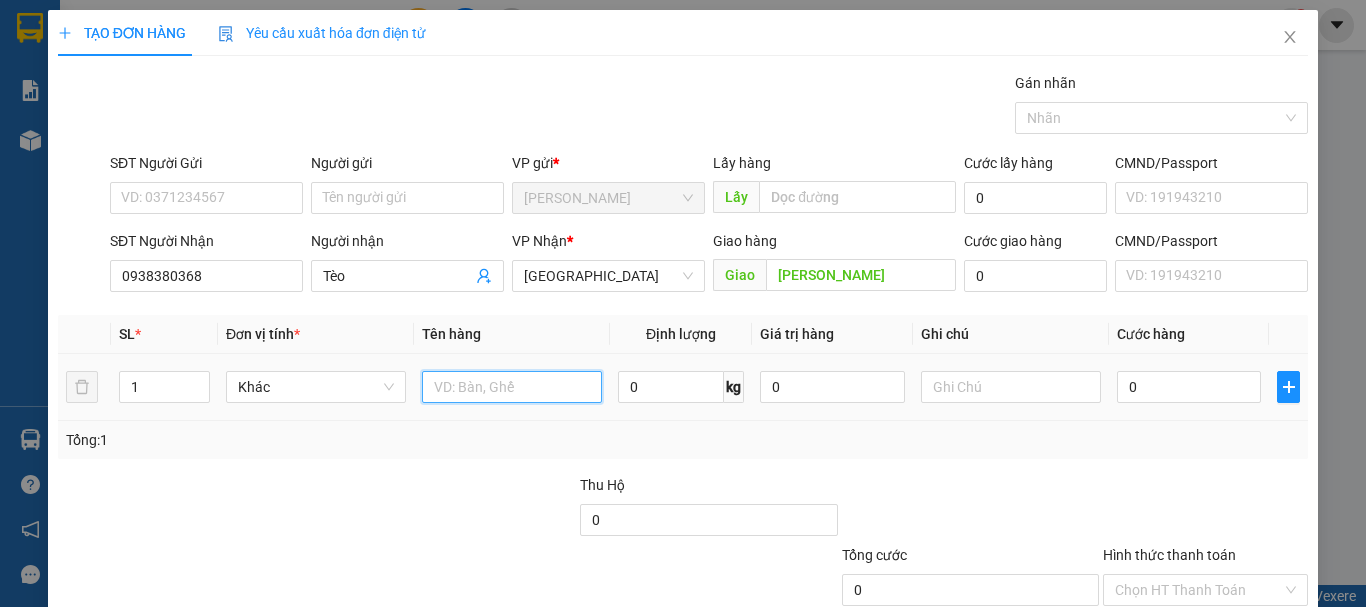 click at bounding box center [512, 387] 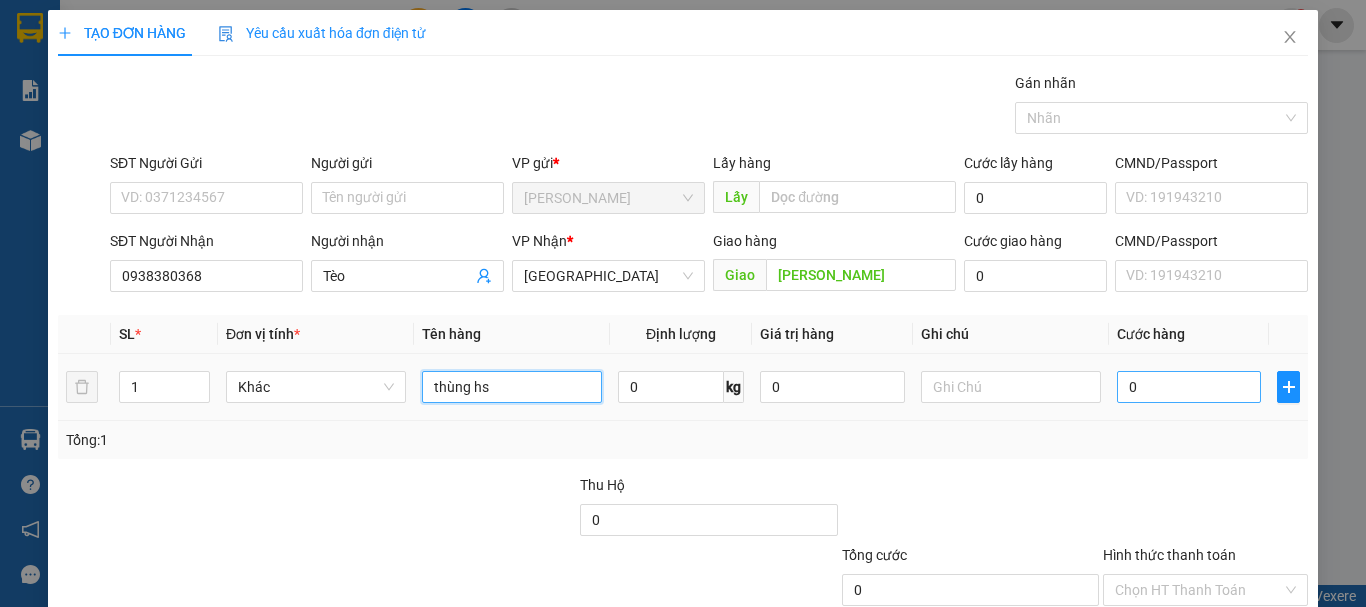 type on "thùng hs" 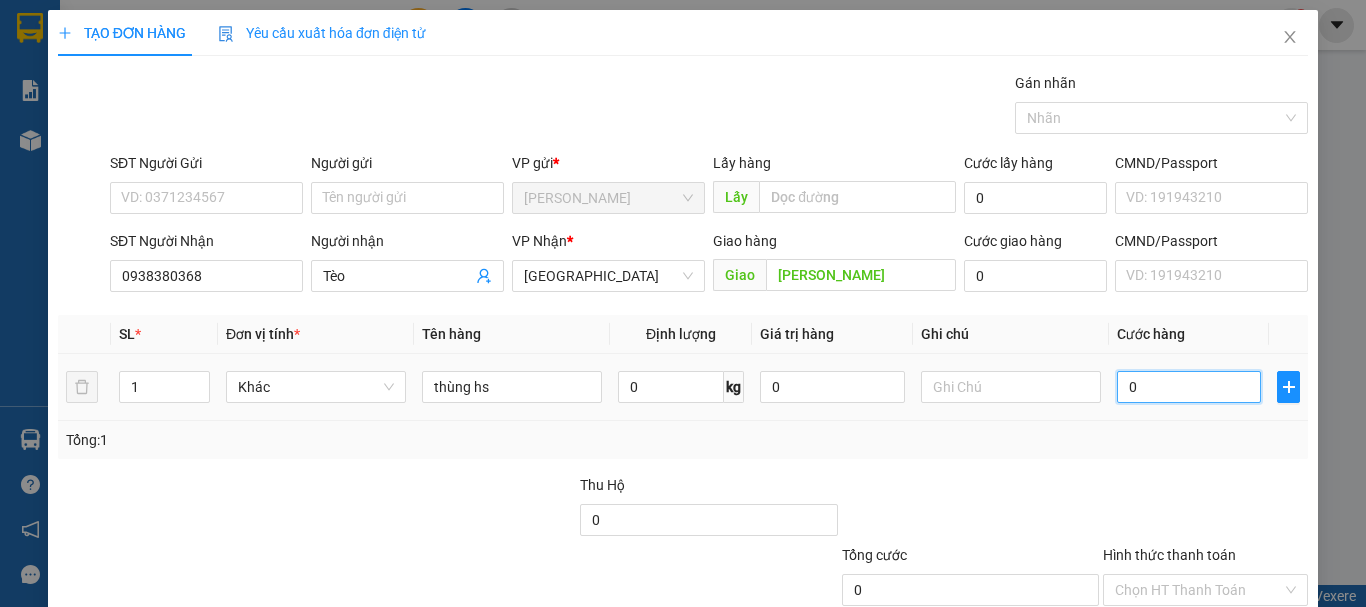 click on "0" at bounding box center (1189, 387) 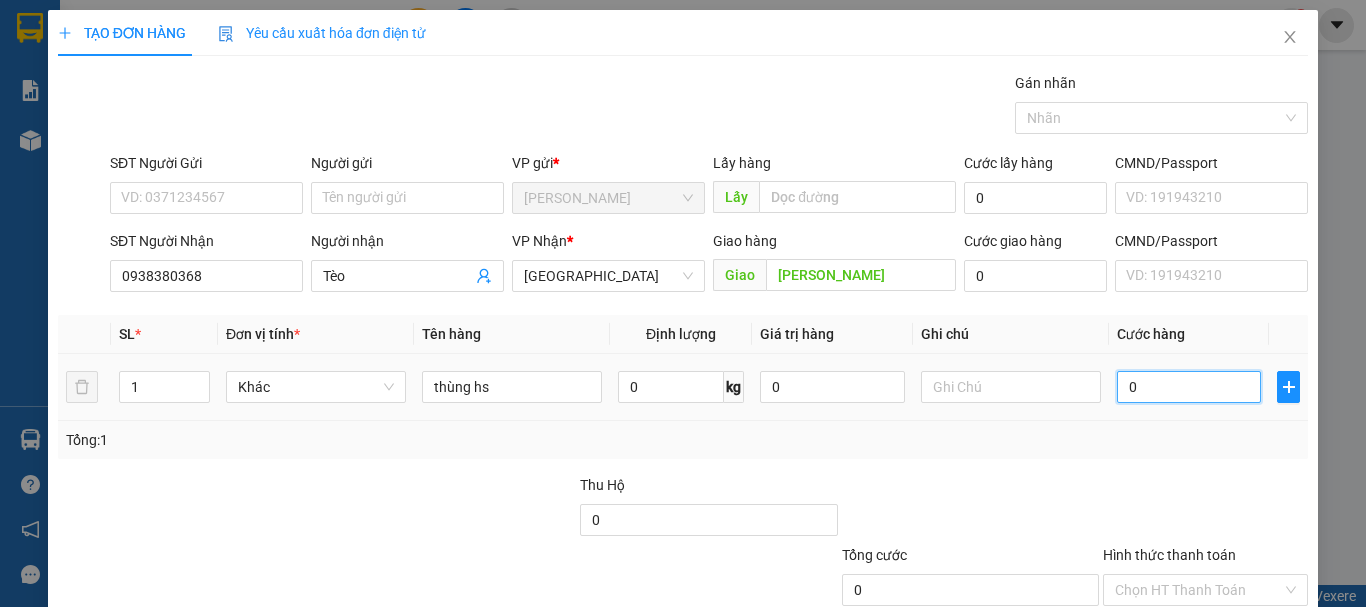 type on "1" 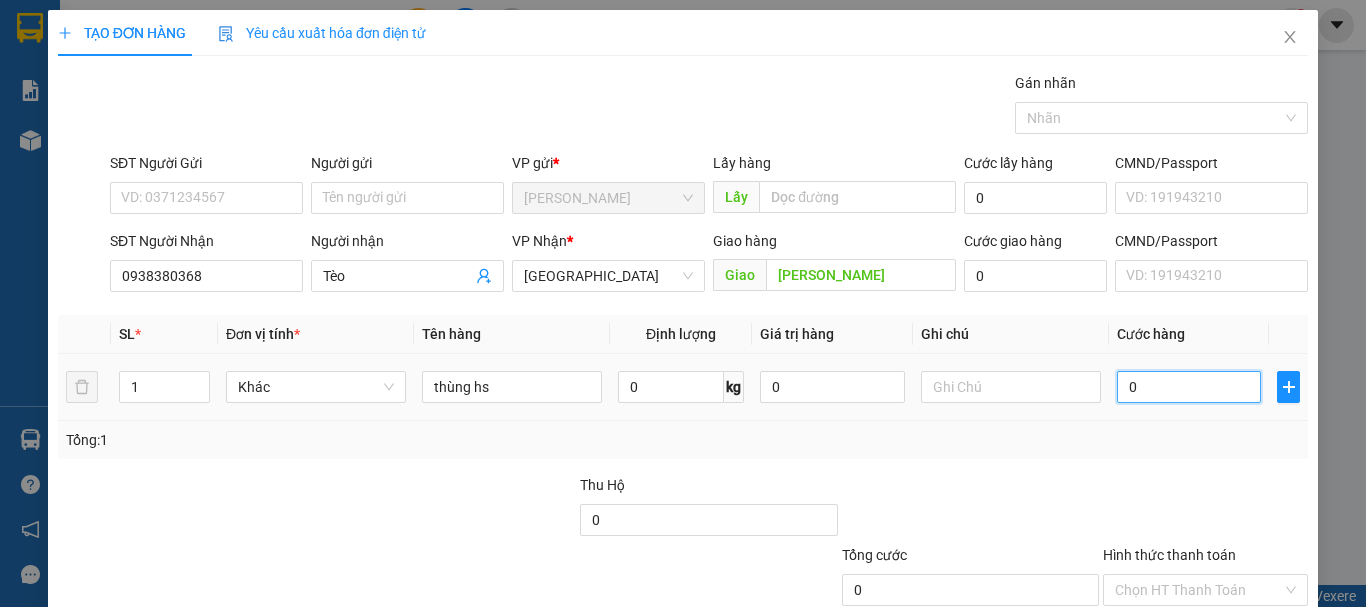type on "1" 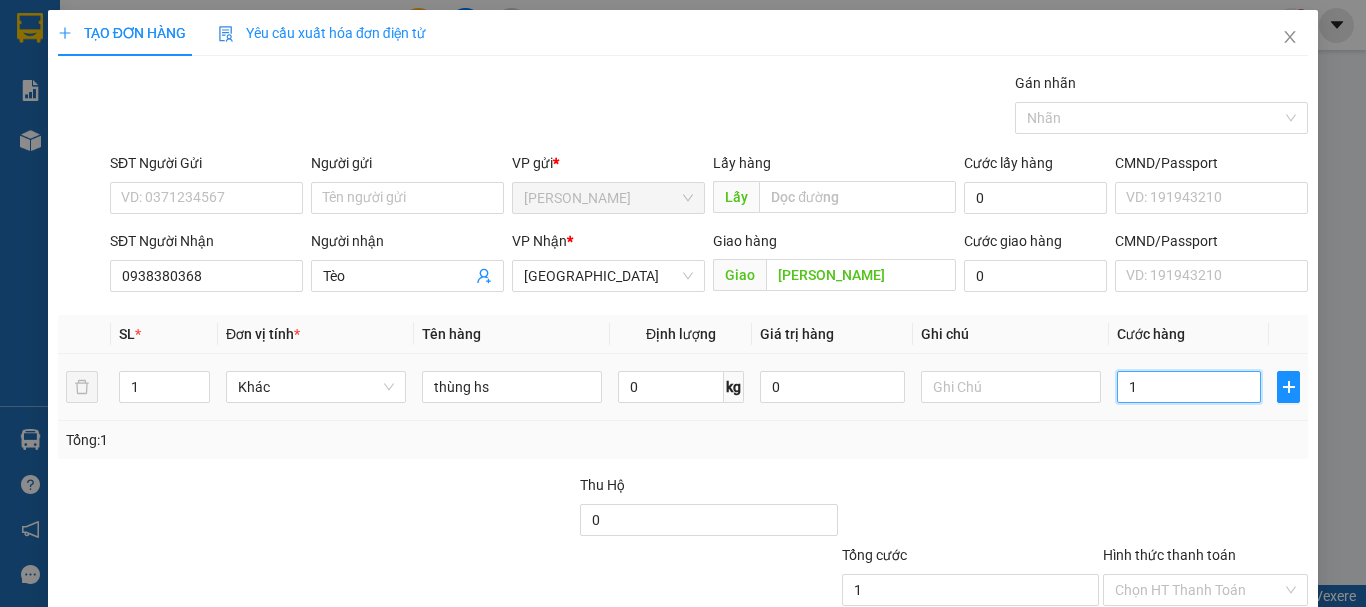 type on "10" 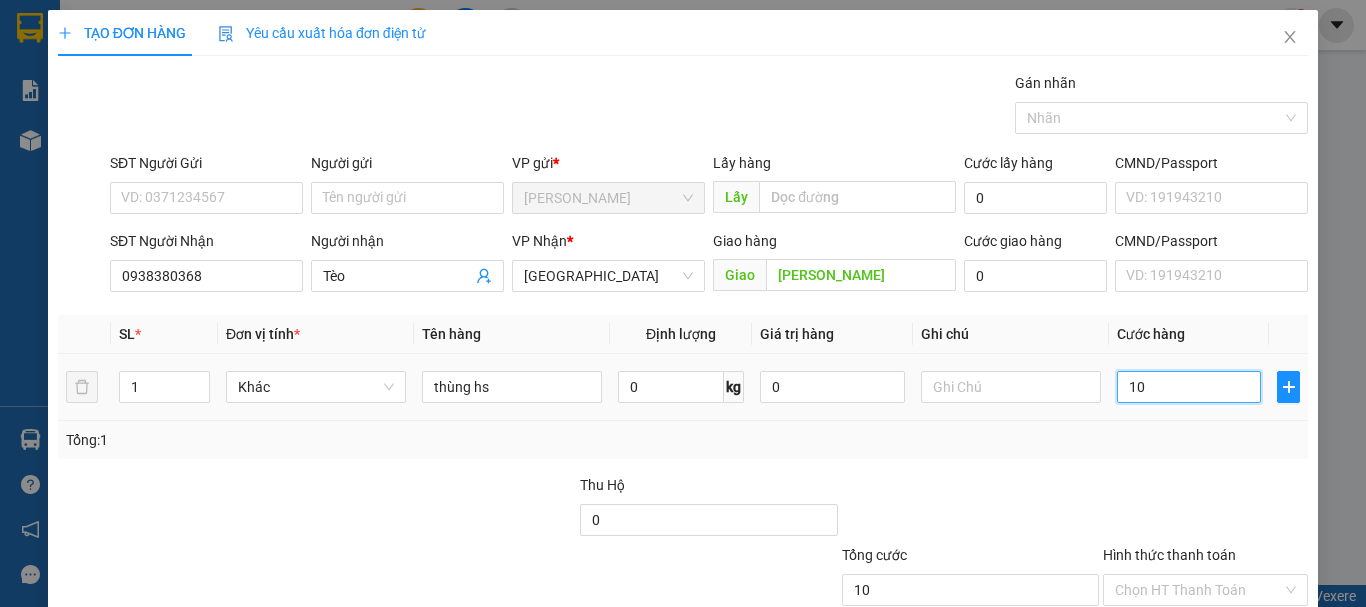 type on "100" 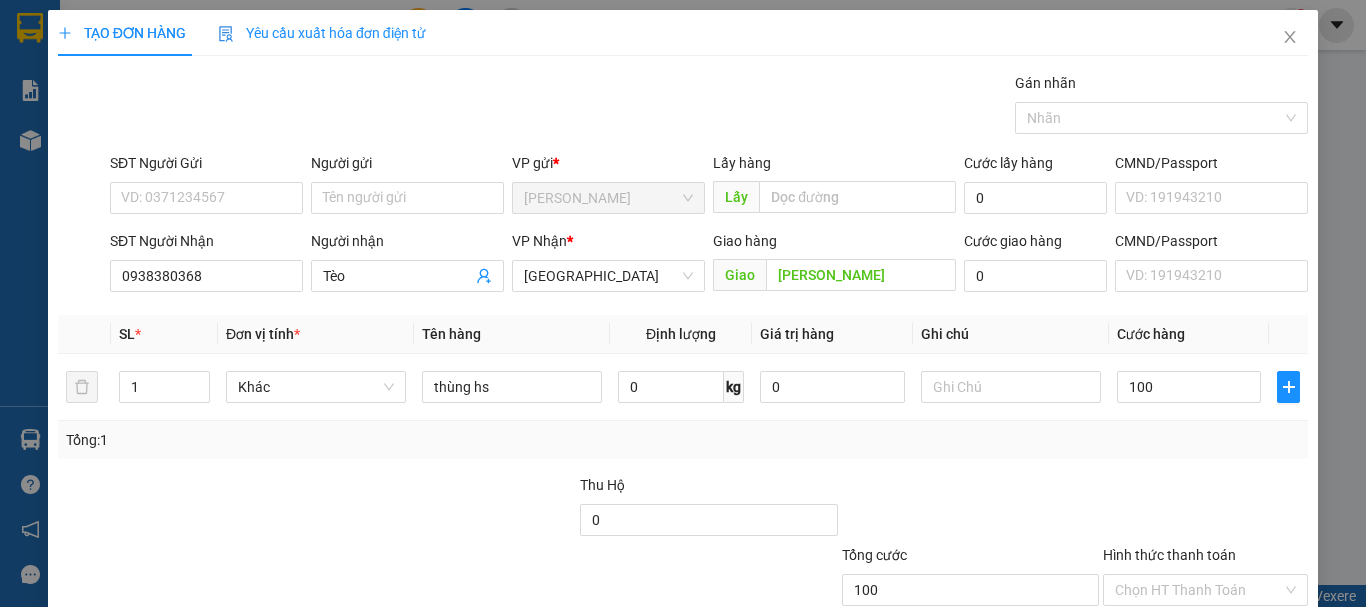 type on "100.000" 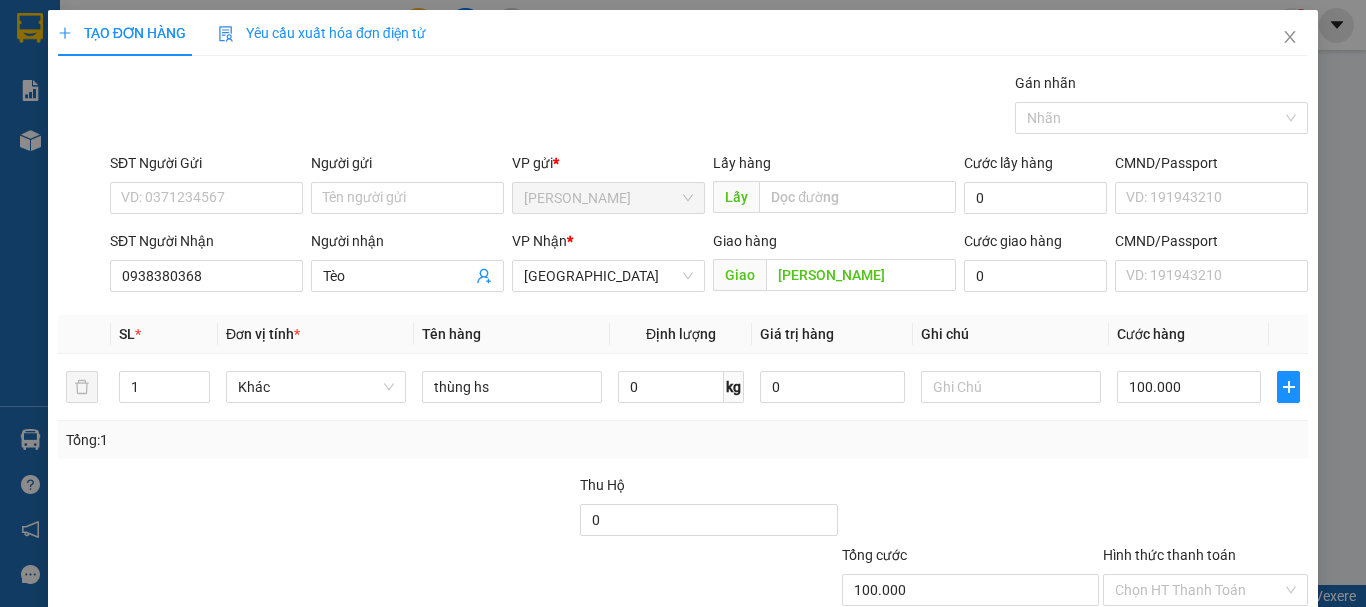 click on "Tổng:  1" at bounding box center (683, 440) 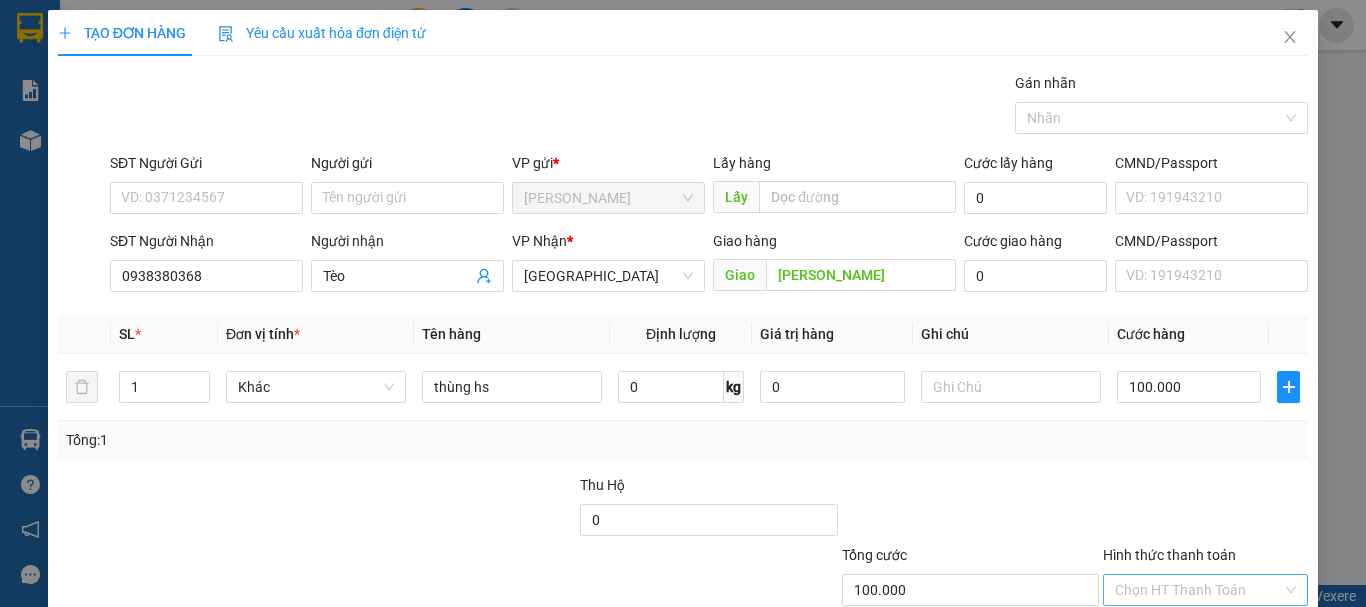 scroll, scrollTop: 133, scrollLeft: 0, axis: vertical 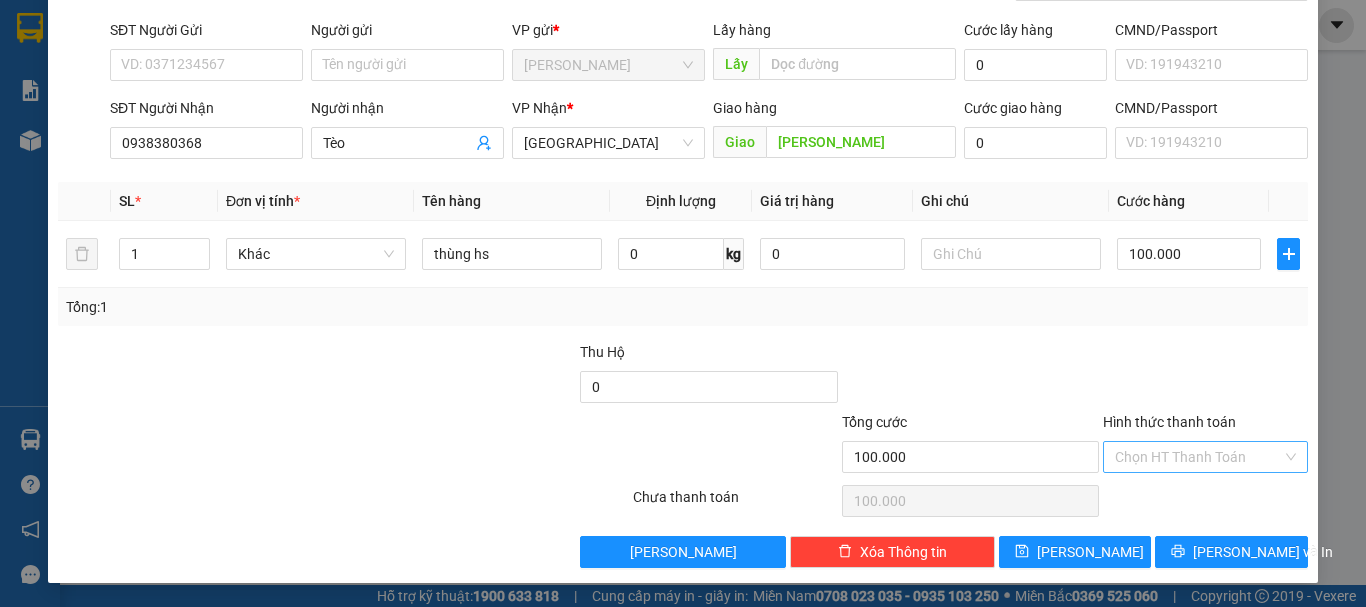 click on "Hình thức thanh toán" at bounding box center (1198, 457) 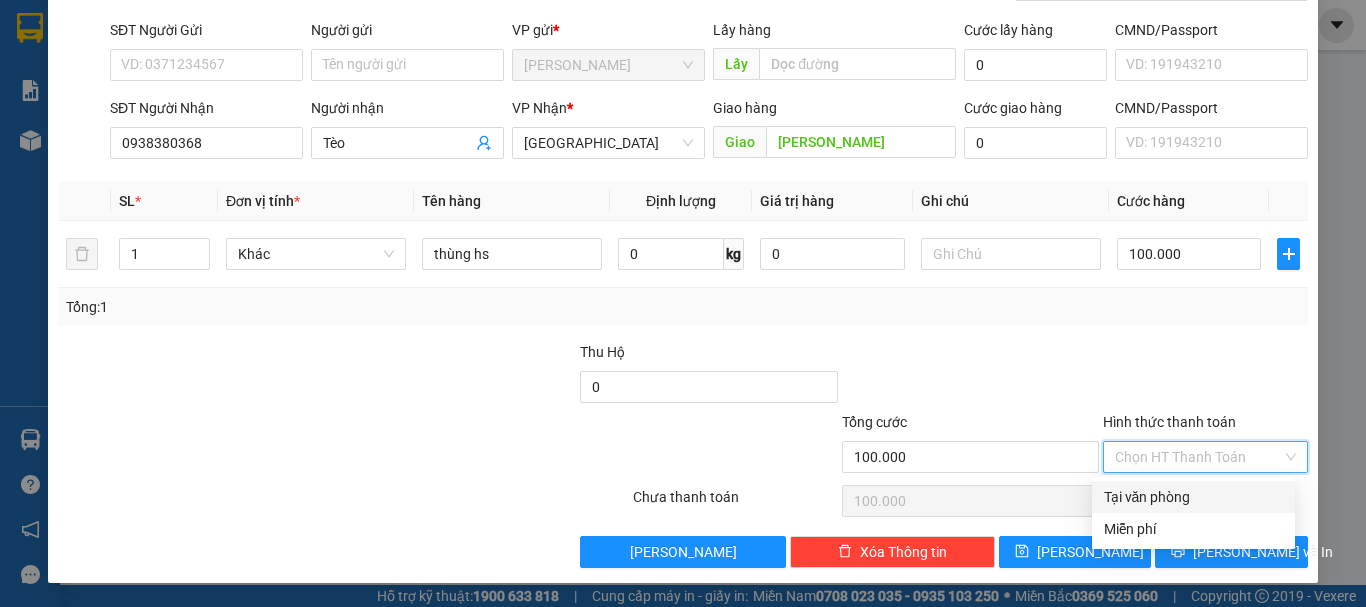 drag, startPoint x: 1156, startPoint y: 491, endPoint x: 1199, endPoint y: 534, distance: 60.811184 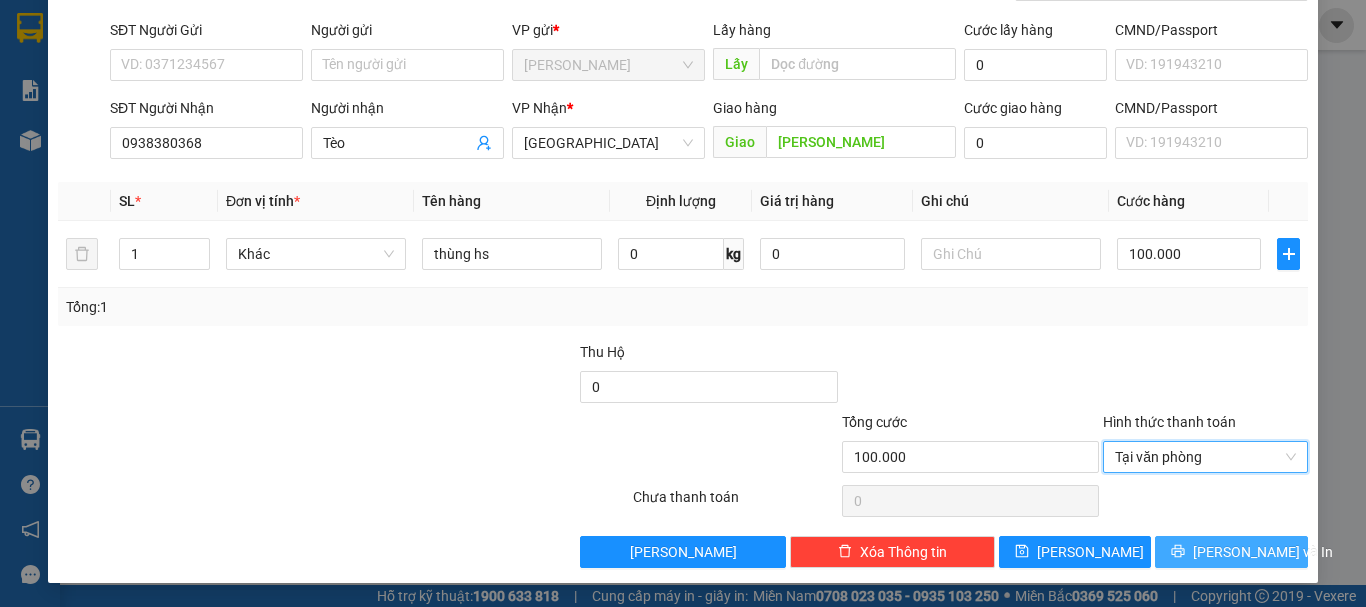 click on "[PERSON_NAME] và In" at bounding box center [1231, 552] 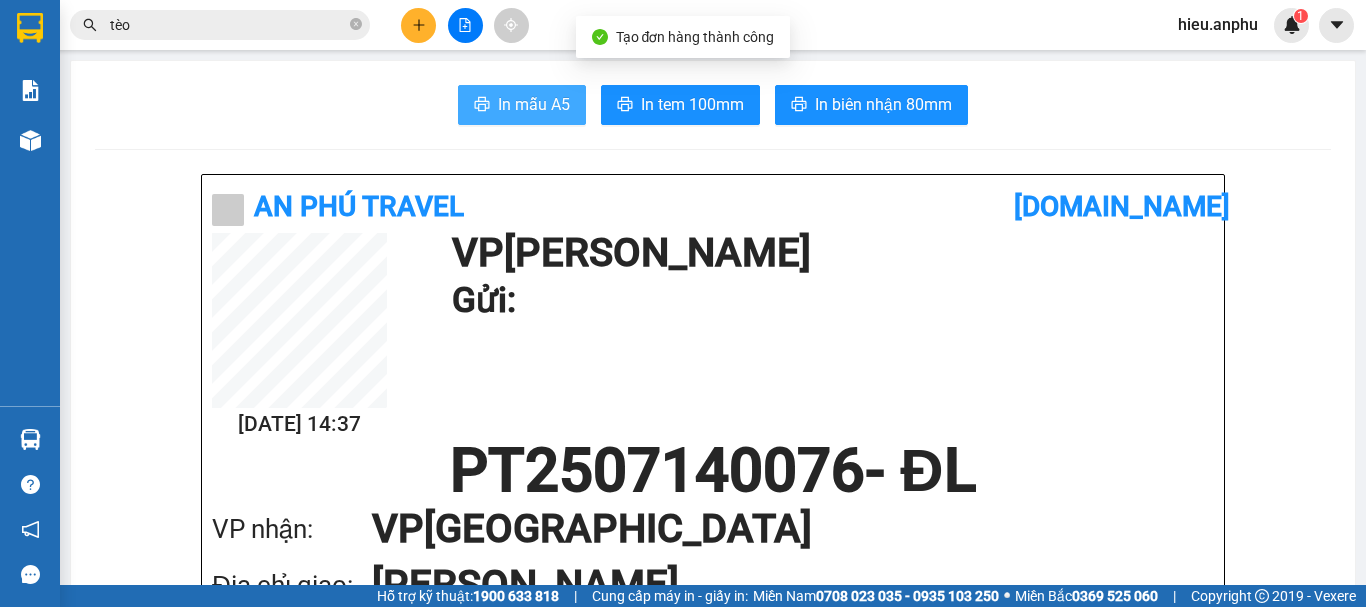 click on "In mẫu A5" at bounding box center [534, 104] 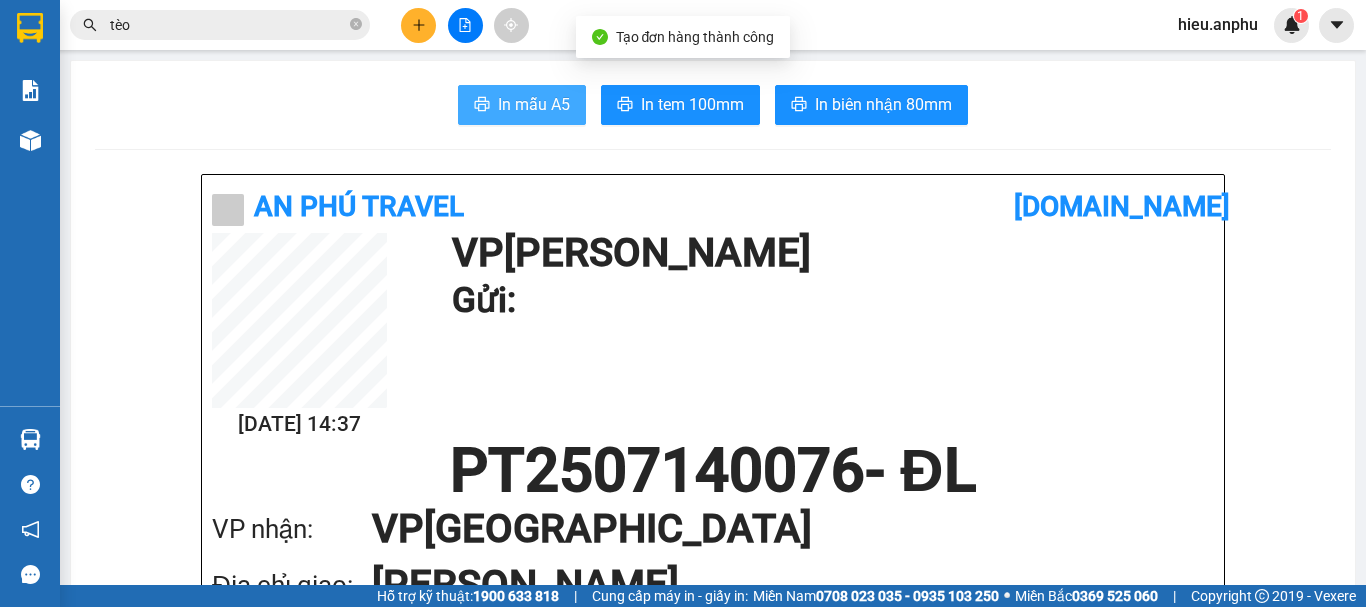 scroll, scrollTop: 0, scrollLeft: 0, axis: both 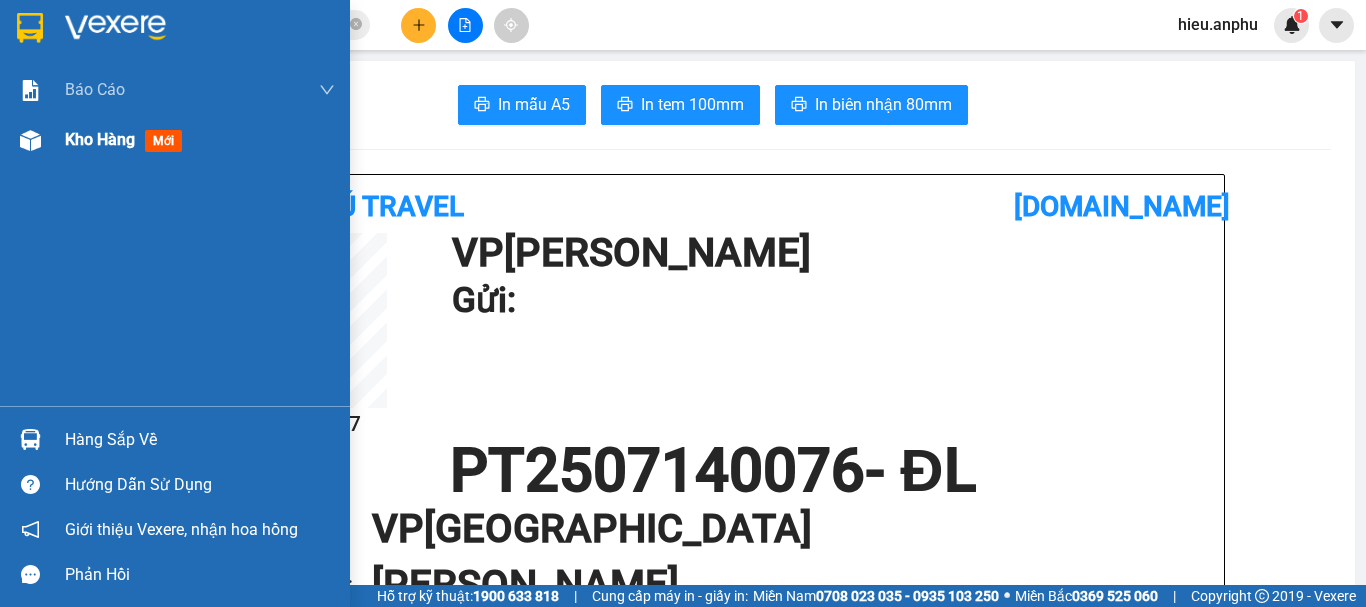 click on "Kho hàng mới" at bounding box center (127, 139) 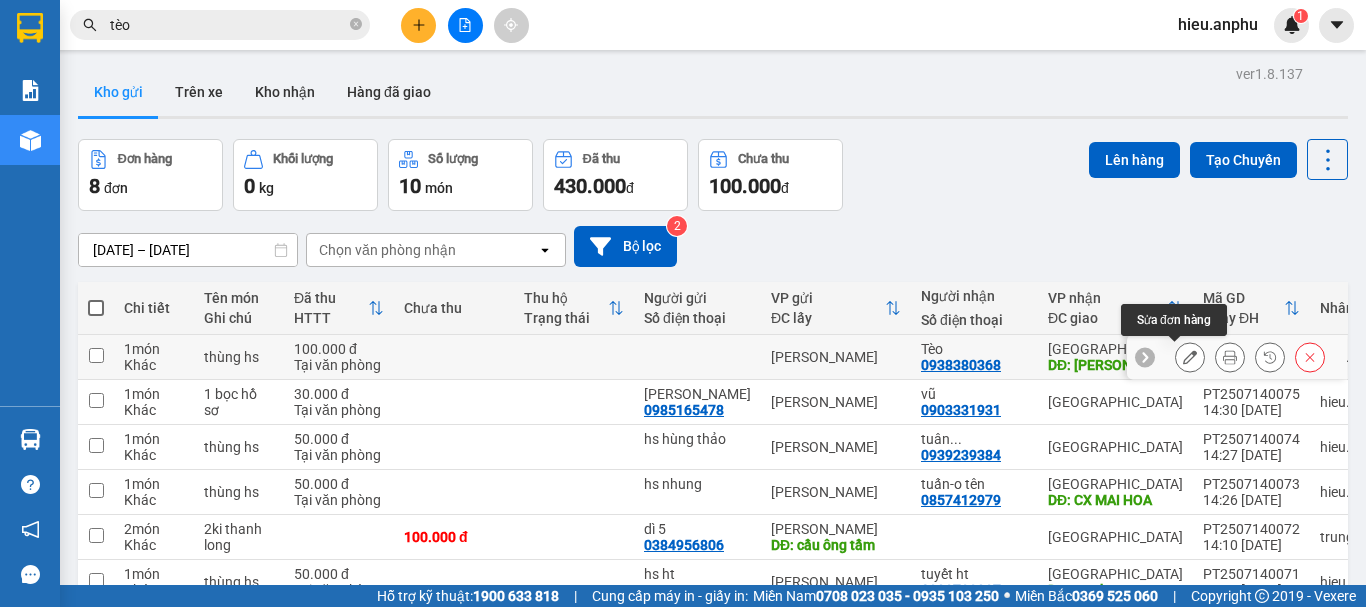 click at bounding box center (1190, 357) 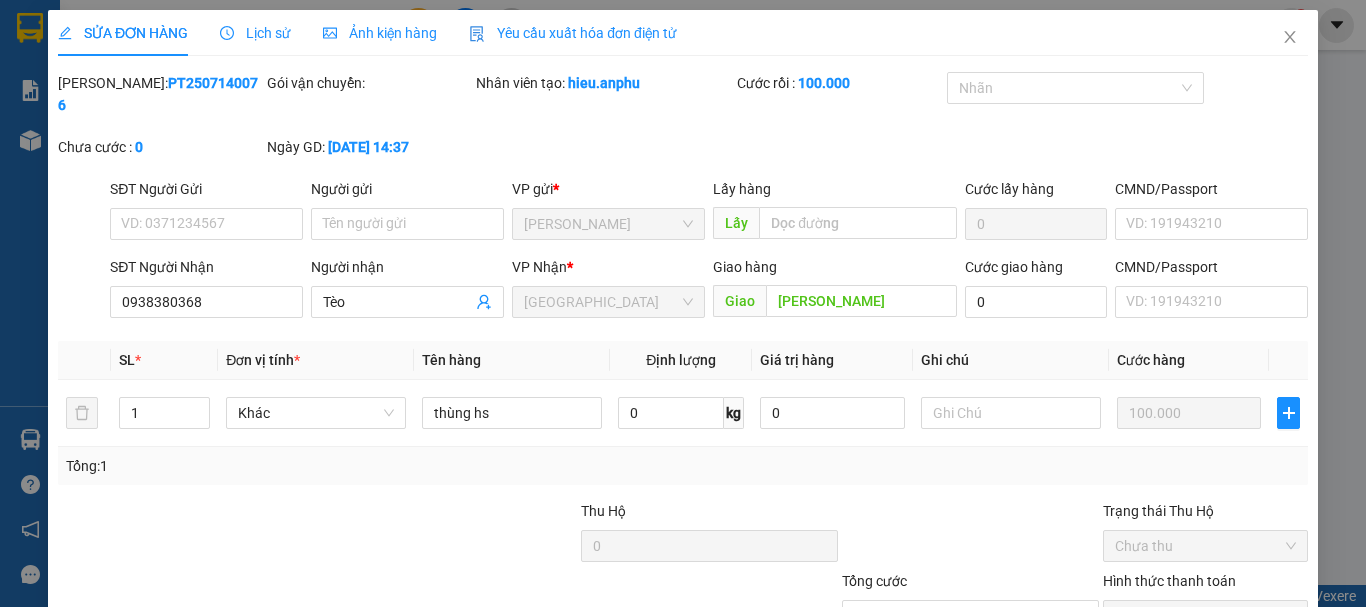 type on "0938380368" 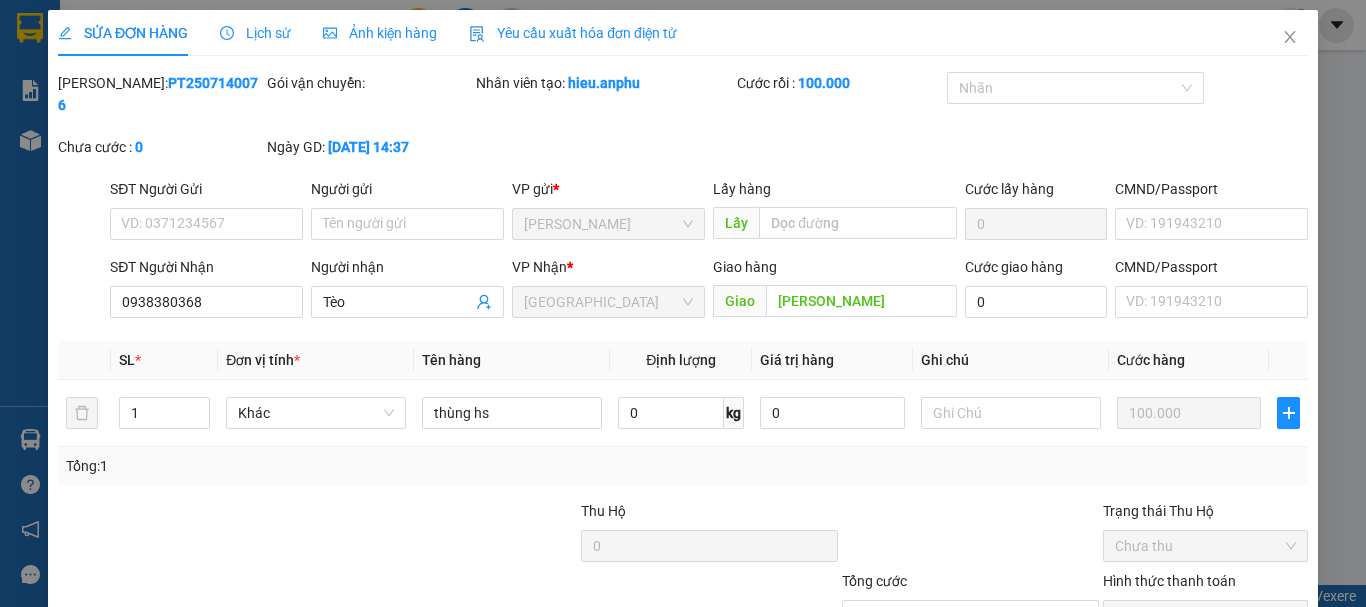 type on "Tèo" 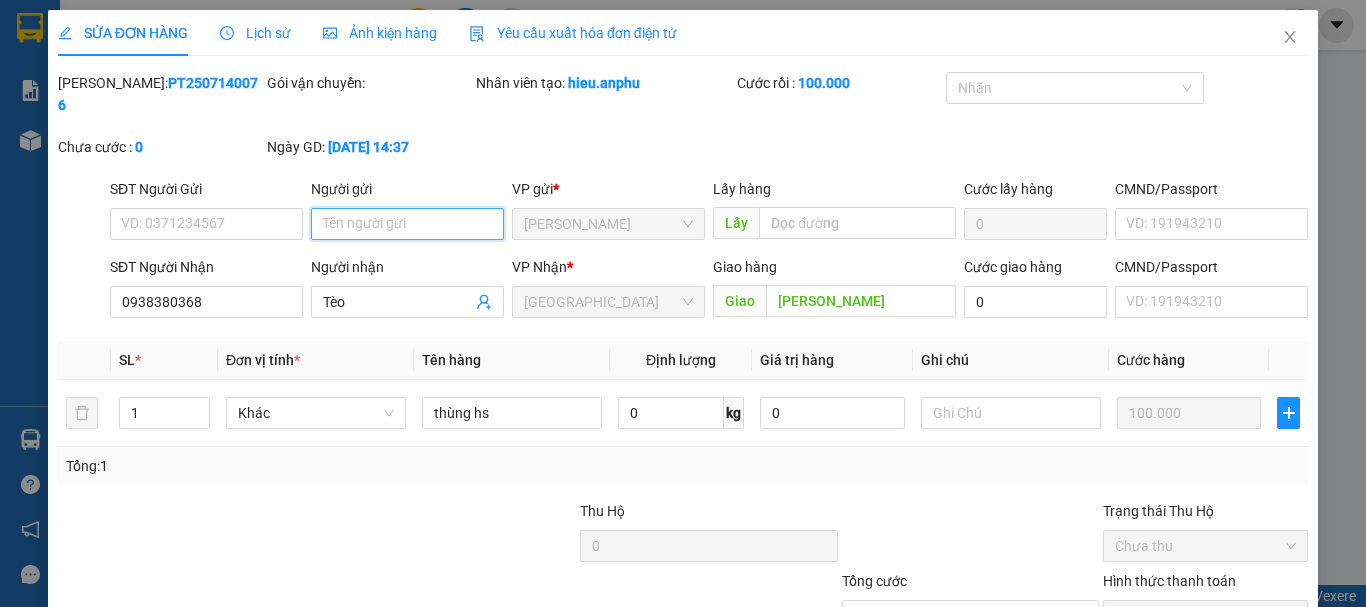 click on "Người gửi" at bounding box center (407, 224) 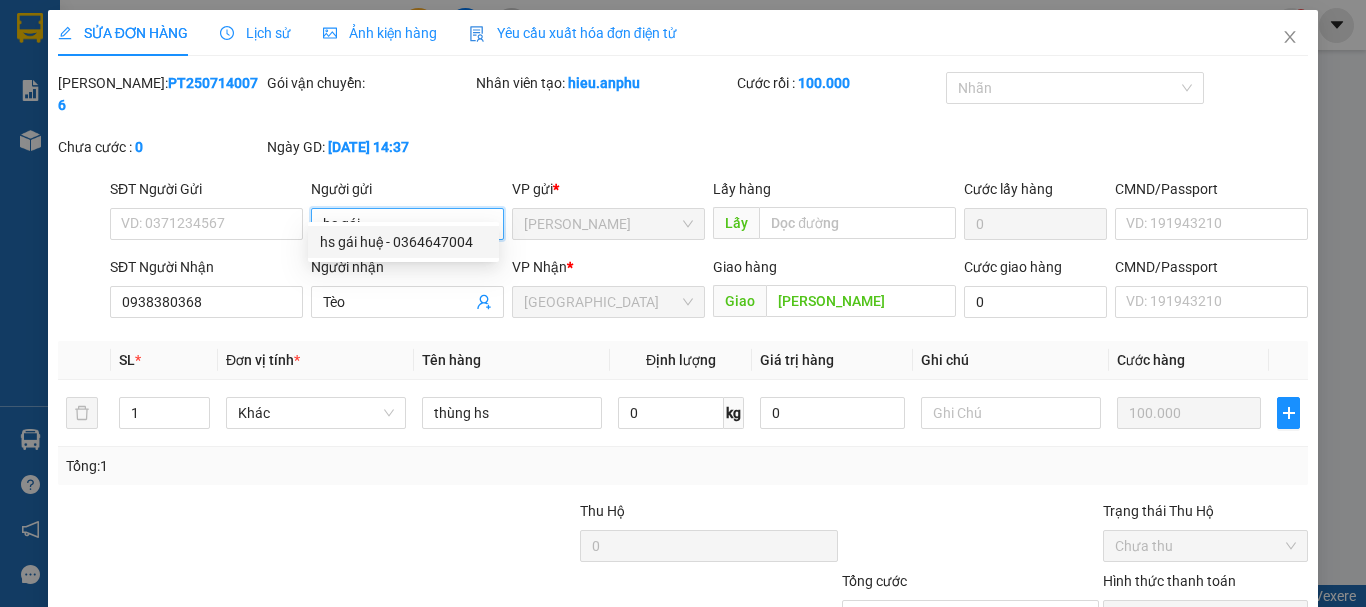 scroll, scrollTop: 137, scrollLeft: 0, axis: vertical 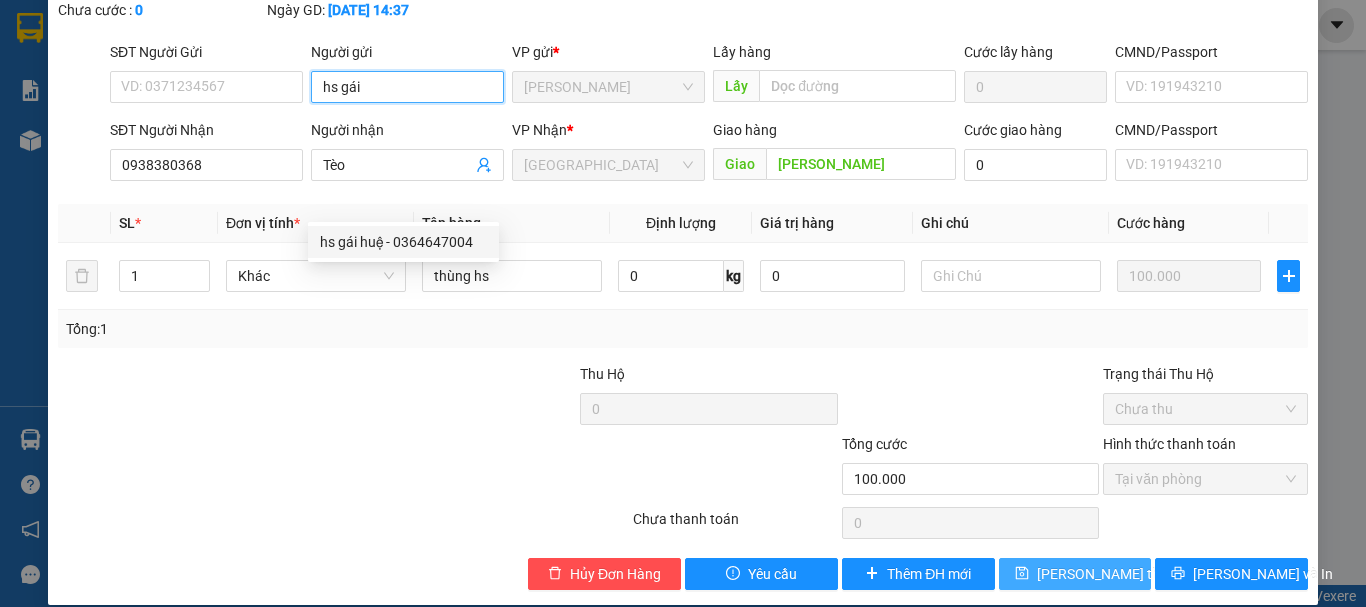 type on "hs gái" 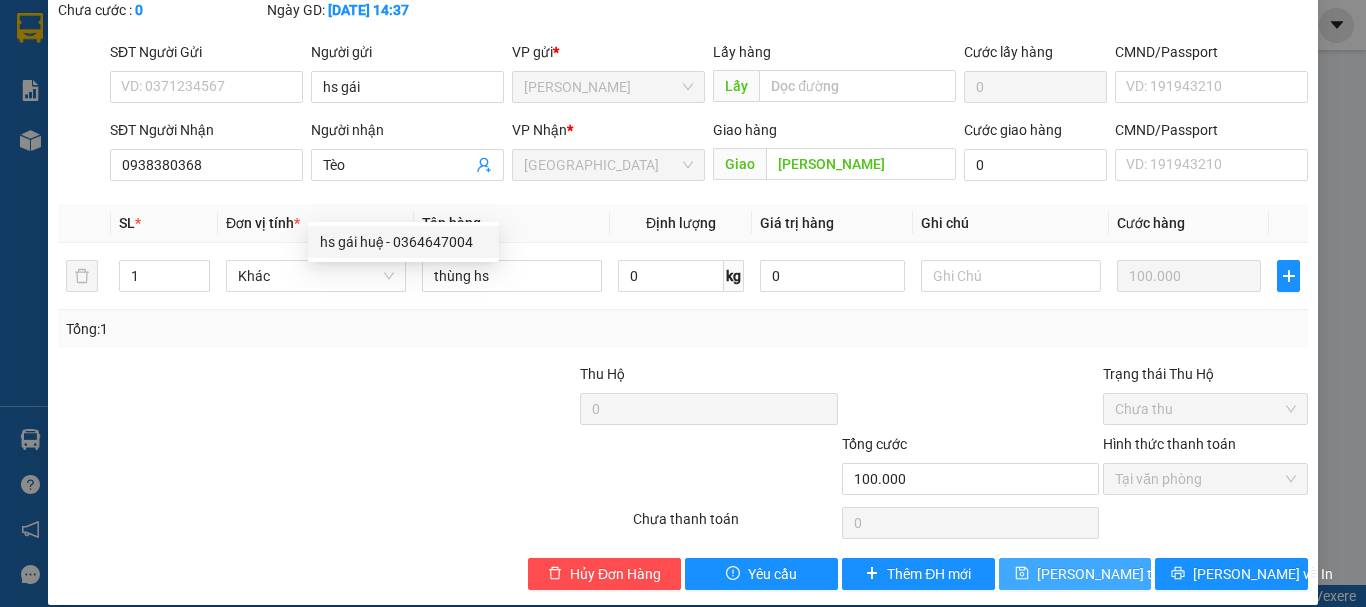 drag, startPoint x: 1050, startPoint y: 552, endPoint x: 1044, endPoint y: 515, distance: 37.48333 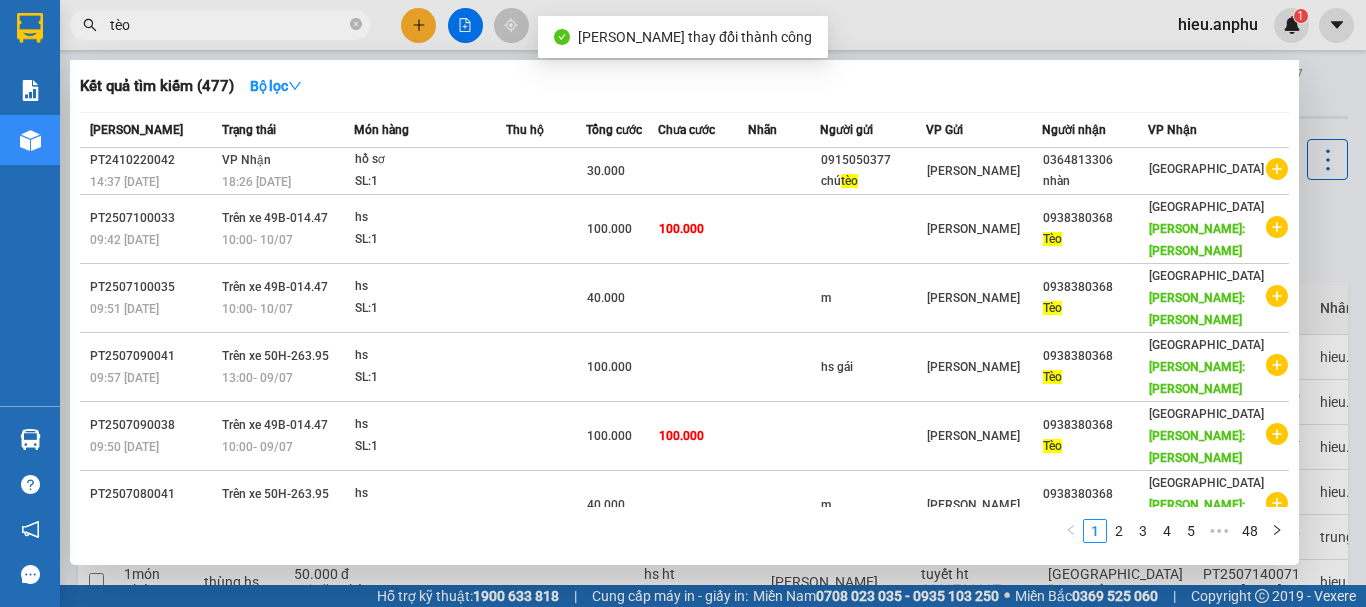 click on "tèo" at bounding box center (228, 25) 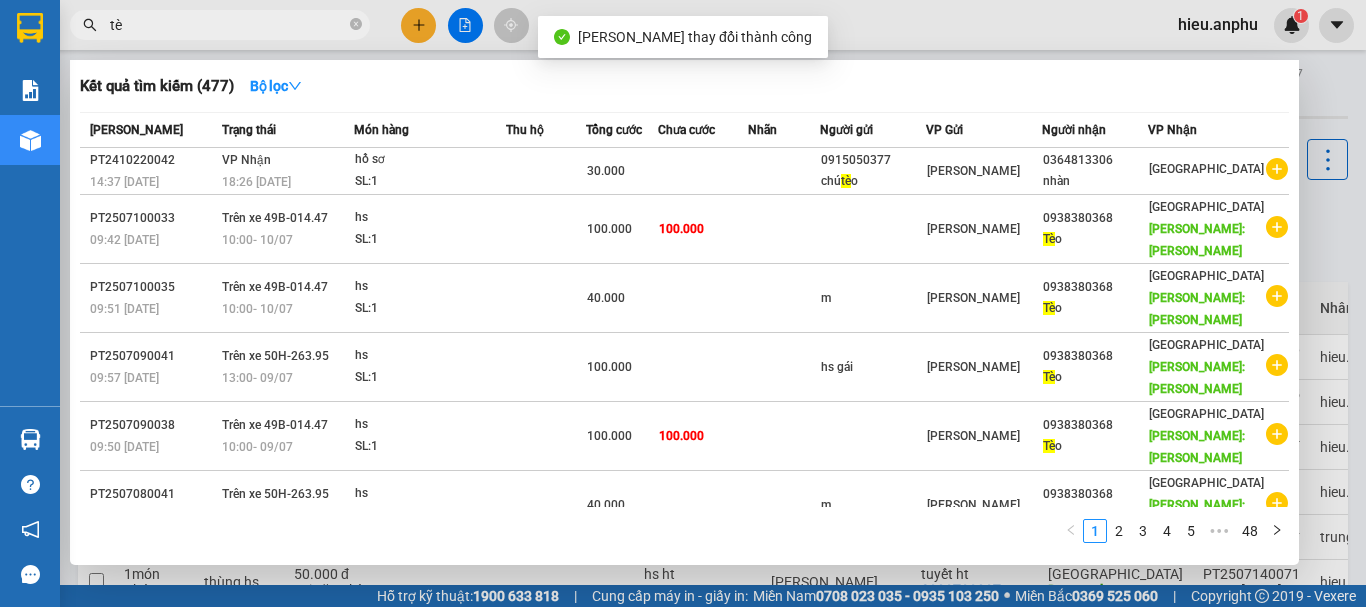 type on "t" 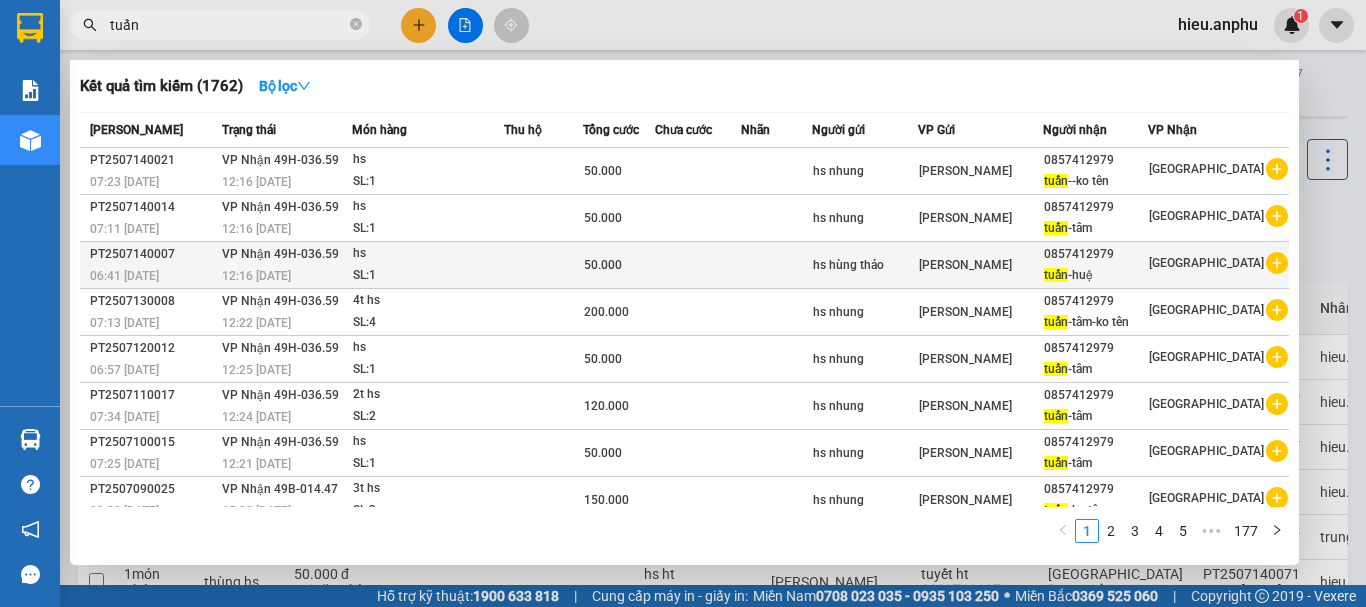 type on "tuấn" 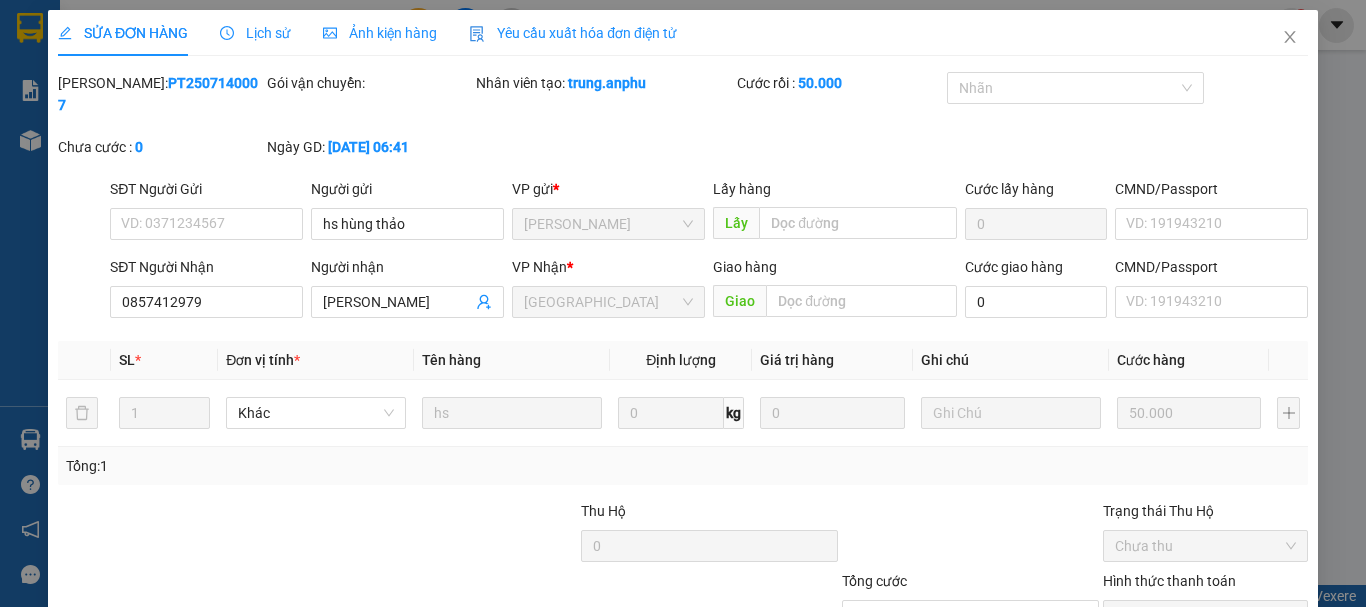 type on "hs hùng thảo" 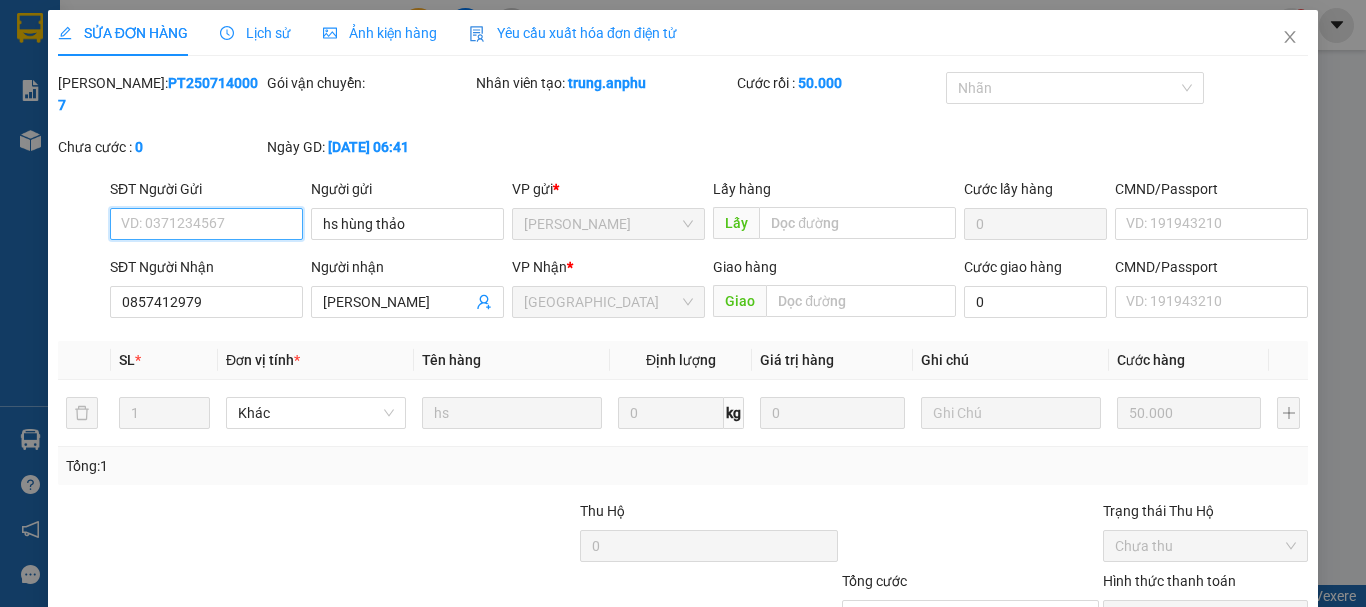 scroll, scrollTop: 137, scrollLeft: 0, axis: vertical 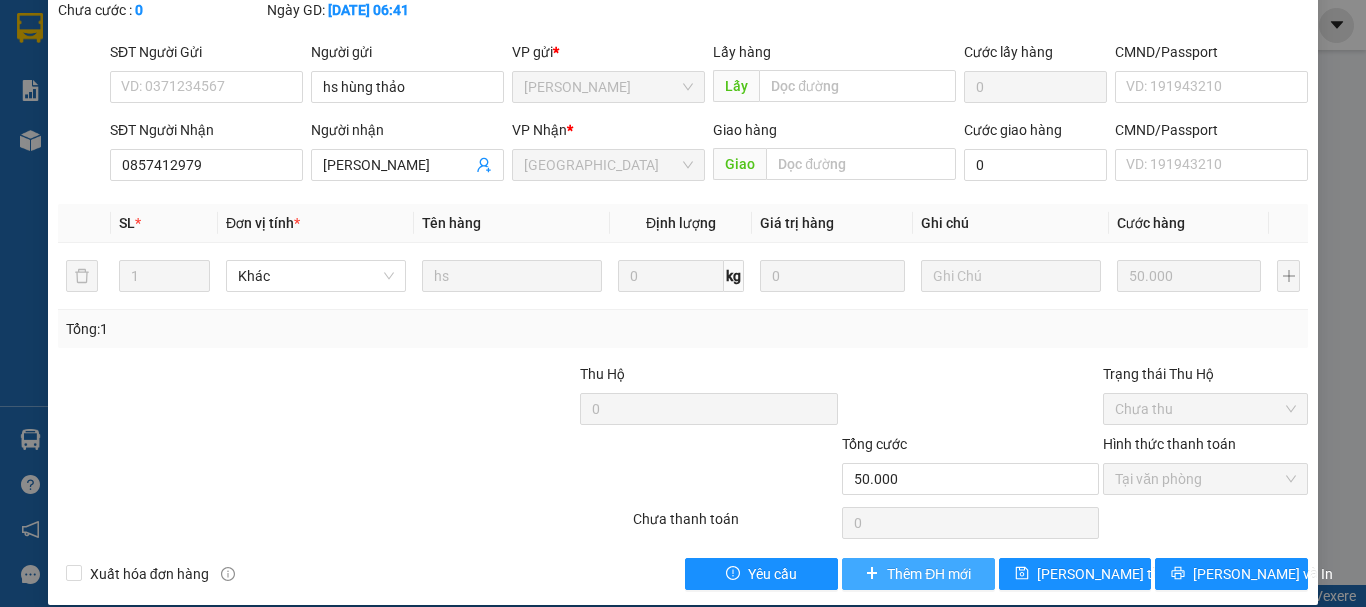 drag, startPoint x: 941, startPoint y: 558, endPoint x: 931, endPoint y: 551, distance: 12.206555 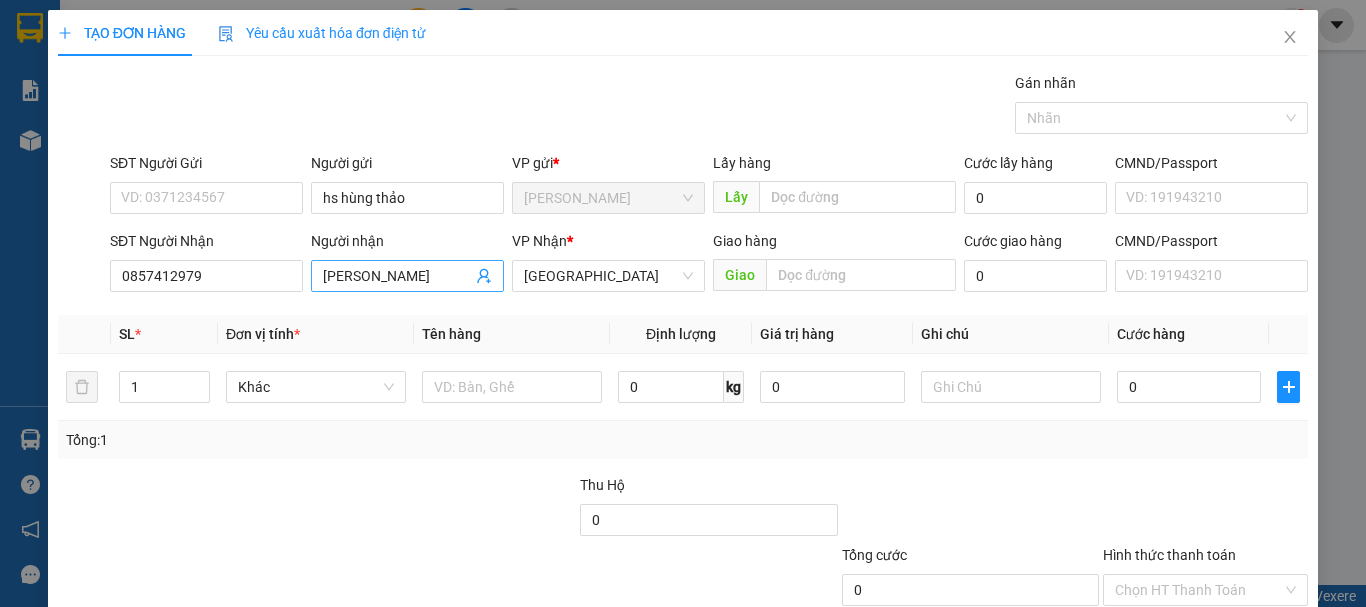 click on "[PERSON_NAME]" at bounding box center [397, 276] 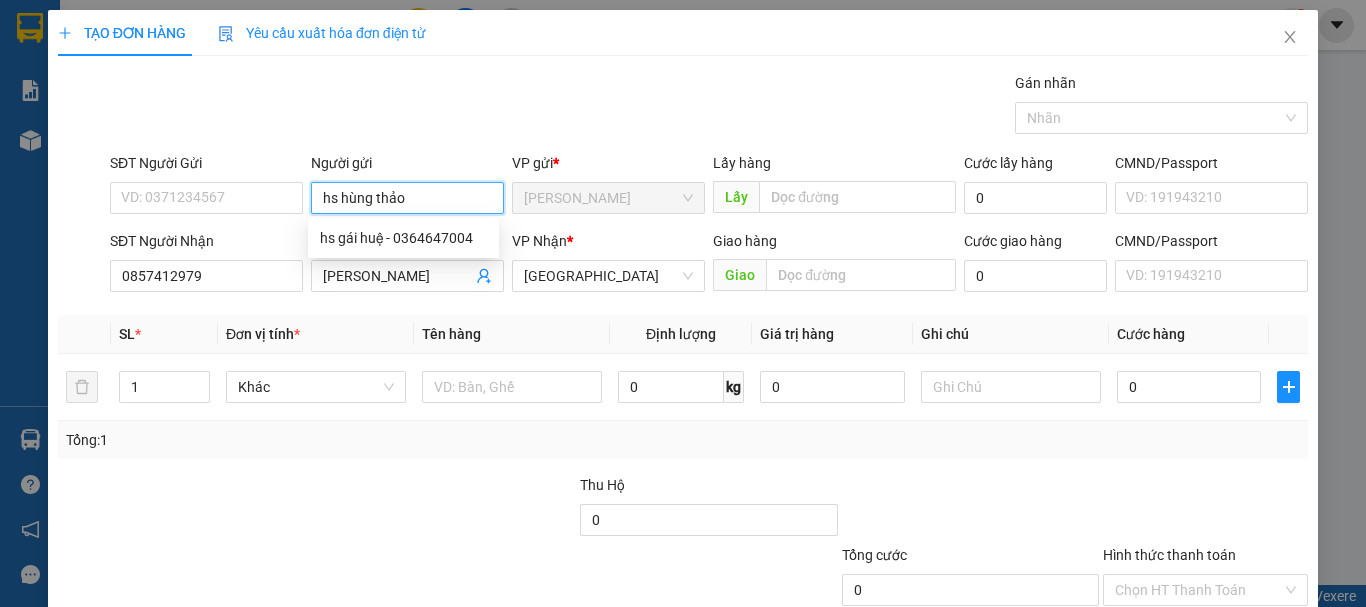 drag, startPoint x: 436, startPoint y: 202, endPoint x: 338, endPoint y: 202, distance: 98 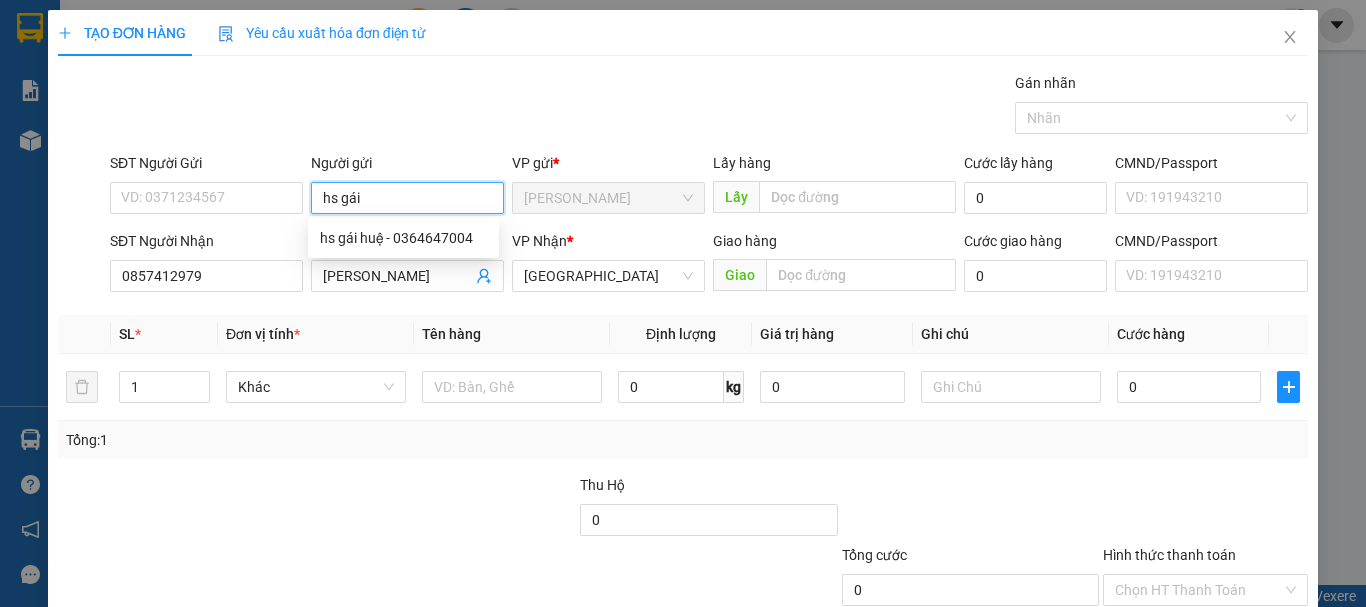 type on "hs gái" 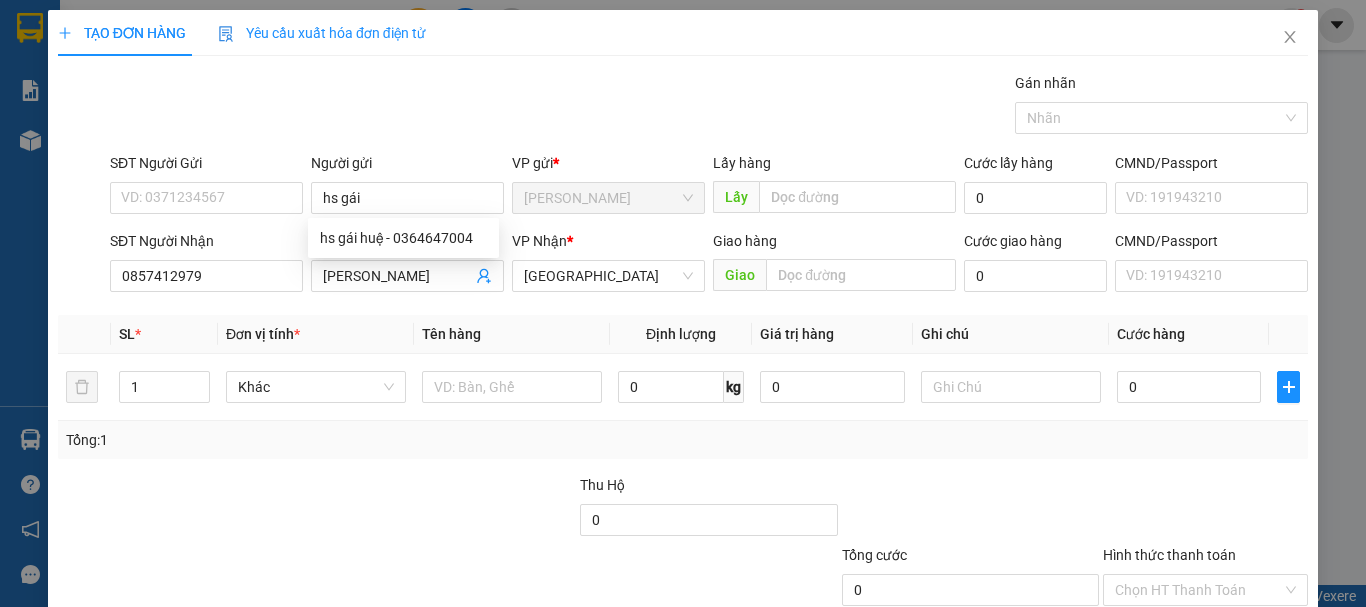 click on "Gán nhãn   Nhãn" at bounding box center [709, 107] 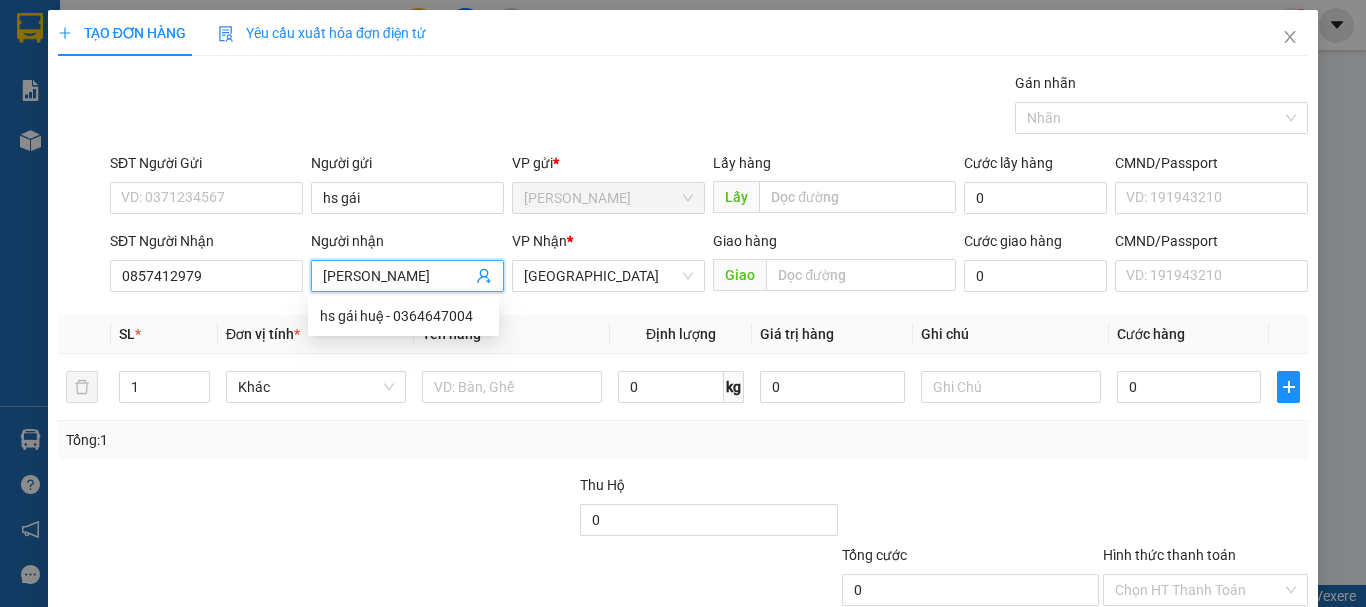 drag, startPoint x: 401, startPoint y: 287, endPoint x: 385, endPoint y: 286, distance: 16.03122 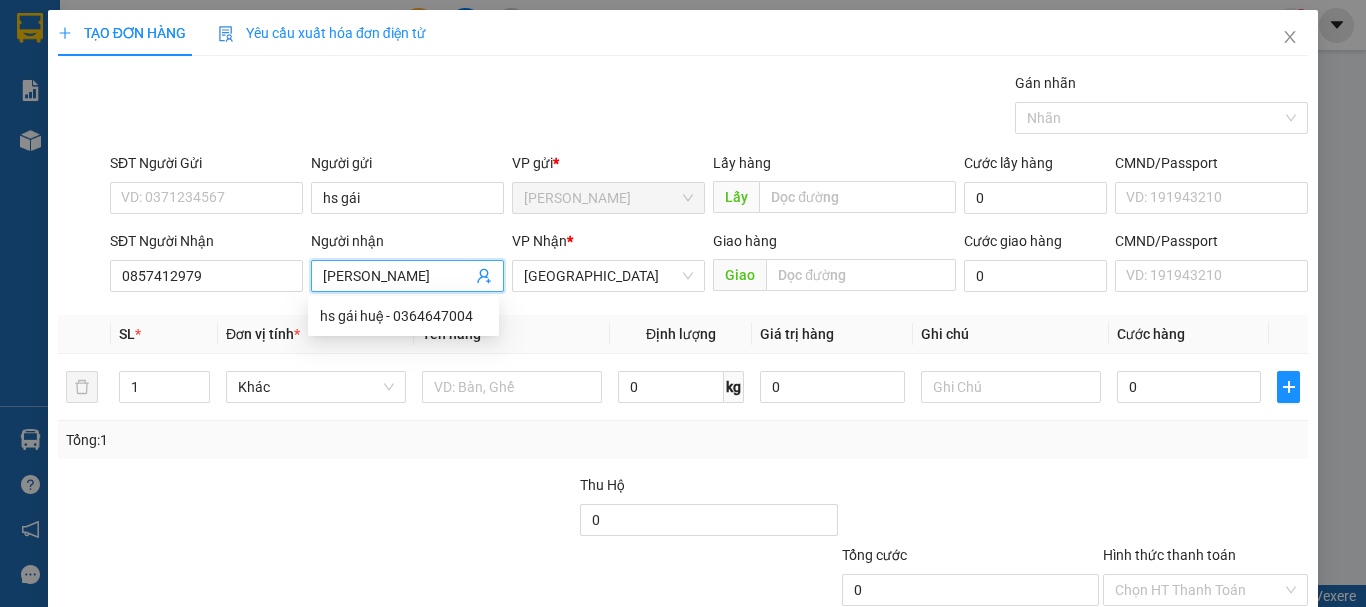 drag, startPoint x: 388, startPoint y: 280, endPoint x: 351, endPoint y: 281, distance: 37.01351 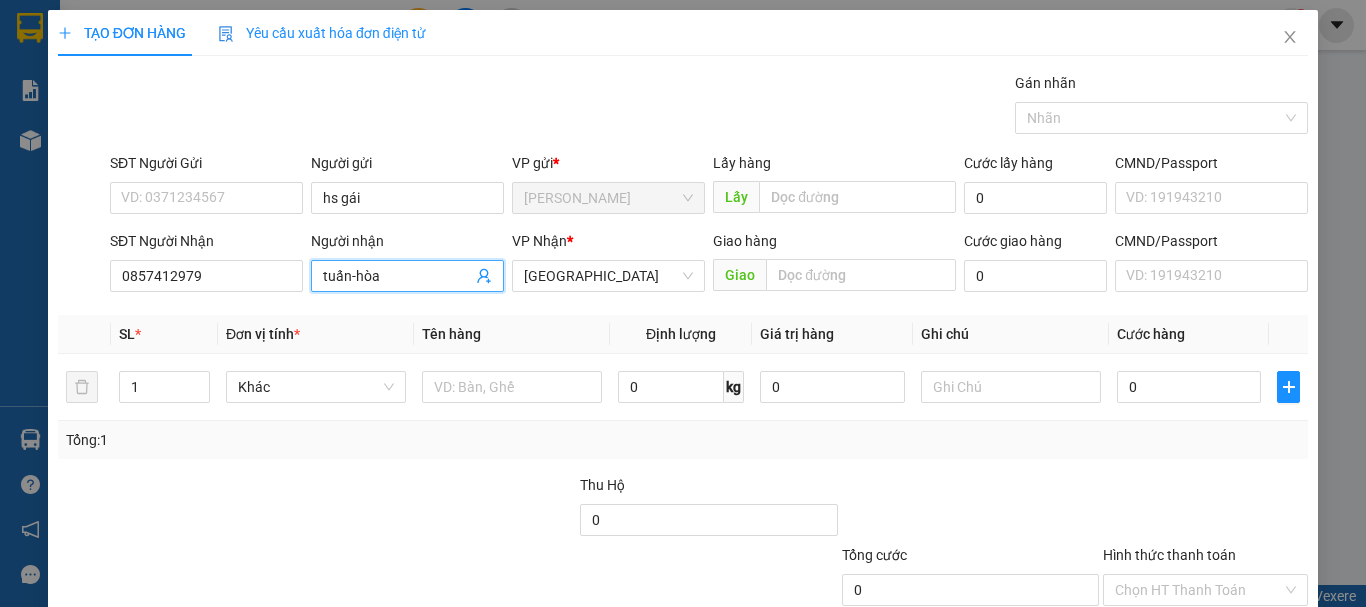 type on "tuấn-hòa" 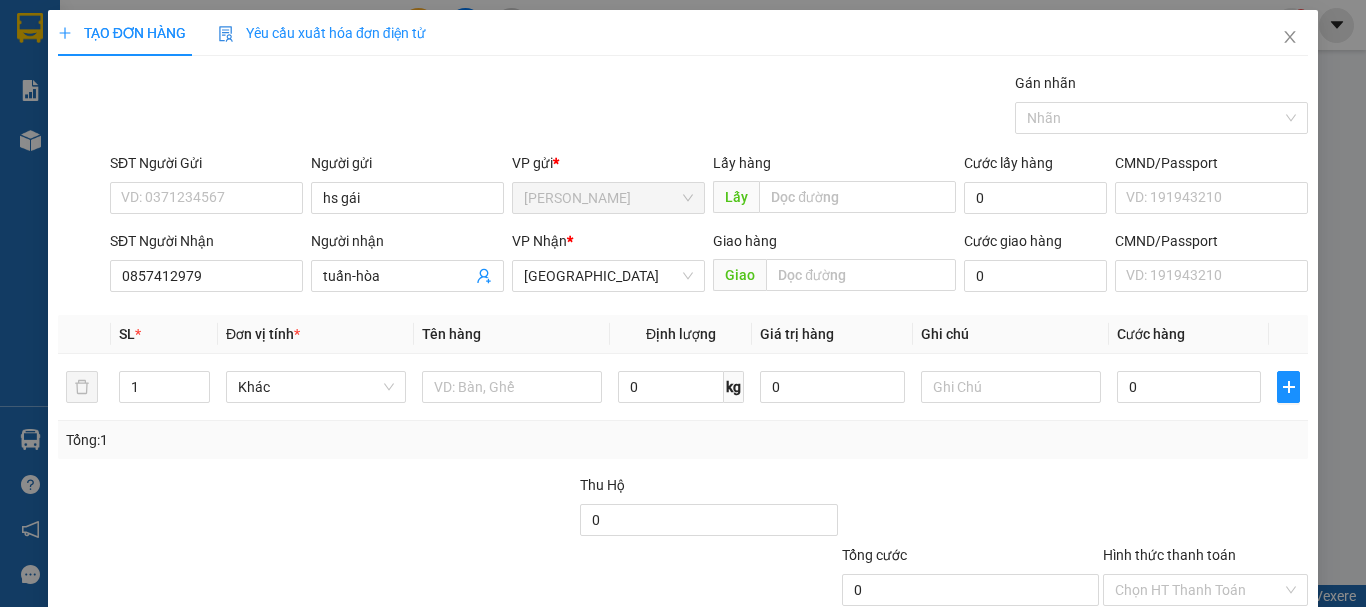 click on "Định lượng" at bounding box center [681, 334] 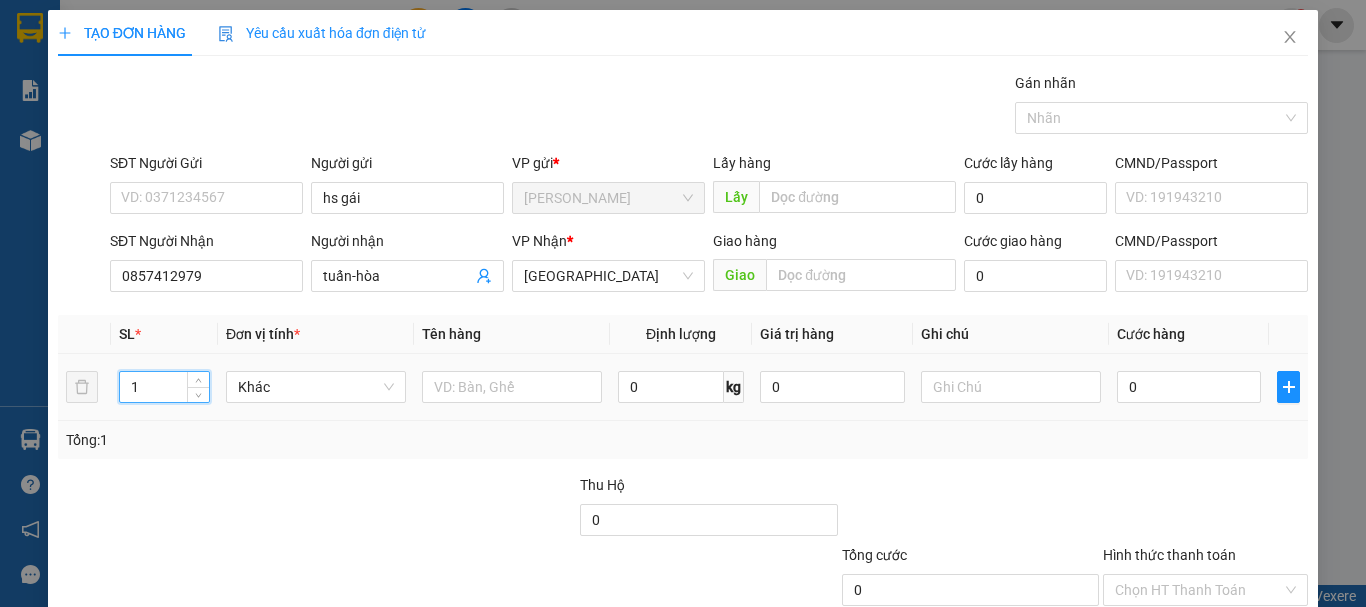 drag, startPoint x: 137, startPoint y: 387, endPoint x: 108, endPoint y: 394, distance: 29.832869 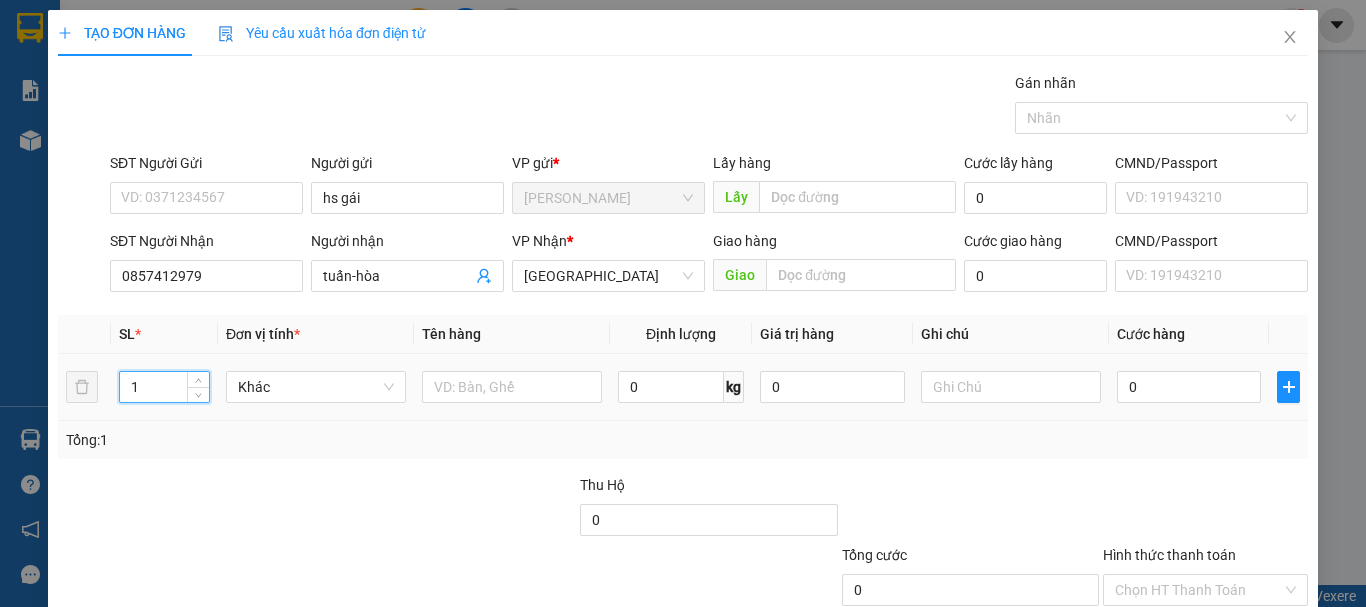 click on "1 Khác 0 kg 0 0" at bounding box center (683, 387) 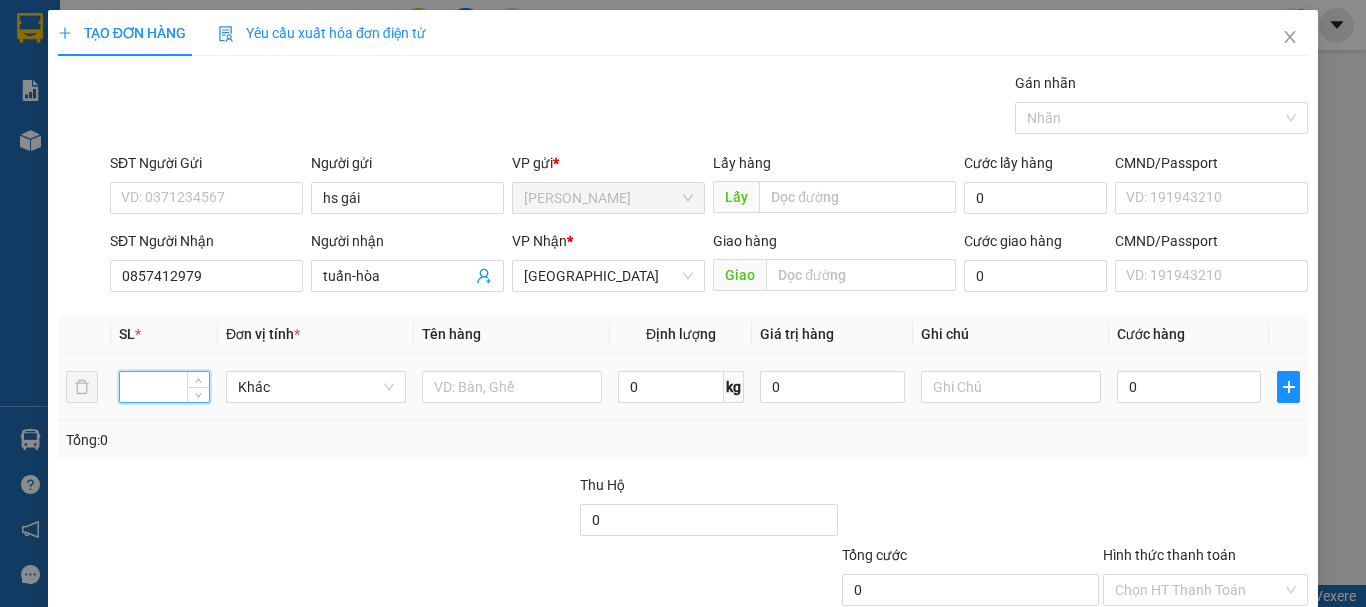type on "1" 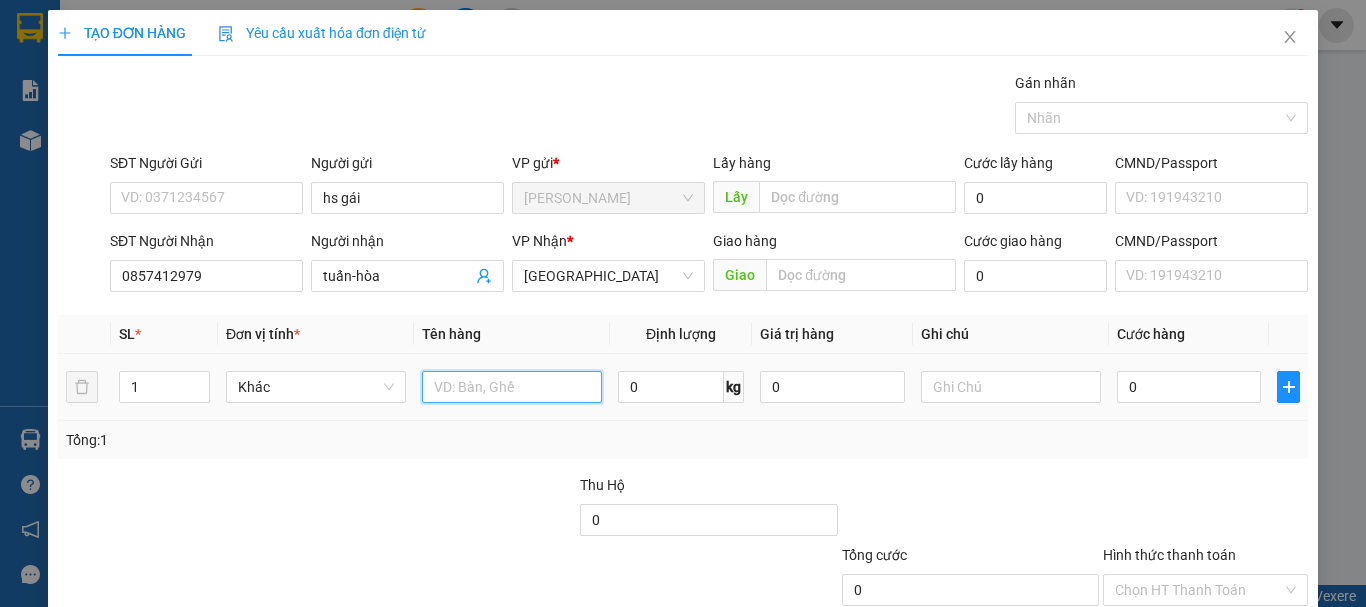 click at bounding box center [512, 387] 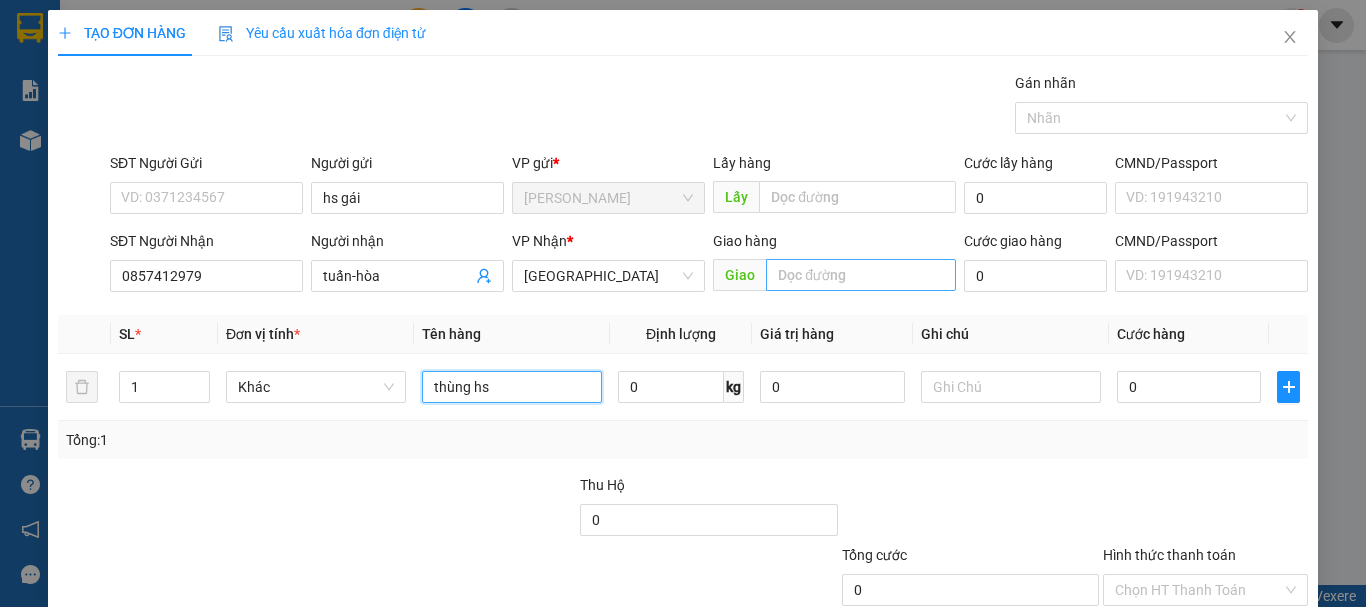 type on "thùng hs" 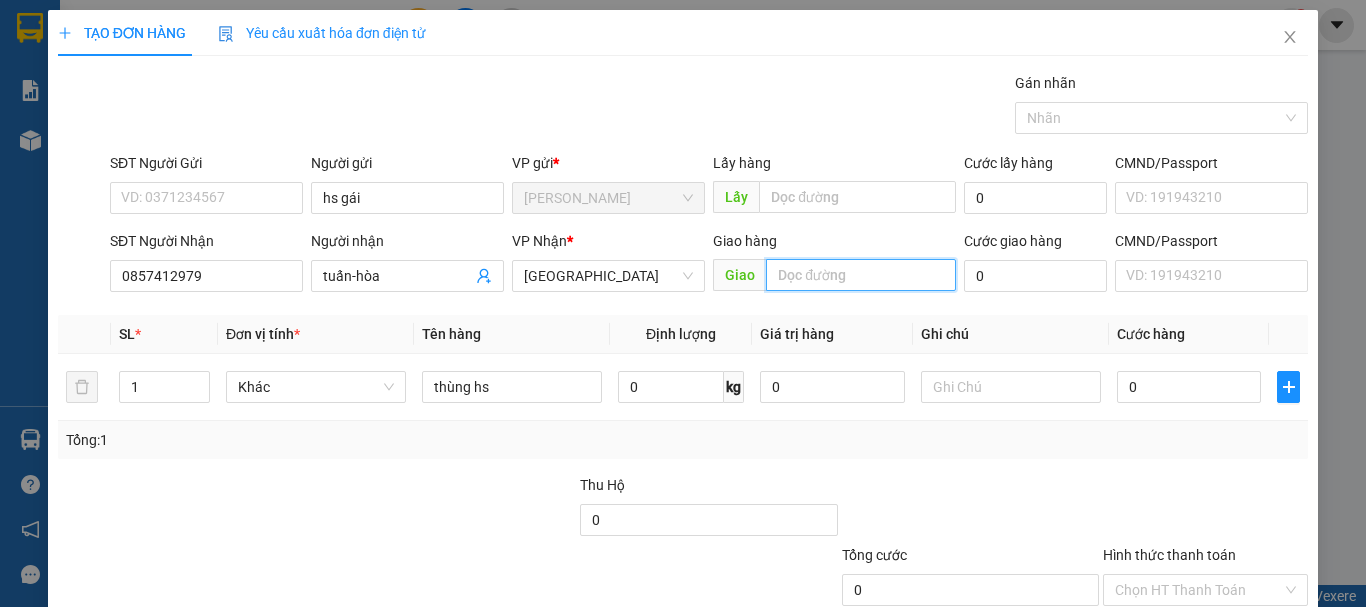 click at bounding box center (861, 275) 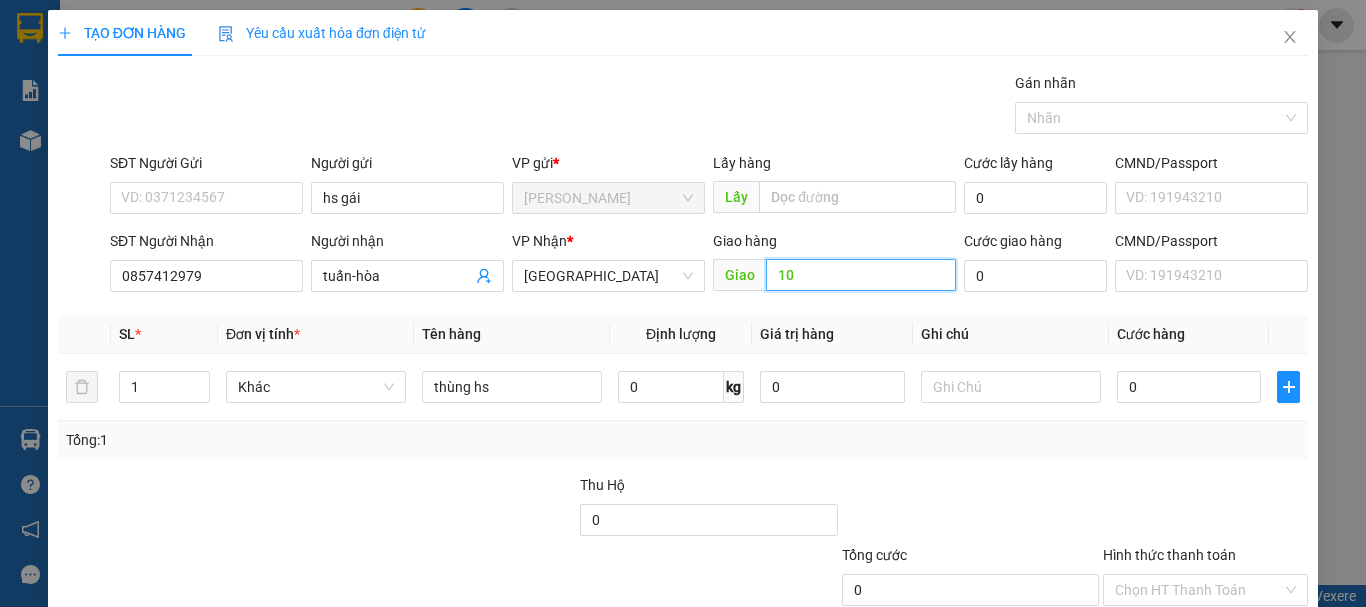 type on "1" 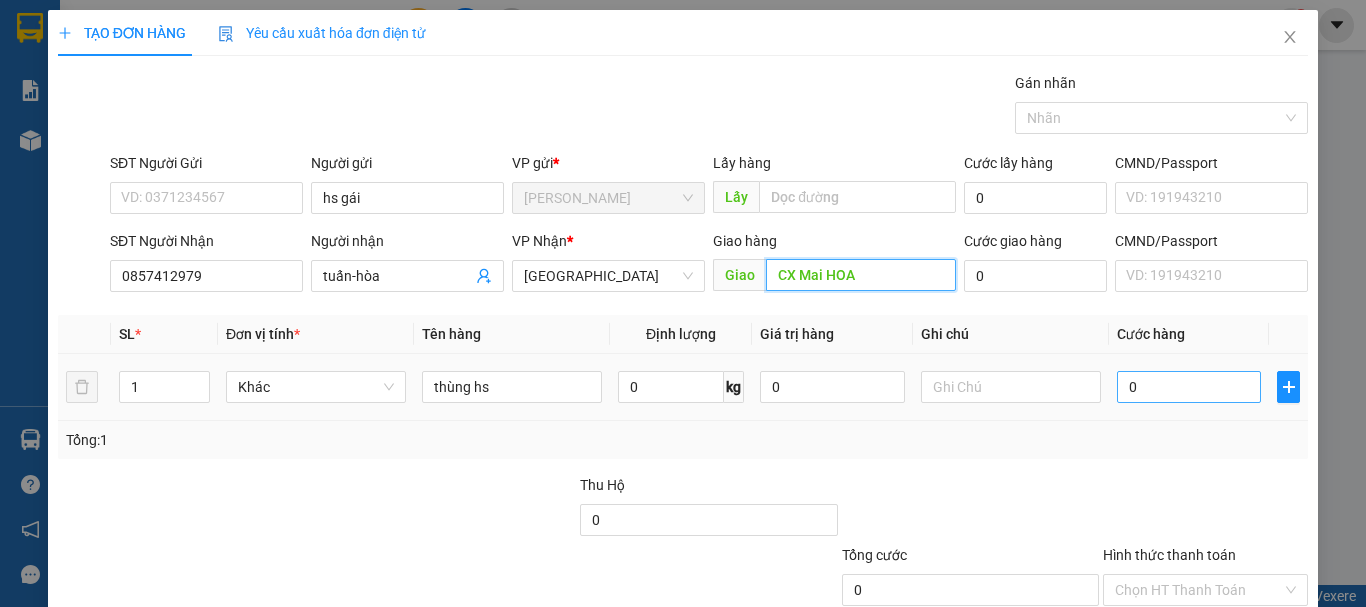 type on "CX Mai HOA" 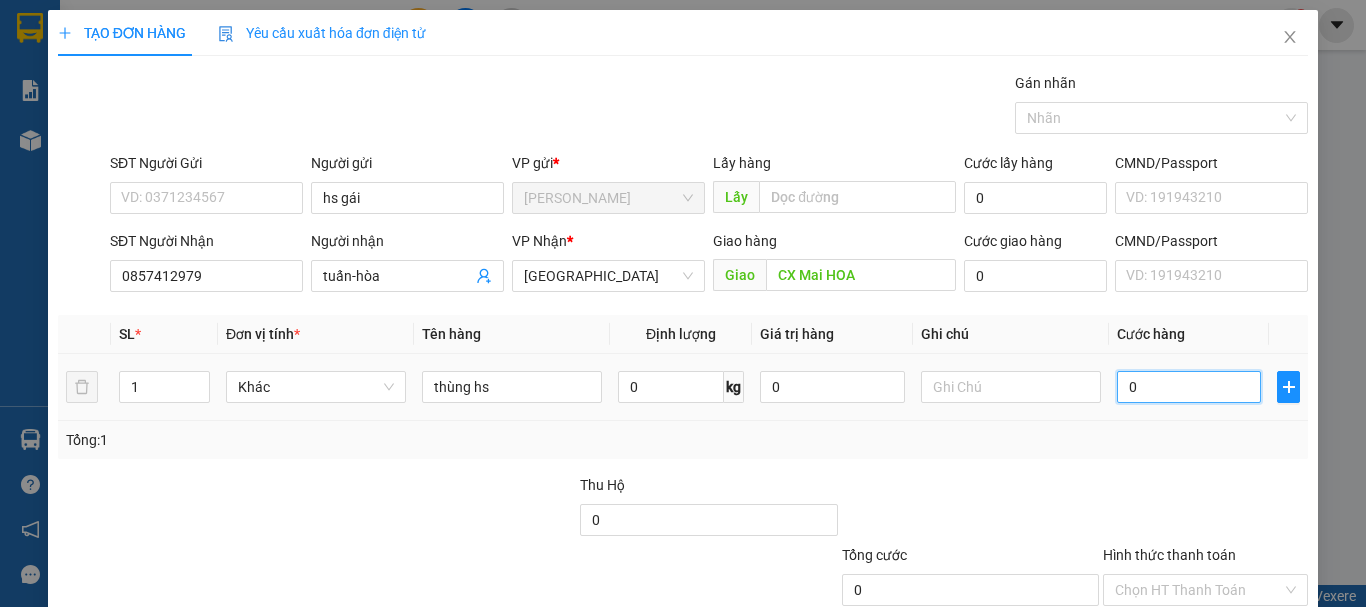click on "0" at bounding box center (1189, 387) 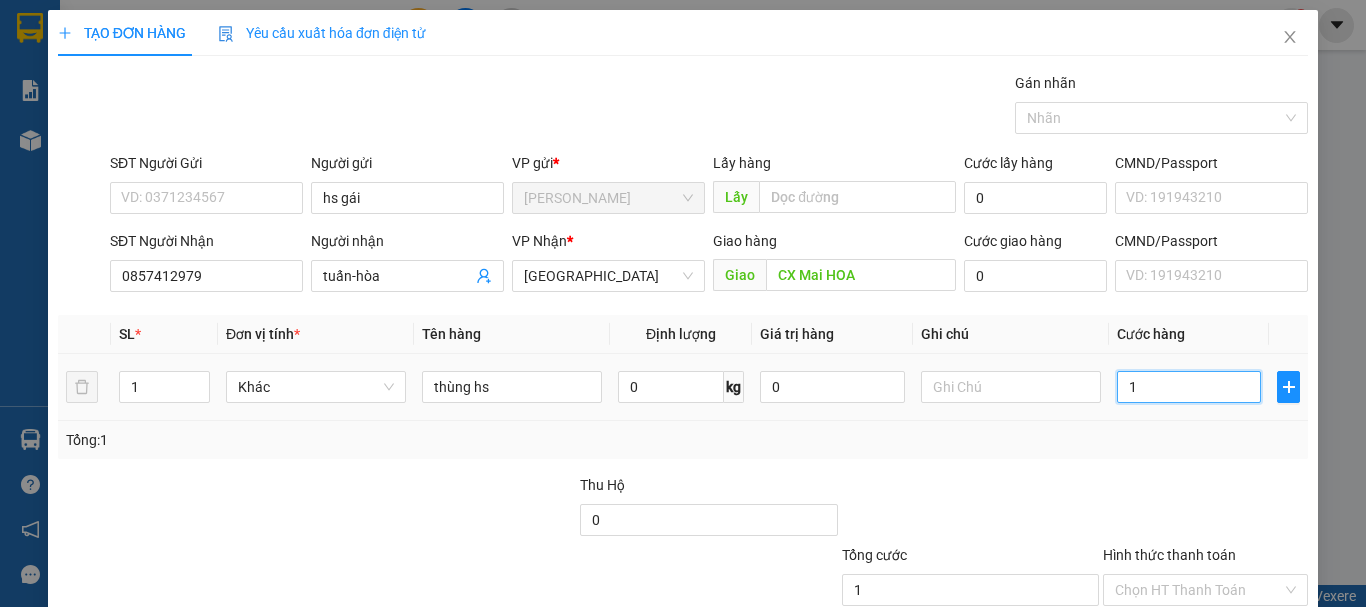 type on "10" 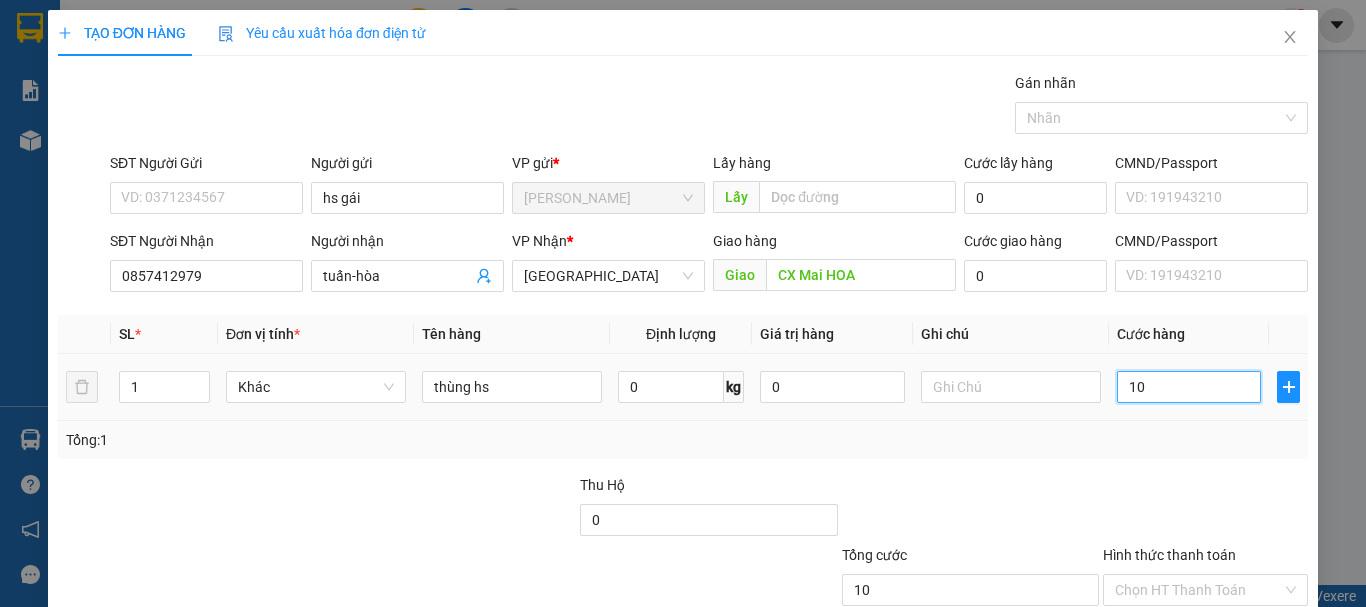 type on "100" 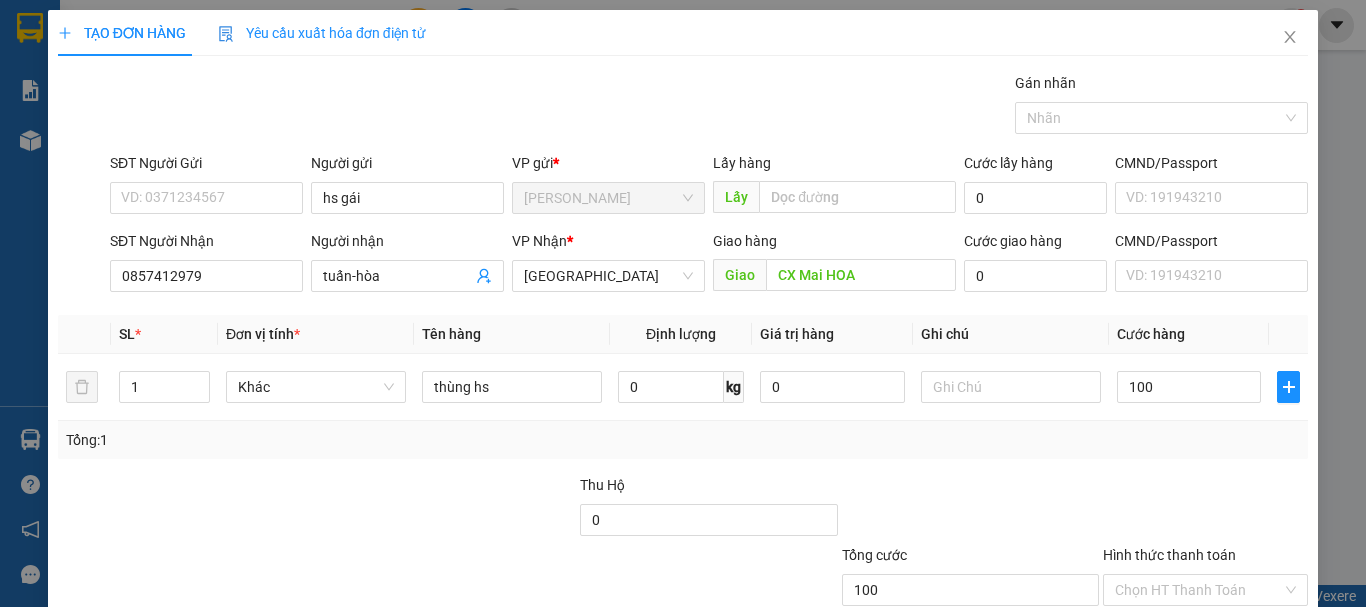 type on "100.000" 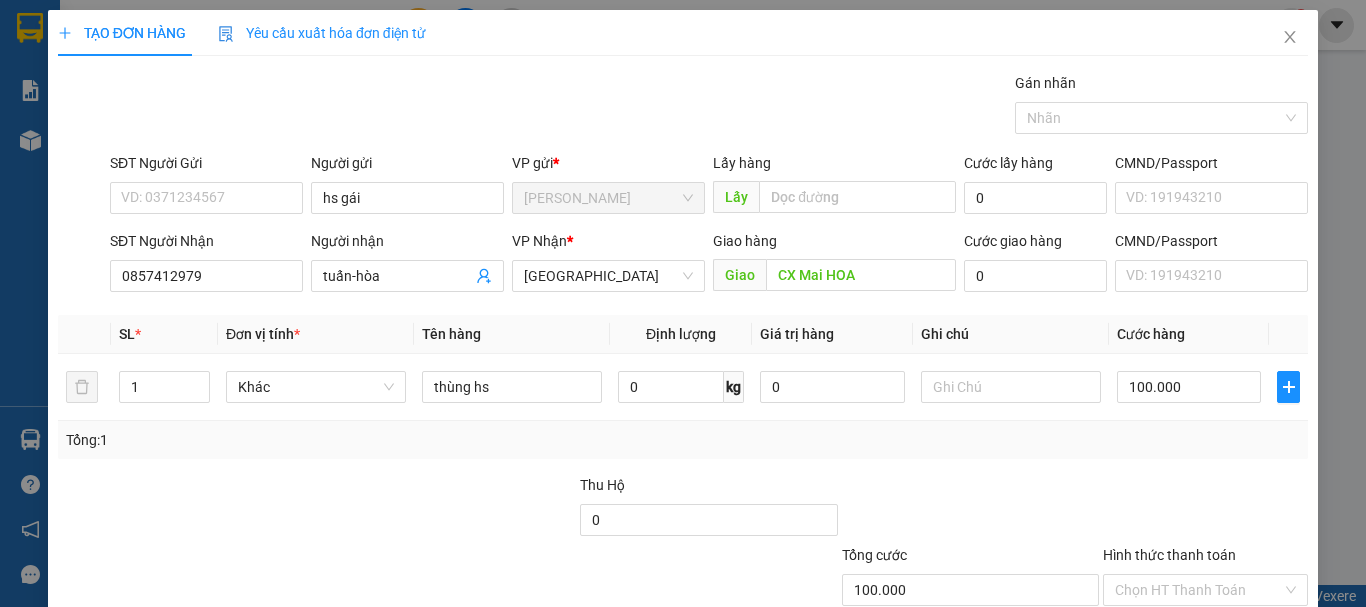 click on "Tổng:  1" at bounding box center (683, 440) 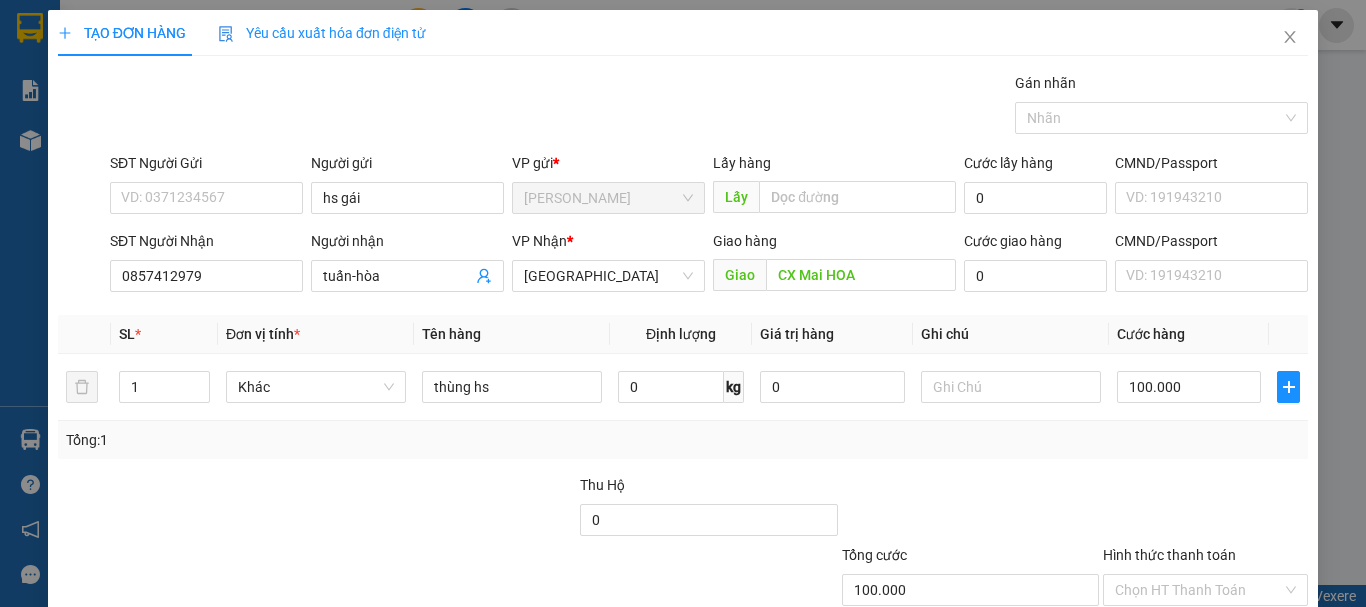 click on "Tổng:  1" at bounding box center [683, 440] 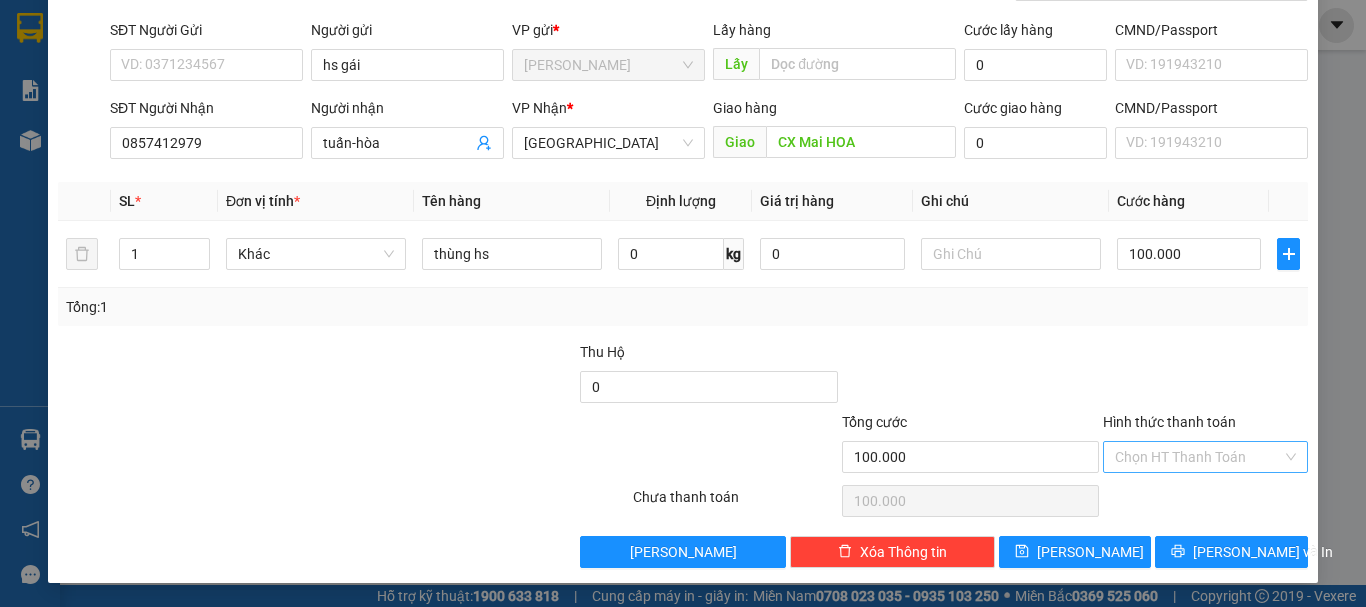 click on "Hình thức thanh toán" at bounding box center (1198, 457) 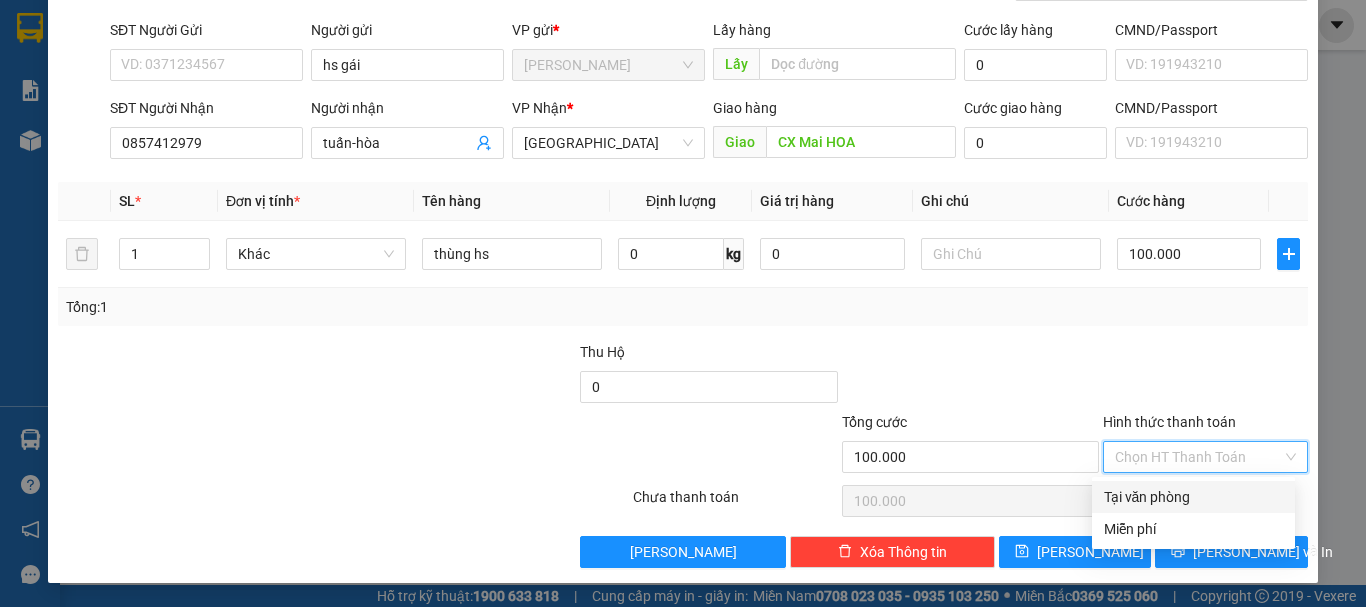 click on "Tại văn phòng" at bounding box center (1193, 497) 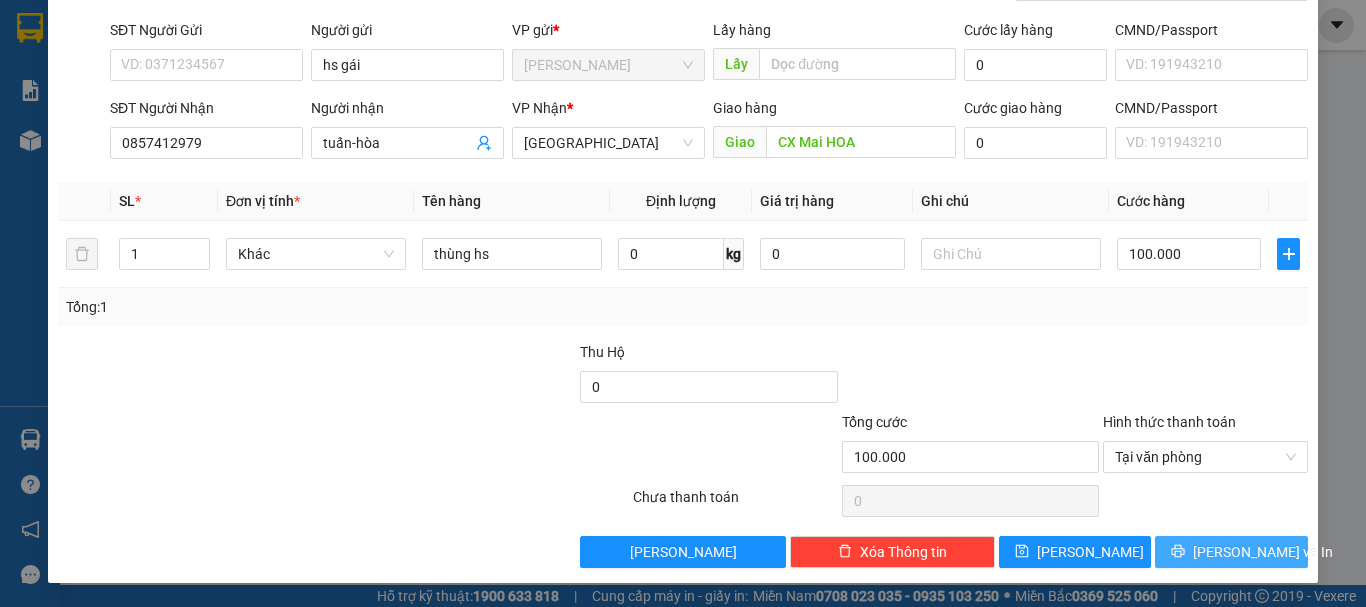 click on "[PERSON_NAME] và In" at bounding box center [1231, 552] 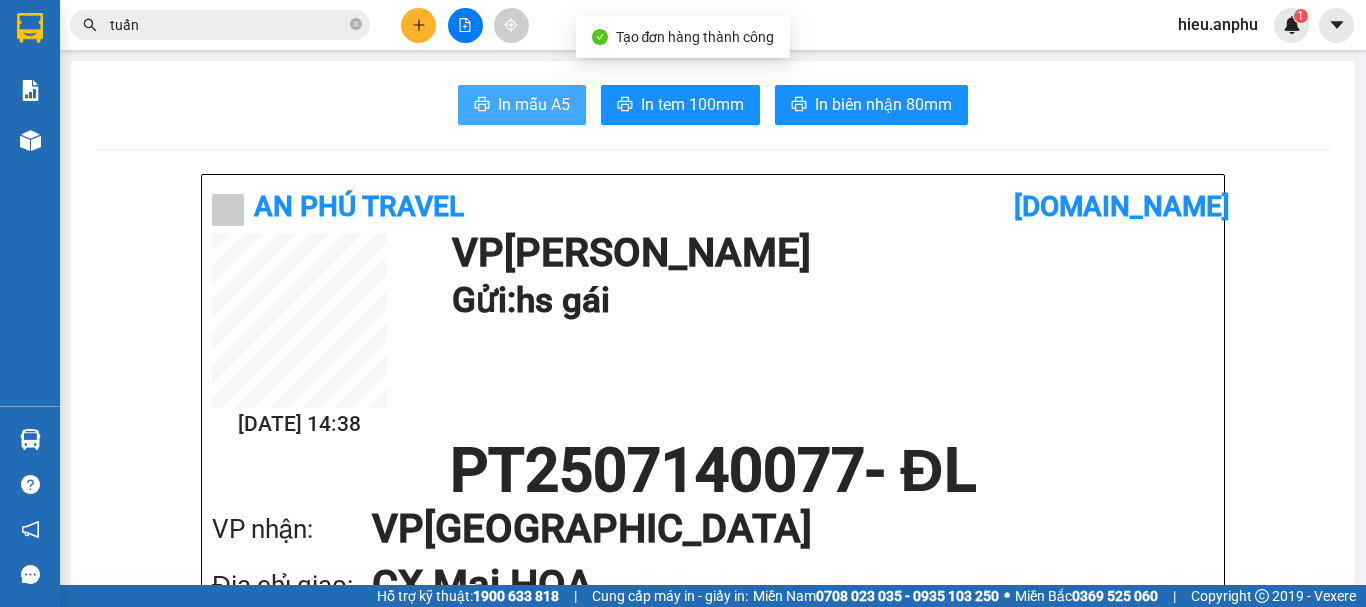click on "In mẫu A5" at bounding box center [534, 104] 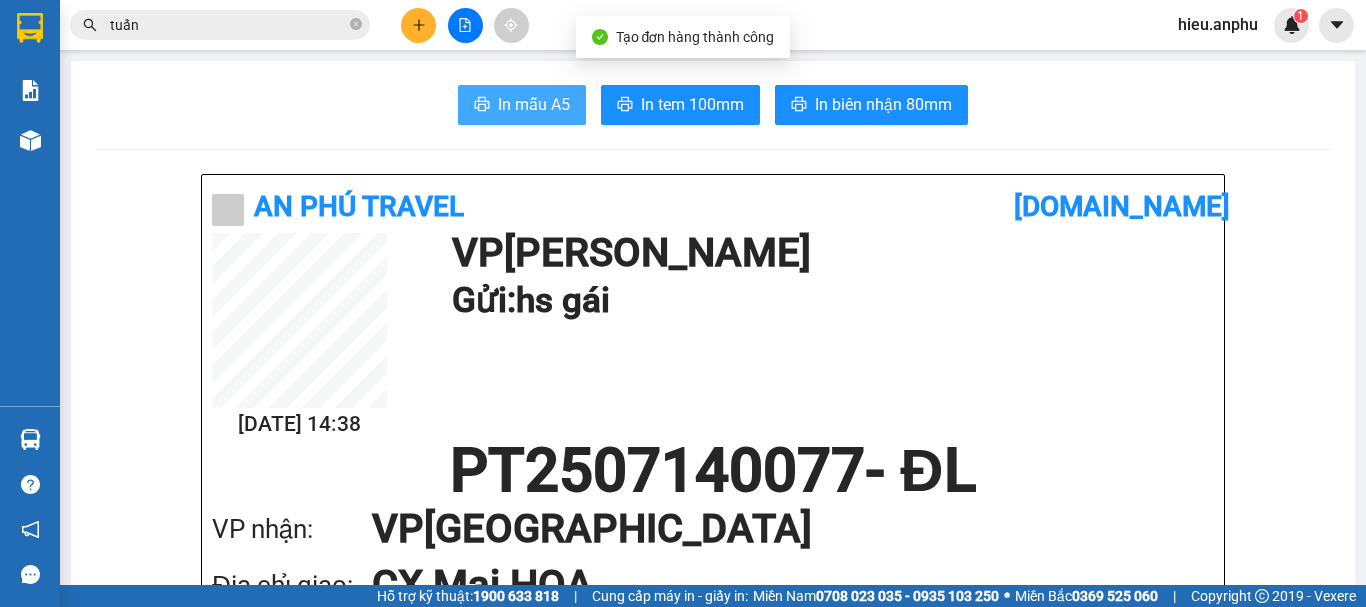 scroll, scrollTop: 0, scrollLeft: 0, axis: both 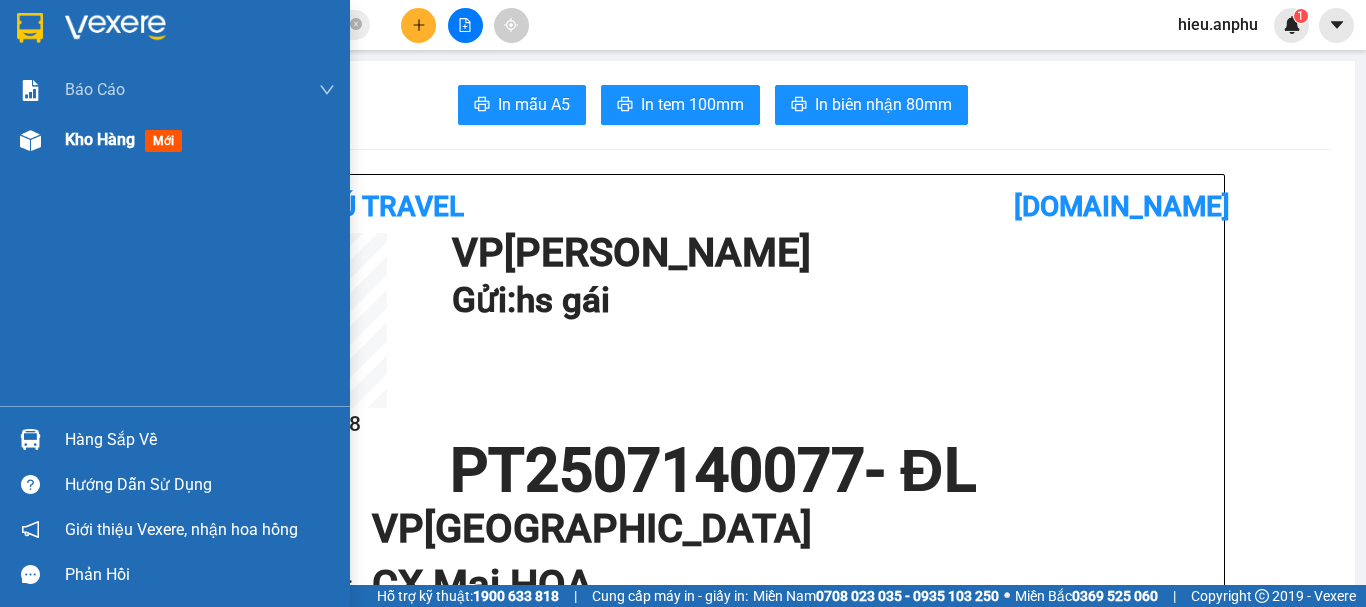 click on "Kho hàng mới" at bounding box center [175, 140] 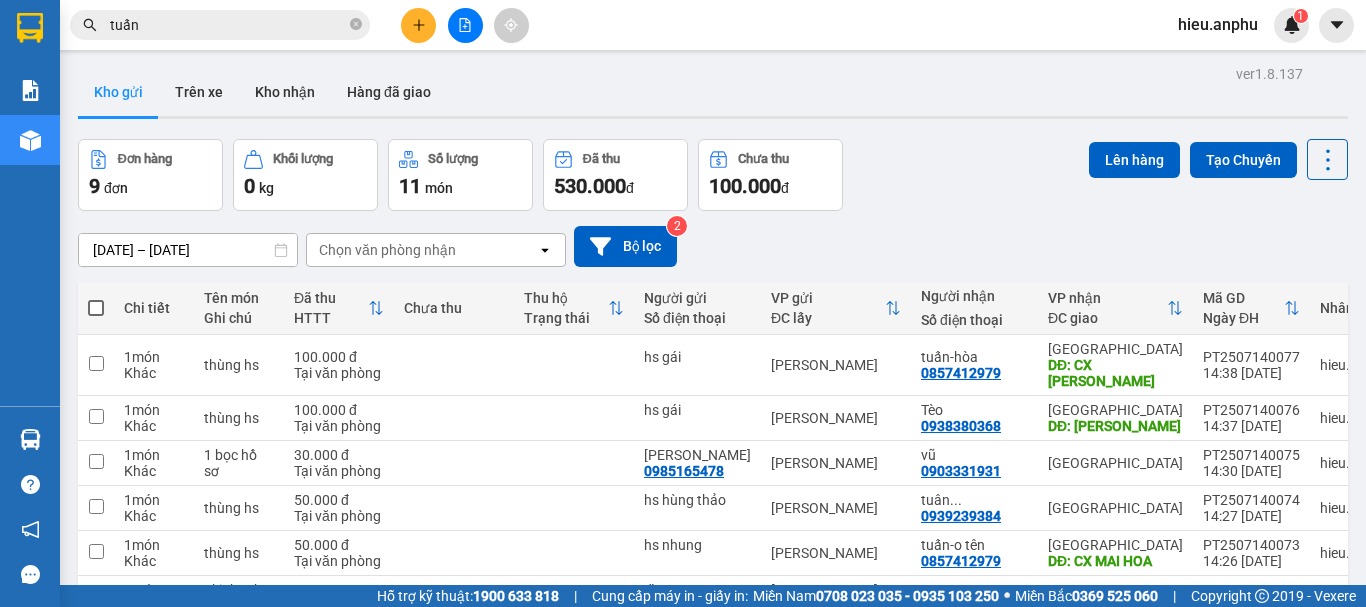 click at bounding box center (96, 308) 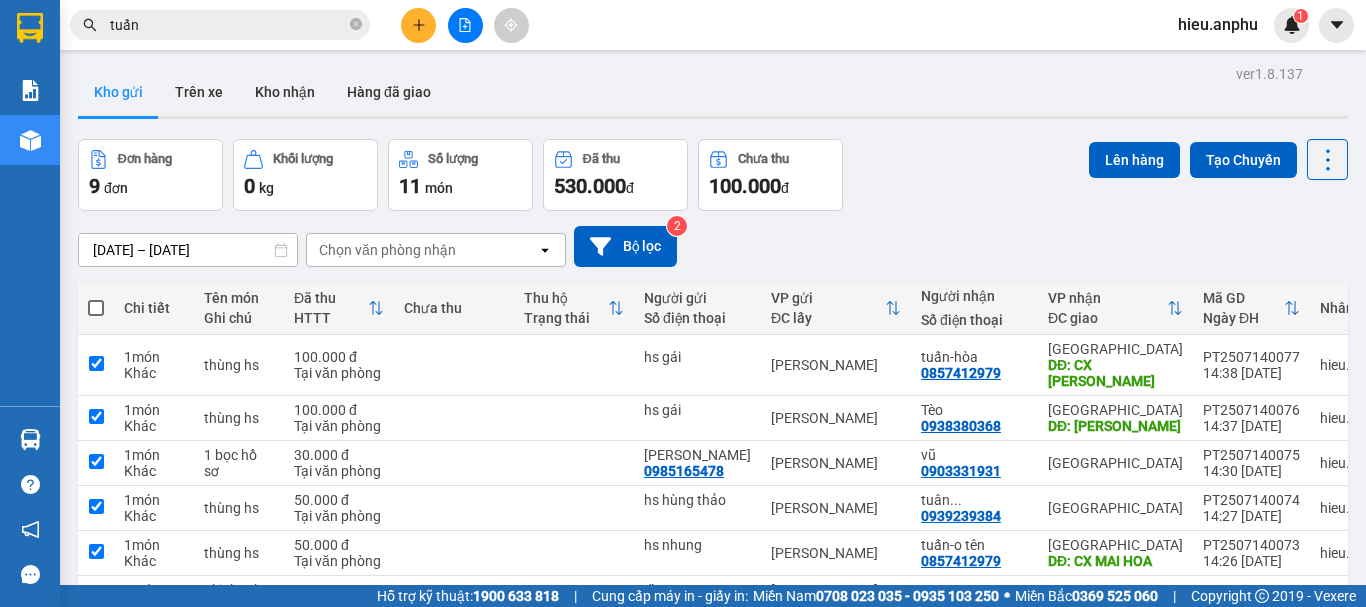 checkbox on "true" 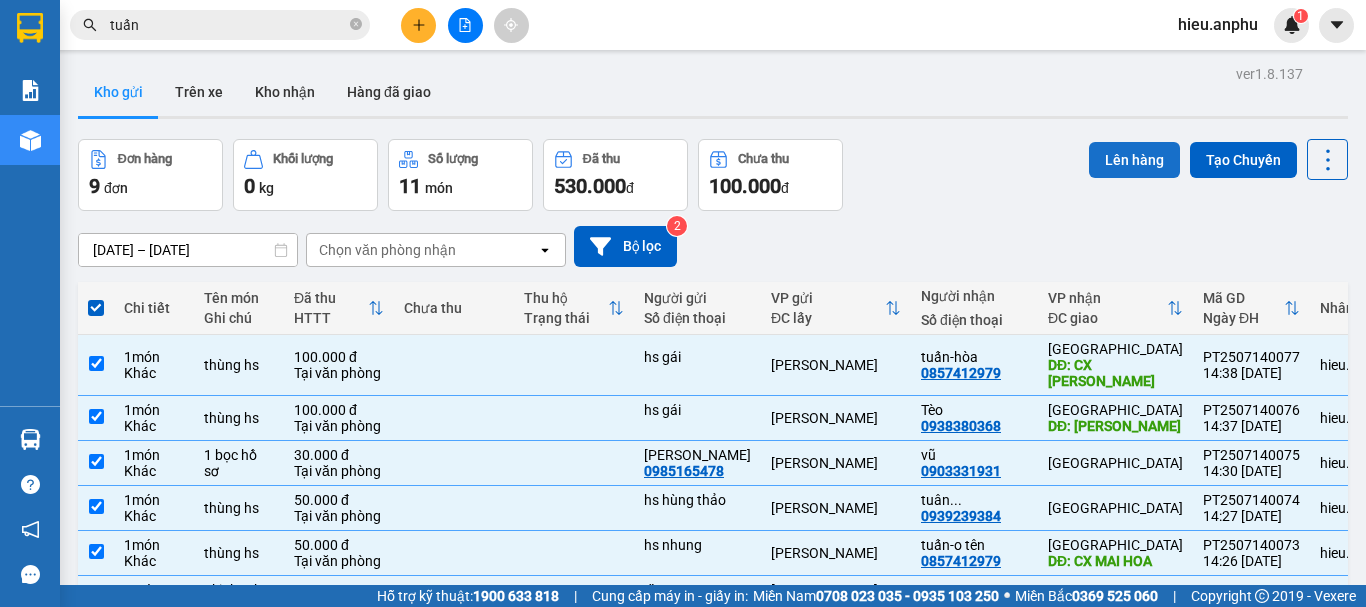 click on "Lên hàng" at bounding box center [1134, 160] 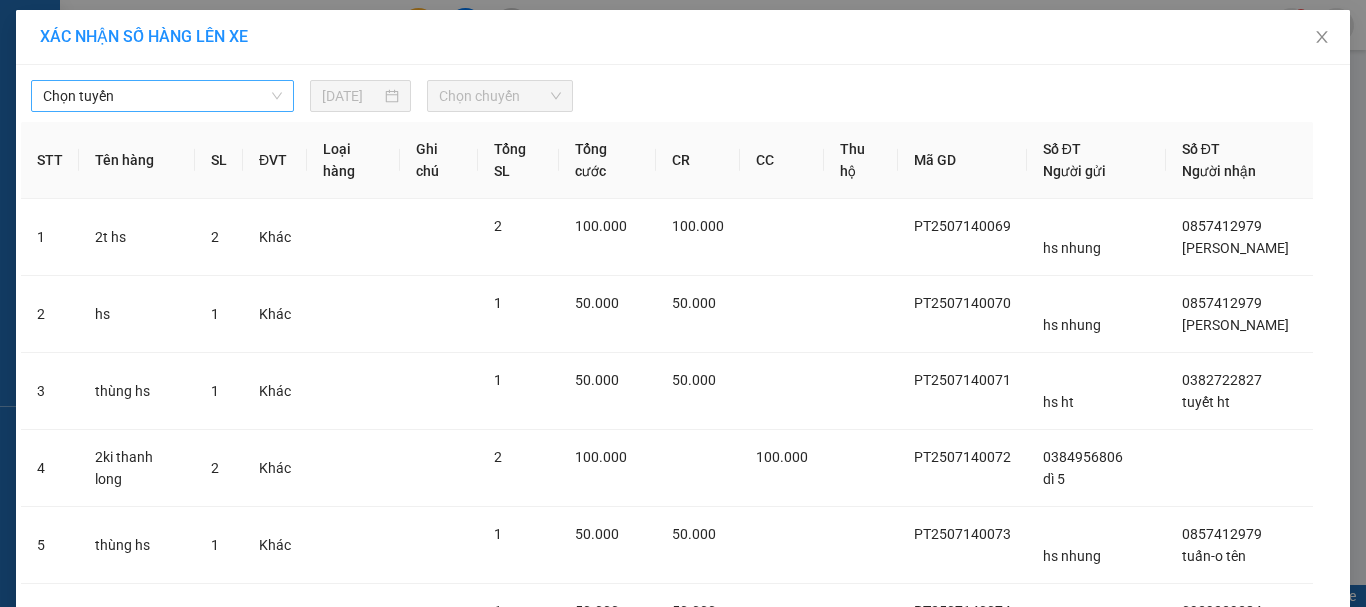 click on "Chọn tuyến" at bounding box center [162, 96] 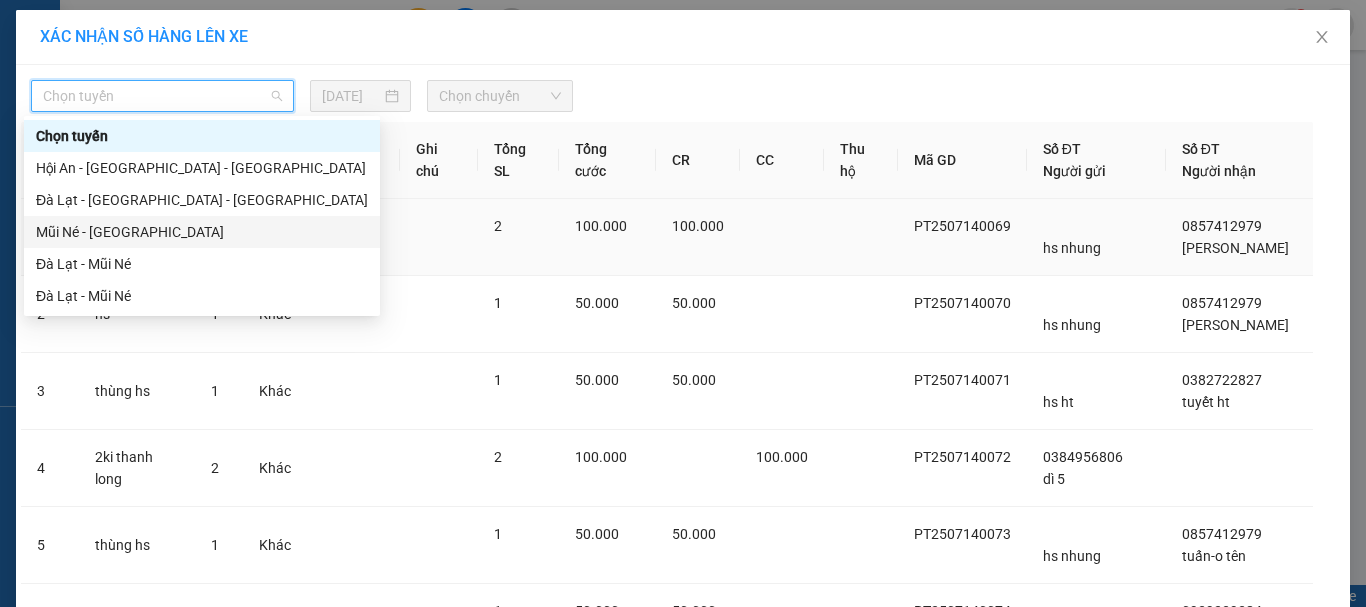 drag, startPoint x: 65, startPoint y: 232, endPoint x: 90, endPoint y: 219, distance: 28.178005 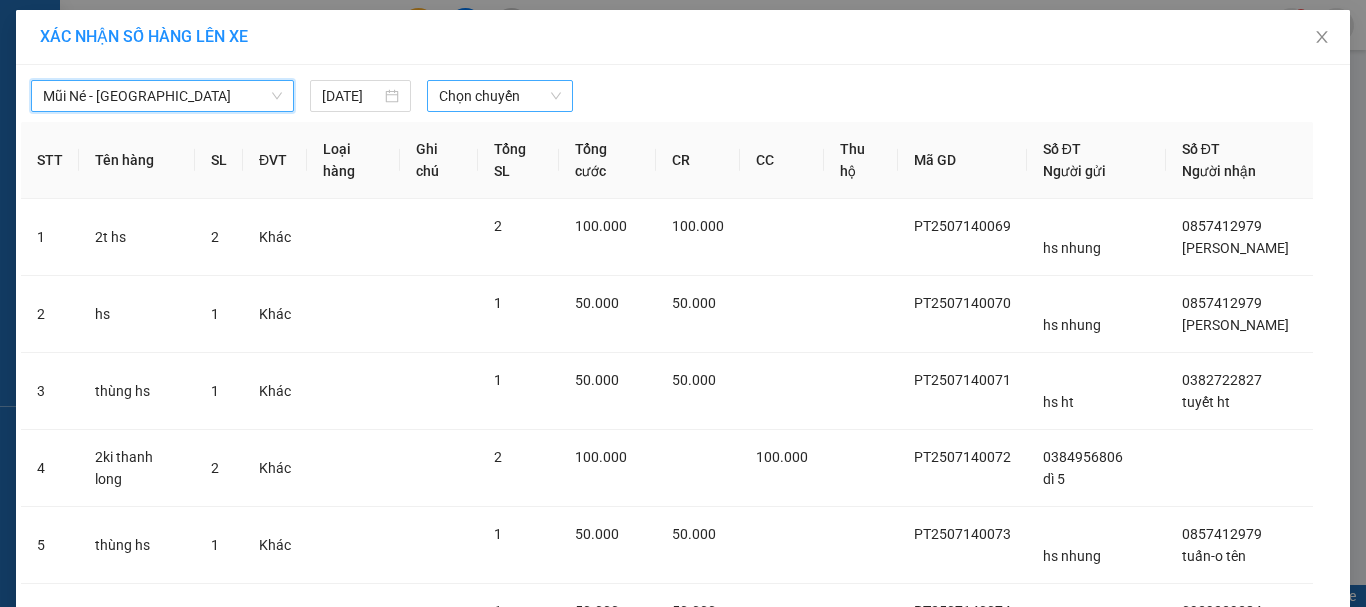 click on "Chọn chuyến" at bounding box center (500, 96) 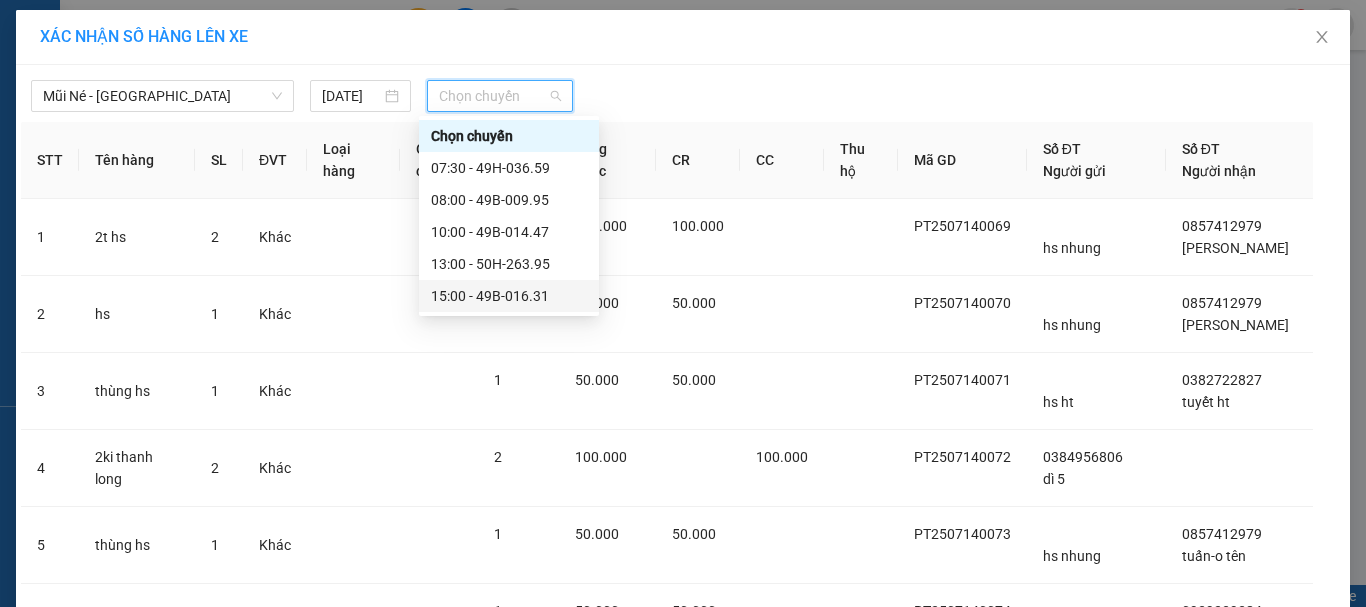 click on "15:00     - 49B-016.31" at bounding box center (509, 296) 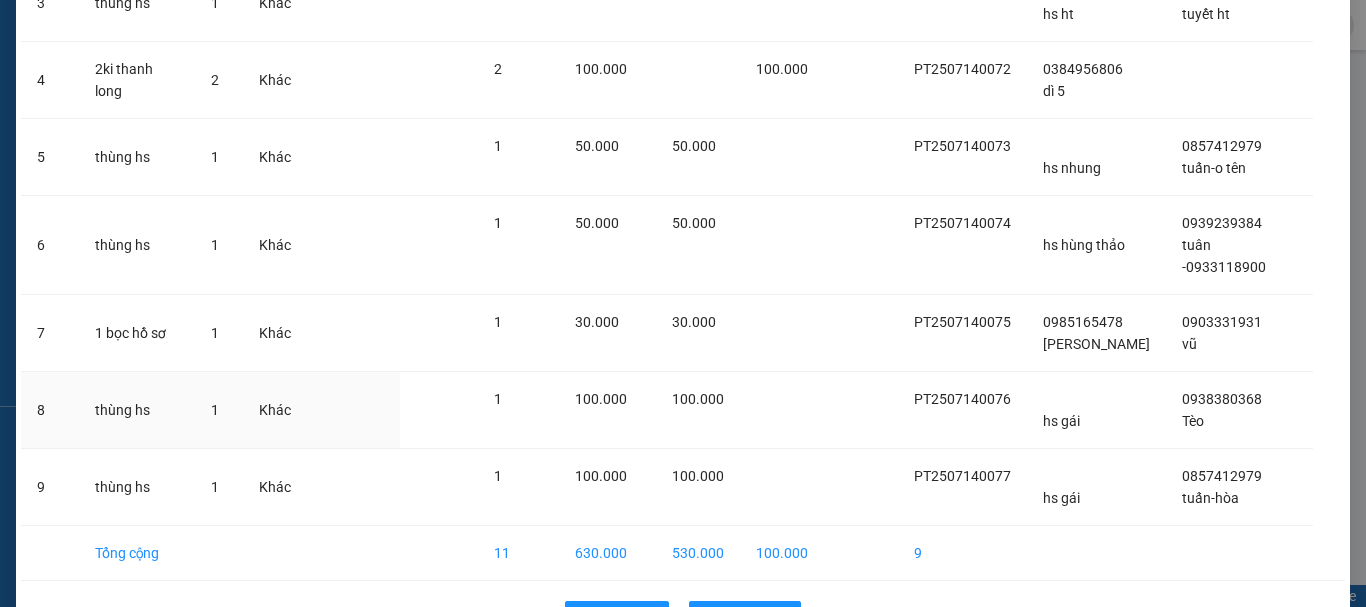 scroll, scrollTop: 443, scrollLeft: 0, axis: vertical 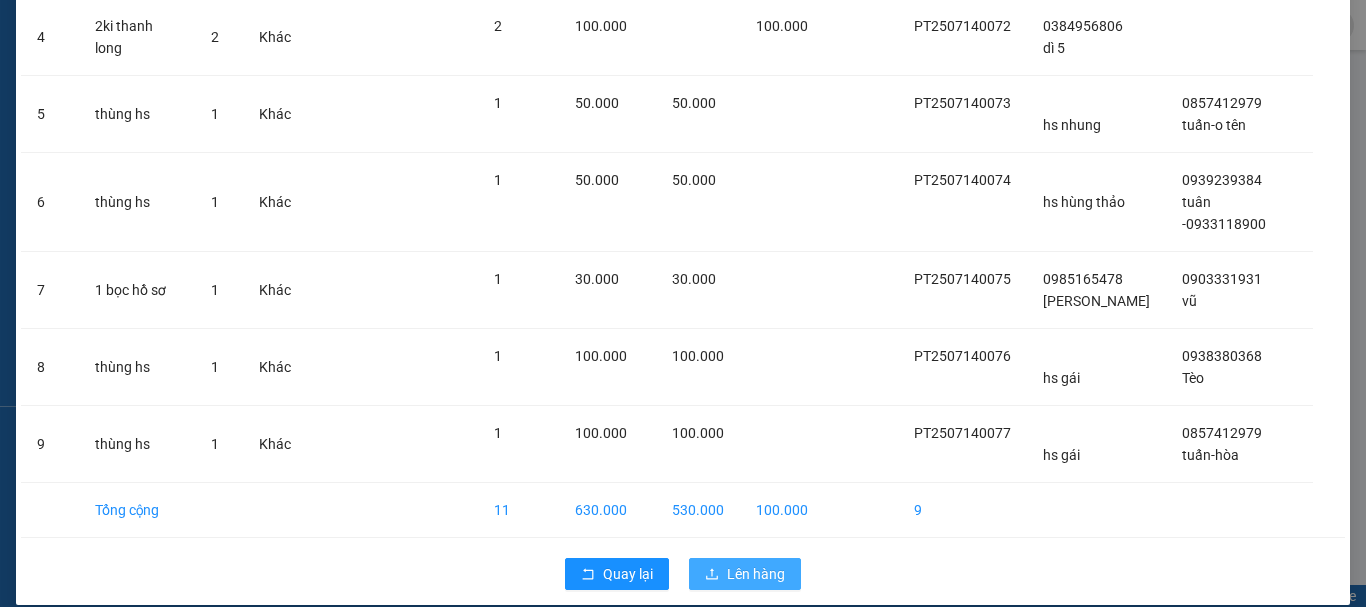 drag, startPoint x: 732, startPoint y: 548, endPoint x: 743, endPoint y: 523, distance: 27.313 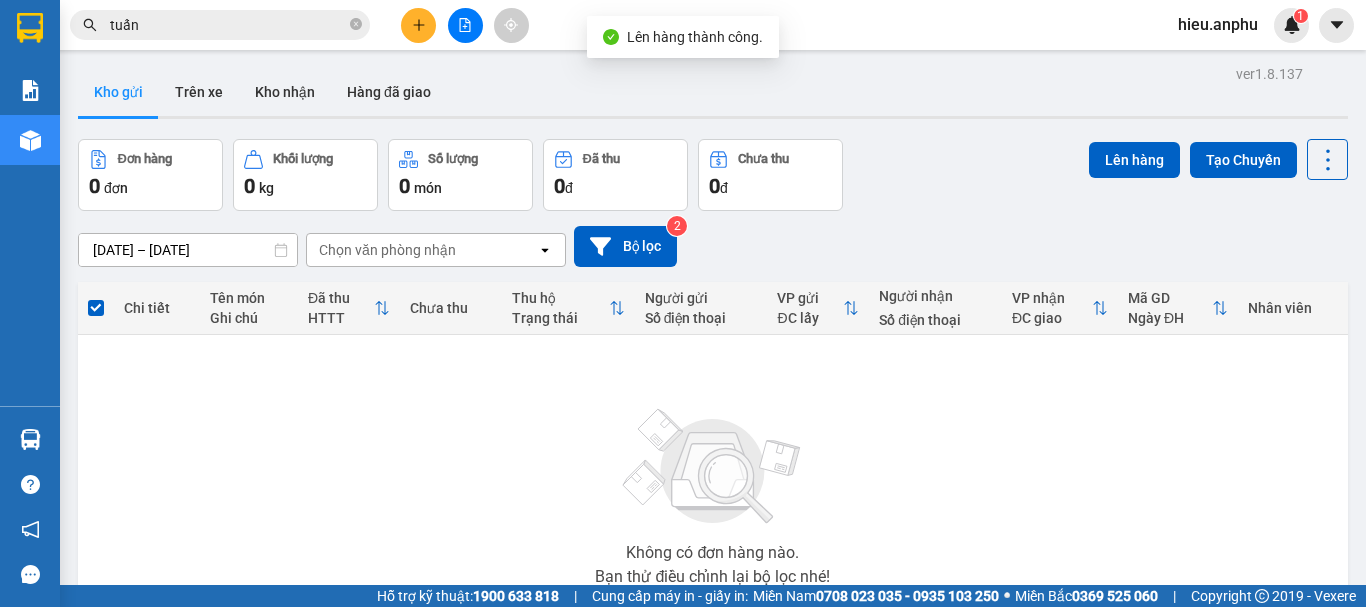 click at bounding box center [465, 25] 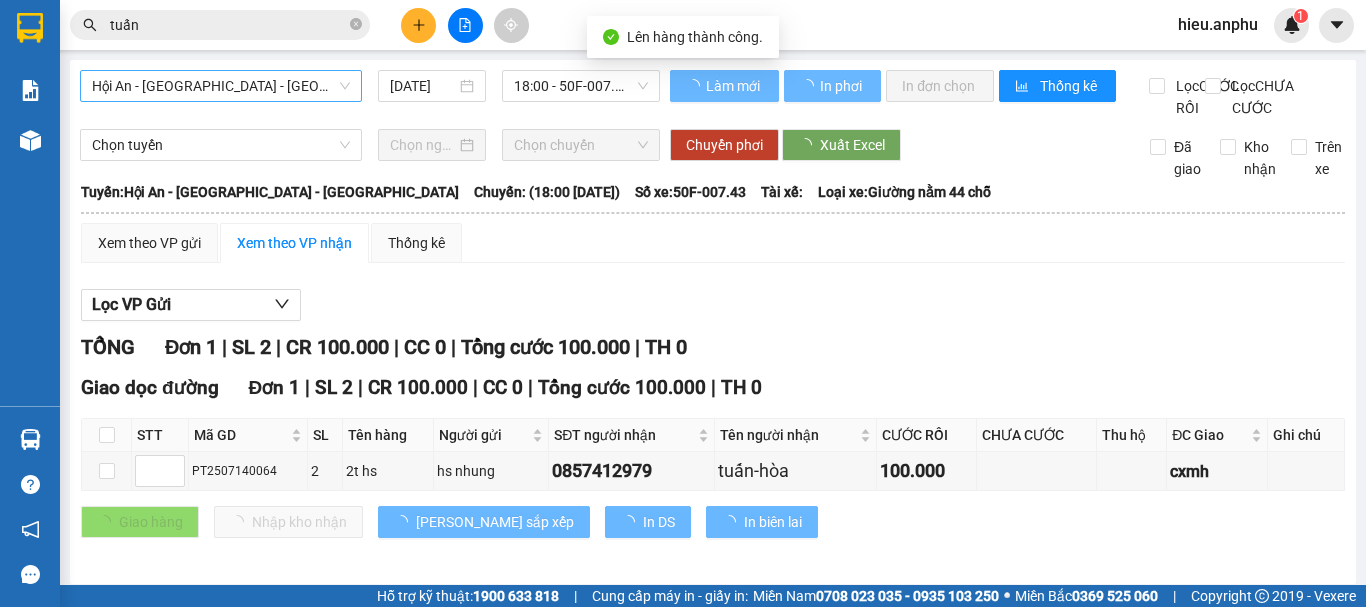 click on "Hội An - [GEOGRAPHIC_DATA] - [GEOGRAPHIC_DATA]" at bounding box center [221, 86] 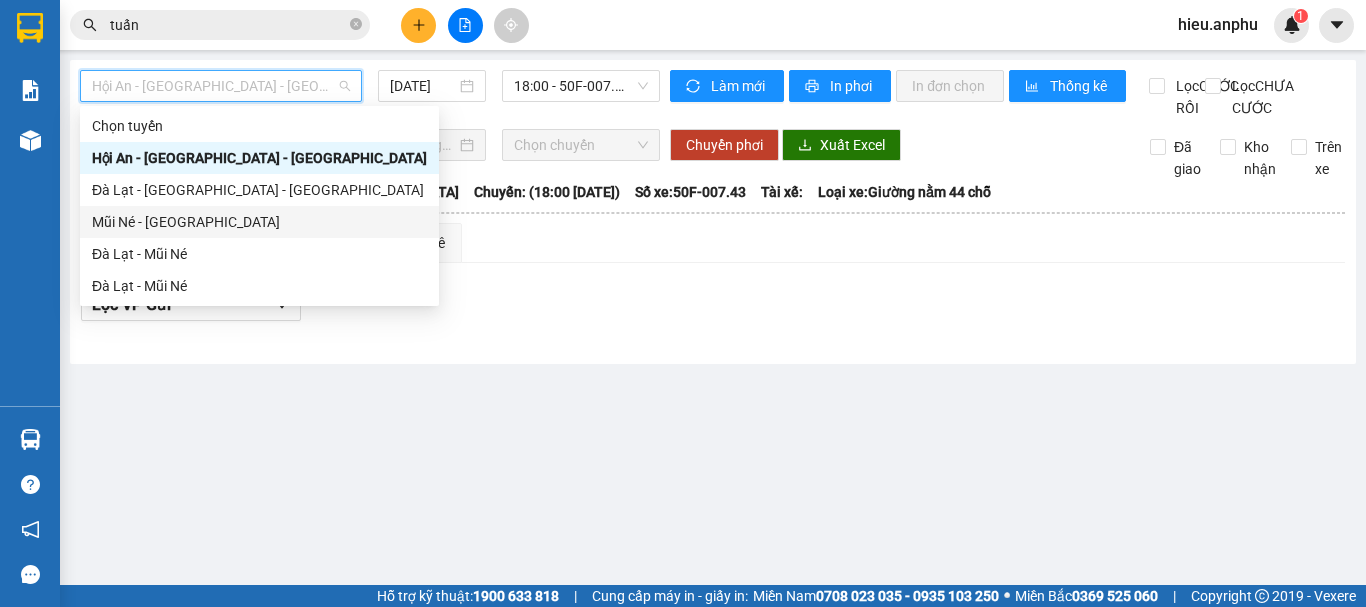 drag, startPoint x: 121, startPoint y: 216, endPoint x: 459, endPoint y: 106, distance: 355.449 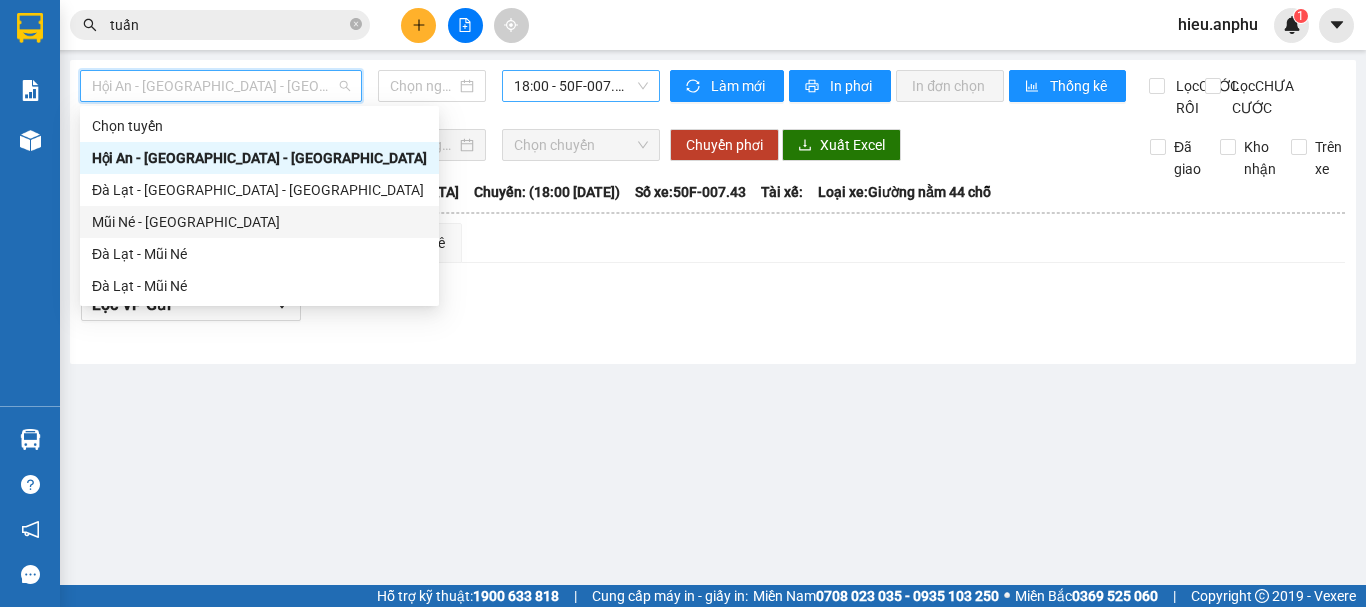 type on "[DATE]" 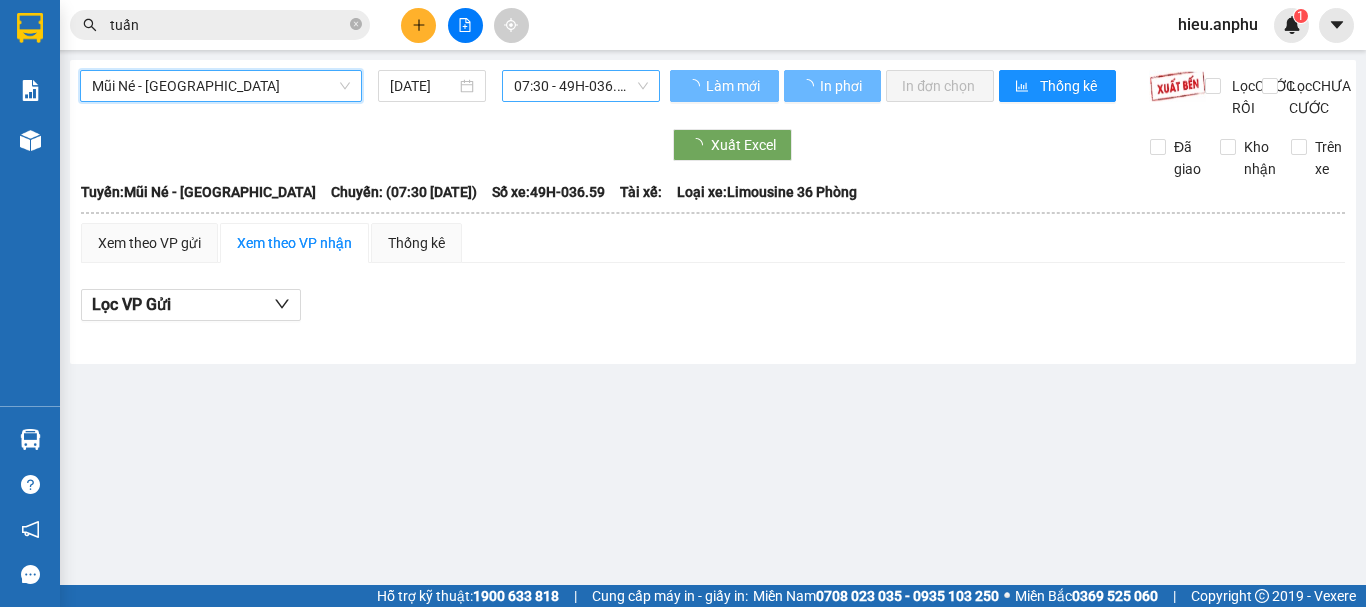 click on "07:30     - 49H-036.59" at bounding box center (581, 86) 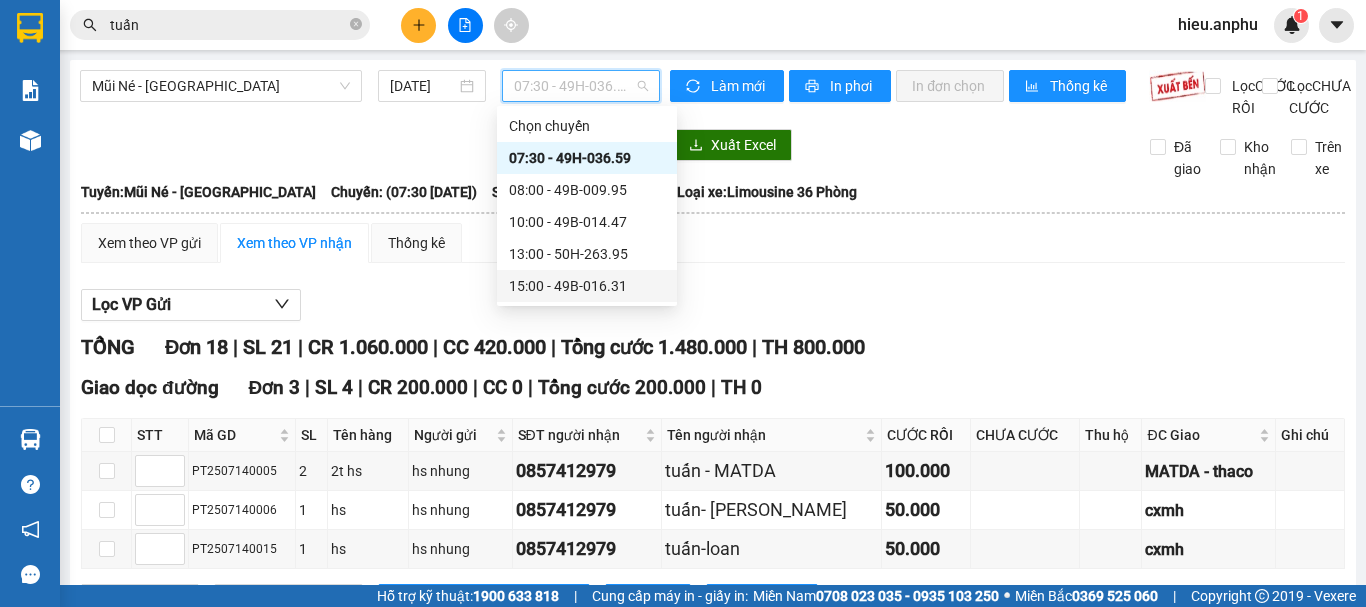click on "15:00     - 49B-016.31" at bounding box center [587, 286] 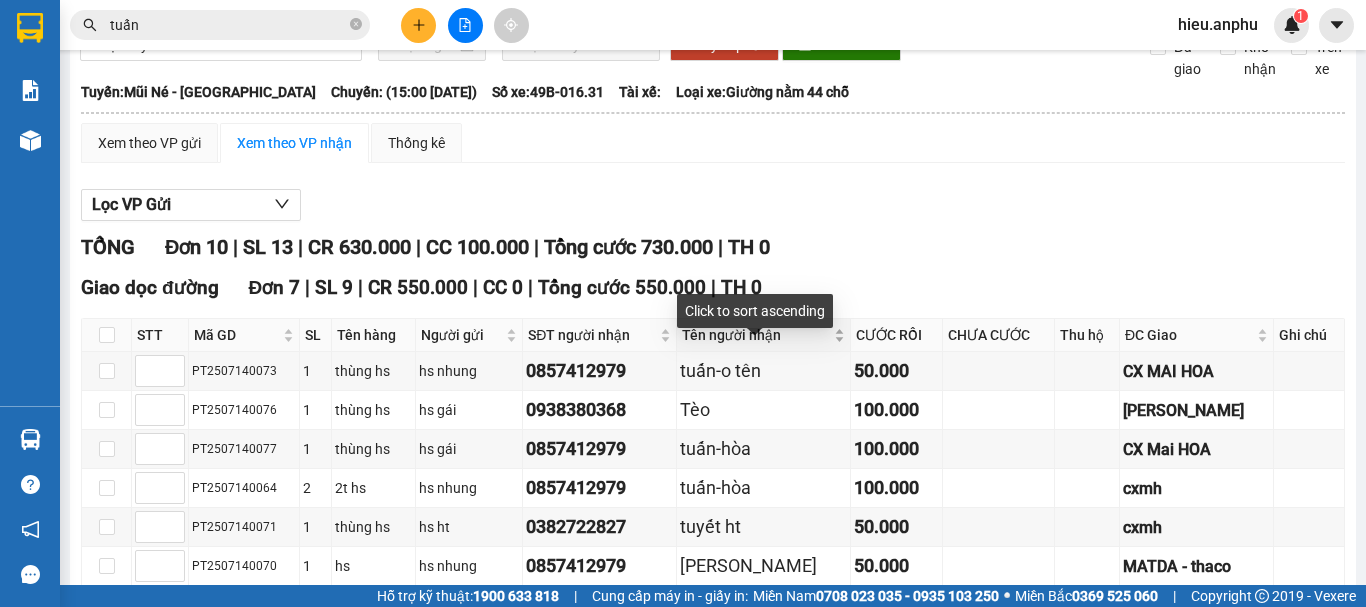 scroll, scrollTop: 300, scrollLeft: 0, axis: vertical 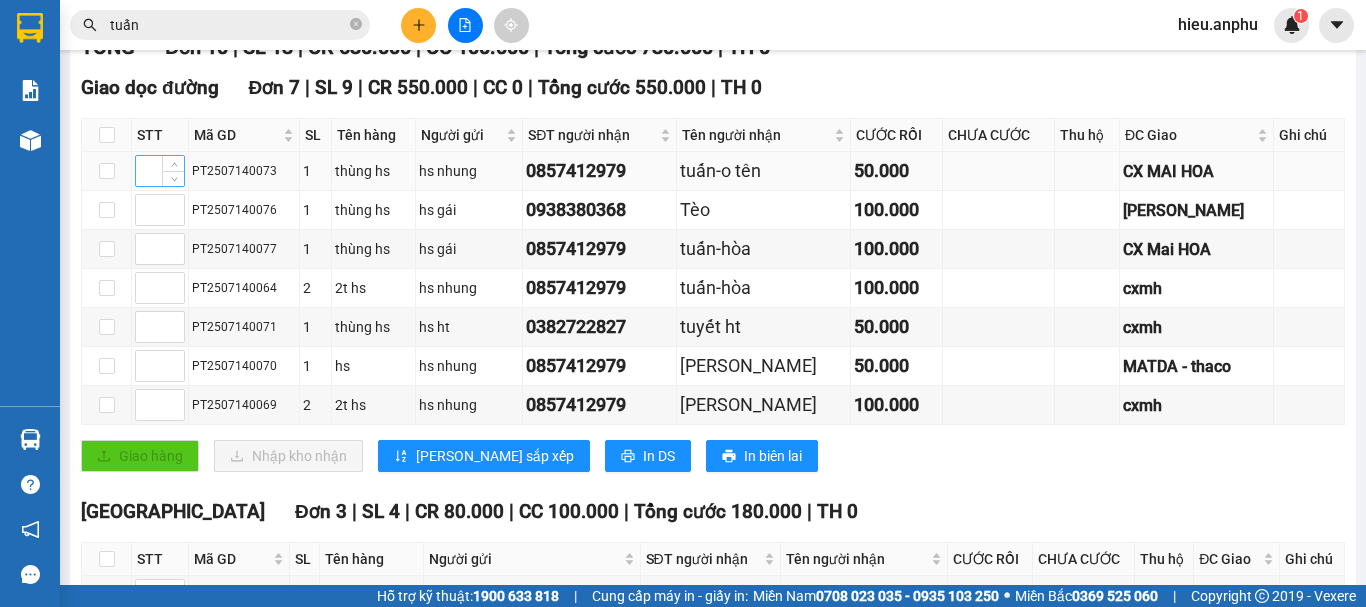 click at bounding box center (160, 171) 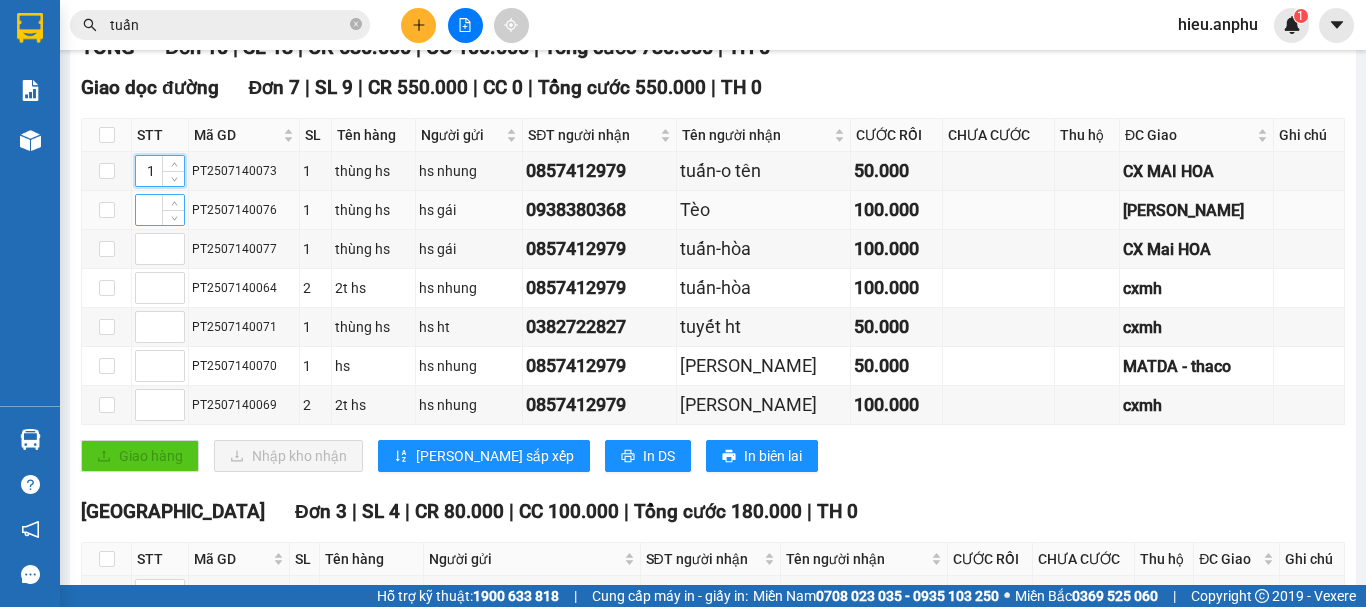 type on "1" 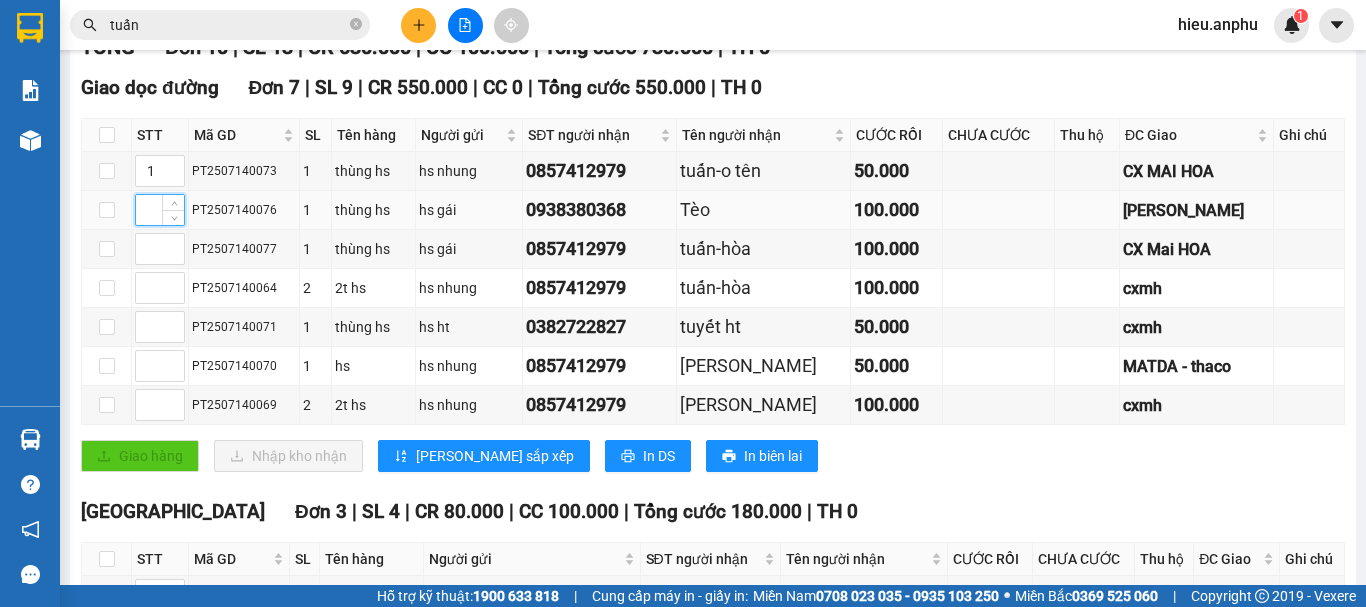 click at bounding box center [160, 210] 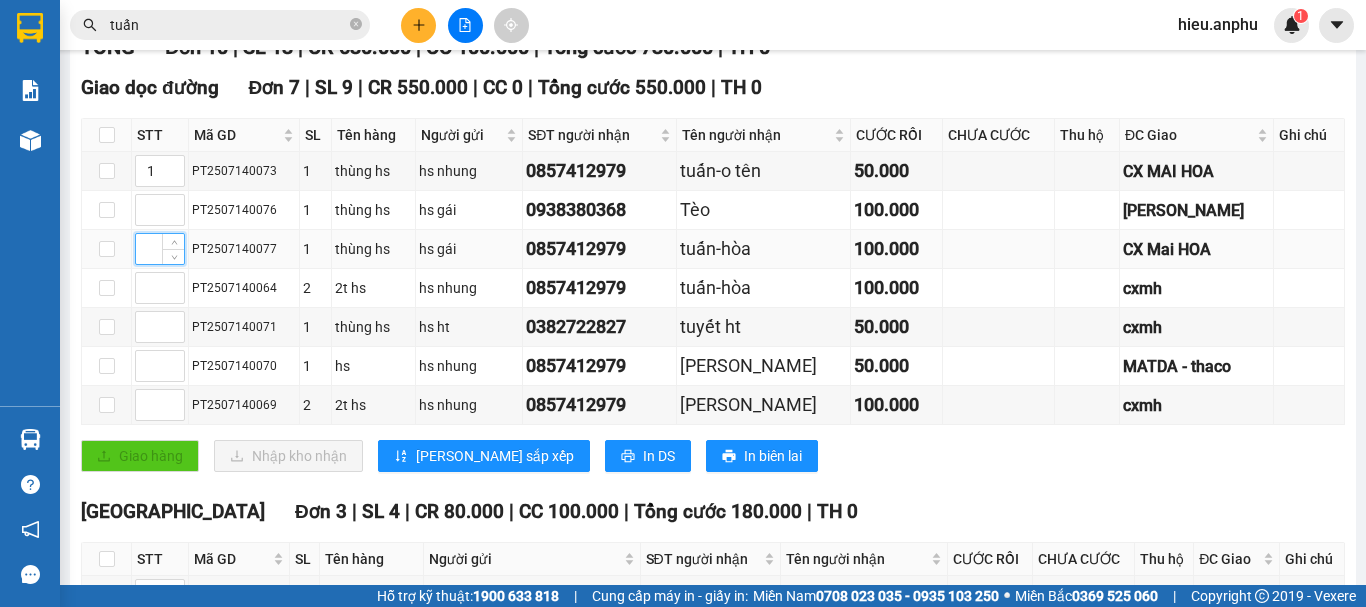 click at bounding box center [160, 249] 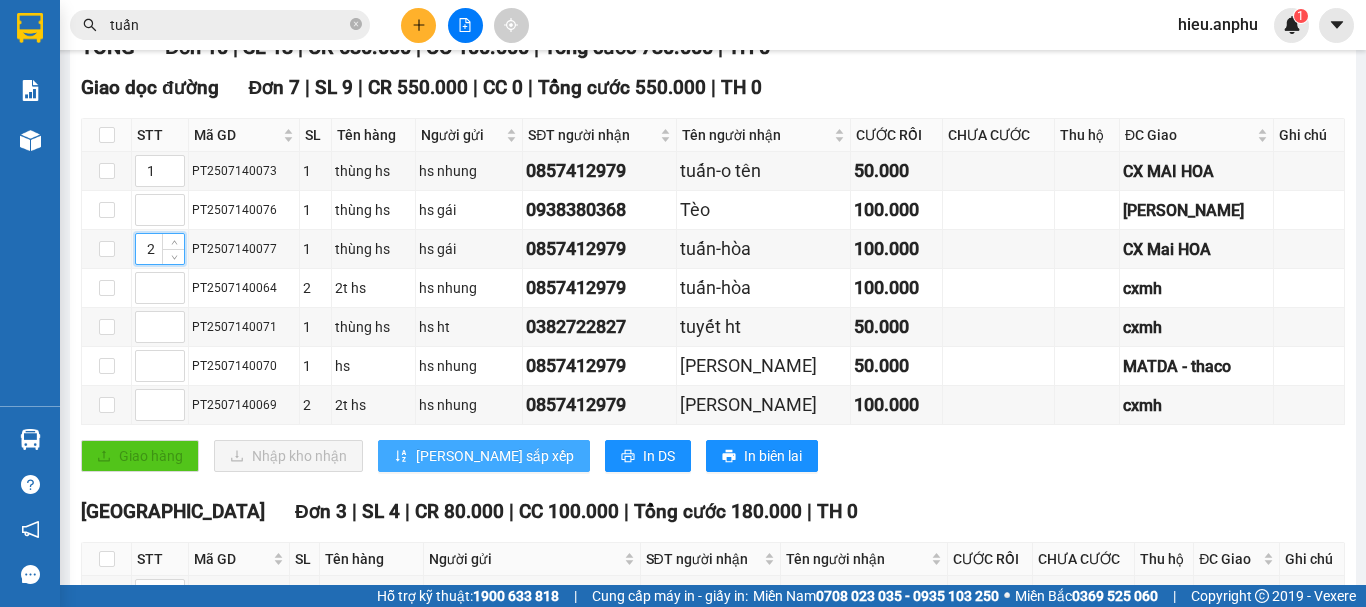 type on "2" 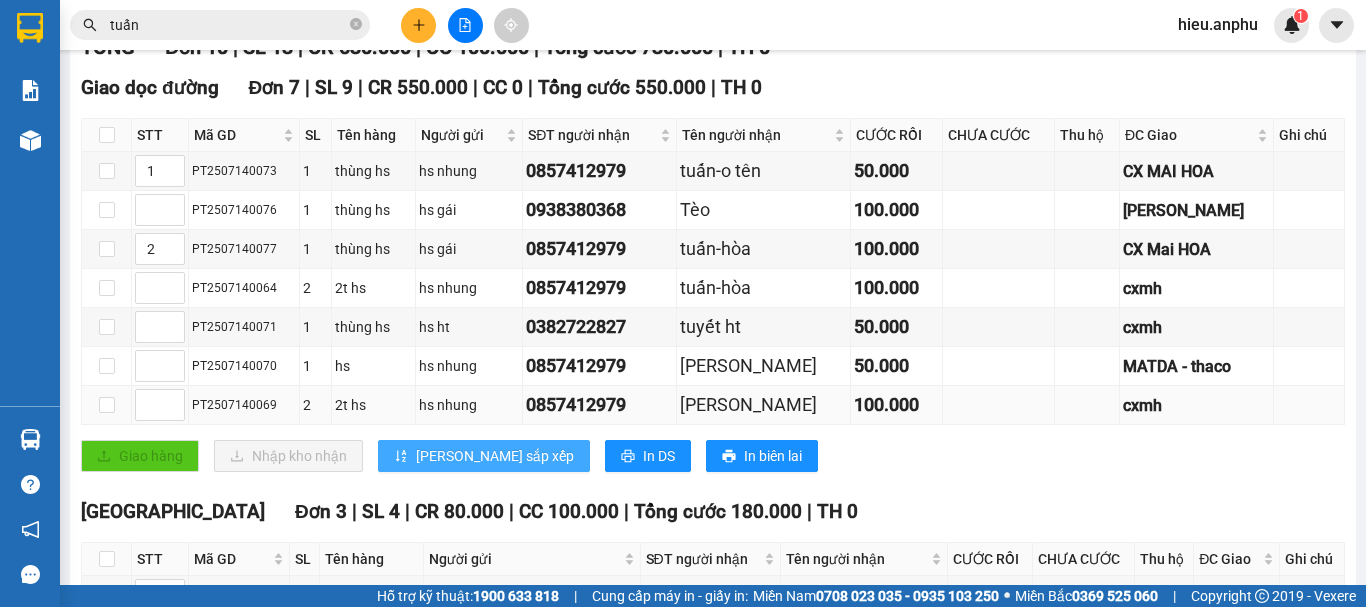 drag, startPoint x: 456, startPoint y: 488, endPoint x: 313, endPoint y: 414, distance: 161.01242 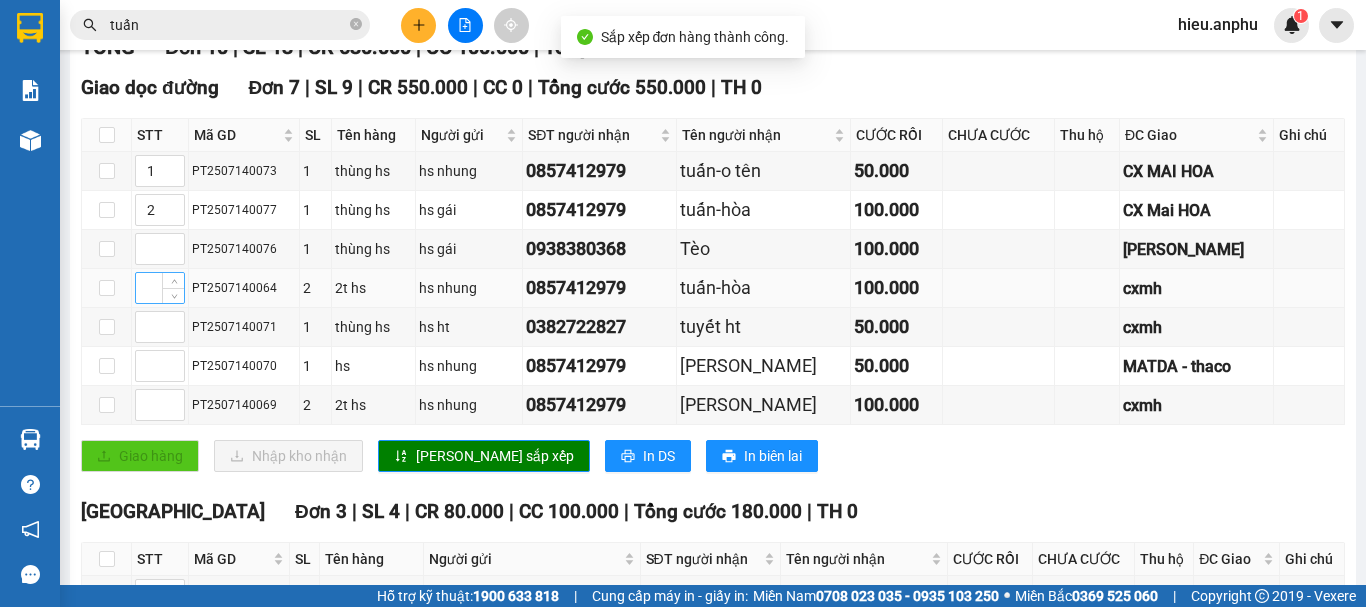 click at bounding box center [160, 288] 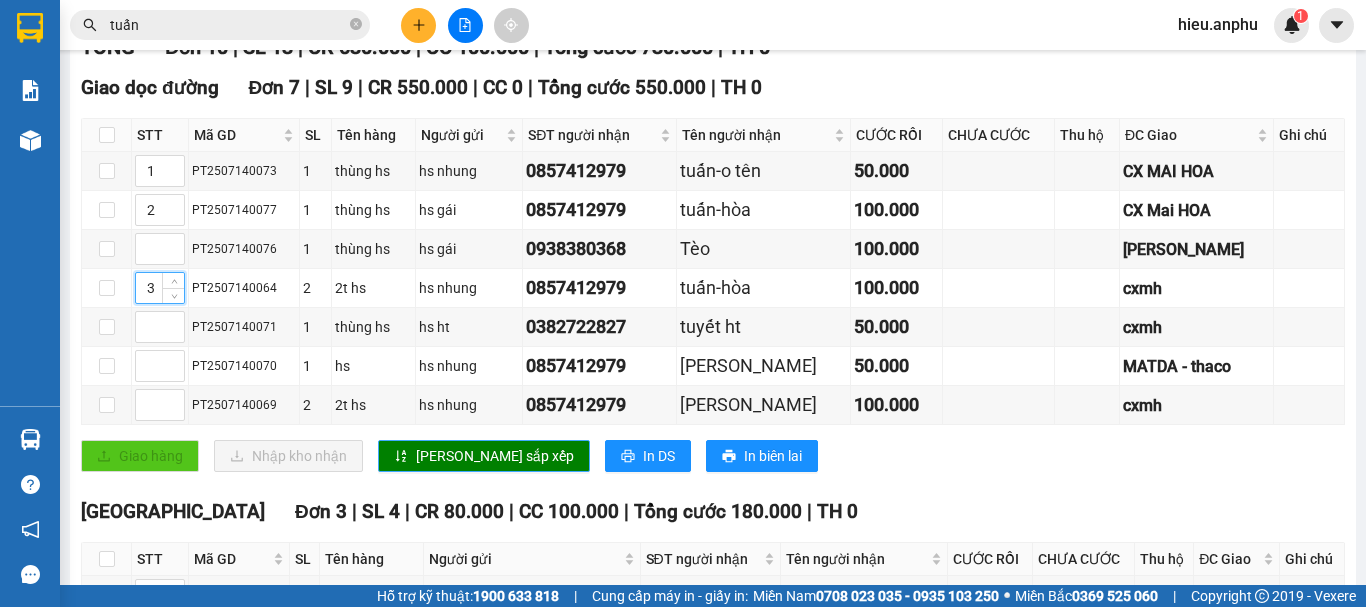 type on "3" 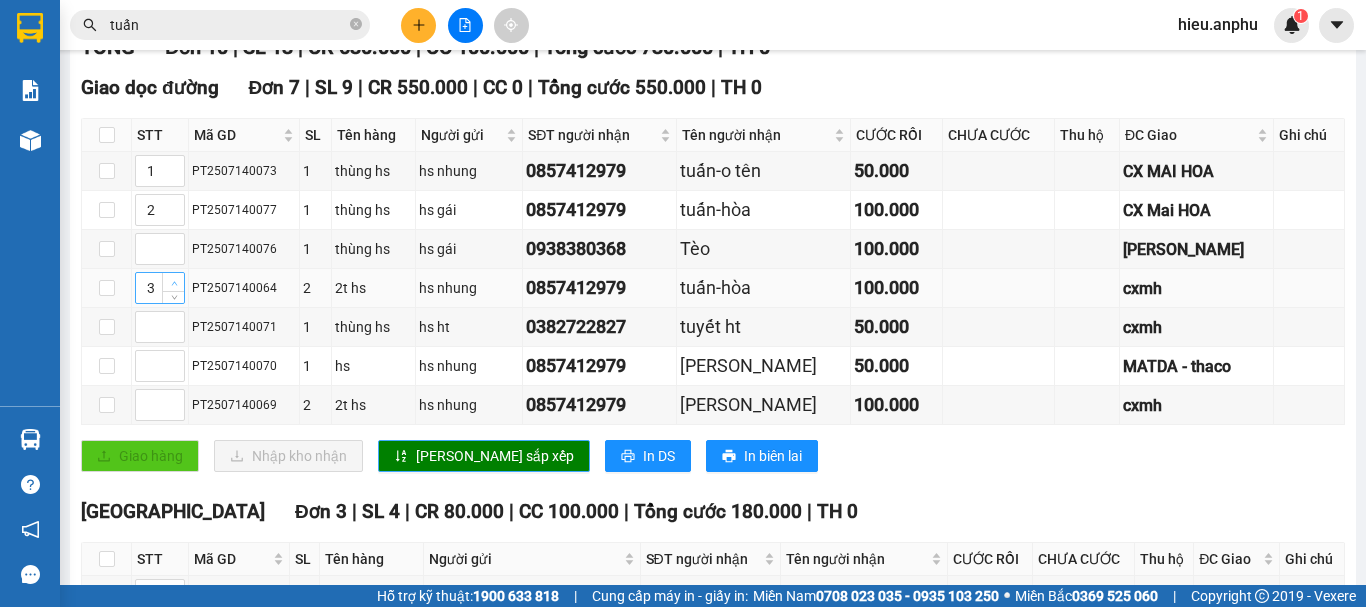 drag, startPoint x: 446, startPoint y: 470, endPoint x: 181, endPoint y: 296, distance: 317.01892 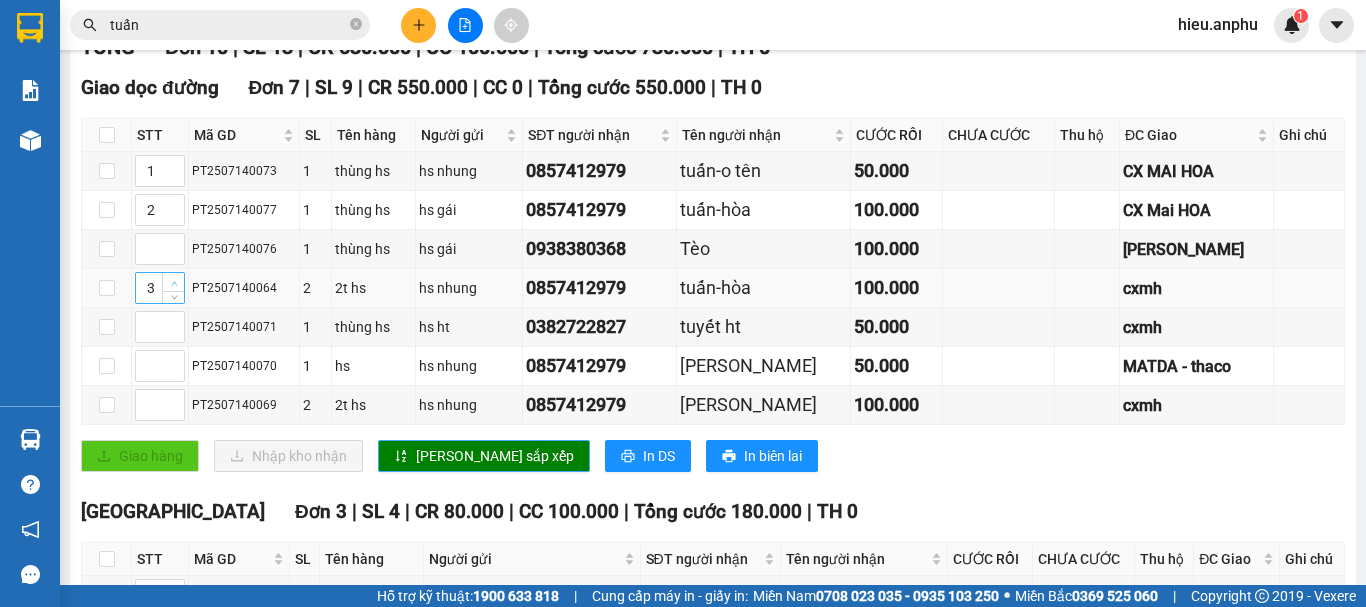 click on "[PERSON_NAME] sắp xếp" at bounding box center [495, 456] 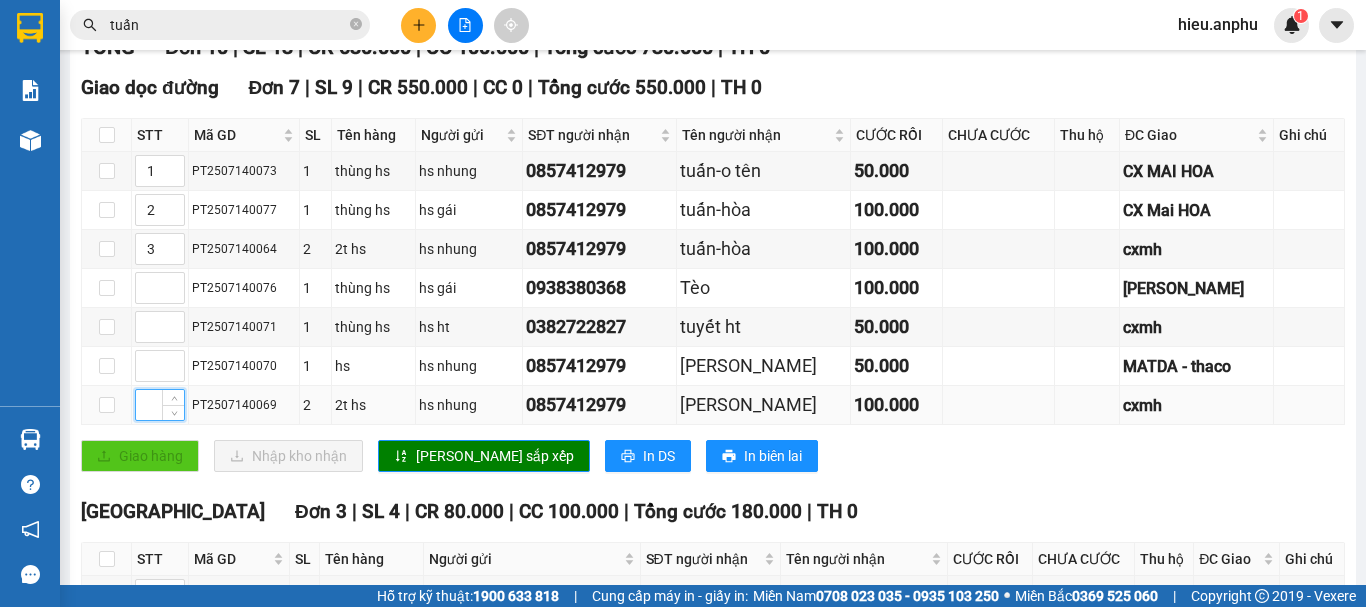click at bounding box center (160, 405) 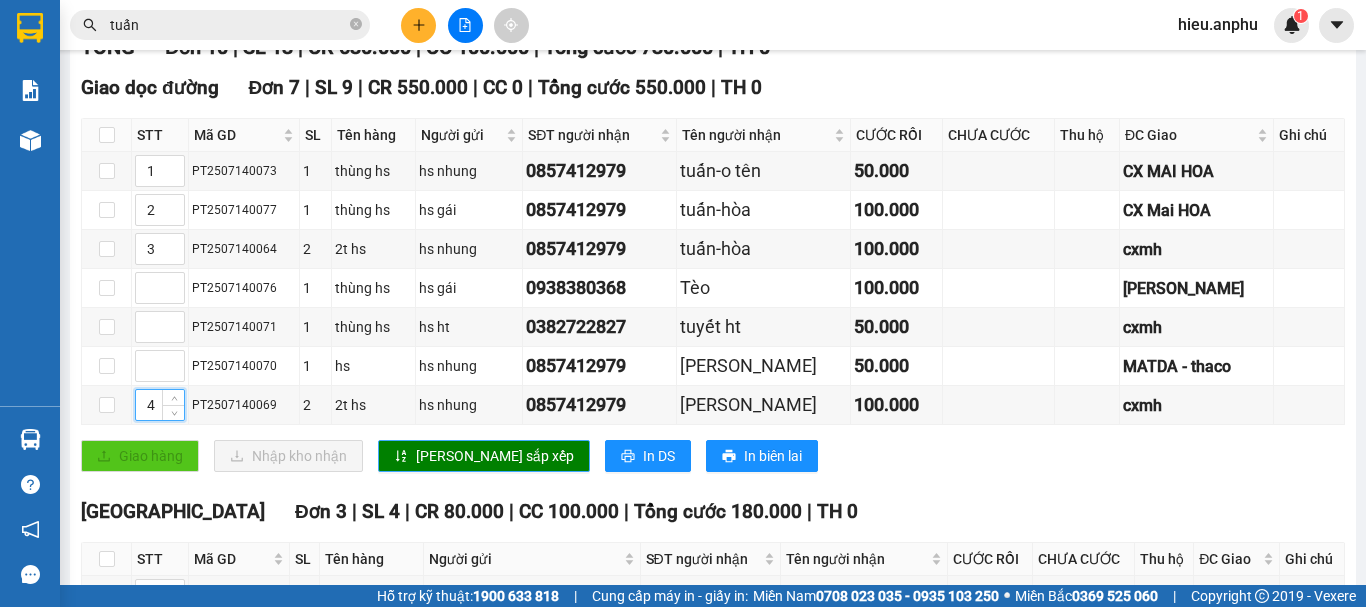 type on "4" 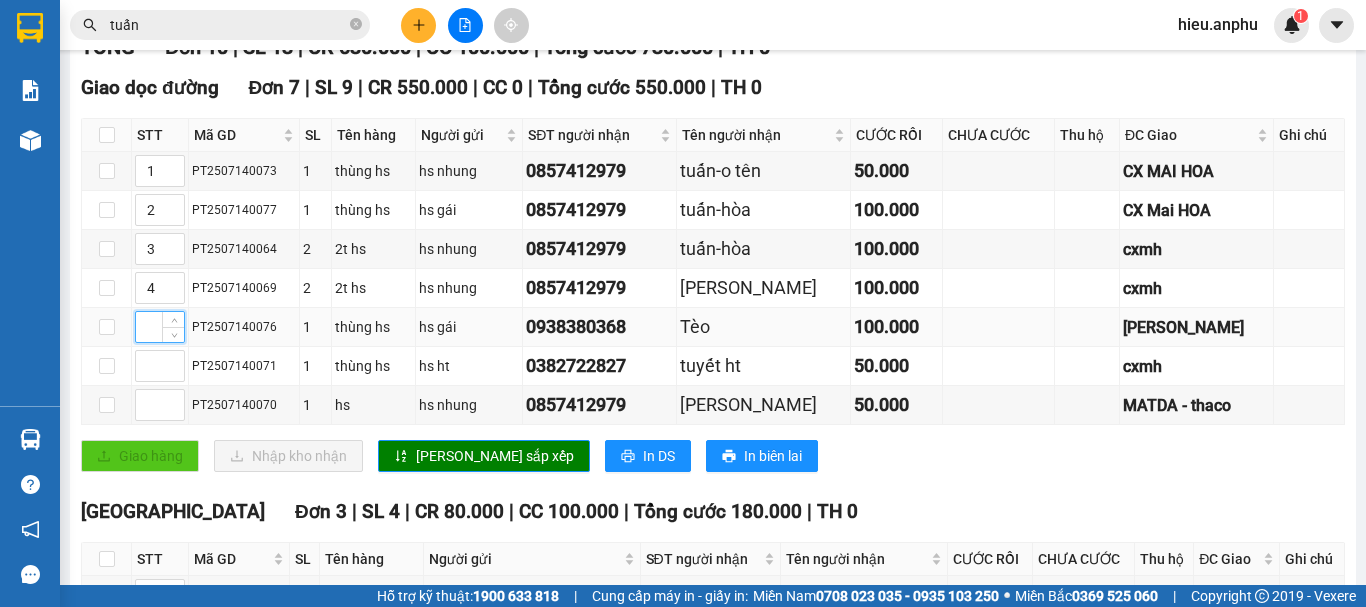 click at bounding box center (160, 327) 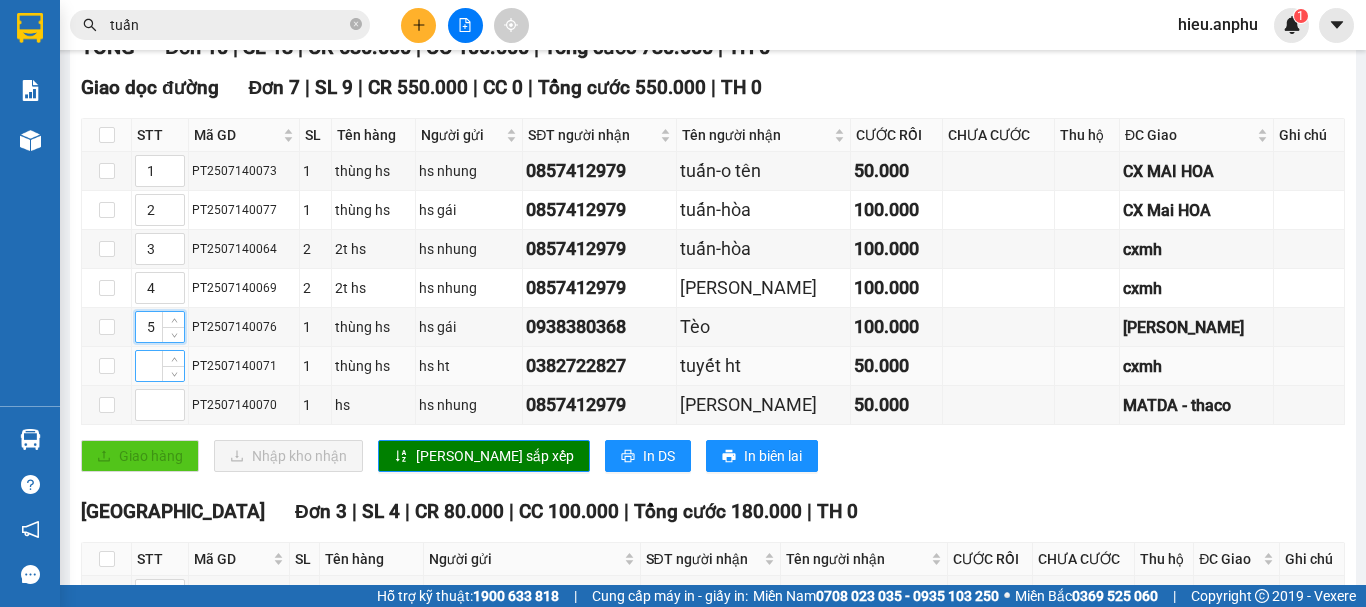 type on "5" 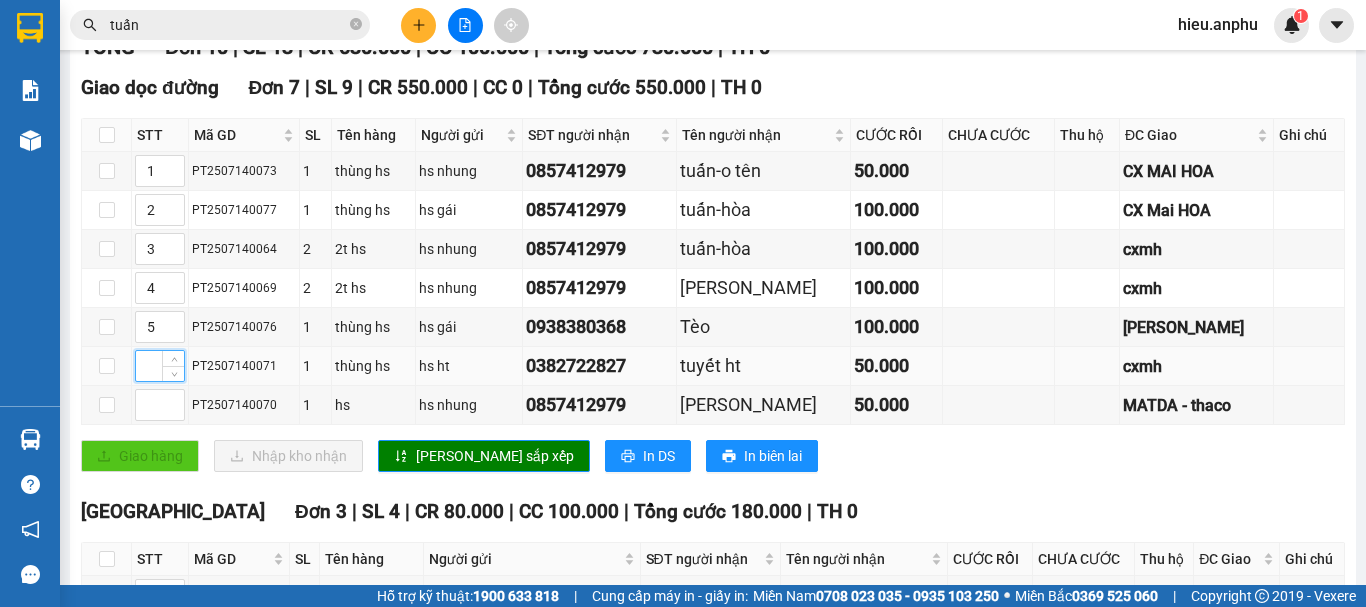 click at bounding box center (160, 366) 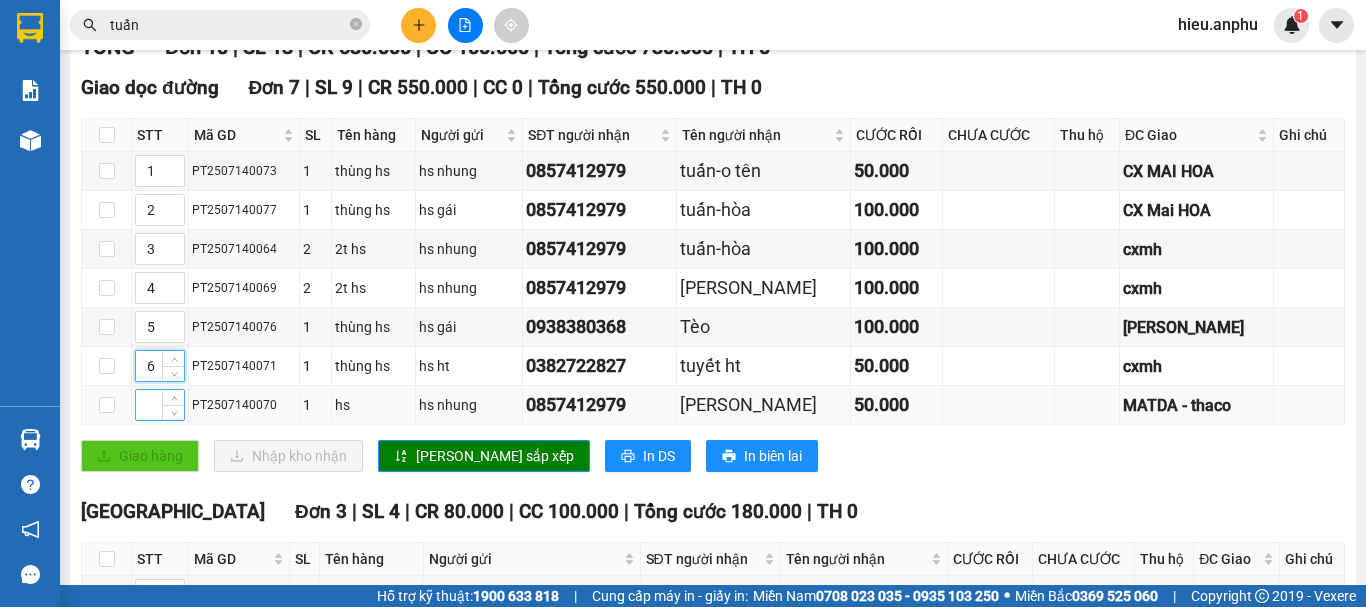 type on "6" 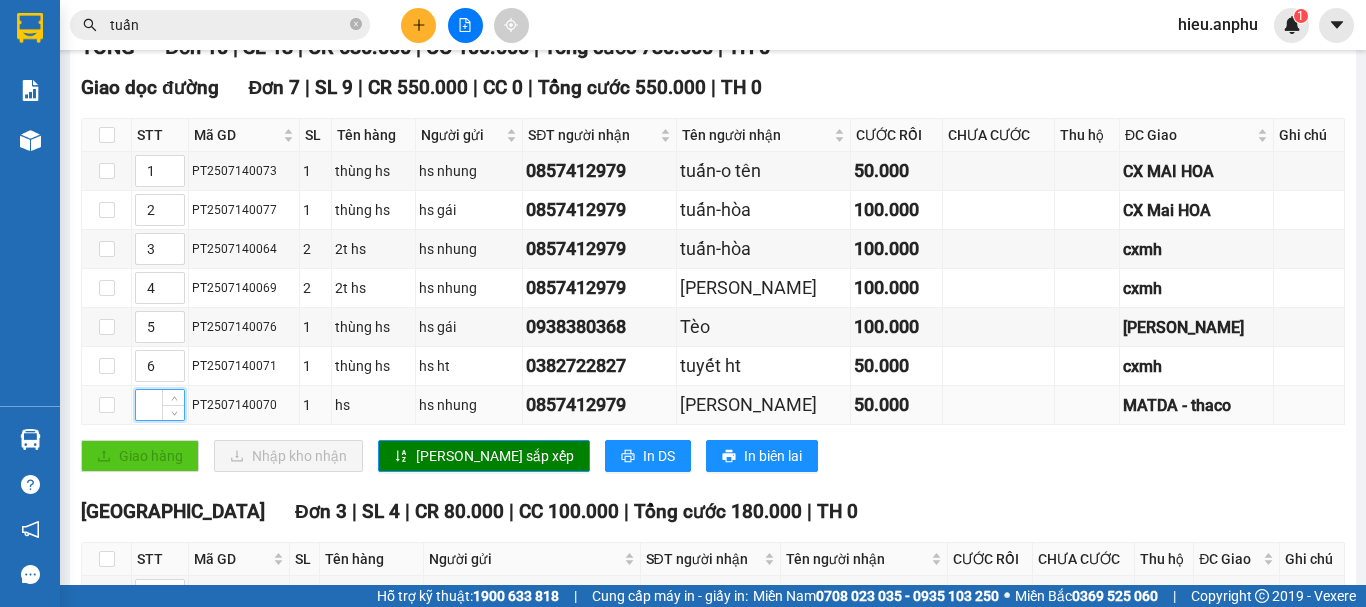 click at bounding box center (160, 405) 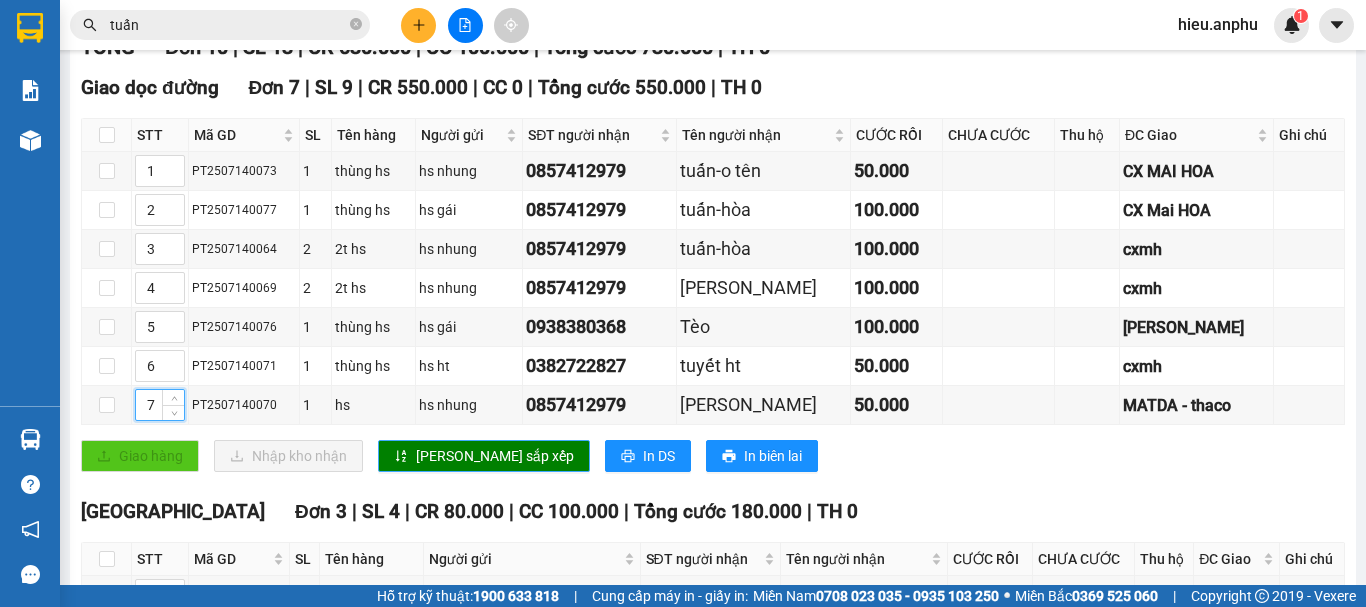 type on "7" 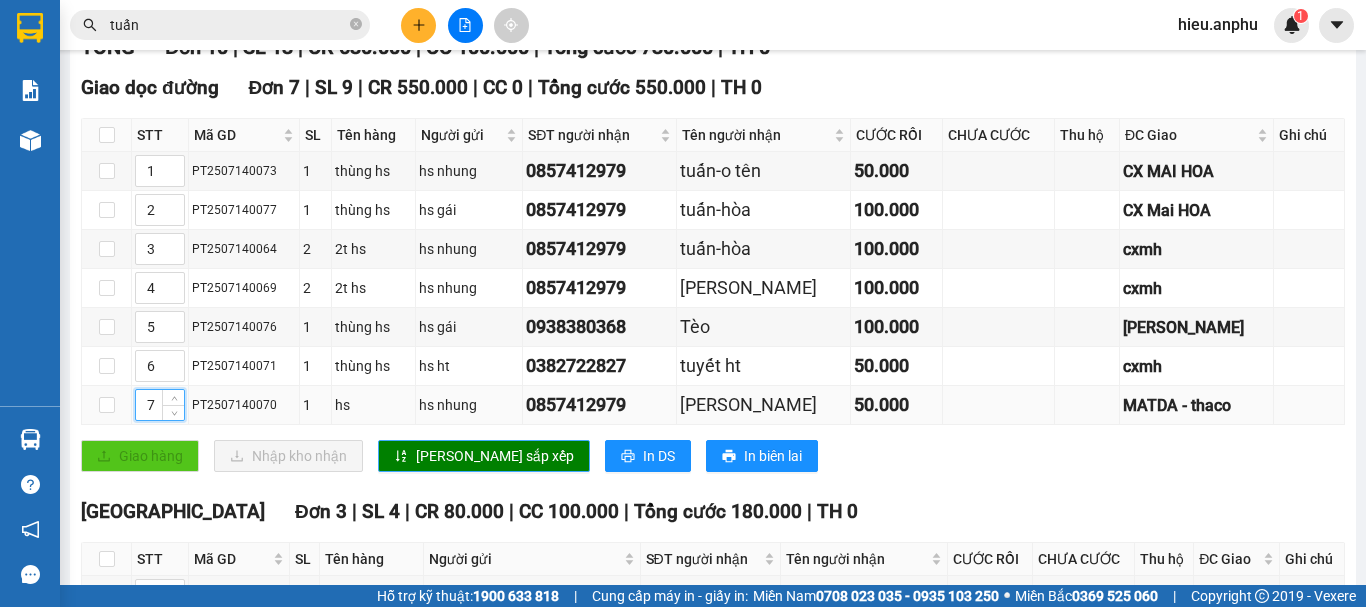 drag, startPoint x: 439, startPoint y: 478, endPoint x: 407, endPoint y: 446, distance: 45.254833 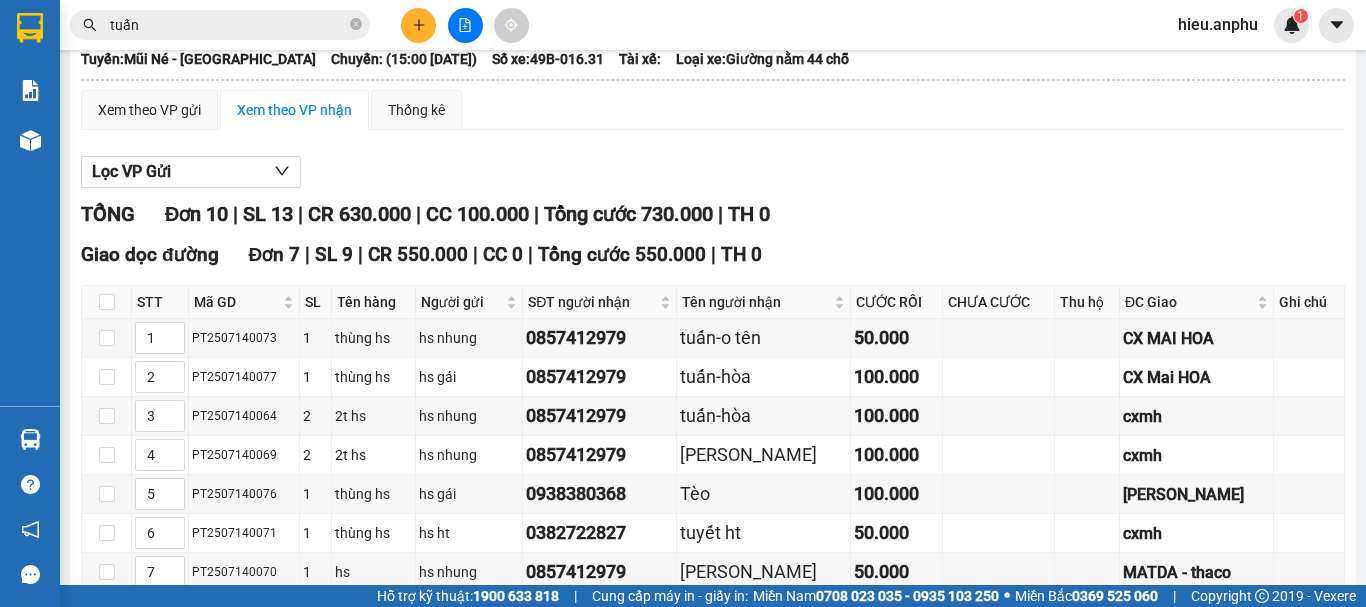 scroll, scrollTop: 0, scrollLeft: 0, axis: both 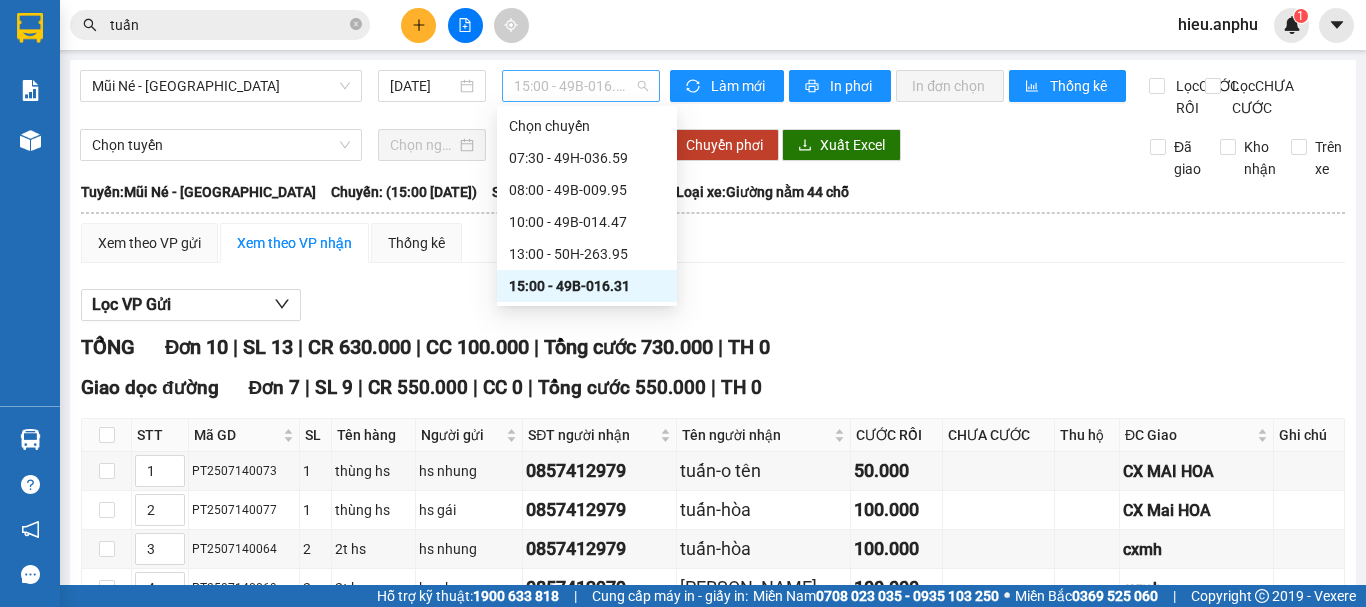 click on "15:00     - 49B-016.31" at bounding box center [581, 86] 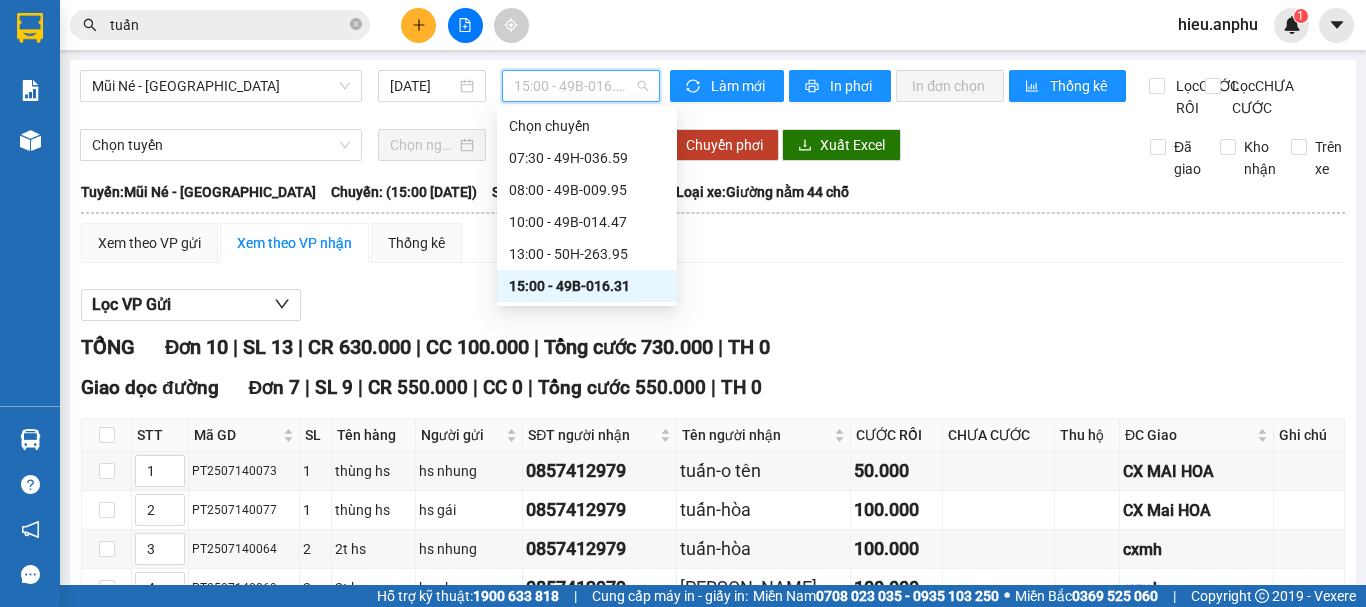 click on "15:00     - 49B-016.31" at bounding box center [587, 286] 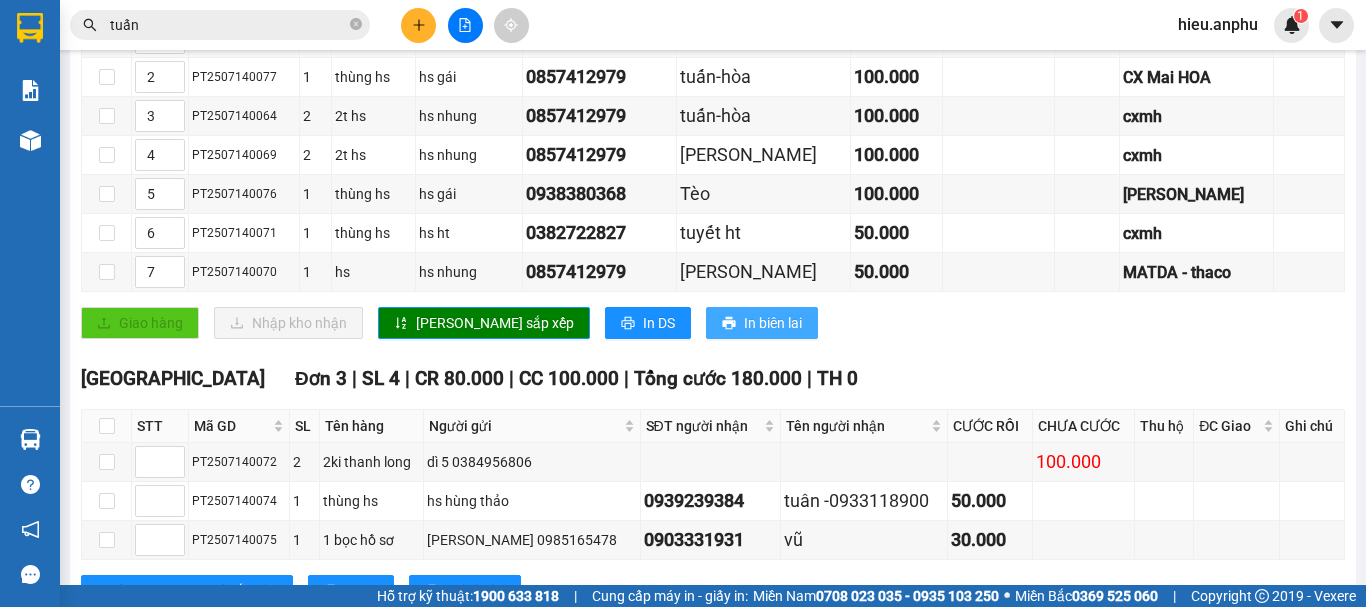 scroll, scrollTop: 533, scrollLeft: 0, axis: vertical 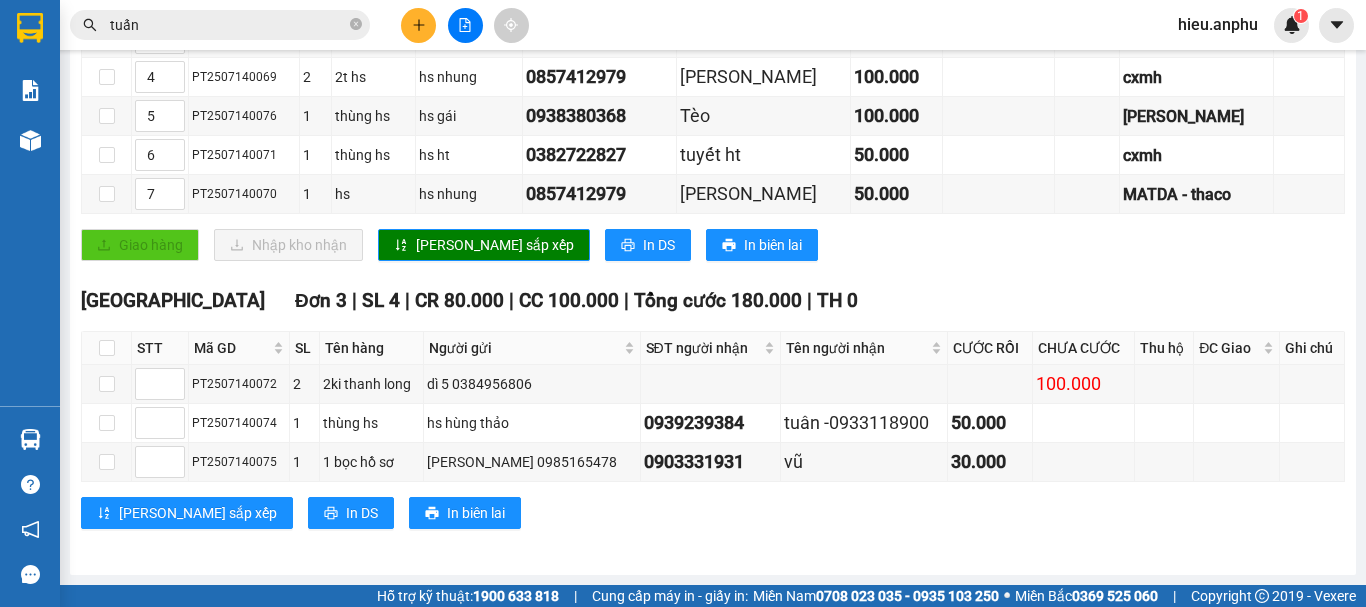 click on "tuấn" at bounding box center [228, 25] 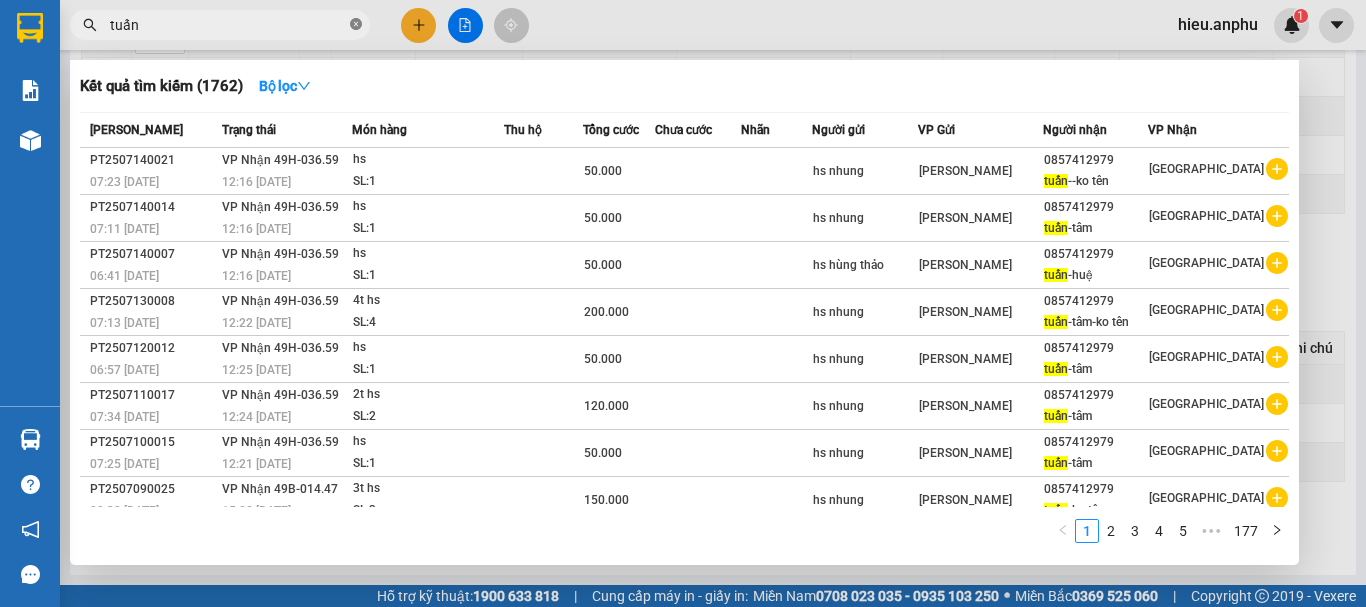 click 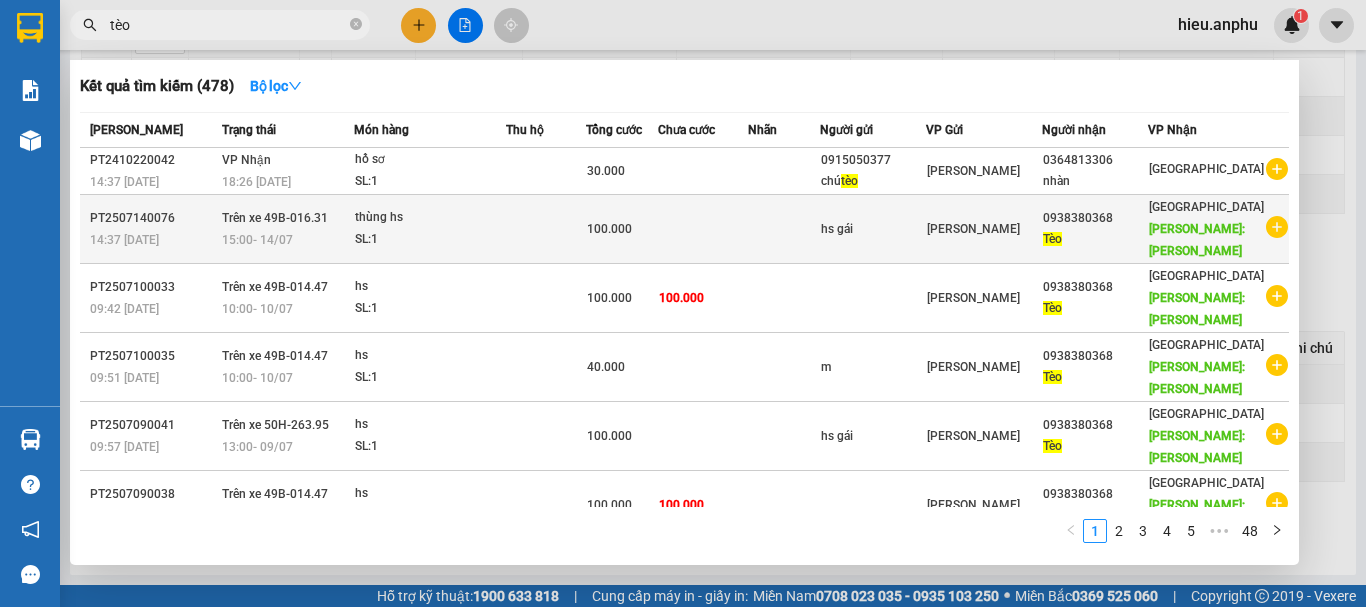 type on "tèo" 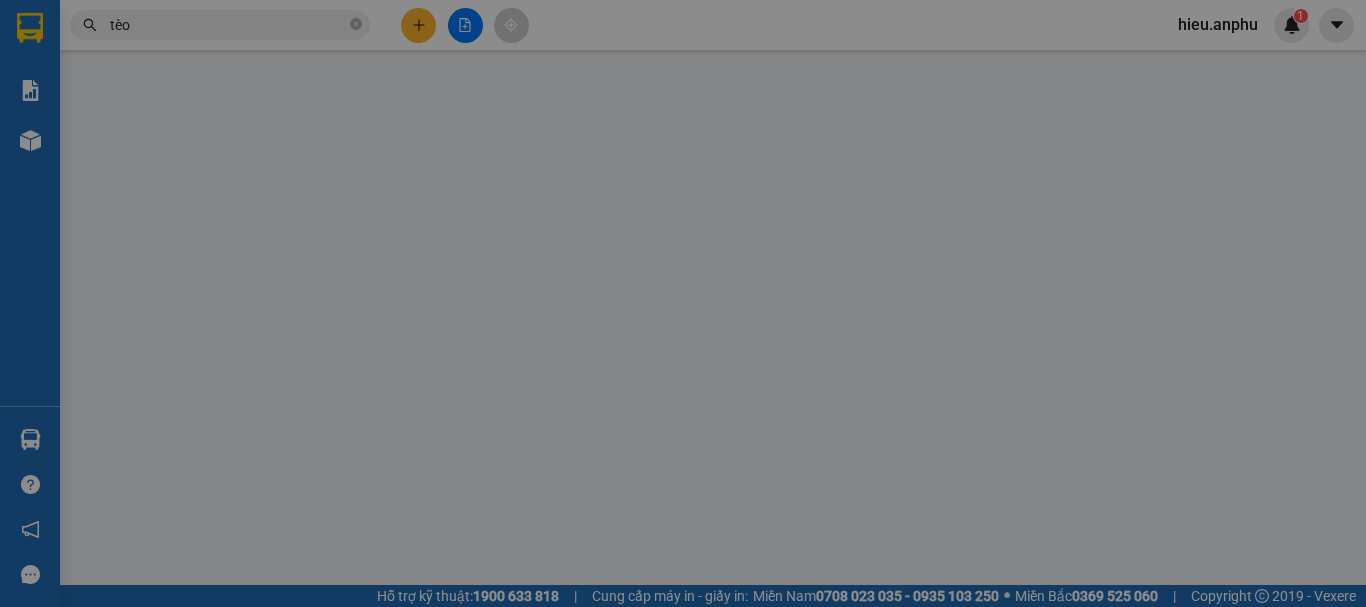 scroll, scrollTop: 0, scrollLeft: 0, axis: both 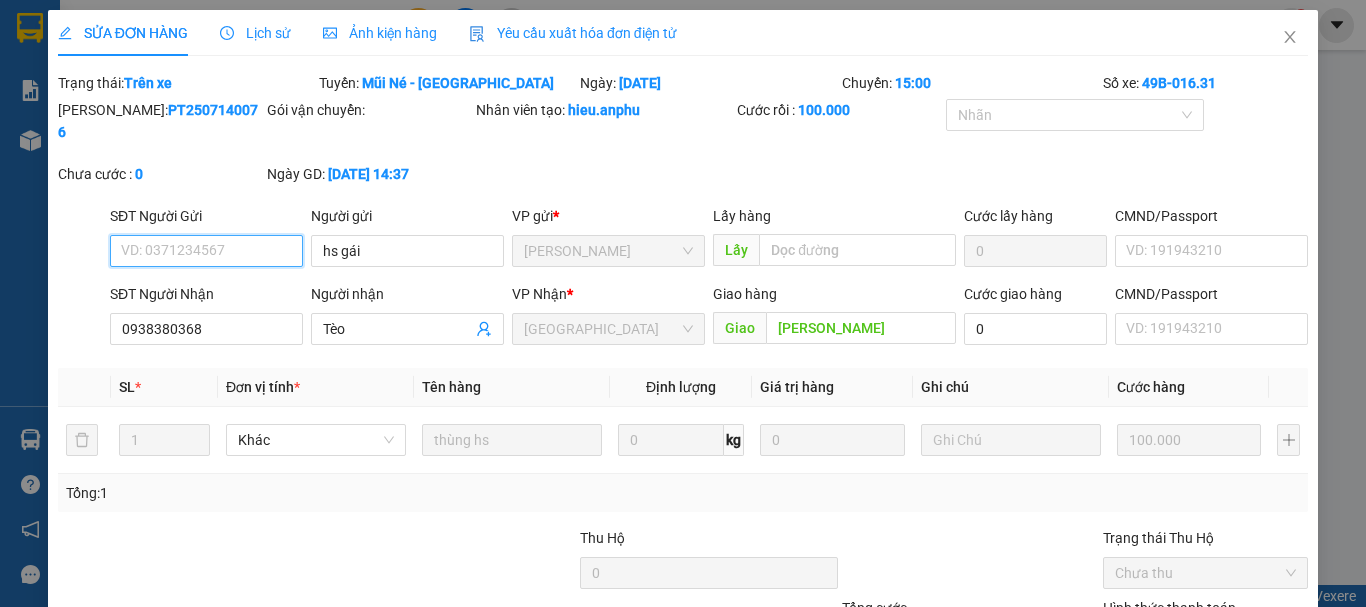 type on "hs gái" 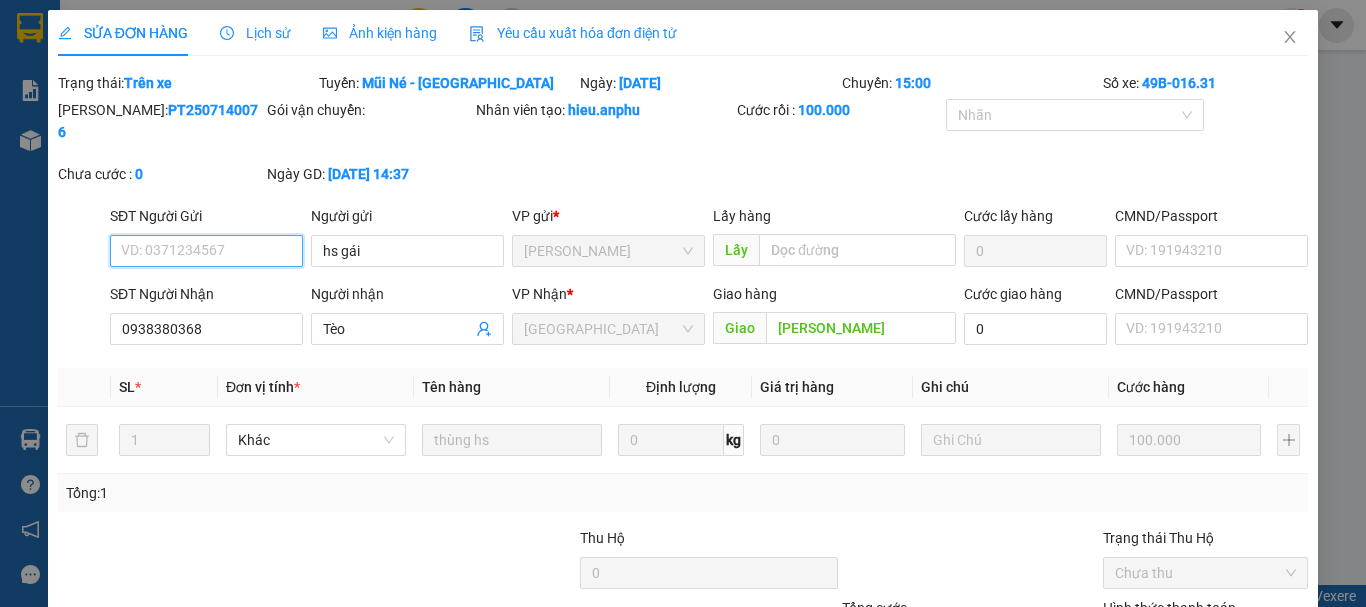 type on "0938380368" 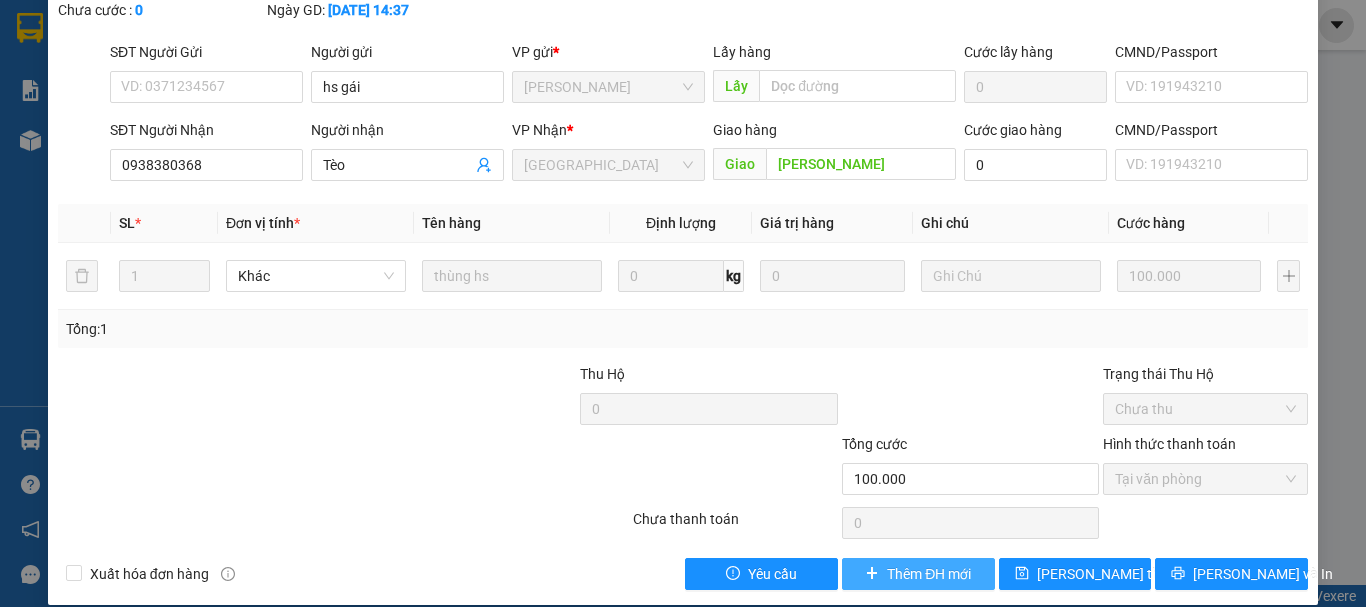 click on "Thêm ĐH mới" at bounding box center [929, 574] 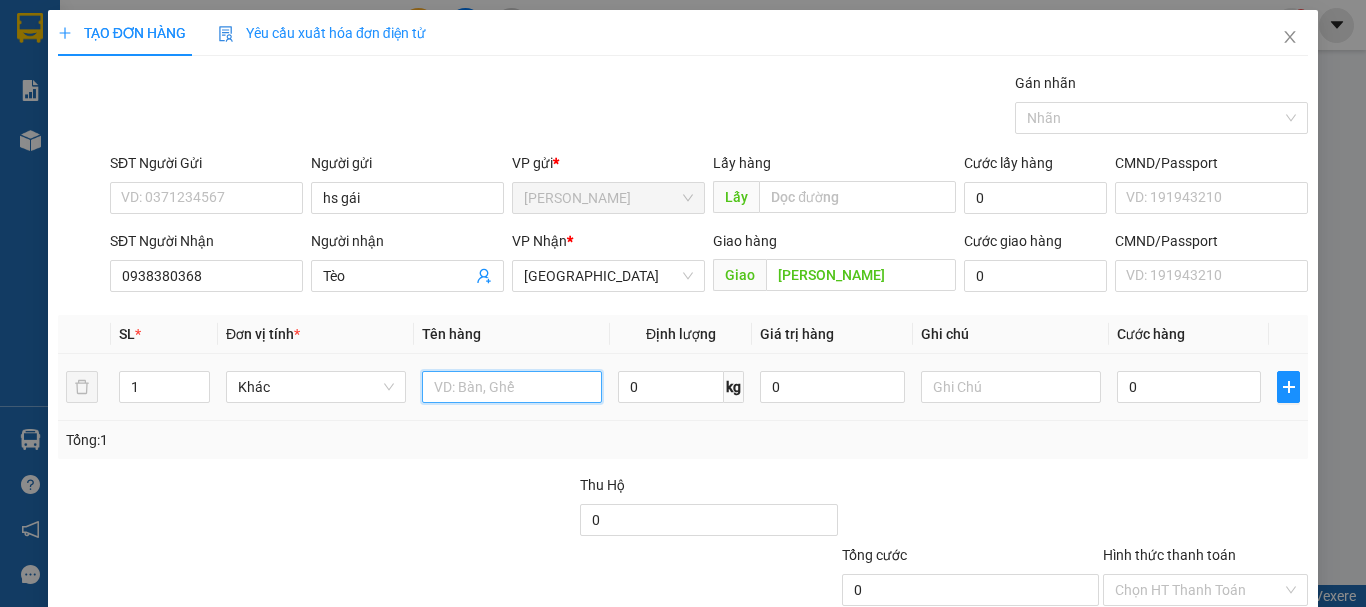 click at bounding box center (512, 387) 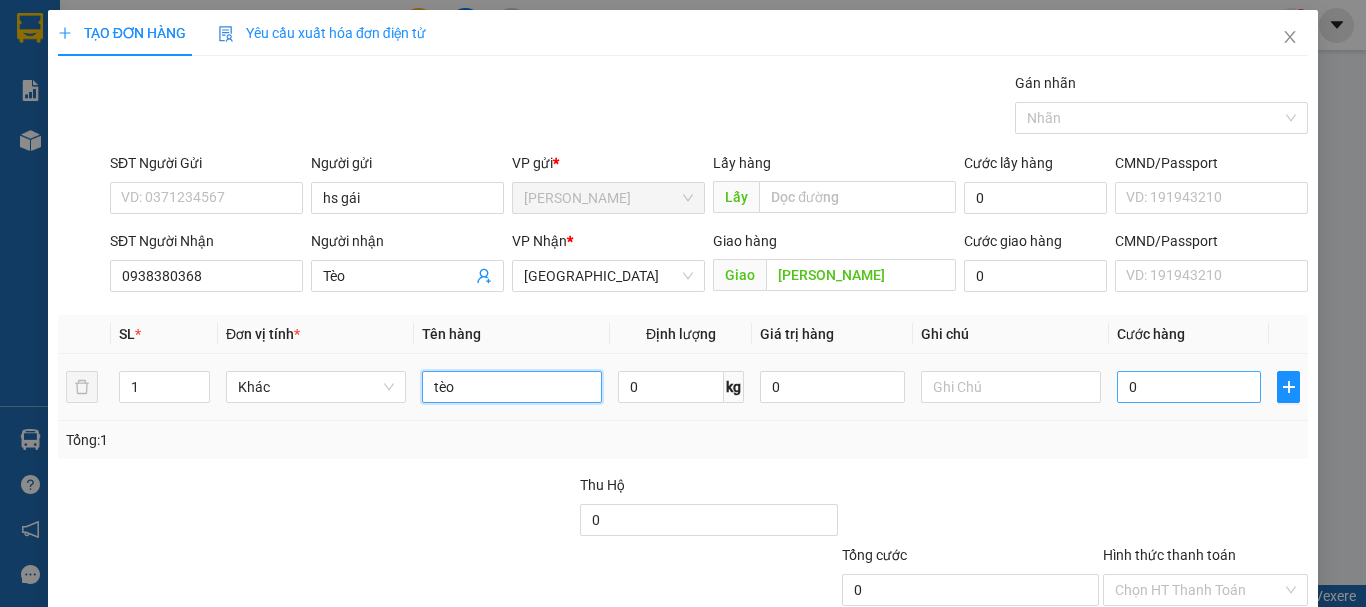 type on "tèo" 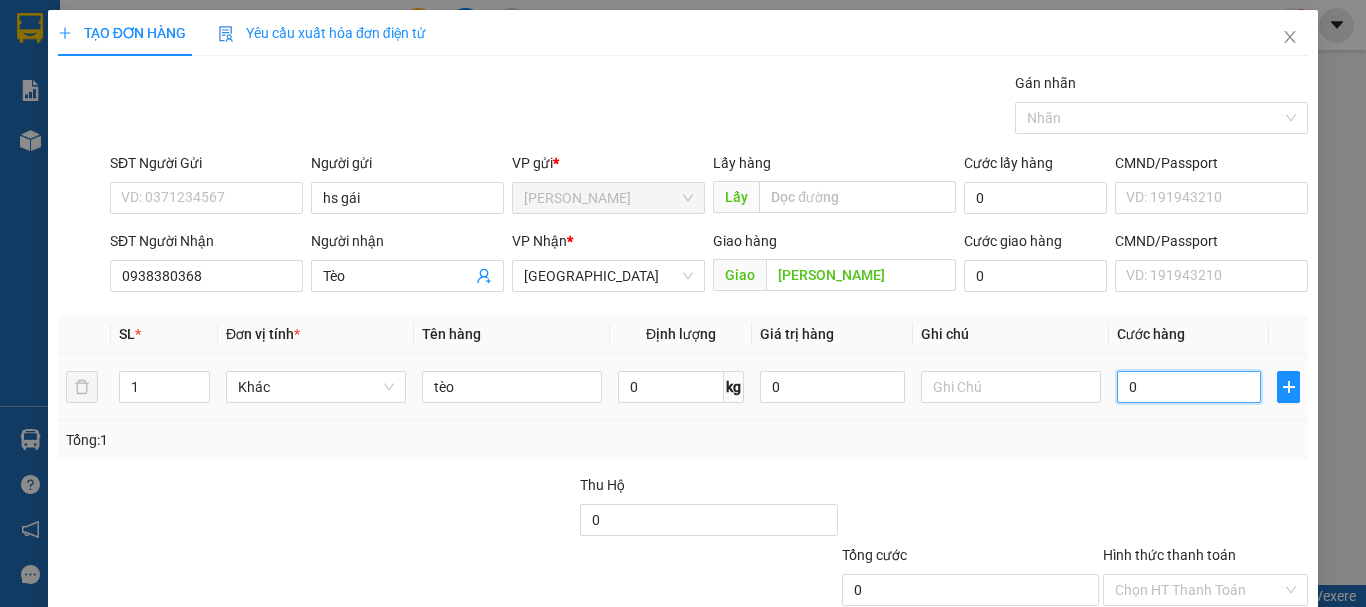 click on "0" at bounding box center (1189, 387) 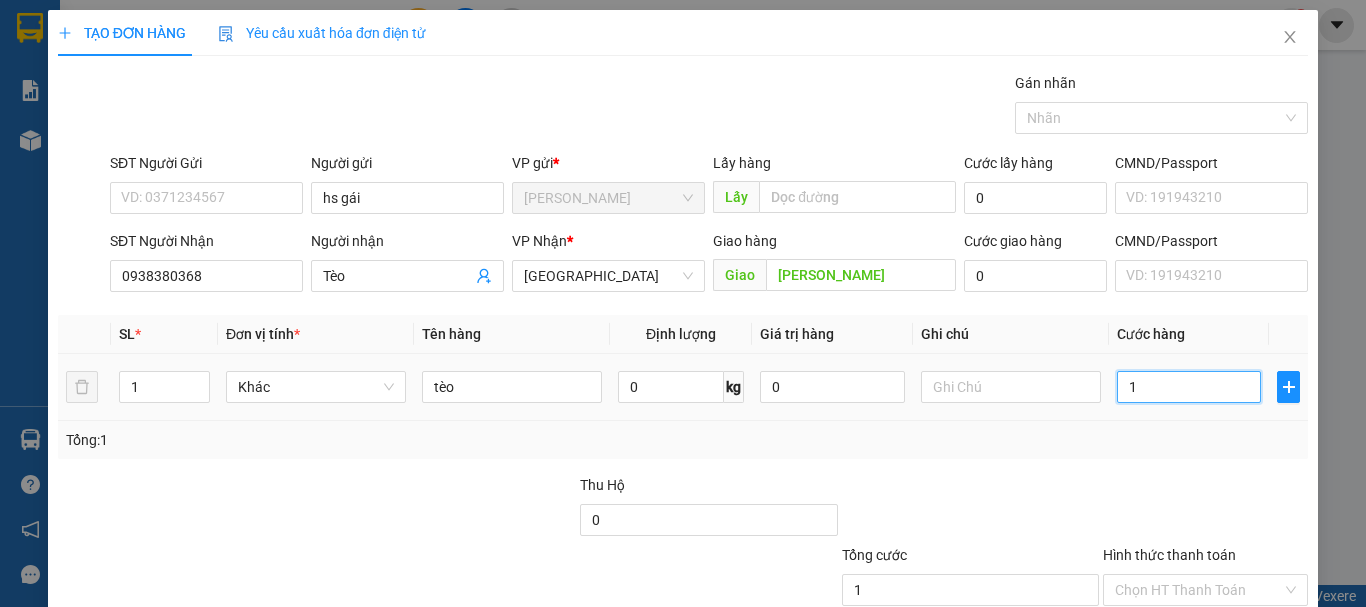 type on "10" 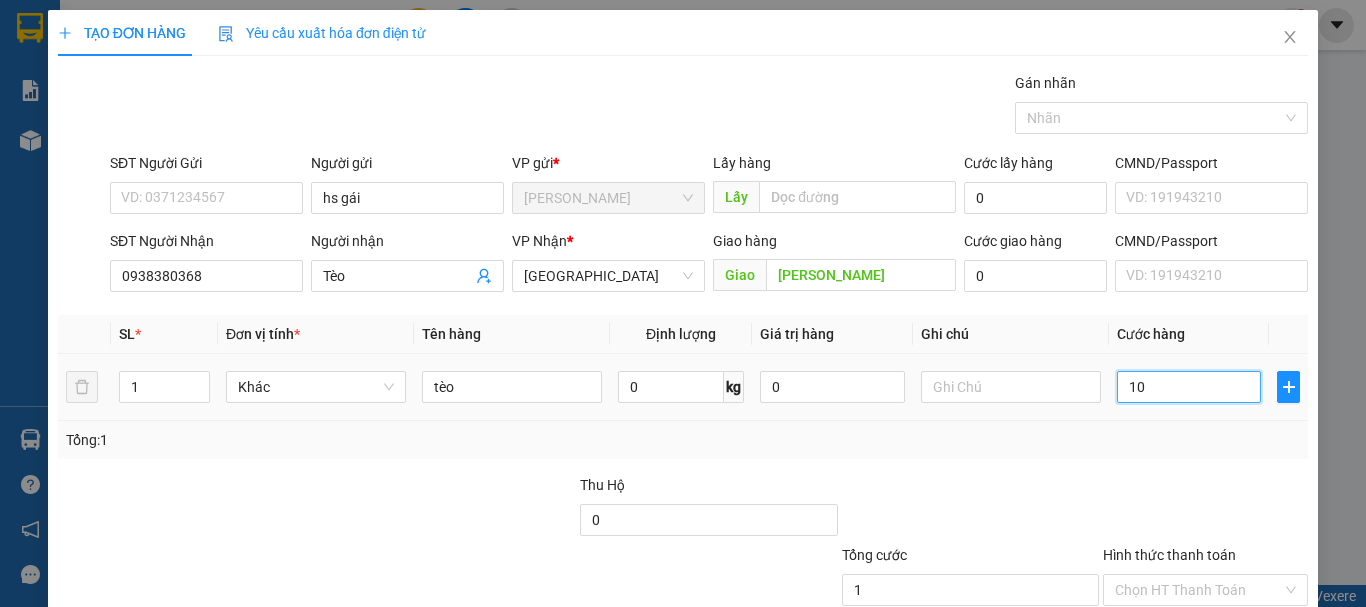 type on "10" 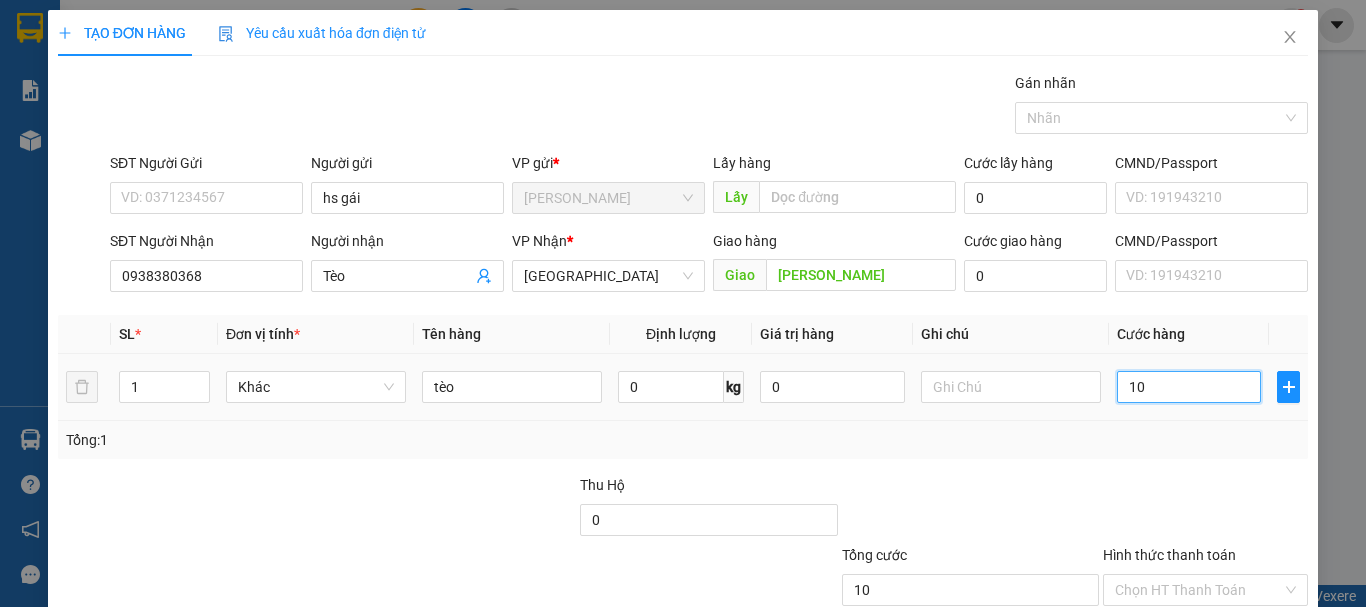 type on "100" 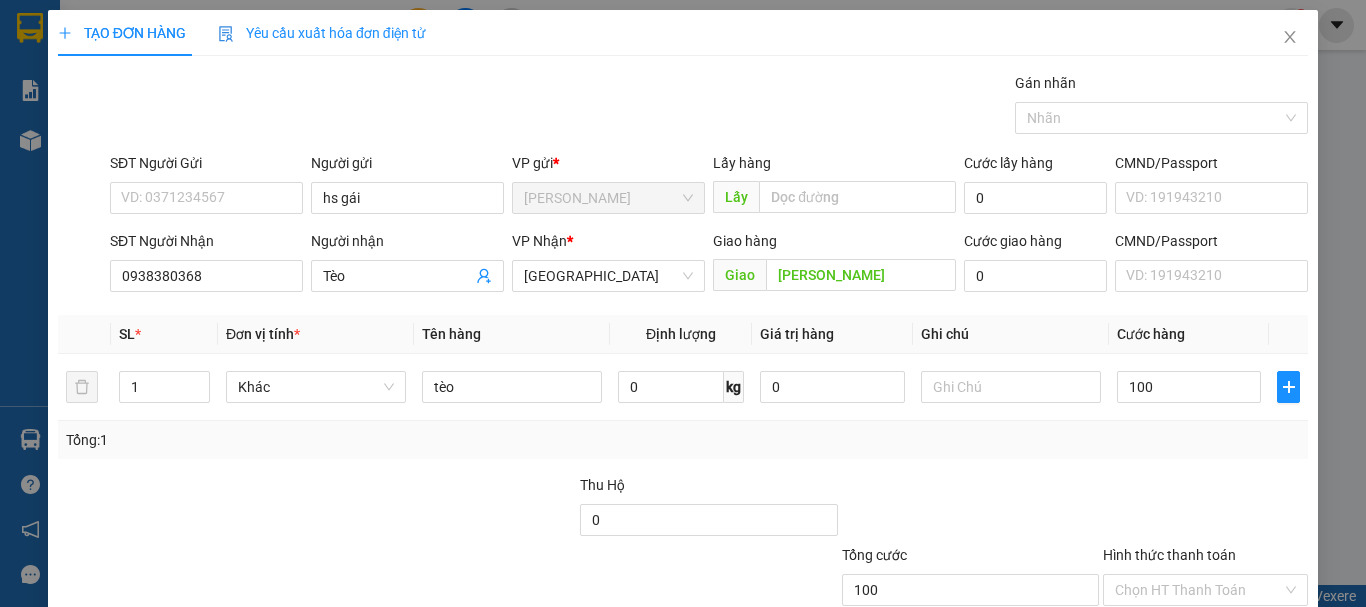 type on "100.000" 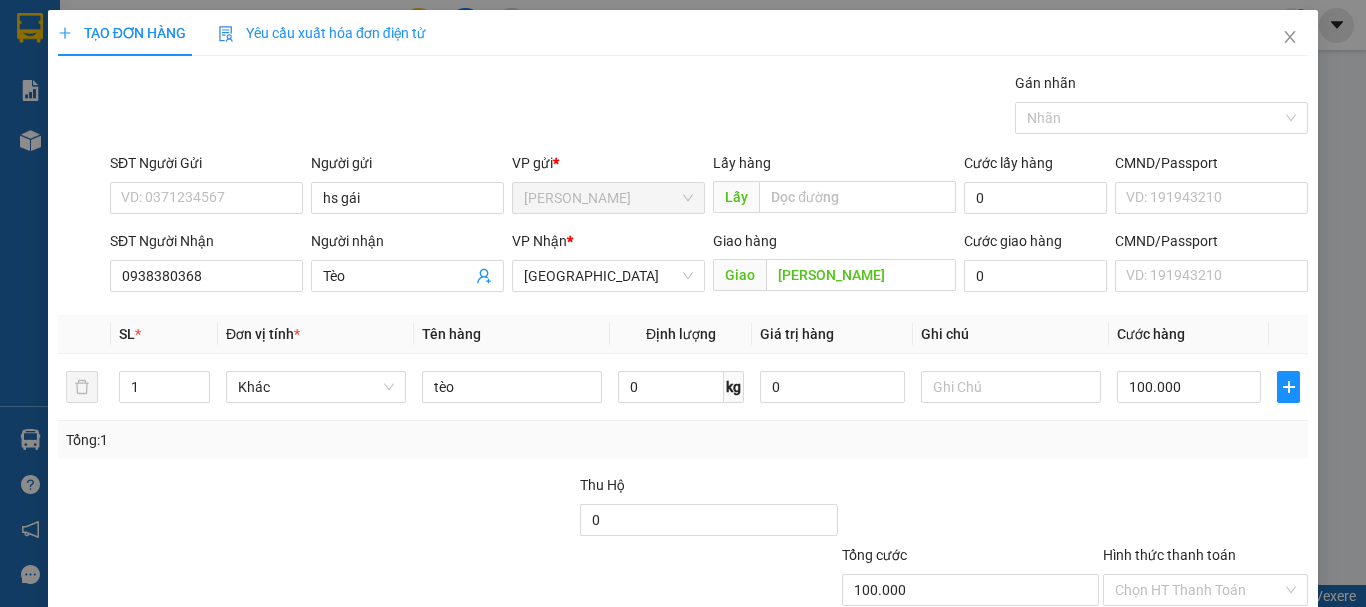 click on "Tổng:  1" at bounding box center [683, 440] 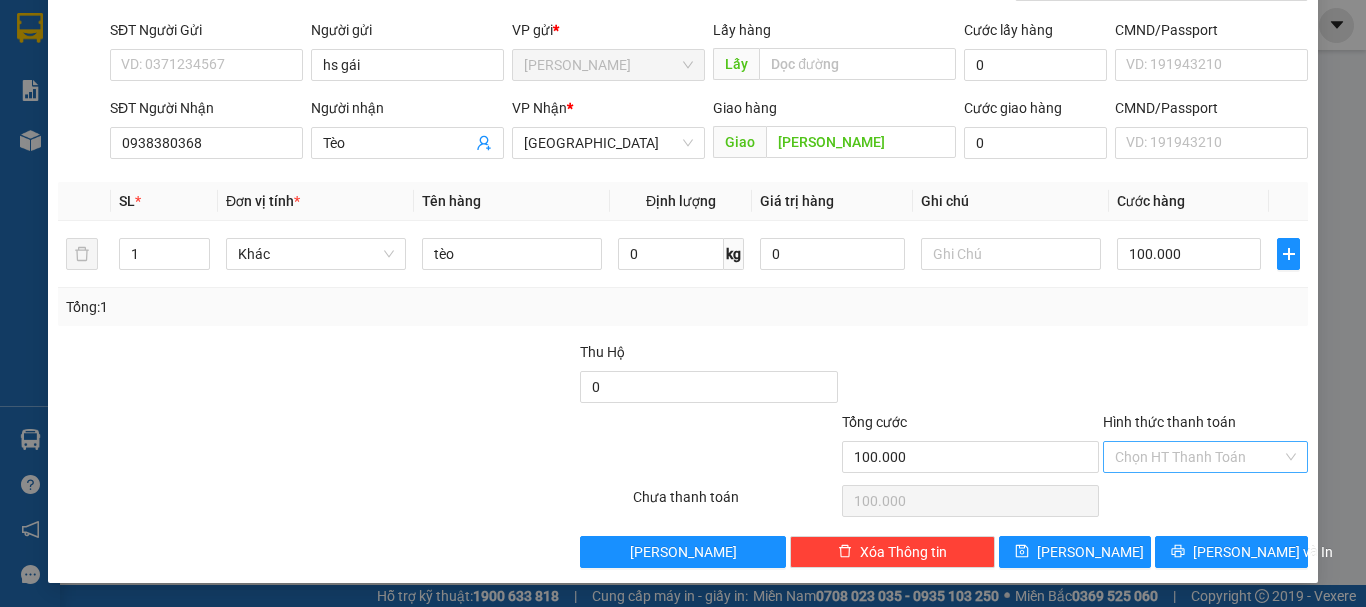 click on "Hình thức thanh toán" at bounding box center (1198, 457) 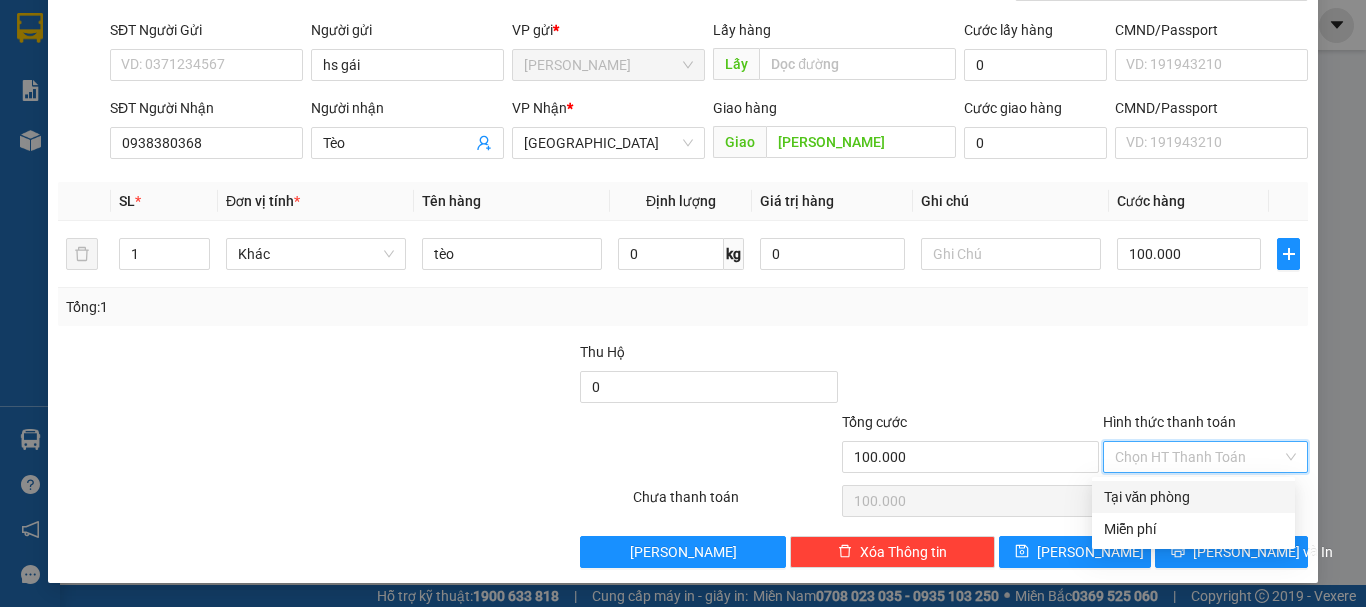 click on "Tại văn phòng" at bounding box center [1193, 497] 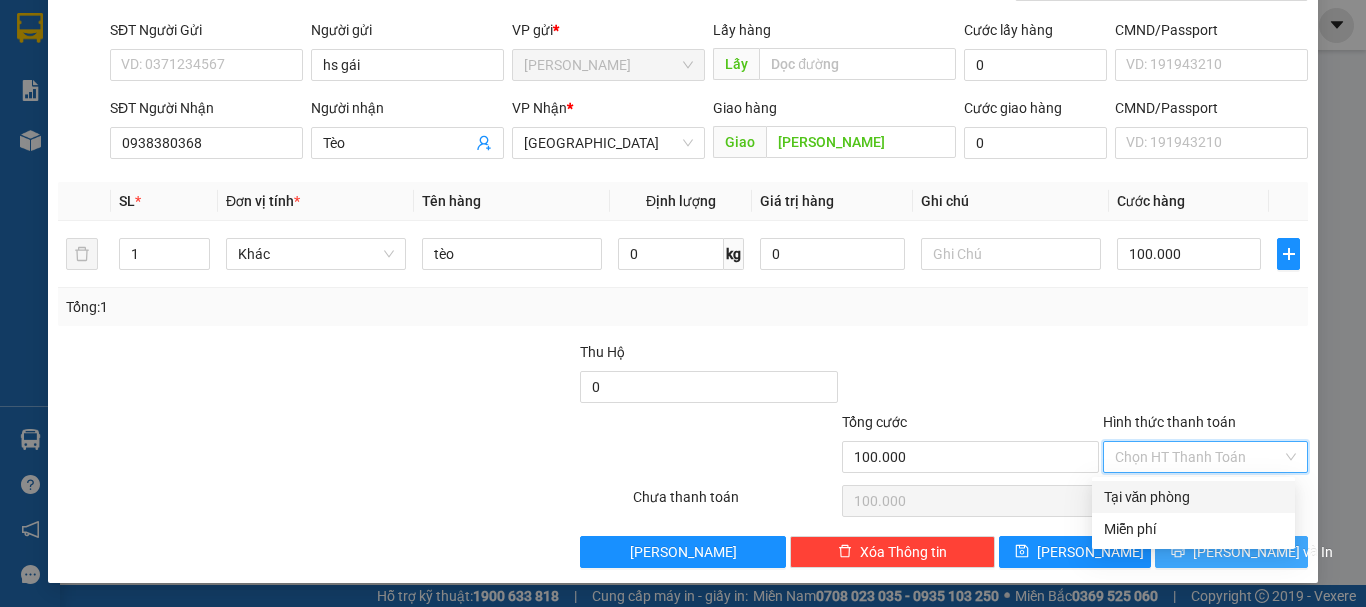 type on "0" 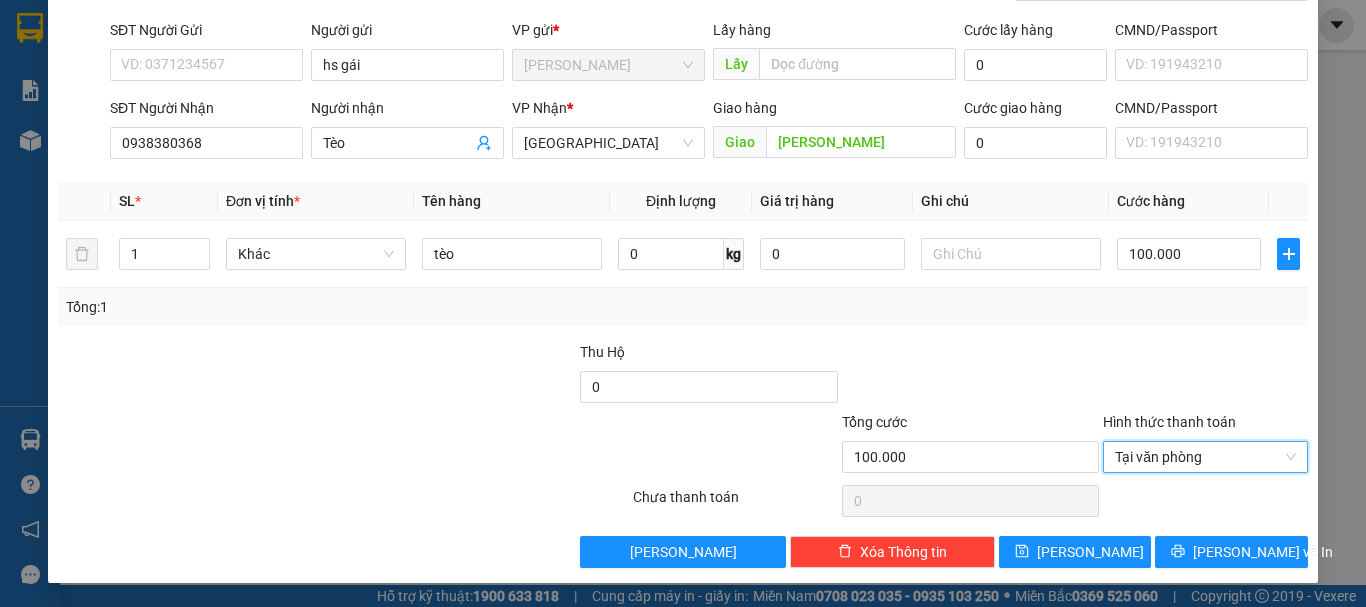 click on "Transit Pickup Surcharge Ids Transit Deliver Surcharge Ids Transit Deliver Surcharge Transit Deliver Surcharge Gán nhãn   Nhãn SĐT Người Gửi VD: 0371234567 Người gửi hs gái VP gửi  * [PERSON_NAME] Lấy hàng Lấy Cước lấy hàng 0 CMND/Passport VD: [PASSPORT] SĐT Người Nhận 0938380368 Người nhận Tèo VP Nhận  * Đà Lạt Giao hàng [PERSON_NAME] Cước giao hàng 0 CMND/Passport VD: [PASSPORT] SL  * Đơn vị tính  * Tên hàng  Định lượng Giá trị hàng Ghi chú Cước hàng                   1 Khác tèo 0 kg 0 100.000 Tổng:  1 Thu Hộ 0 Tổng cước 100.000 Hình thức thanh toán Tại văn phòng Tại văn phòng Số tiền thu trước 0 Tại văn phòng Chưa thanh toán 0 Lưu nháp Xóa Thông tin [PERSON_NAME] và In Tại văn phòng Miễn phí Tại văn phòng Miễn phí" at bounding box center [683, 253] 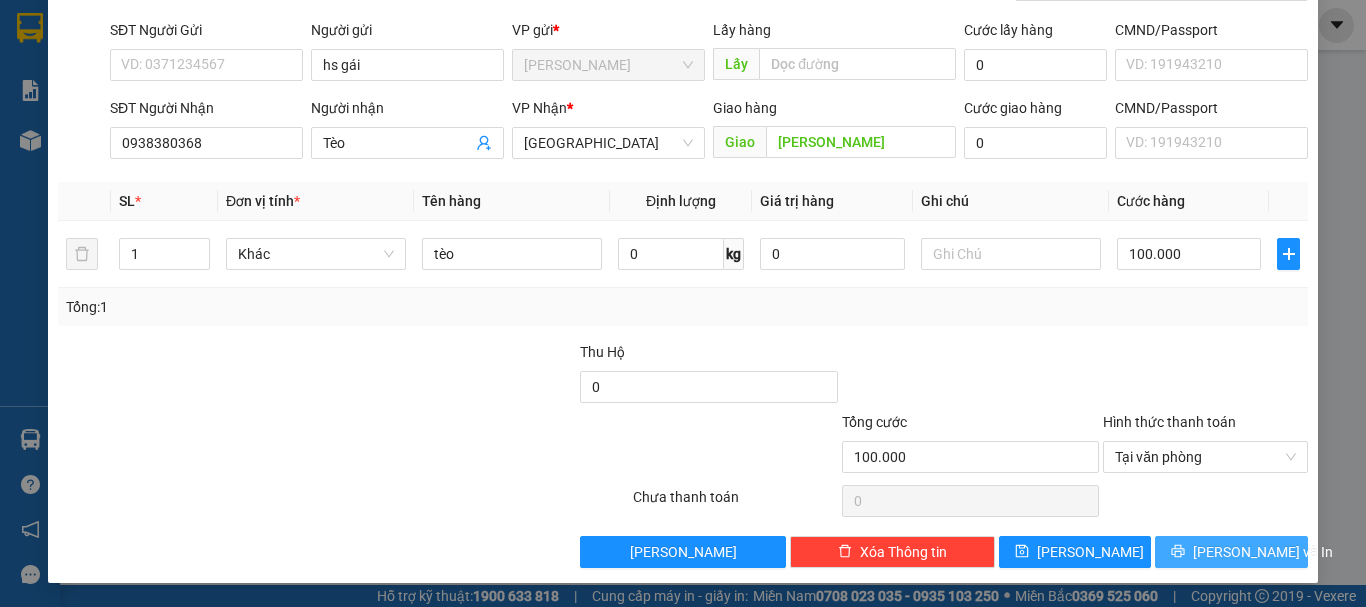 drag, startPoint x: 1191, startPoint y: 566, endPoint x: 1195, endPoint y: 553, distance: 13.601471 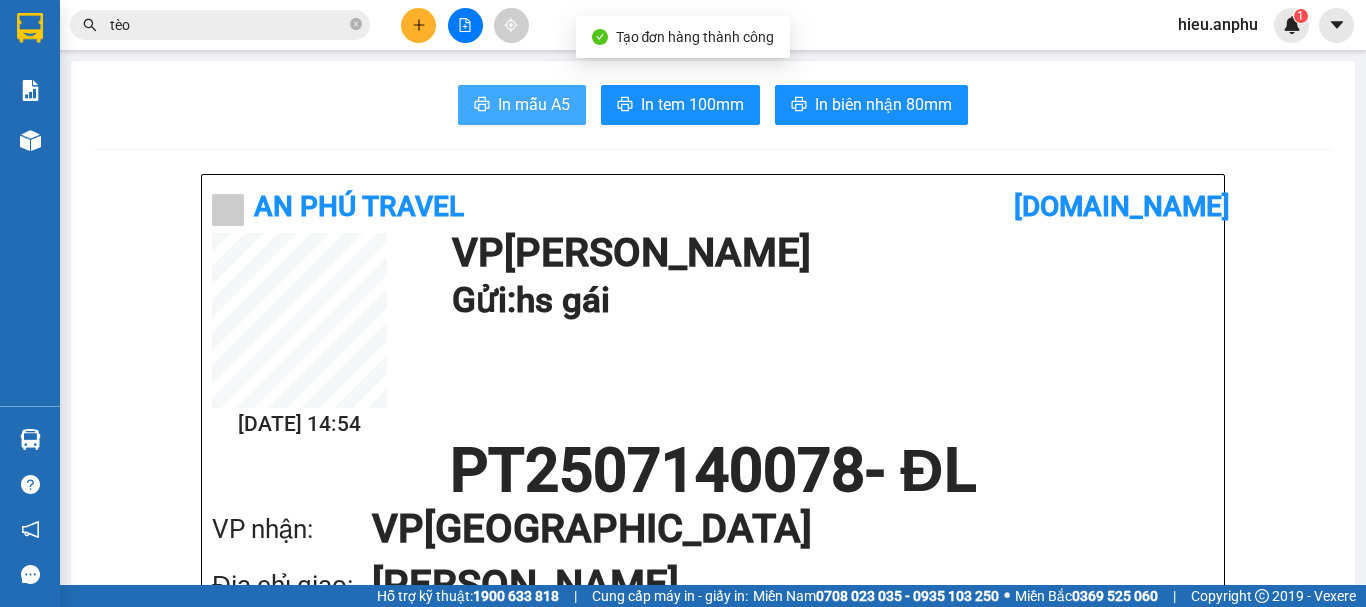 click on "In mẫu A5" at bounding box center (534, 104) 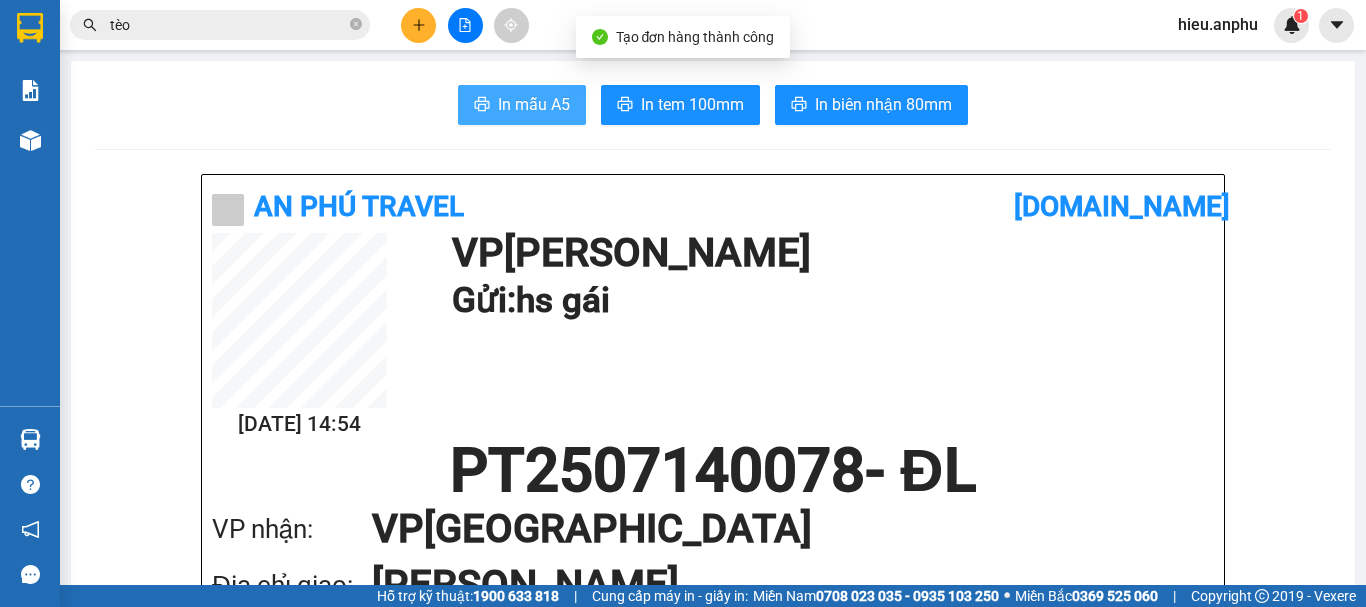 scroll, scrollTop: 0, scrollLeft: 0, axis: both 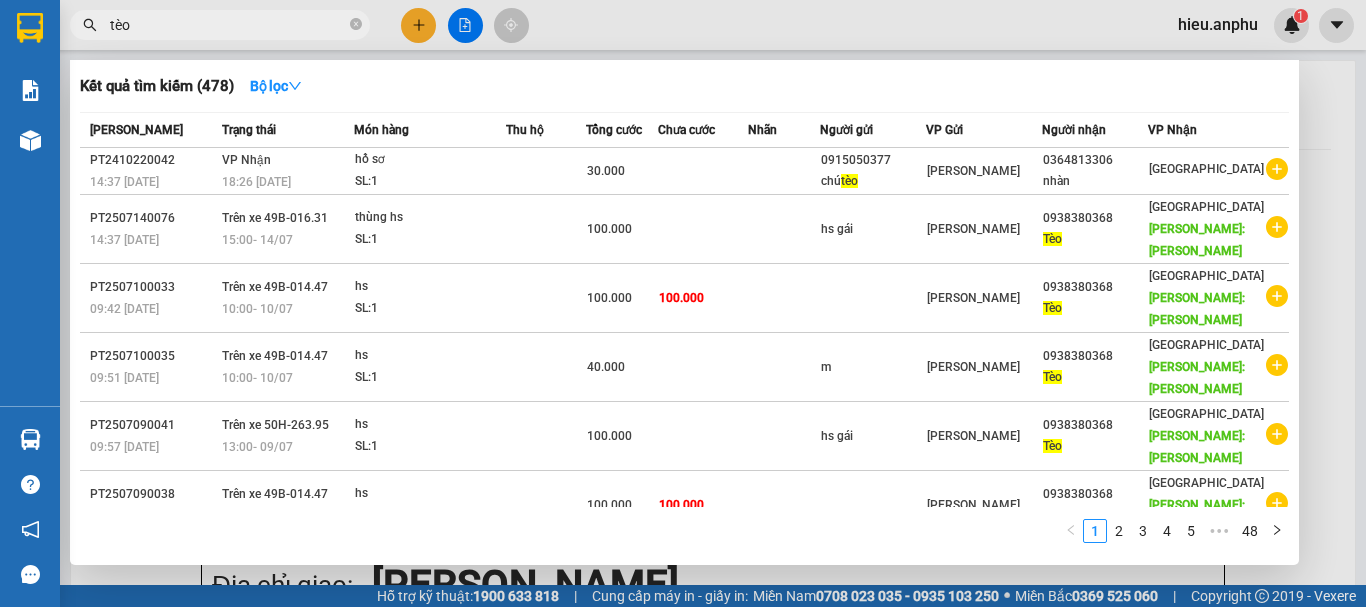 click on "tèo" at bounding box center (220, 25) 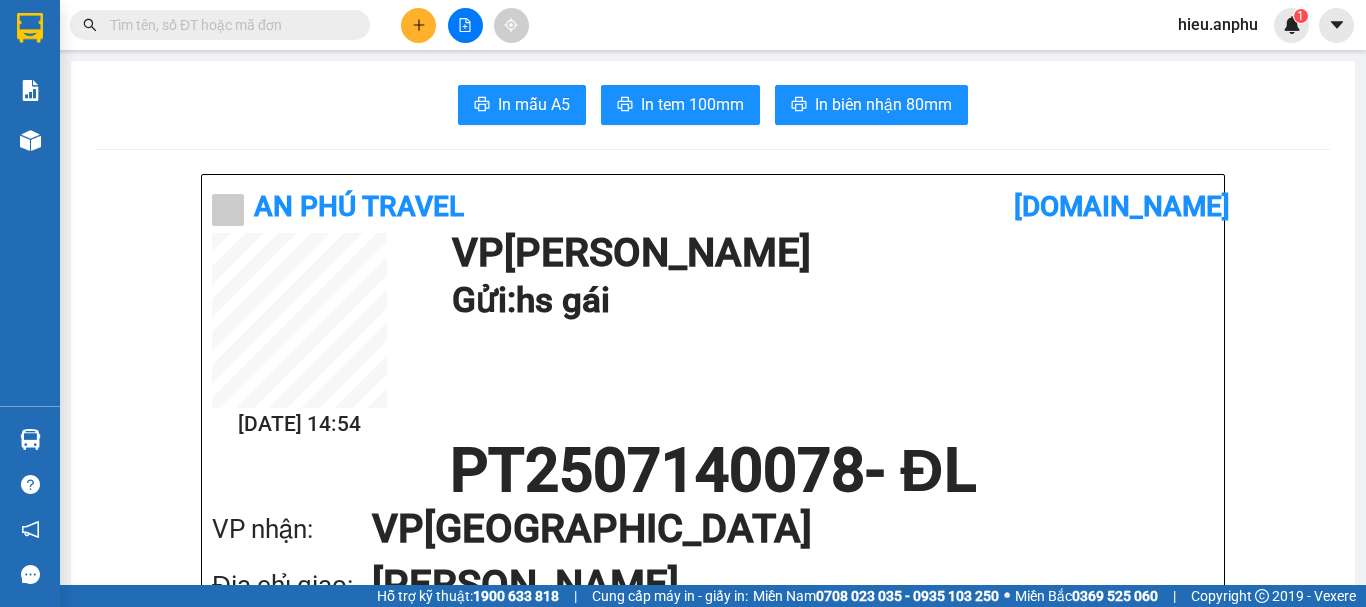 click at bounding box center (228, 25) 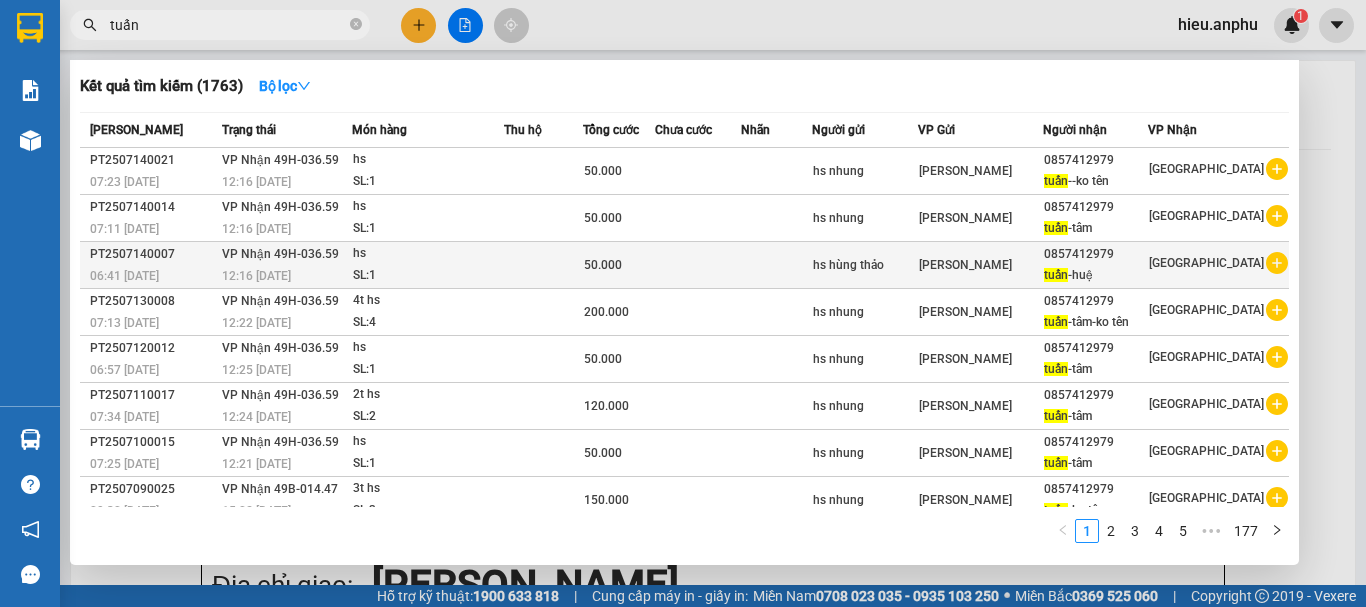 type on "tuấn" 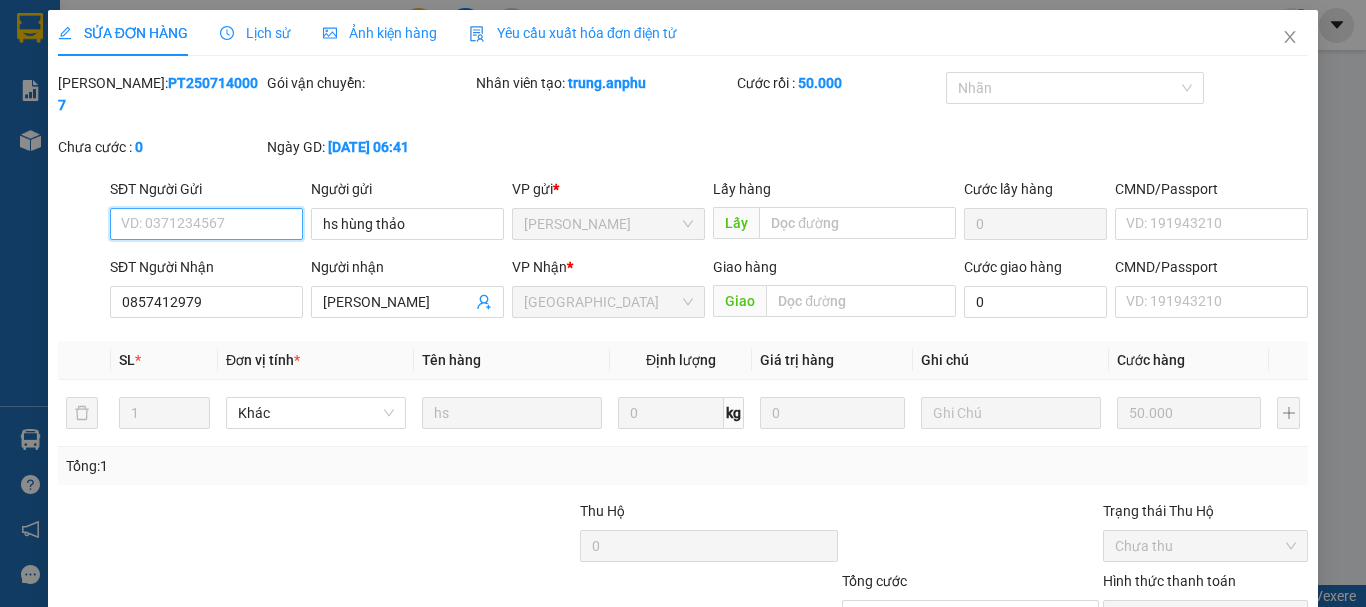 type on "hs hùng thảo" 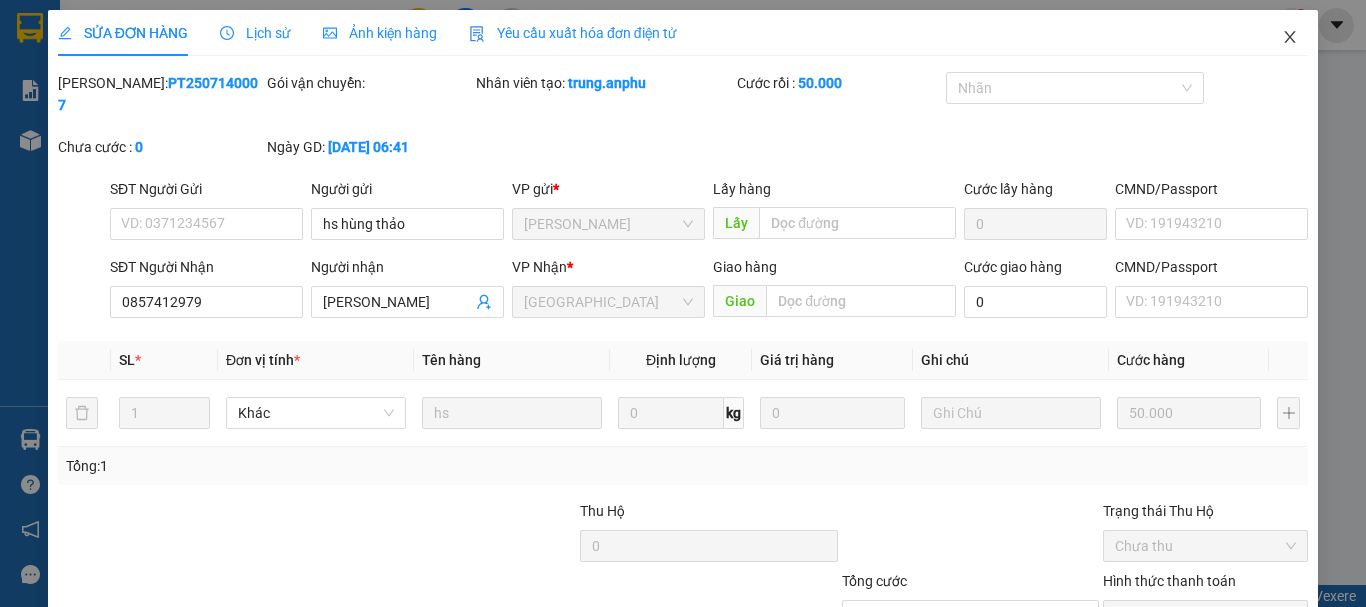 click 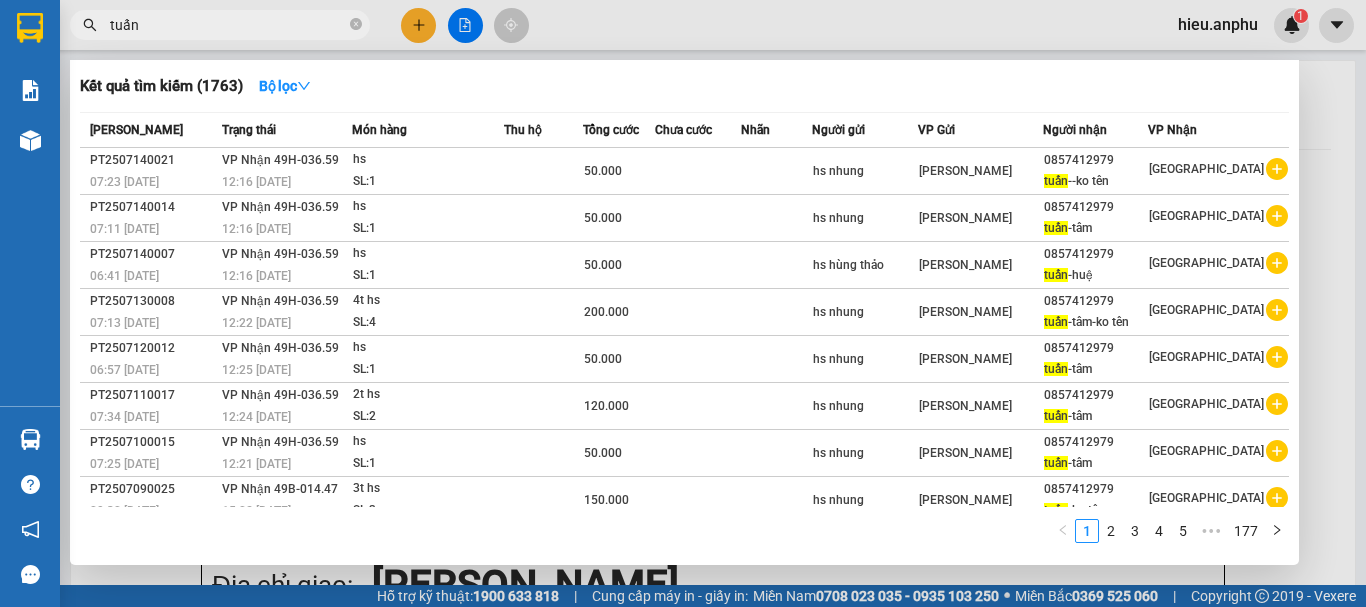 click on "tuấn" at bounding box center [220, 25] 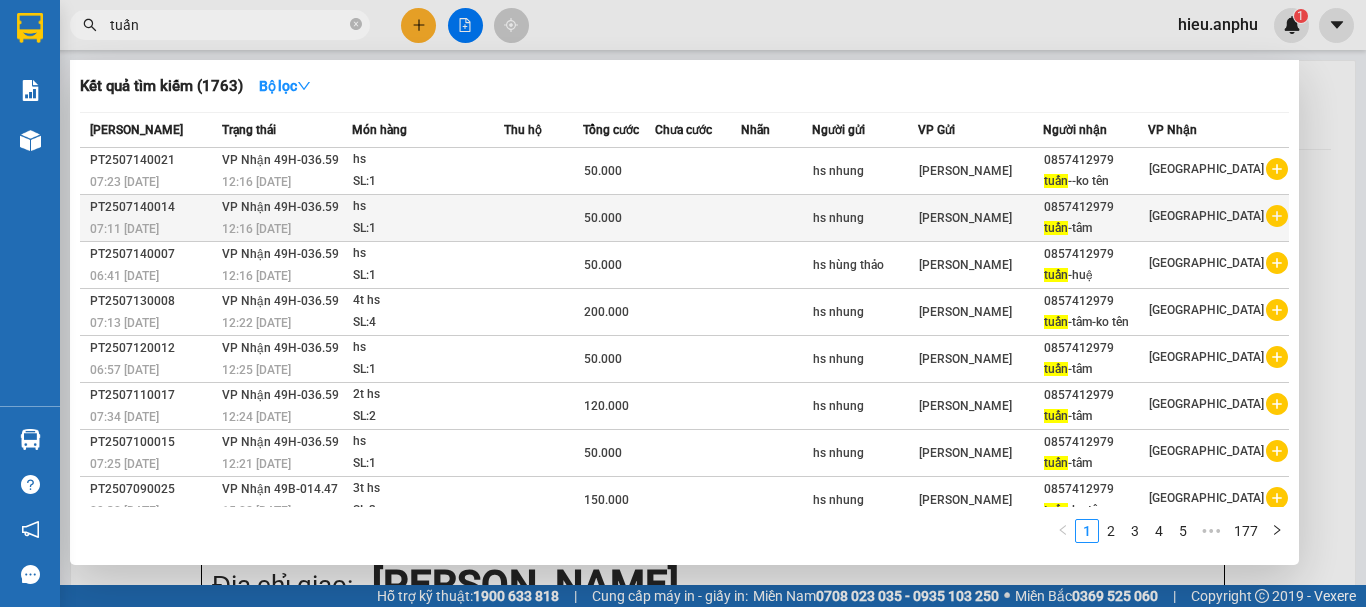 click on "tuấn -tâm" at bounding box center [1096, 228] 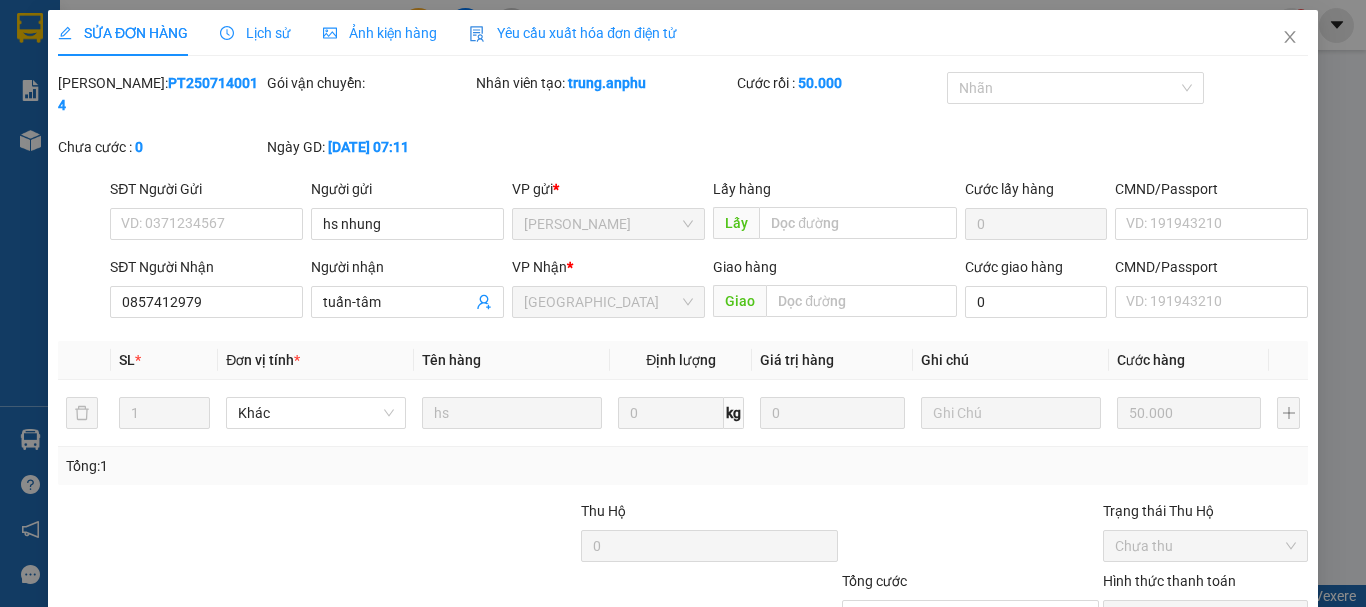 type on "hs nhung" 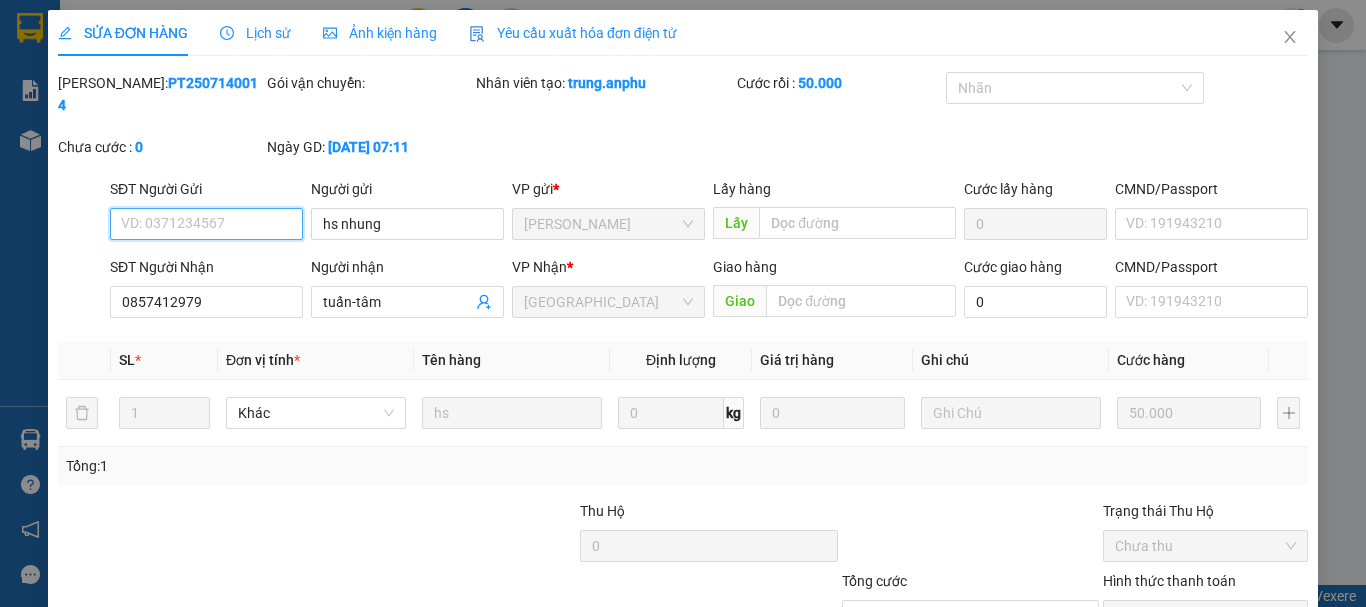 scroll, scrollTop: 137, scrollLeft: 0, axis: vertical 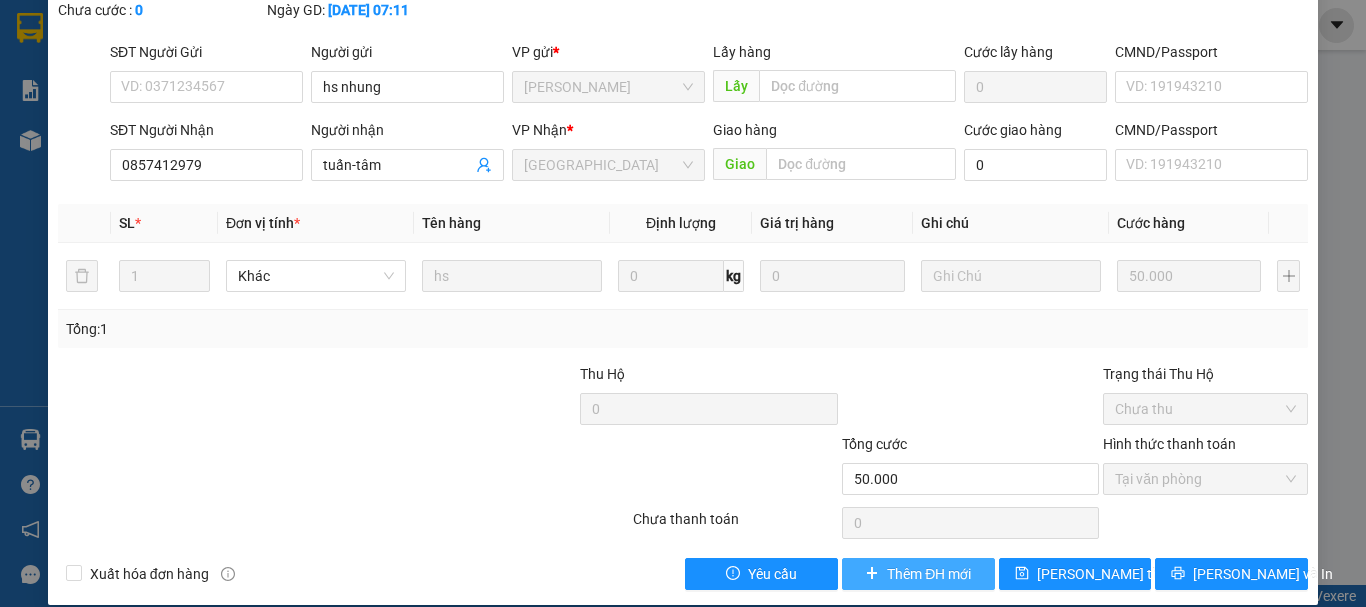 click on "Thêm ĐH mới" at bounding box center (929, 574) 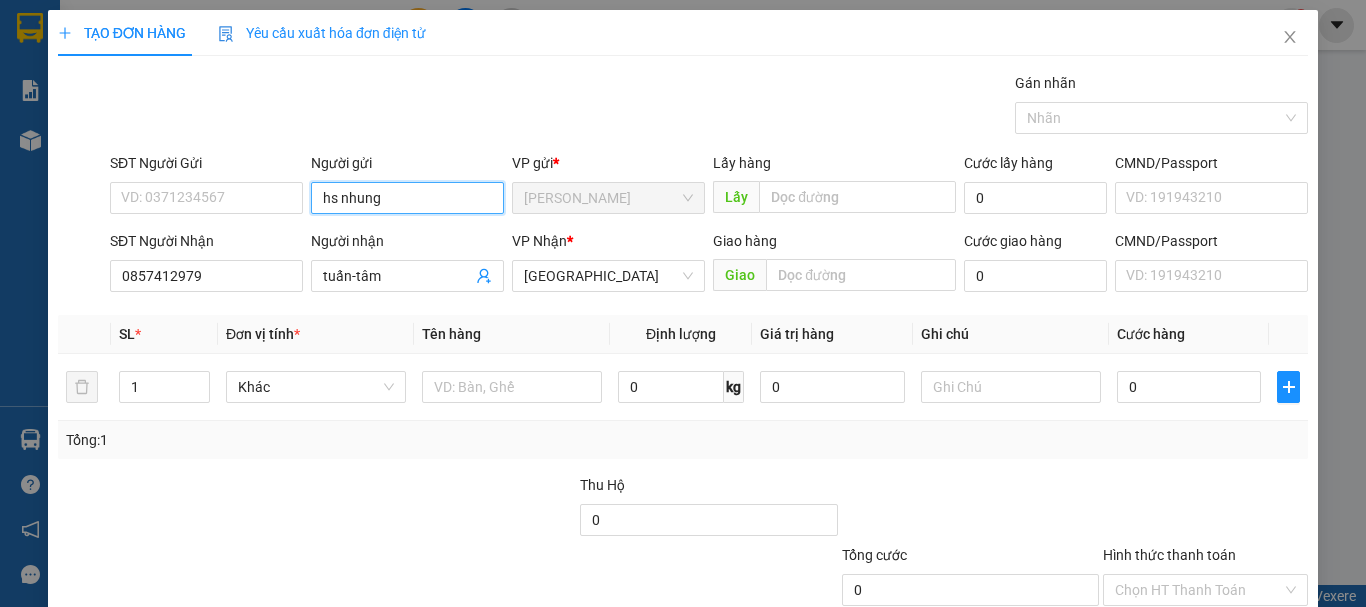 click on "hs nhung" at bounding box center [407, 198] 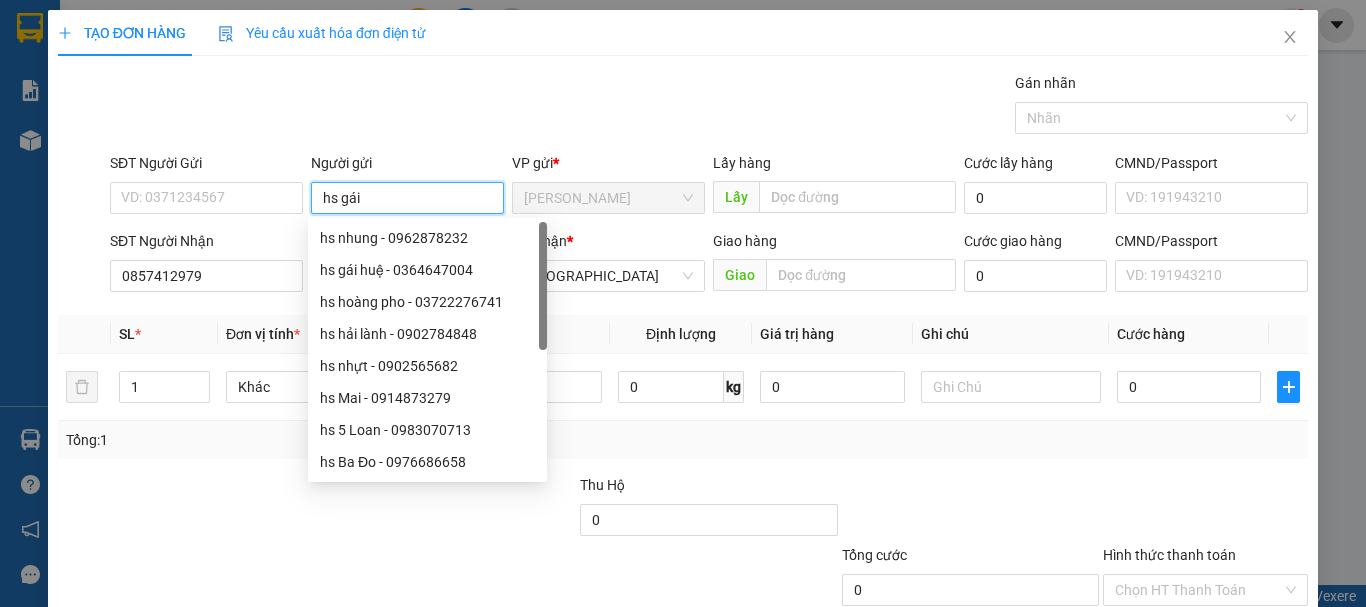 type on "hs gái" 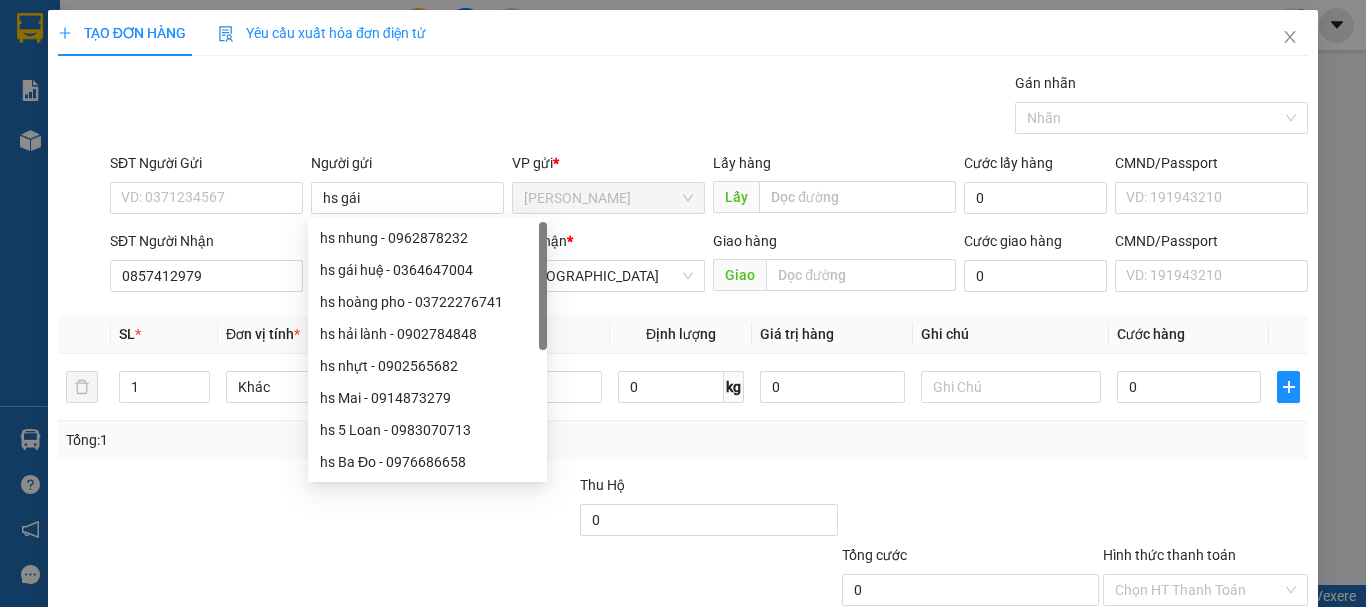 click on "TẠO ĐƠN HÀNG Yêu cầu xuất hóa đơn điện tử" at bounding box center [683, 33] 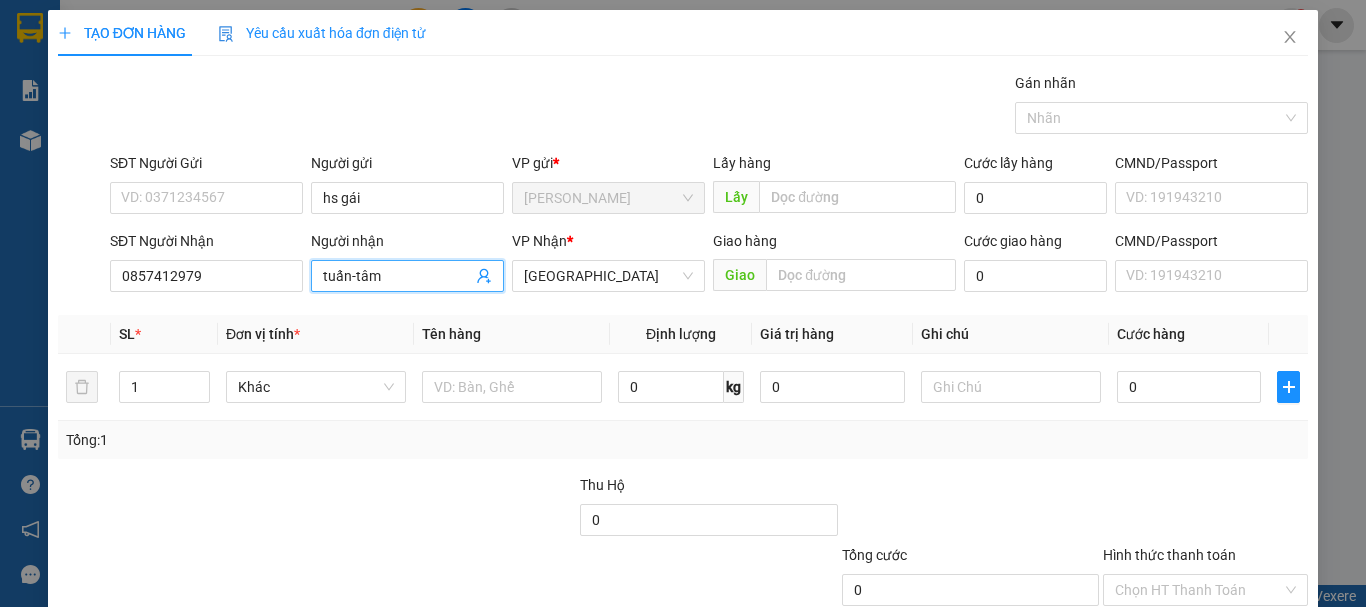 click on "tuấn-tâm" at bounding box center (397, 276) 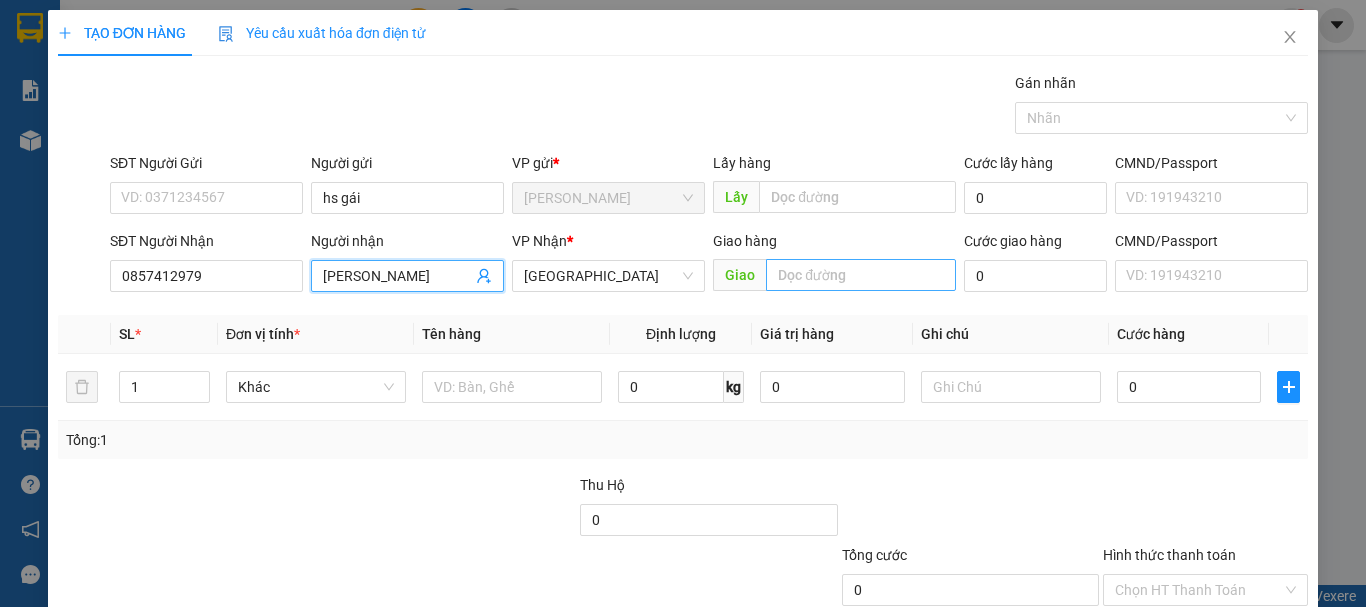type on "[PERSON_NAME]" 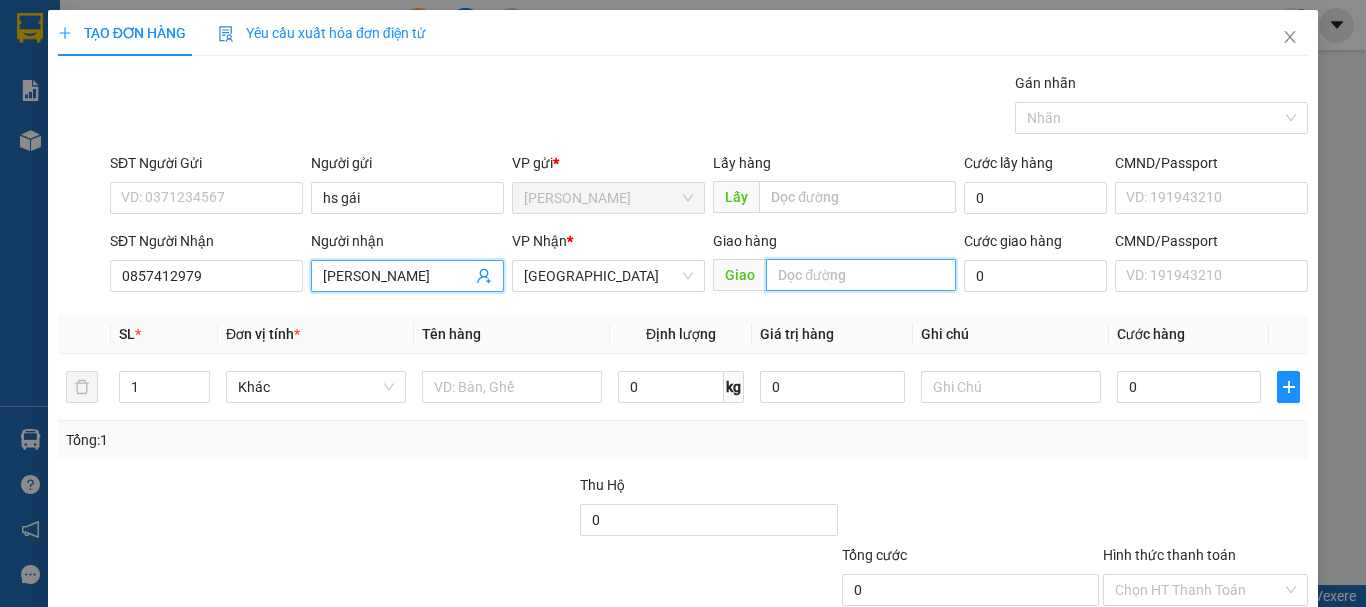 click at bounding box center (861, 275) 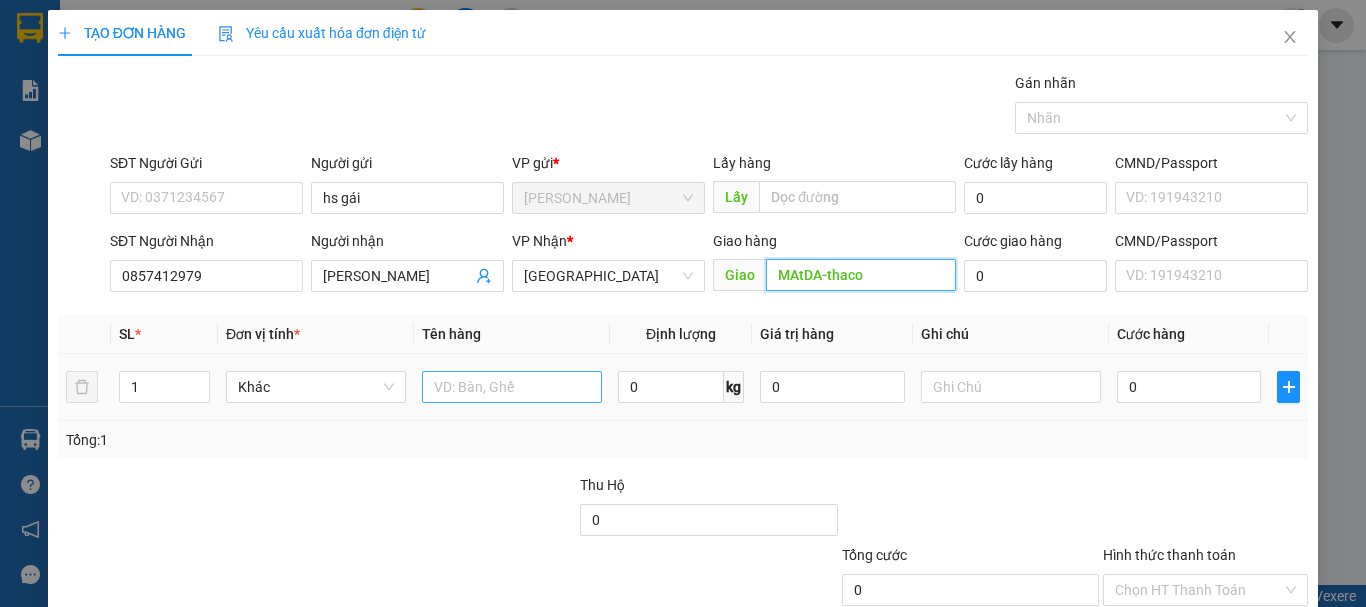 type on "MAtDA-thaco" 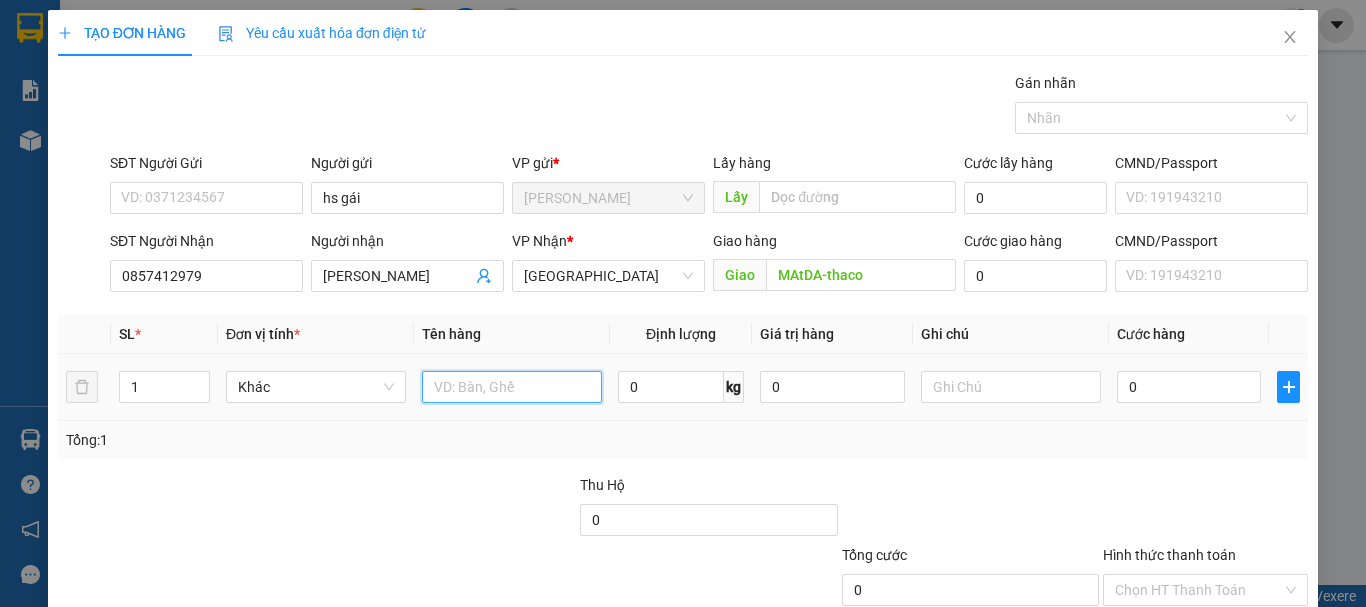 click at bounding box center (512, 387) 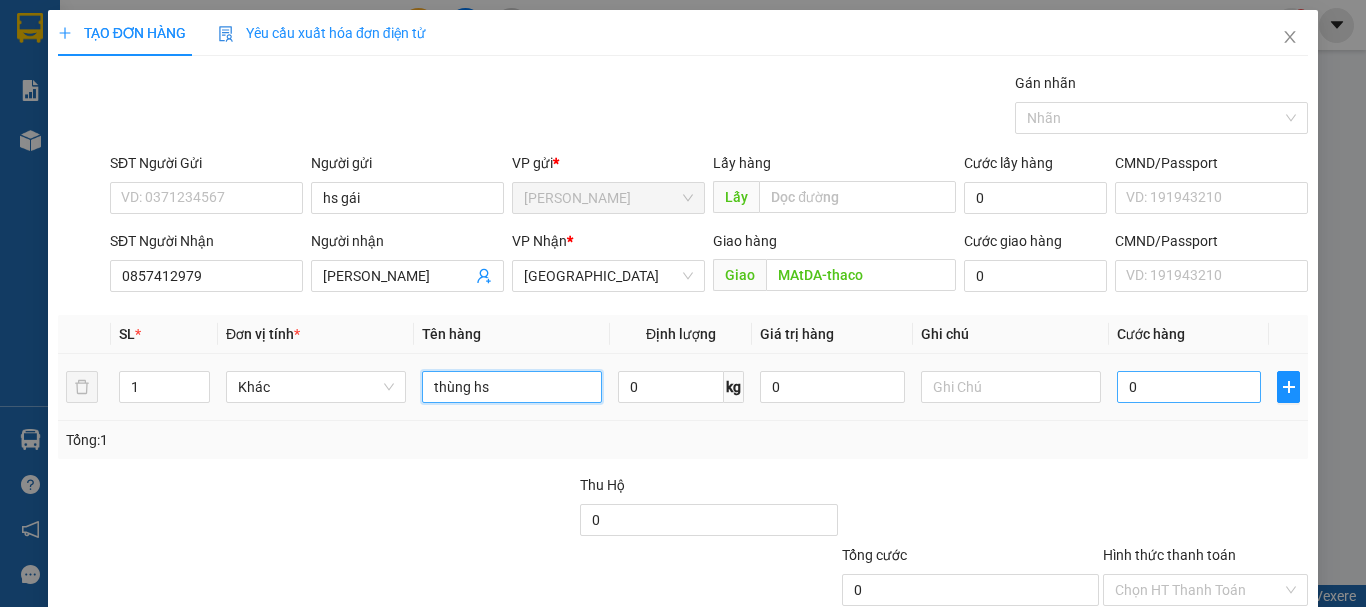 type on "thùng hs" 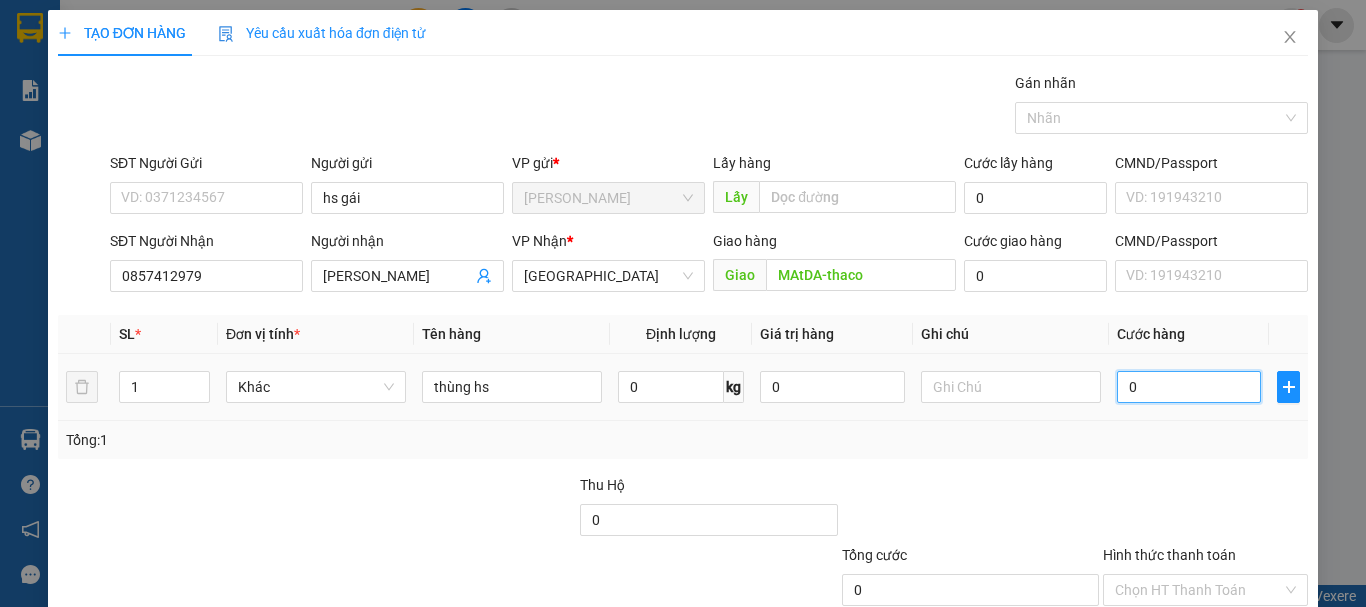 click on "0" at bounding box center (1189, 387) 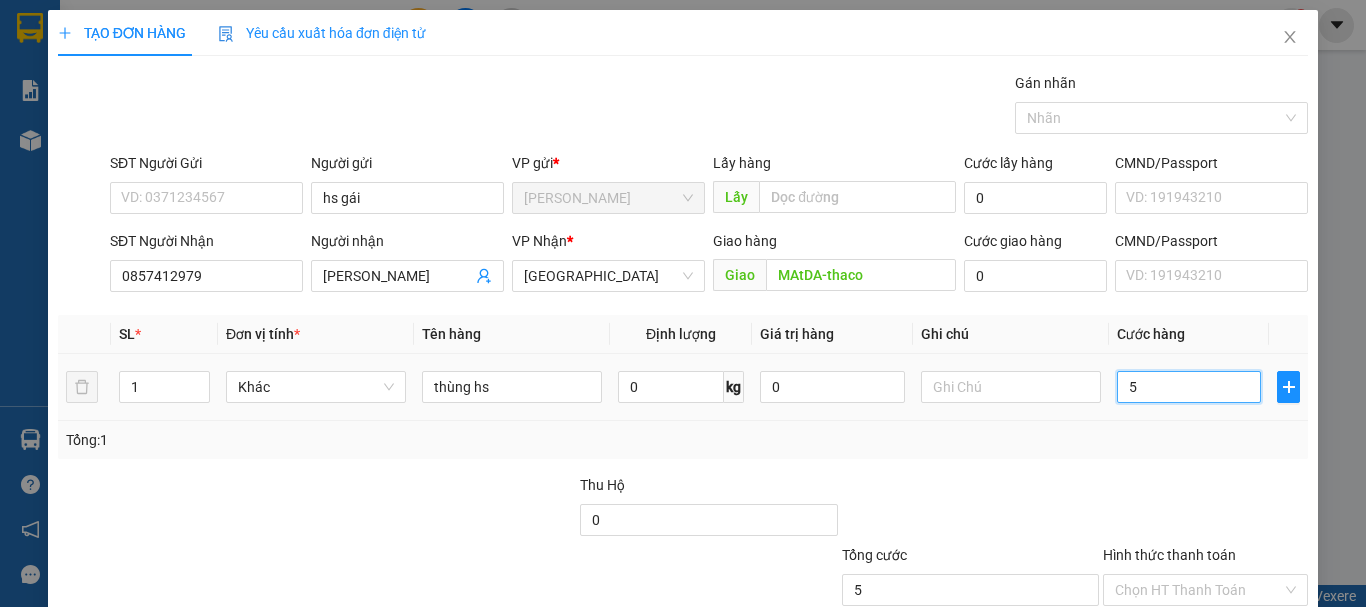 type on "50" 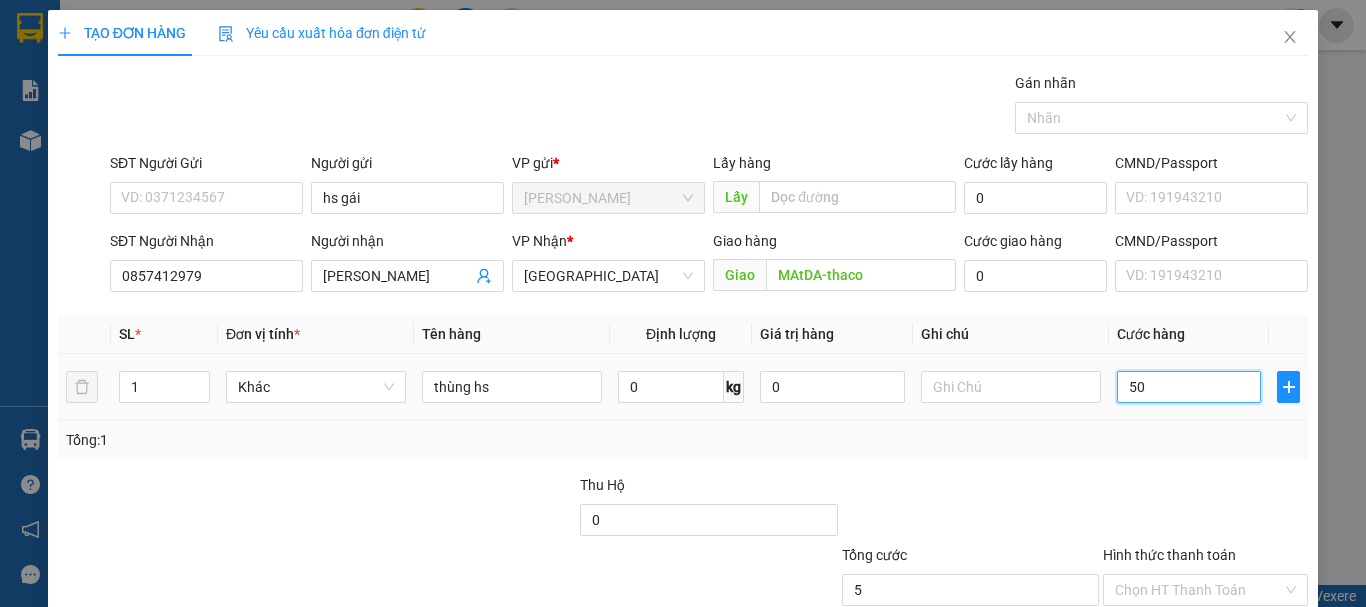 type on "50" 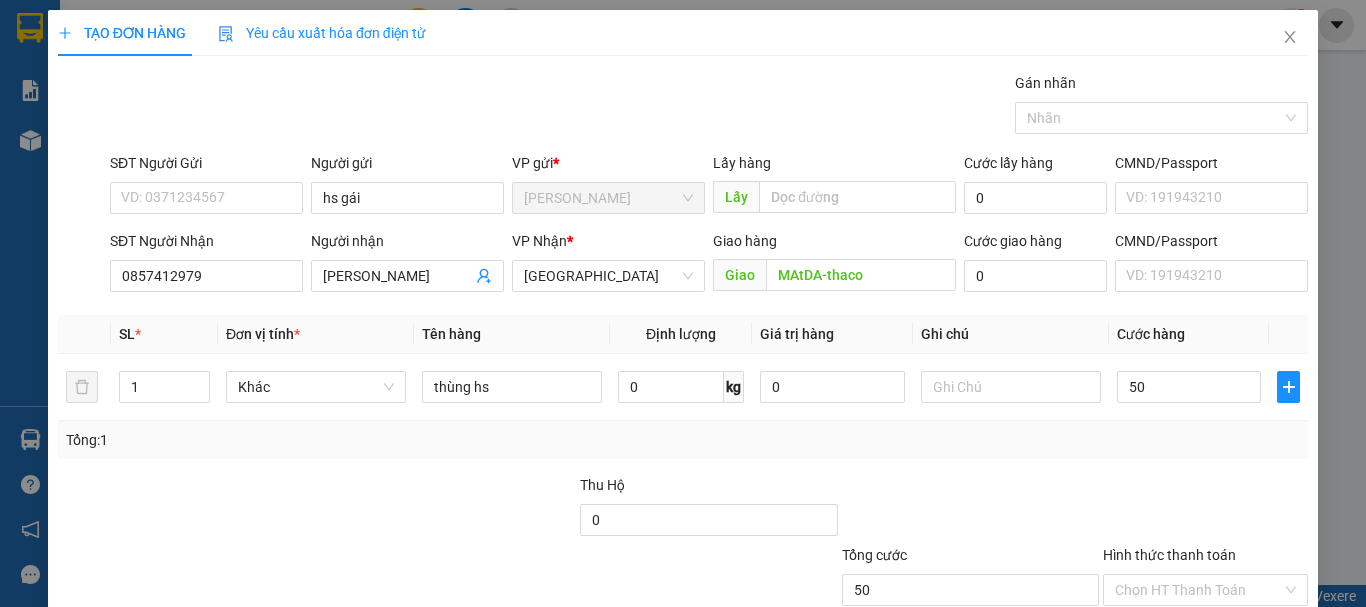 type on "50.000" 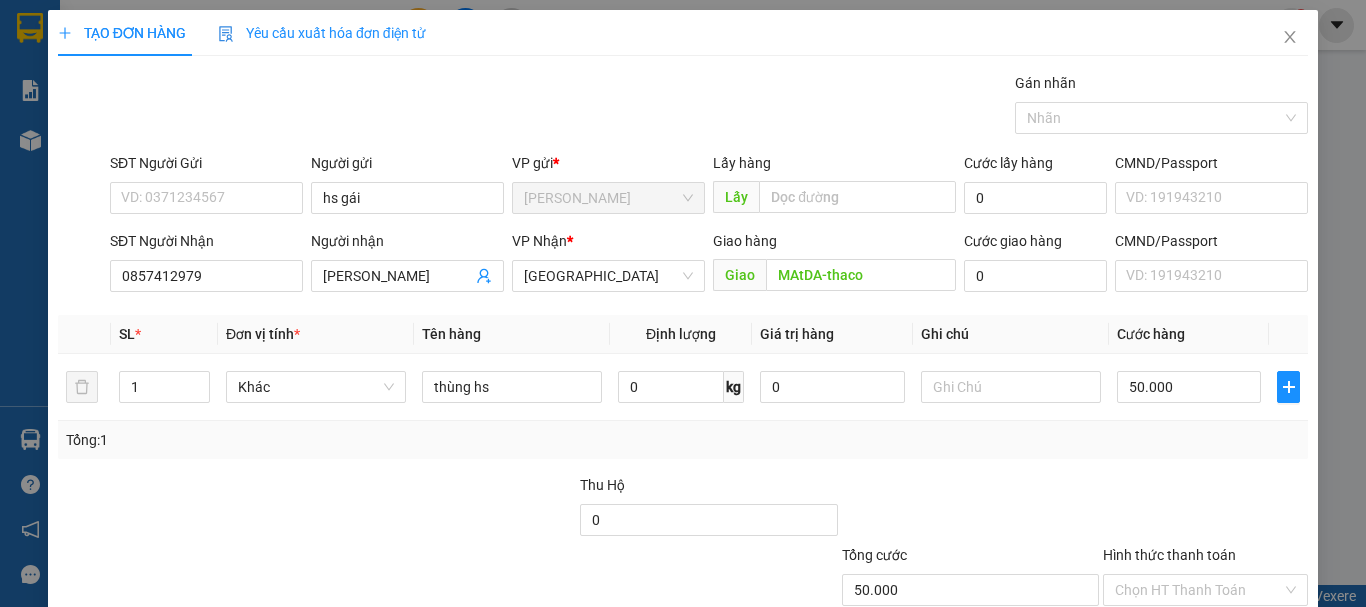 drag, startPoint x: 1112, startPoint y: 431, endPoint x: 1105, endPoint y: 444, distance: 14.764823 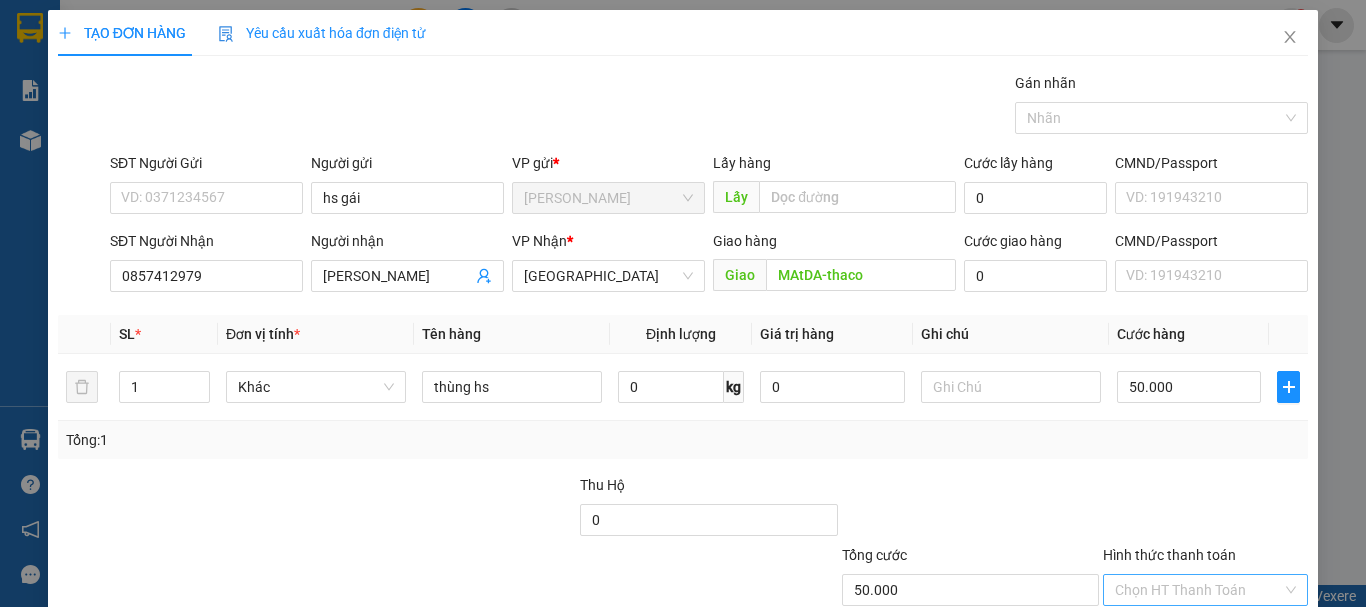 scroll, scrollTop: 133, scrollLeft: 0, axis: vertical 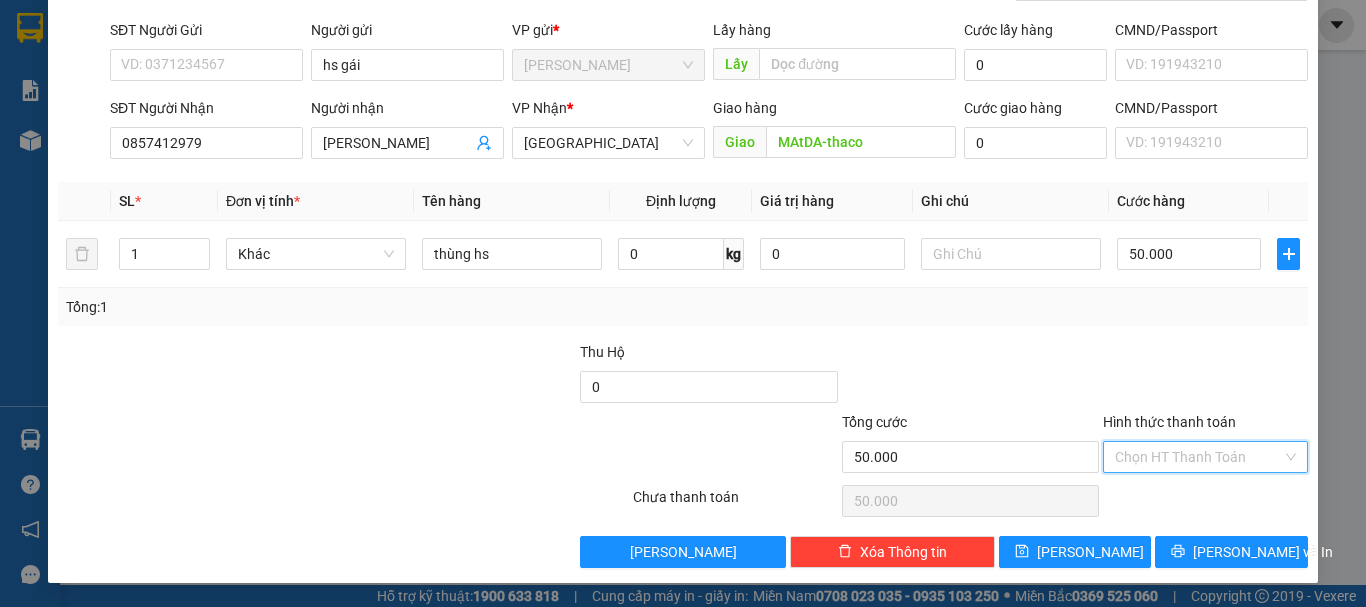 click on "Hình thức thanh toán" at bounding box center (1198, 457) 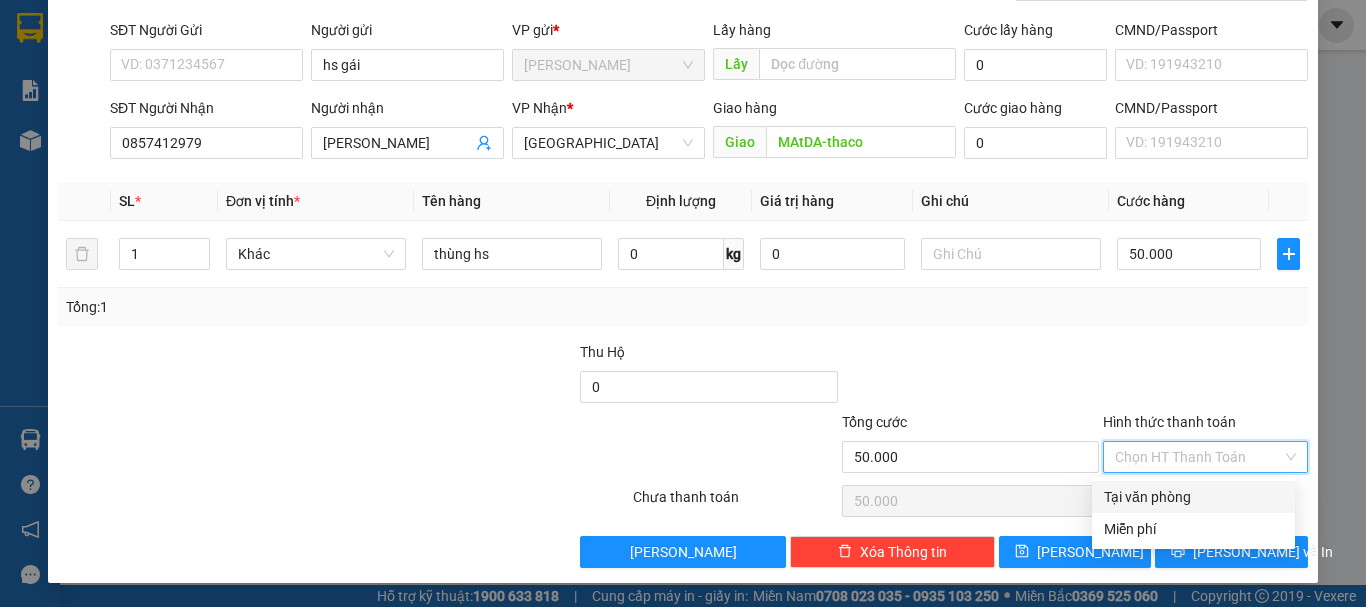 click on "Tại văn phòng" at bounding box center (1193, 497) 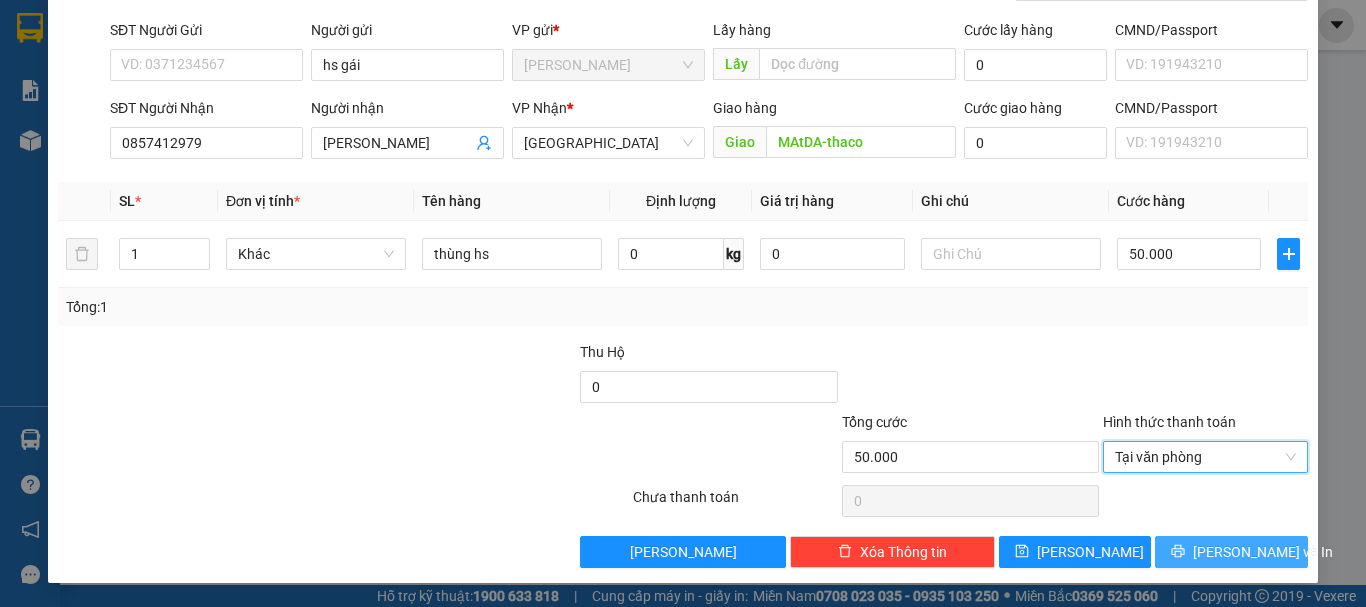 click on "[PERSON_NAME] và In" at bounding box center (1263, 552) 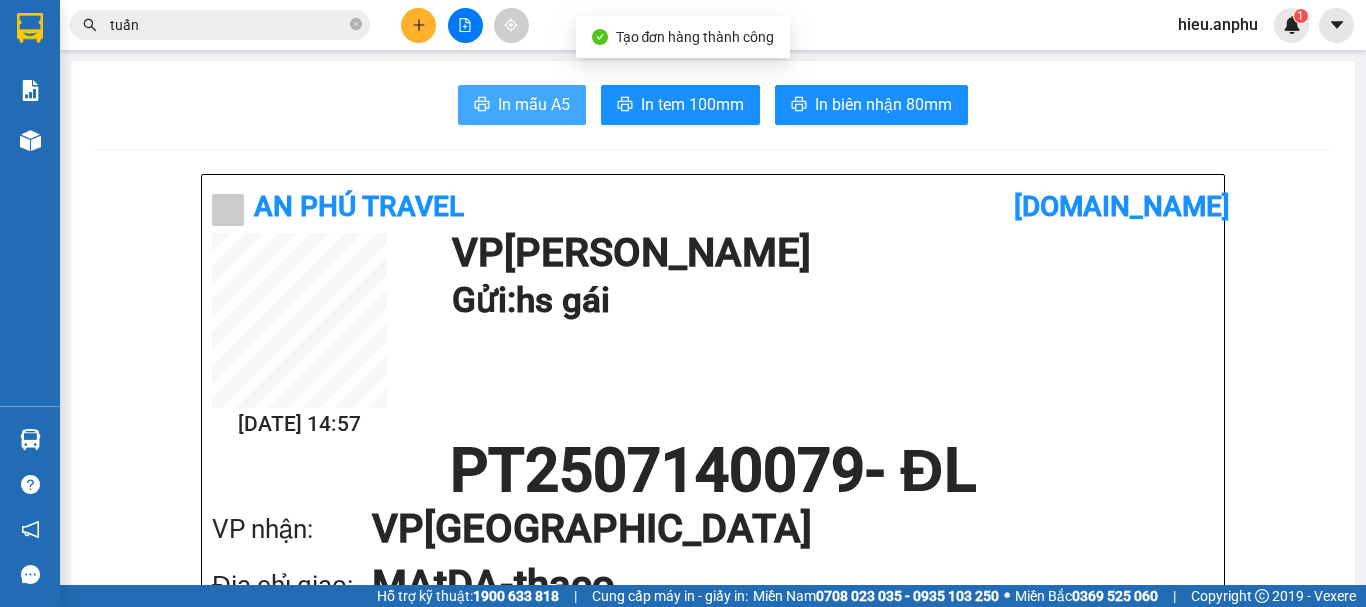 click on "In mẫu A5" at bounding box center [534, 104] 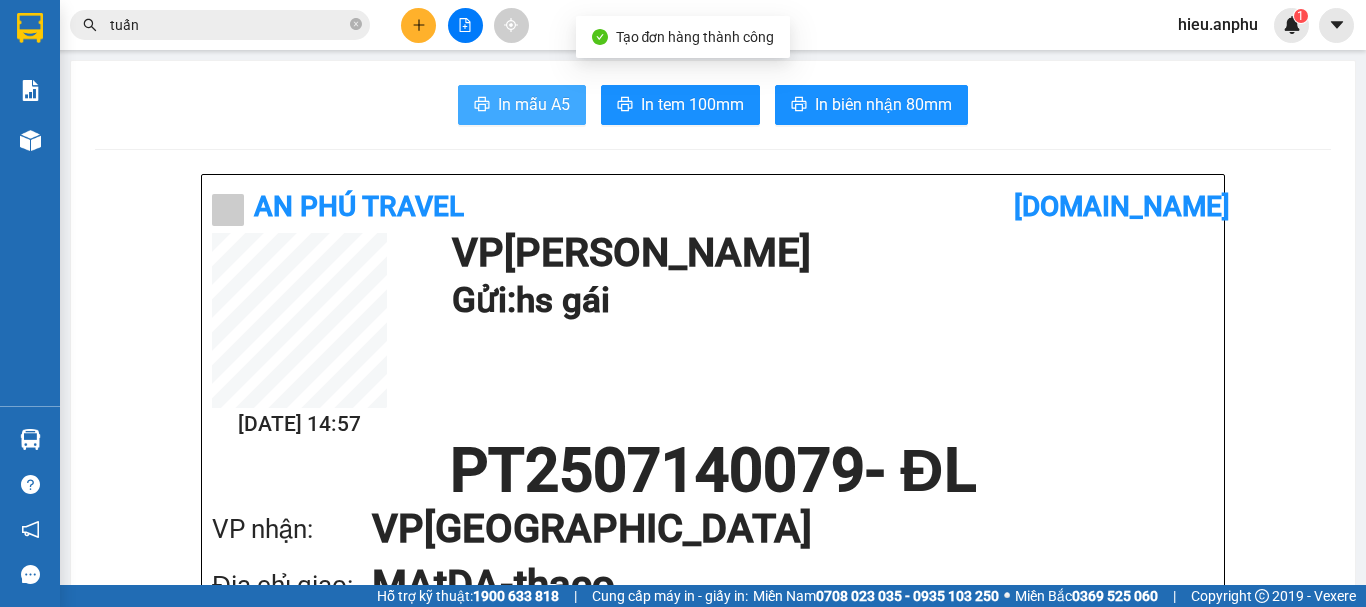 scroll, scrollTop: 0, scrollLeft: 0, axis: both 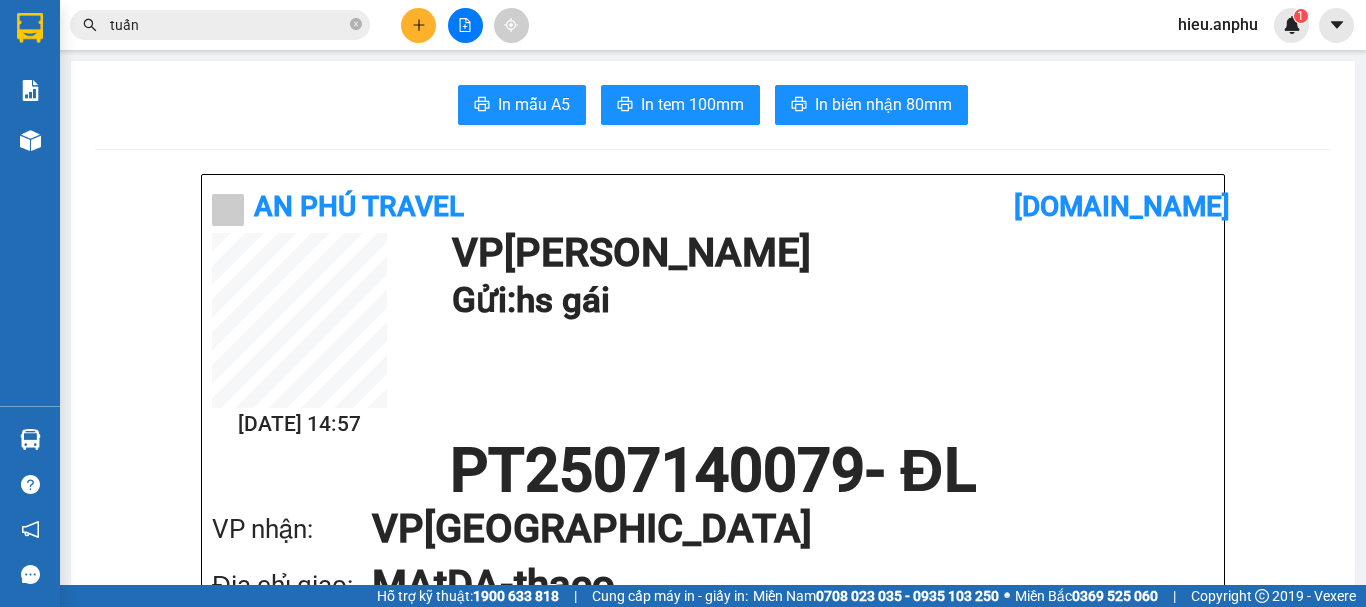 click on "tuấn" at bounding box center [228, 25] 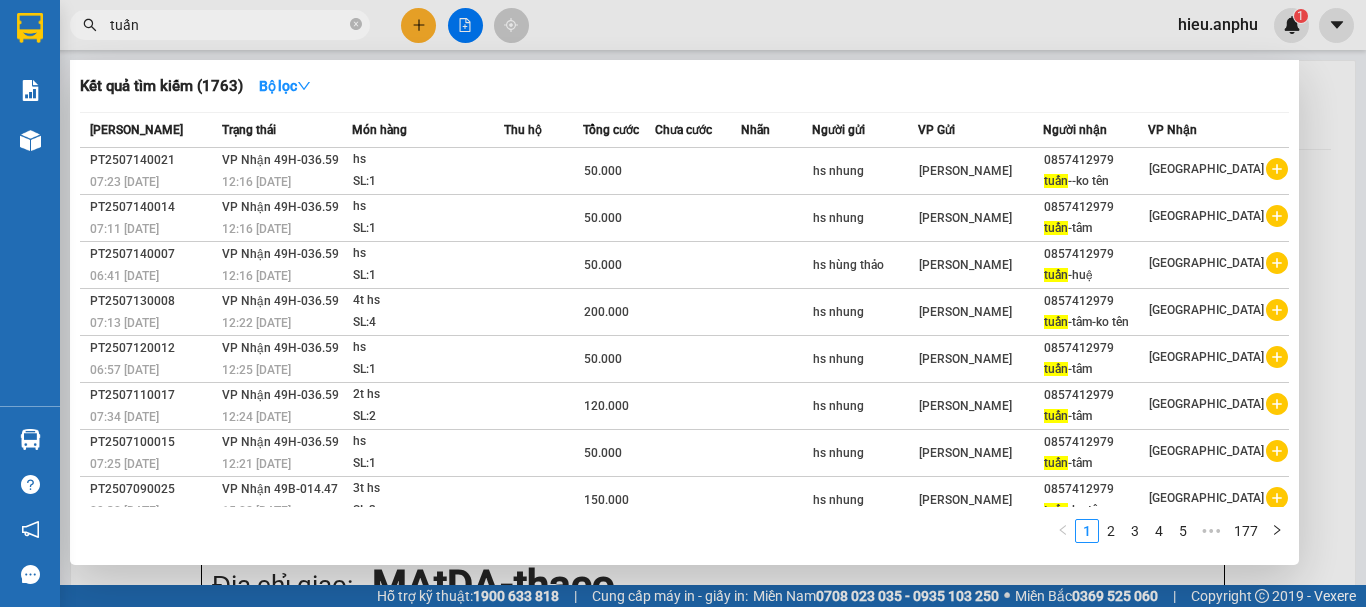 drag, startPoint x: 358, startPoint y: 20, endPoint x: 307, endPoint y: 20, distance: 51 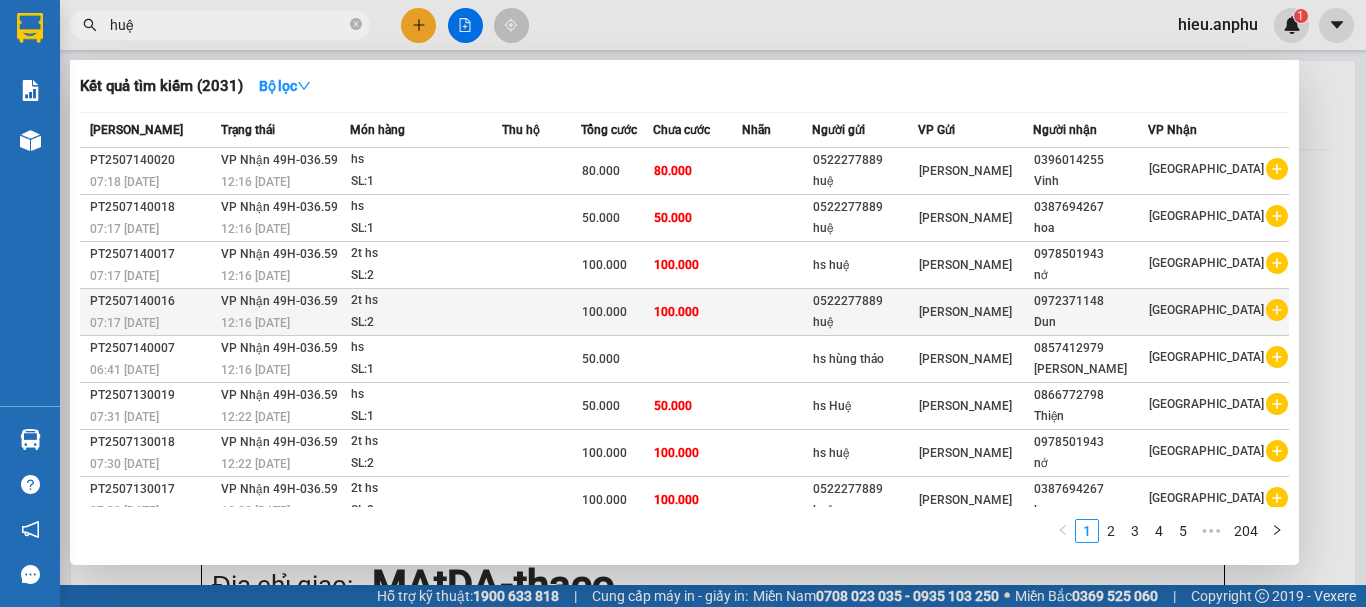 type on "huệ" 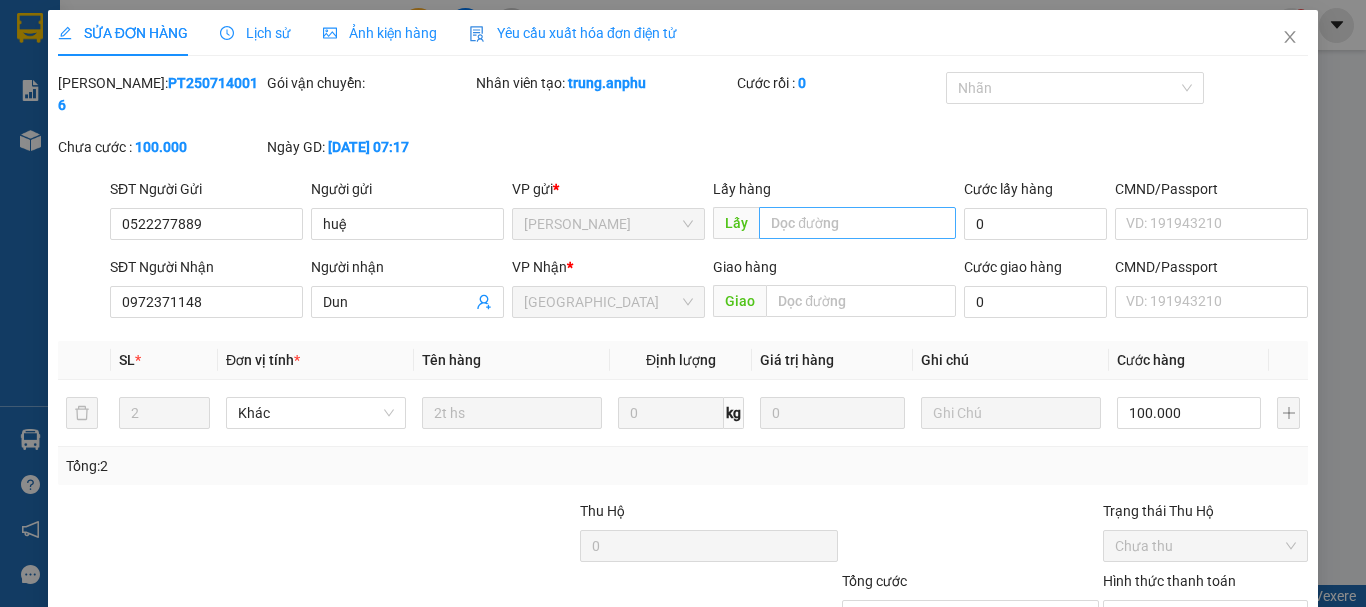 type on "0522277889" 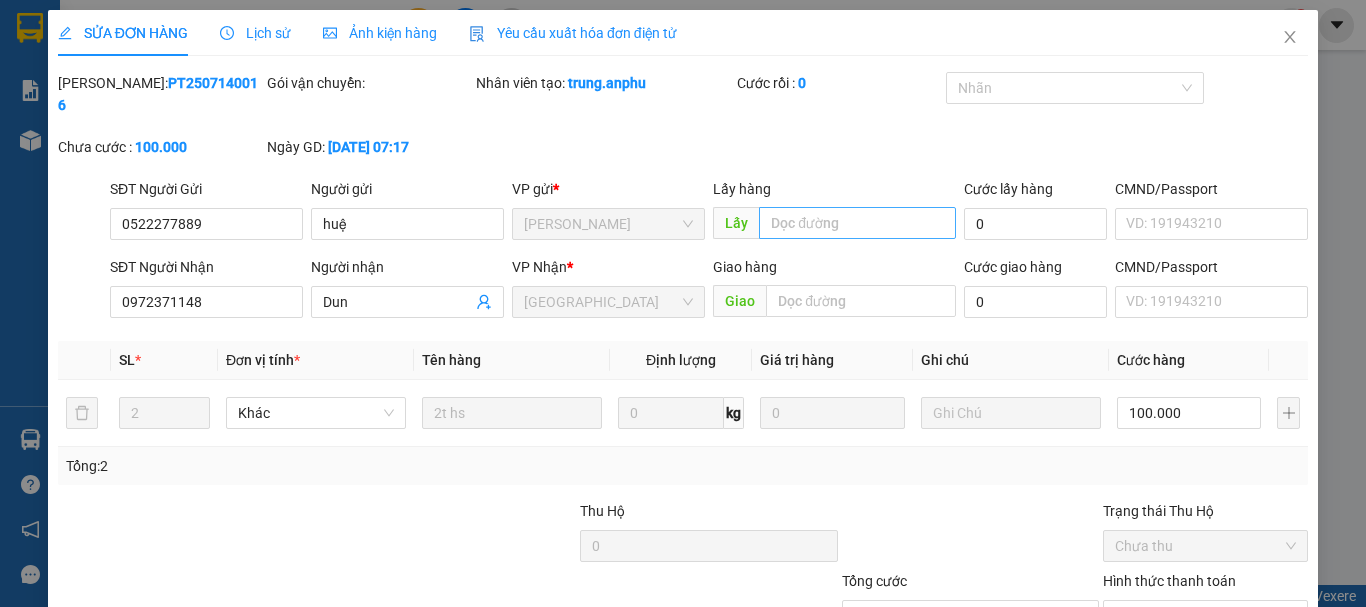 type on "huệ" 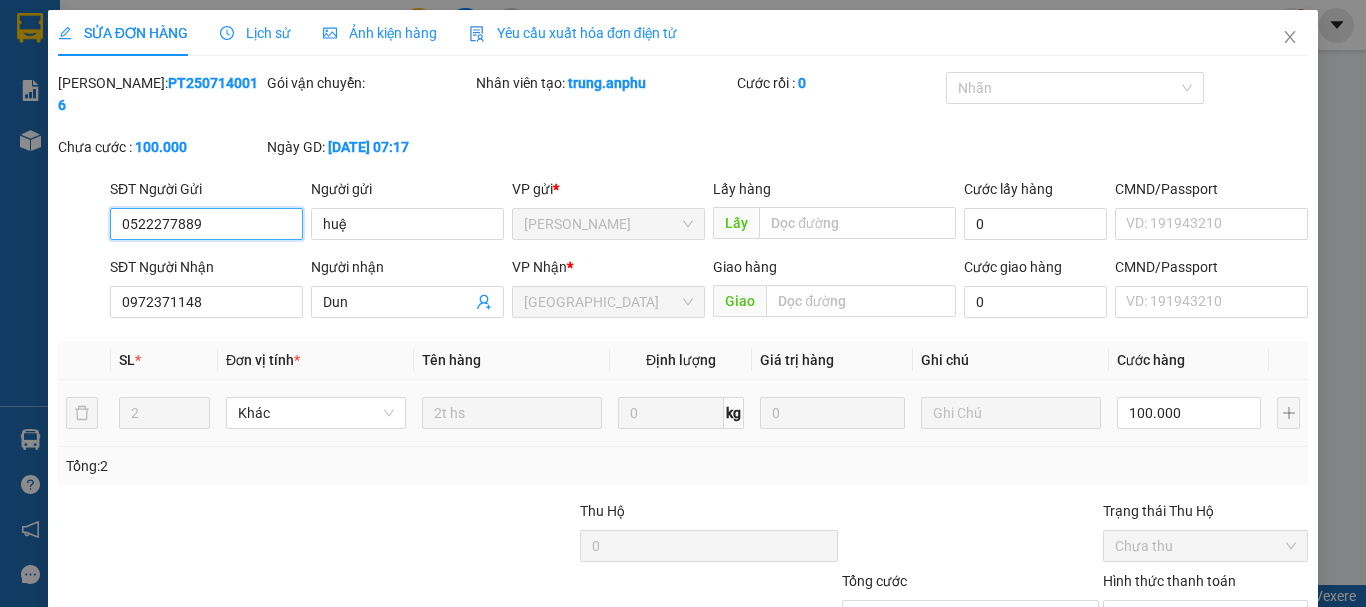 scroll, scrollTop: 137, scrollLeft: 0, axis: vertical 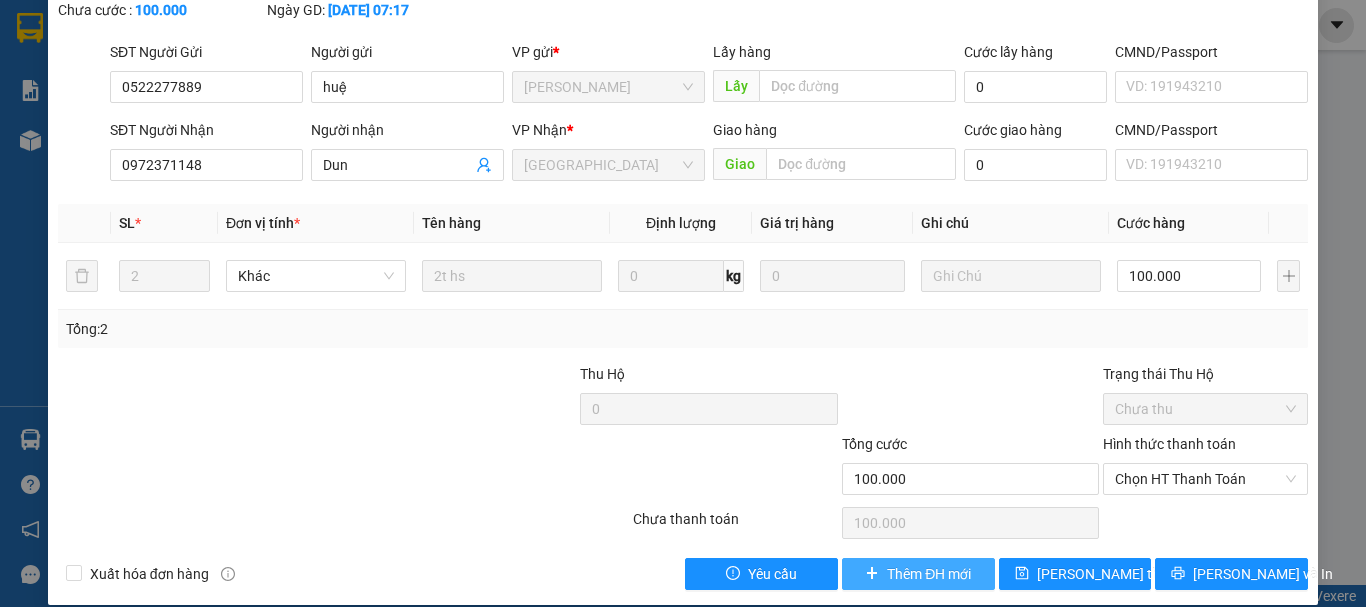 click on "Thêm ĐH mới" at bounding box center [929, 574] 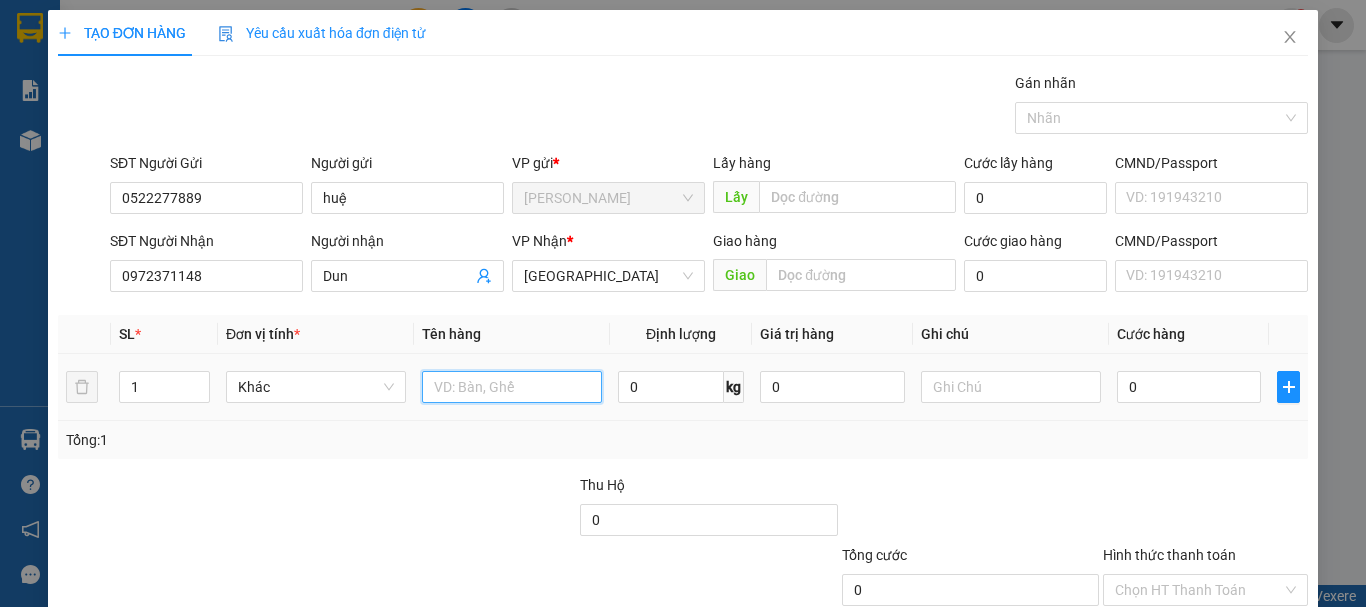 click at bounding box center (512, 387) 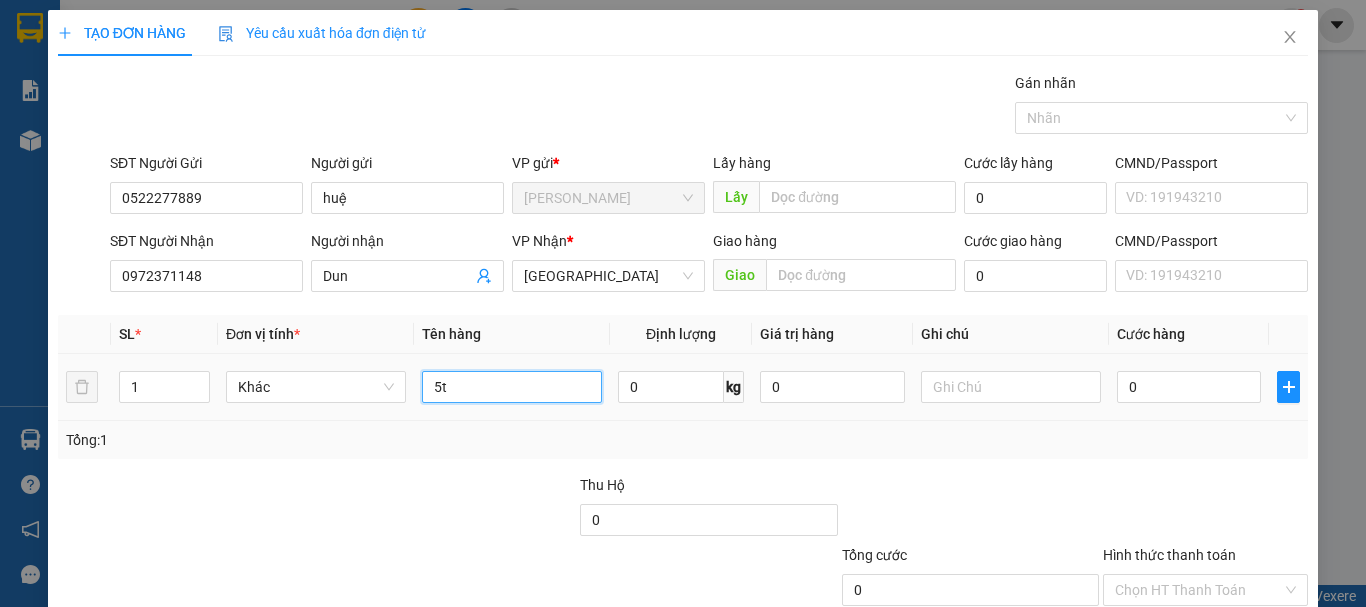 type on "5" 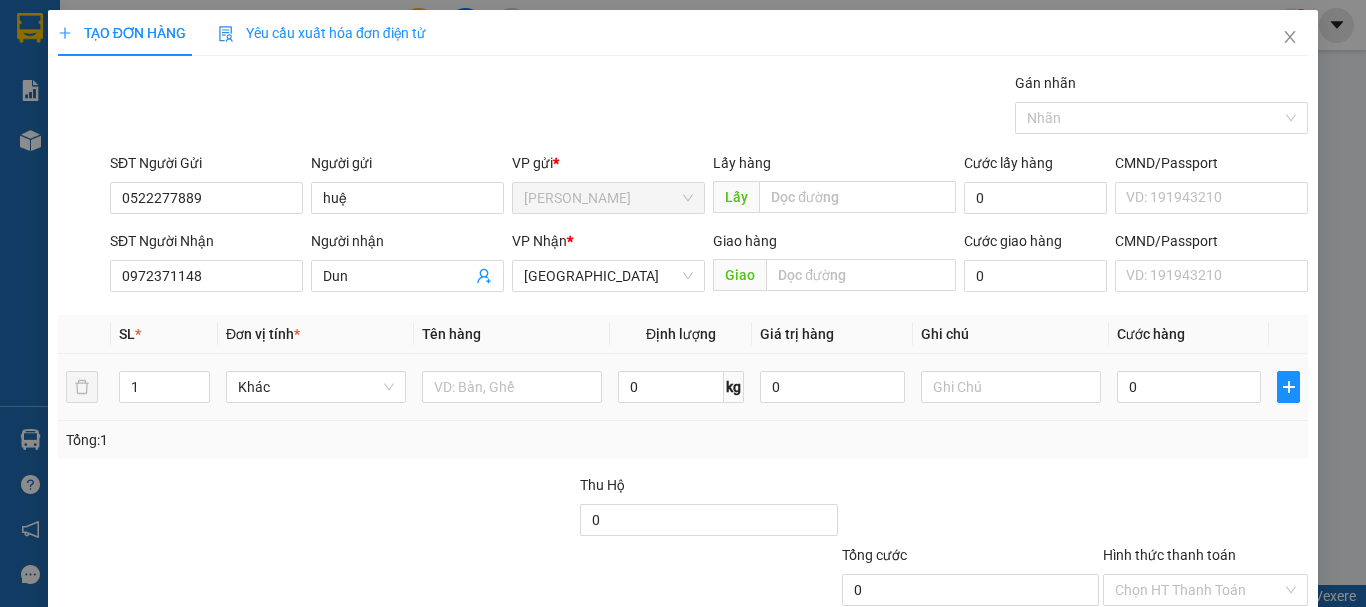 click at bounding box center [512, 387] 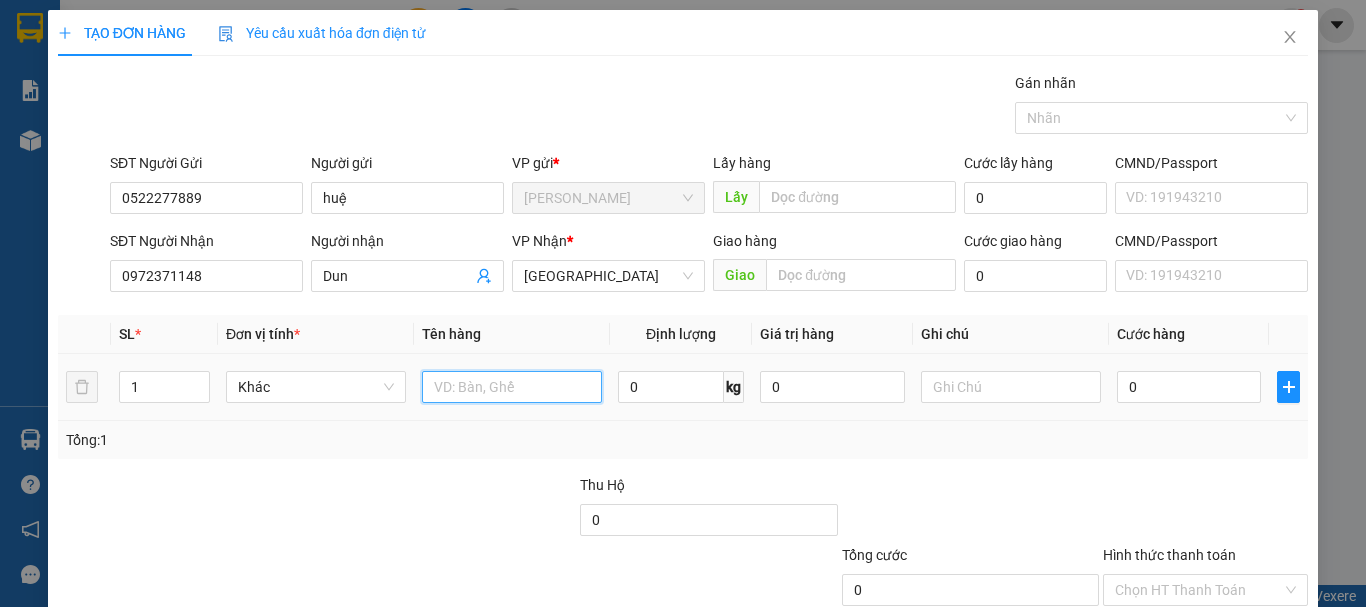 click at bounding box center (512, 387) 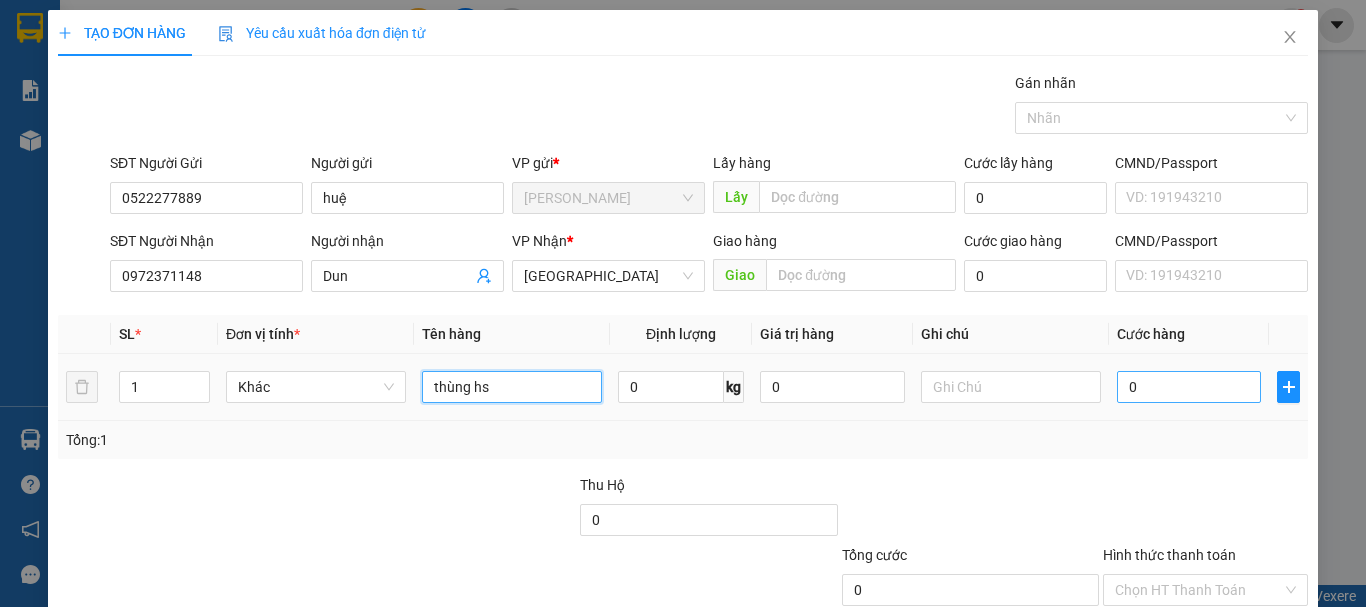 type on "thùng hs" 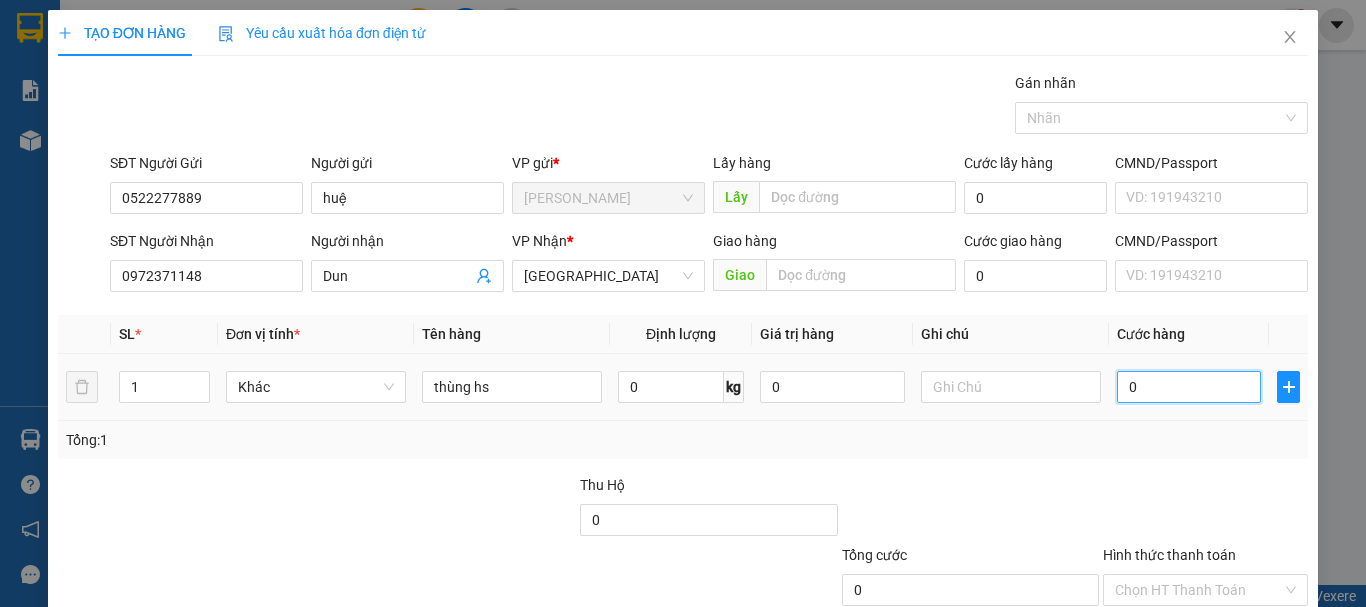 click on "0" at bounding box center [1189, 387] 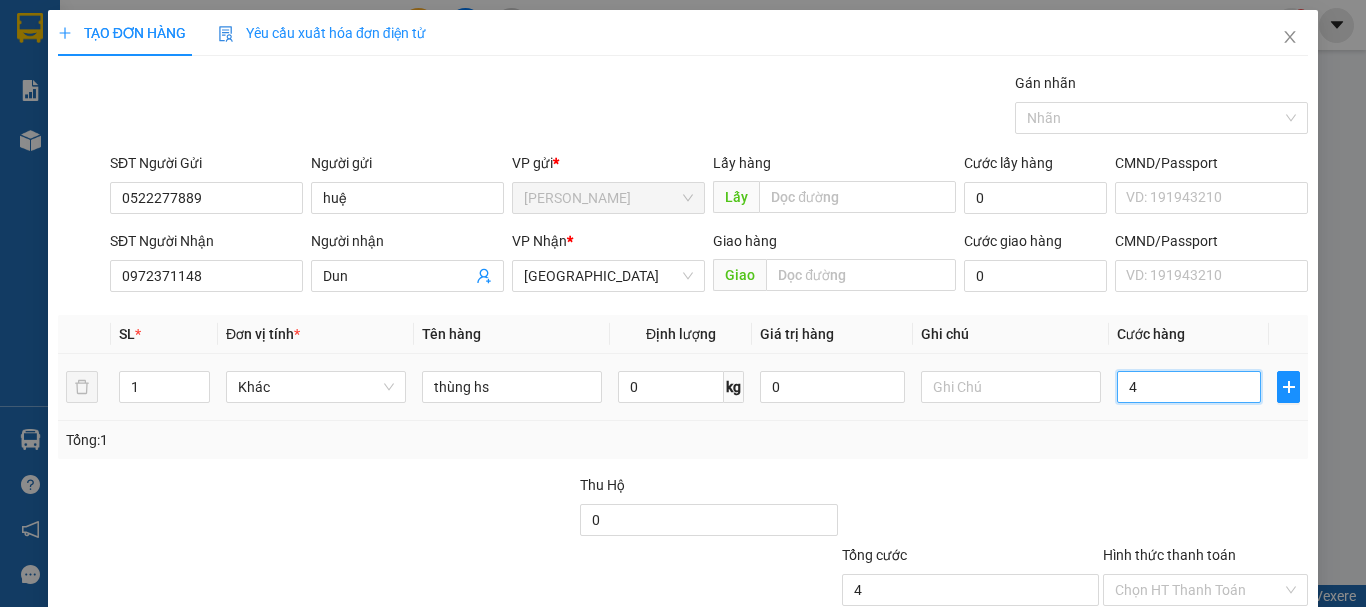 type on "40" 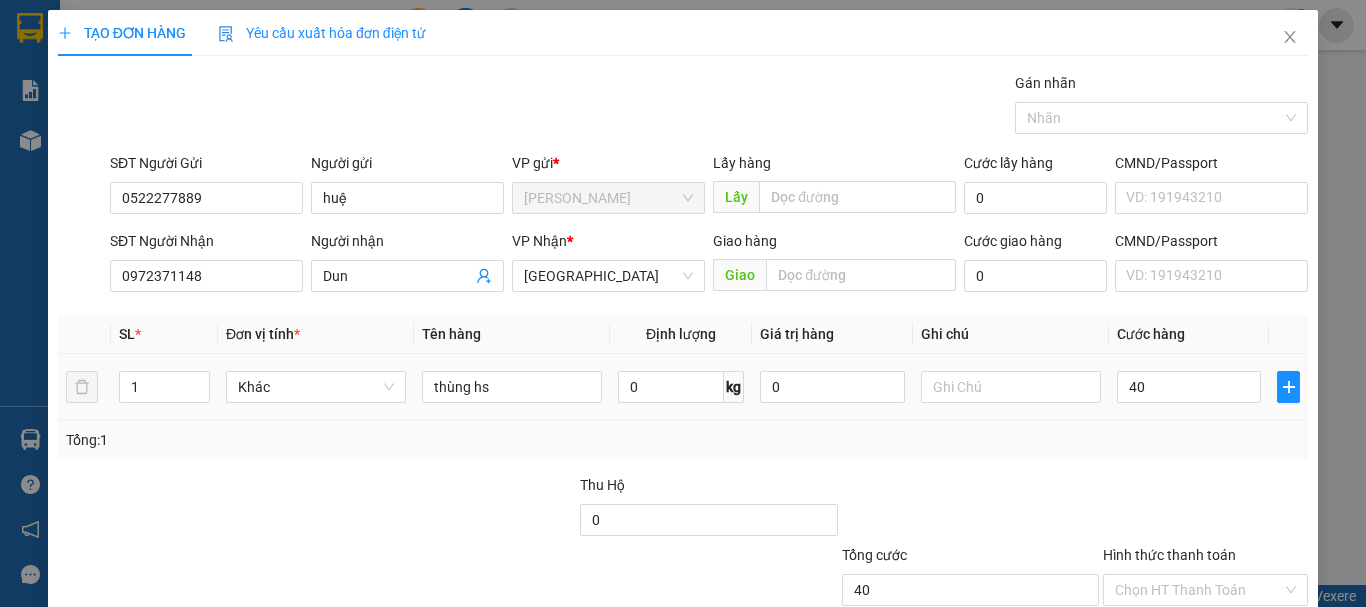 type on "40.000" 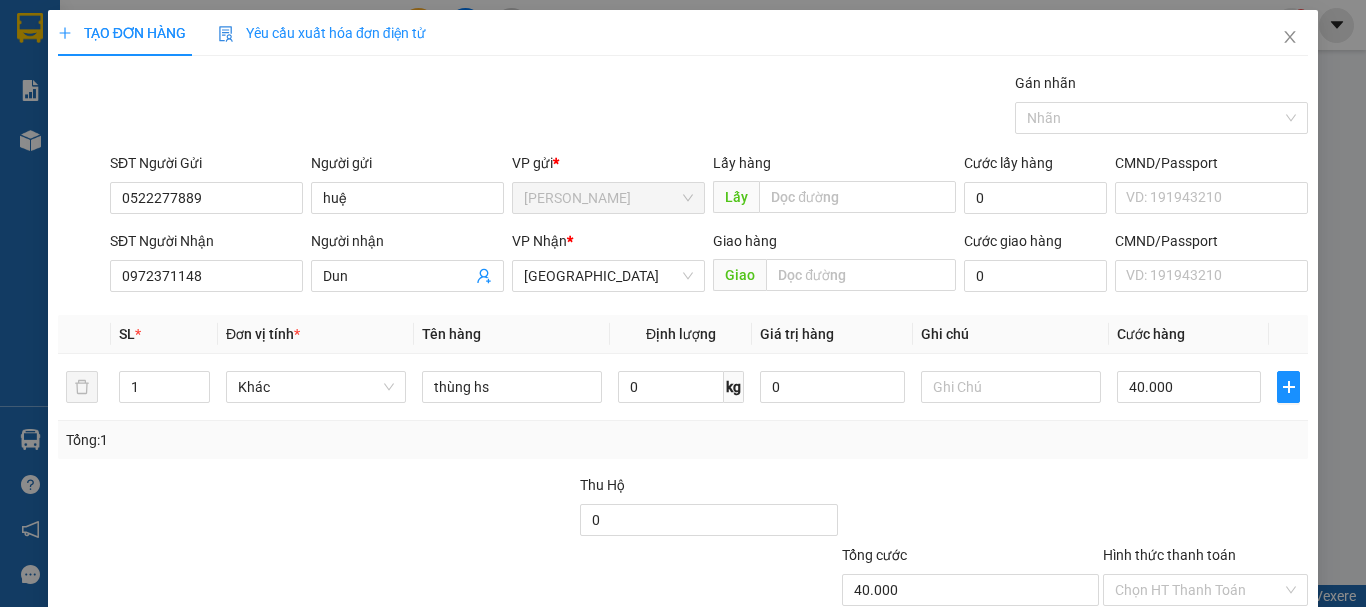 click on "Tổng:  1" at bounding box center [683, 440] 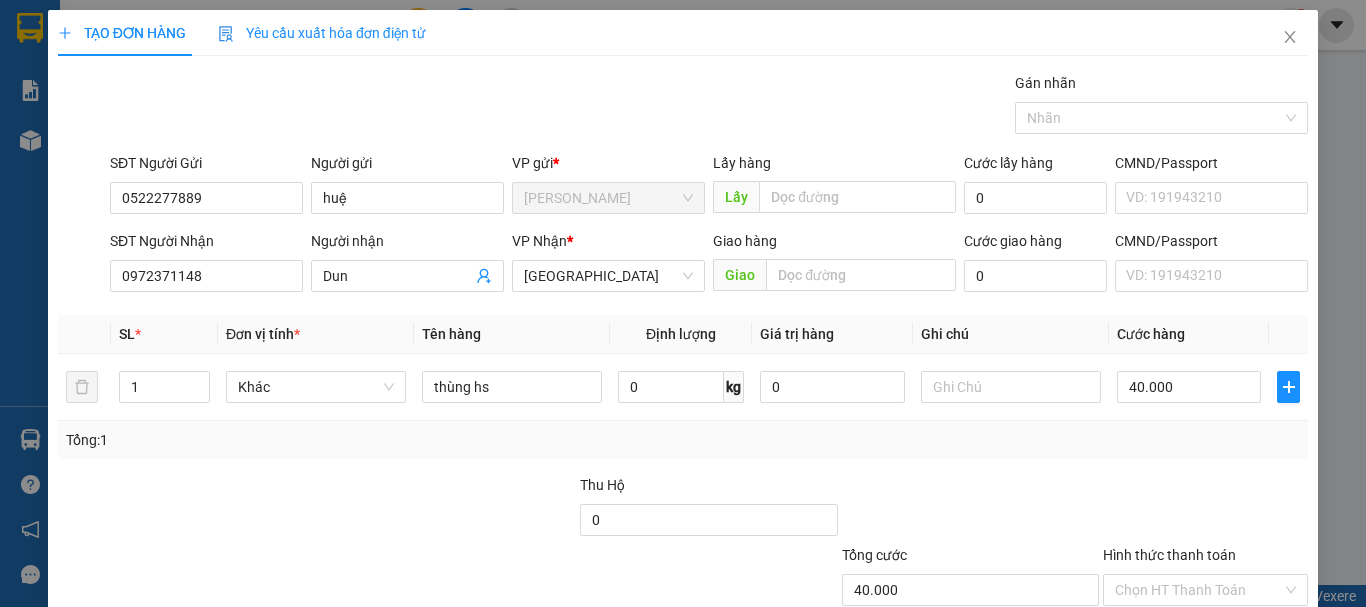 scroll, scrollTop: 133, scrollLeft: 0, axis: vertical 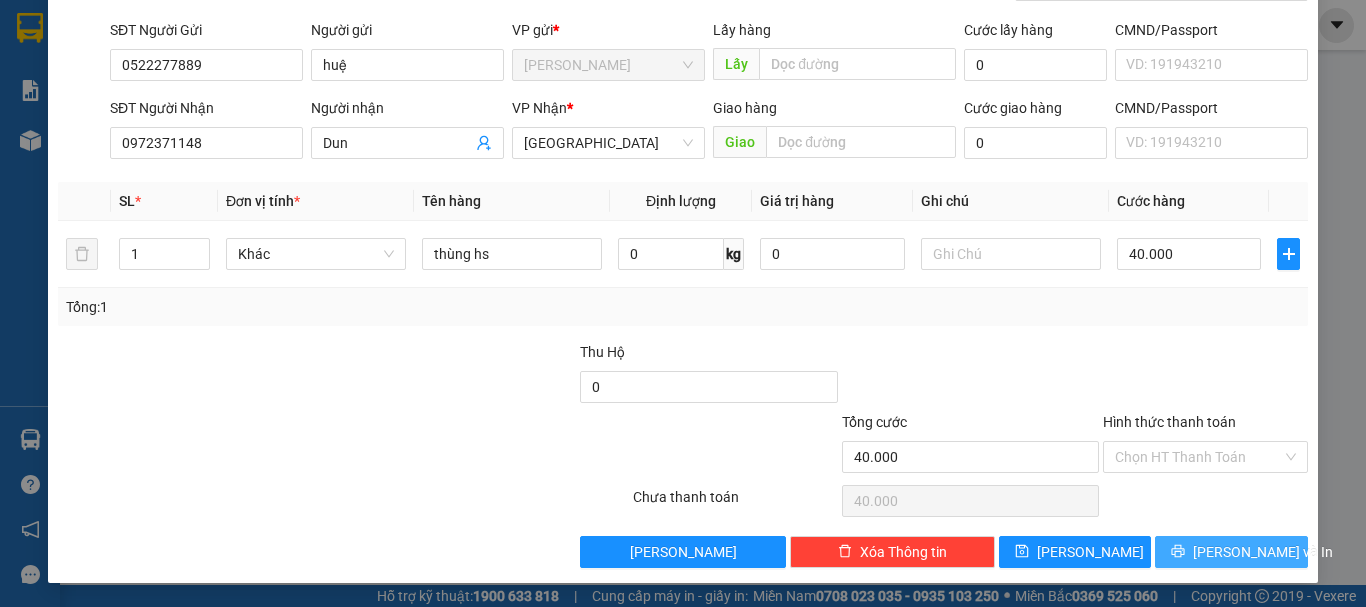 drag, startPoint x: 1265, startPoint y: 554, endPoint x: 1252, endPoint y: 556, distance: 13.152946 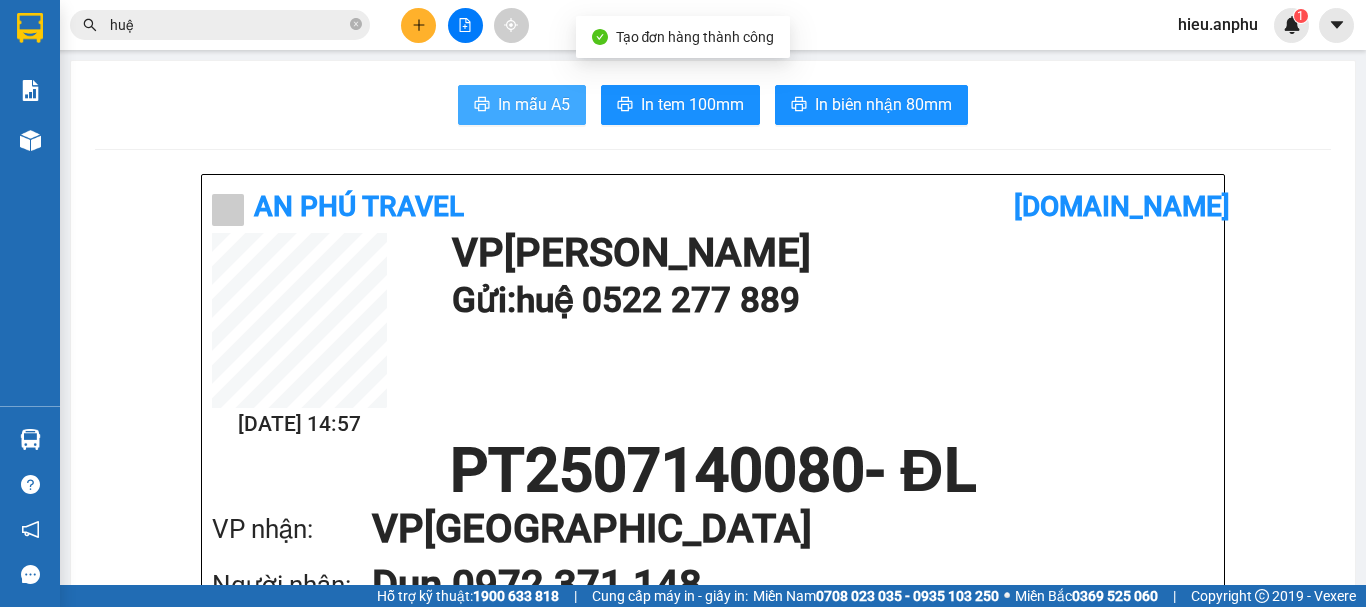 click on "In mẫu A5" at bounding box center (522, 105) 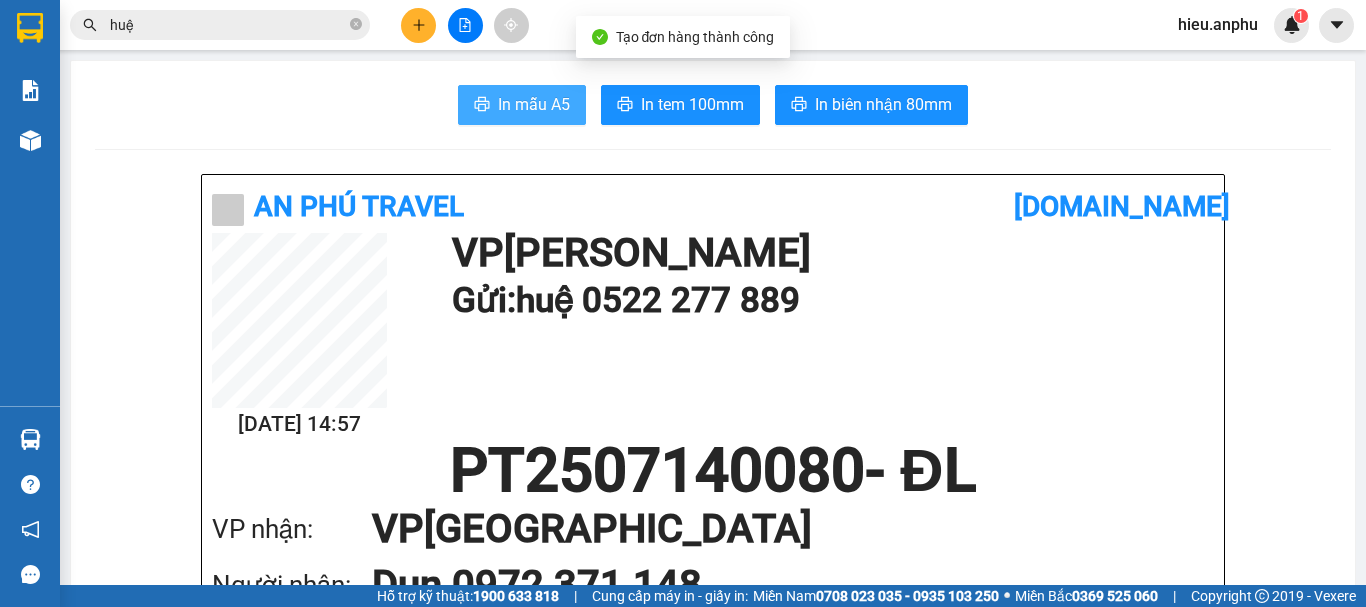 scroll, scrollTop: 0, scrollLeft: 0, axis: both 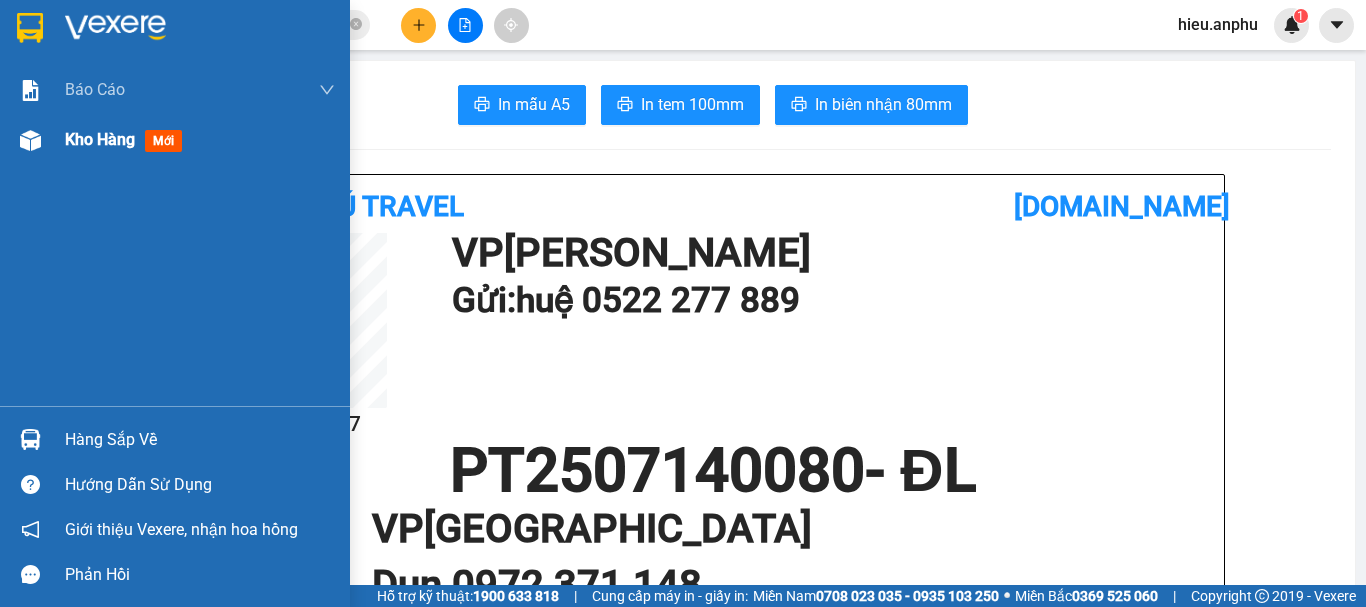click on "Kho hàng mới" at bounding box center (175, 140) 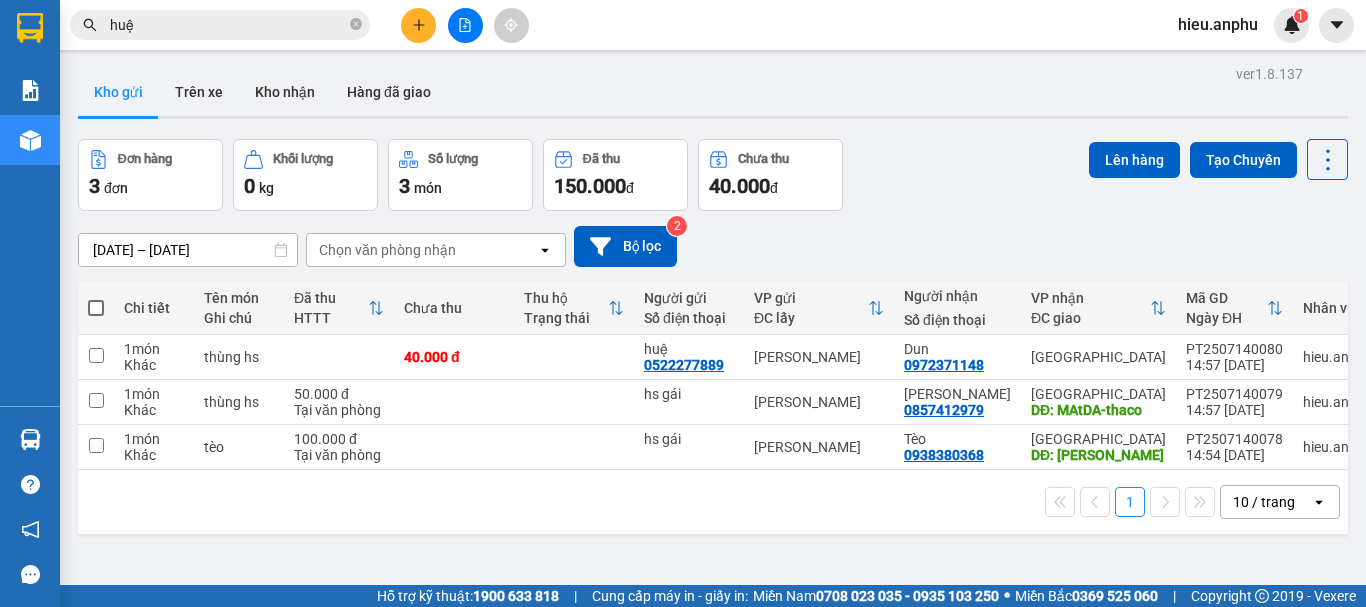 drag, startPoint x: 102, startPoint y: 305, endPoint x: 284, endPoint y: 292, distance: 182.4637 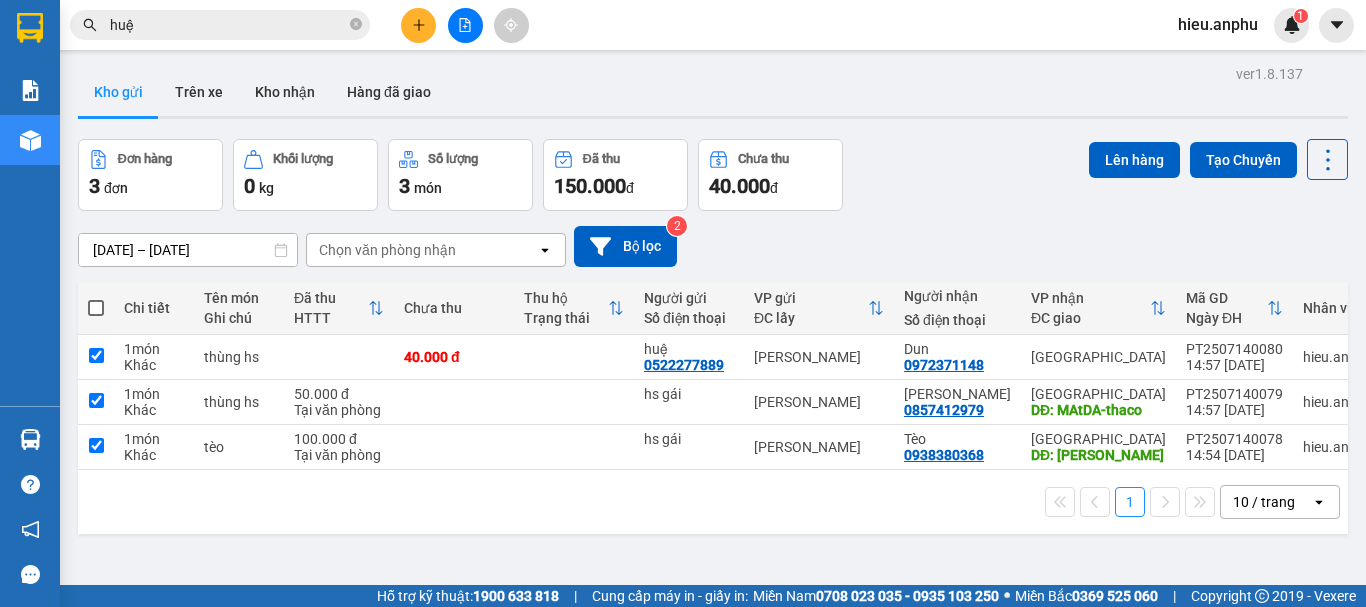 checkbox on "true" 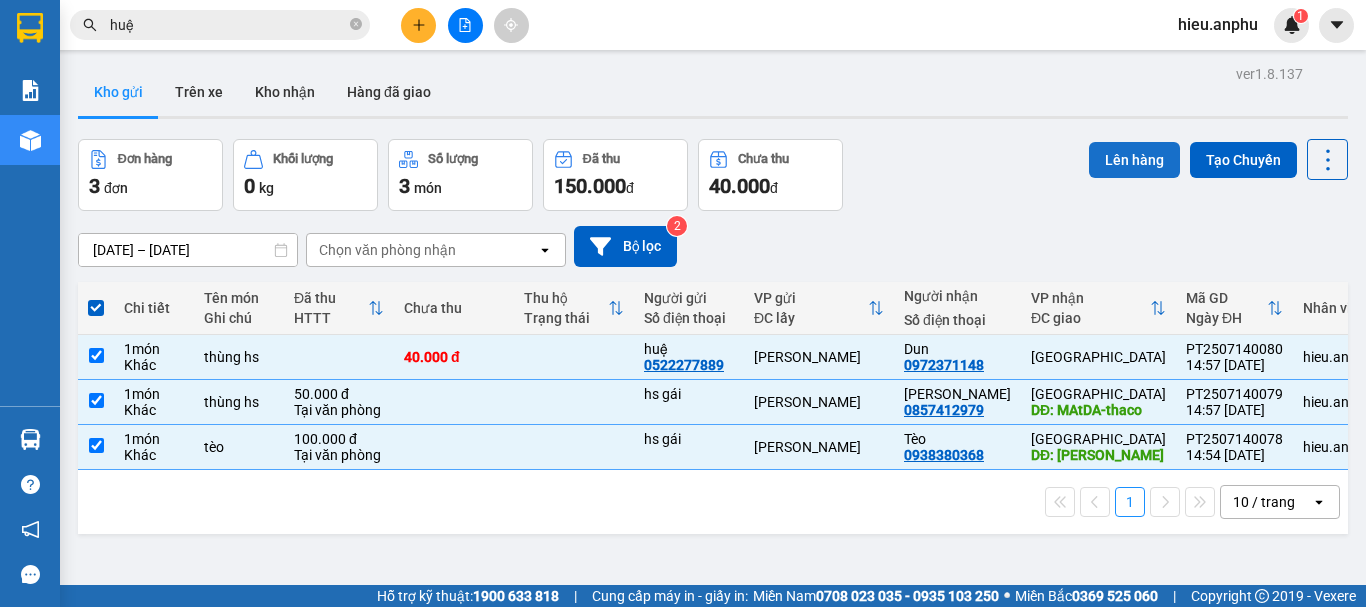 drag, startPoint x: 1144, startPoint y: 164, endPoint x: 1113, endPoint y: 157, distance: 31.780497 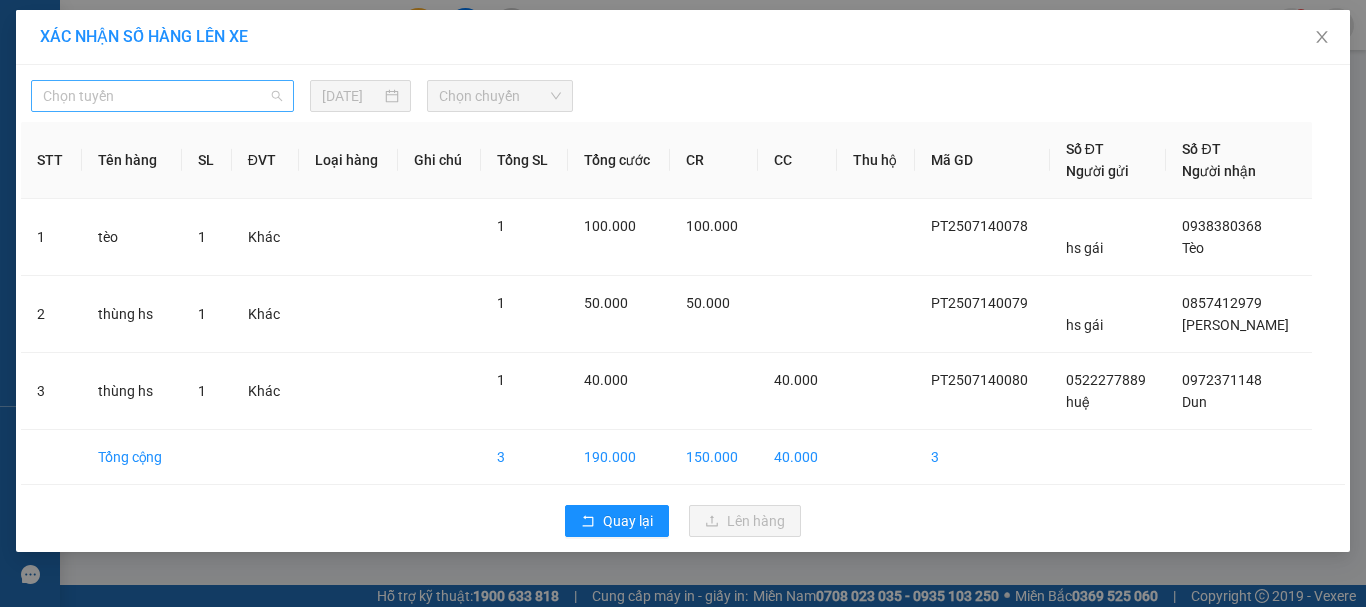 click on "Chọn tuyến" at bounding box center [162, 96] 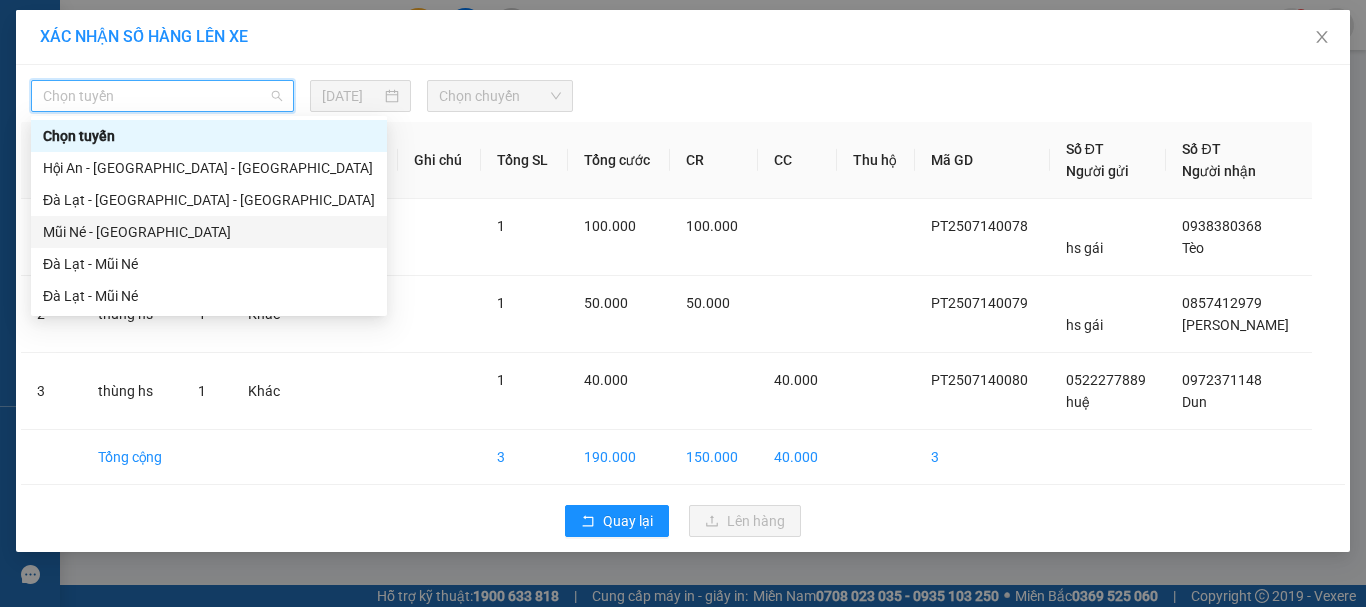 drag, startPoint x: 109, startPoint y: 234, endPoint x: 353, endPoint y: 137, distance: 262.5738 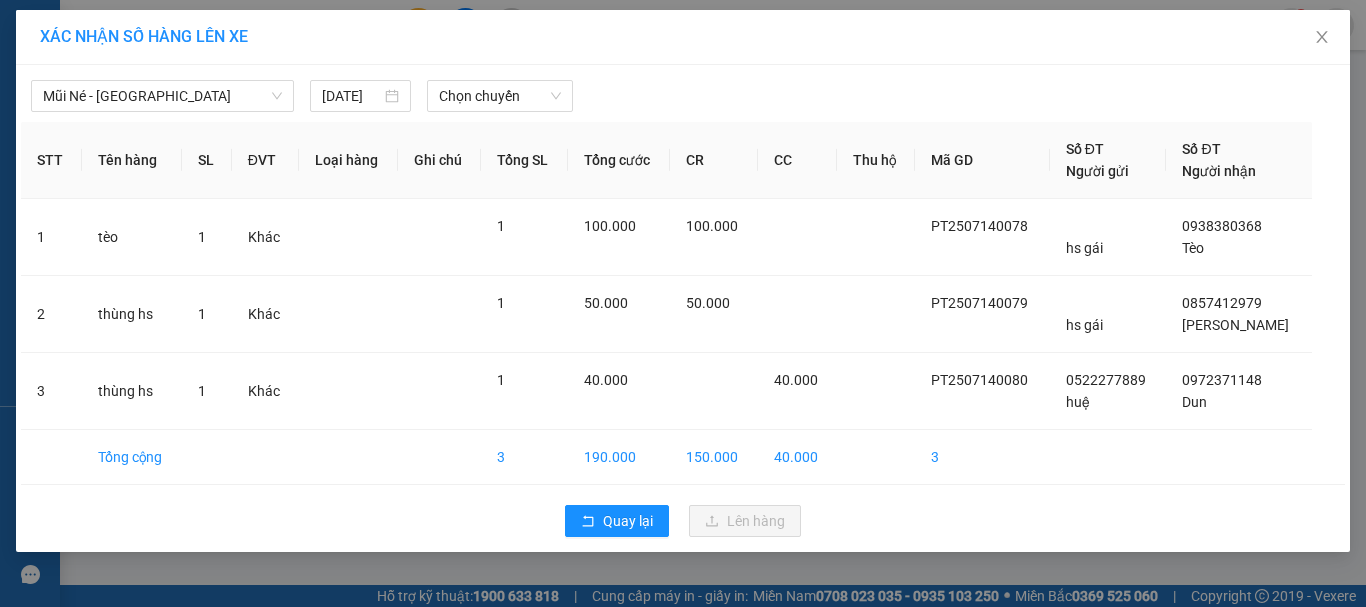 click on "Mũi Né - [GEOGRAPHIC_DATA] [DATE] Chọn chuyến" at bounding box center (683, 91) 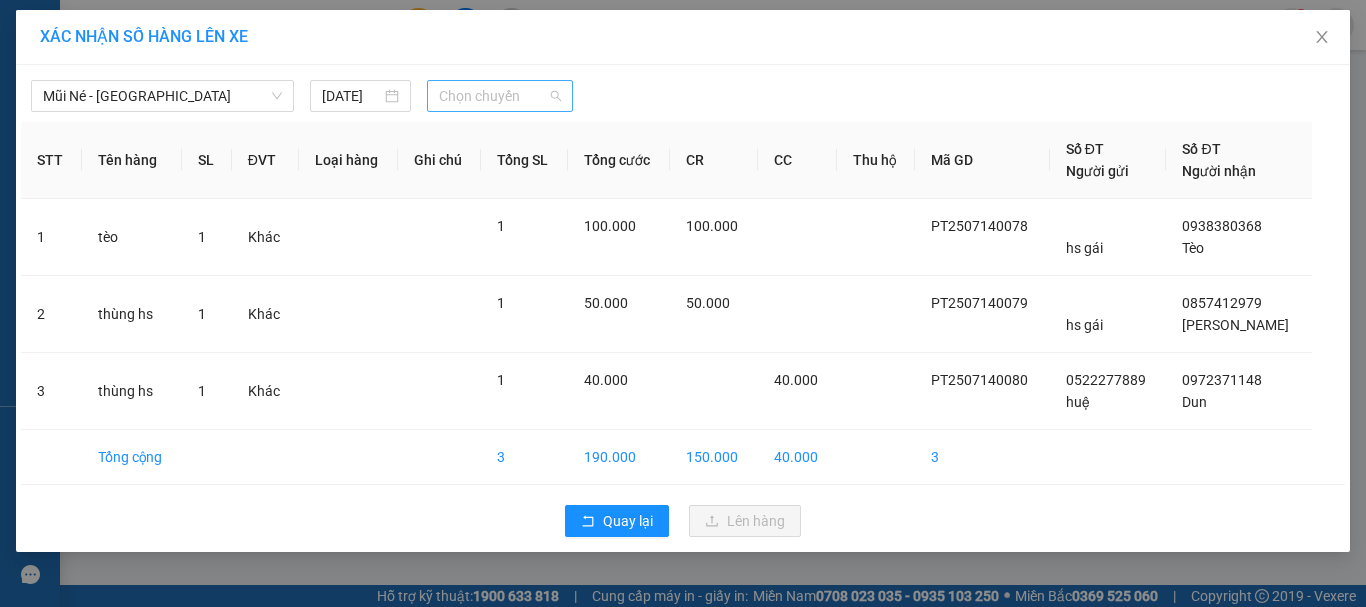 click on "Chọn chuyến" at bounding box center [500, 96] 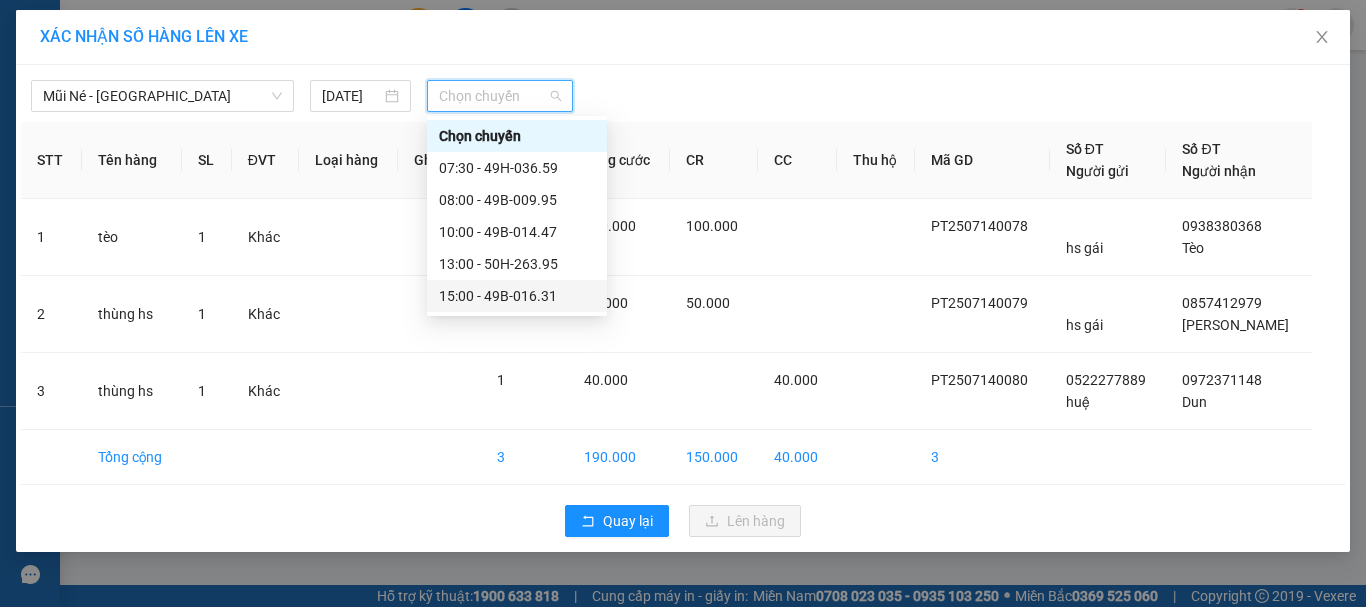 click on "15:00     - 49B-016.31" at bounding box center [517, 296] 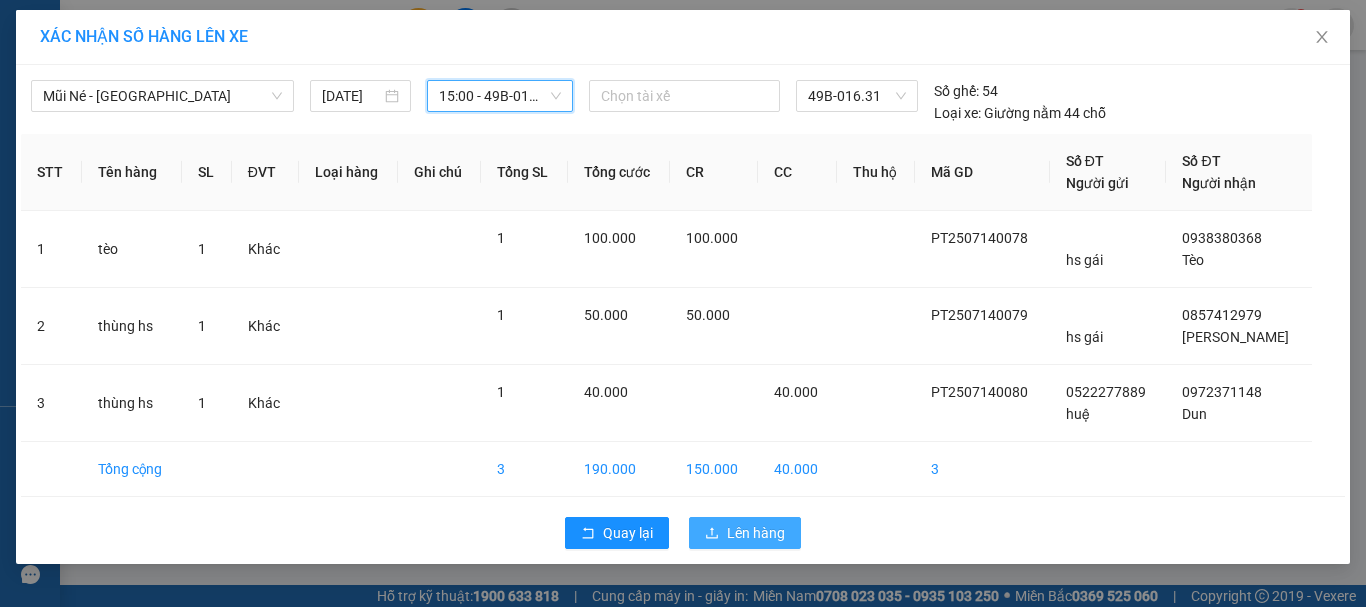 drag, startPoint x: 782, startPoint y: 534, endPoint x: 760, endPoint y: 503, distance: 38.013157 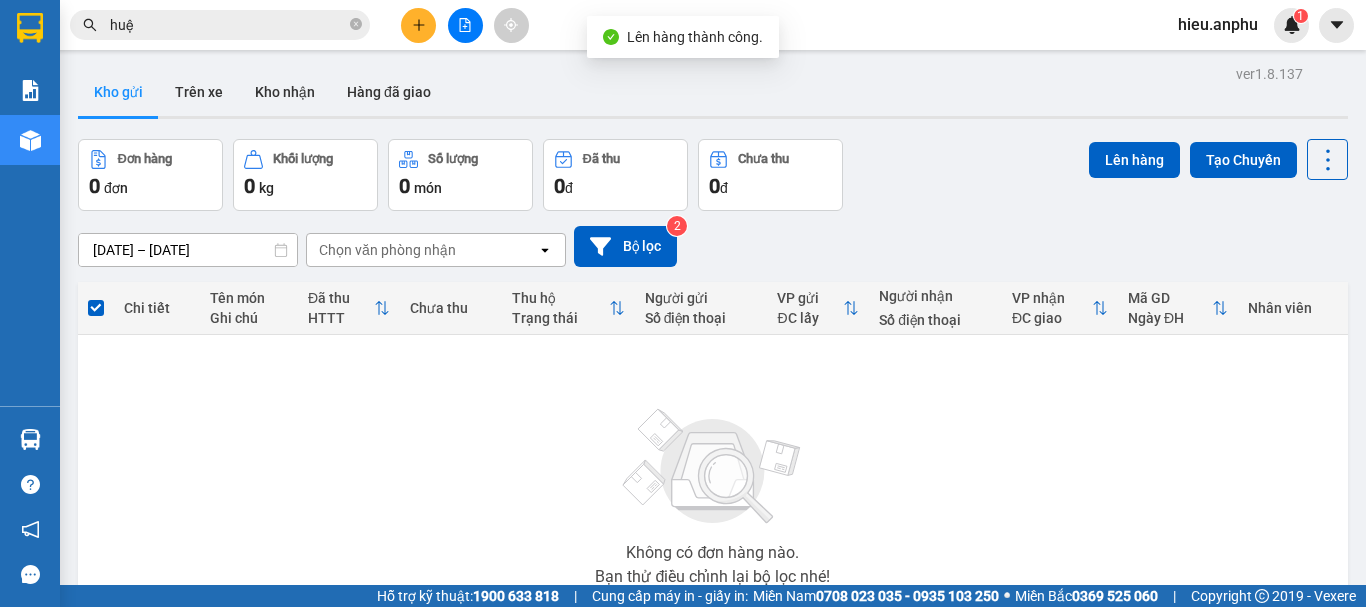 click 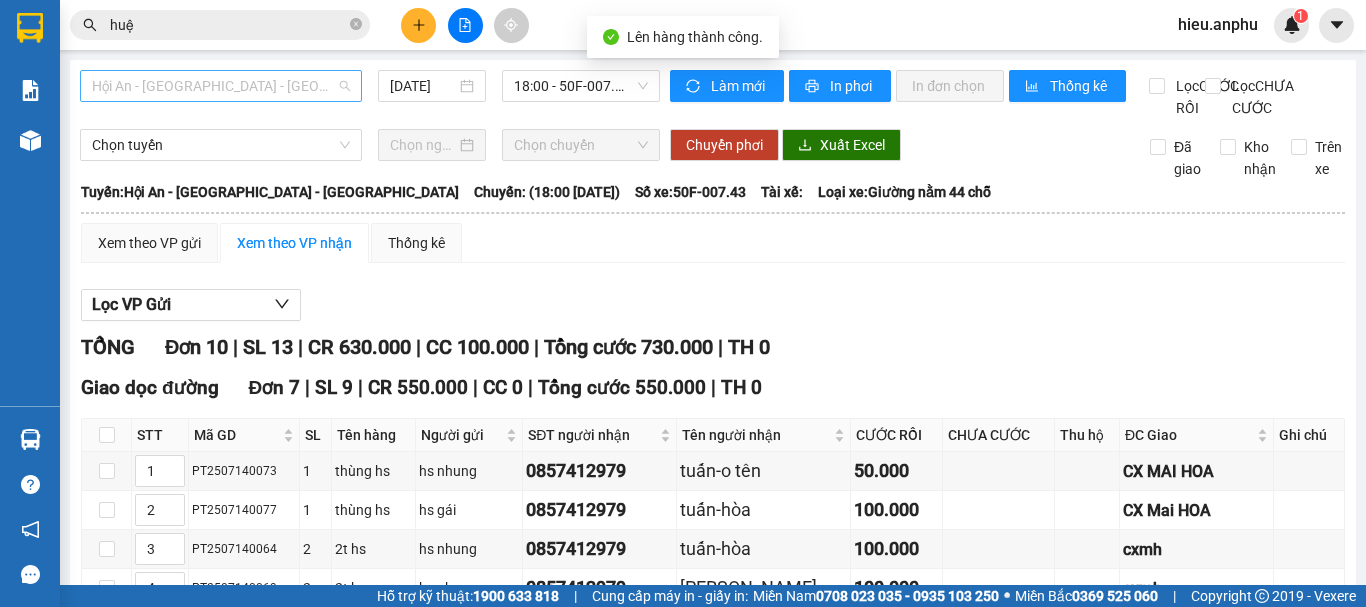 click on "Hội An - [GEOGRAPHIC_DATA] - [GEOGRAPHIC_DATA]" at bounding box center [221, 86] 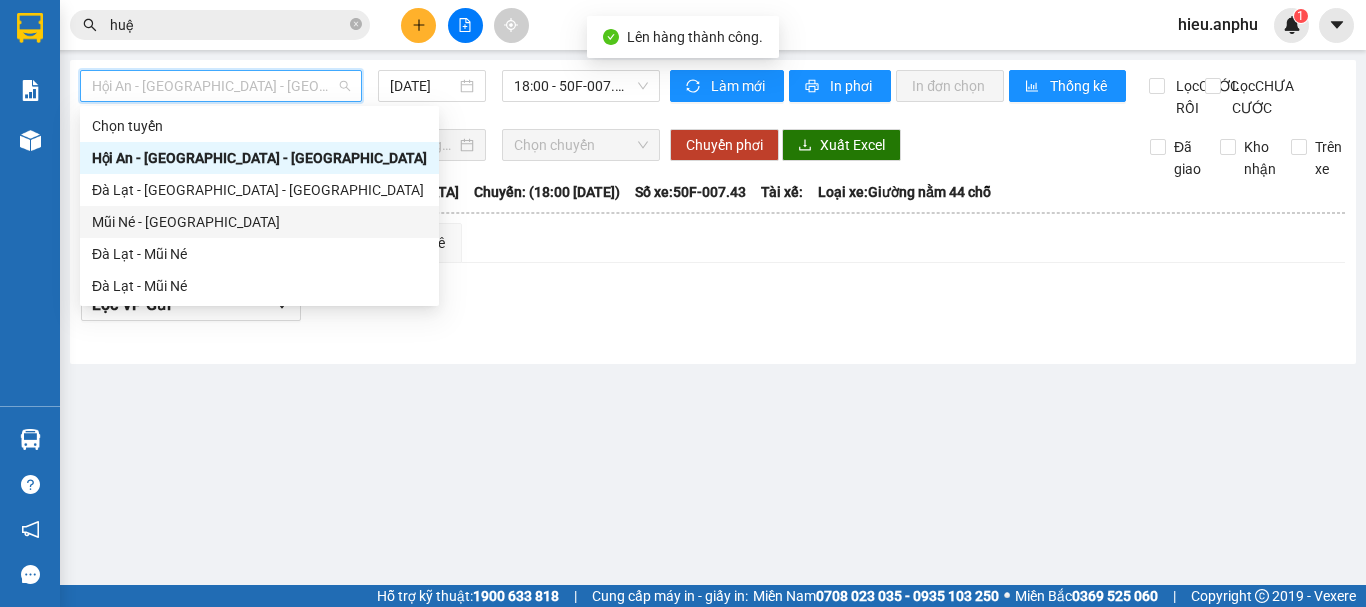 drag, startPoint x: 142, startPoint y: 218, endPoint x: 442, endPoint y: 115, distance: 317.1892 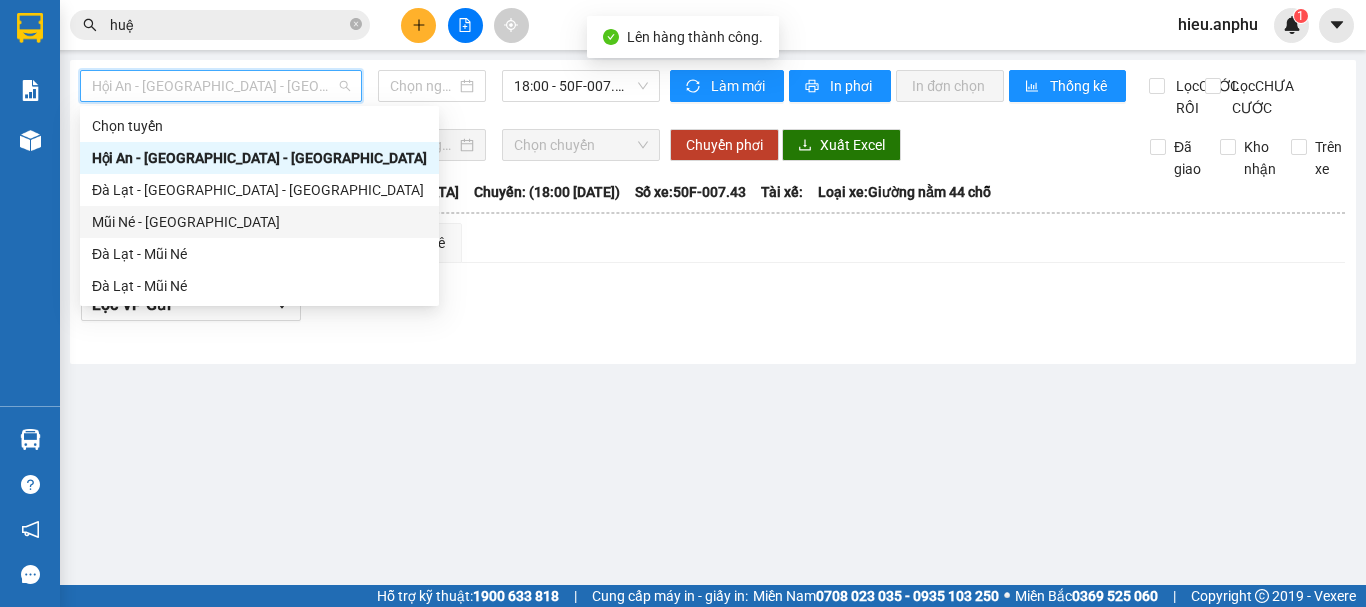 type on "[DATE]" 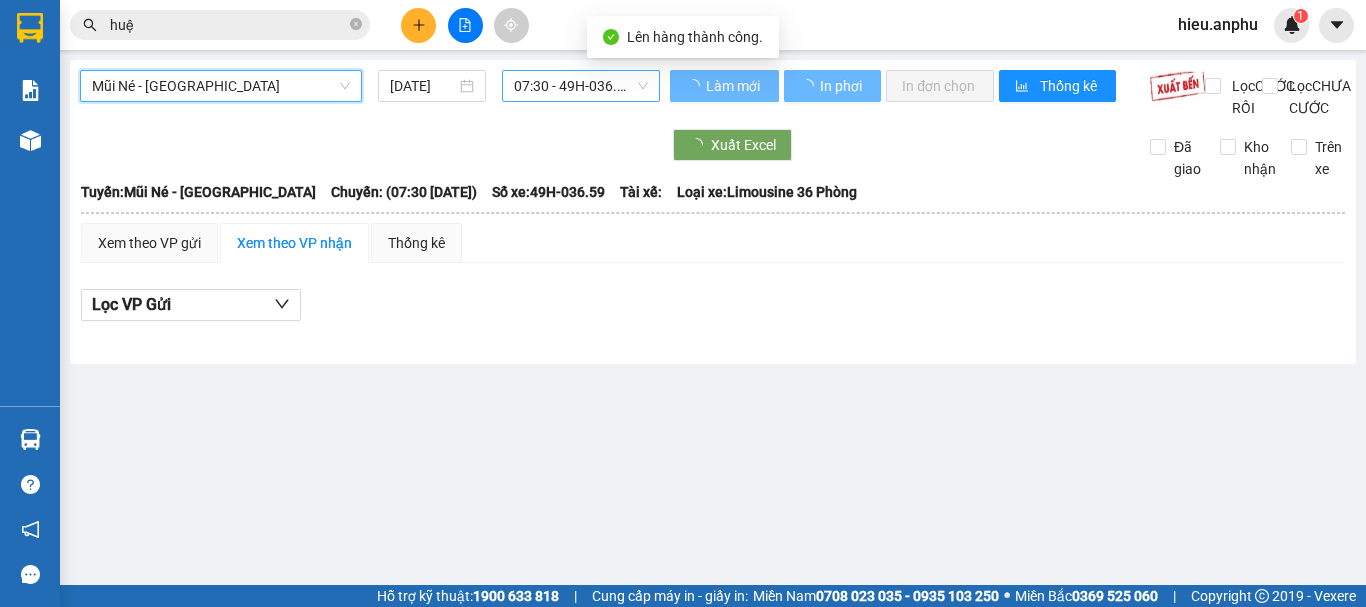 click on "07:30     - 49H-036.59" at bounding box center [581, 86] 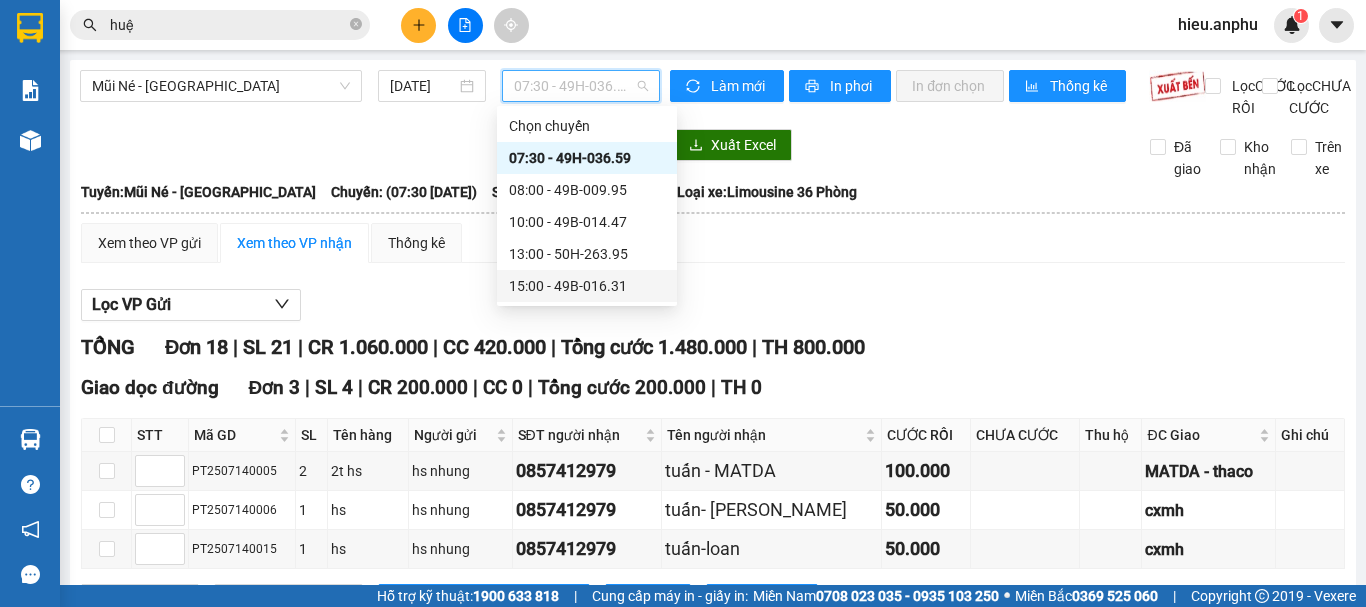 click on "15:00     - 49B-016.31" at bounding box center (587, 286) 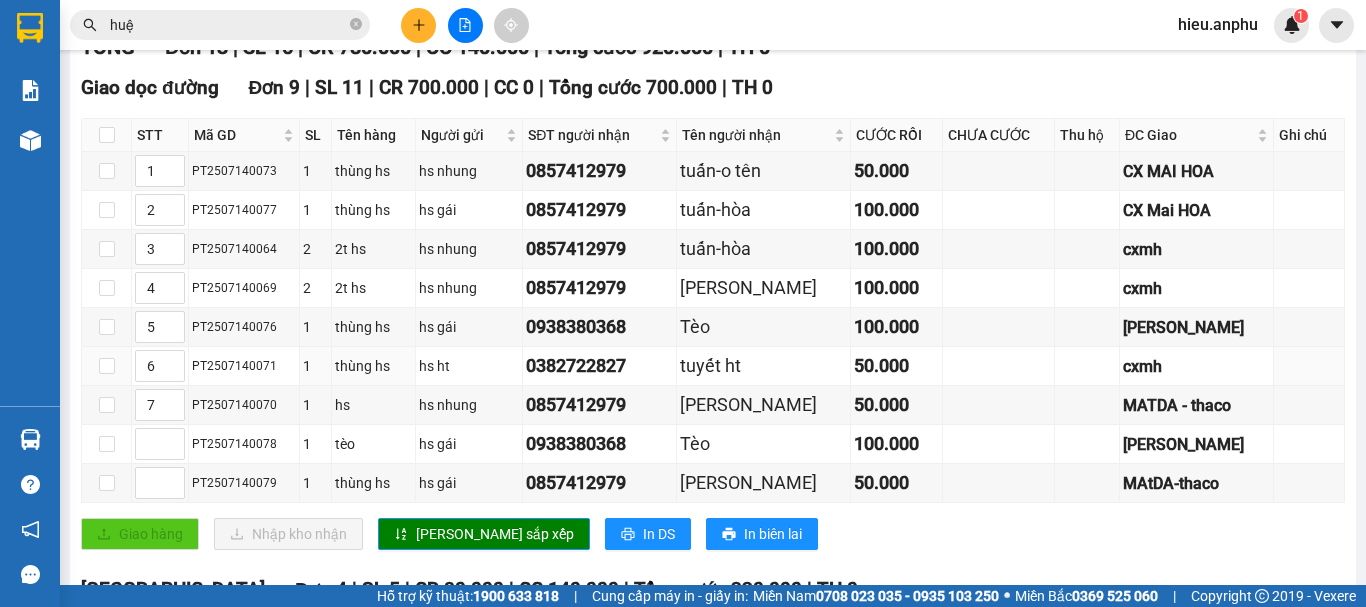 scroll, scrollTop: 500, scrollLeft: 0, axis: vertical 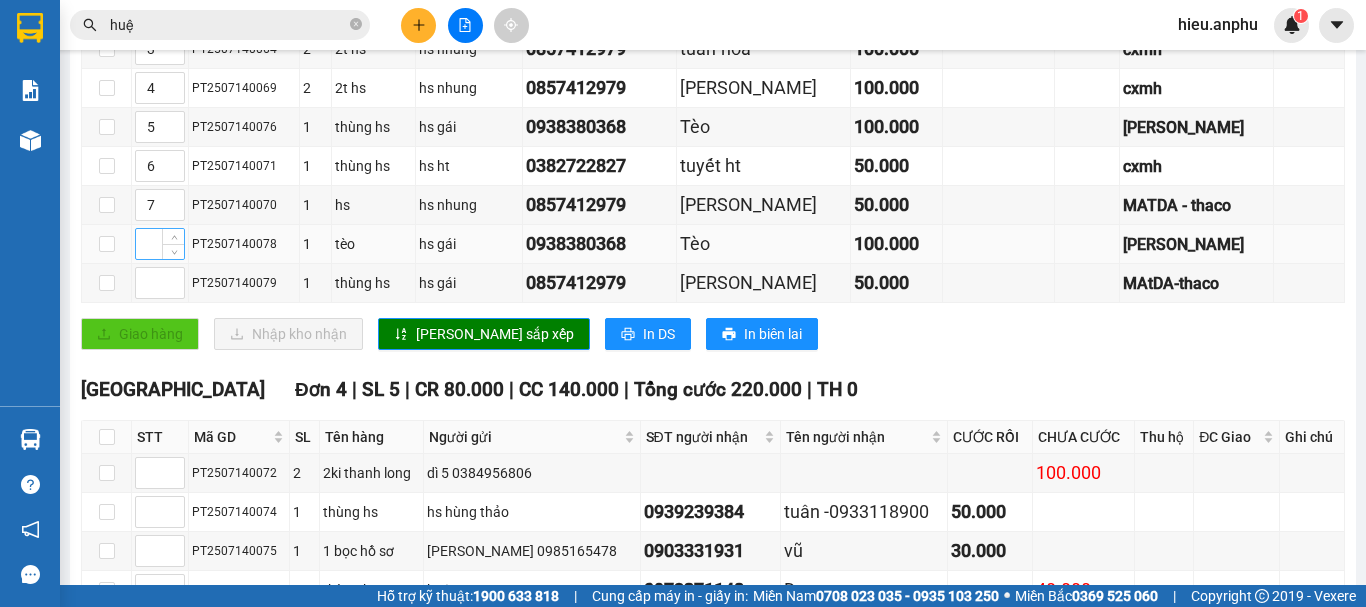 click at bounding box center (160, 244) 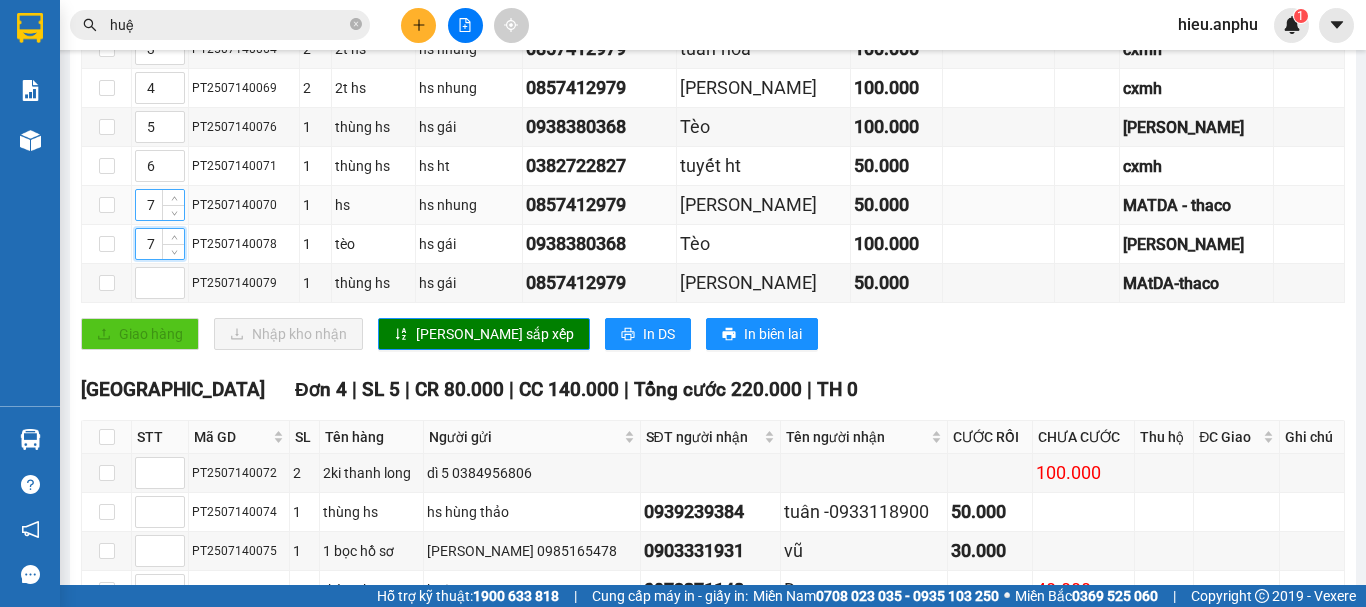type on "7" 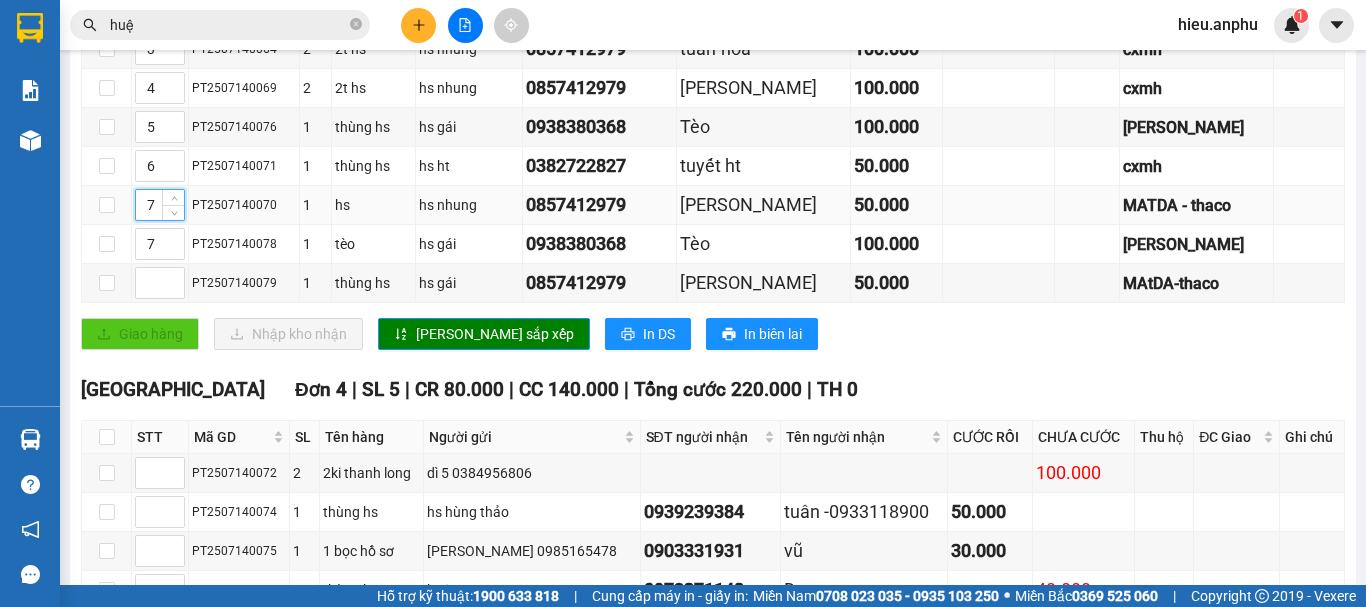 click on "7" at bounding box center [160, 205] 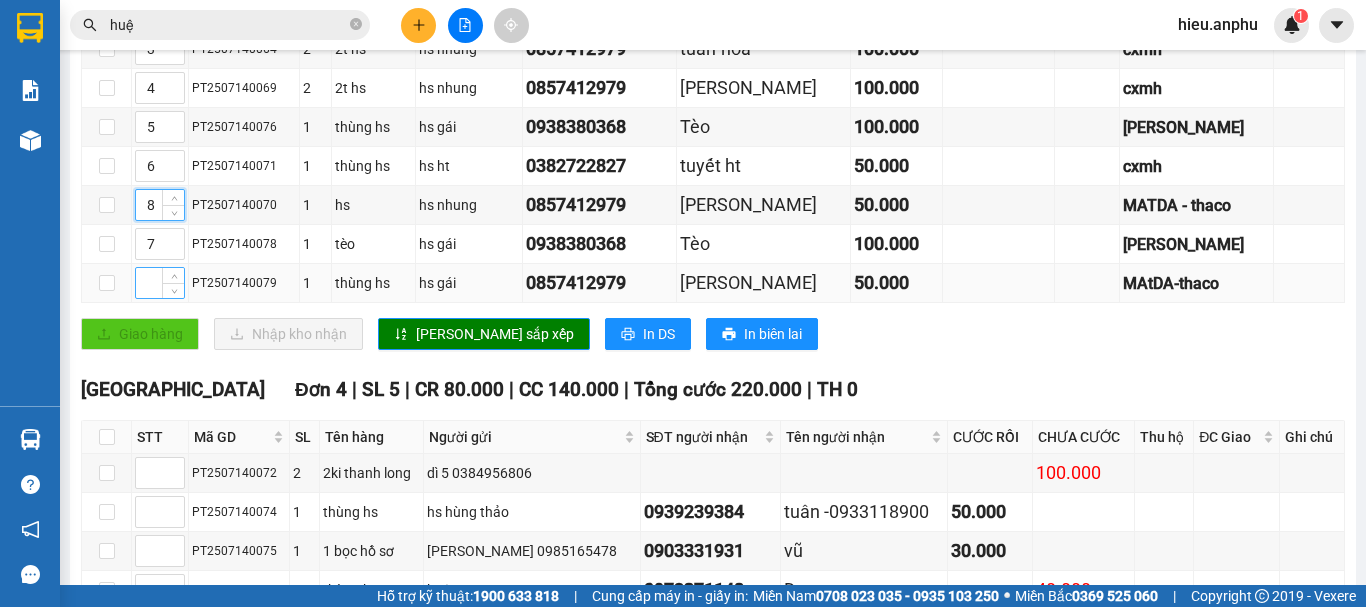 type on "8" 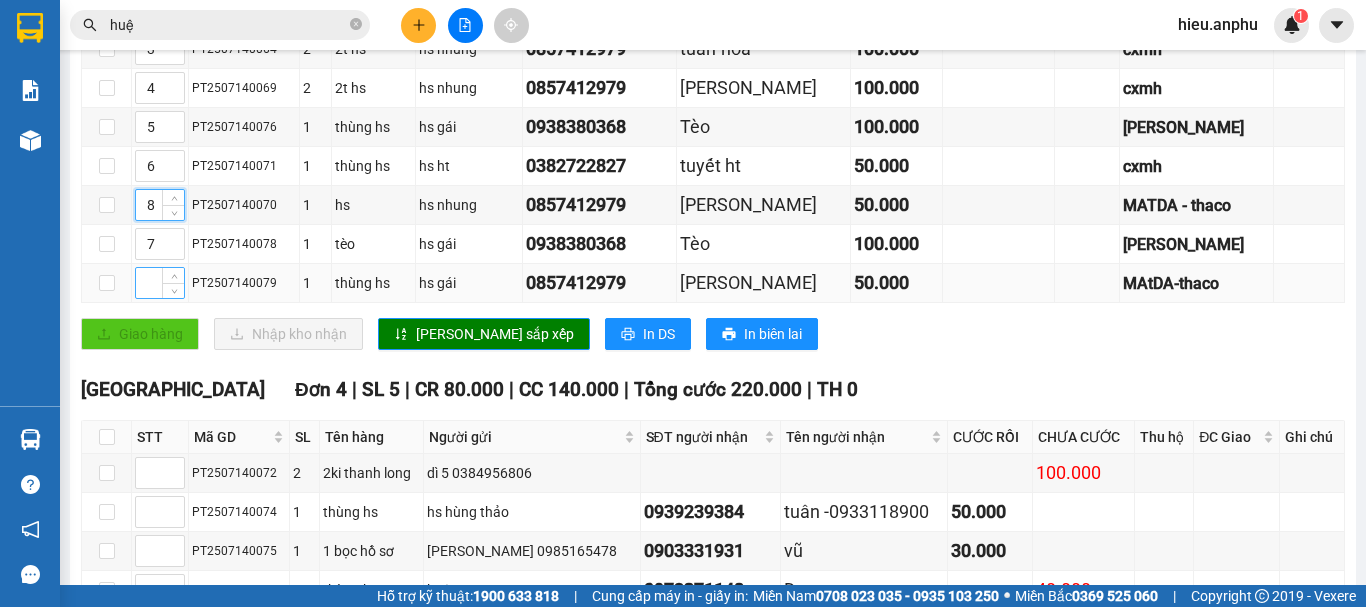 click at bounding box center (160, 283) 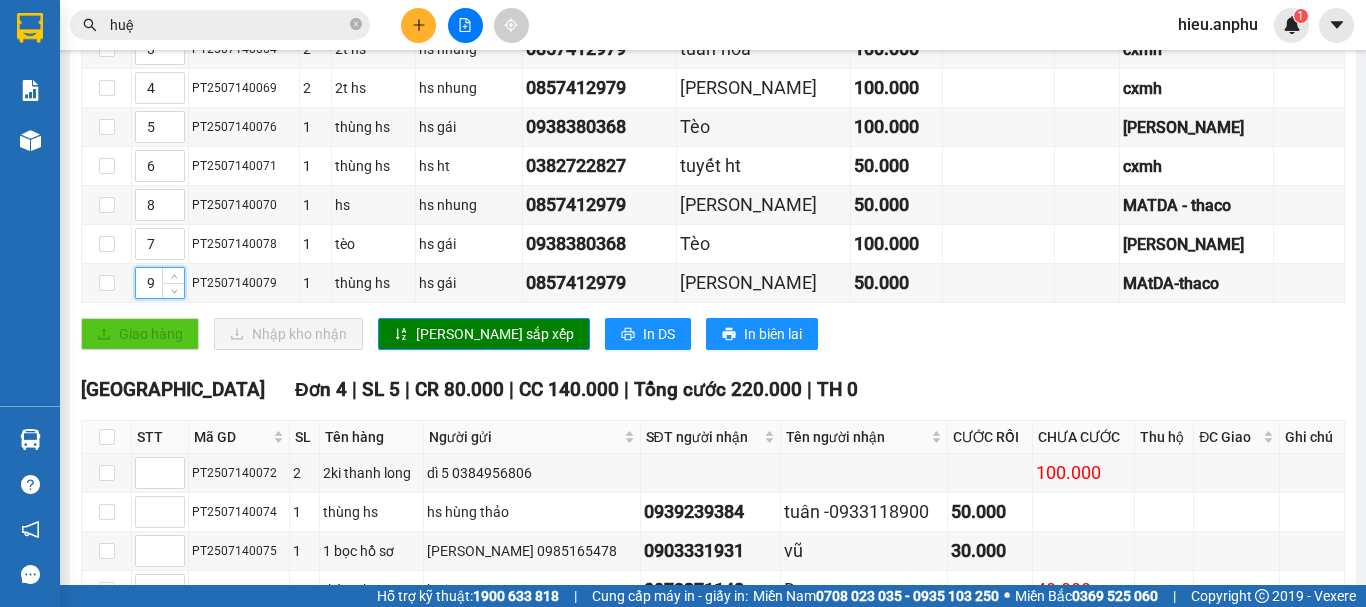 type on "9" 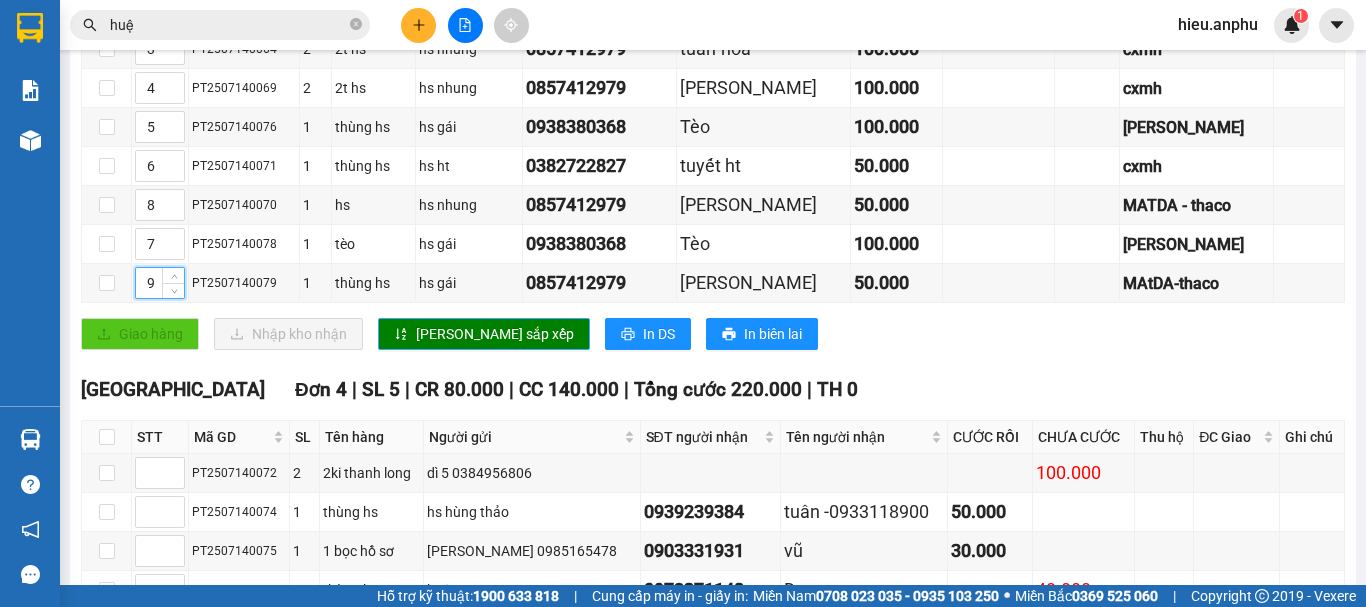 click on "[PERSON_NAME] sắp xếp" at bounding box center (495, 334) 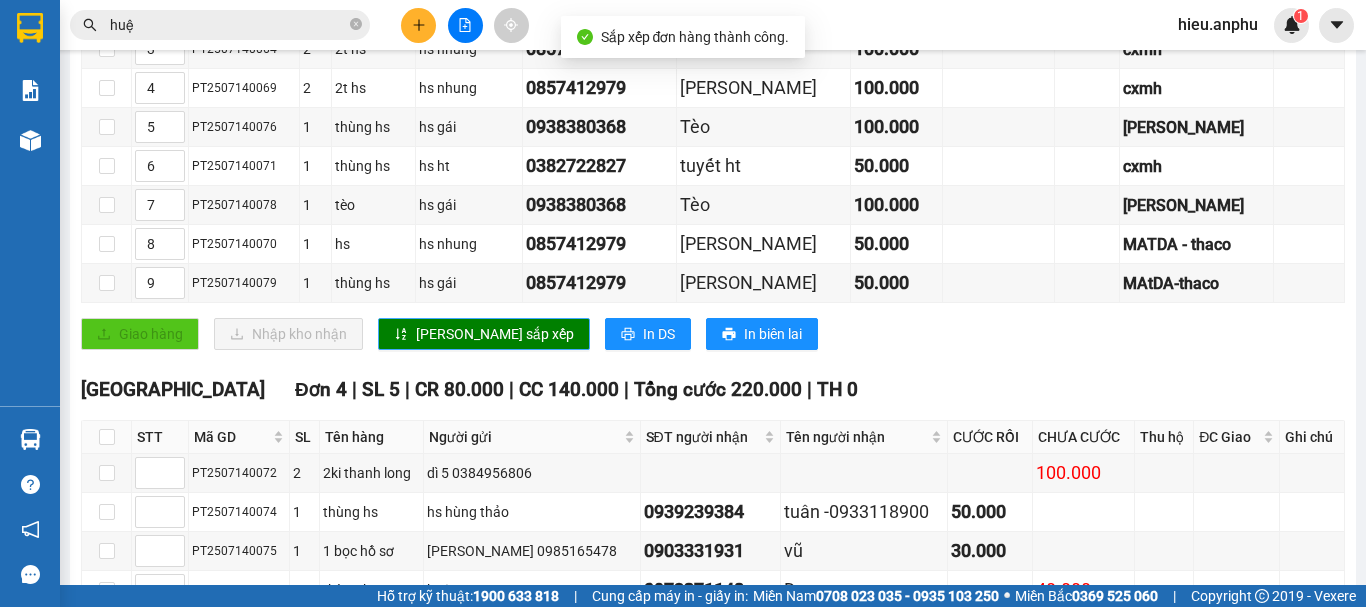 scroll, scrollTop: 300, scrollLeft: 0, axis: vertical 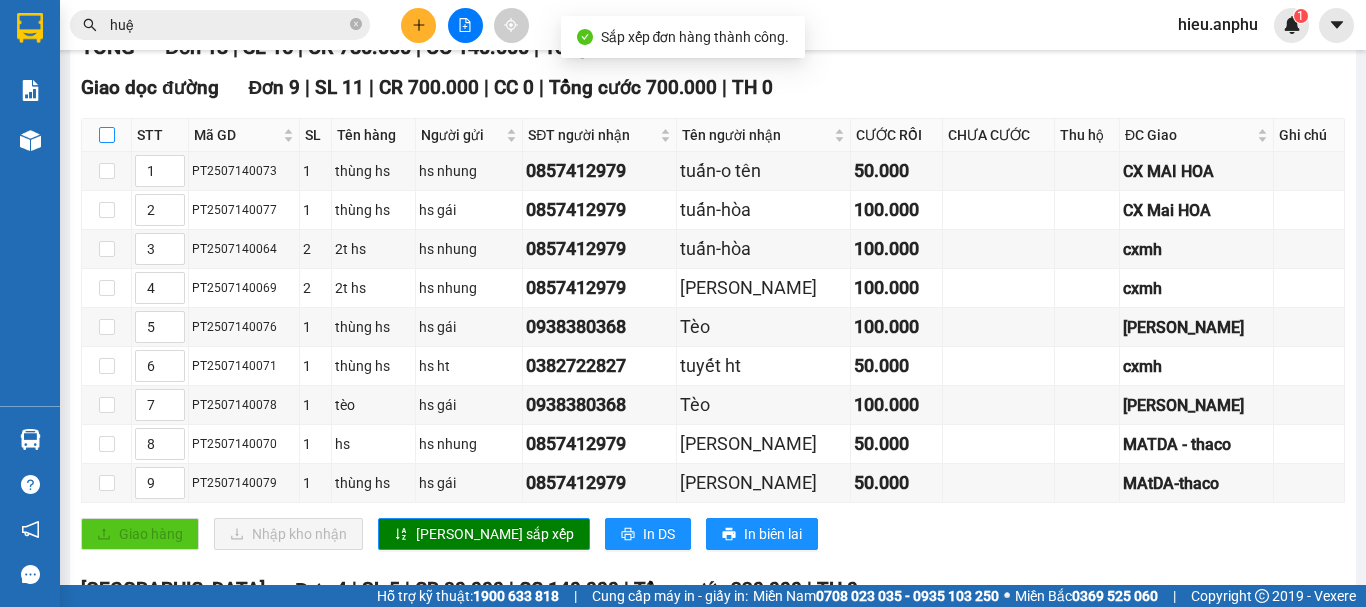 click at bounding box center [107, 135] 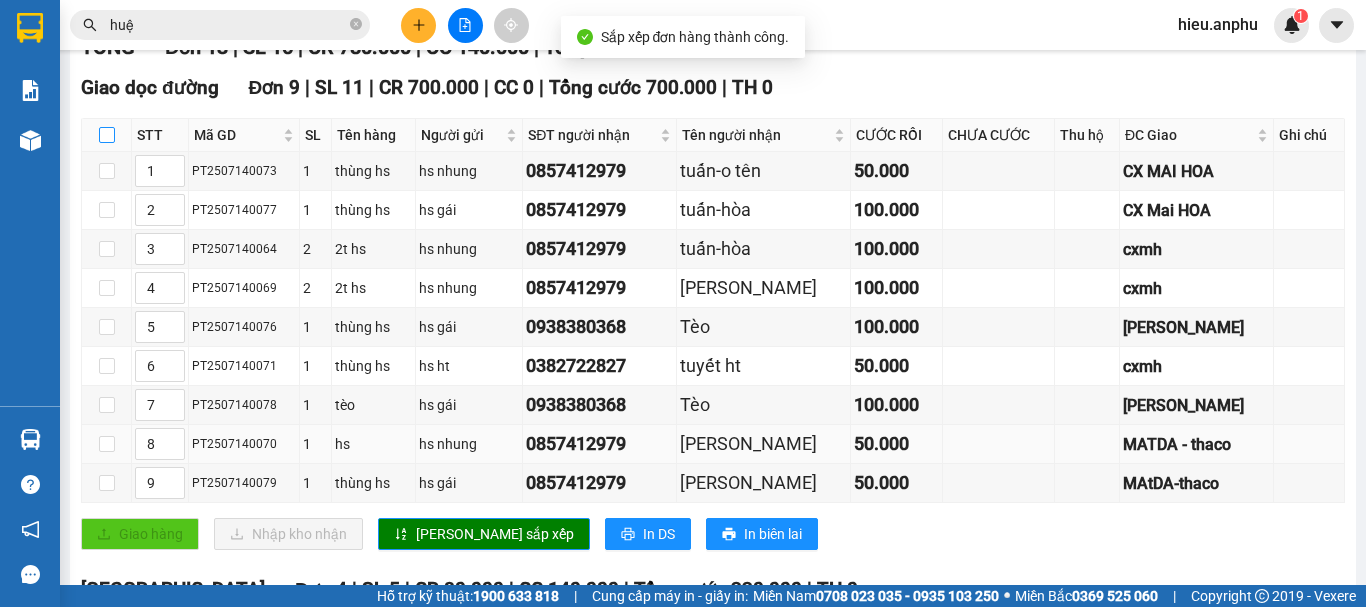 checkbox on "true" 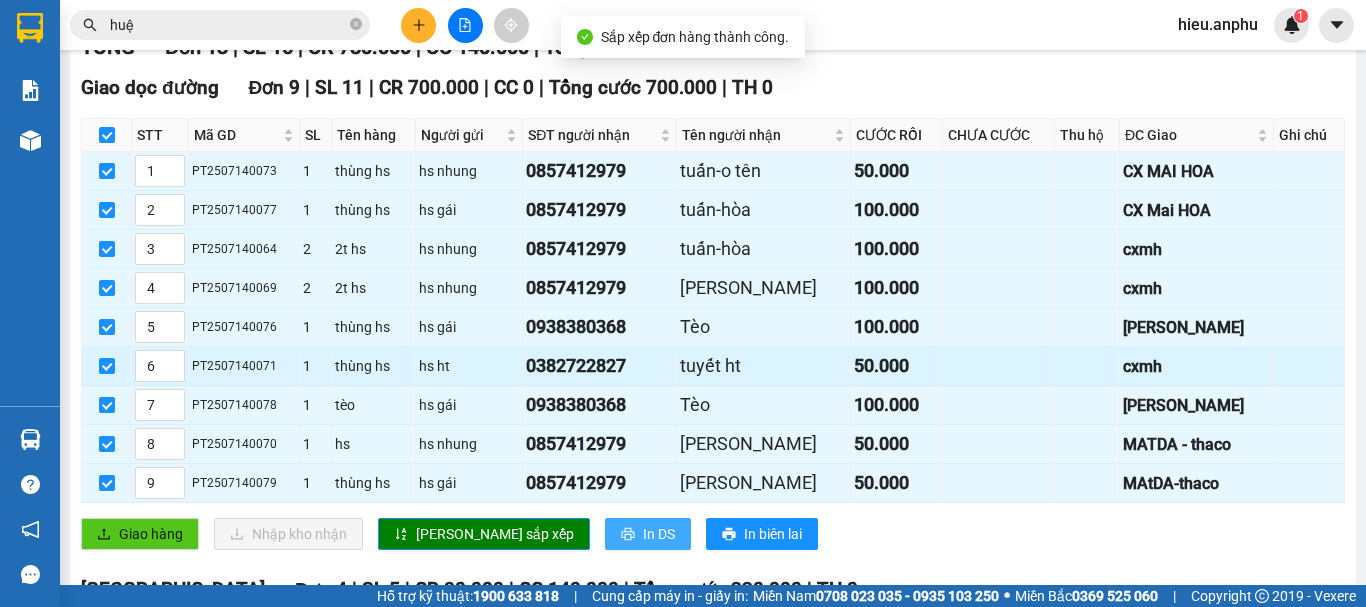 drag, startPoint x: 578, startPoint y: 551, endPoint x: 642, endPoint y: 390, distance: 173.25415 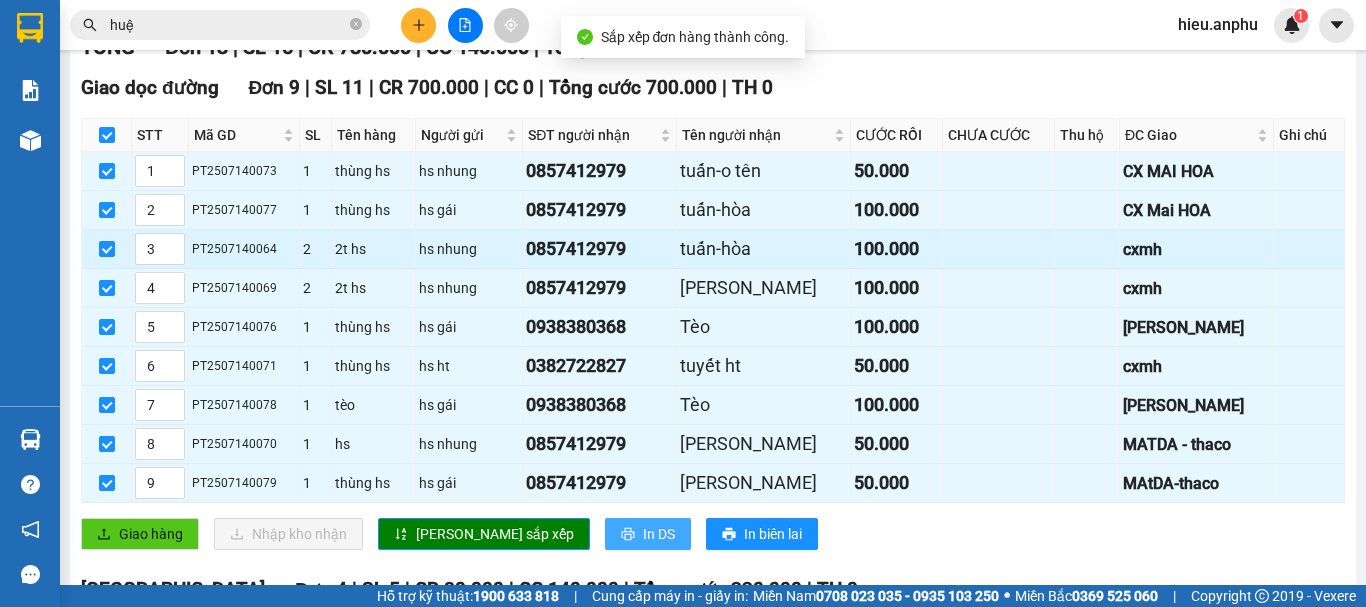 scroll, scrollTop: 0, scrollLeft: 0, axis: both 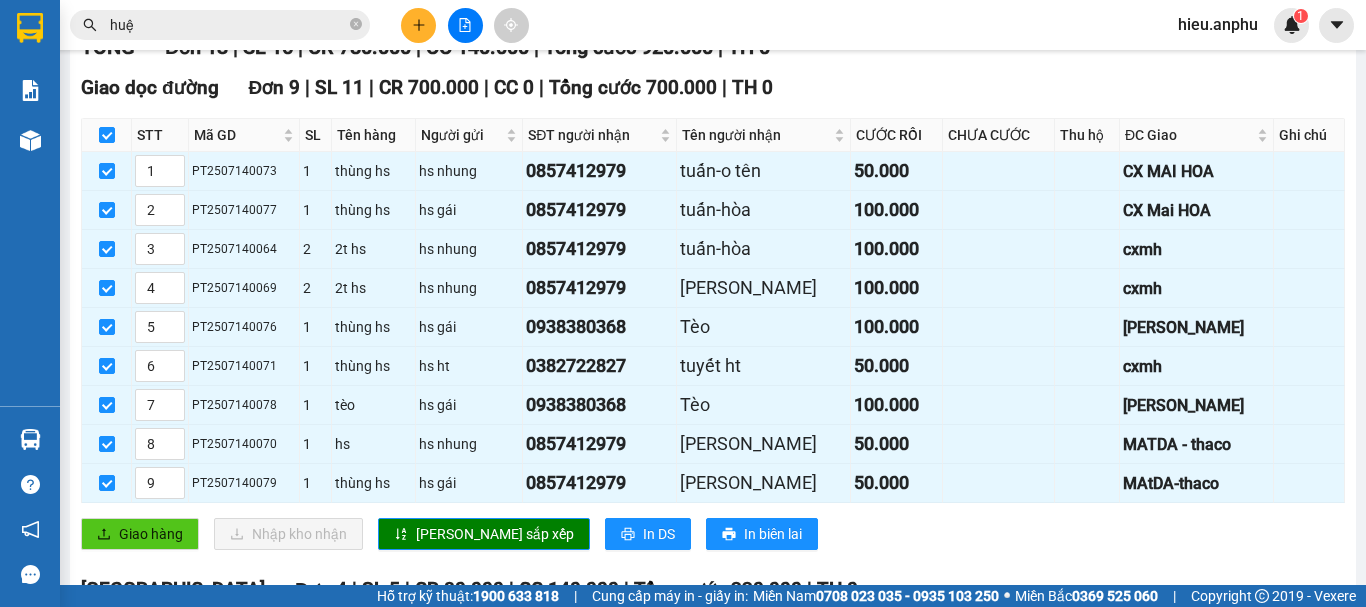 drag, startPoint x: 357, startPoint y: 24, endPoint x: 243, endPoint y: 35, distance: 114.52947 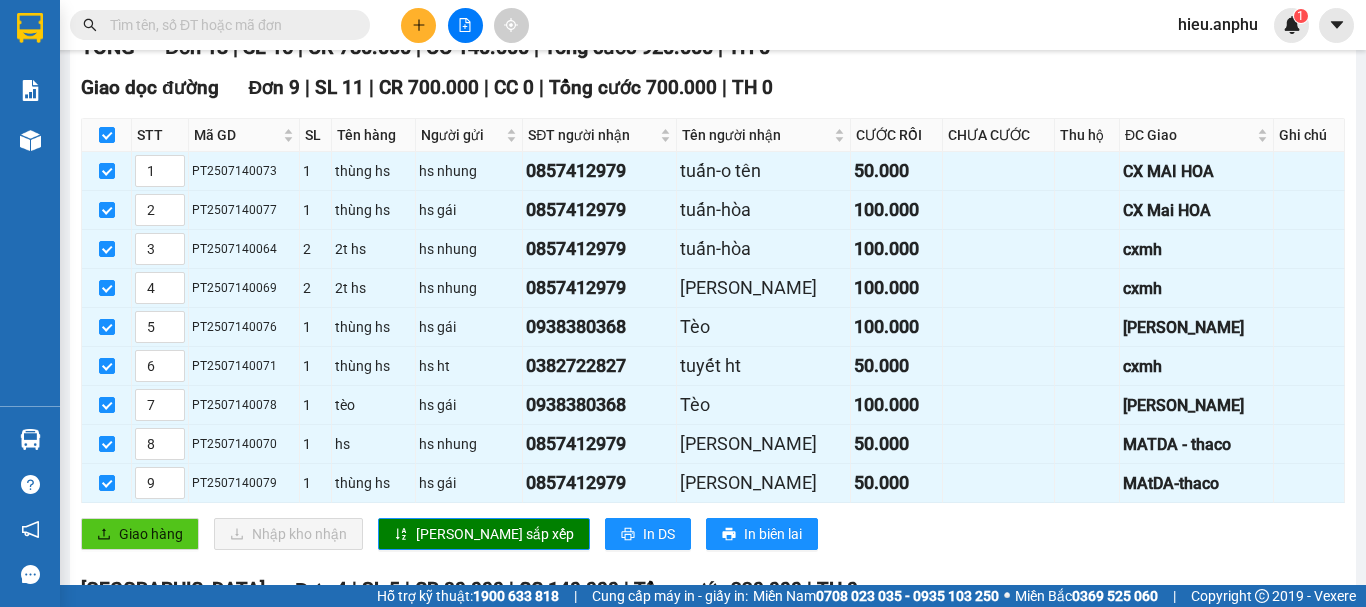 click at bounding box center [228, 25] 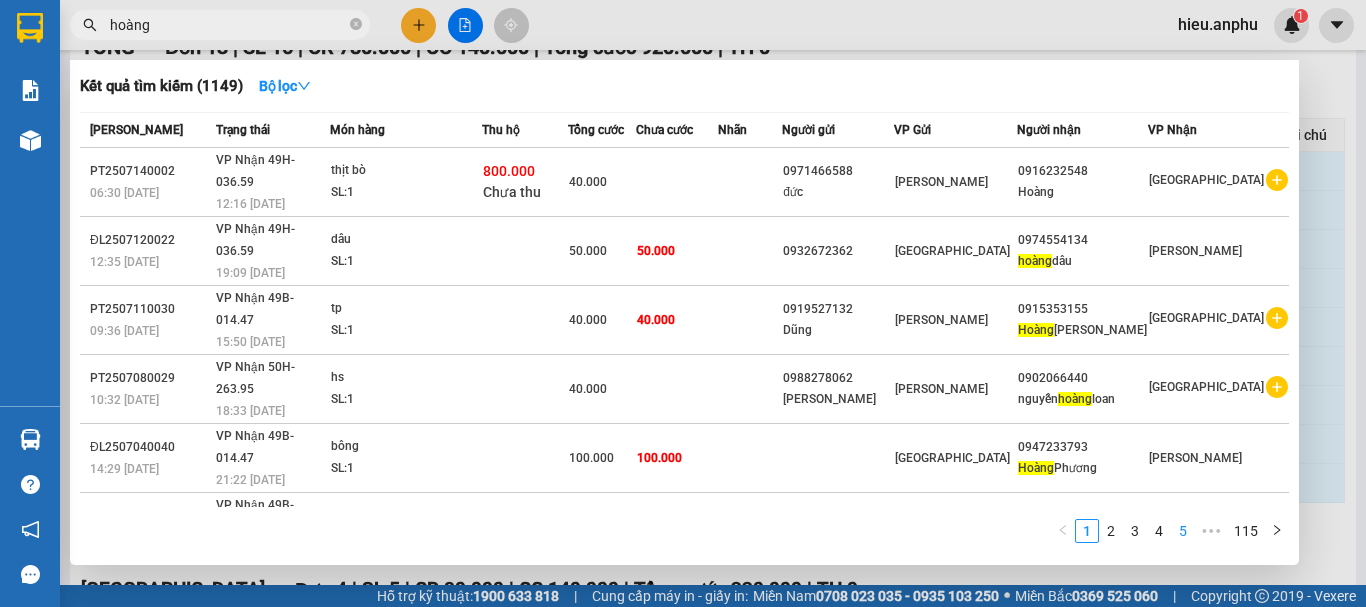 type on "hoàng" 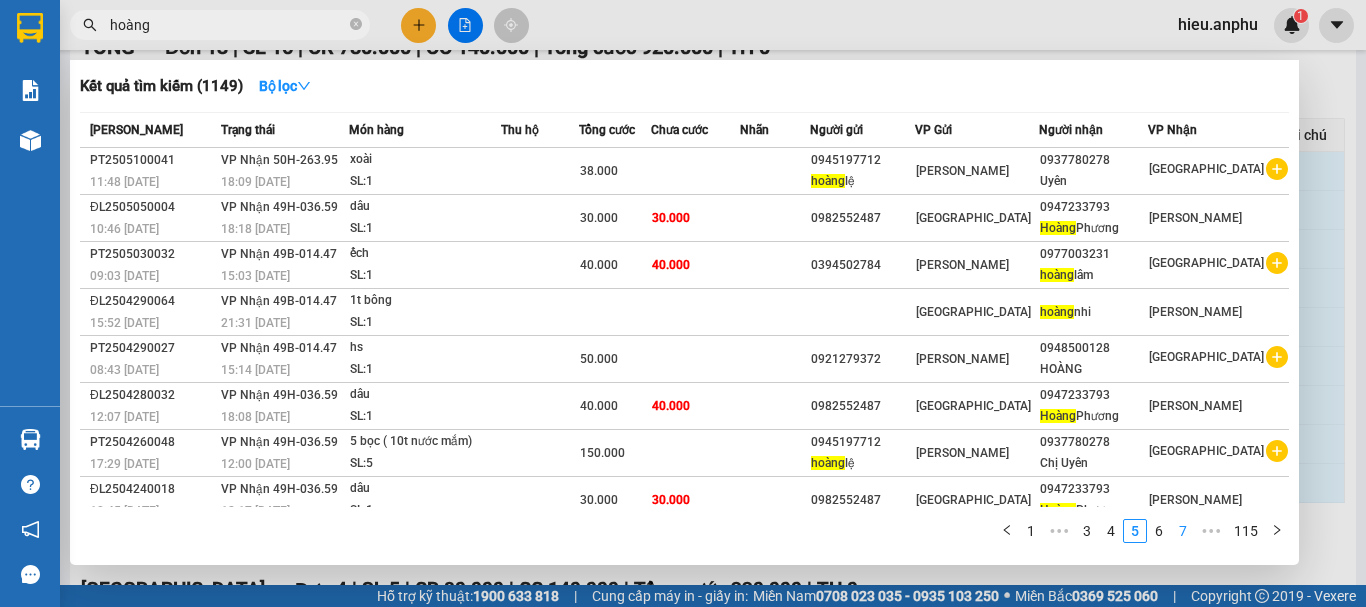 click on "7" at bounding box center [1183, 531] 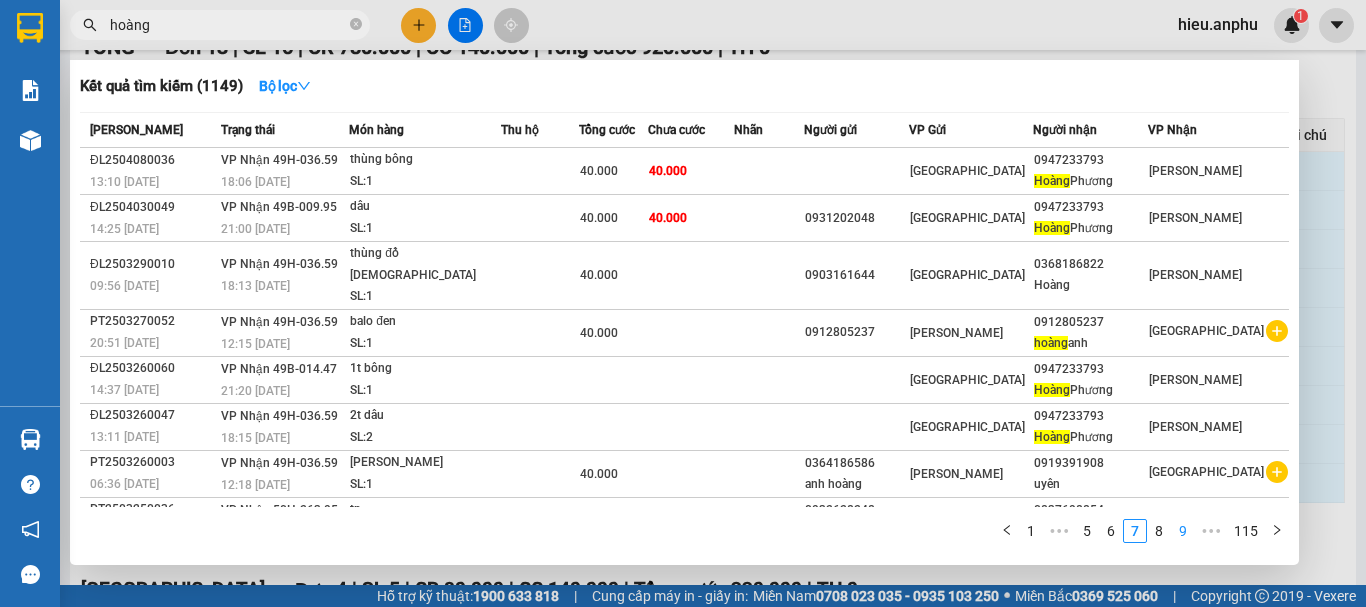 click on "9" at bounding box center (1183, 531) 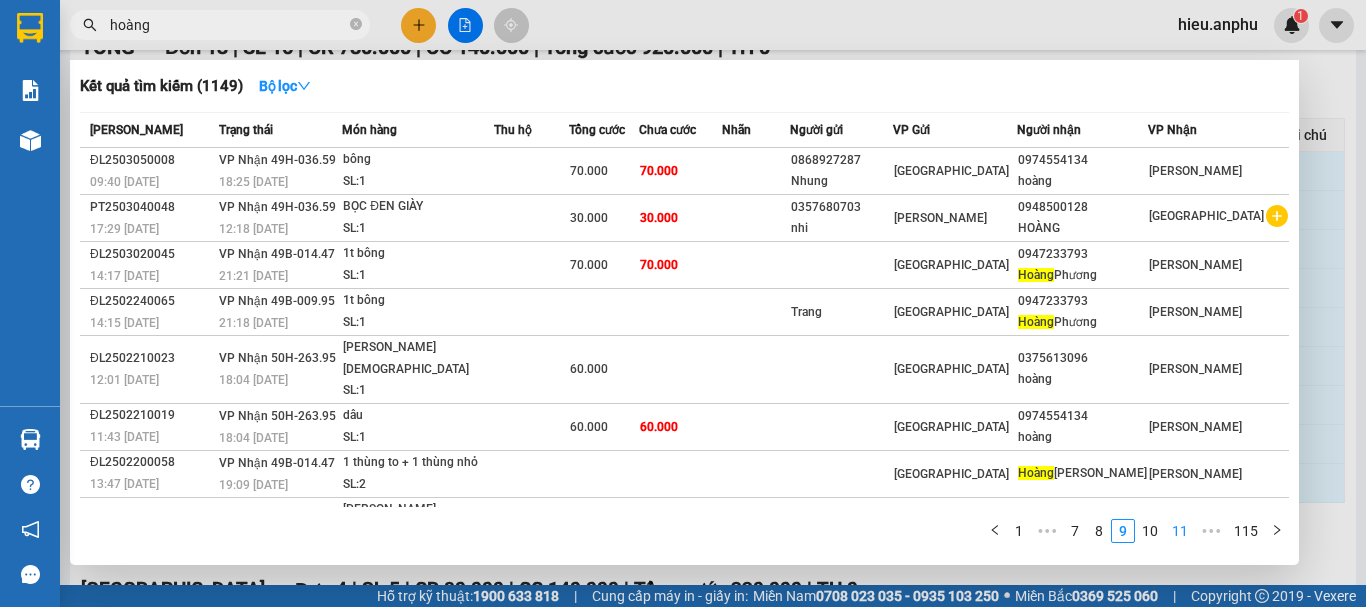 click on "11" at bounding box center (1180, 531) 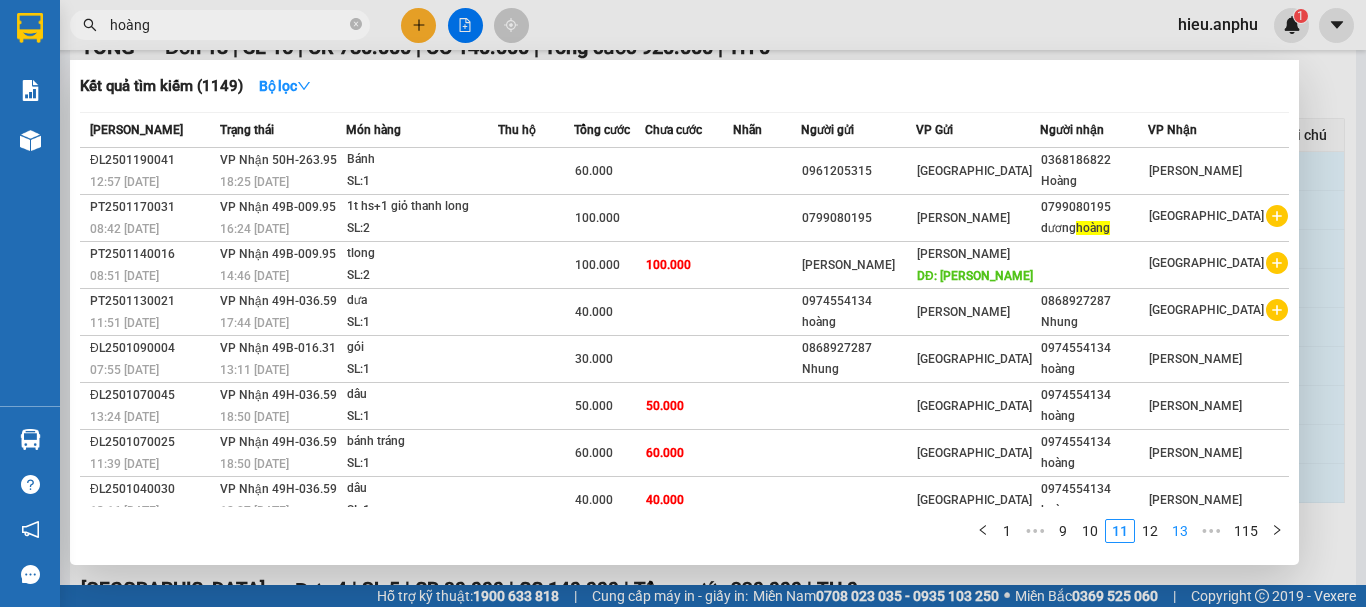 click on "13" at bounding box center [1180, 531] 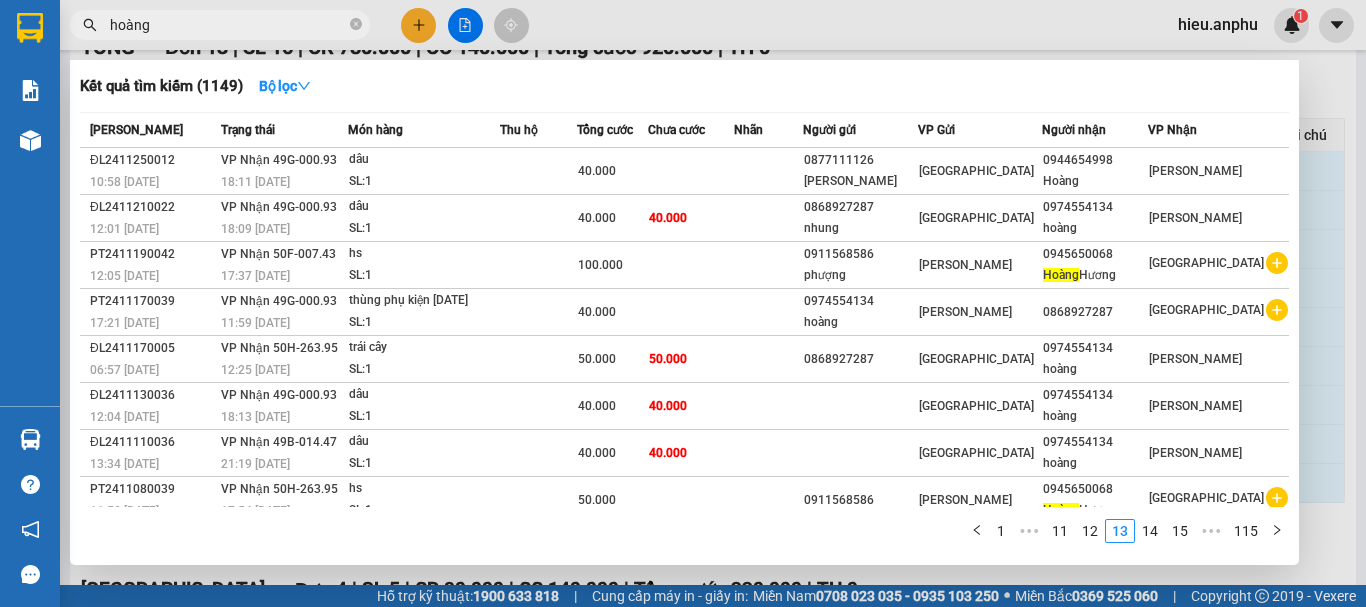 drag, startPoint x: 1176, startPoint y: 532, endPoint x: 1176, endPoint y: 515, distance: 17 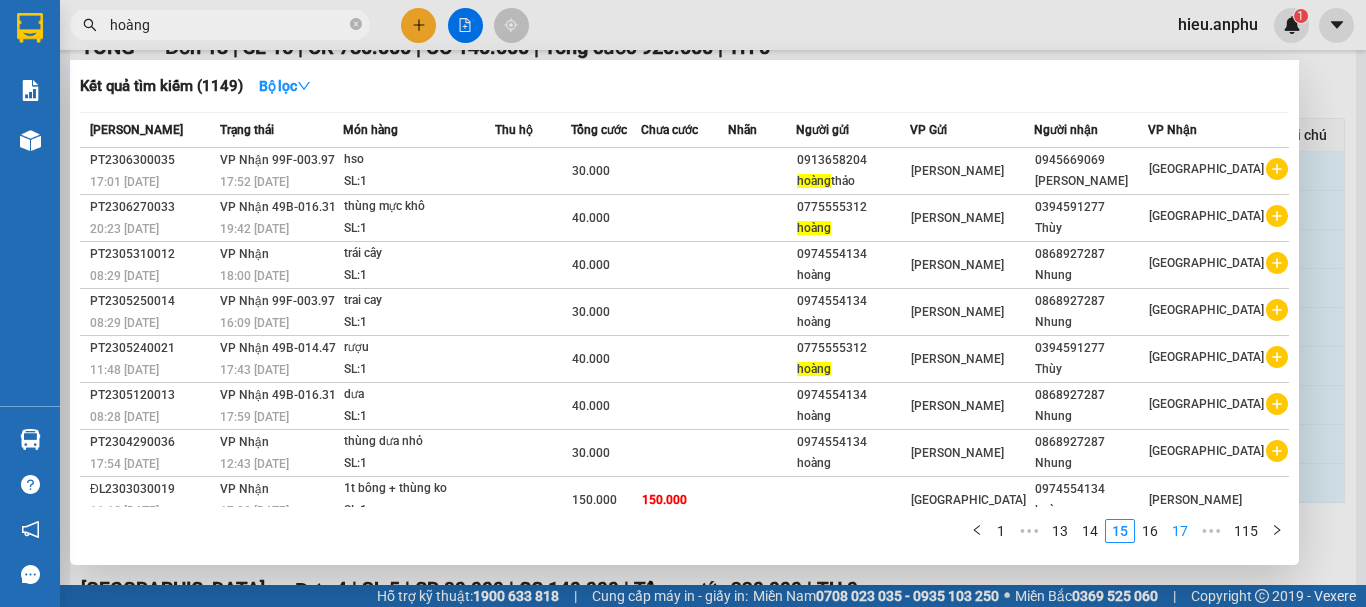 click on "17" at bounding box center (1180, 531) 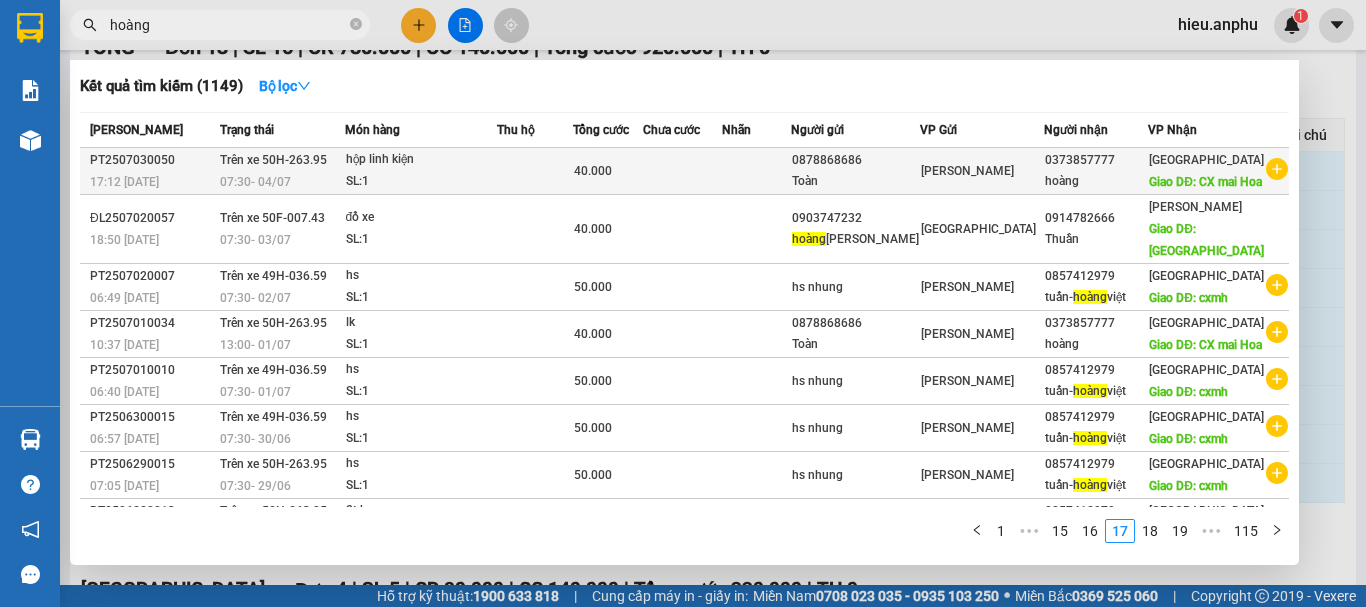 click on "hoàng" at bounding box center [1096, 181] 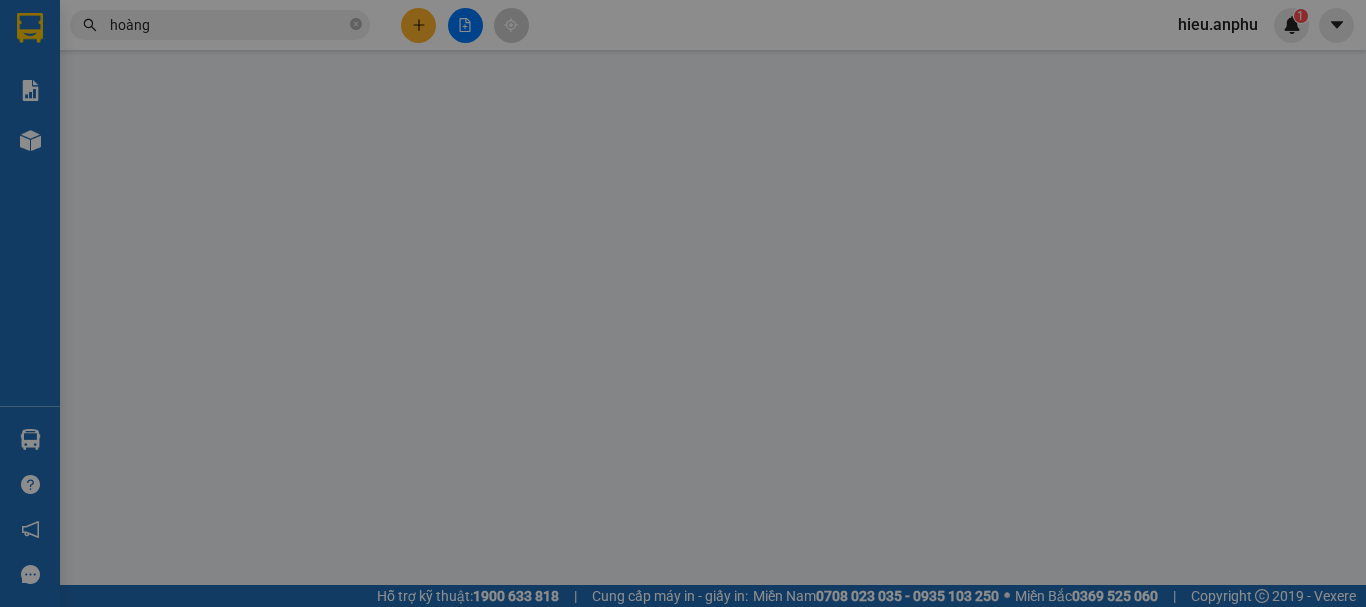 scroll, scrollTop: 0, scrollLeft: 0, axis: both 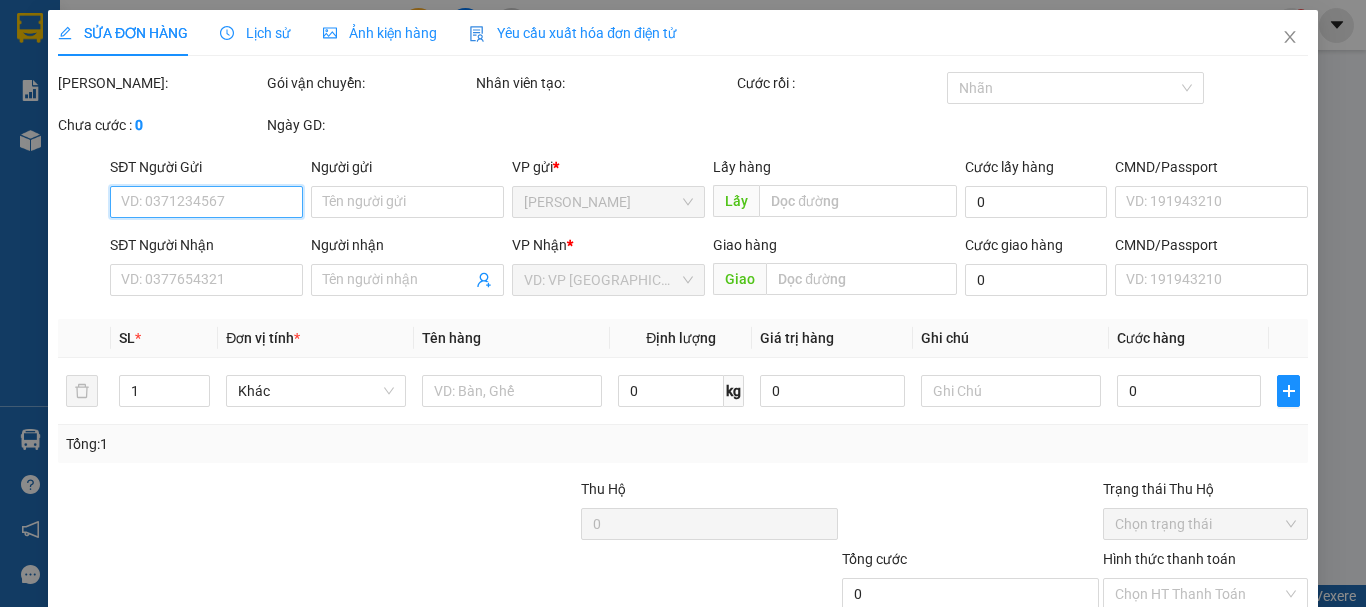 type on "0878868686" 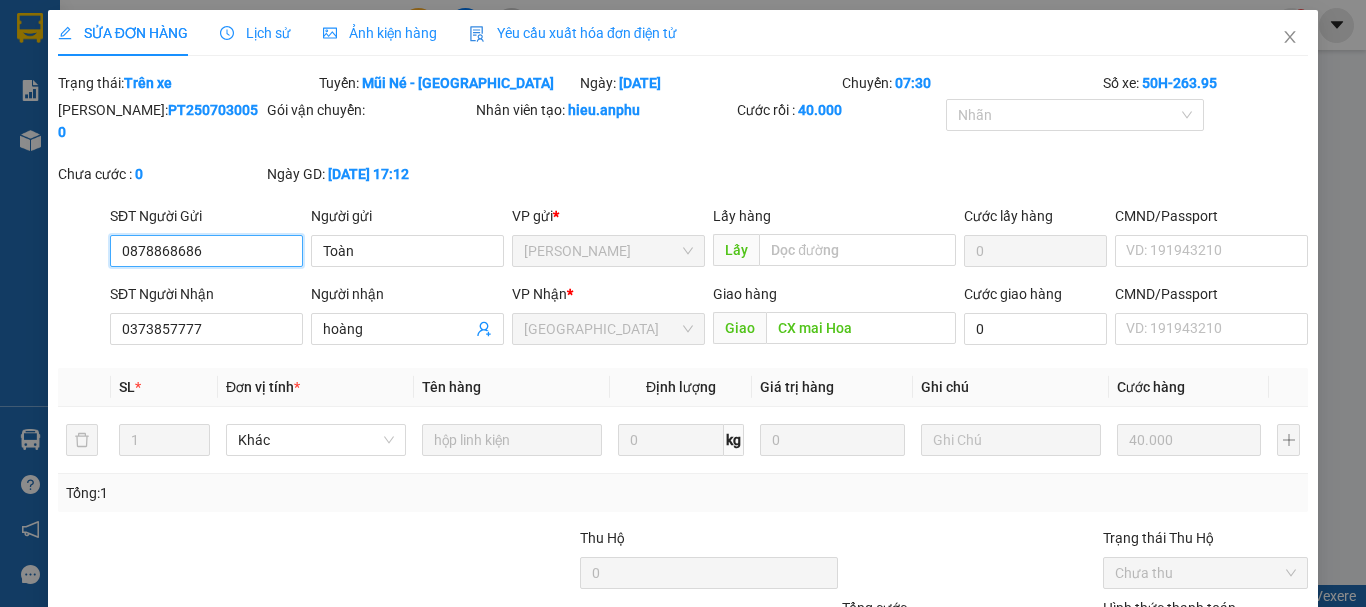scroll, scrollTop: 164, scrollLeft: 0, axis: vertical 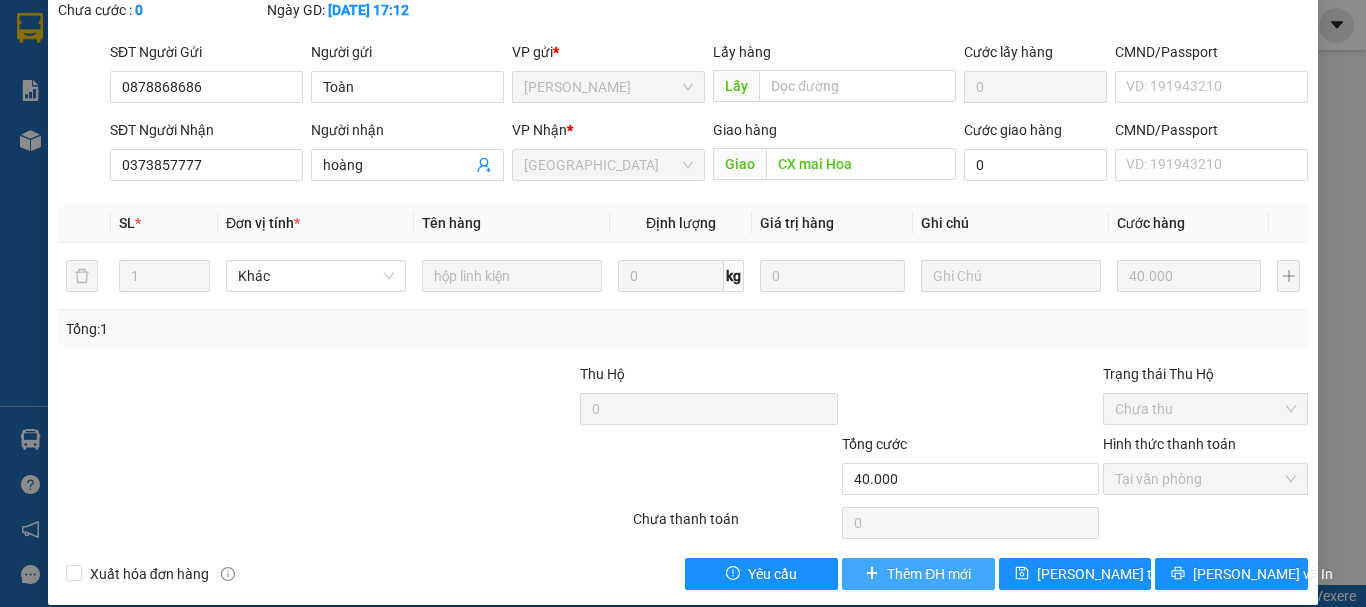 click on "Thêm ĐH mới" at bounding box center [929, 574] 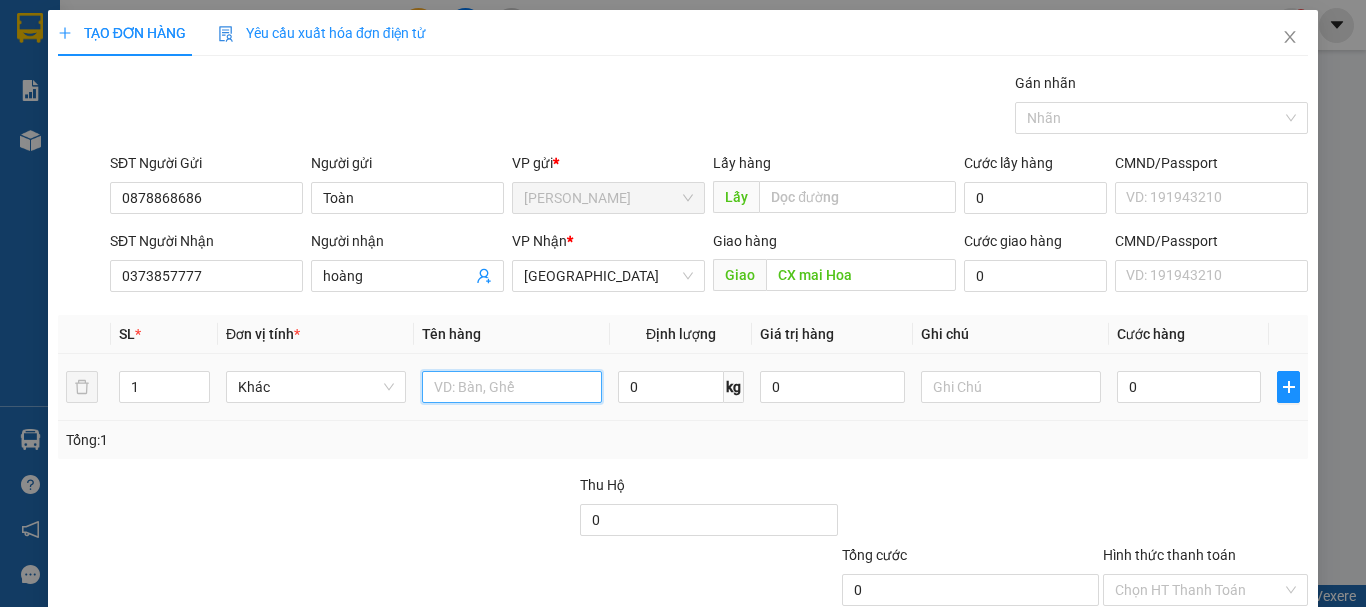 click at bounding box center [512, 387] 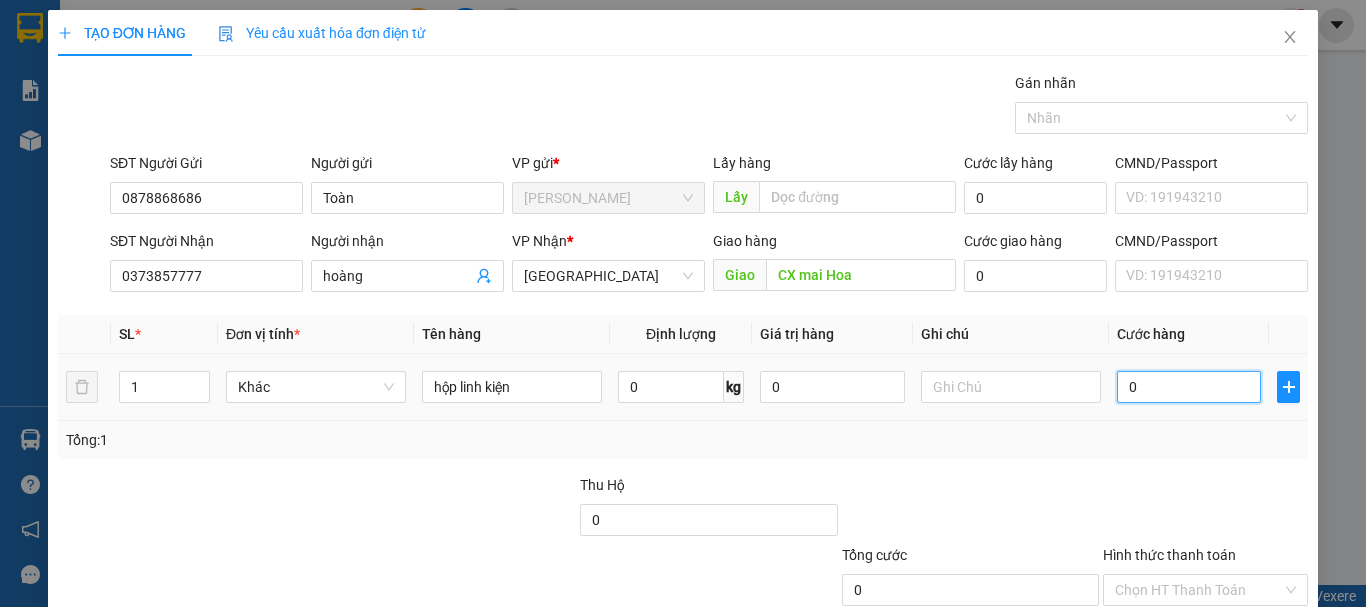 click on "0" at bounding box center (1189, 387) 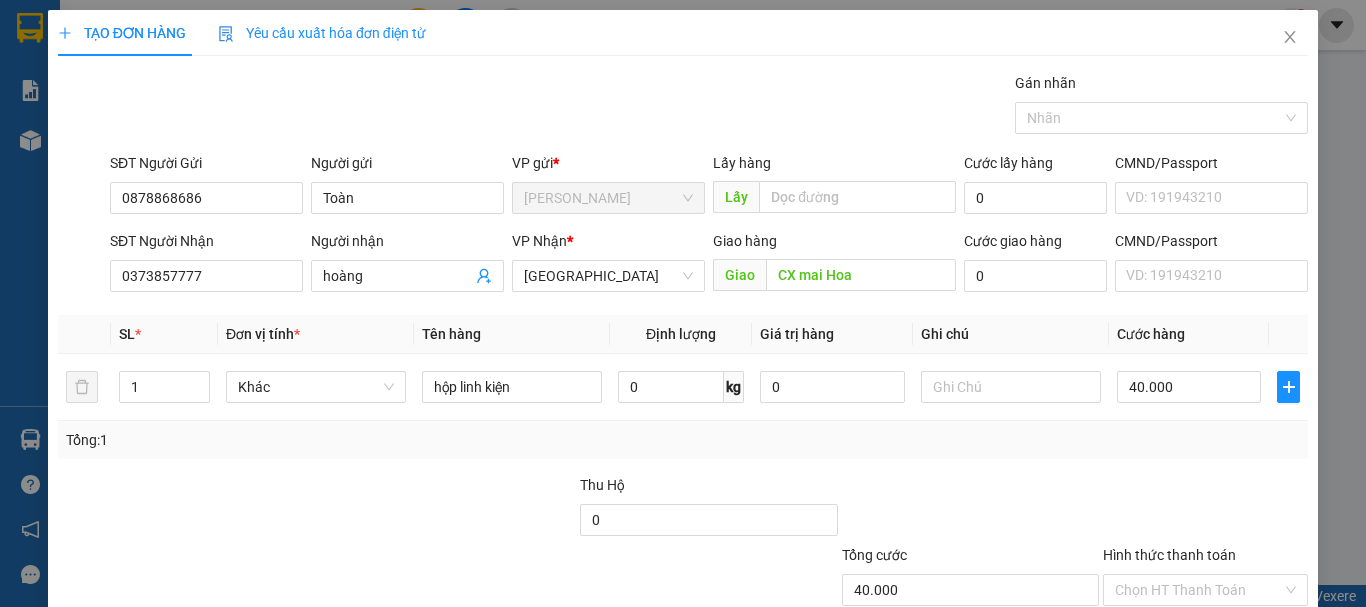 click on "Tổng:  1" at bounding box center [683, 440] 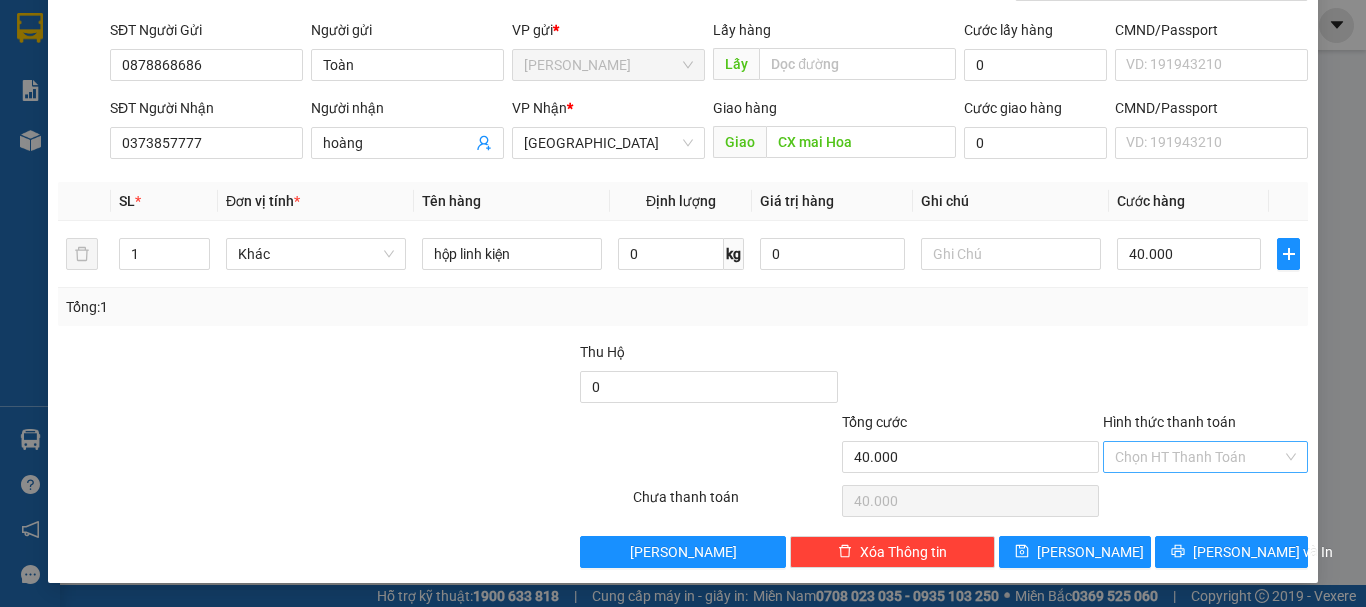 click on "Hình thức thanh toán" at bounding box center [1198, 457] 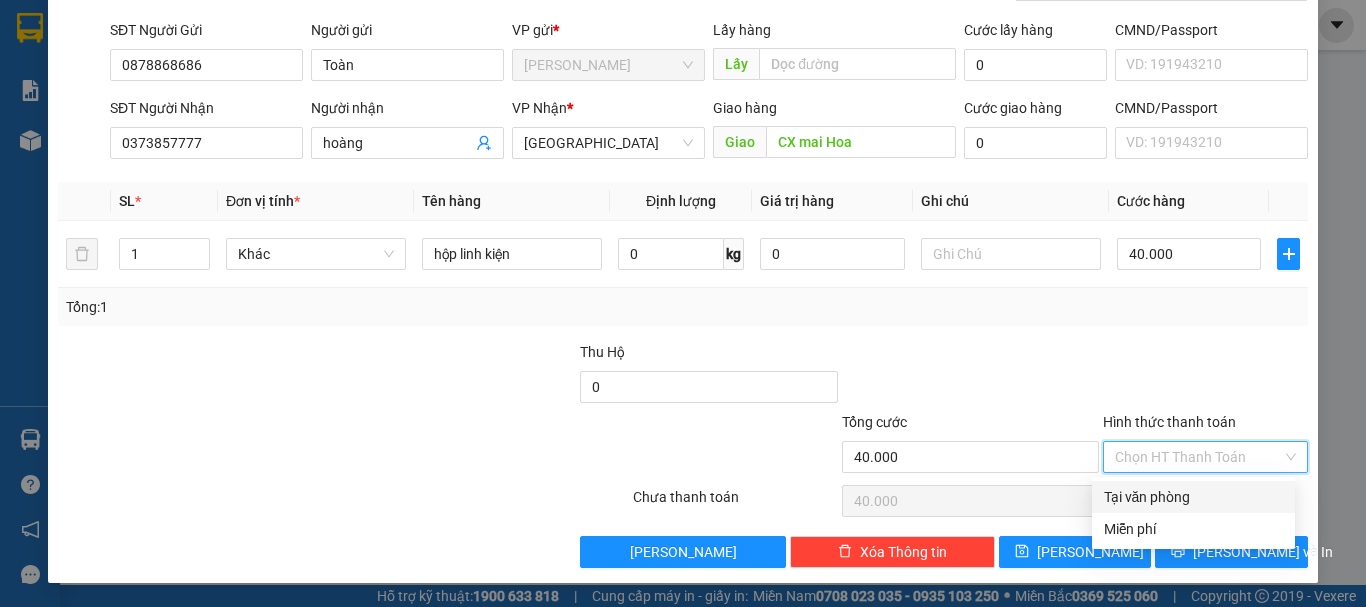 drag, startPoint x: 1127, startPoint y: 499, endPoint x: 1220, endPoint y: 533, distance: 99.0202 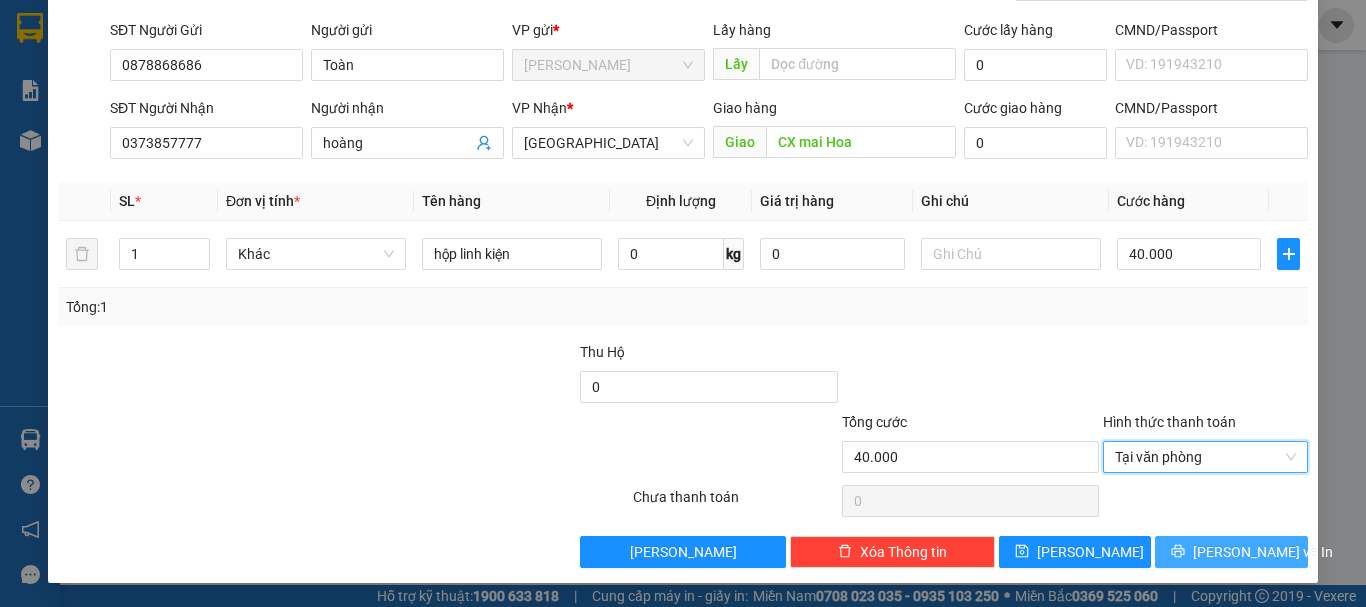 click on "[PERSON_NAME] và In" at bounding box center [1263, 552] 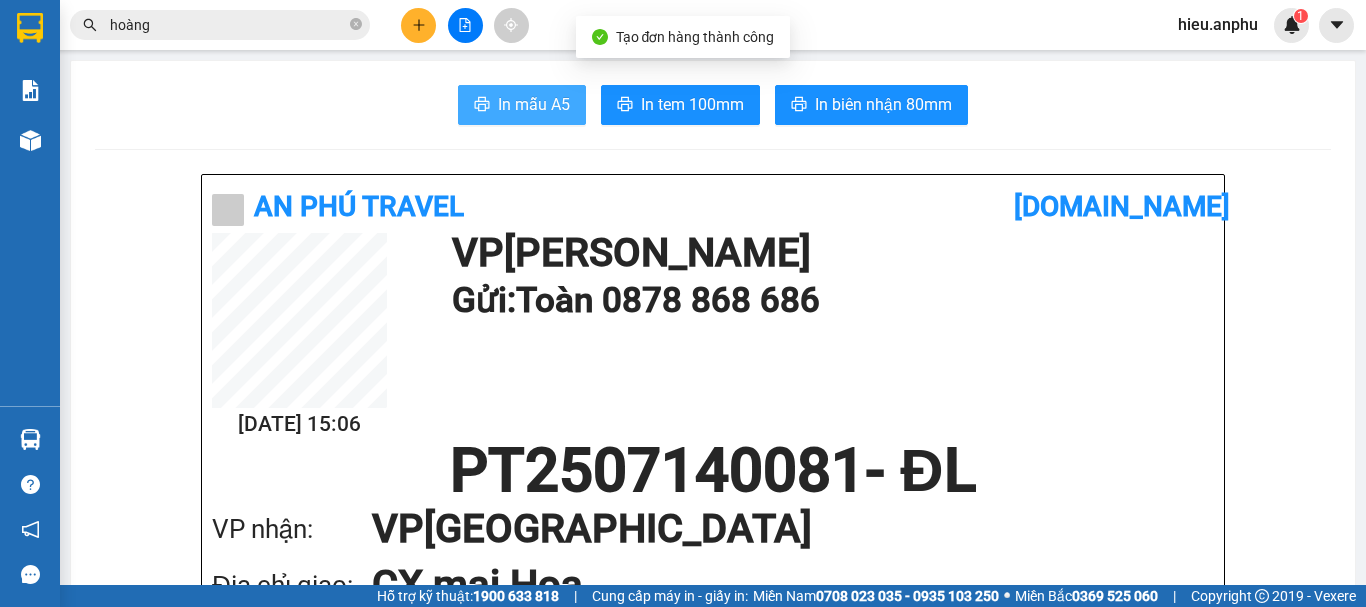 click on "In mẫu A5" at bounding box center (534, 104) 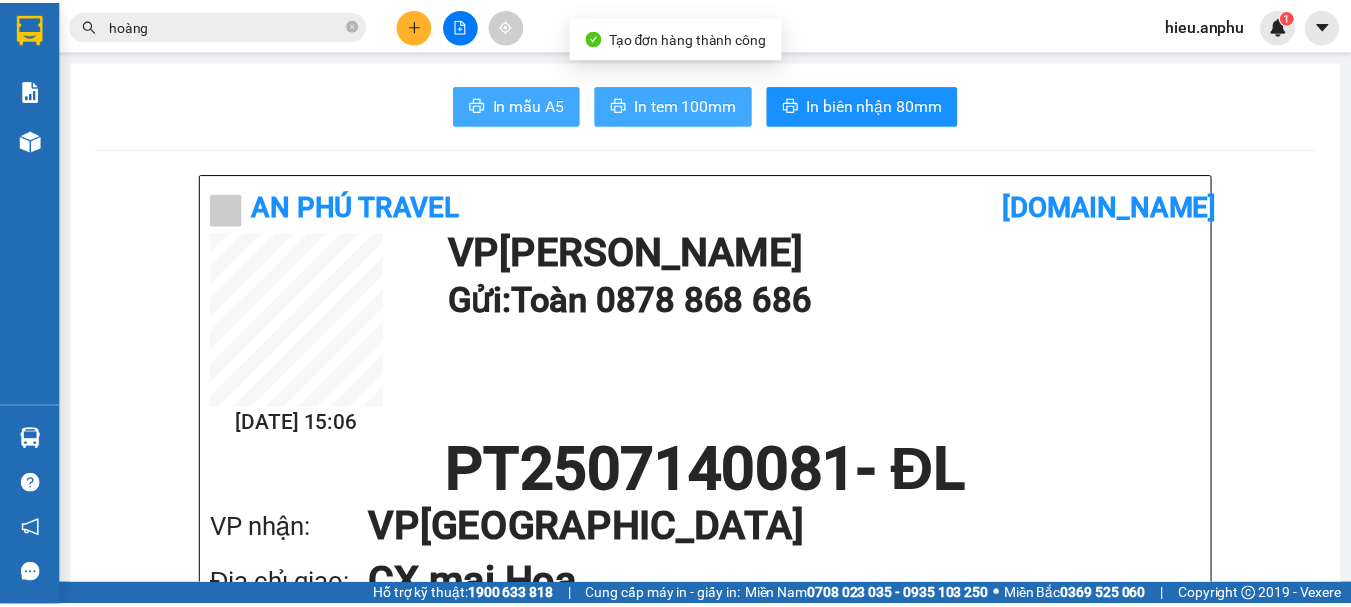 scroll, scrollTop: 0, scrollLeft: 0, axis: both 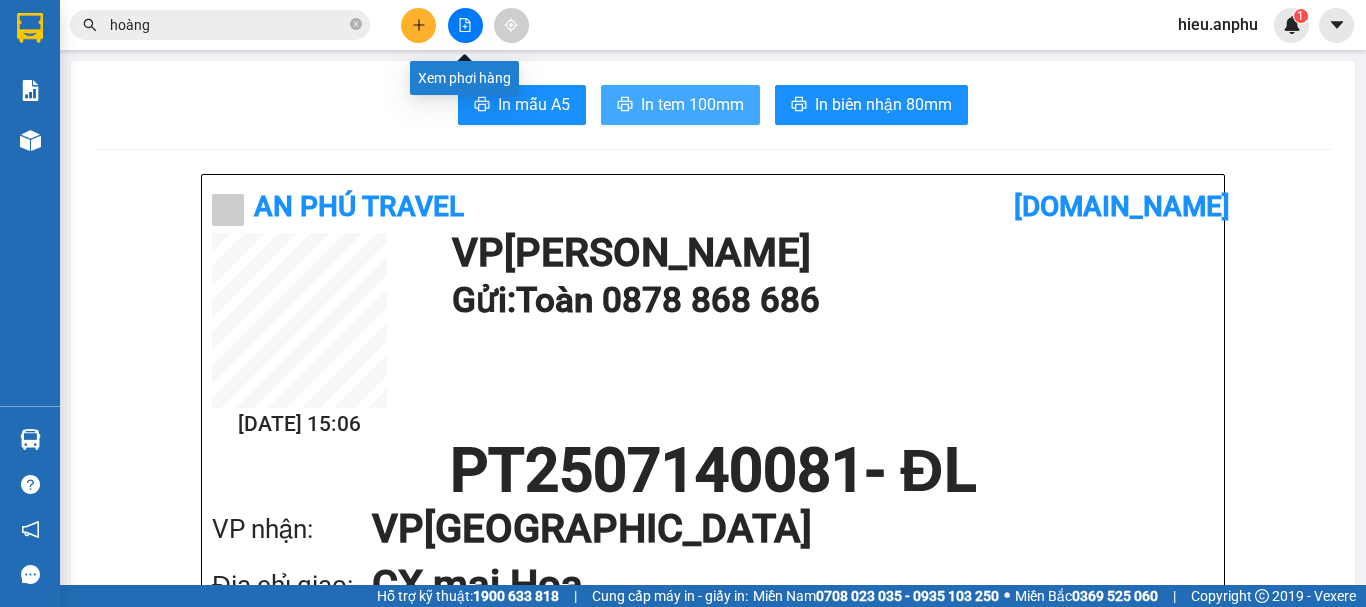 click at bounding box center [465, 25] 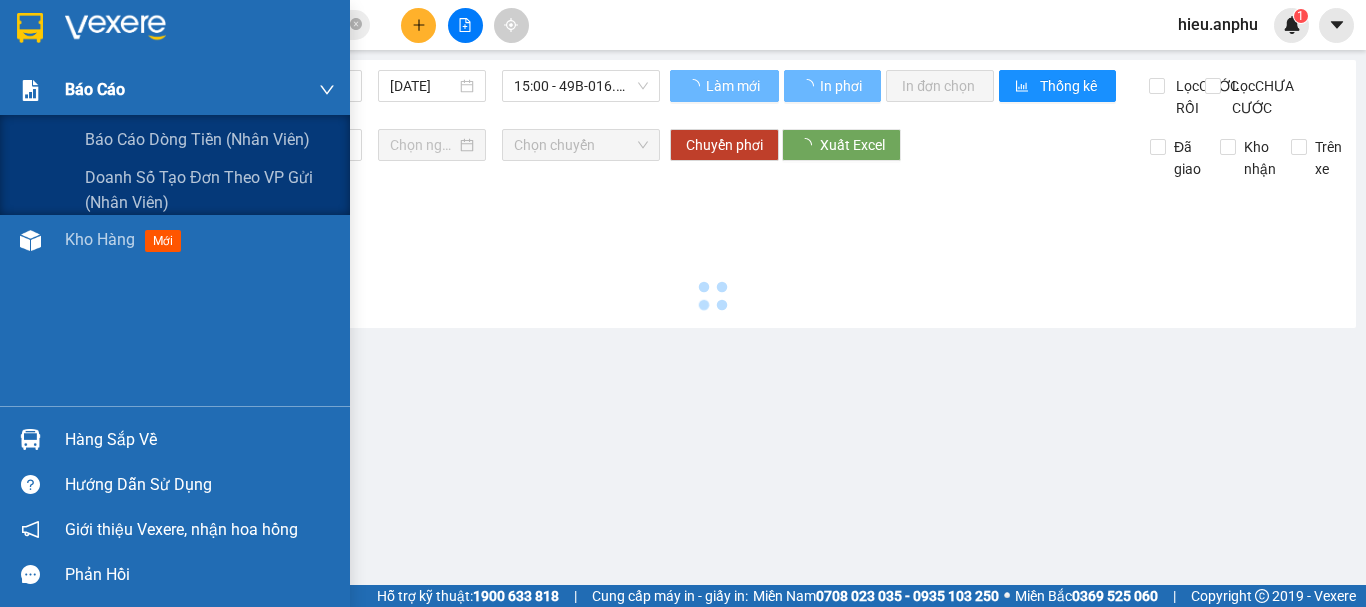 click on "Báo cáo" at bounding box center (200, 90) 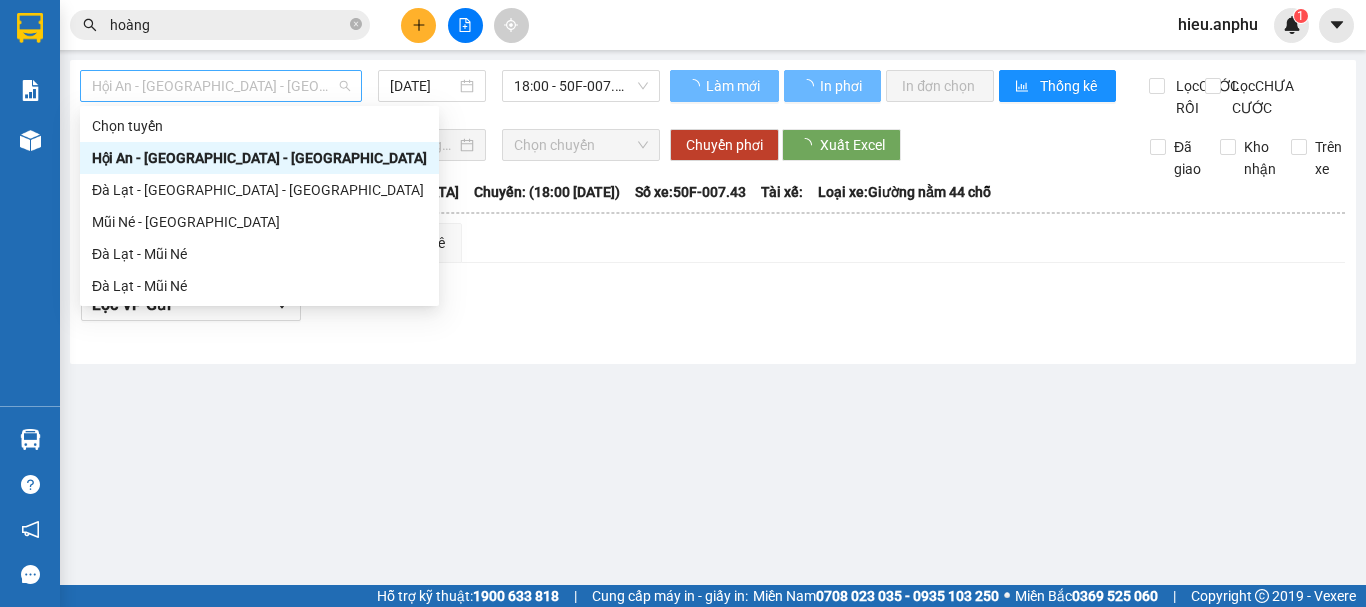 click on "Hội An - [GEOGRAPHIC_DATA] - [GEOGRAPHIC_DATA]" at bounding box center (221, 86) 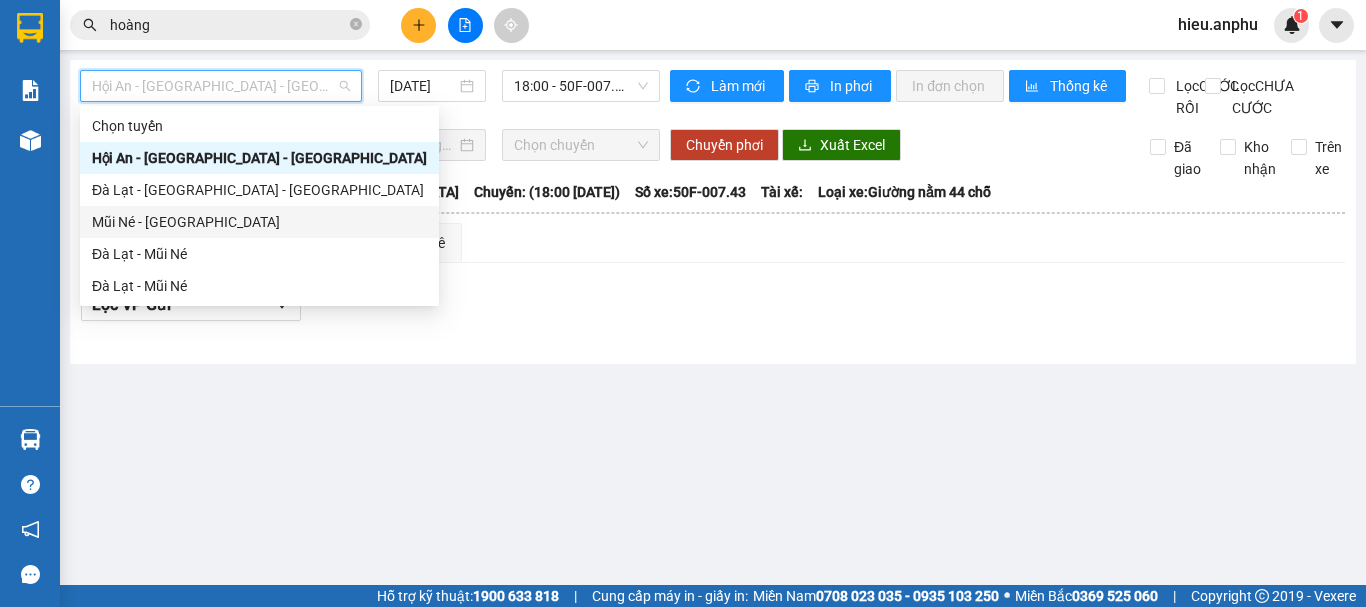 click on "Mũi Né - [GEOGRAPHIC_DATA]" at bounding box center (259, 222) 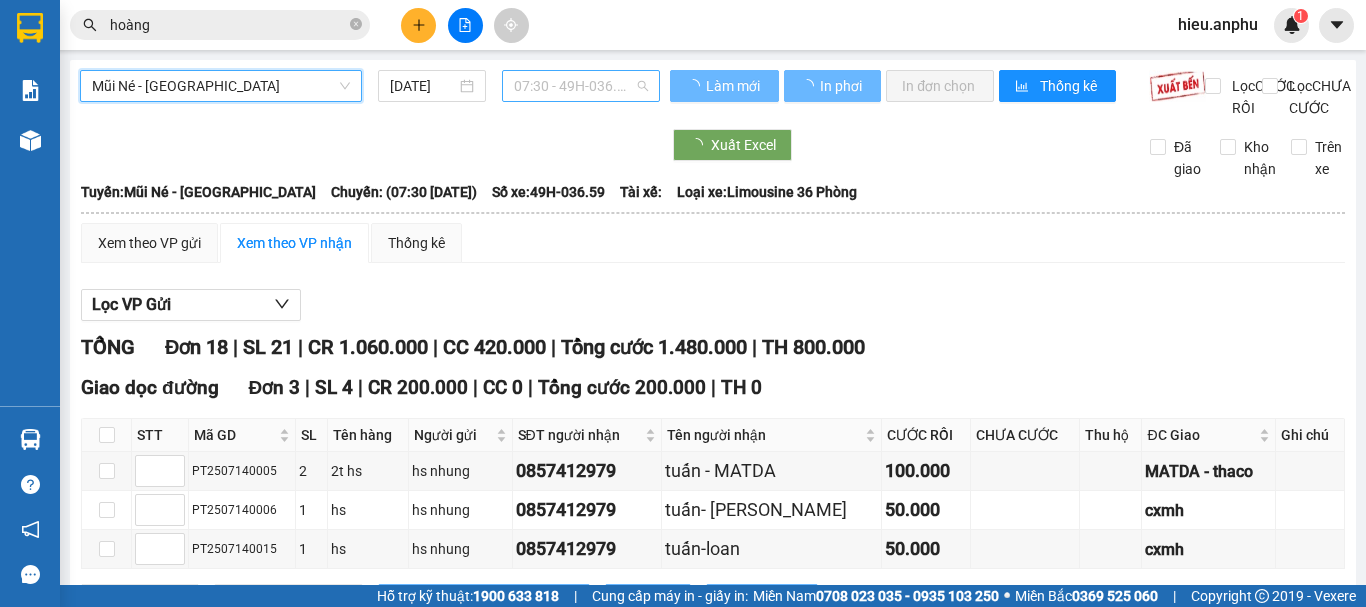 click on "07:30     - 49H-036.59" at bounding box center (581, 86) 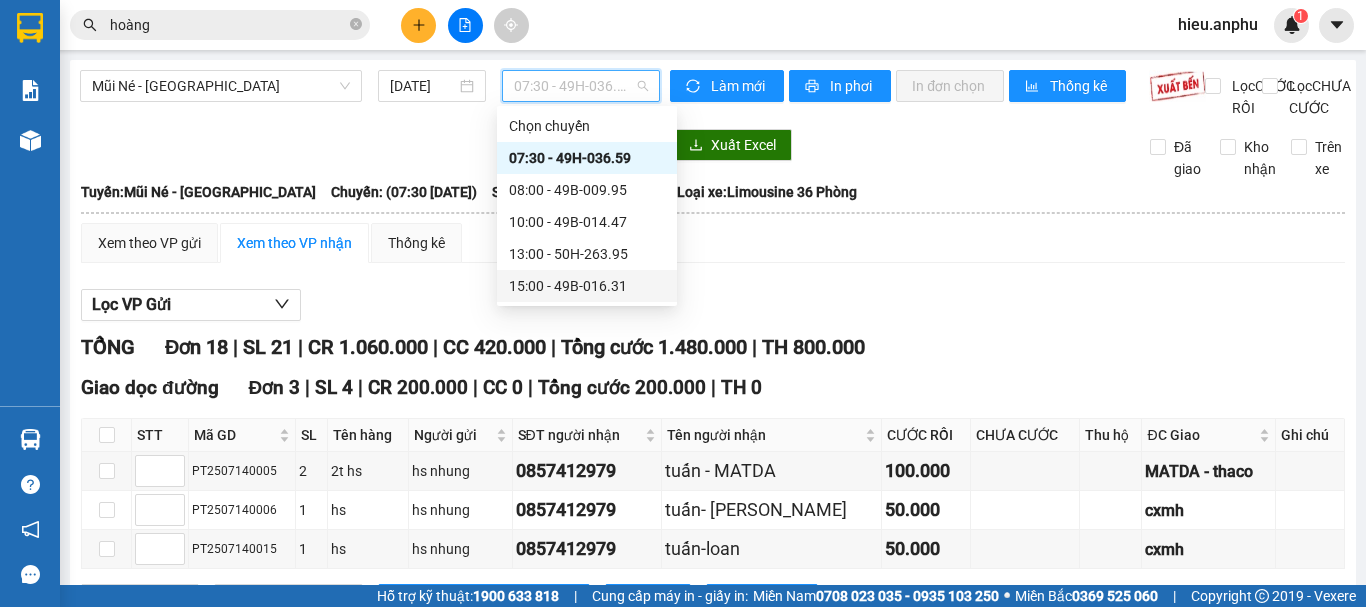 click on "15:00     - 49B-016.31" at bounding box center (587, 286) 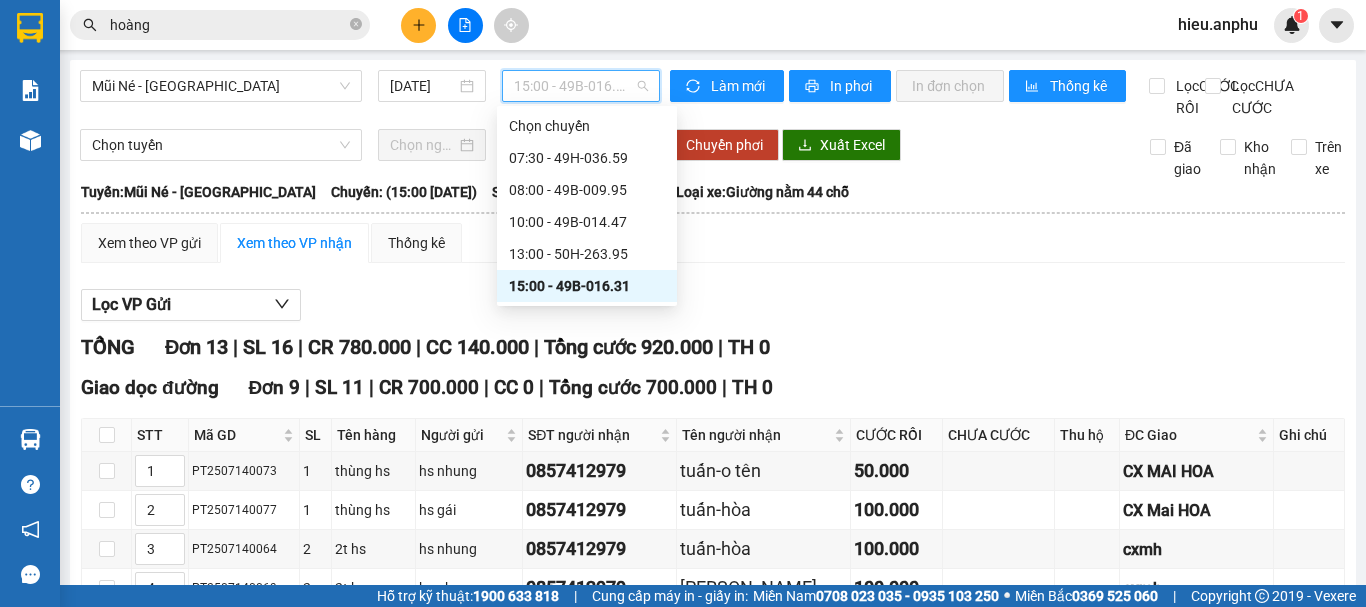 click on "15:00     - 49B-016.31" at bounding box center (581, 86) 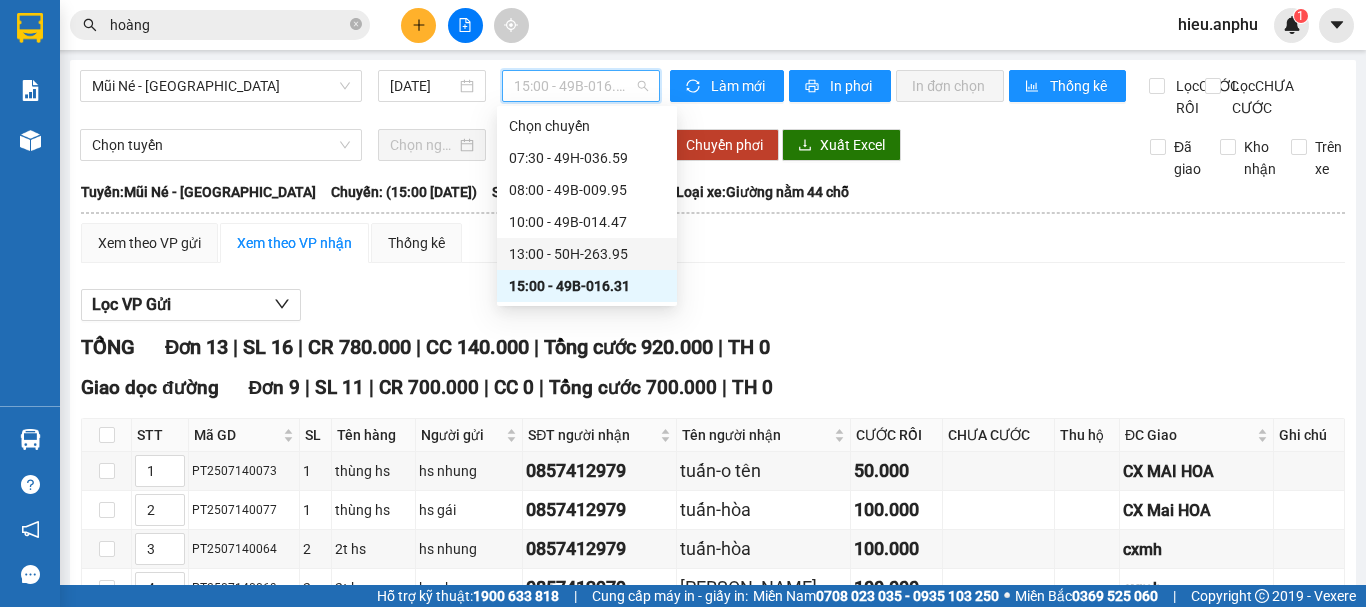 click on "13:00     - 50H-263.95" at bounding box center [587, 254] 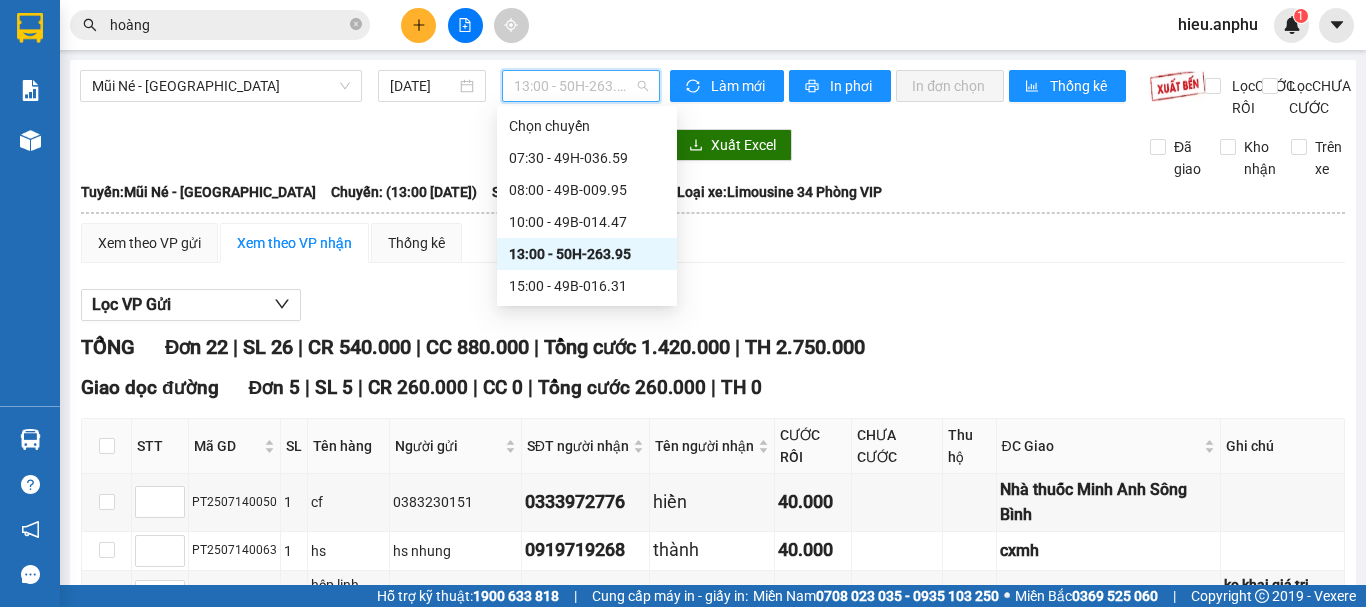 click on "13:00     - 50H-263.95" at bounding box center (581, 86) 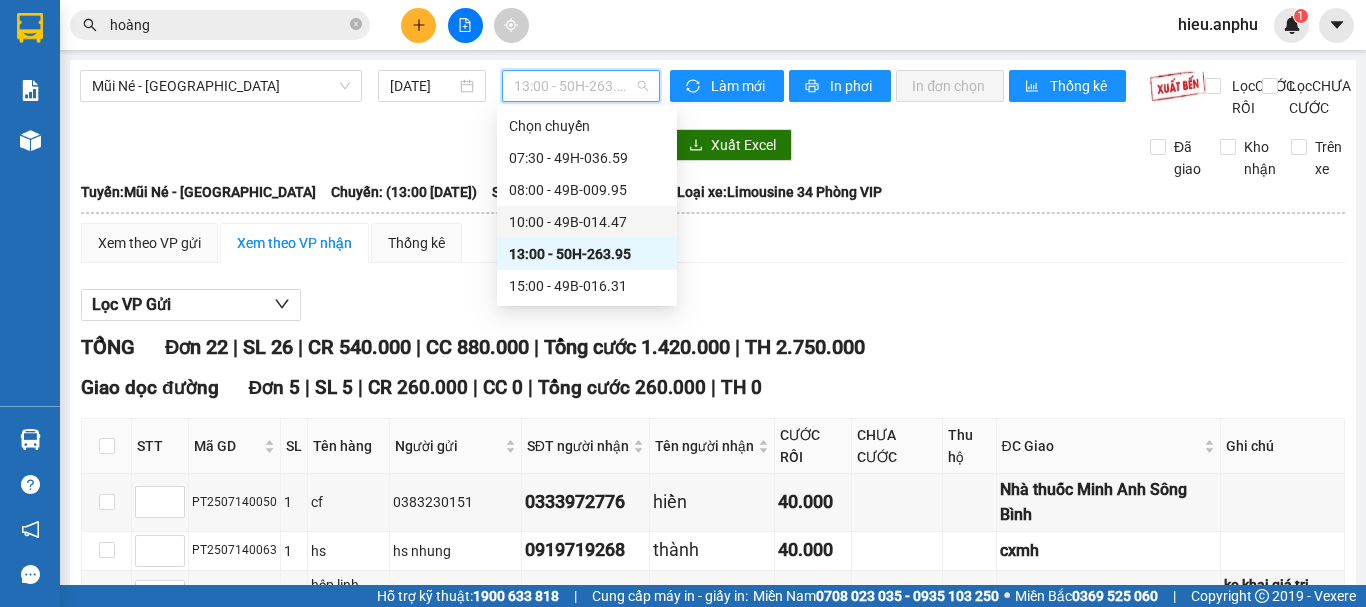 click on "10:00     - 49B-014.47" at bounding box center [587, 222] 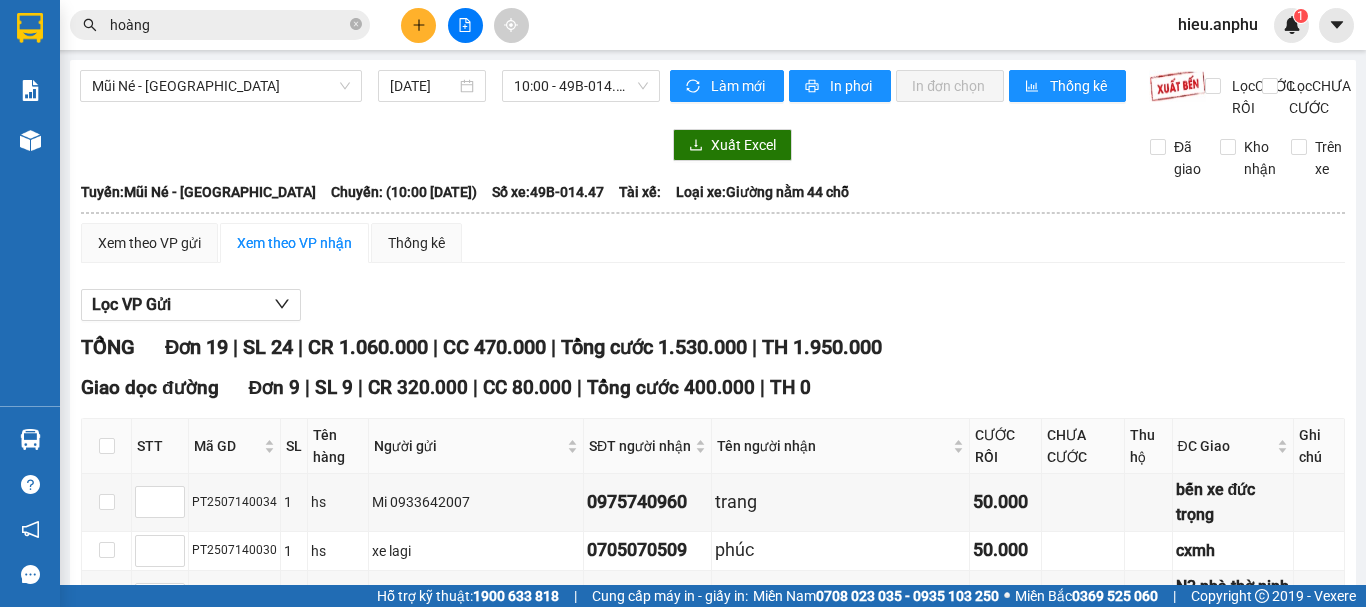 click at bounding box center (107, 1226) 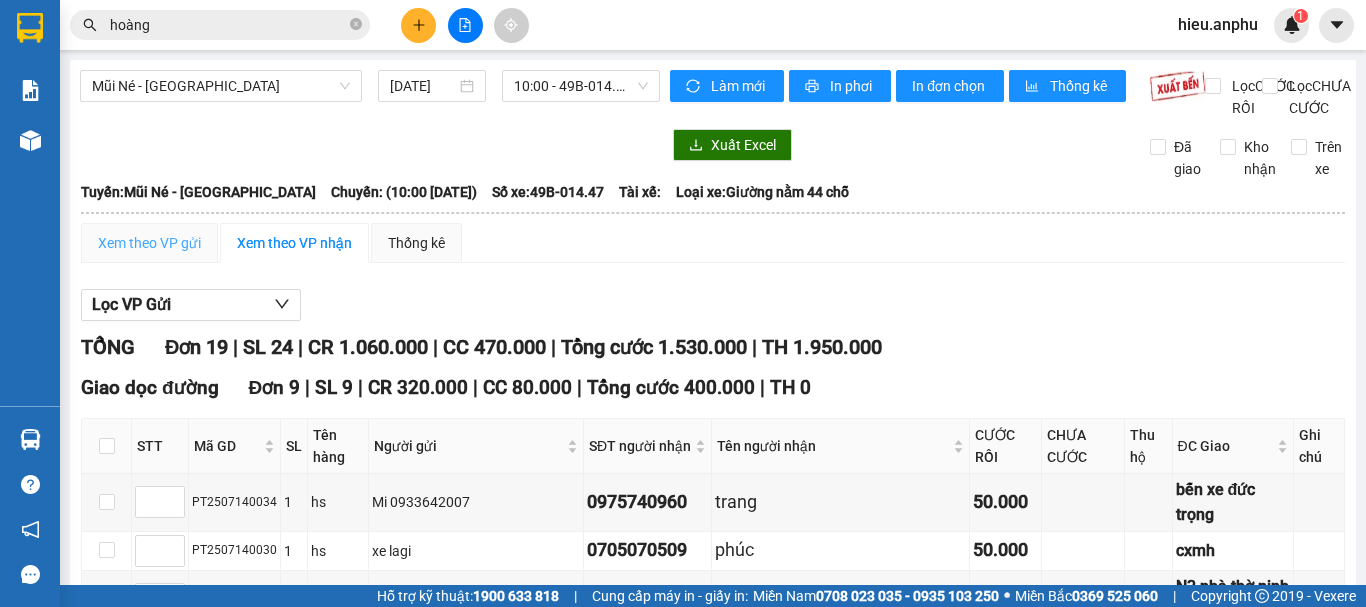 click on "Xem theo VP gửi" at bounding box center [149, 243] 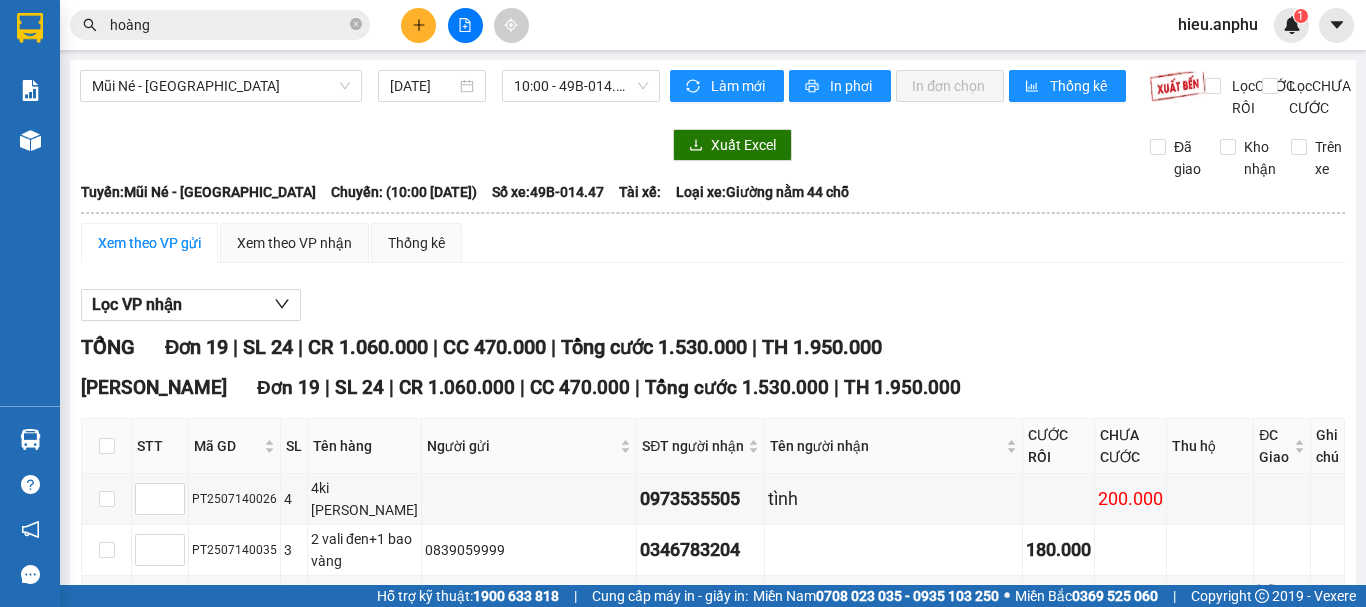click at bounding box center [107, 1081] 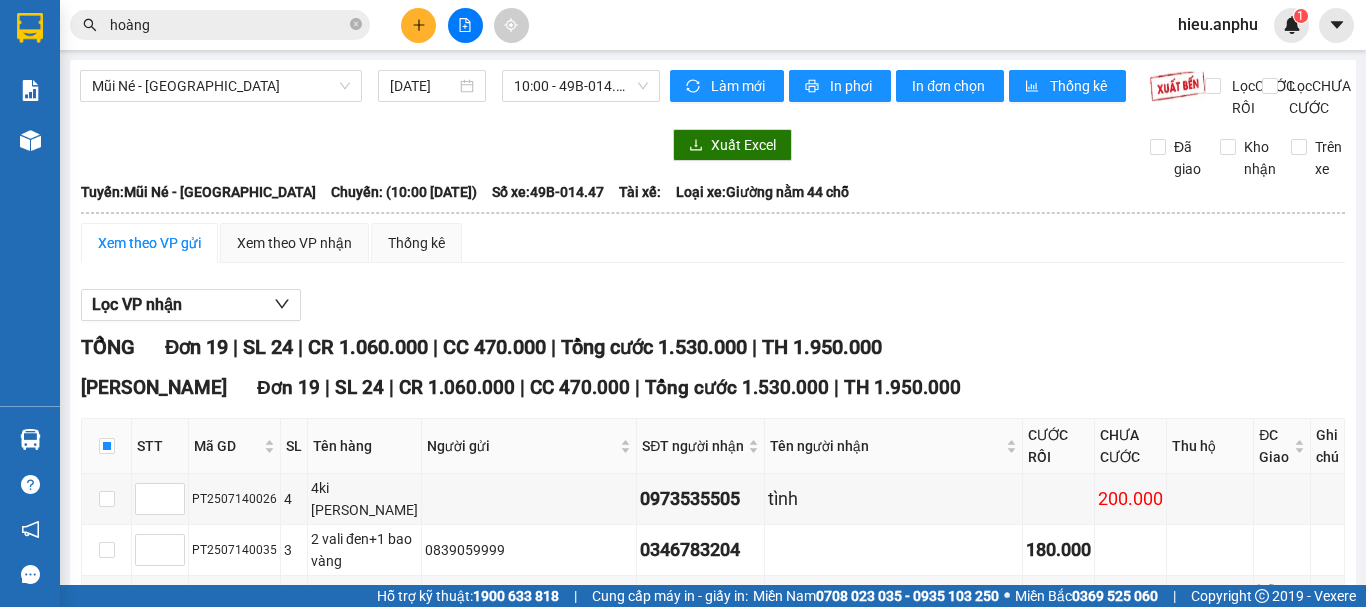 click on "Xuống kho gửi" at bounding box center (391, 1462) 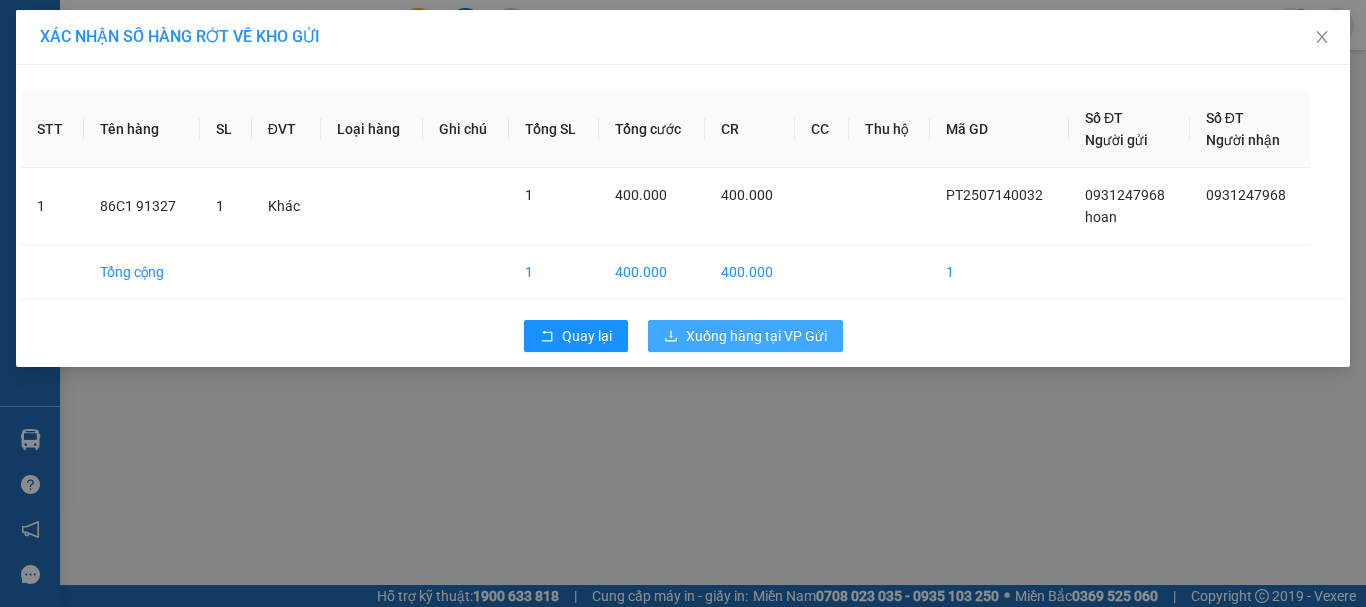 click on "Xuống hàng tại VP Gửi" at bounding box center [756, 336] 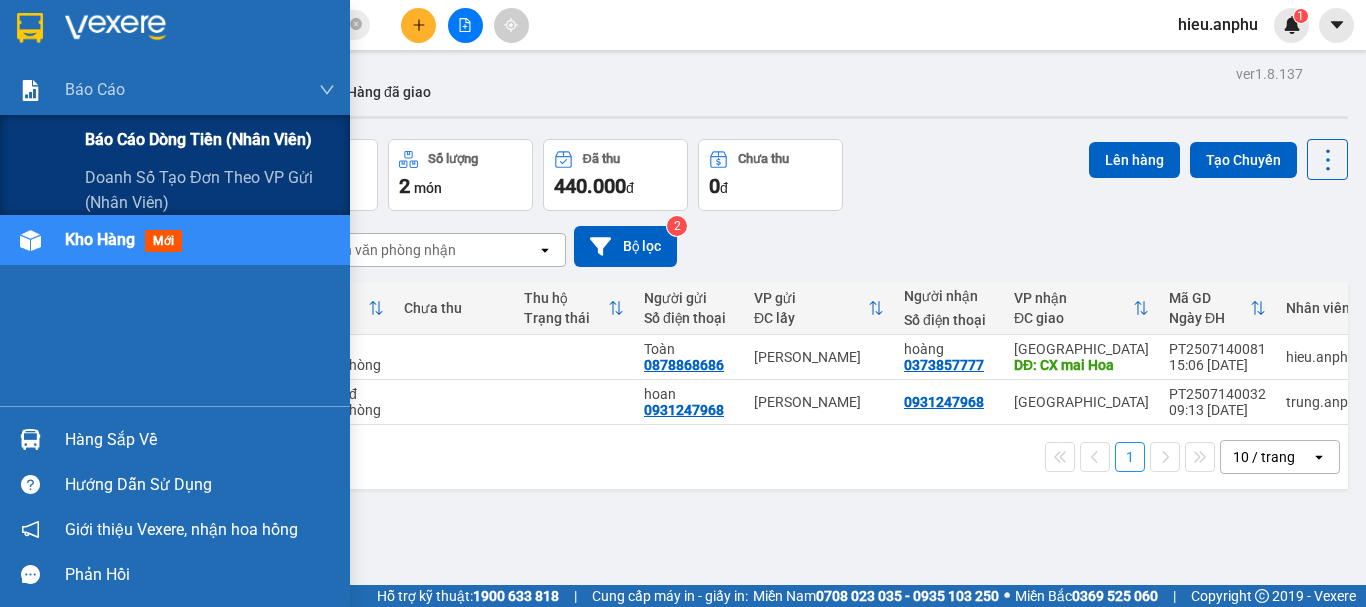 click on "Báo cáo dòng tiền (nhân viên)" at bounding box center (198, 139) 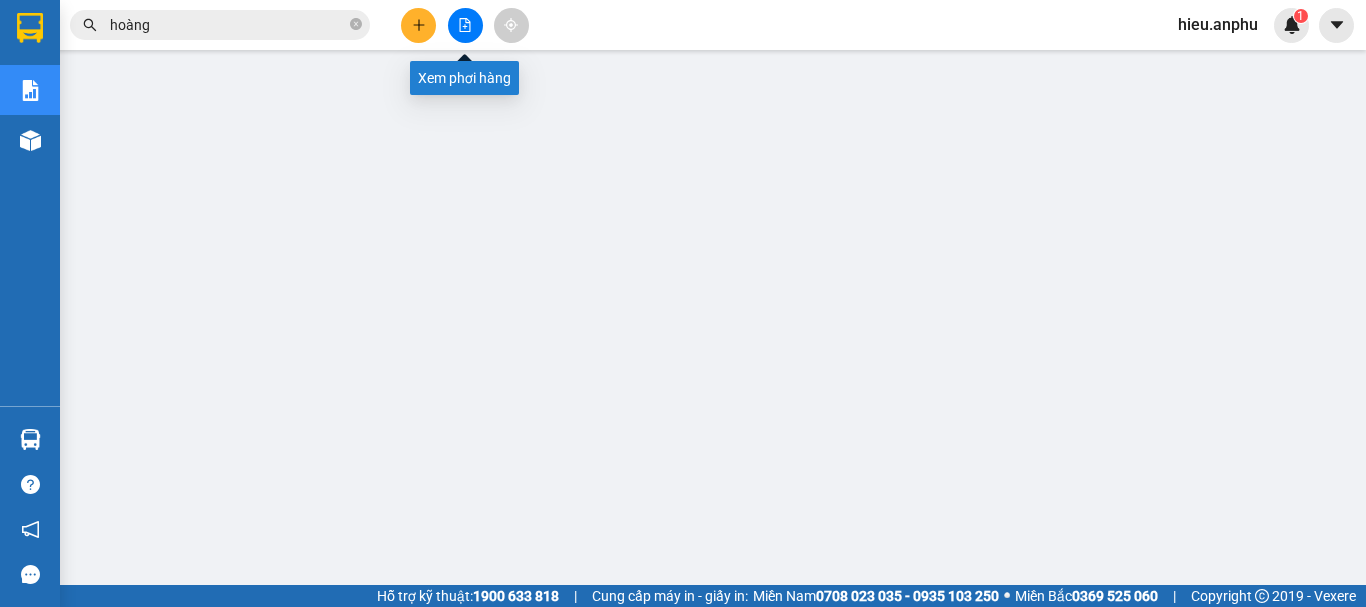 click 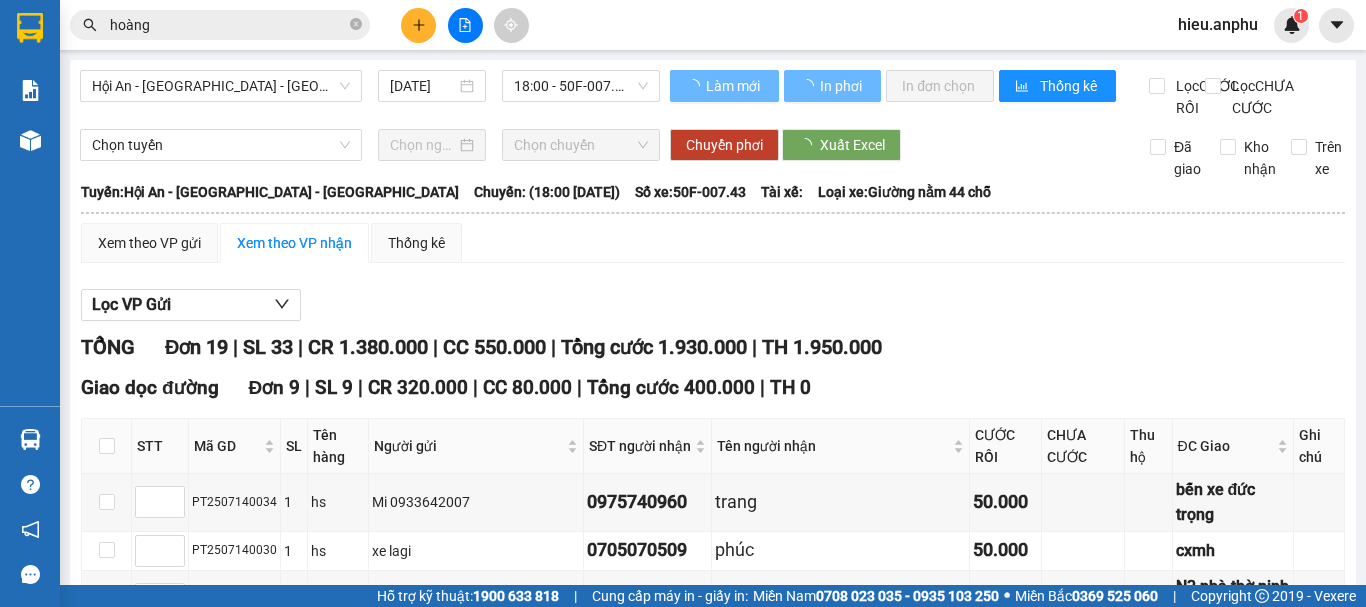 click on "Hội An - [GEOGRAPHIC_DATA] - [GEOGRAPHIC_DATA]" at bounding box center (221, 86) 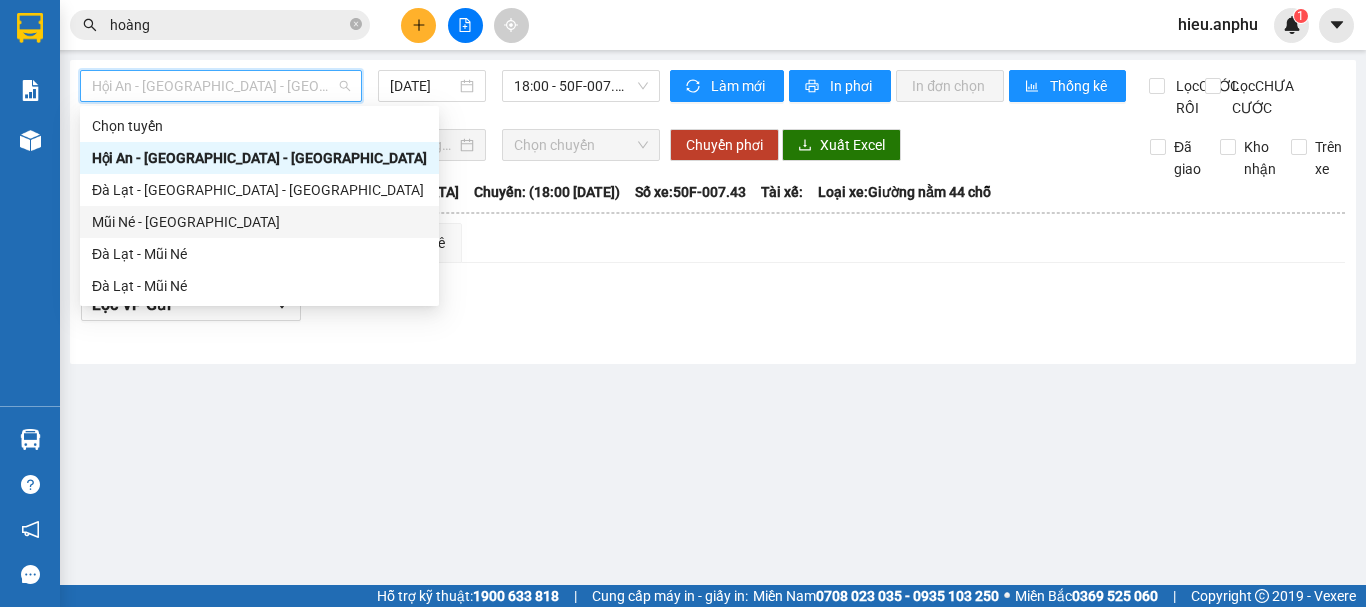 click on "Mũi Né - [GEOGRAPHIC_DATA]" at bounding box center [259, 222] 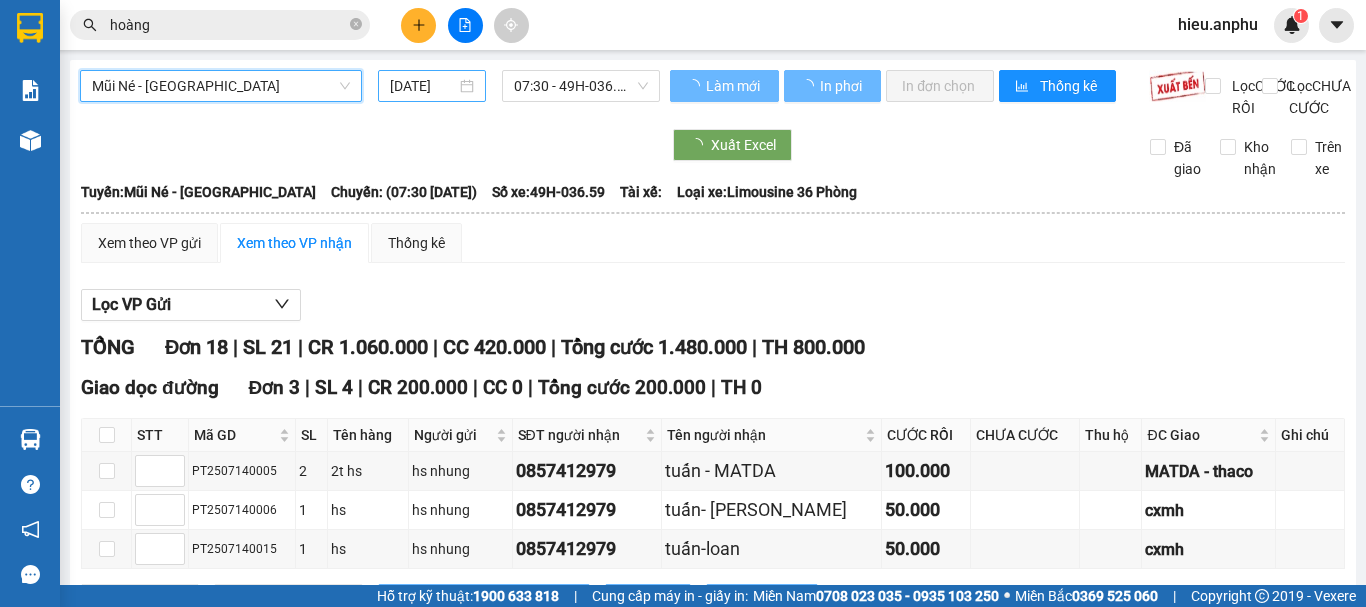 click on "[DATE]" at bounding box center [432, 86] 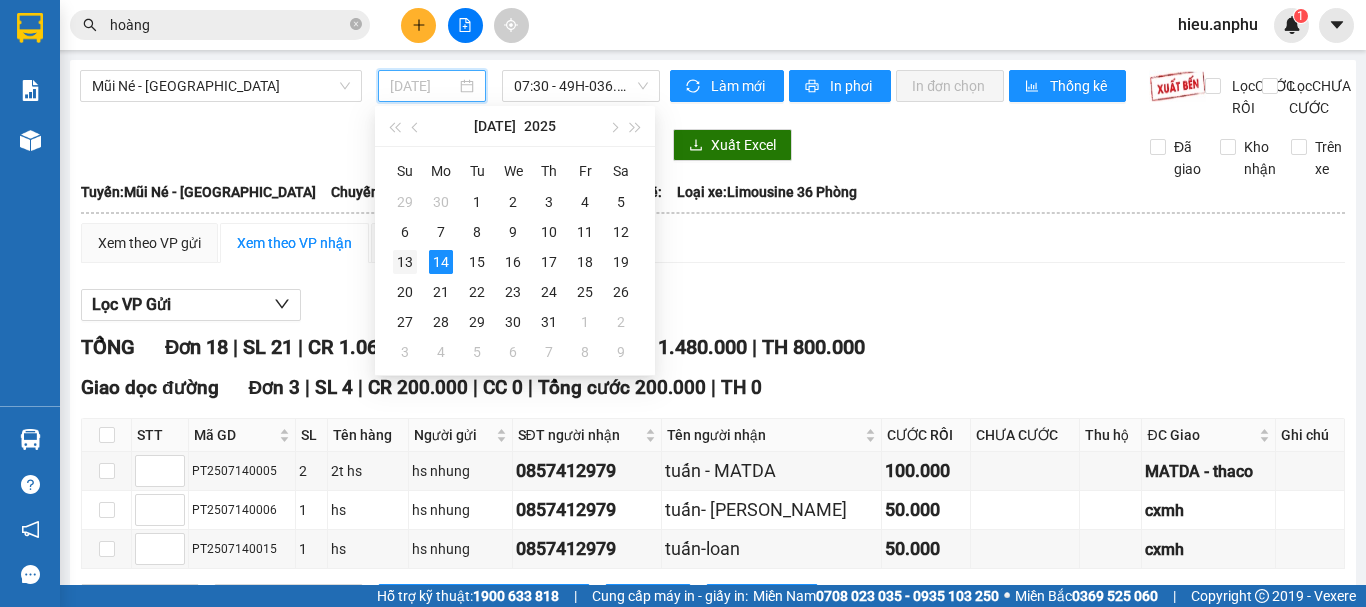 click on "13" at bounding box center (405, 262) 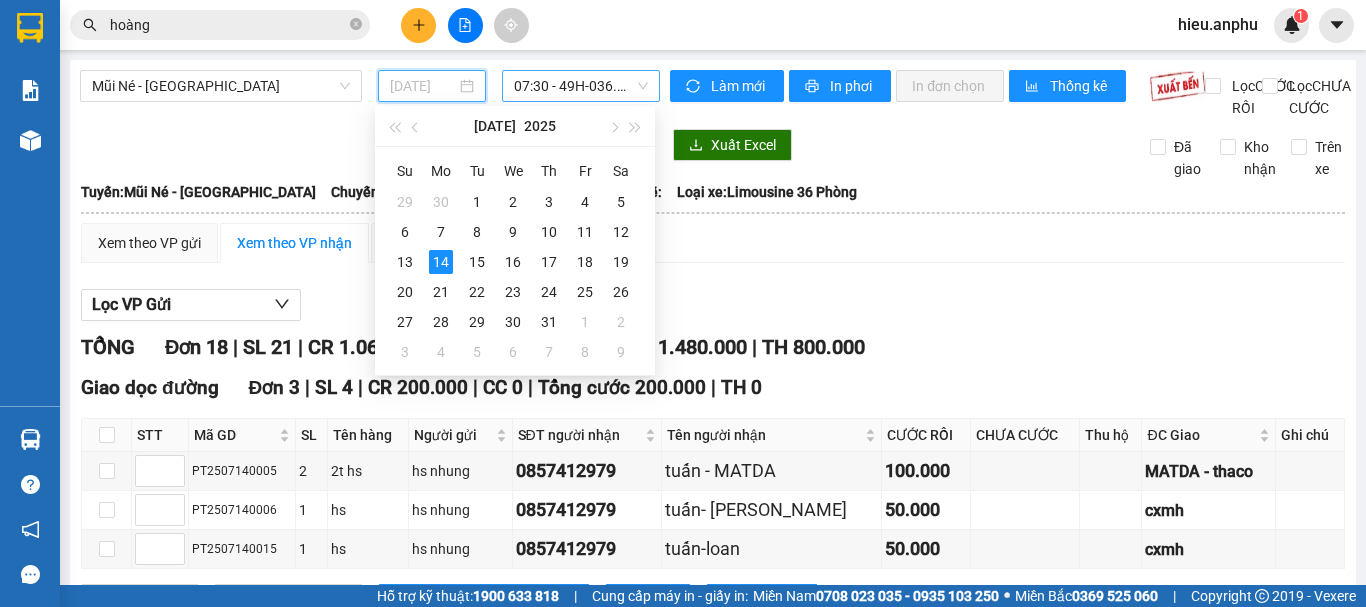 click on "07:30     - 49H-036.59" at bounding box center [581, 86] 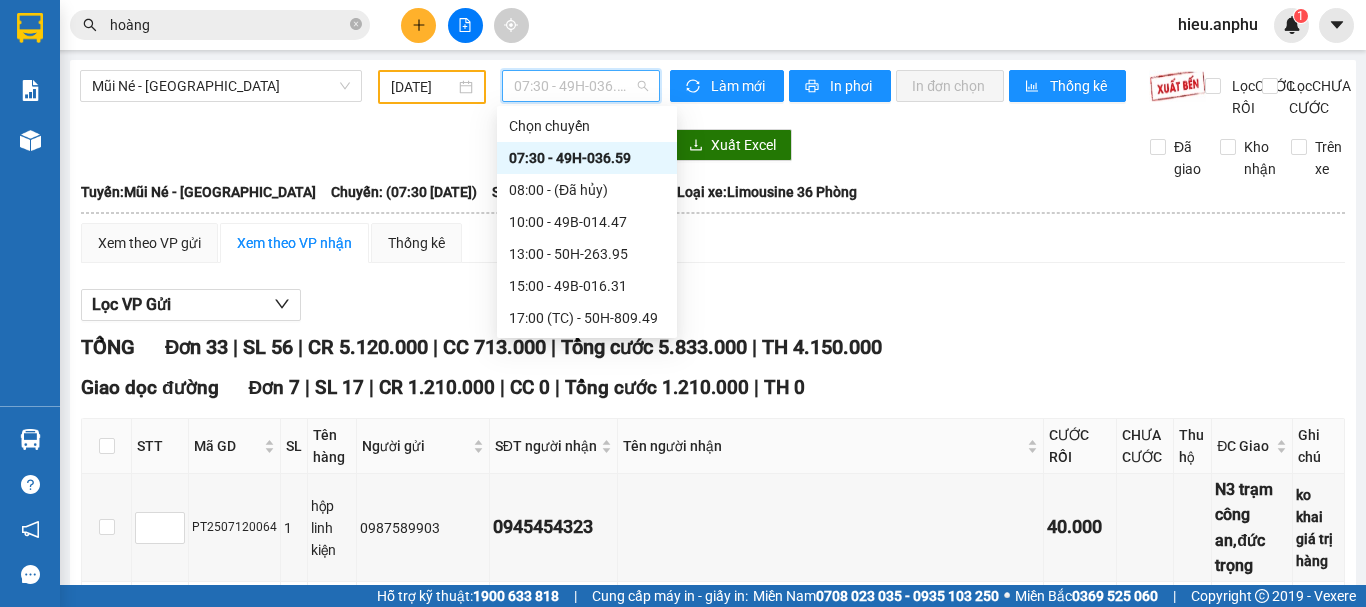 click on "07:30     - 49H-036.59" at bounding box center (587, 158) 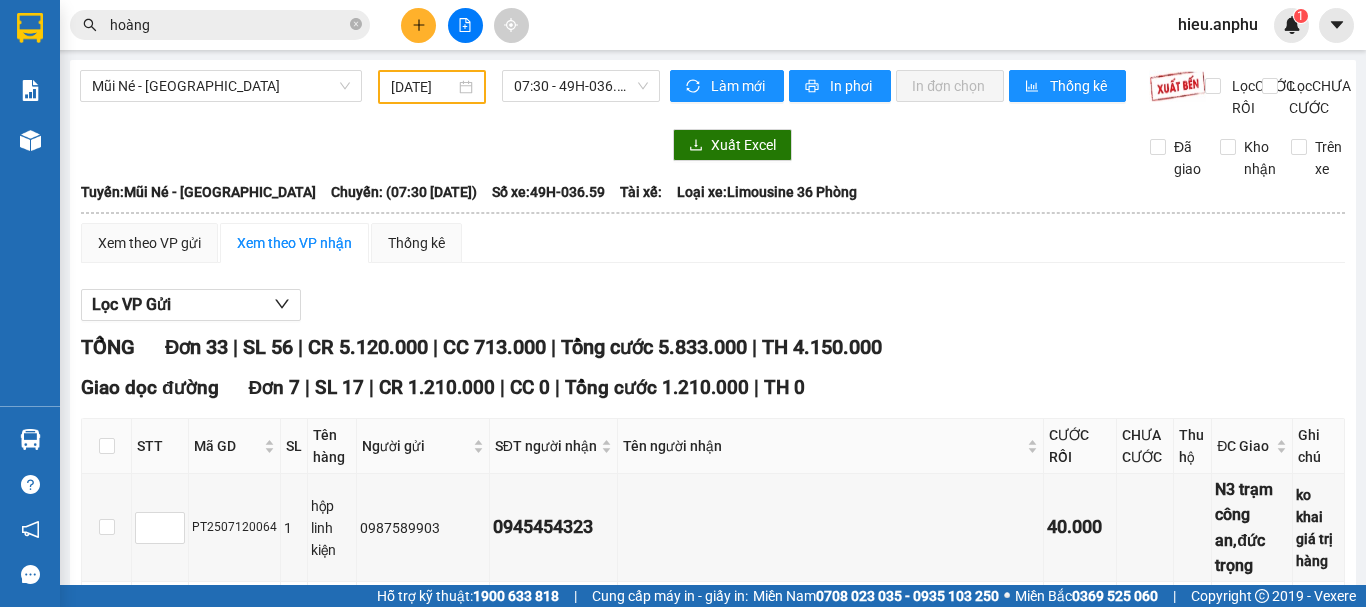 drag, startPoint x: 271, startPoint y: 176, endPoint x: 191, endPoint y: 184, distance: 80.399 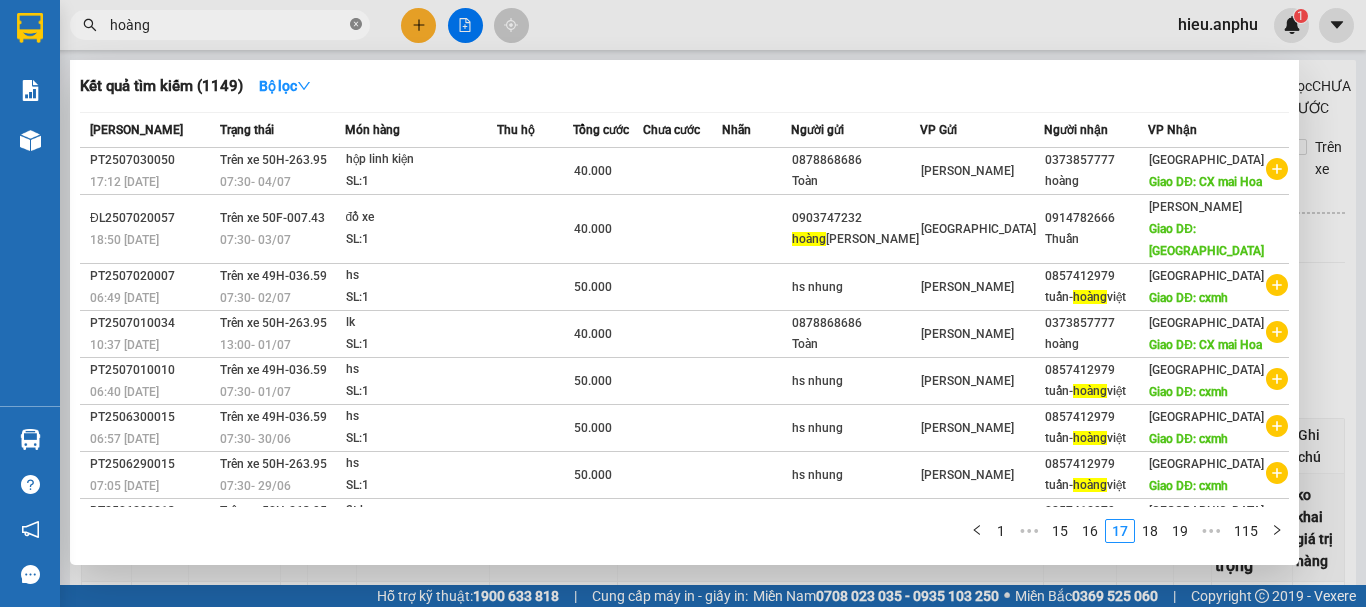 click 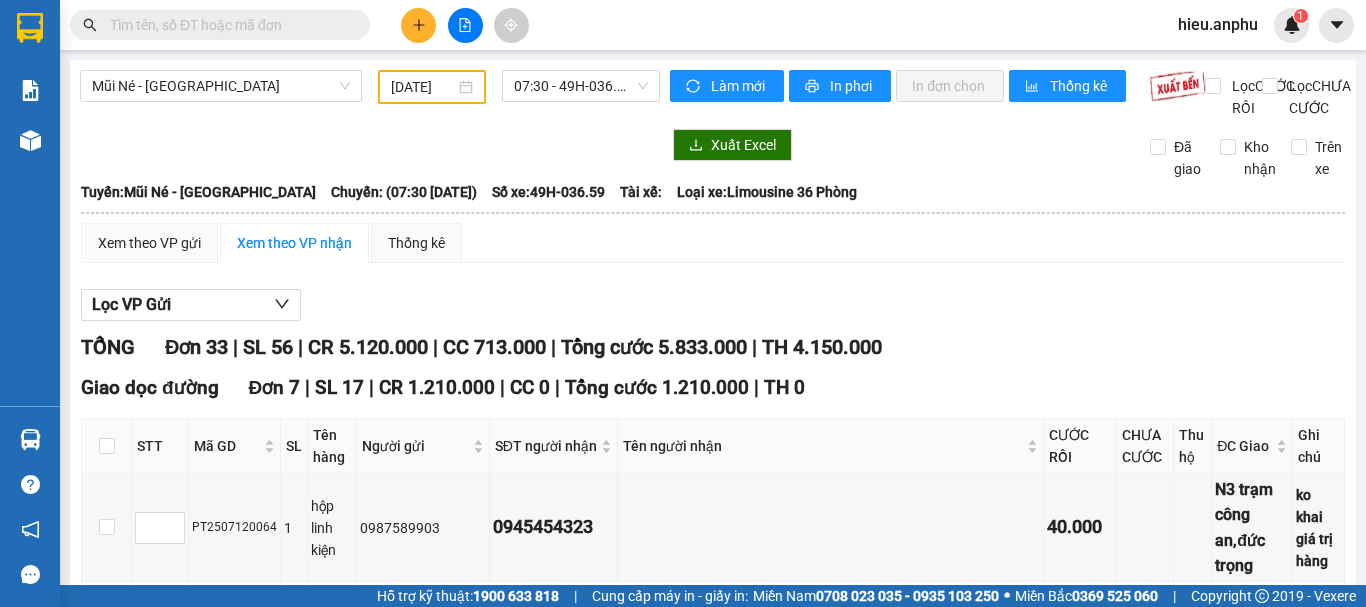 click at bounding box center [228, 25] 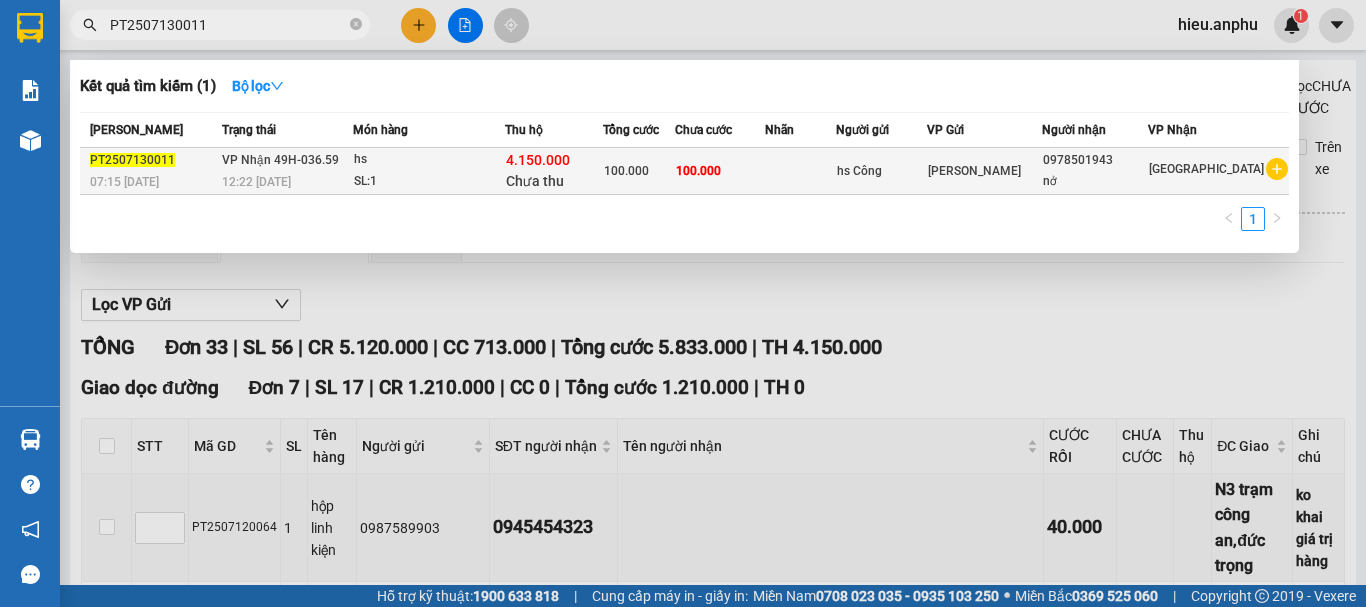 click on "100.000" at bounding box center [698, 171] 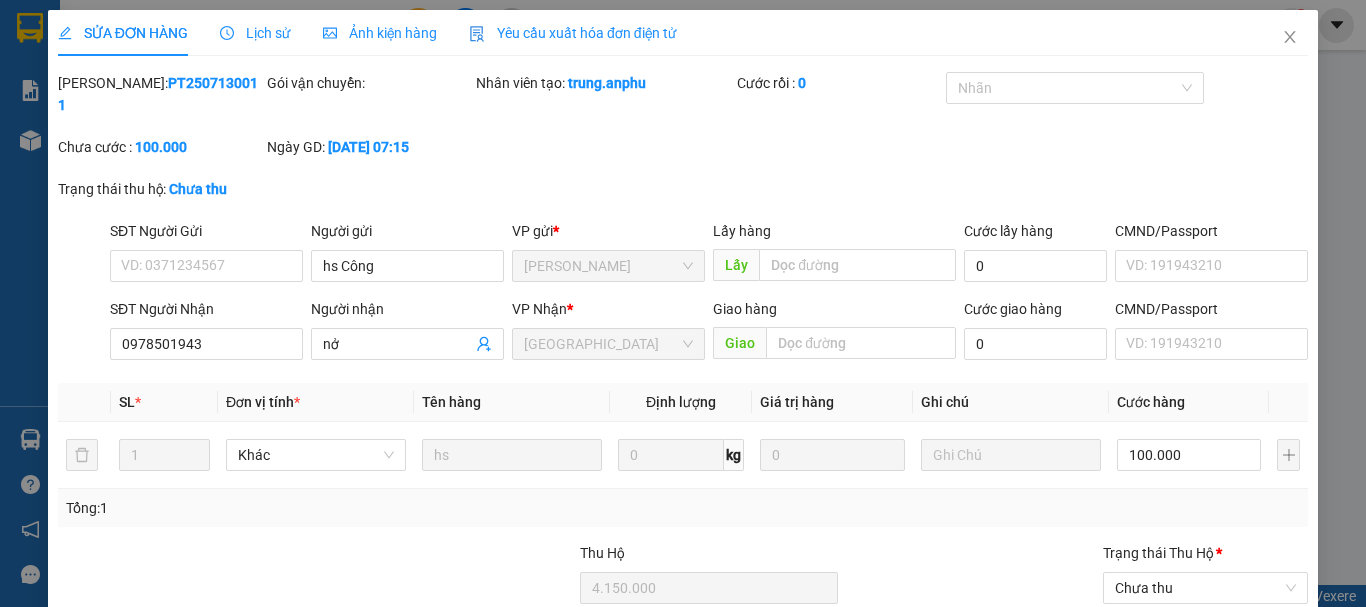 click on "[PERSON_NAME] và In" at bounding box center [1263, 753] 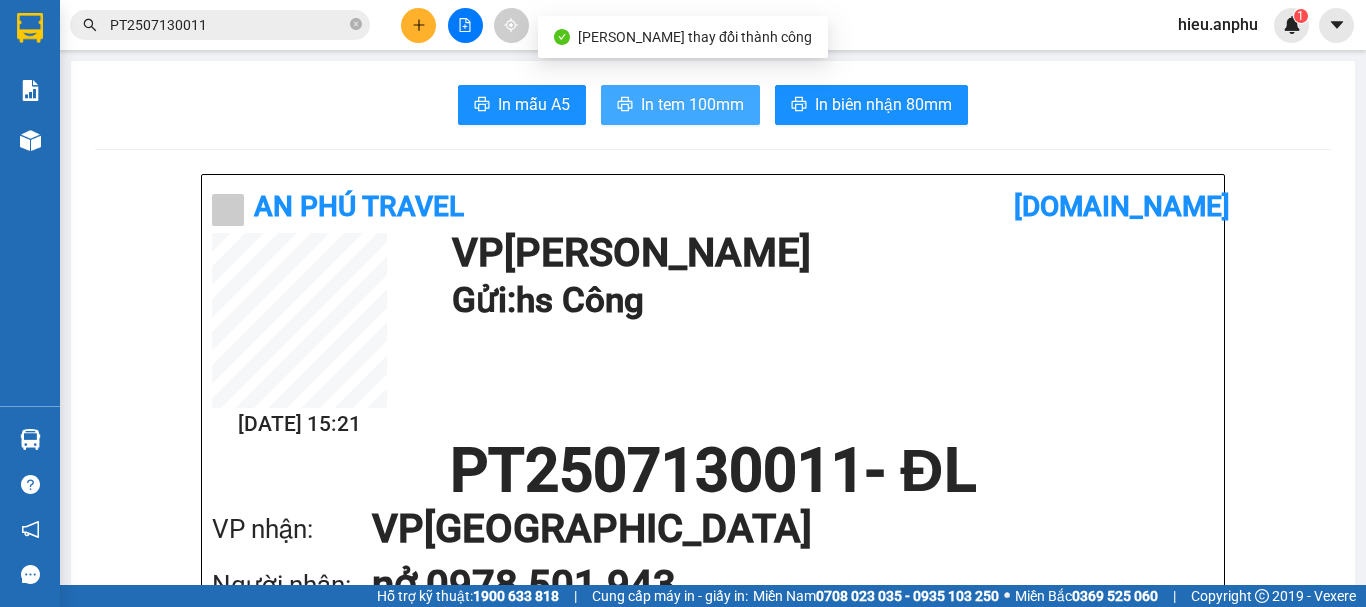 click on "In tem 100mm" at bounding box center (692, 104) 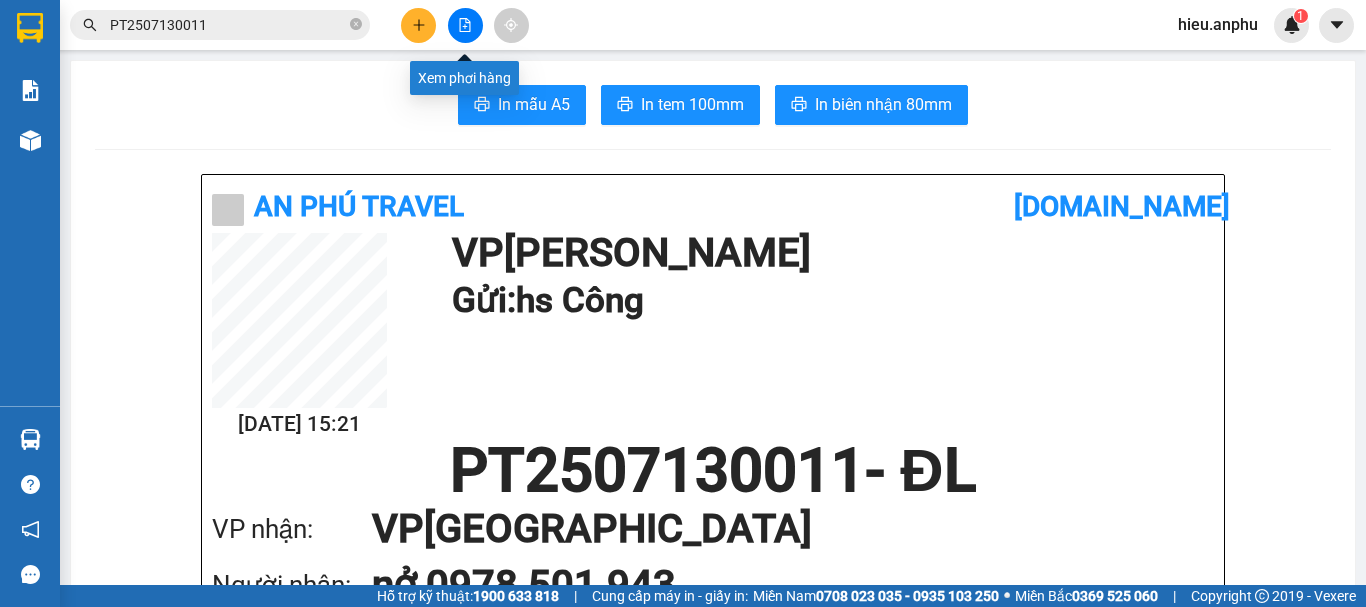 click at bounding box center [465, 25] 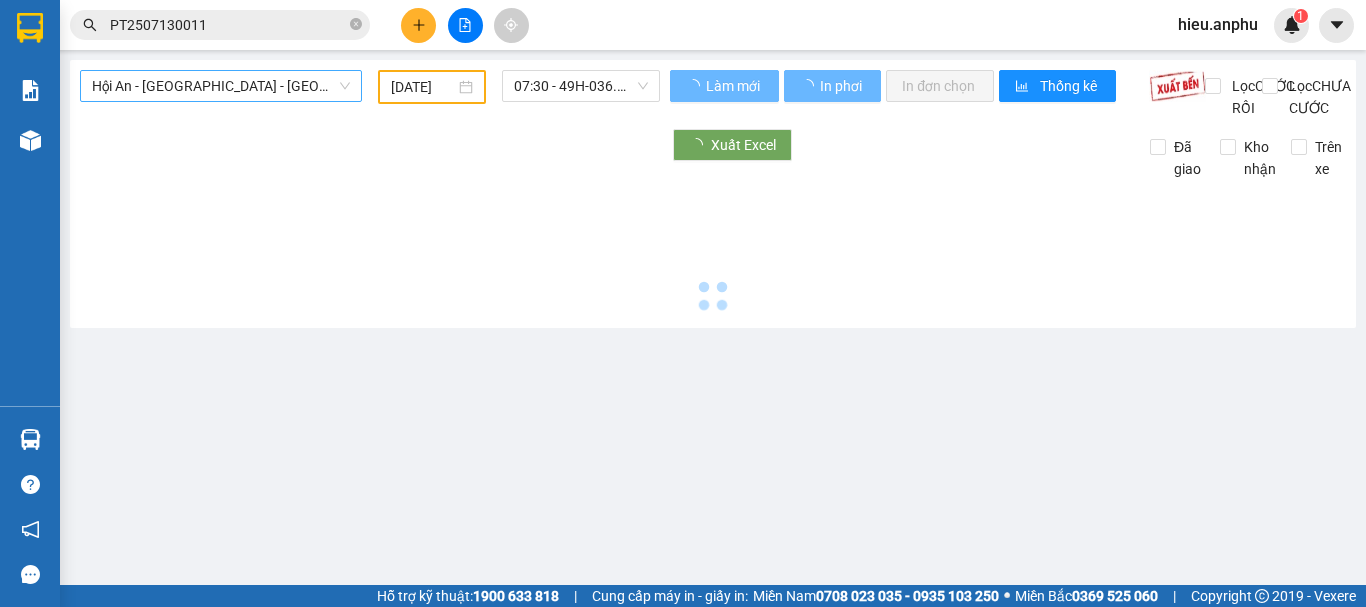 click on "Hội An - [GEOGRAPHIC_DATA] - [GEOGRAPHIC_DATA]" at bounding box center (221, 86) 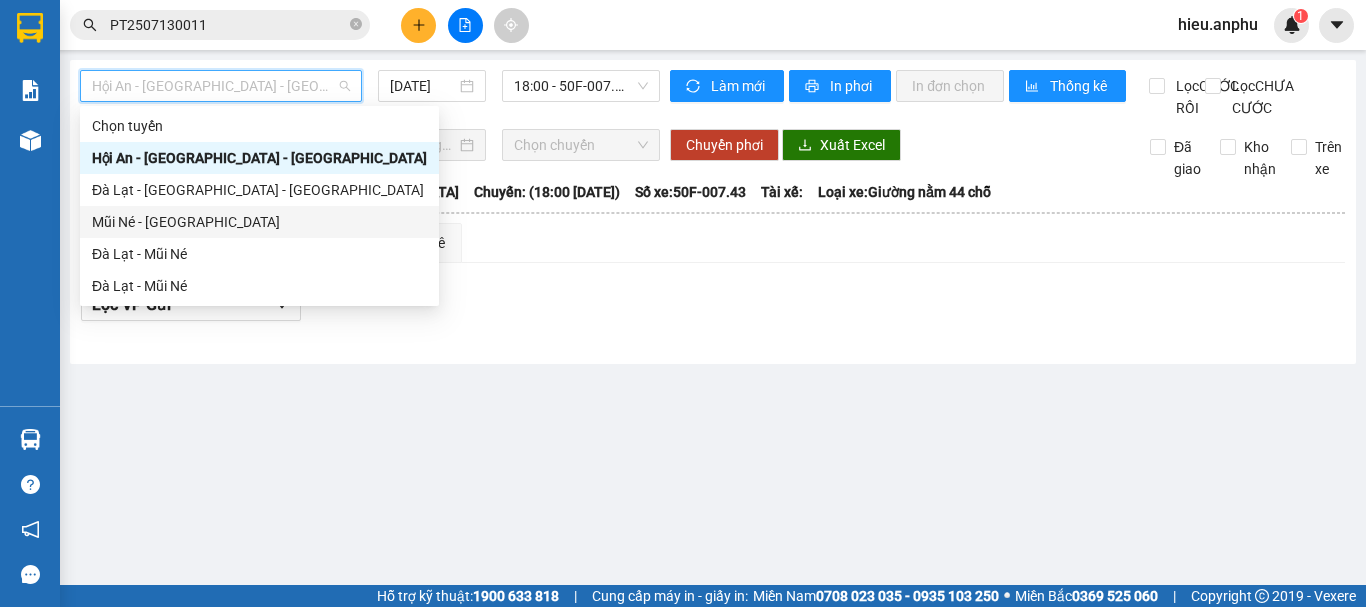 click on "Mũi Né - [GEOGRAPHIC_DATA]" at bounding box center [259, 222] 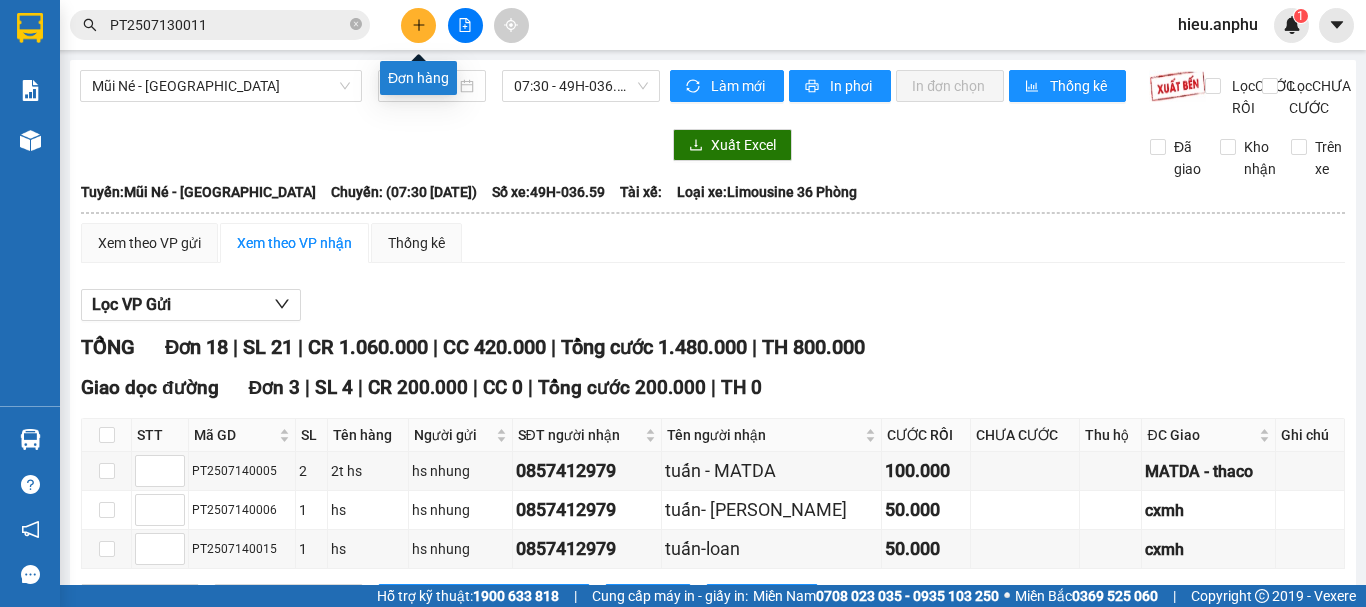 click 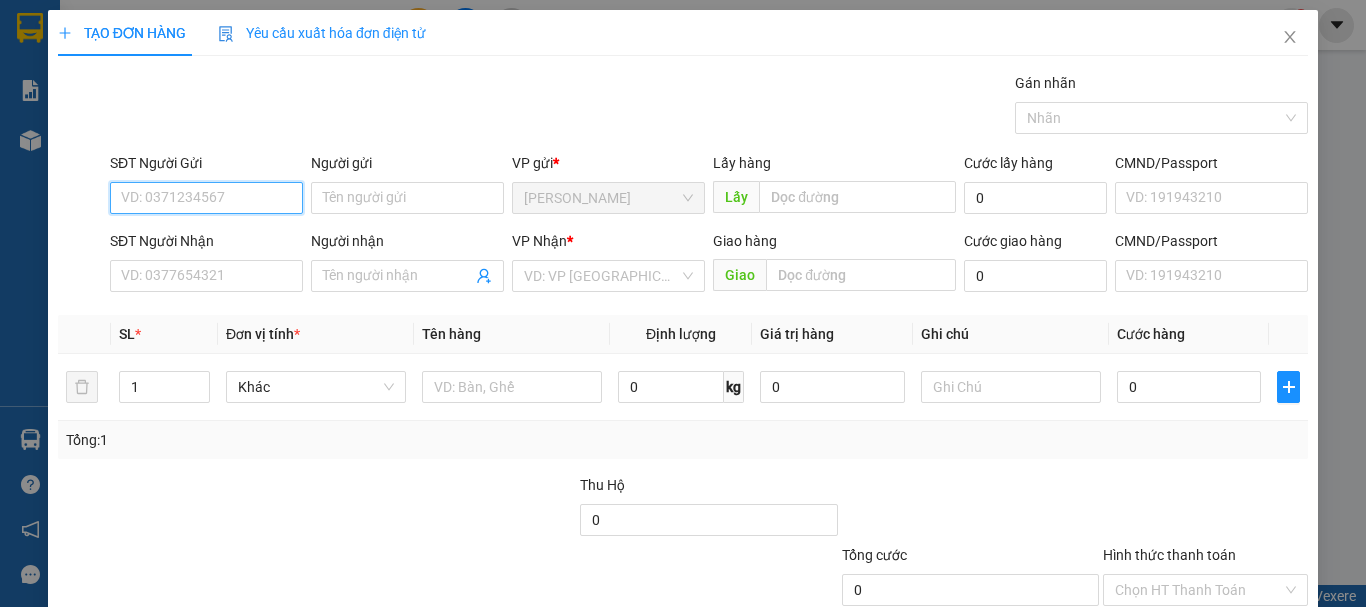 click on "SĐT Người Gửi" at bounding box center [206, 198] 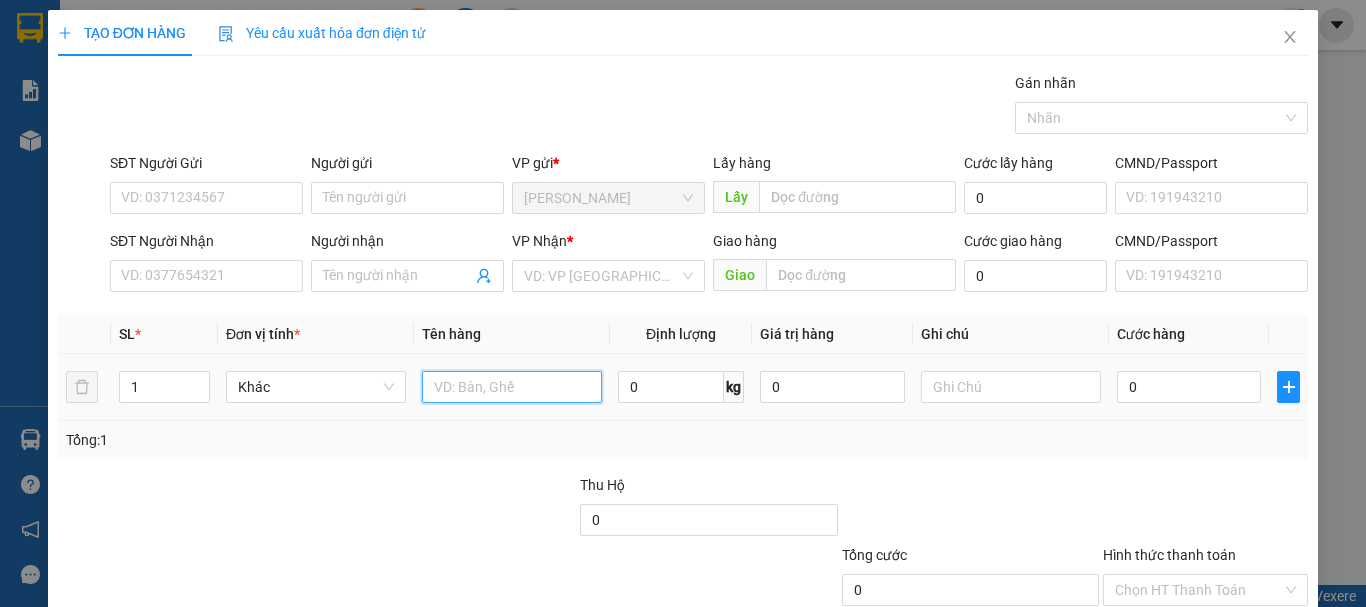click at bounding box center (512, 387) 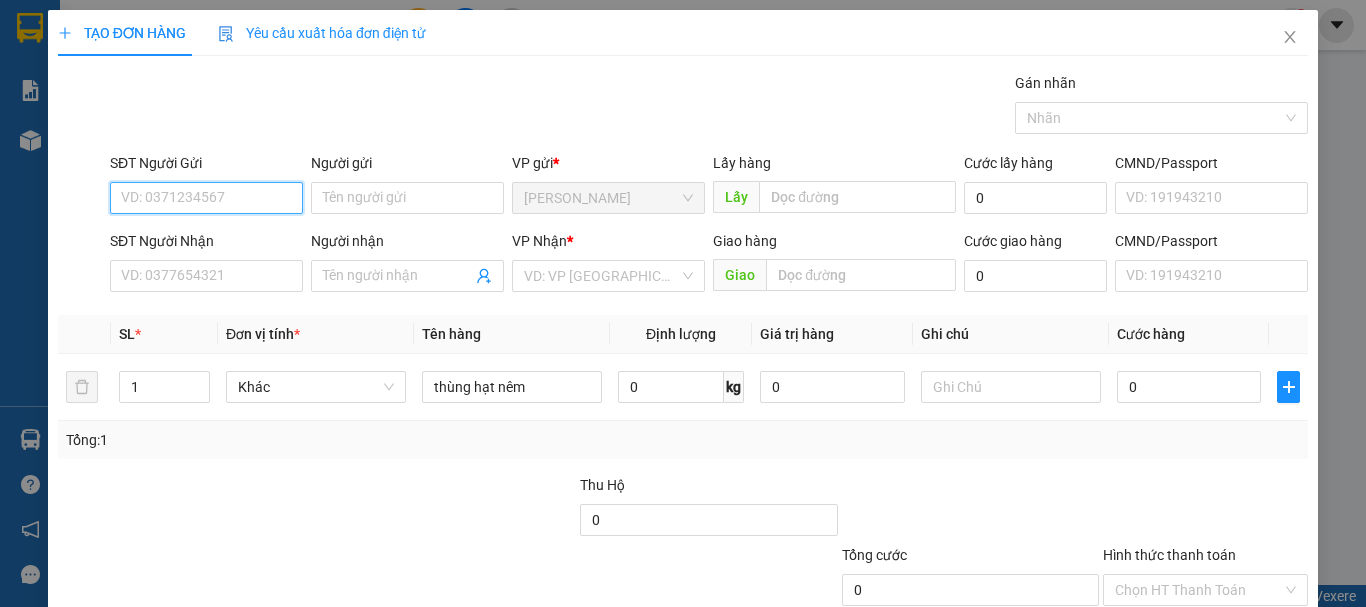 click on "SĐT Người Gửi" at bounding box center [206, 198] 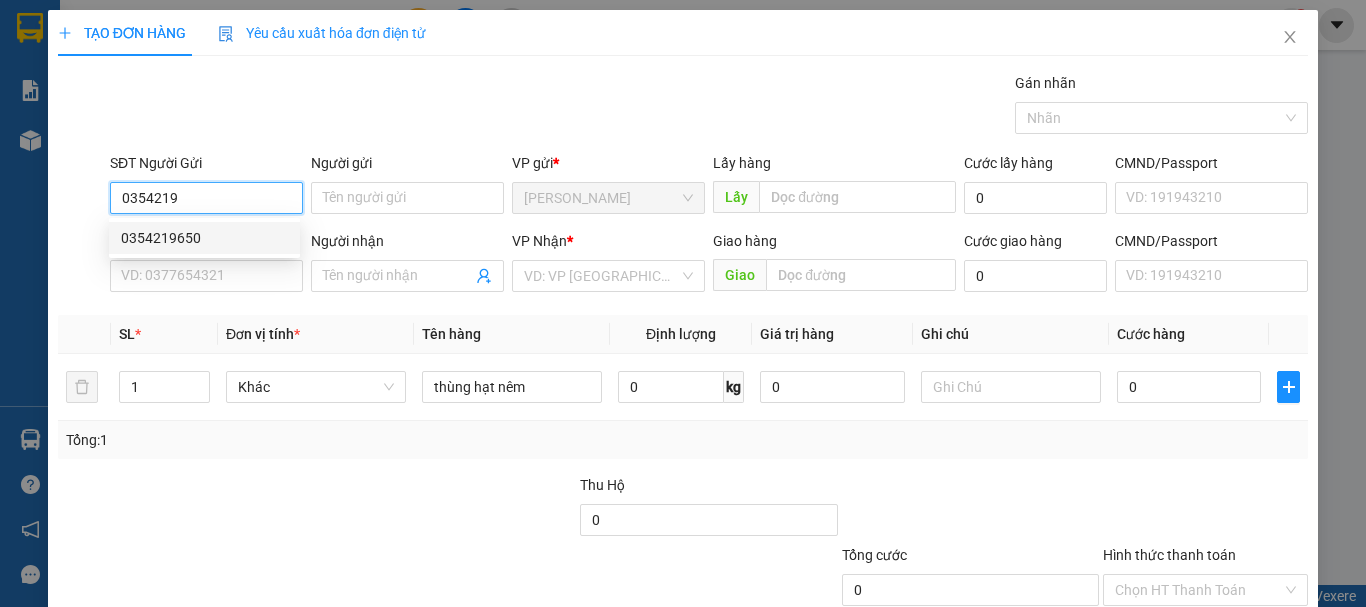 click on "0354219650" at bounding box center (204, 238) 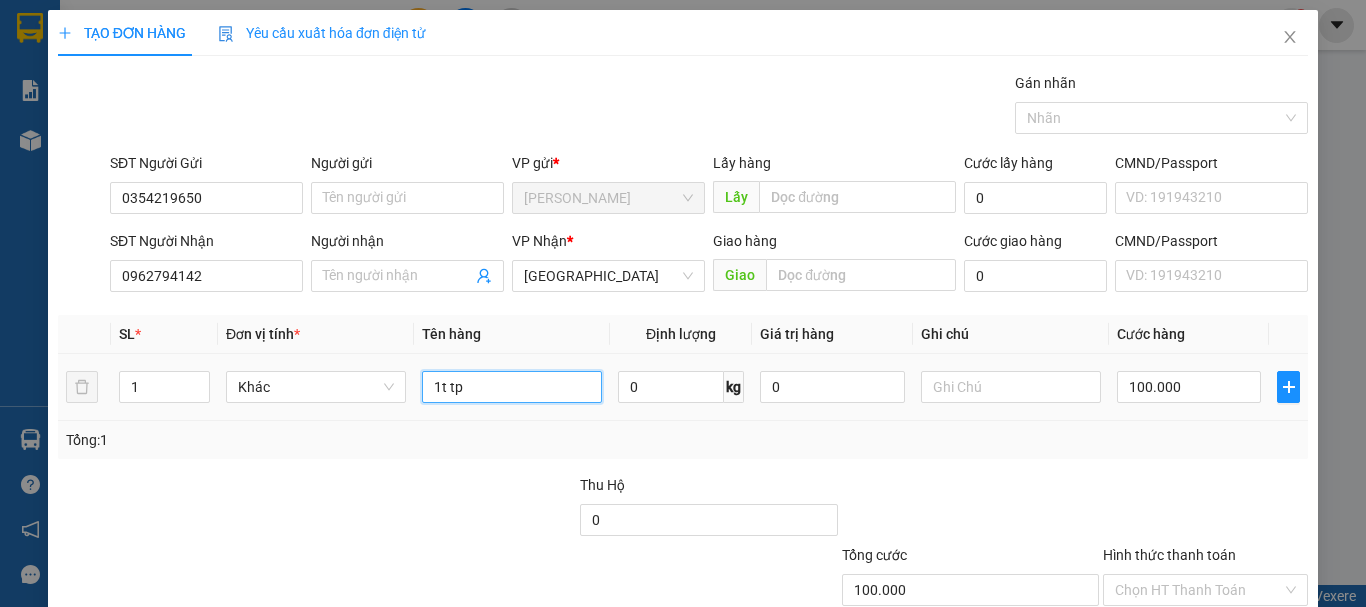 drag, startPoint x: 511, startPoint y: 388, endPoint x: 281, endPoint y: 407, distance: 230.78345 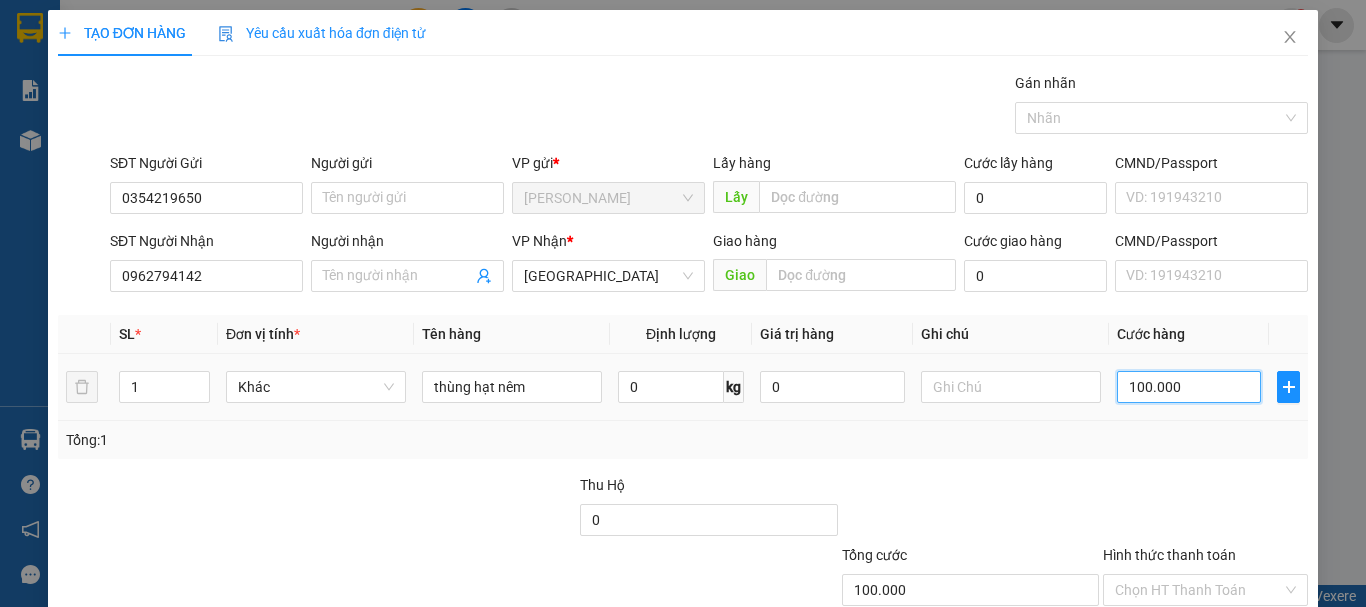 click on "100.000" at bounding box center [1189, 387] 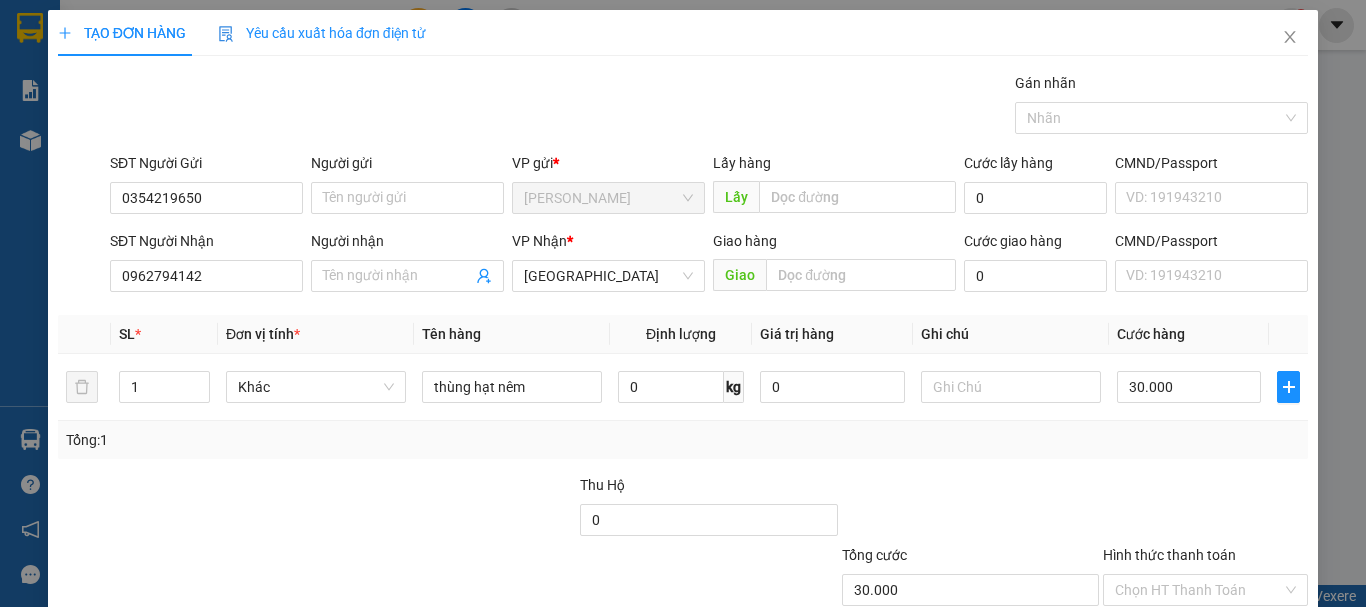 click at bounding box center [1205, 509] 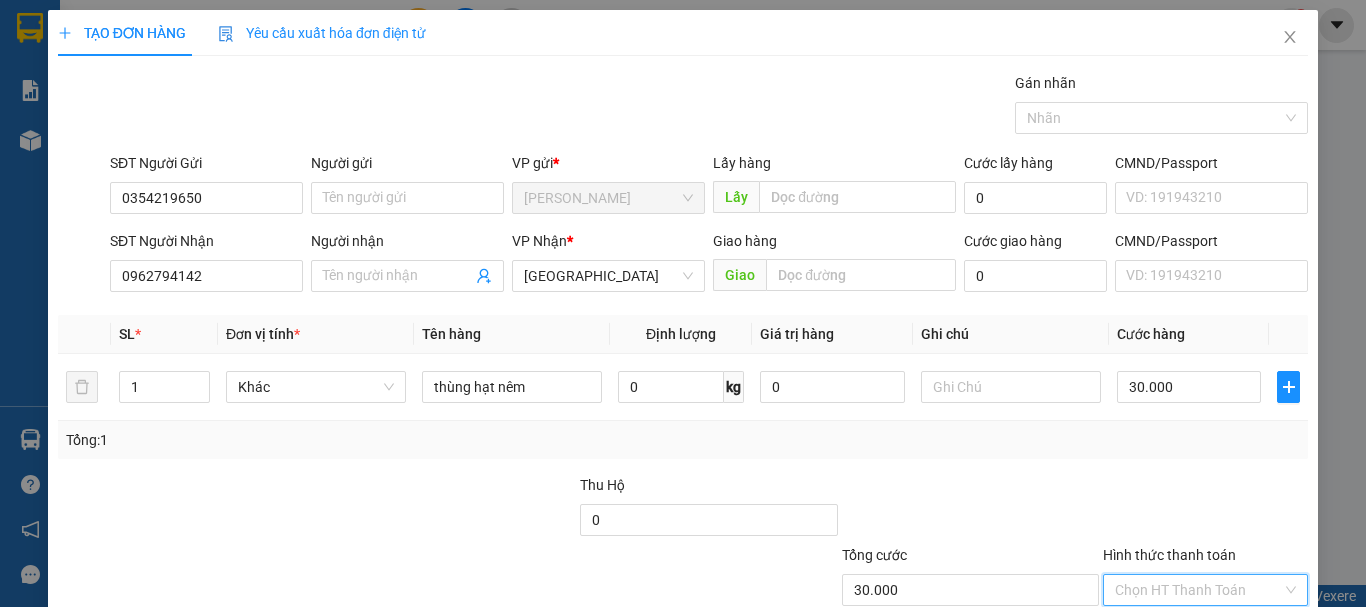 click on "Hình thức thanh toán" at bounding box center (1198, 590) 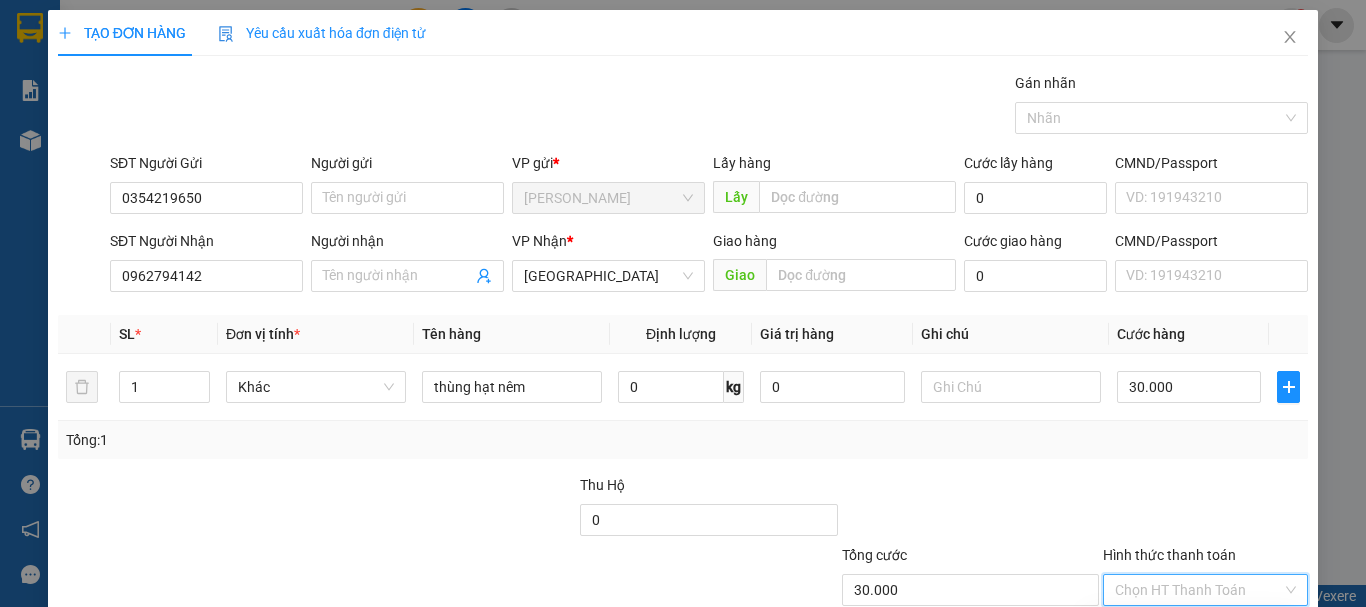 click on "Tại văn phòng" at bounding box center (1193, 630) 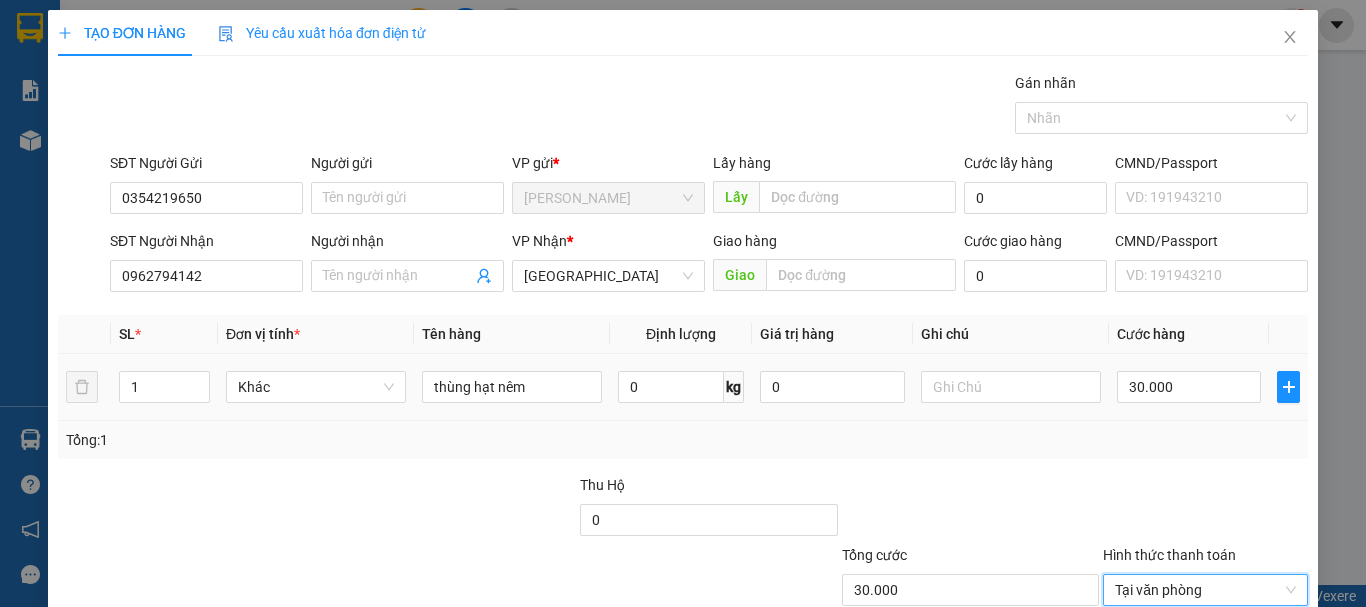 click at bounding box center (1011, 387) 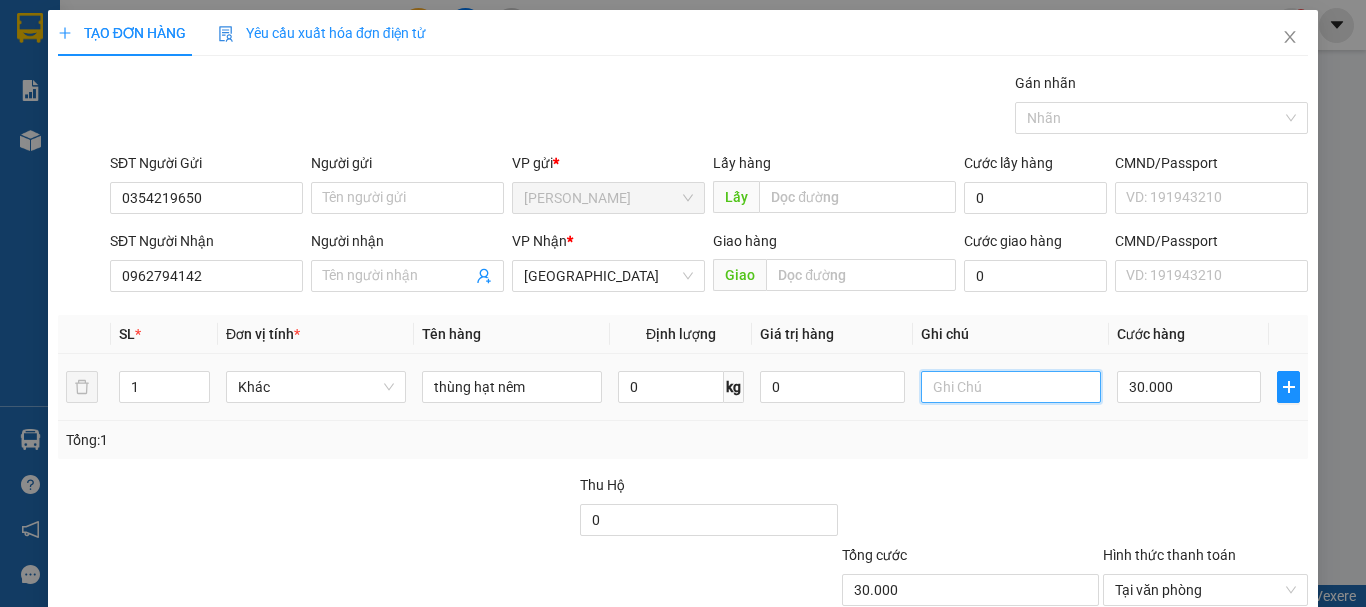 click at bounding box center [1011, 387] 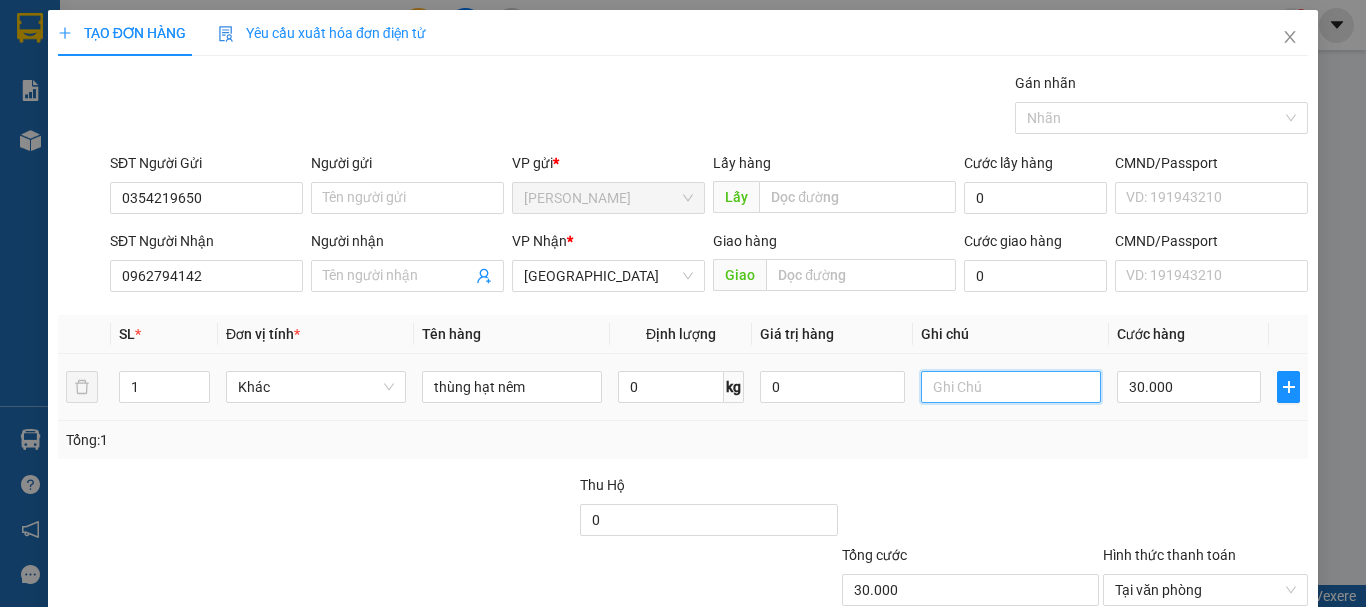 click at bounding box center (1011, 387) 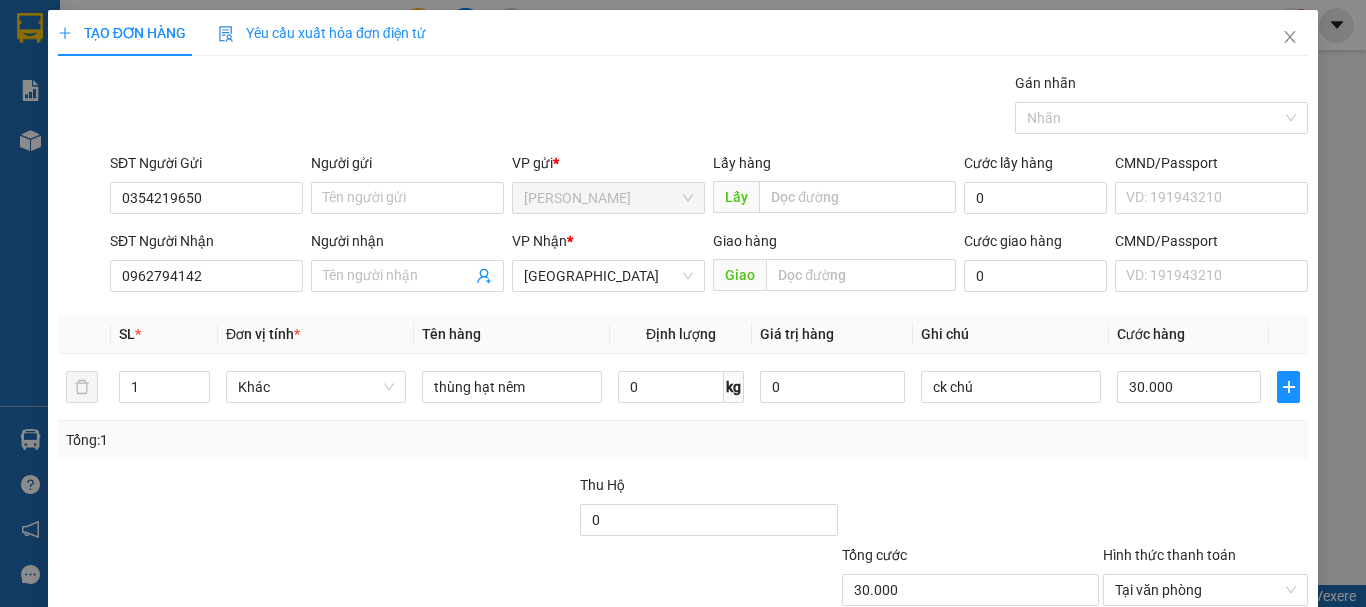click on "Tổng:  1" at bounding box center (683, 440) 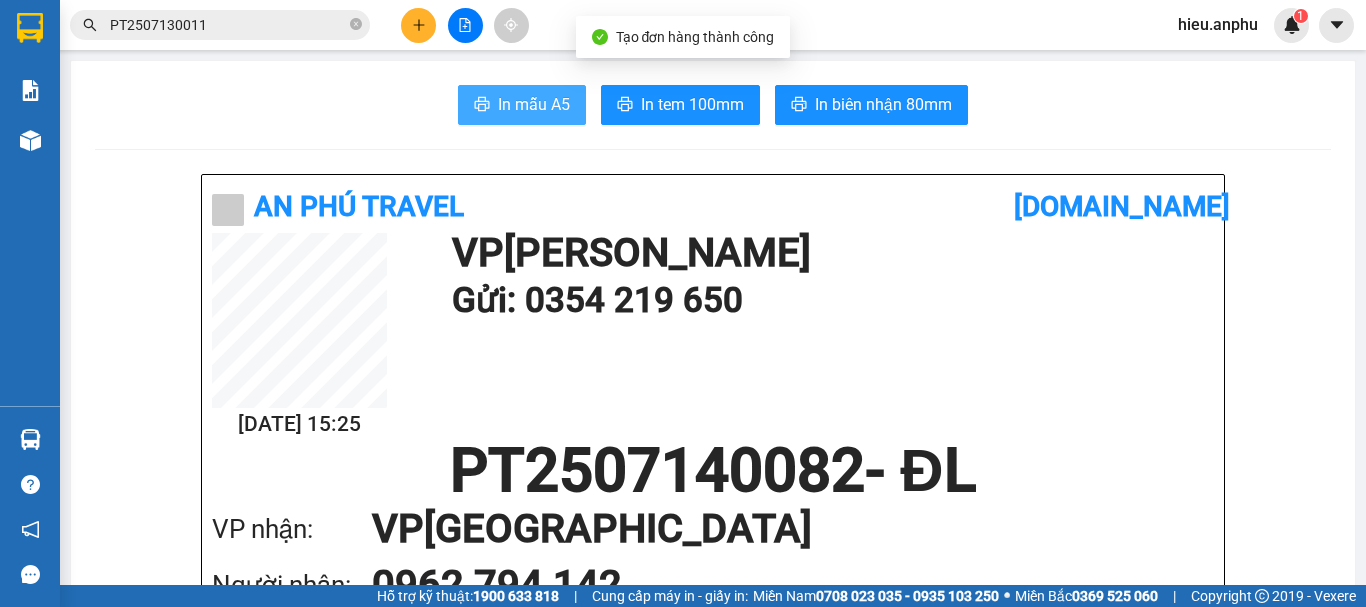 click on "In mẫu A5" at bounding box center (534, 104) 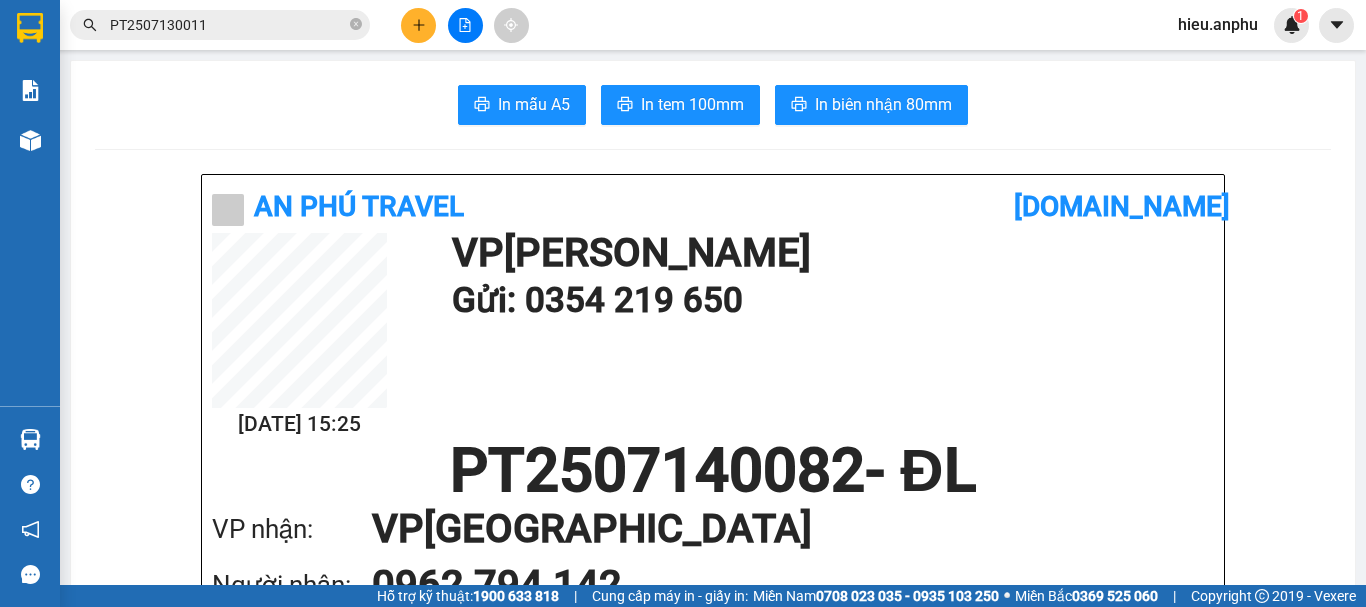 click at bounding box center (465, 25) 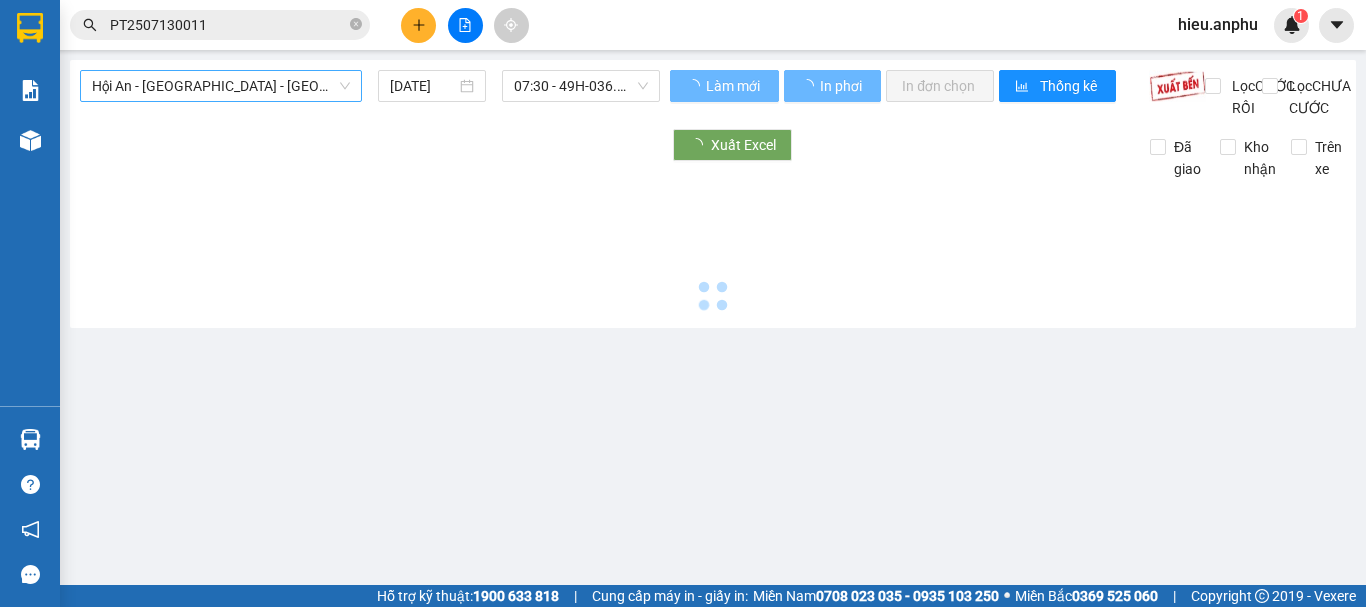 click on "Hội An - [GEOGRAPHIC_DATA] - [GEOGRAPHIC_DATA]" at bounding box center [221, 86] 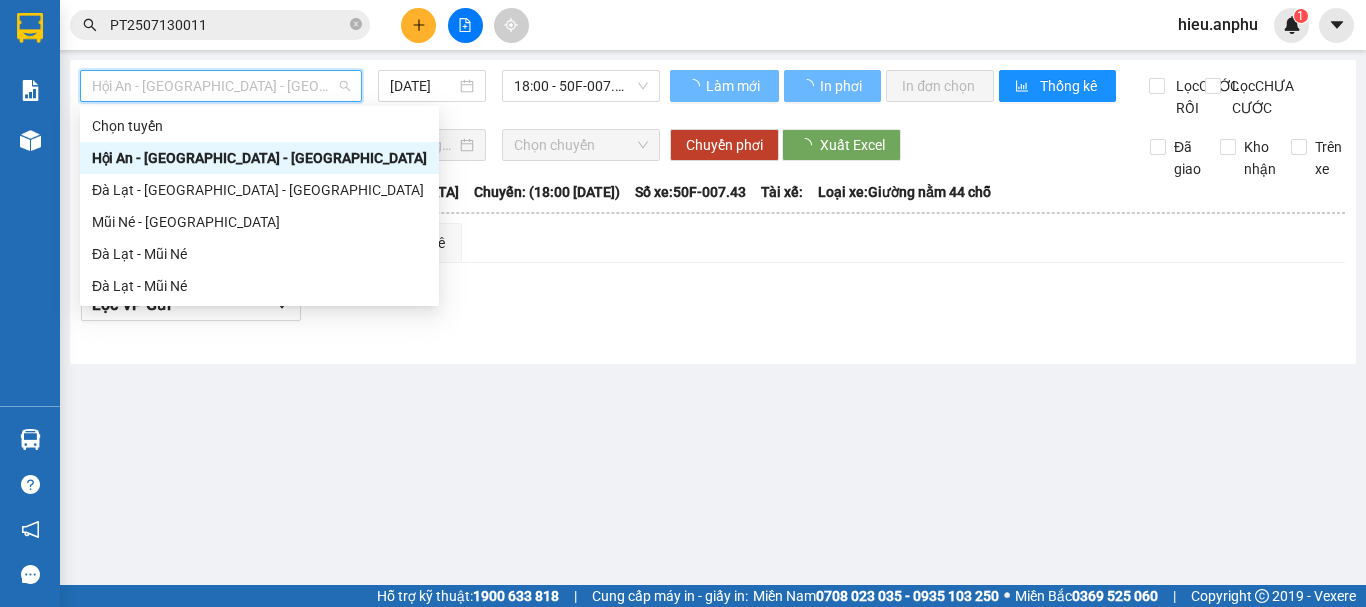 click on "Mũi Né - [GEOGRAPHIC_DATA]" at bounding box center [259, 222] 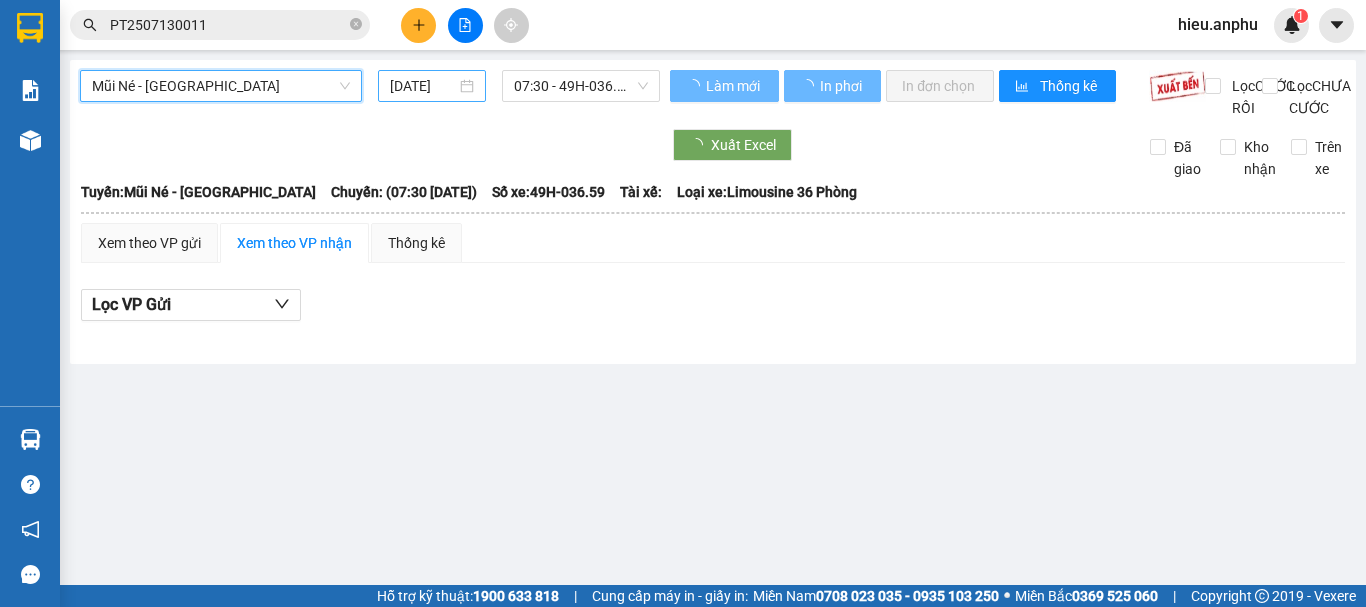 click on "[DATE]" at bounding box center (423, 86) 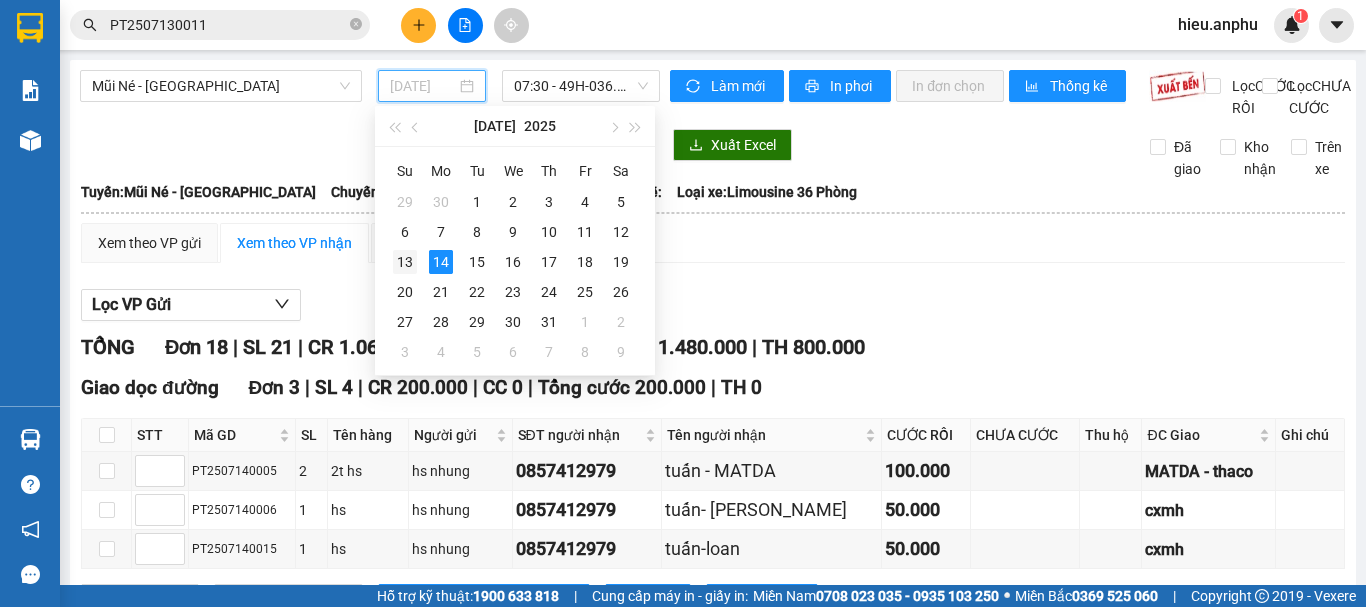 click on "13" at bounding box center [405, 262] 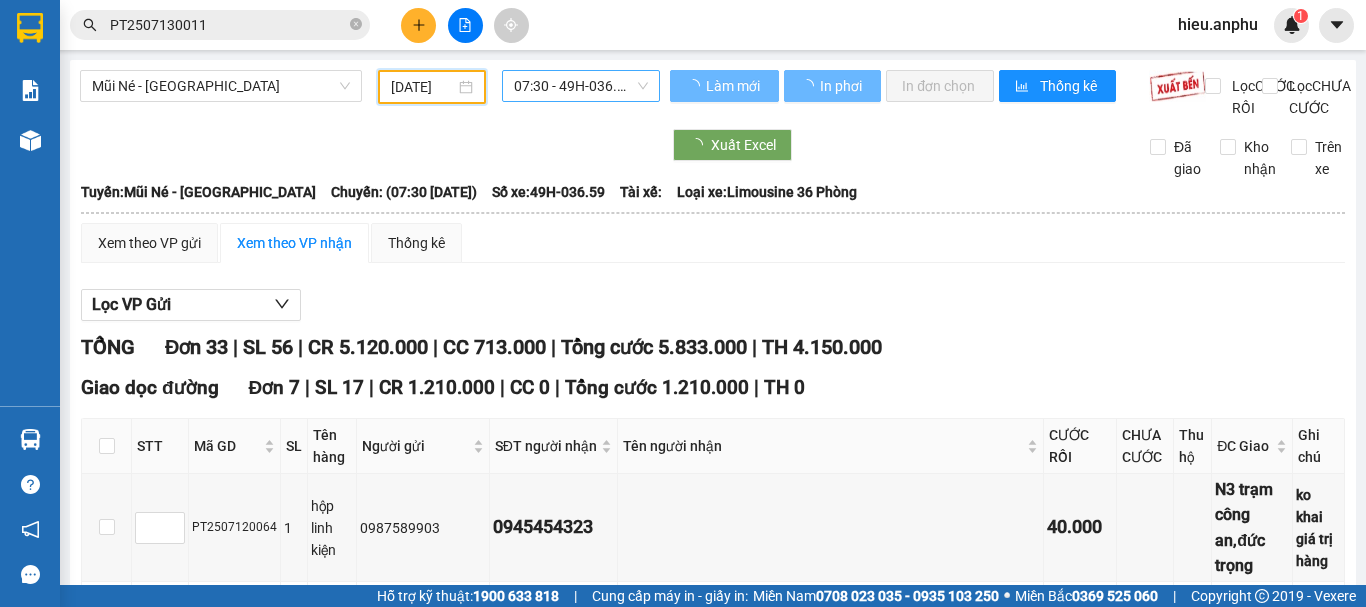 click on "[DATE]" at bounding box center (423, 87) 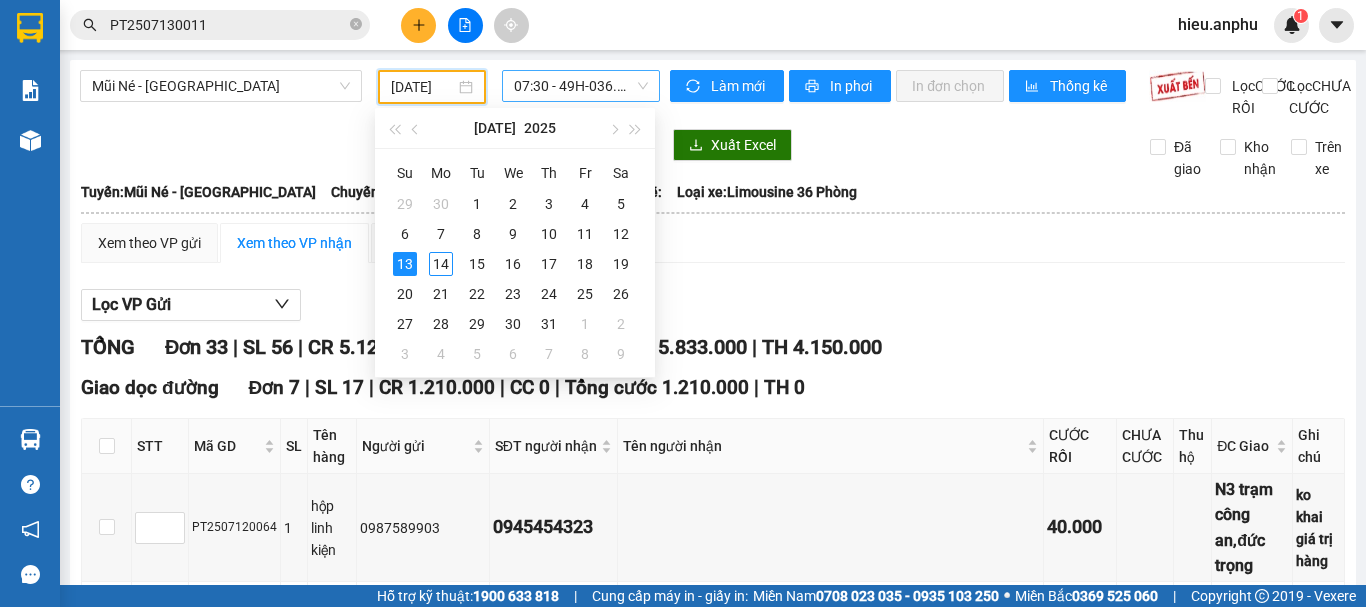 click on "07:30     - 49H-036.59" at bounding box center [581, 86] 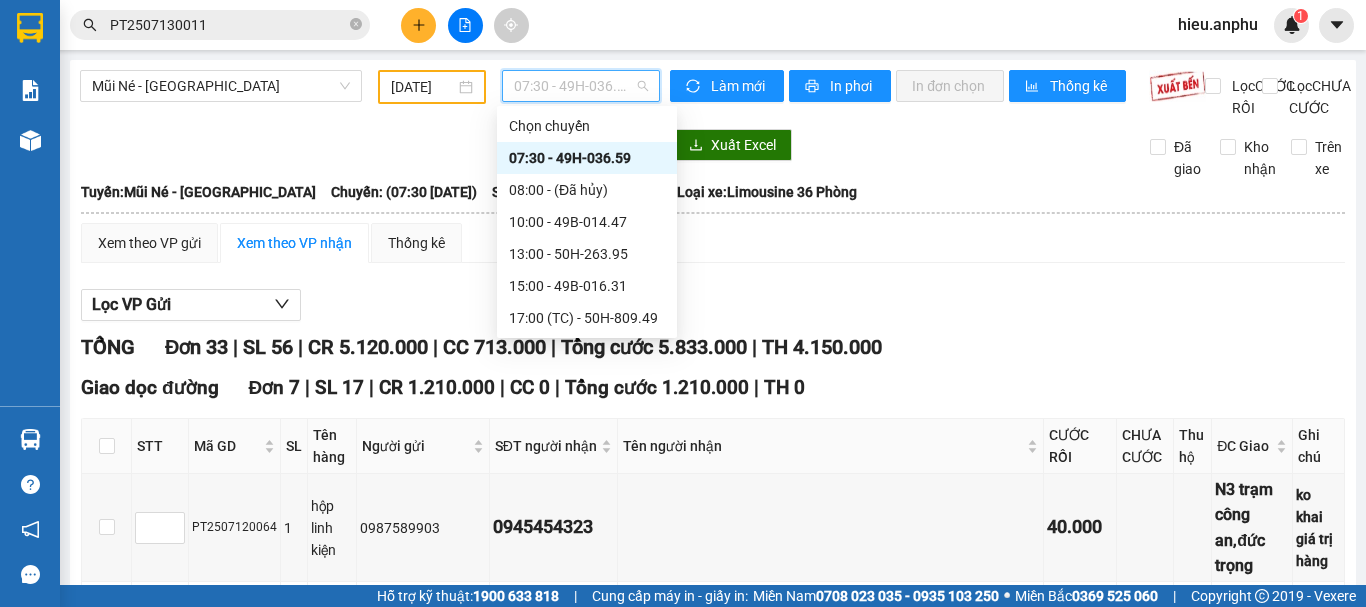 click on "07:30     - 49H-036.59" at bounding box center [587, 158] 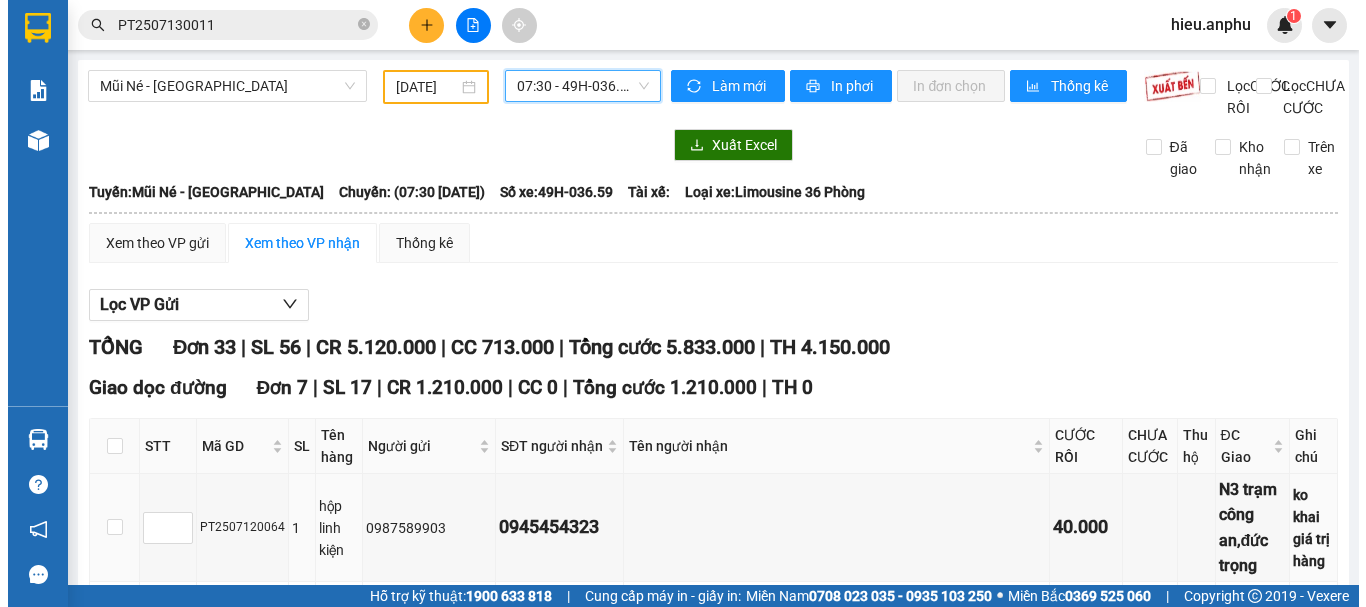 scroll, scrollTop: 264, scrollLeft: 0, axis: vertical 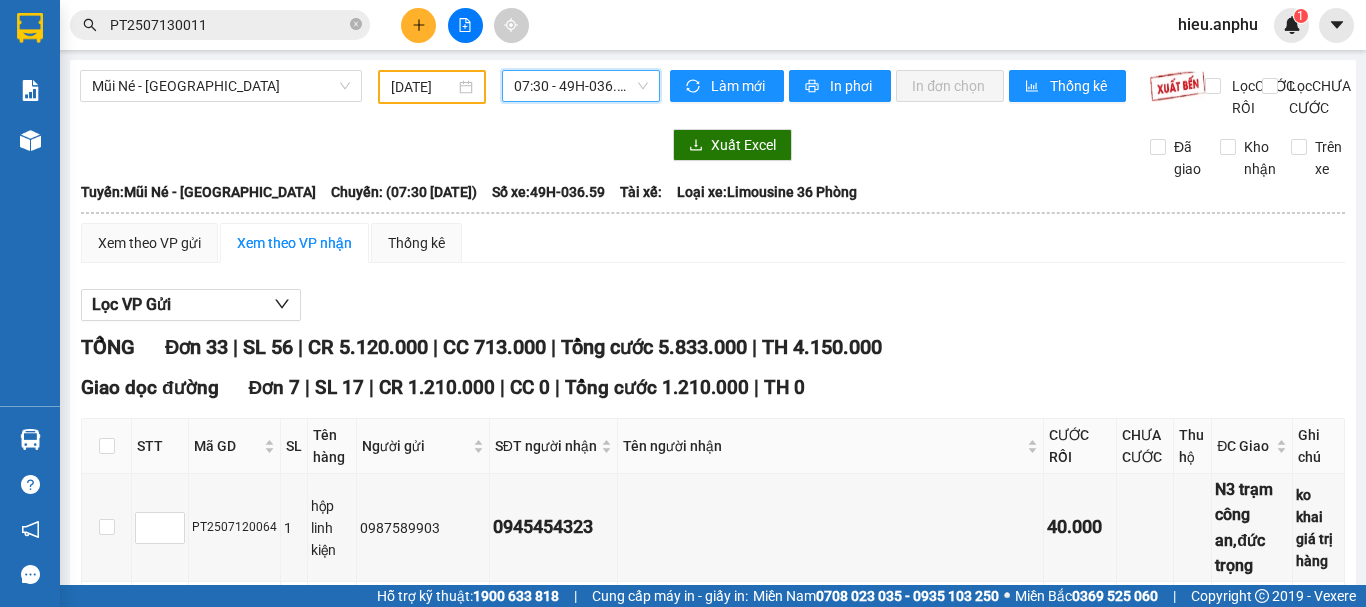 click on "07:30     - 49H-036.59" at bounding box center (581, 86) 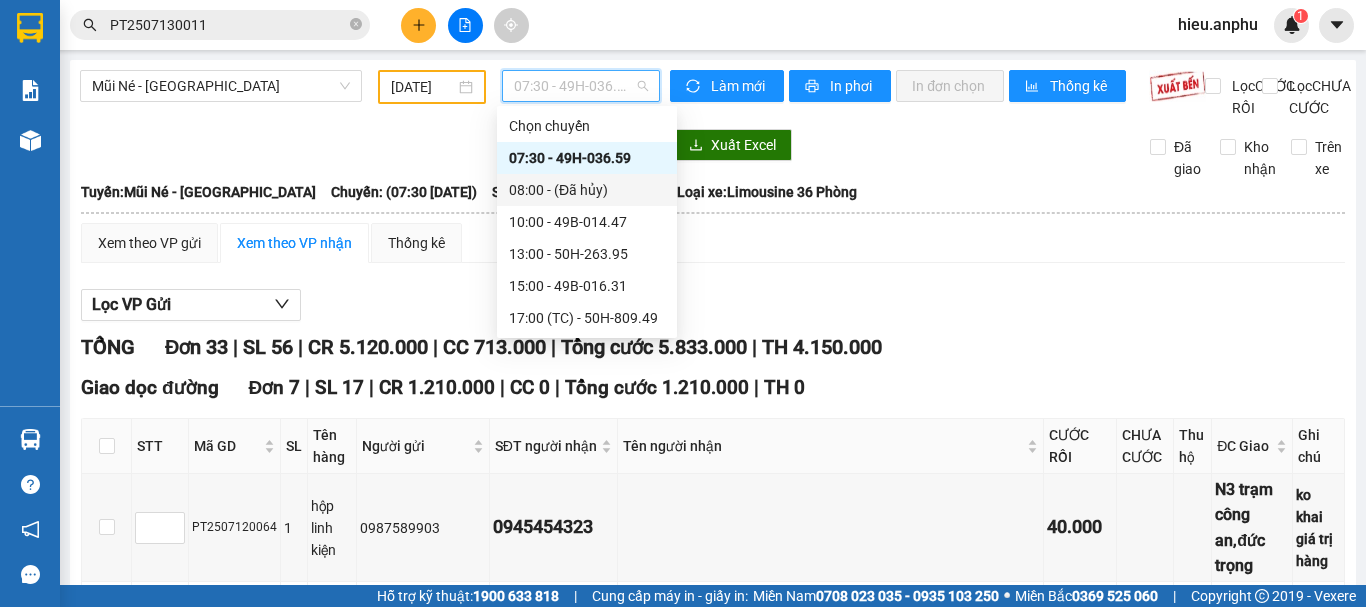 click on "08:00     - (Đã hủy)" at bounding box center [587, 190] 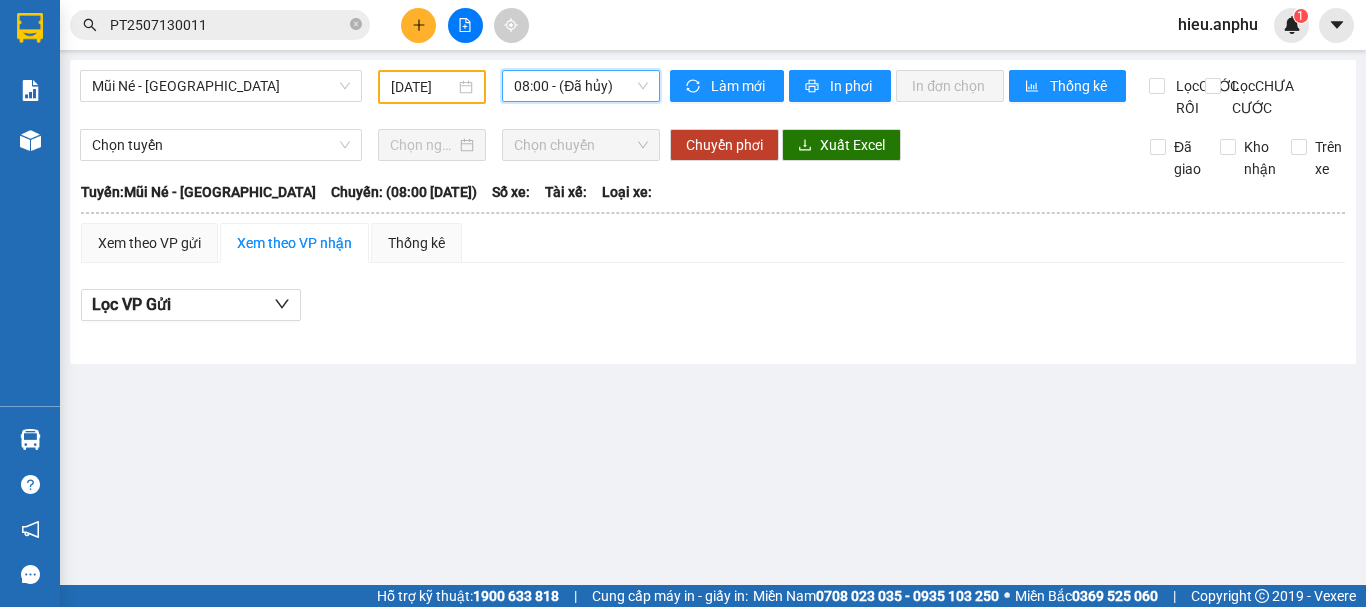 click on "08:00     - (Đã hủy)" at bounding box center [581, 86] 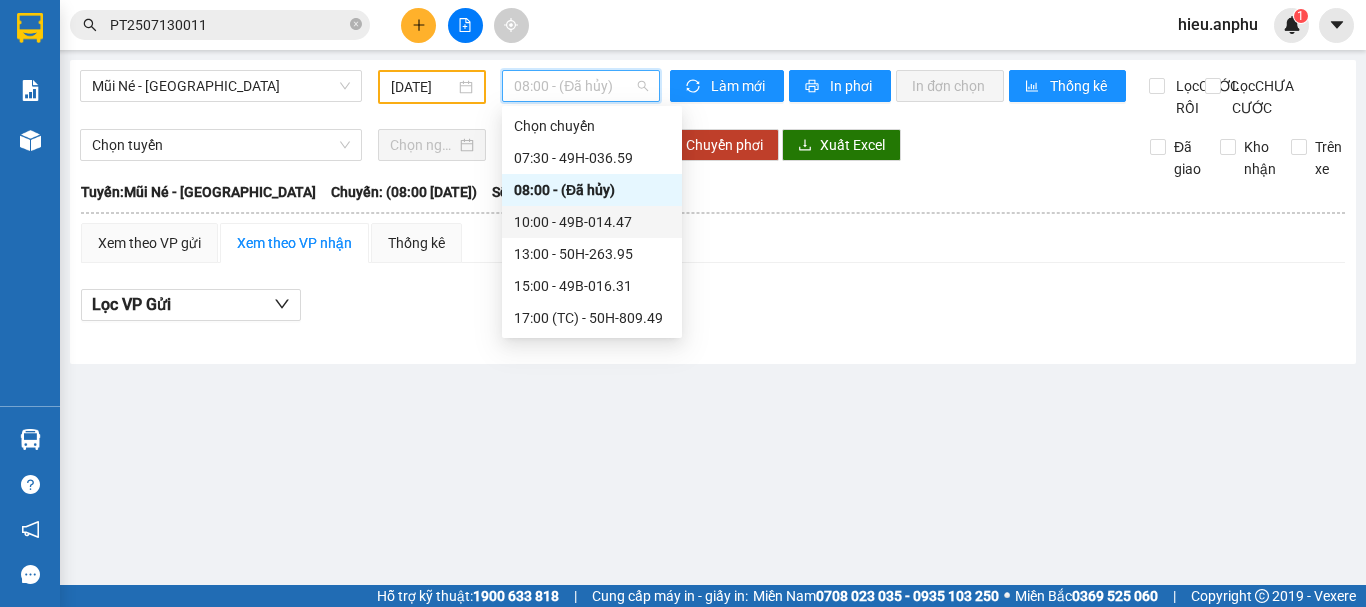 click on "10:00     - 49B-014.47" at bounding box center (592, 222) 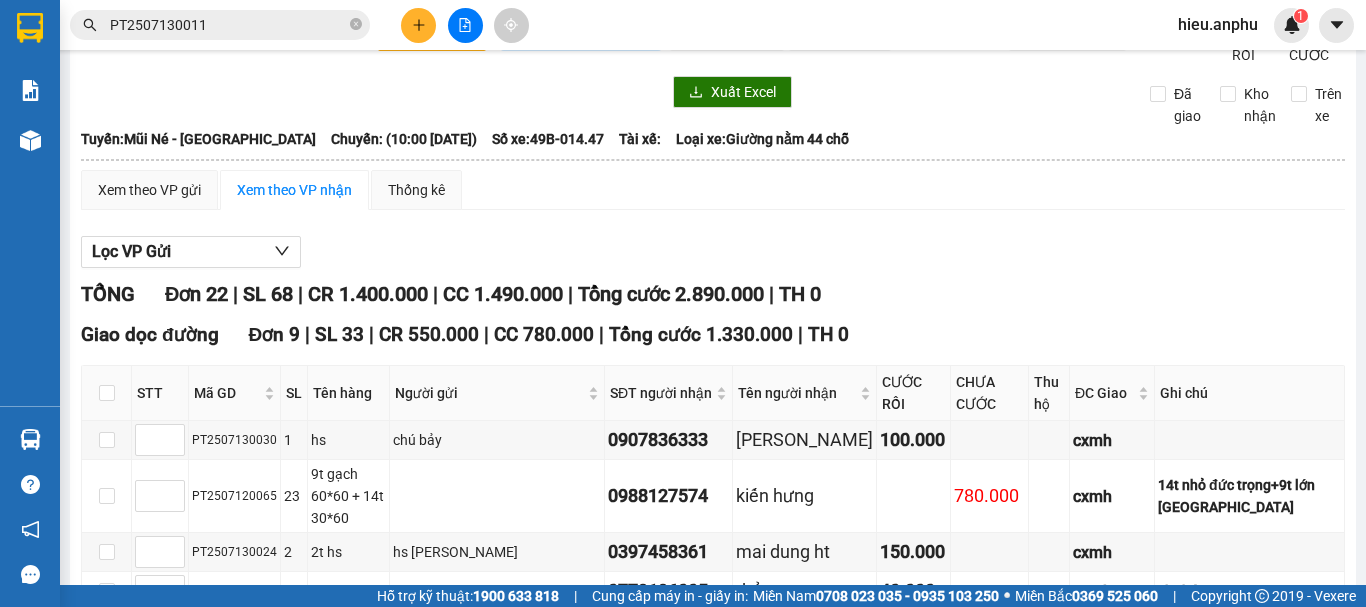 scroll, scrollTop: 0, scrollLeft: 0, axis: both 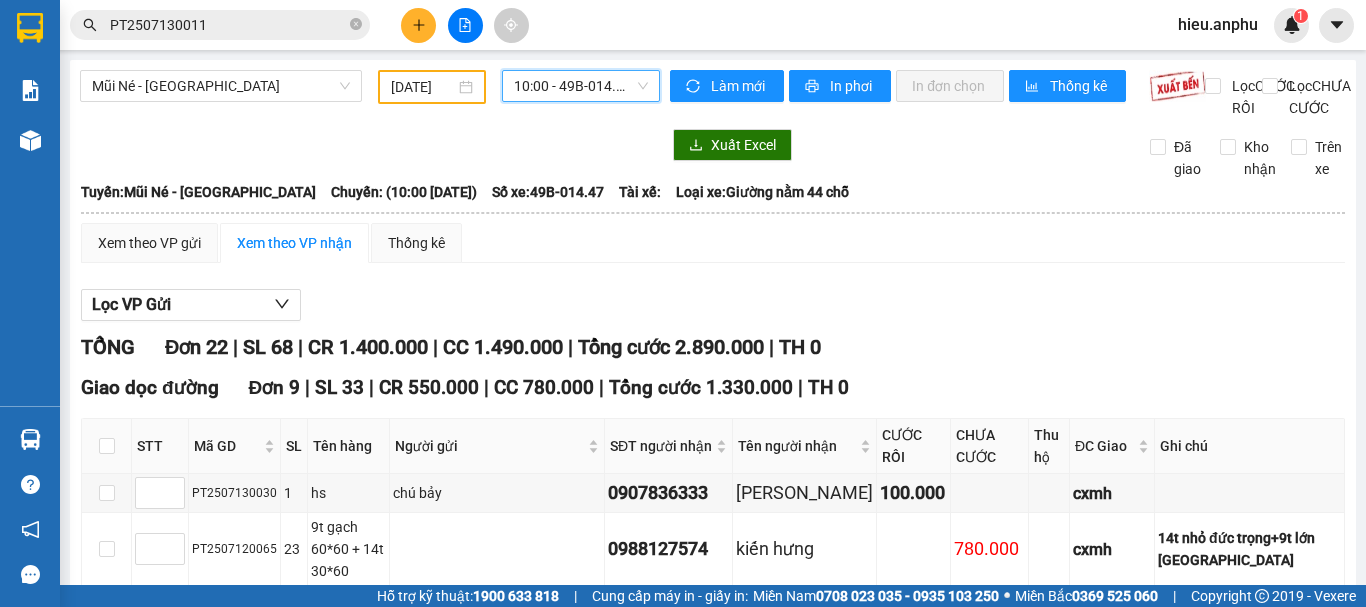 click on "10:00     - 49B-014.47" at bounding box center (581, 86) 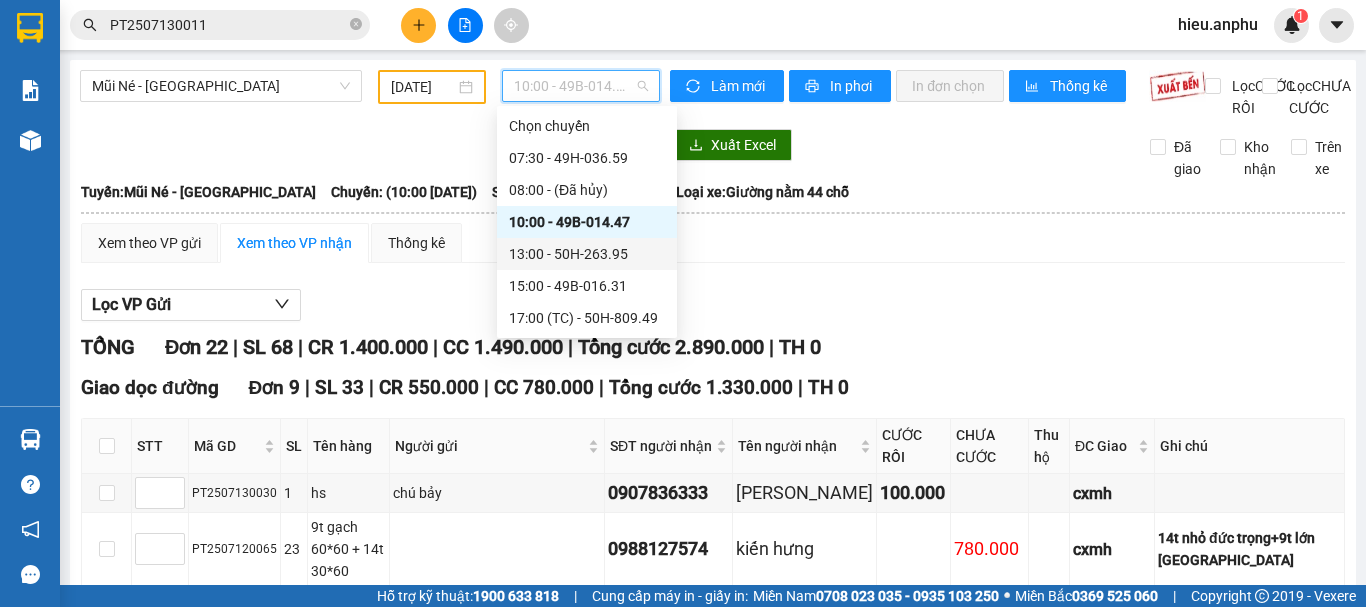 click on "13:00     - 50H-263.95" at bounding box center [587, 254] 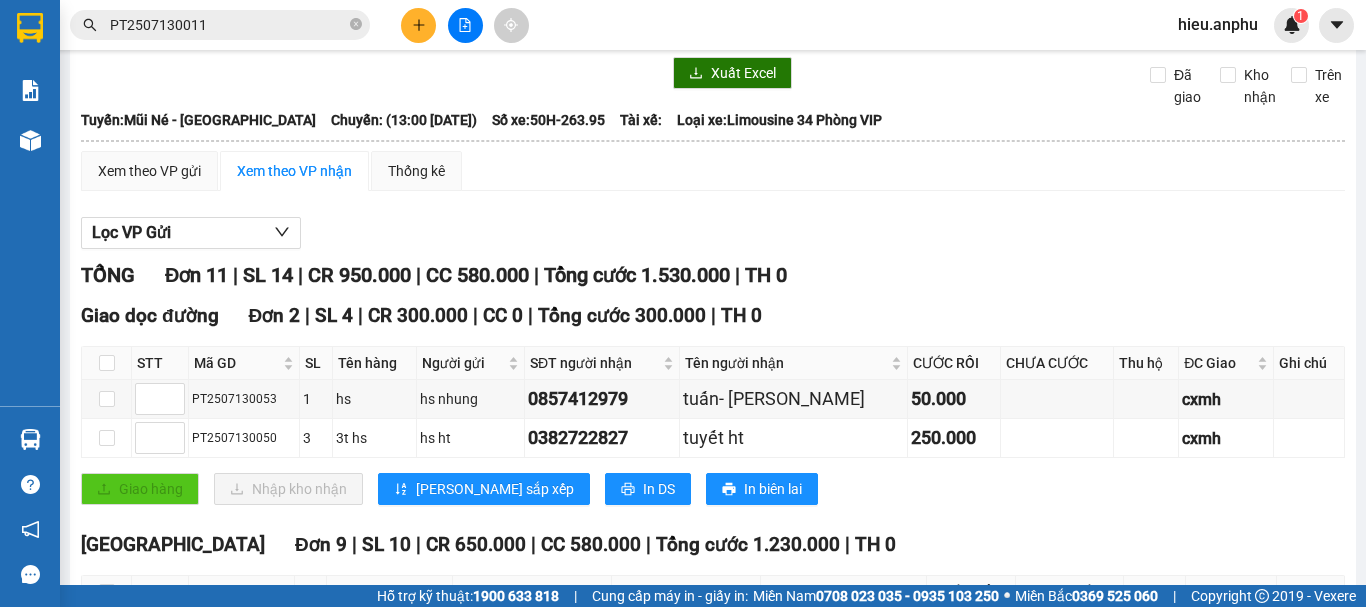 scroll, scrollTop: 0, scrollLeft: 0, axis: both 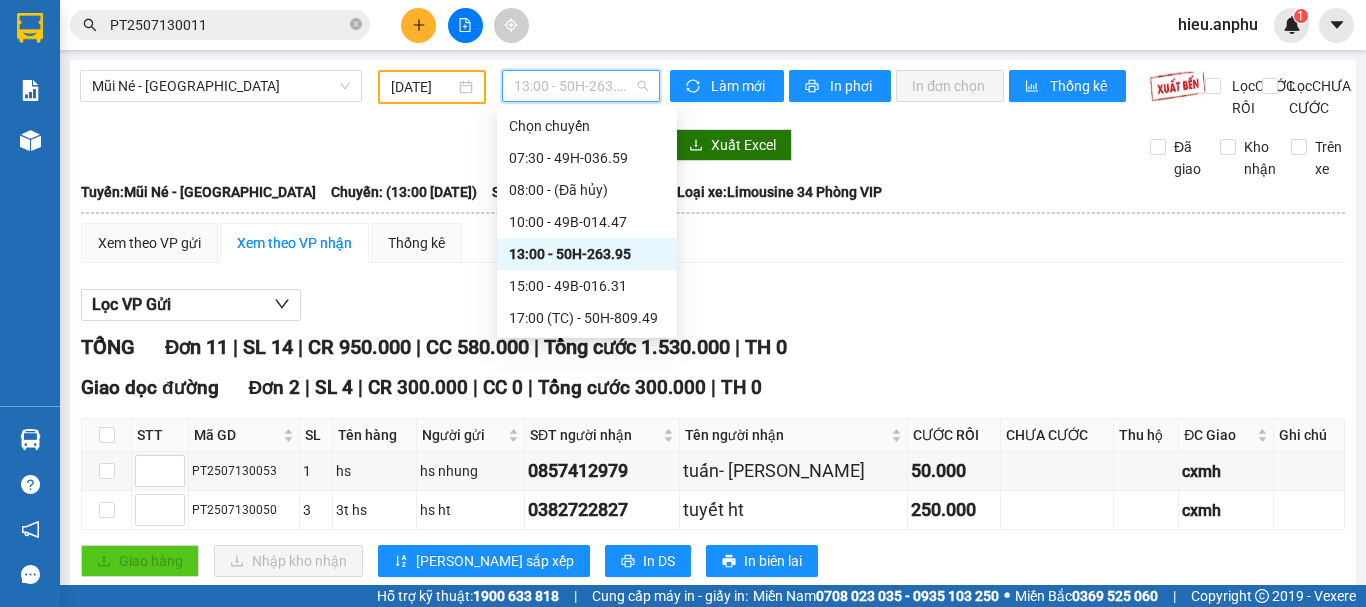 click on "13:00     - 50H-263.95" at bounding box center [581, 86] 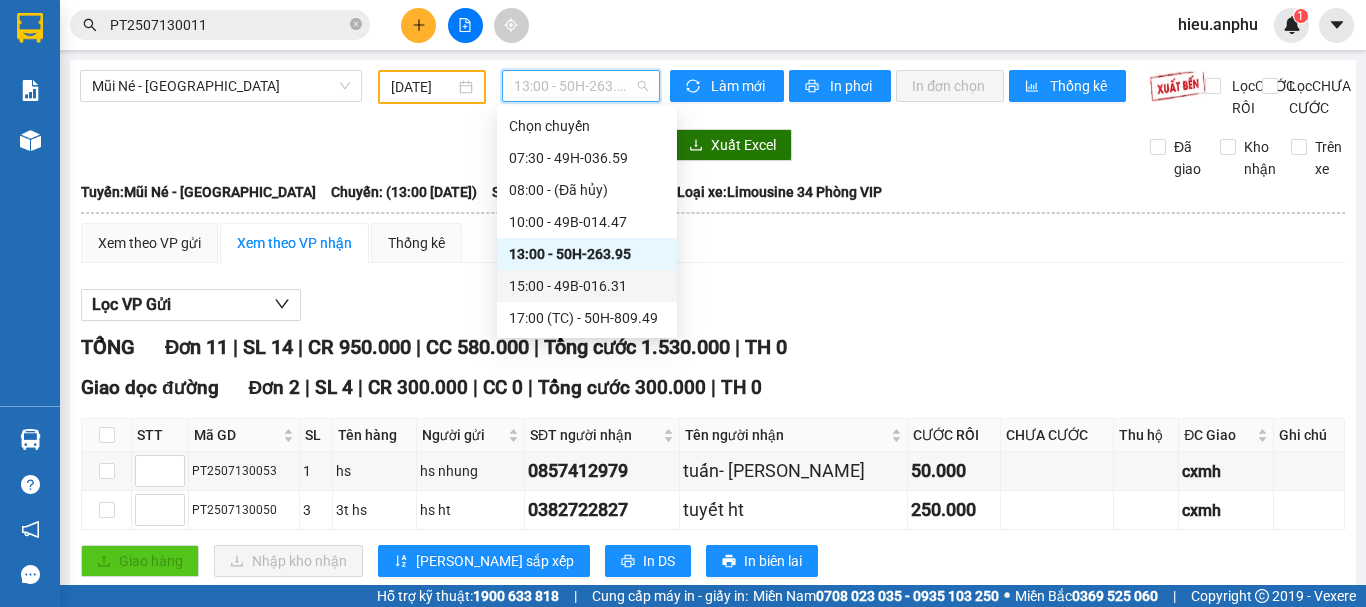 click on "15:00     - 49B-016.31" at bounding box center (587, 286) 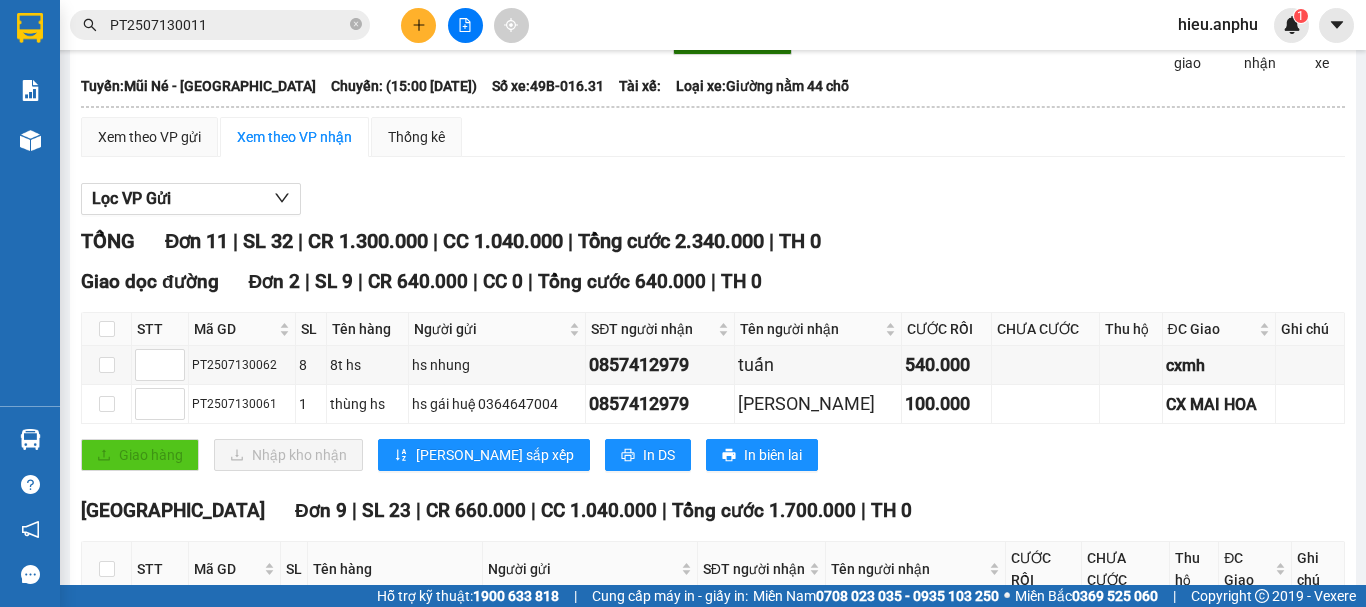 scroll, scrollTop: 0, scrollLeft: 0, axis: both 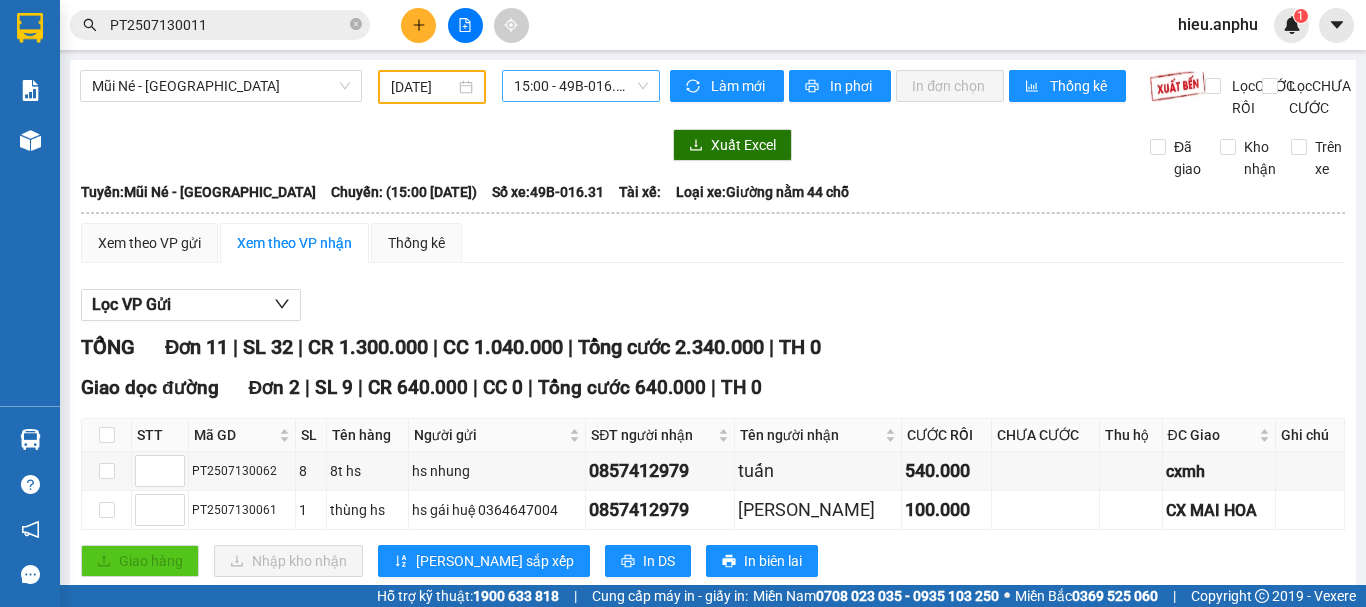 click on "Mũi Né - [GEOGRAPHIC_DATA] [DATE] 15:00     - 49B-016.31  Làm mới In phơi In đơn chọn Thống kê Lọc  CƯỚC RỒI Lọc  CHƯA CƯỚC Xuất Excel Đã giao Kho nhận Trên xe An Phú Travel ([GEOGRAPHIC_DATA])   02633556022, 02633511443   26 [PERSON_NAME] Lão, Phường 7 15:27 [DATE] Tuyến:  Mũi Né - [GEOGRAPHIC_DATA] Chuyến:   (15:00 [DATE]) Số xe:  49B-016.31 Loại xe:  Giường nằm 44 chỗ [GEOGRAPHIC_DATA]:  [GEOGRAPHIC_DATA] - [GEOGRAPHIC_DATA]:   (15:00 [DATE]) Số xe:  49B-016.31 Tài xế:  Loại xe:  Giường nằm 44 chỗ Xem theo VP gửi Xem theo VP nhận Thống kê Lọc VP Gửi TỔNG Đơn   11 | SL   32 | CR   1.300.000 | CC   1.040.000 | Tổng cước   2.340.000 | TH   0 Giao dọc đường Đơn   2 | SL   9 | CR   640.000 | CC   0 | Tổng cước   640.000 | TH   0 STT Mã GD SL Tên hàng Người gửi SĐT người nhận Tên người nhận CƯỚC RỒI CHƯA CƯỚC Thu hộ ĐC Giao Ghi chú Ký nhận                             PT2507130062" at bounding box center [713, 609] 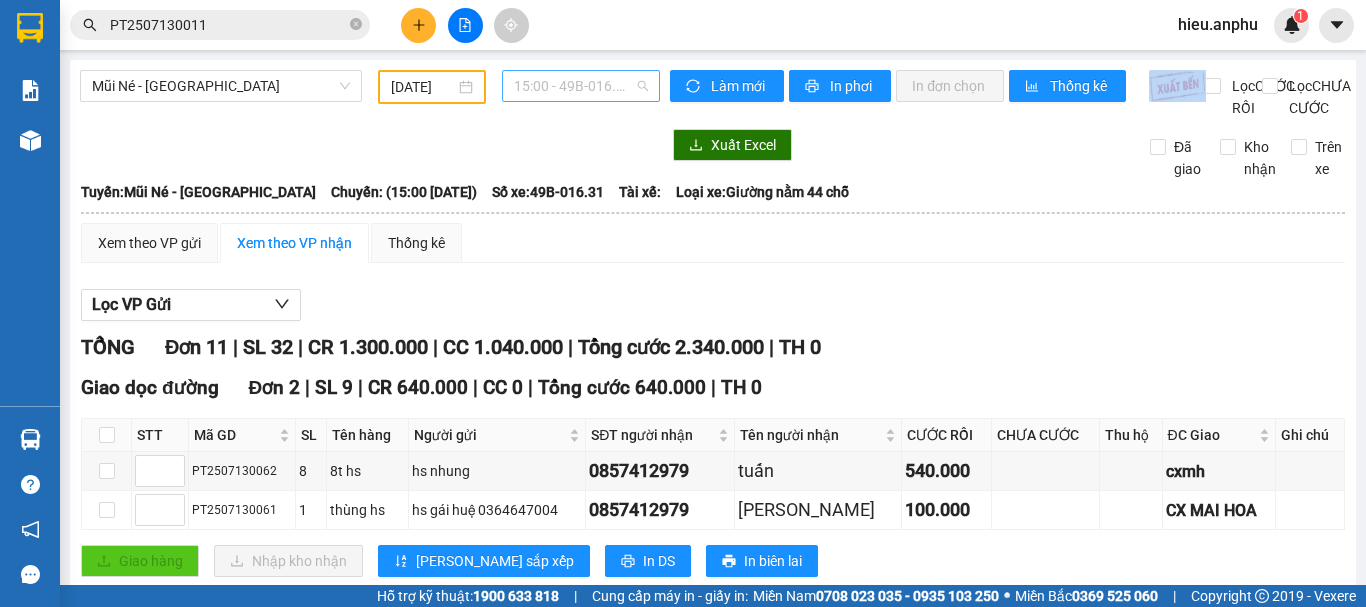 click on "15:00     - 49B-016.31" at bounding box center (581, 86) 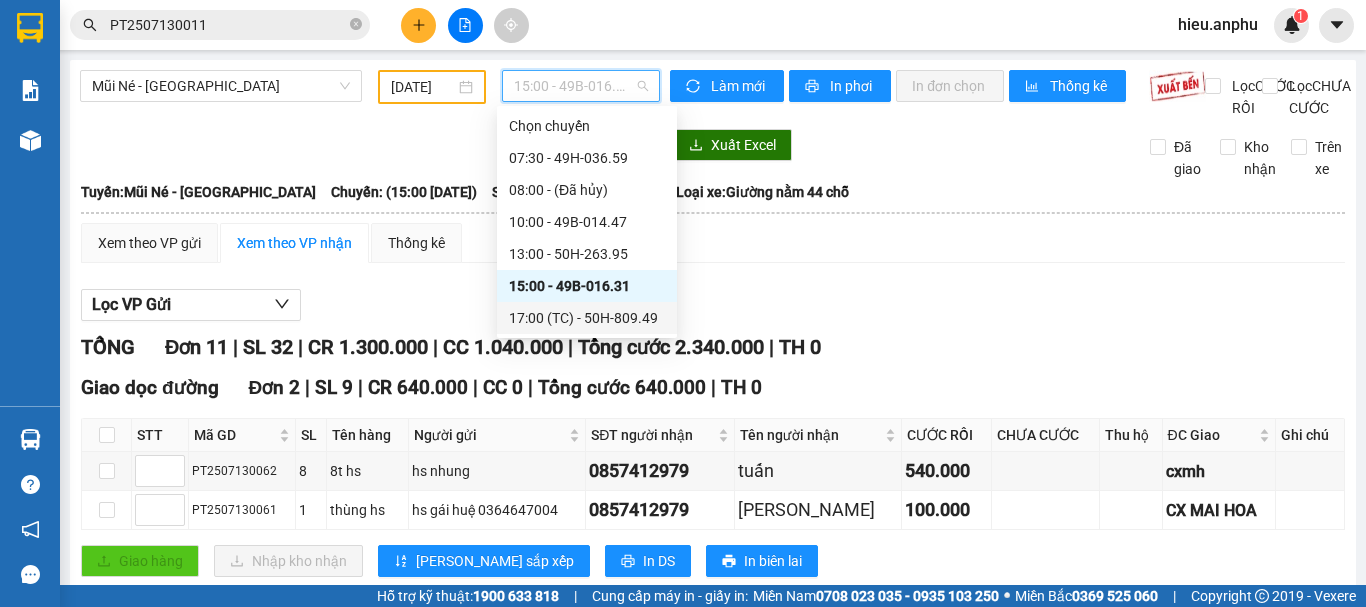 click on "17:00   (TC)   - 50H-809.49" at bounding box center (587, 318) 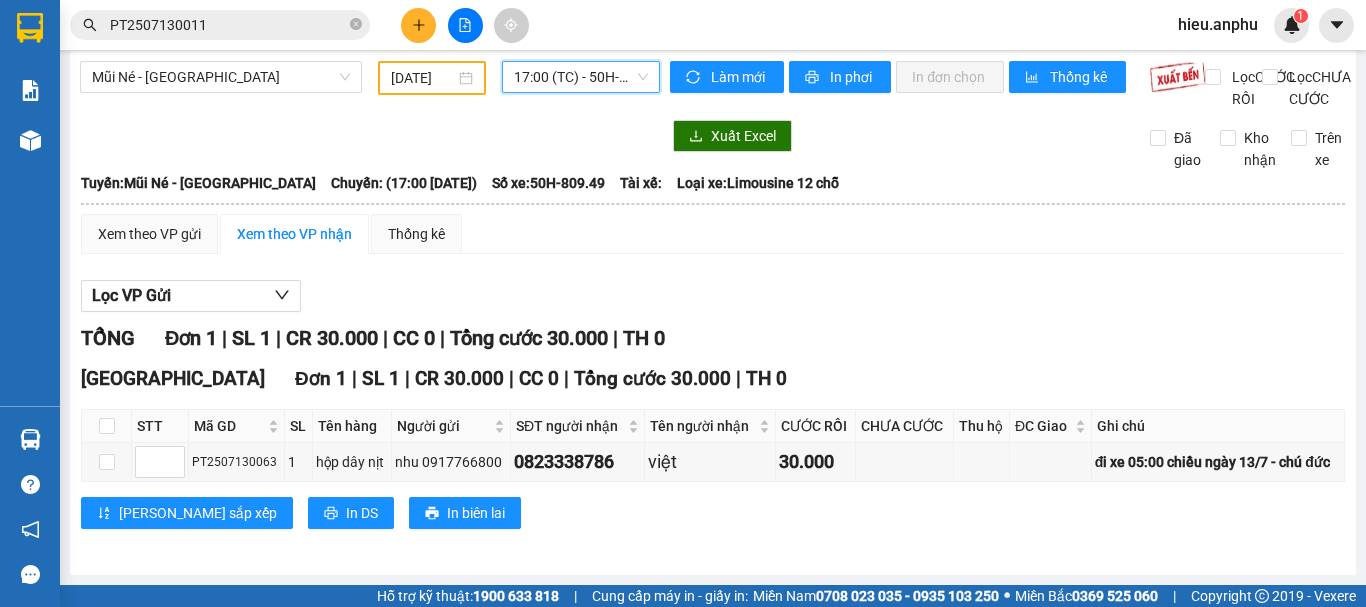scroll, scrollTop: 0, scrollLeft: 0, axis: both 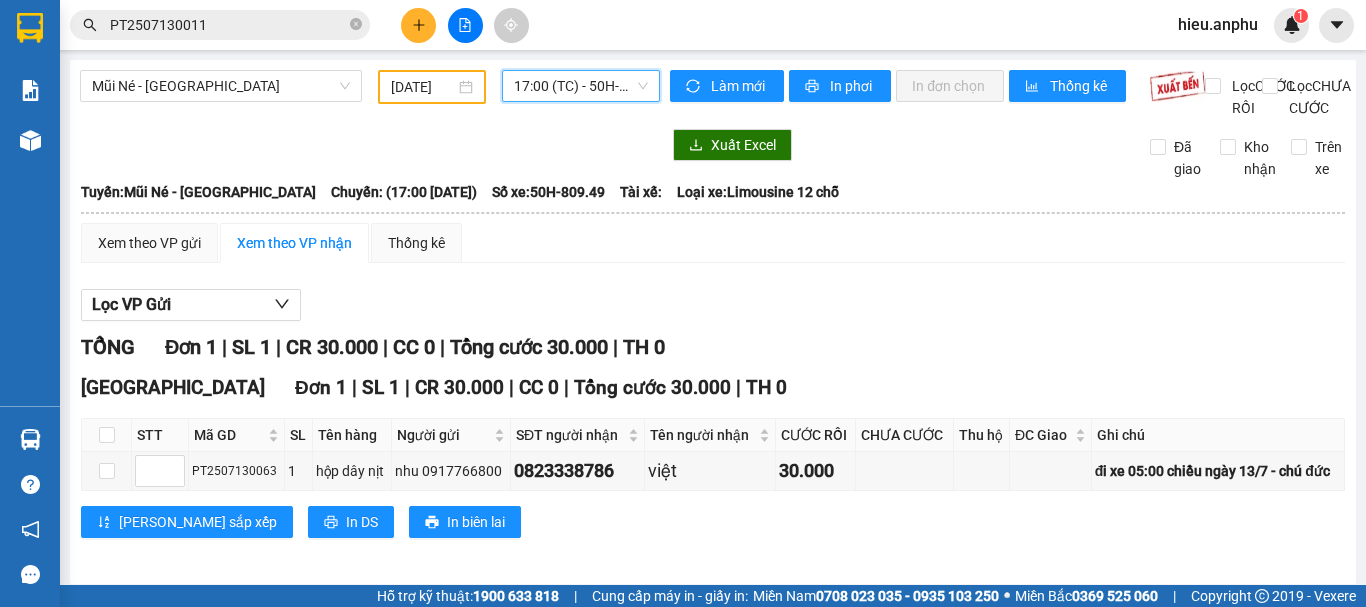 click on "17:00   (TC)   - 50H-809.49" at bounding box center [581, 86] 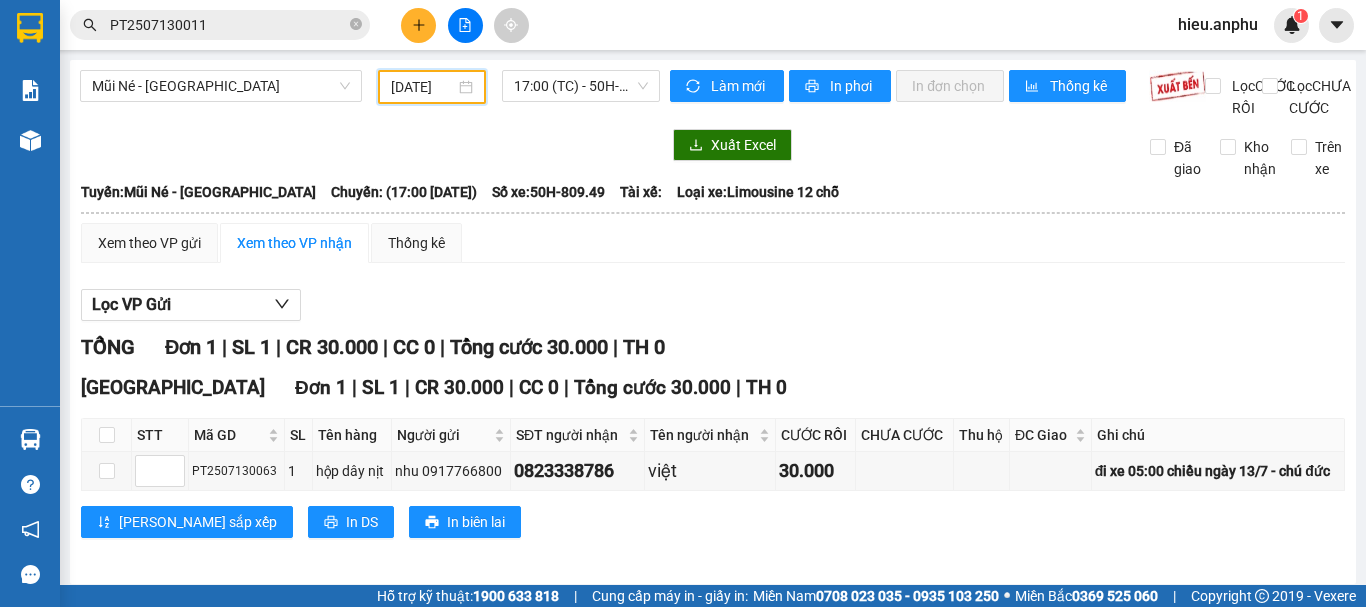 click on "[DATE]" at bounding box center [423, 87] 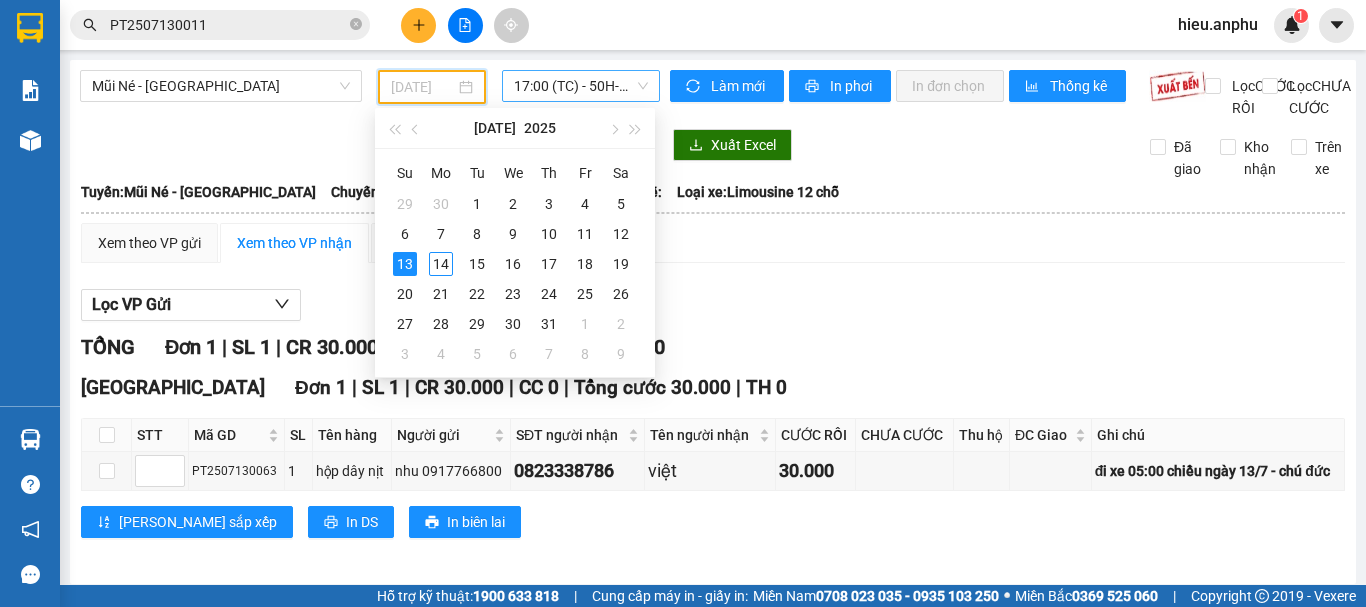 drag, startPoint x: 432, startPoint y: 262, endPoint x: 564, endPoint y: 83, distance: 222.40729 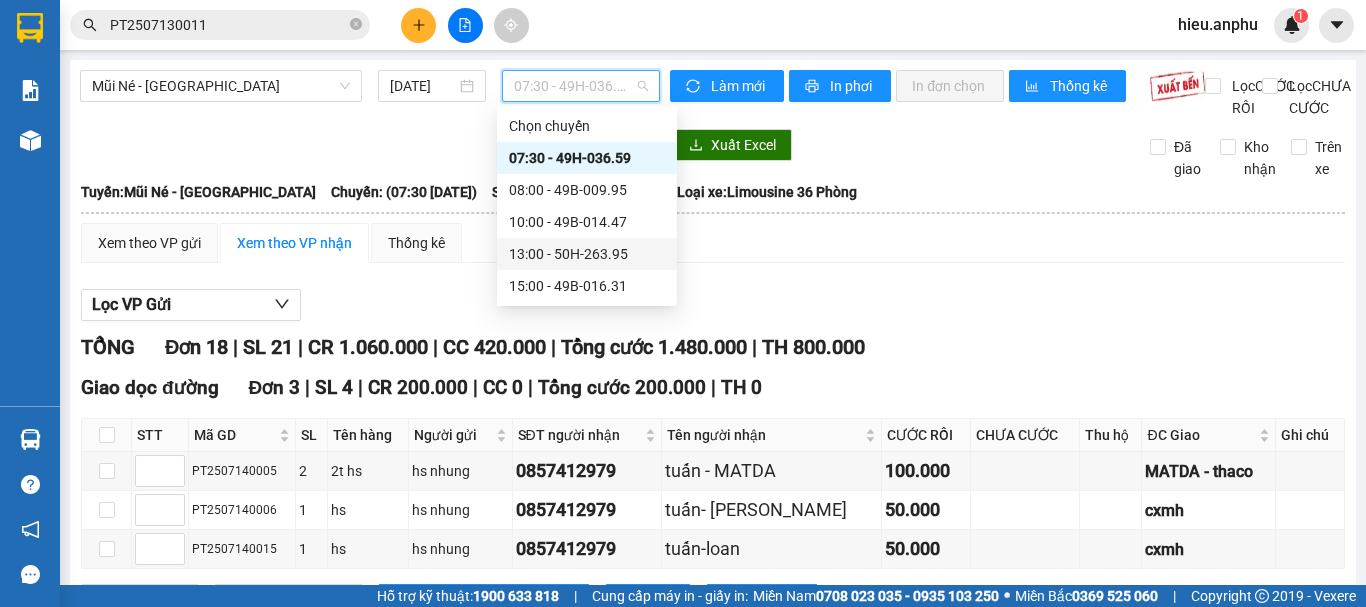 click on "13:00     - 50H-263.95" at bounding box center (587, 254) 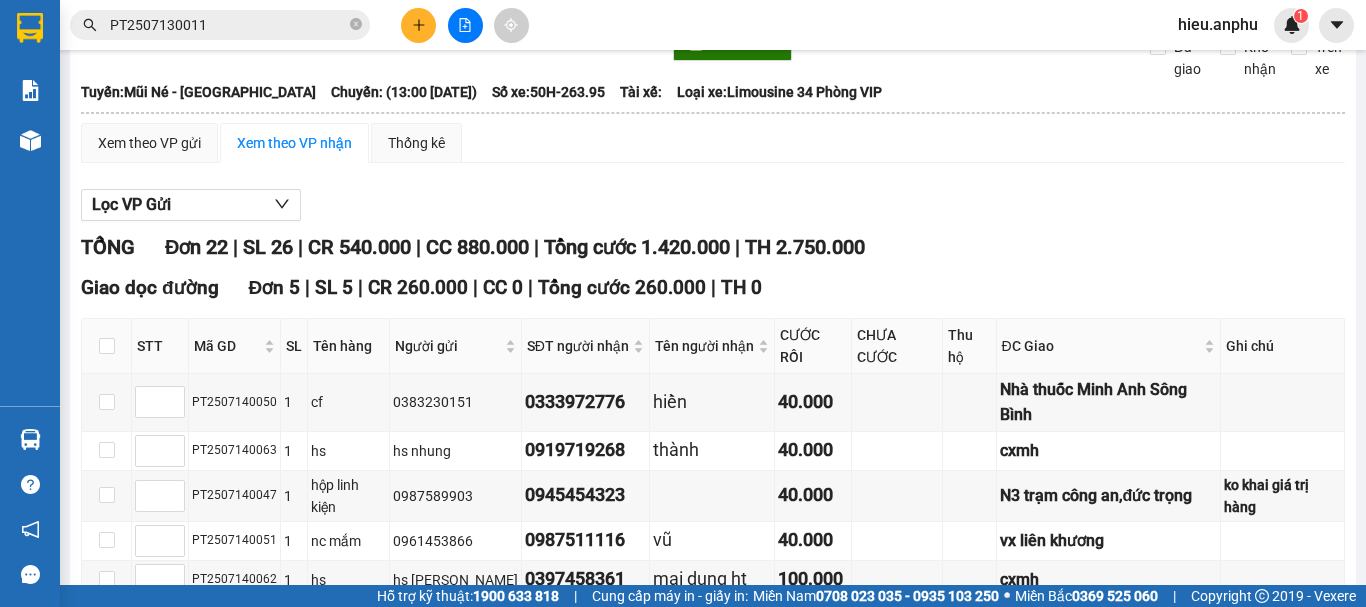 scroll, scrollTop: 0, scrollLeft: 0, axis: both 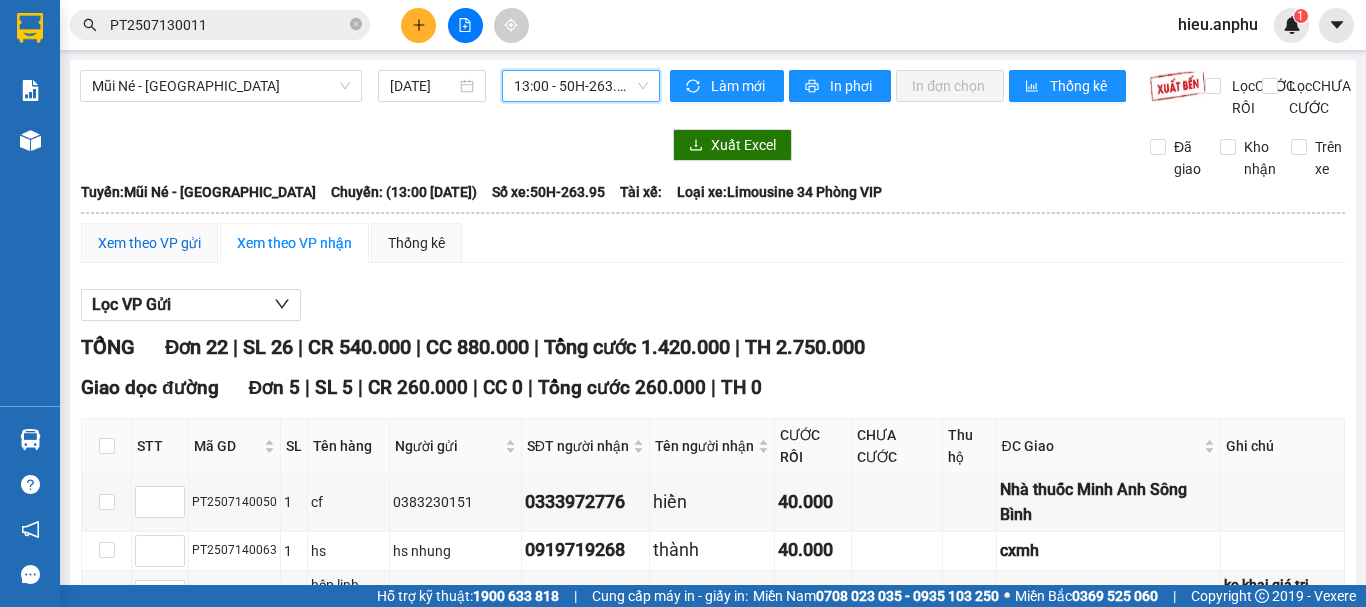 click on "Xem theo VP gửi" at bounding box center [149, 243] 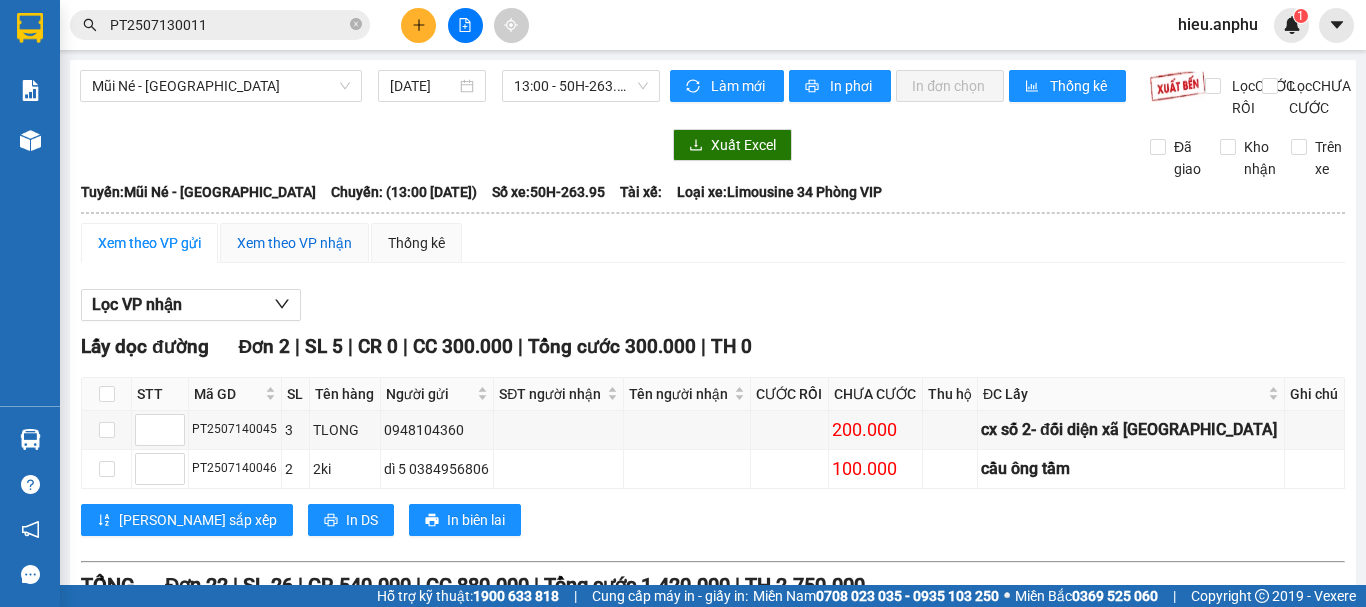 click on "Xem theo VP nhận" at bounding box center [294, 243] 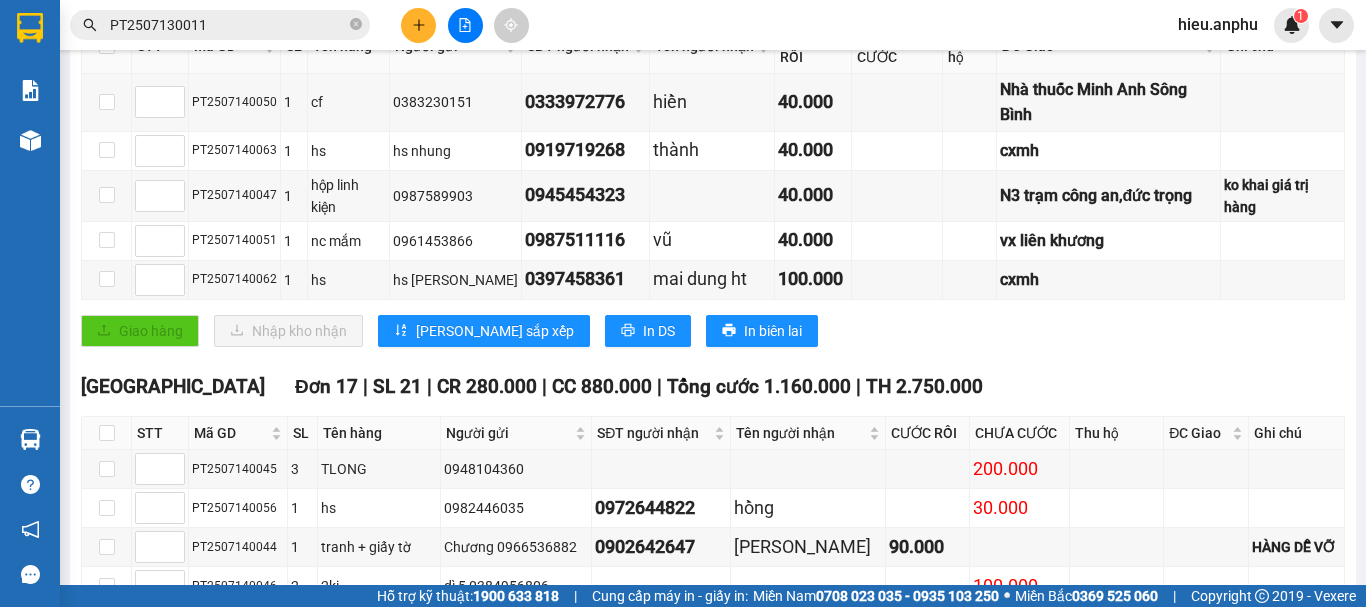 scroll, scrollTop: 800, scrollLeft: 0, axis: vertical 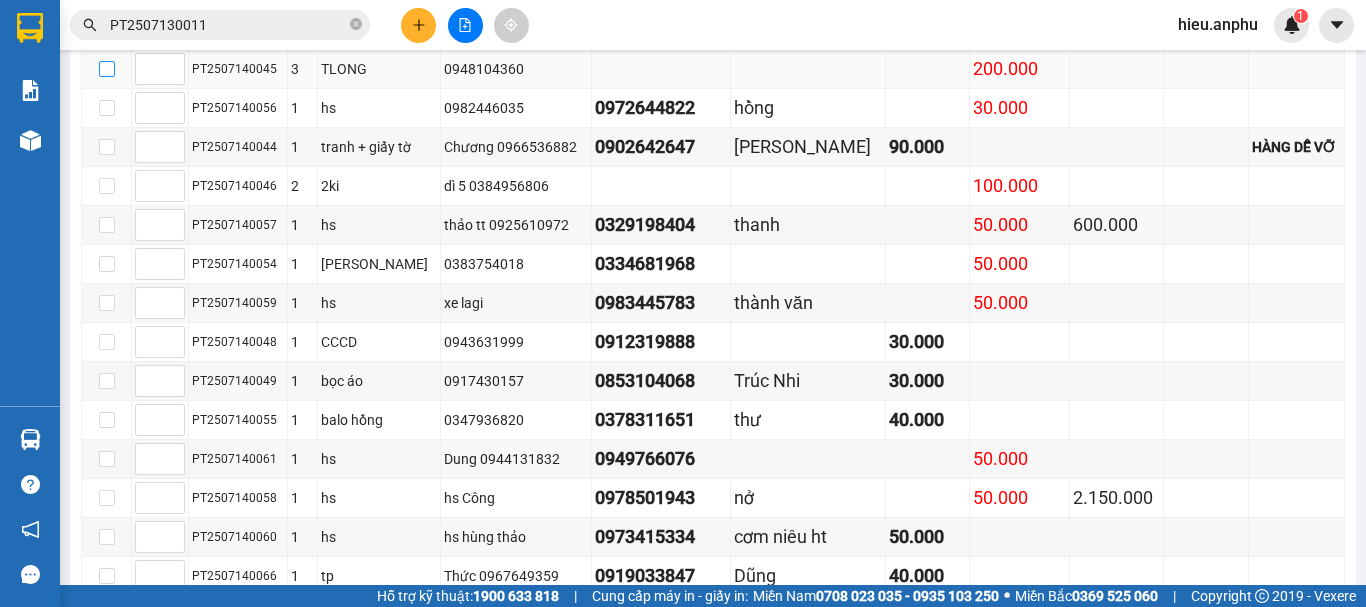 click at bounding box center (107, 69) 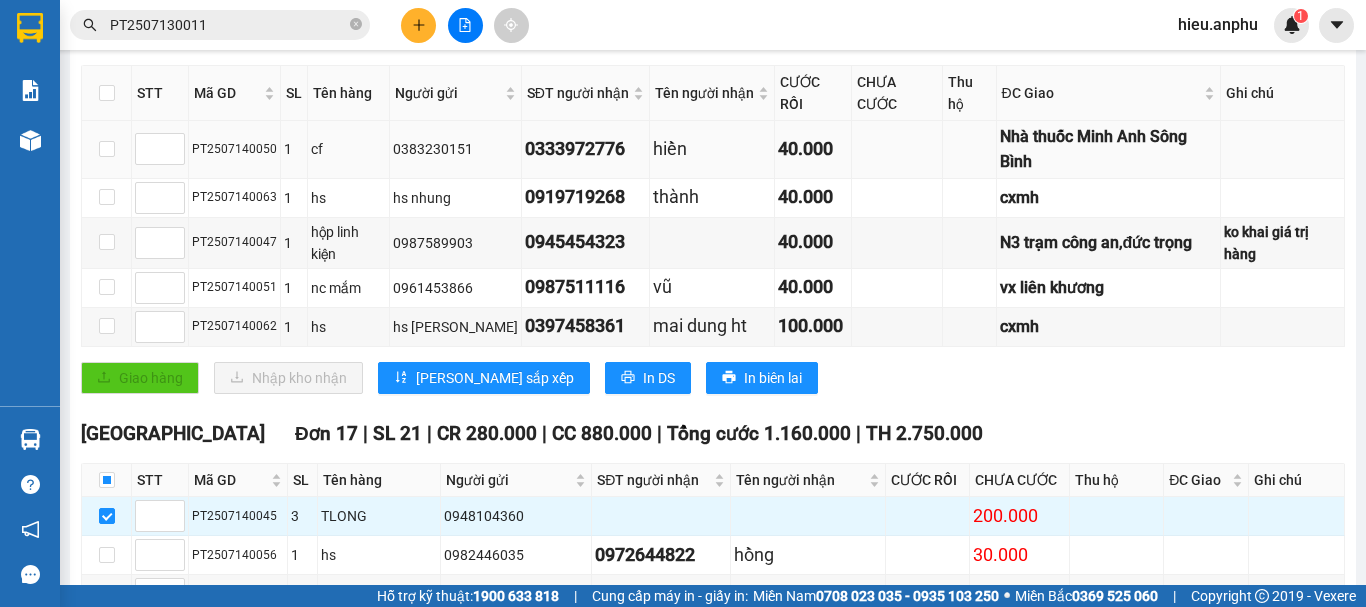 scroll, scrollTop: 0, scrollLeft: 0, axis: both 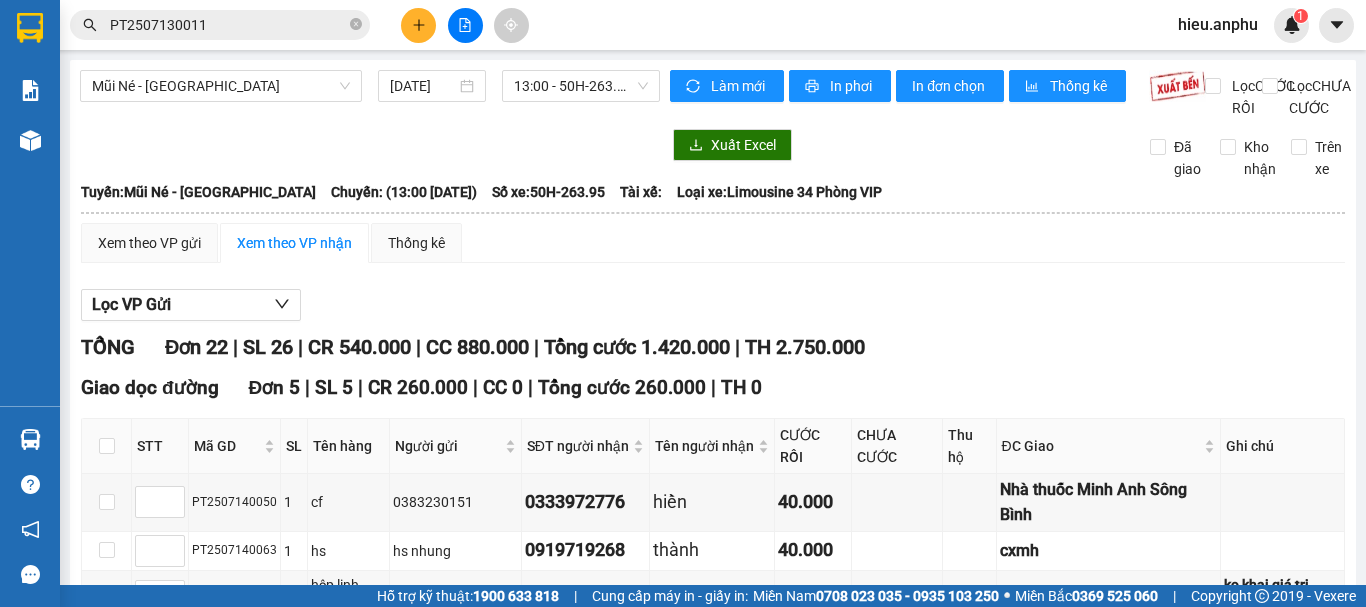 click on "Xem theo VP nhận" at bounding box center (294, 243) 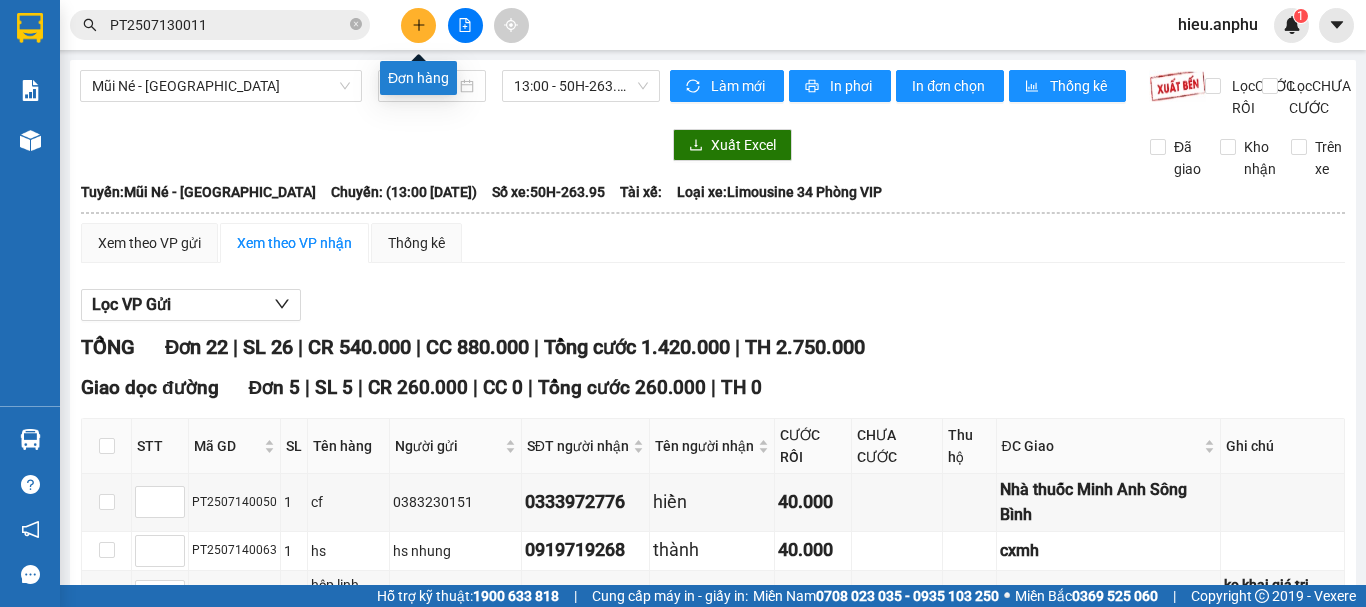 click at bounding box center [418, 25] 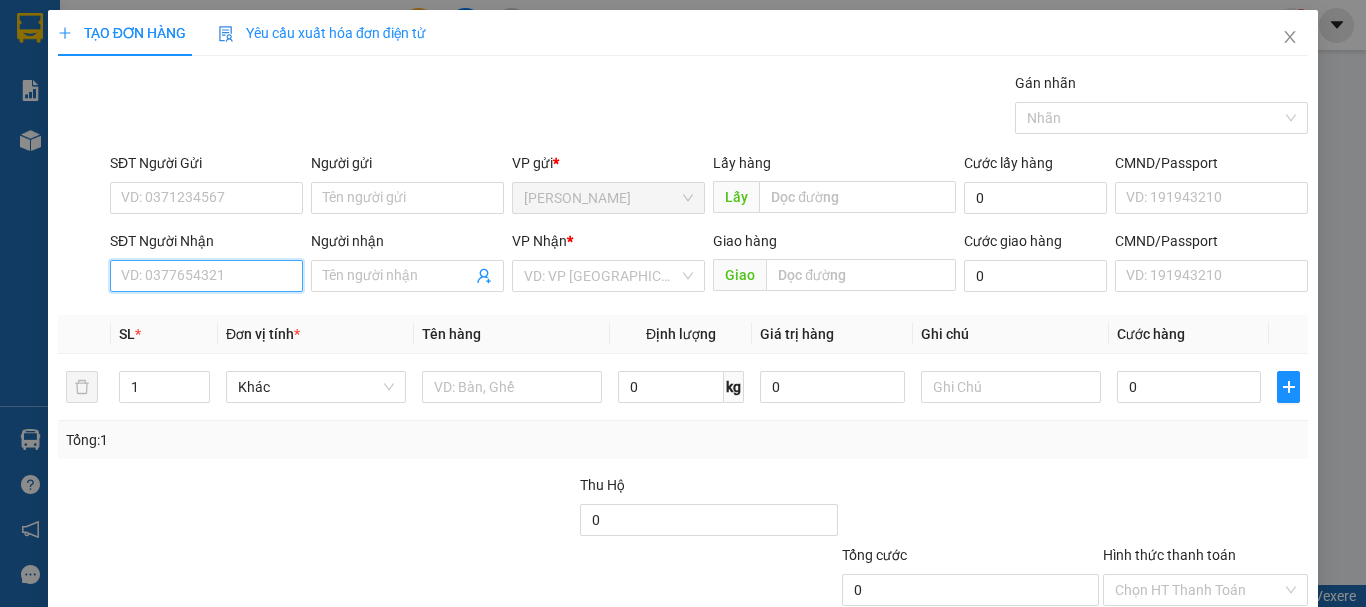 click on "SĐT Người Nhận" at bounding box center (206, 276) 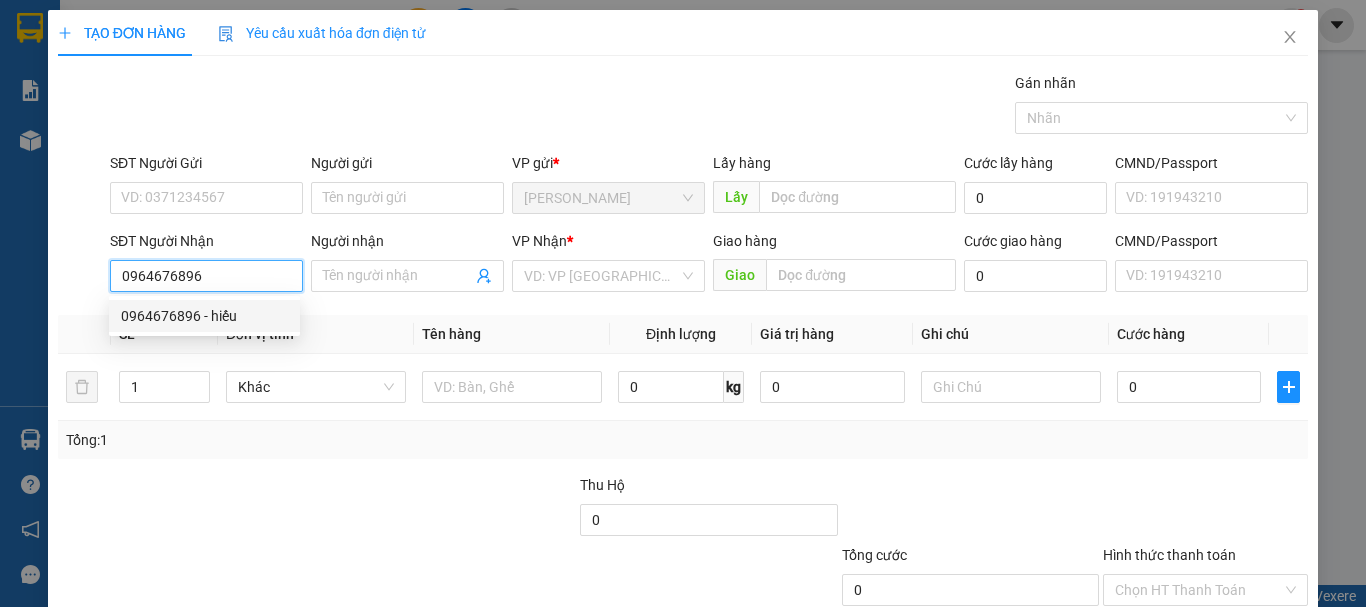 click on "0964676896 - hiếu" at bounding box center [204, 316] 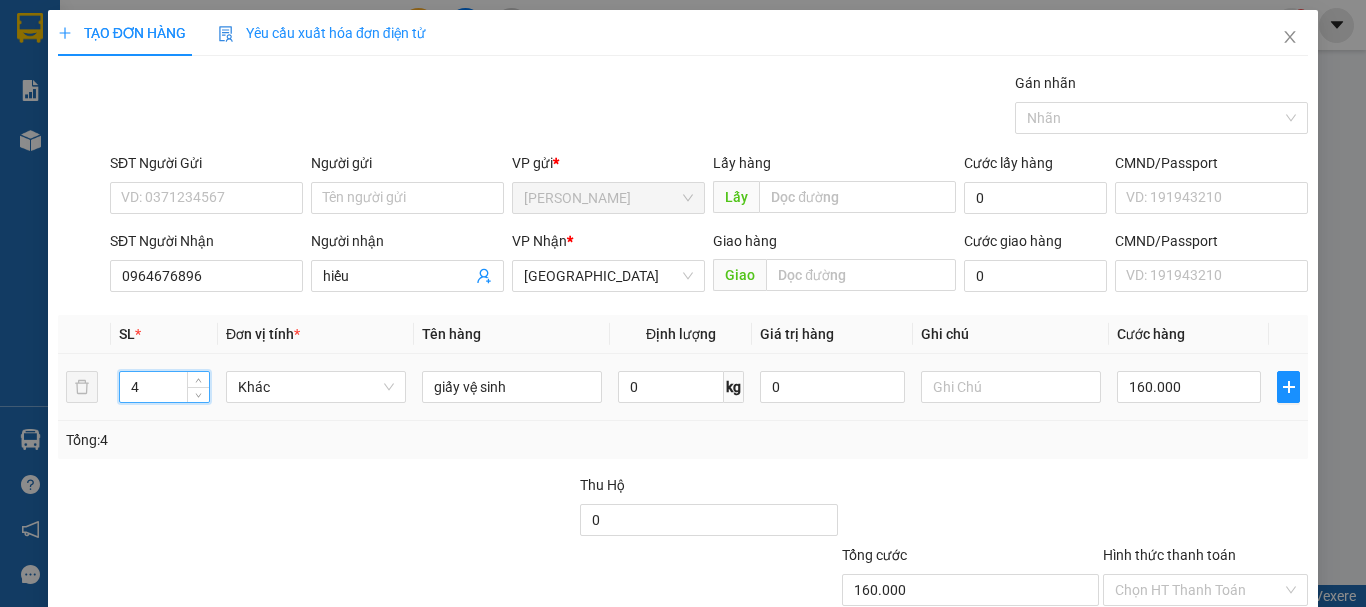click on "4 Khác giấy vệ sinh 0 kg 0 160.000" at bounding box center (683, 387) 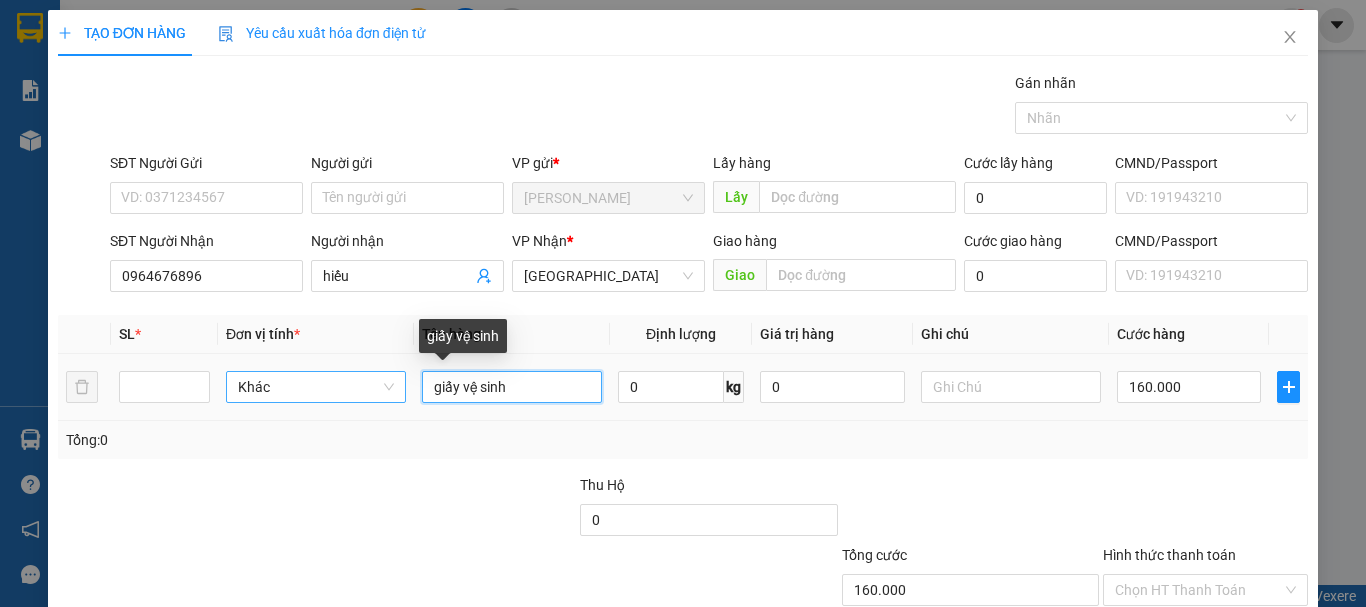 drag, startPoint x: 518, startPoint y: 375, endPoint x: 336, endPoint y: 386, distance: 182.3321 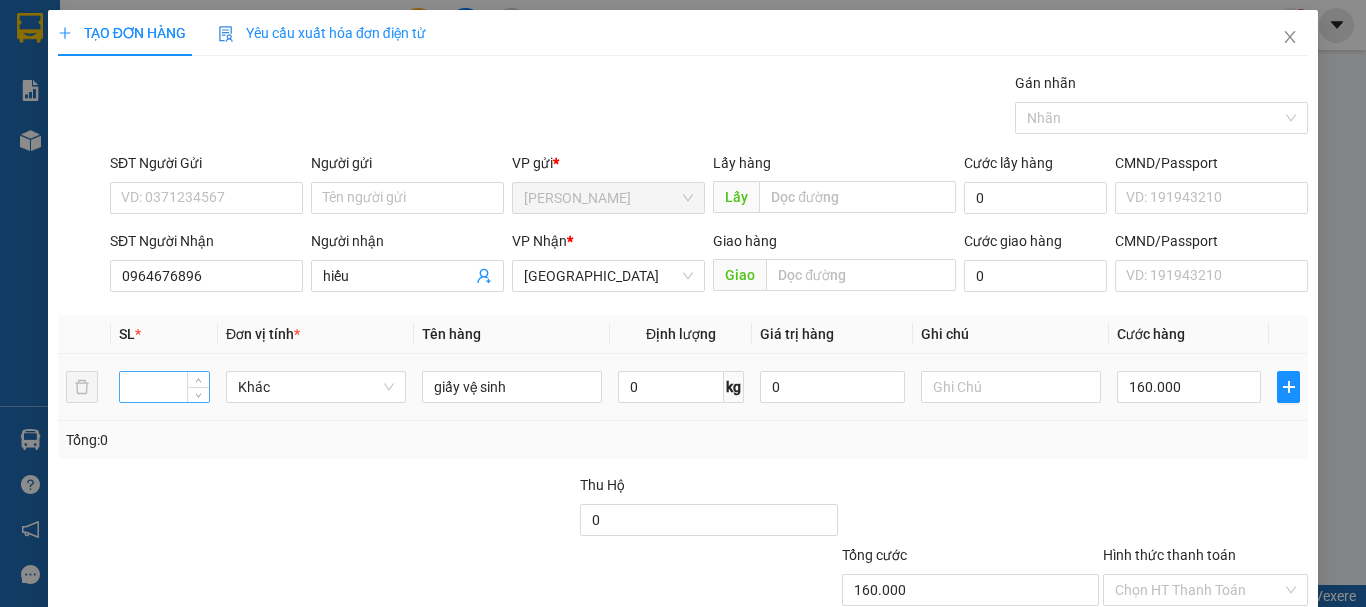click at bounding box center (164, 387) 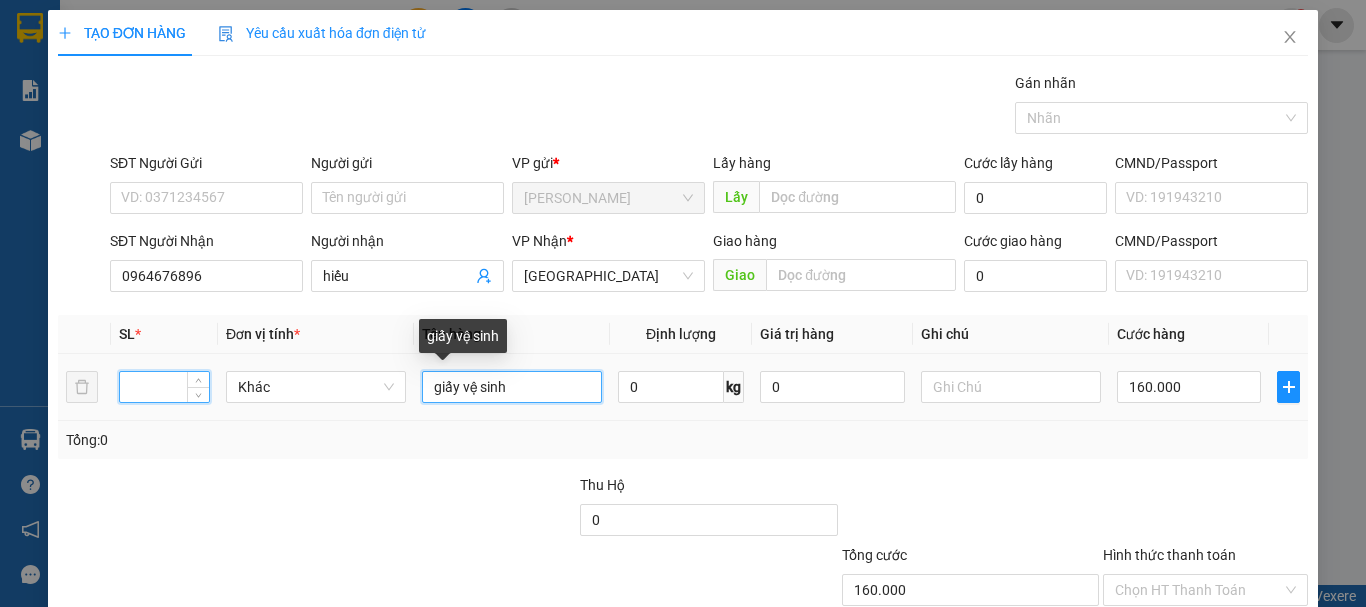 click on "giấy vệ sinh" at bounding box center [512, 387] 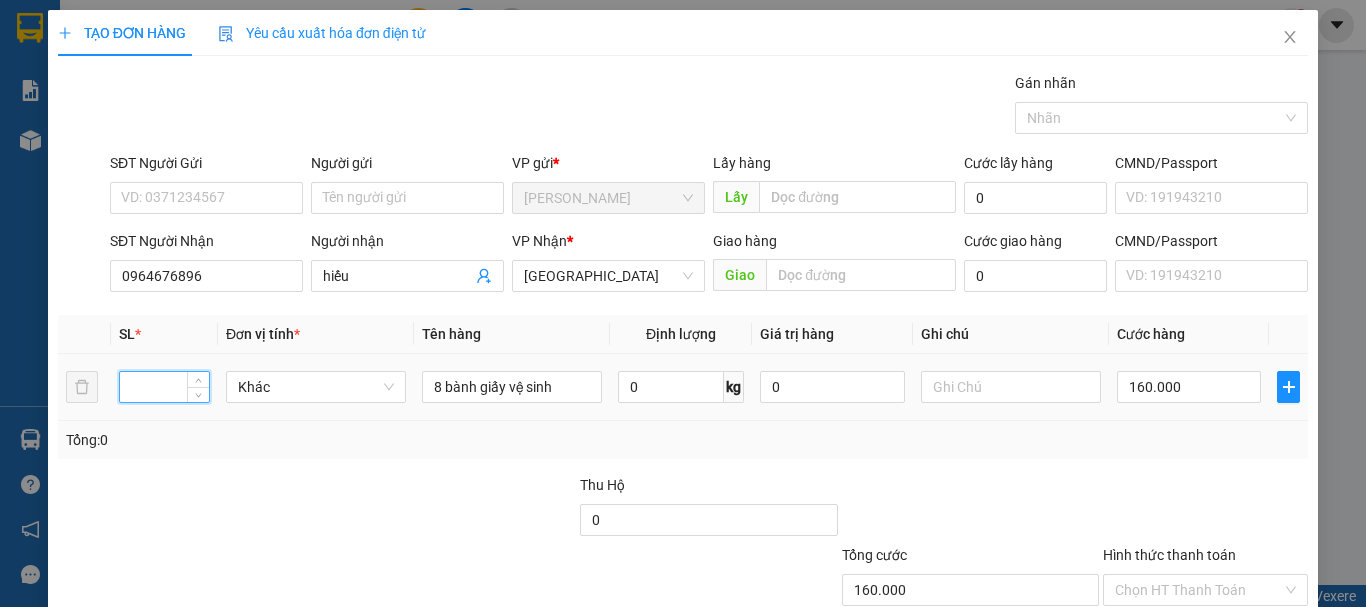 click at bounding box center (164, 387) 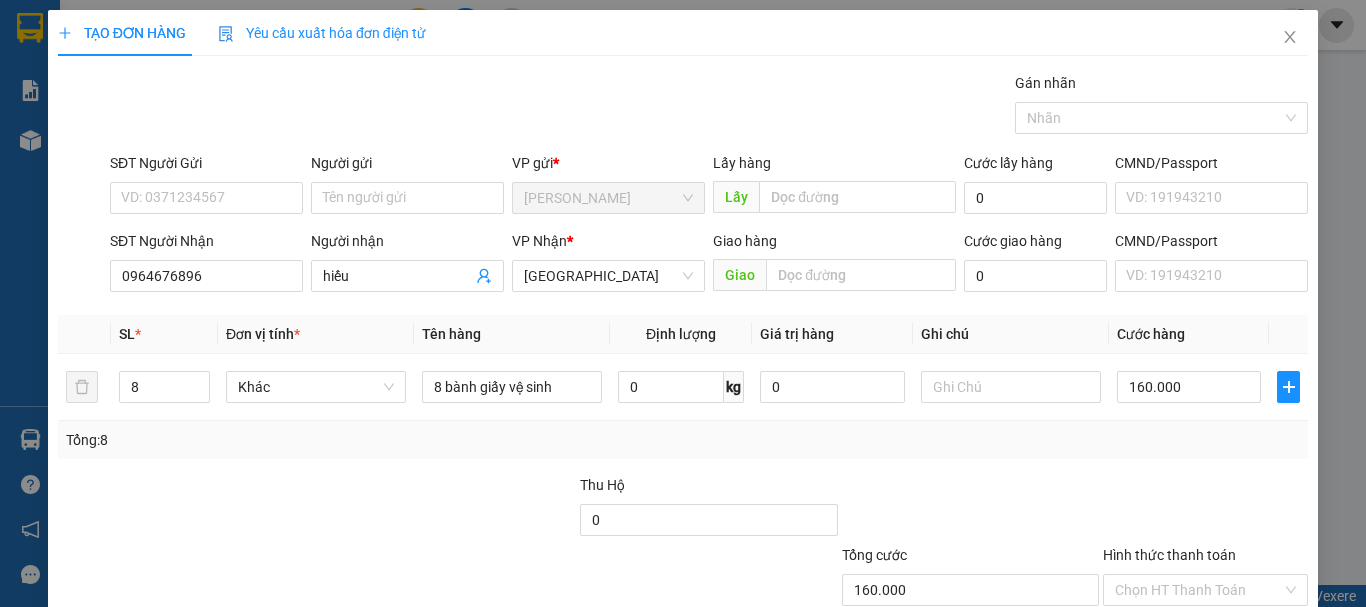 click on "Tổng:  8" at bounding box center [683, 440] 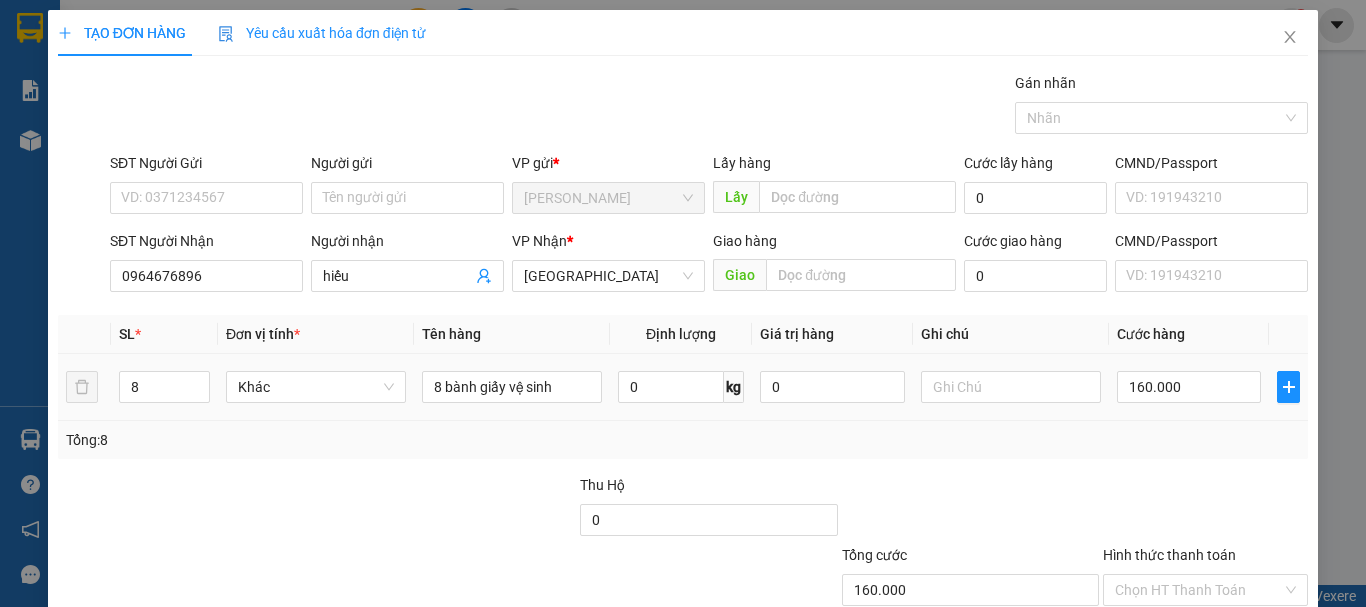 click on "160.000" at bounding box center (1189, 387) 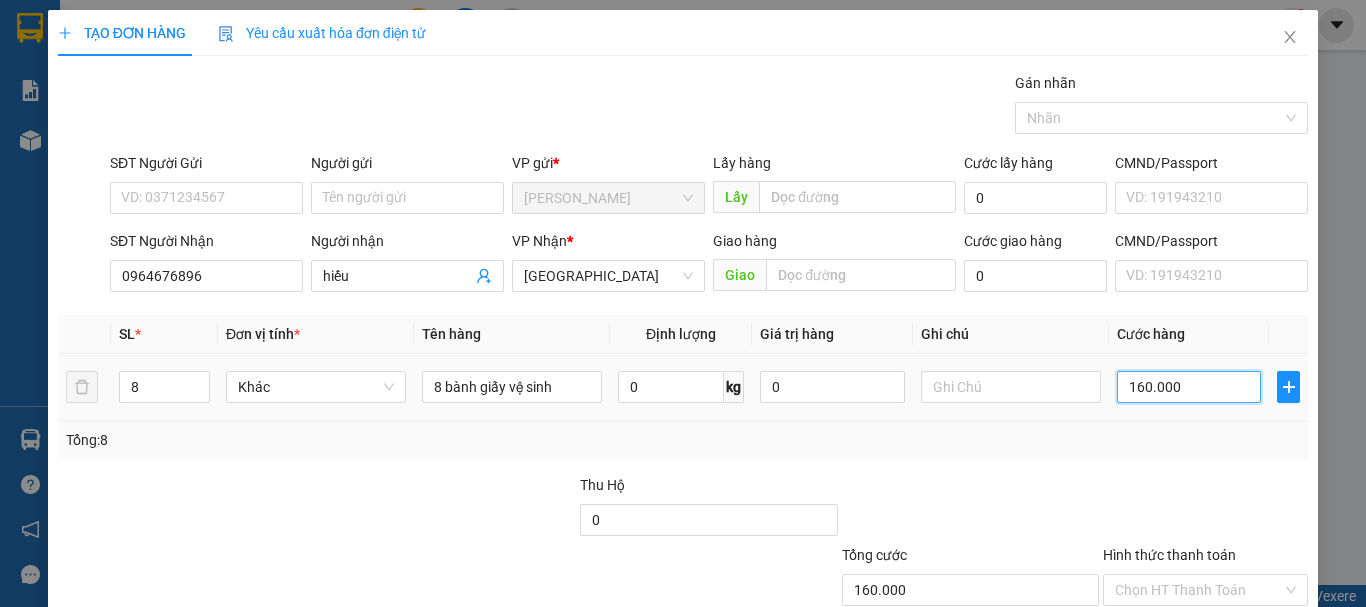 click on "160.000" at bounding box center (1189, 387) 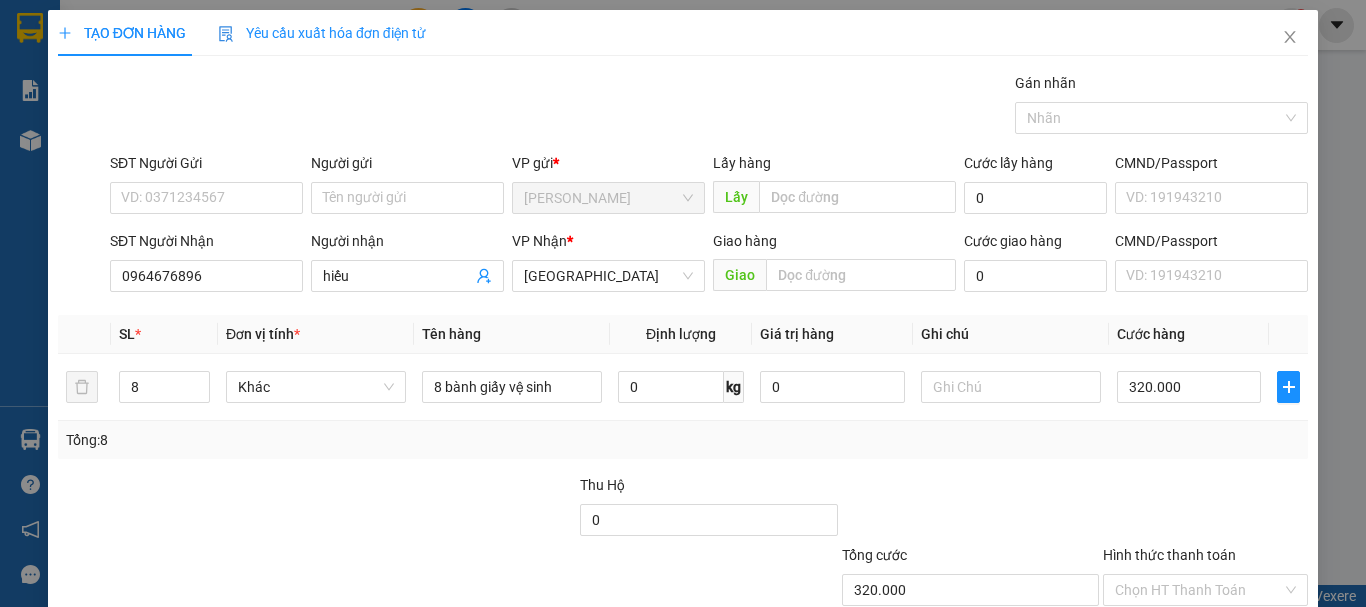 click at bounding box center (1205, 509) 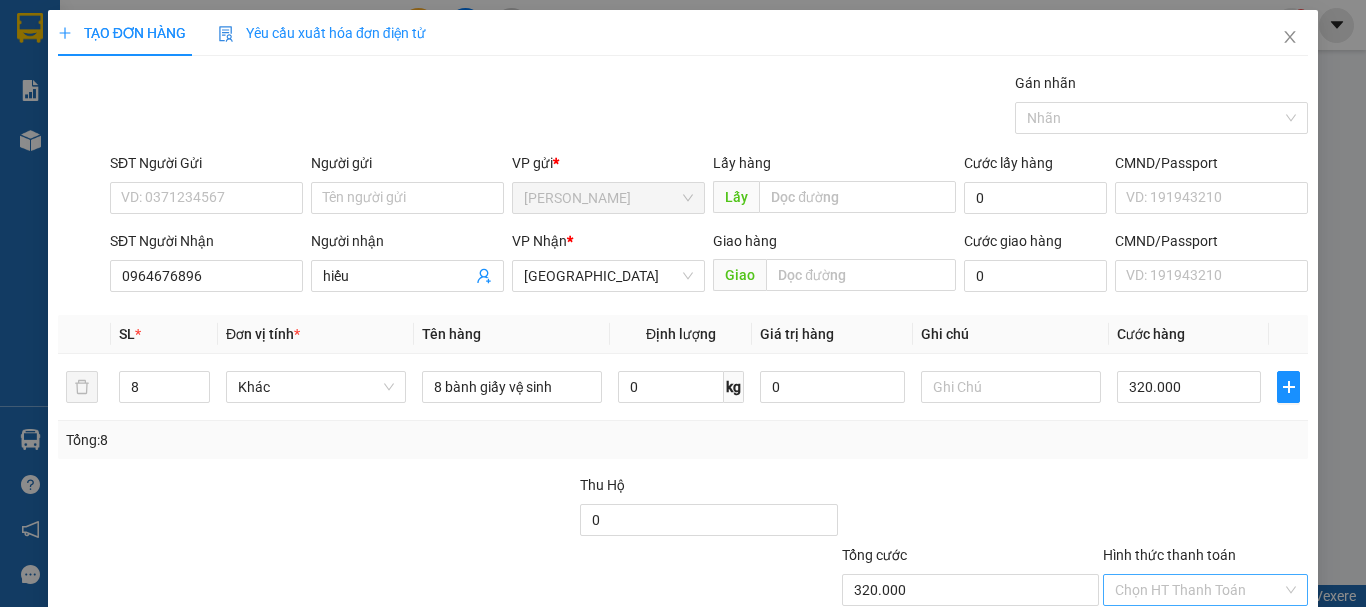 scroll, scrollTop: 133, scrollLeft: 0, axis: vertical 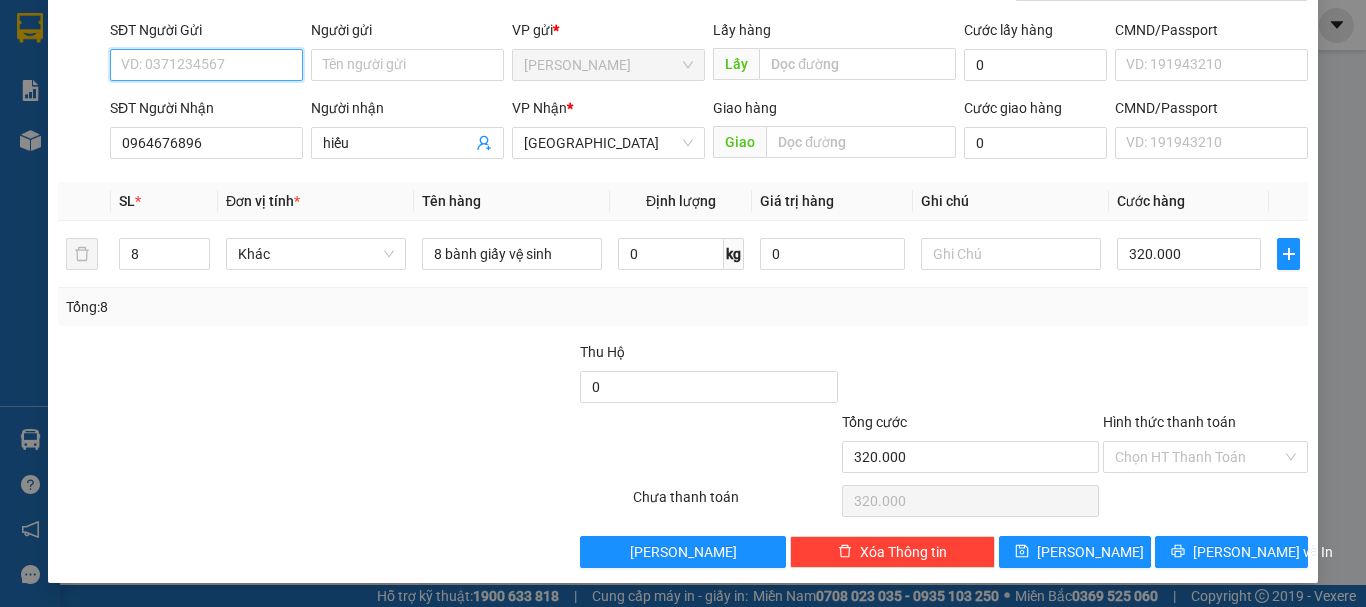 drag, startPoint x: 251, startPoint y: 63, endPoint x: 238, endPoint y: 77, distance: 19.104973 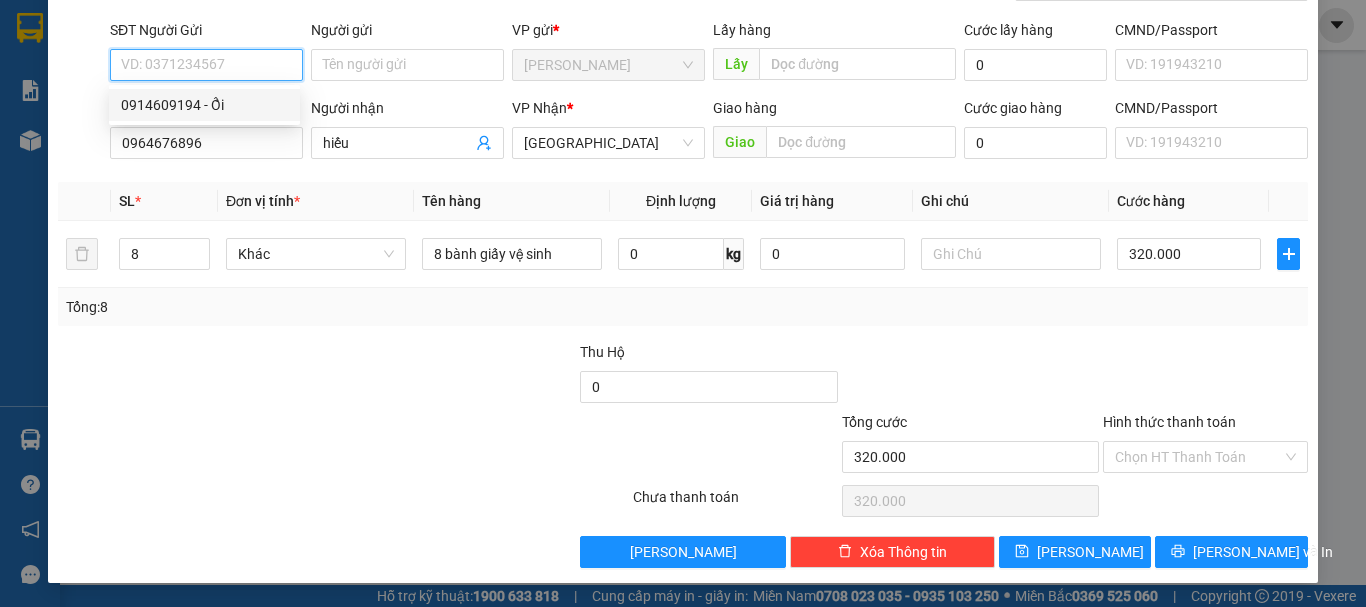 click on "0914609194 - Ổi" at bounding box center (204, 105) 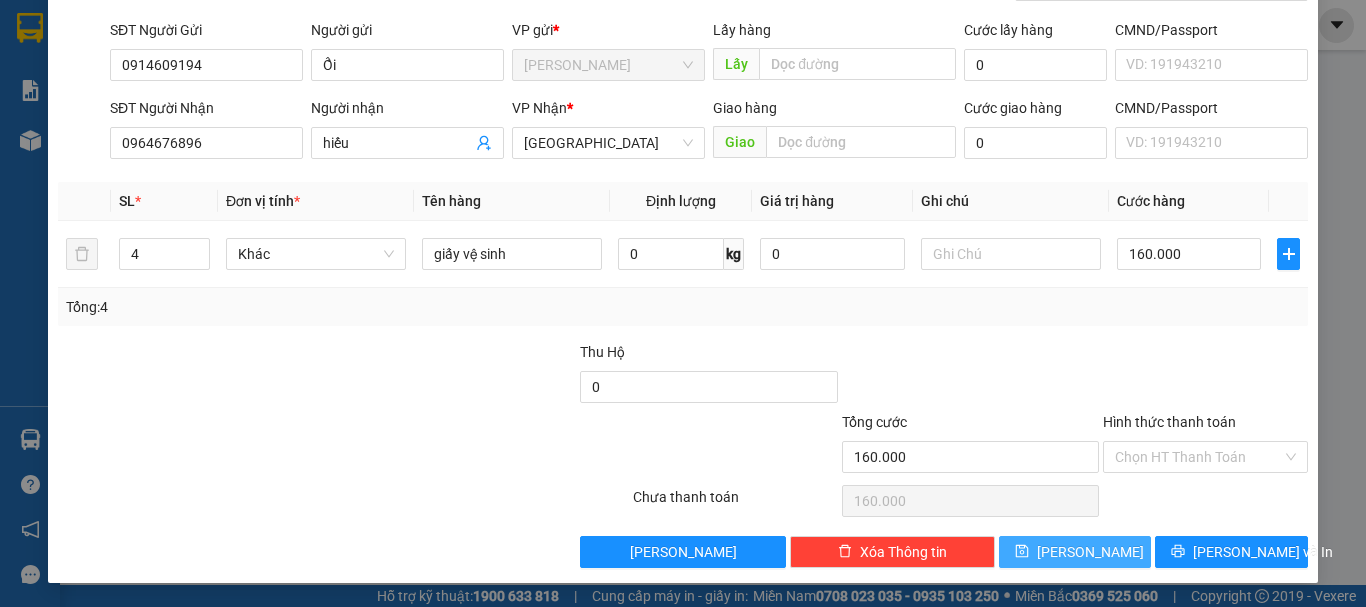 click on "[PERSON_NAME]" at bounding box center [1090, 552] 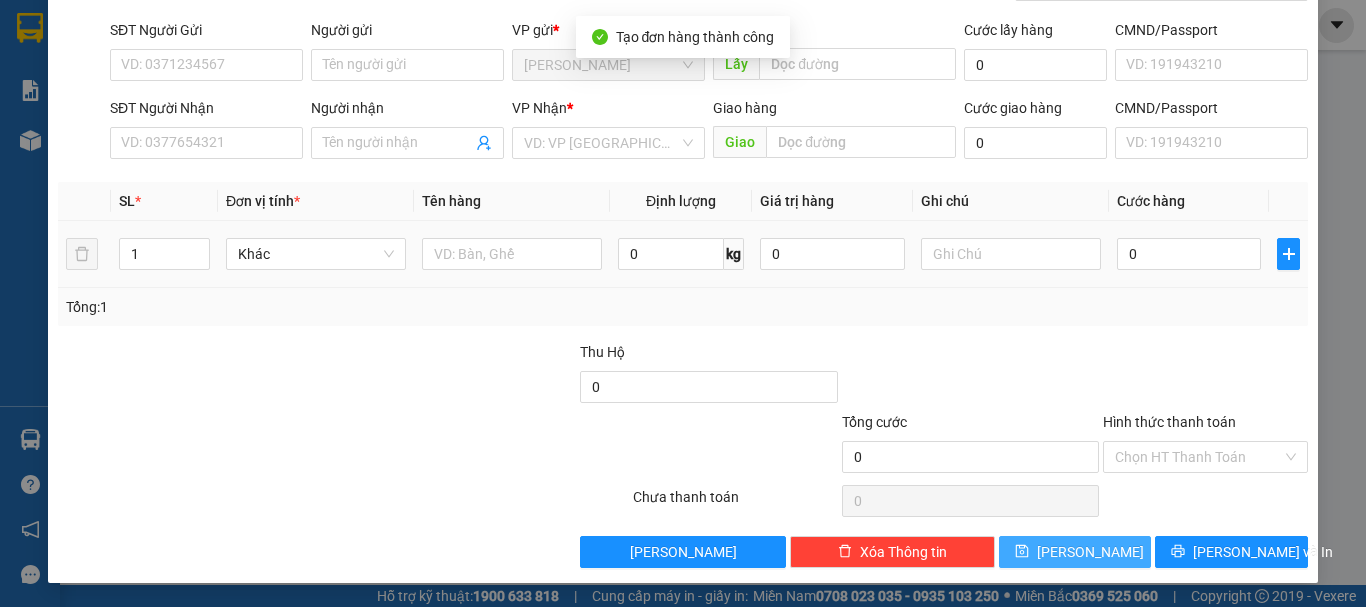 scroll, scrollTop: 0, scrollLeft: 0, axis: both 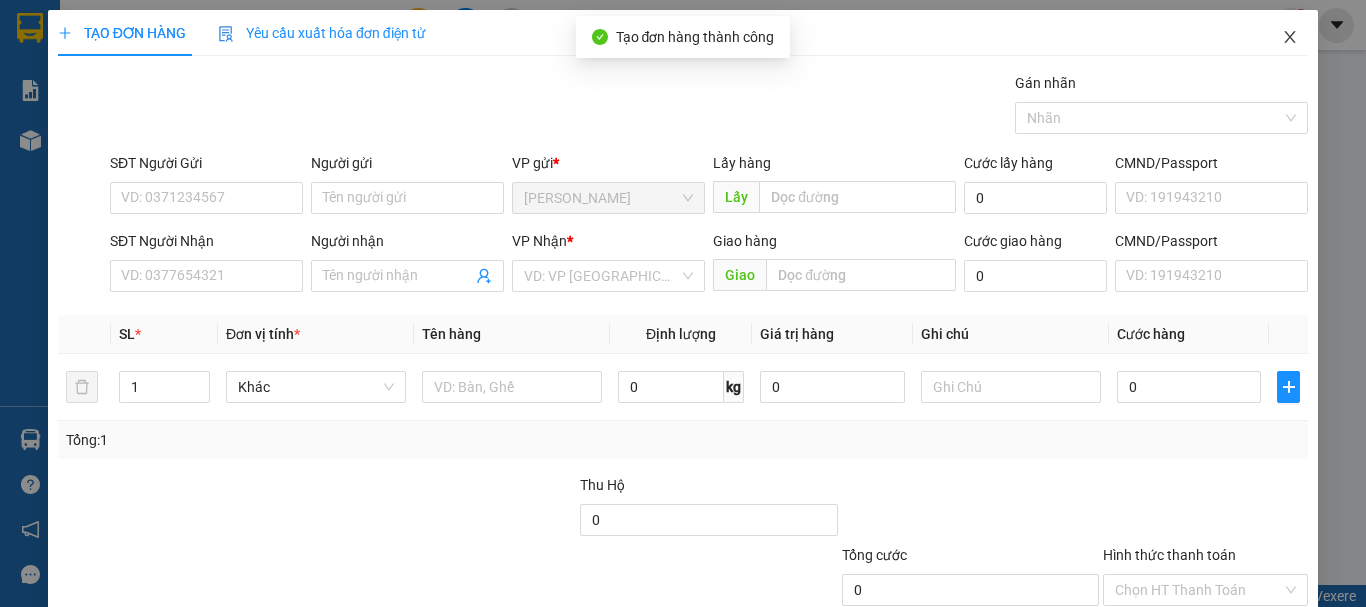 drag, startPoint x: 1276, startPoint y: 33, endPoint x: 762, endPoint y: 58, distance: 514.6076 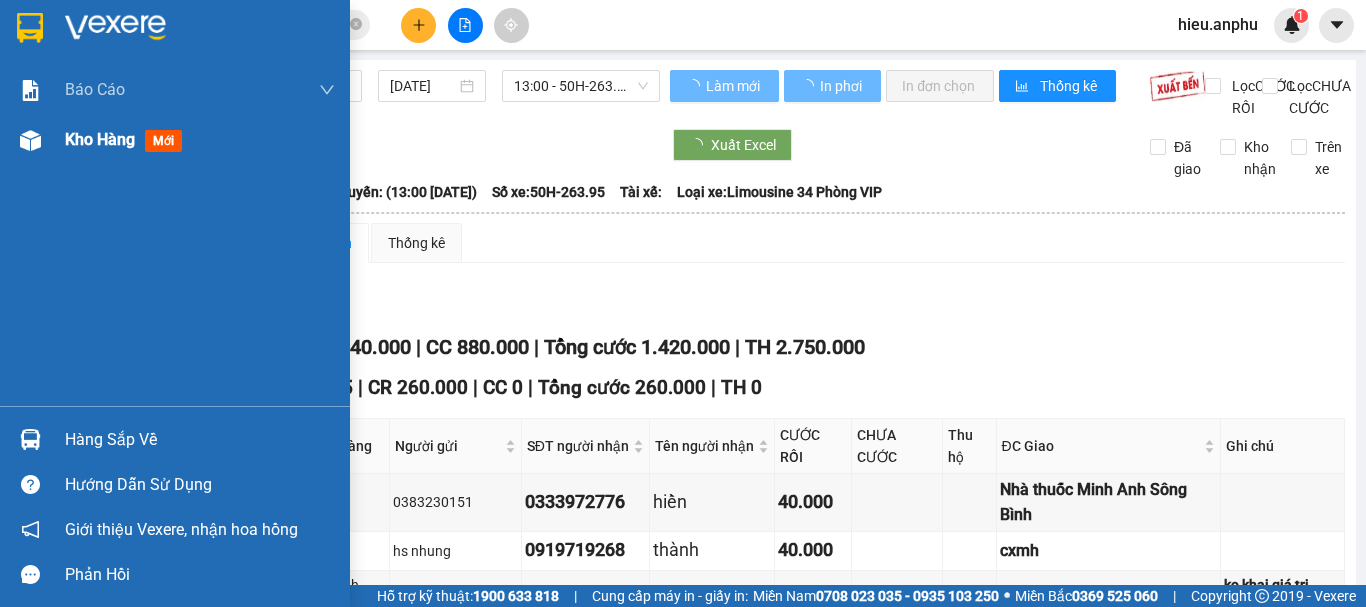 click at bounding box center [30, 140] 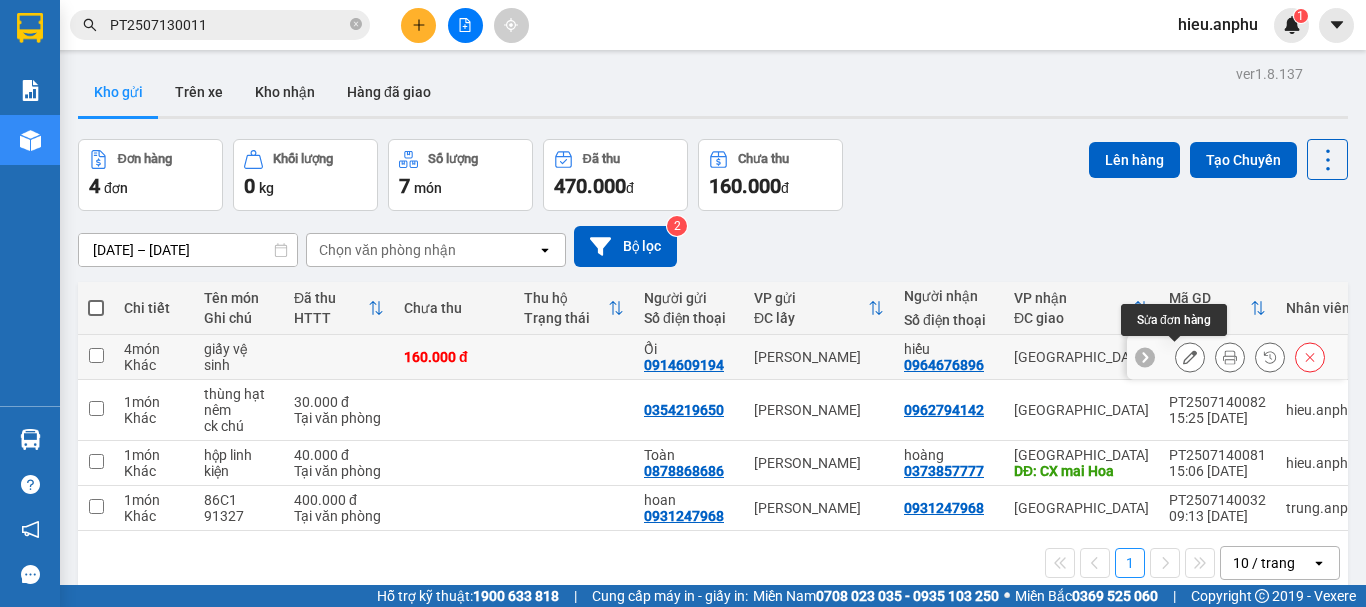 click 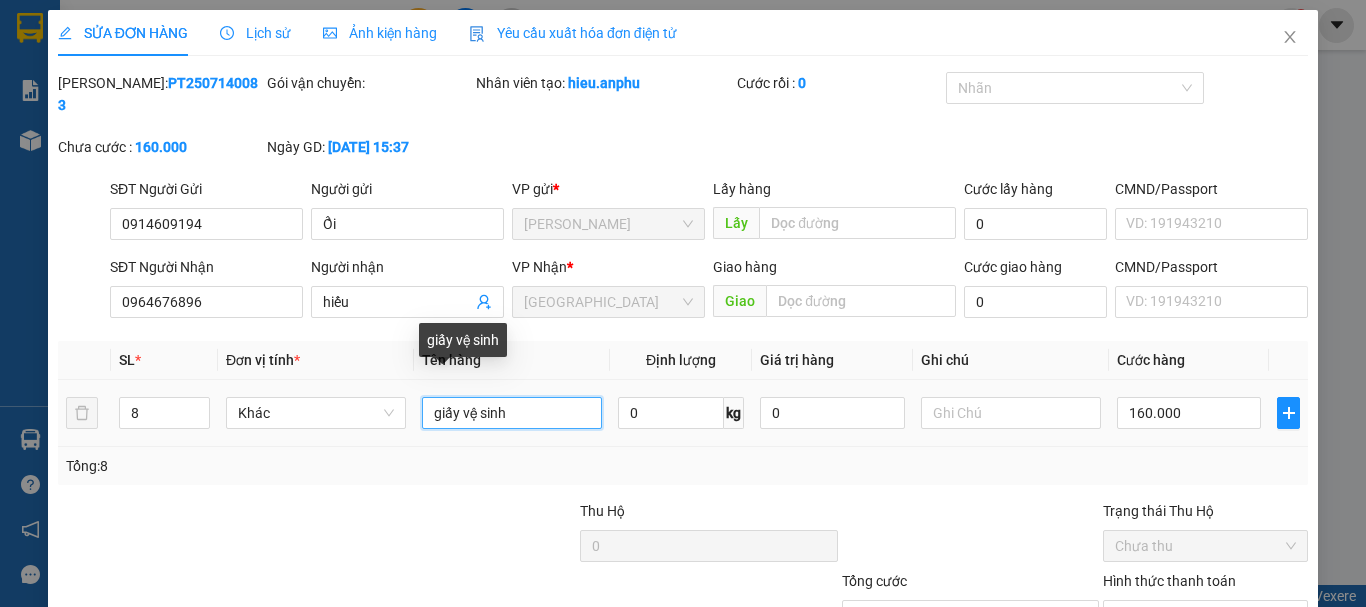 click on "giấy vệ sinh" at bounding box center (512, 413) 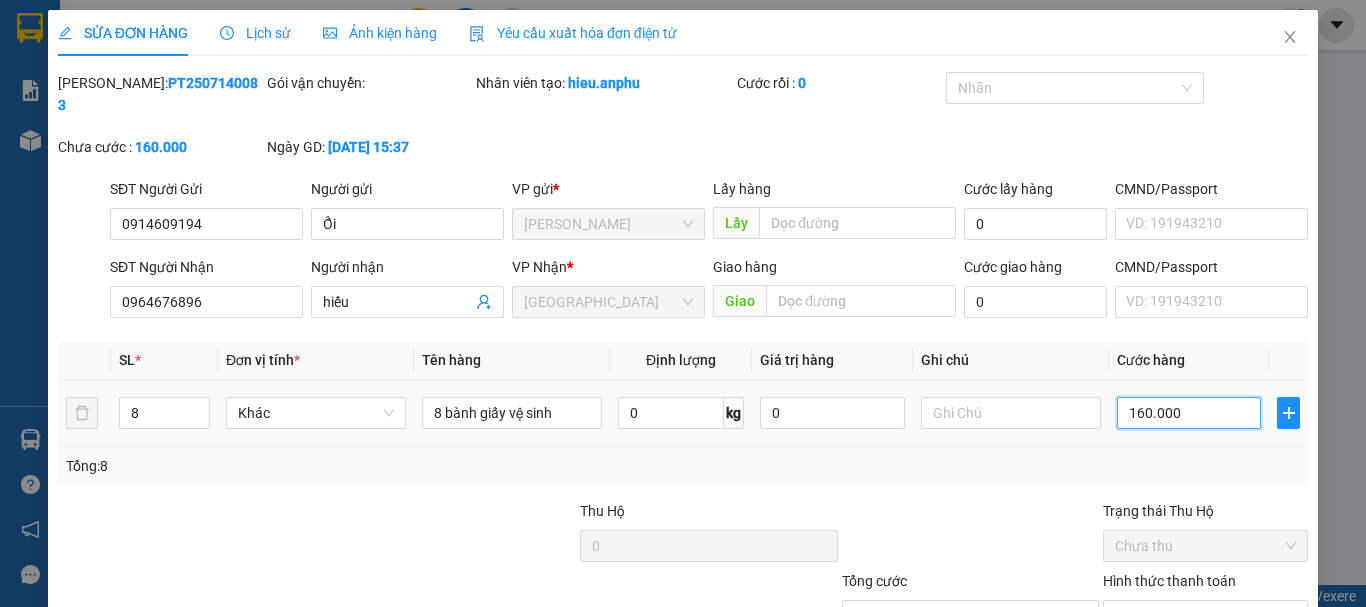 click on "160.000" at bounding box center [1189, 413] 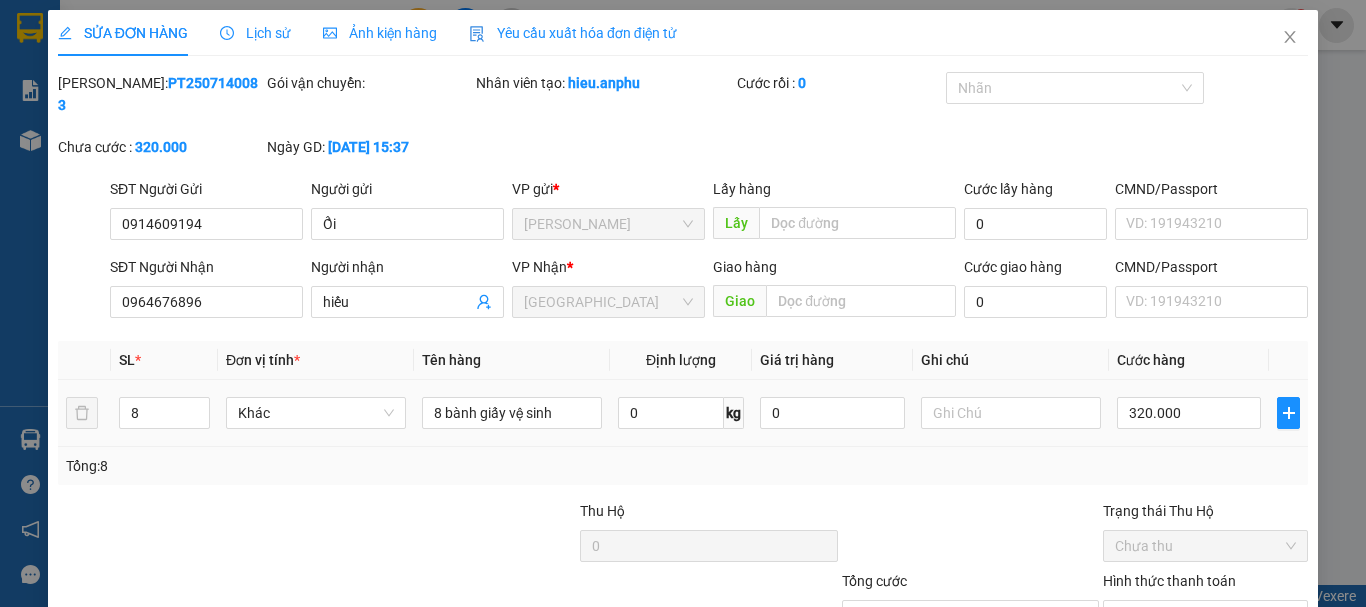 click on "320.000" at bounding box center (1189, 413) 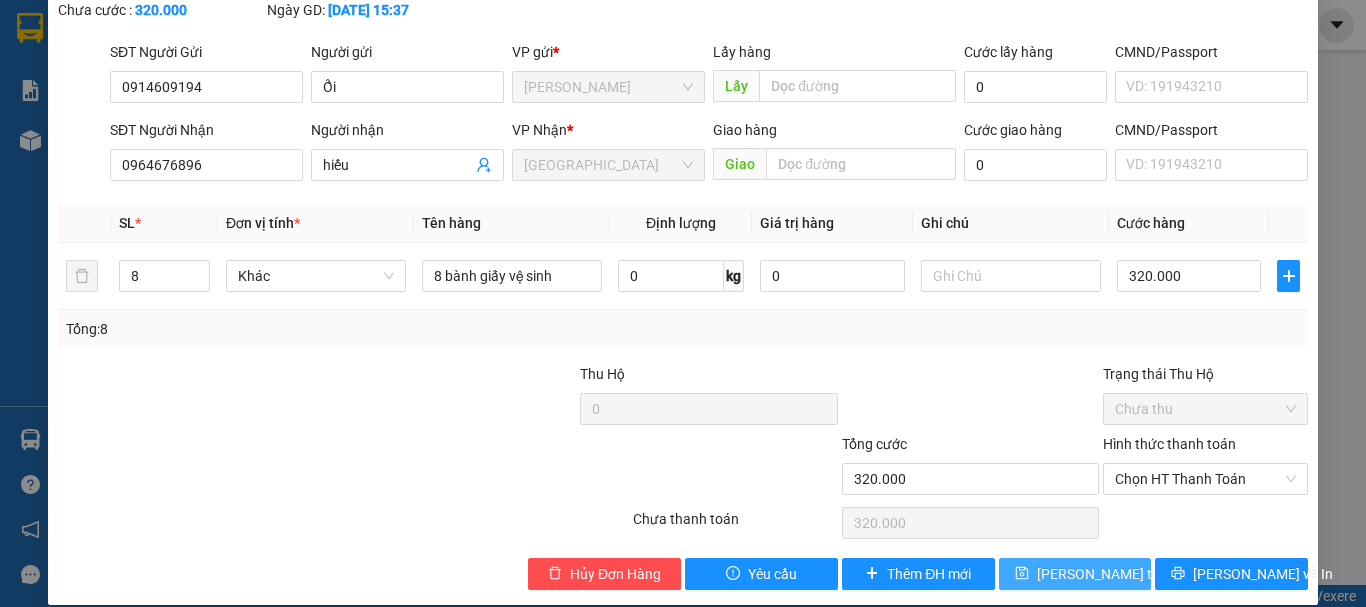 click on "[PERSON_NAME] thay đổi" at bounding box center (1117, 574) 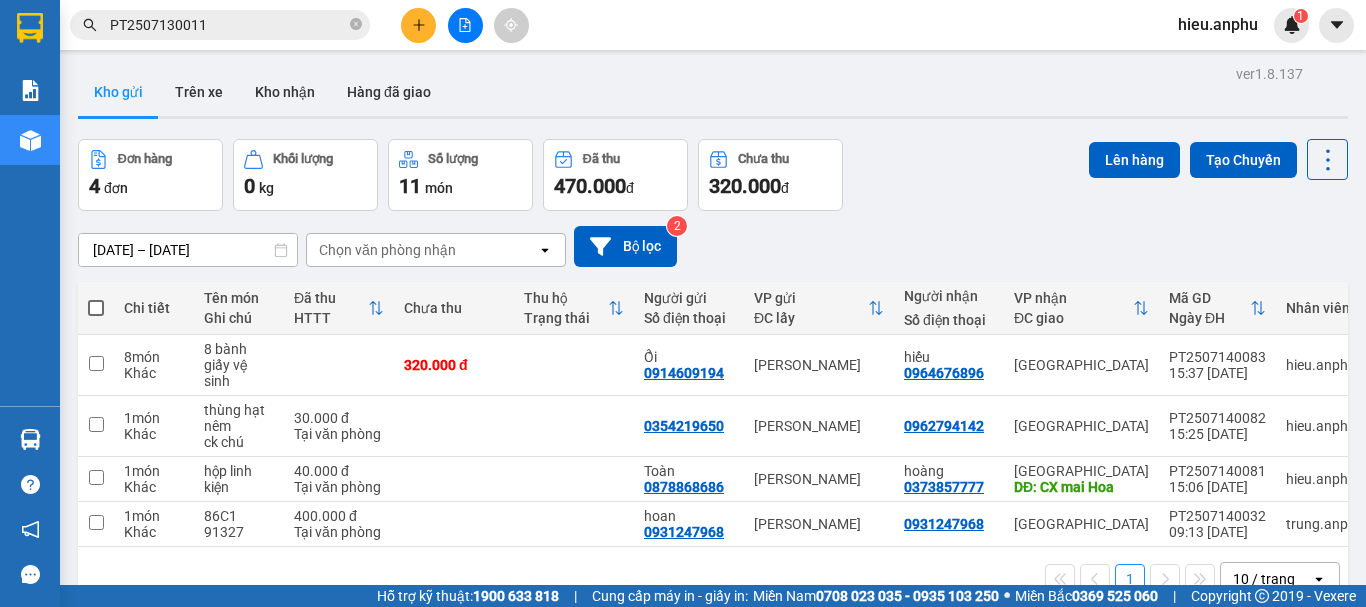 click on "[DATE] – [DATE] Press the down arrow key to interact with the calendar and select a date. Press the escape button to close the calendar. Selected date range is from [DATE] to [DATE]. Chọn văn phòng nhận open Bộ lọc 2" at bounding box center [713, 246] 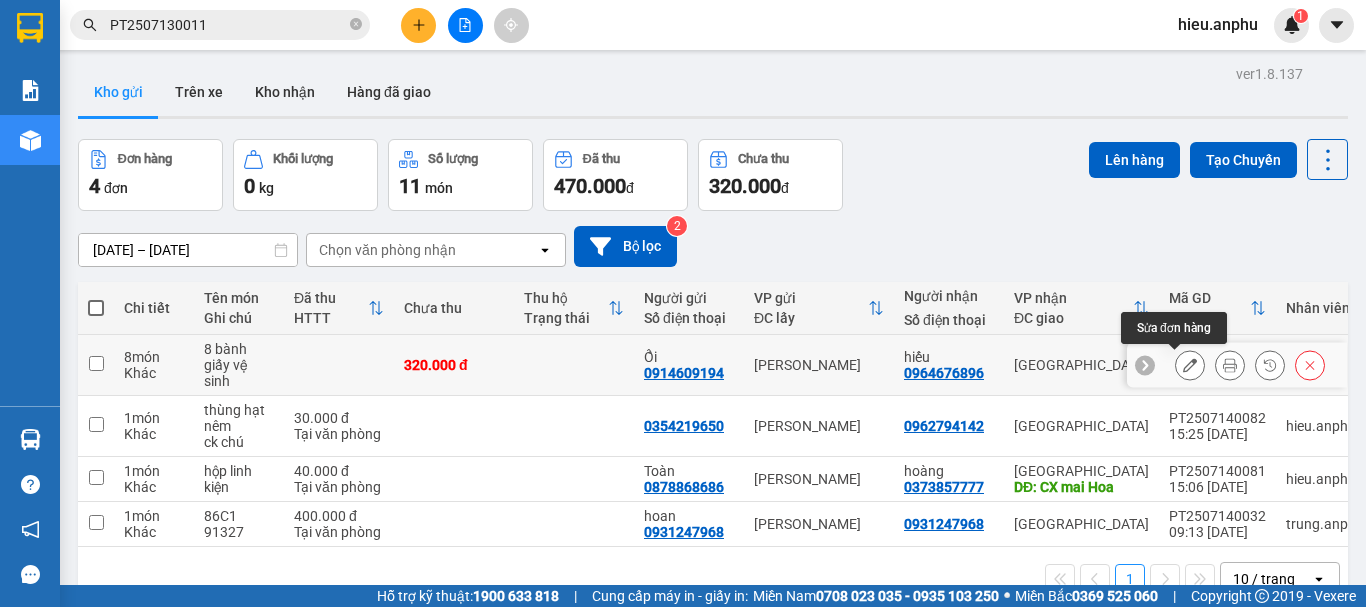 click 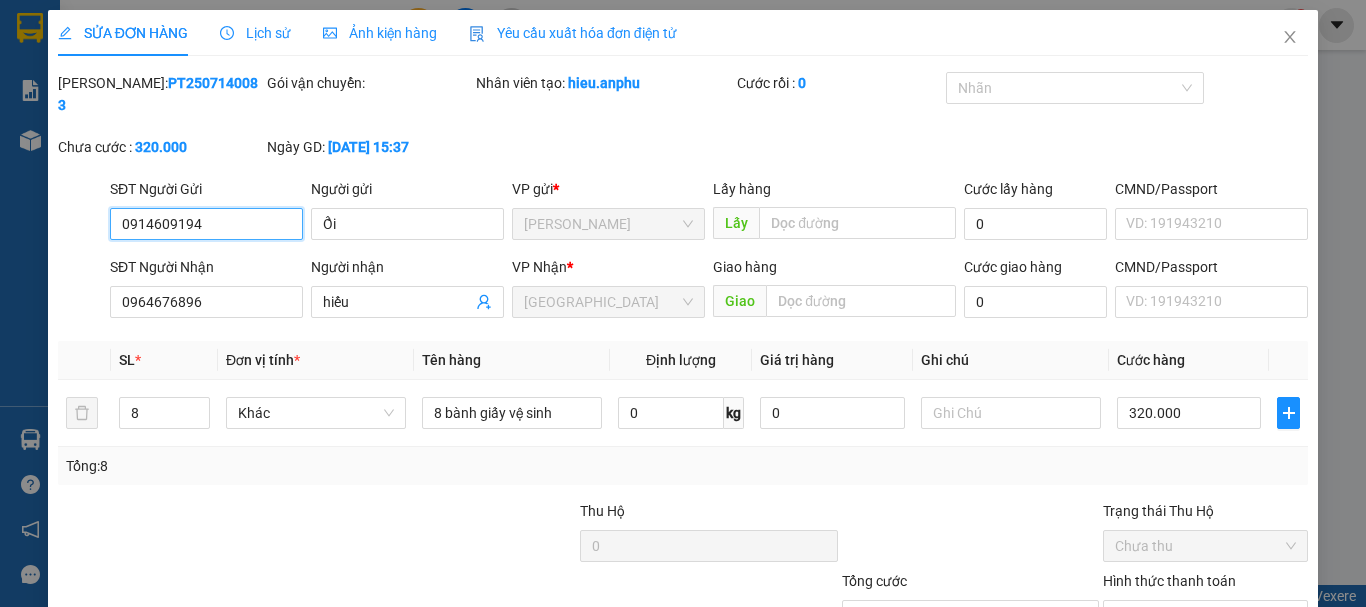 scroll, scrollTop: 137, scrollLeft: 0, axis: vertical 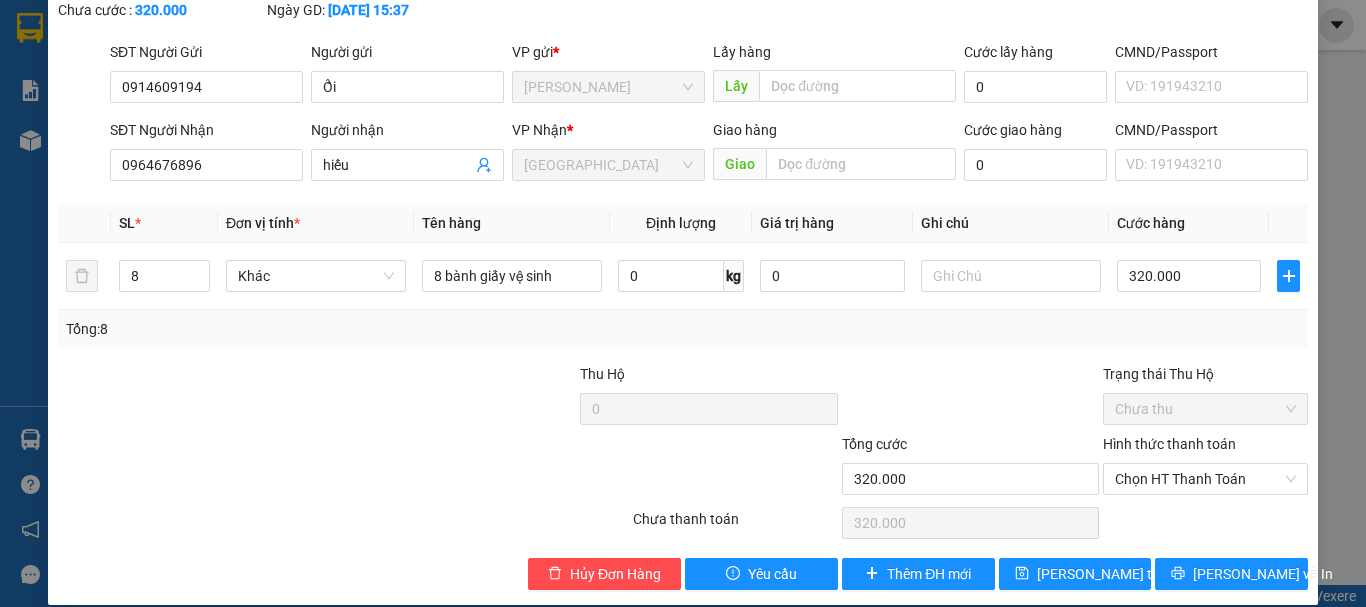 drag, startPoint x: 362, startPoint y: 349, endPoint x: 349, endPoint y: 326, distance: 26.41969 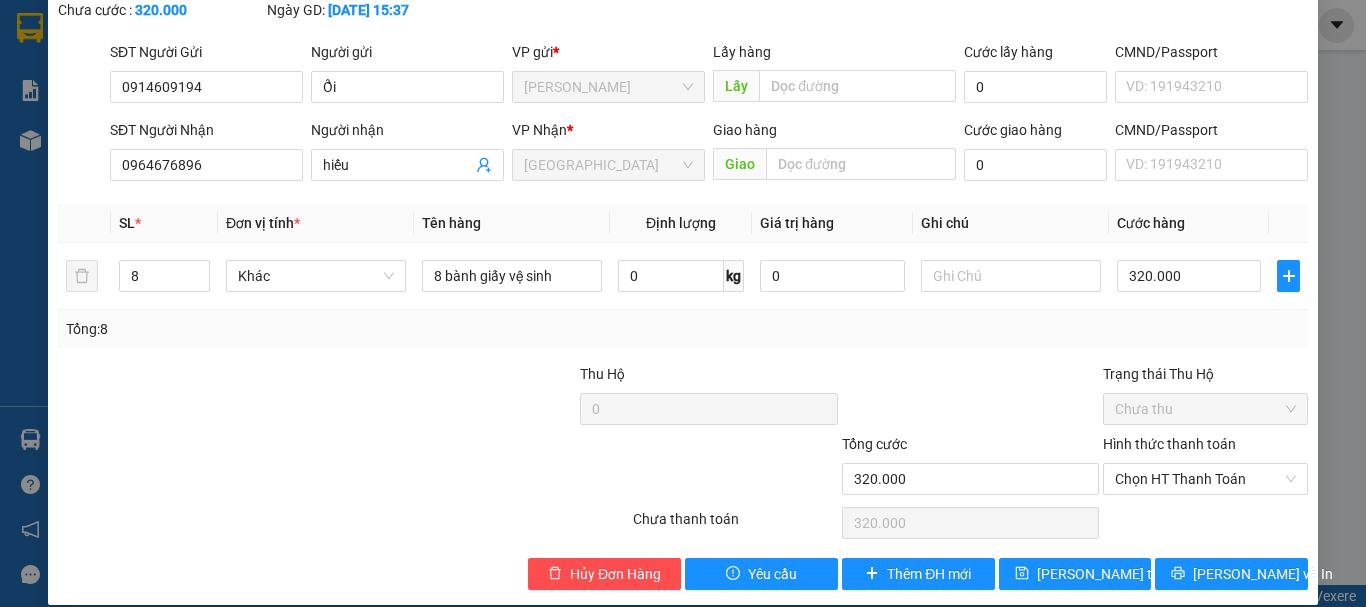 click on "Tổng:  8" at bounding box center [683, 329] 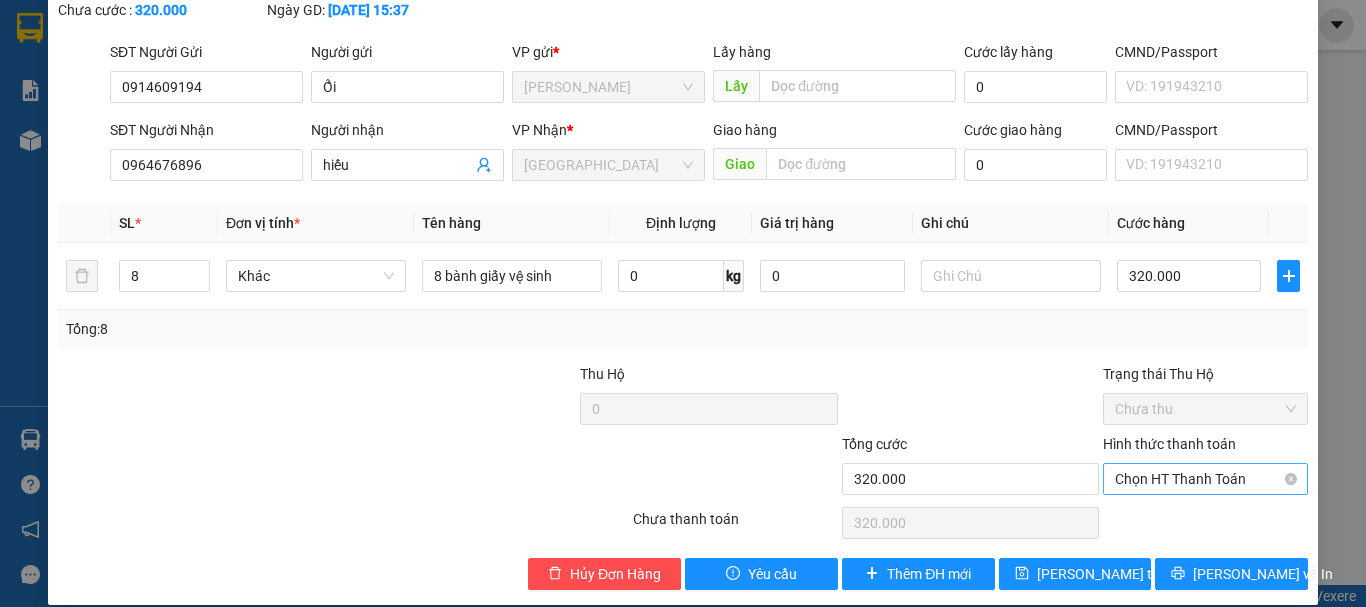 click on "Chọn HT Thanh Toán" at bounding box center [1205, 479] 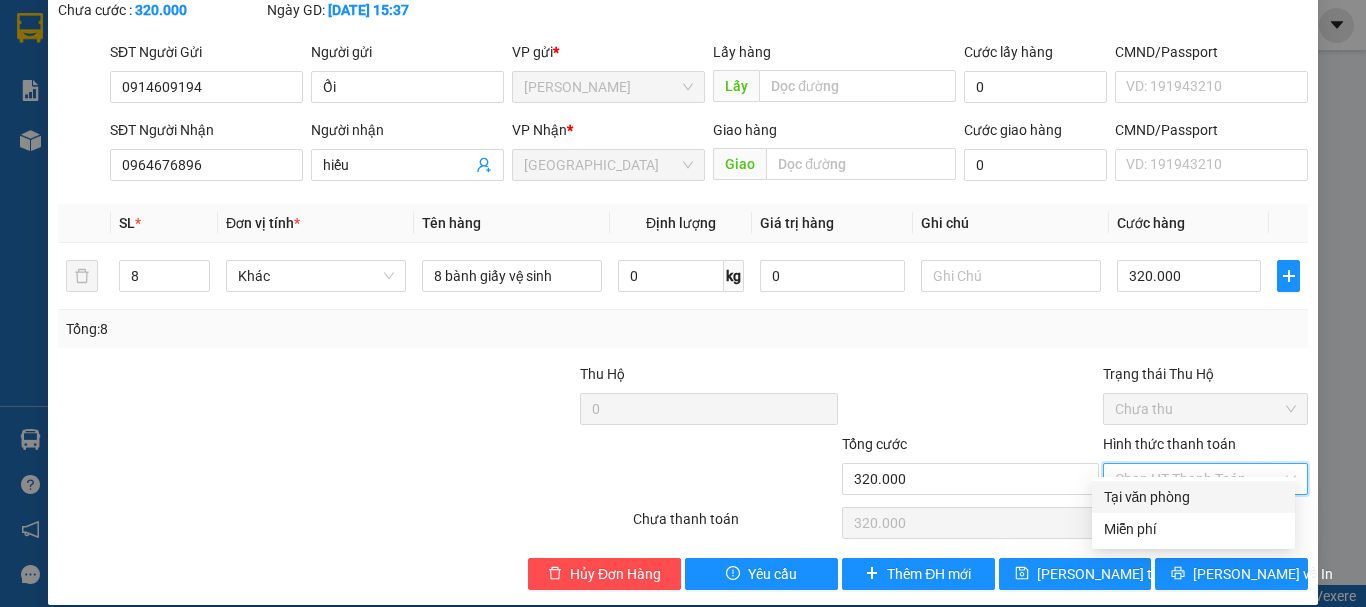 click on "Tại văn phòng" at bounding box center (1193, 497) 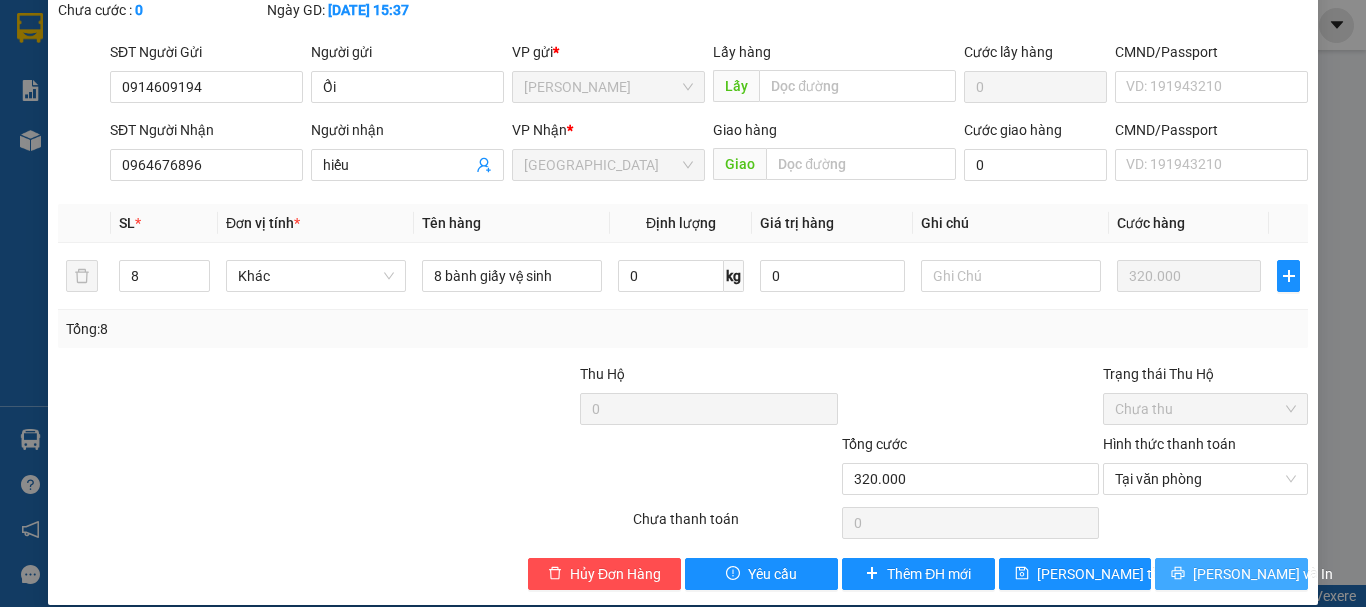 click on "[PERSON_NAME] và In" at bounding box center (1263, 574) 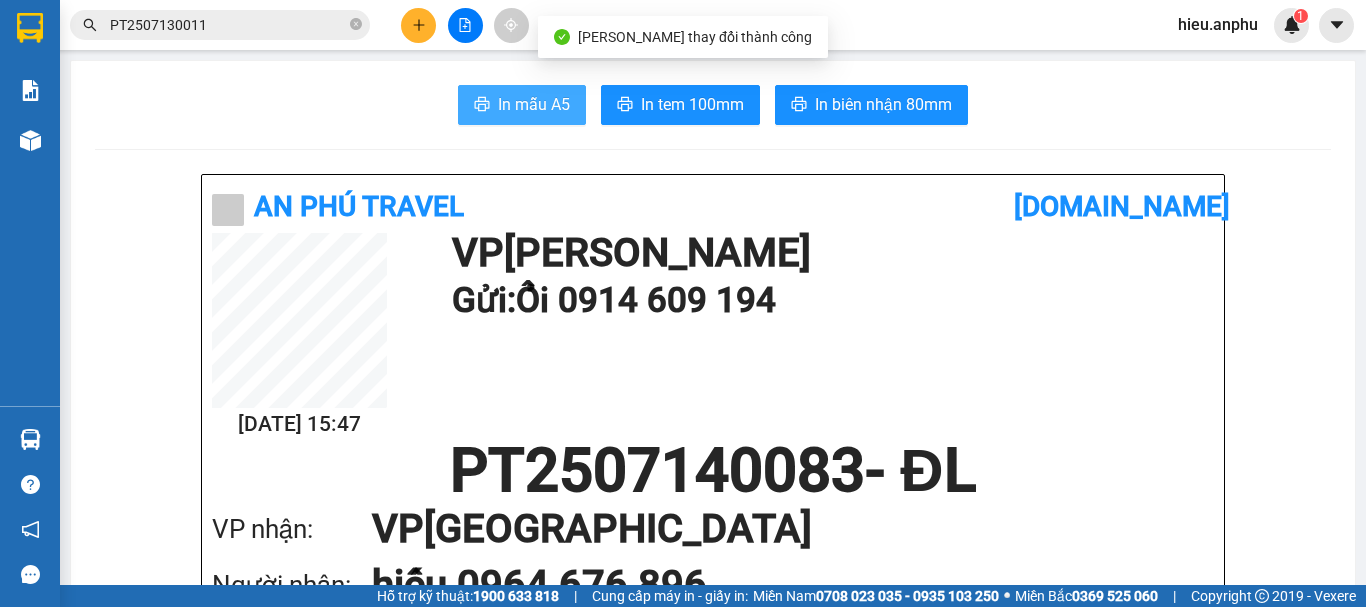 click on "In mẫu A5" at bounding box center [534, 104] 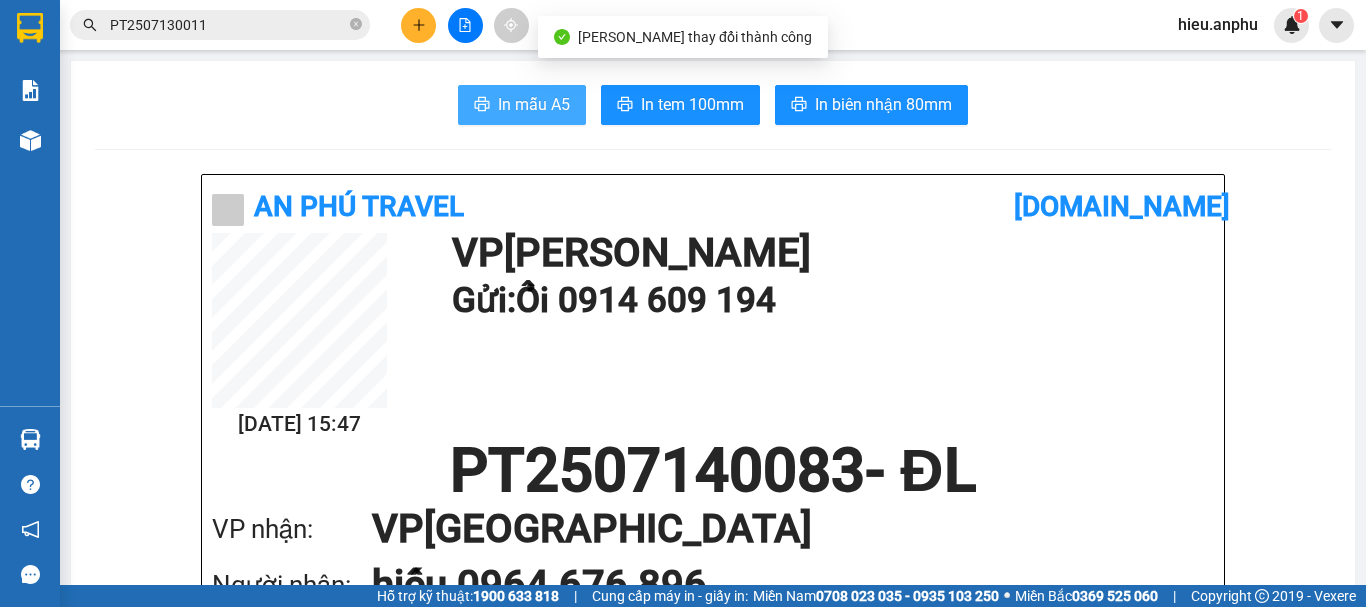 scroll, scrollTop: 0, scrollLeft: 0, axis: both 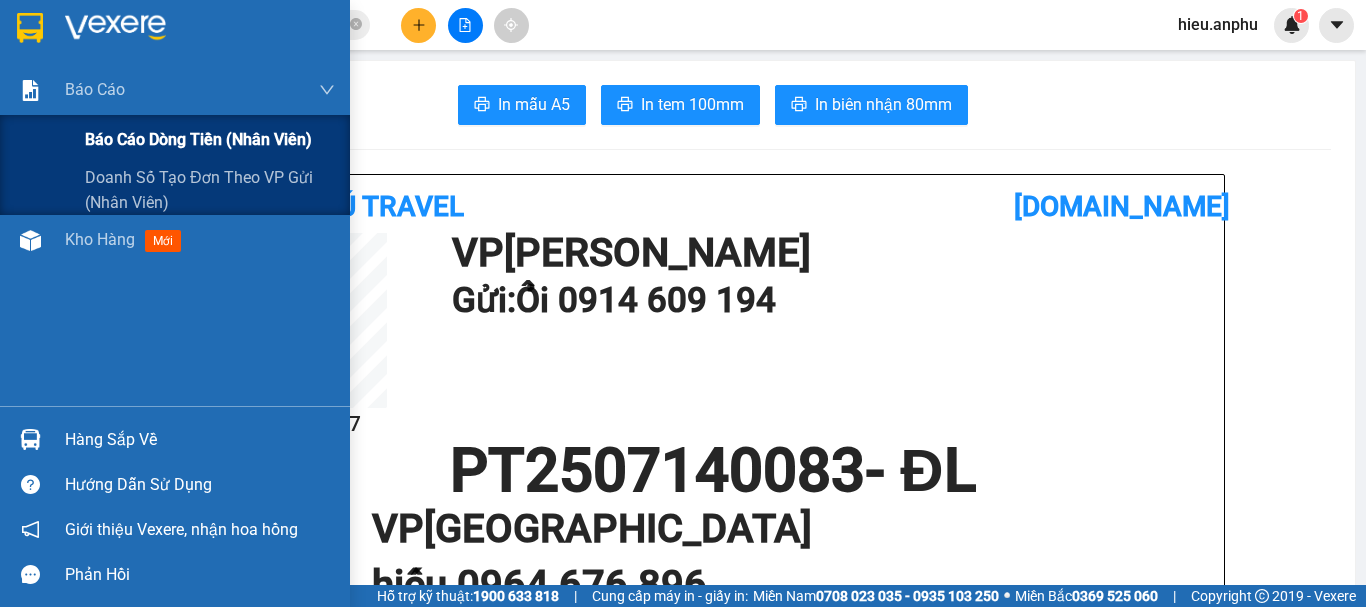 drag, startPoint x: 120, startPoint y: 136, endPoint x: 139, endPoint y: 130, distance: 19.924858 